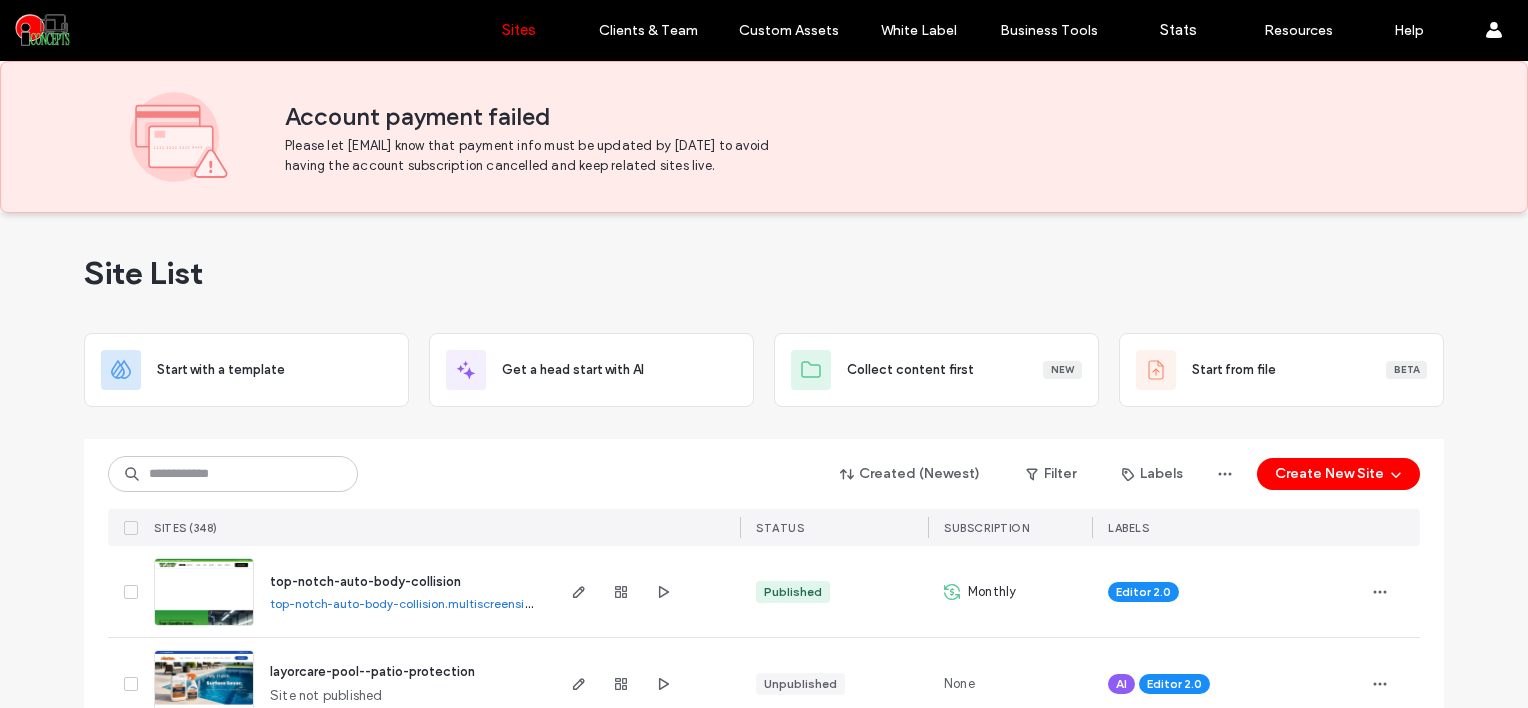 scroll, scrollTop: 0, scrollLeft: 0, axis: both 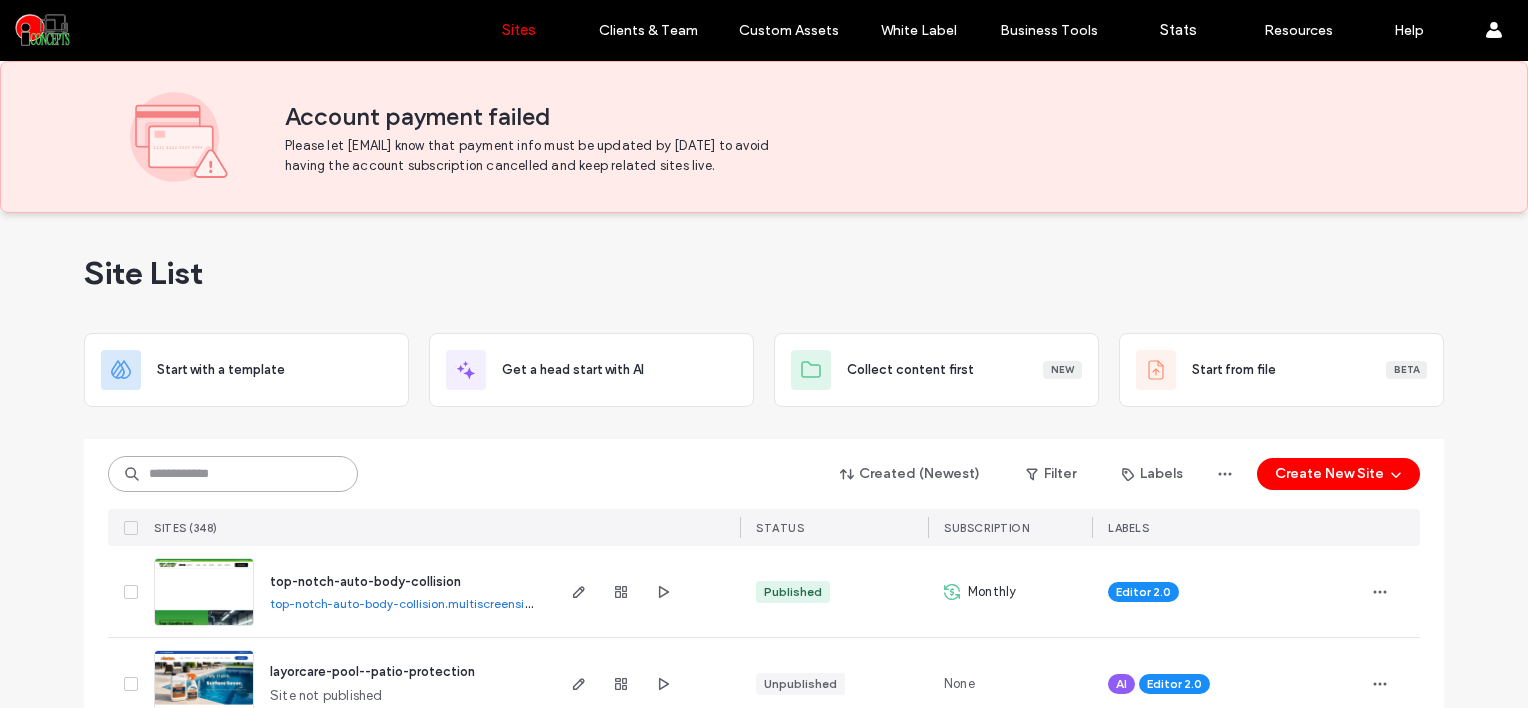 click at bounding box center (233, 474) 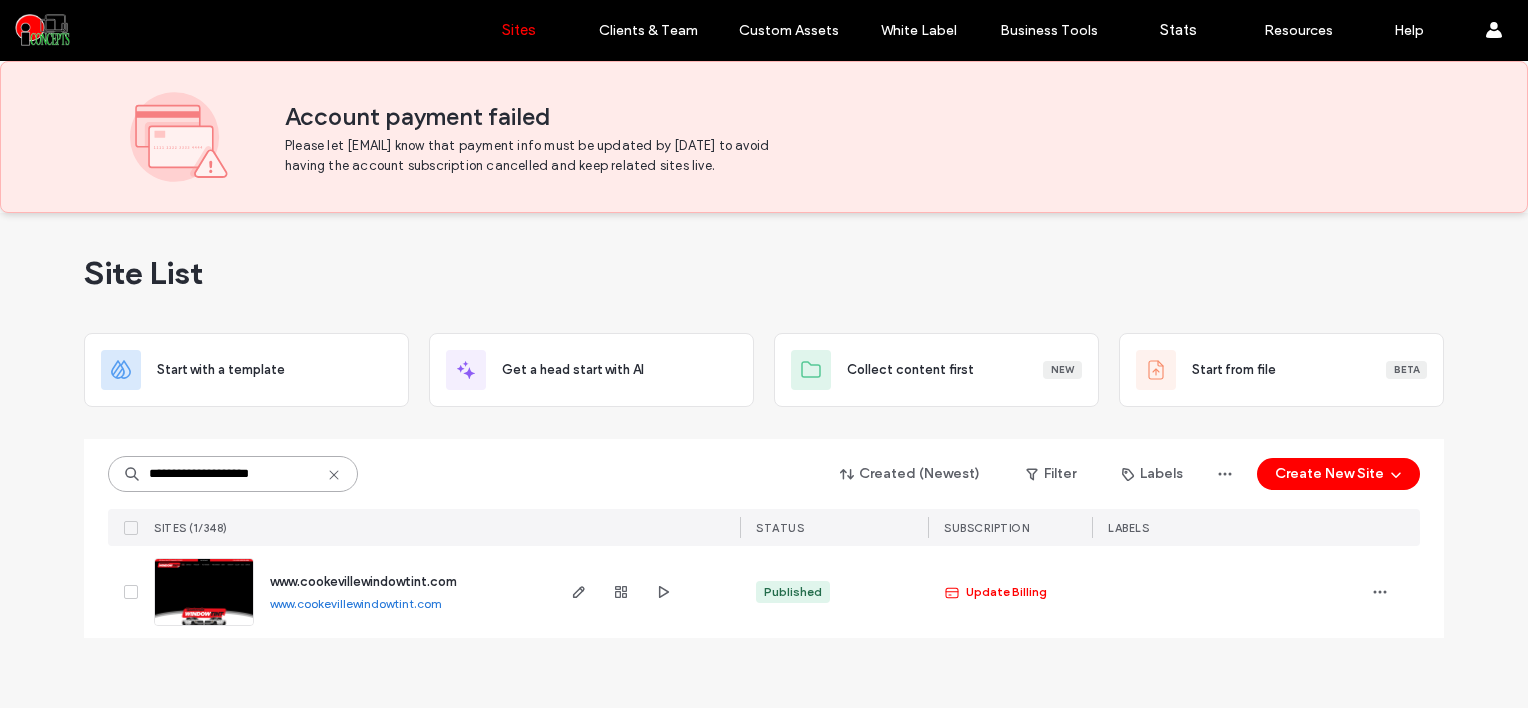type on "**********" 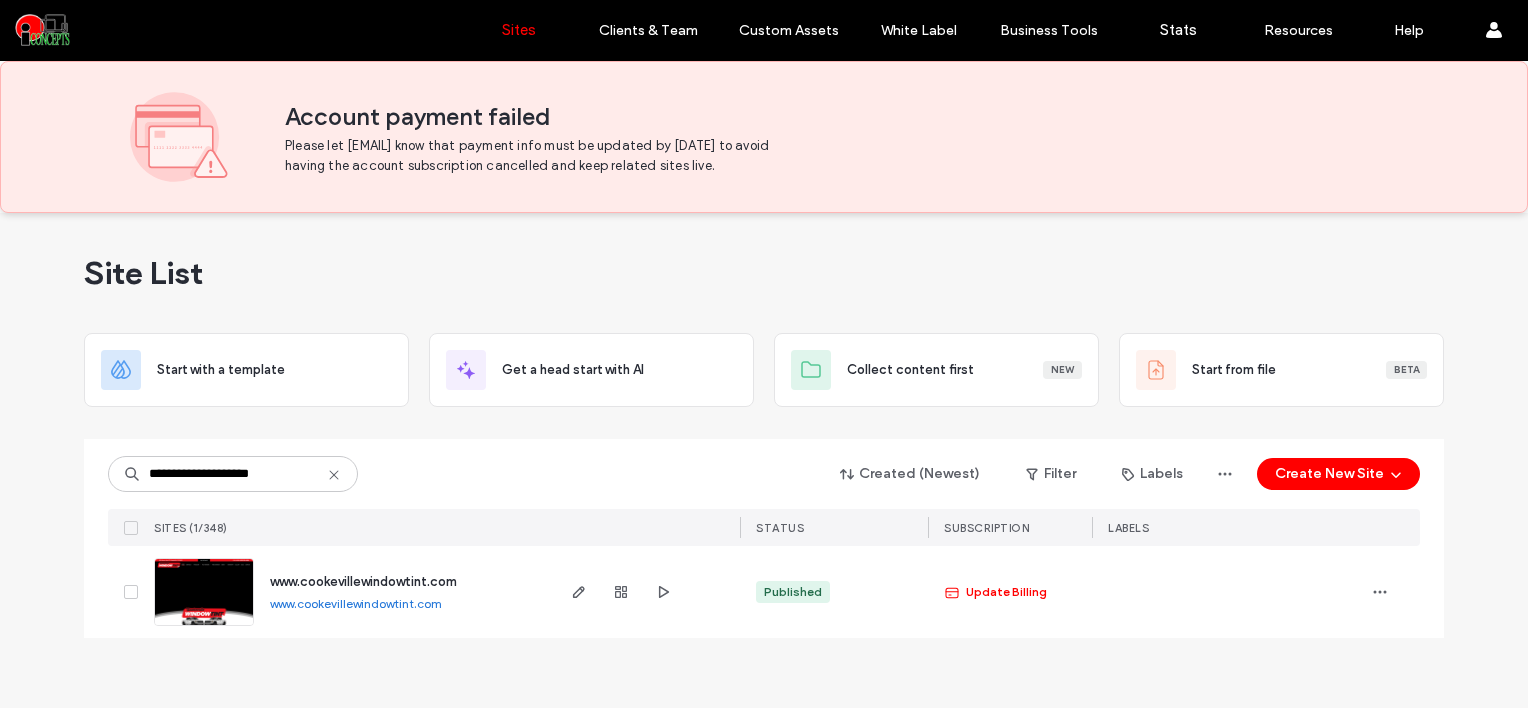 click at bounding box center (204, 627) 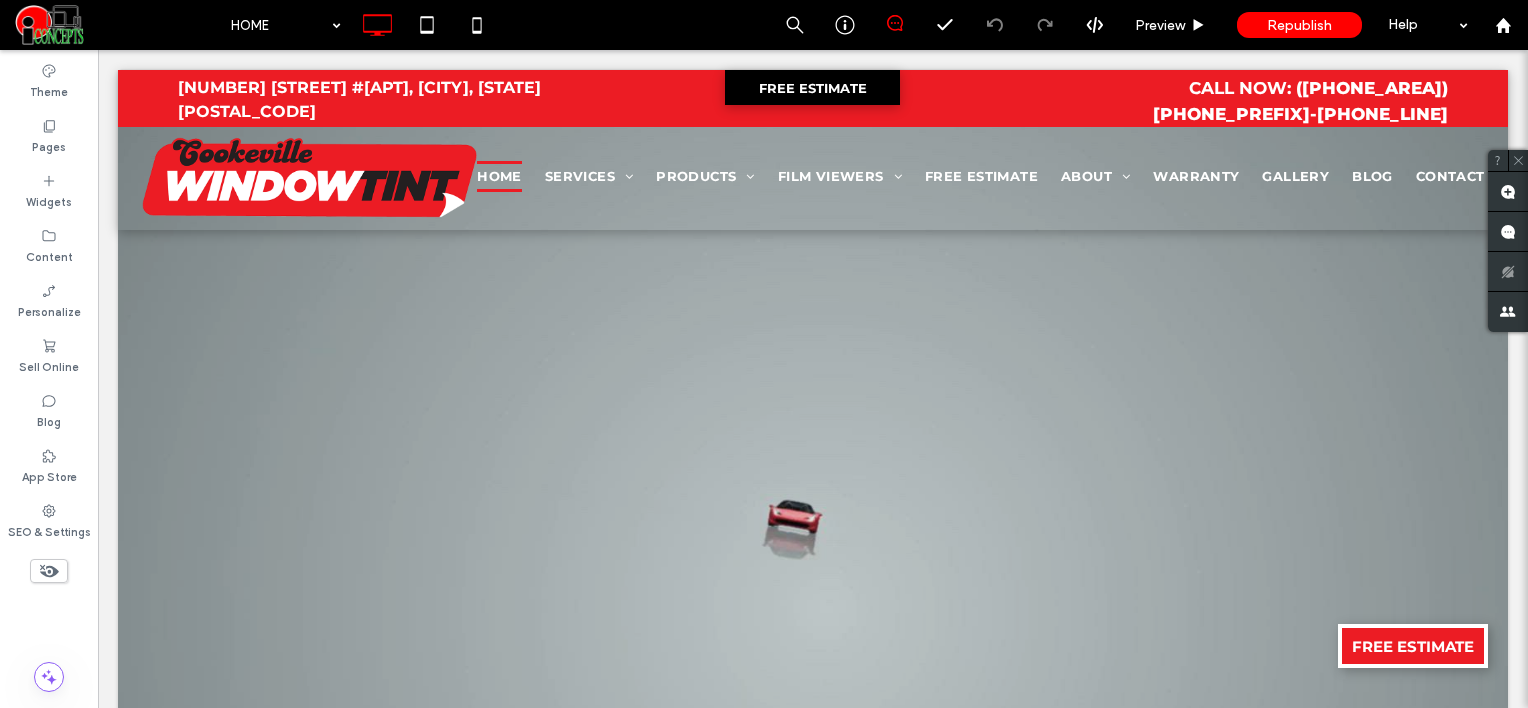 scroll, scrollTop: 0, scrollLeft: 0, axis: both 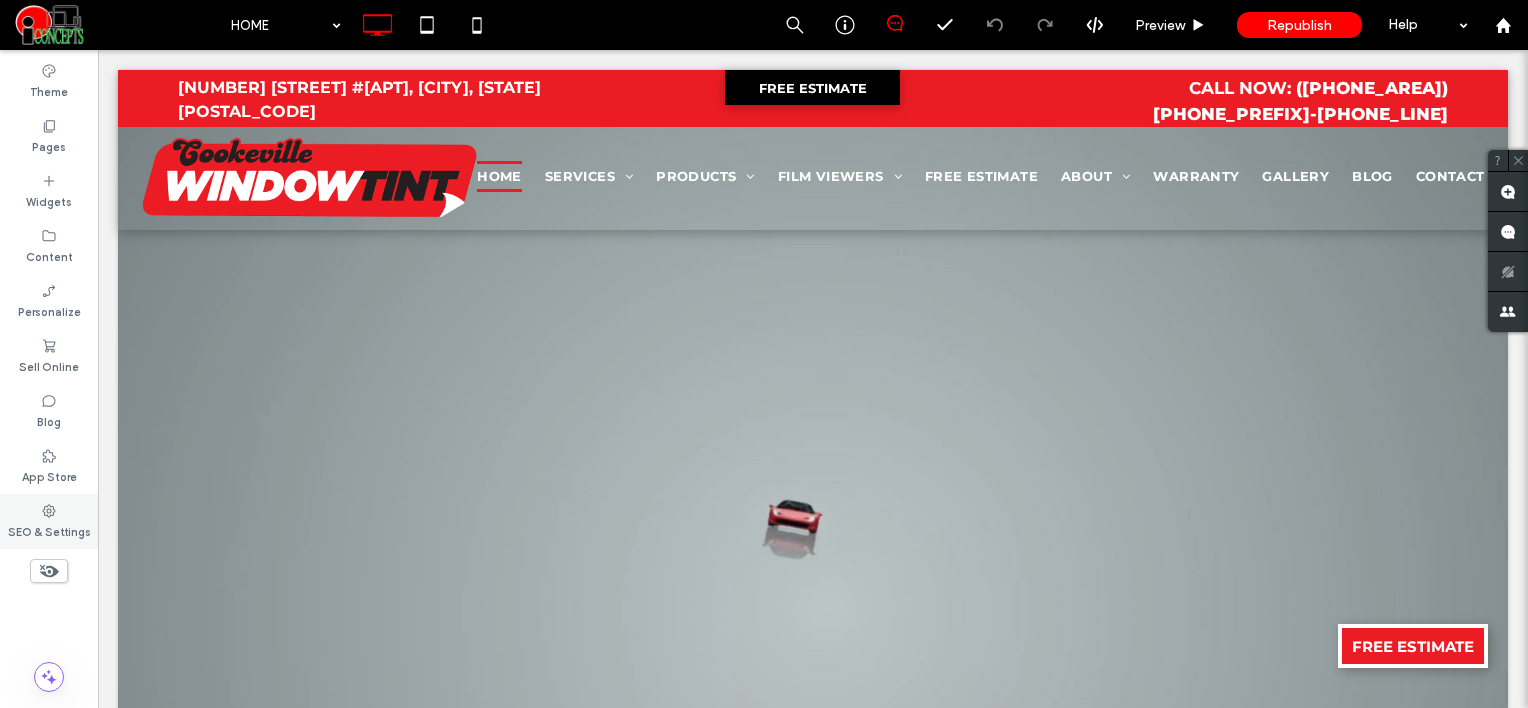 click 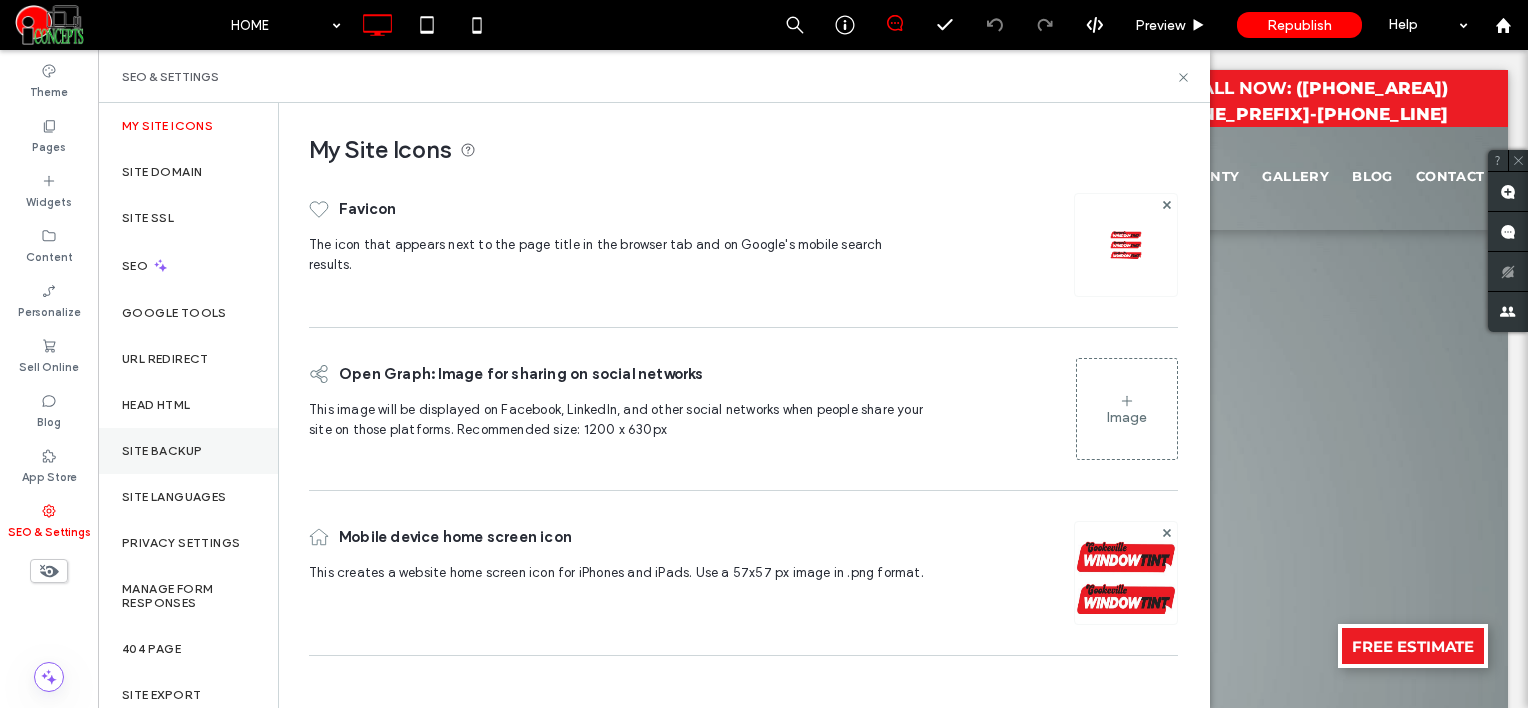 click on "Site Backup" at bounding box center [162, 451] 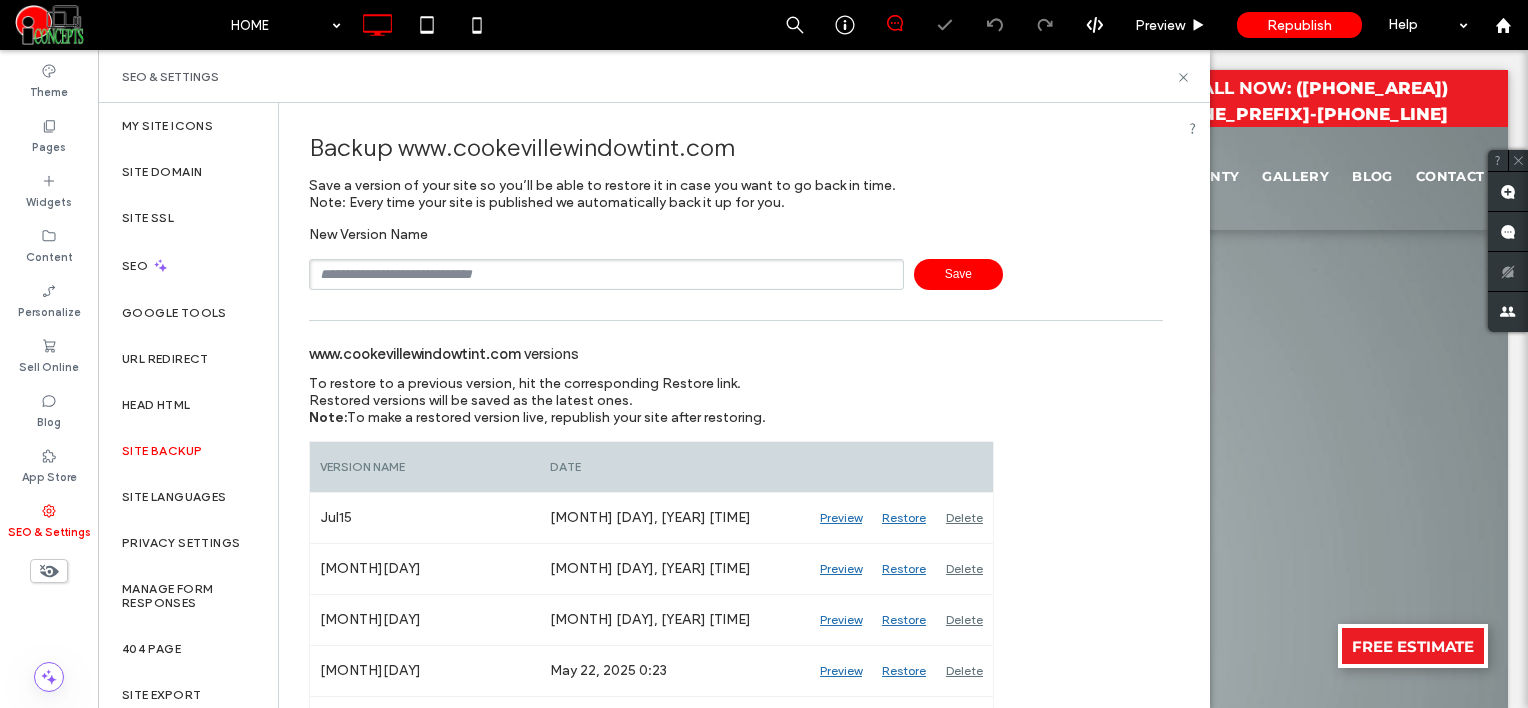 click at bounding box center (606, 274) 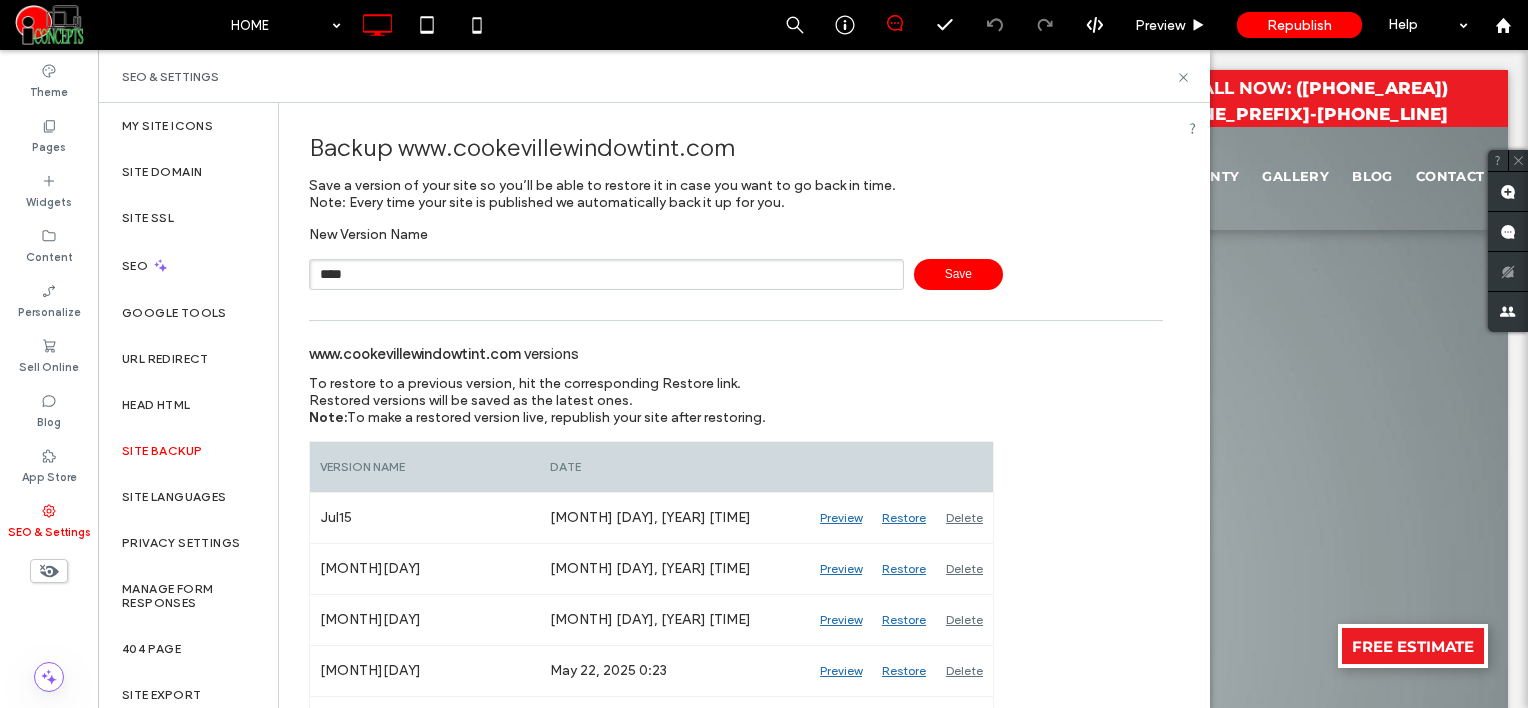 type on "****" 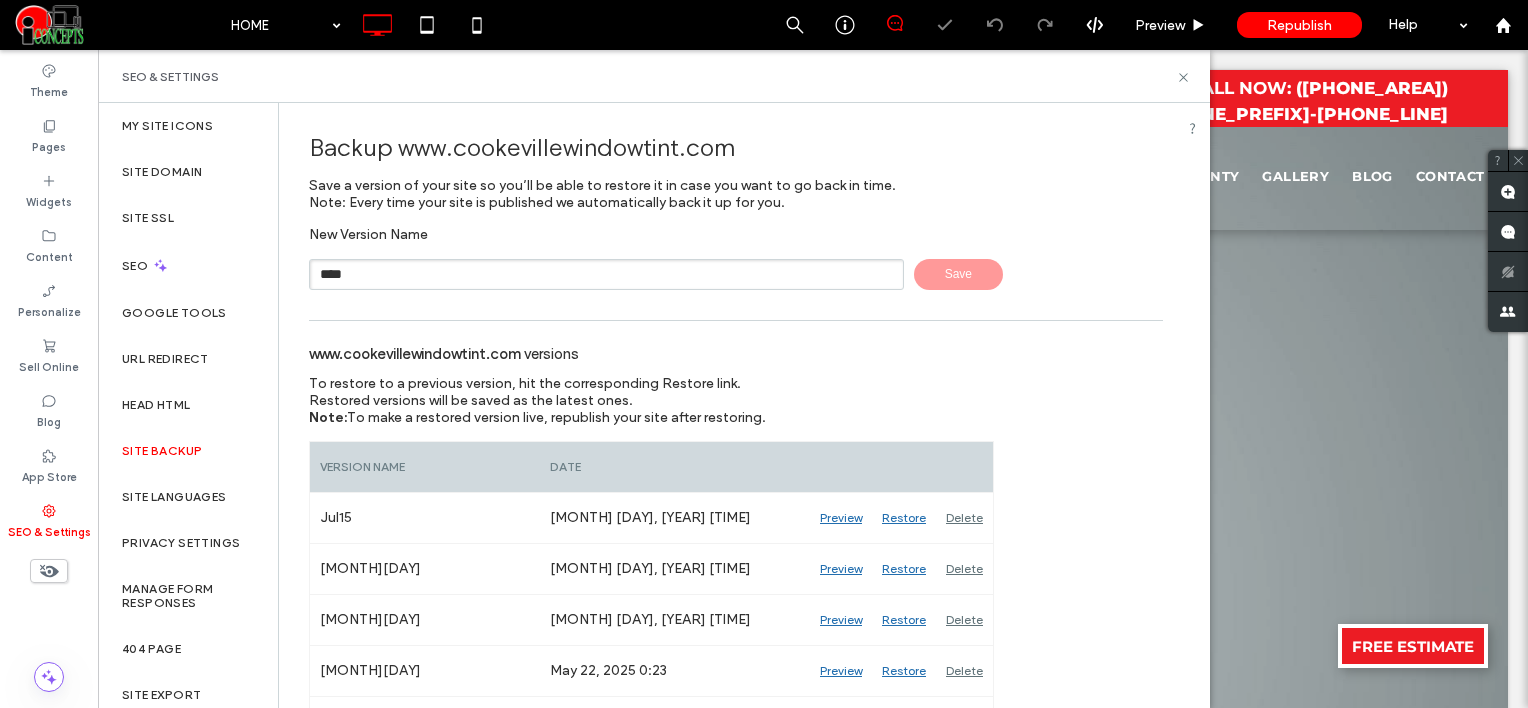 type 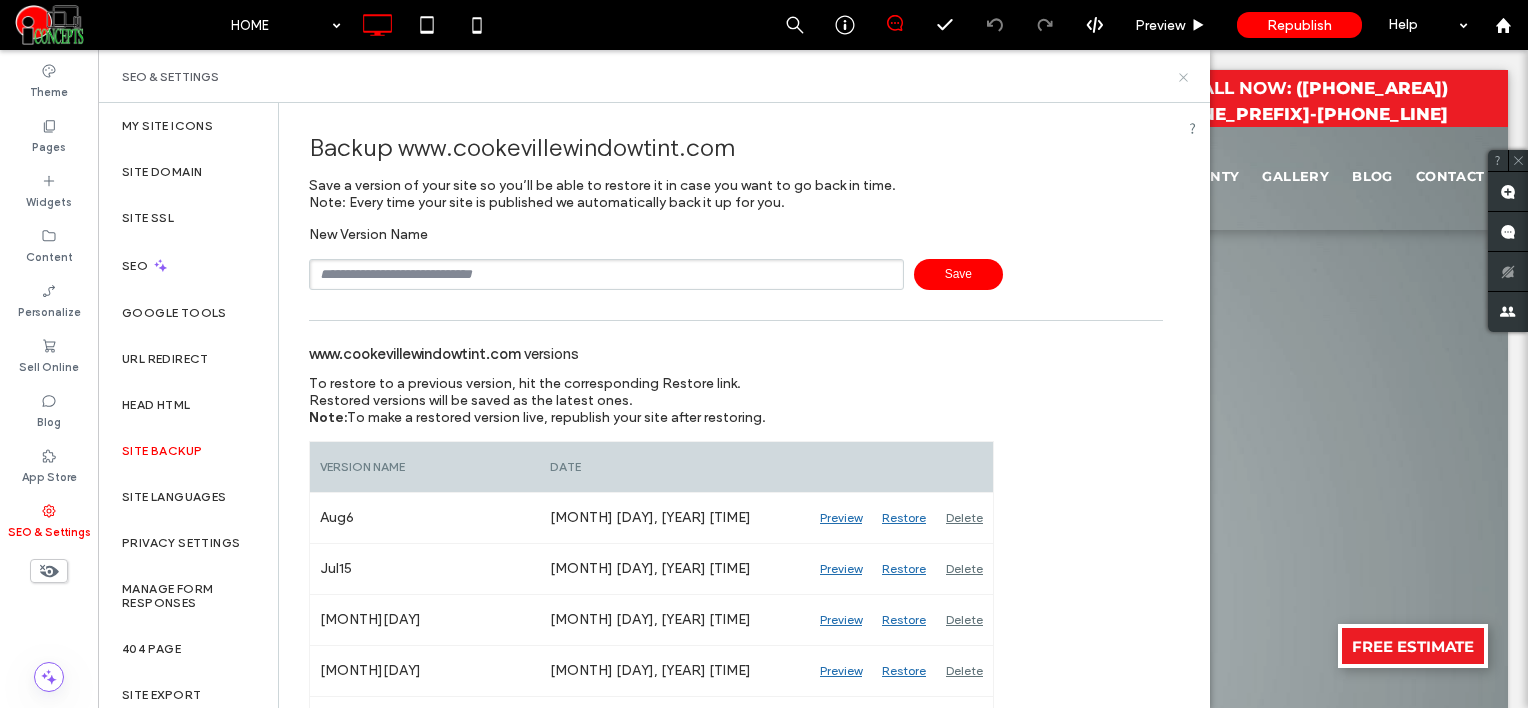 click 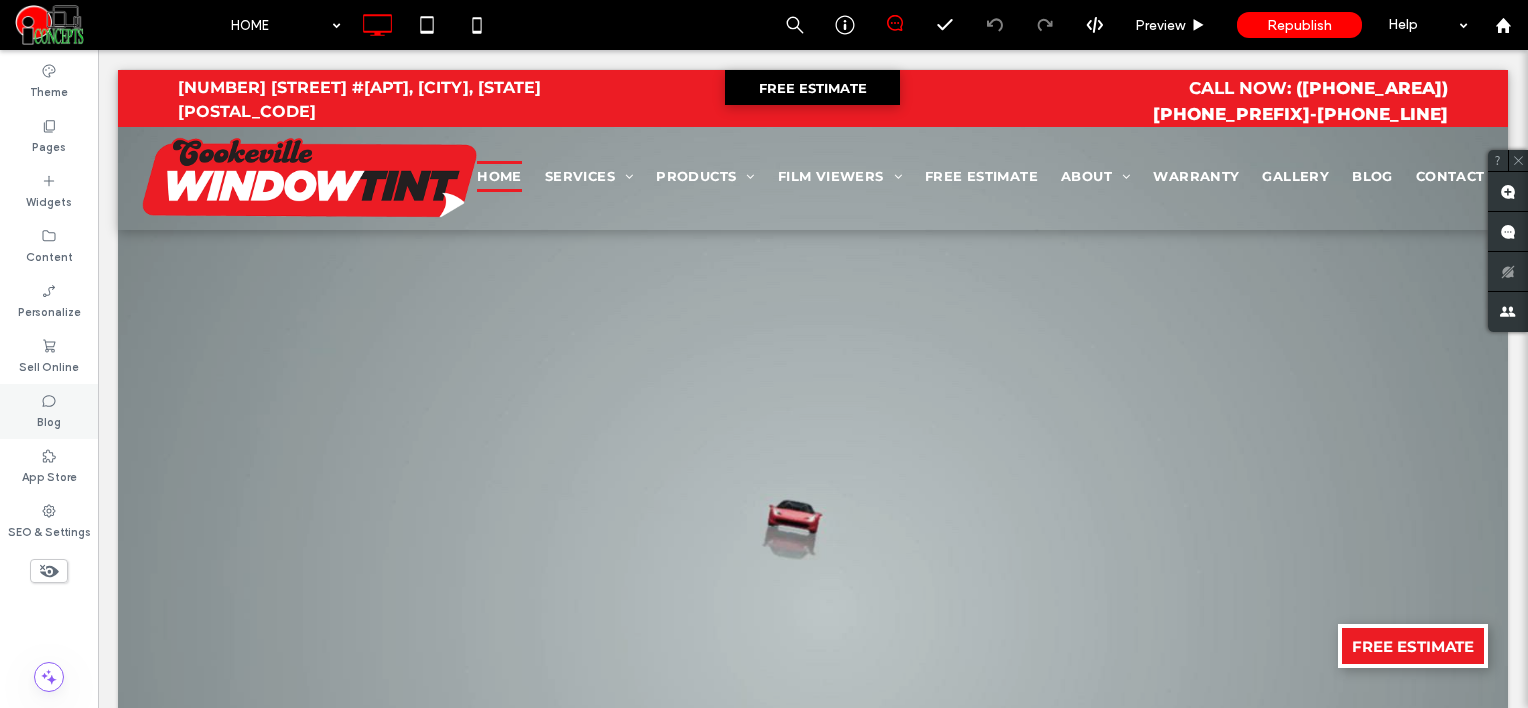 click 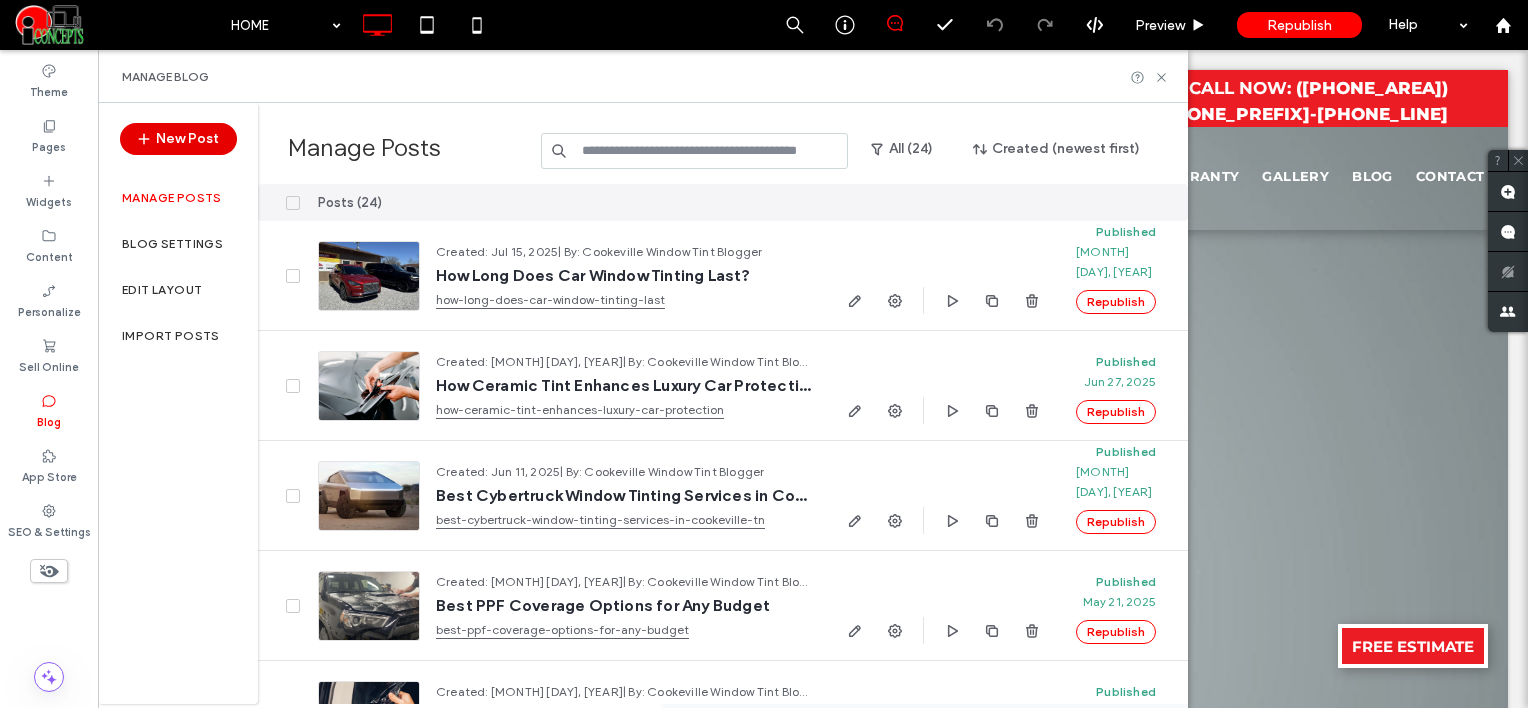 click on "New Post" at bounding box center (178, 139) 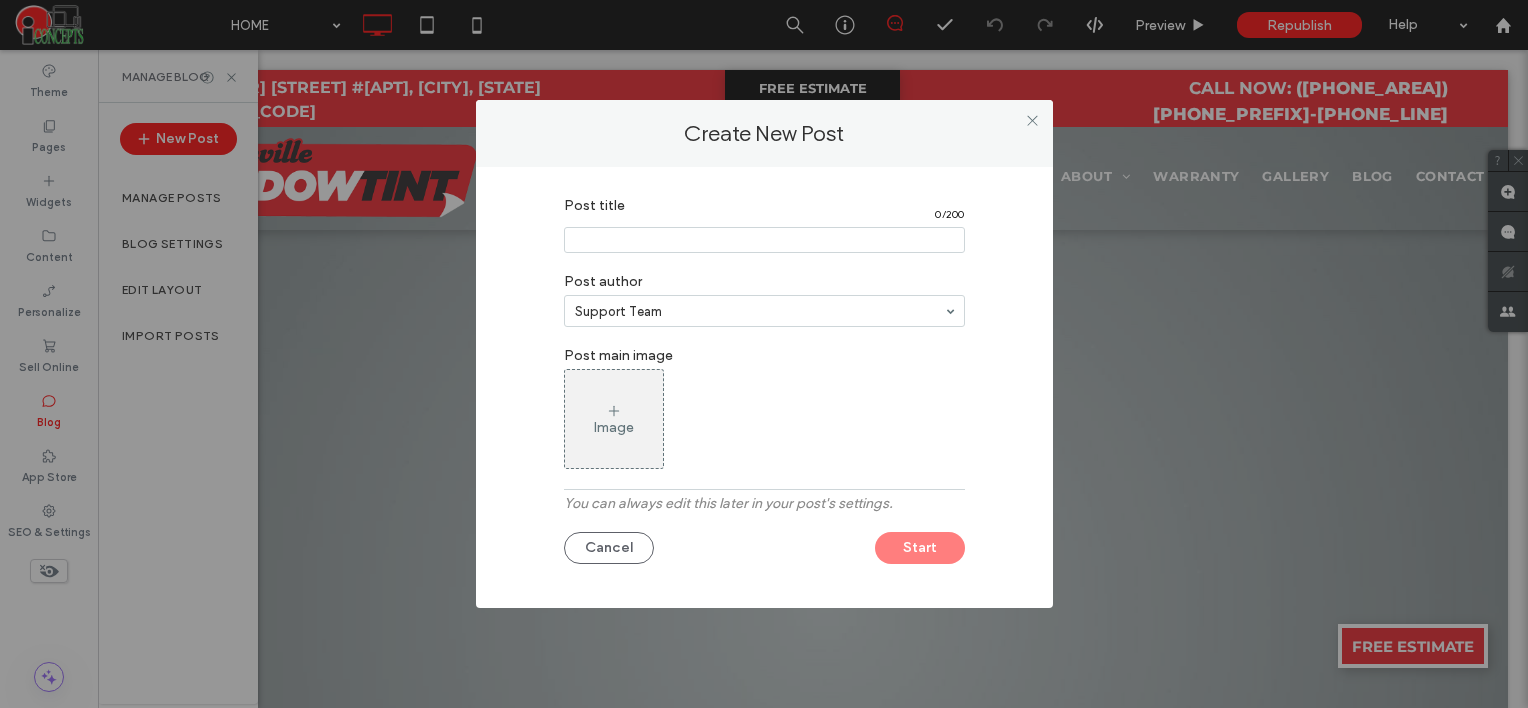click at bounding box center (764, 240) 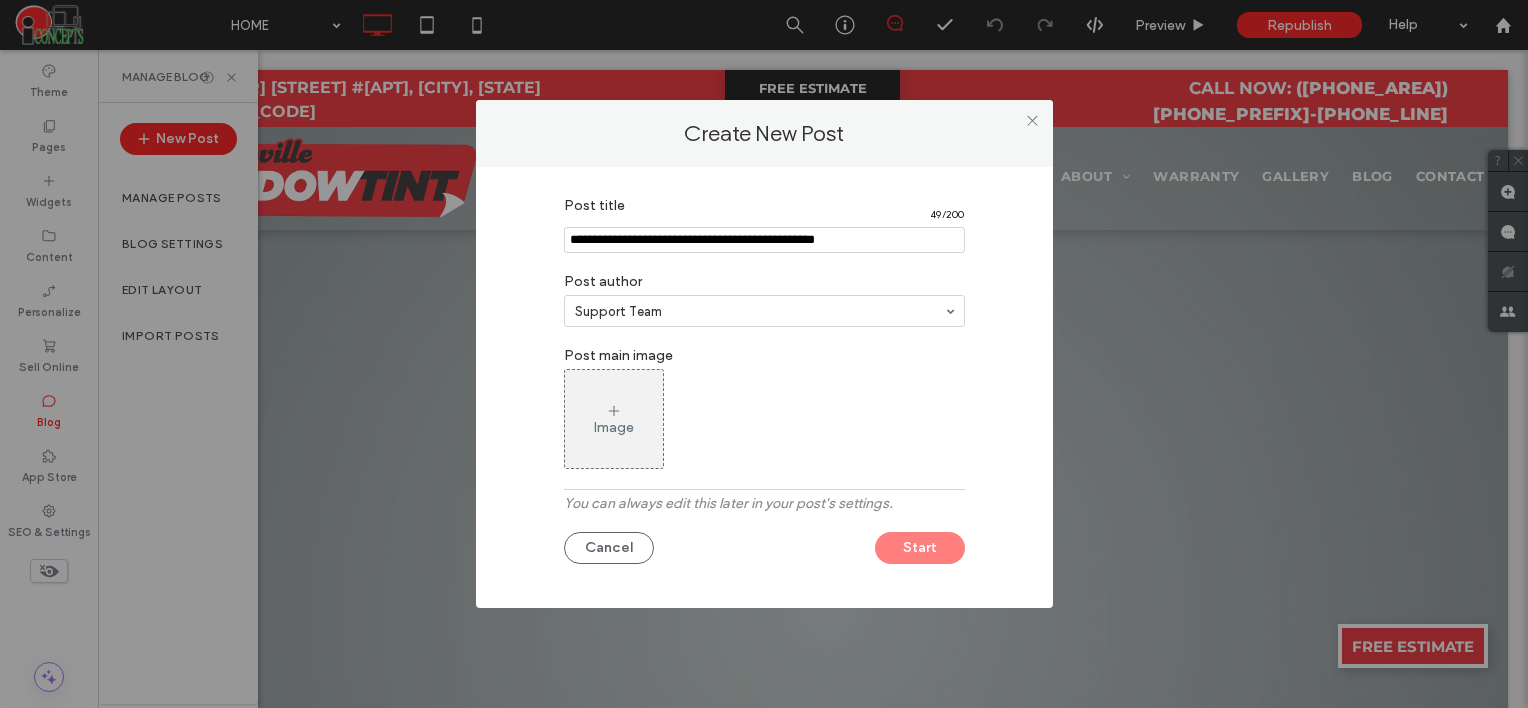 type on "**********" 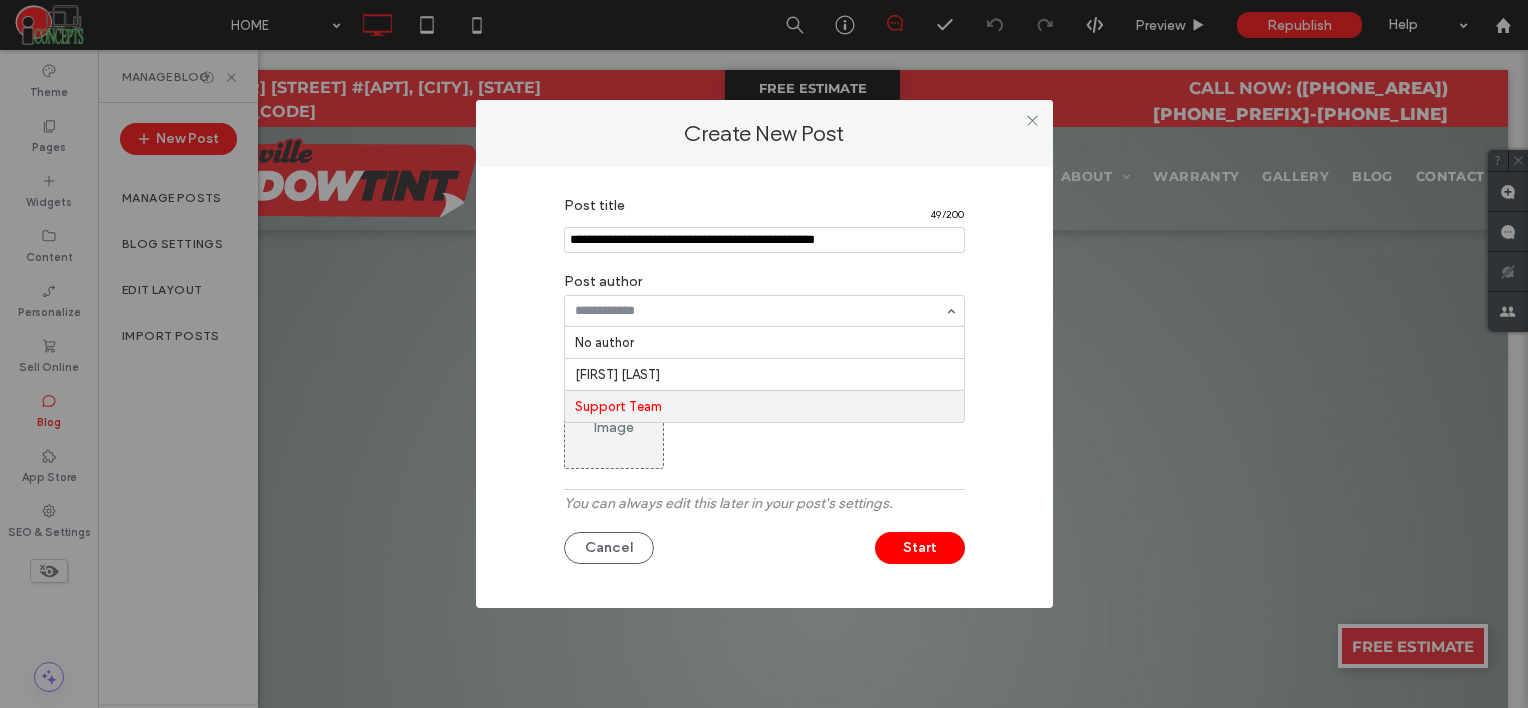 paste on "**********" 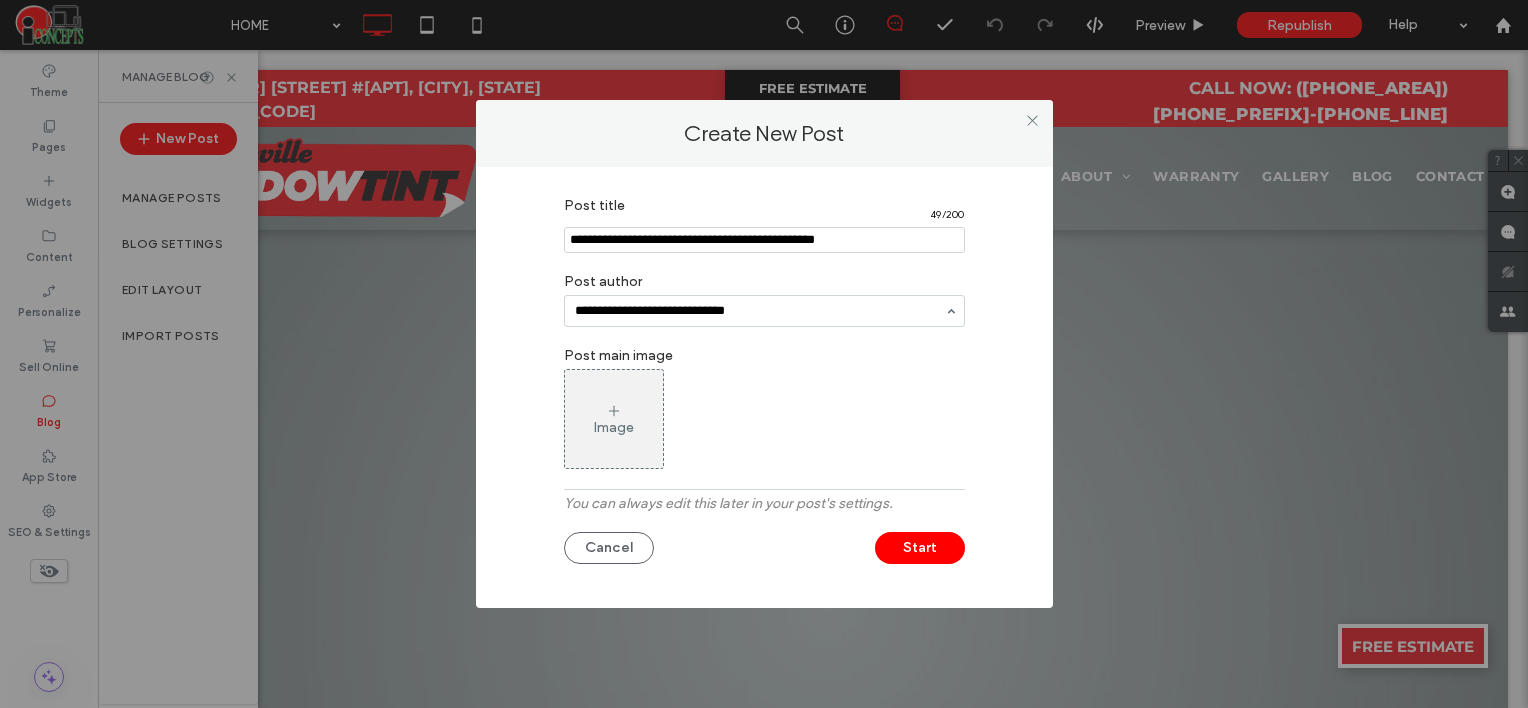 type on "**********" 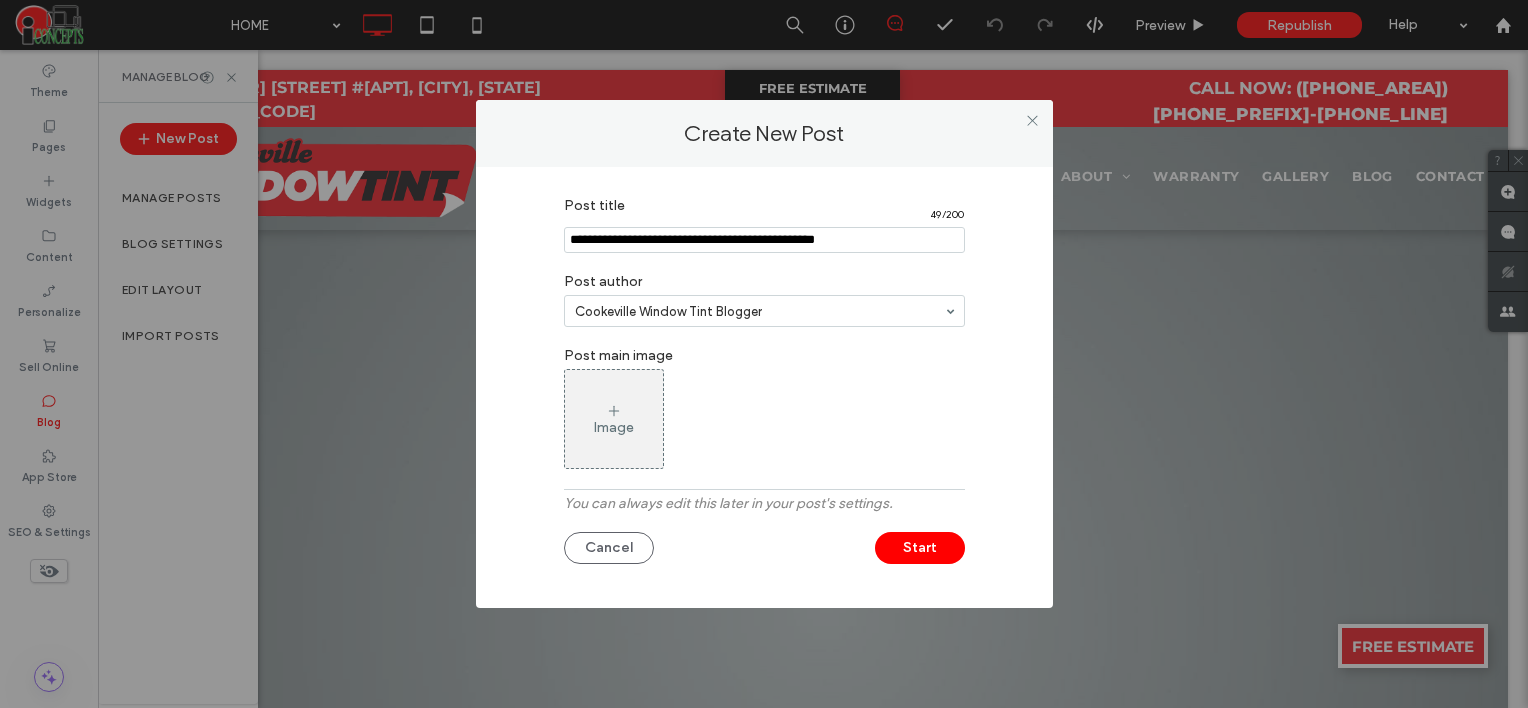click on "Image" at bounding box center [614, 419] 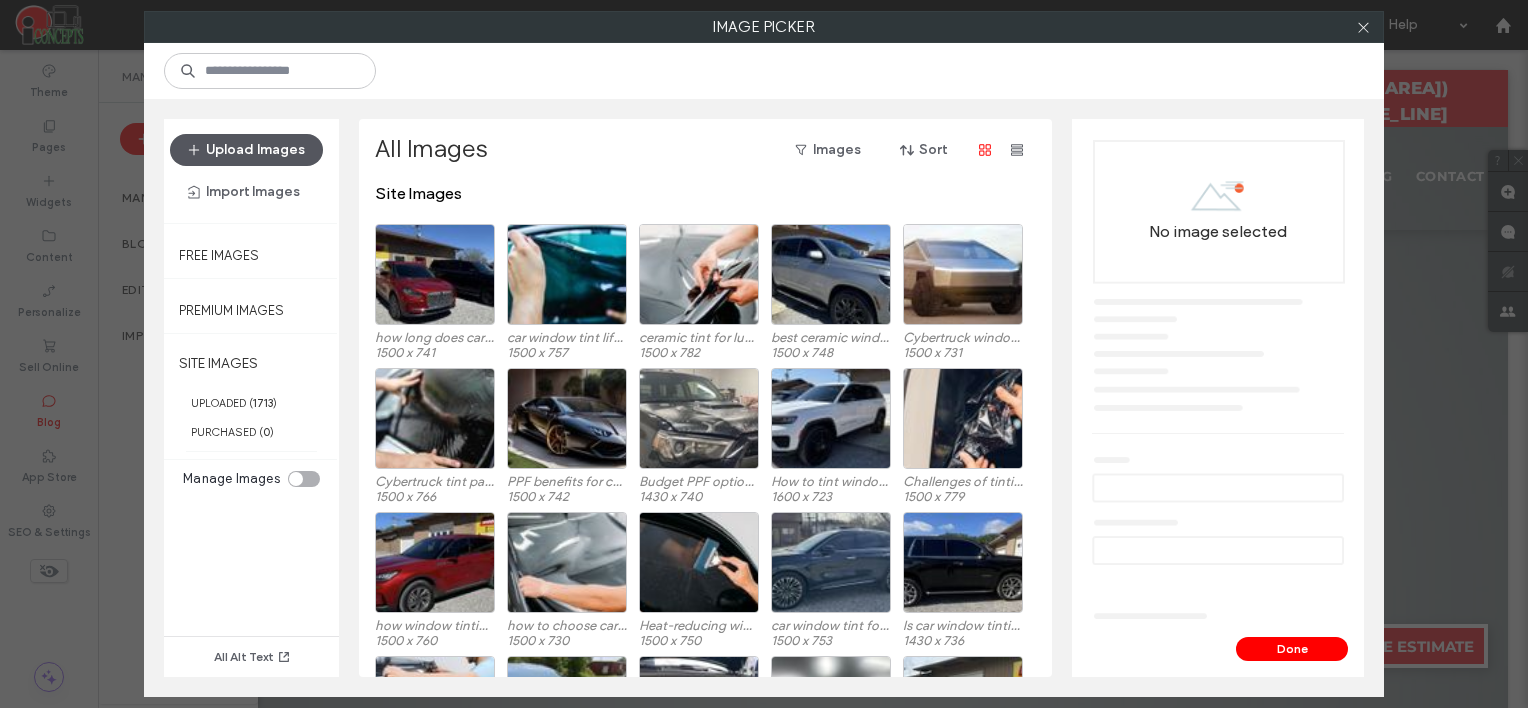 click on "Upload Images" at bounding box center (246, 150) 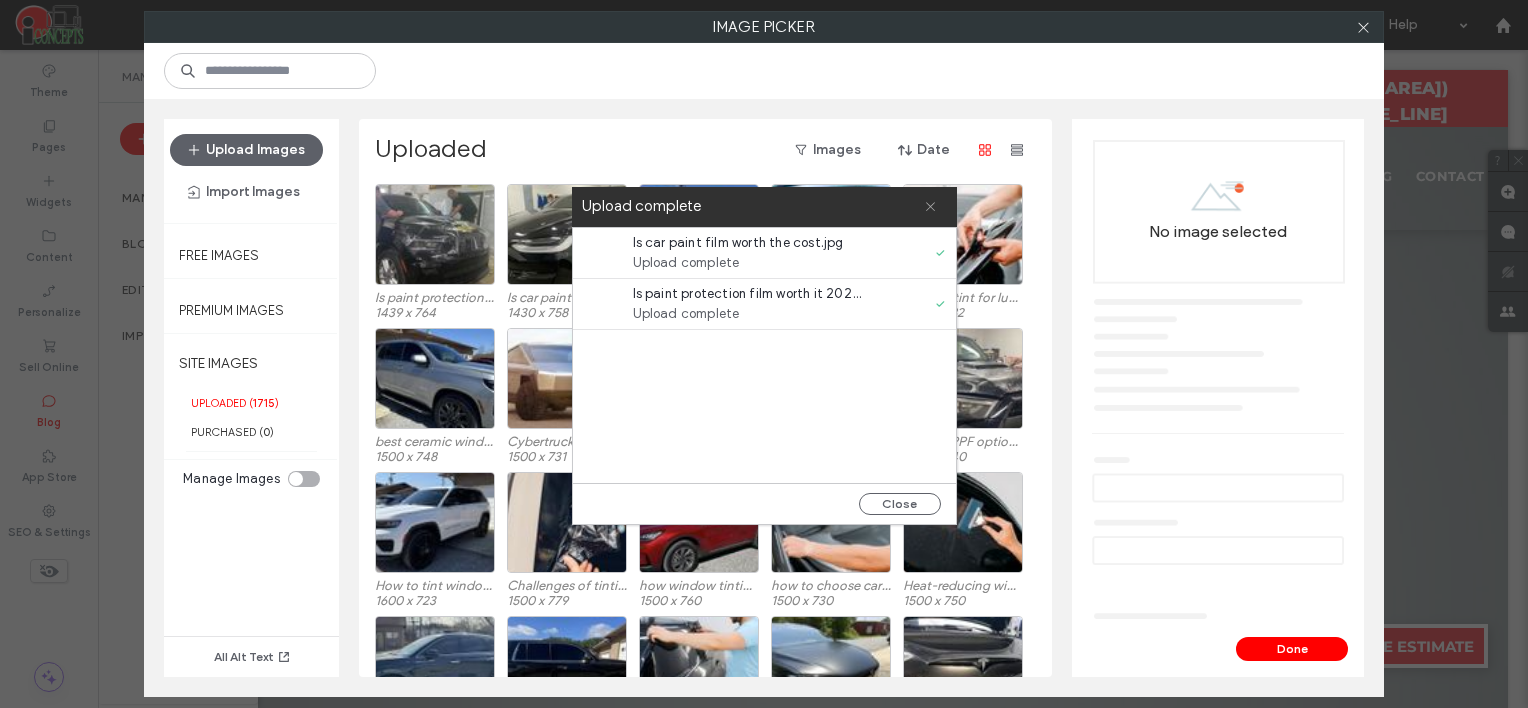 click 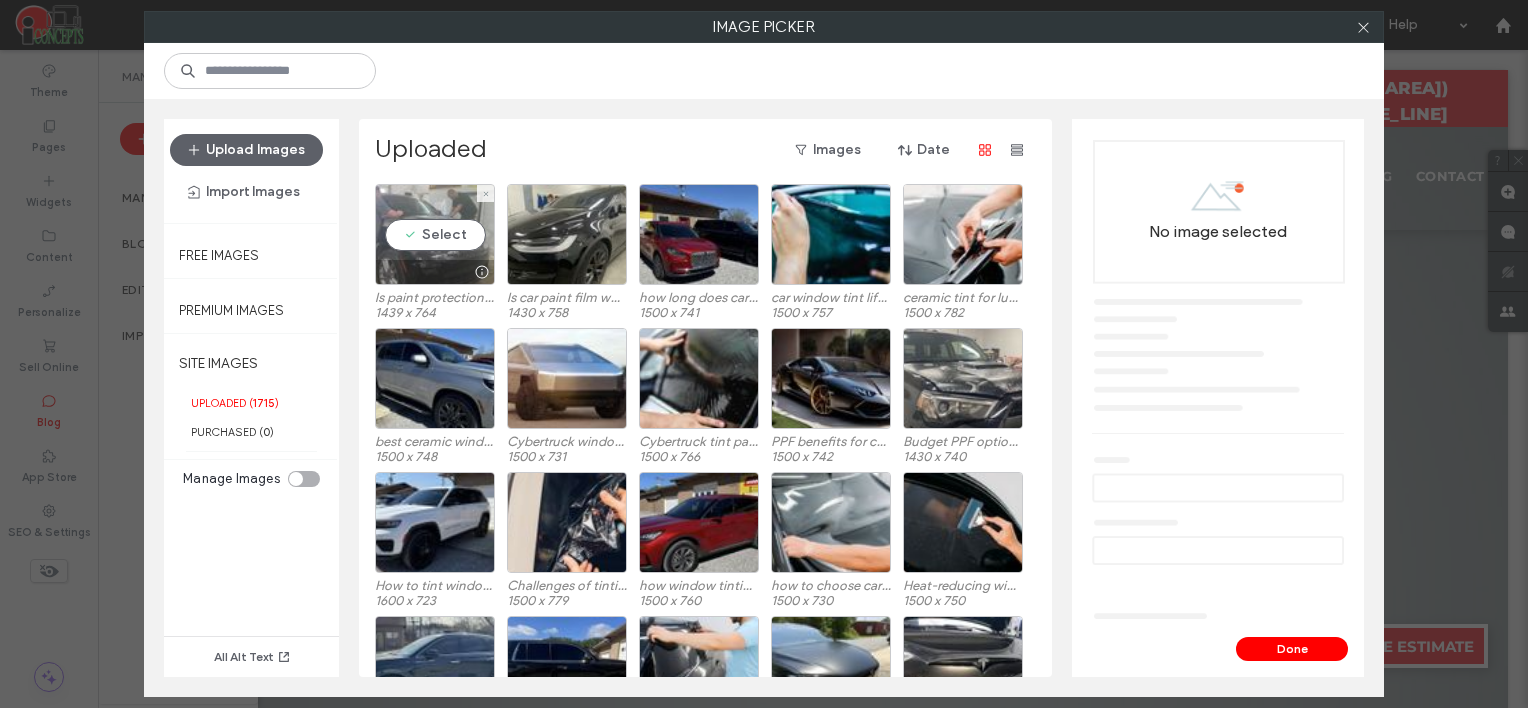 click on "Select" at bounding box center (435, 234) 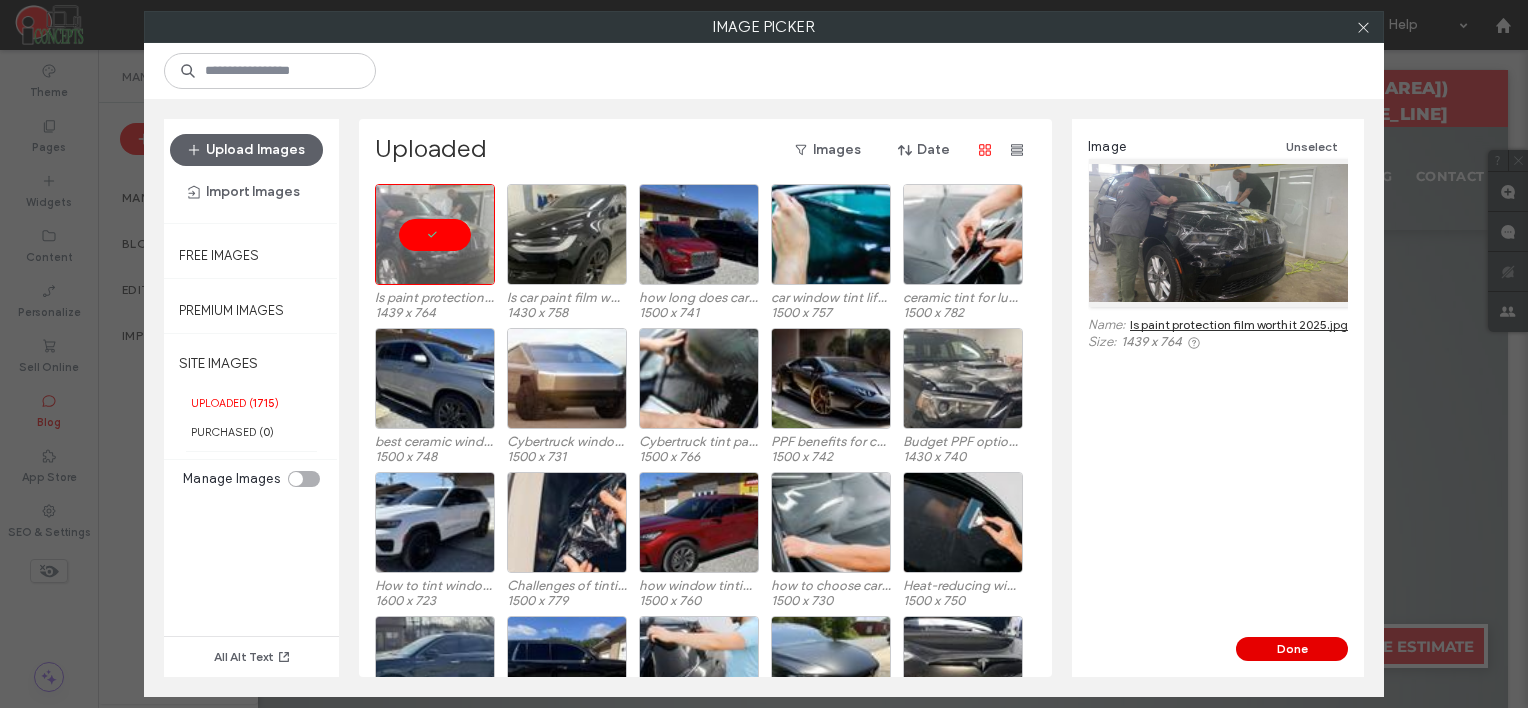 click on "Done" at bounding box center (1292, 649) 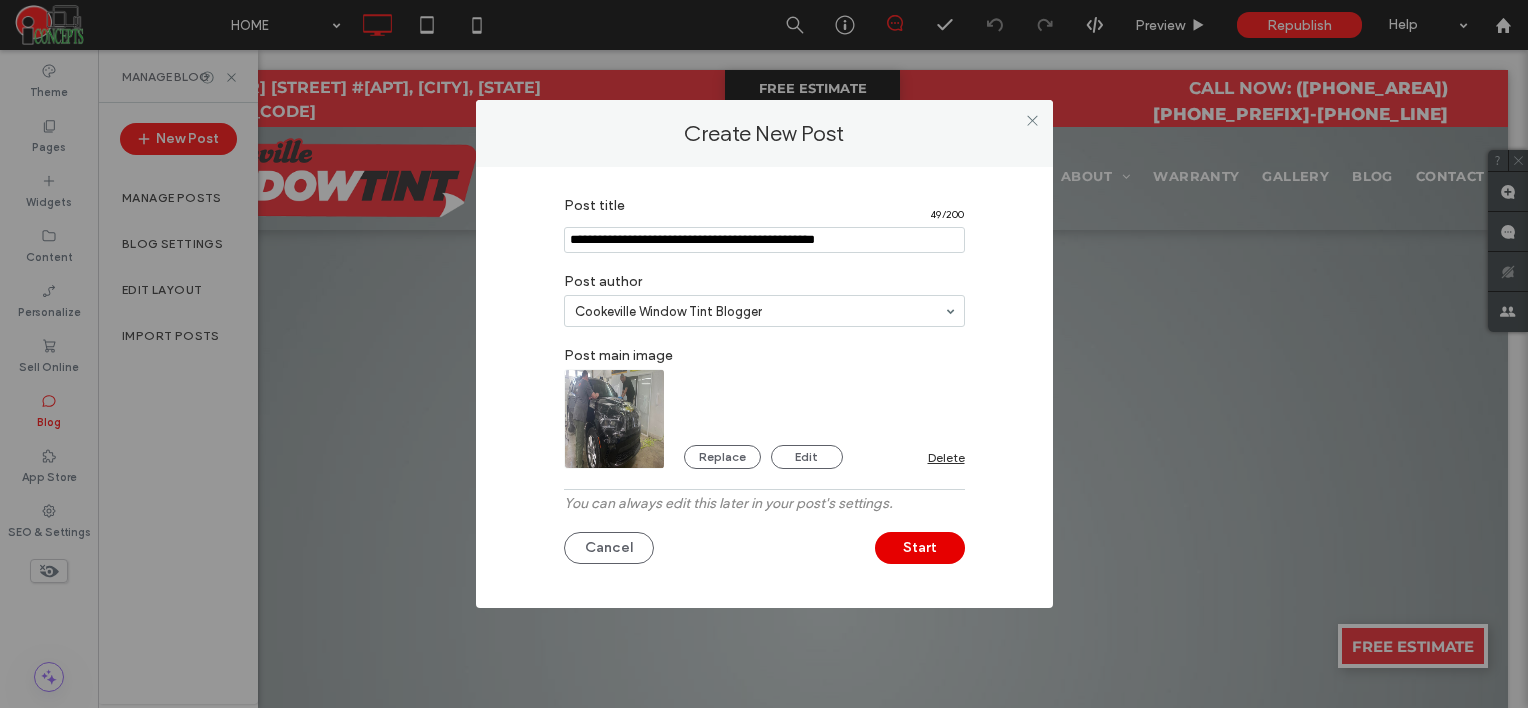 click on "Start" at bounding box center [920, 548] 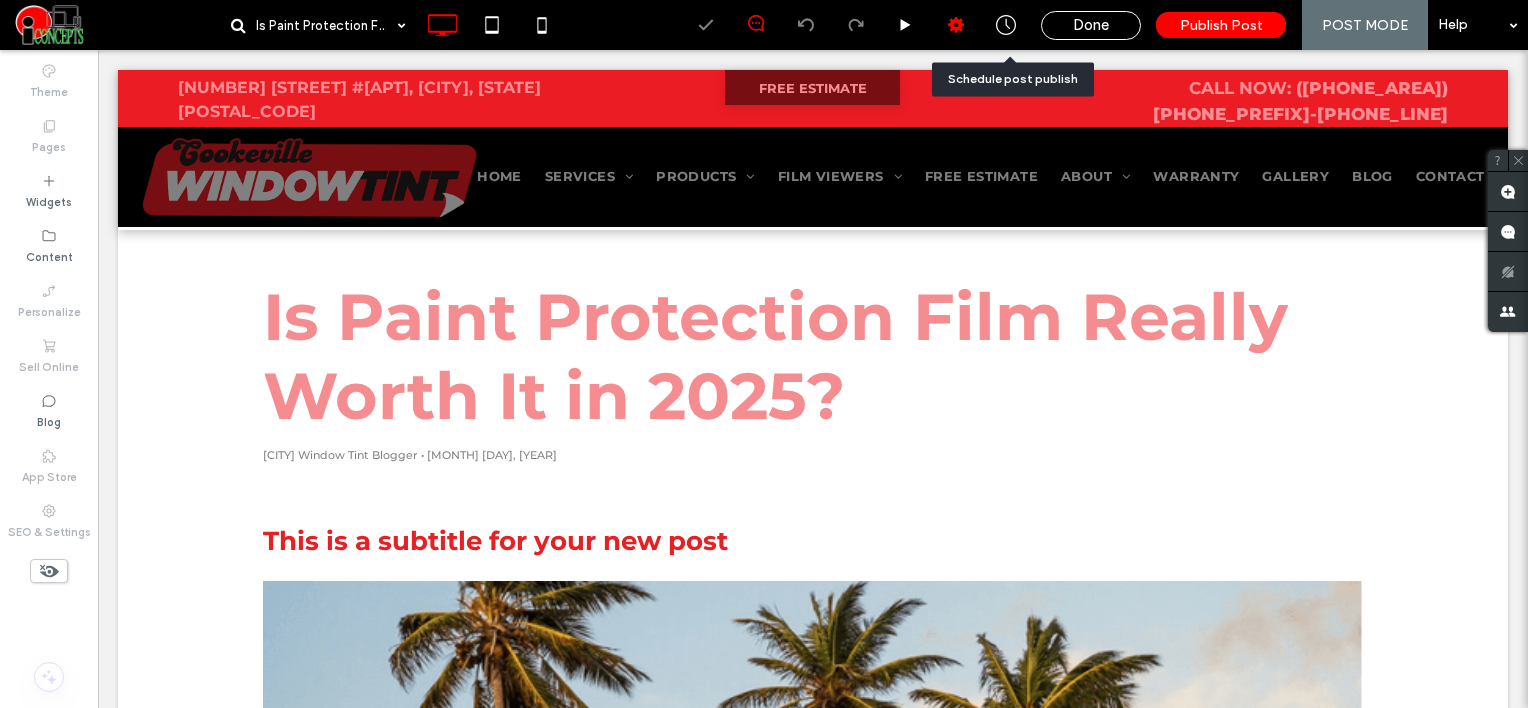 scroll, scrollTop: 0, scrollLeft: 0, axis: both 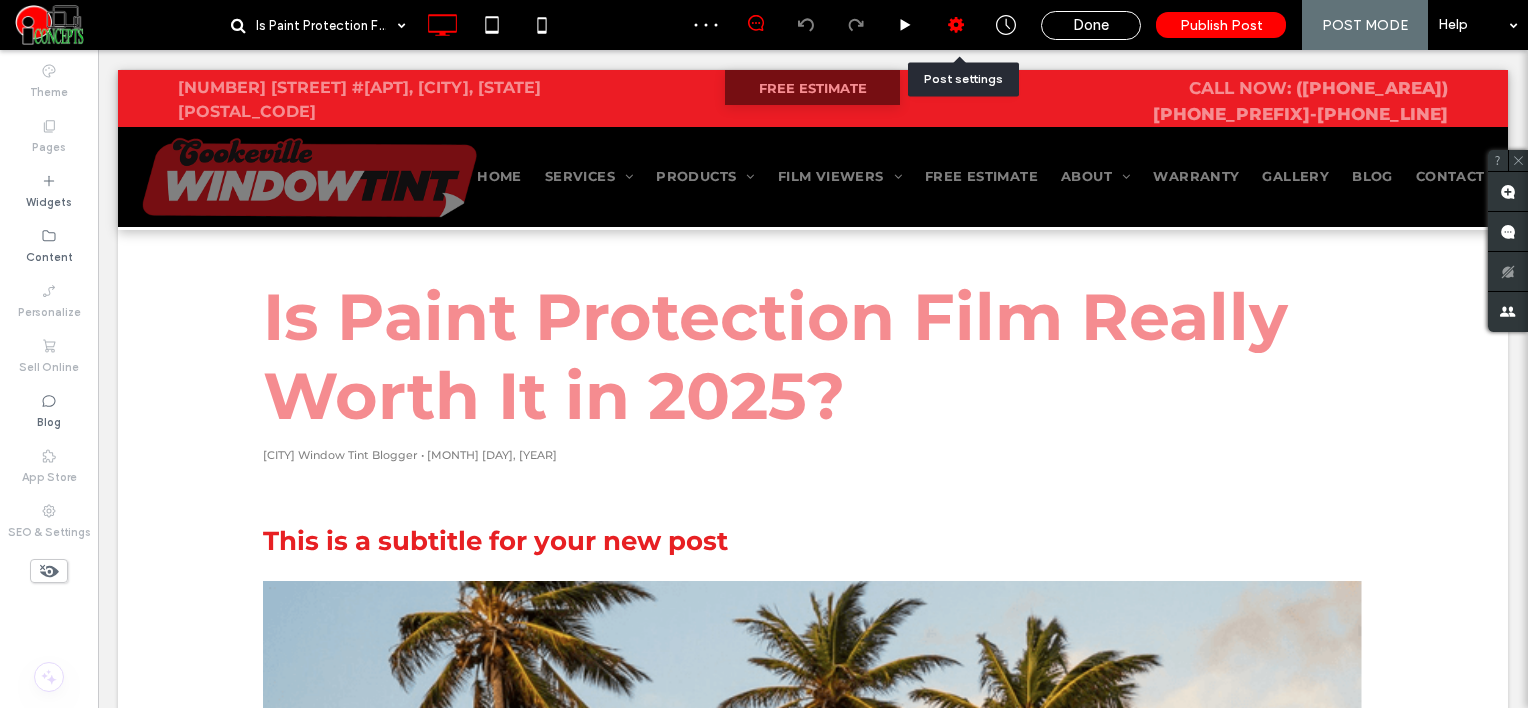 click 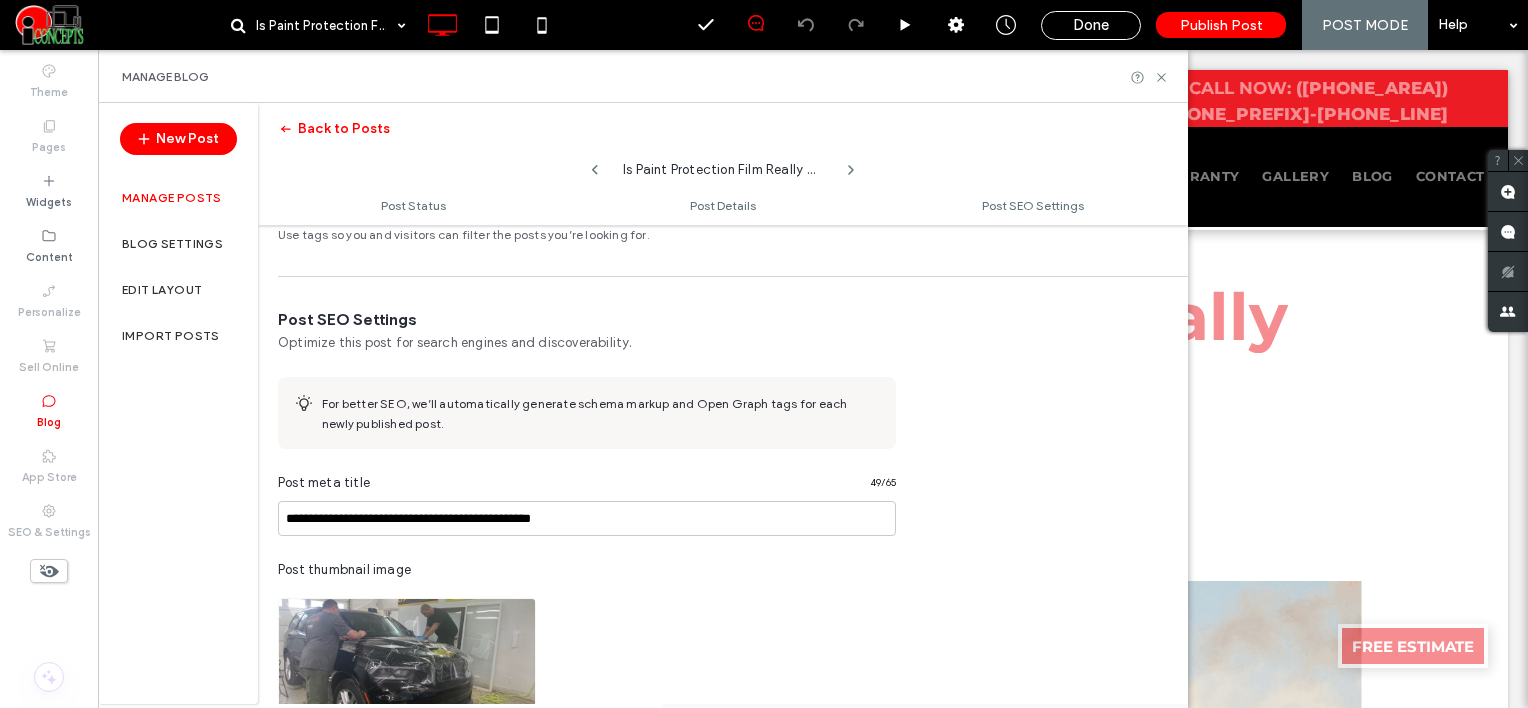 scroll, scrollTop: 1000, scrollLeft: 0, axis: vertical 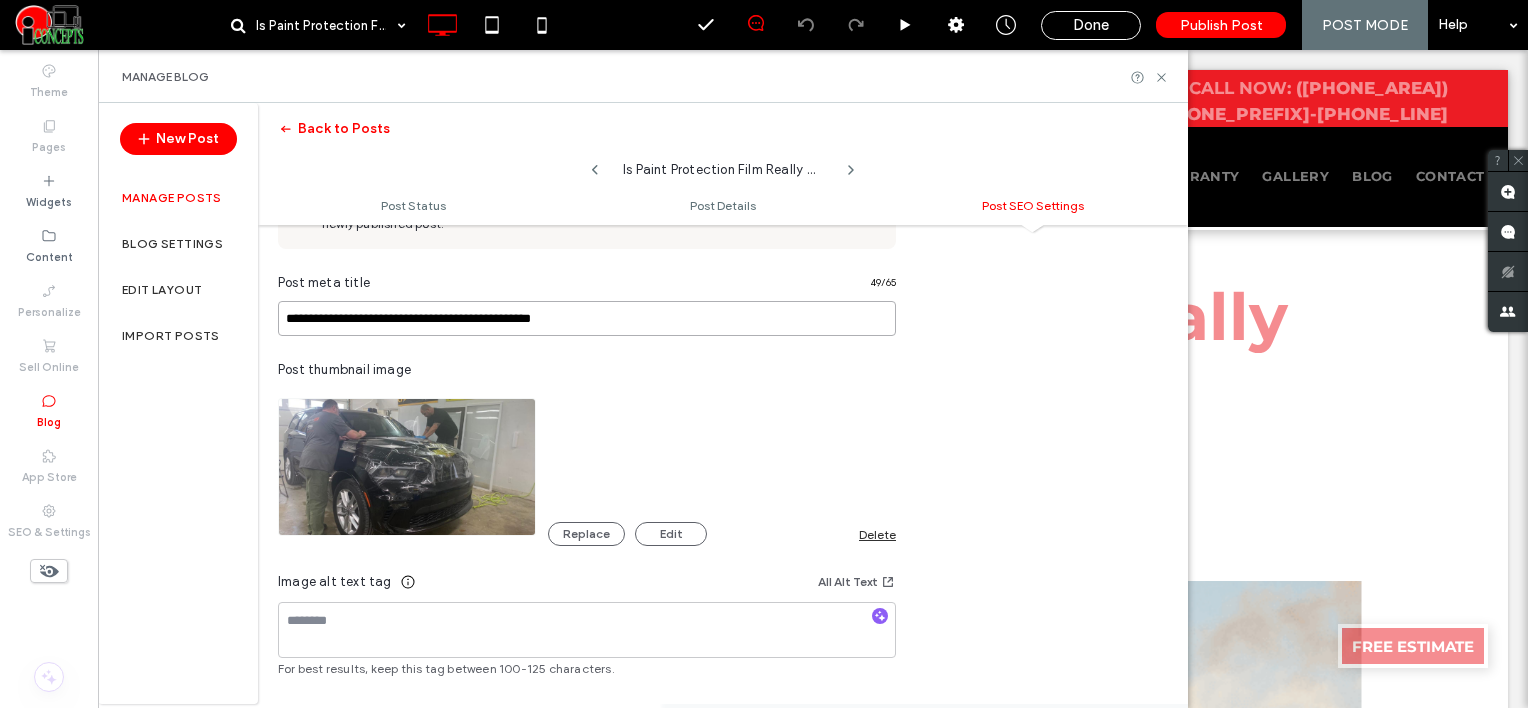 drag, startPoint x: 588, startPoint y: 317, endPoint x: 278, endPoint y: 340, distance: 310.85205 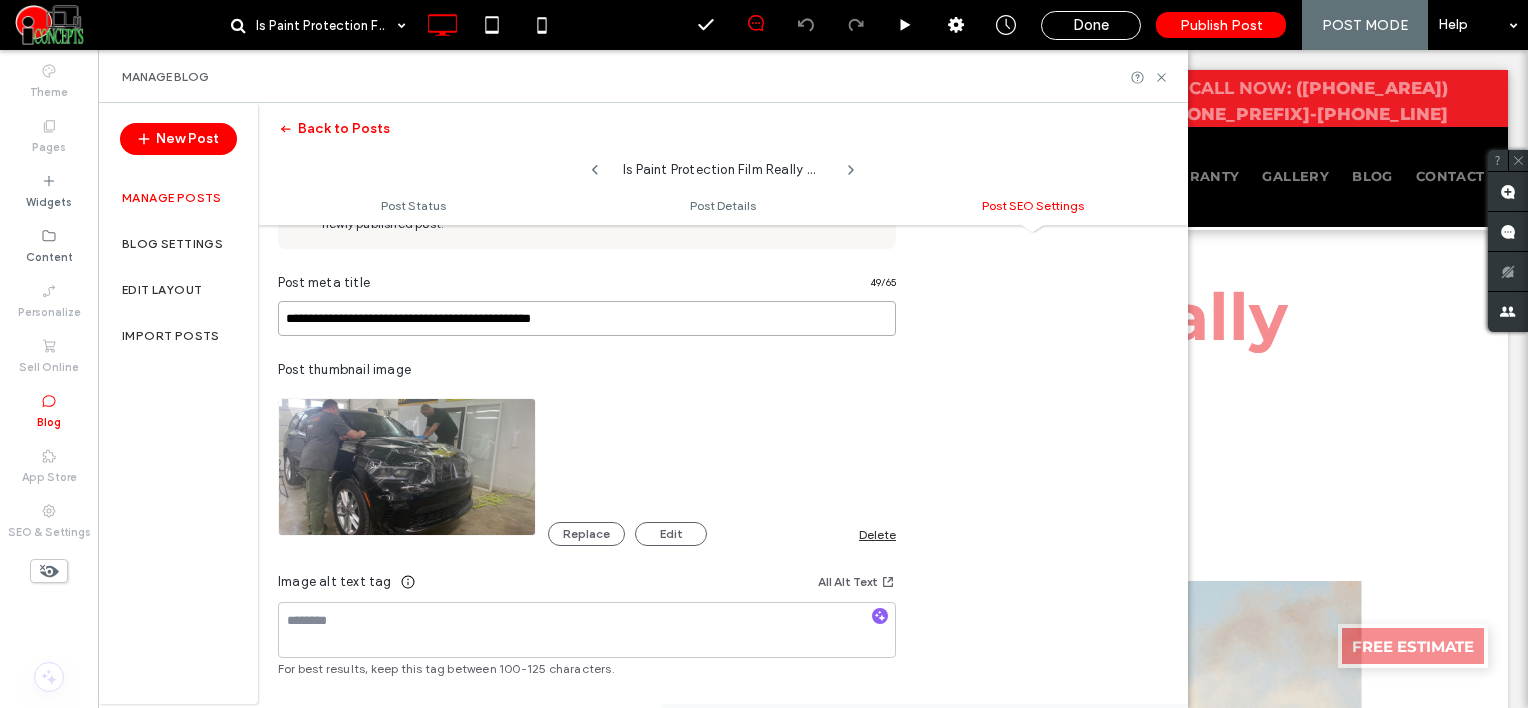 paste 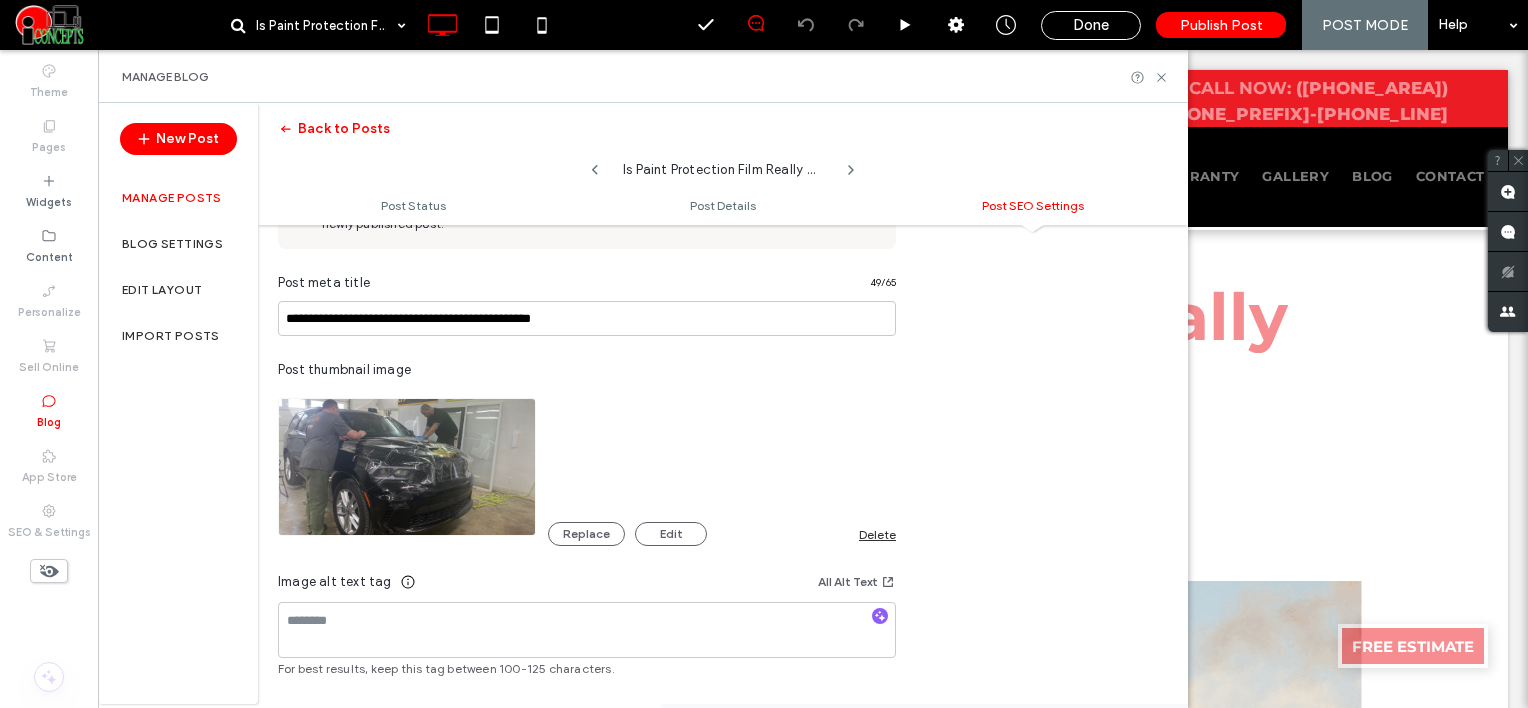 click on "Post thumbnail image Replace Edit Delete" at bounding box center (587, 453) 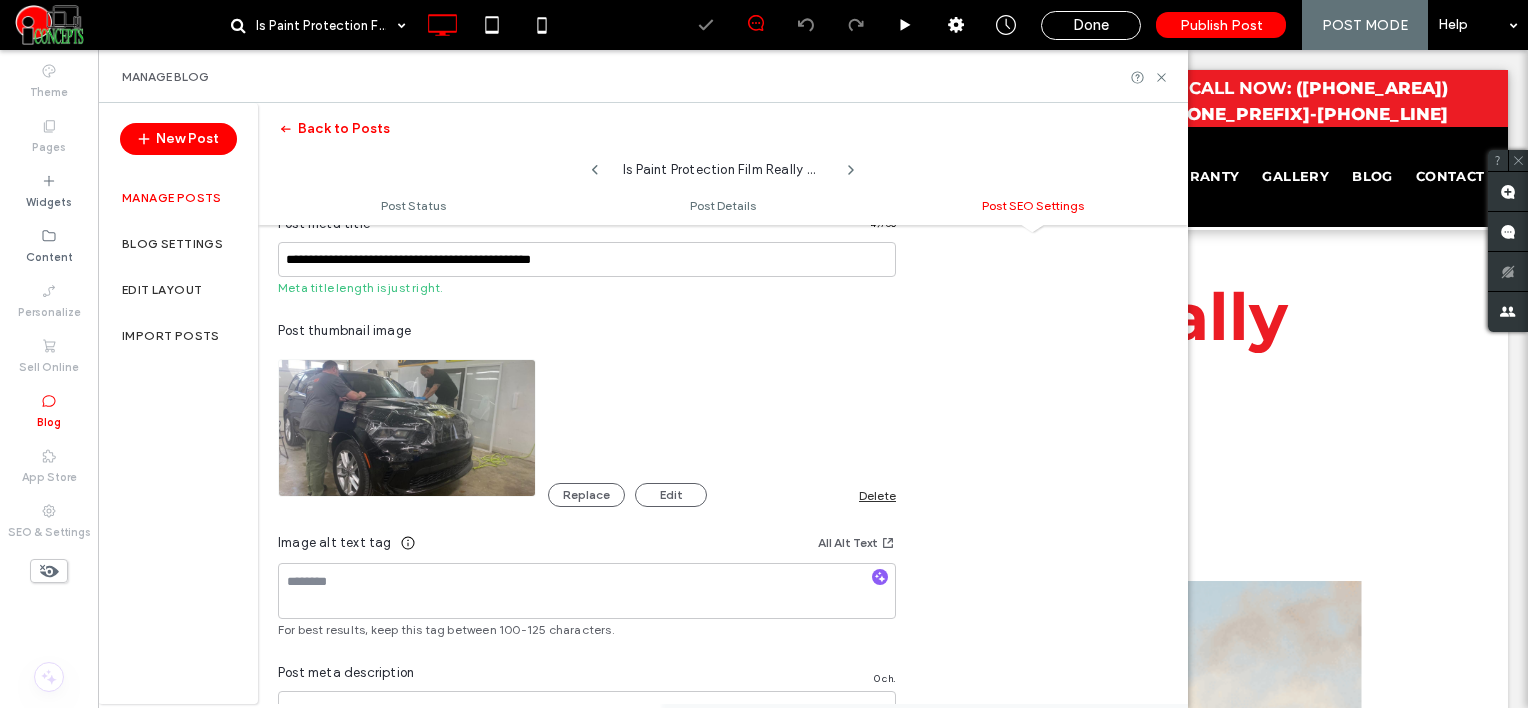 scroll, scrollTop: 0, scrollLeft: 0, axis: both 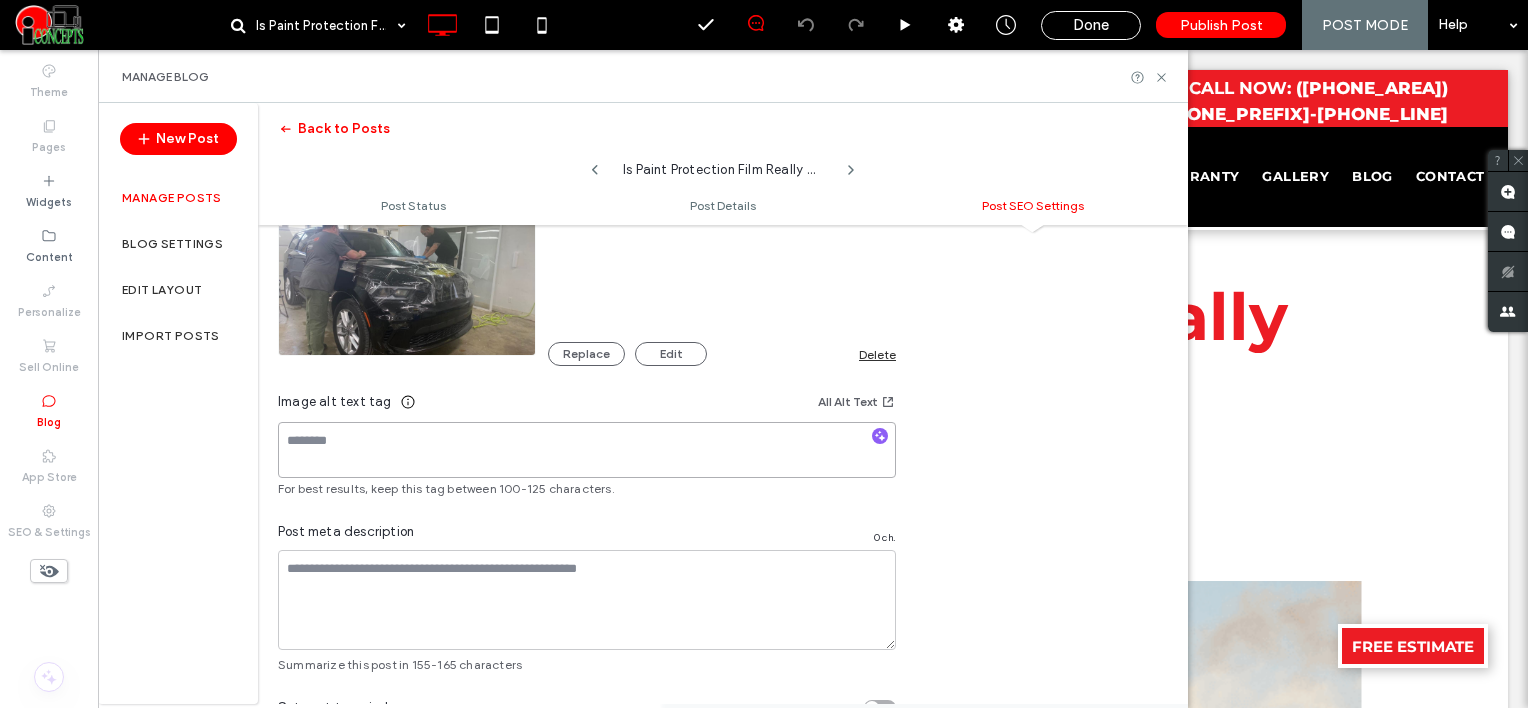 click at bounding box center [587, 450] 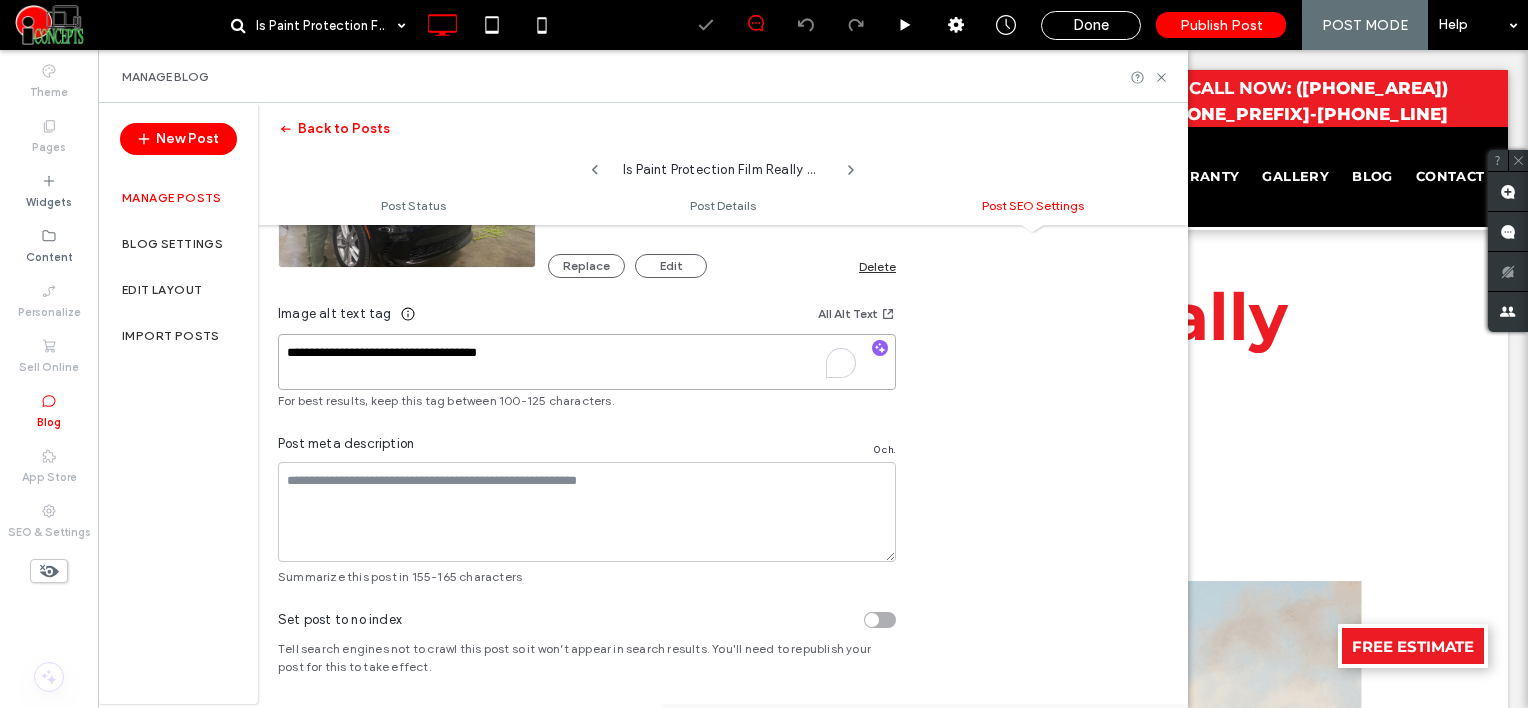 scroll, scrollTop: 1292, scrollLeft: 0, axis: vertical 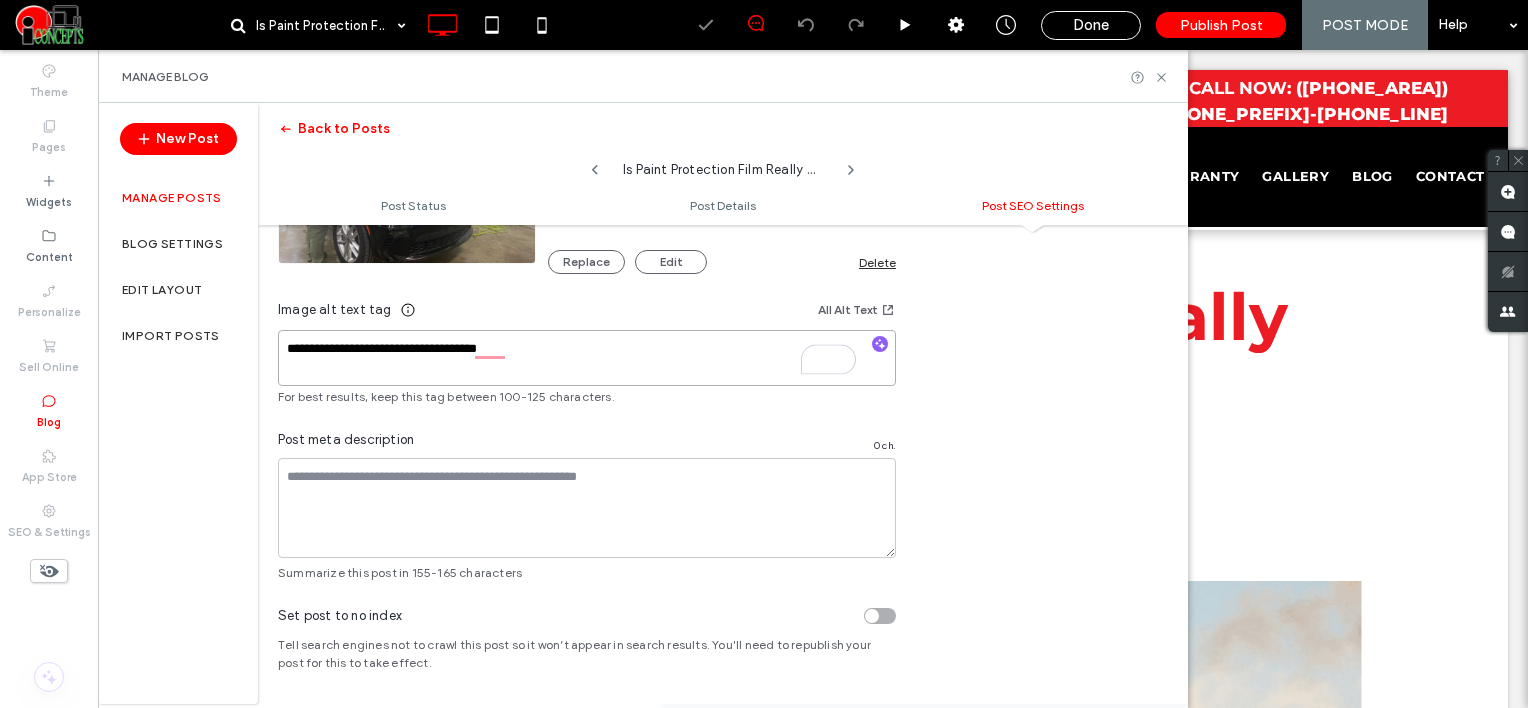 type on "**********" 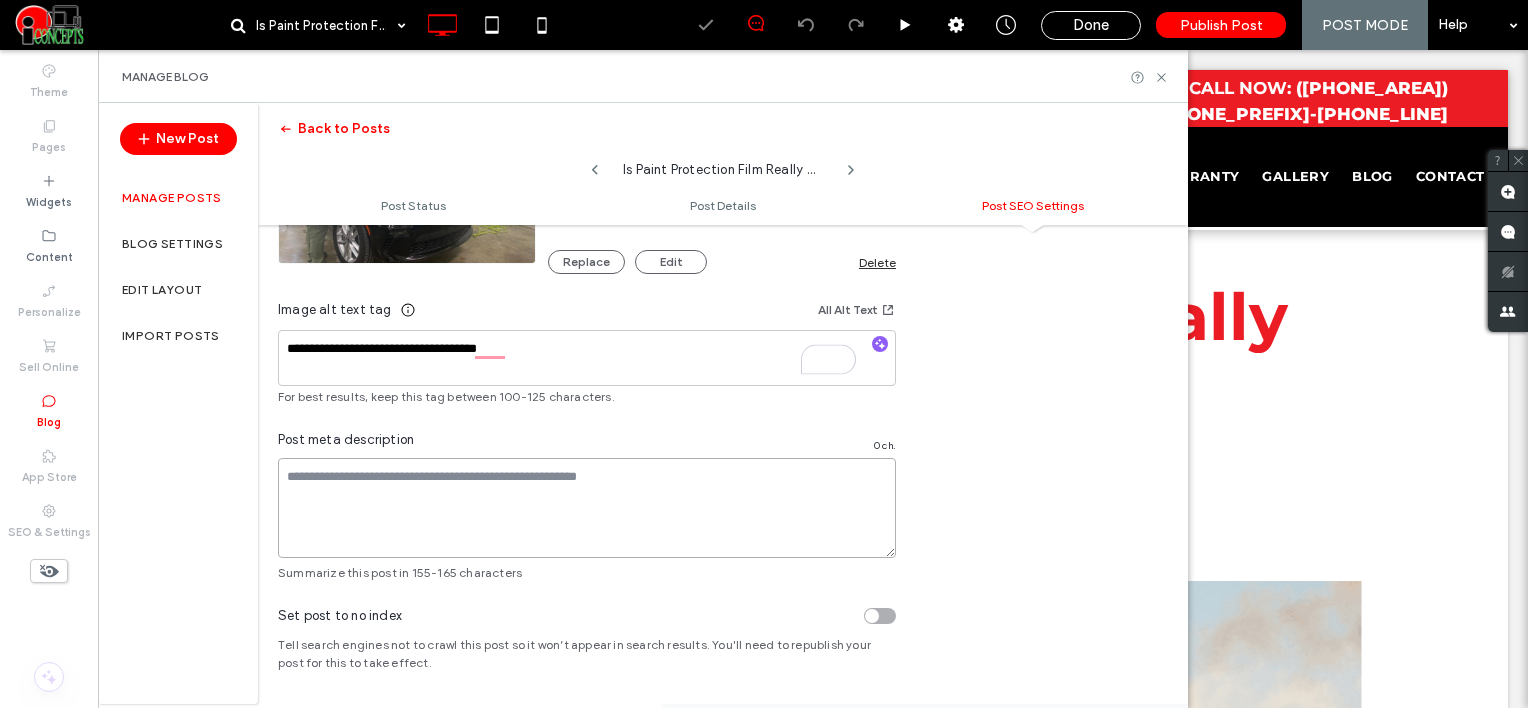 click at bounding box center (587, 508) 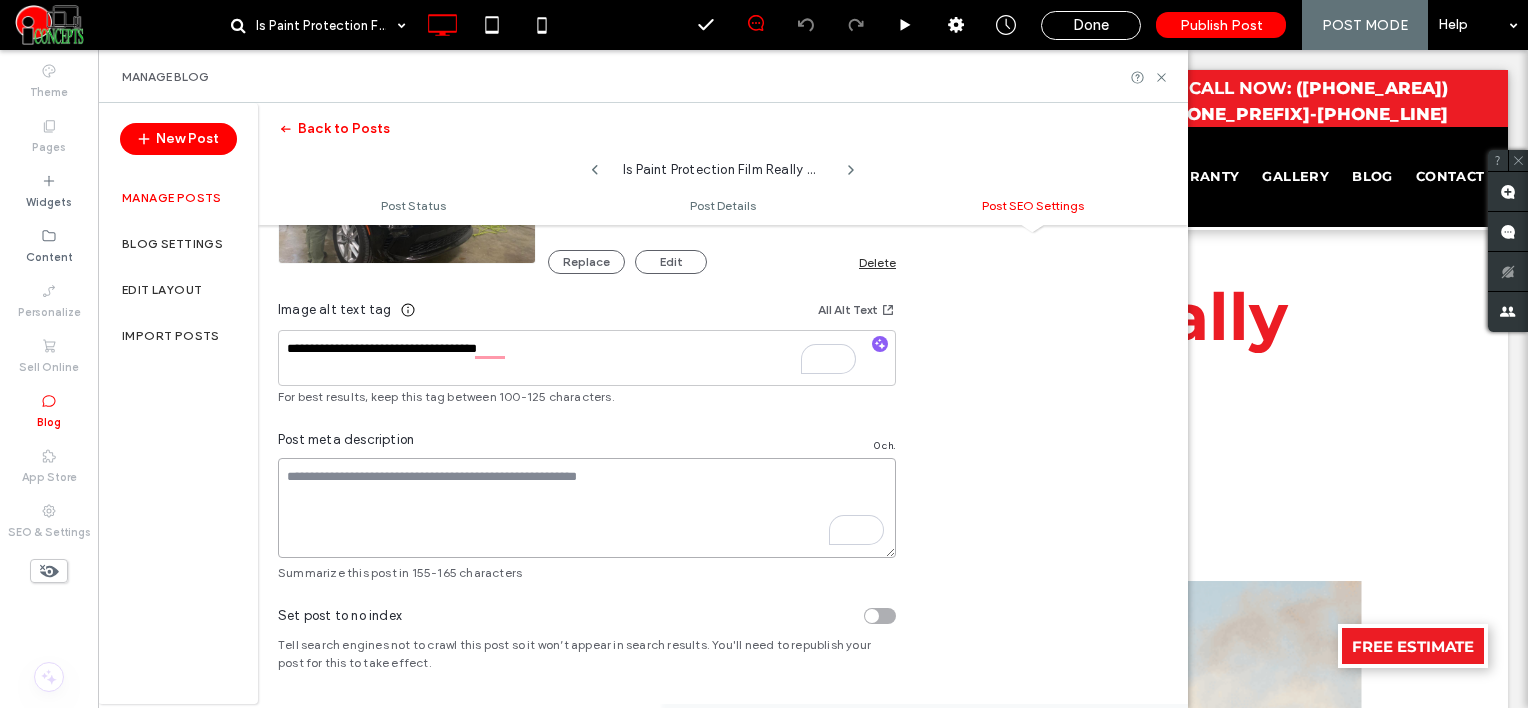 paste on "**********" 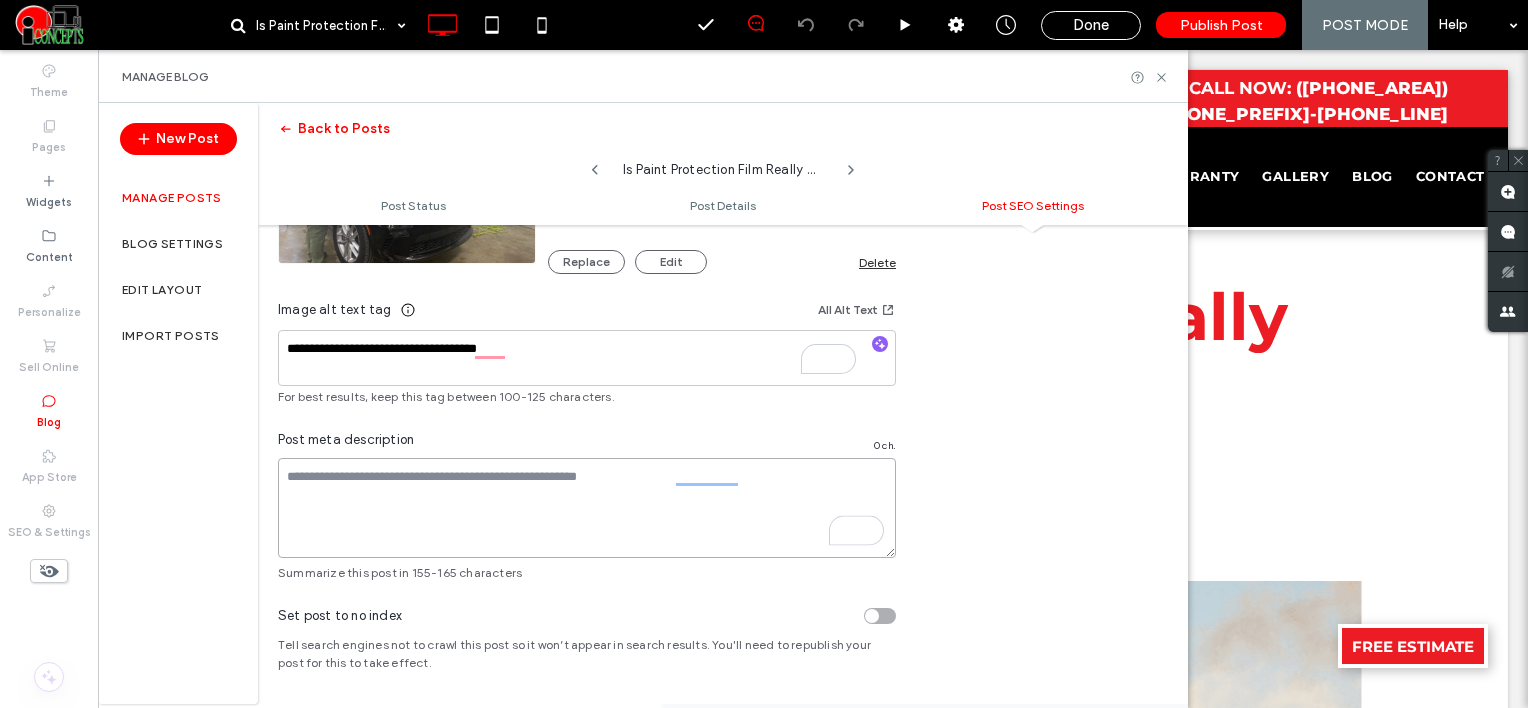 paste on "**********" 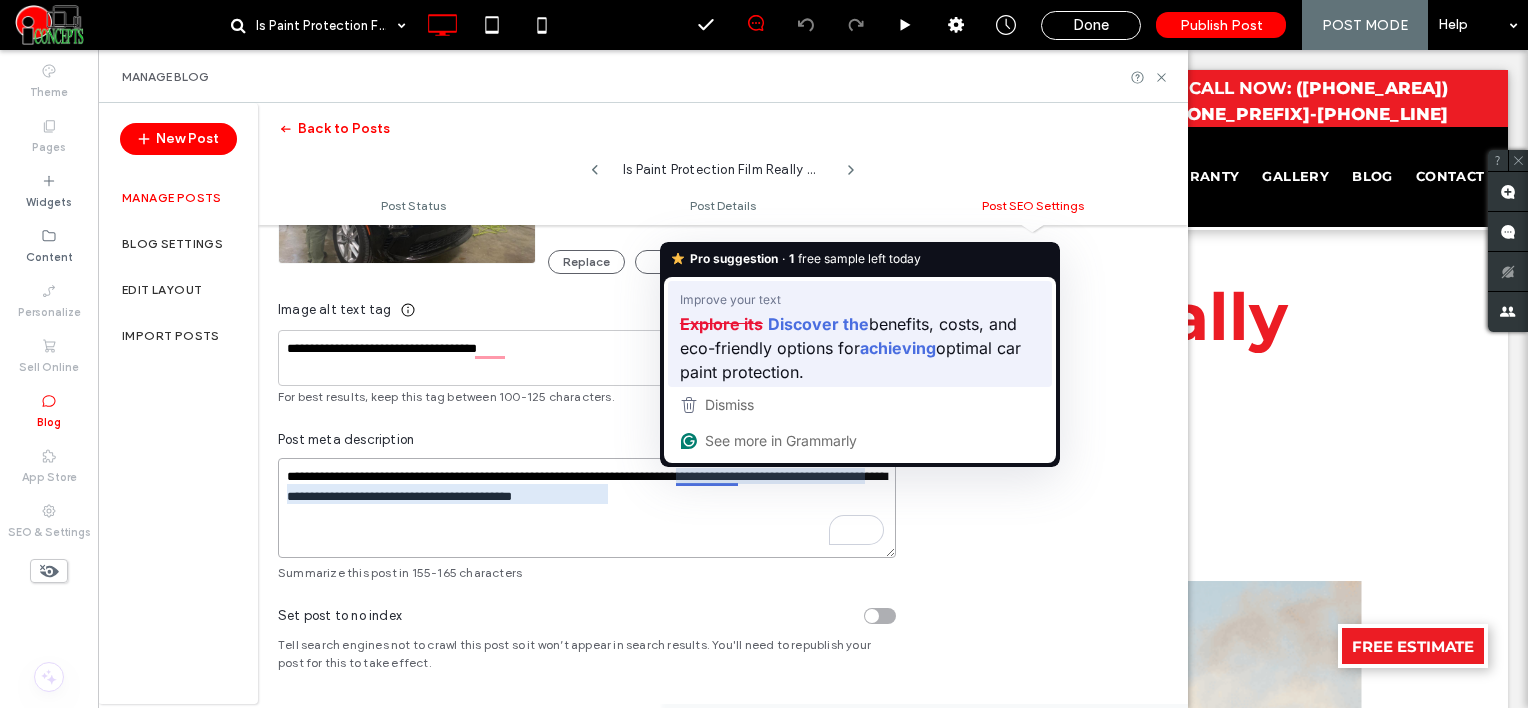 type on "**********" 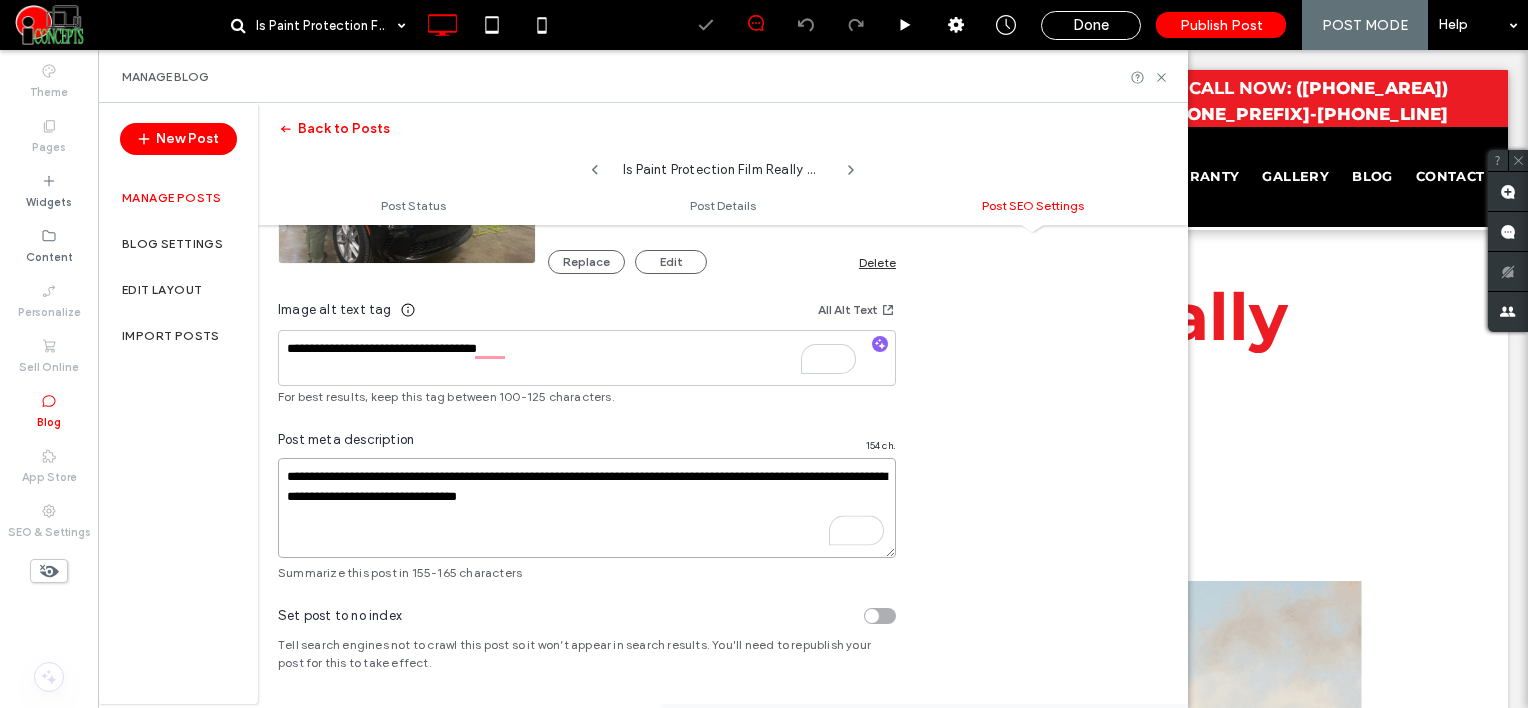 scroll, scrollTop: 0, scrollLeft: 0, axis: both 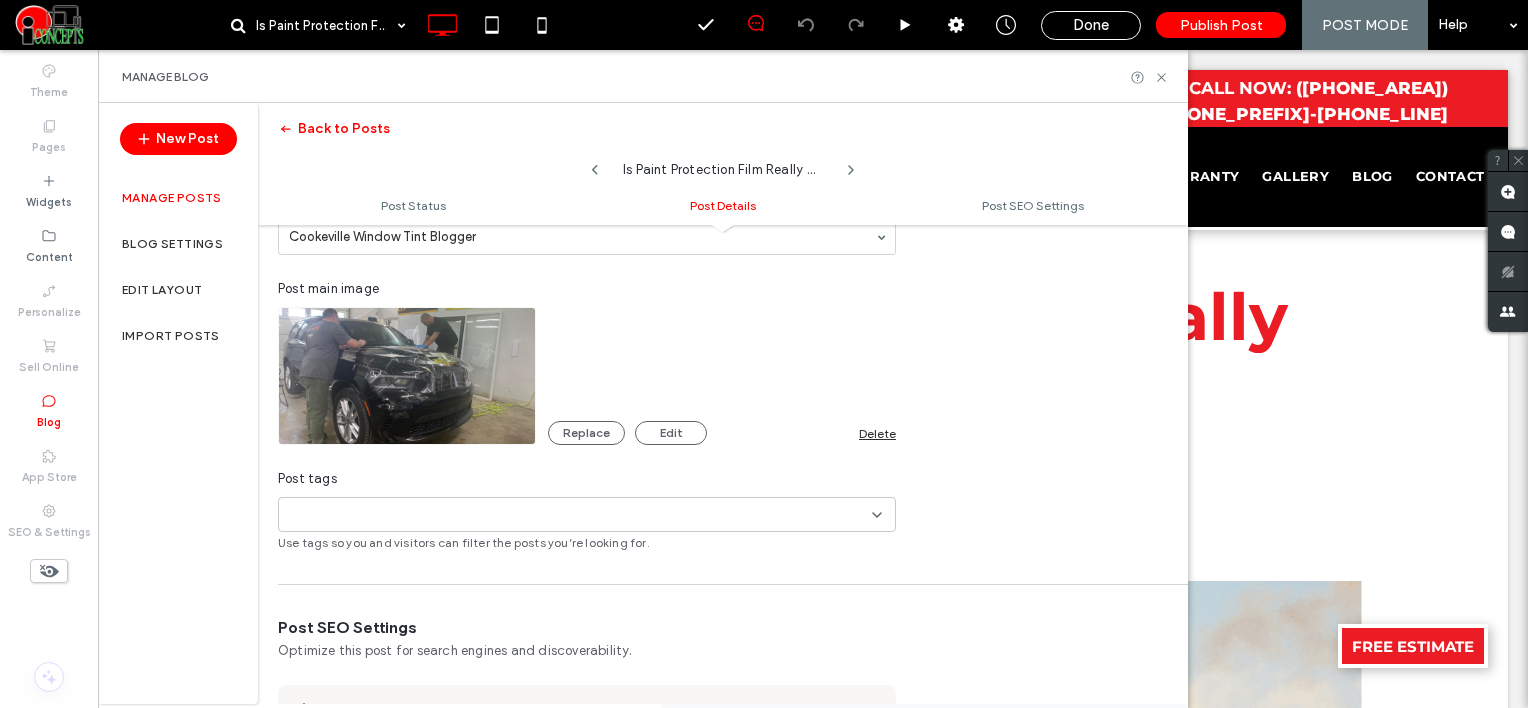 click at bounding box center [356, 515] 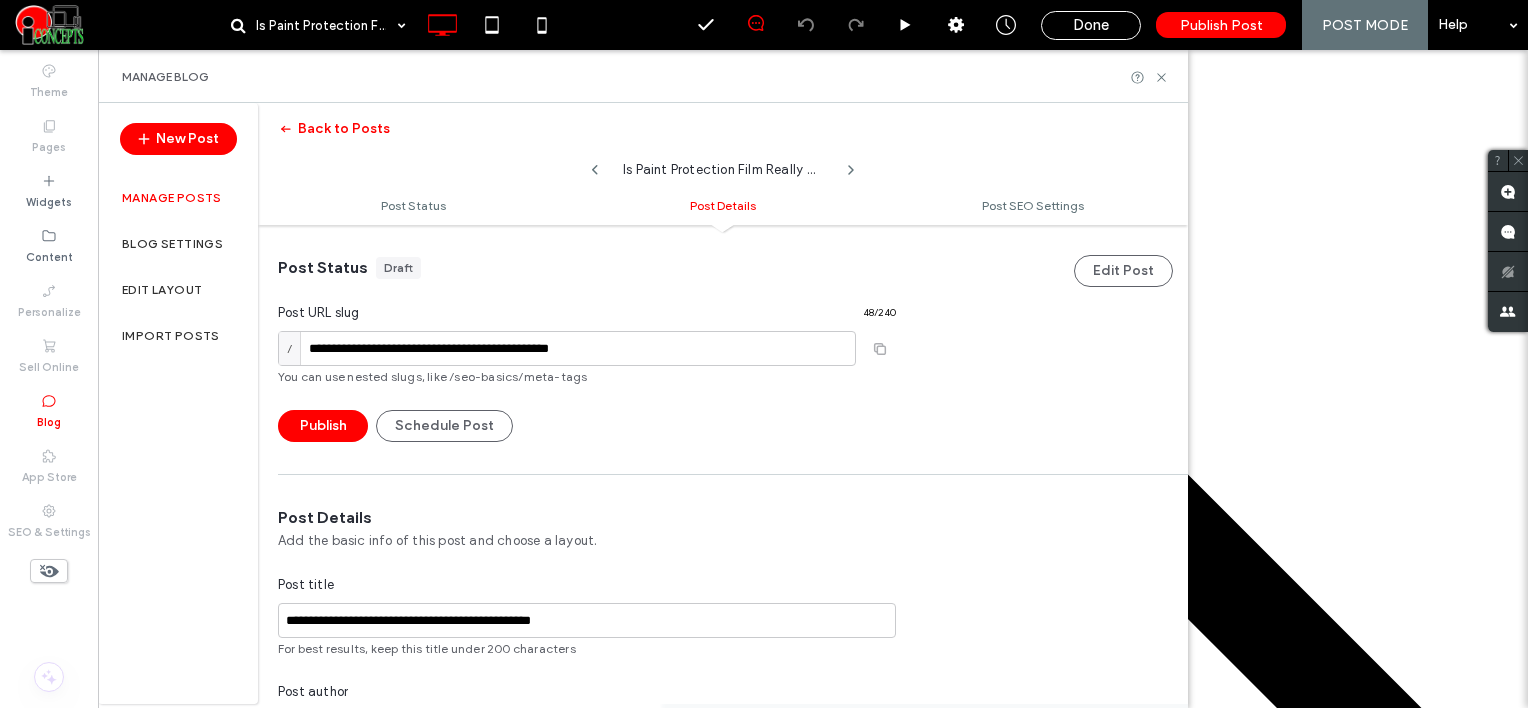 scroll, scrollTop: 0, scrollLeft: 0, axis: both 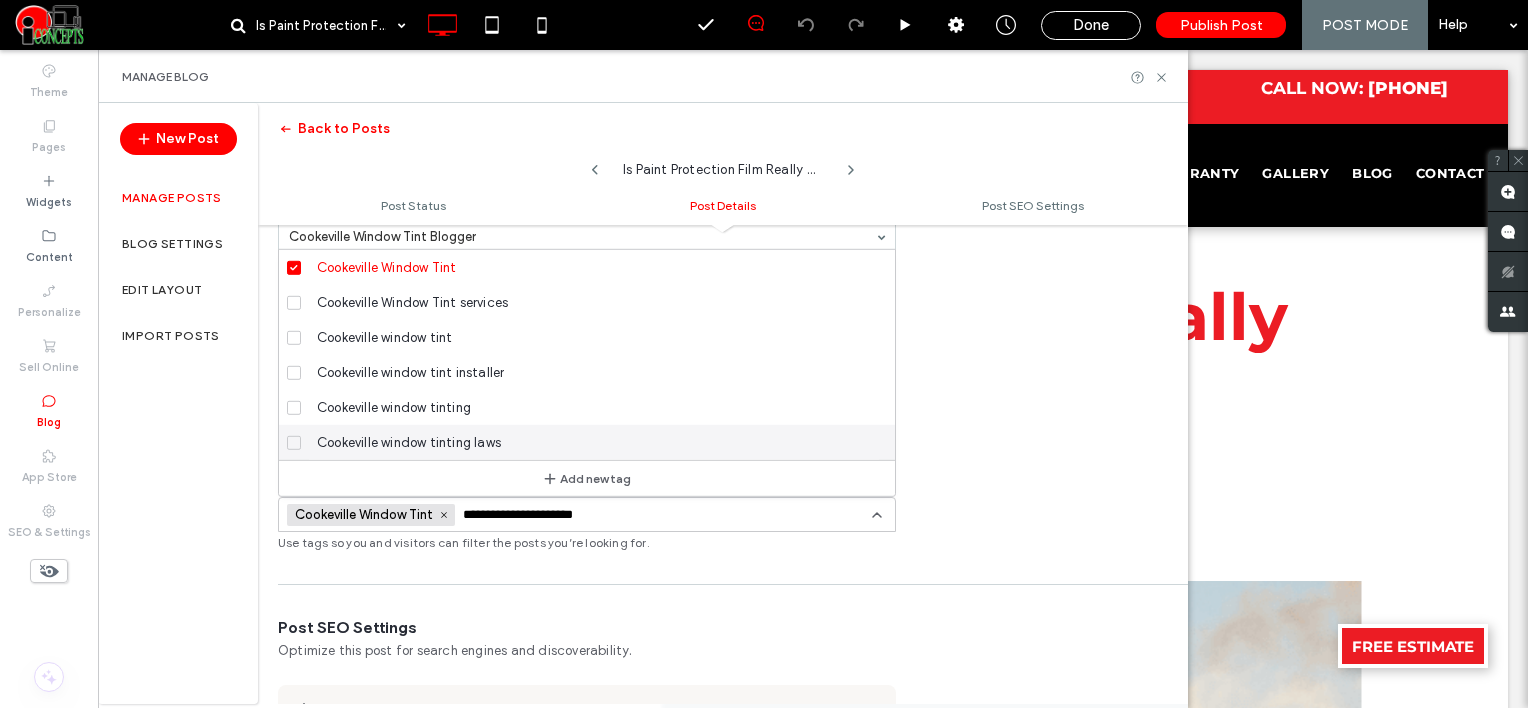 click on "**********" at bounding box center (532, 515) 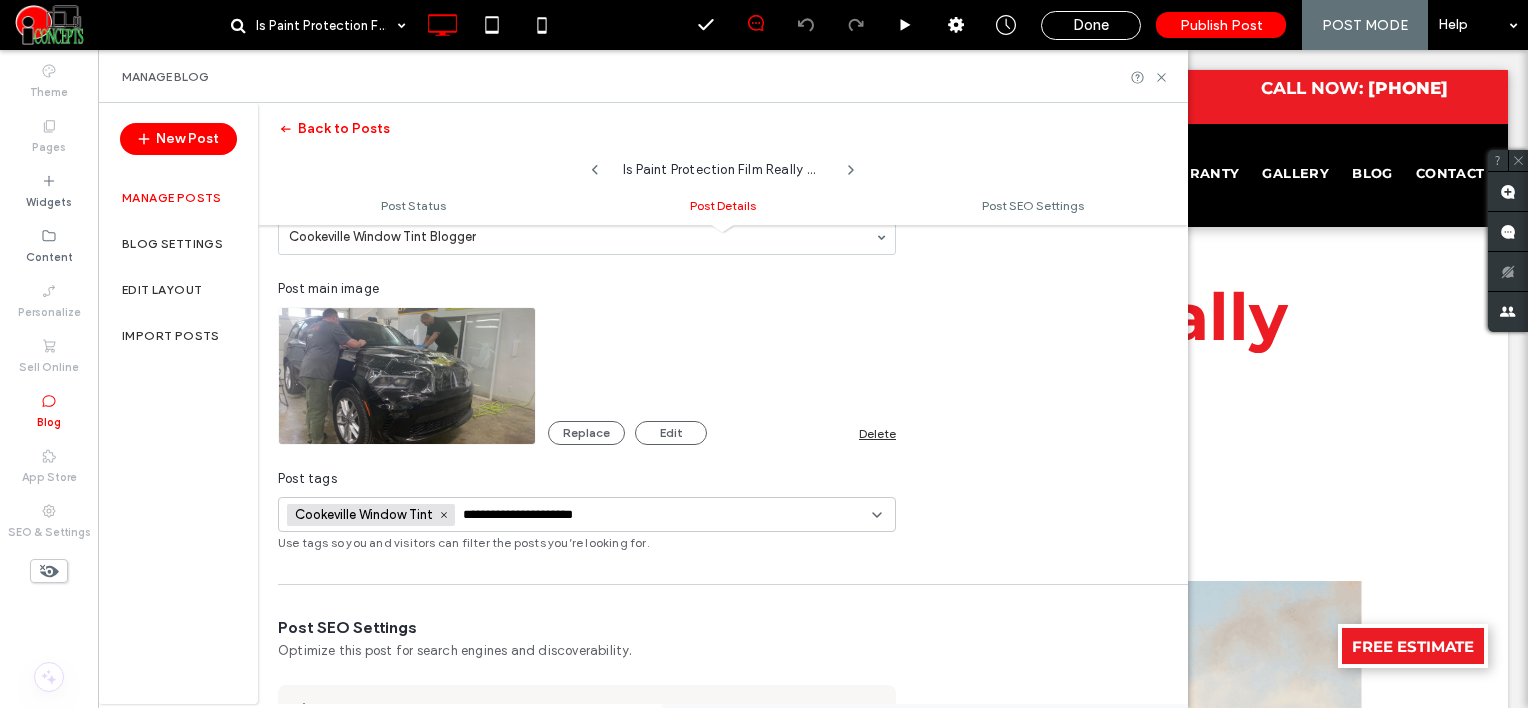 paste 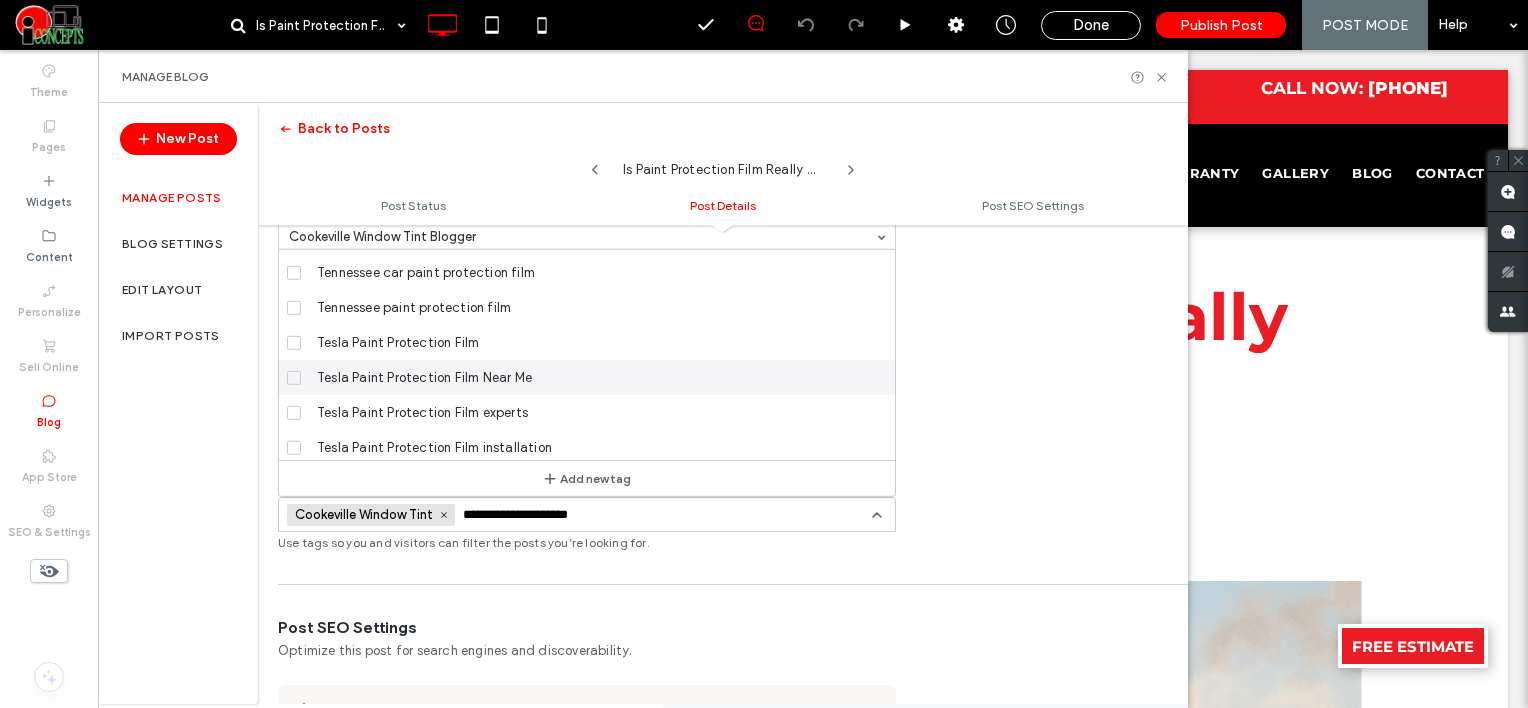 scroll, scrollTop: 1400, scrollLeft: 0, axis: vertical 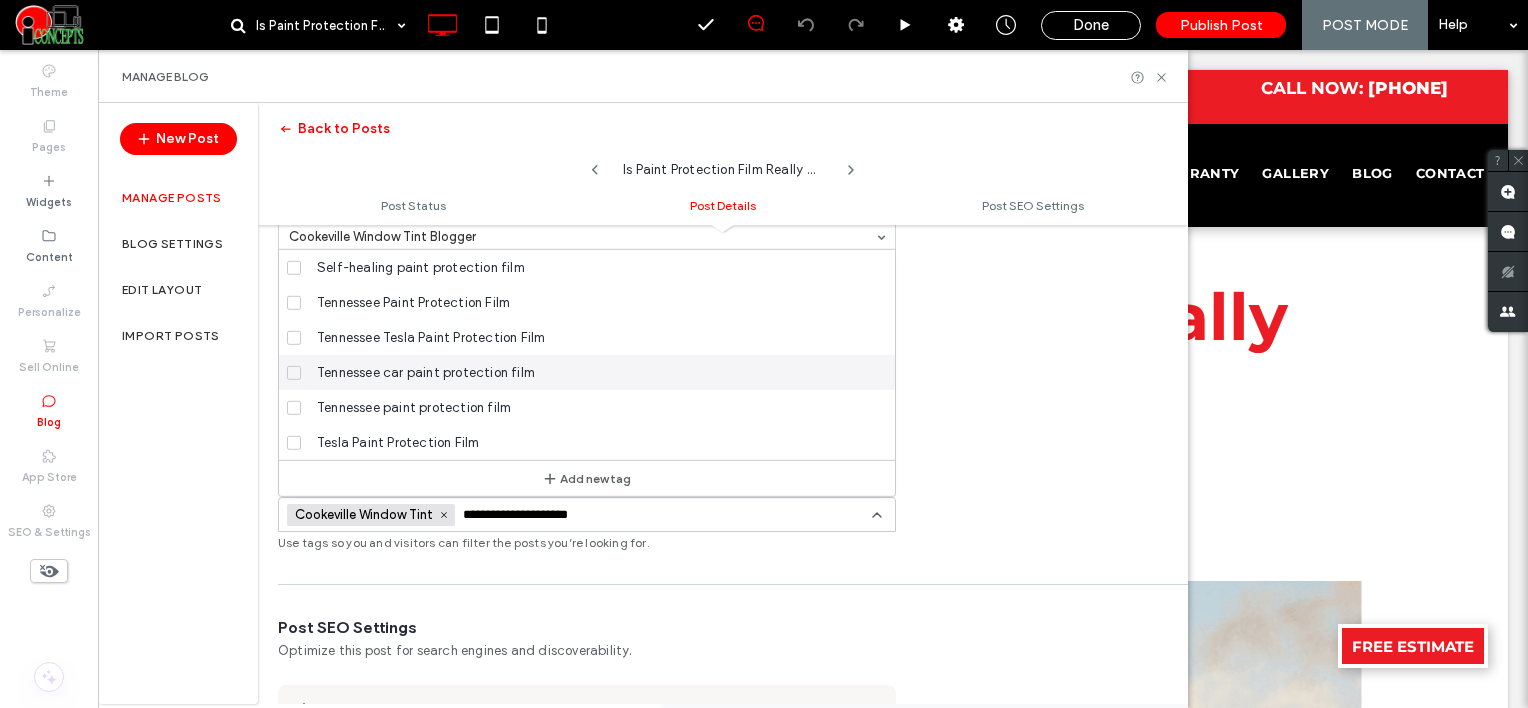 click on "Tennessee car paint protection film" at bounding box center (426, 372) 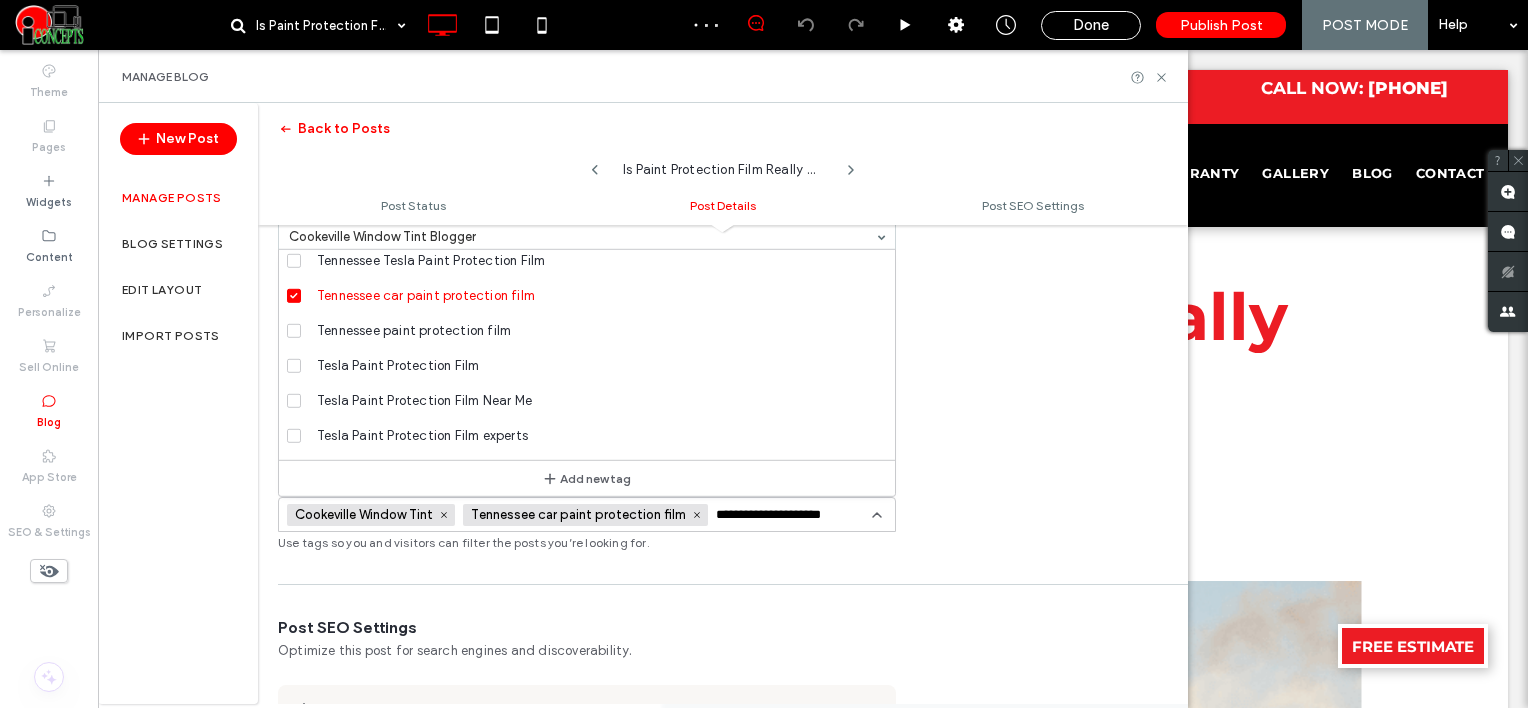 scroll, scrollTop: 1500, scrollLeft: 0, axis: vertical 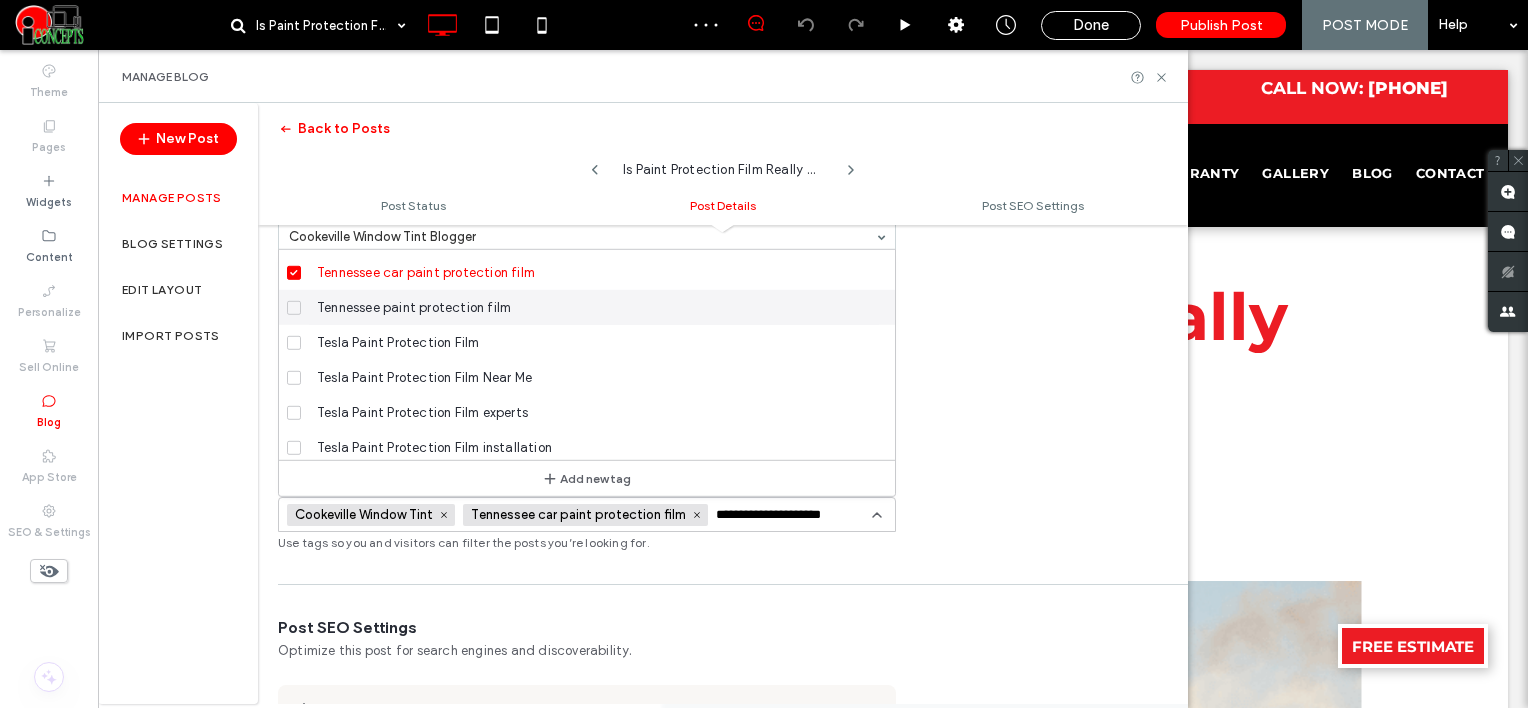 click on "Tennessee paint protection film" at bounding box center (414, 307) 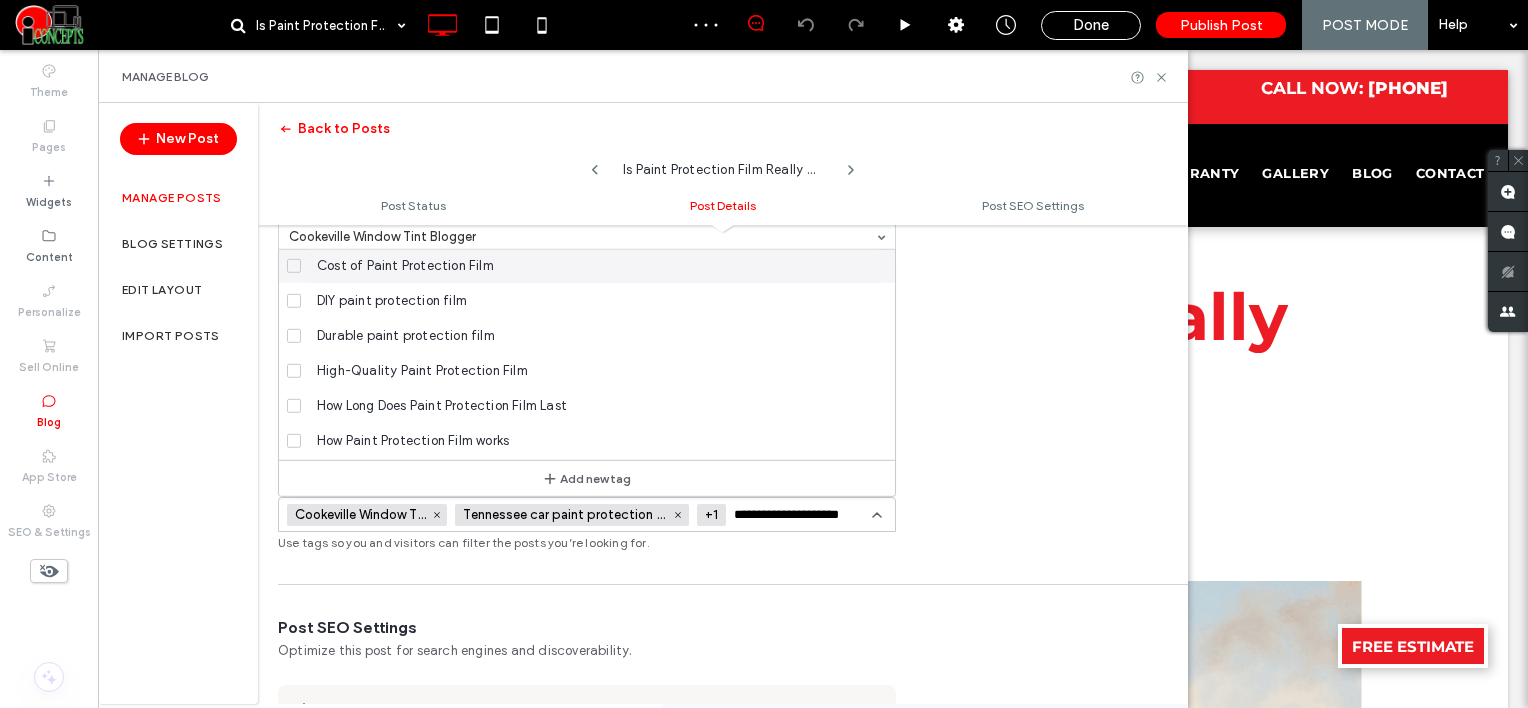 scroll, scrollTop: 400, scrollLeft: 0, axis: vertical 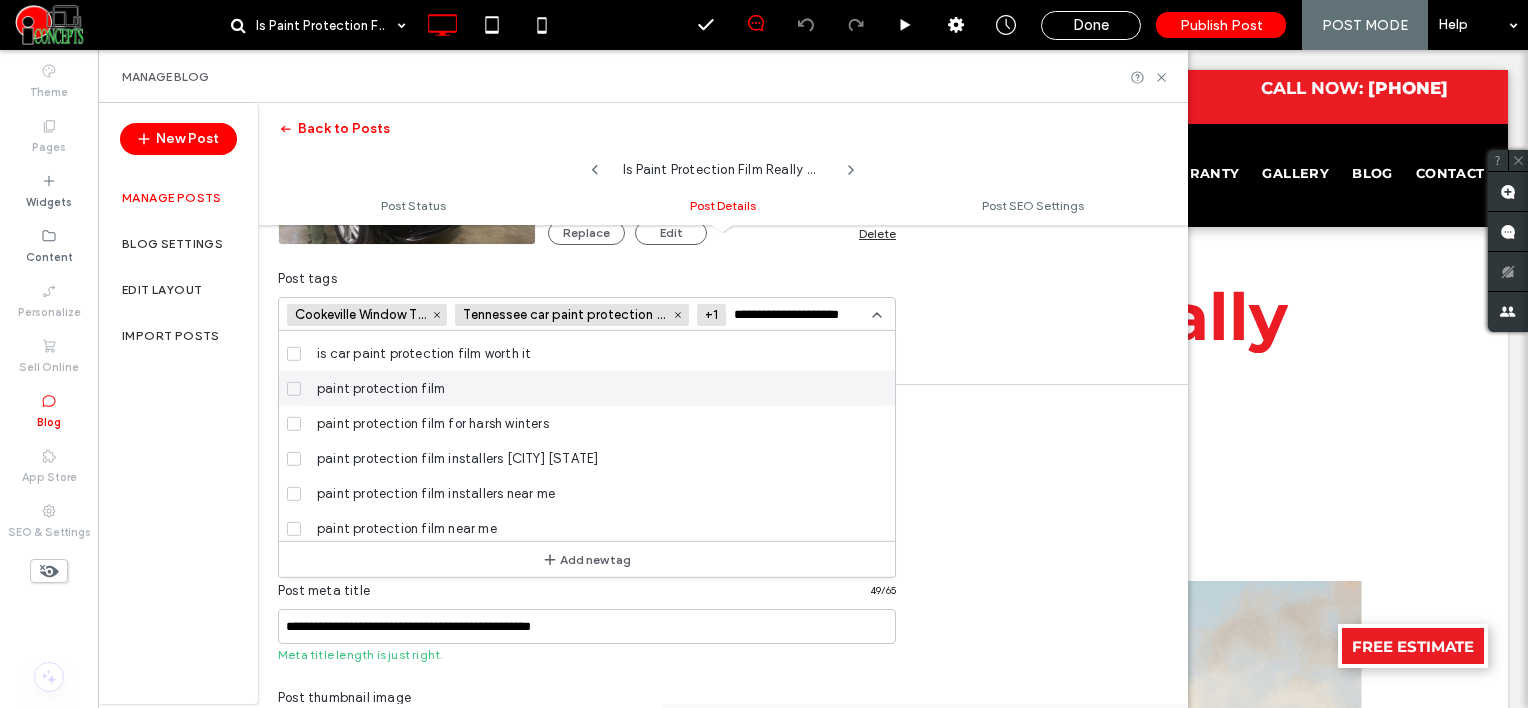 click on "paint protection film" at bounding box center (381, 388) 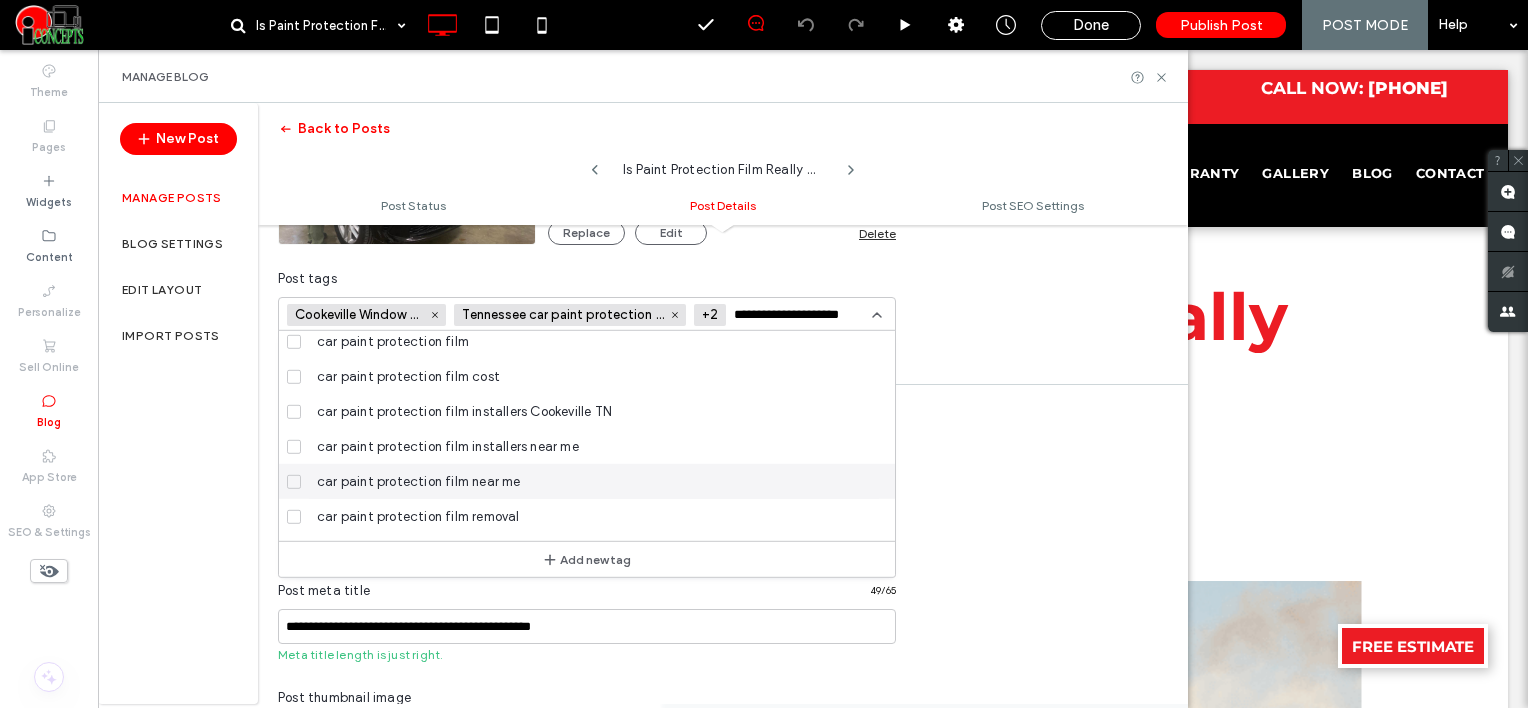 scroll, scrollTop: 1900, scrollLeft: 0, axis: vertical 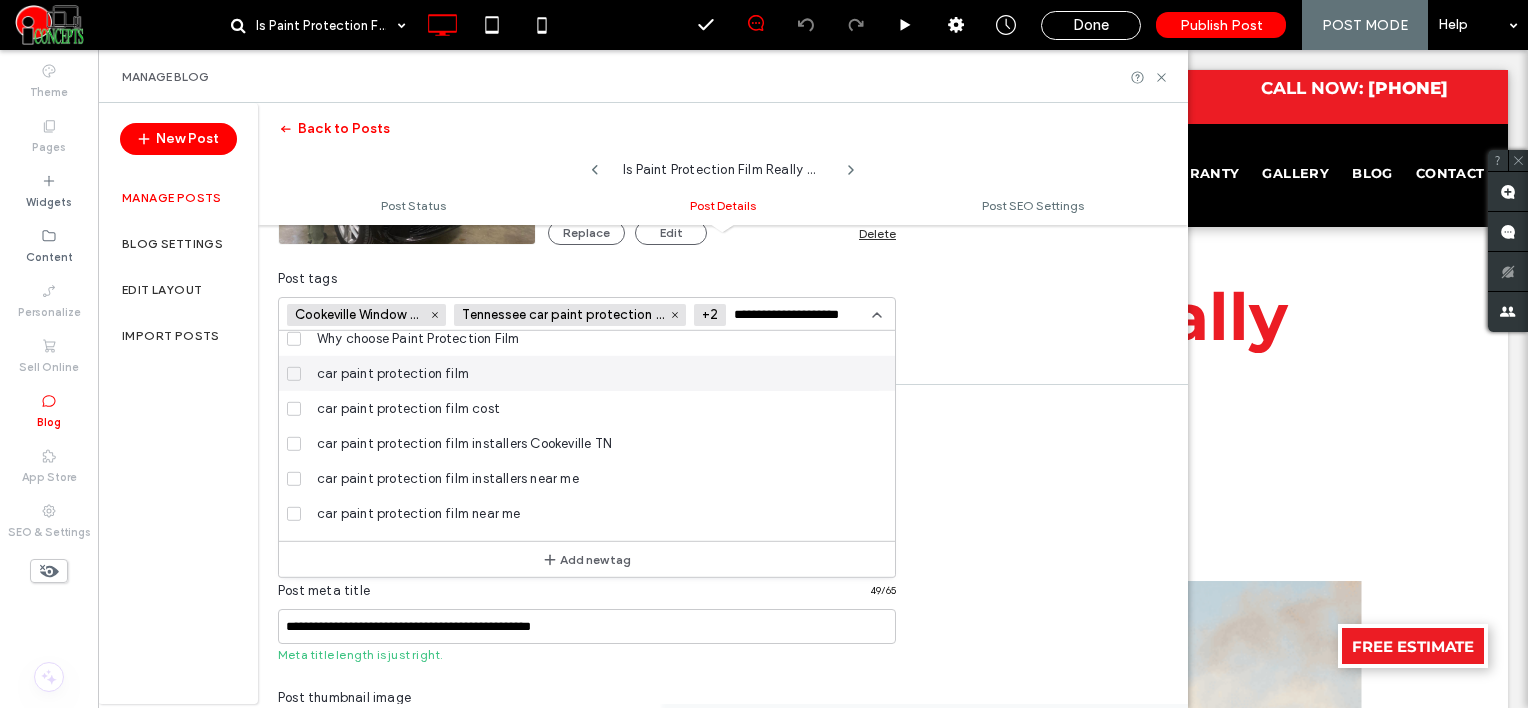 click on "car paint protection film" at bounding box center [594, 373] 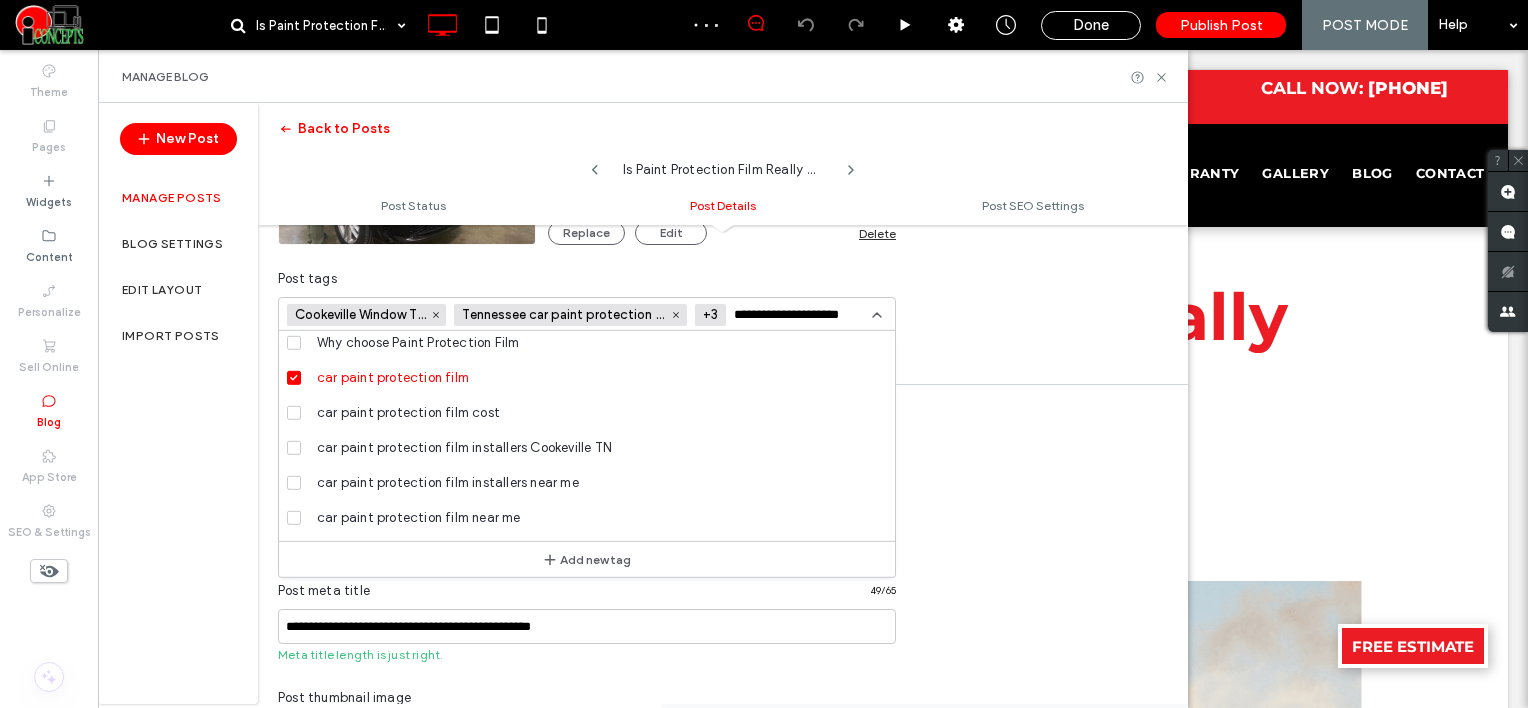 scroll, scrollTop: 1900, scrollLeft: 0, axis: vertical 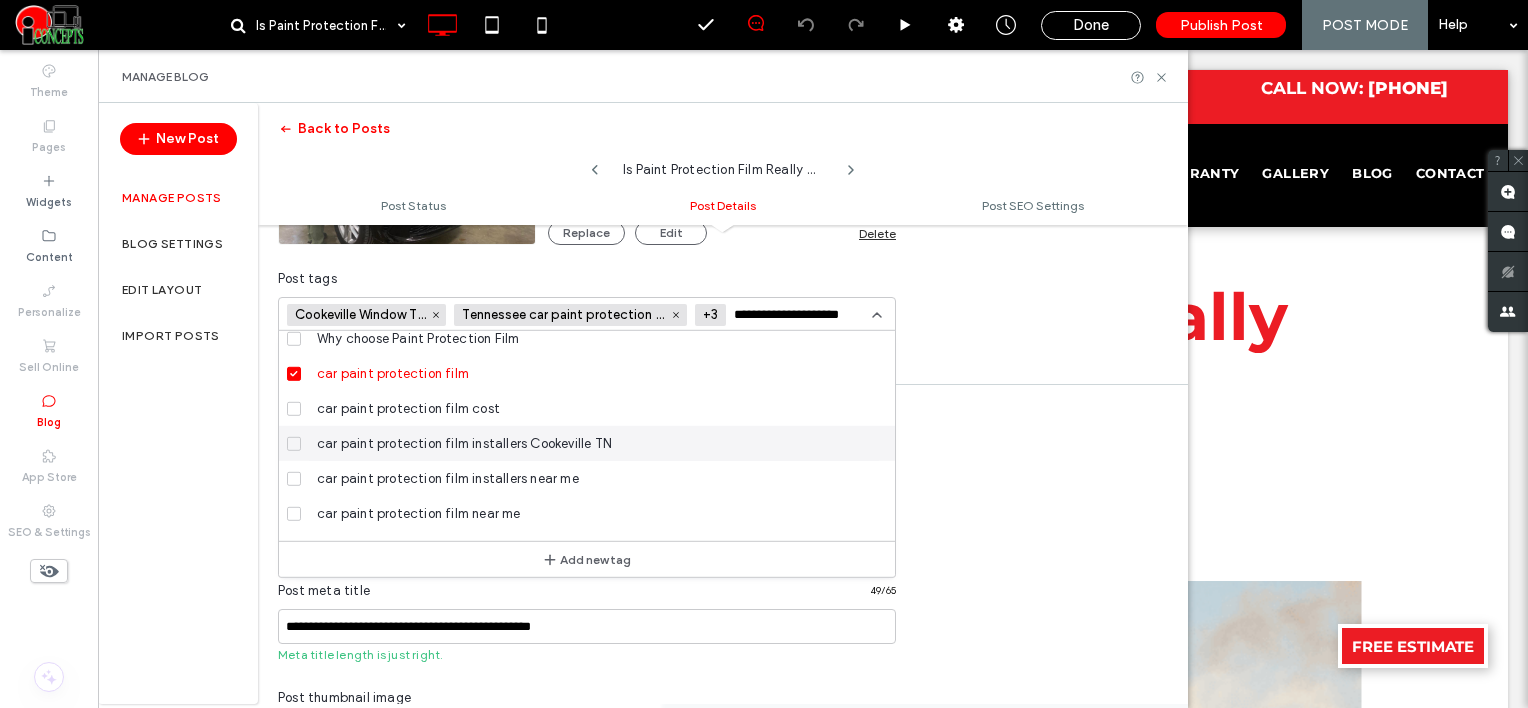 click on "car paint protection film installers Cookeville TN" at bounding box center (464, 443) 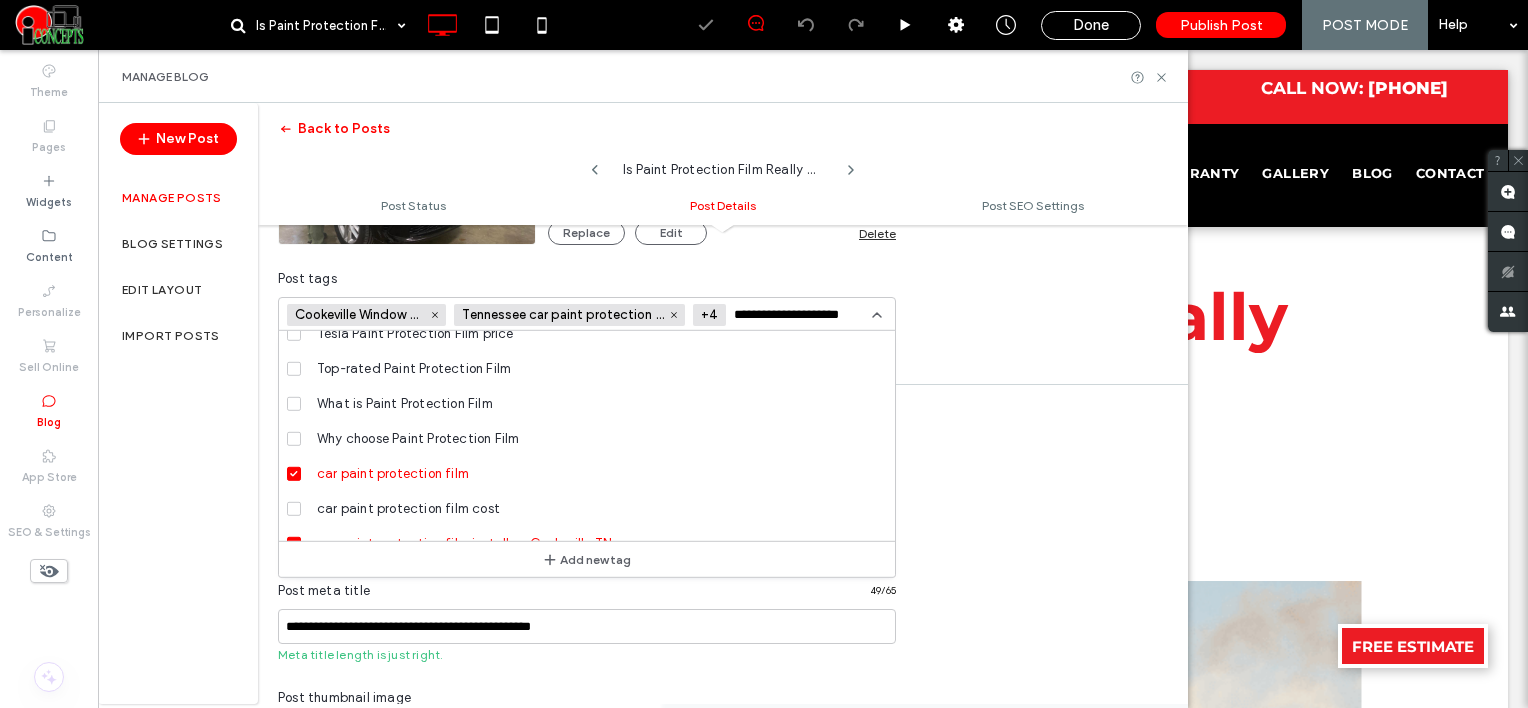 scroll, scrollTop: 1900, scrollLeft: 0, axis: vertical 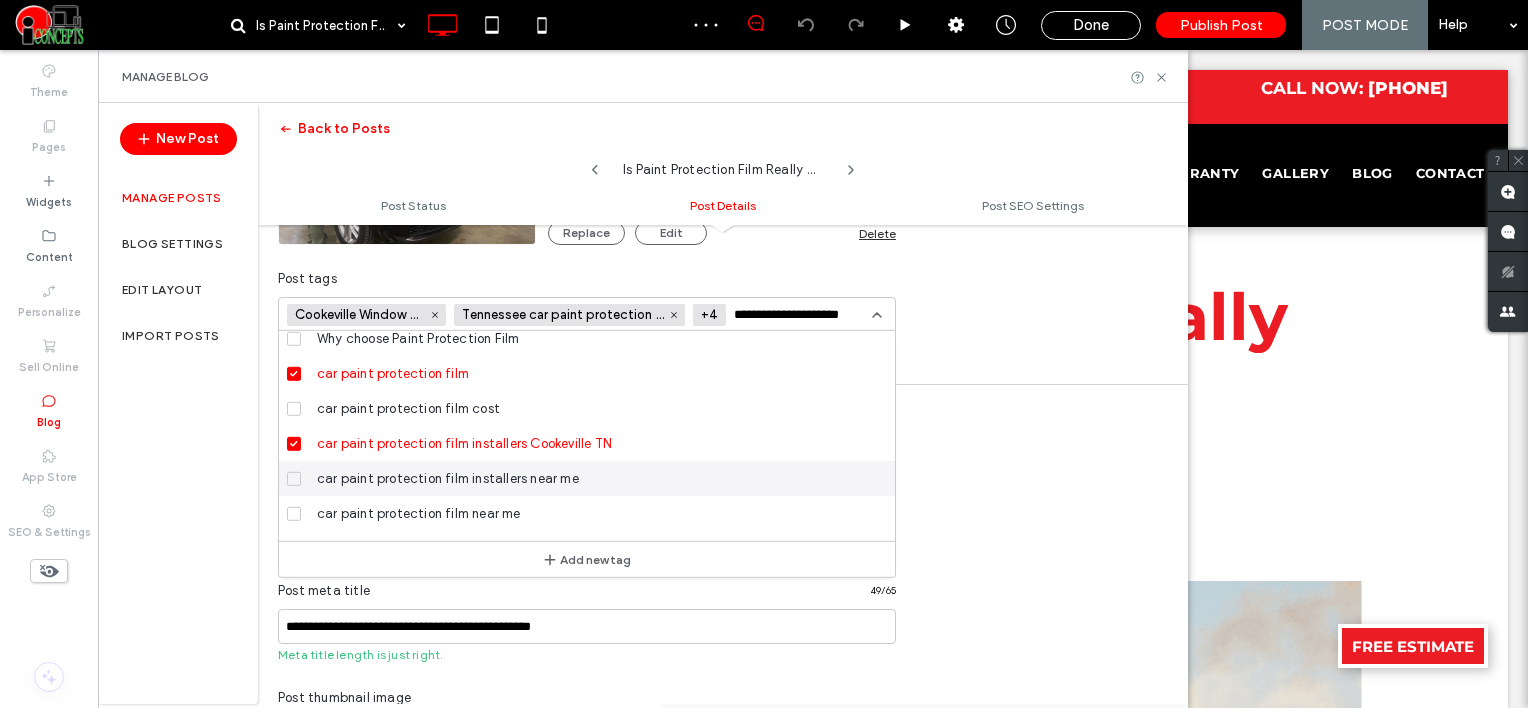 click on "car paint protection film installers near me" at bounding box center (448, 478) 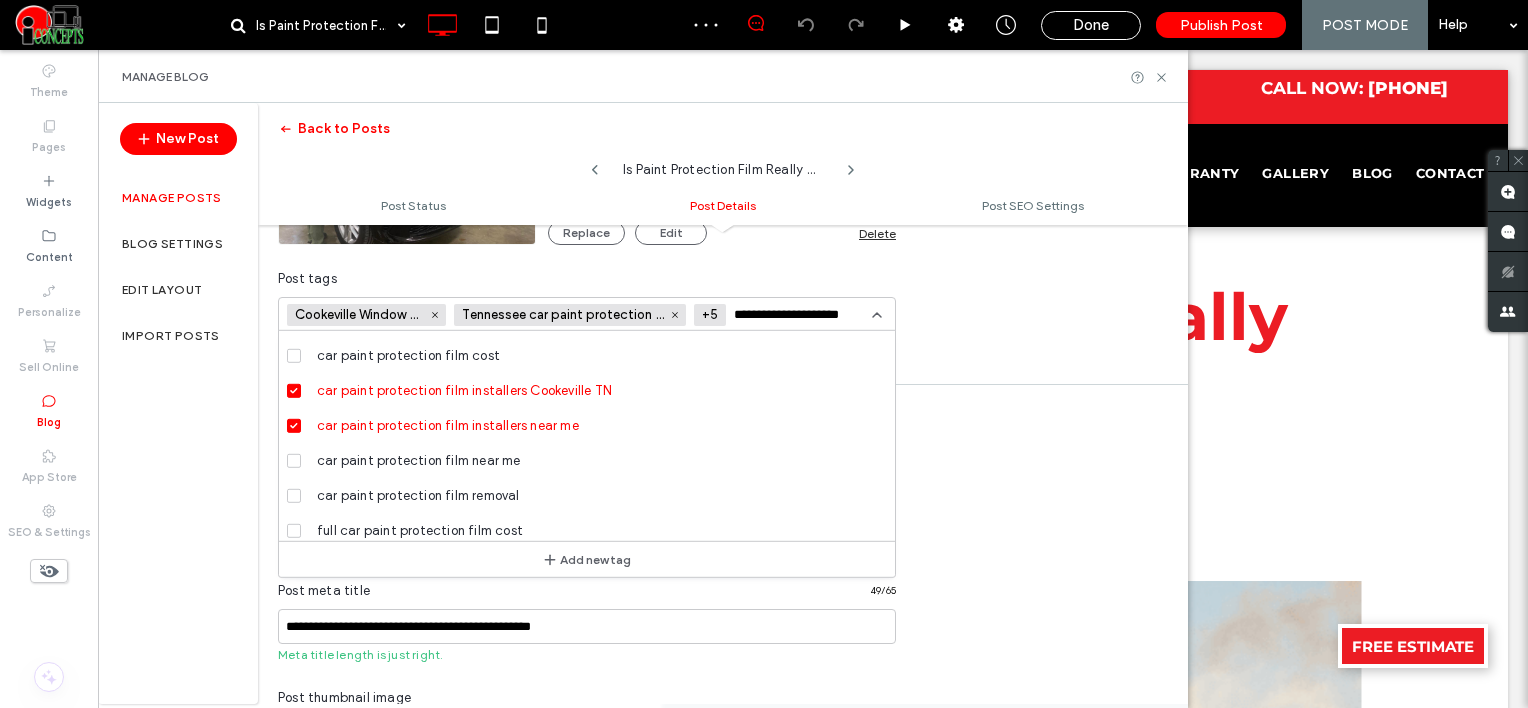 scroll, scrollTop: 2000, scrollLeft: 0, axis: vertical 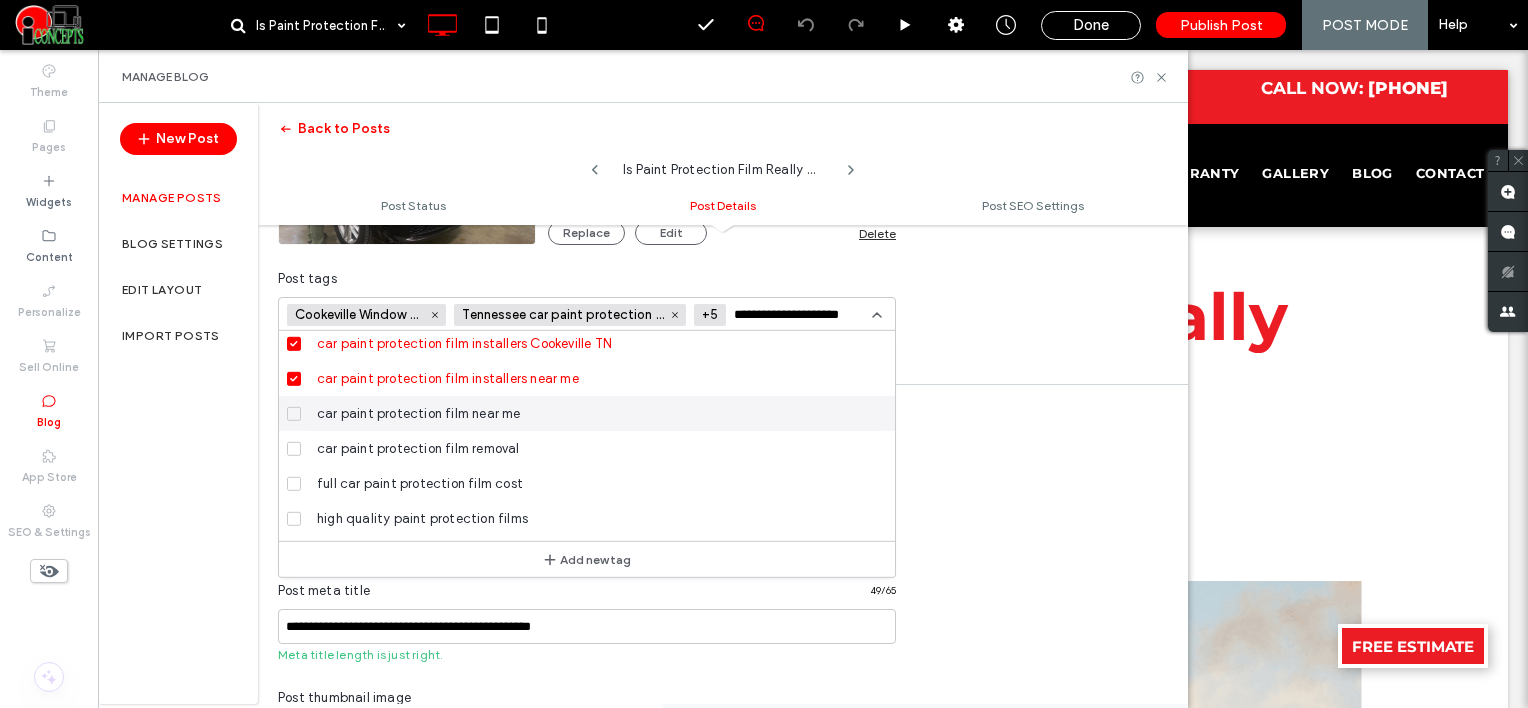 click on "car paint protection film near me" at bounding box center [419, 413] 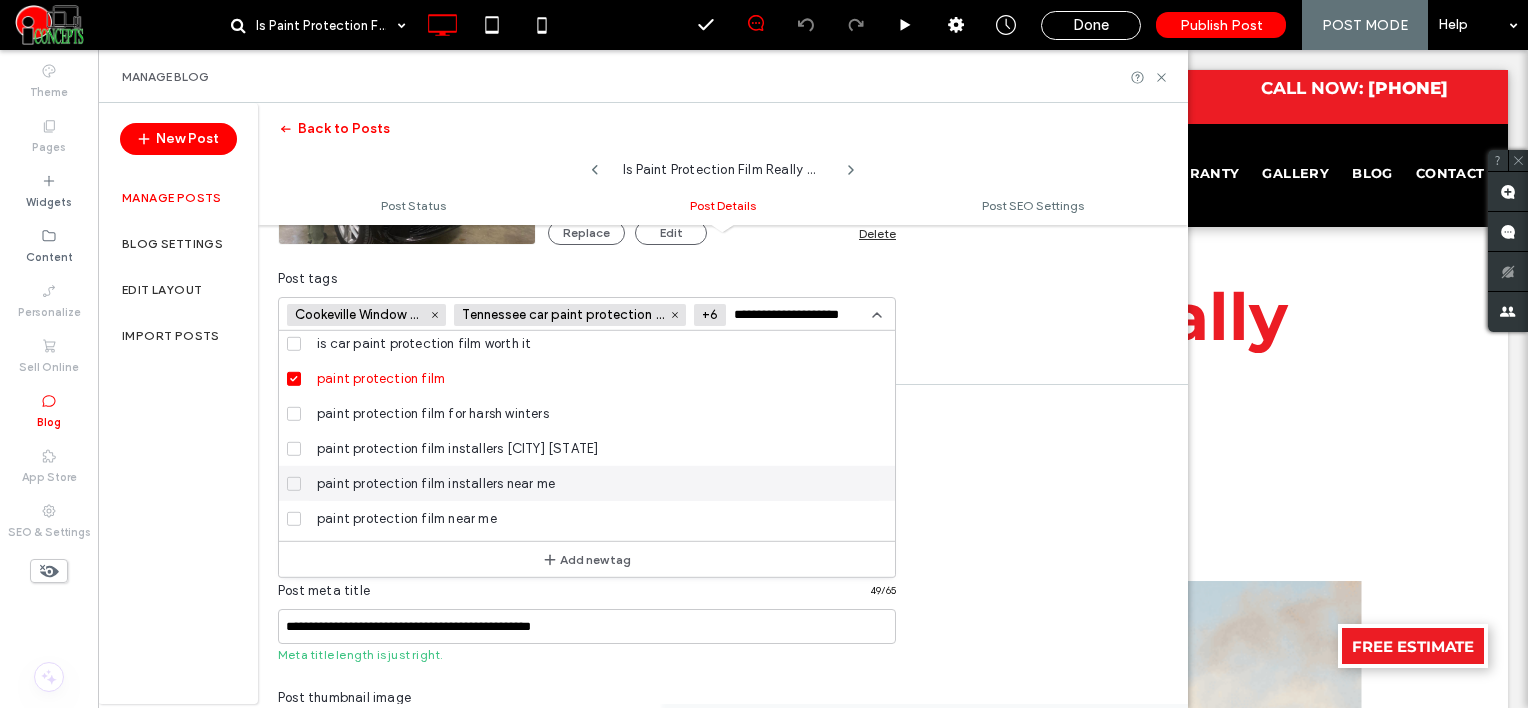scroll, scrollTop: 2209, scrollLeft: 0, axis: vertical 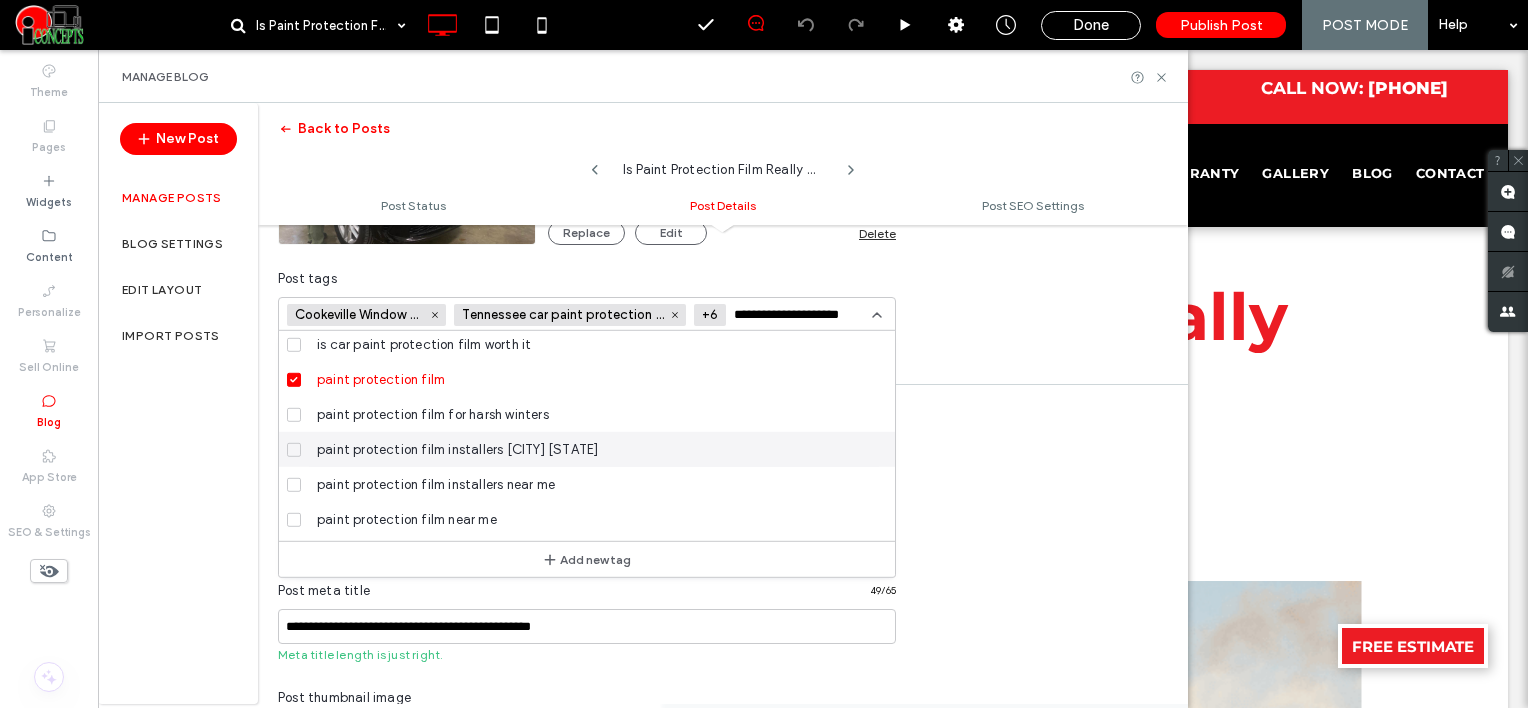 click on "paint protection film installers [CITY] [STATE]" at bounding box center (457, 449) 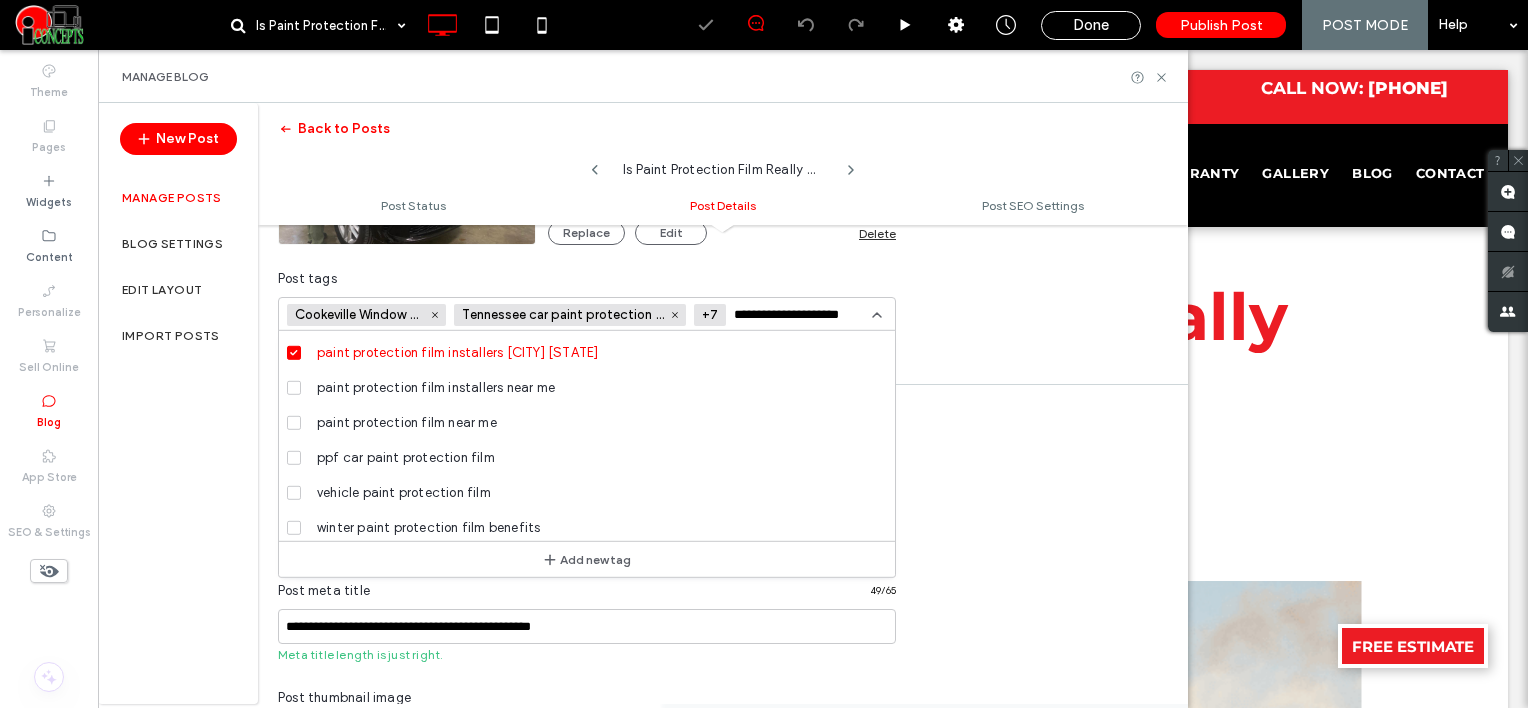 scroll, scrollTop: 2309, scrollLeft: 0, axis: vertical 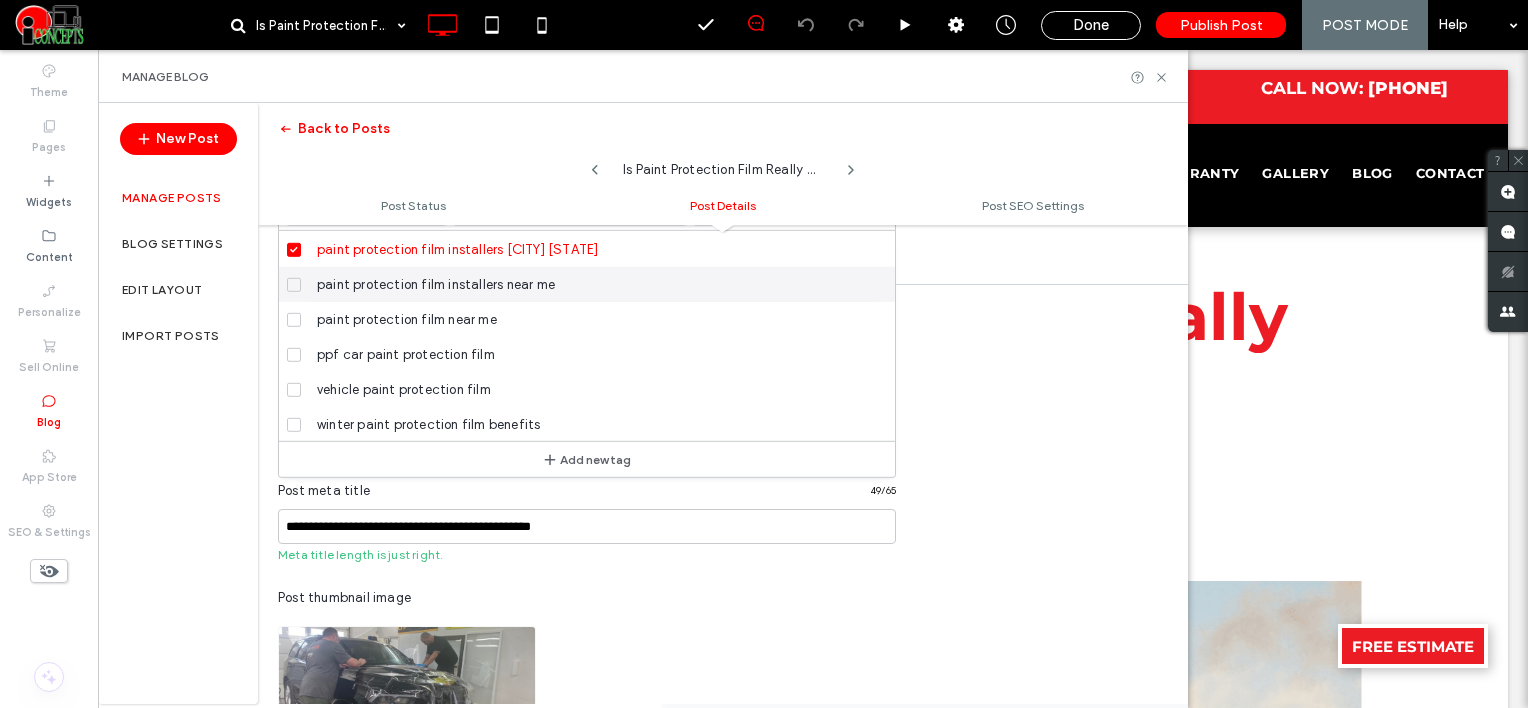 click on "paint protection film installers near me" at bounding box center [594, 284] 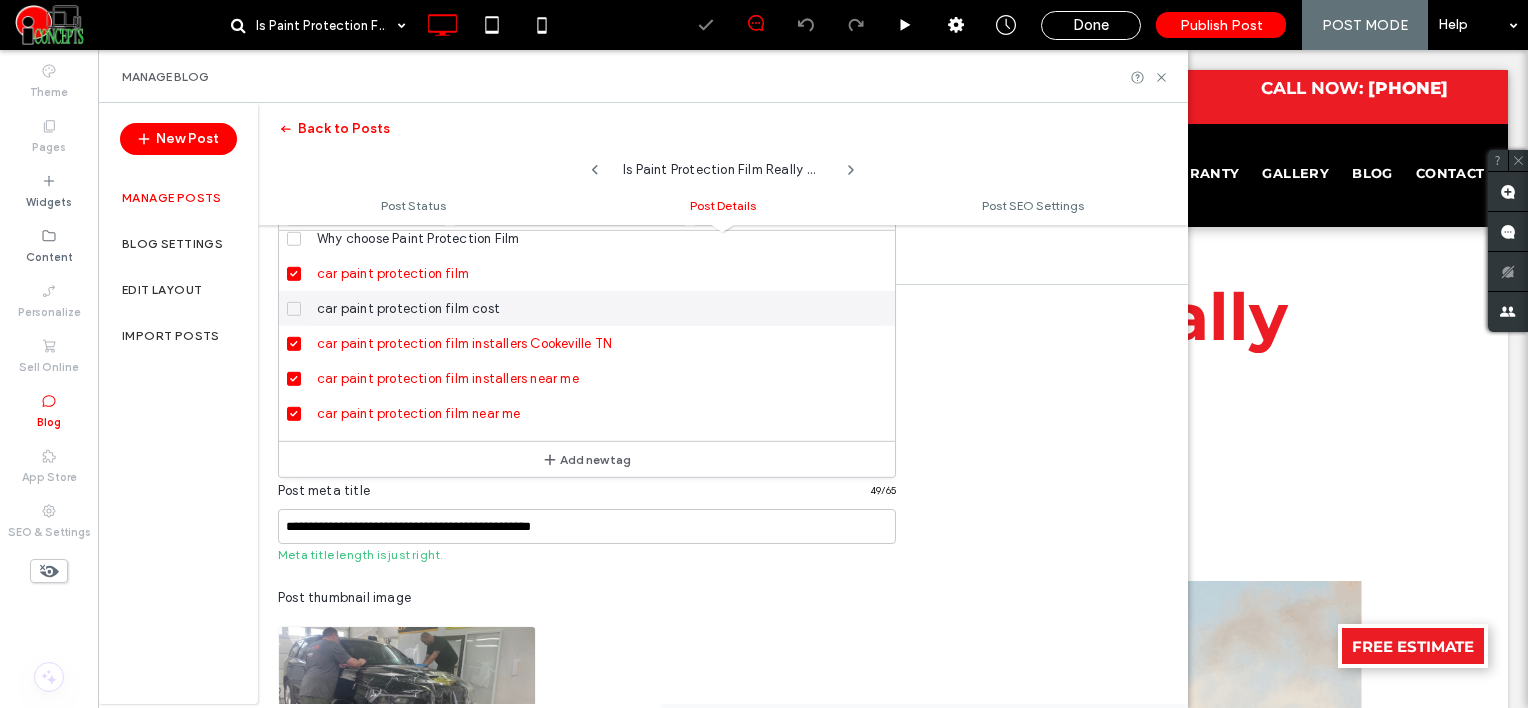 scroll, scrollTop: 2309, scrollLeft: 0, axis: vertical 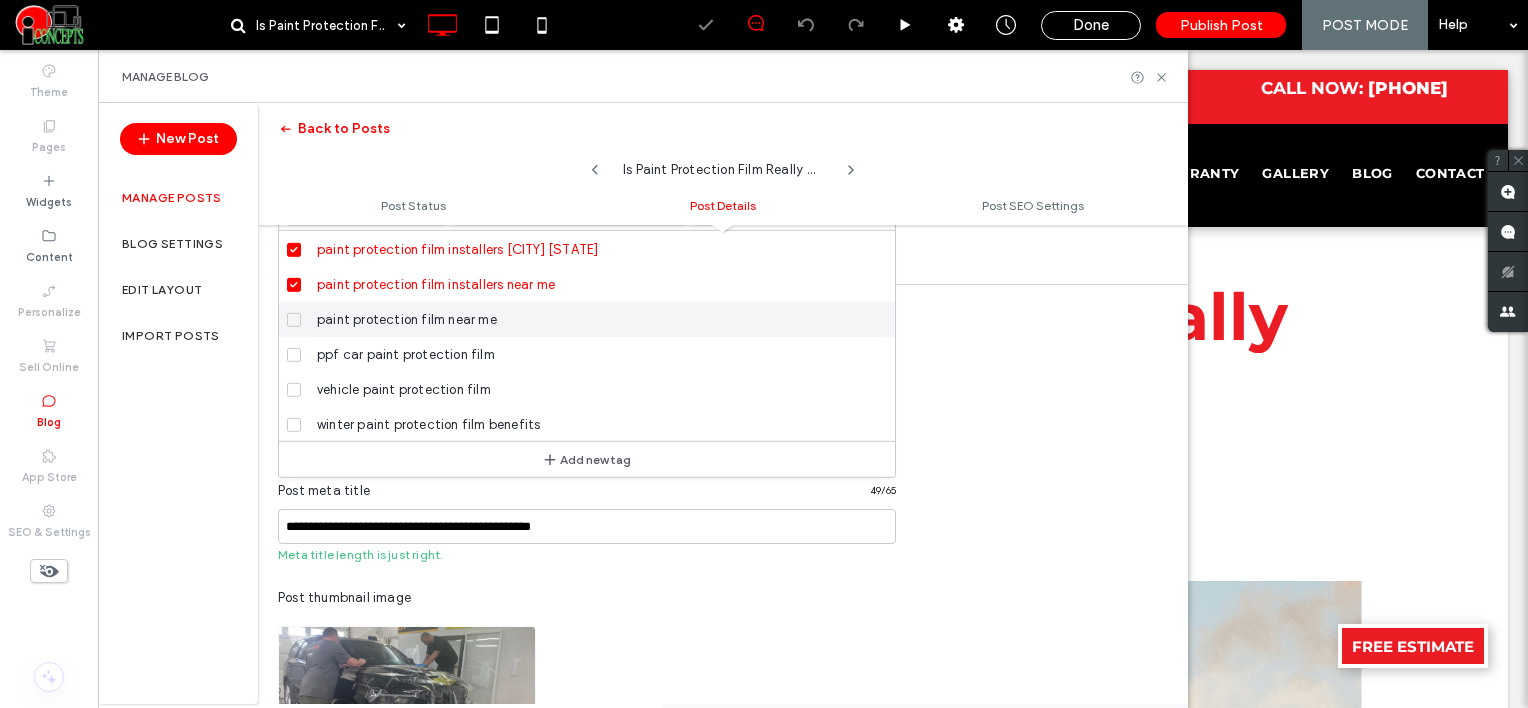 click on "paint protection film near me" at bounding box center [407, 319] 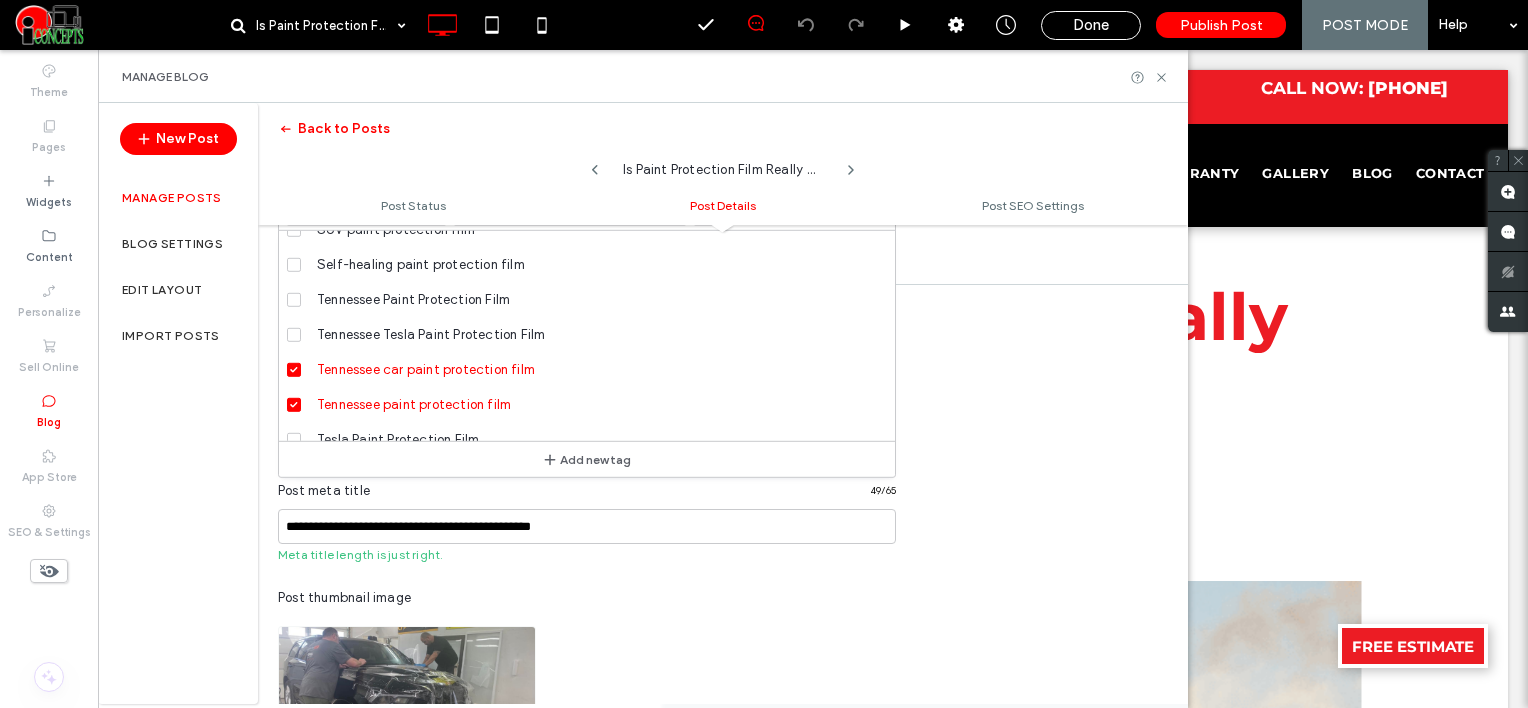 scroll, scrollTop: 1209, scrollLeft: 0, axis: vertical 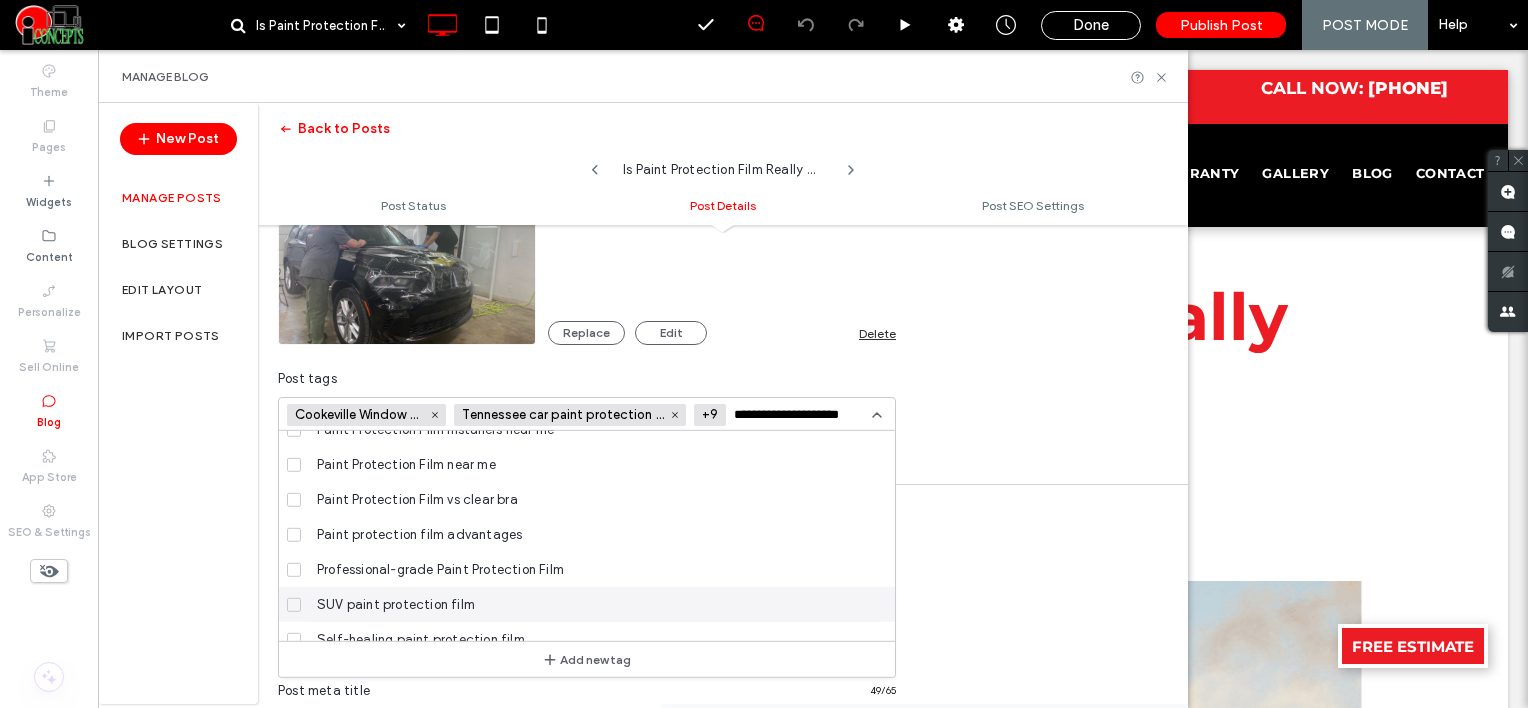 click on "**********" at bounding box center [803, 415] 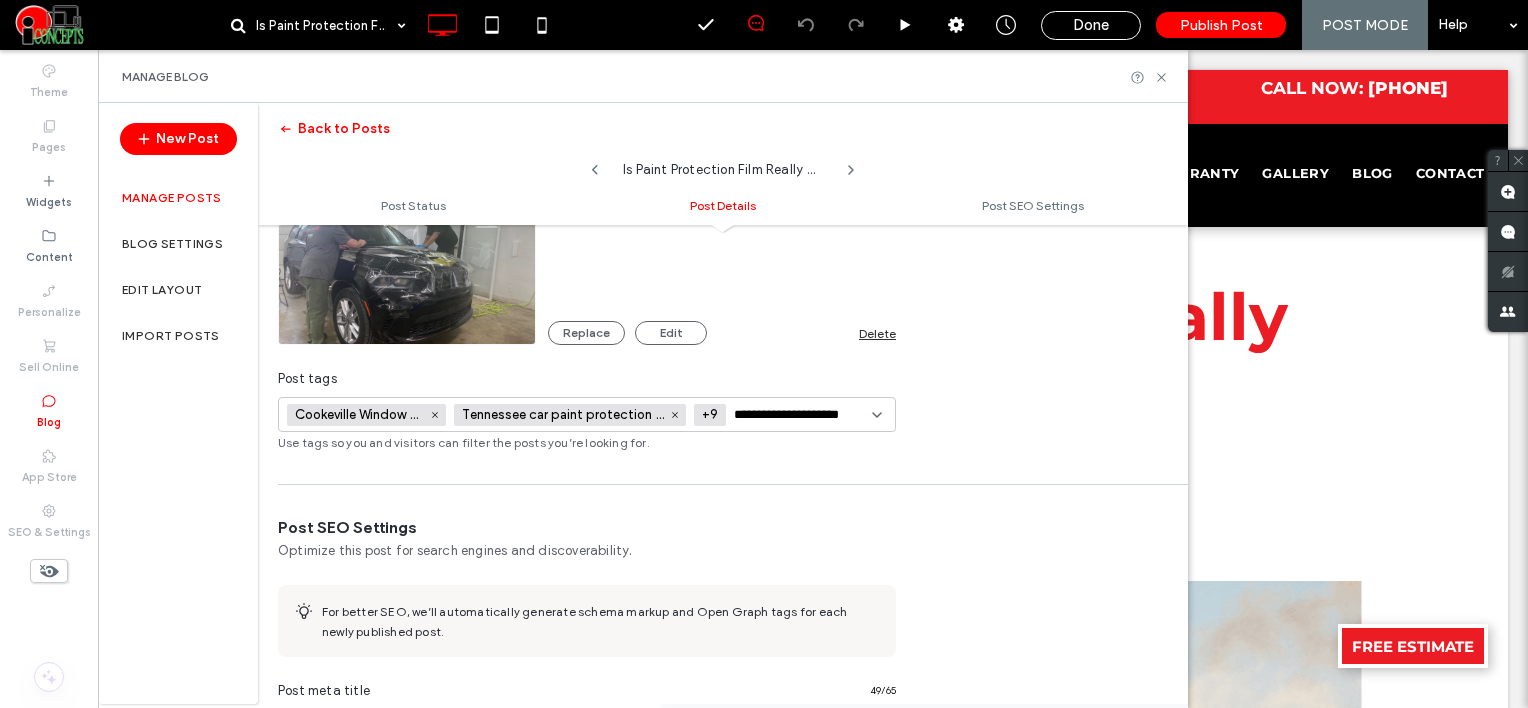 paste on "**********" 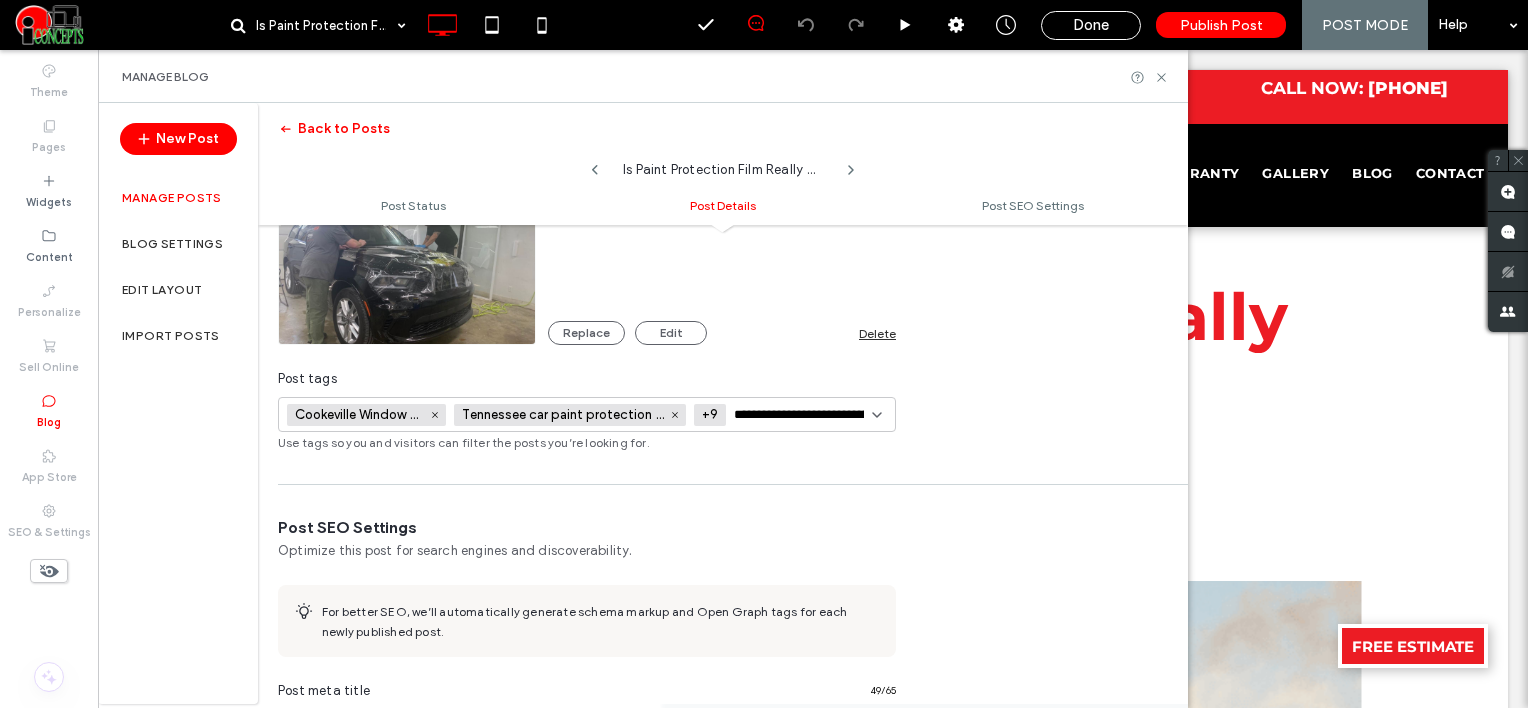 scroll, scrollTop: 0, scrollLeft: 79, axis: horizontal 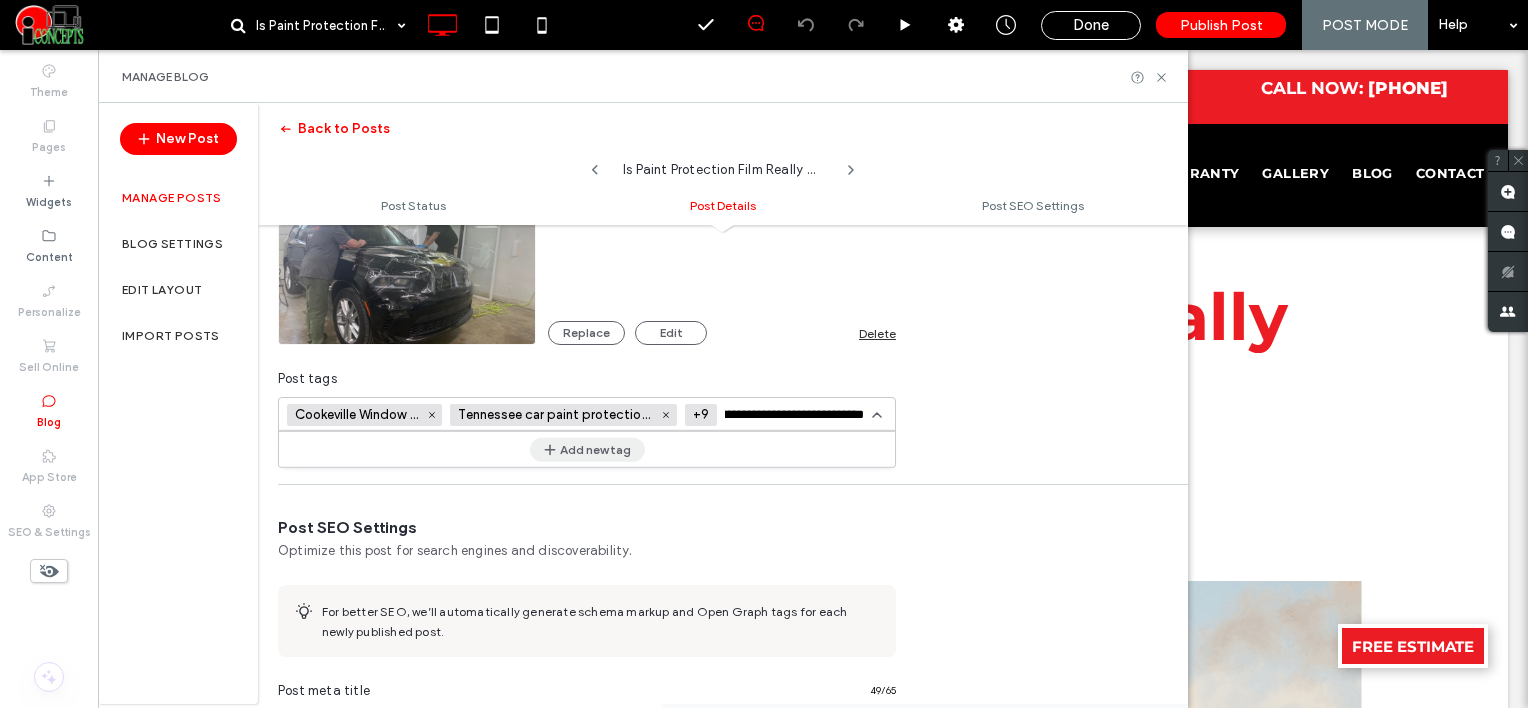 type on "**********" 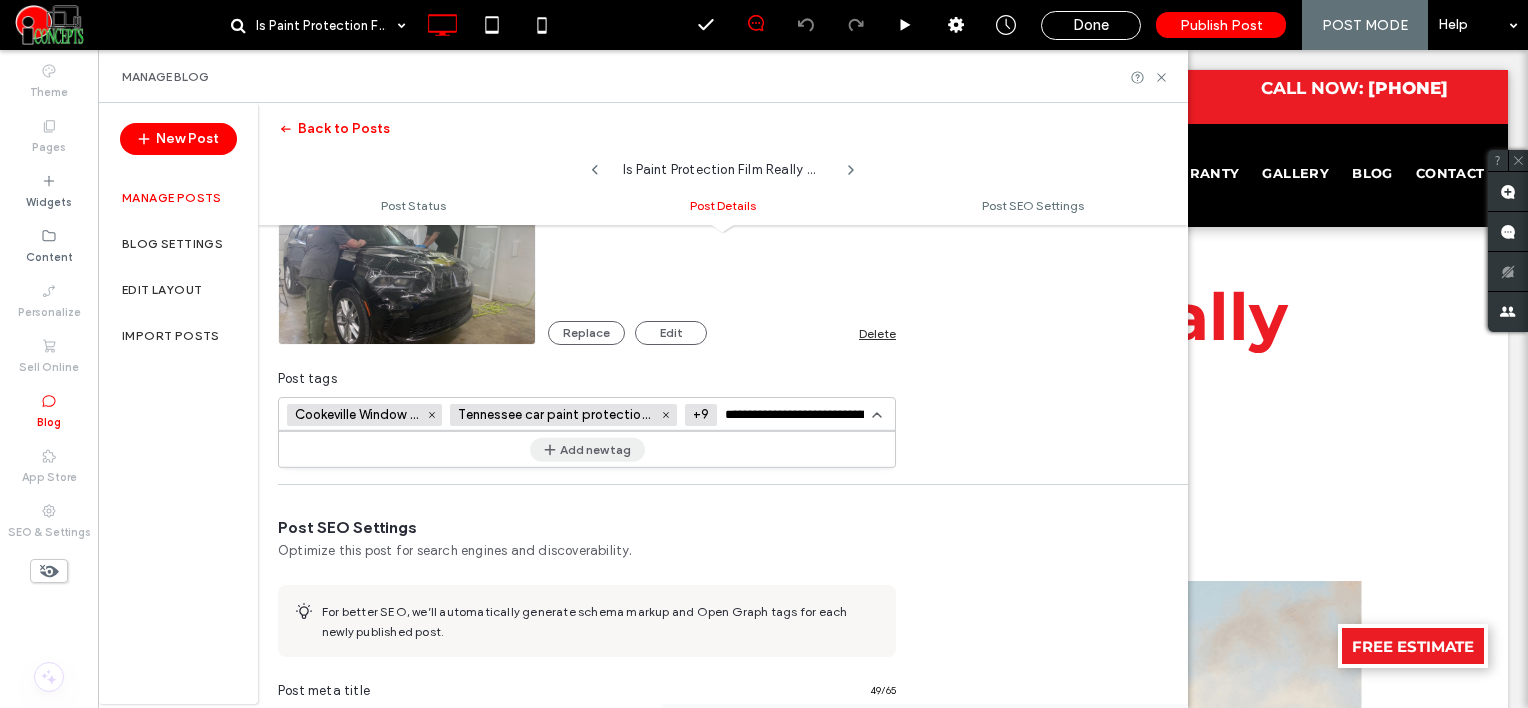 click on "Add new tag" at bounding box center [587, 449] 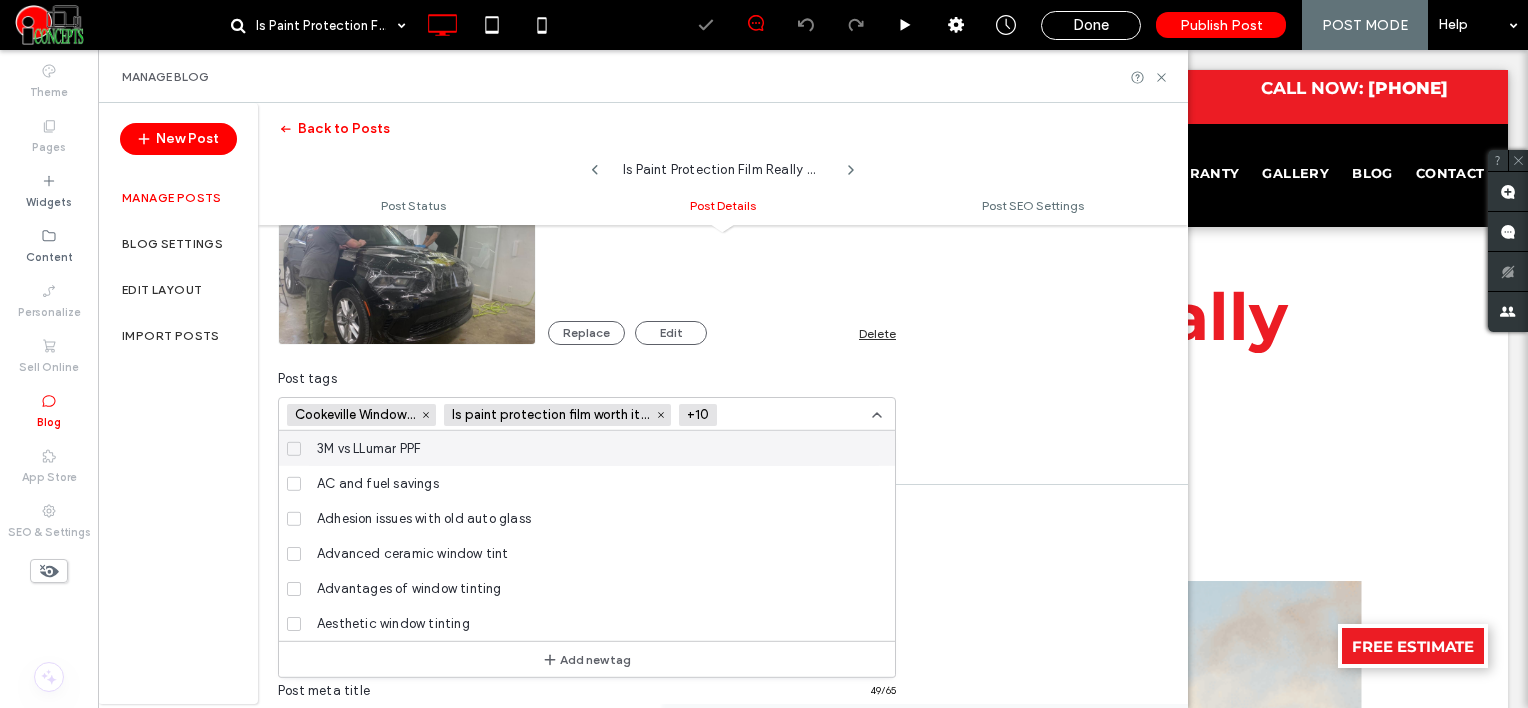 click at bounding box center [798, 415] 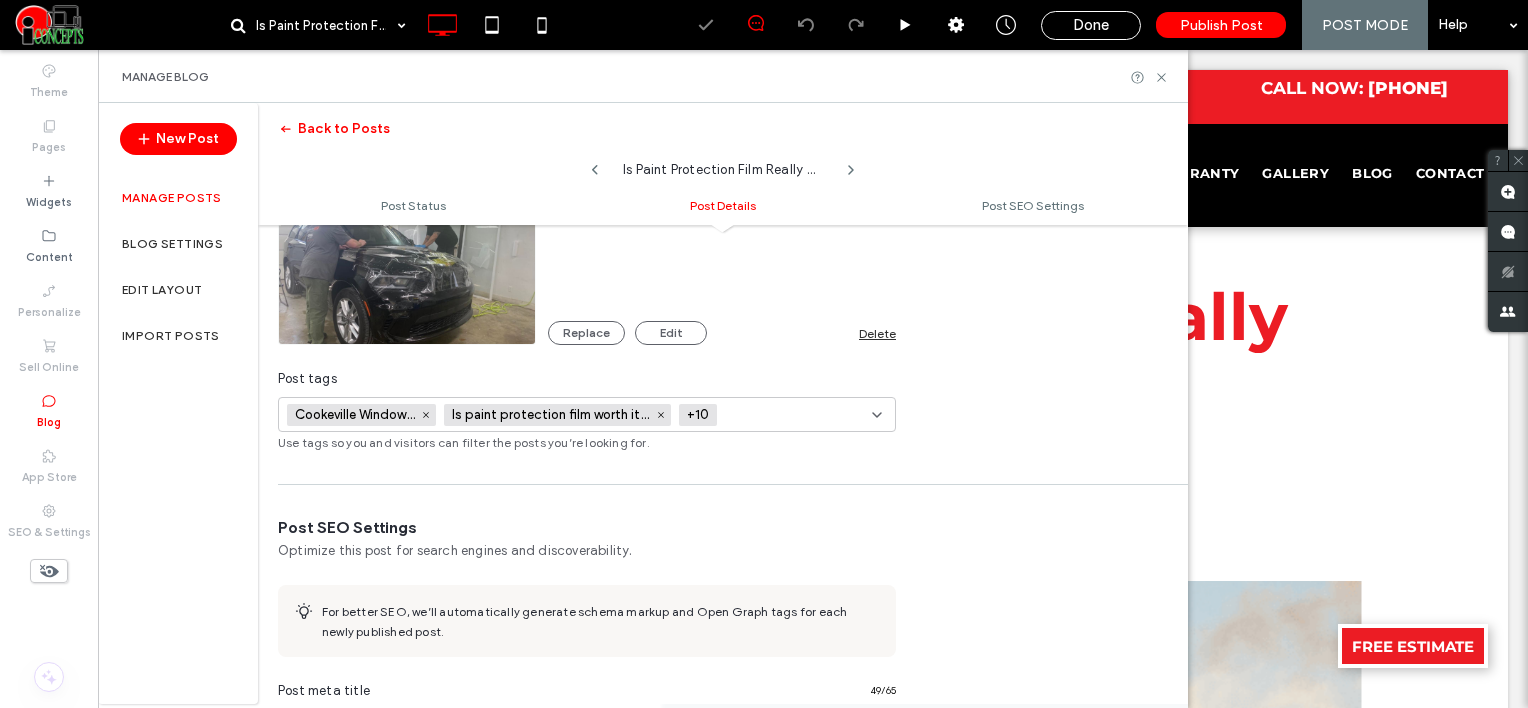paste on "**********" 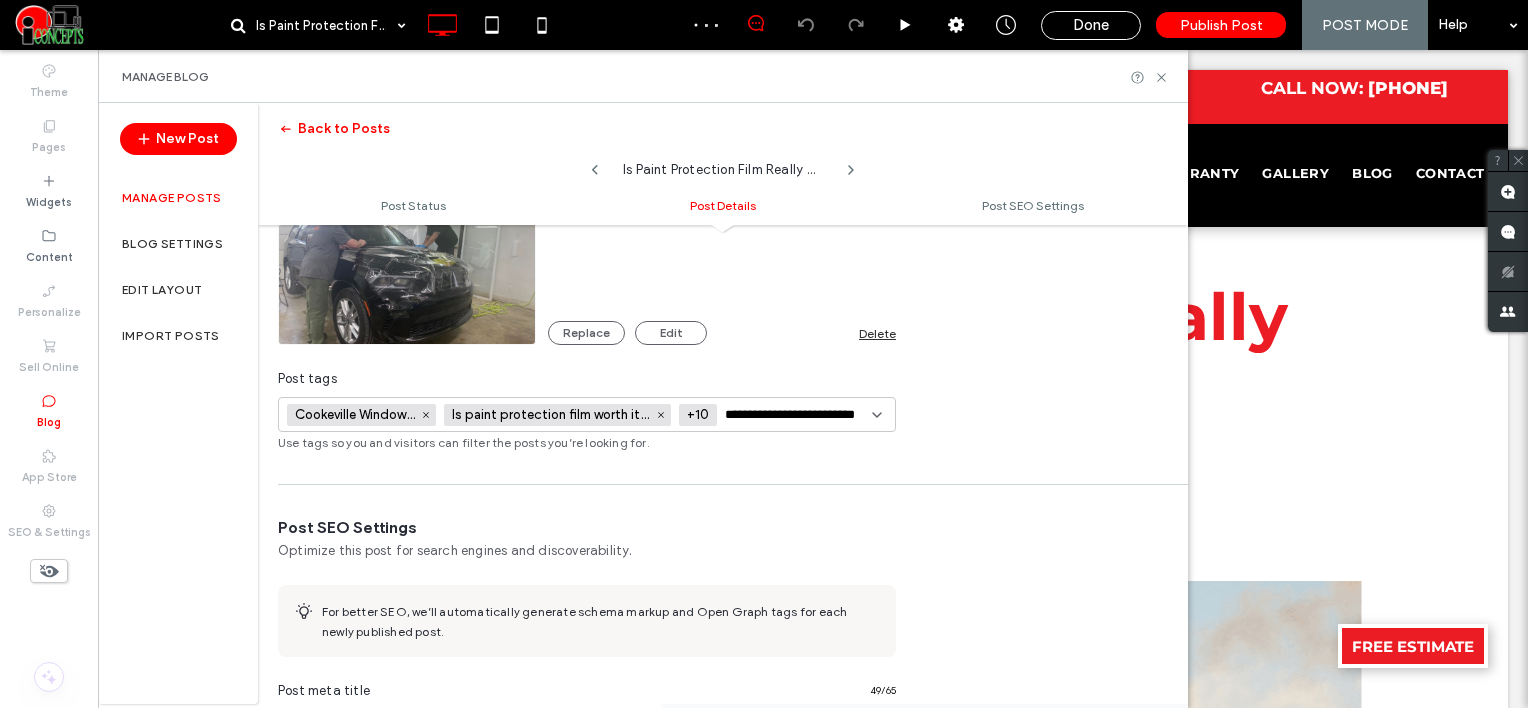 scroll, scrollTop: 0, scrollLeft: 18, axis: horizontal 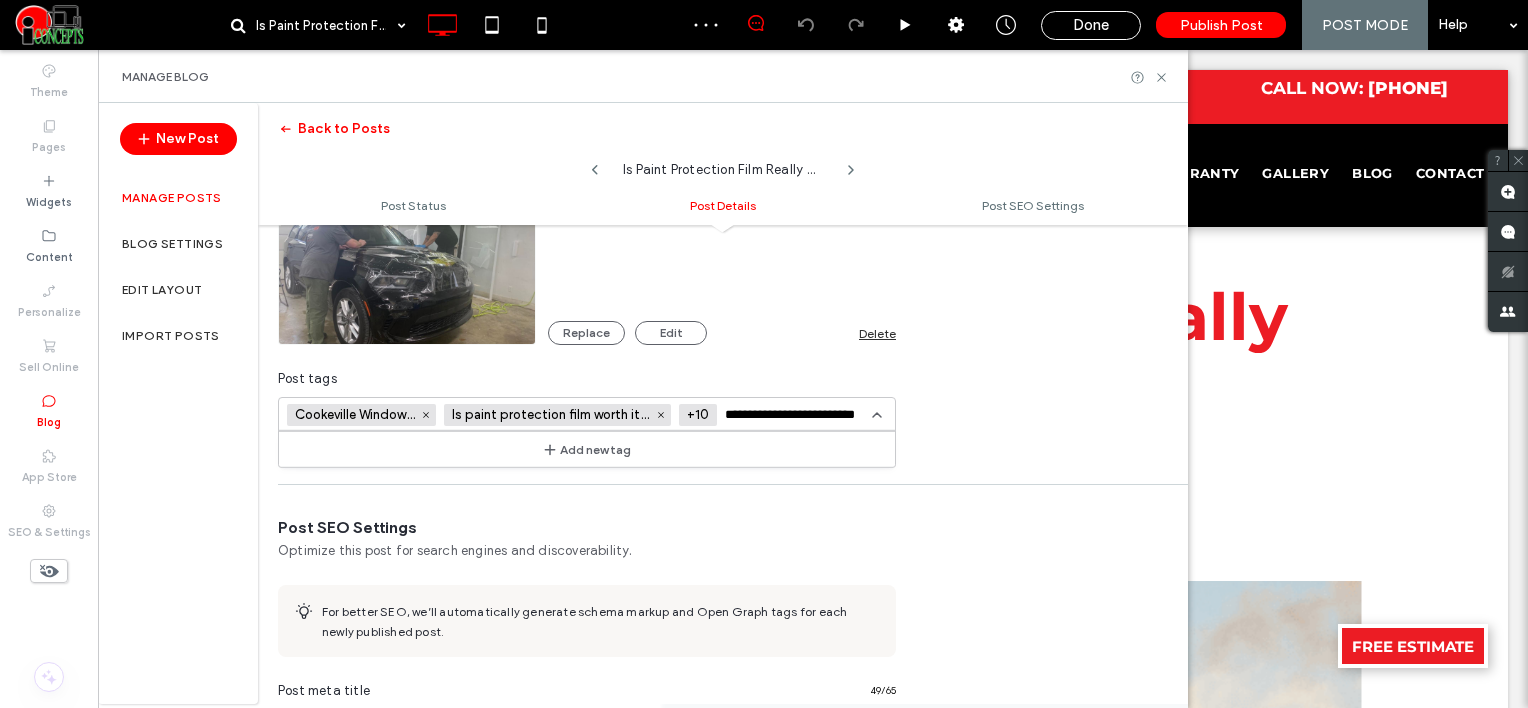 type on "**********" 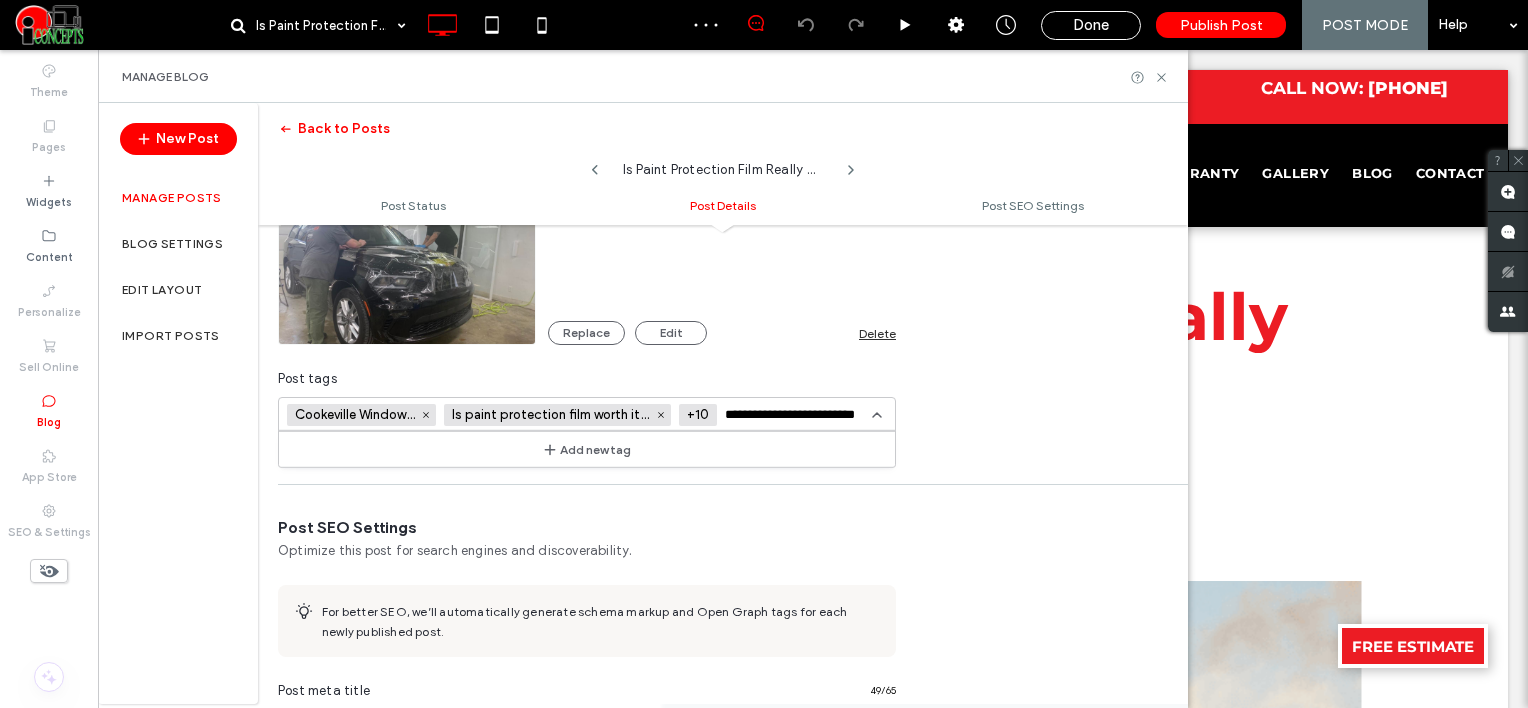 type 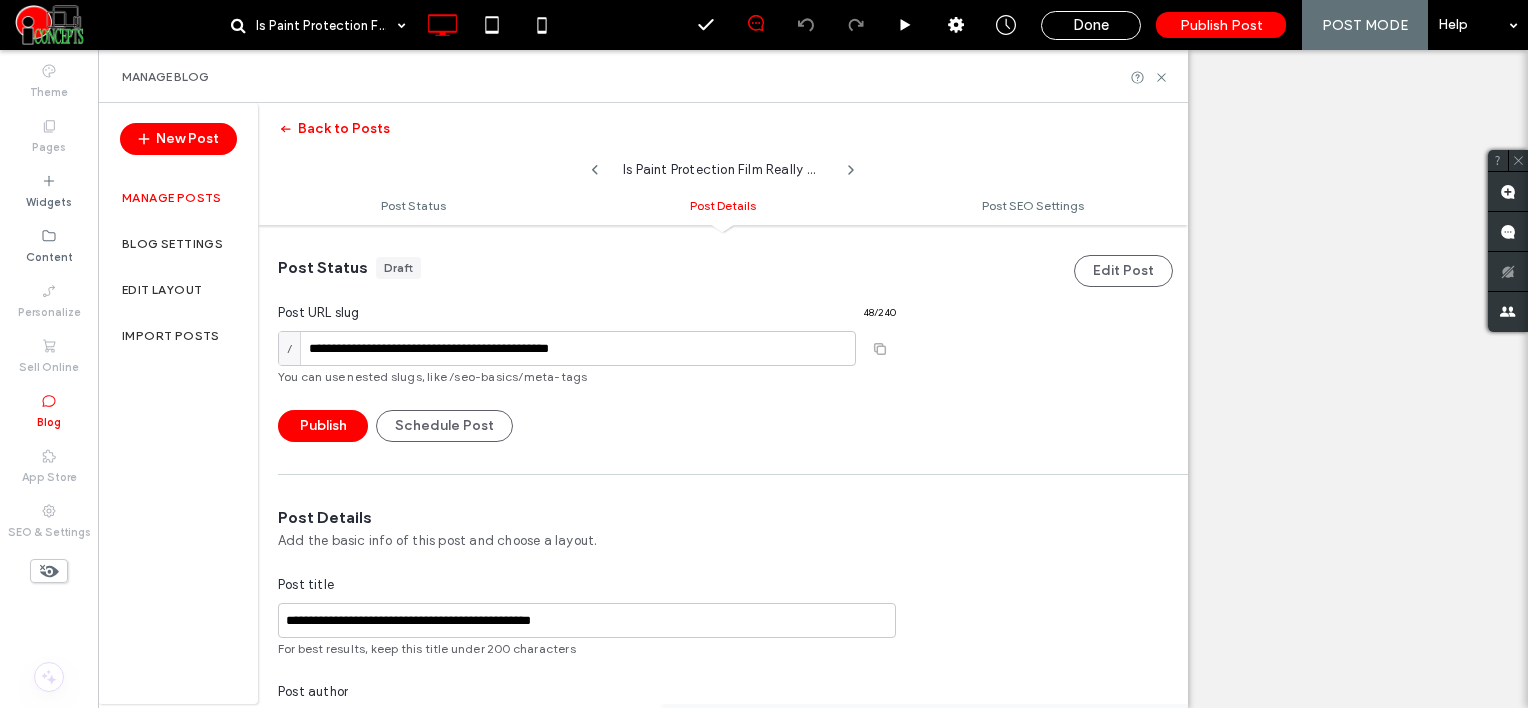 scroll, scrollTop: 0, scrollLeft: 0, axis: both 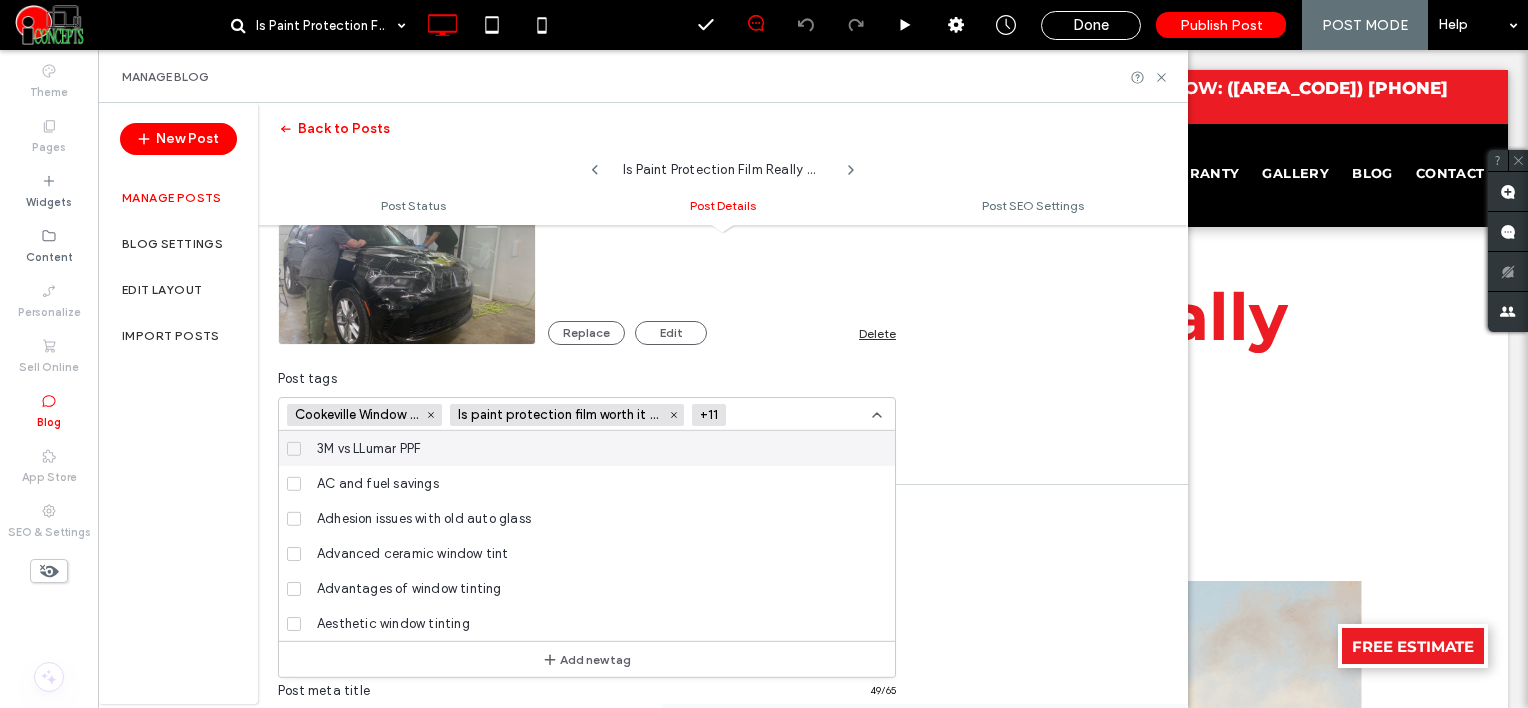 click at bounding box center [803, 414] 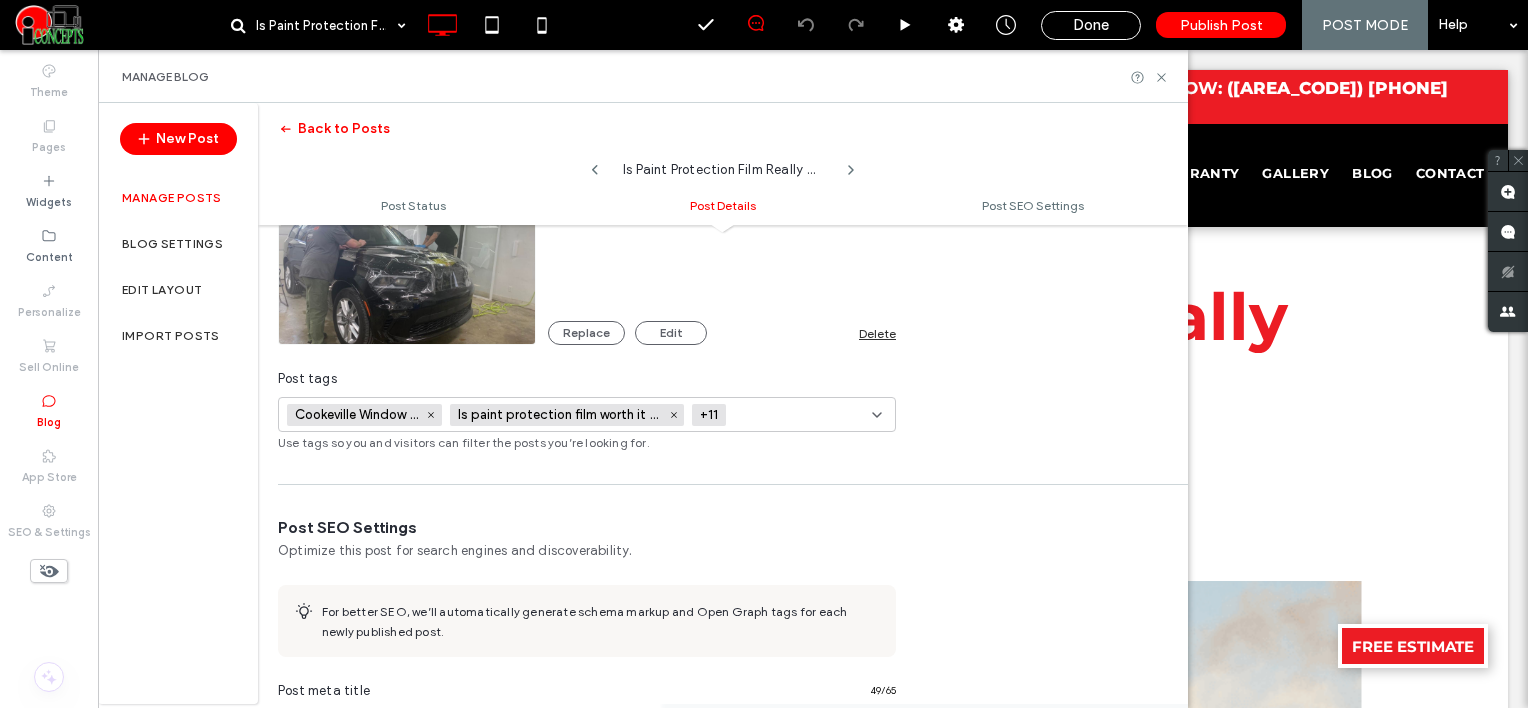 click at bounding box center [803, 415] 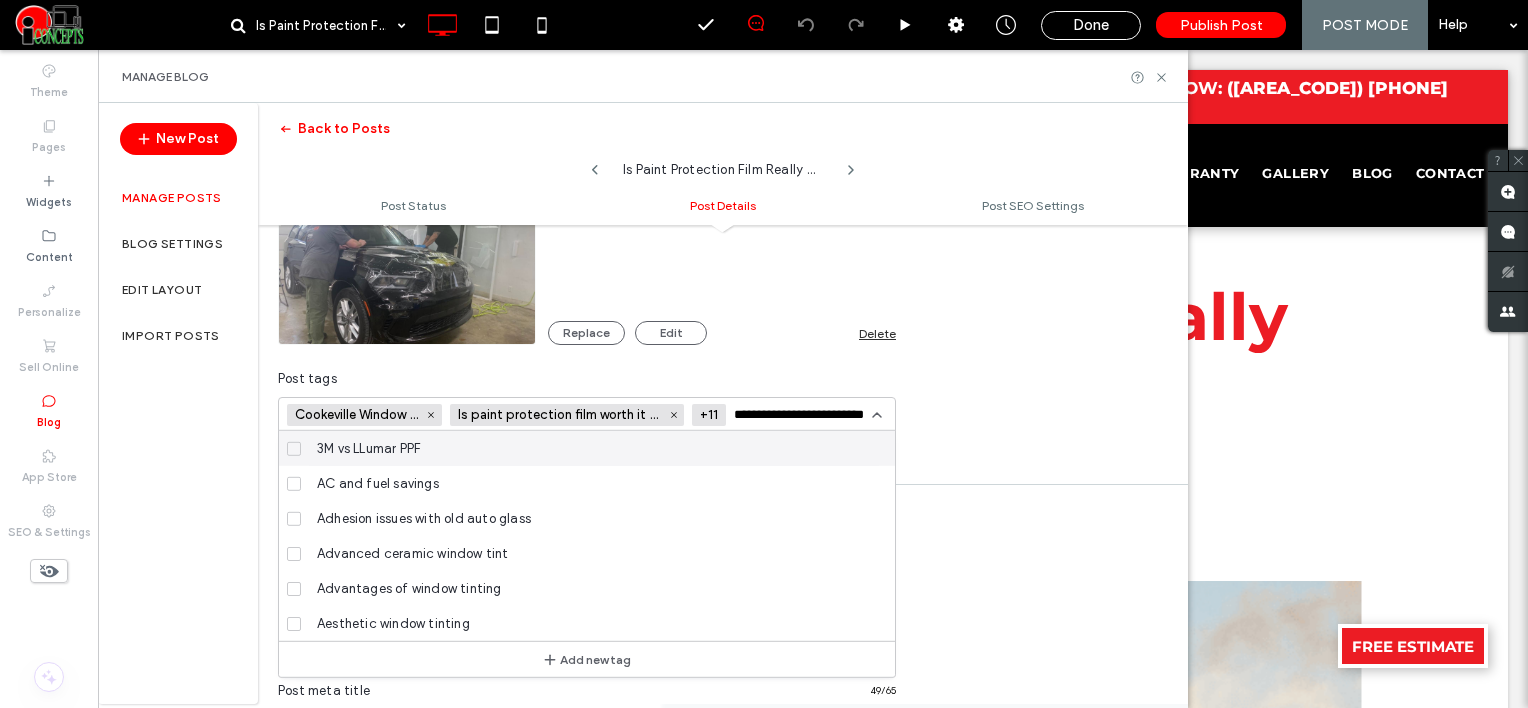 scroll, scrollTop: 0, scrollLeft: 18, axis: horizontal 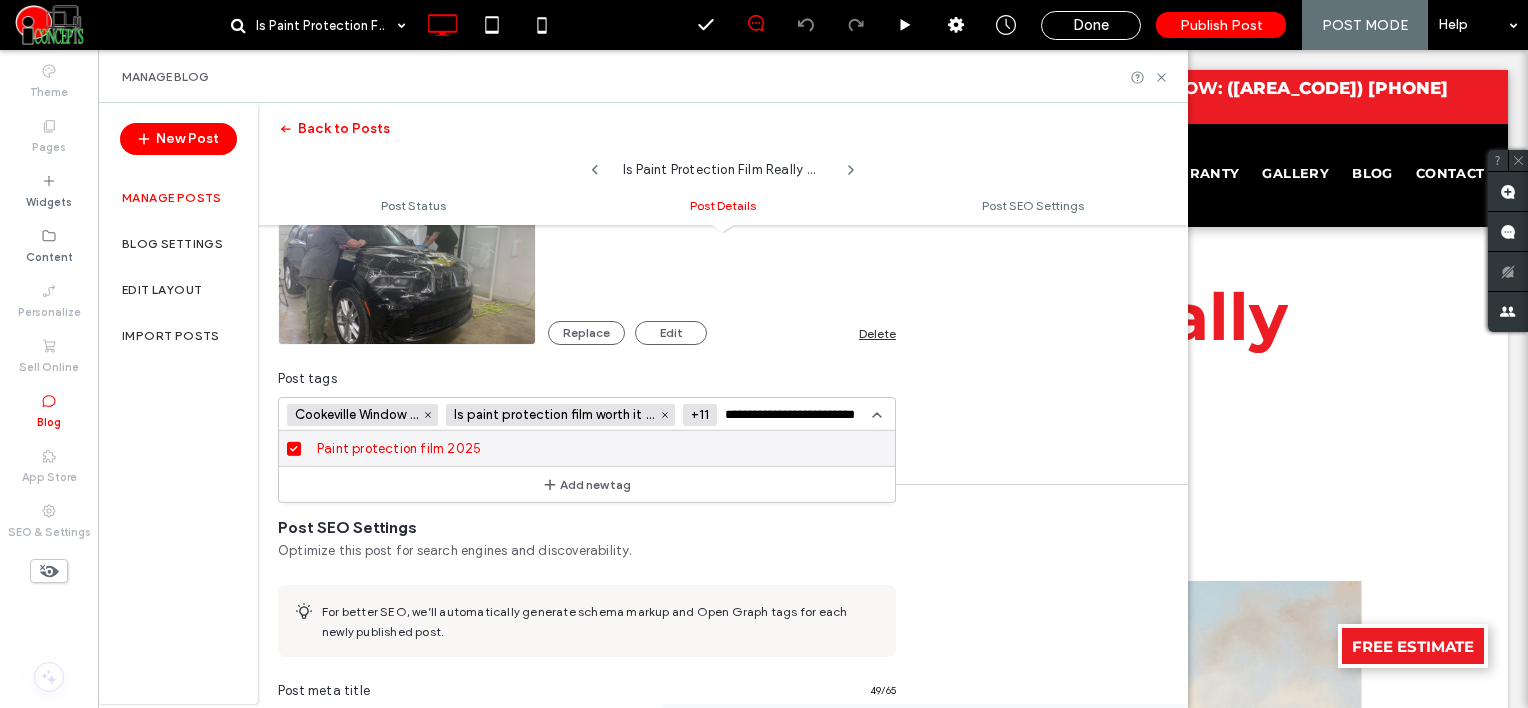 click on "**********" at bounding box center (798, 415) 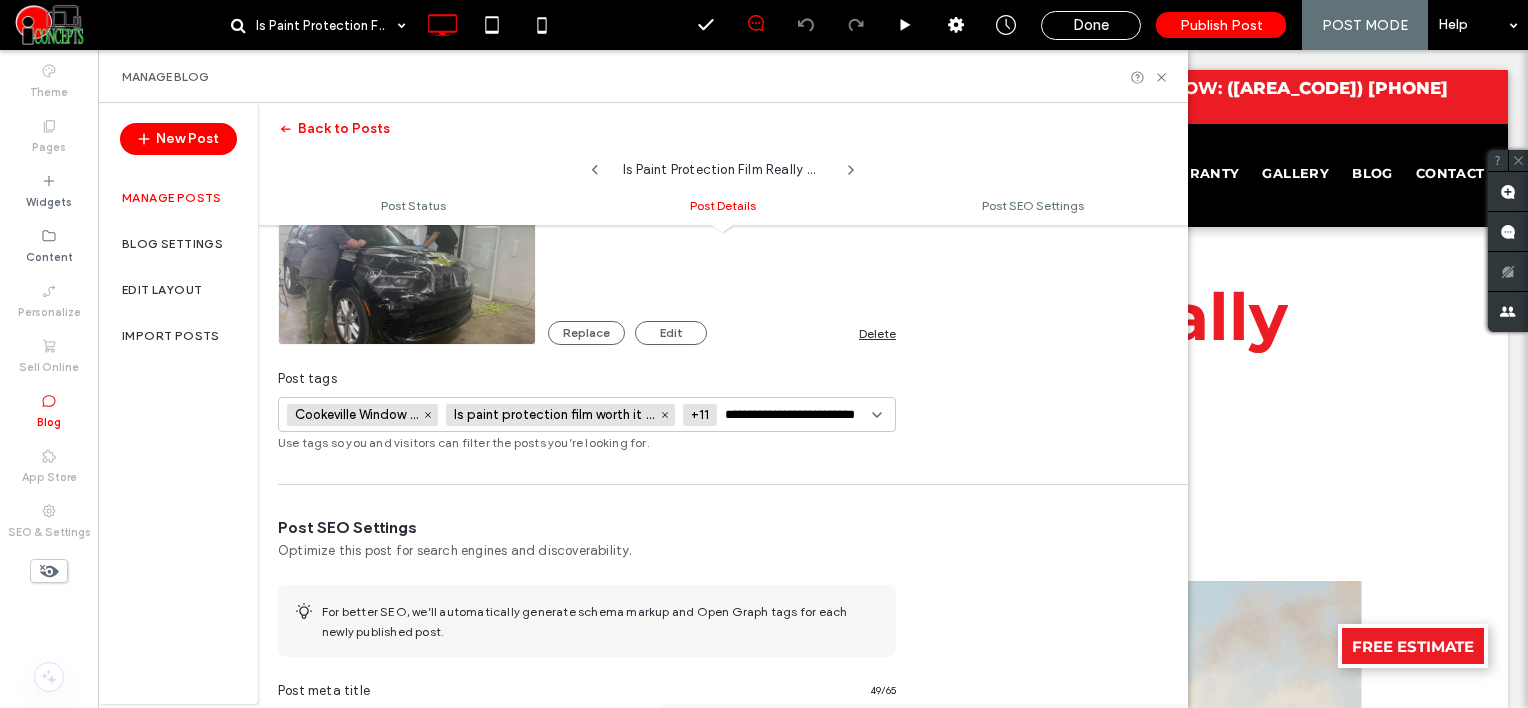 paste 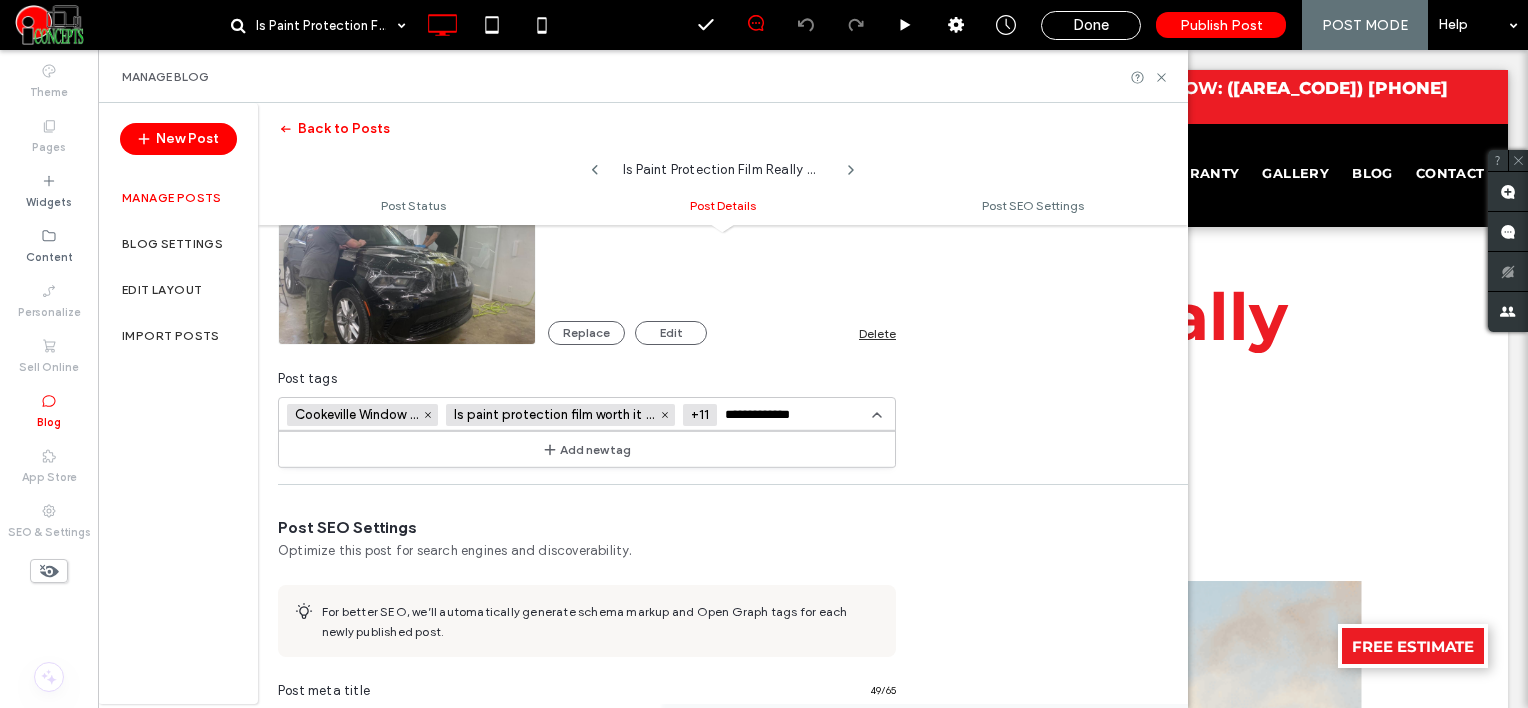 type on "**********" 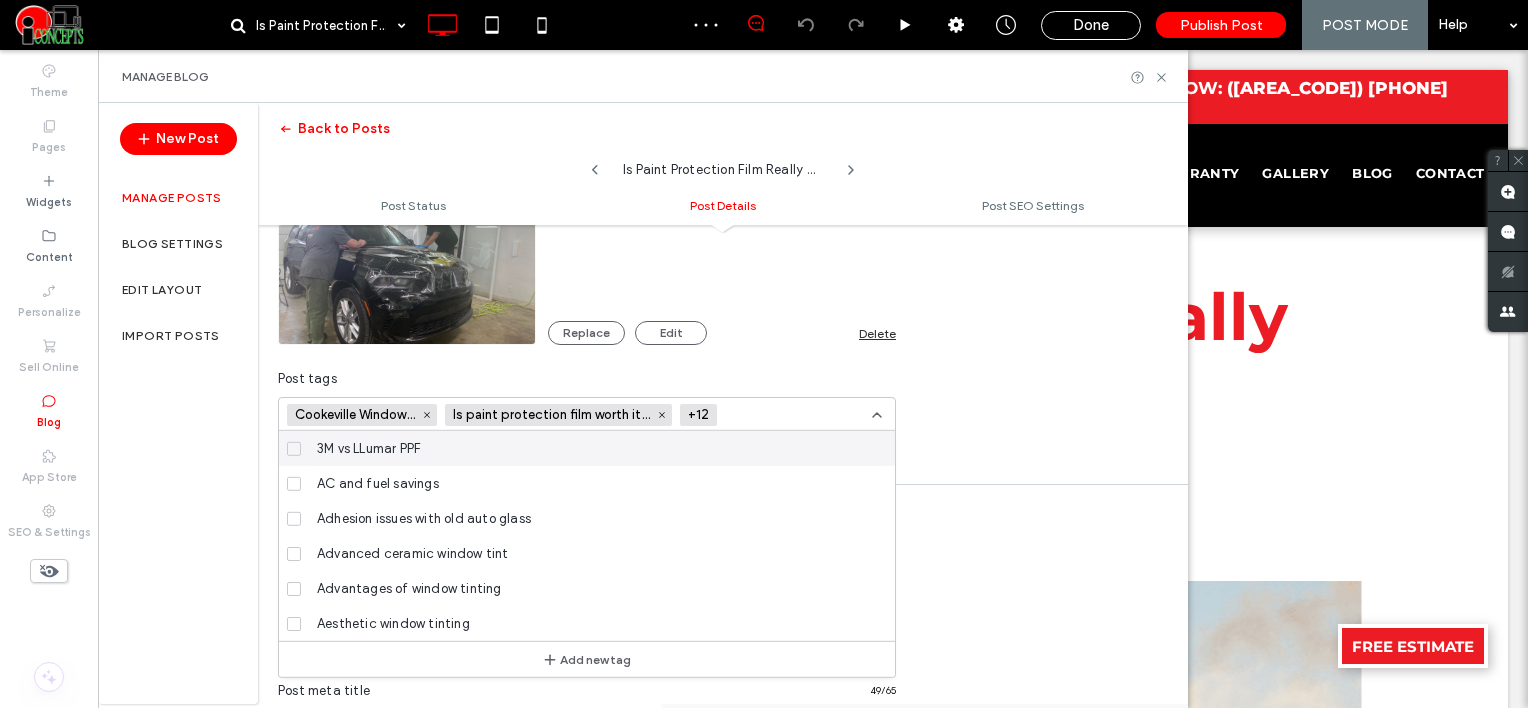 click at bounding box center (798, 415) 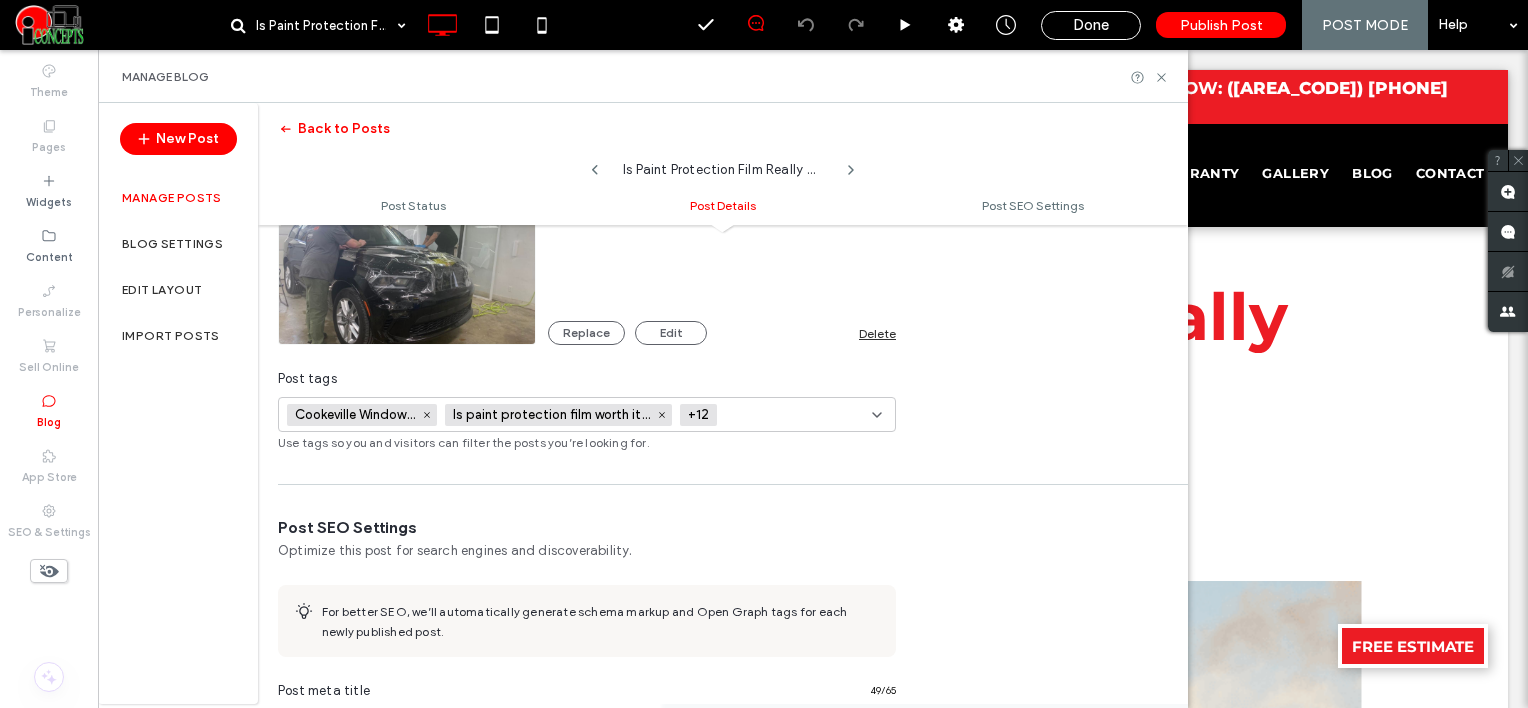 paste on "**********" 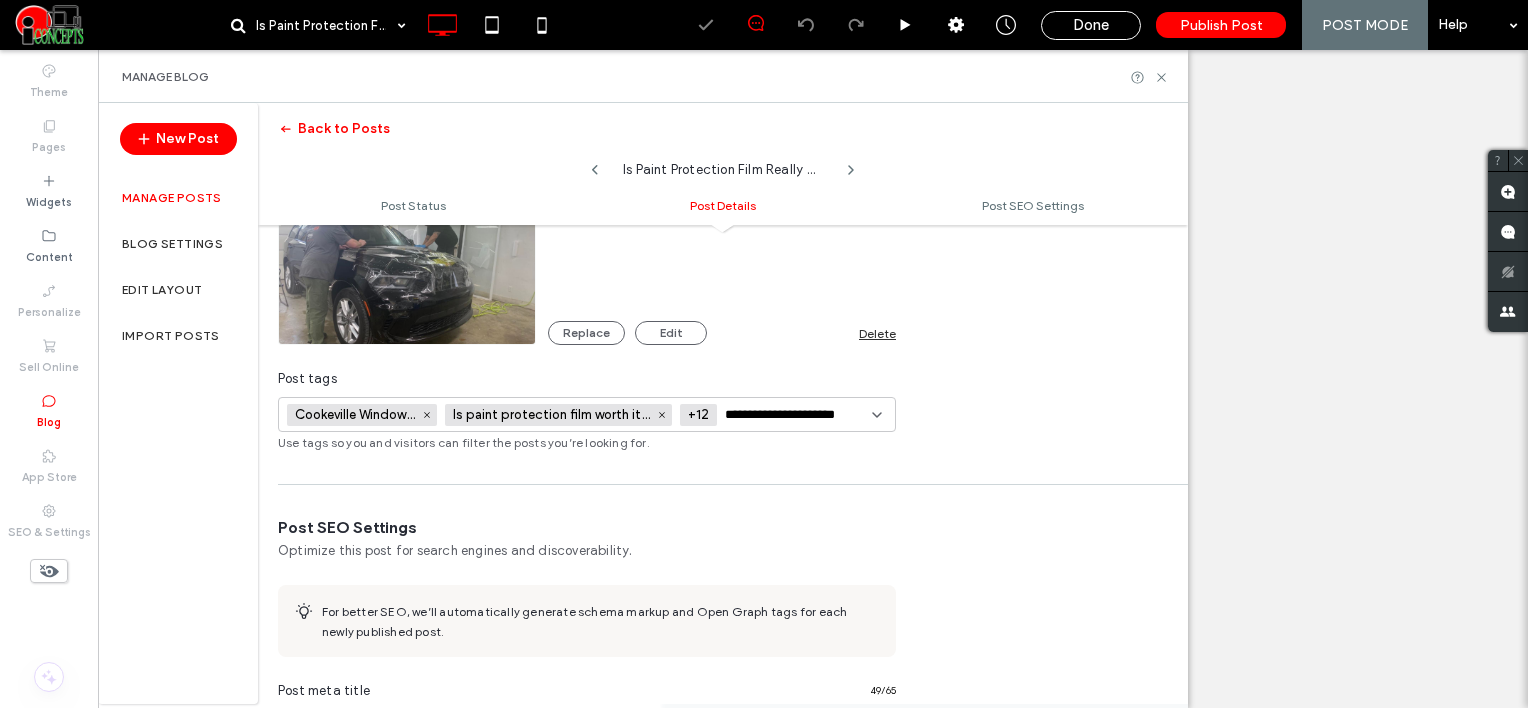 scroll, scrollTop: 0, scrollLeft: 1, axis: horizontal 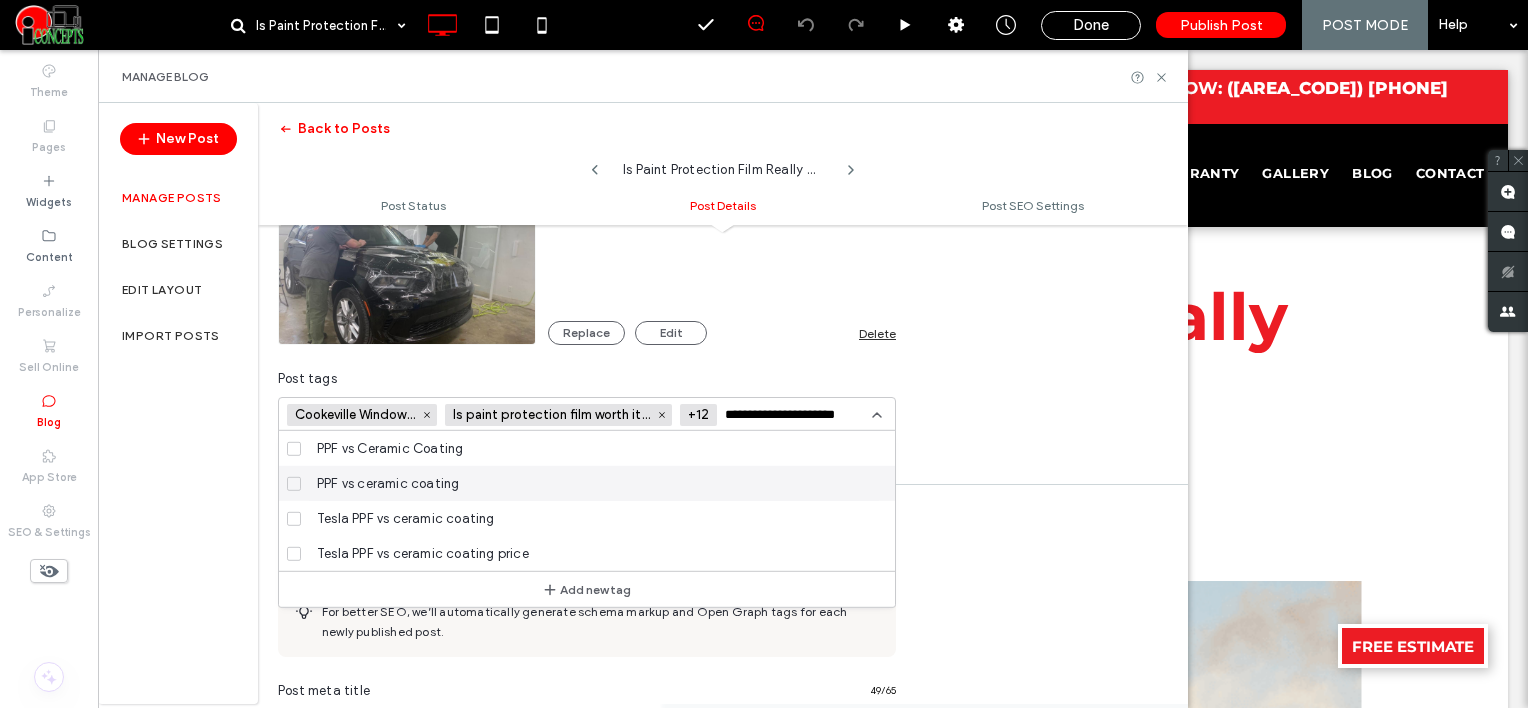 click on "PPF vs ceramic coating" at bounding box center (388, 483) 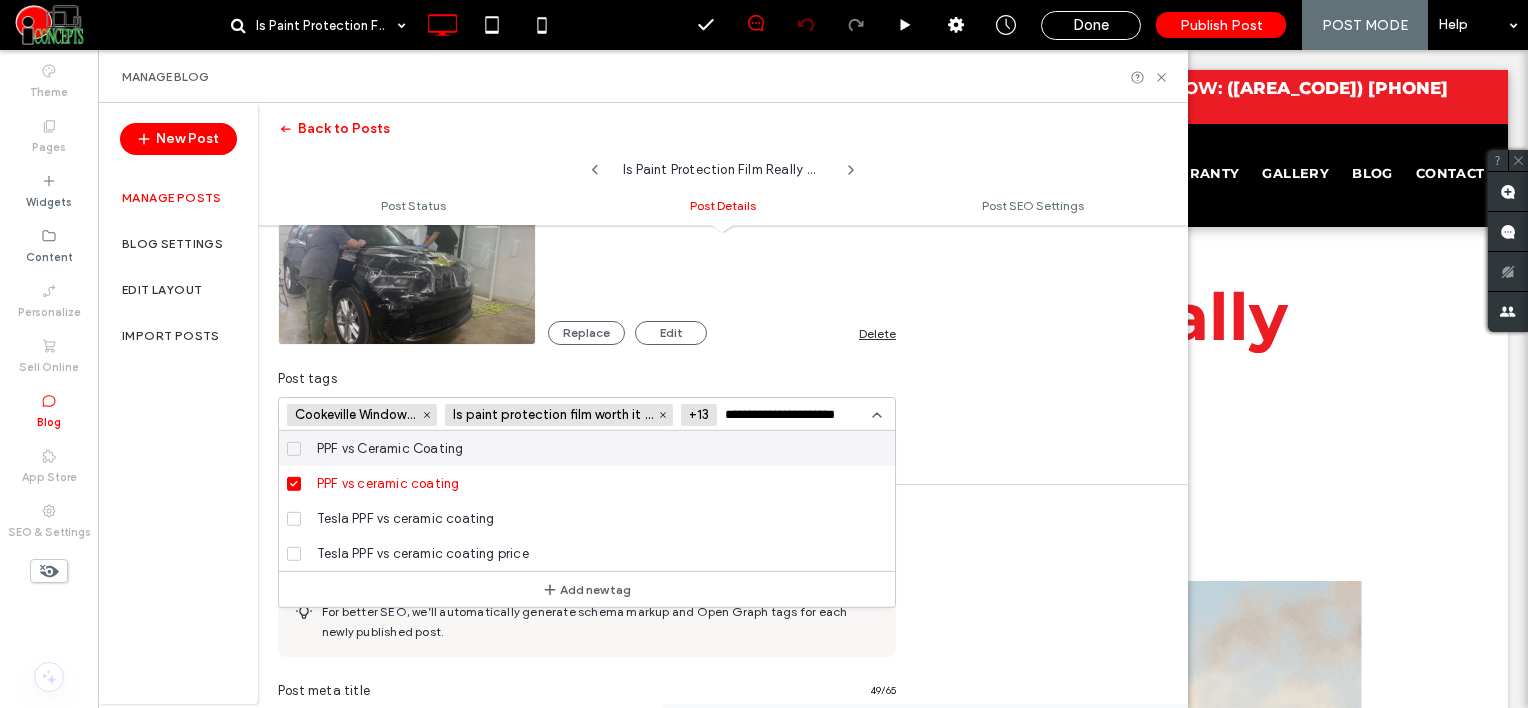 scroll, scrollTop: 0, scrollLeft: 0, axis: both 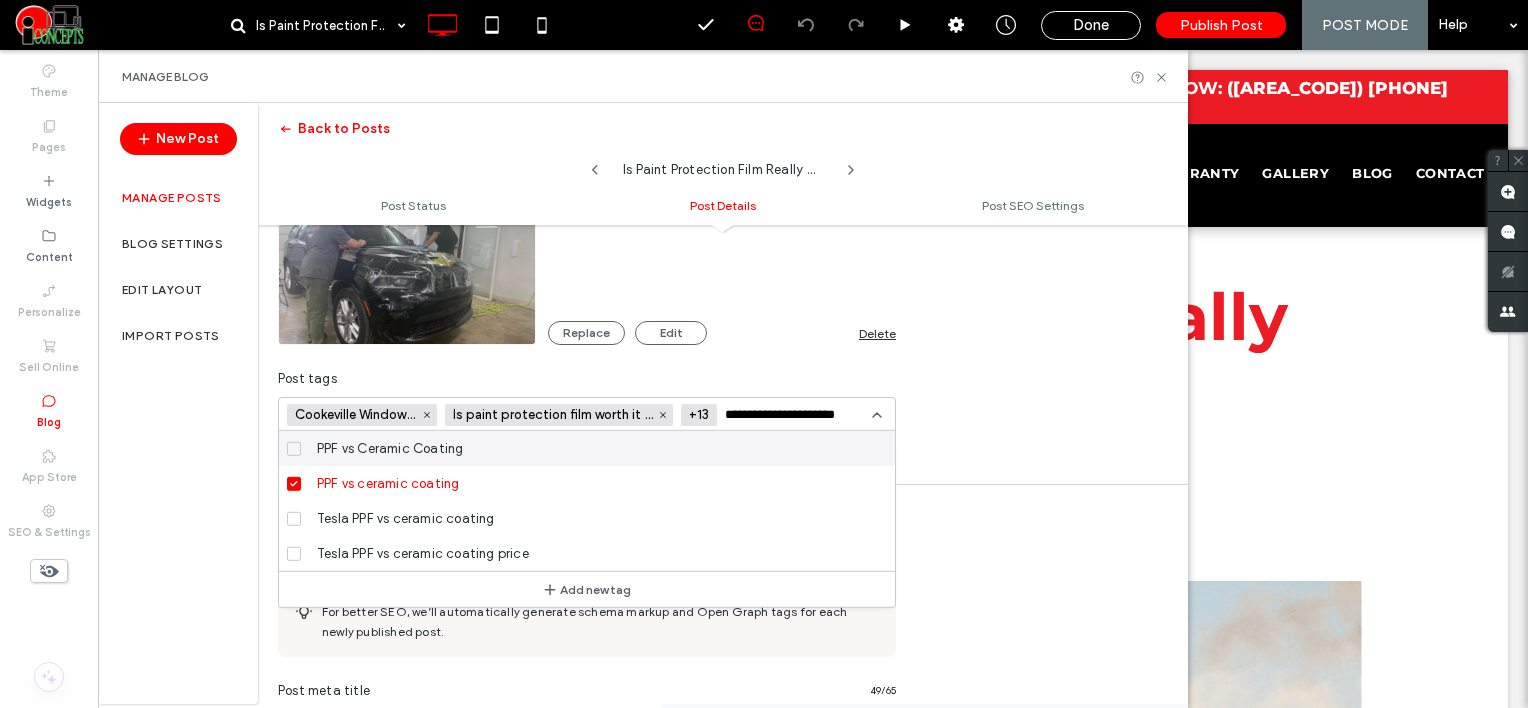 click on "**********" at bounding box center (798, 415) 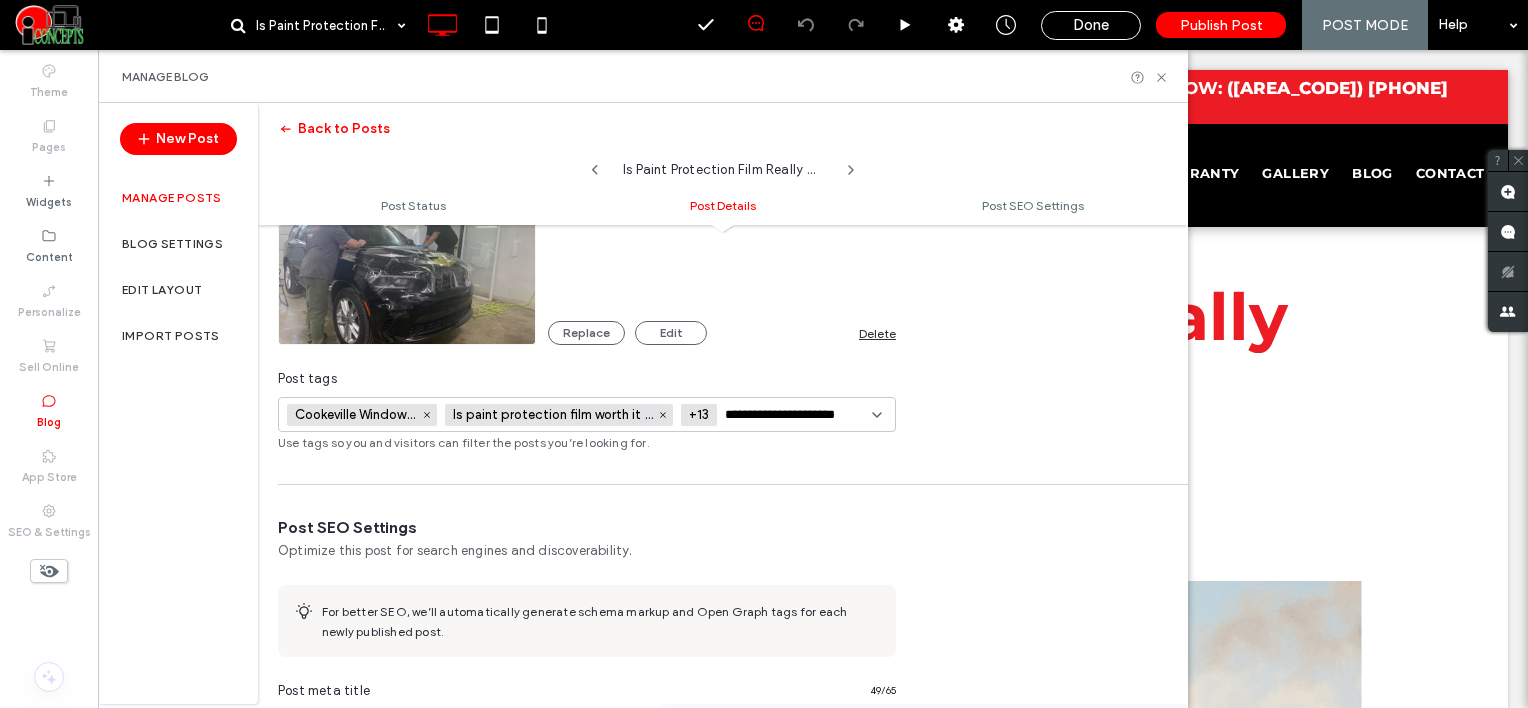paste on "********" 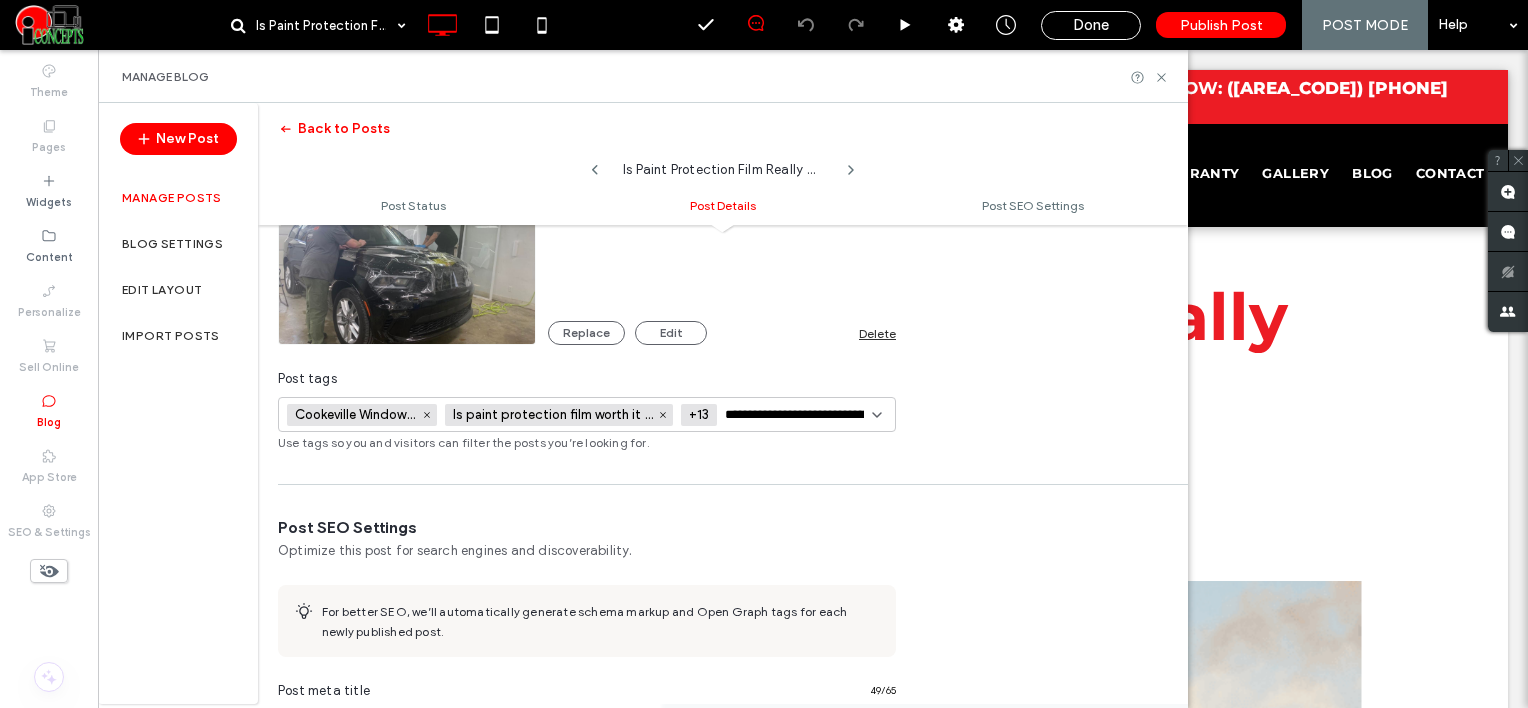 scroll, scrollTop: 0, scrollLeft: 38, axis: horizontal 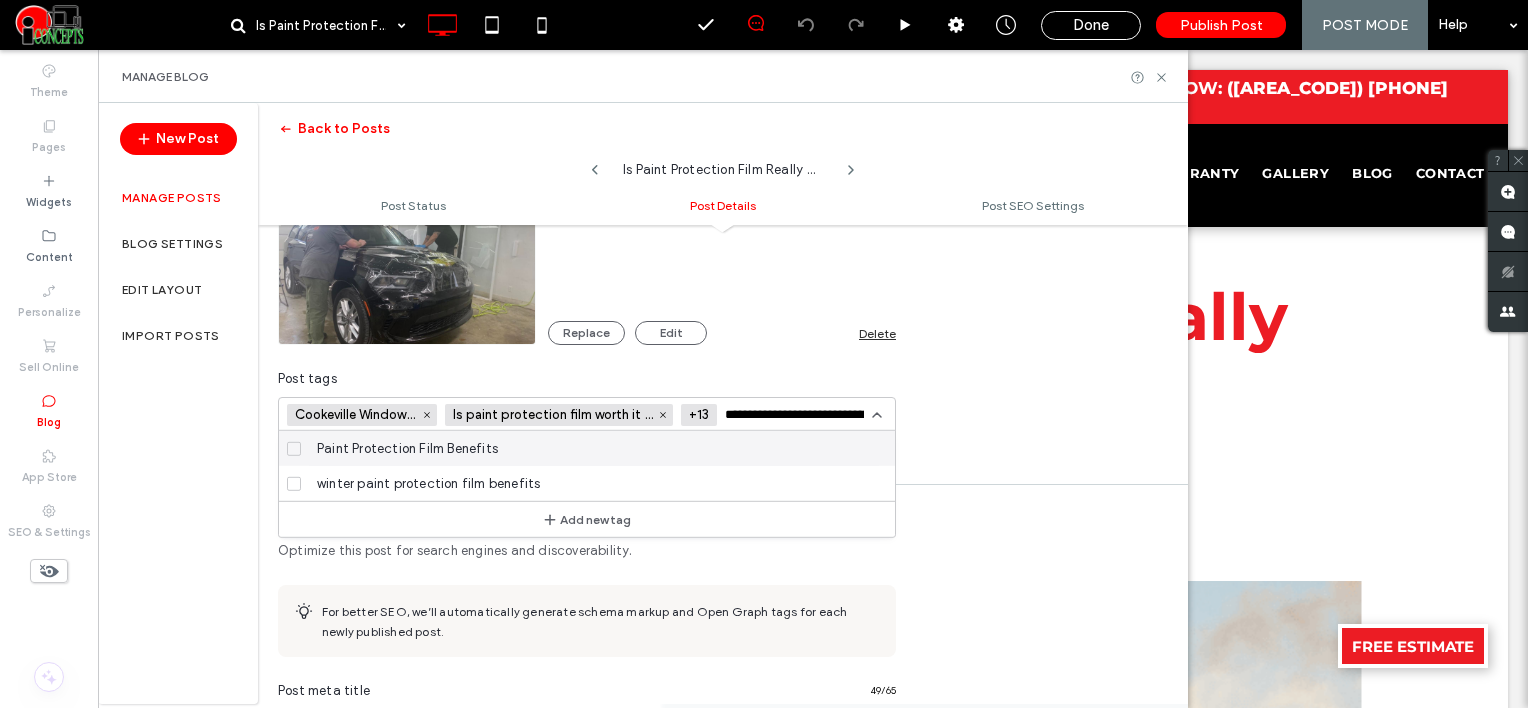 click on "Paint Protection Film Benefits" at bounding box center [407, 448] 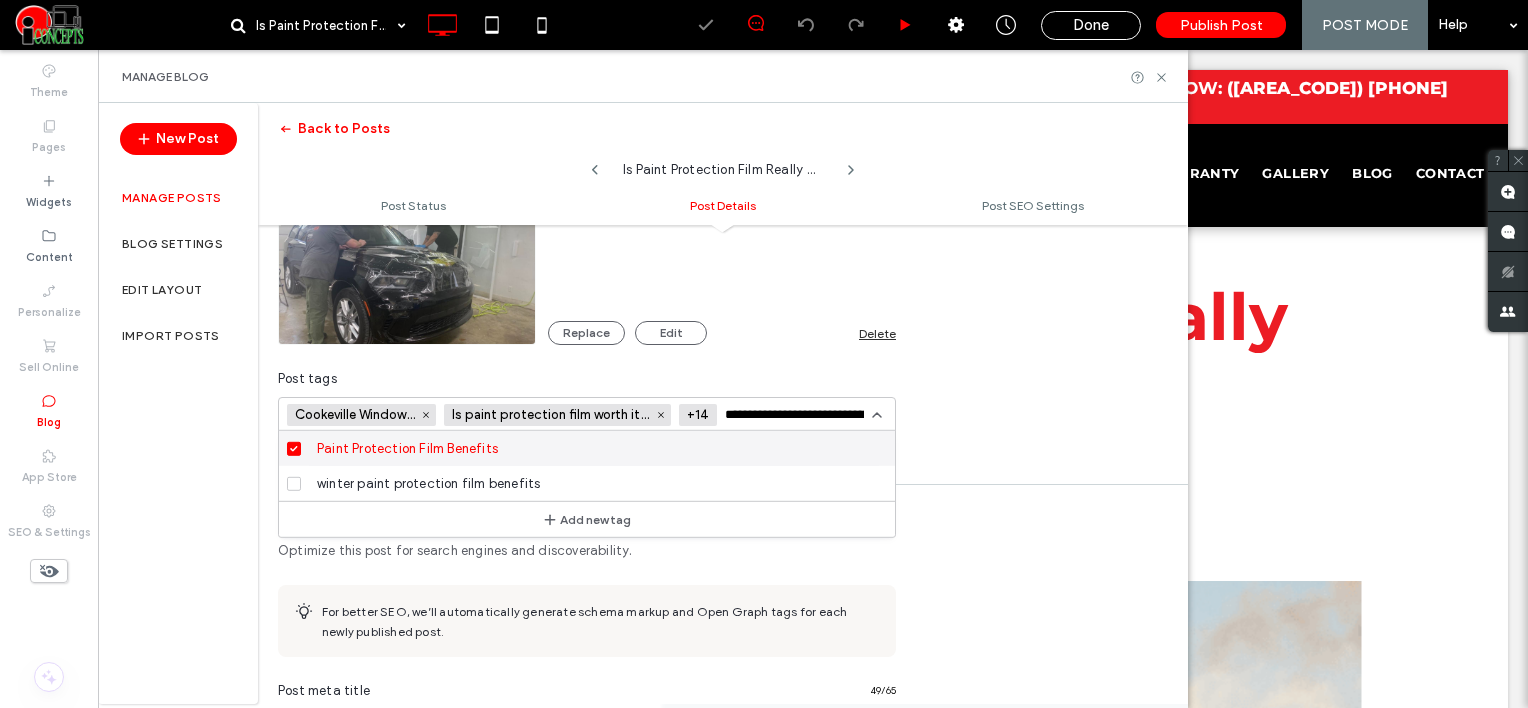 scroll, scrollTop: 0, scrollLeft: 0, axis: both 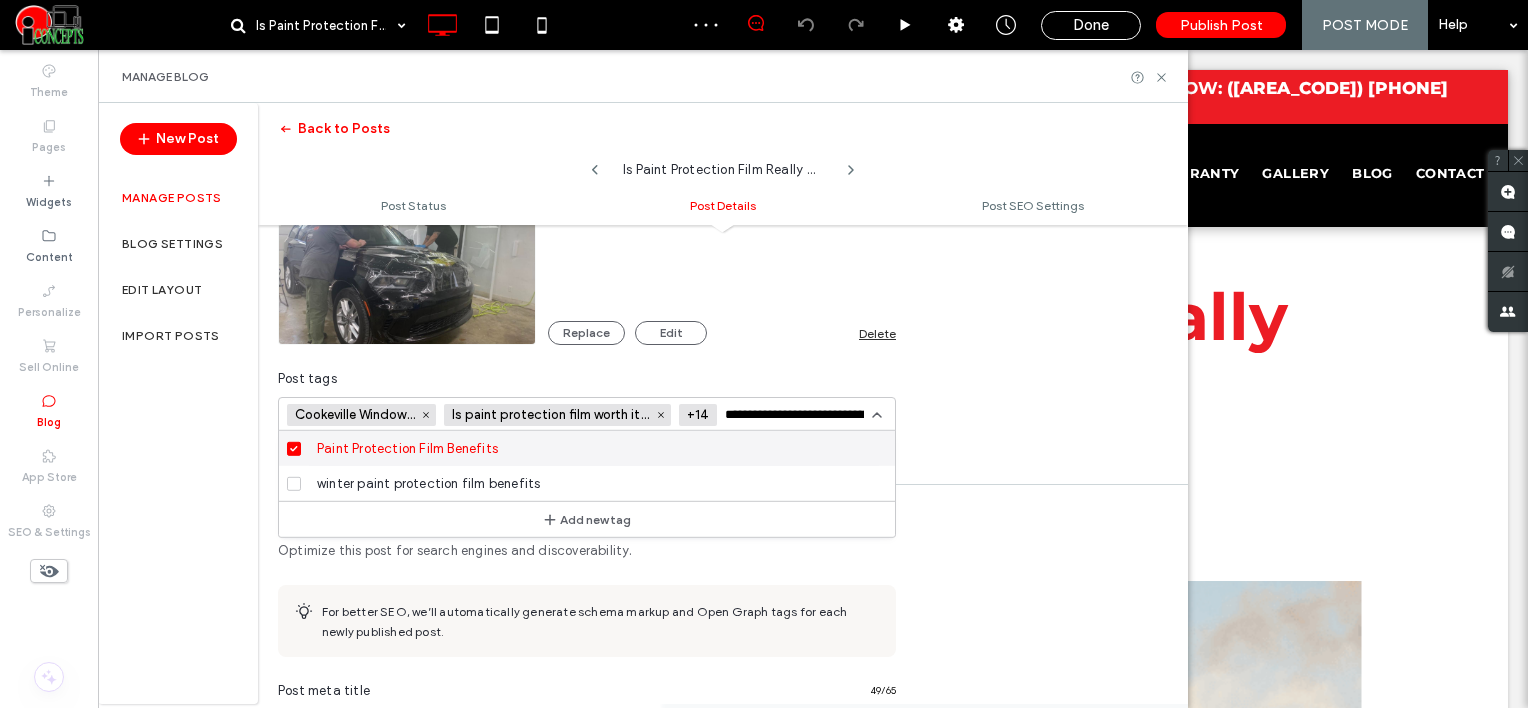 click on "**********" at bounding box center [798, 415] 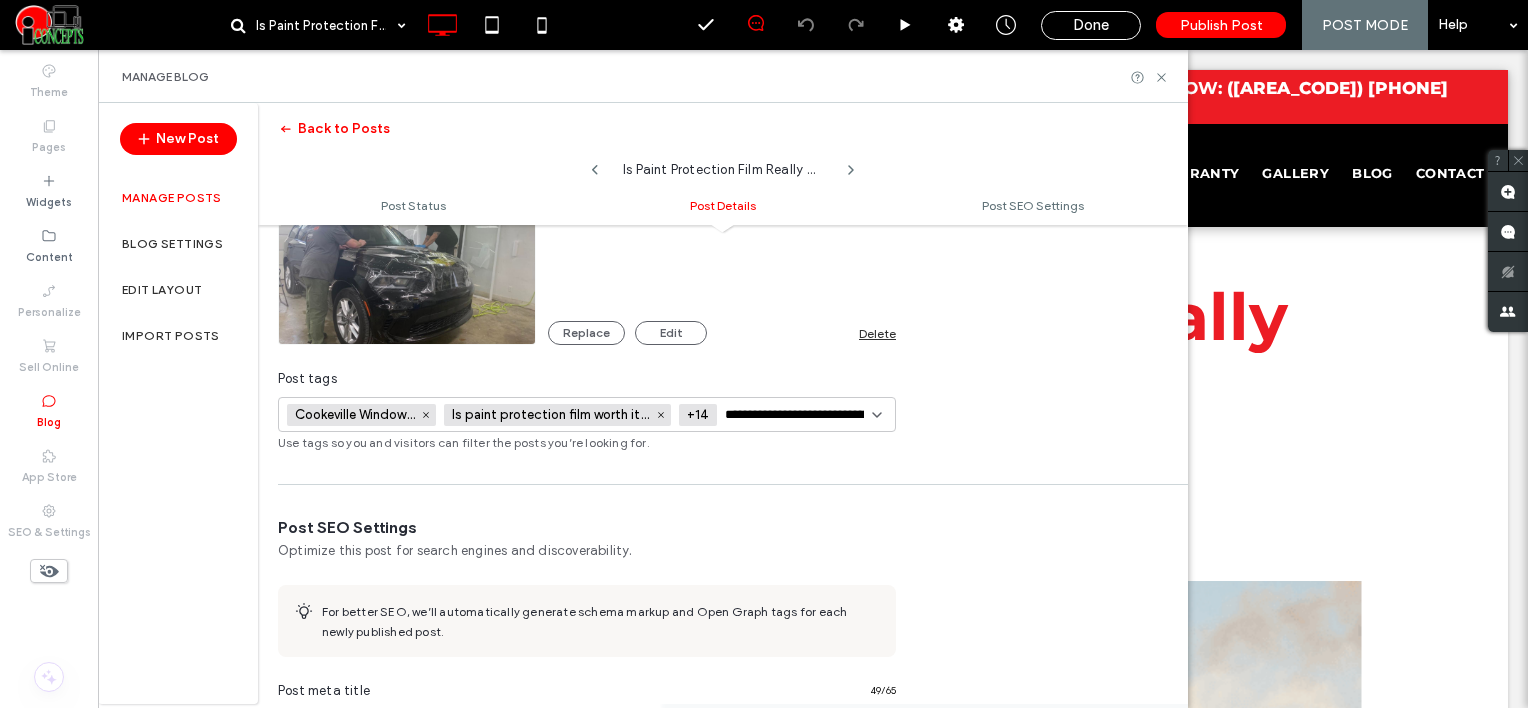 paste 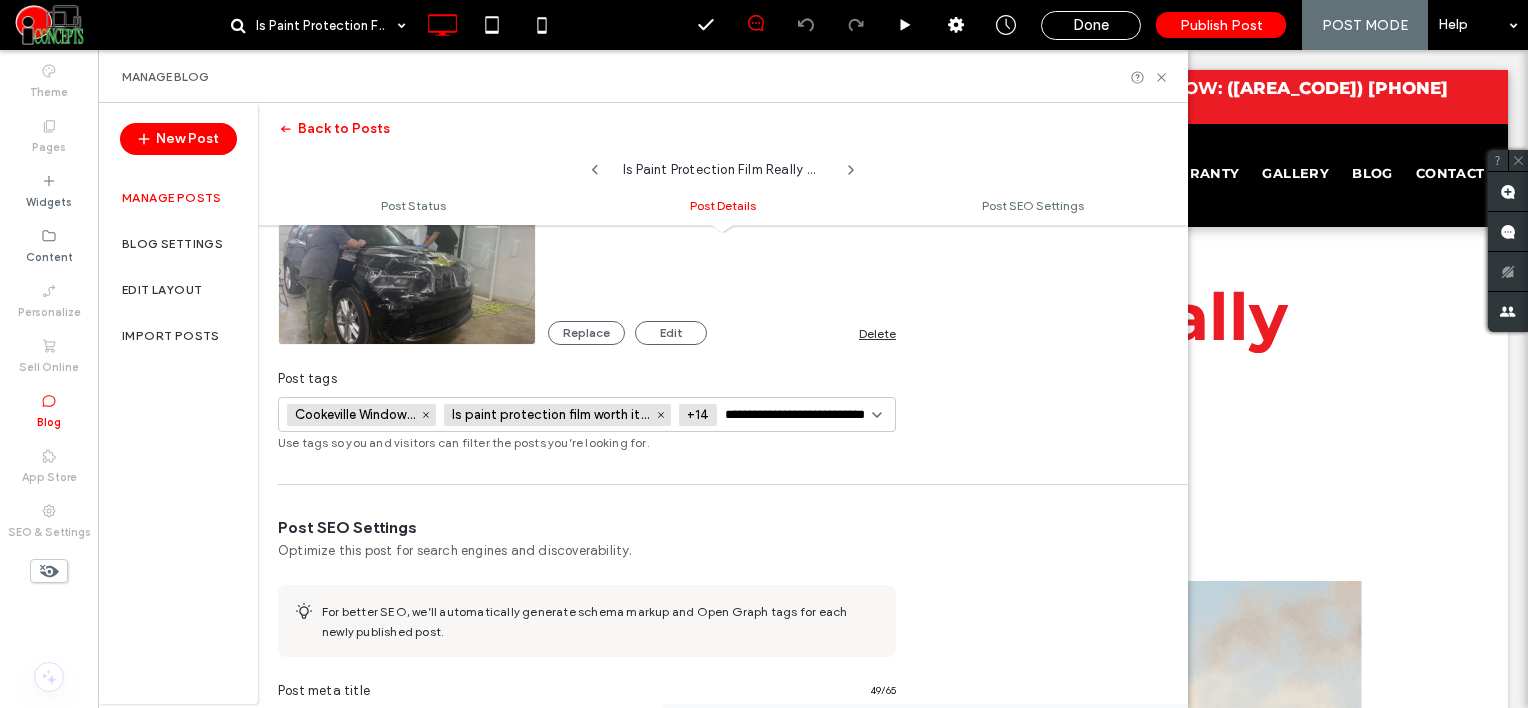 scroll, scrollTop: 0, scrollLeft: 33, axis: horizontal 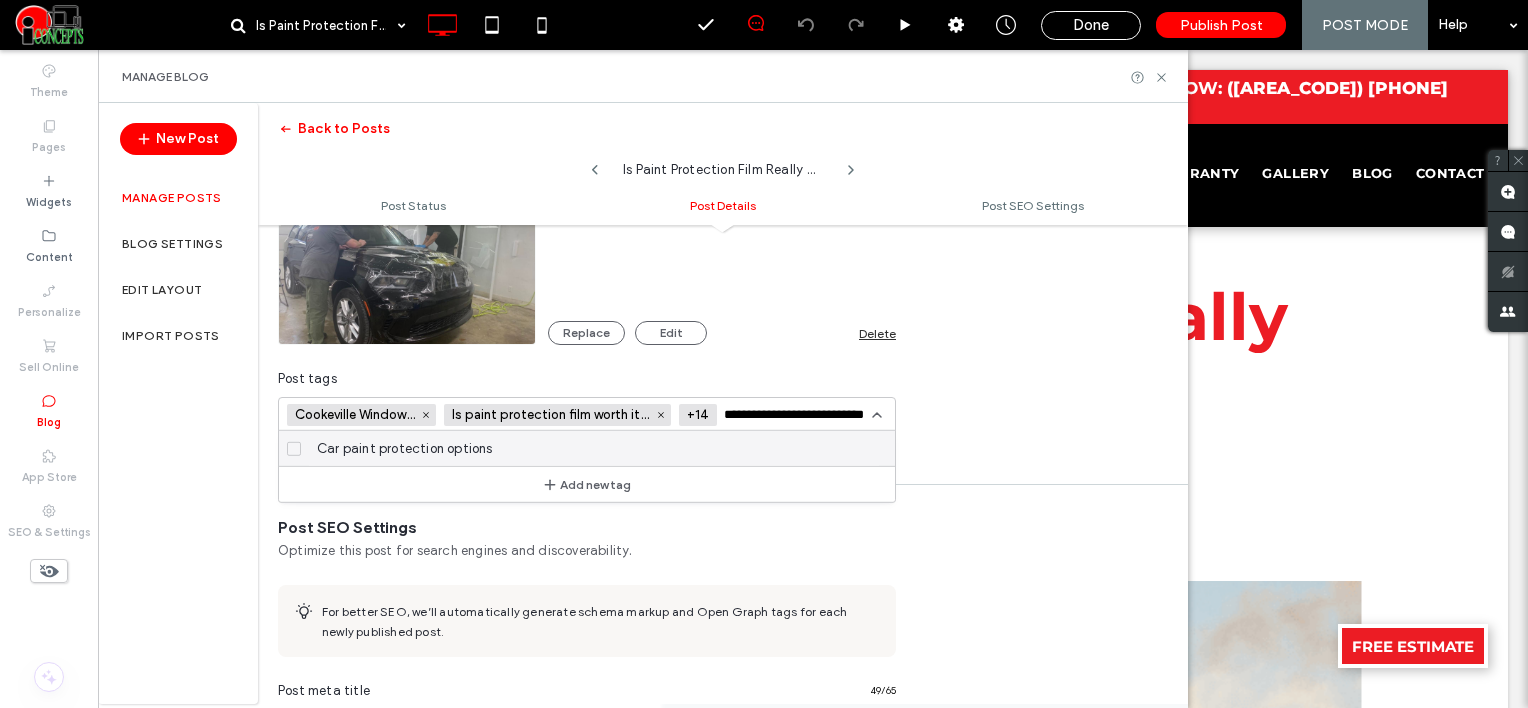 type on "**********" 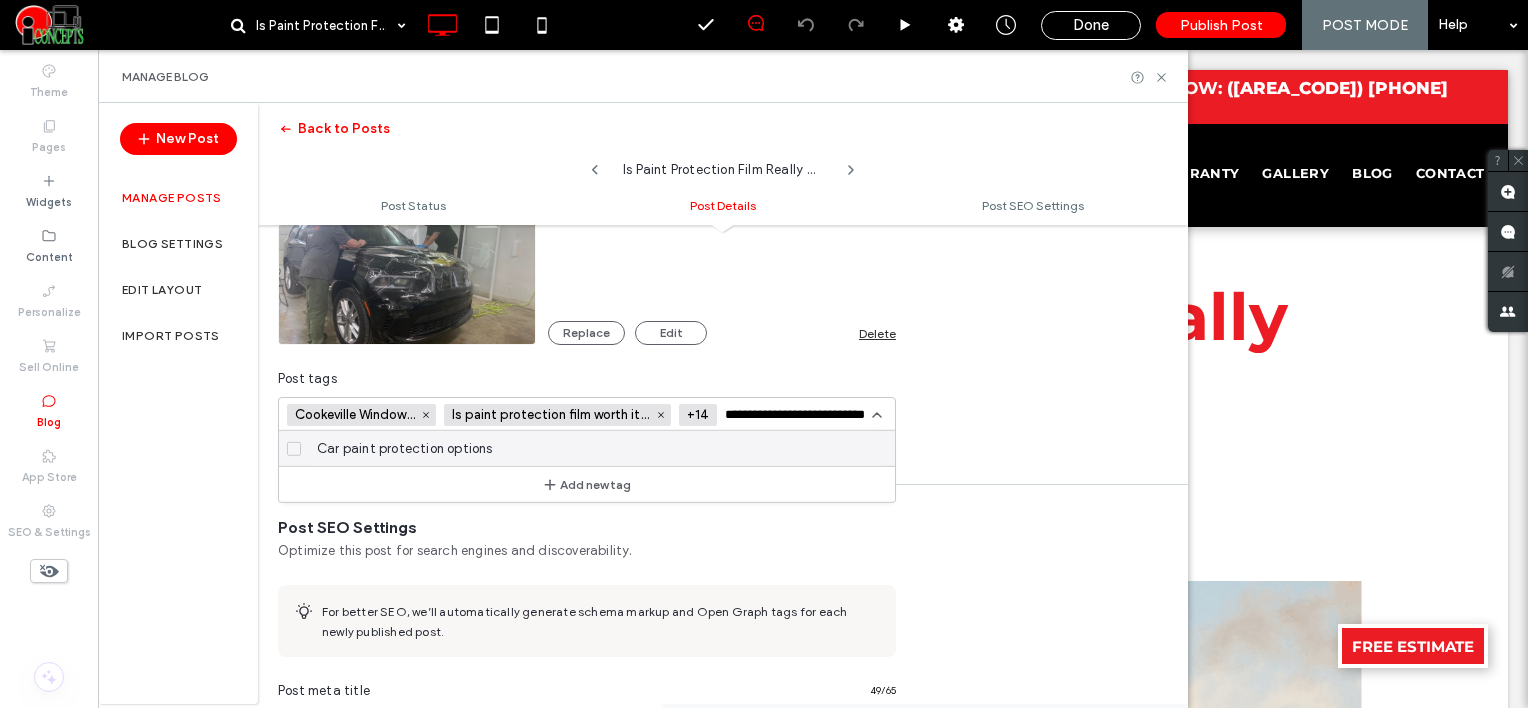 click on "Car paint protection options" at bounding box center (594, 448) 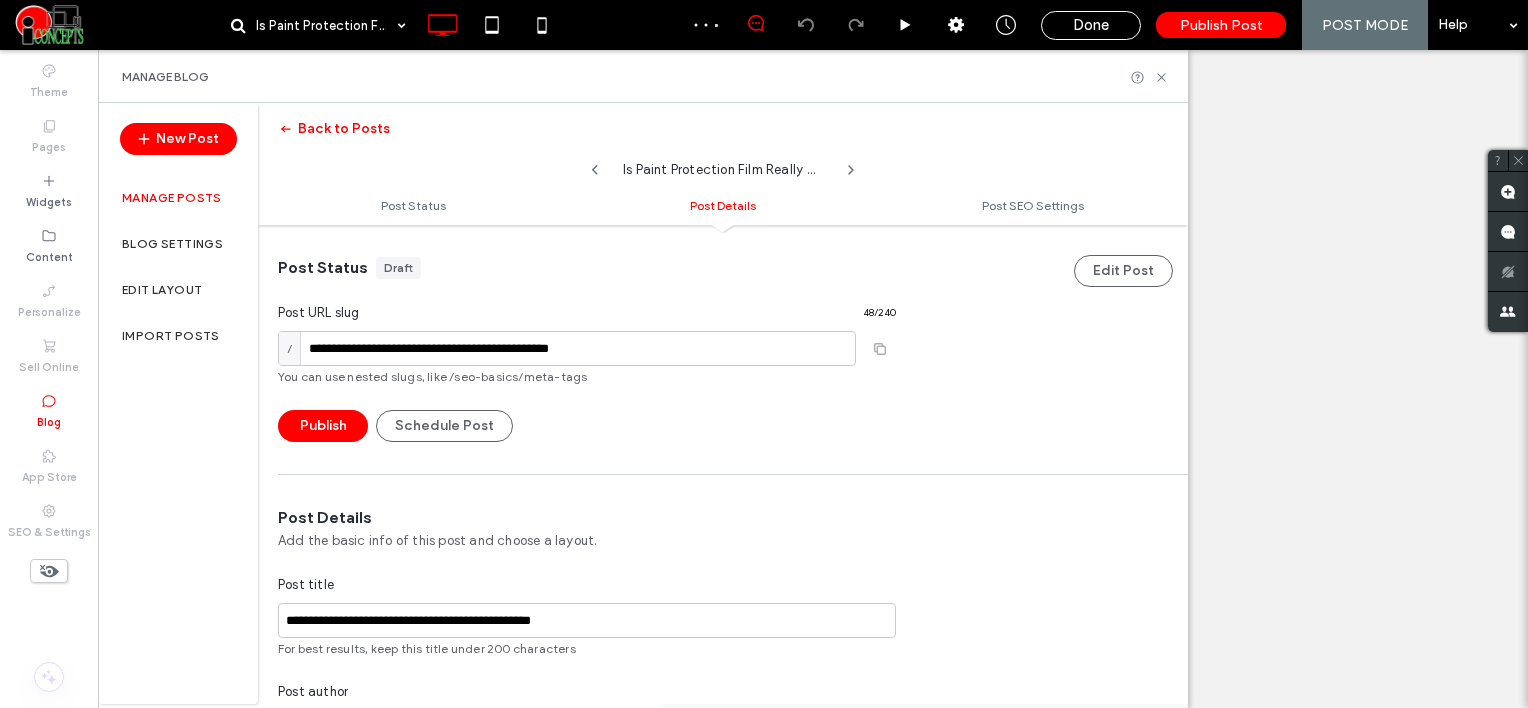 scroll, scrollTop: 0, scrollLeft: 0, axis: both 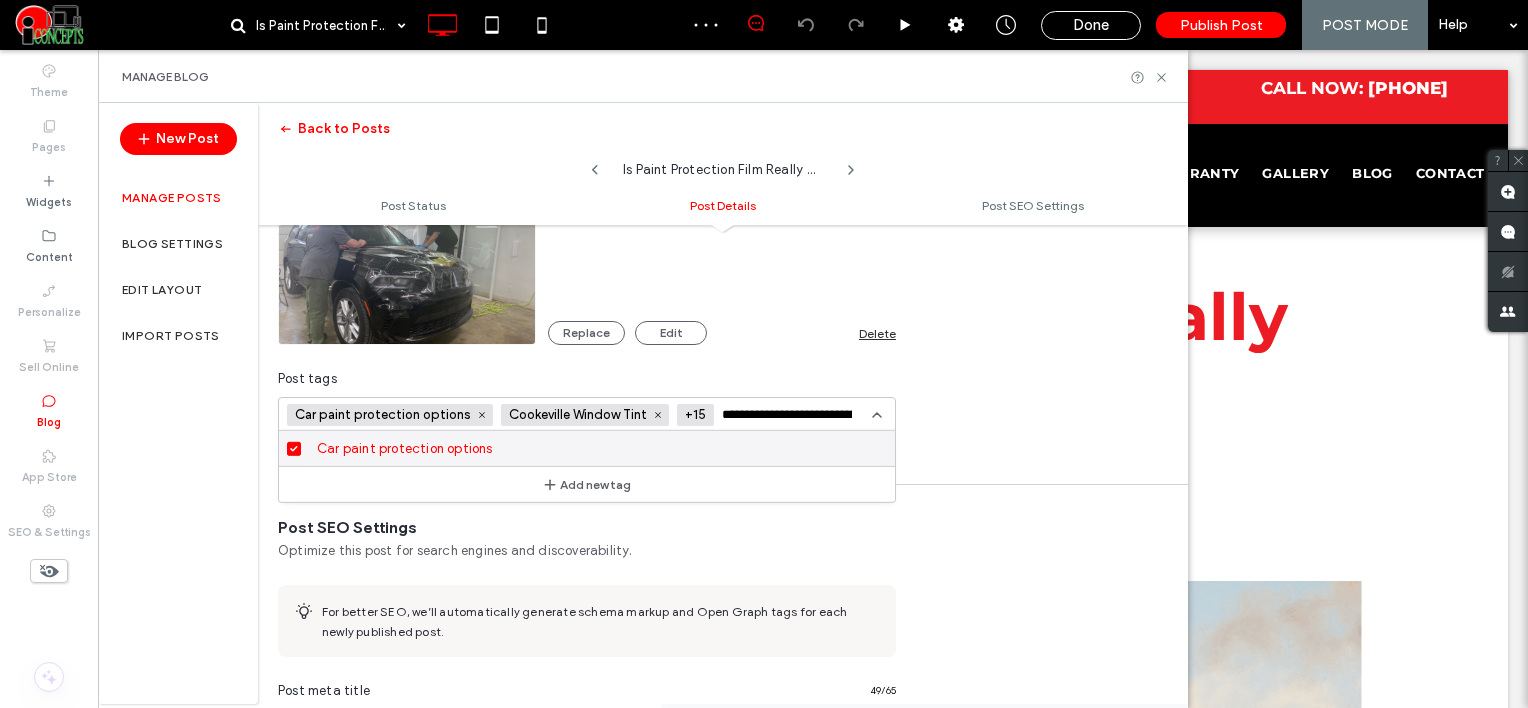 click on "**********" at bounding box center [791, 415] 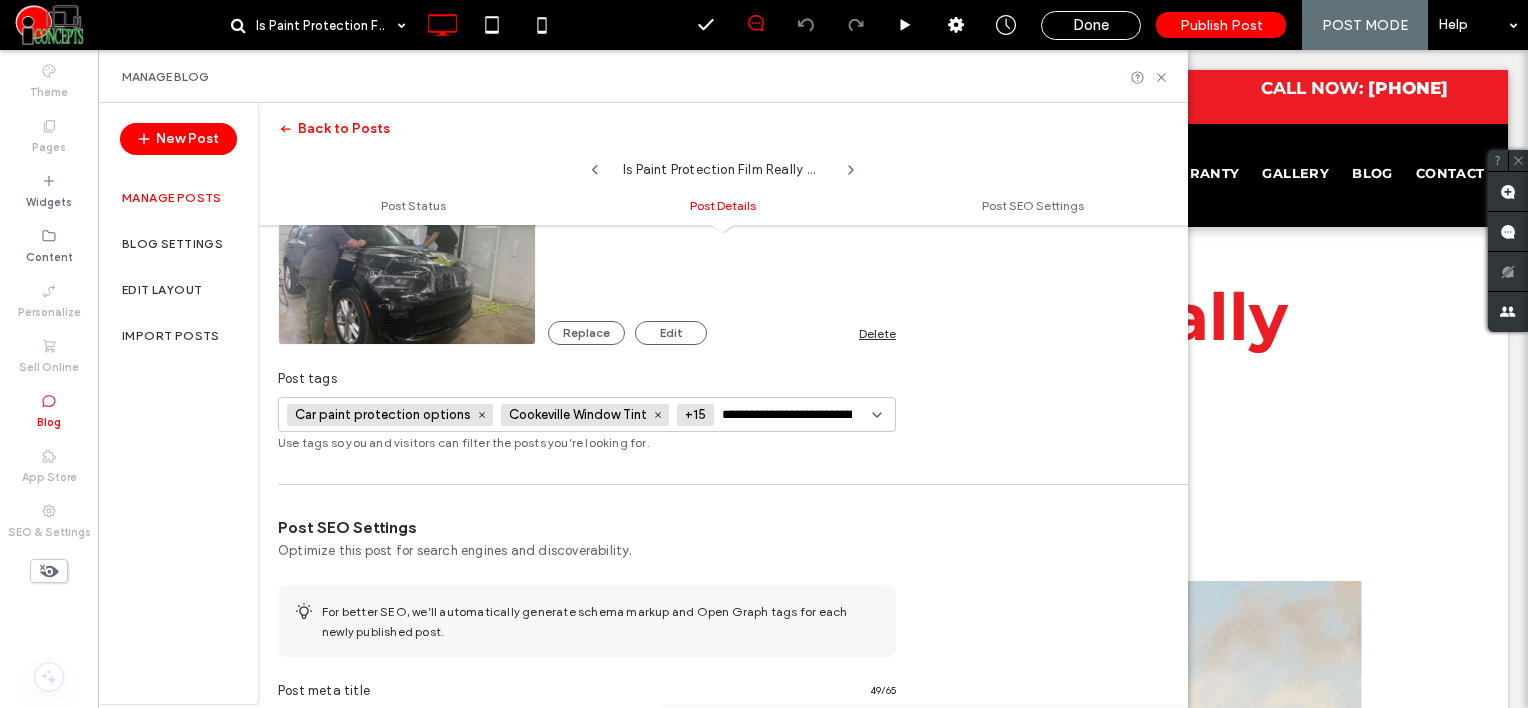 paste on "*" 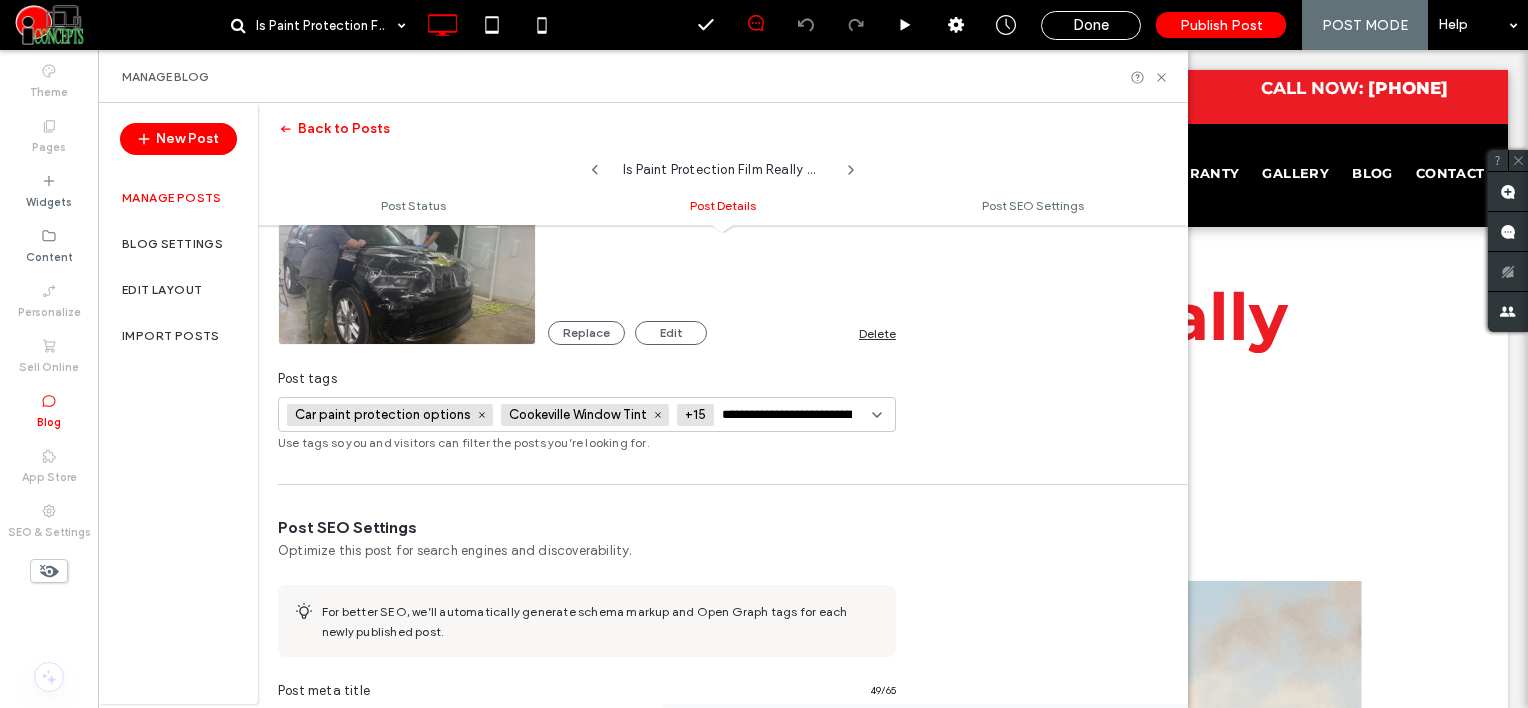 scroll, scrollTop: 0, scrollLeft: 34, axis: horizontal 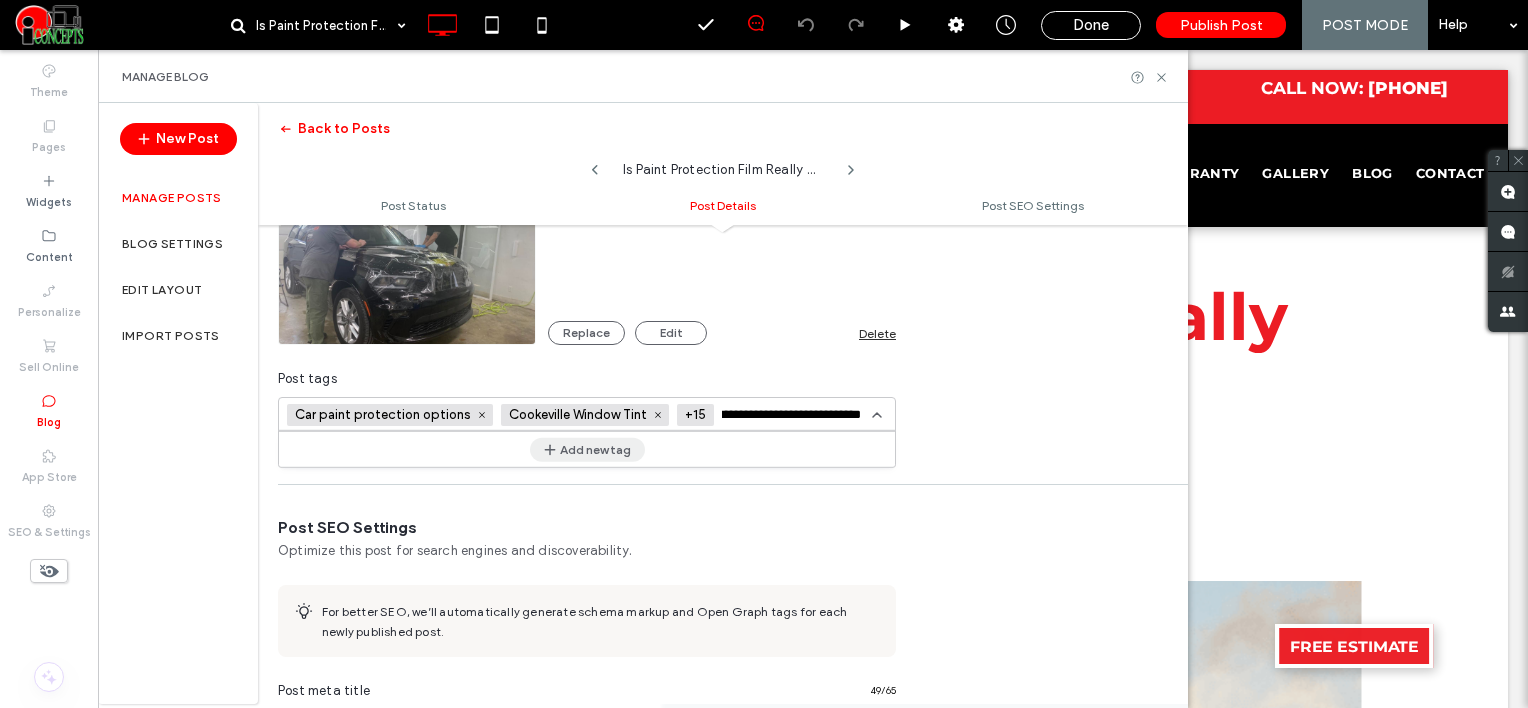 type on "**********" 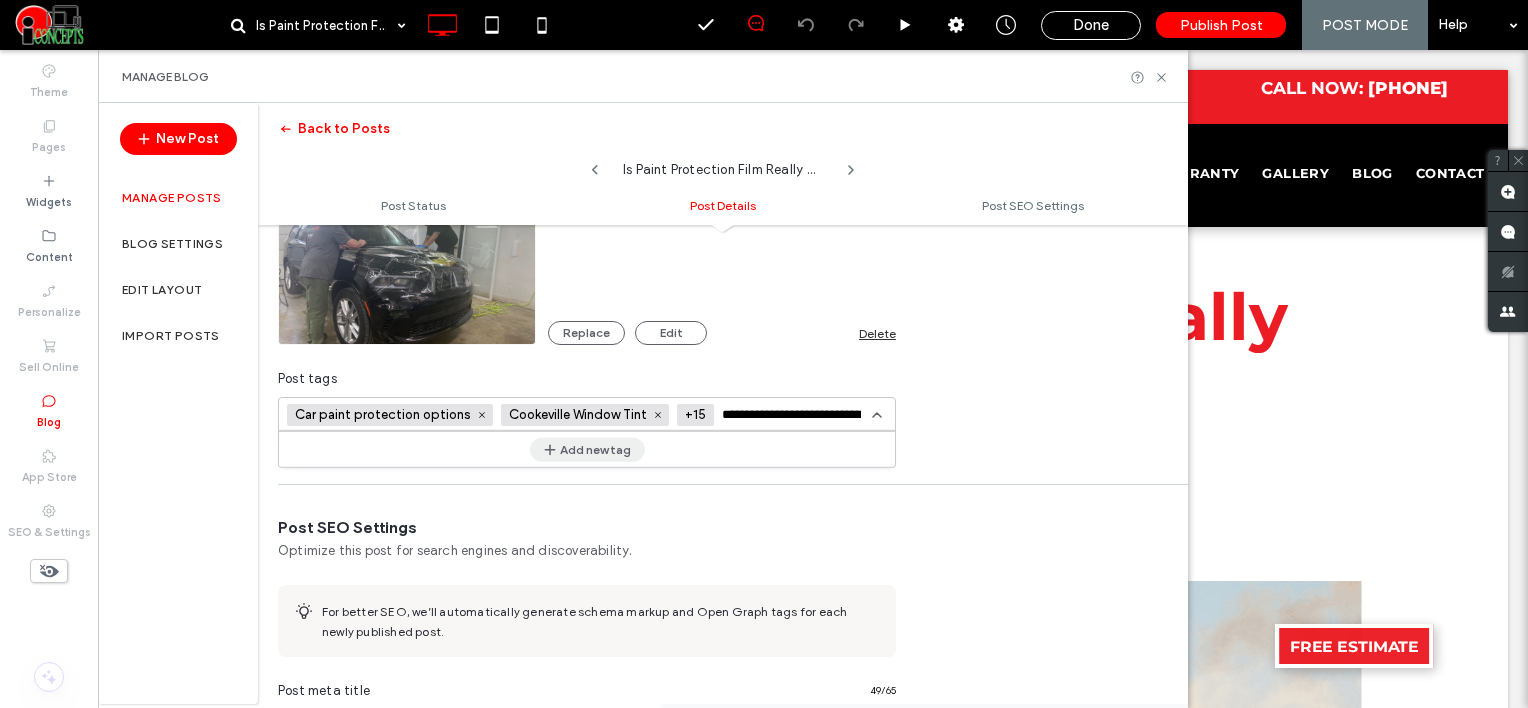 click on "Add new tag" at bounding box center (587, 449) 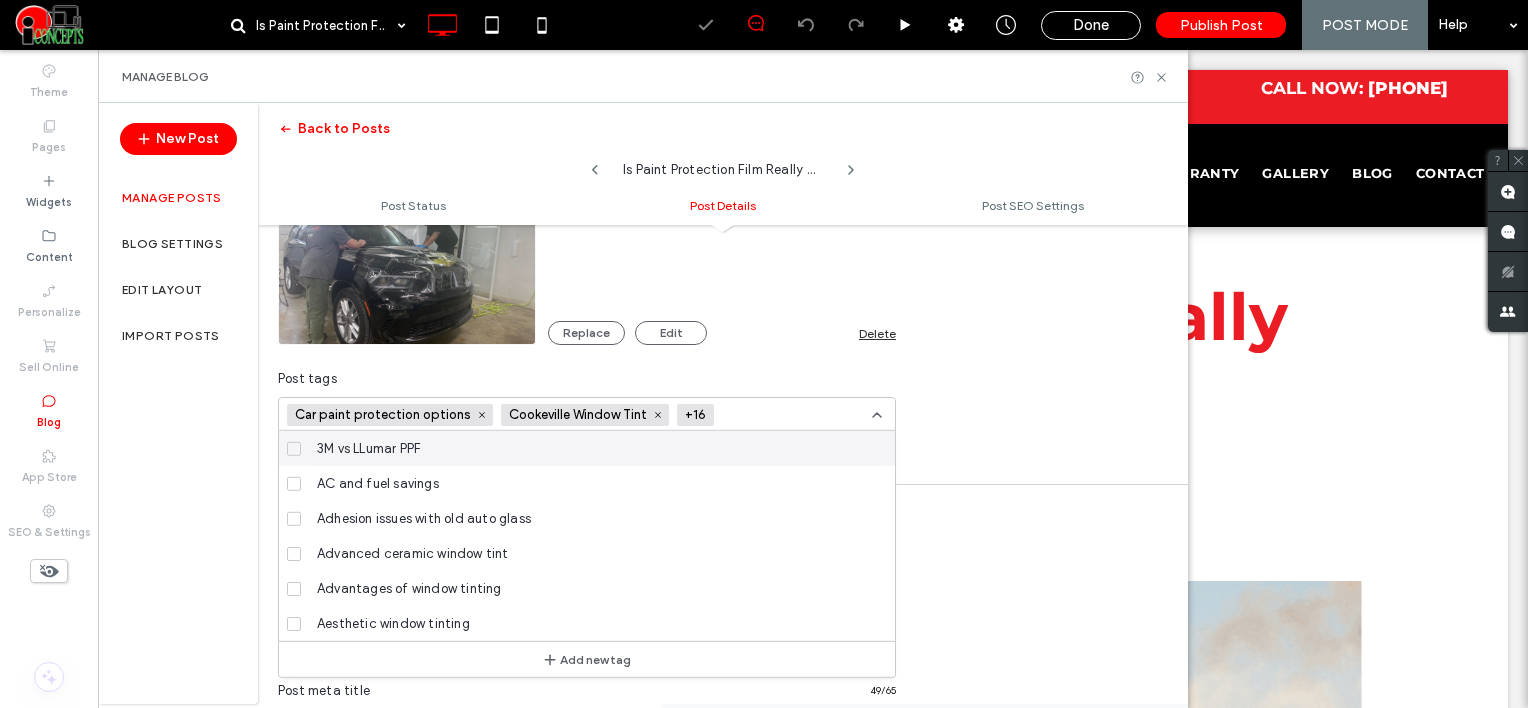 scroll, scrollTop: 0, scrollLeft: 0, axis: both 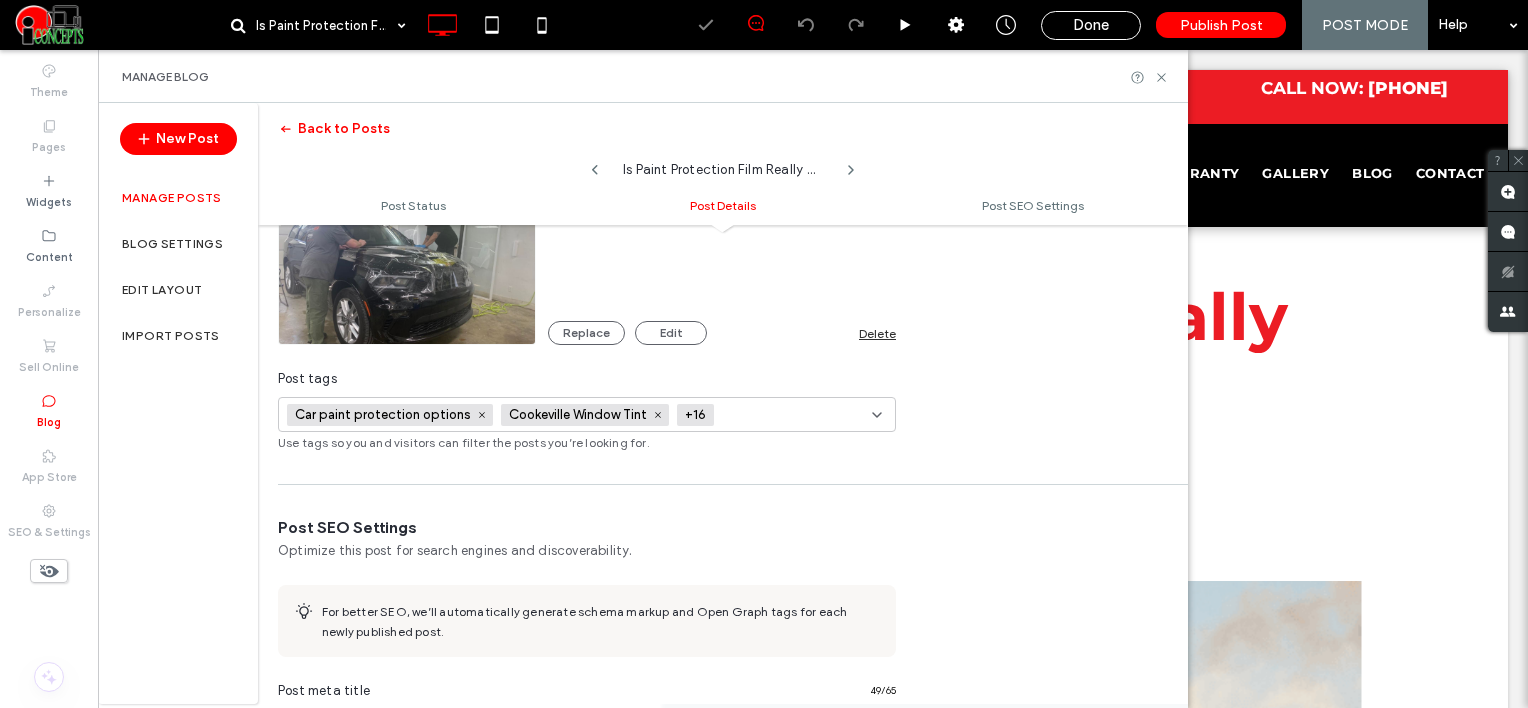 paste on "**********" 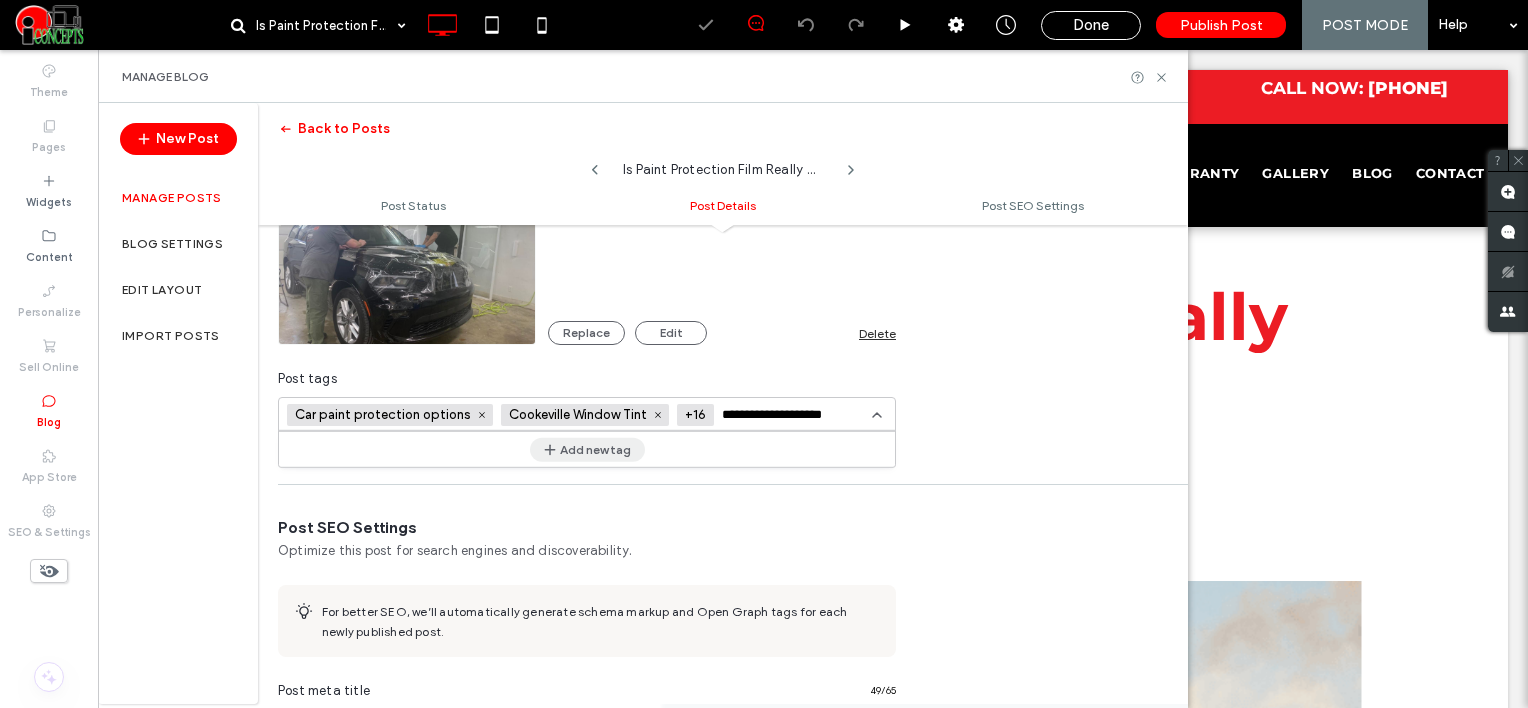 type on "**********" 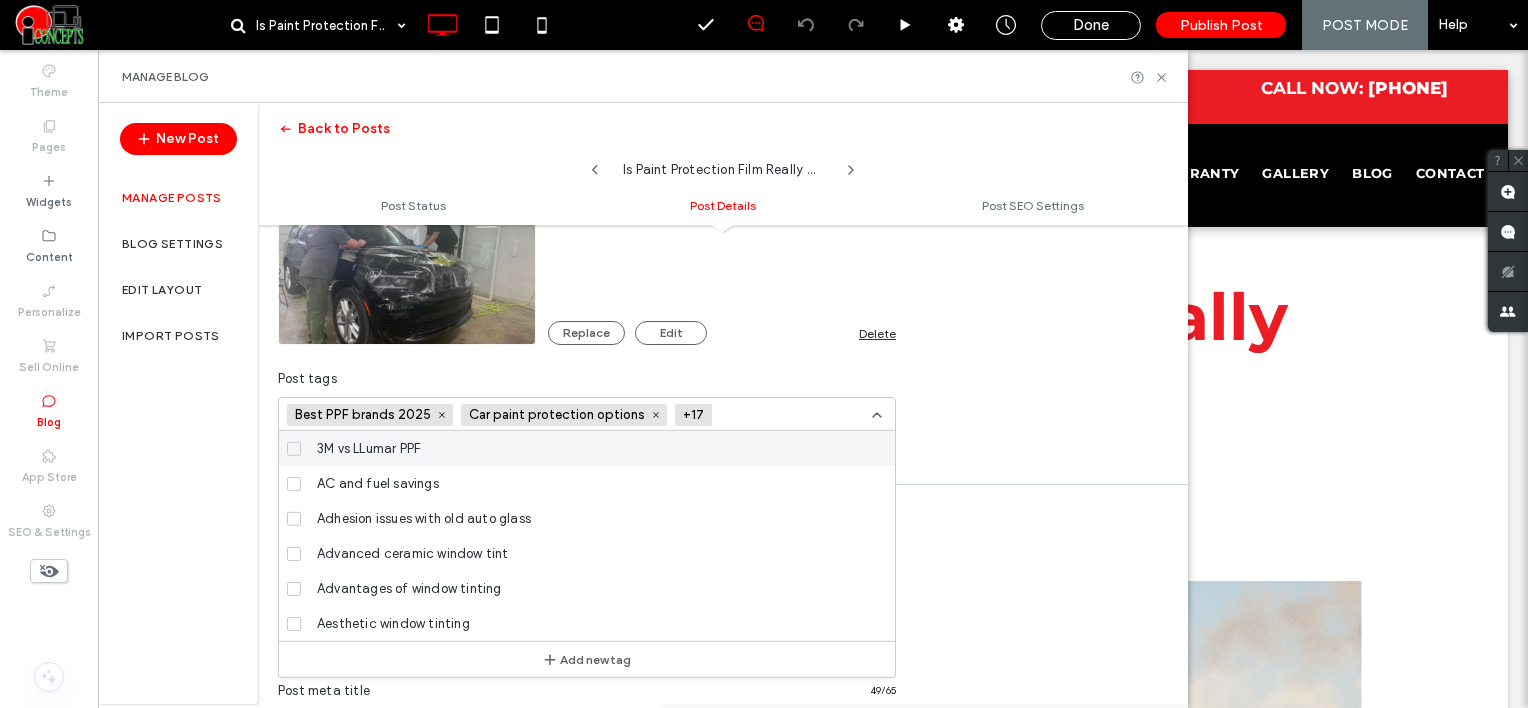click at bounding box center (793, 414) 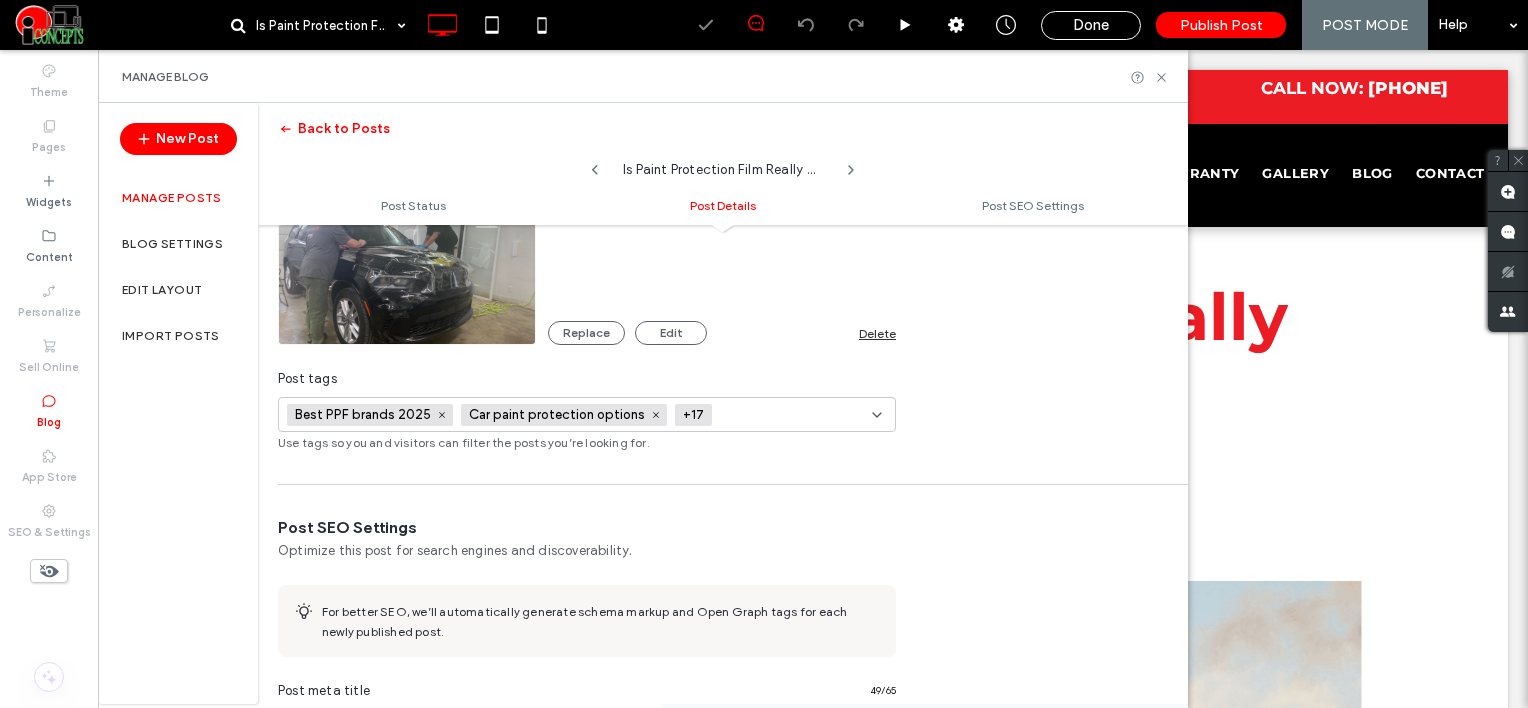 scroll, scrollTop: 0, scrollLeft: 0, axis: both 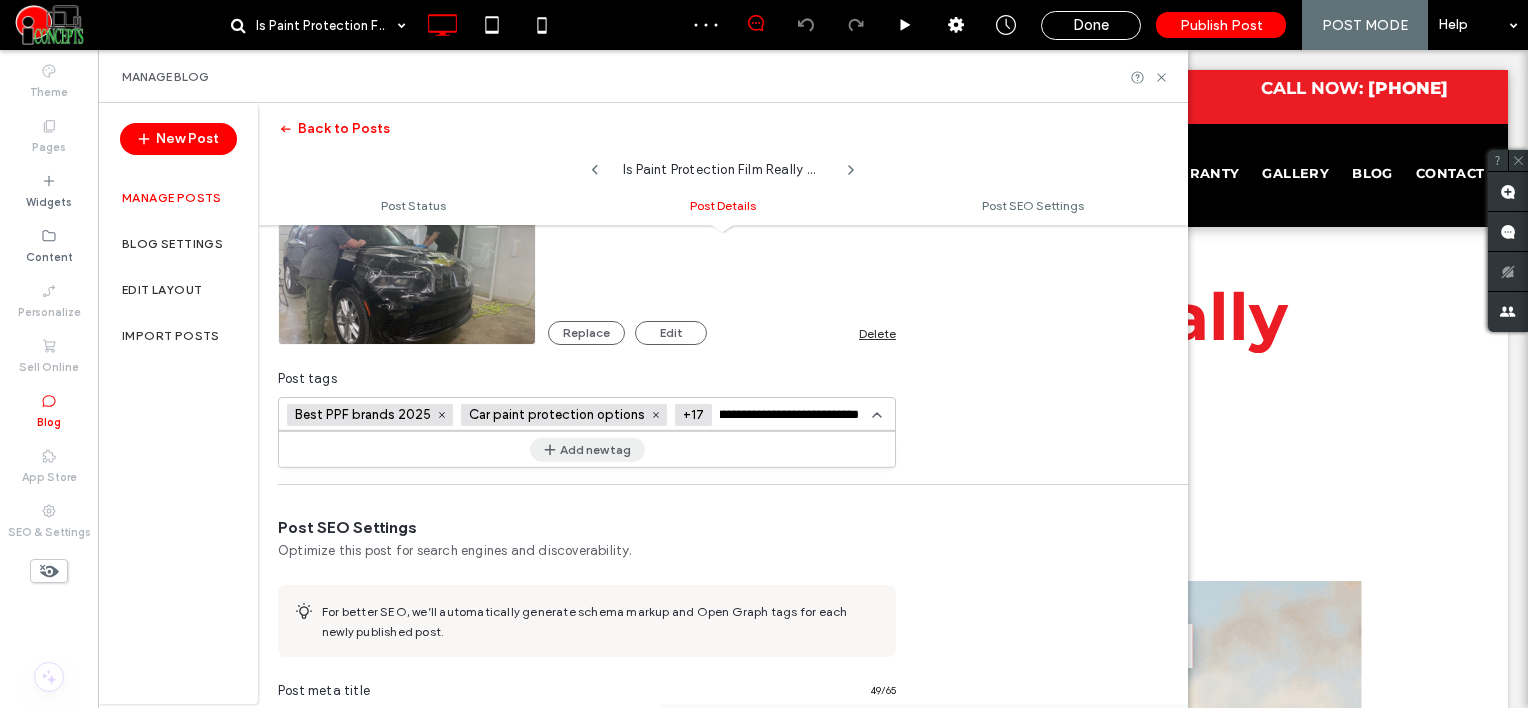 type on "**********" 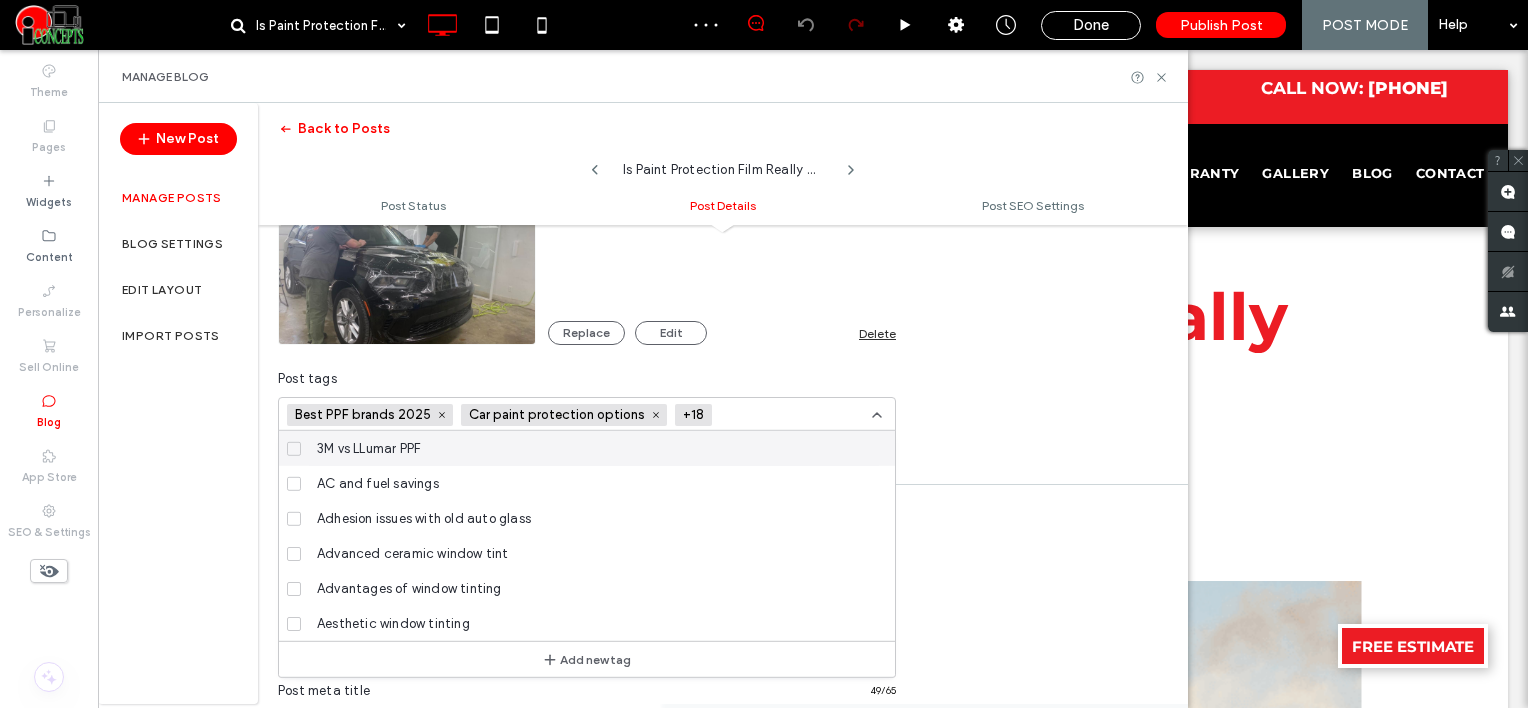 scroll, scrollTop: 0, scrollLeft: 0, axis: both 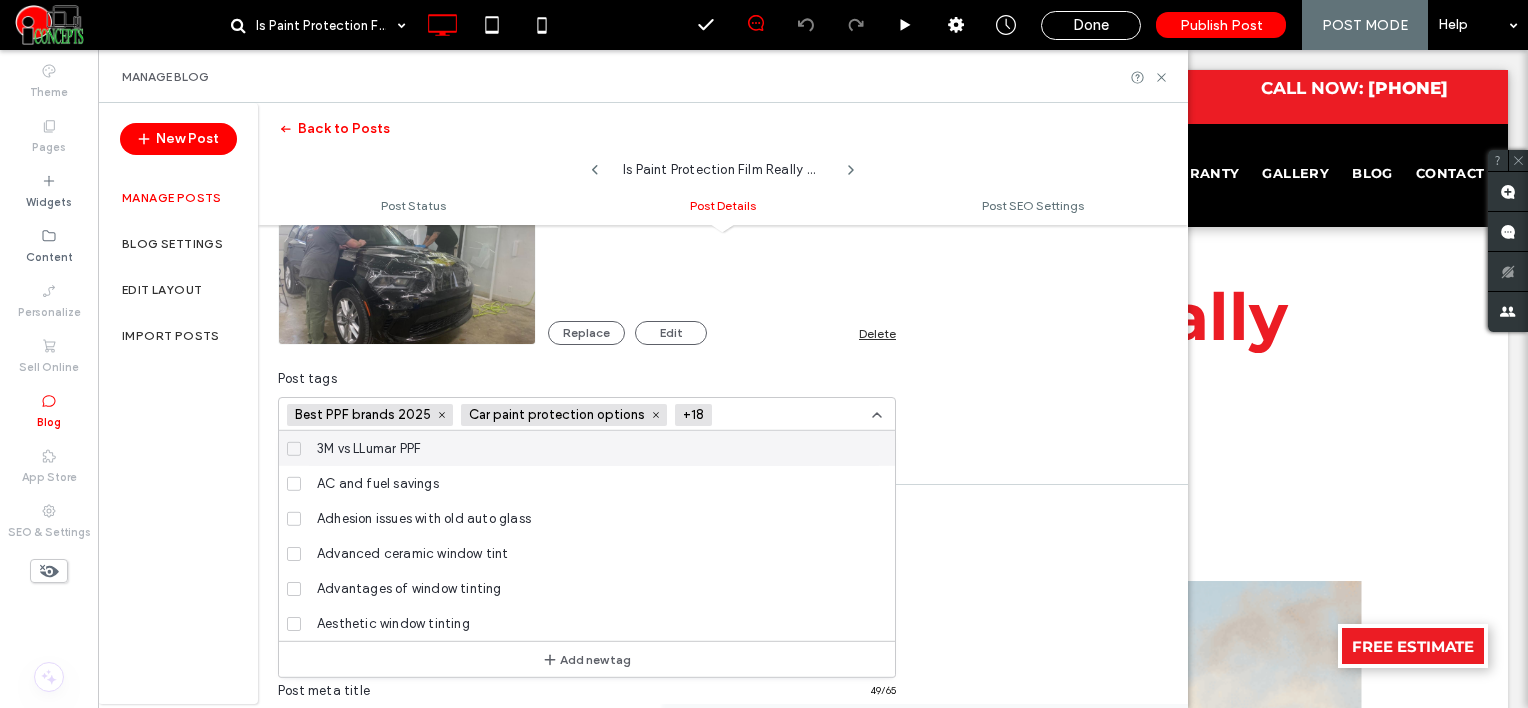 click at bounding box center (793, 415) 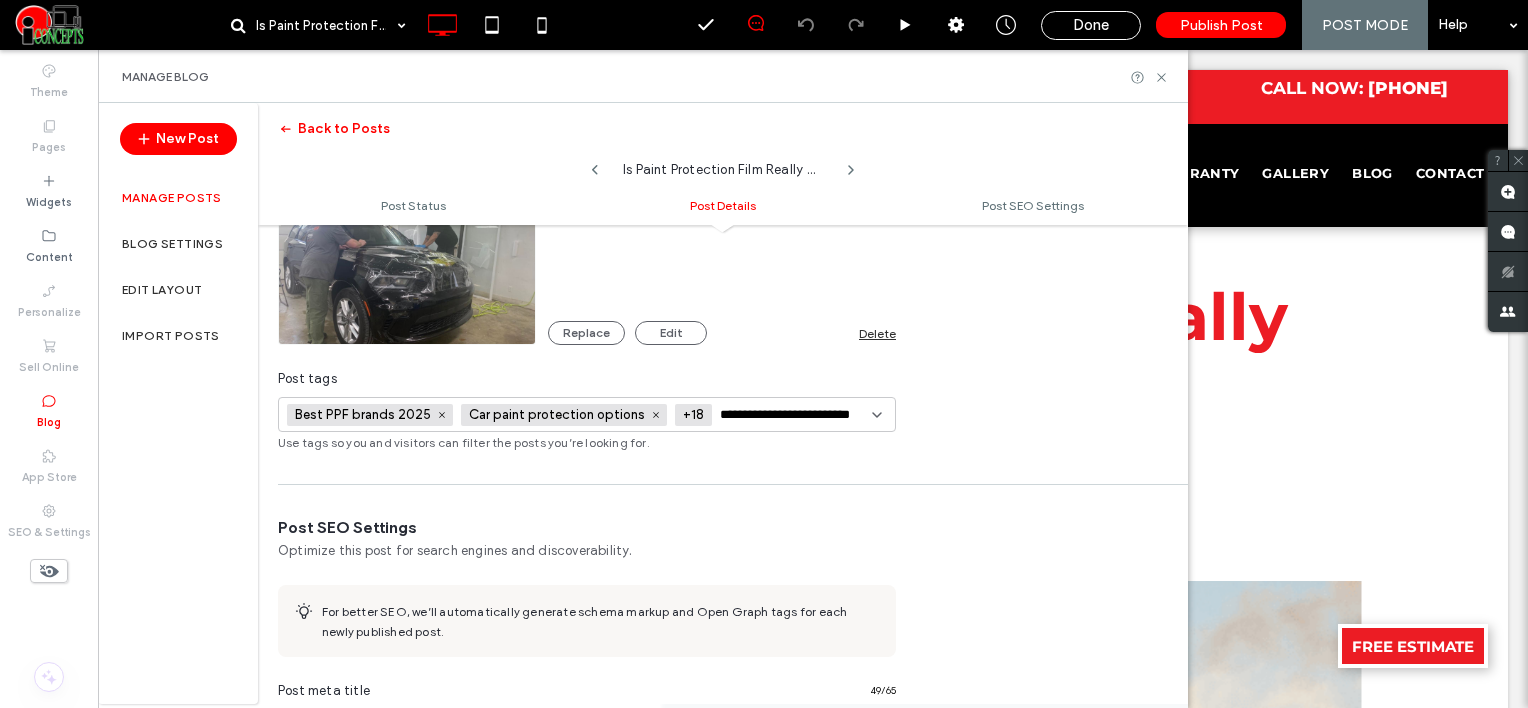 scroll, scrollTop: 0, scrollLeft: 16, axis: horizontal 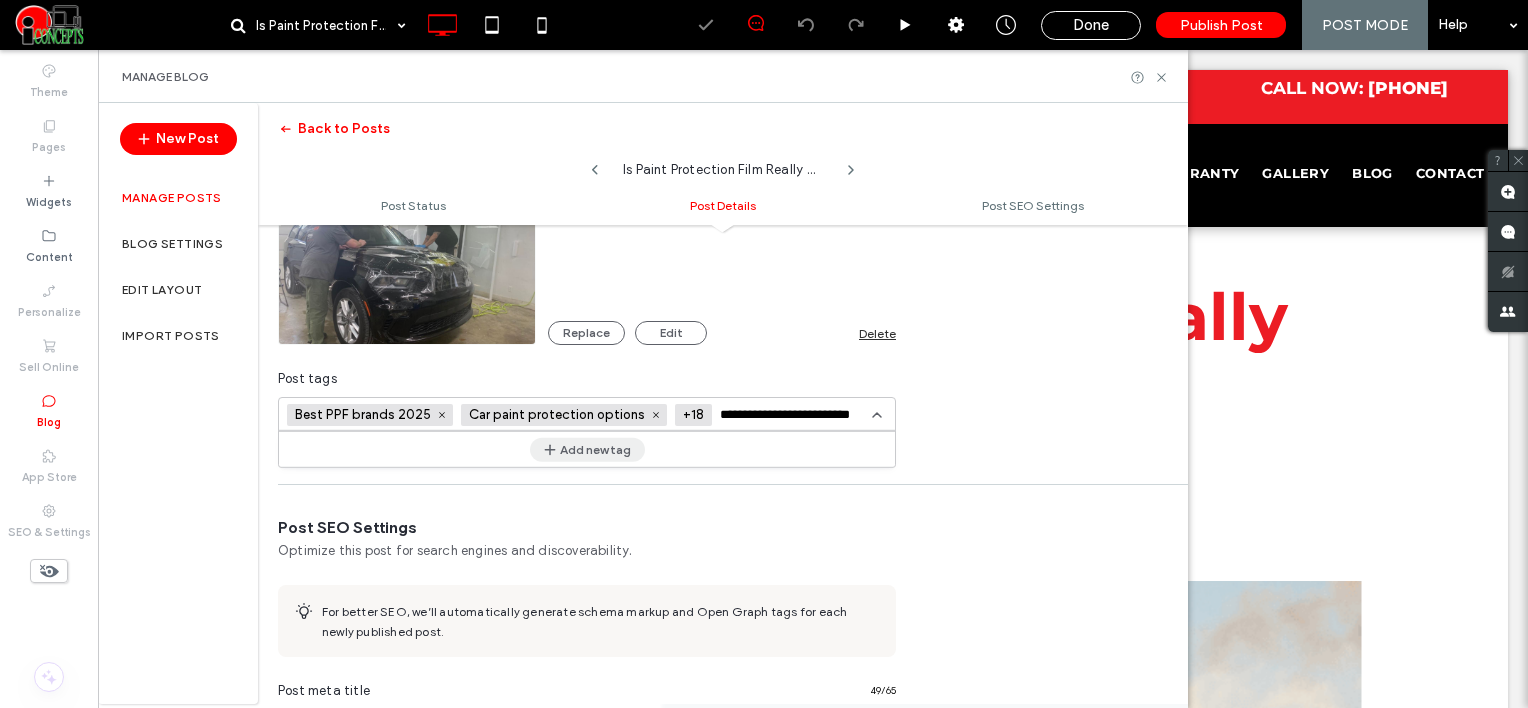 type on "**********" 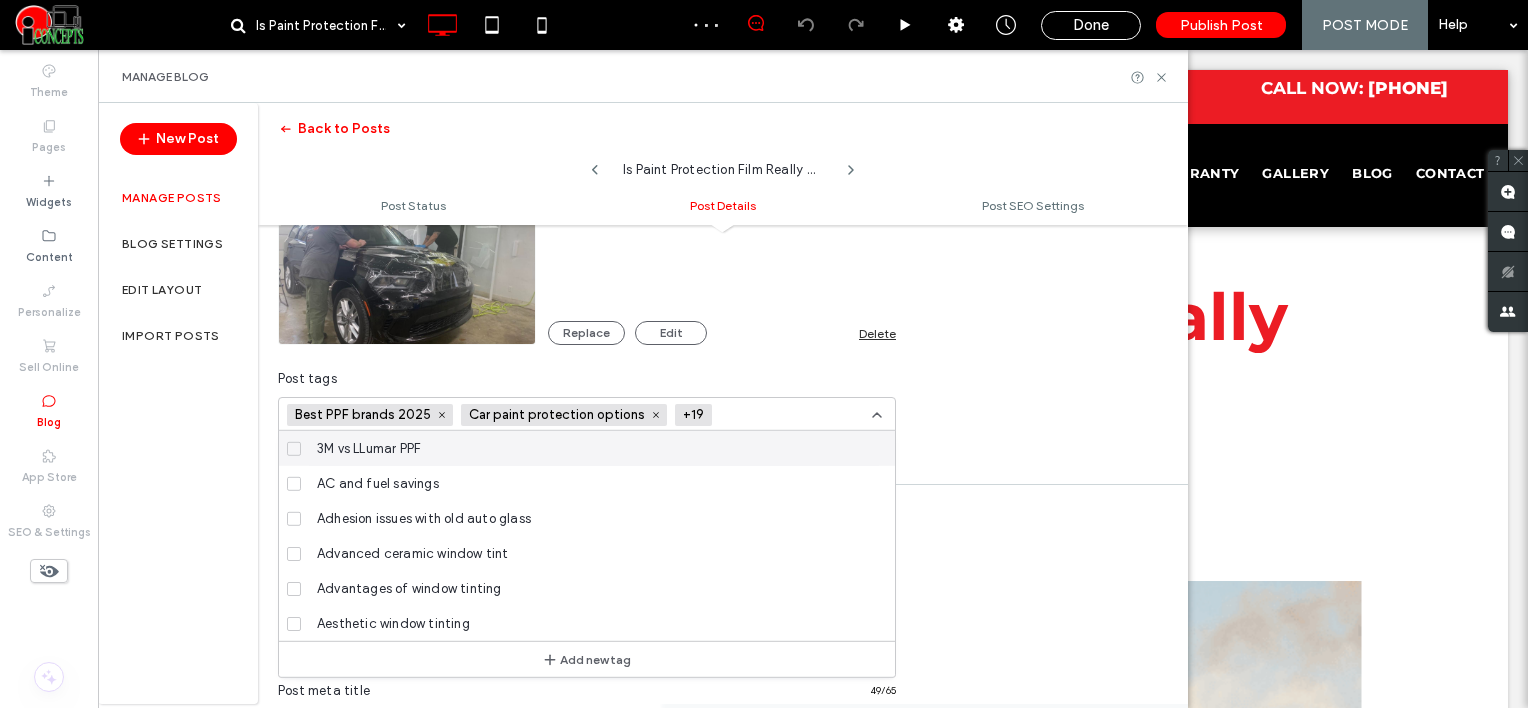 scroll, scrollTop: 0, scrollLeft: 0, axis: both 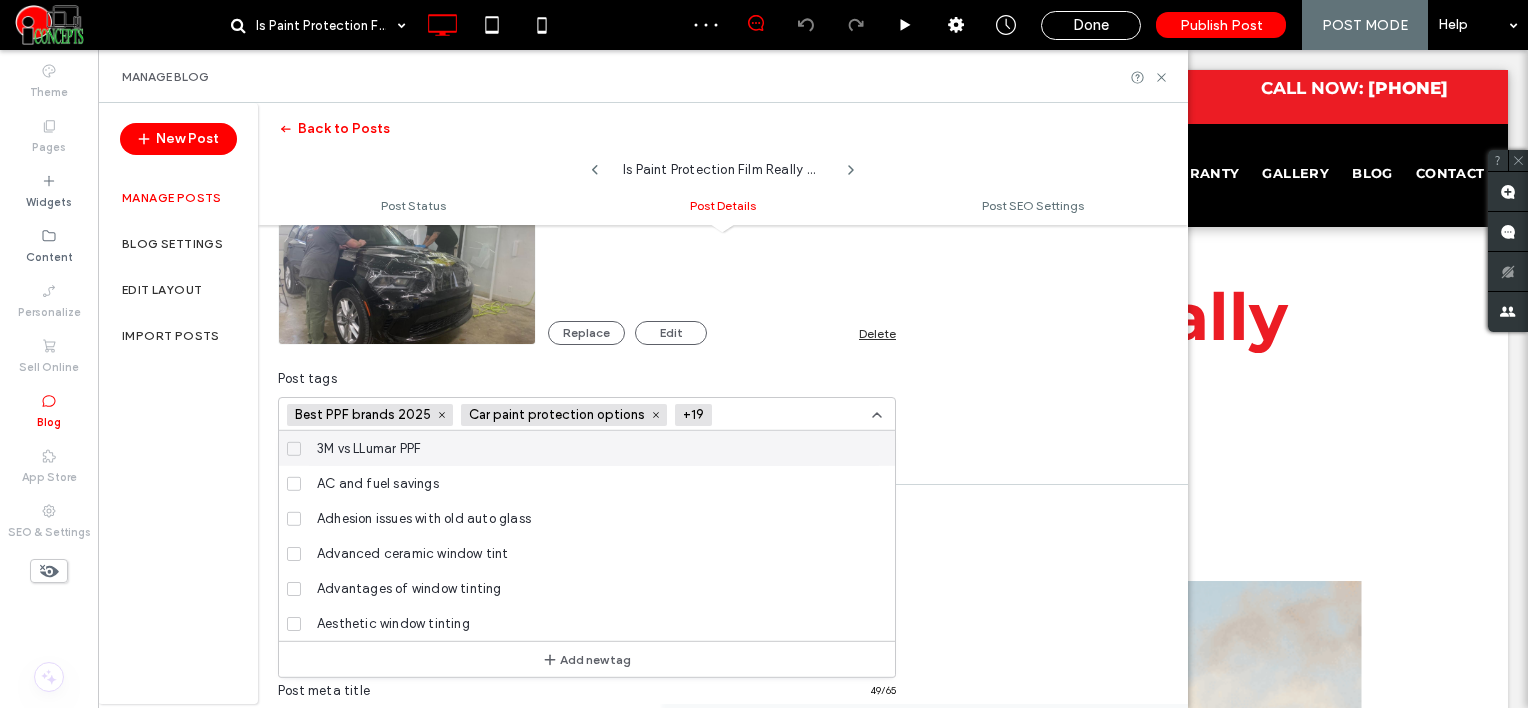 click at bounding box center [793, 415] 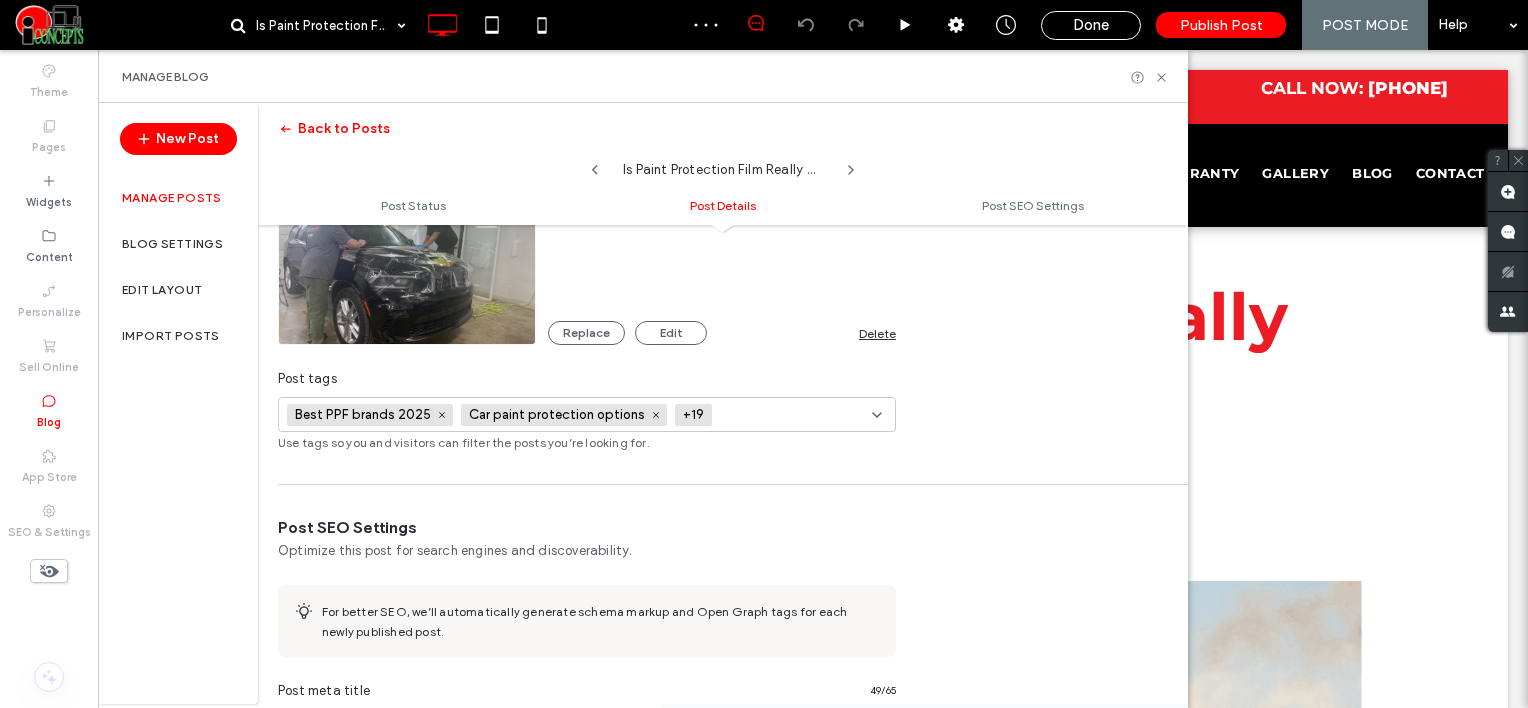 paste on "**********" 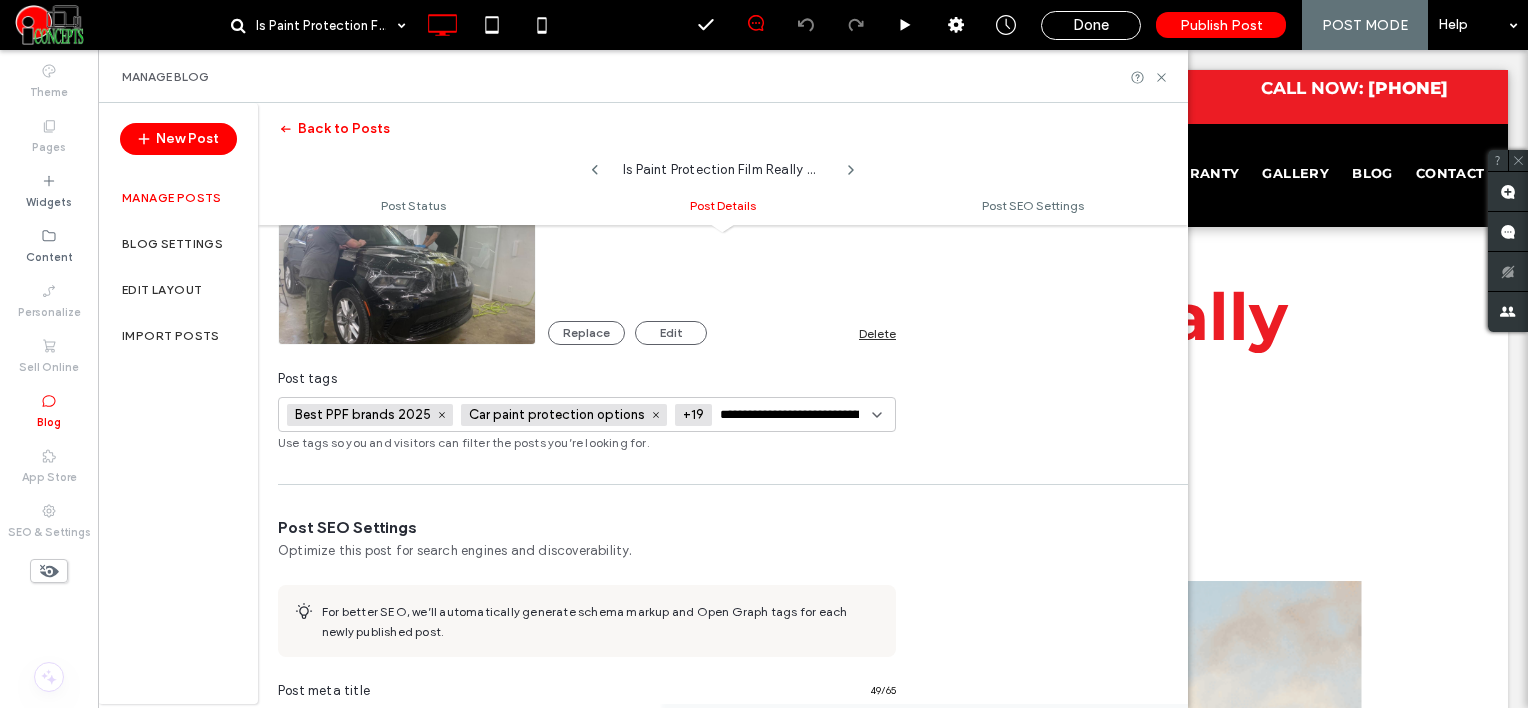scroll, scrollTop: 0, scrollLeft: 107, axis: horizontal 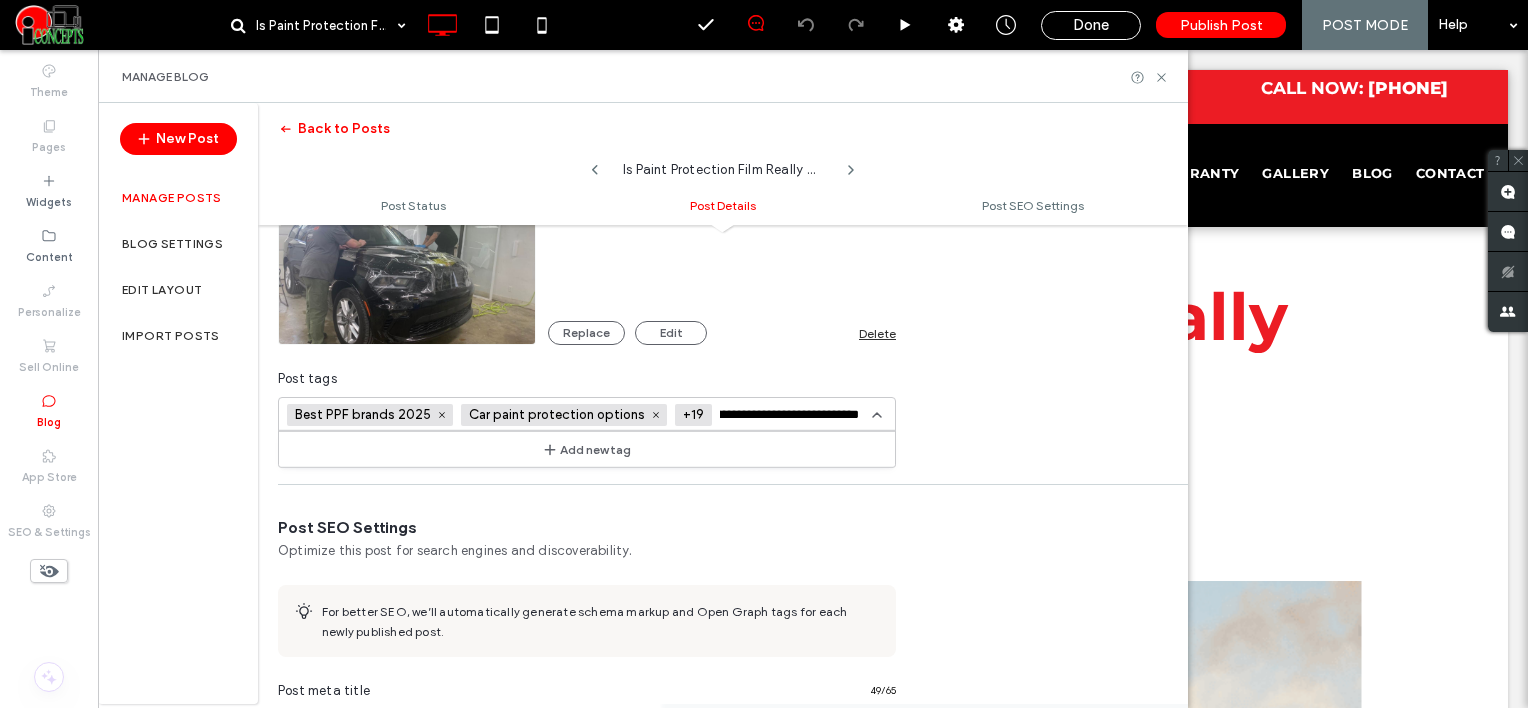 type on "**********" 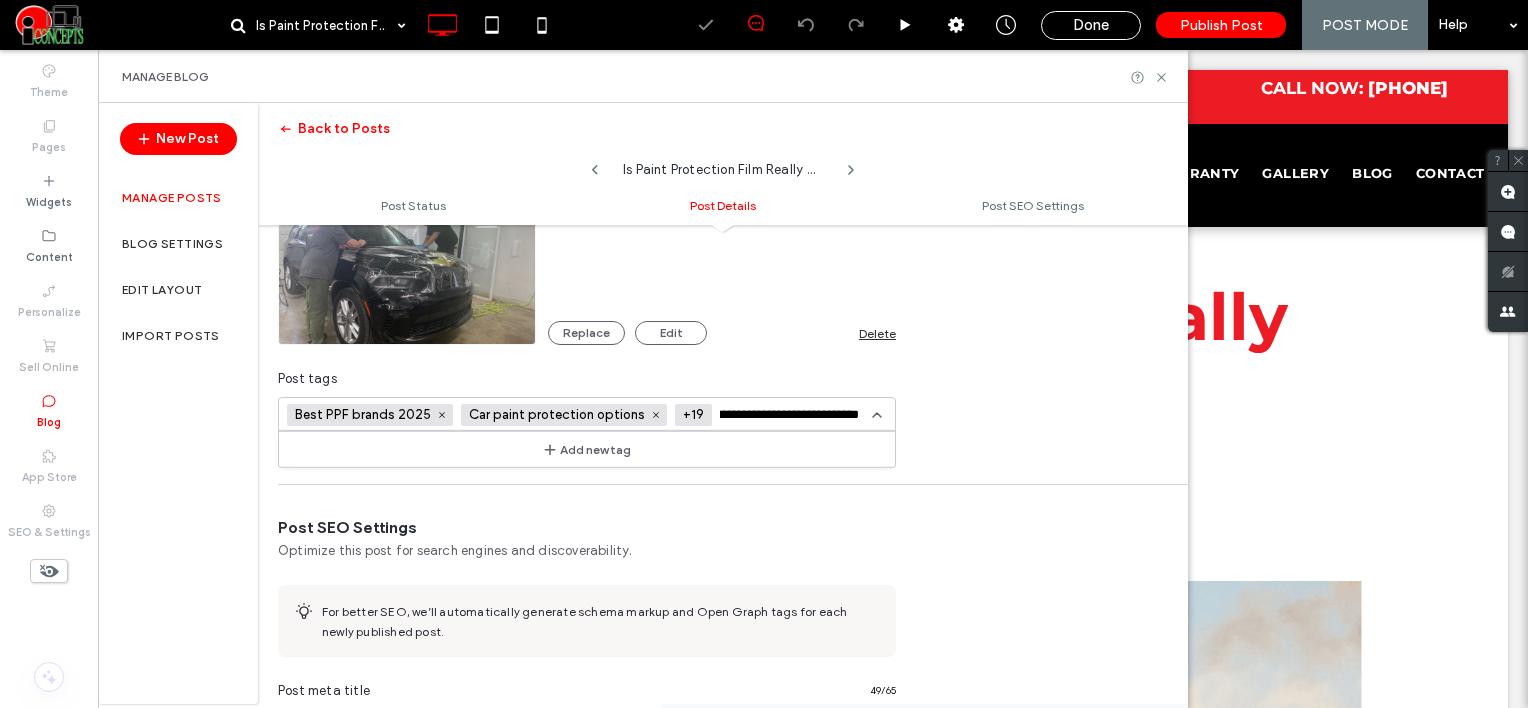 click on "Add new tag" at bounding box center [587, 449] 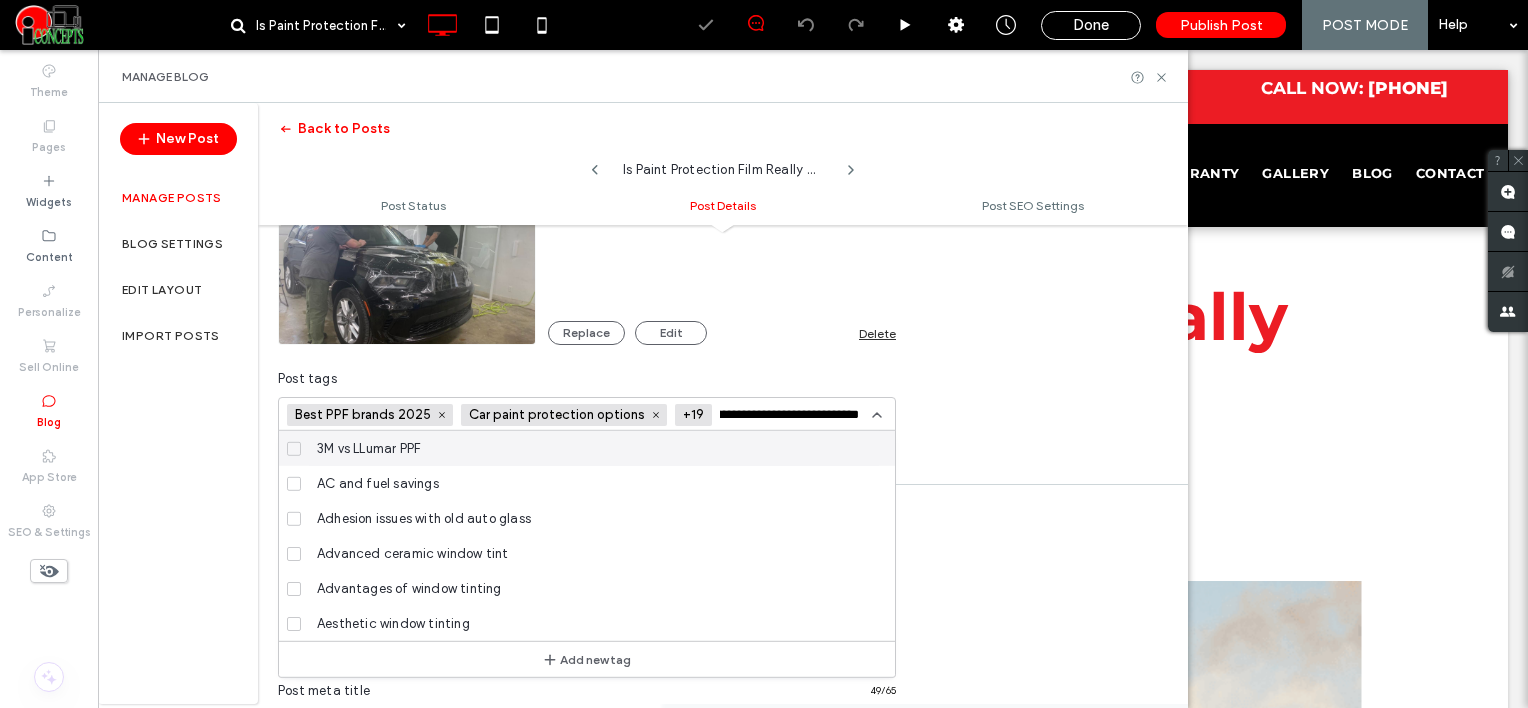 type 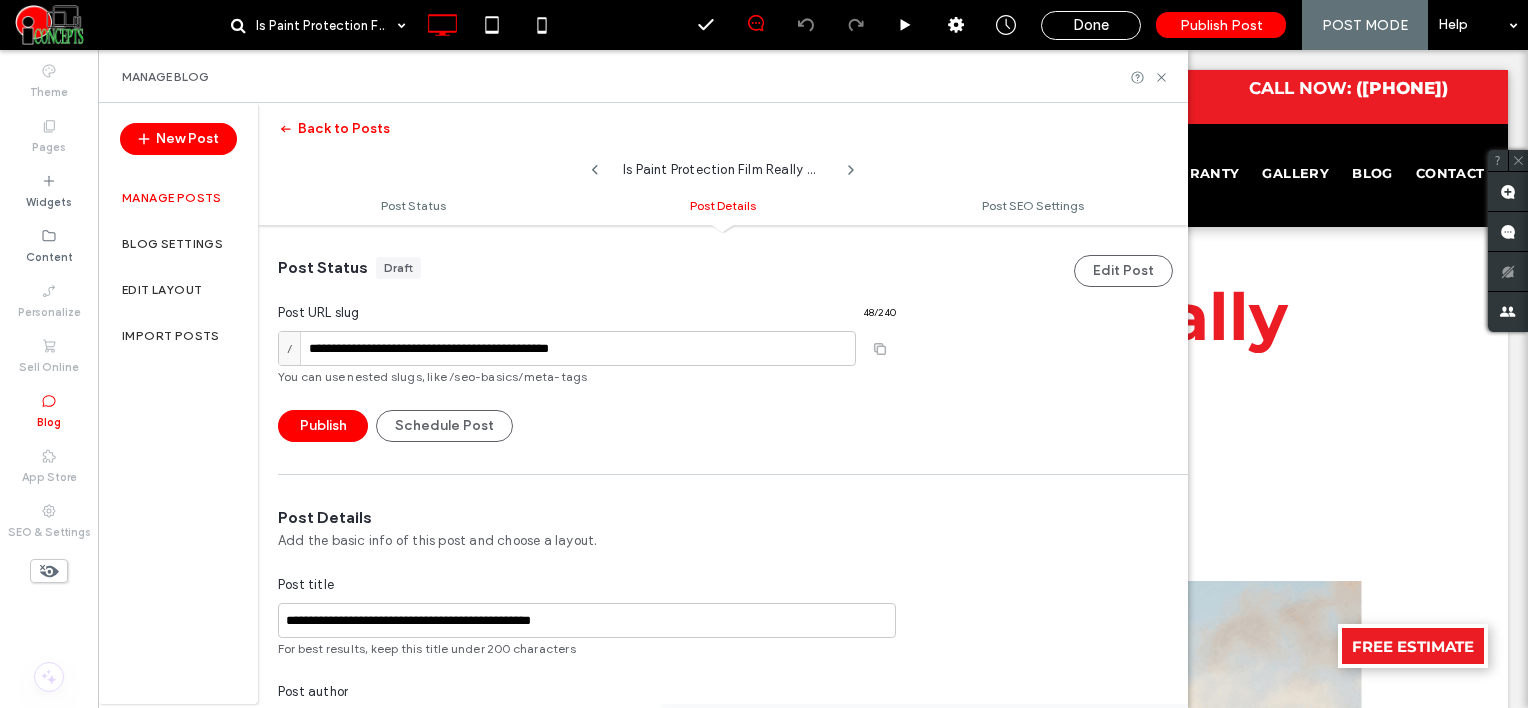 scroll, scrollTop: 0, scrollLeft: 0, axis: both 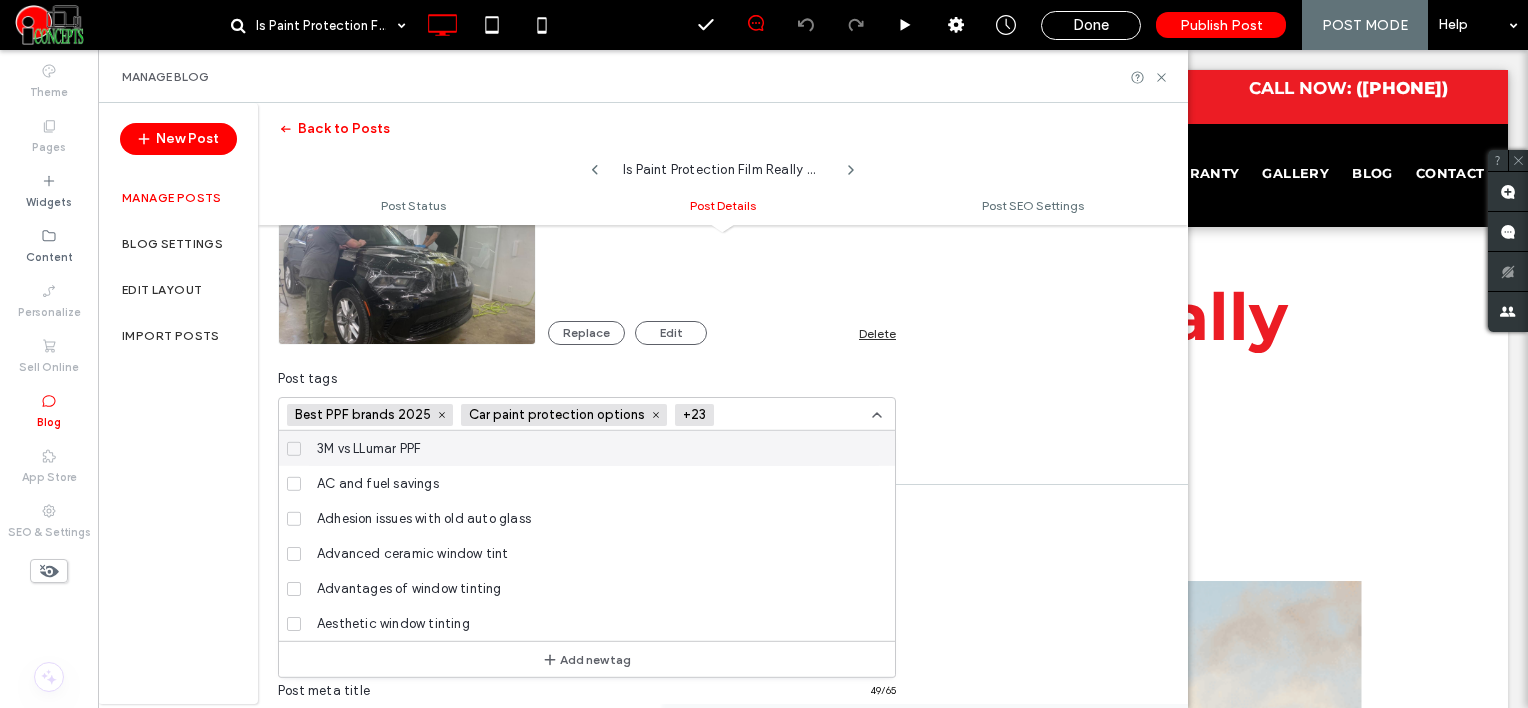 click at bounding box center (791, 415) 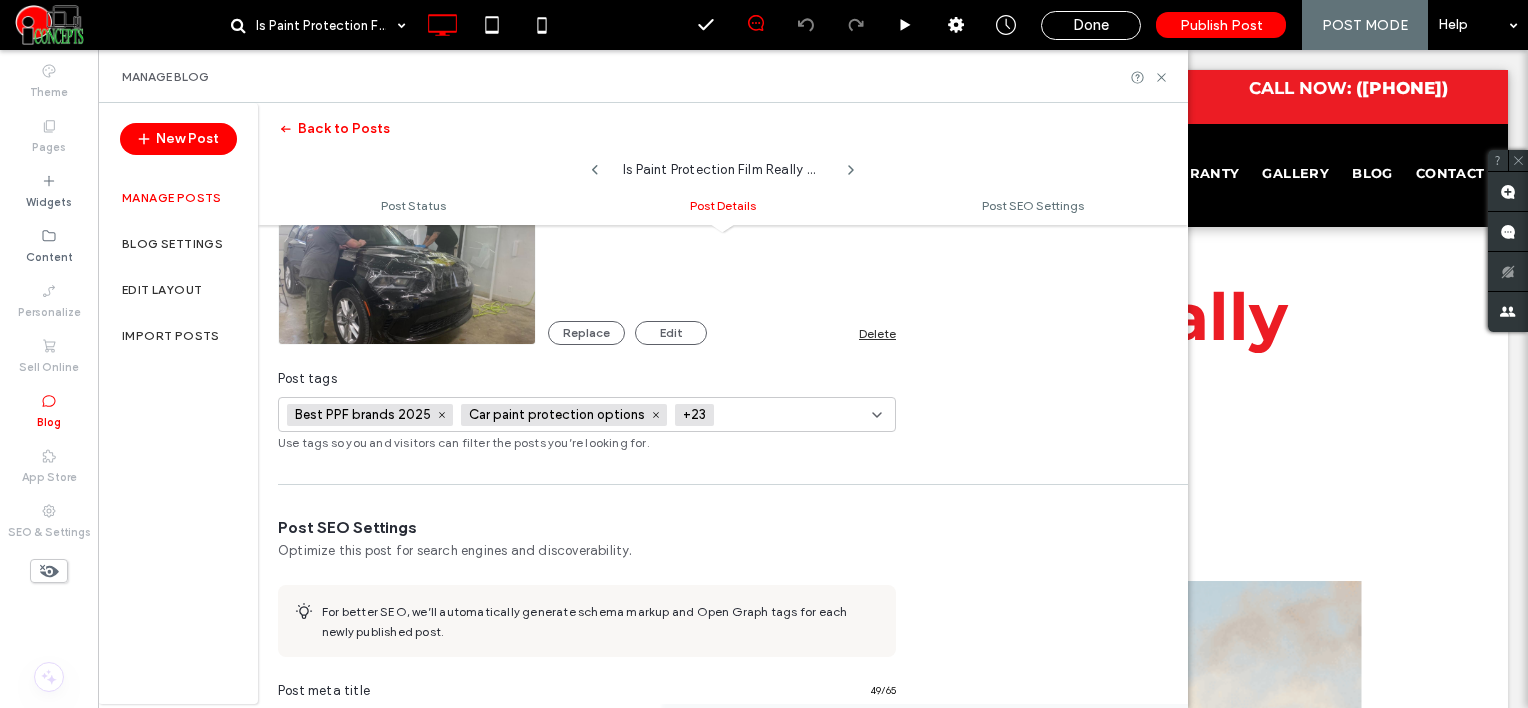 paste on "**********" 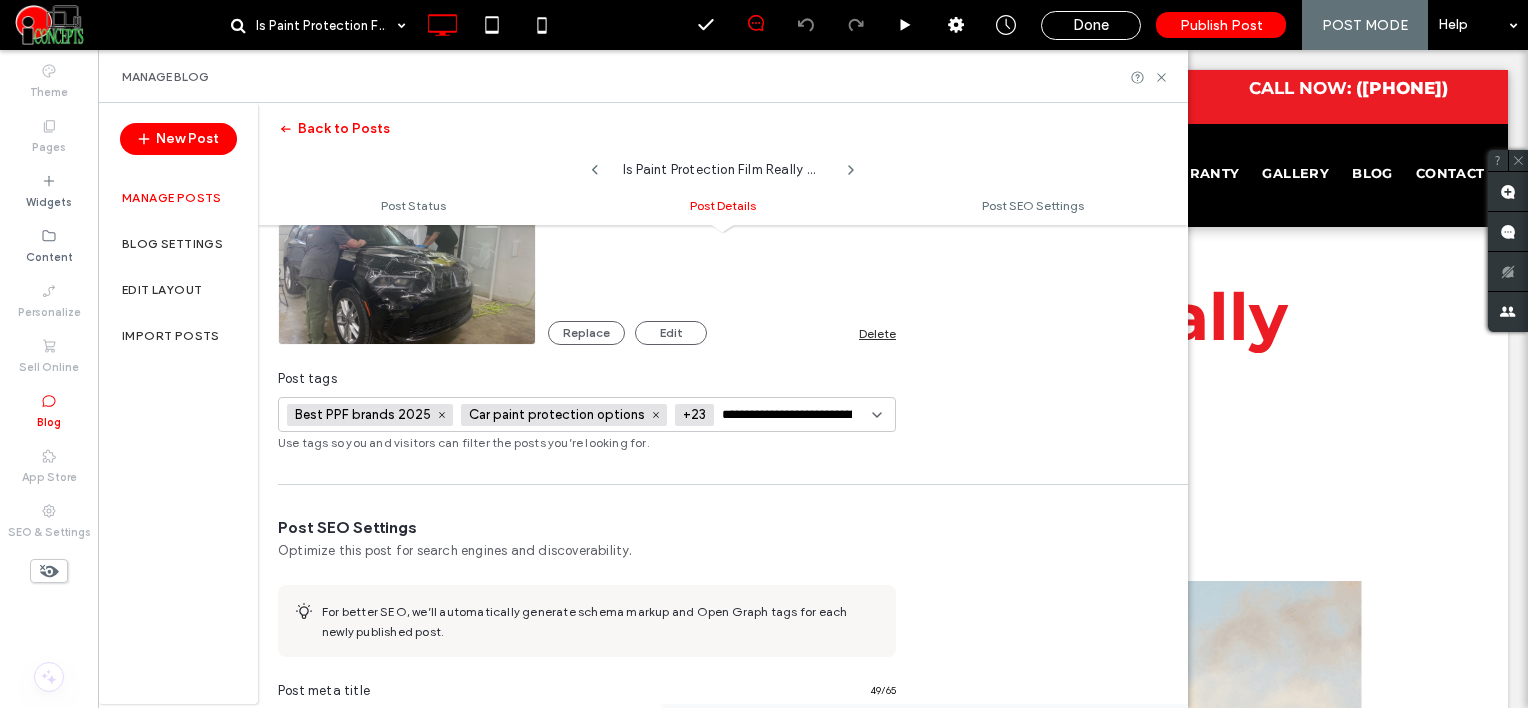 scroll, scrollTop: 0, scrollLeft: 68, axis: horizontal 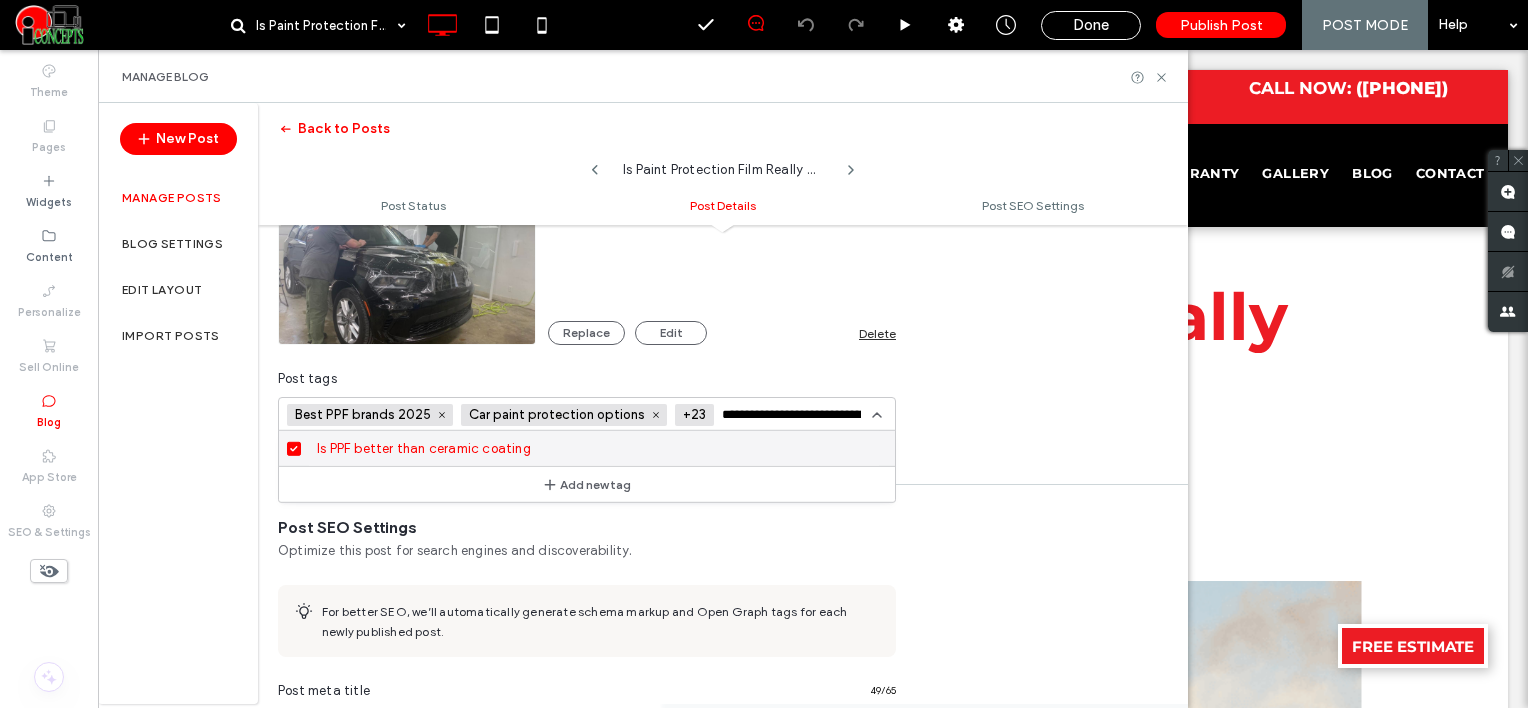 click on "**********" at bounding box center [795, 415] 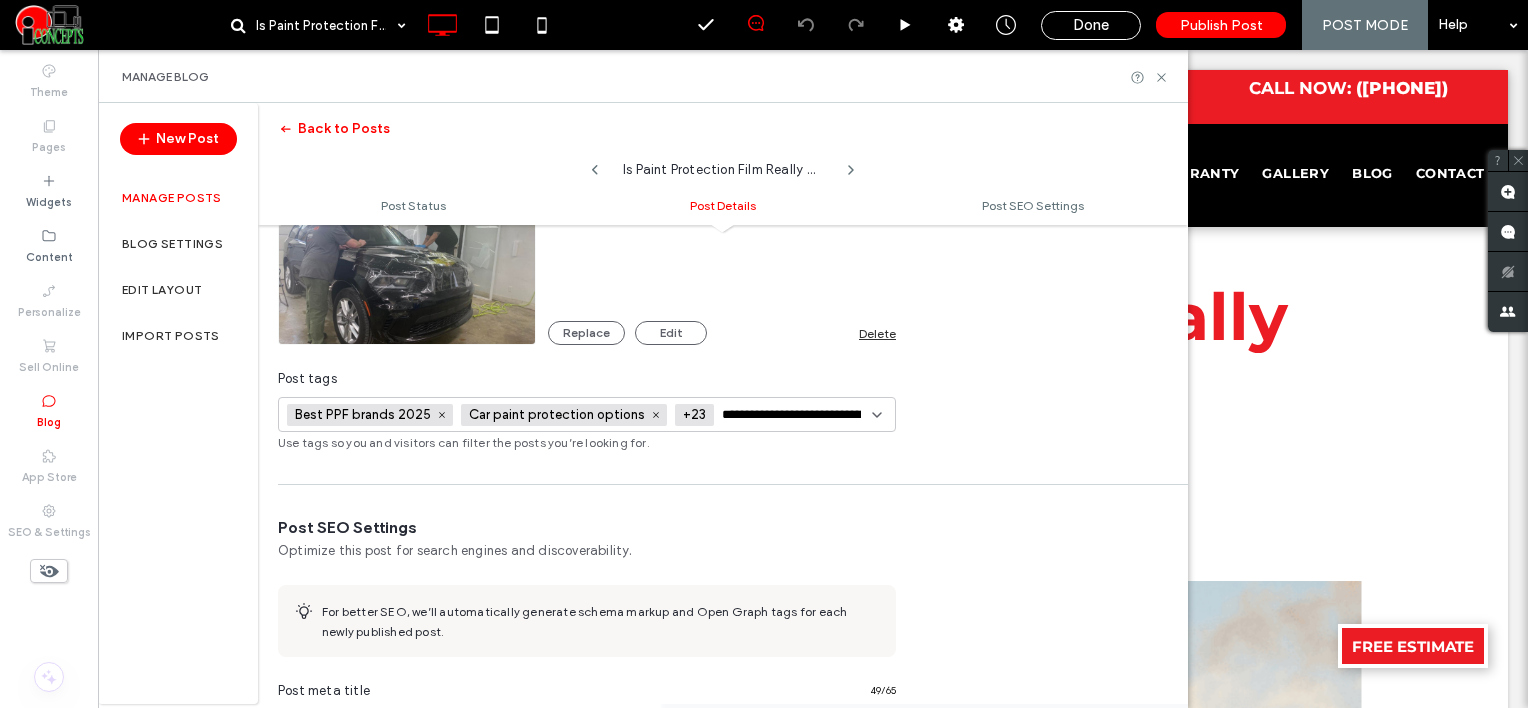 paste 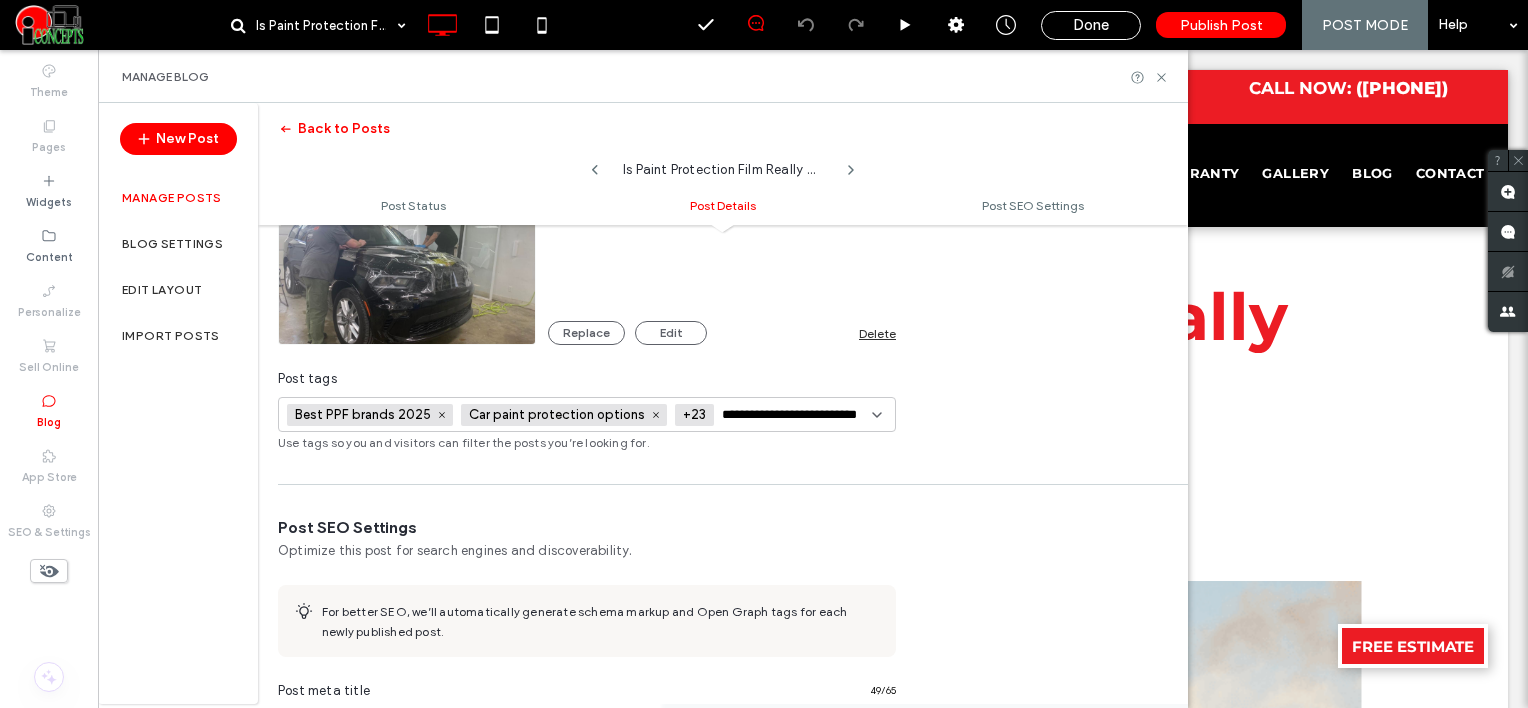 scroll, scrollTop: 0, scrollLeft: 34, axis: horizontal 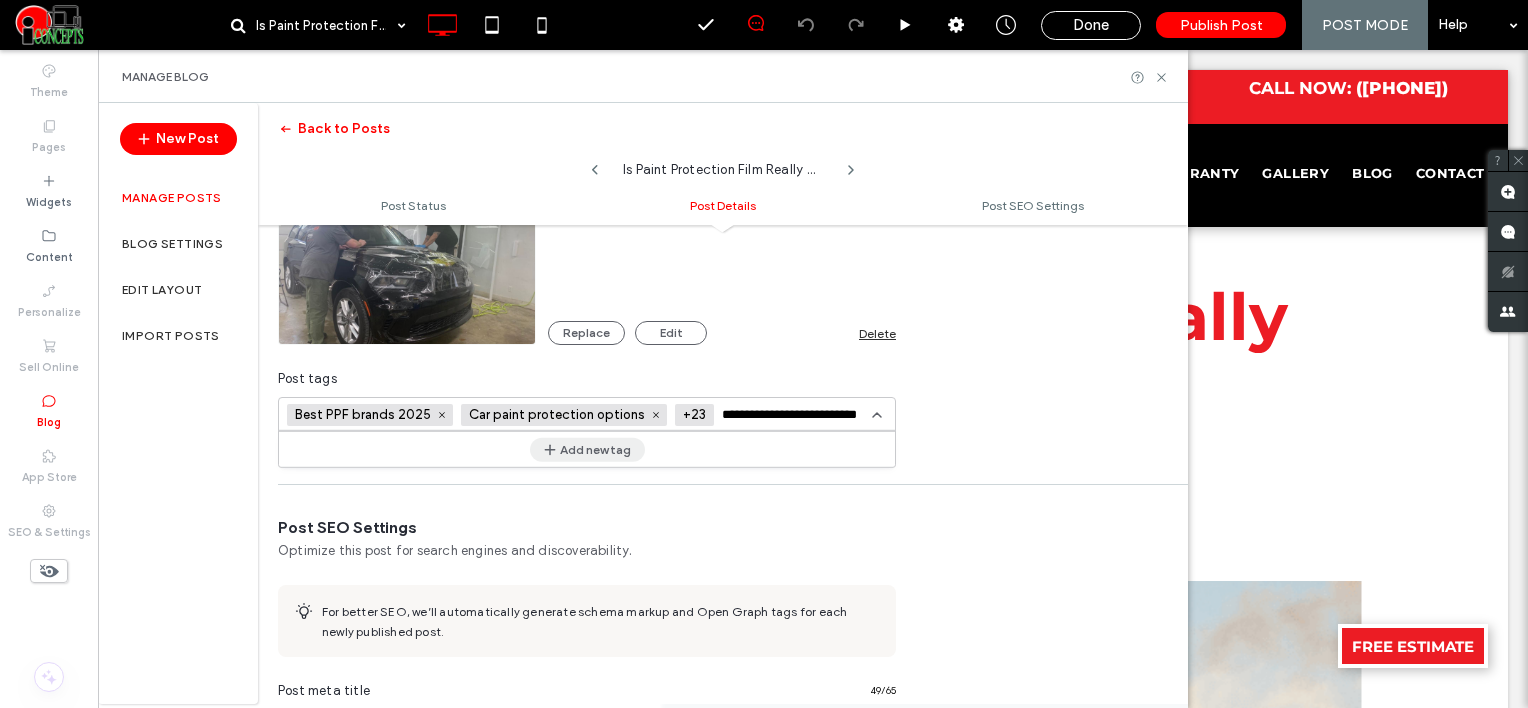 type on "**********" 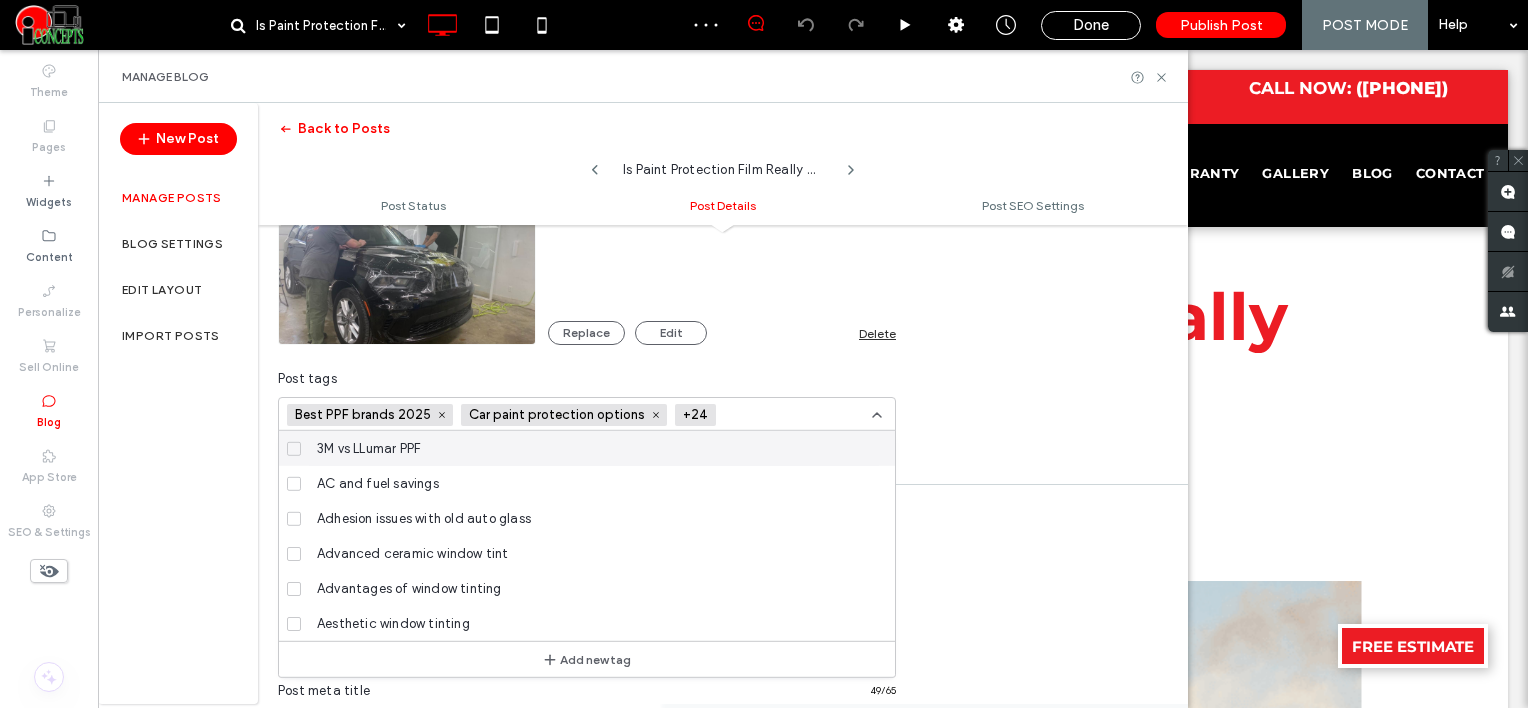 click at bounding box center (797, 414) 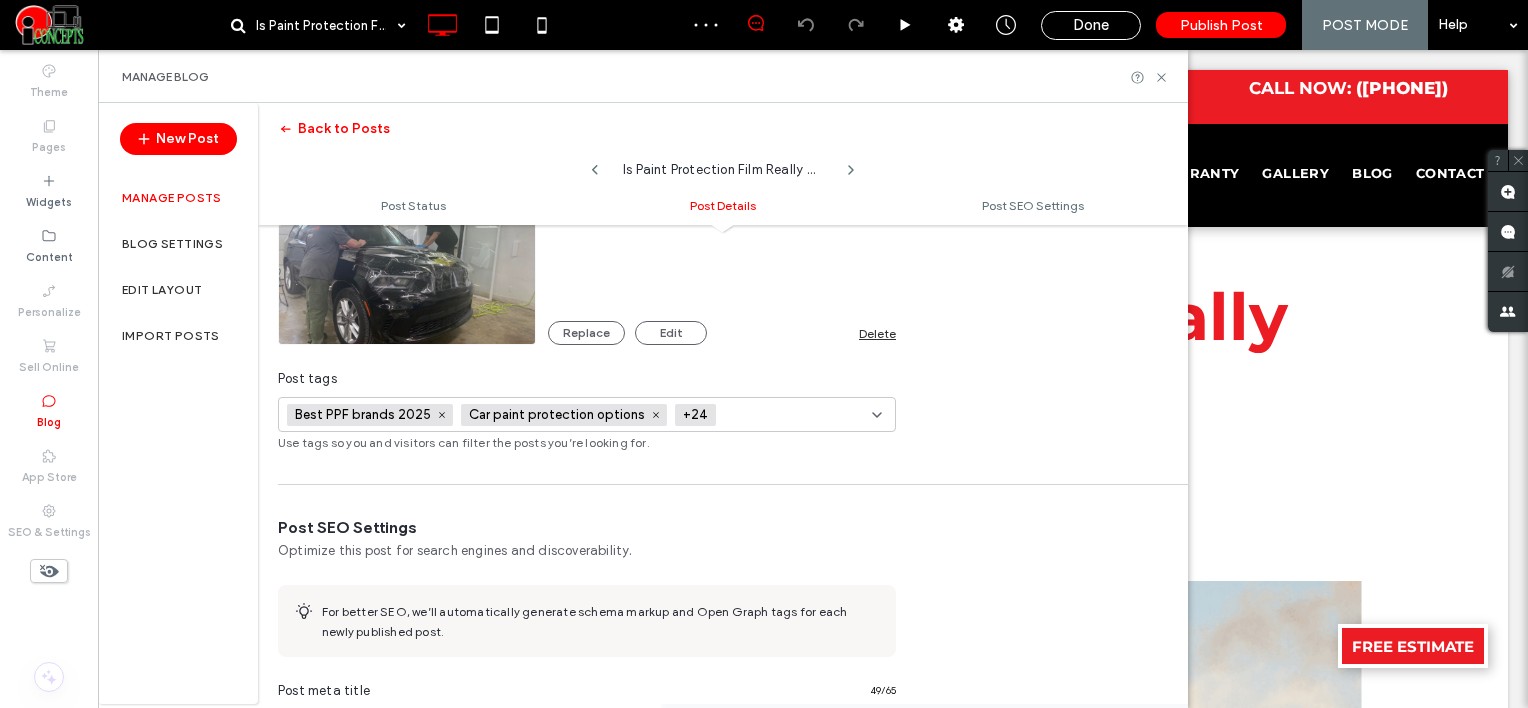 click at bounding box center [797, 415] 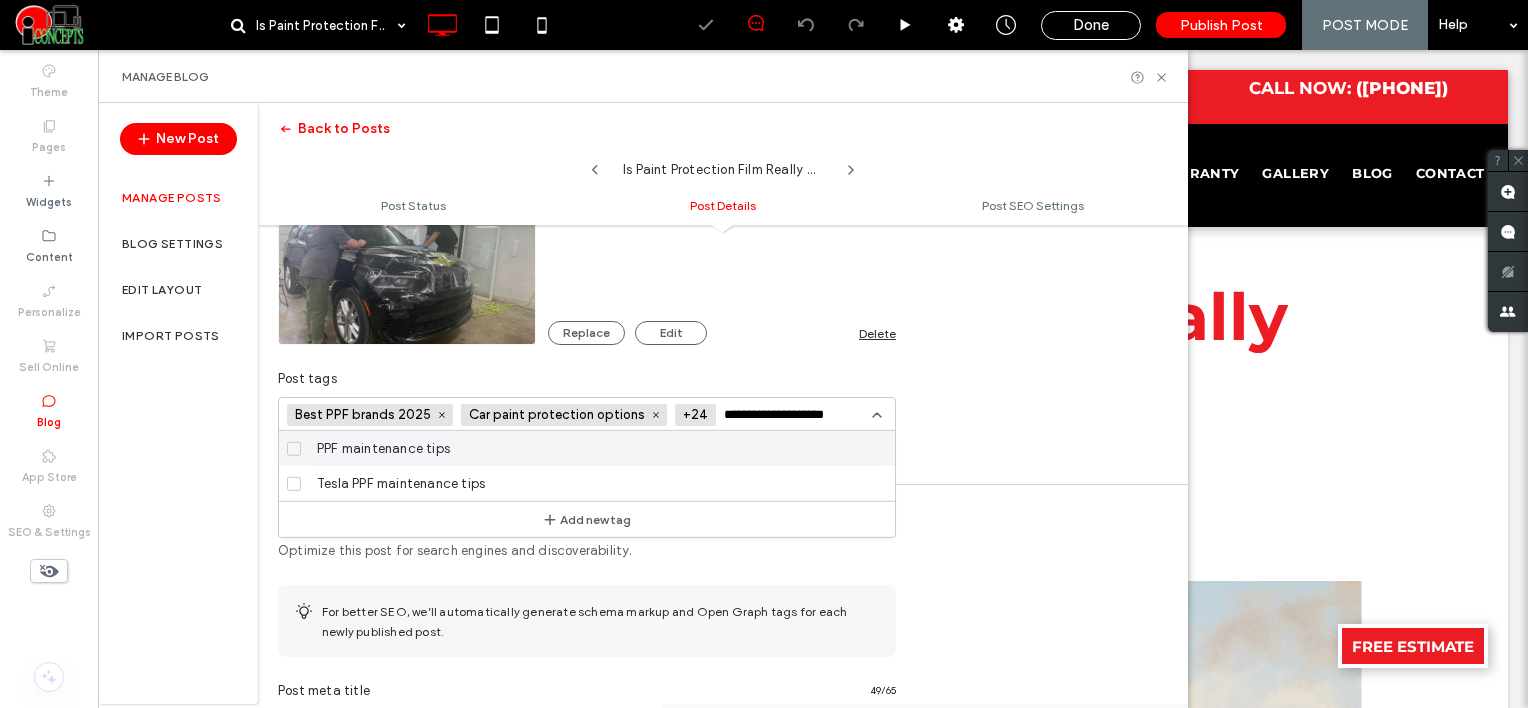 click on "PPF maintenance tips" at bounding box center (383, 448) 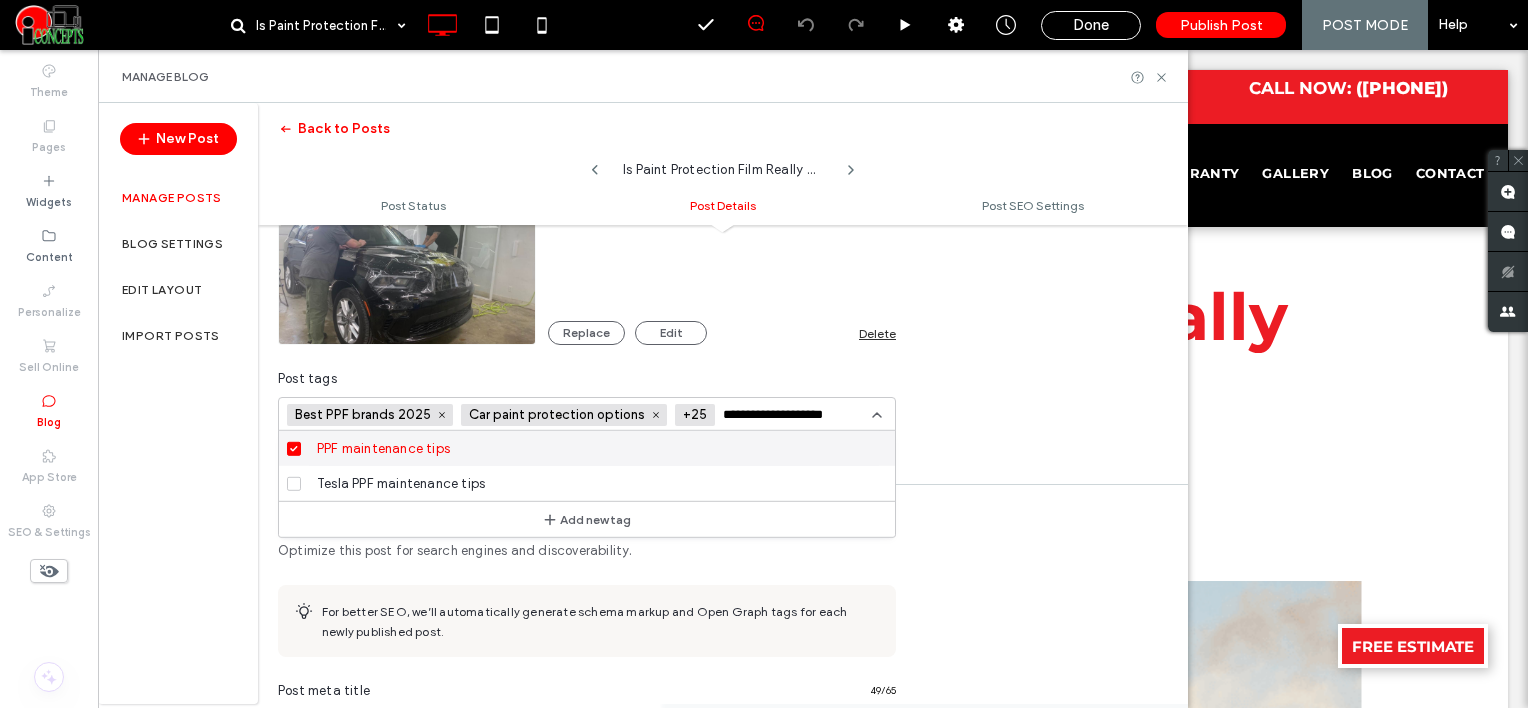 click on "**********" at bounding box center (796, 415) 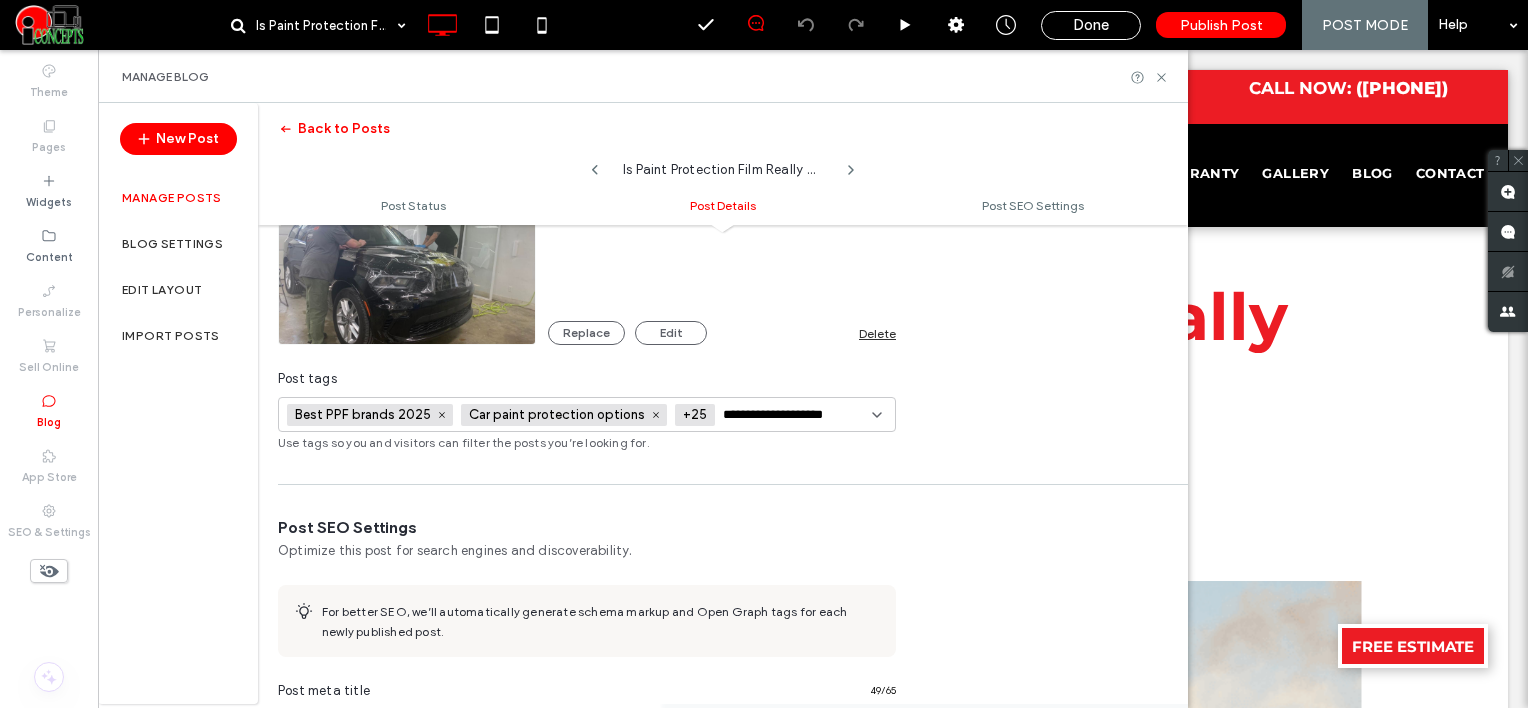 paste on "******" 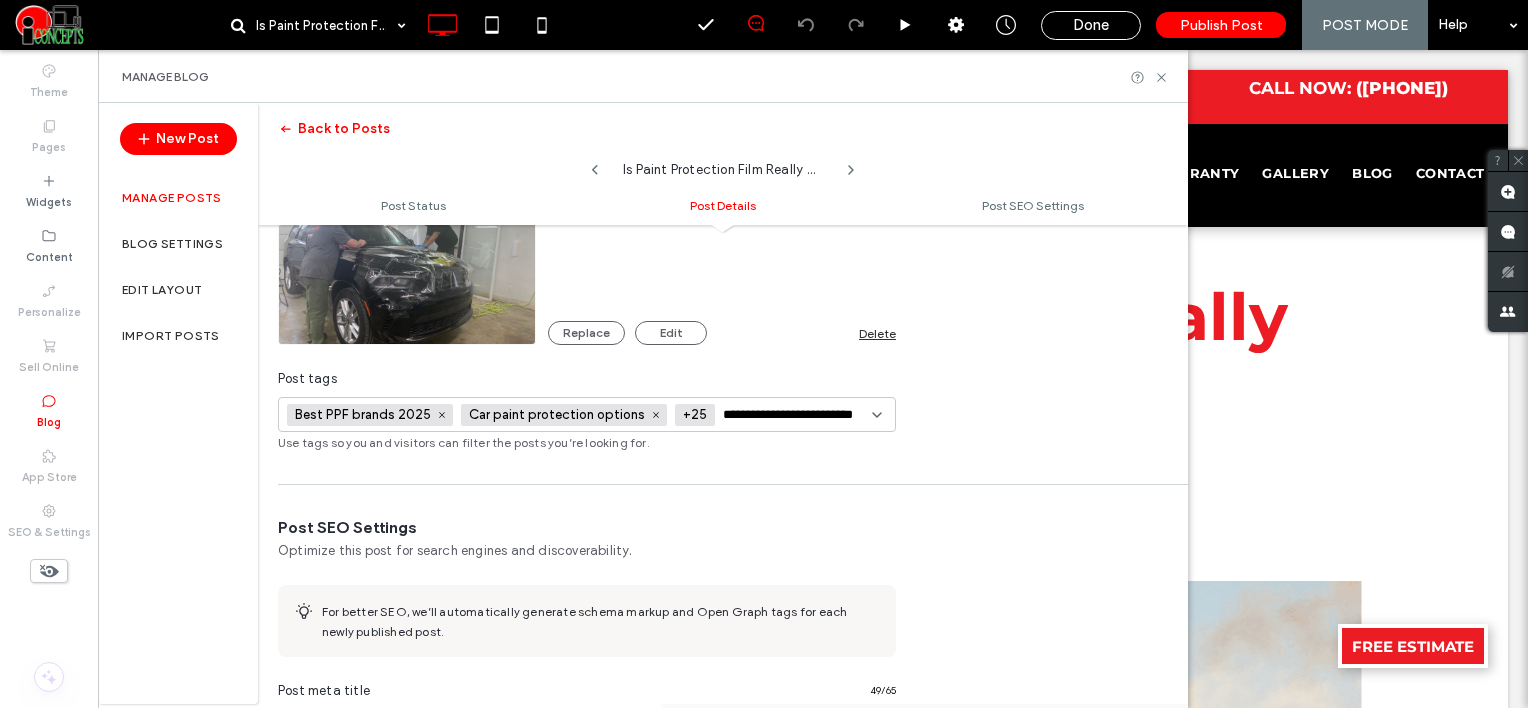 scroll, scrollTop: 0, scrollLeft: 24, axis: horizontal 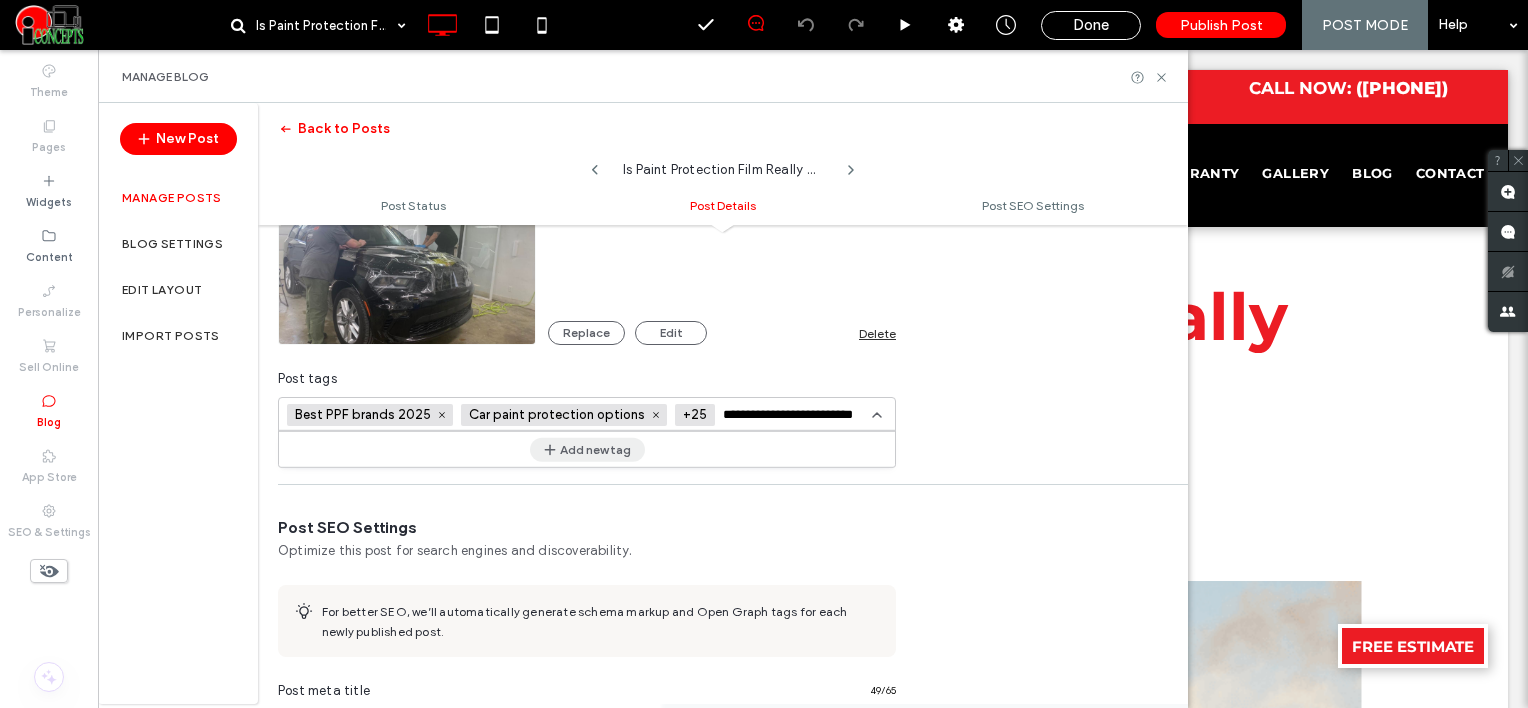 type on "**********" 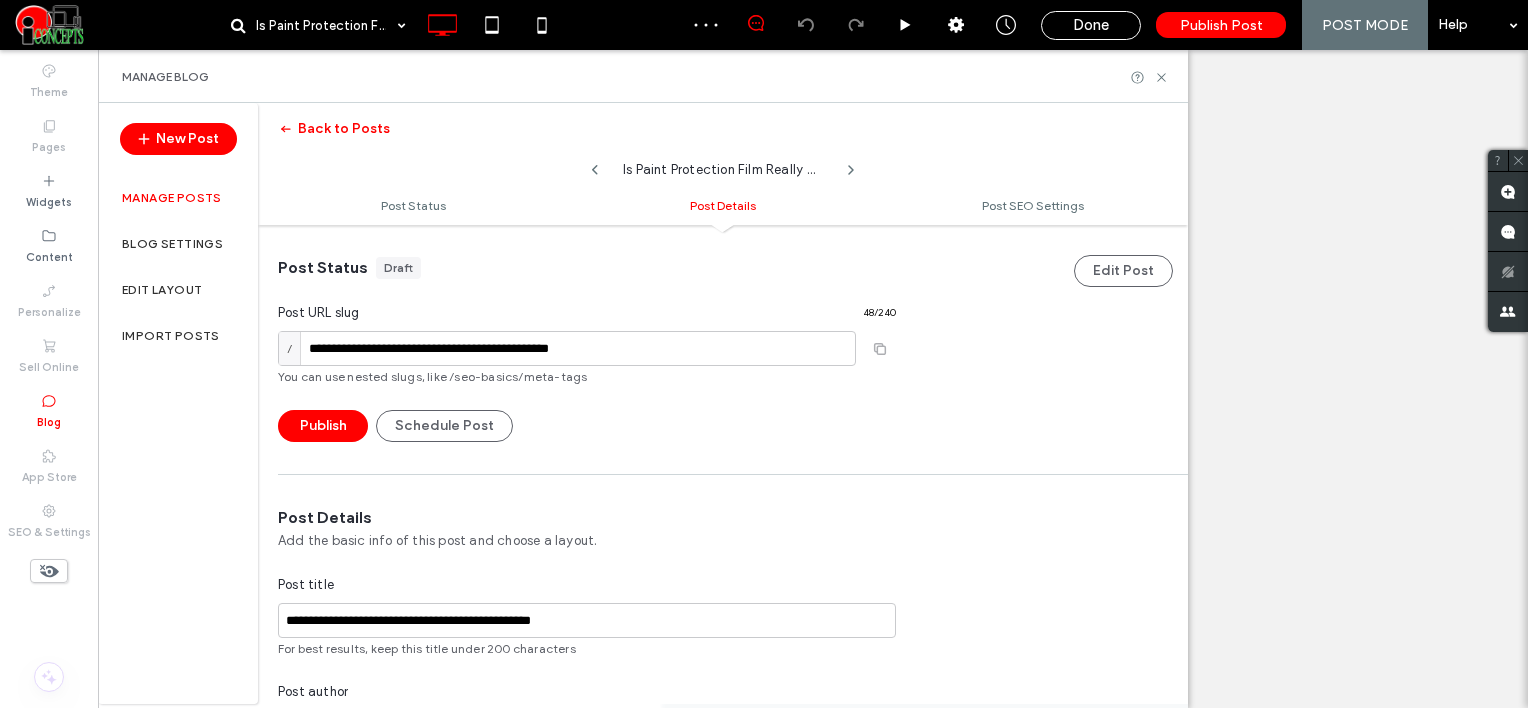 scroll, scrollTop: 0, scrollLeft: 0, axis: both 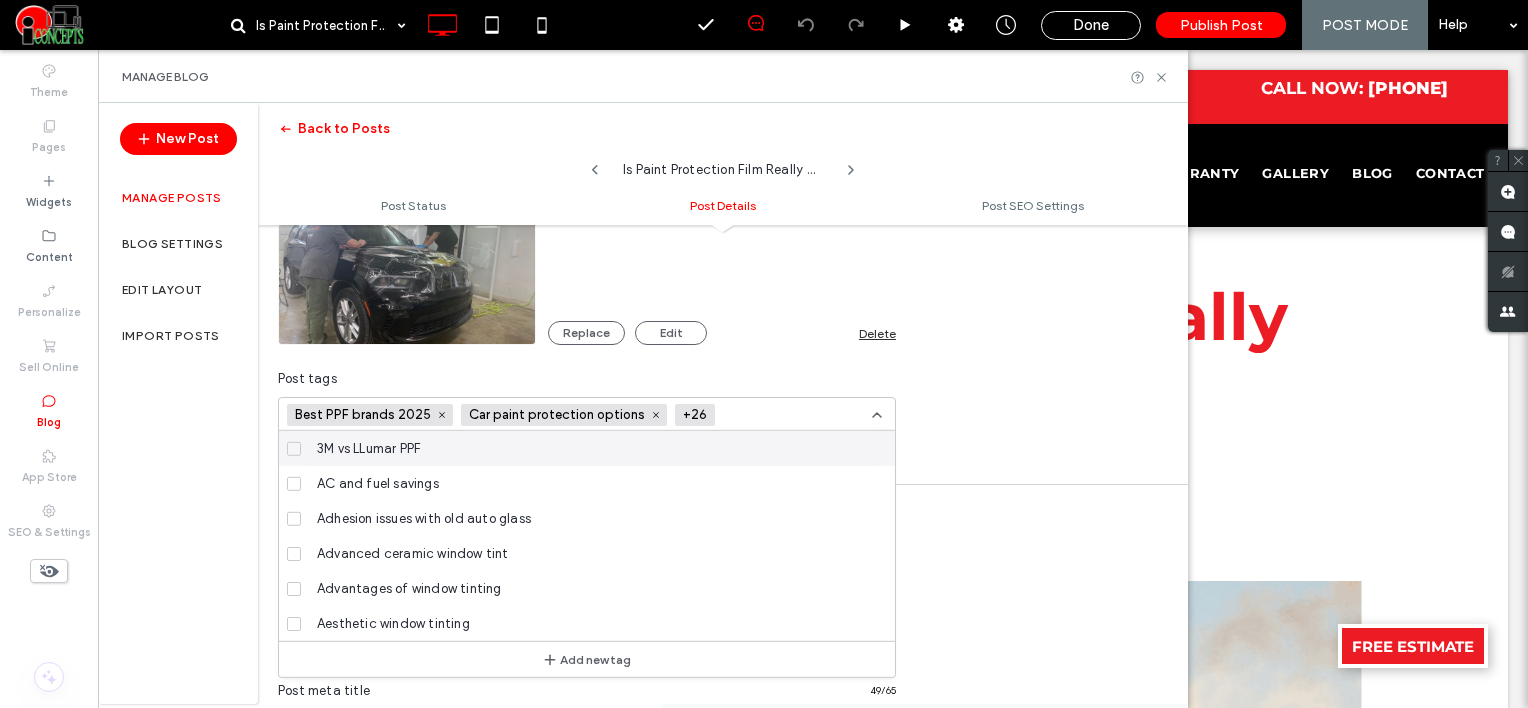 click at bounding box center (792, 415) 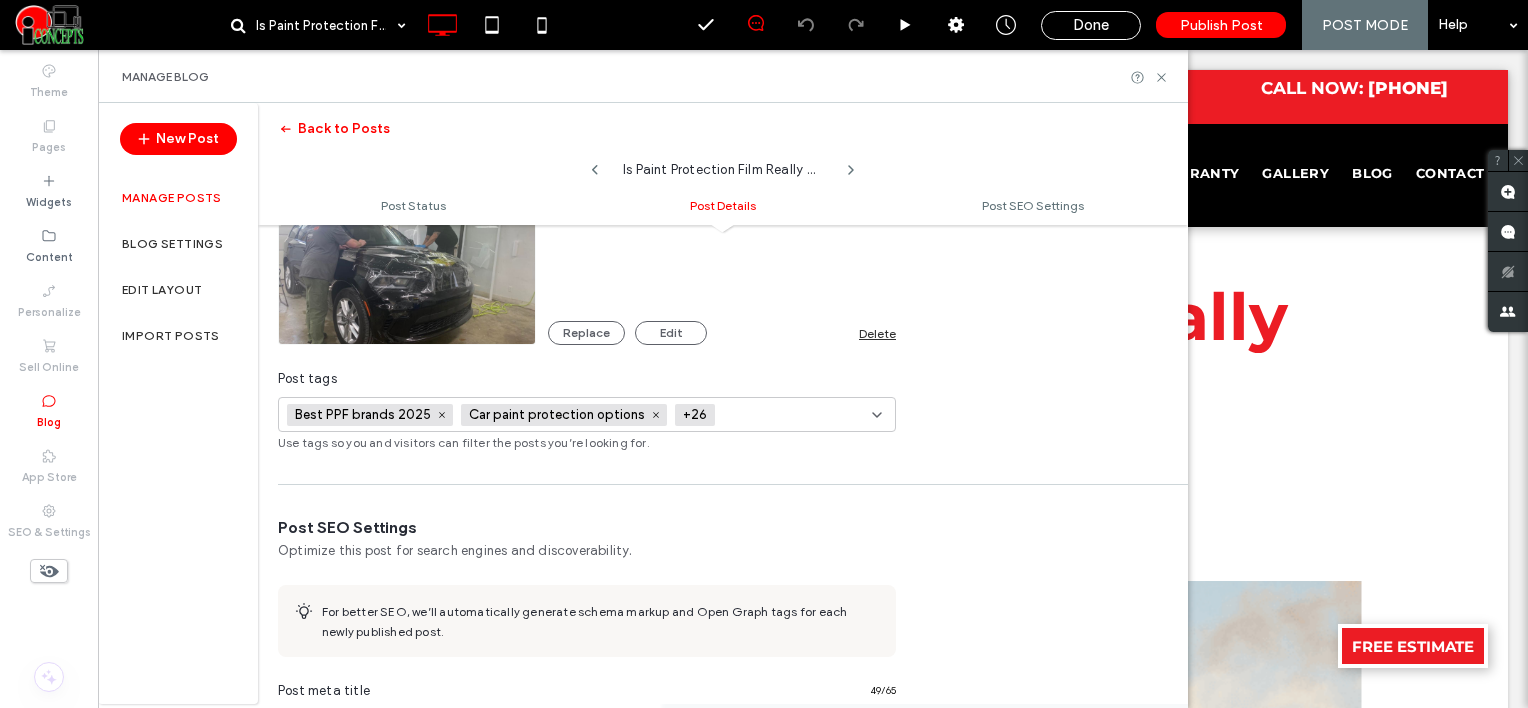 paste on "**********" 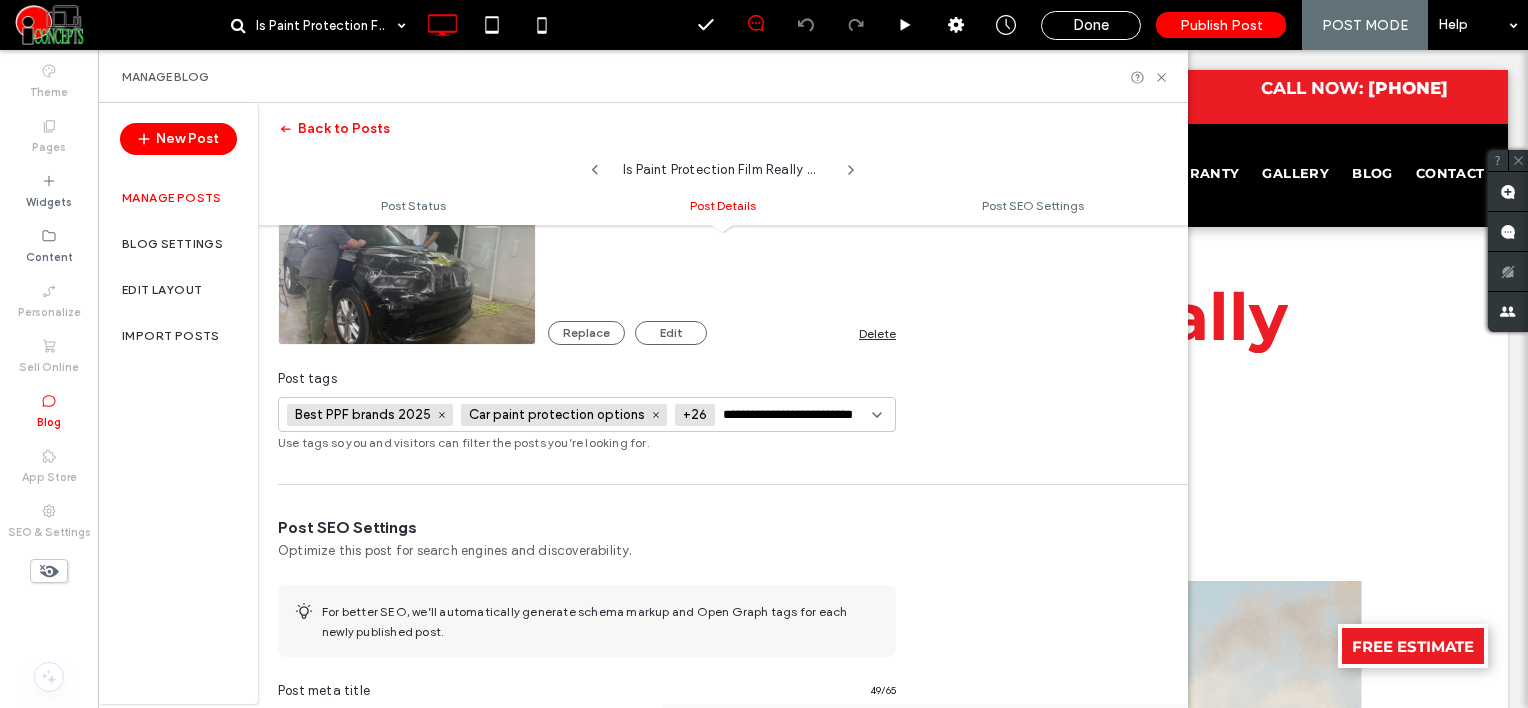 scroll, scrollTop: 0, scrollLeft: 24, axis: horizontal 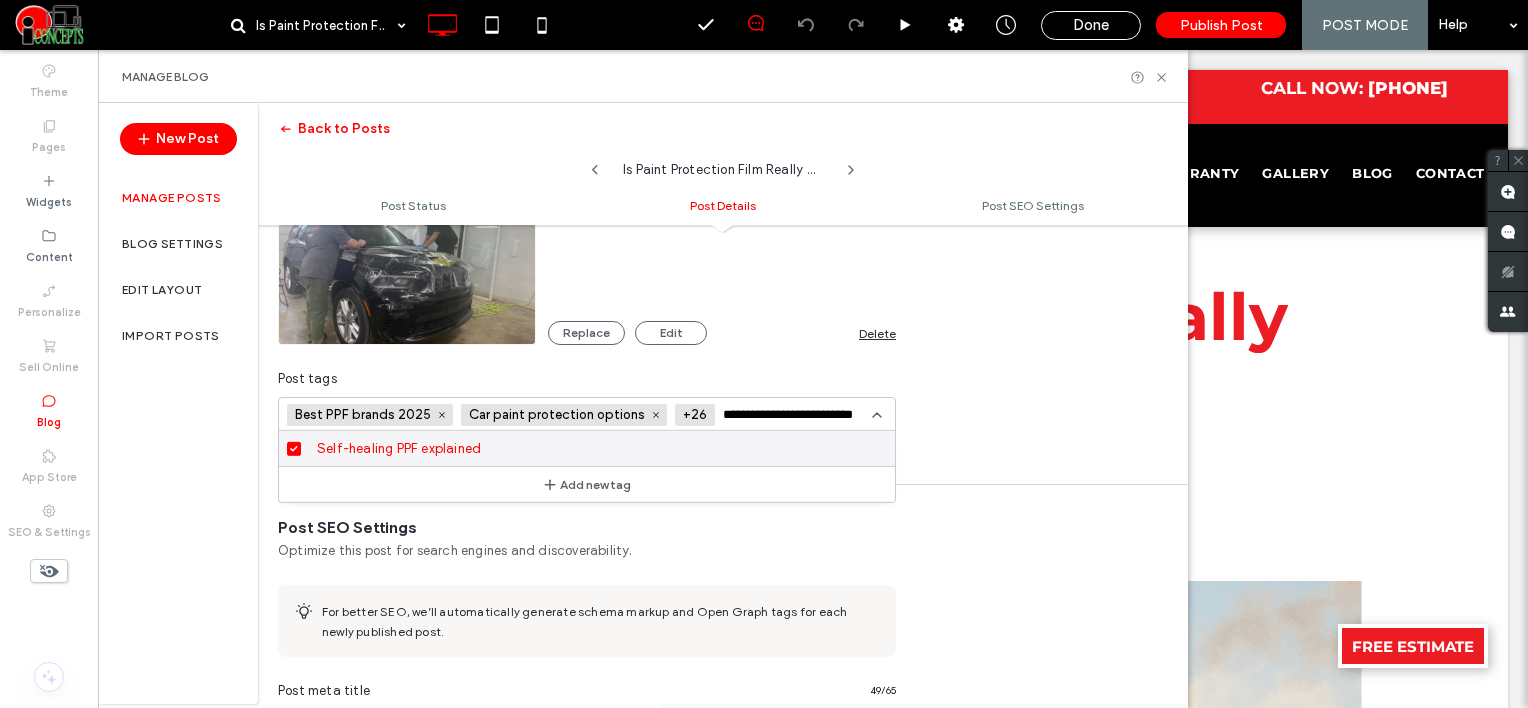 paste on "***" 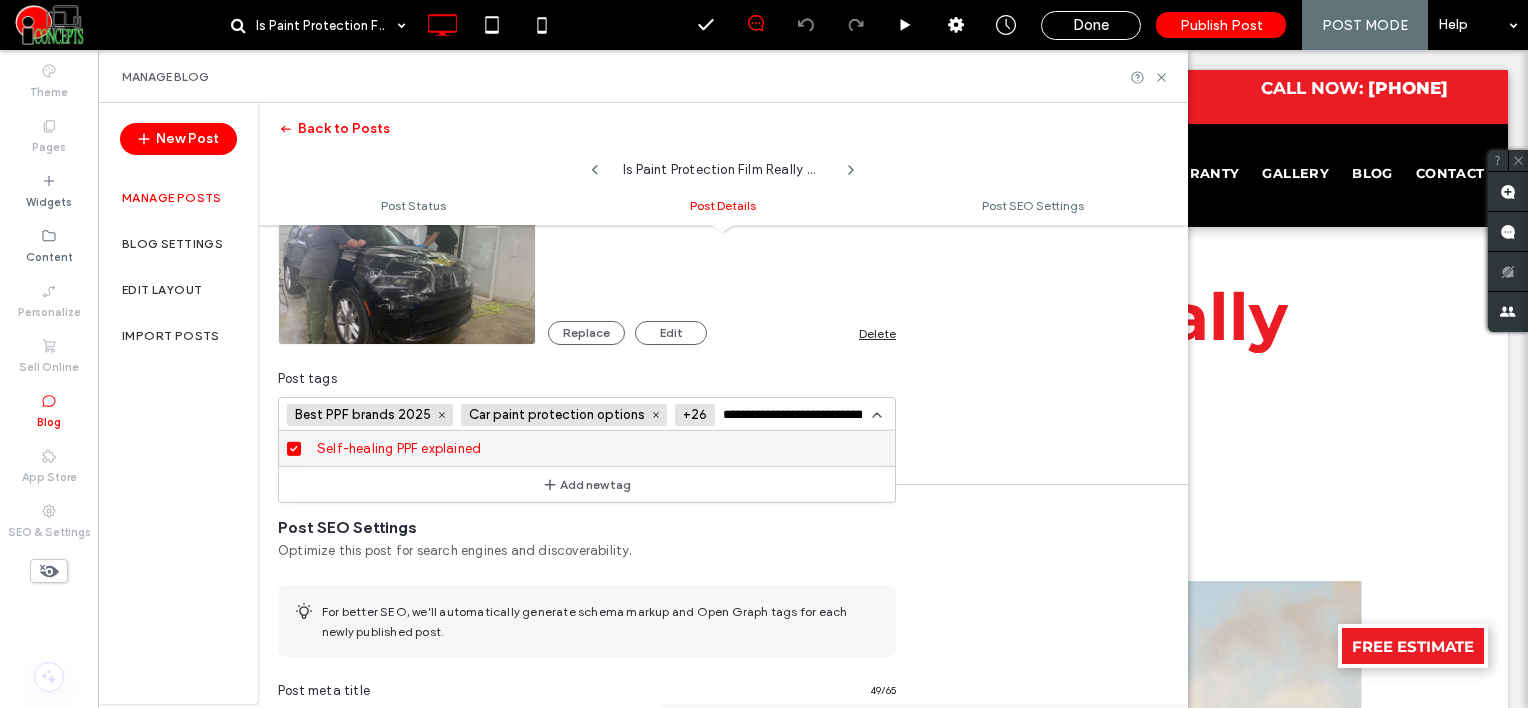 scroll, scrollTop: 0, scrollLeft: 26, axis: horizontal 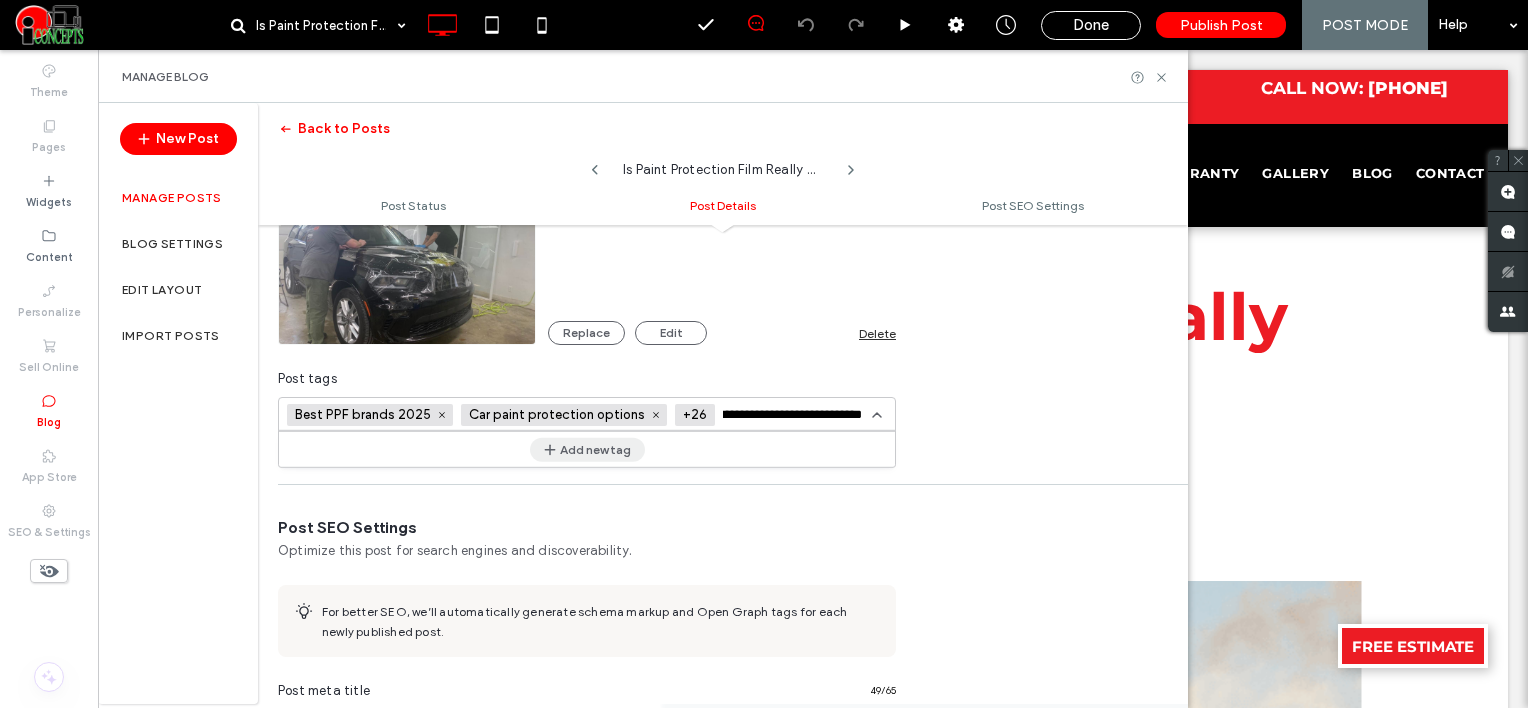 type on "**********" 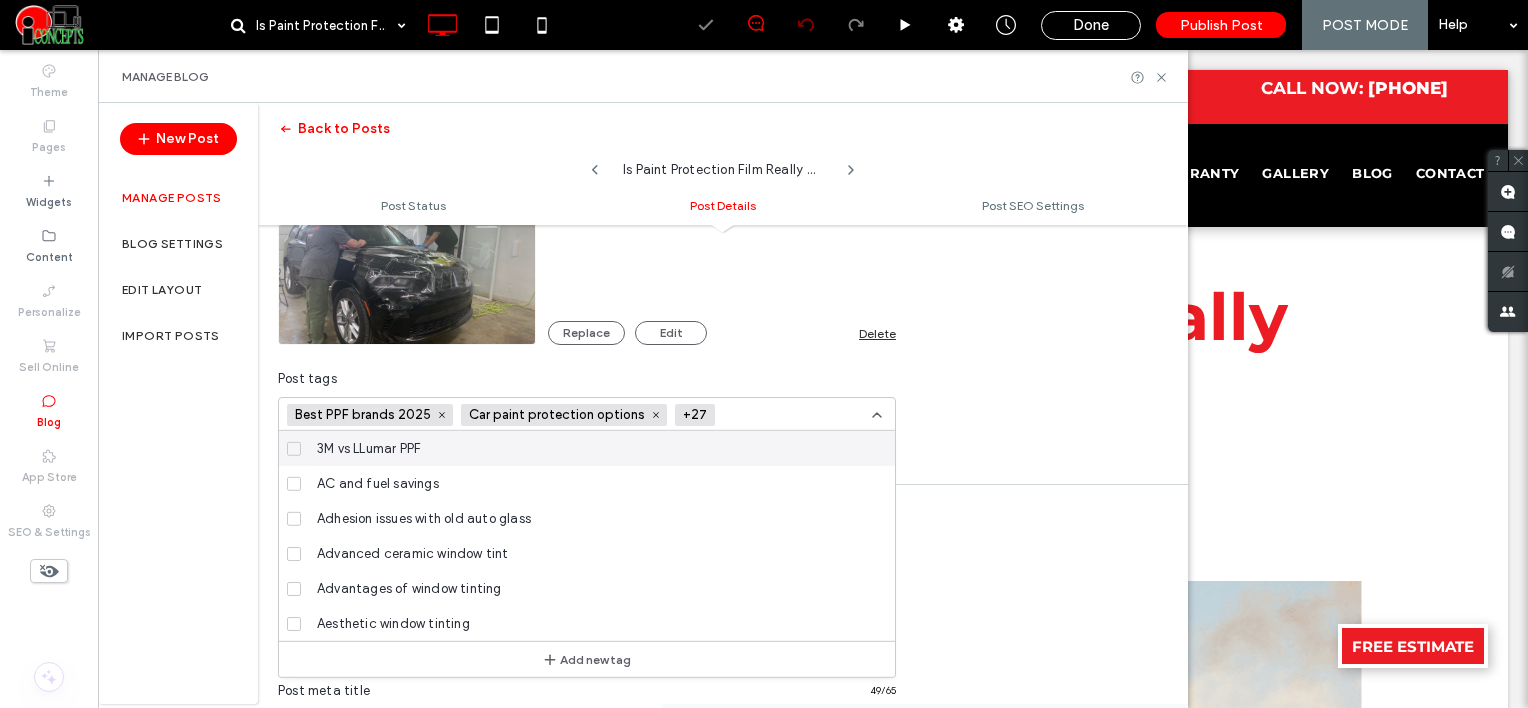 scroll, scrollTop: 0, scrollLeft: 0, axis: both 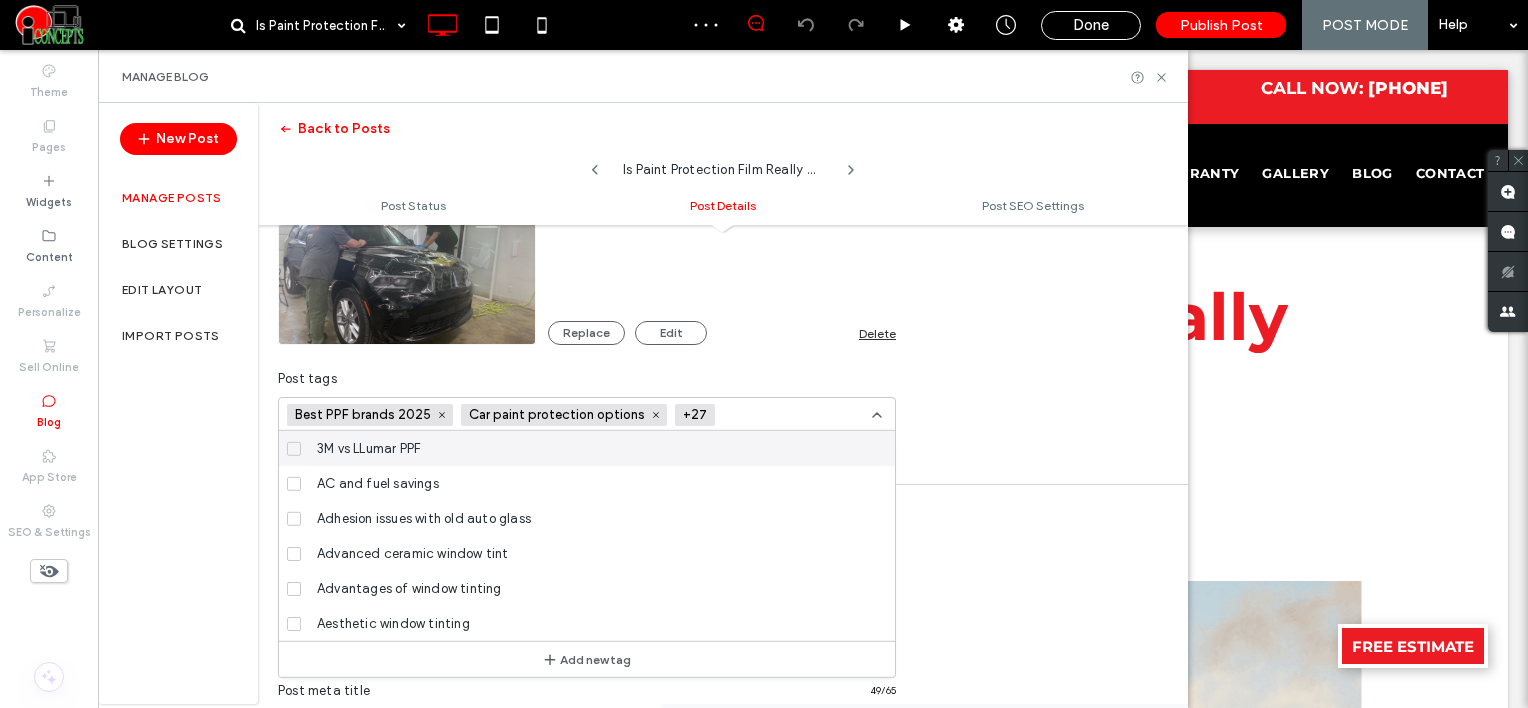 click at bounding box center (796, 415) 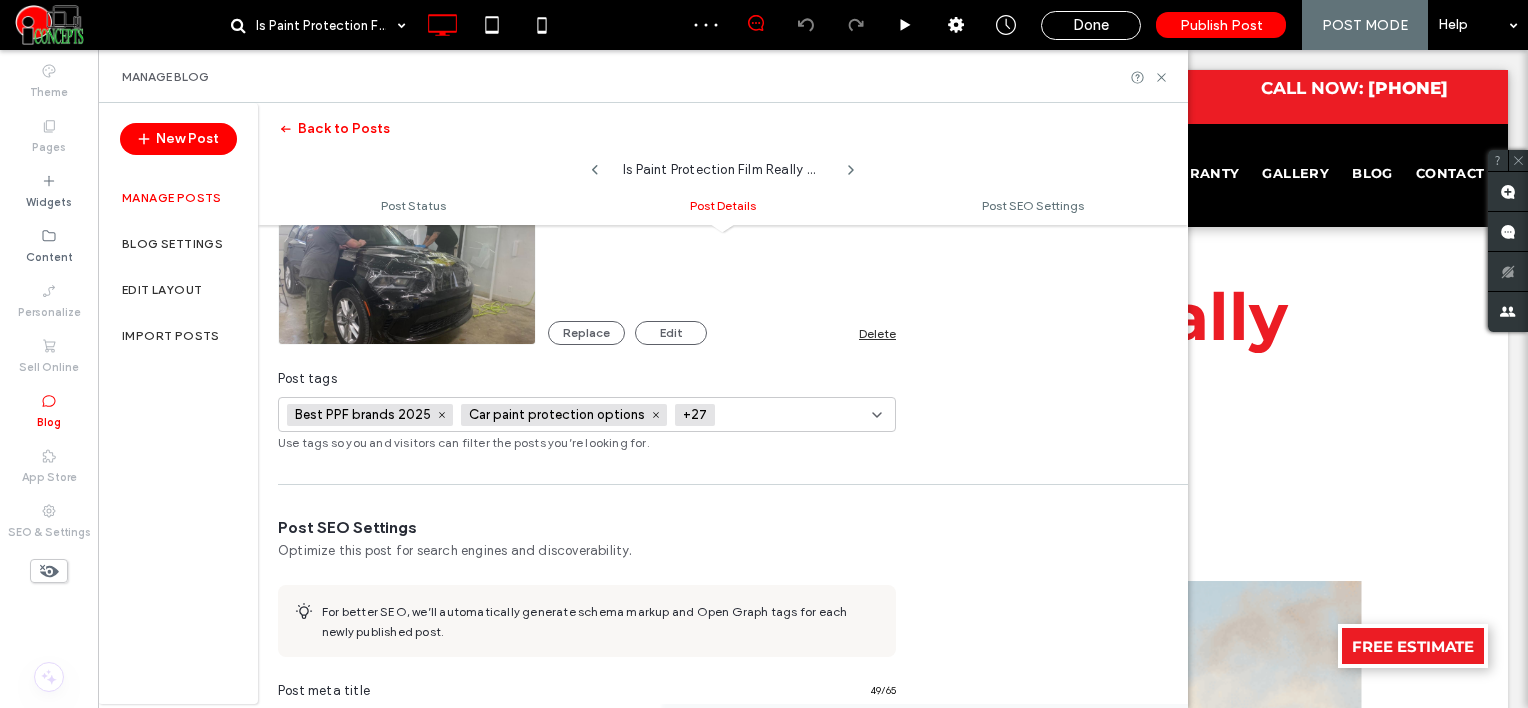 paste on "**********" 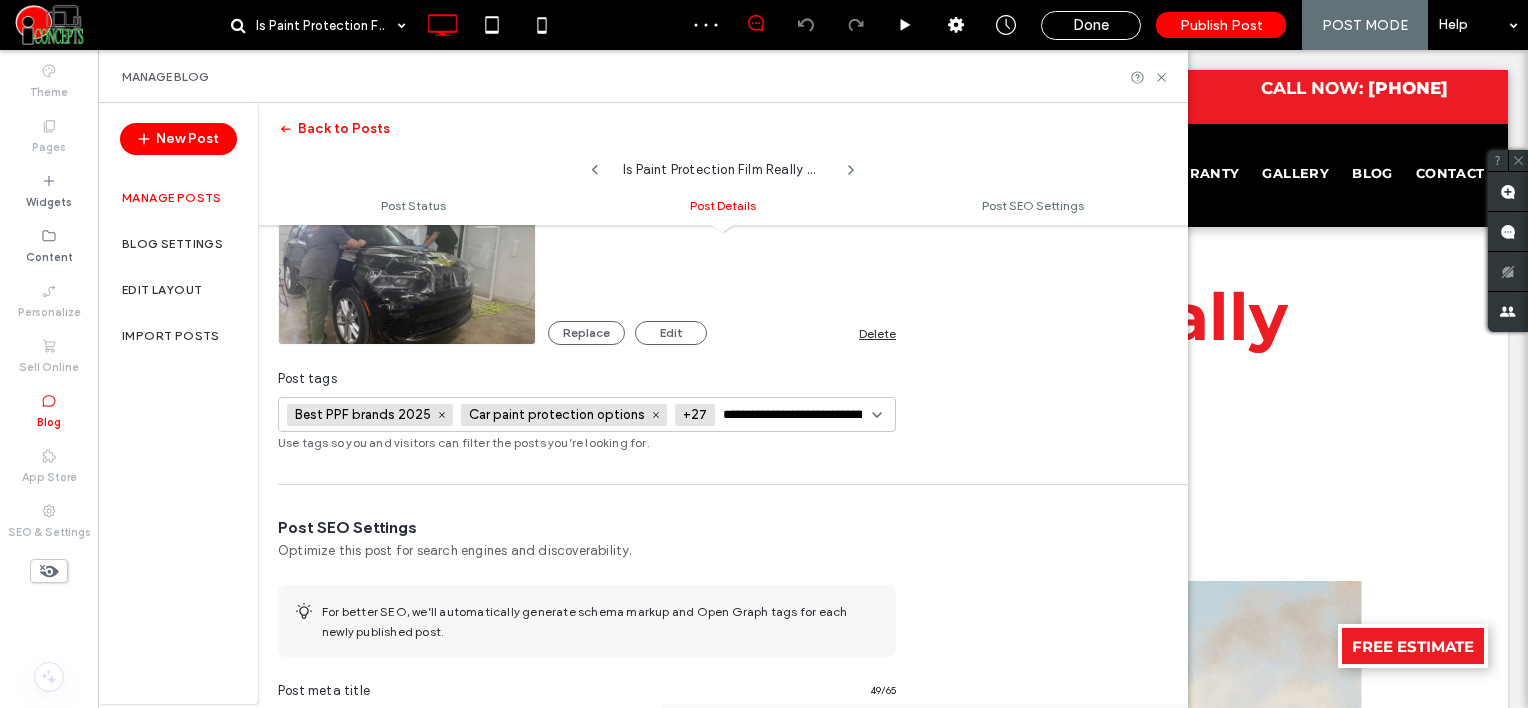scroll, scrollTop: 0, scrollLeft: 69, axis: horizontal 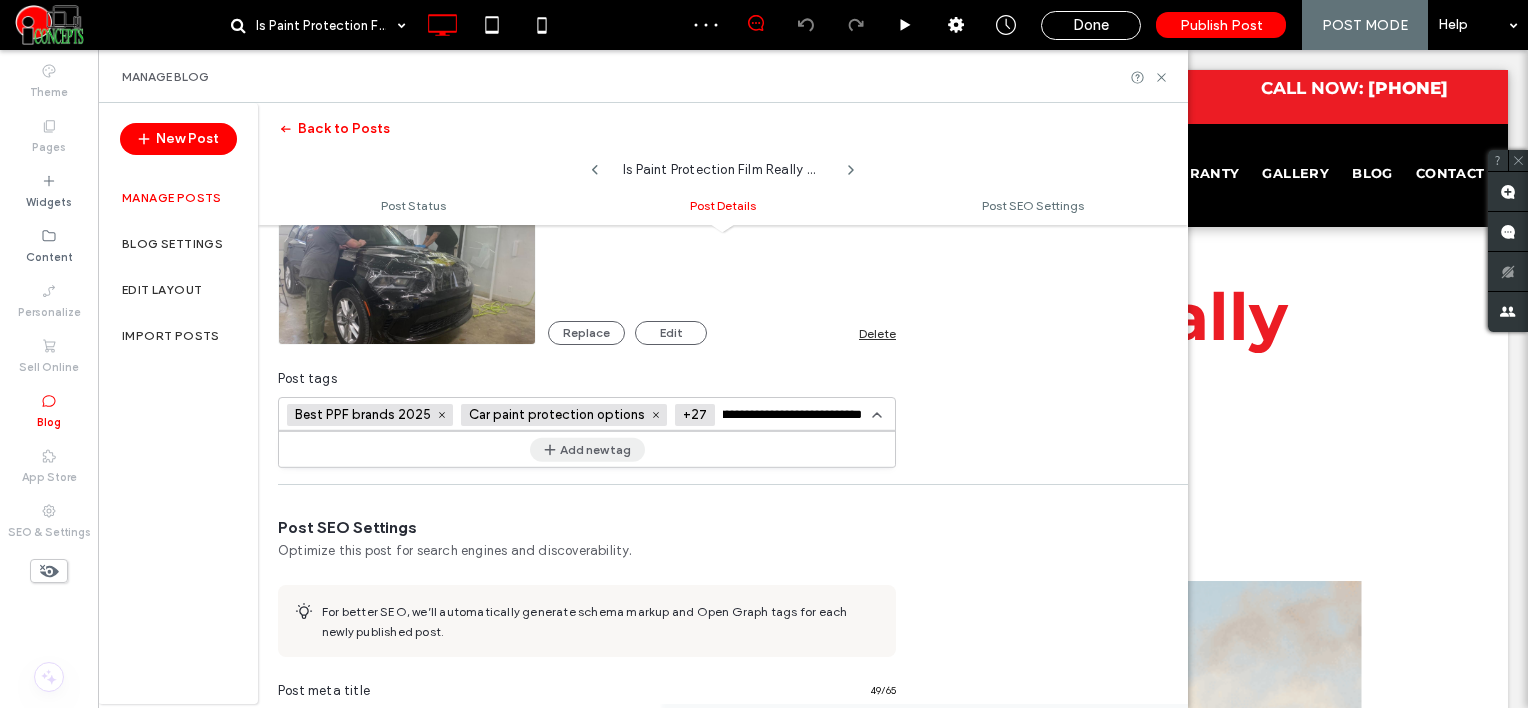 type on "**********" 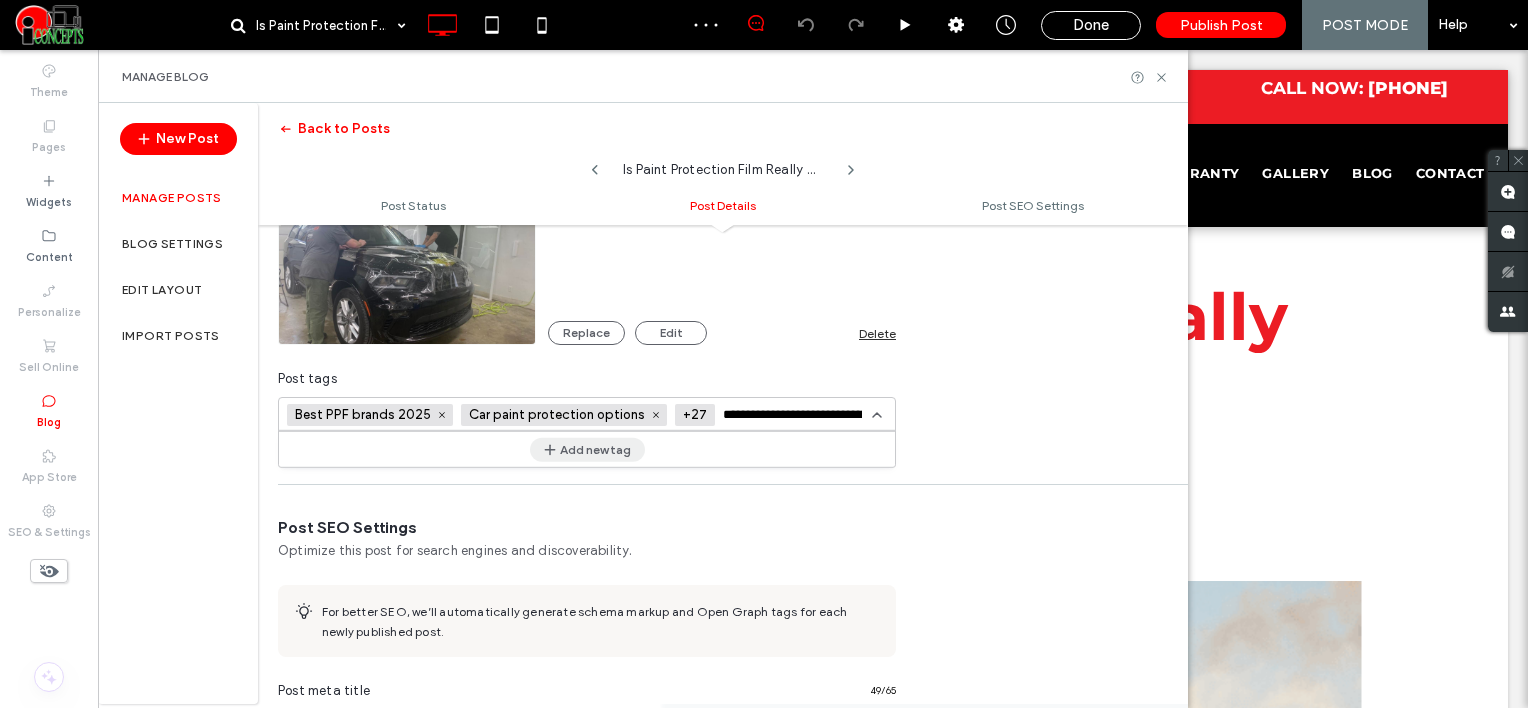click on "Add new tag" at bounding box center (587, 449) 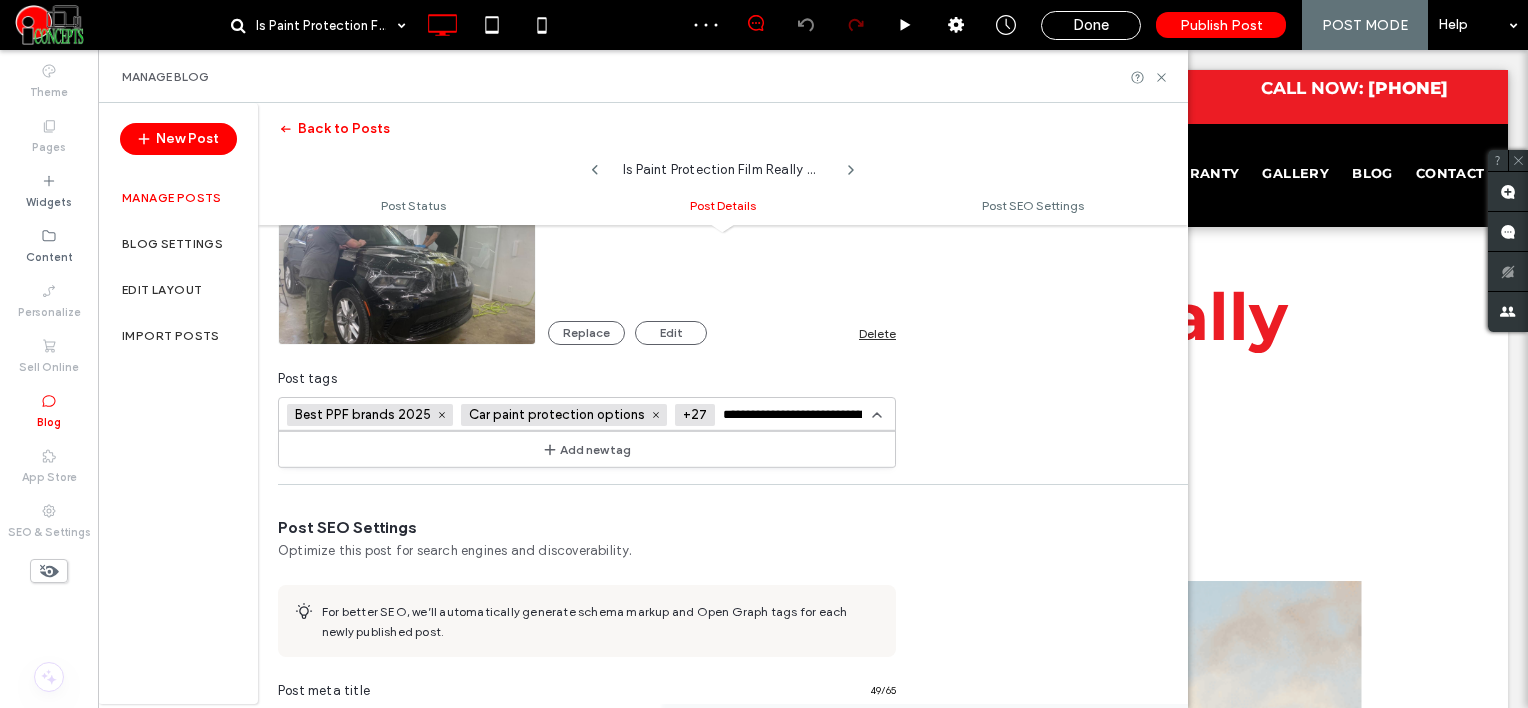 type 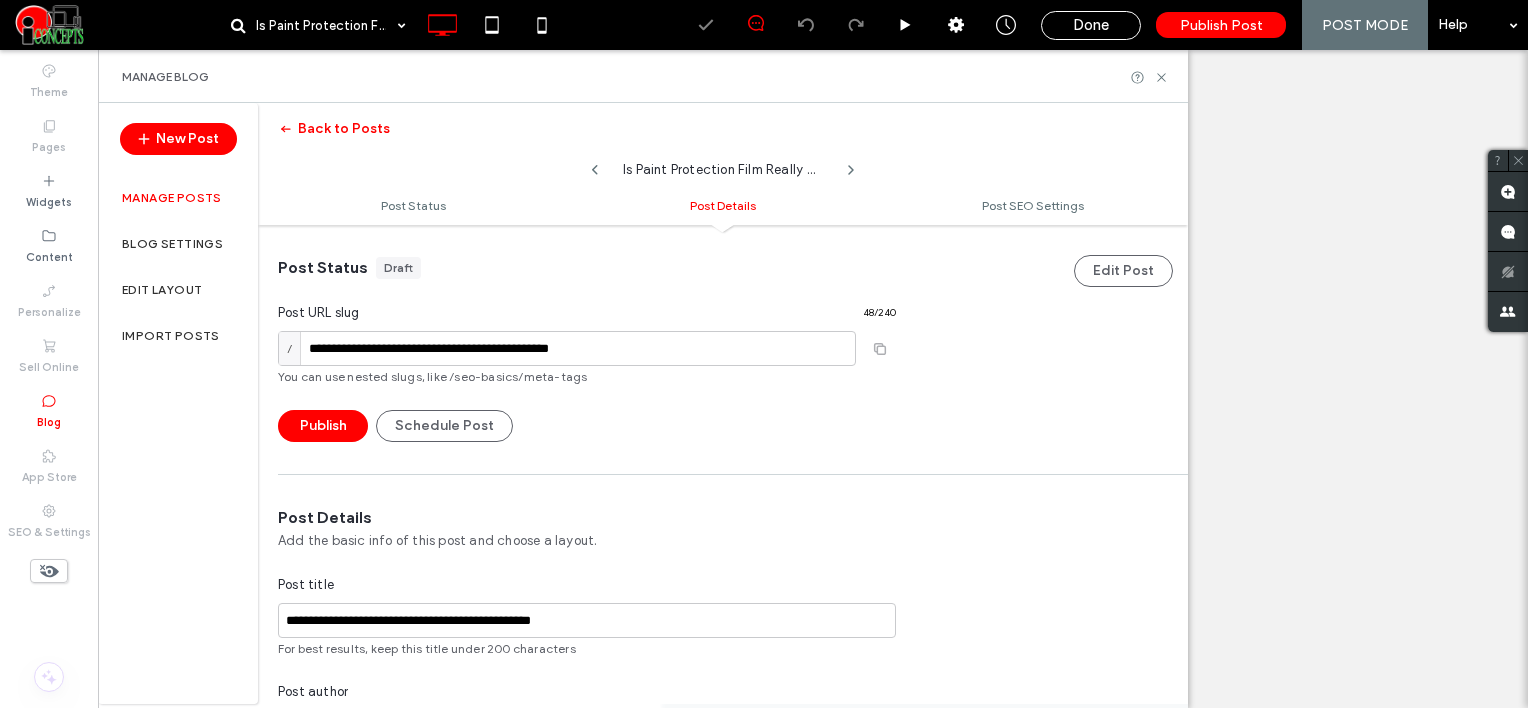 type on "**********" 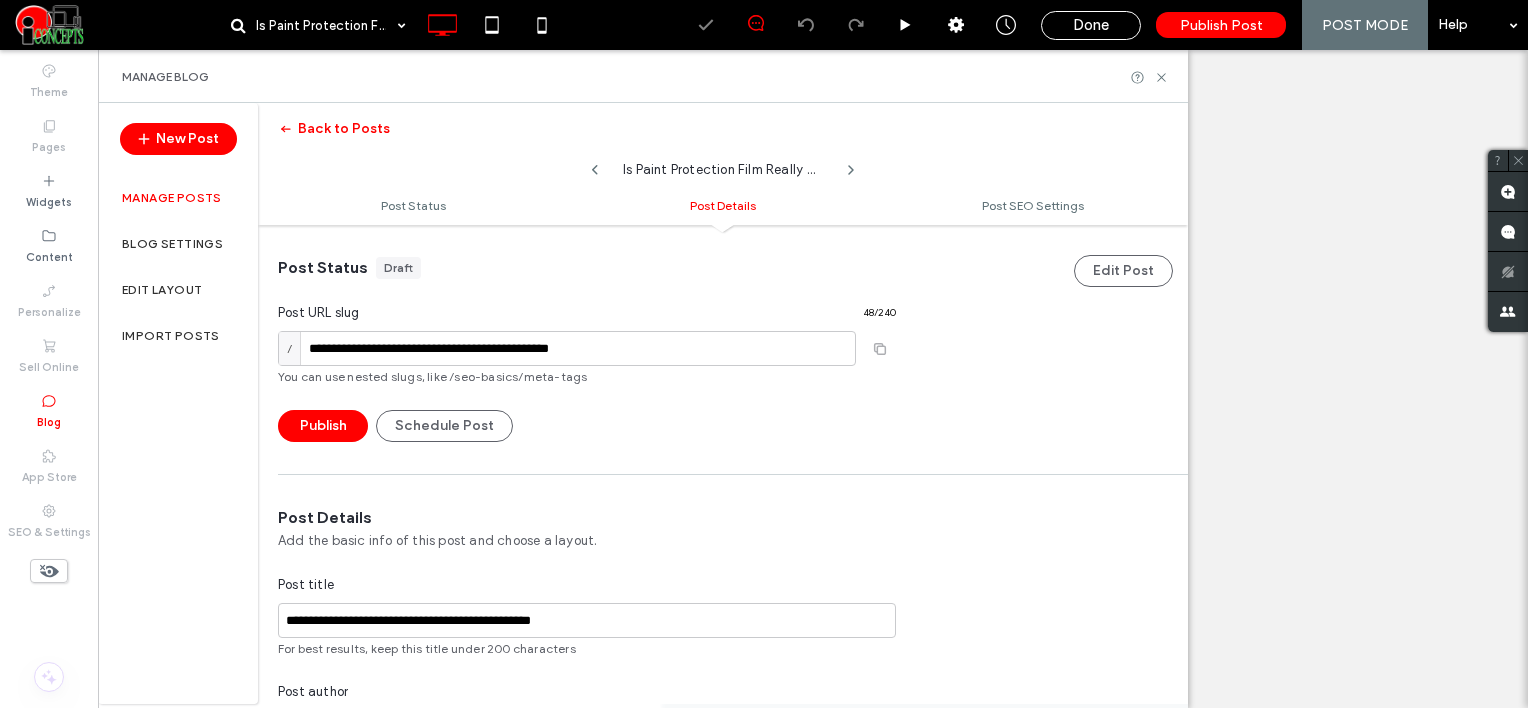 scroll, scrollTop: 0, scrollLeft: 0, axis: both 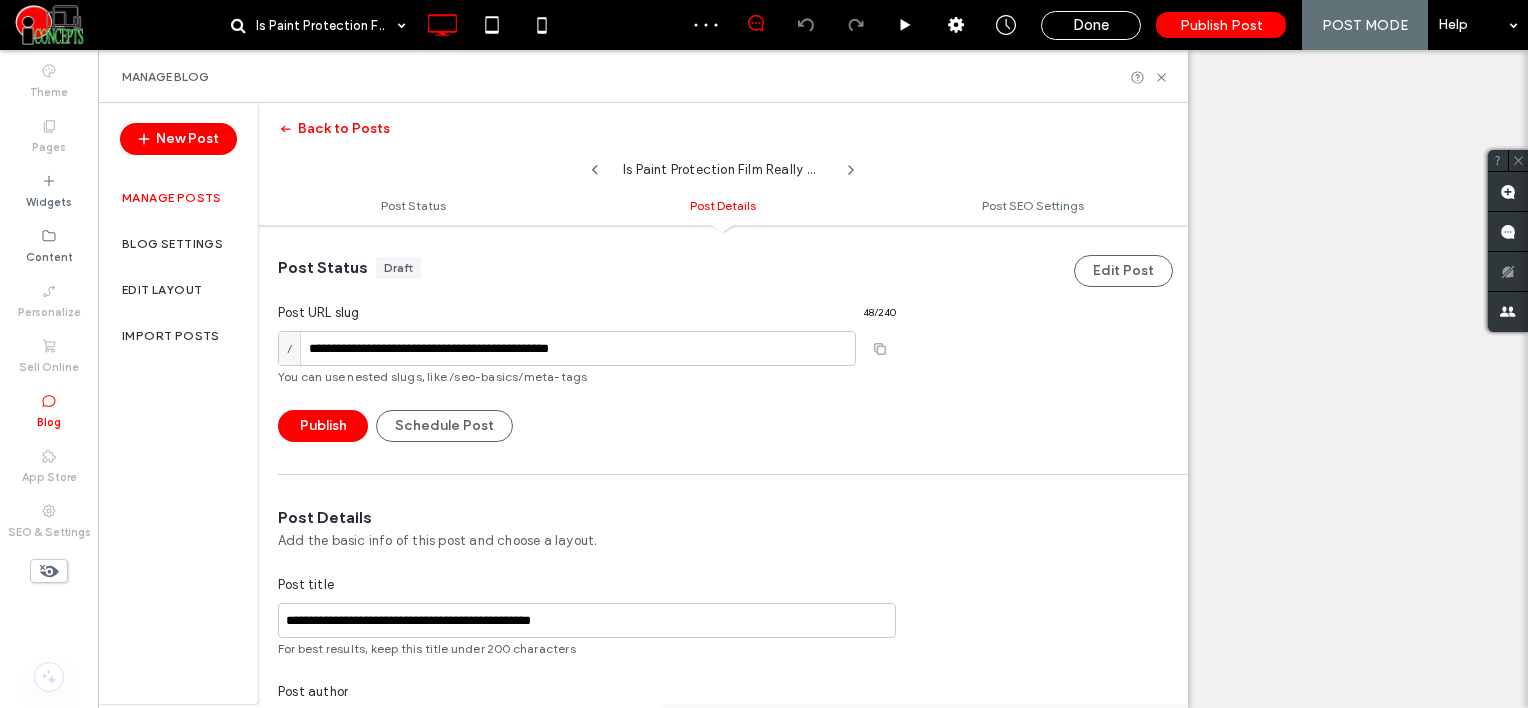 click at bounding box center [792, 1007] 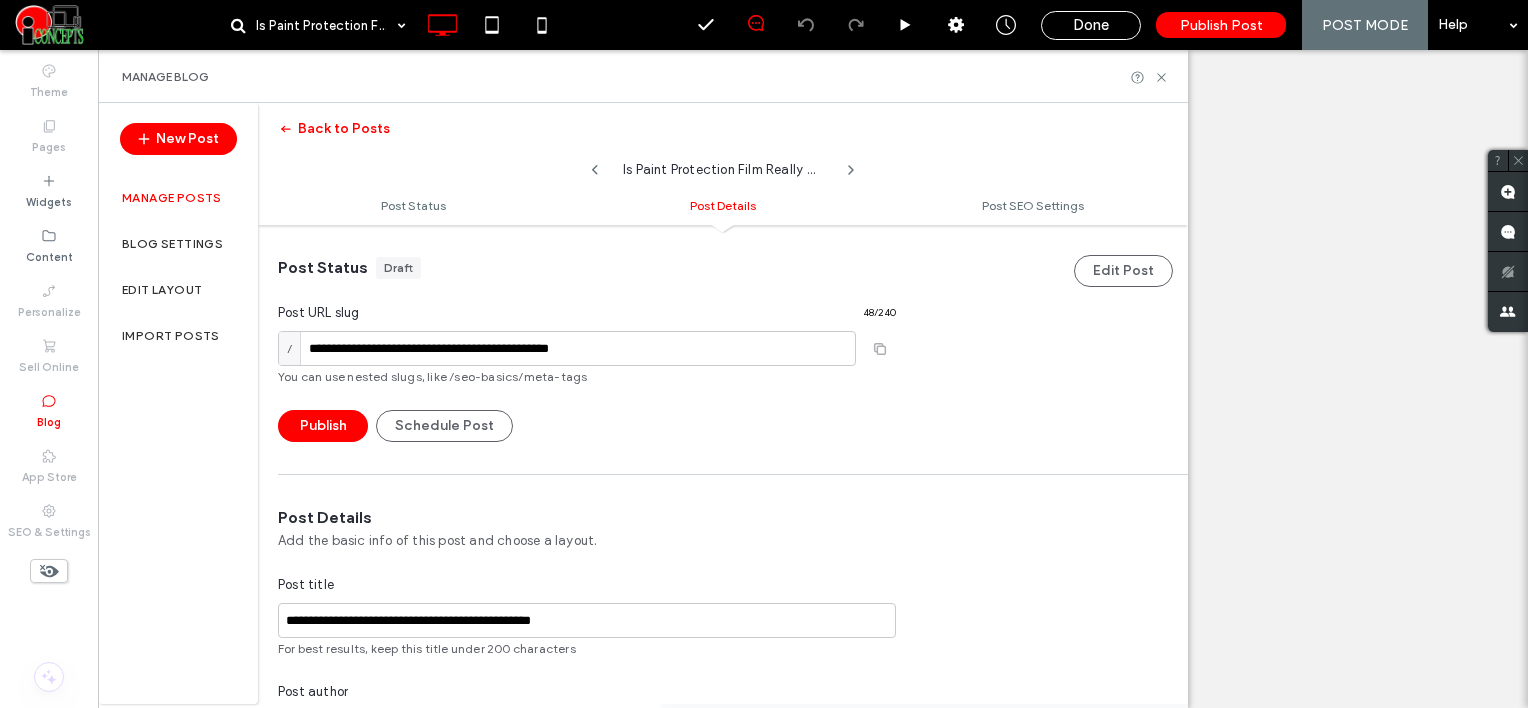 scroll, scrollTop: 0, scrollLeft: 0, axis: both 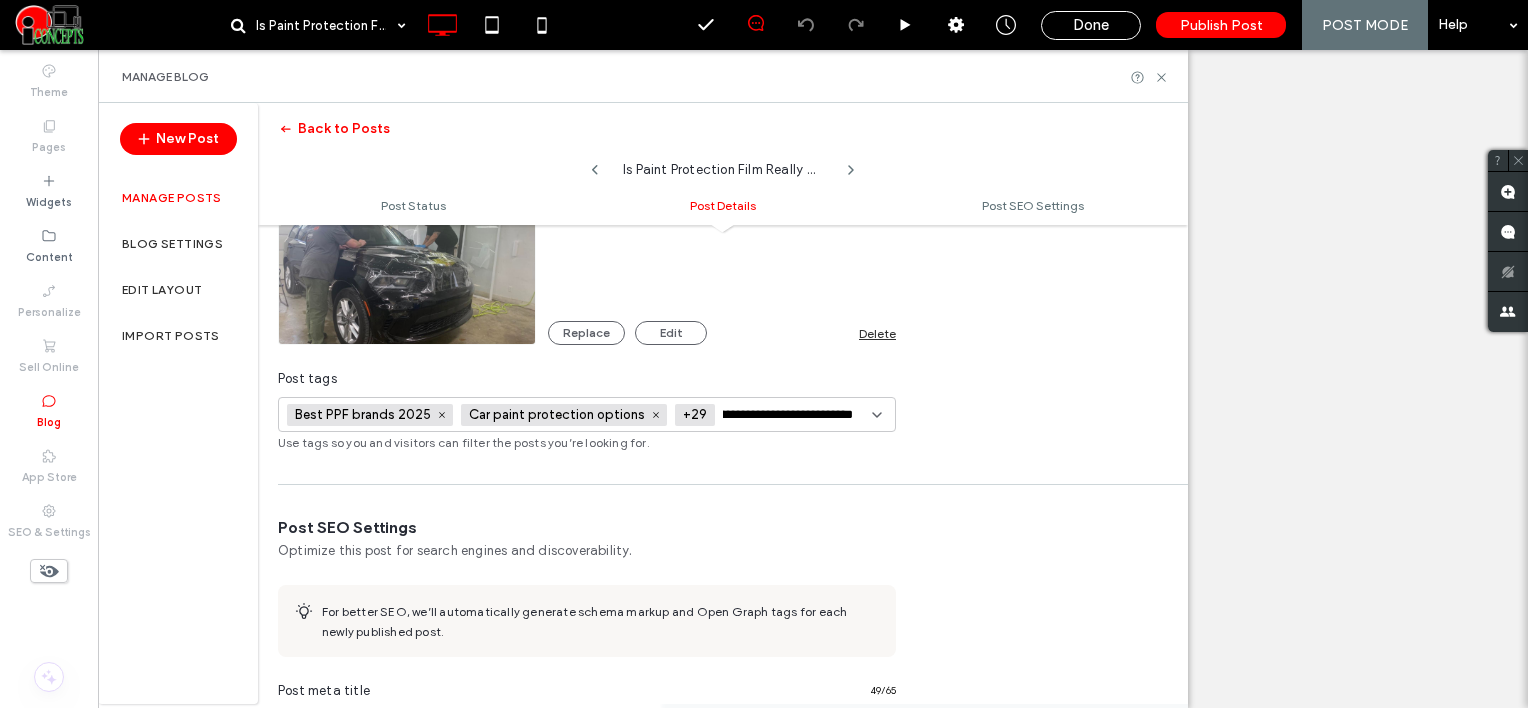 type on "**********" 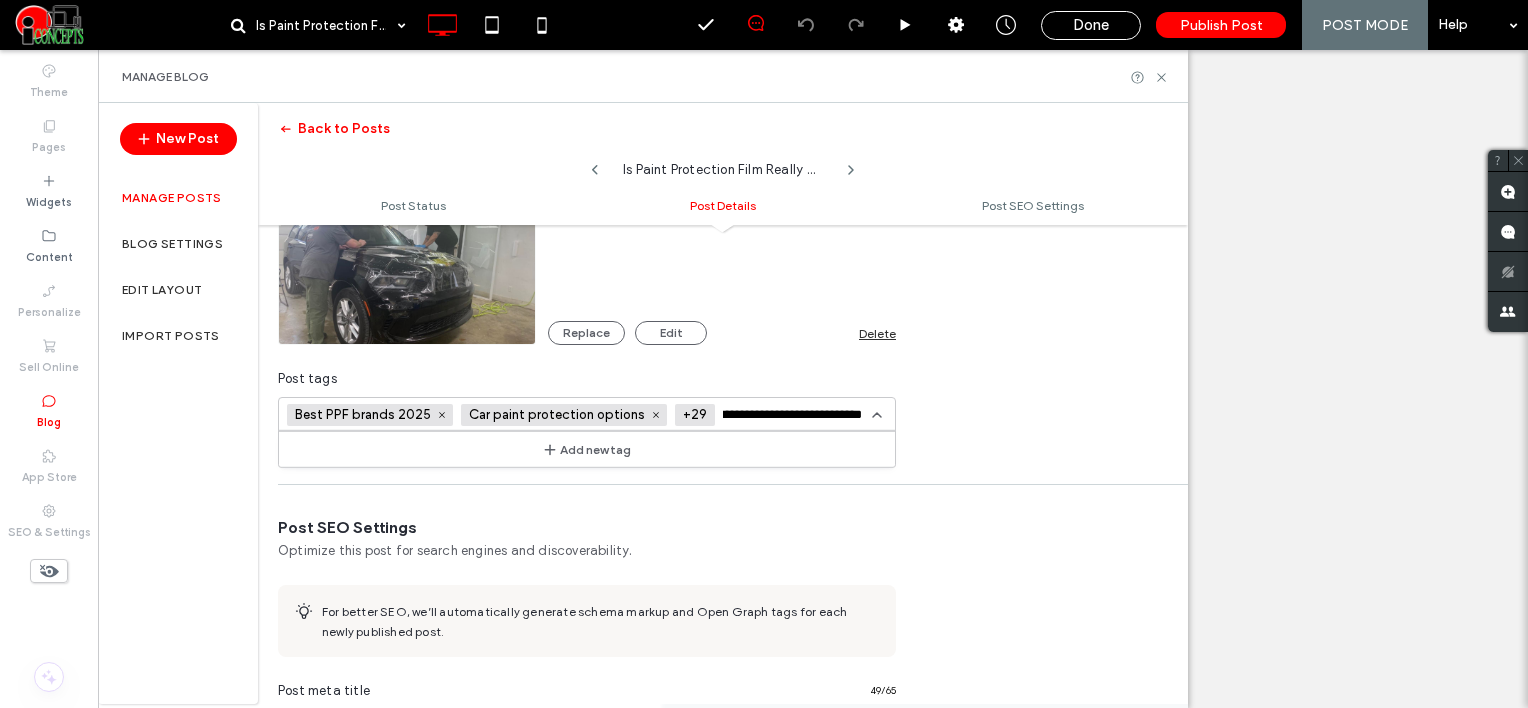 click on "Add new tag" at bounding box center [587, 449] 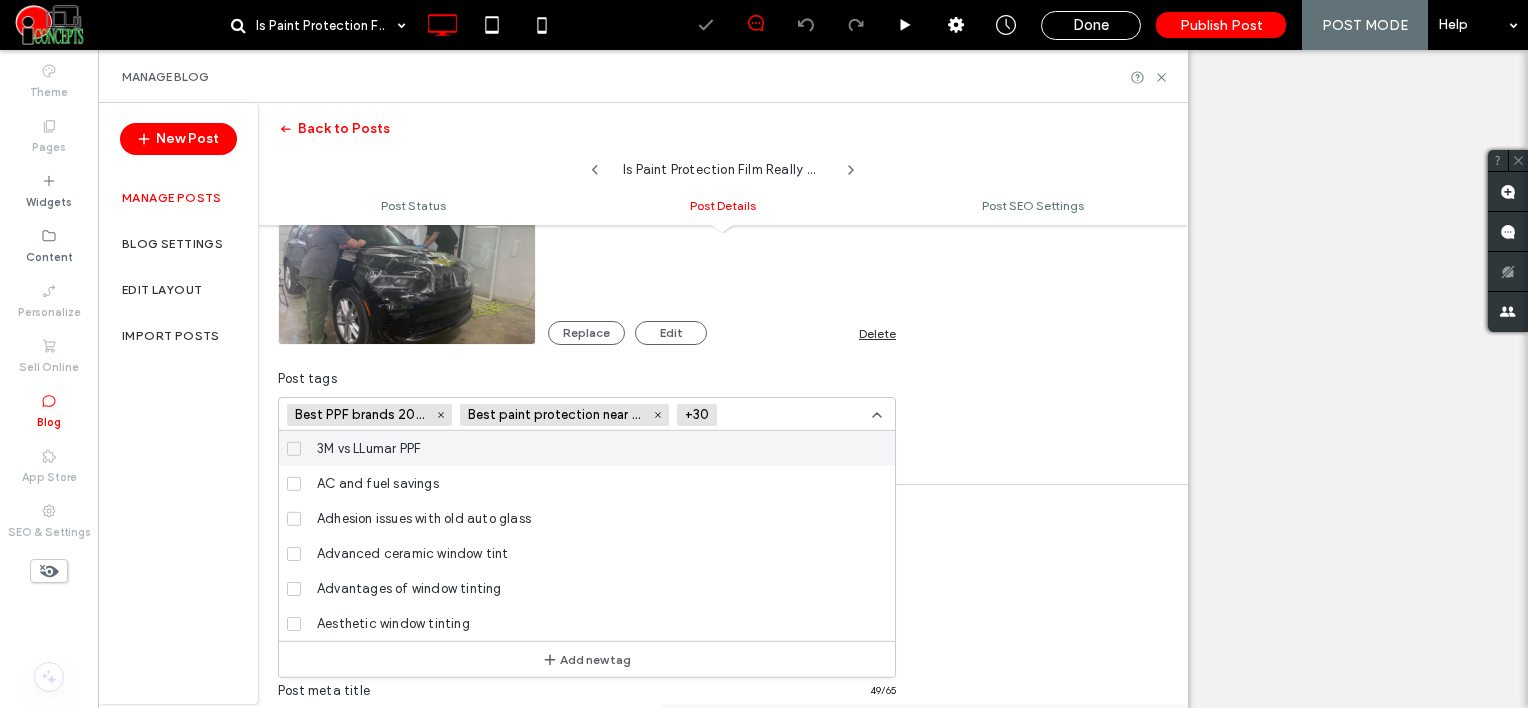 scroll, scrollTop: 0, scrollLeft: 0, axis: both 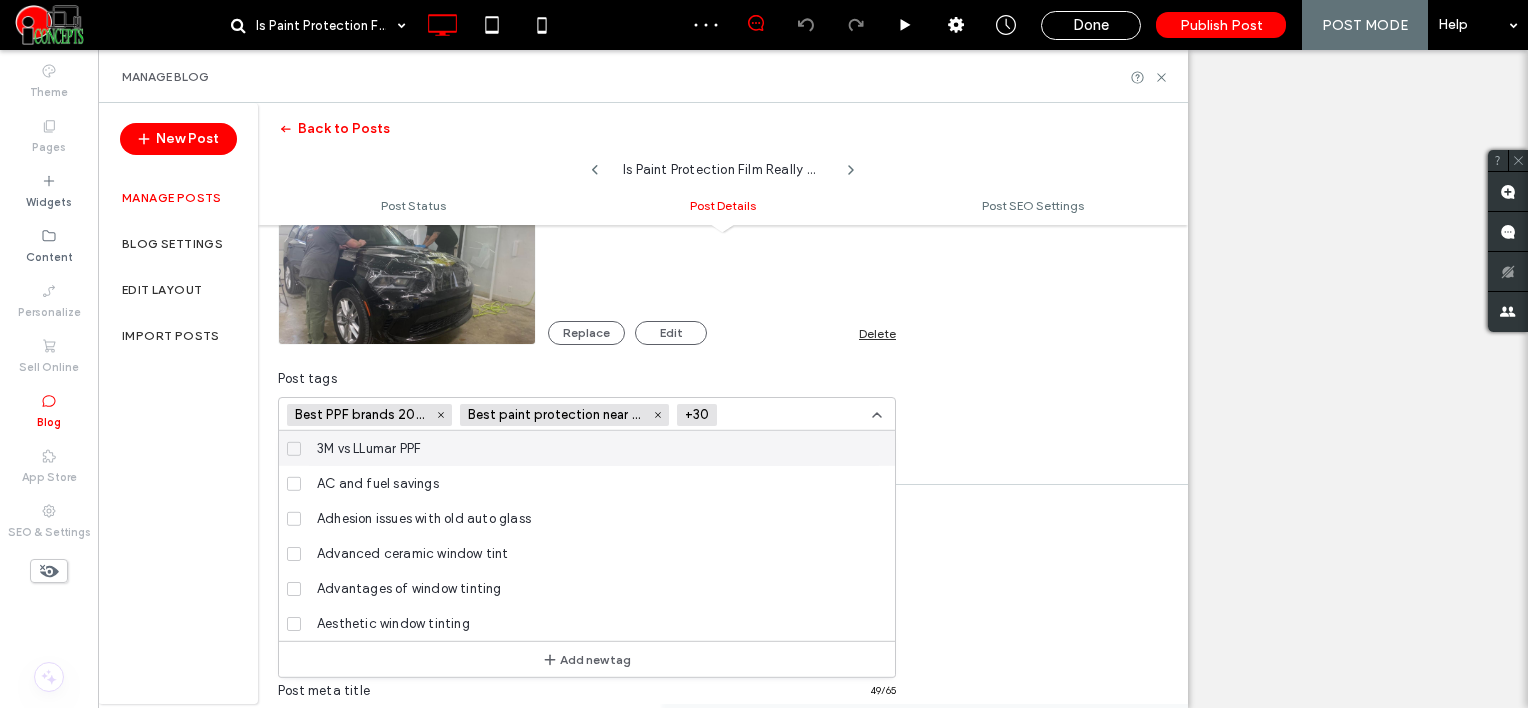 click at bounding box center [798, 415] 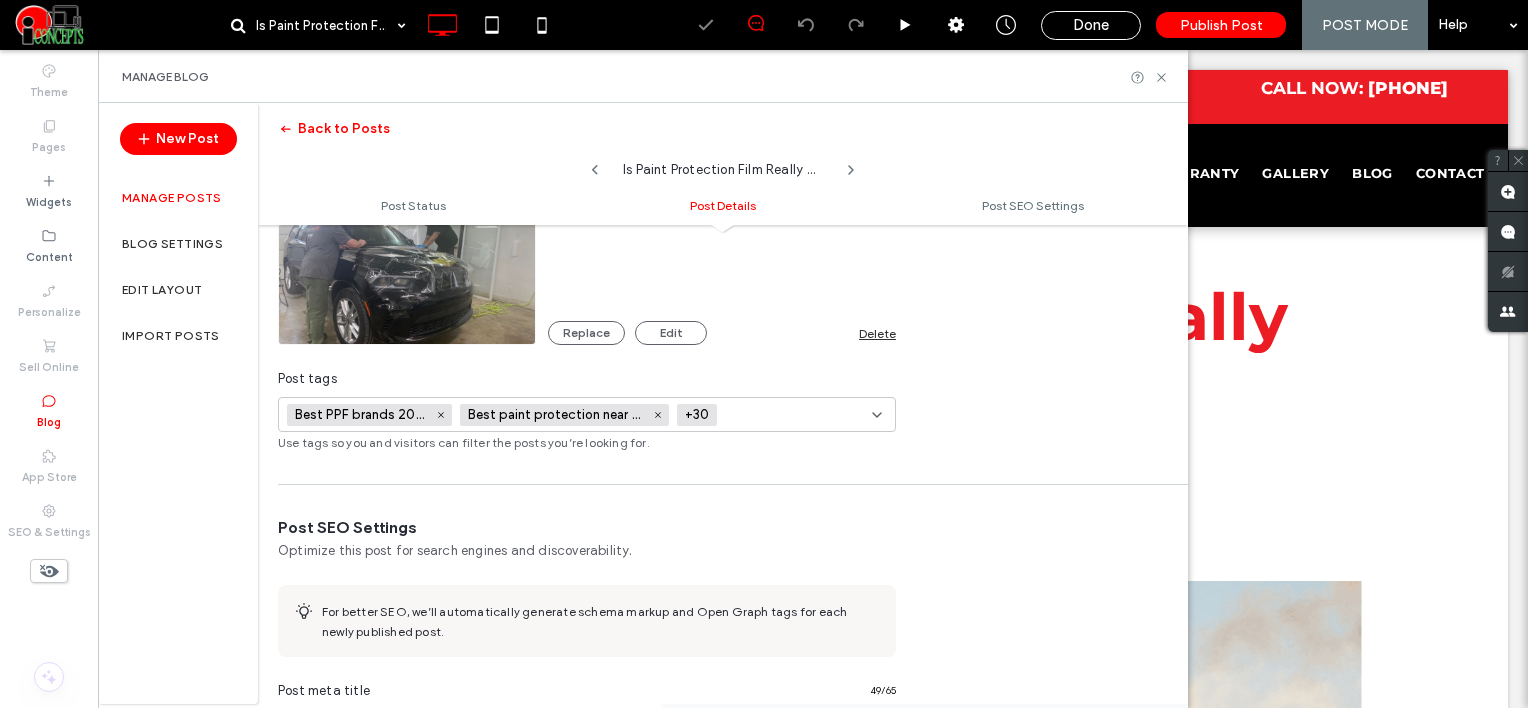 scroll, scrollTop: 0, scrollLeft: 0, axis: both 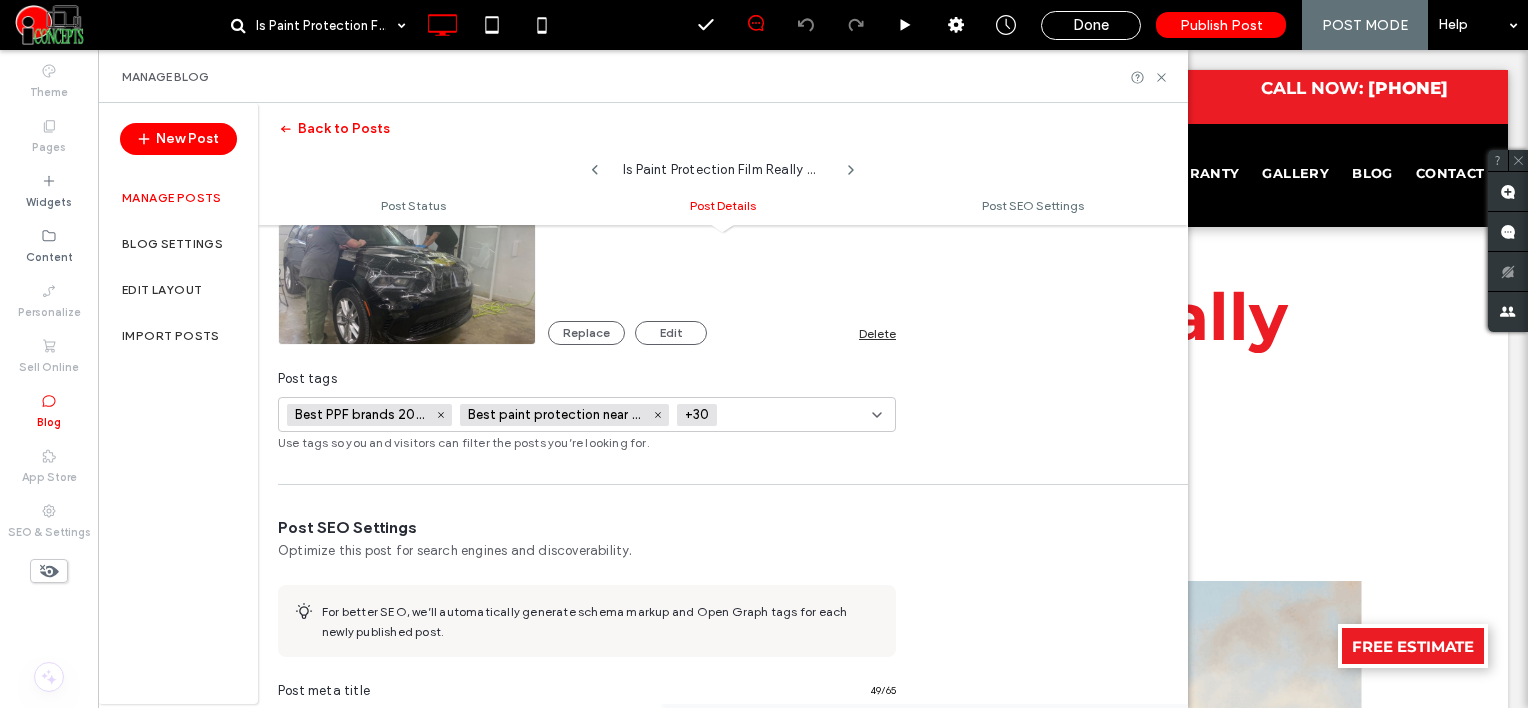 paste on "**********" 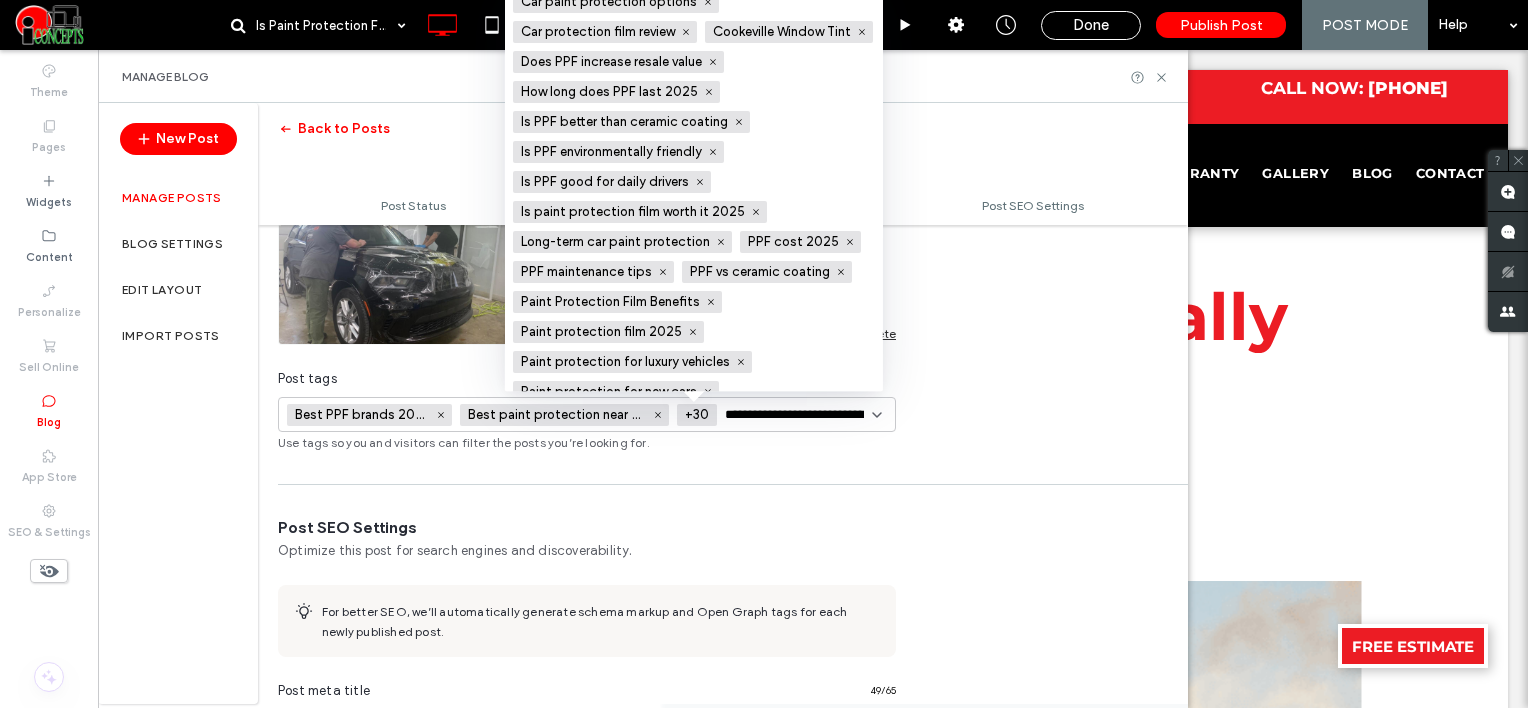 scroll, scrollTop: 0, scrollLeft: 40, axis: horizontal 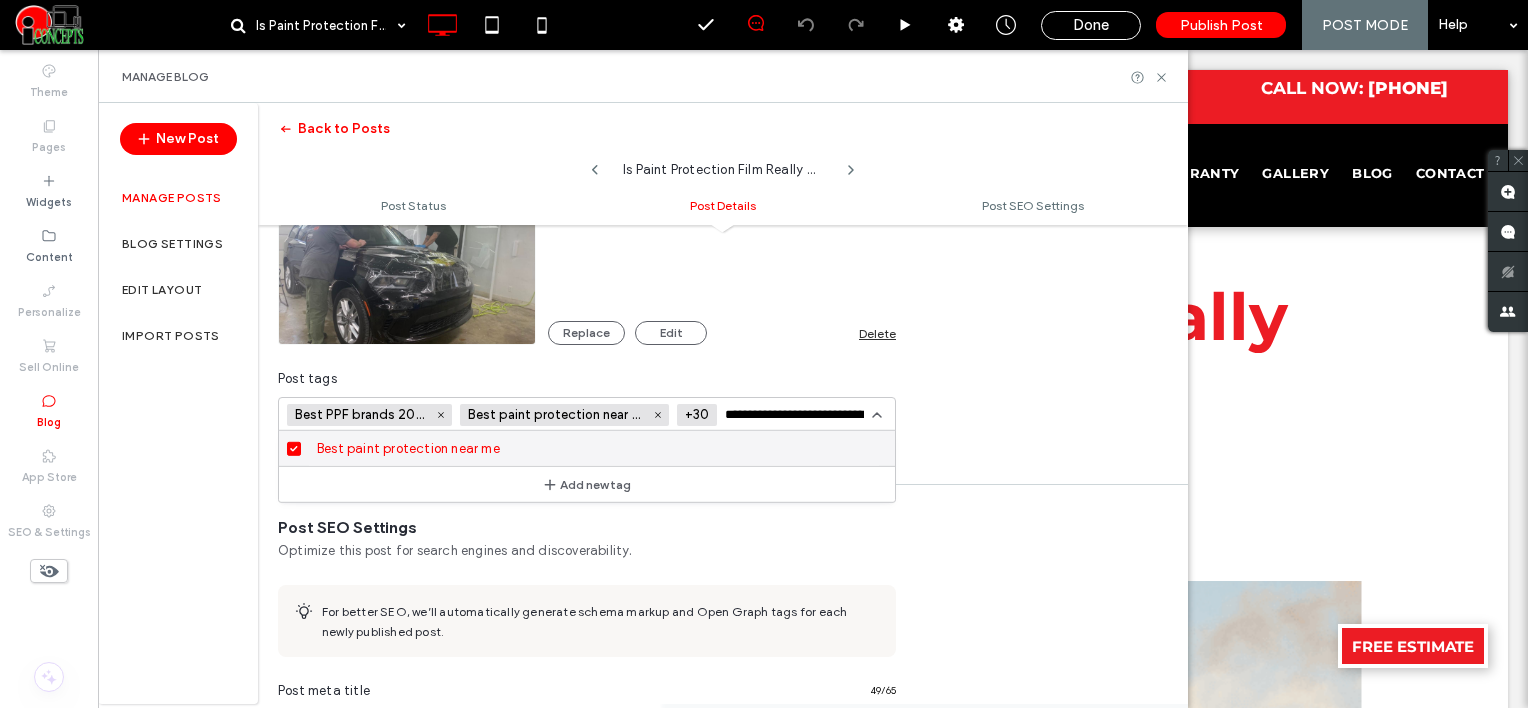 click on "**********" at bounding box center (798, 415) 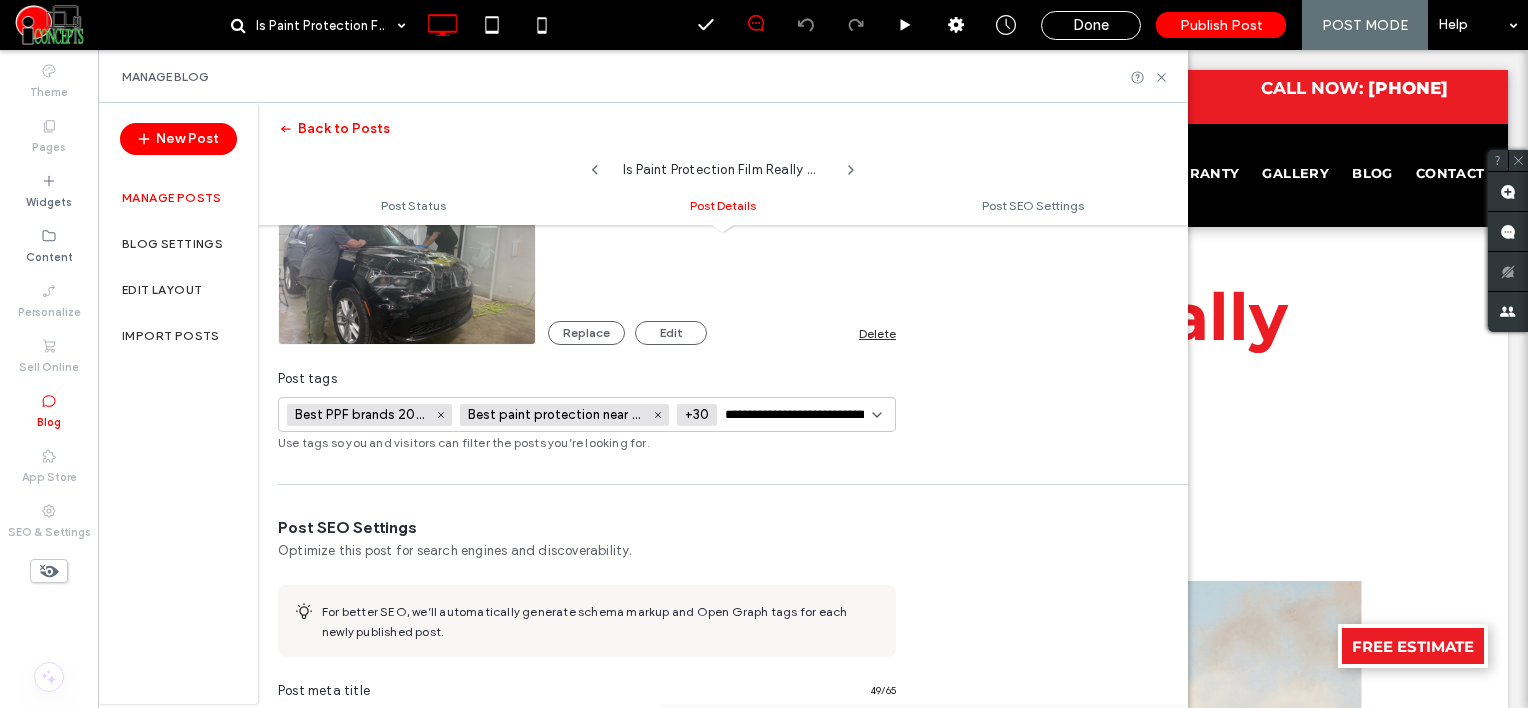 paste on "**********" 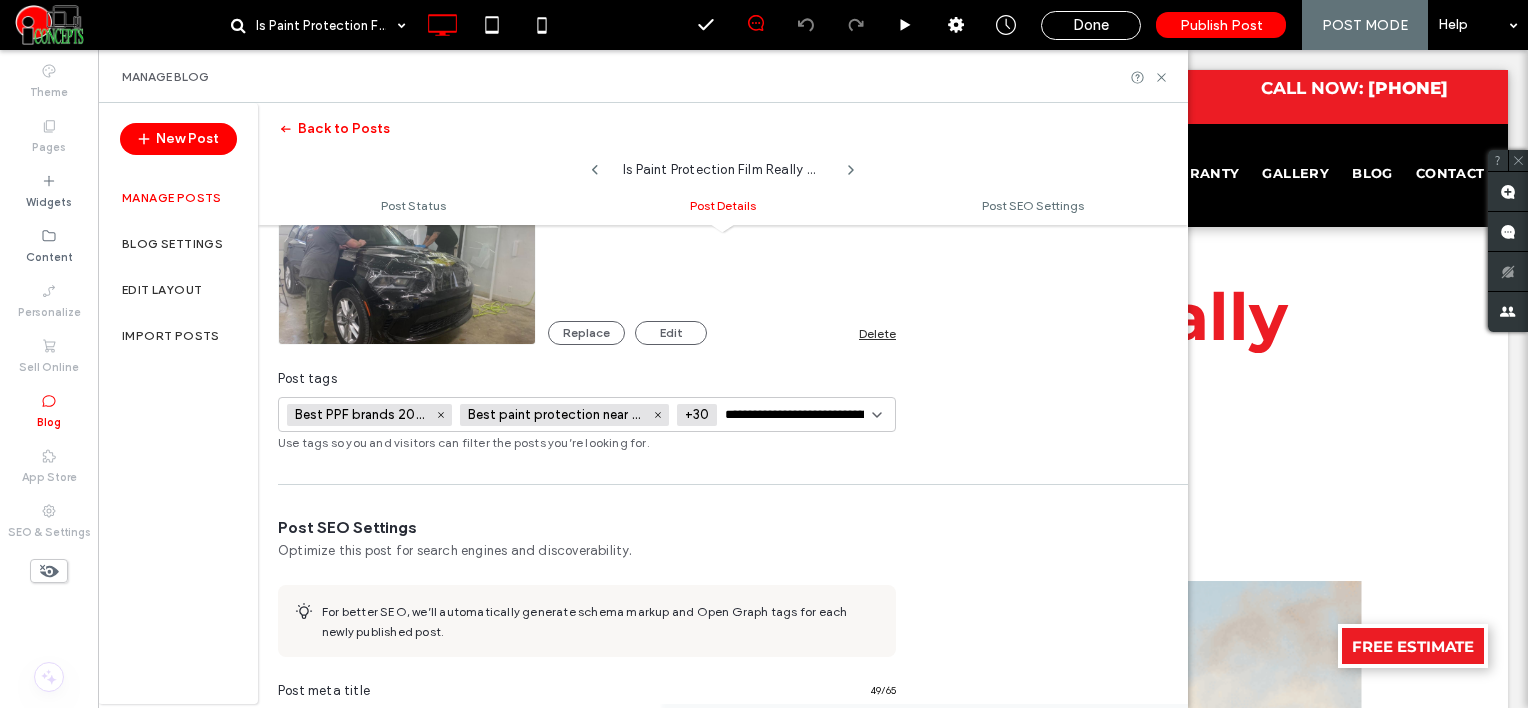 scroll, scrollTop: 0, scrollLeft: 118, axis: horizontal 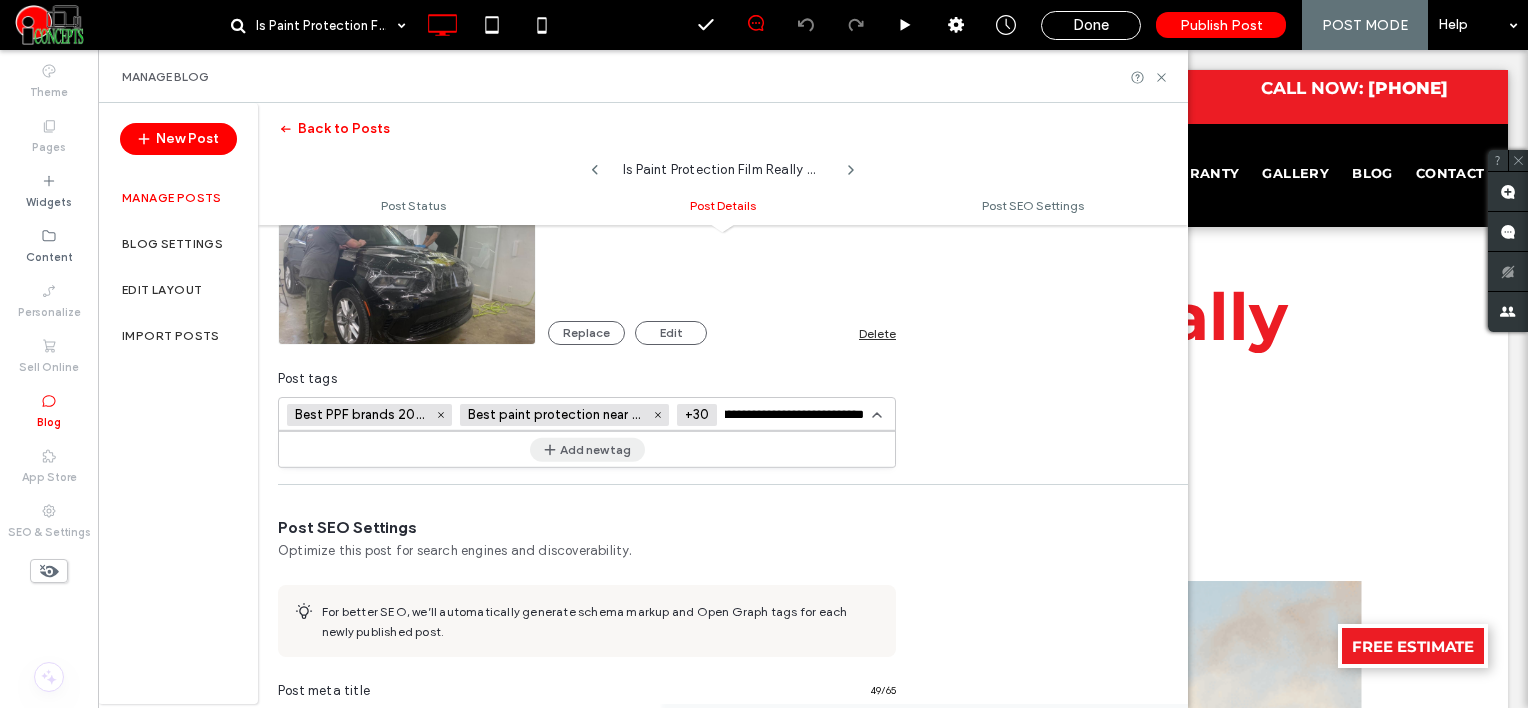 type on "**********" 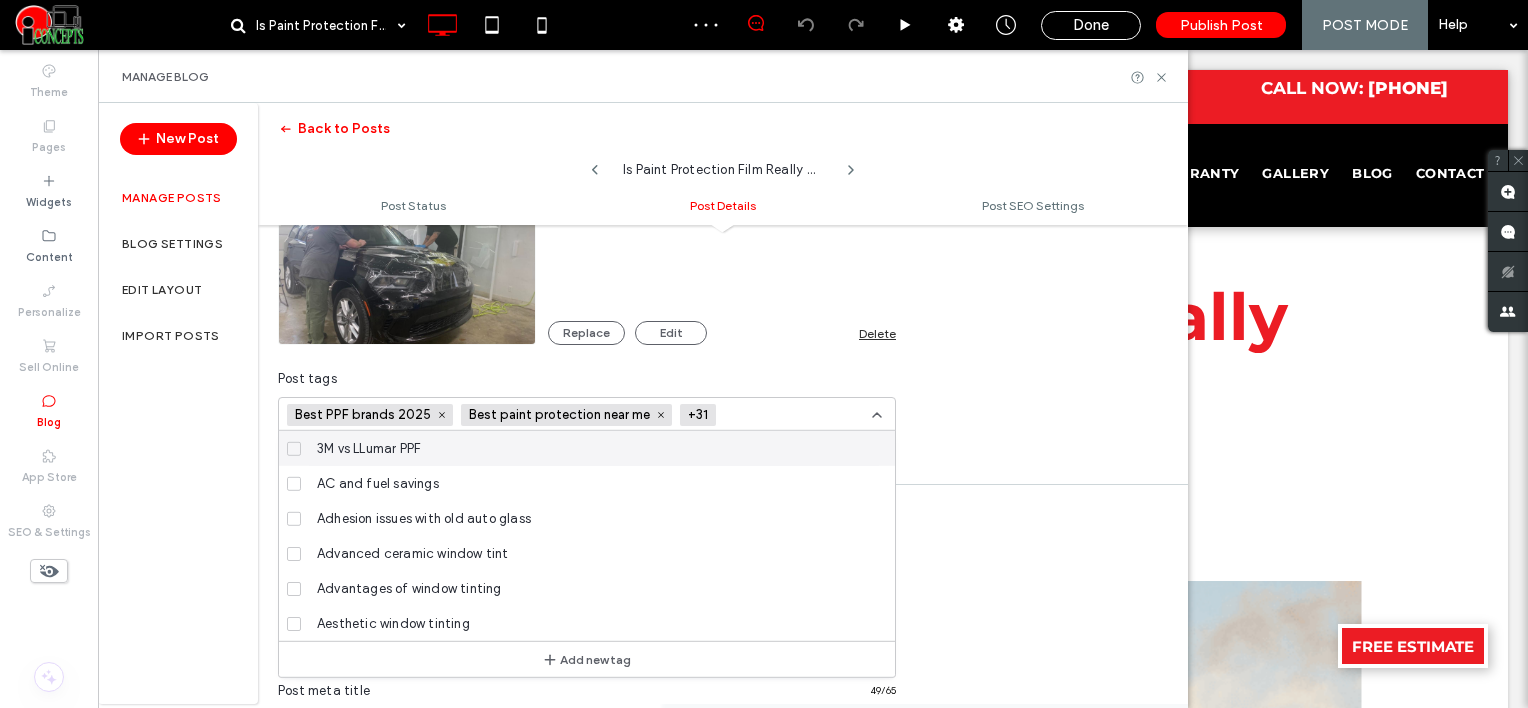 scroll, scrollTop: 0, scrollLeft: 0, axis: both 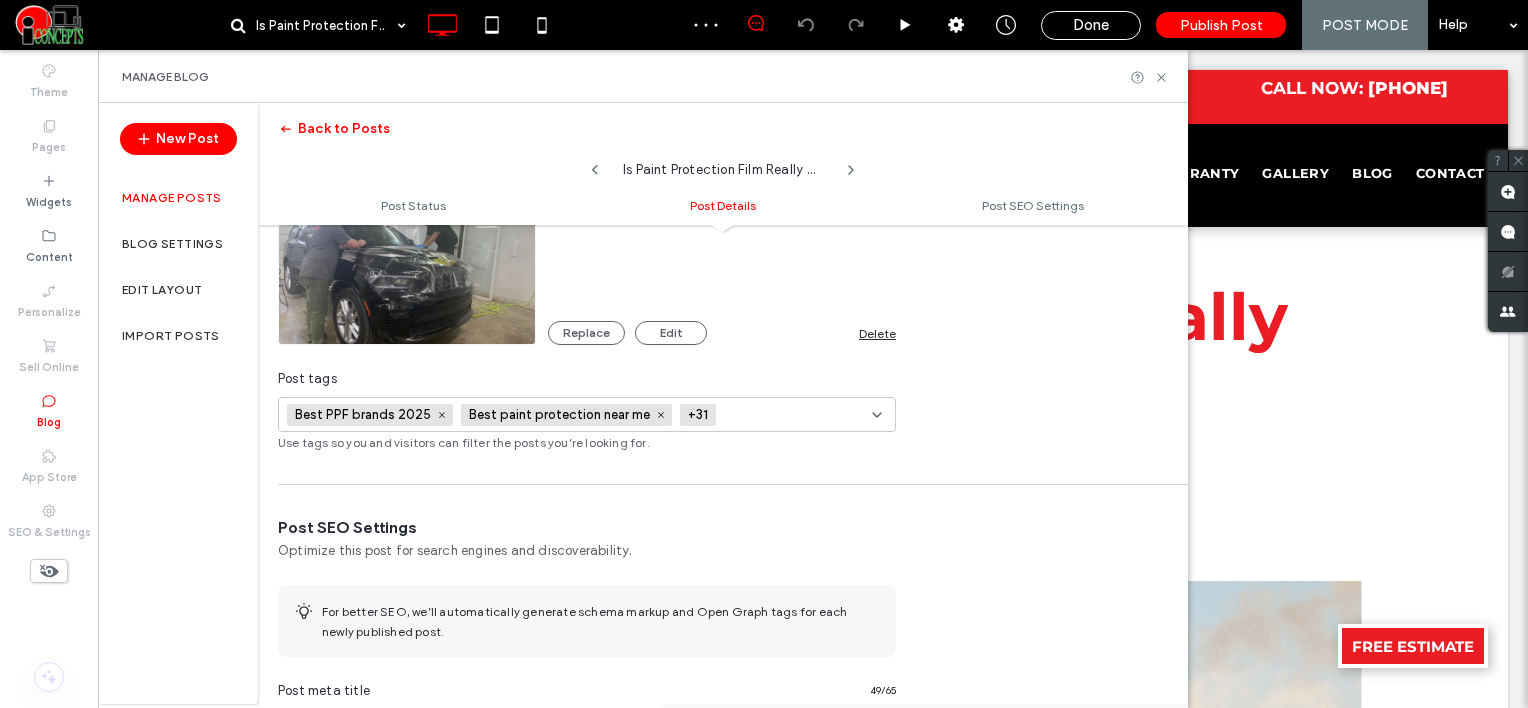 paste on "**********" 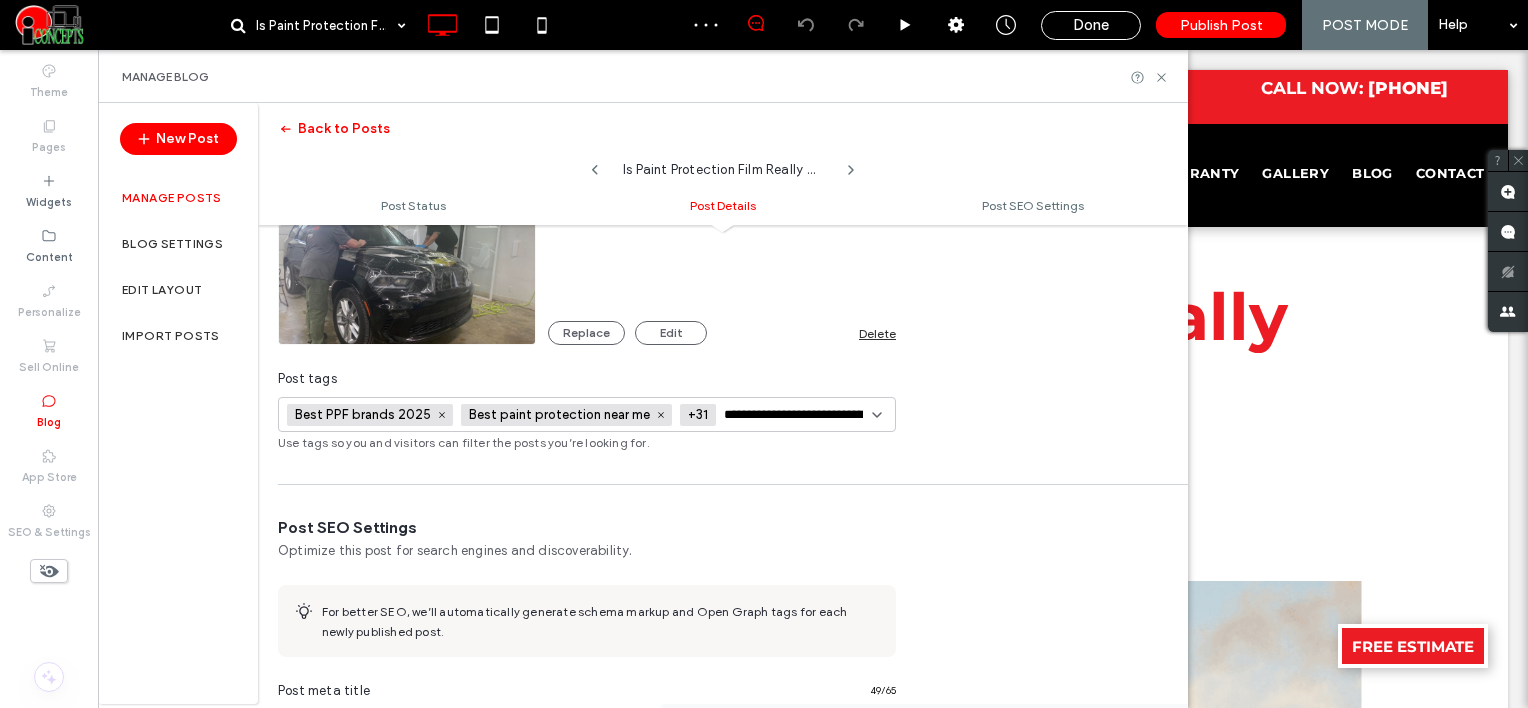 scroll, scrollTop: 0, scrollLeft: 88, axis: horizontal 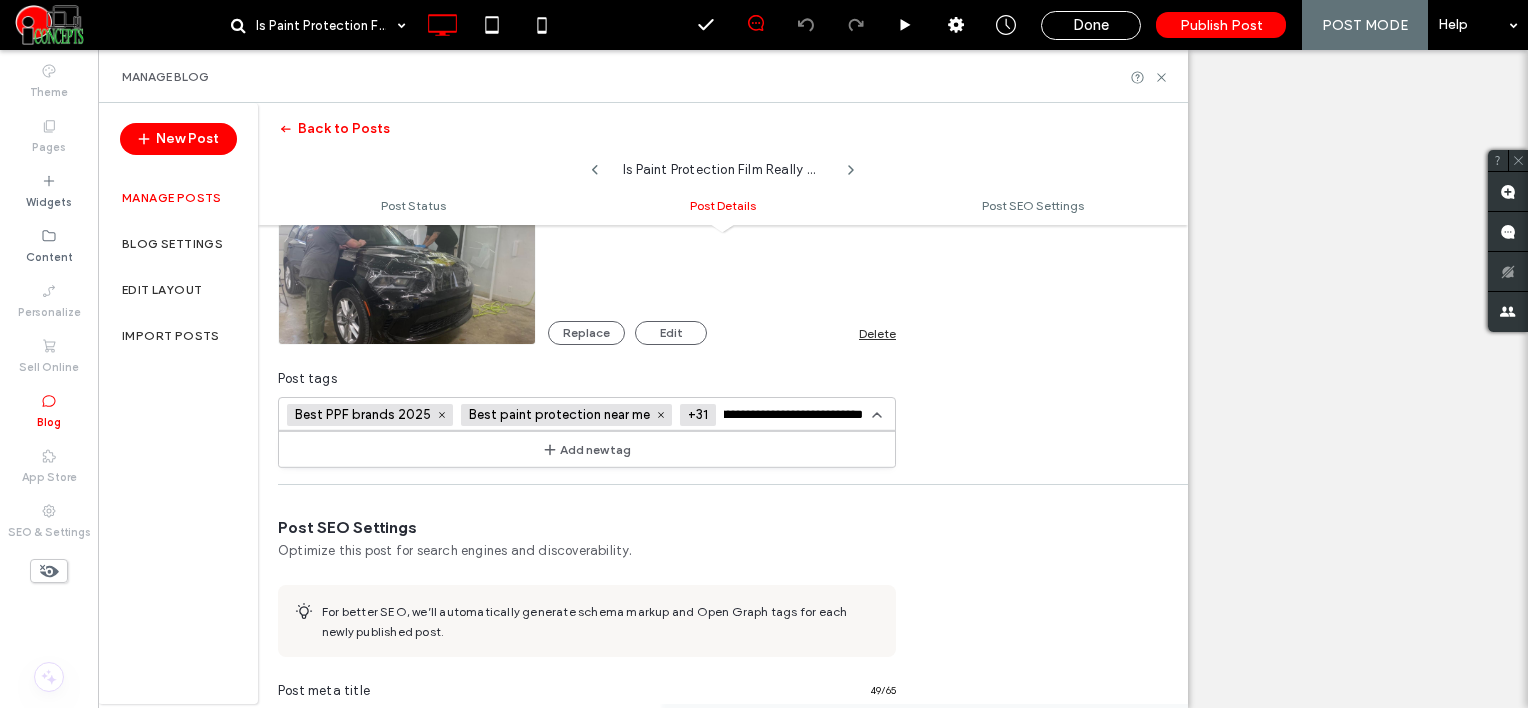 type on "**********" 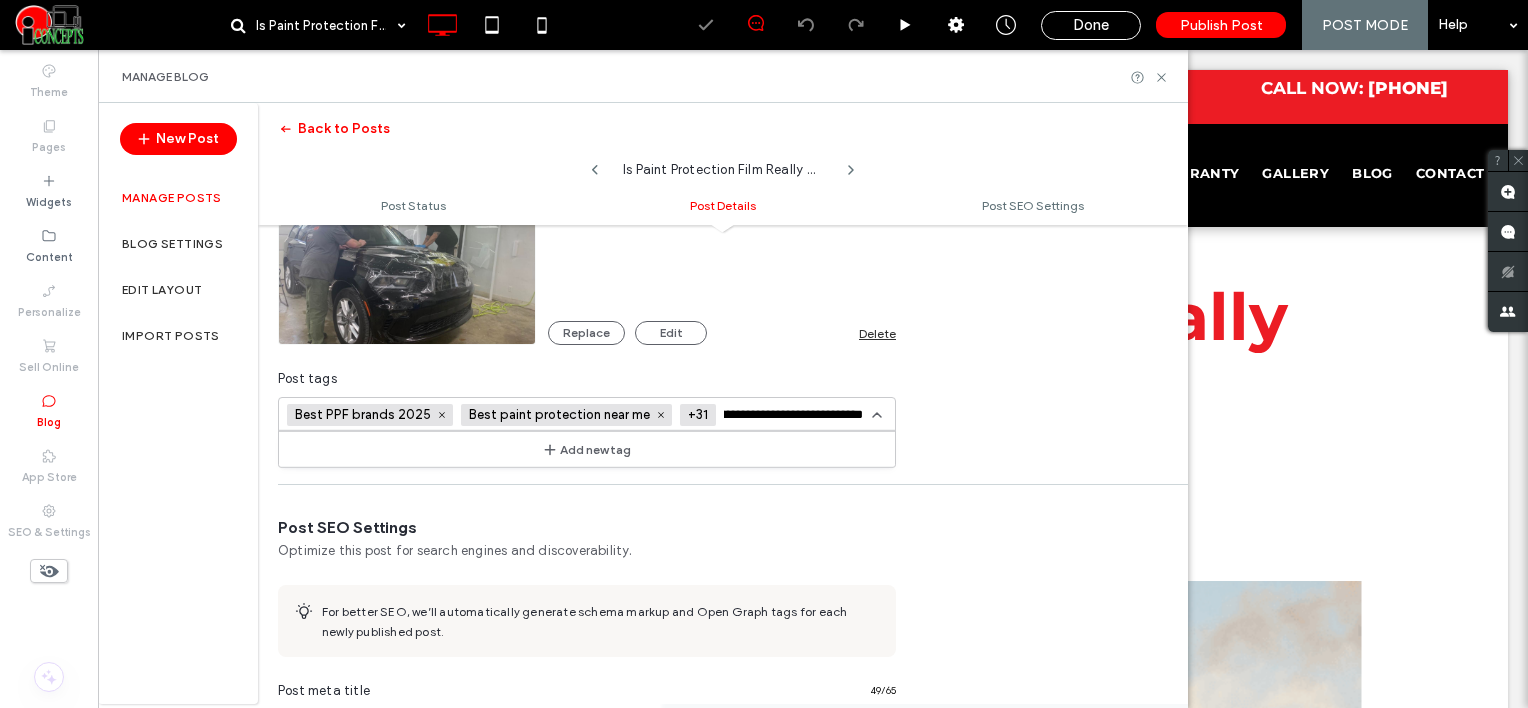 scroll, scrollTop: 0, scrollLeft: 0, axis: both 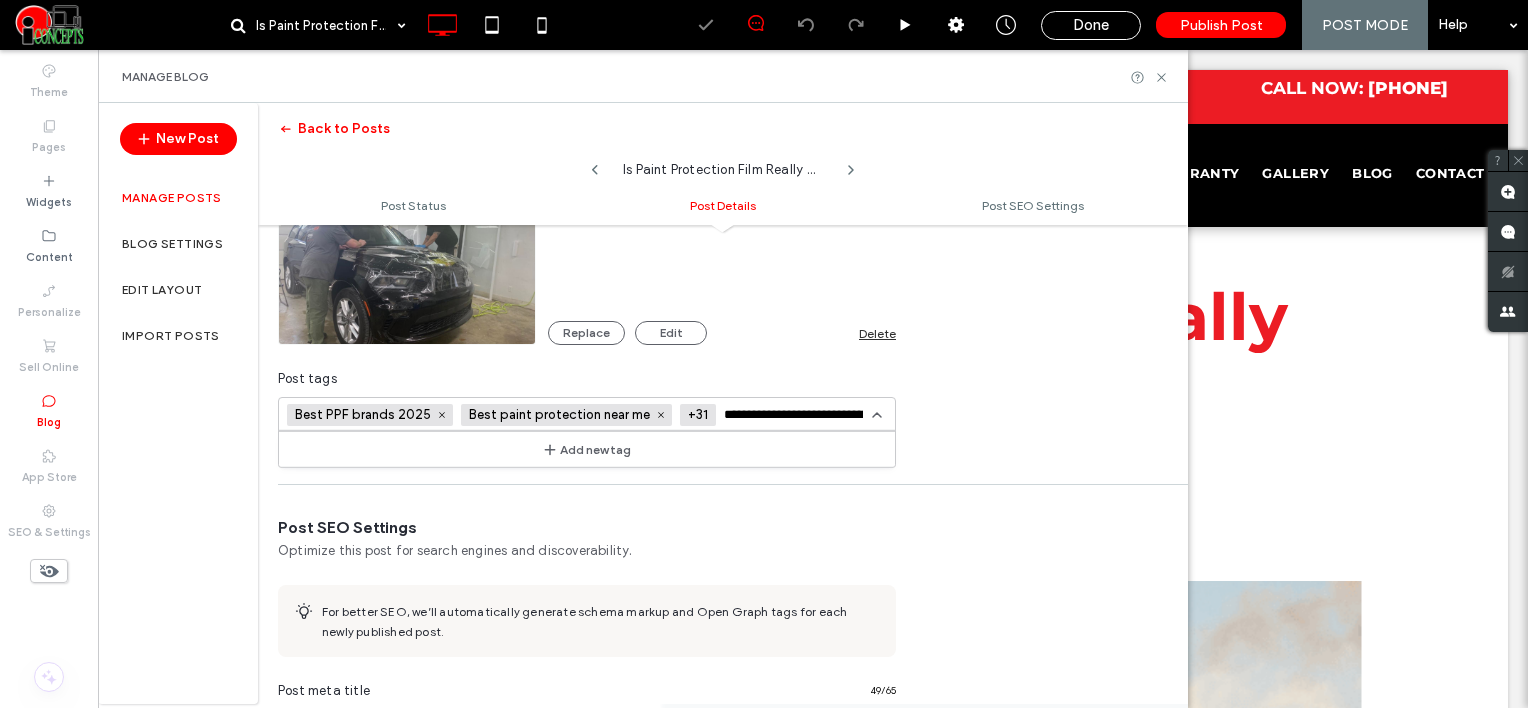 click on "Add new tag" at bounding box center (587, 449) 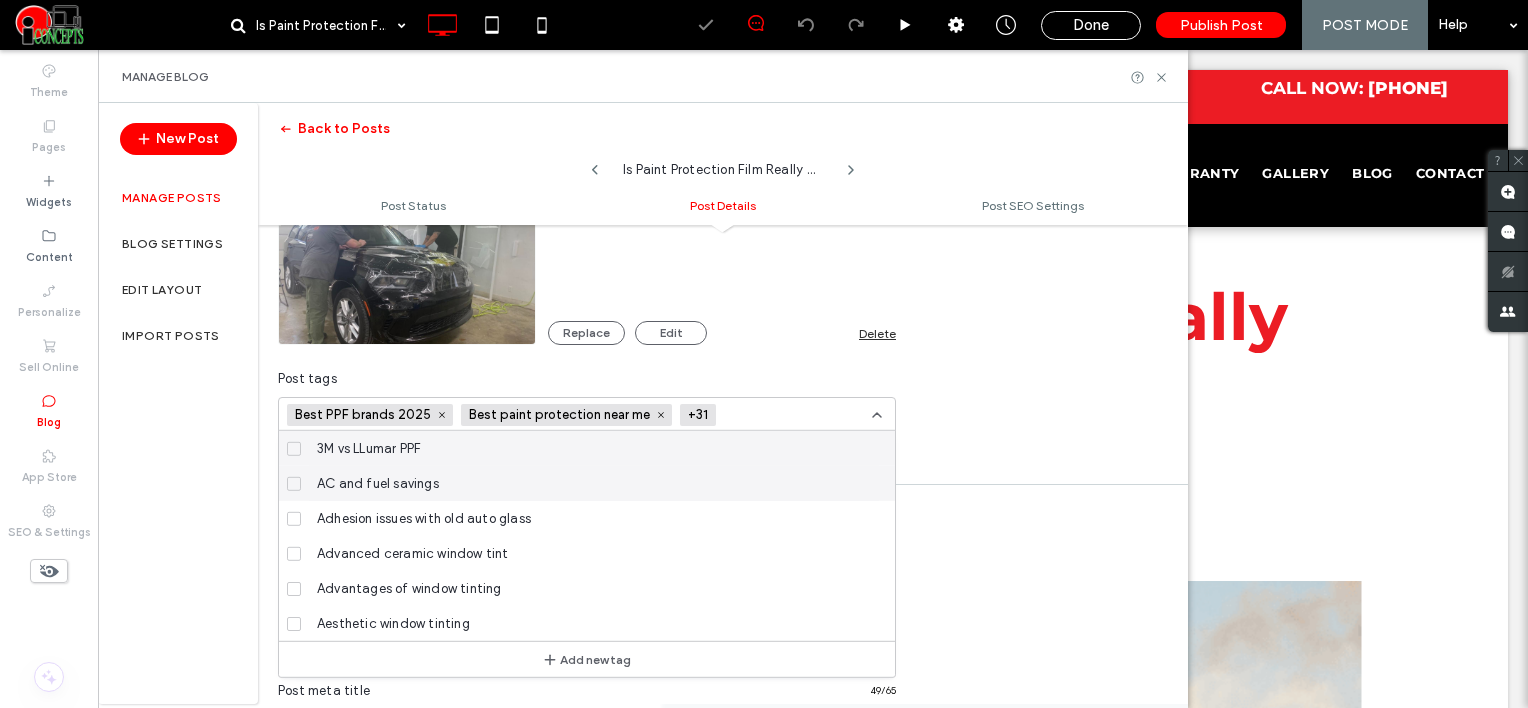 scroll, scrollTop: 0, scrollLeft: 0, axis: both 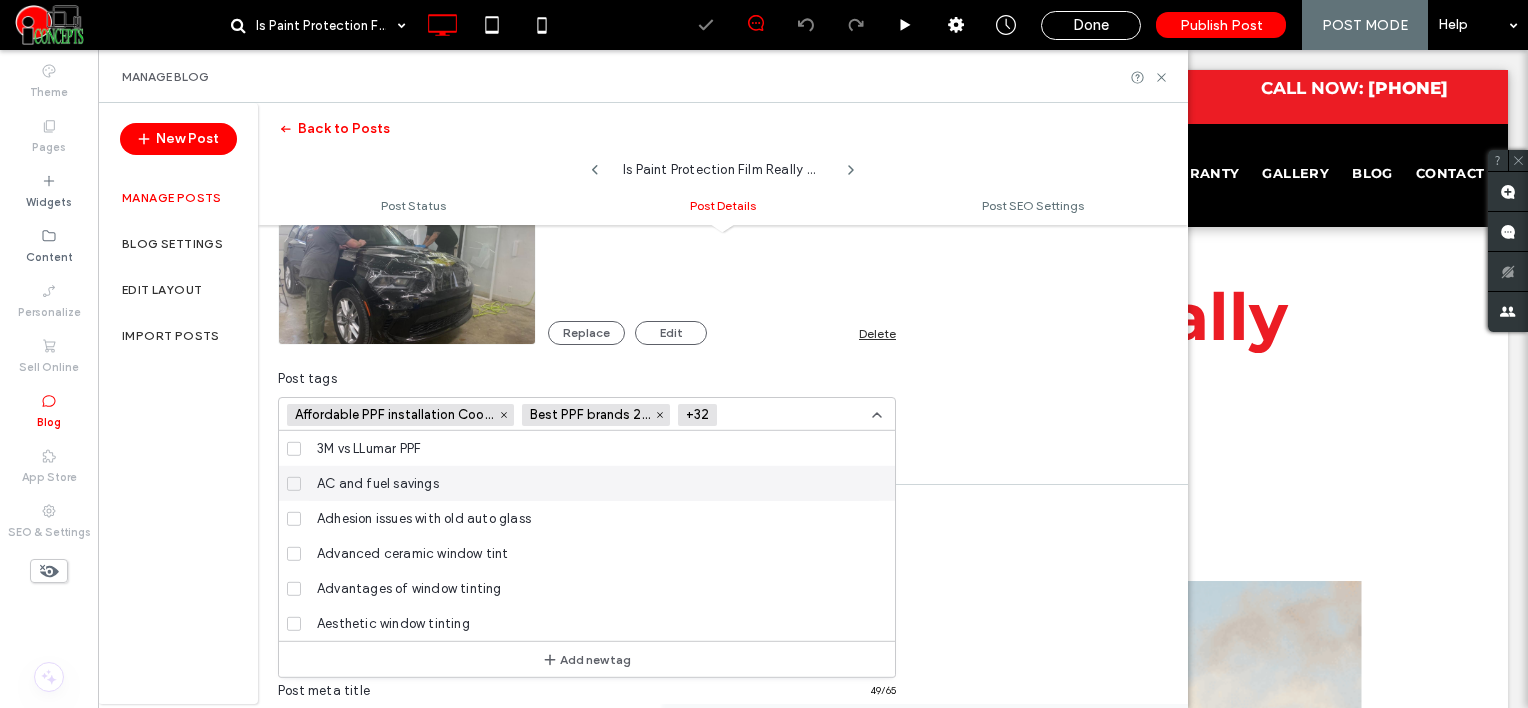 click at bounding box center [798, 415] 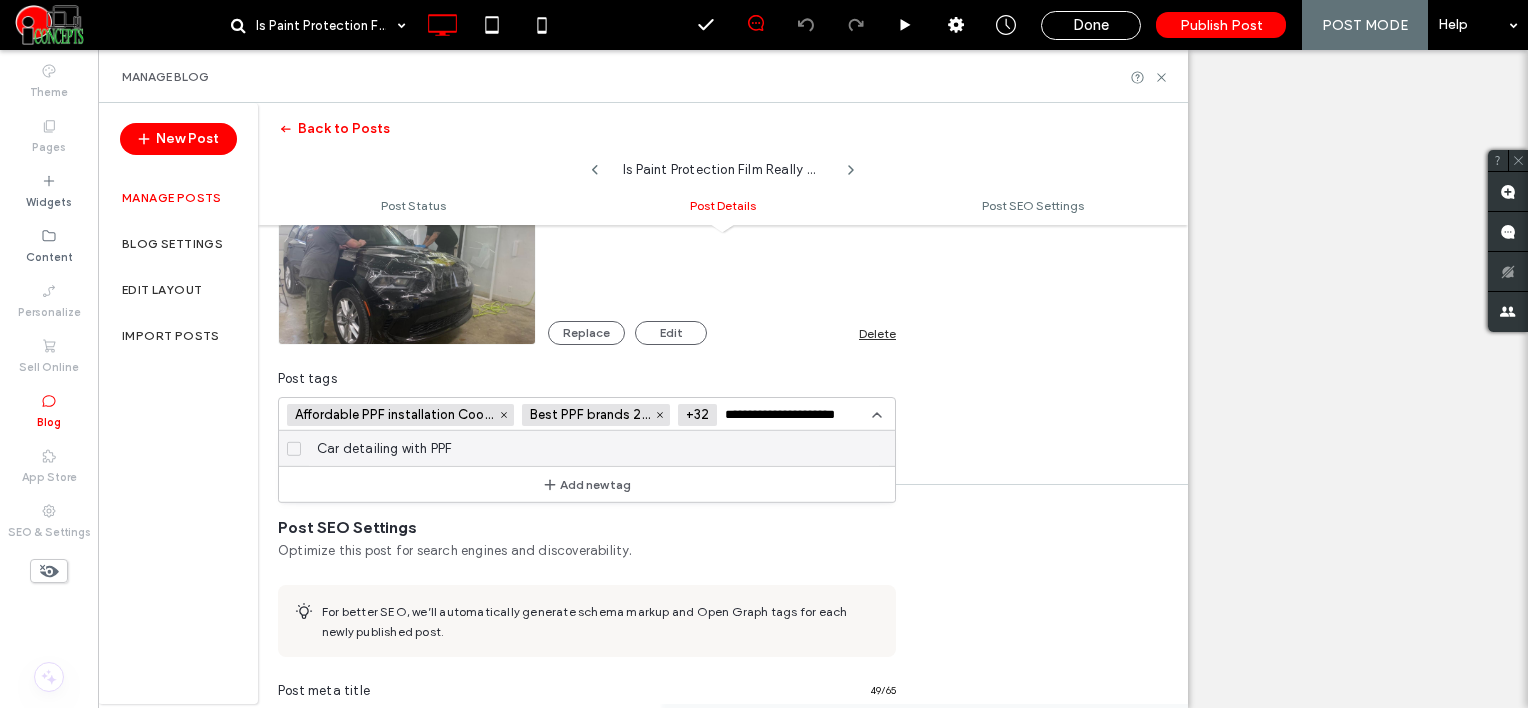 click on "Car detailing with PPF" at bounding box center (594, 448) 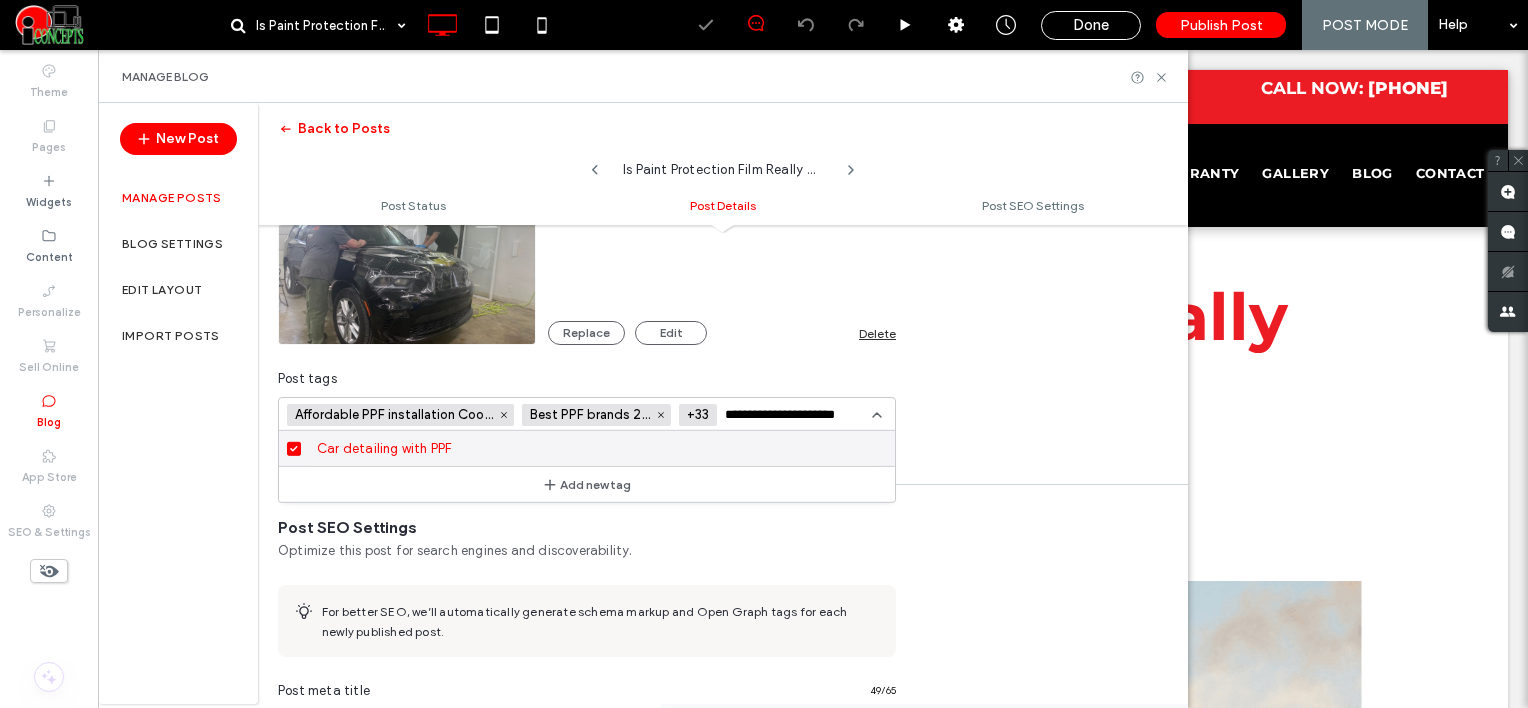 scroll, scrollTop: 0, scrollLeft: 0, axis: both 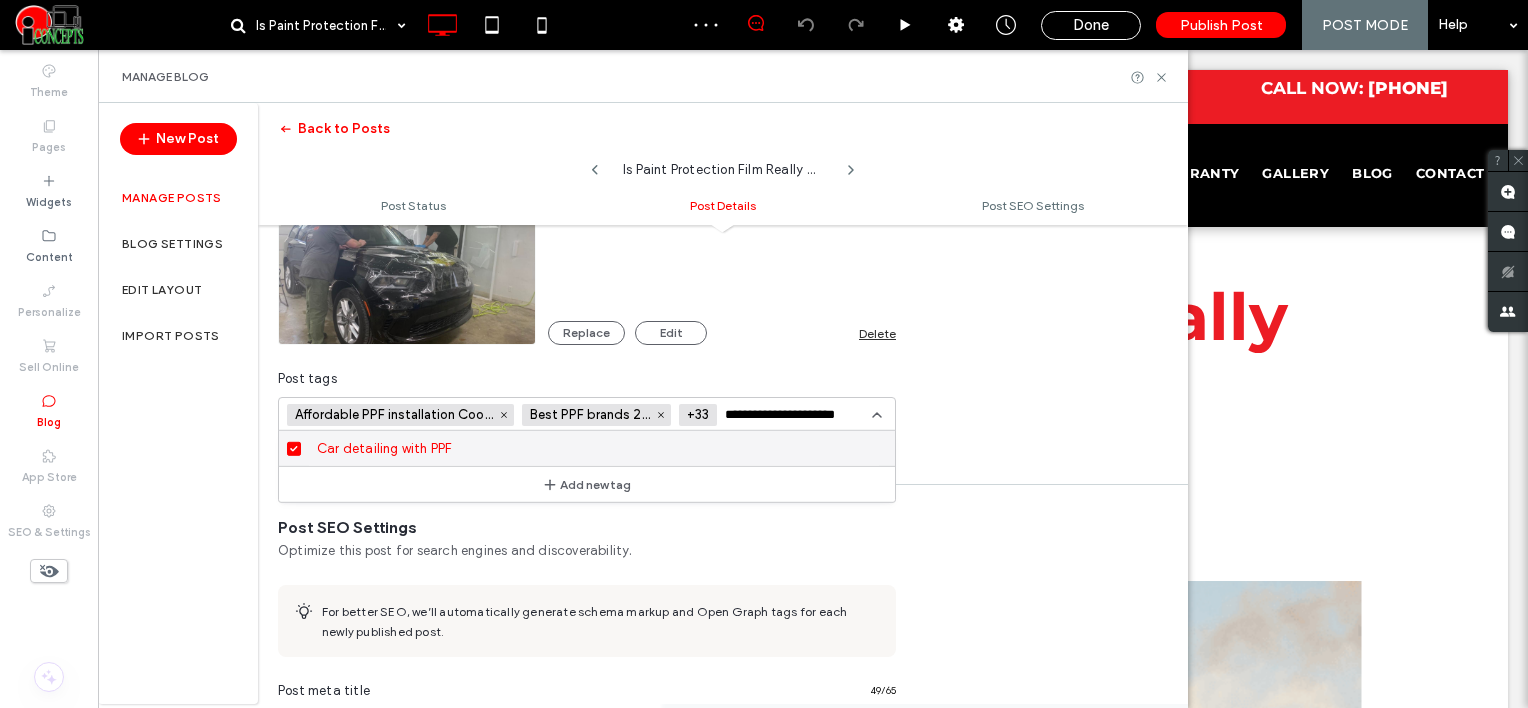 click on "**********" at bounding box center [798, 415] 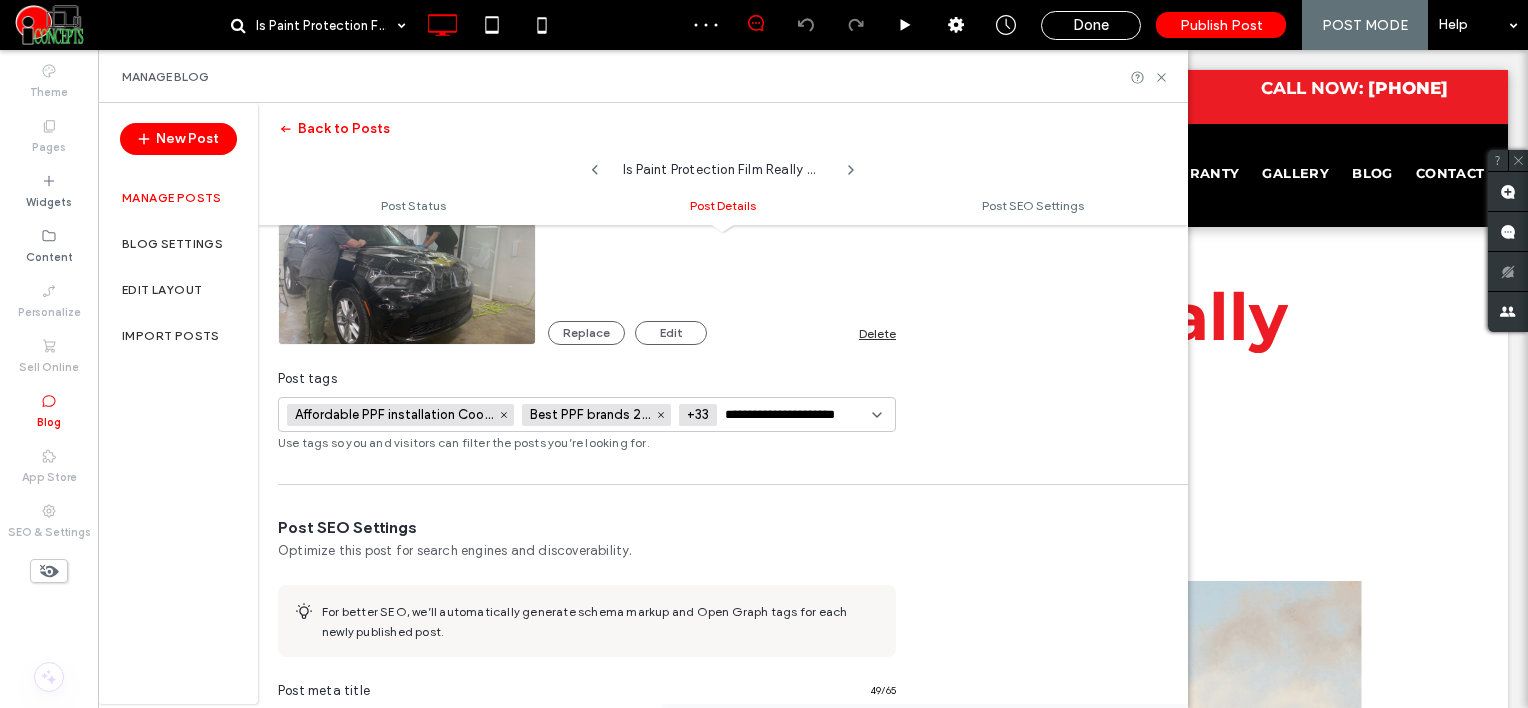 paste on "**********" 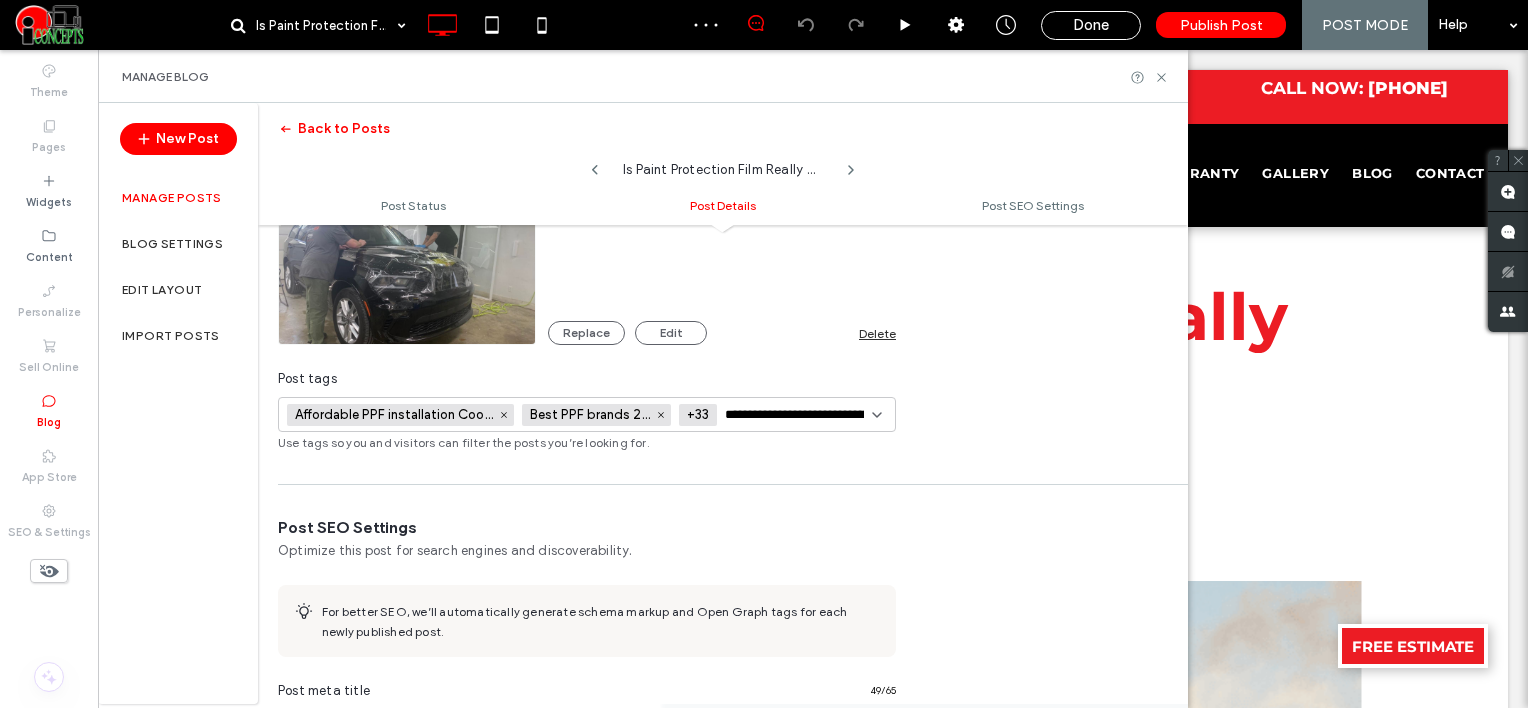 scroll, scrollTop: 0, scrollLeft: 76, axis: horizontal 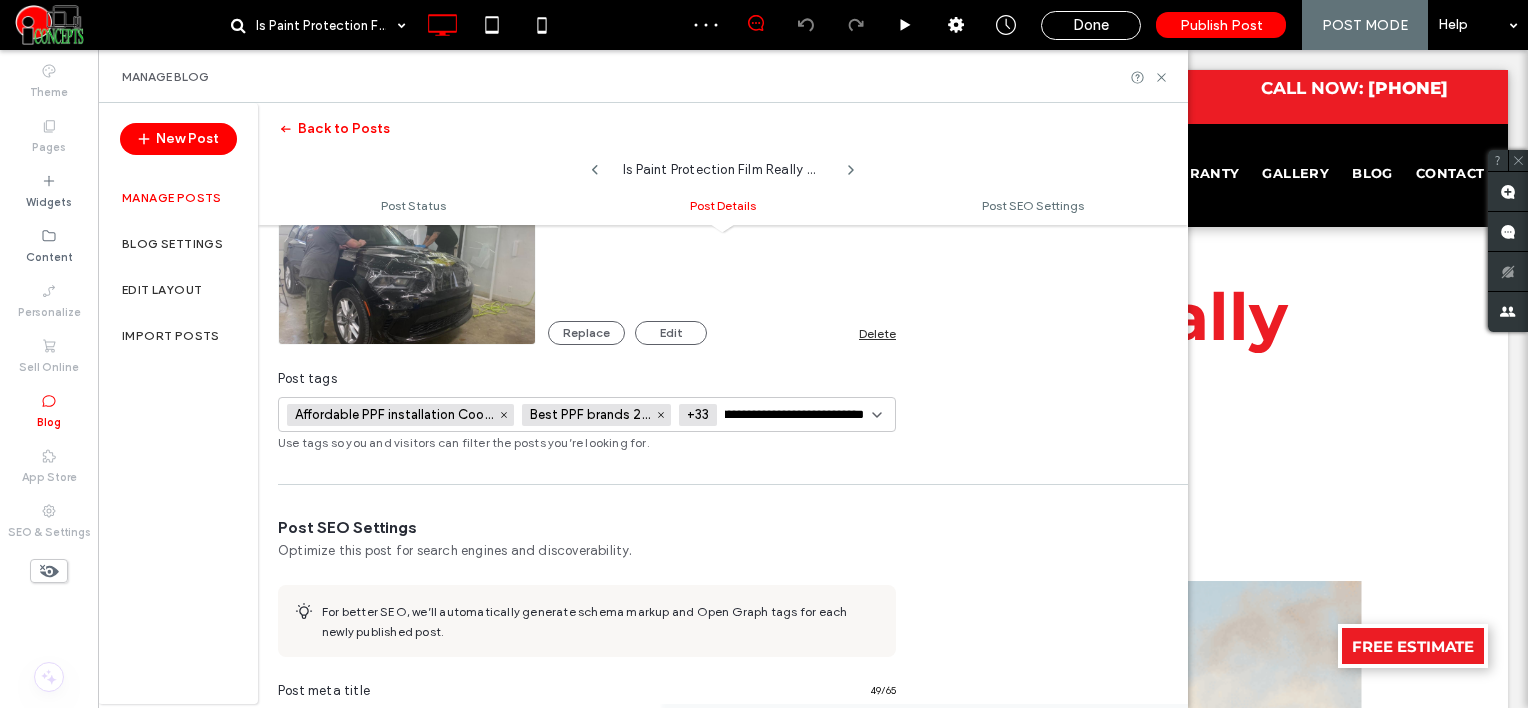 type on "**********" 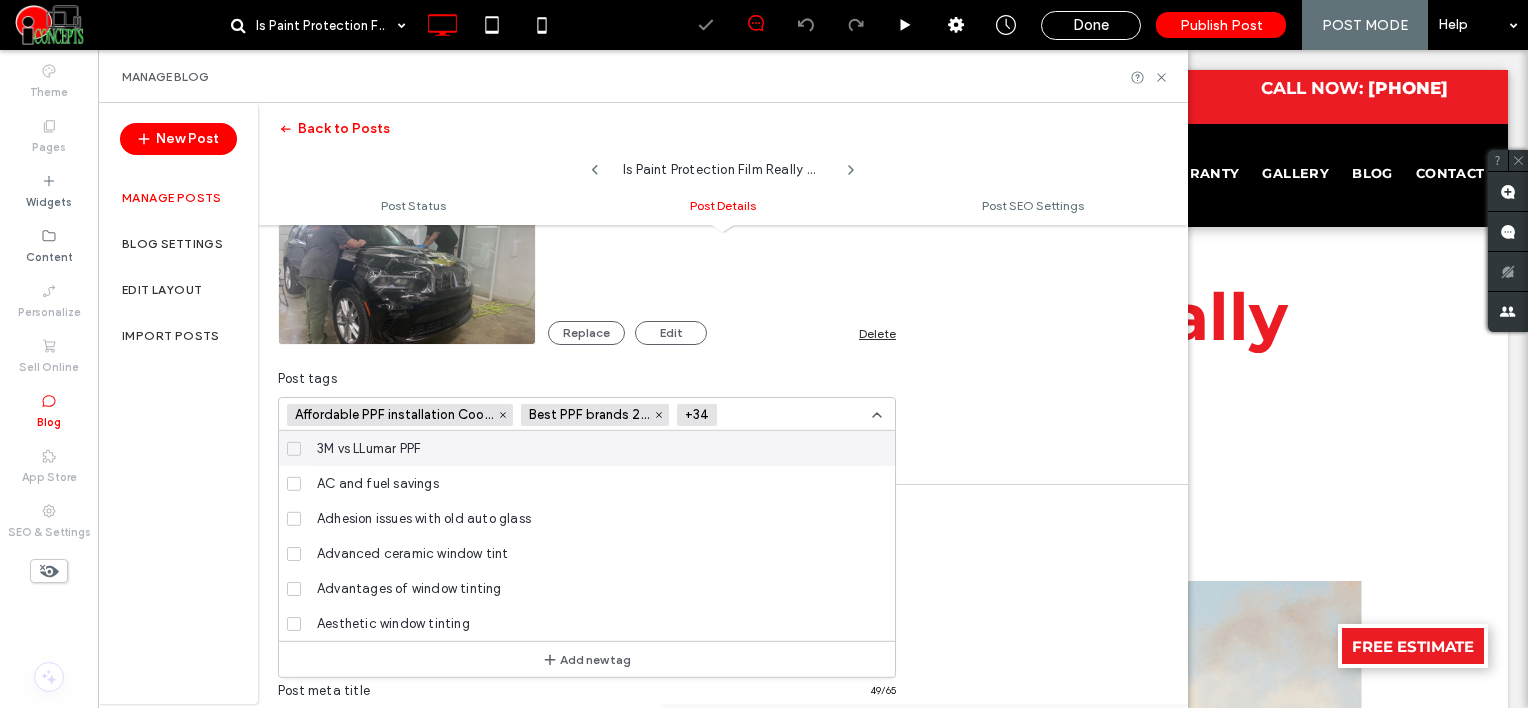 click at bounding box center (798, 415) 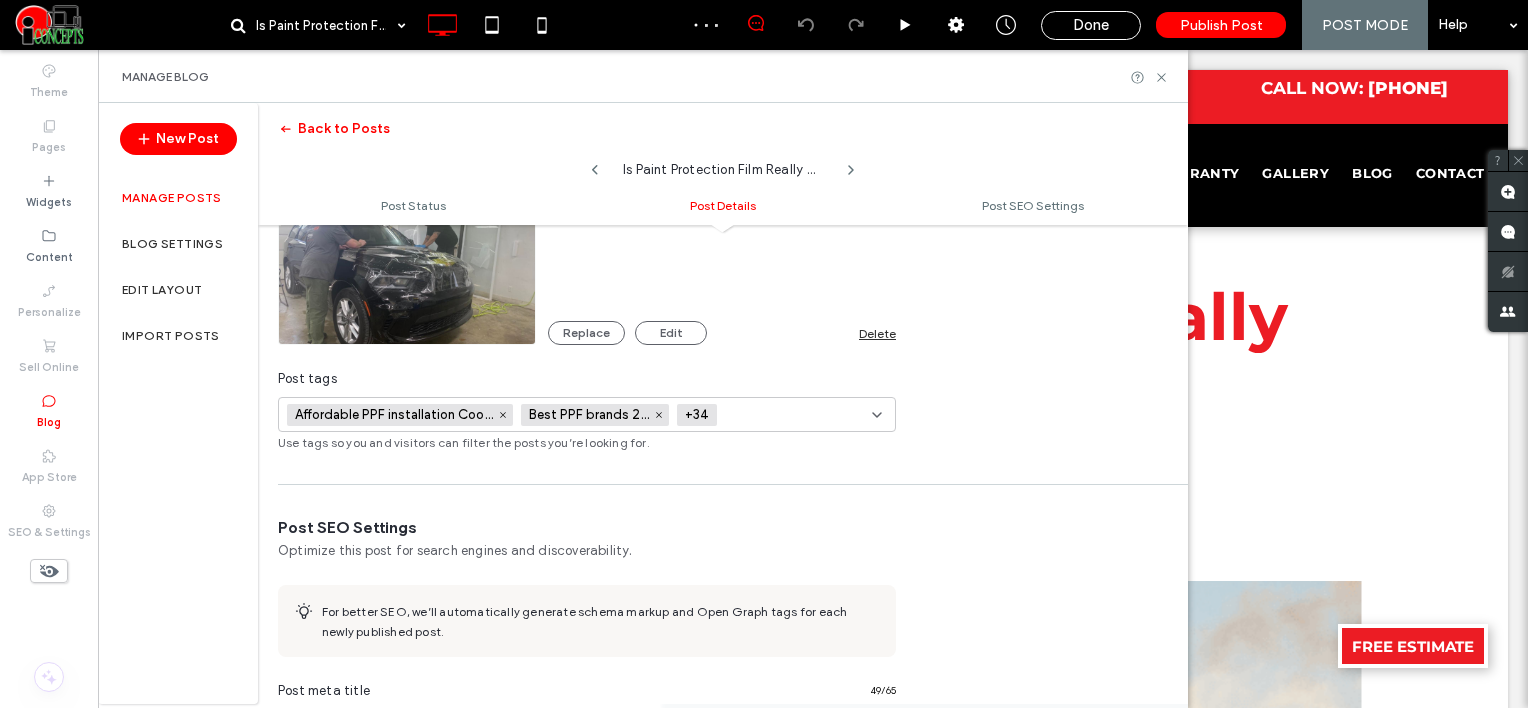 scroll, scrollTop: 0, scrollLeft: 0, axis: both 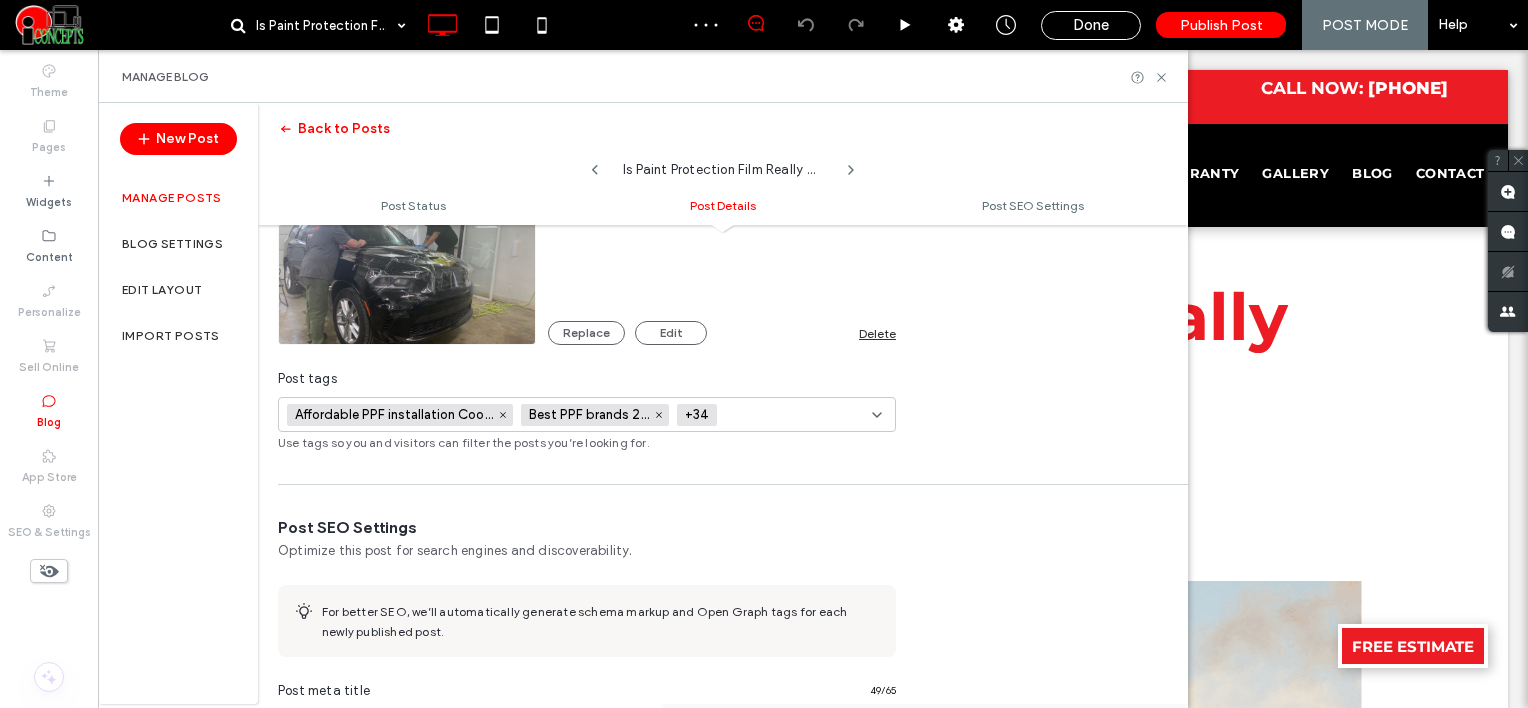 paste on "**********" 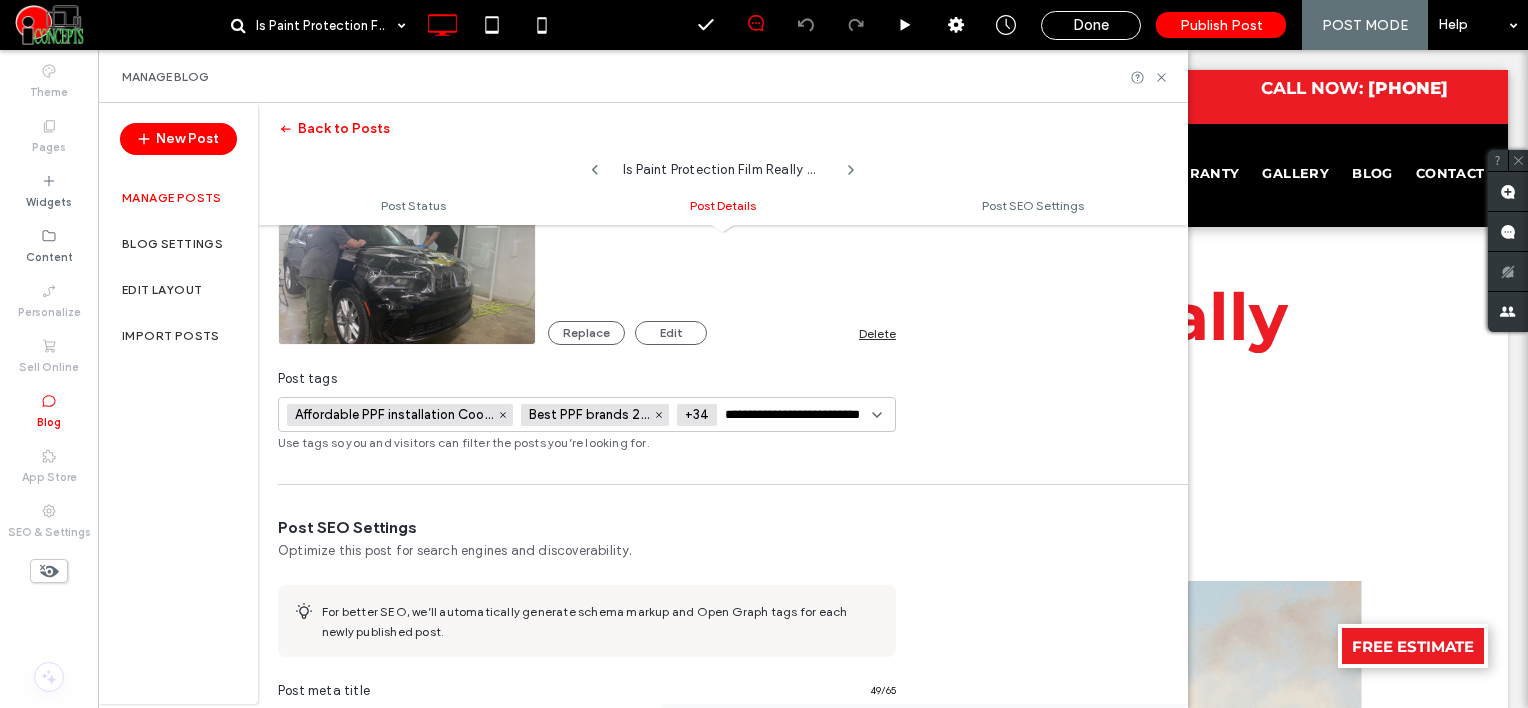 scroll, scrollTop: 0, scrollLeft: 36, axis: horizontal 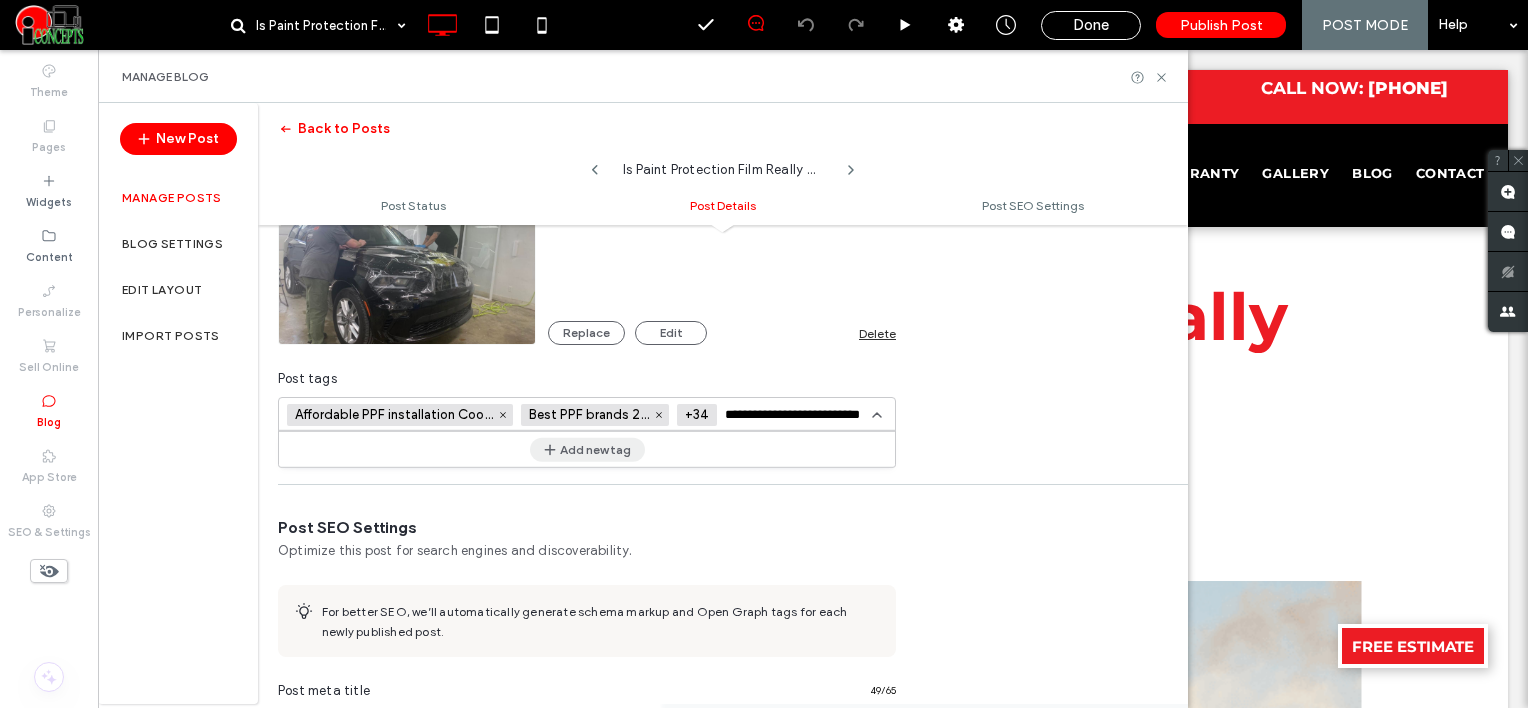 type on "**********" 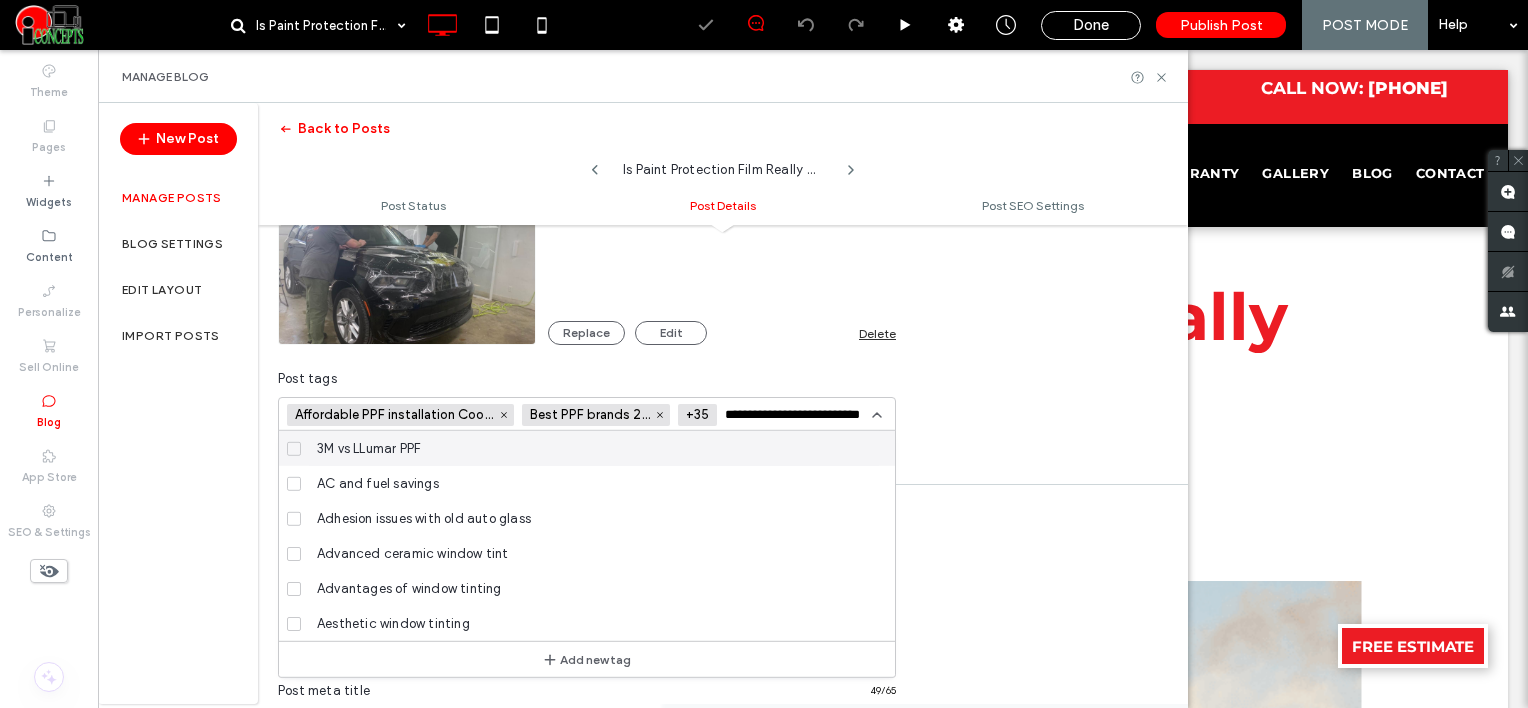 type 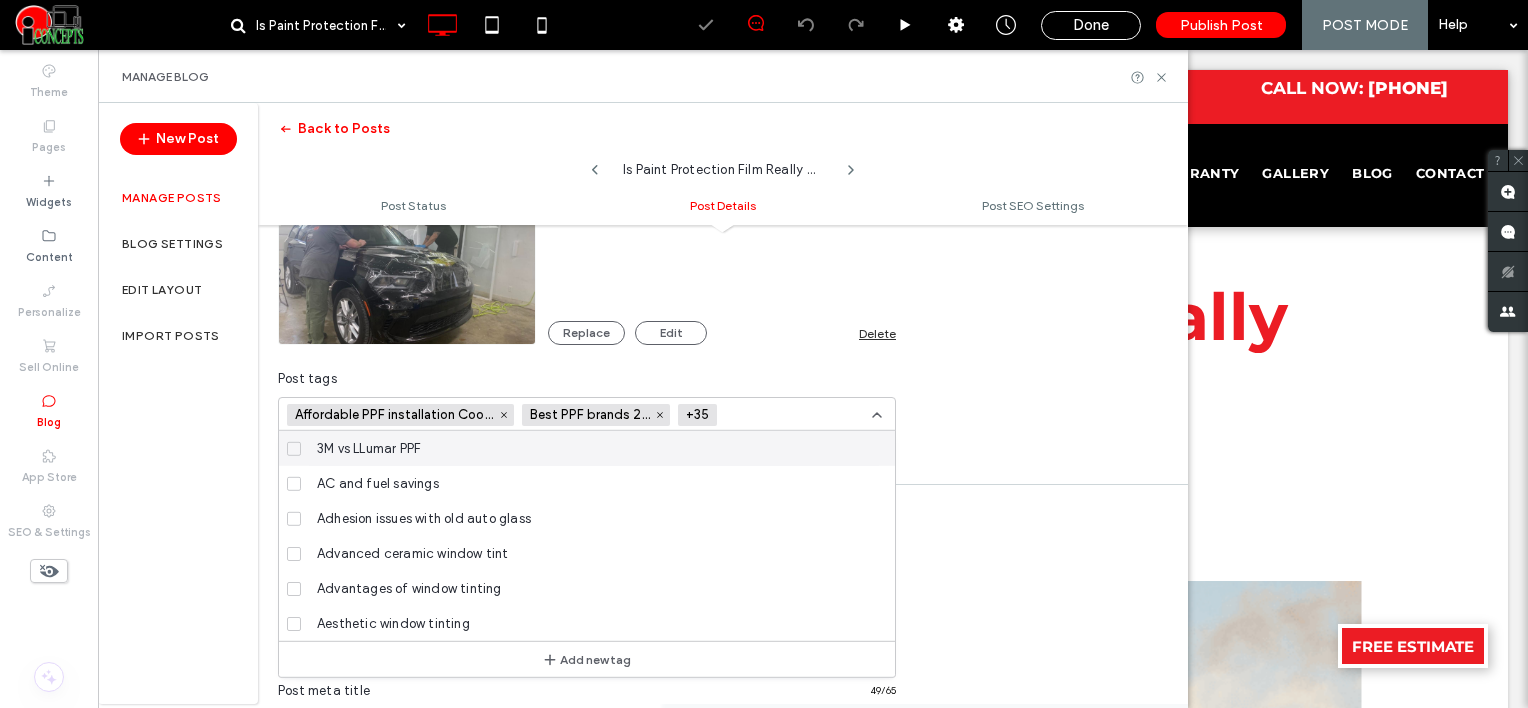 scroll, scrollTop: 0, scrollLeft: 0, axis: both 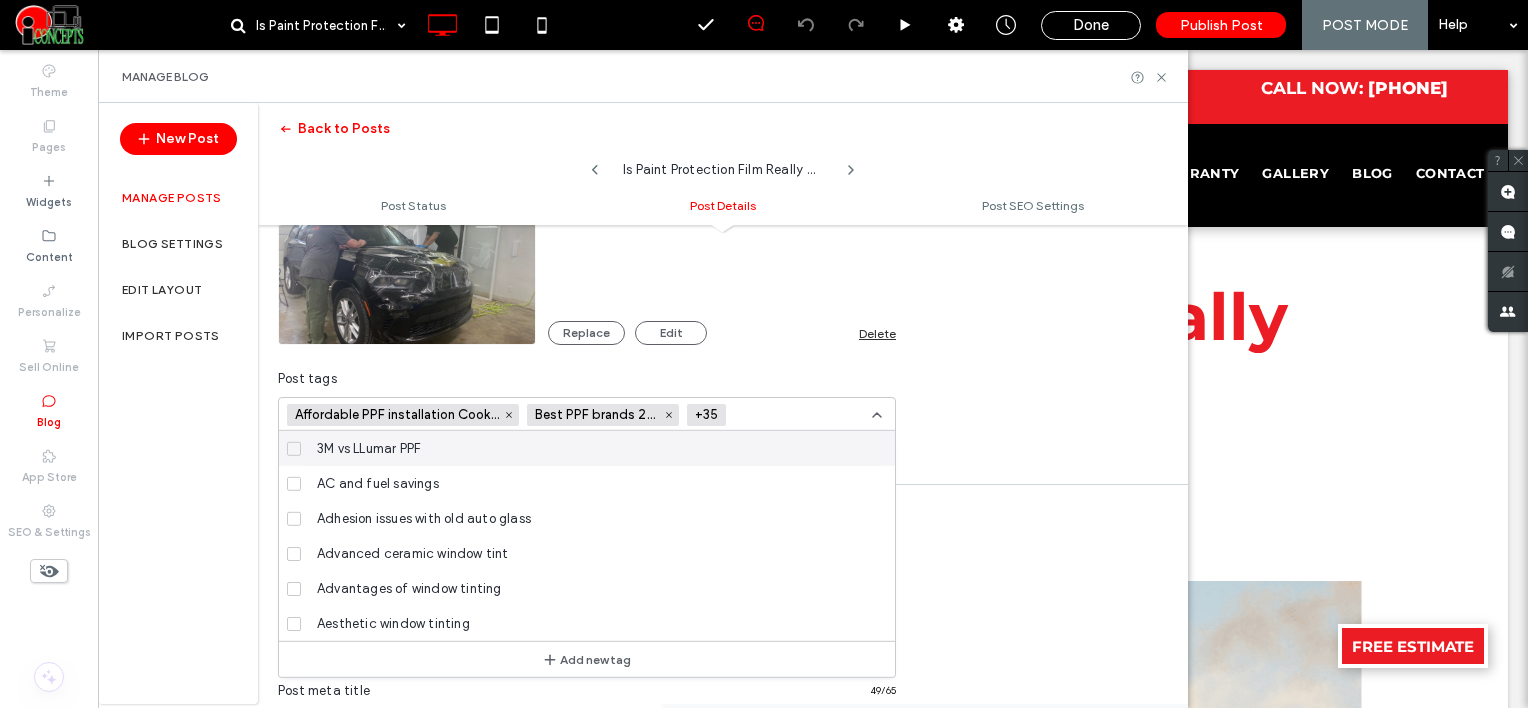 click at bounding box center (803, 415) 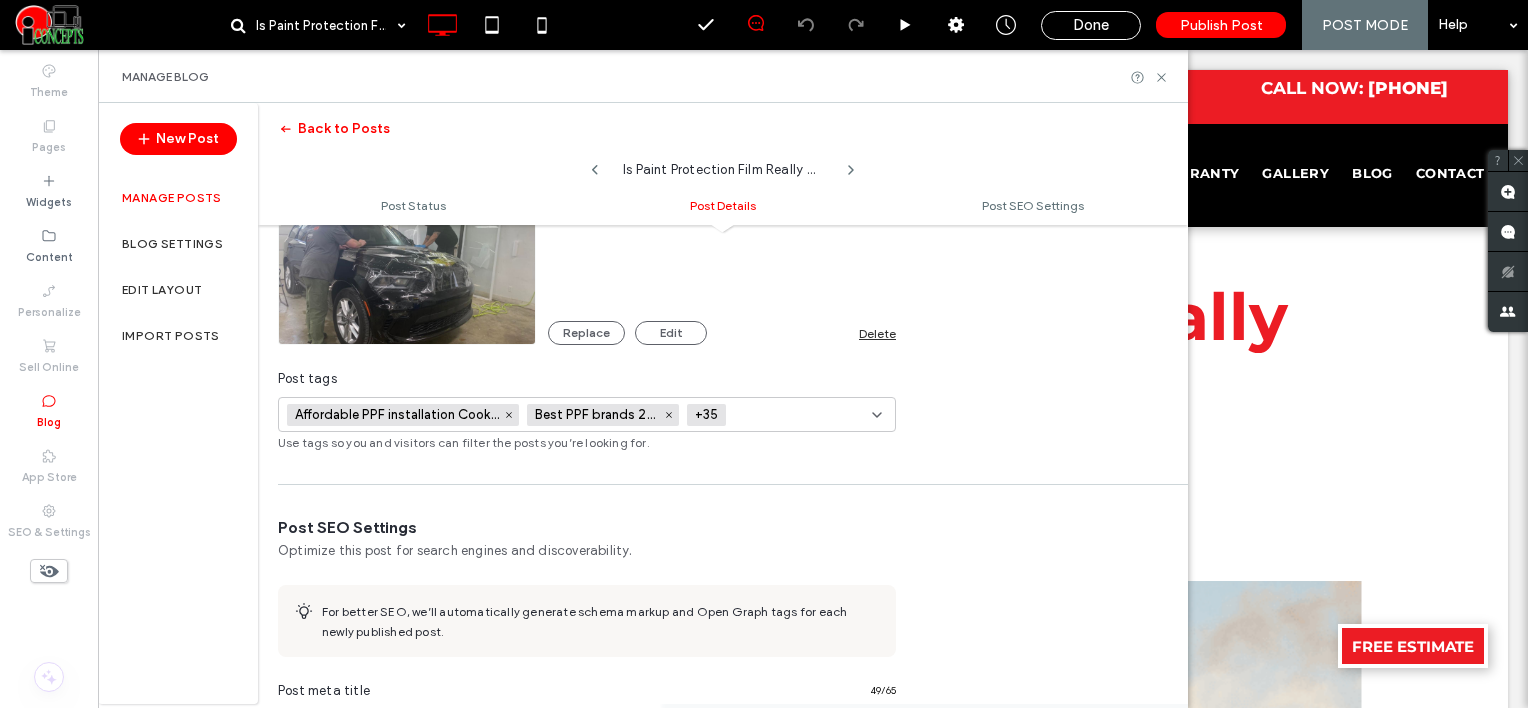 paste on "**********" 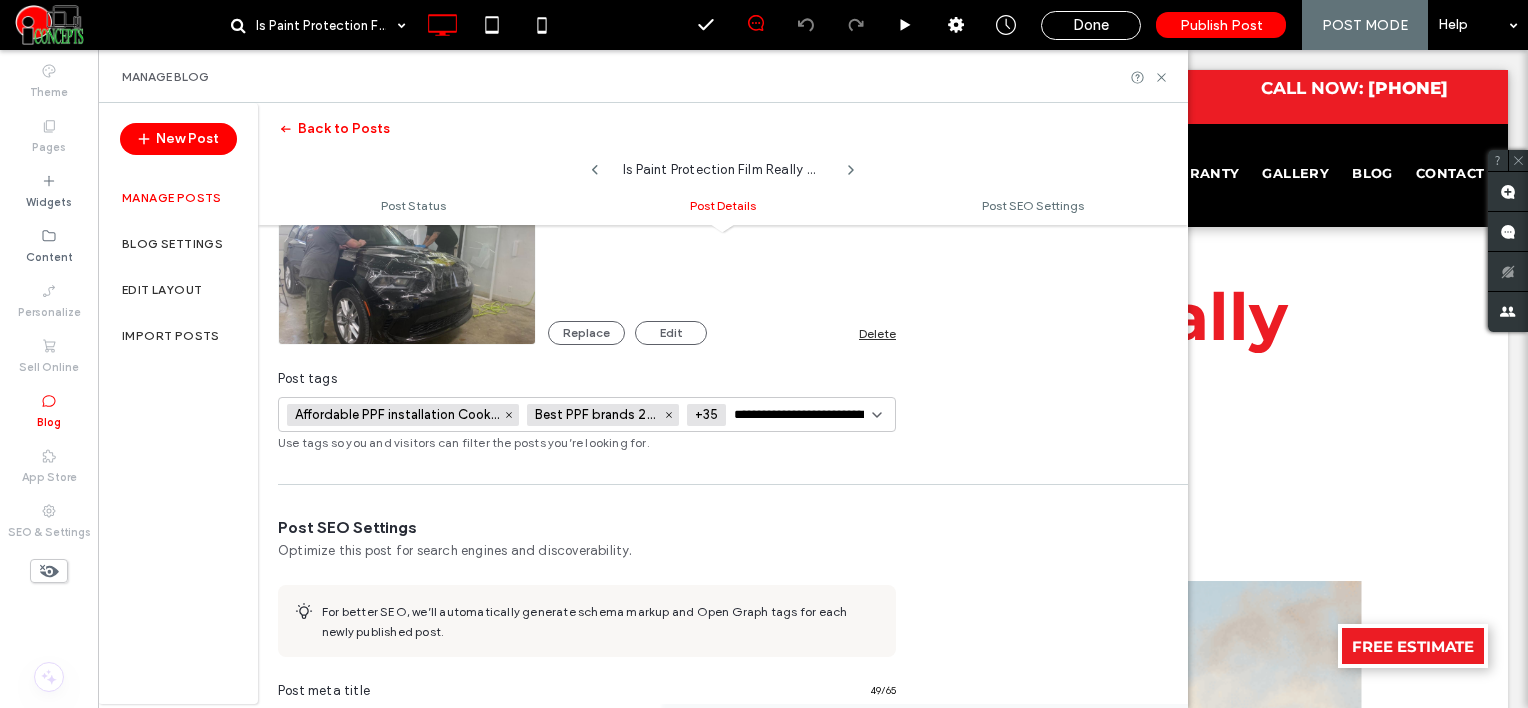 scroll, scrollTop: 0, scrollLeft: 36, axis: horizontal 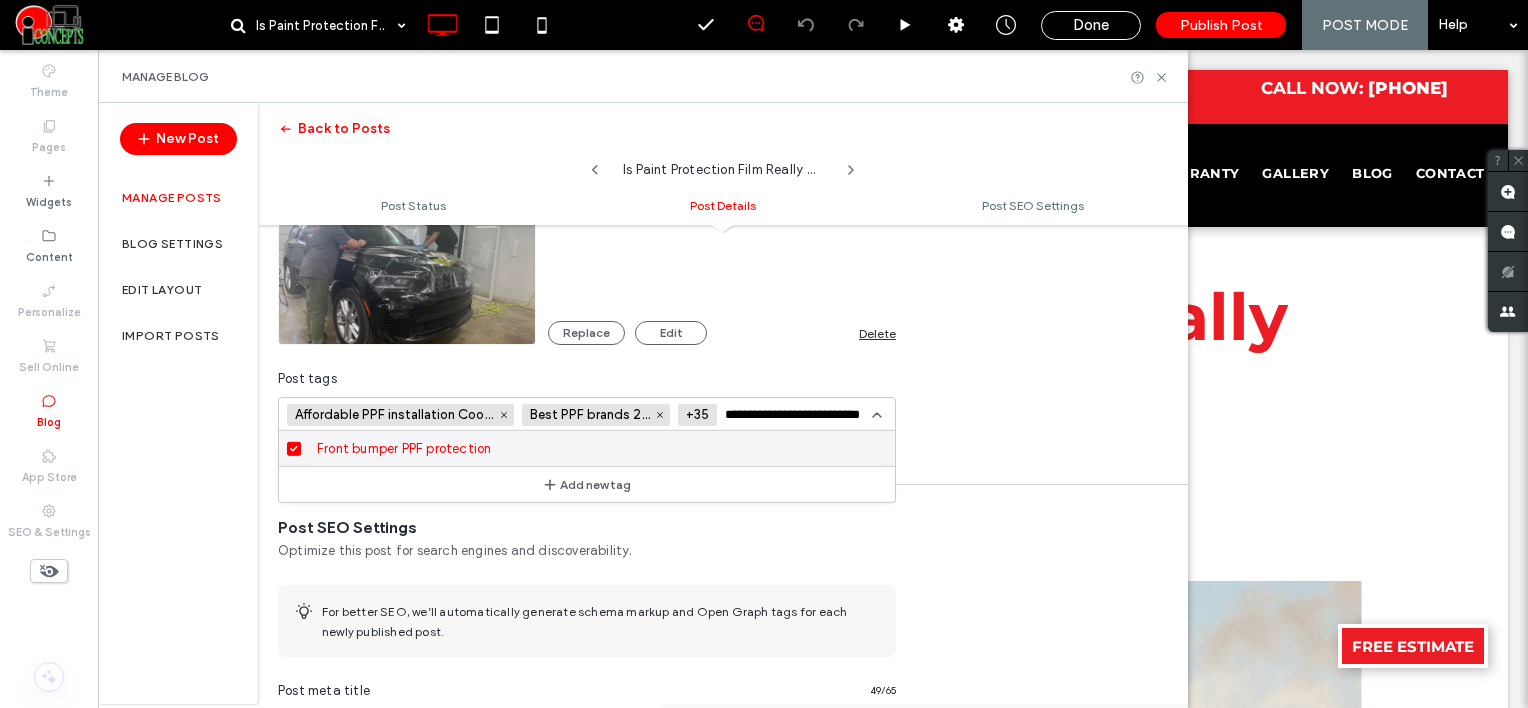 click on "**********" at bounding box center (798, 415) 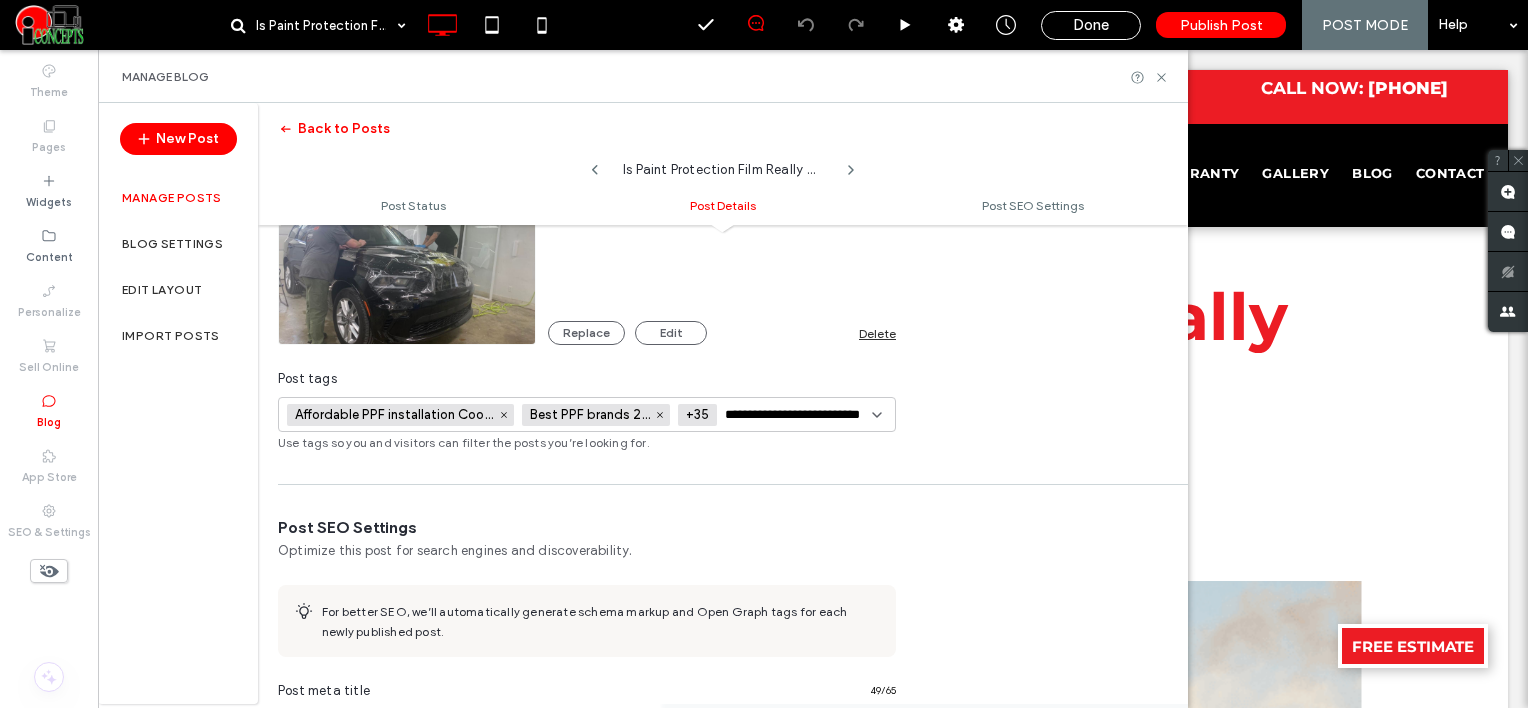paste 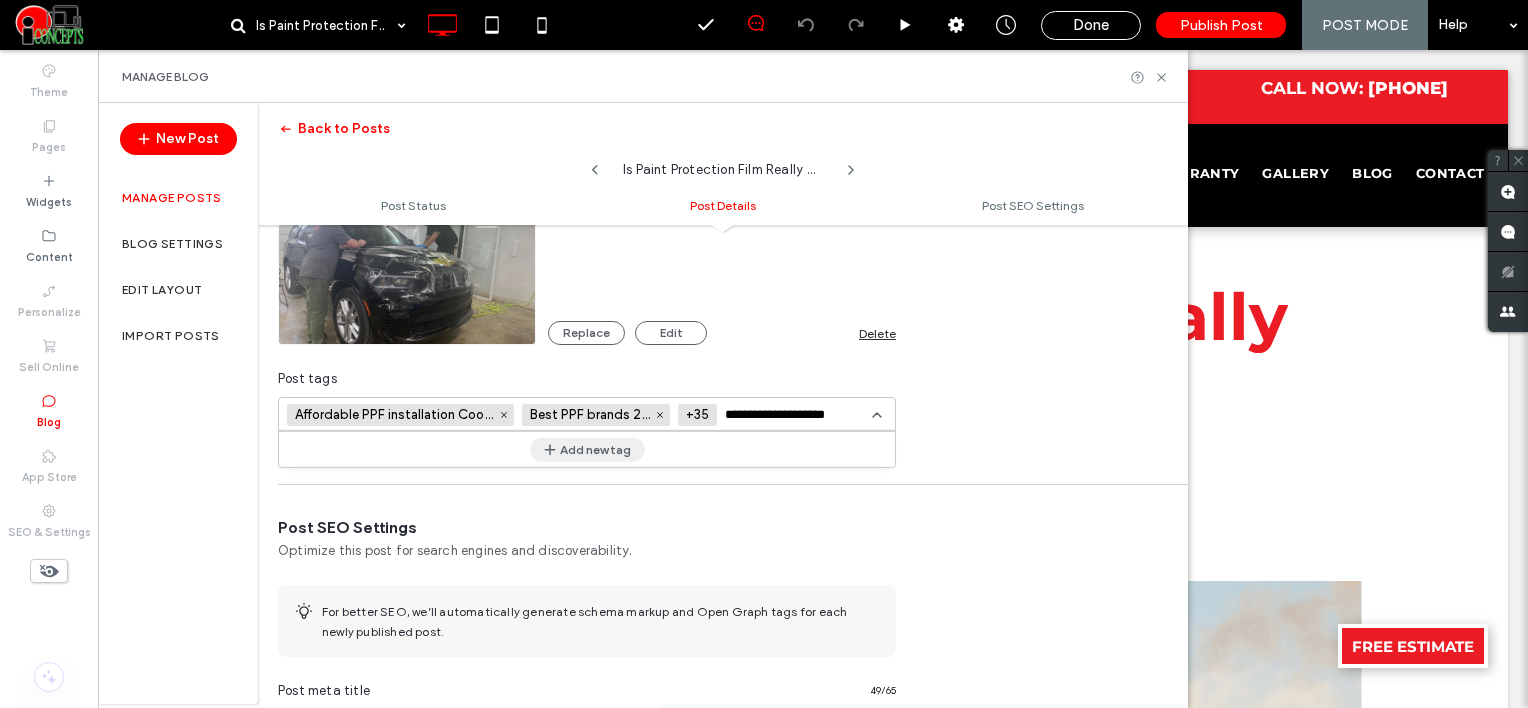 type on "**********" 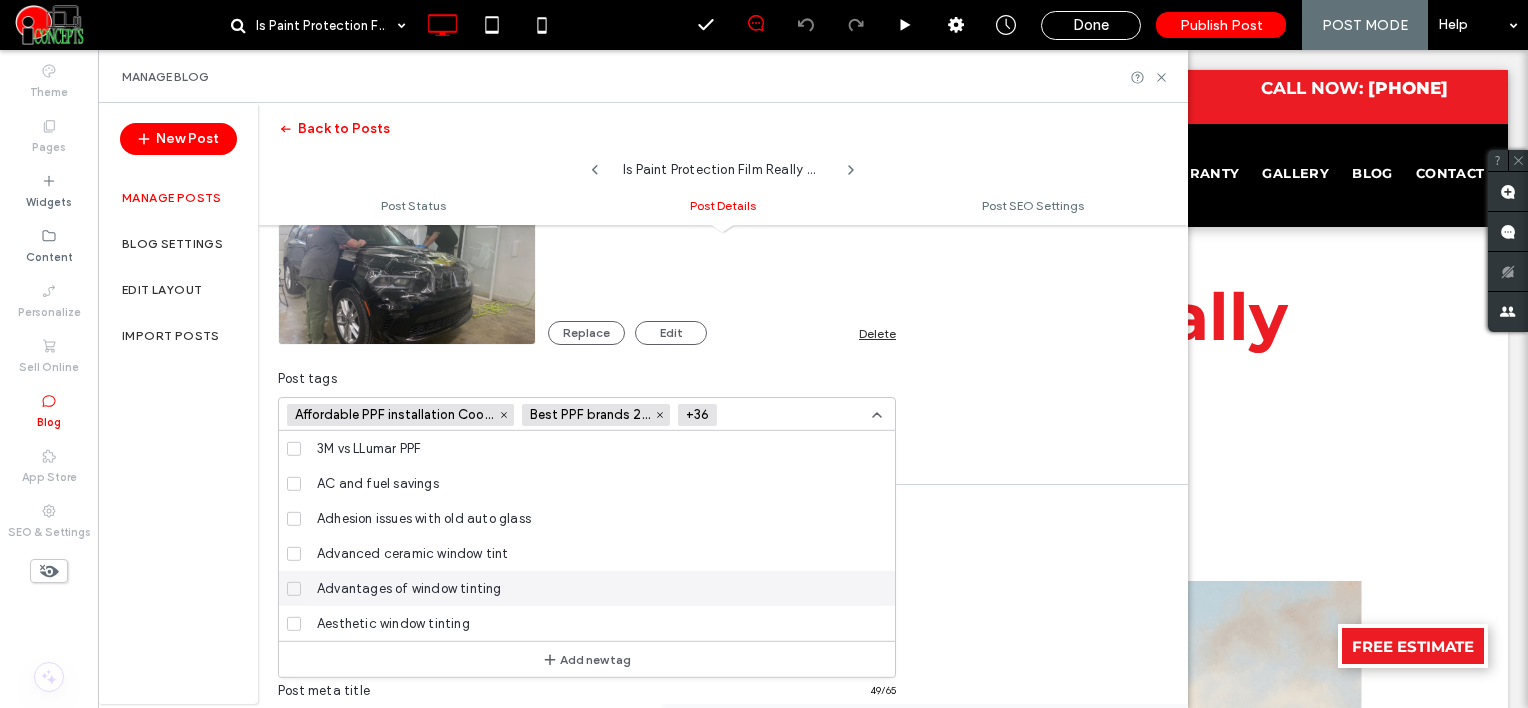 click at bounding box center [798, 415] 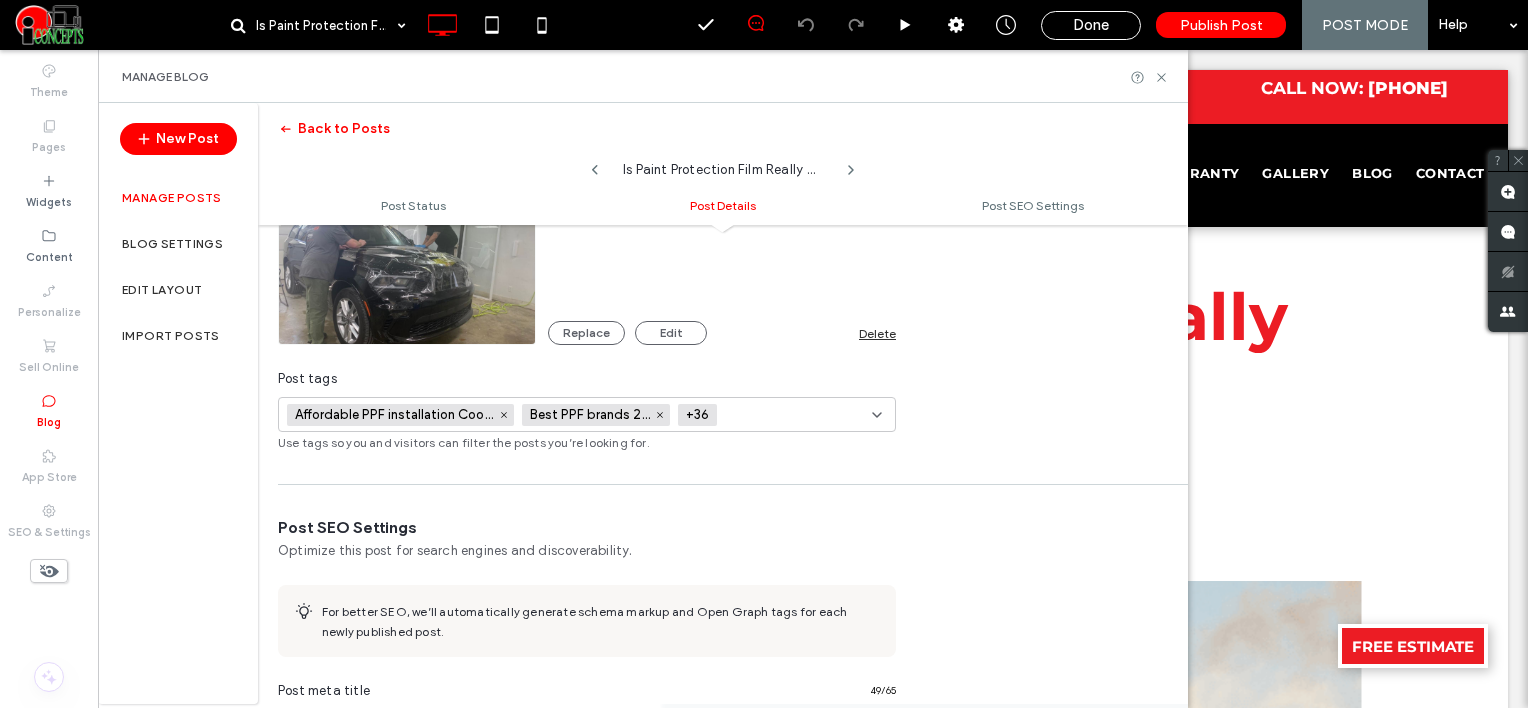 paste on "**********" 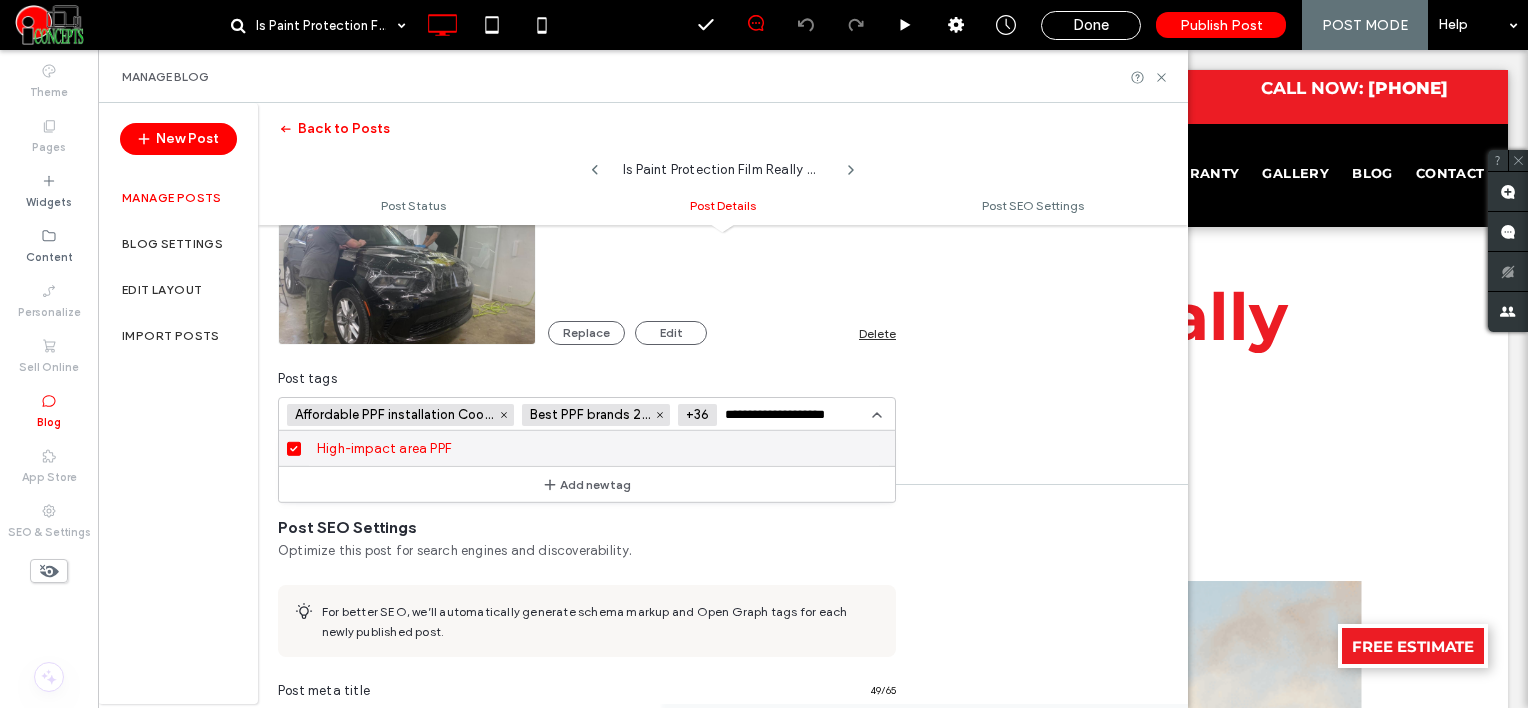 click on "**********" at bounding box center [798, 415] 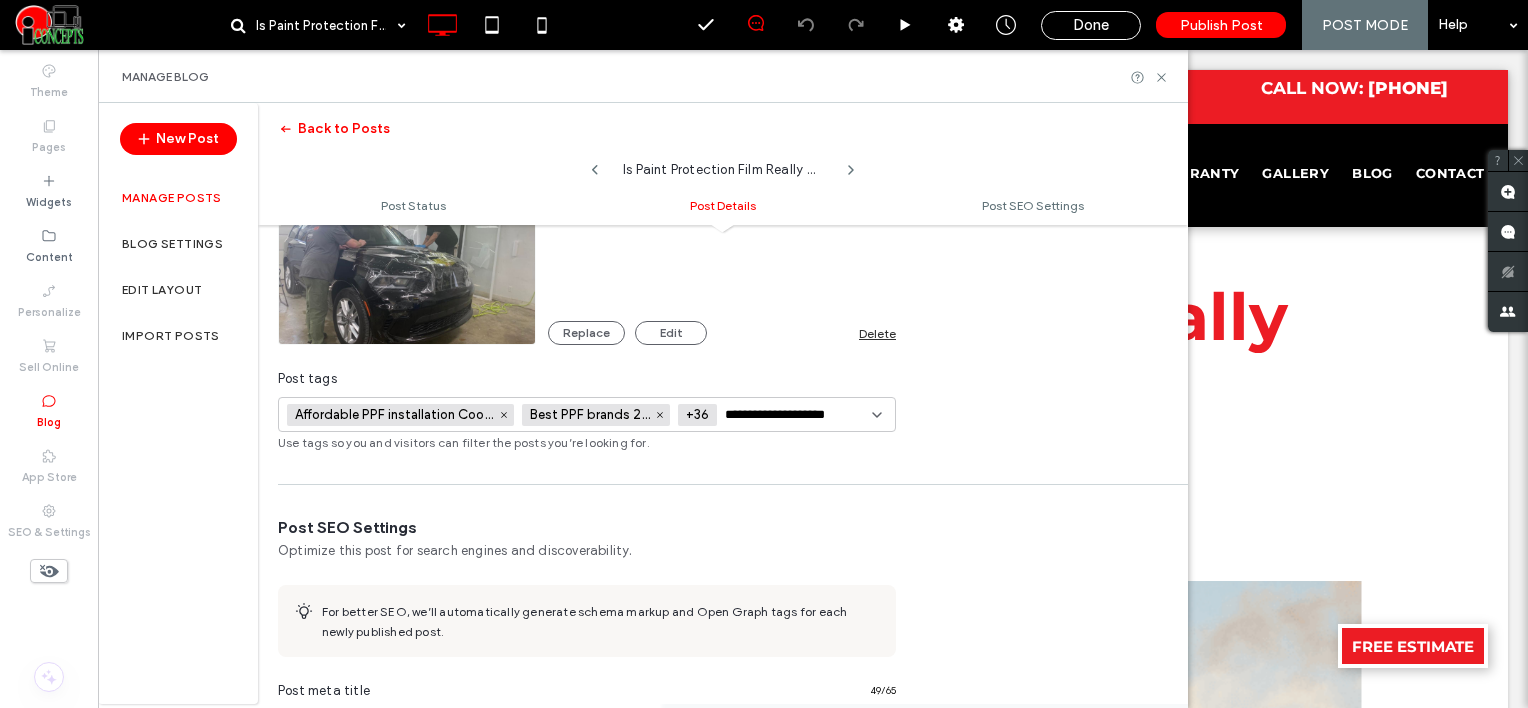 paste 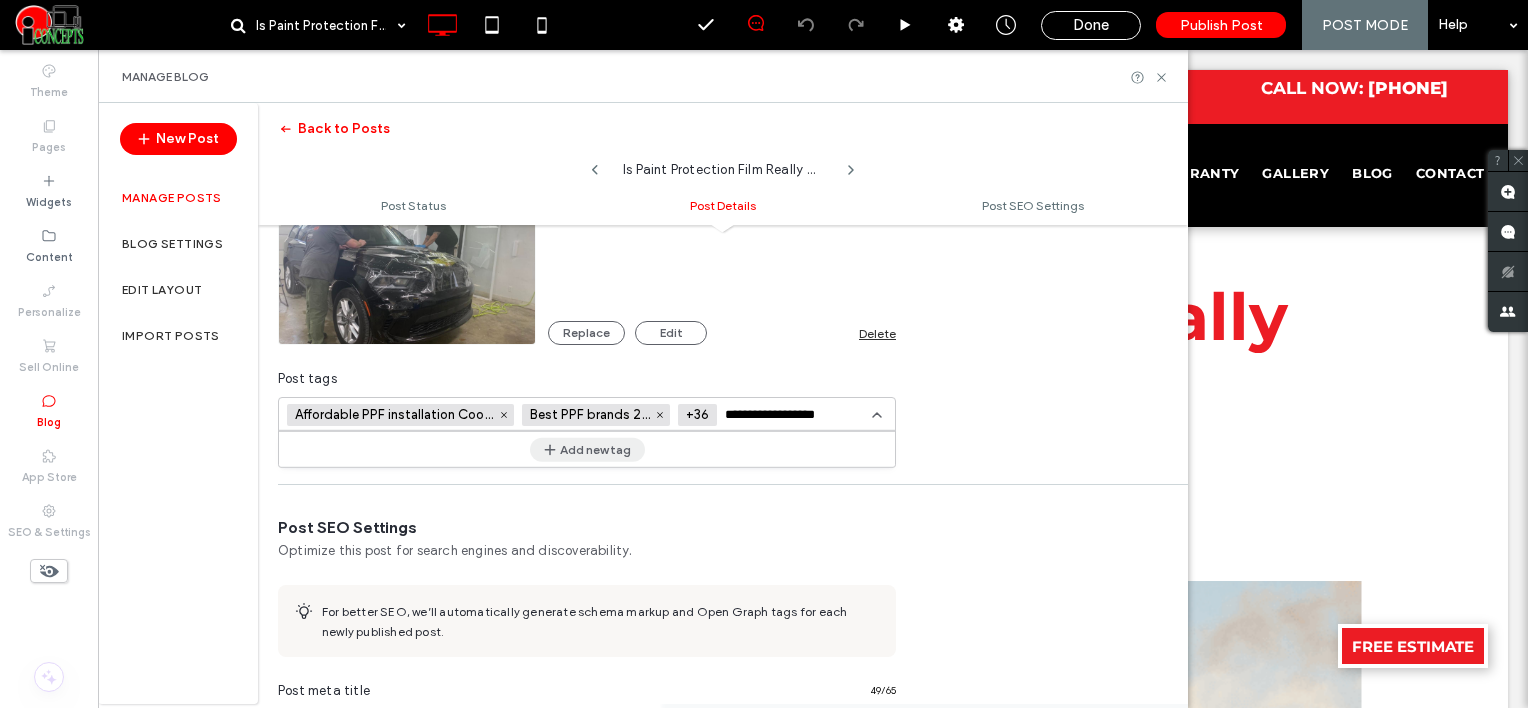 type on "**********" 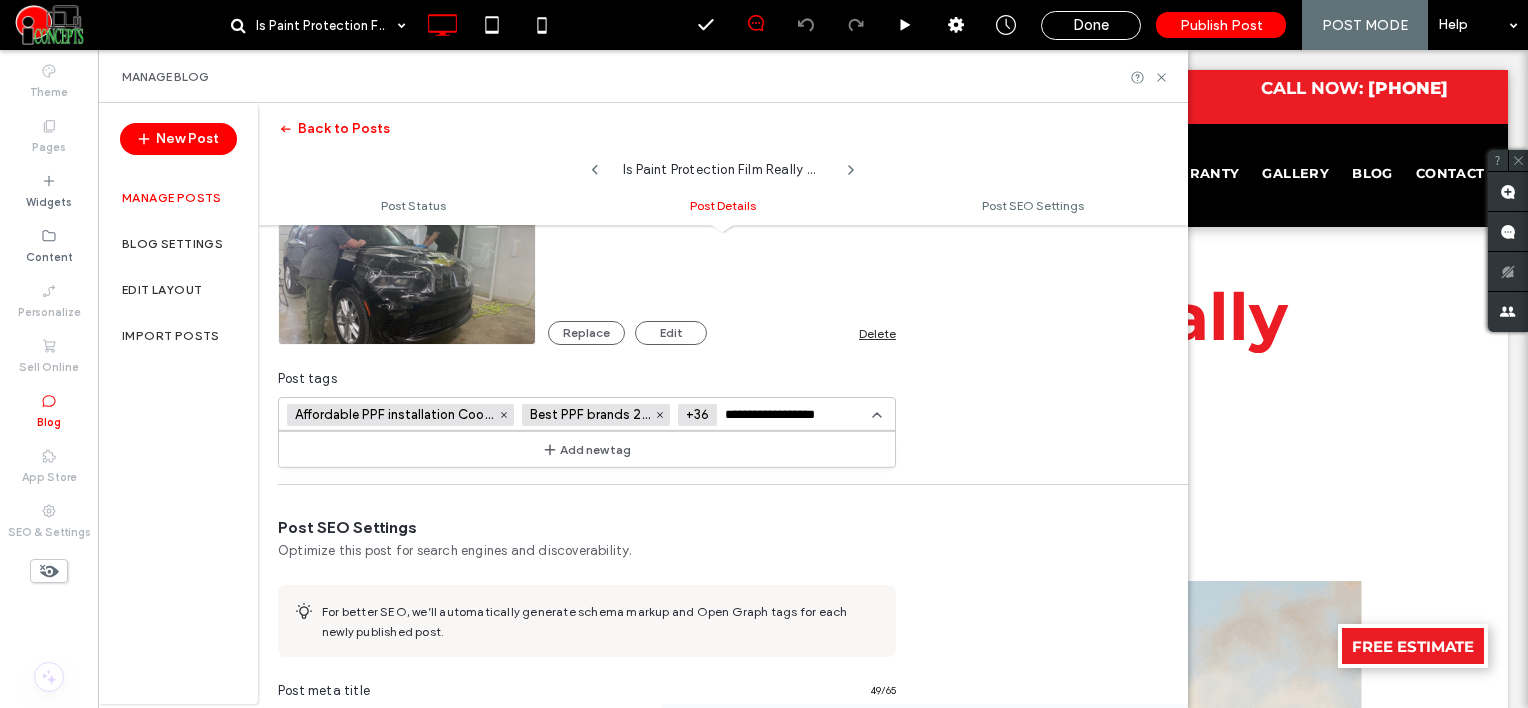type 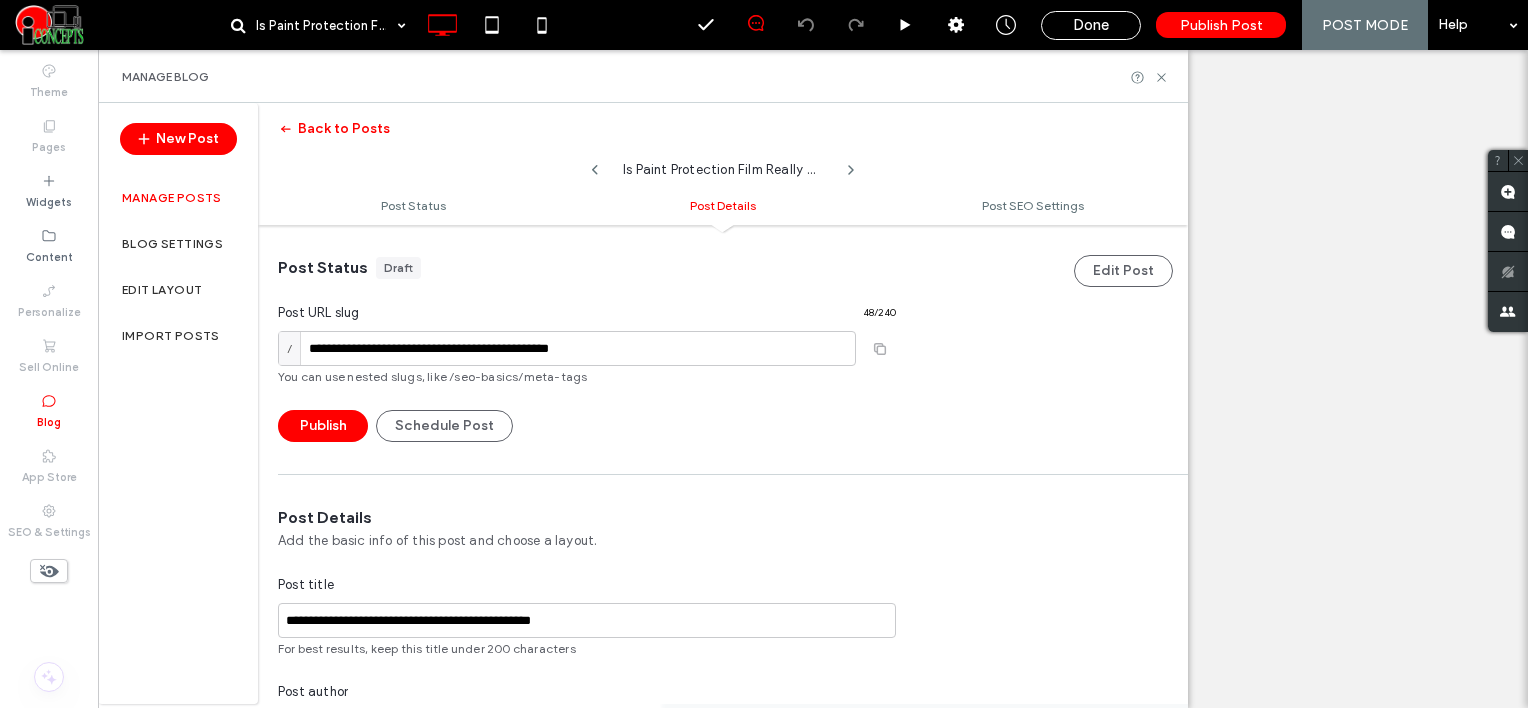 scroll, scrollTop: 0, scrollLeft: 0, axis: both 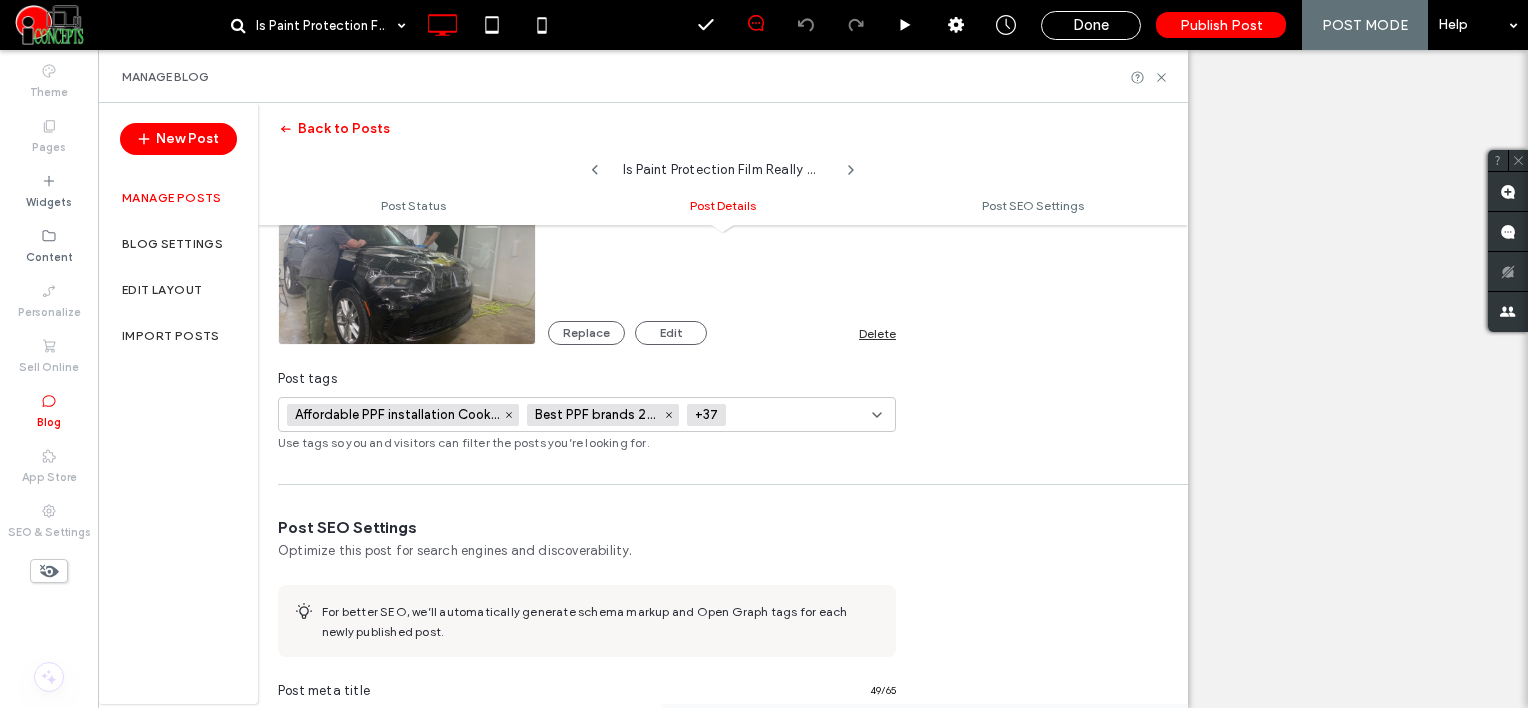paste on "**********" 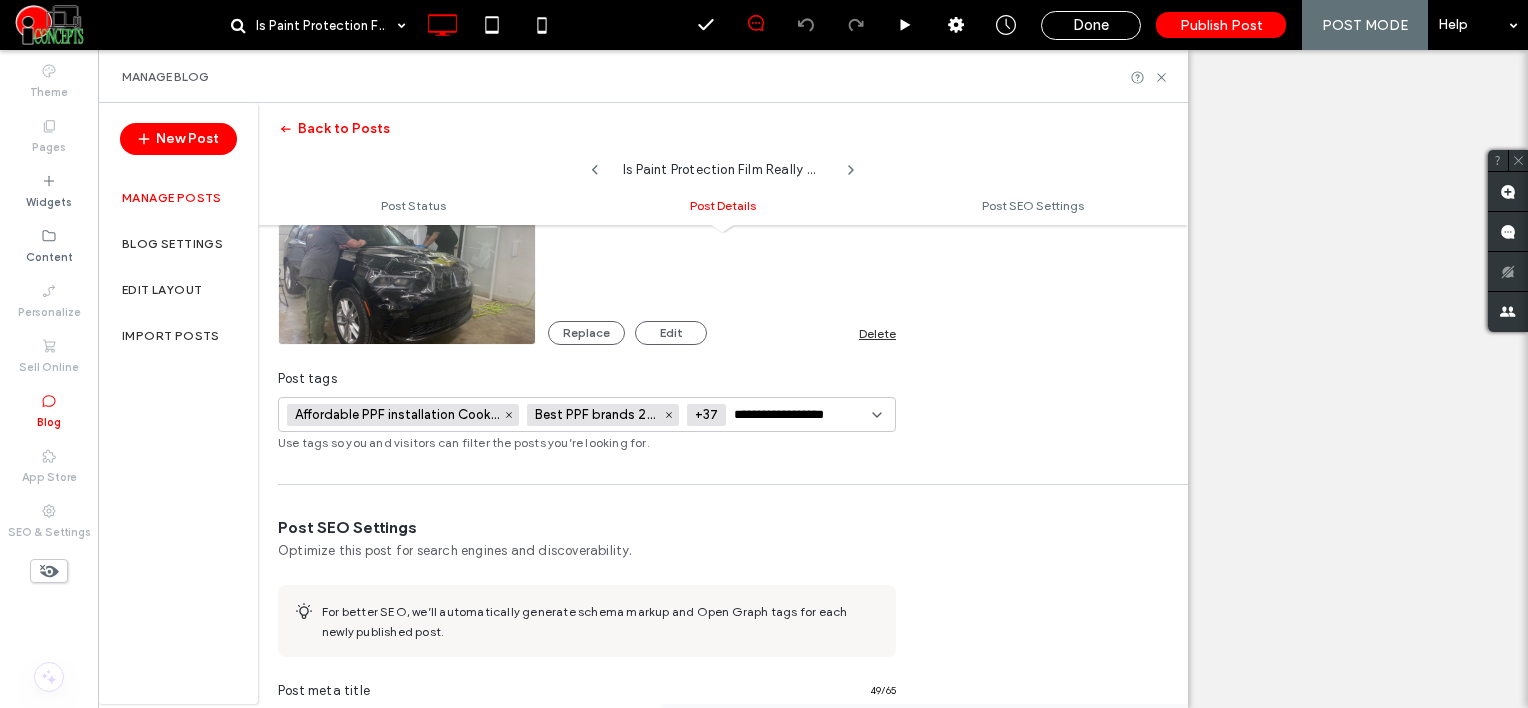 scroll, scrollTop: 0, scrollLeft: 0, axis: both 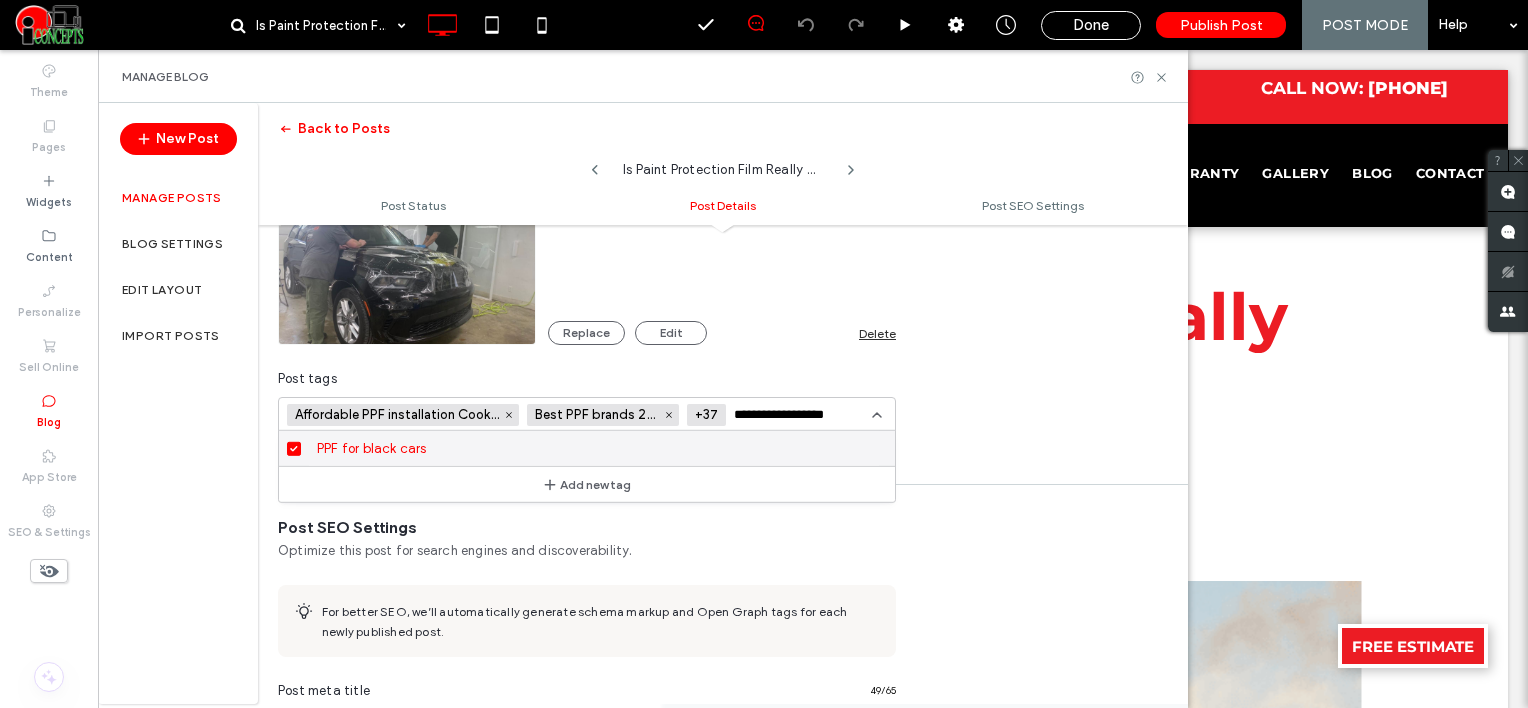 paste on "**********" 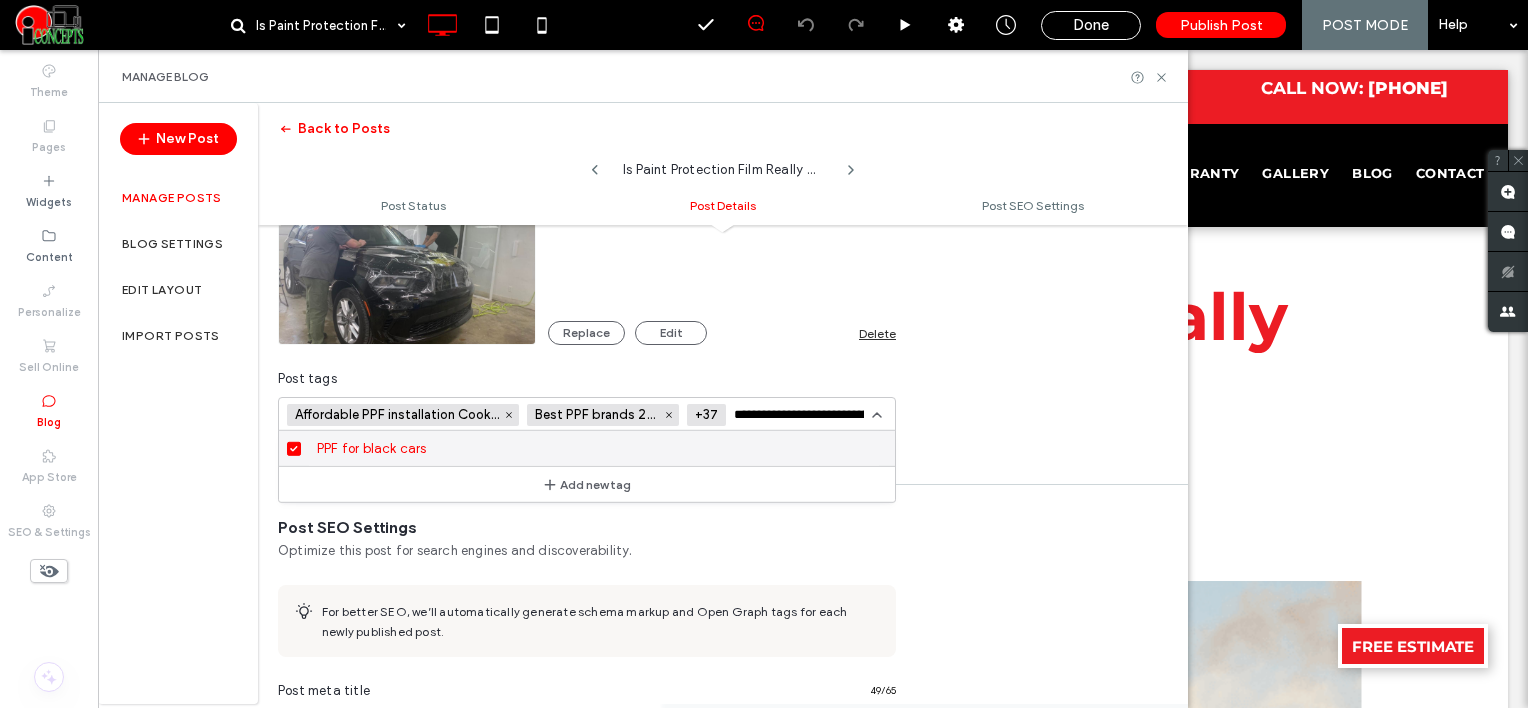 scroll, scrollTop: 0, scrollLeft: 66, axis: horizontal 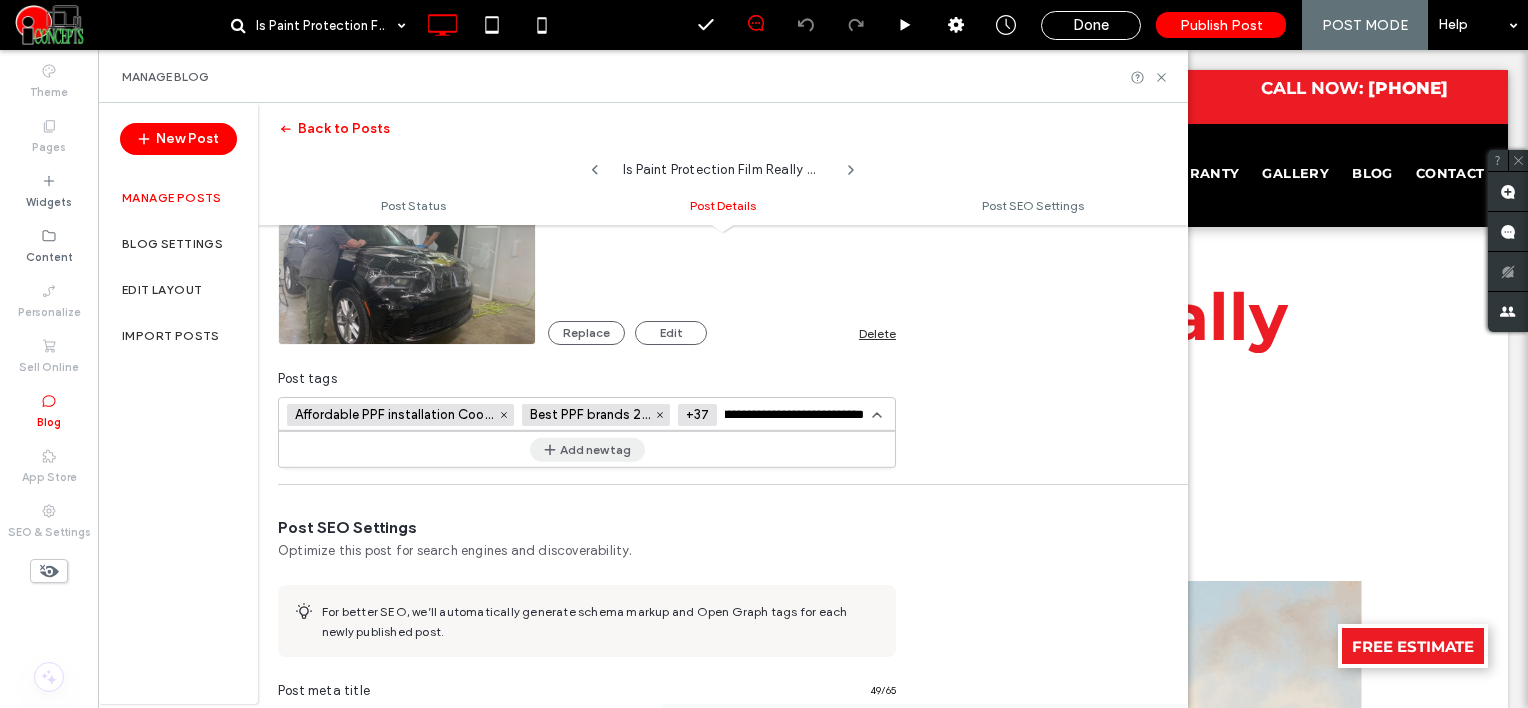 type on "**********" 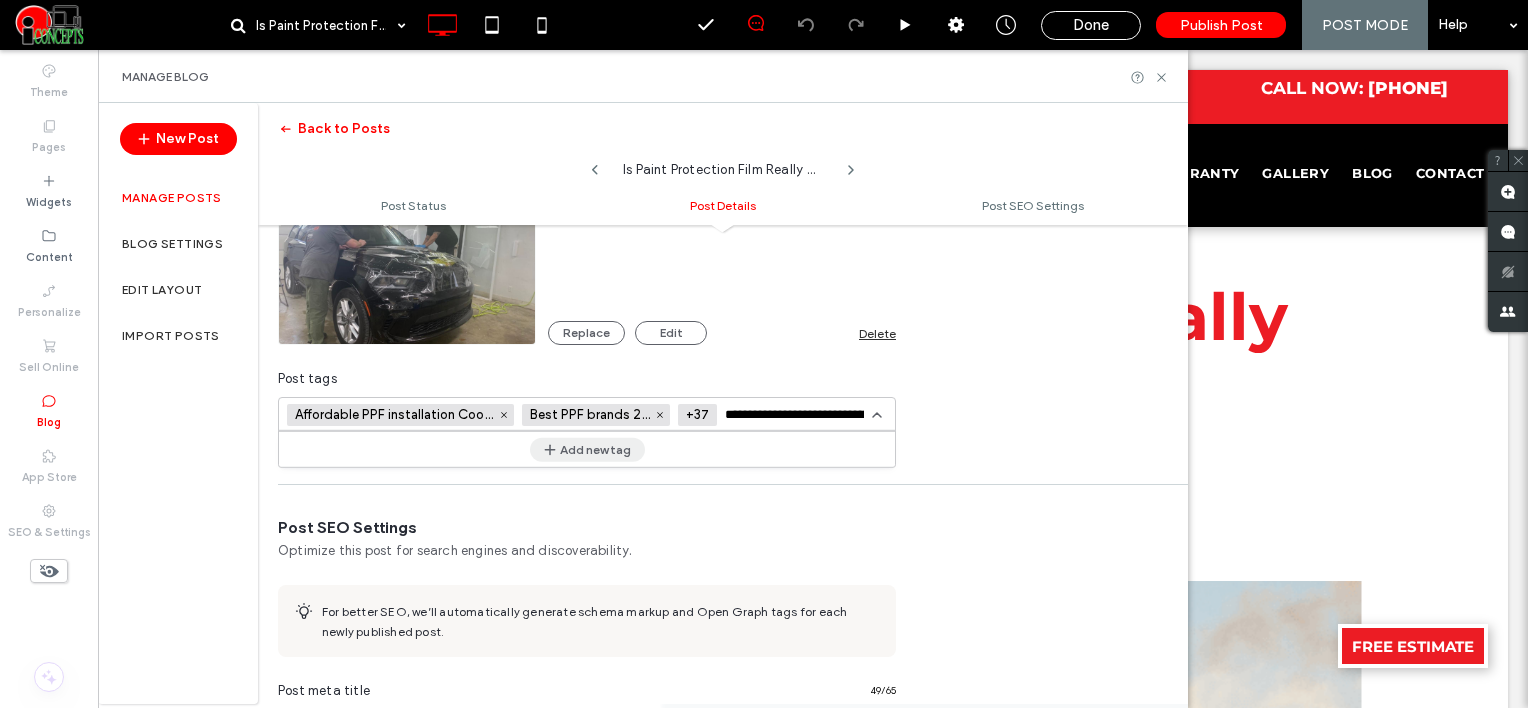 click on "Add new tag" at bounding box center [587, 449] 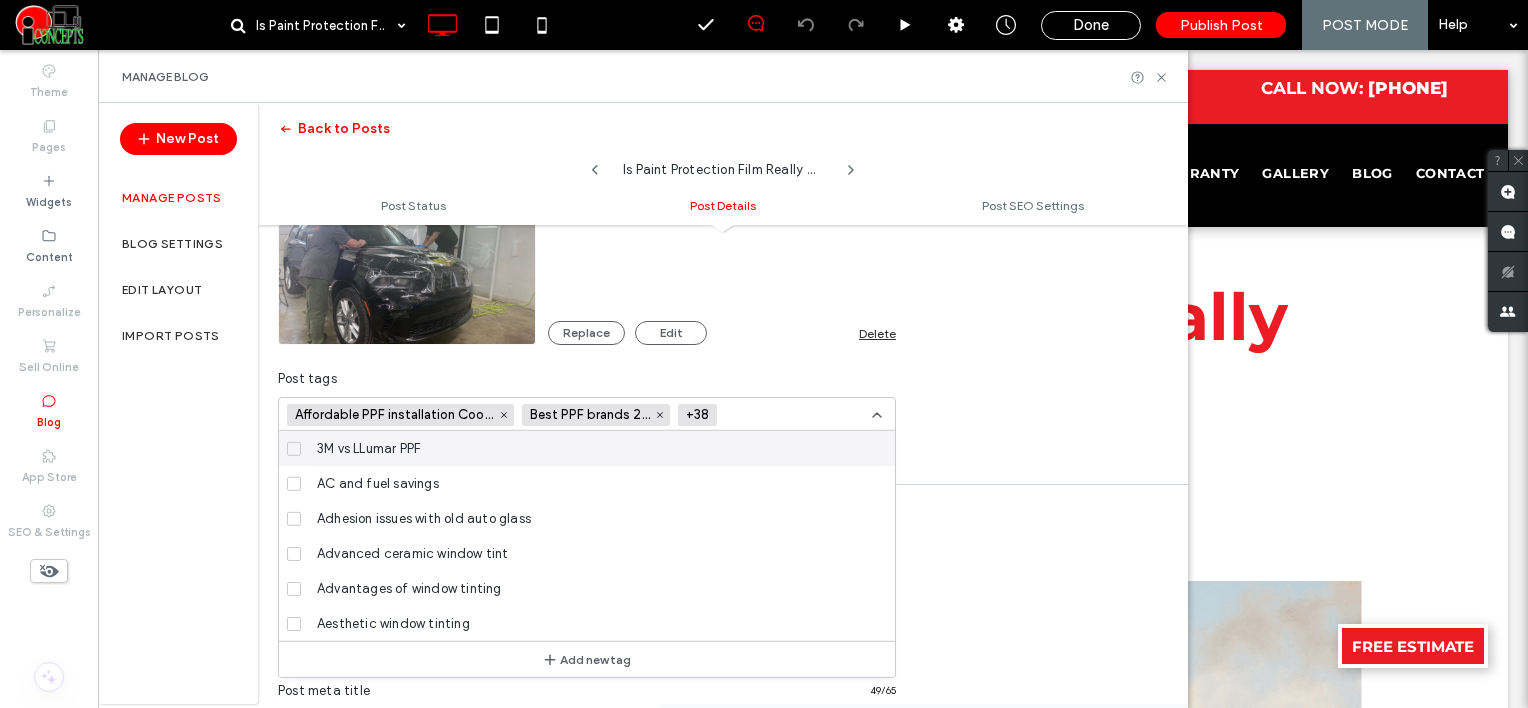 click at bounding box center [798, 415] 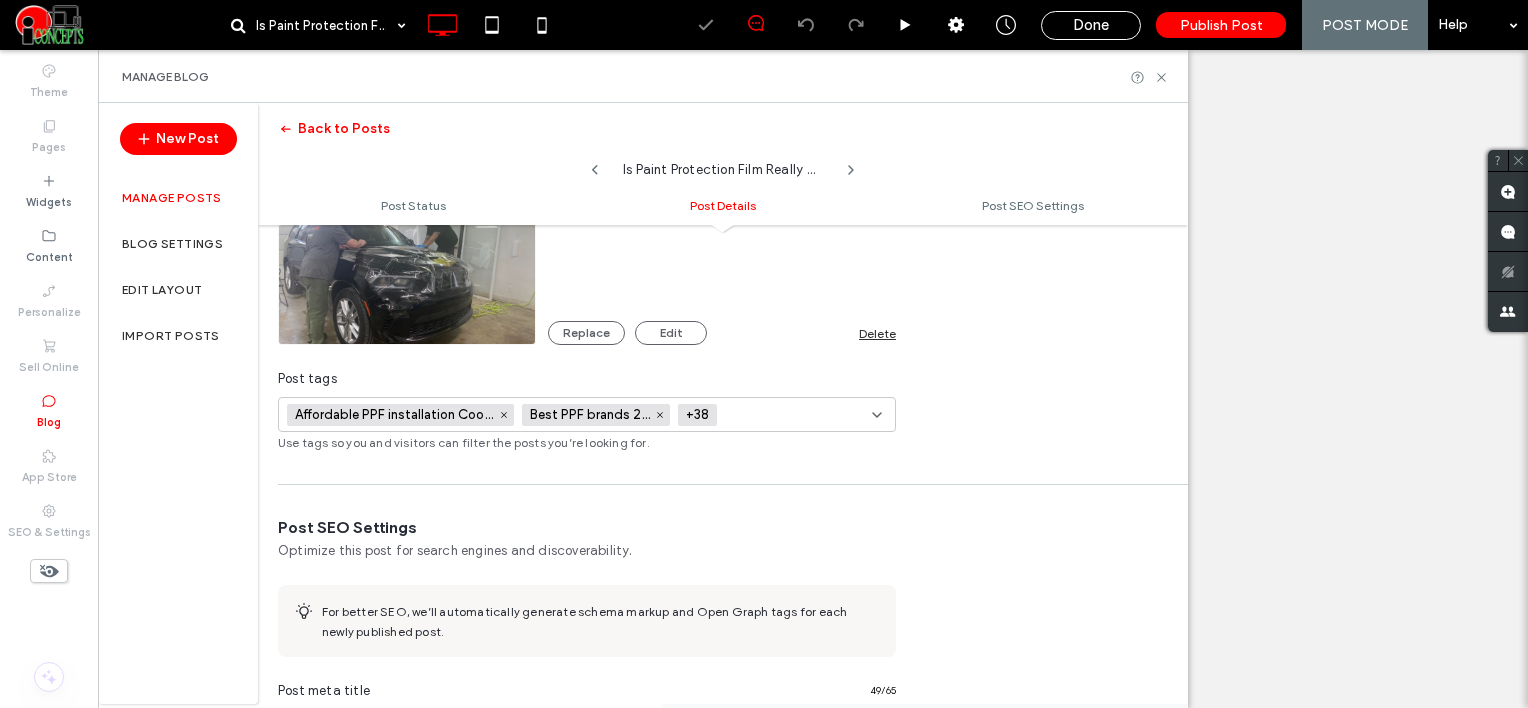 paste on "**********" 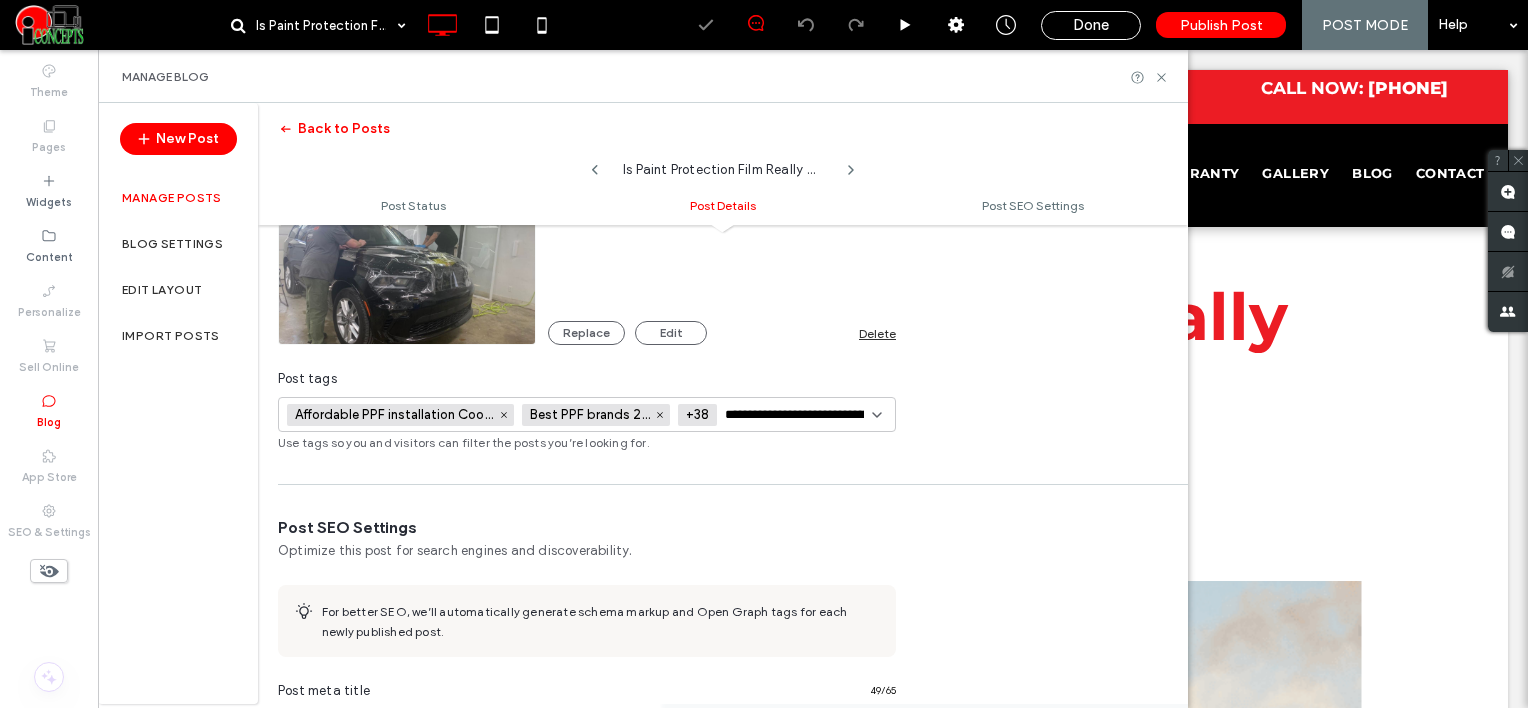 scroll, scrollTop: 0, scrollLeft: 0, axis: both 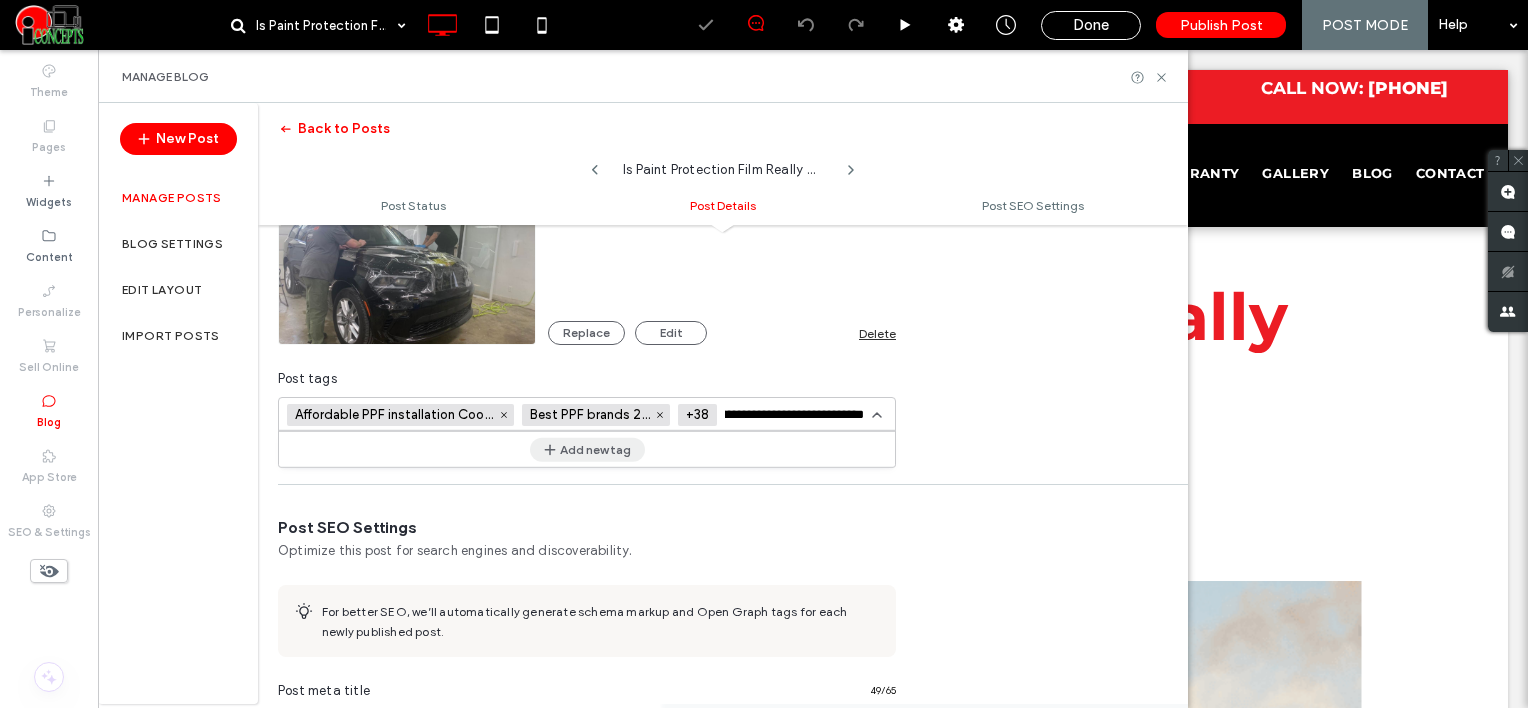 type on "**********" 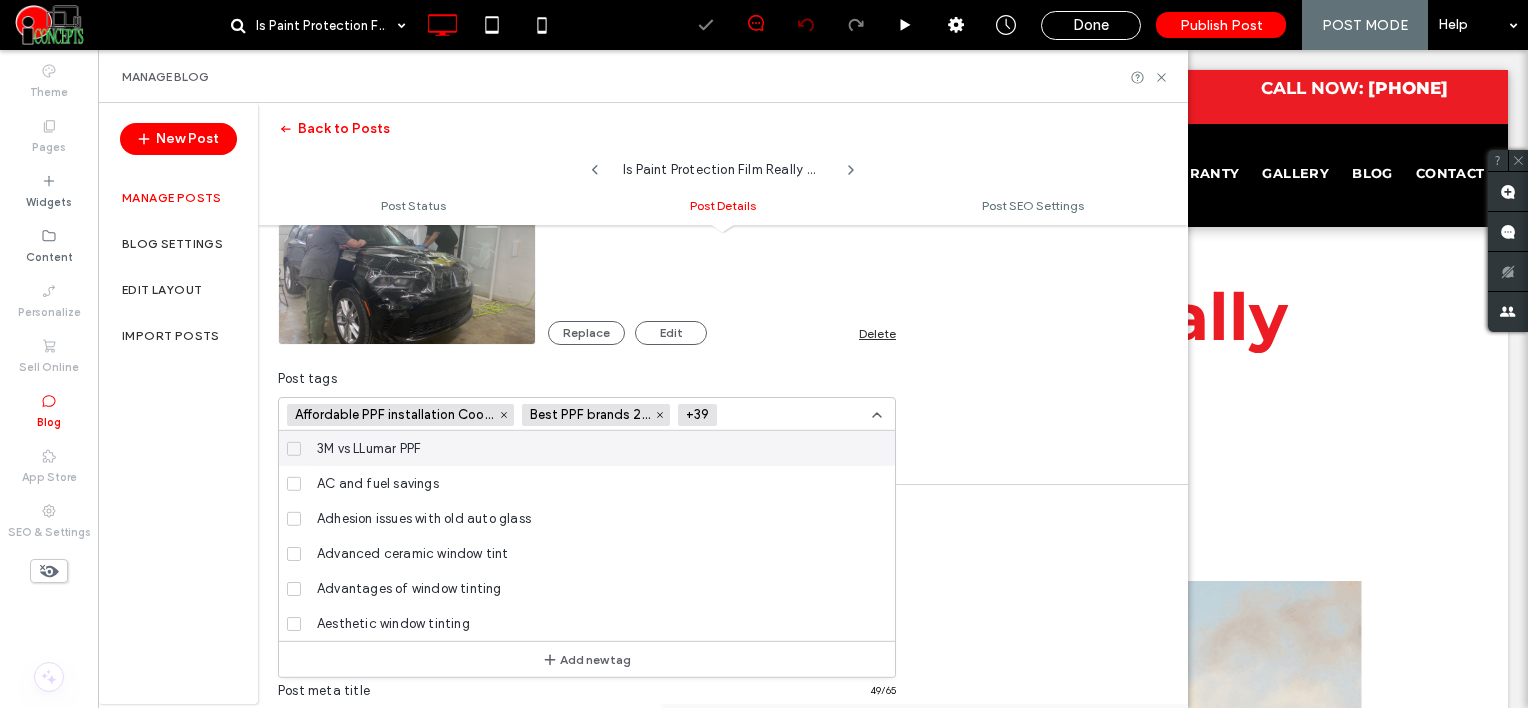 scroll, scrollTop: 0, scrollLeft: 0, axis: both 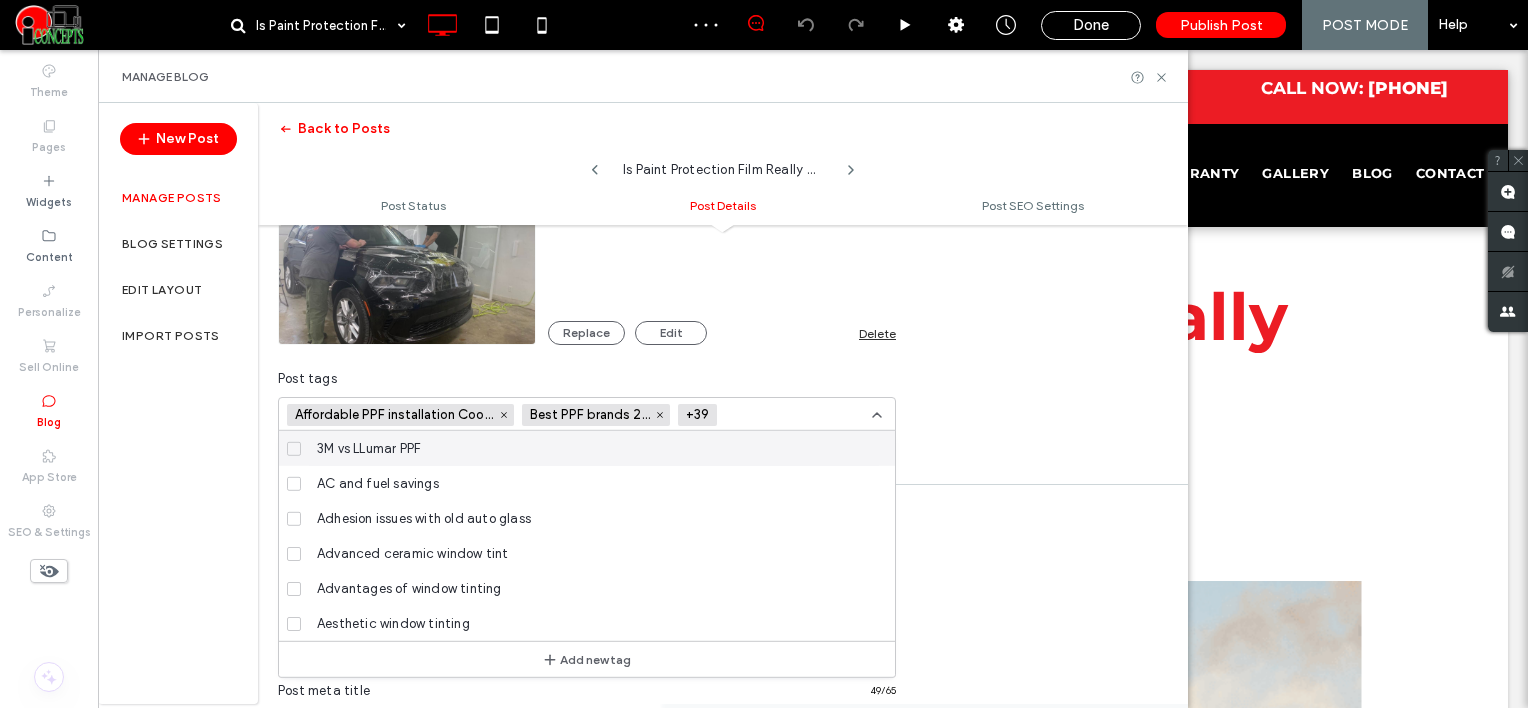 click at bounding box center (798, 415) 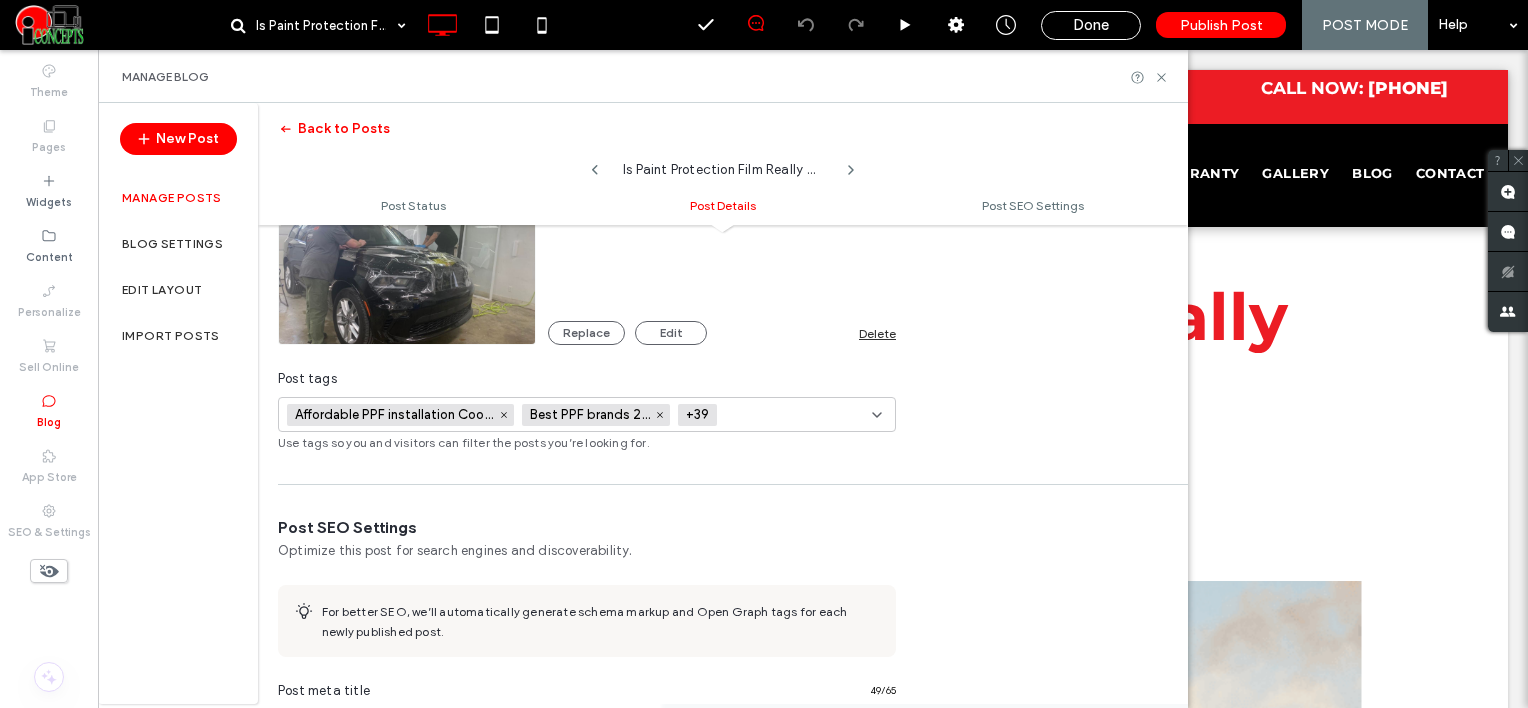 paste on "**********" 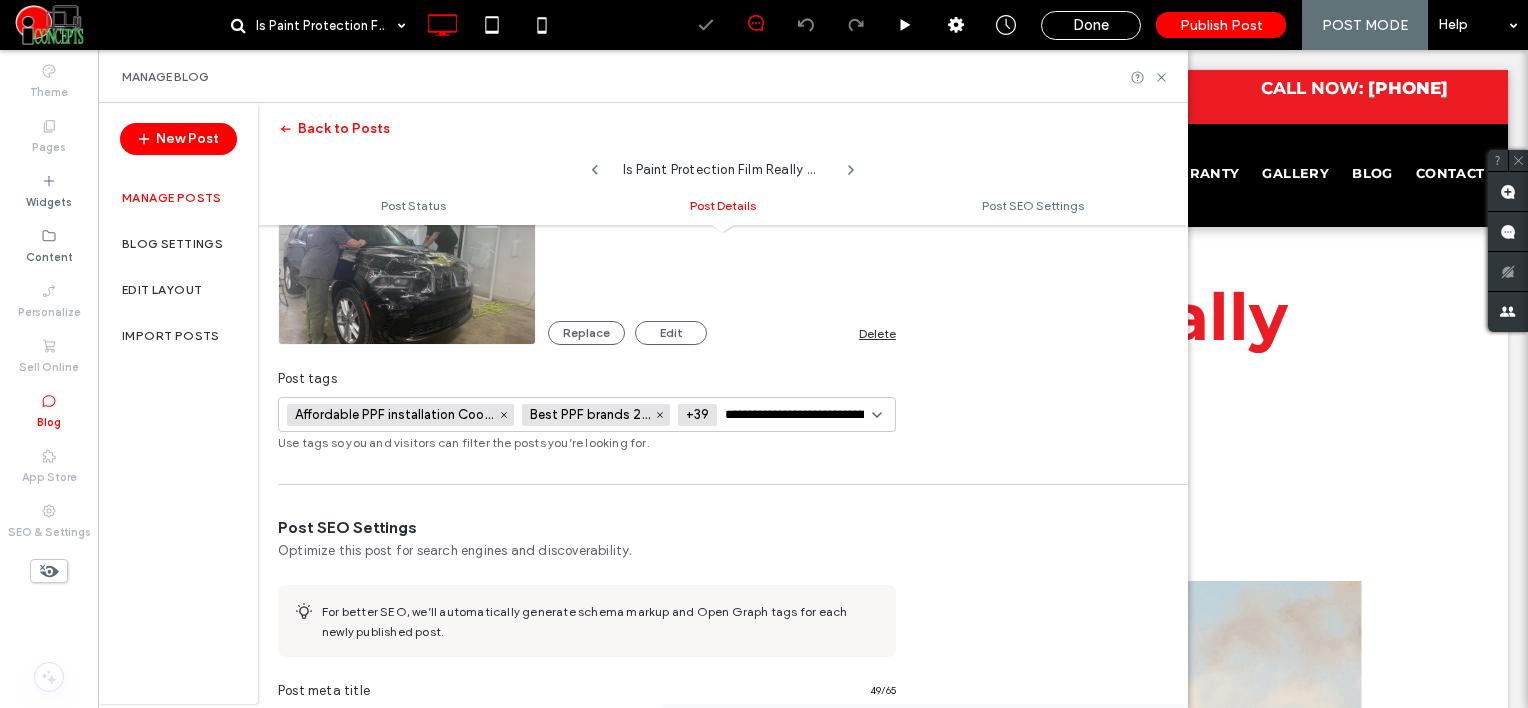 scroll, scrollTop: 0, scrollLeft: 64, axis: horizontal 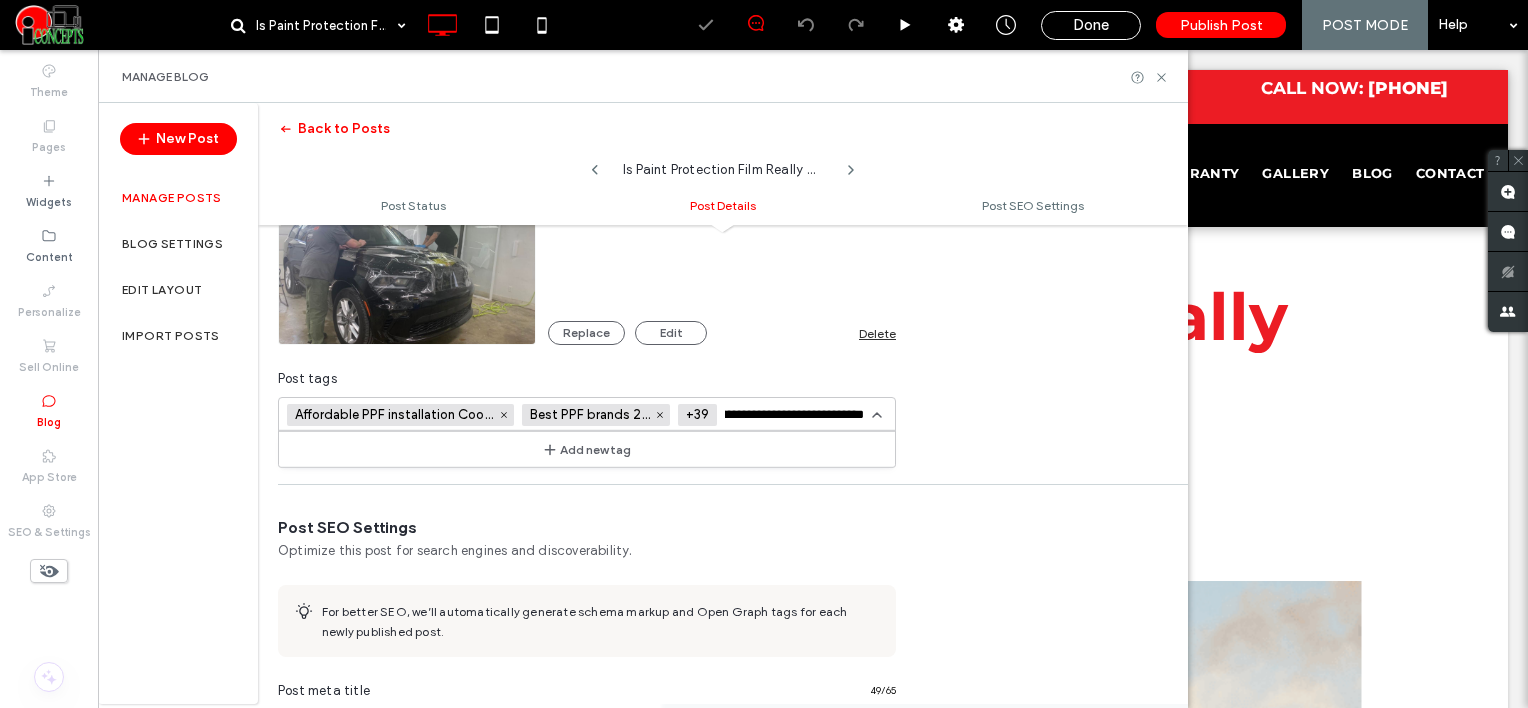 type on "**********" 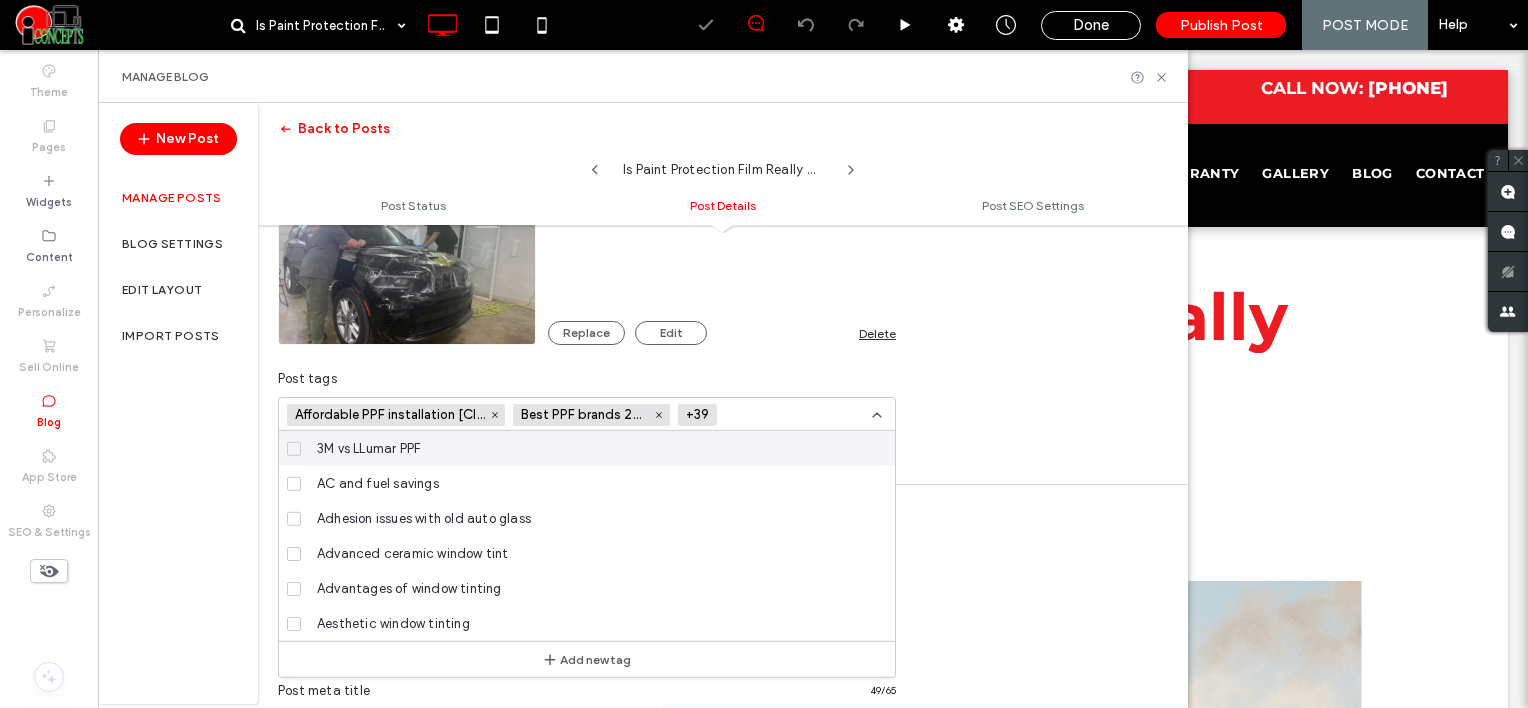 scroll, scrollTop: 0, scrollLeft: 0, axis: both 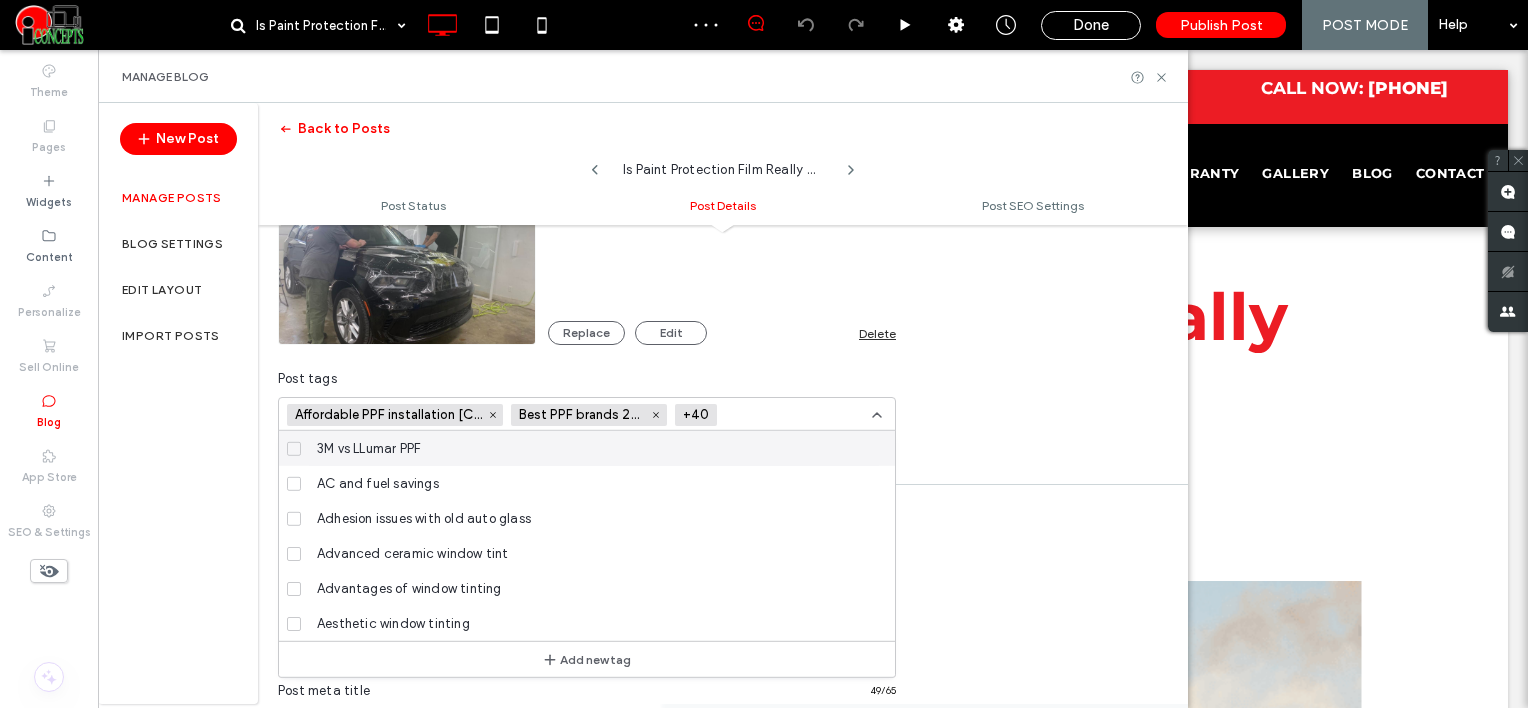 click 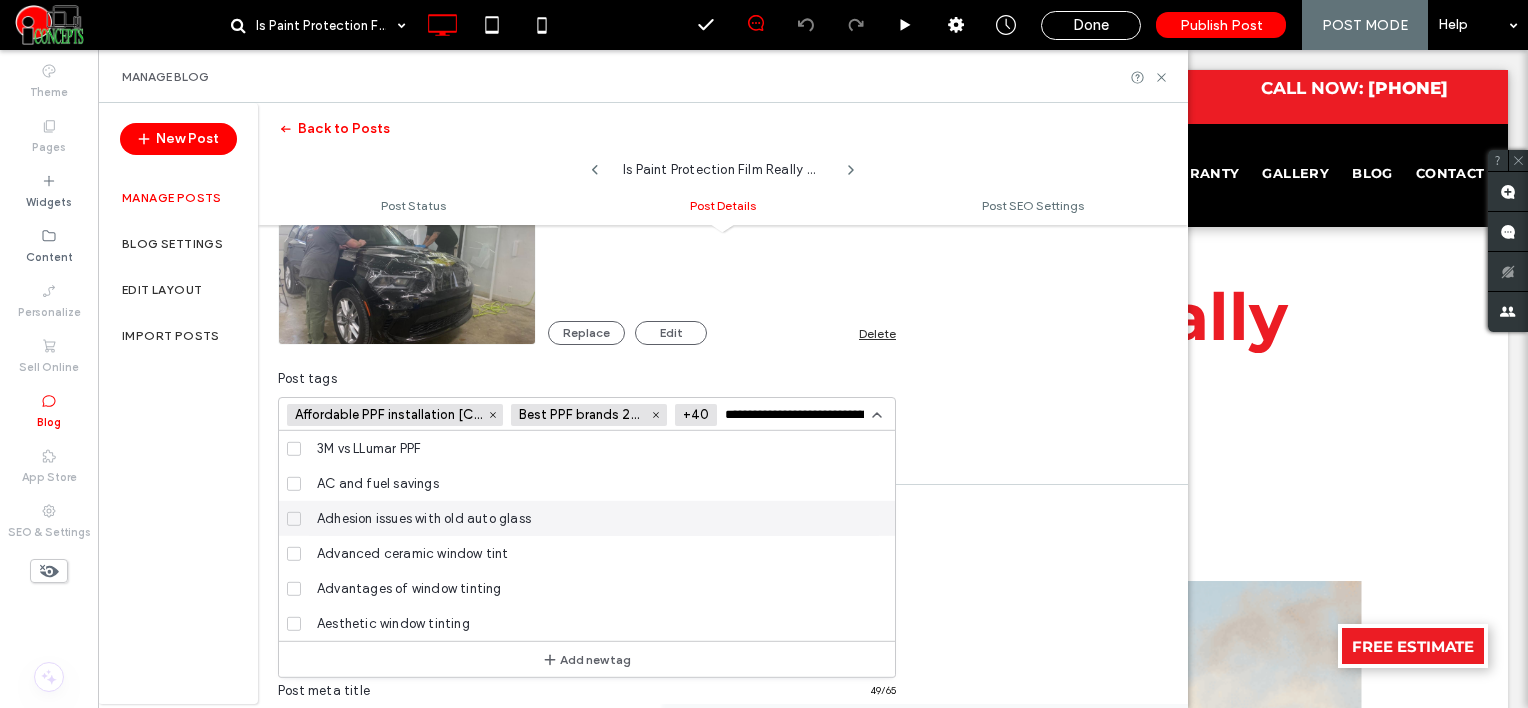 scroll, scrollTop: 0, scrollLeft: 78, axis: horizontal 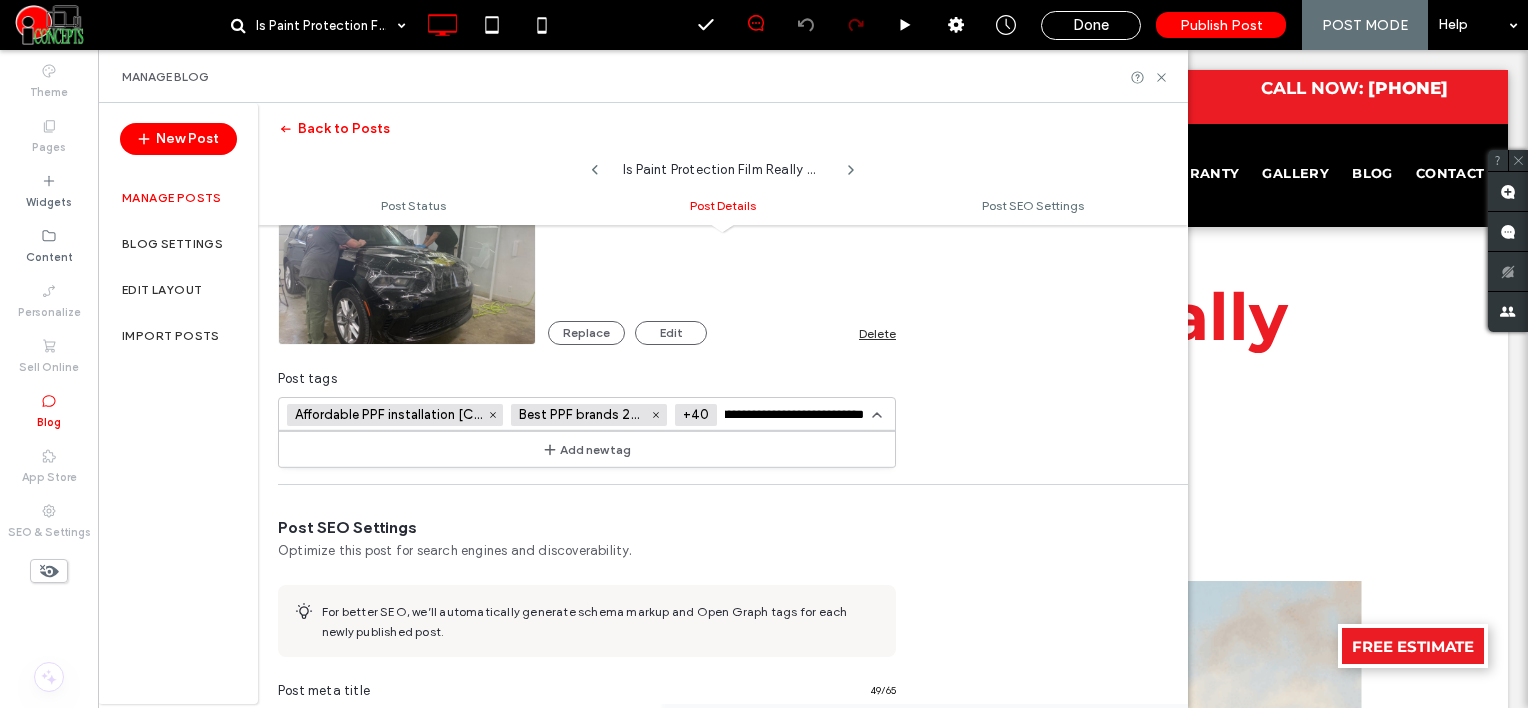 type on "**********" 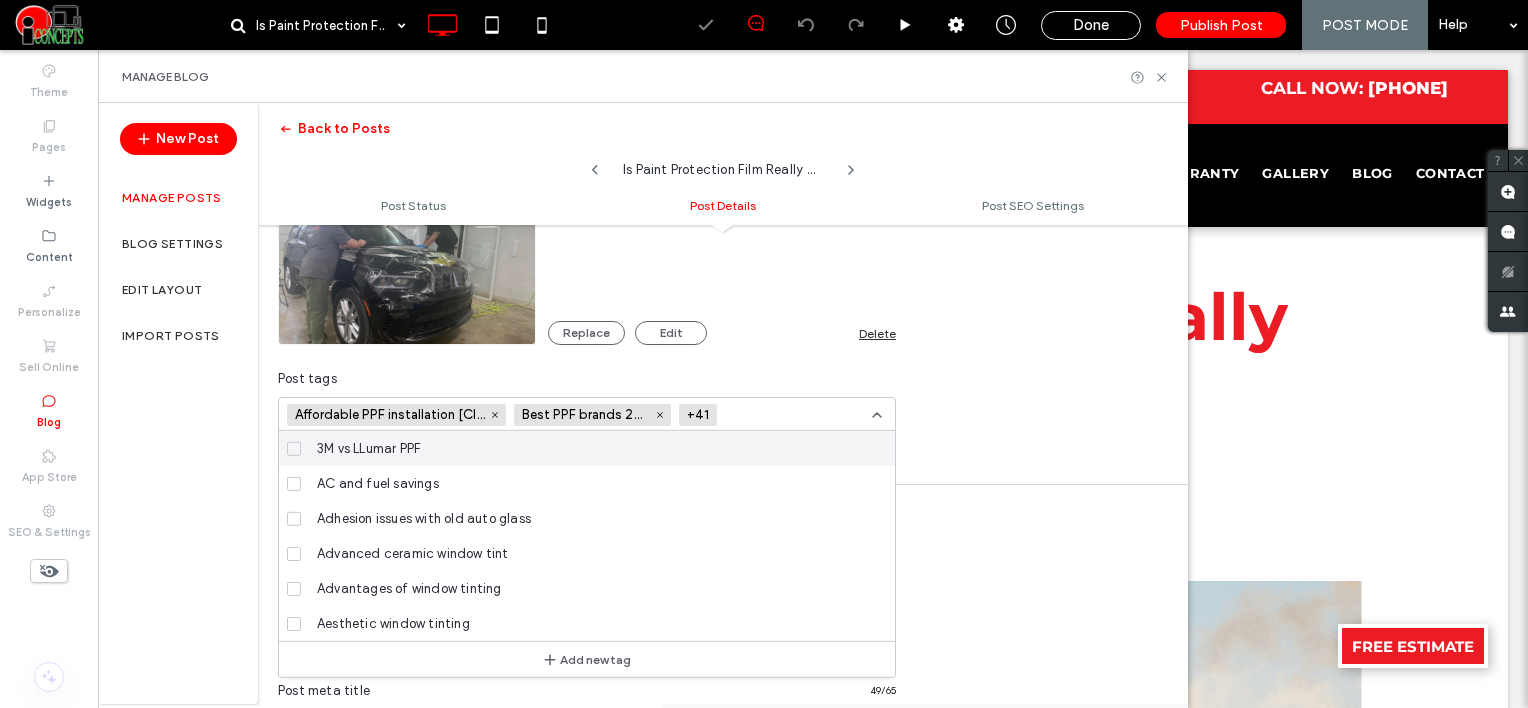 click 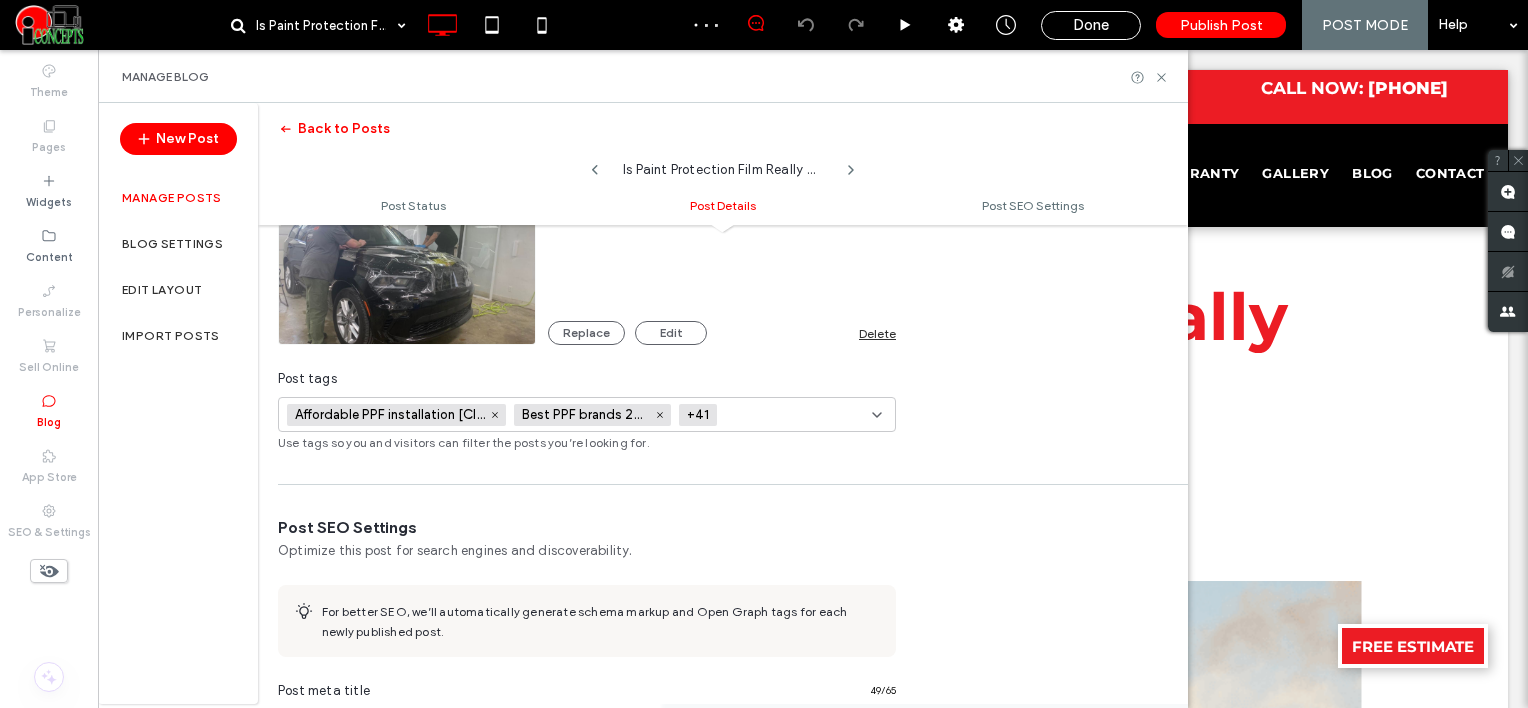 scroll, scrollTop: 0, scrollLeft: 0, axis: both 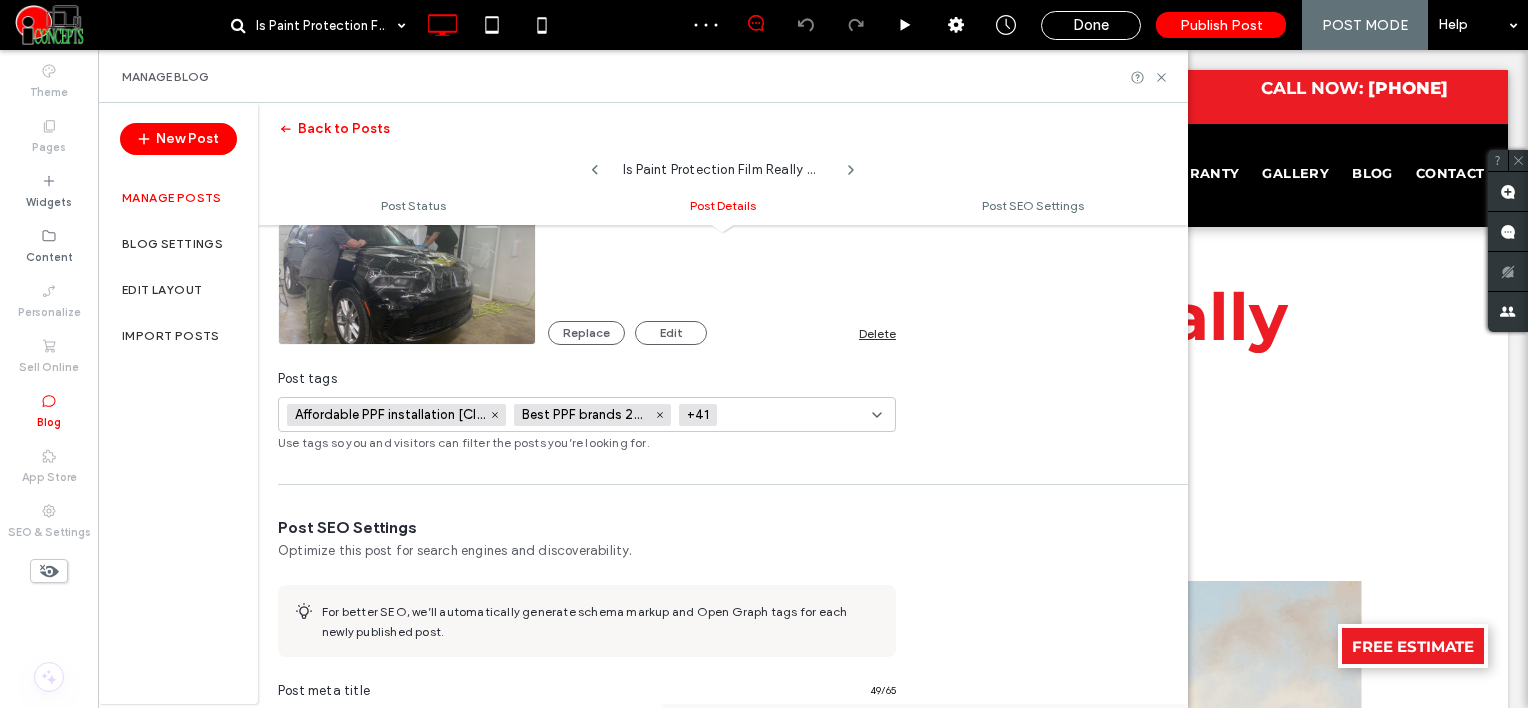 paste on "**********" 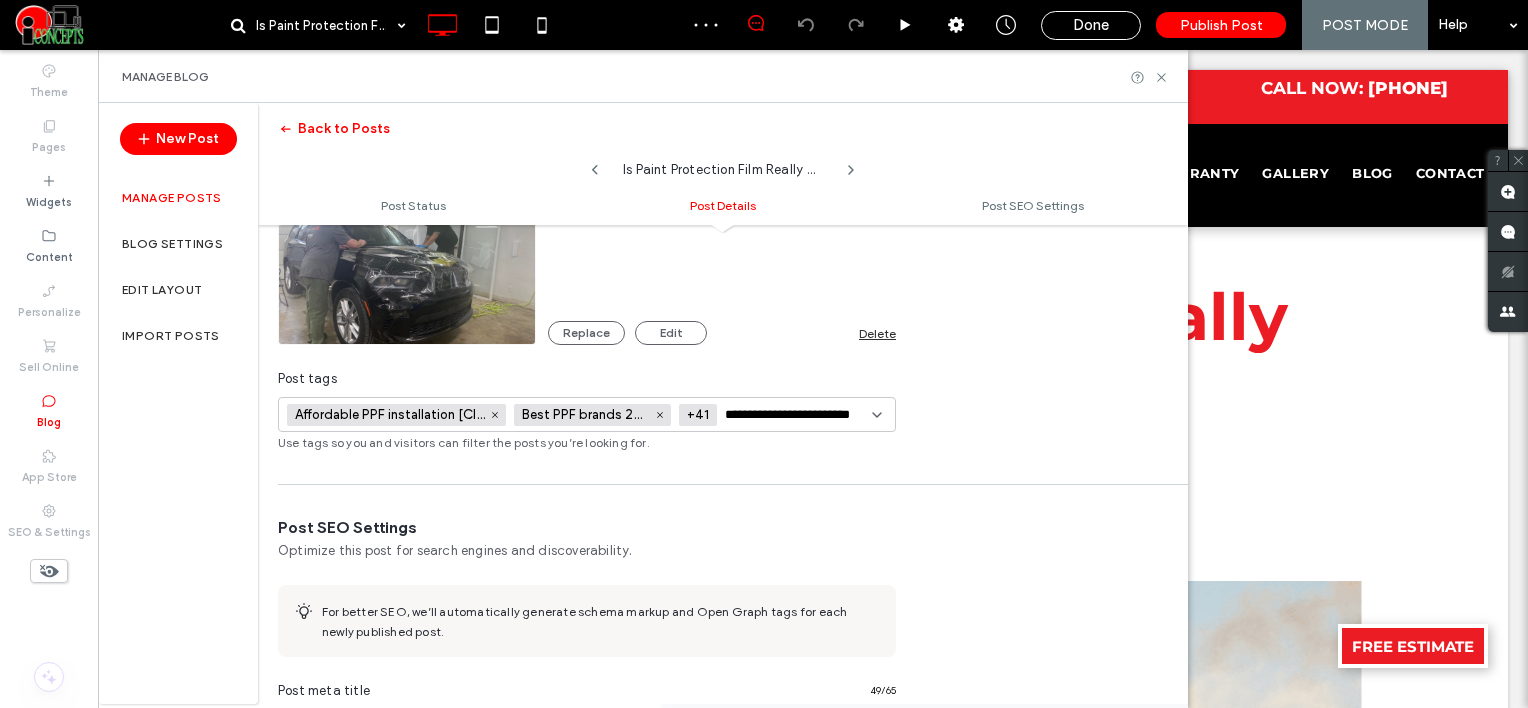 scroll, scrollTop: 0, scrollLeft: 26, axis: horizontal 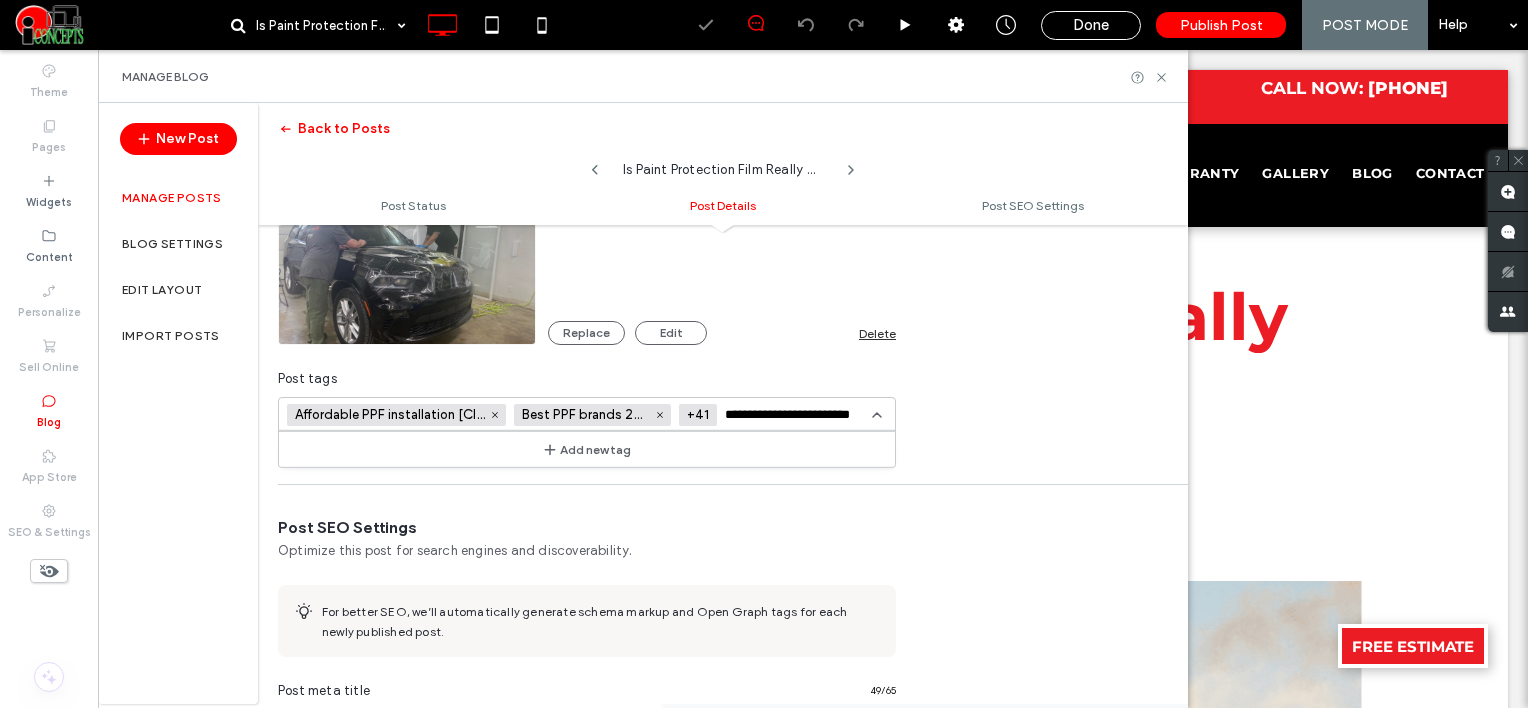 type on "**********" 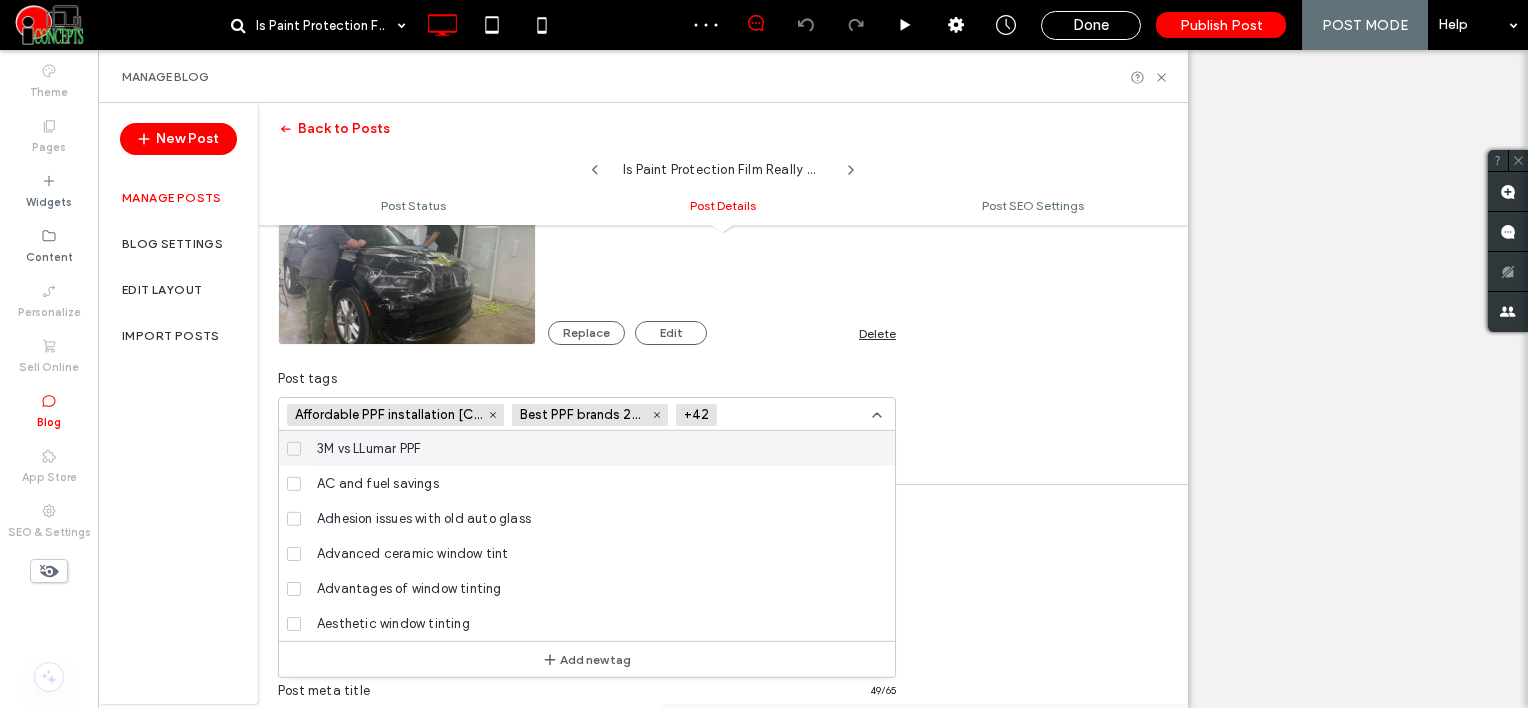 click 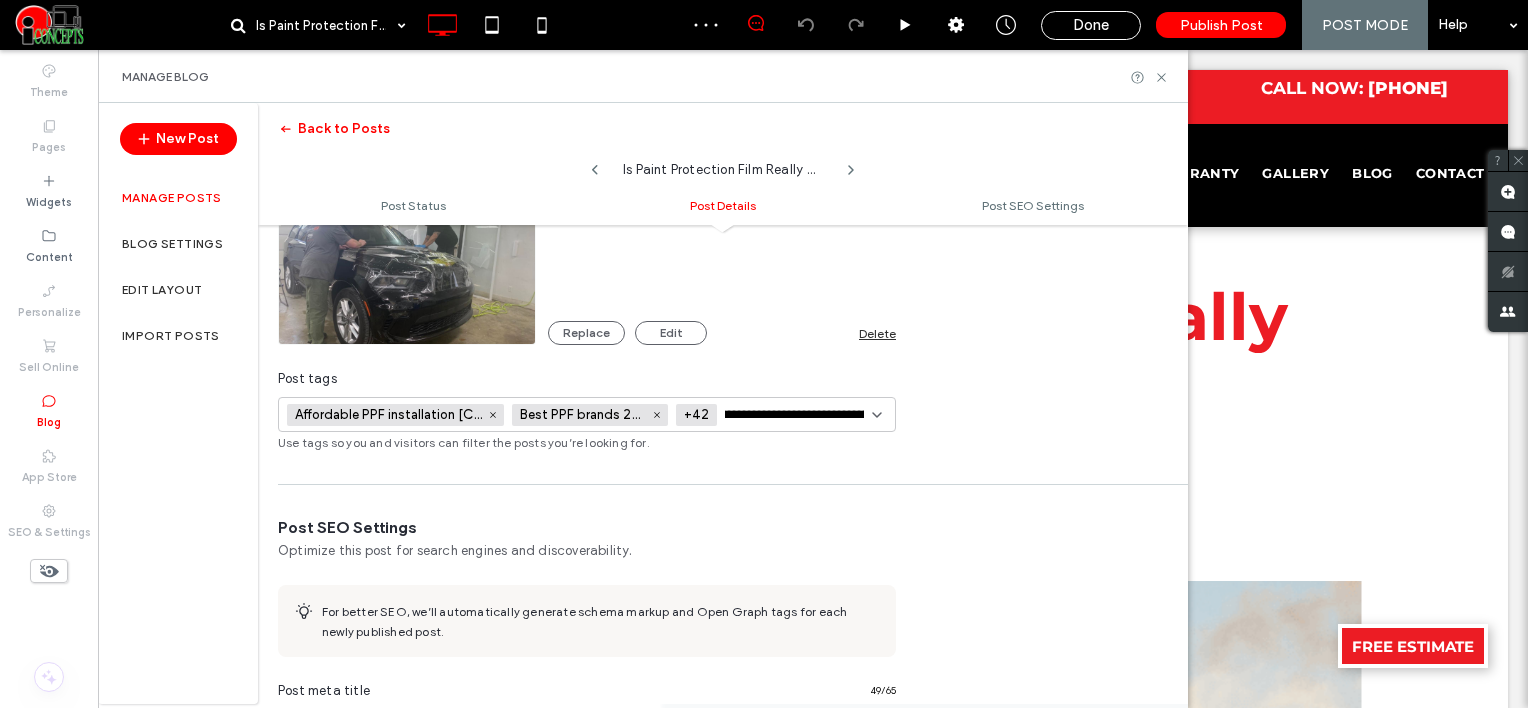 scroll, scrollTop: 0, scrollLeft: 88, axis: horizontal 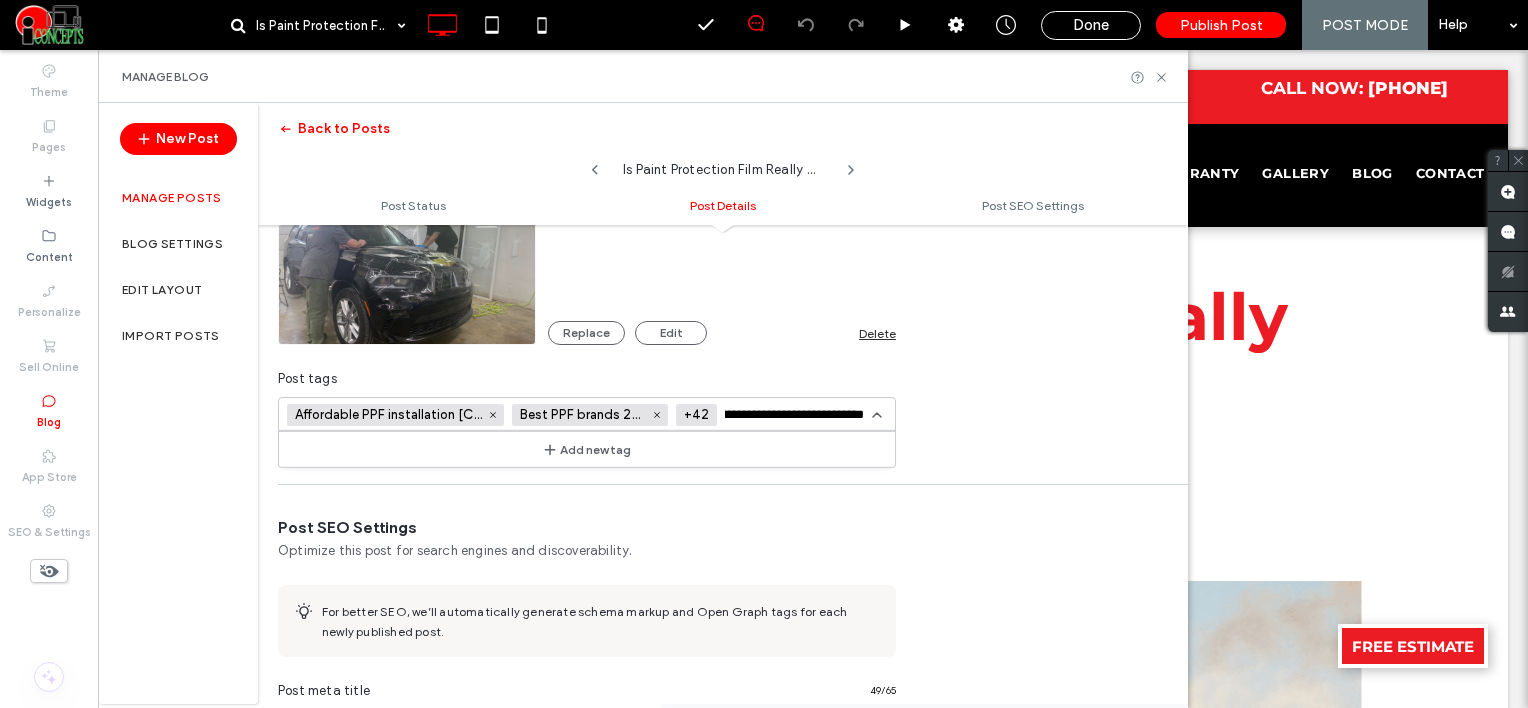 type on "**********" 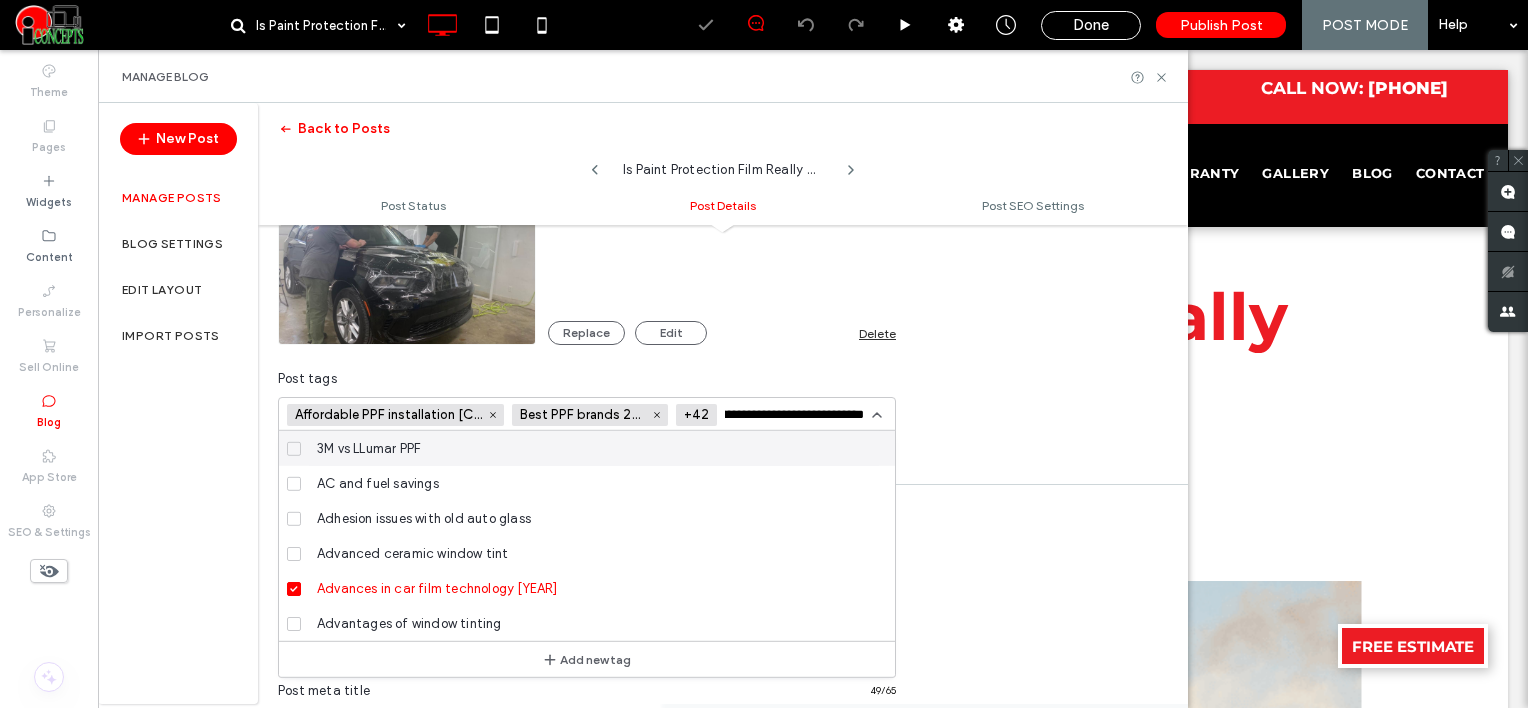 type 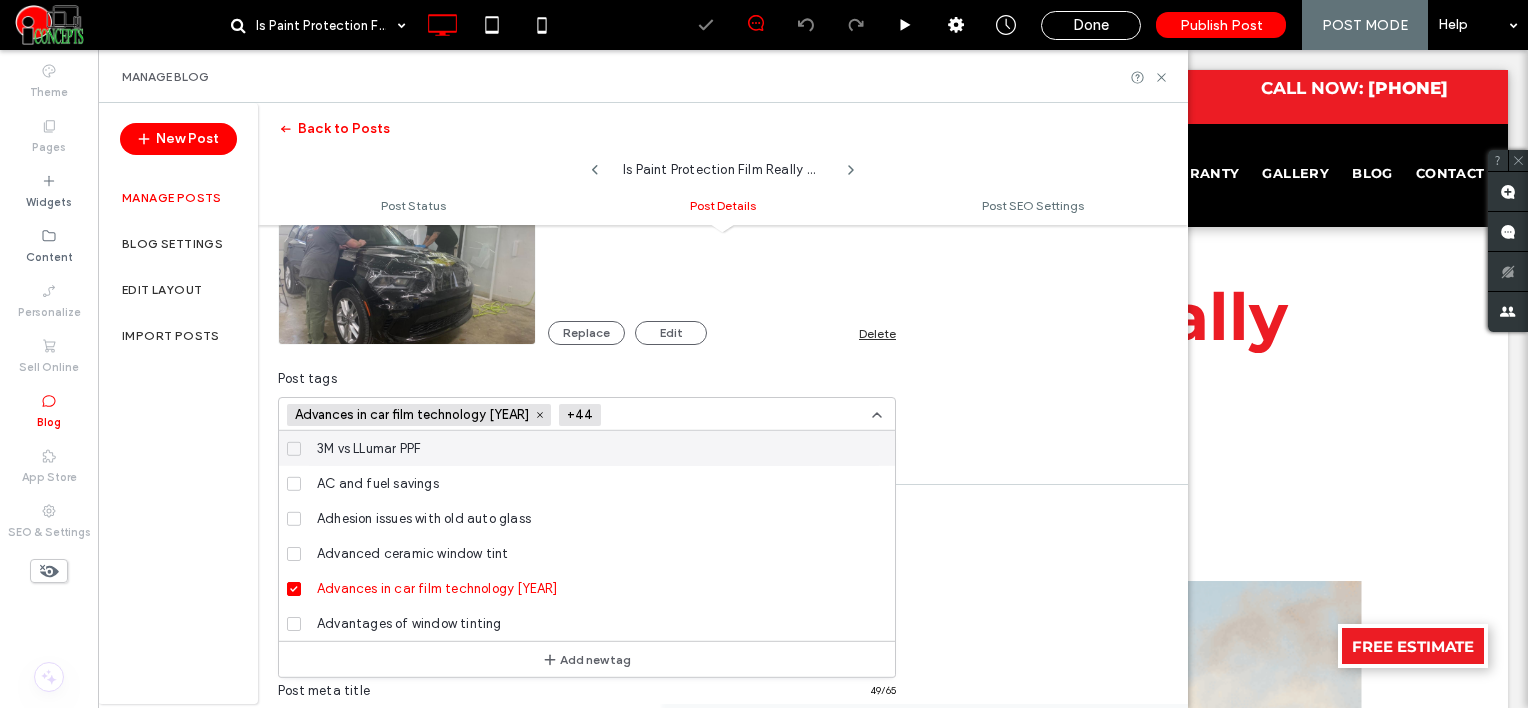 click 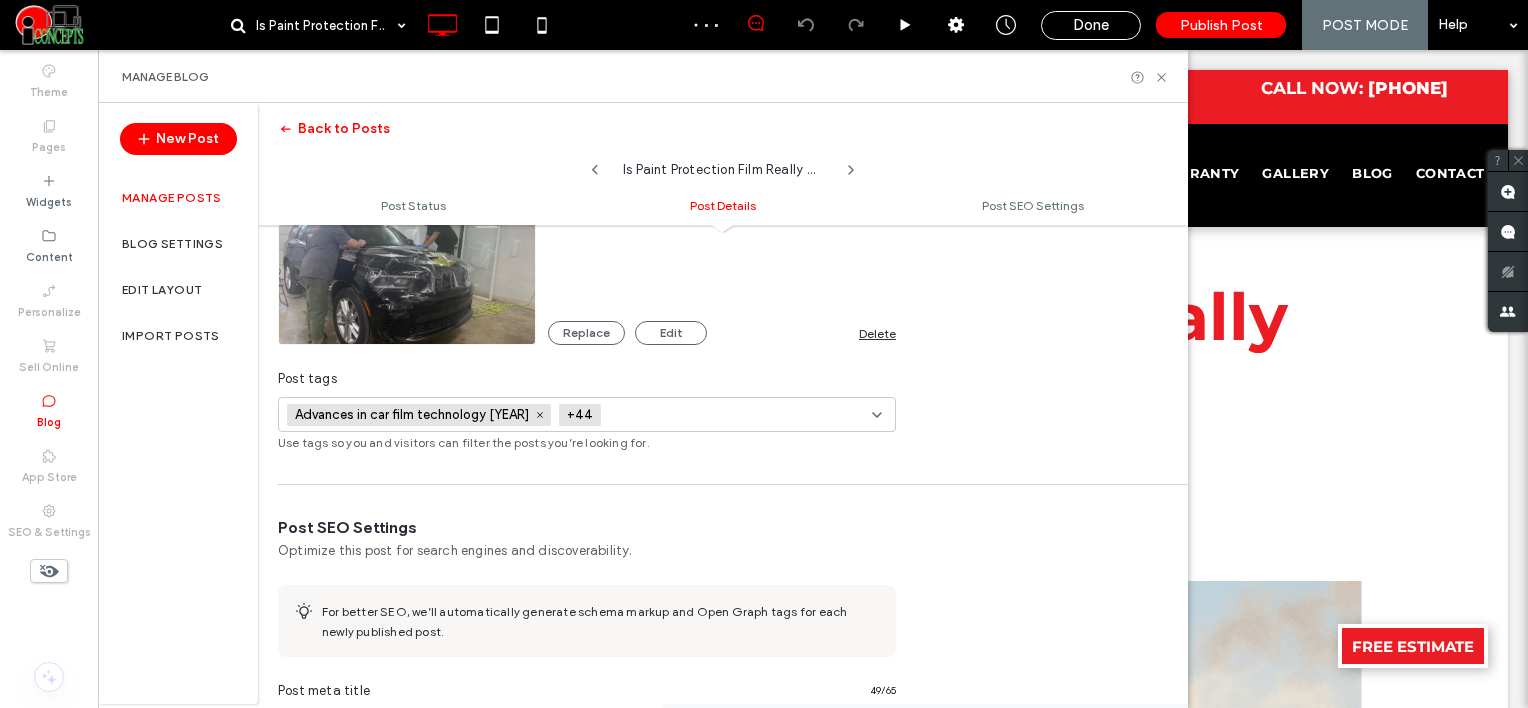 scroll, scrollTop: 0, scrollLeft: 0, axis: both 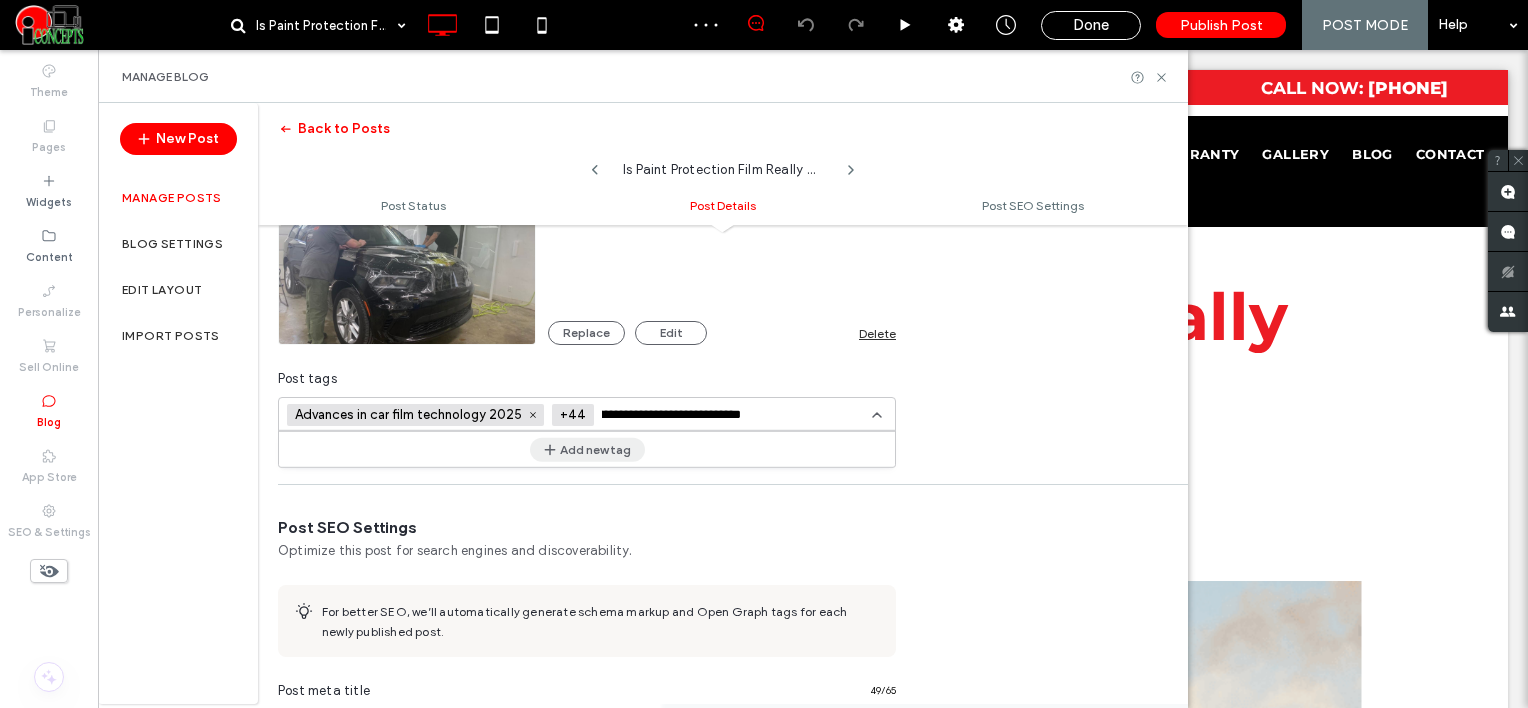 type on "**********" 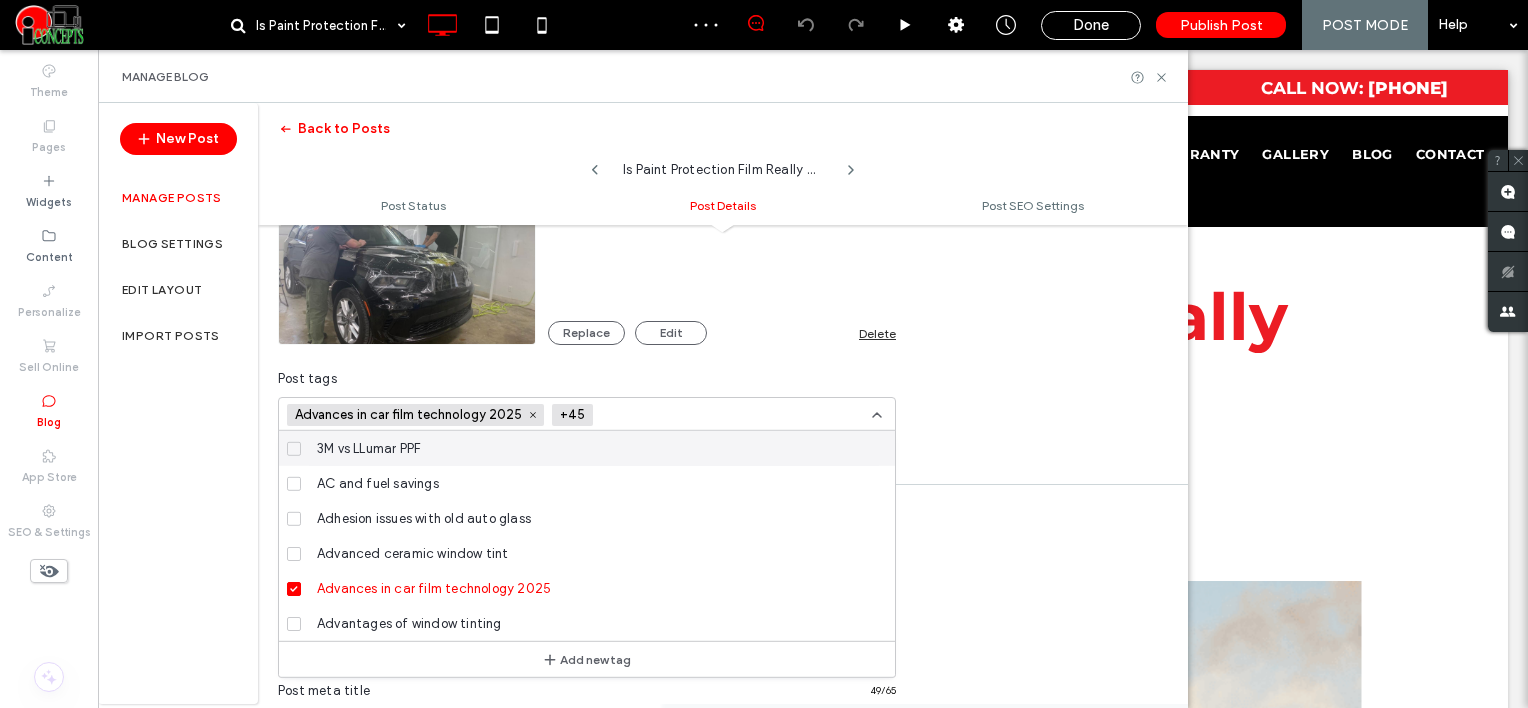 scroll, scrollTop: 0, scrollLeft: 0, axis: both 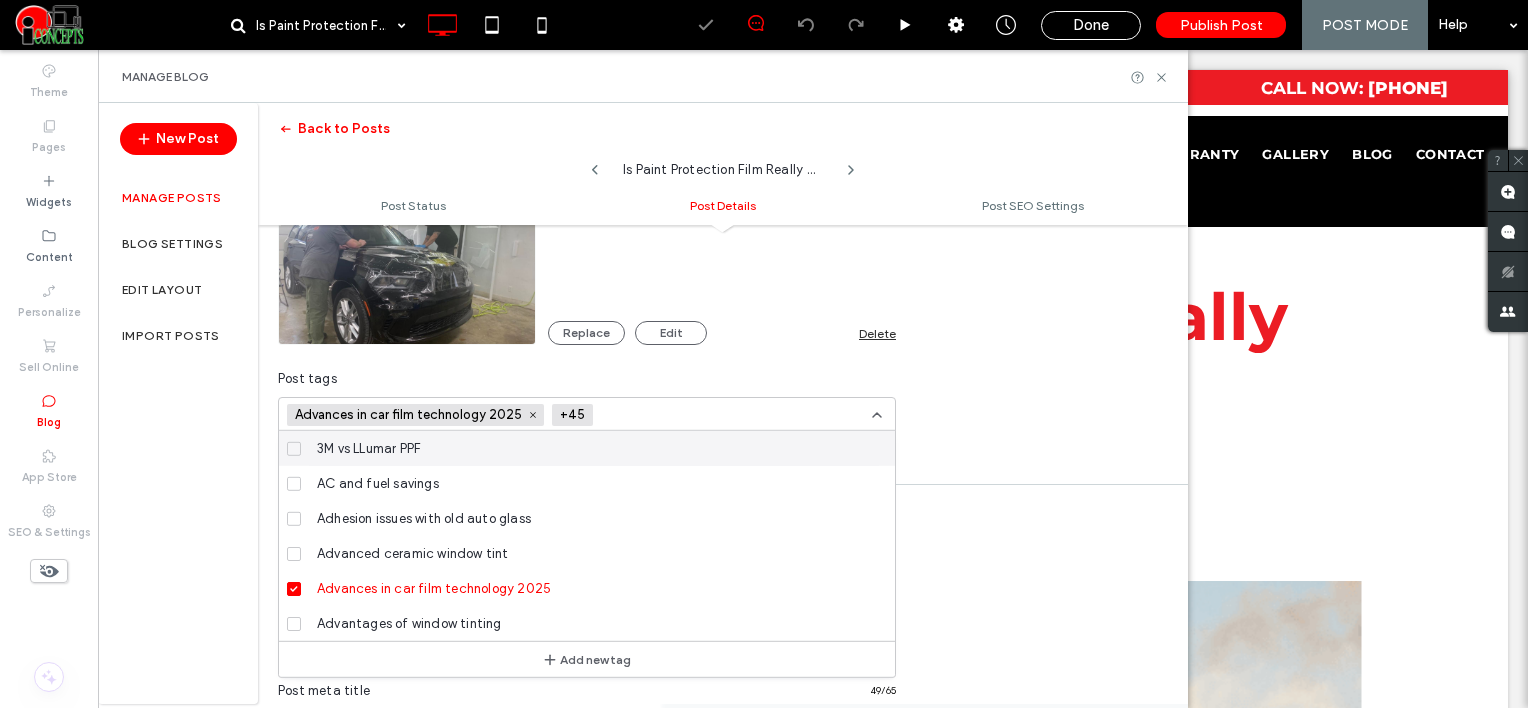 click at bounding box center [674, 415] 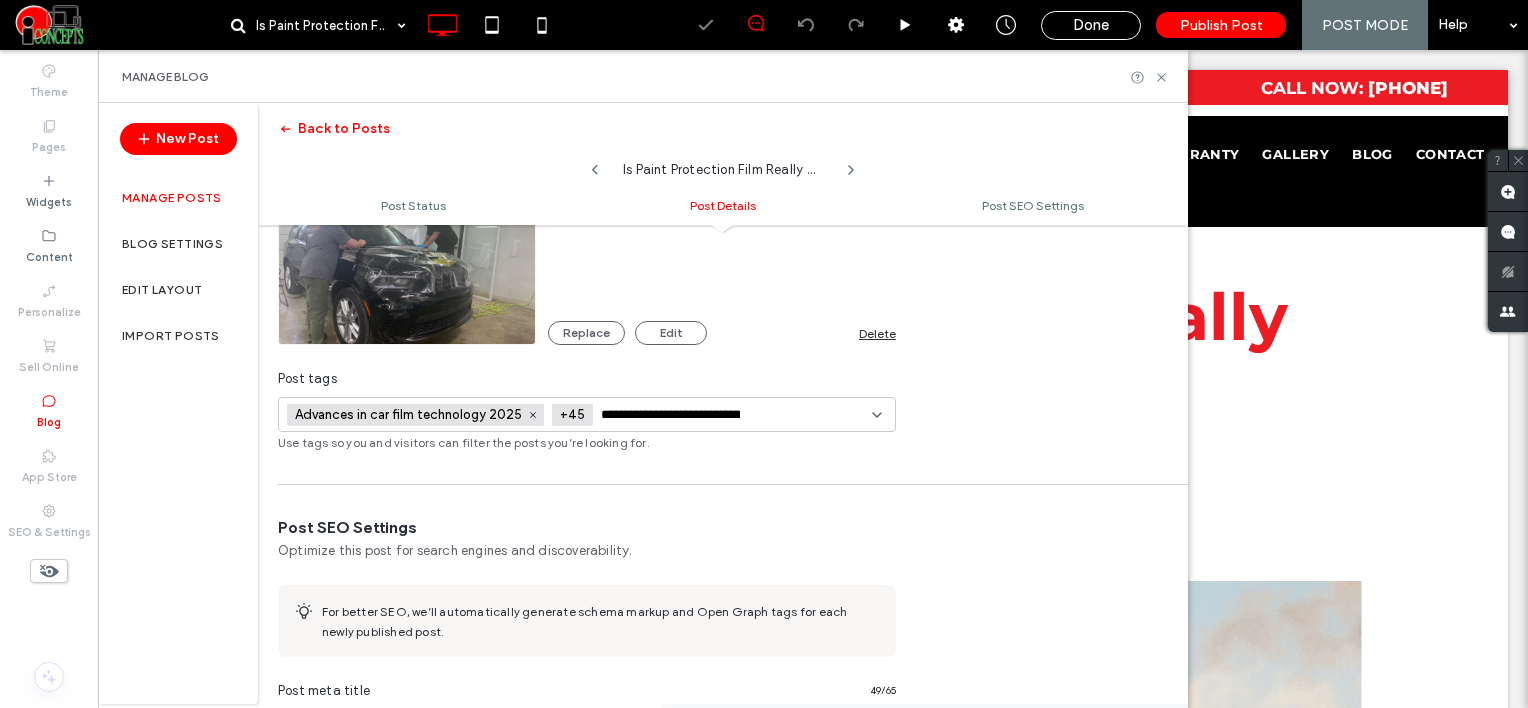 scroll, scrollTop: 0, scrollLeft: 0, axis: both 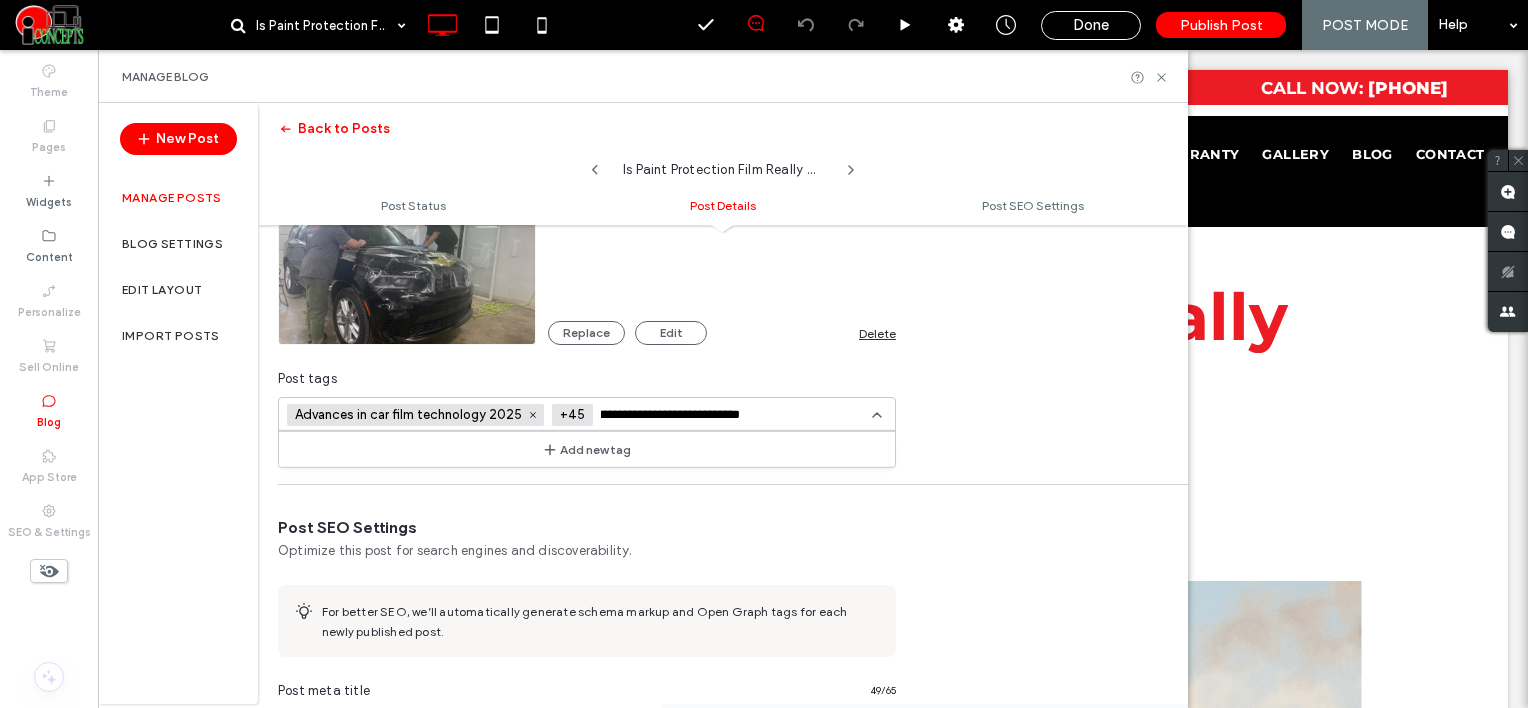 type on "**********" 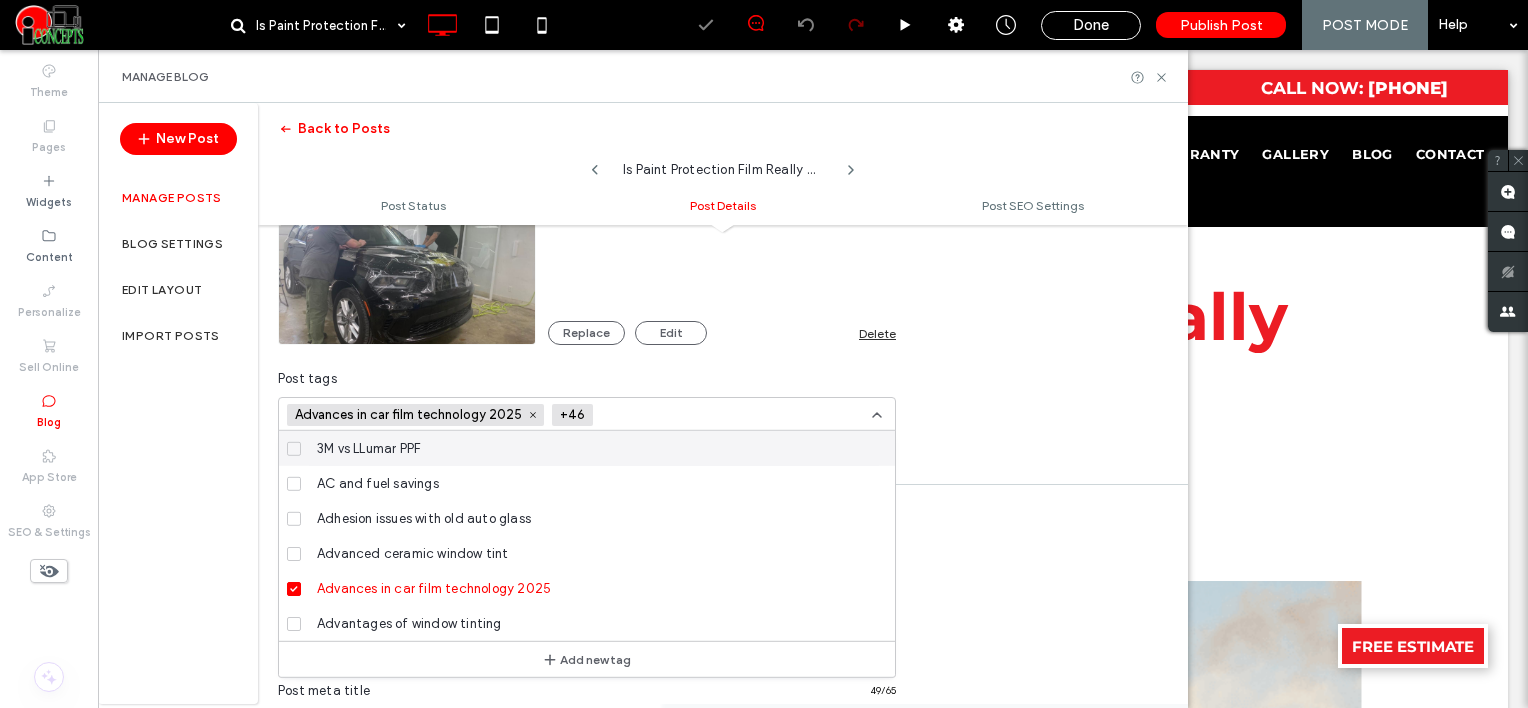 scroll, scrollTop: 0, scrollLeft: 0, axis: both 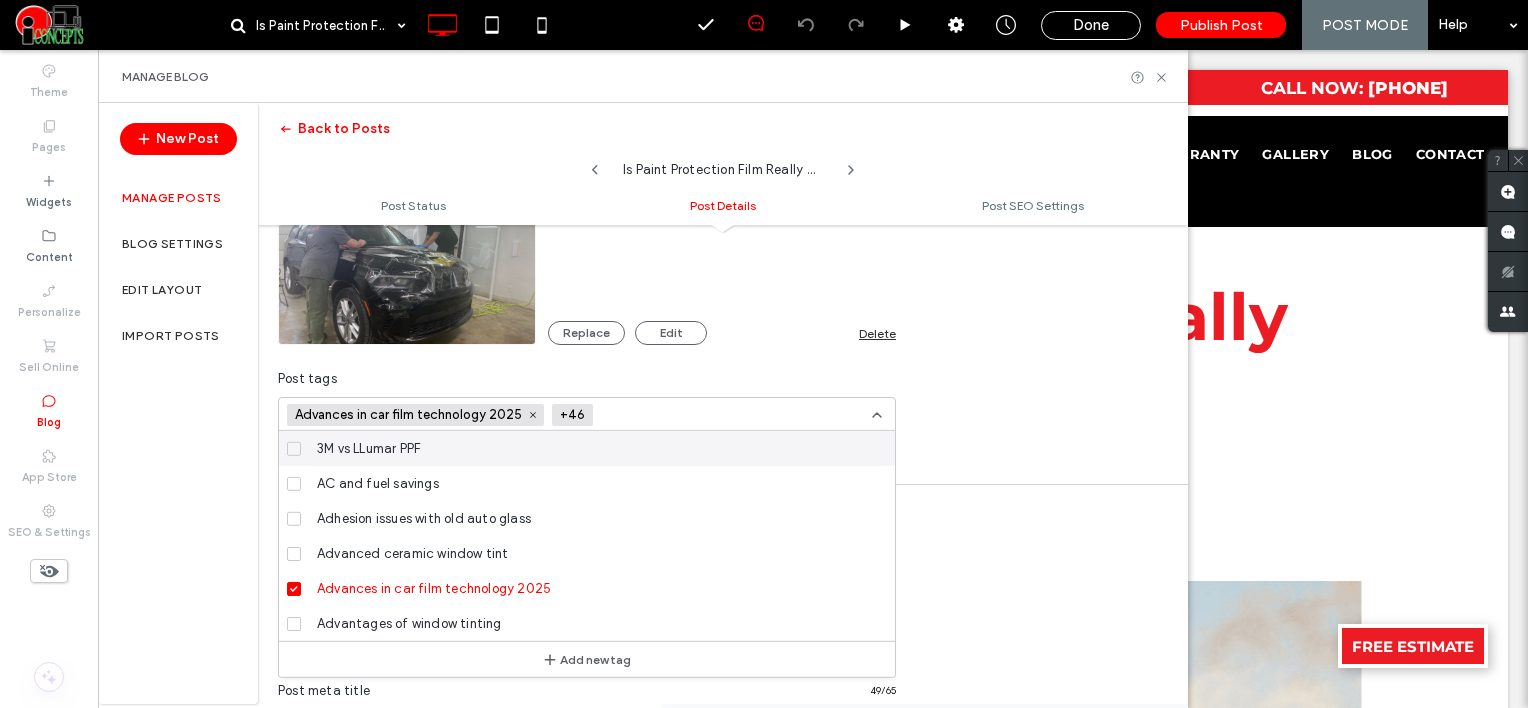 click at bounding box center [674, 415] 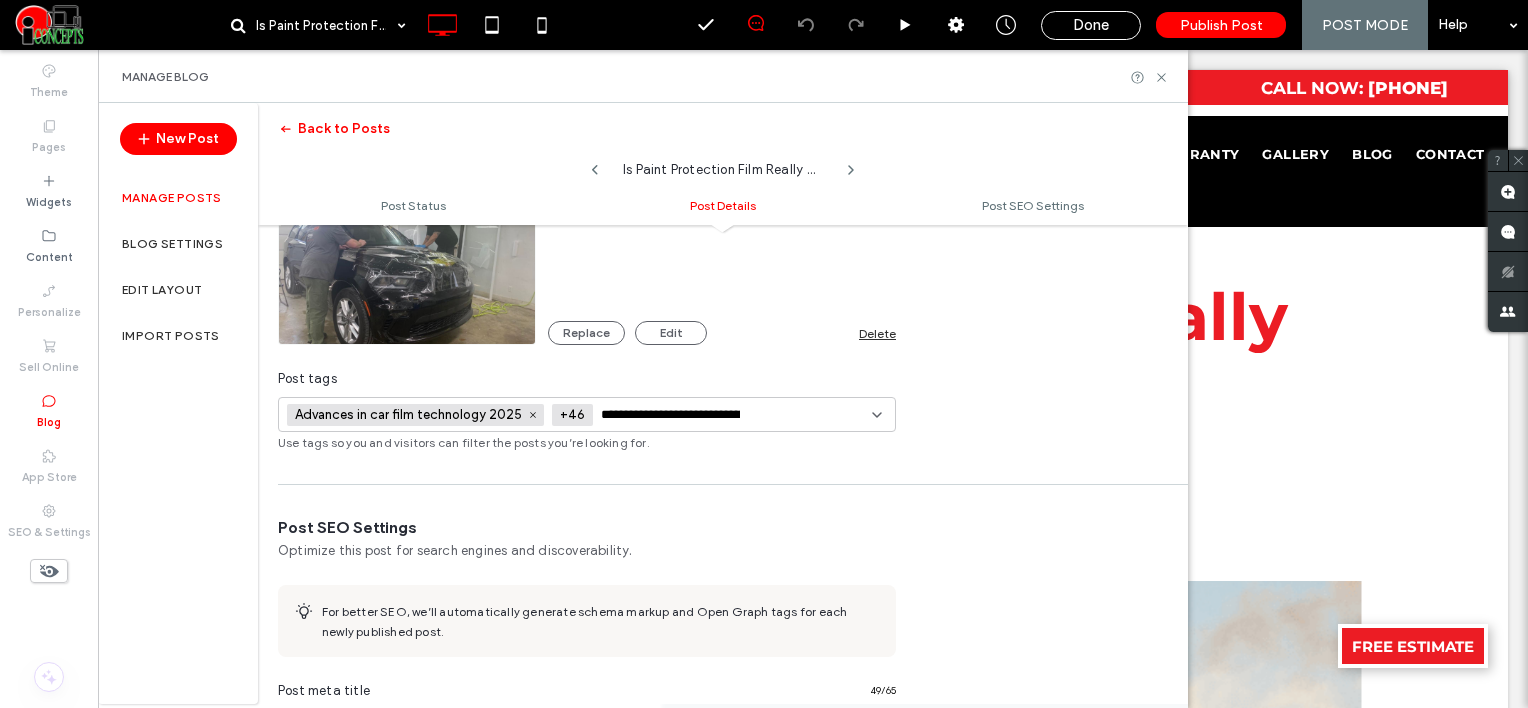 scroll, scrollTop: 0, scrollLeft: 101, axis: horizontal 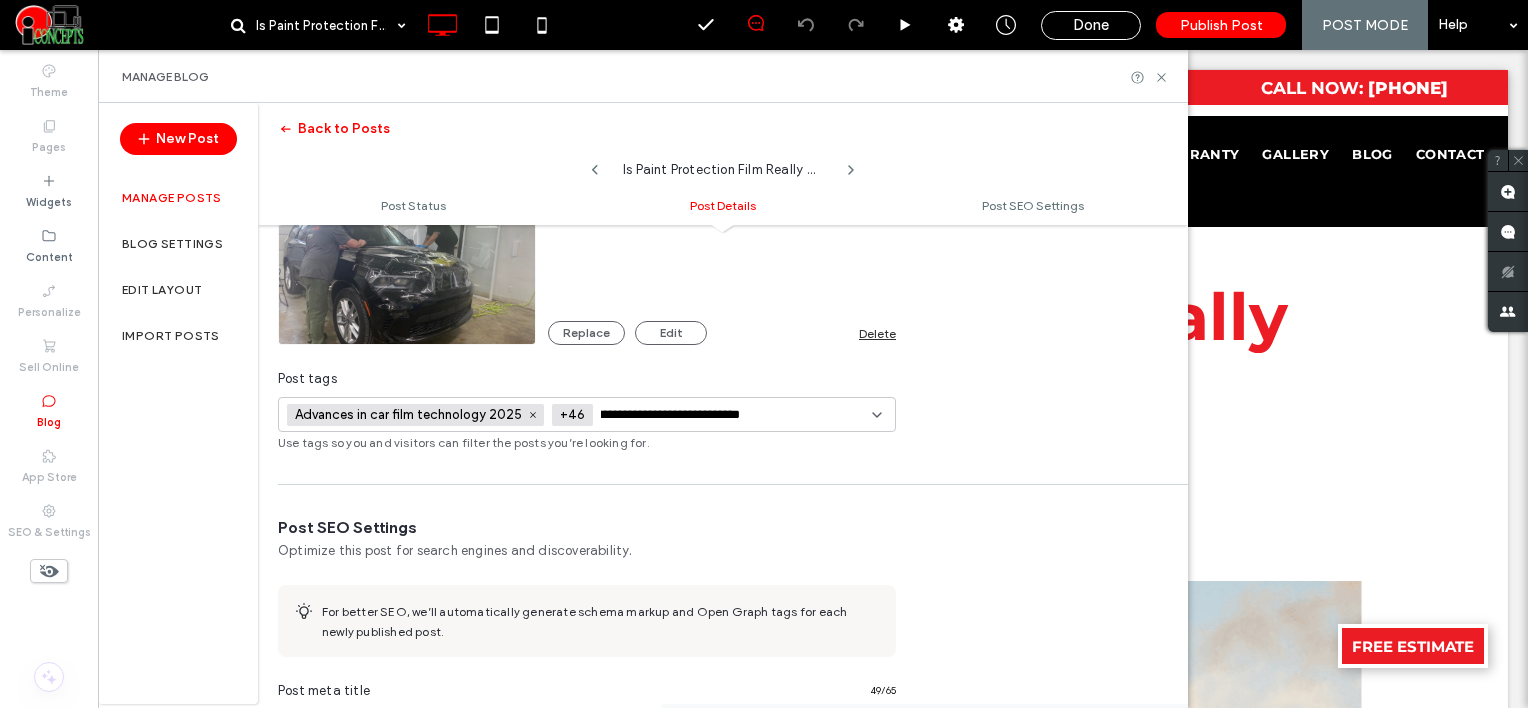 type on "**********" 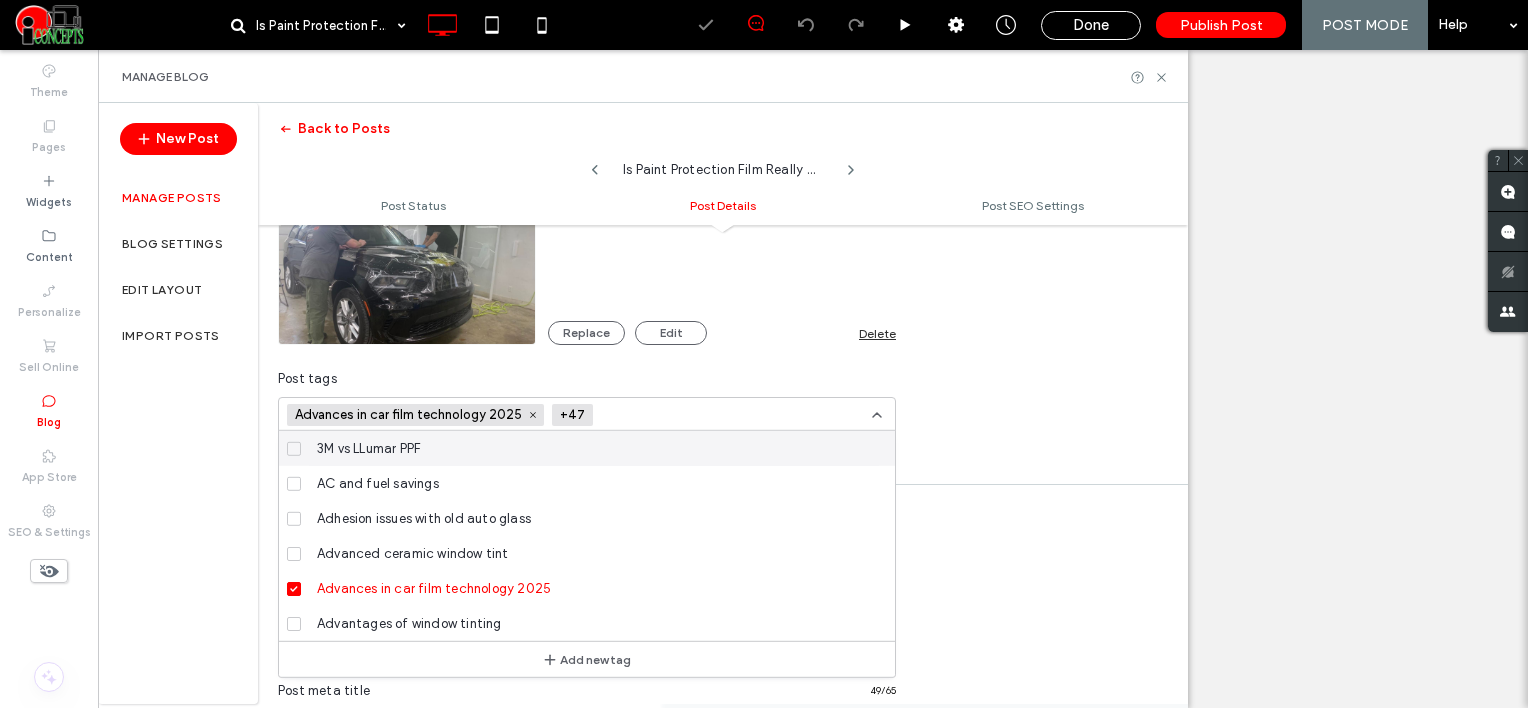 scroll, scrollTop: 0, scrollLeft: 0, axis: both 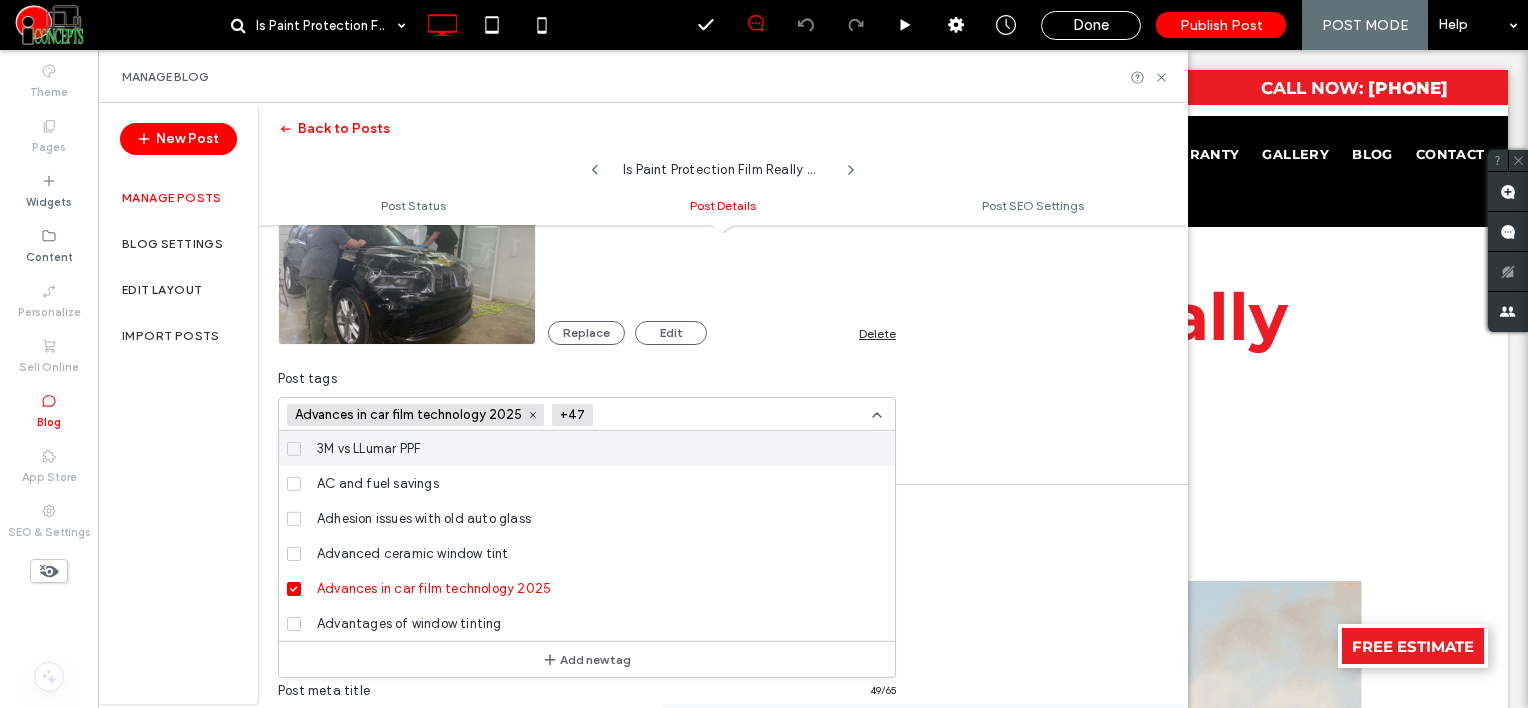 click at bounding box center [674, 415] 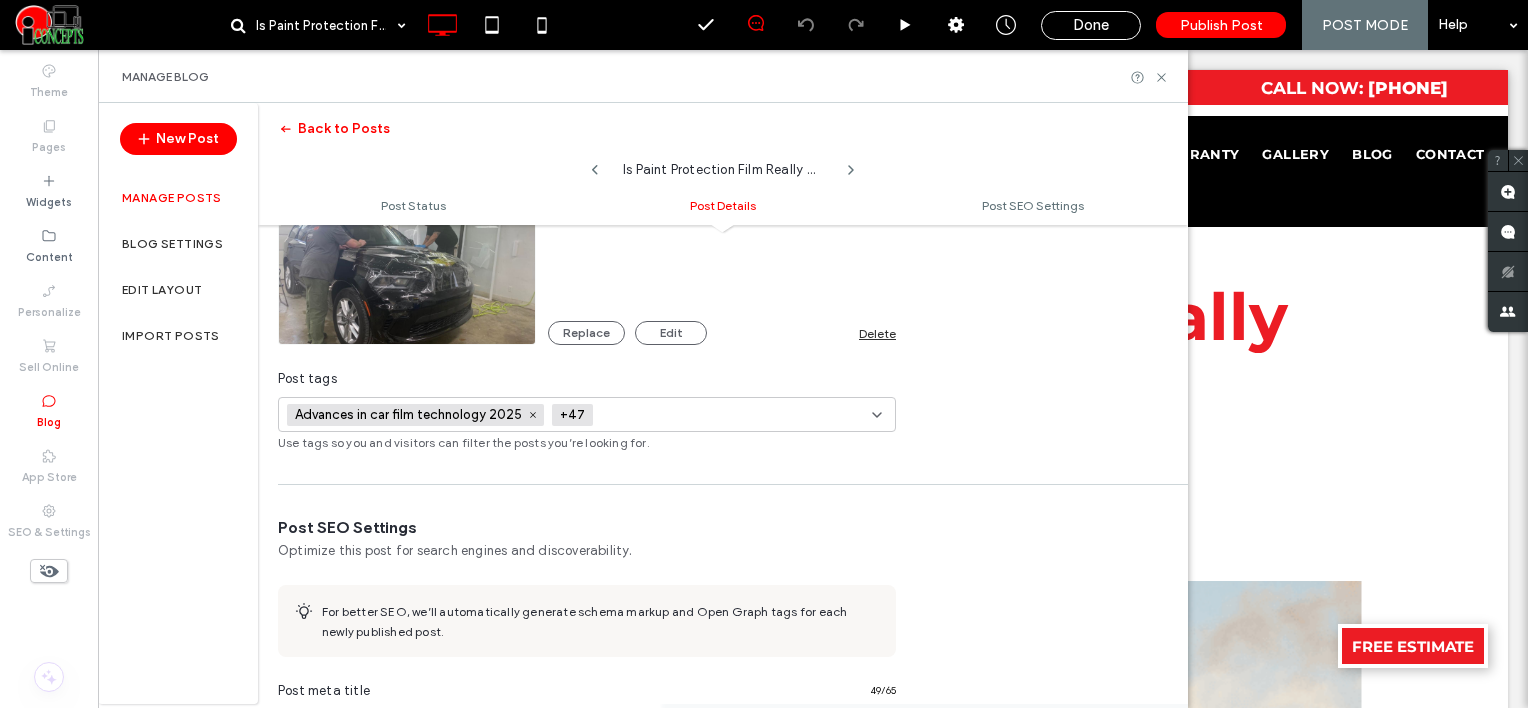 paste on "**********" 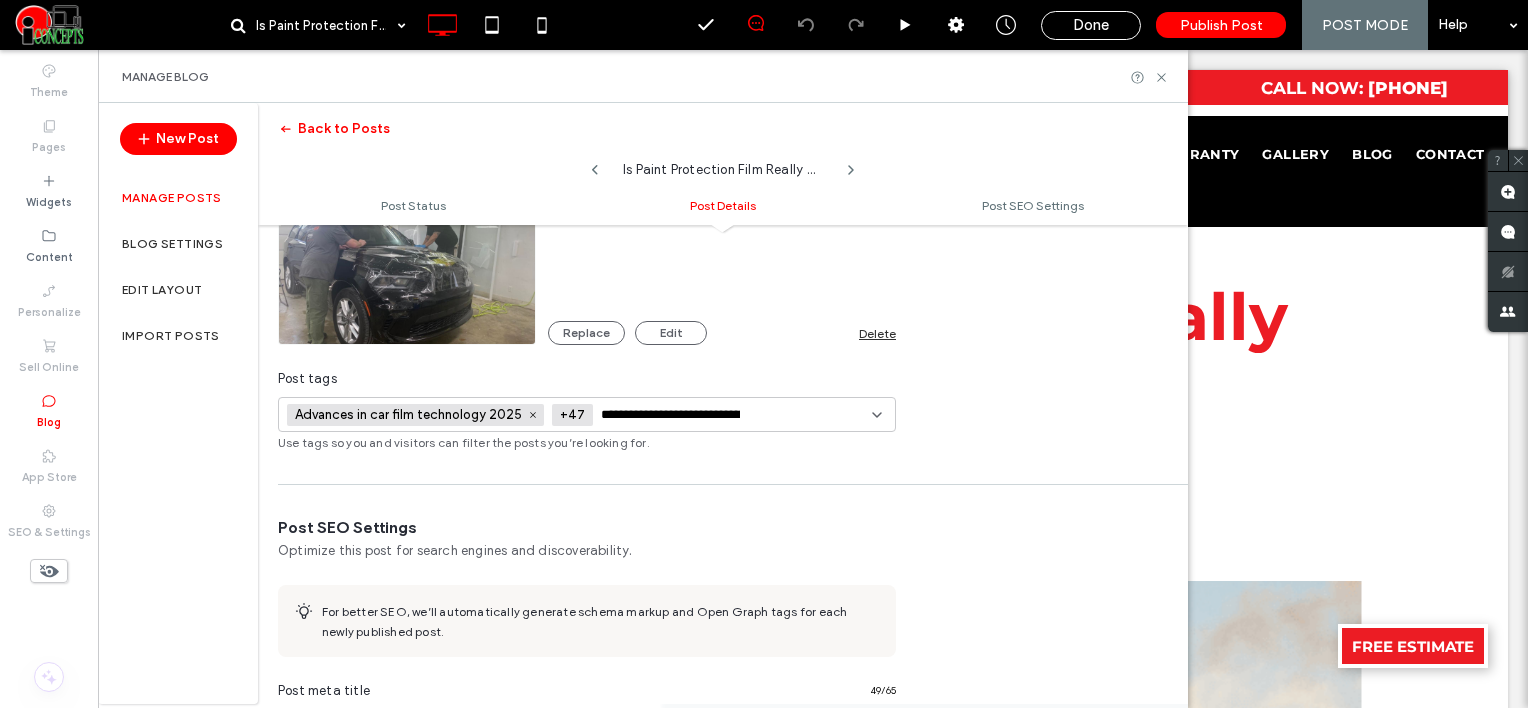 scroll, scrollTop: 0, scrollLeft: 100, axis: horizontal 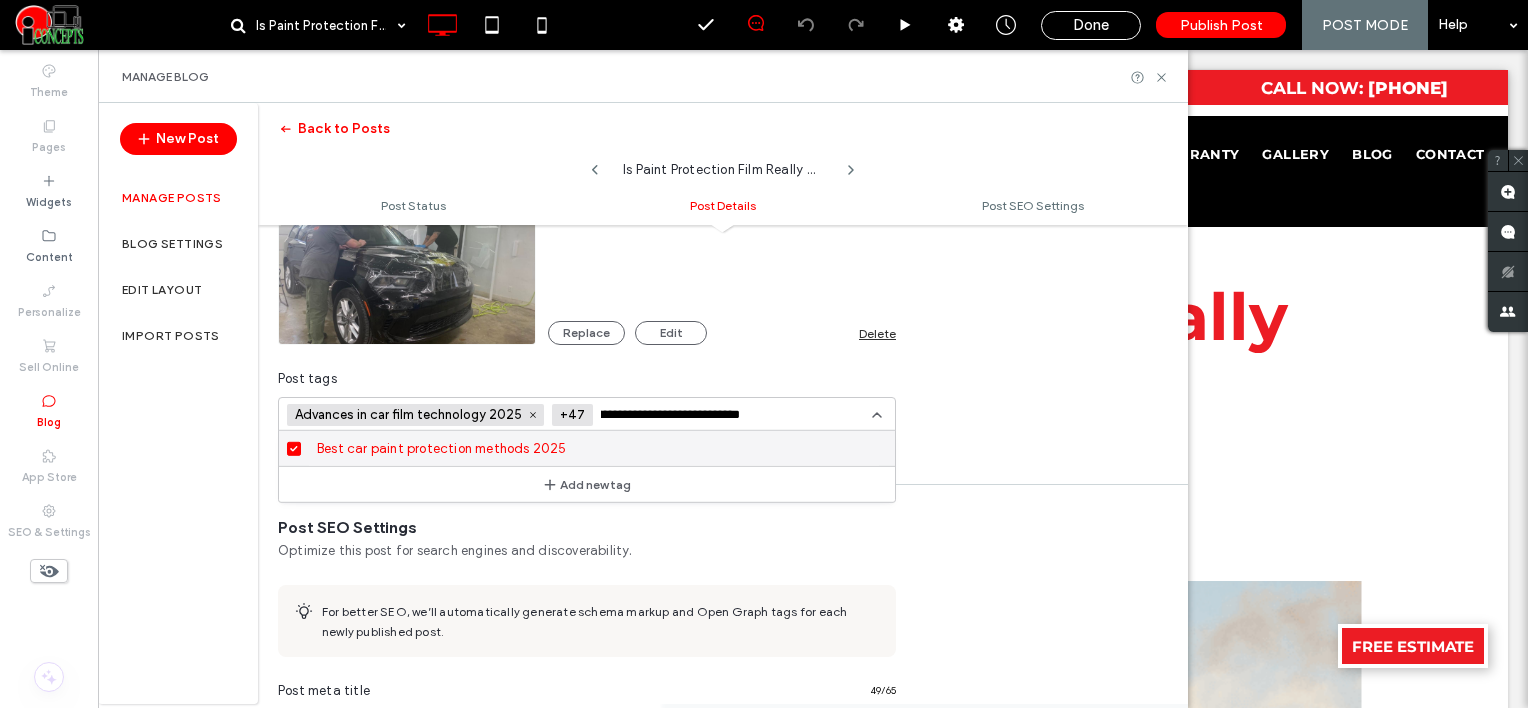 type on "**********" 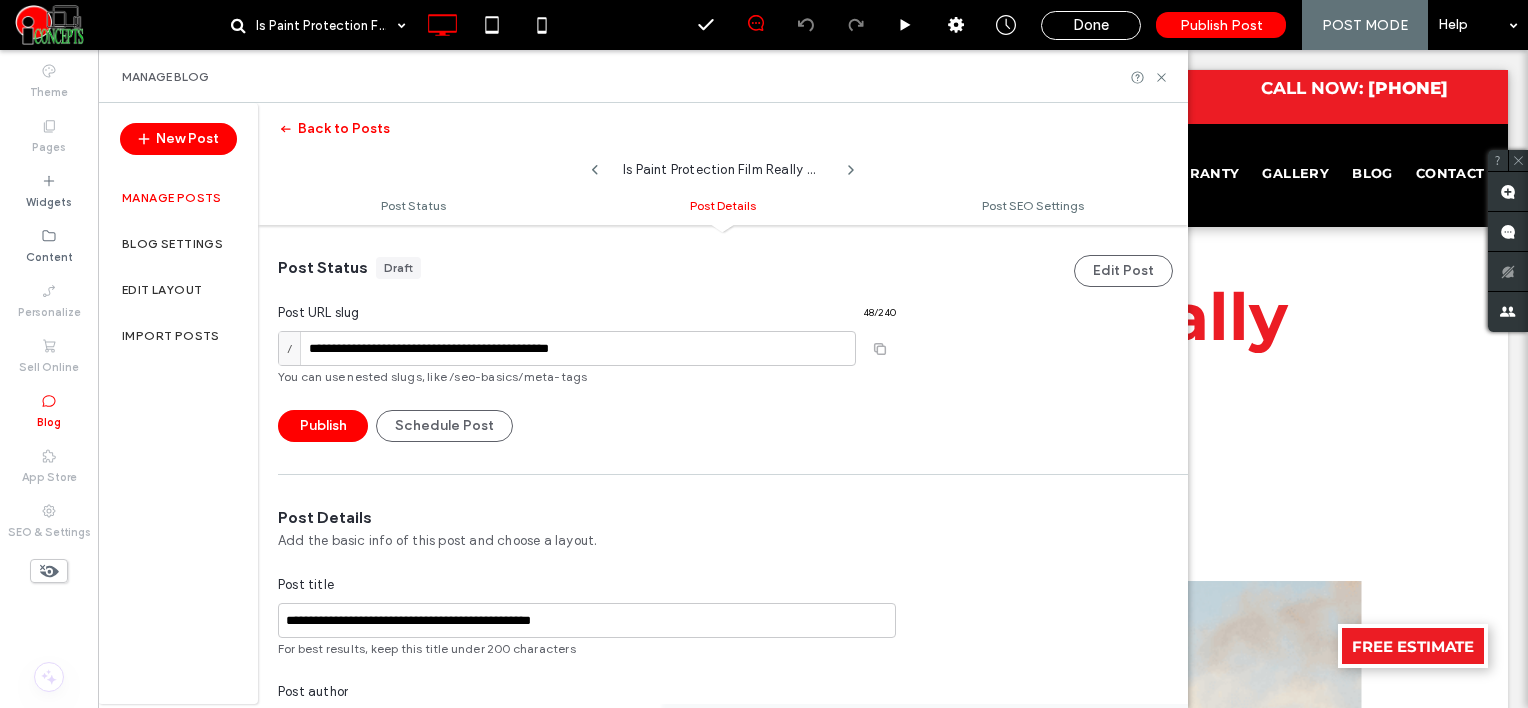 scroll, scrollTop: 0, scrollLeft: 0, axis: both 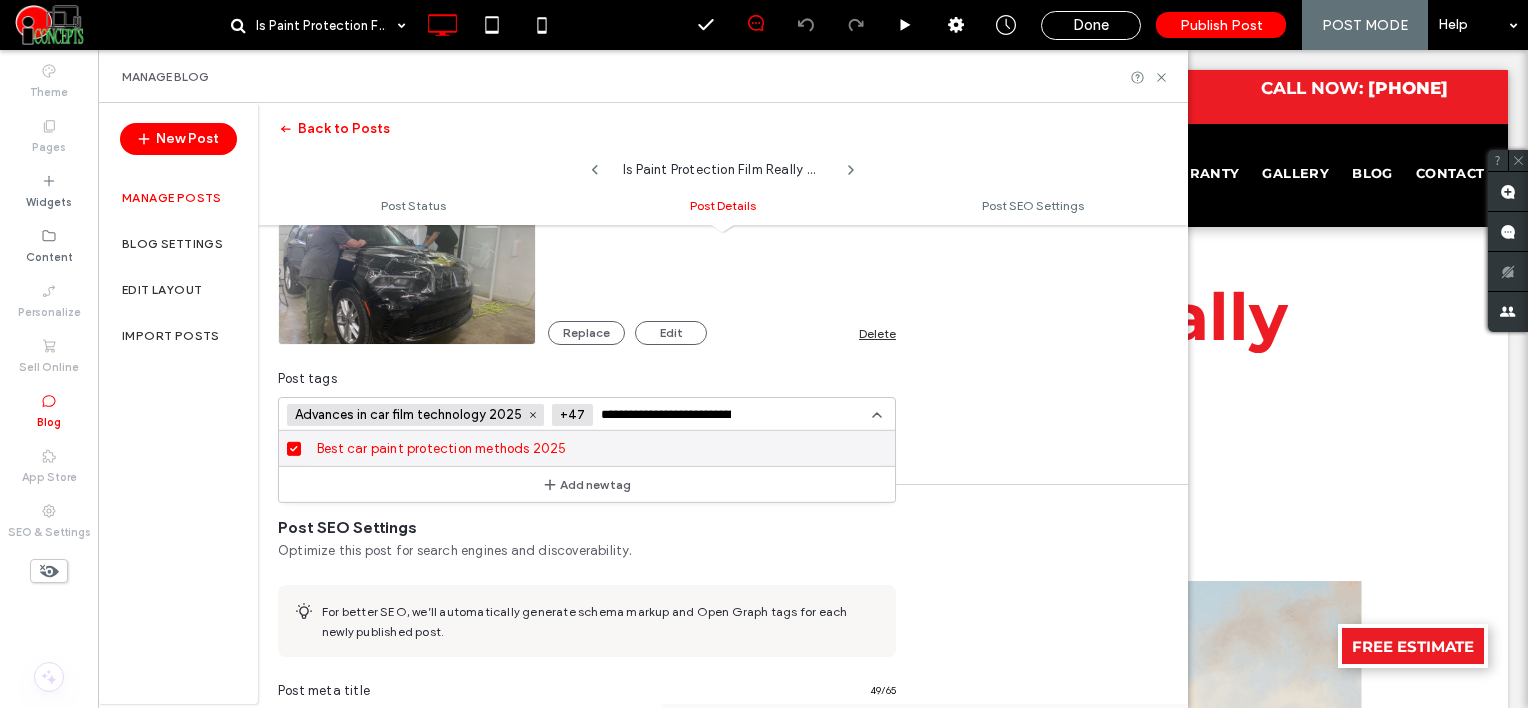 click on "**********" at bounding box center (670, 415) 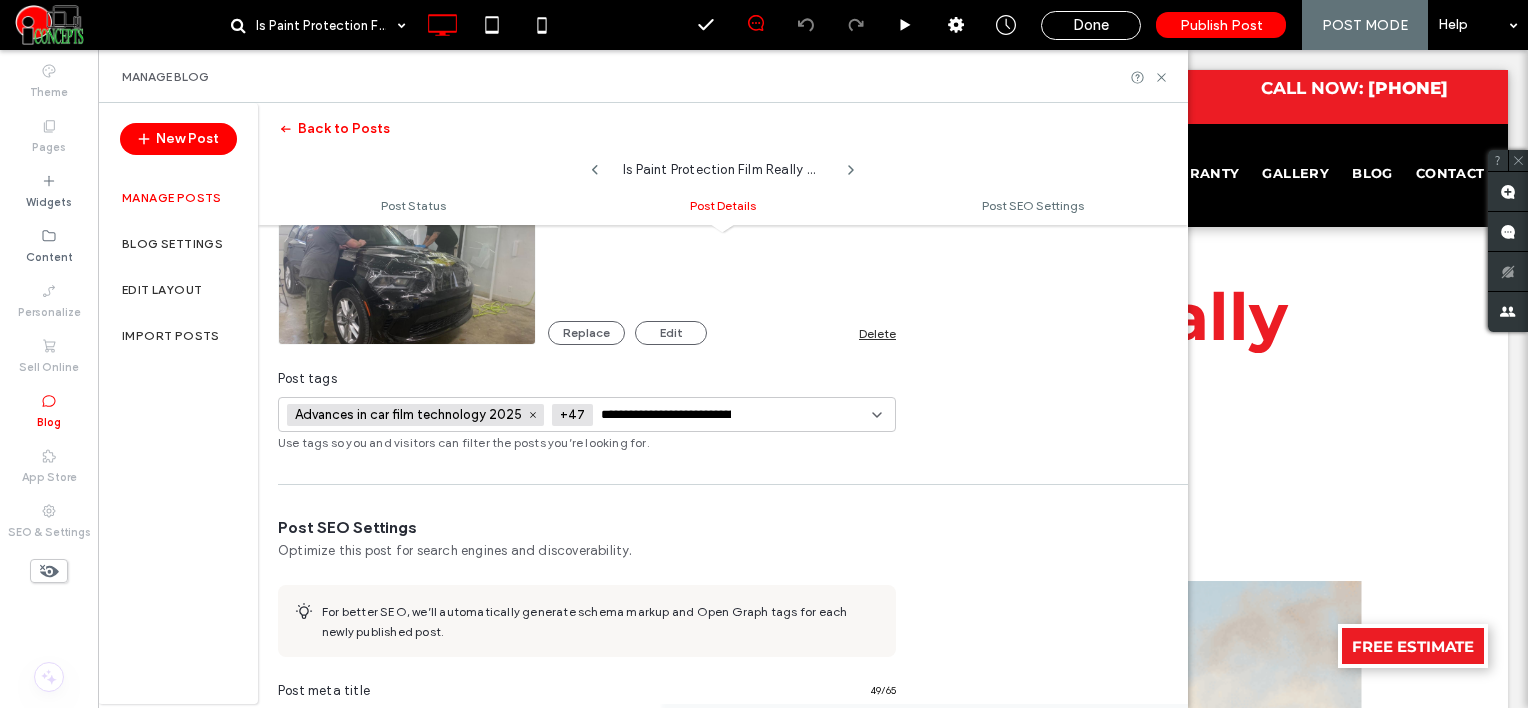 paste 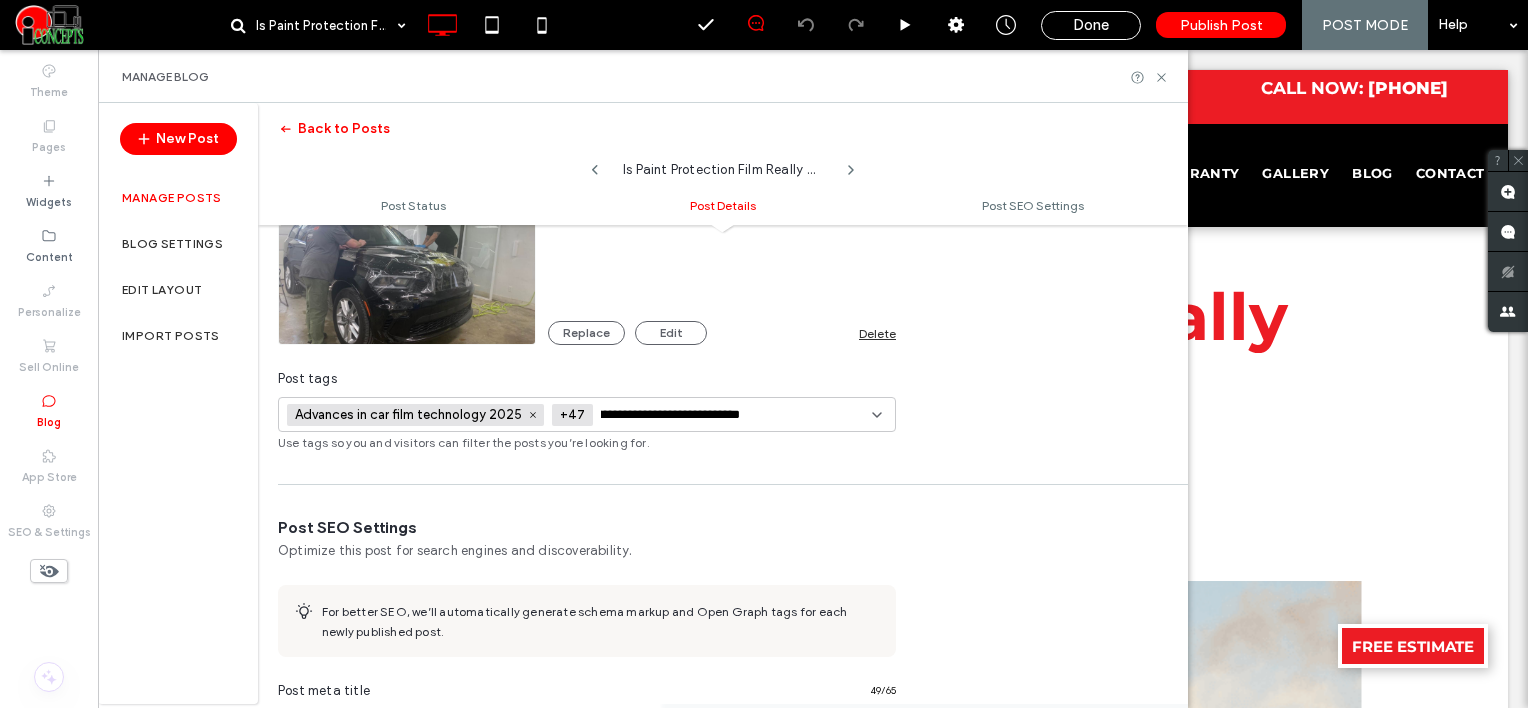 type on "**********" 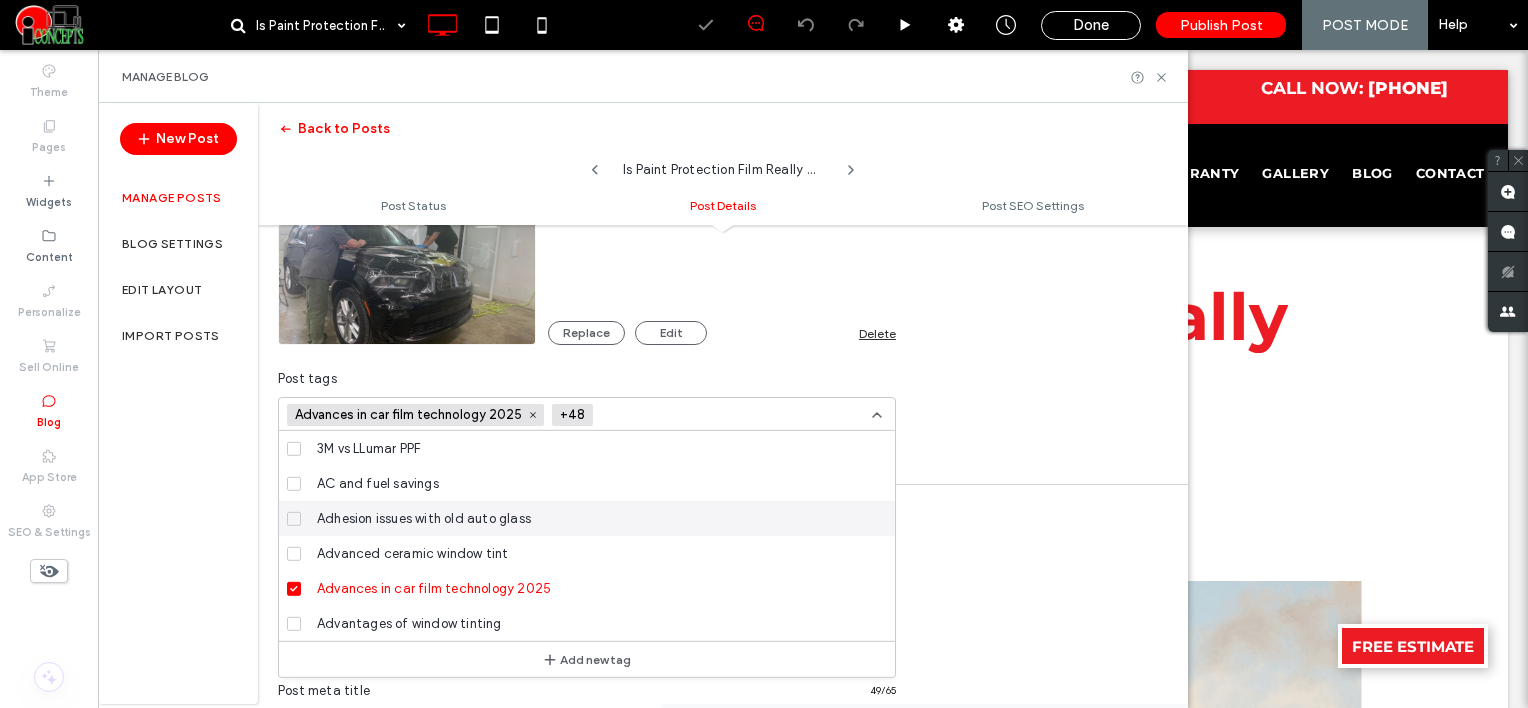 scroll, scrollTop: 0, scrollLeft: 0, axis: both 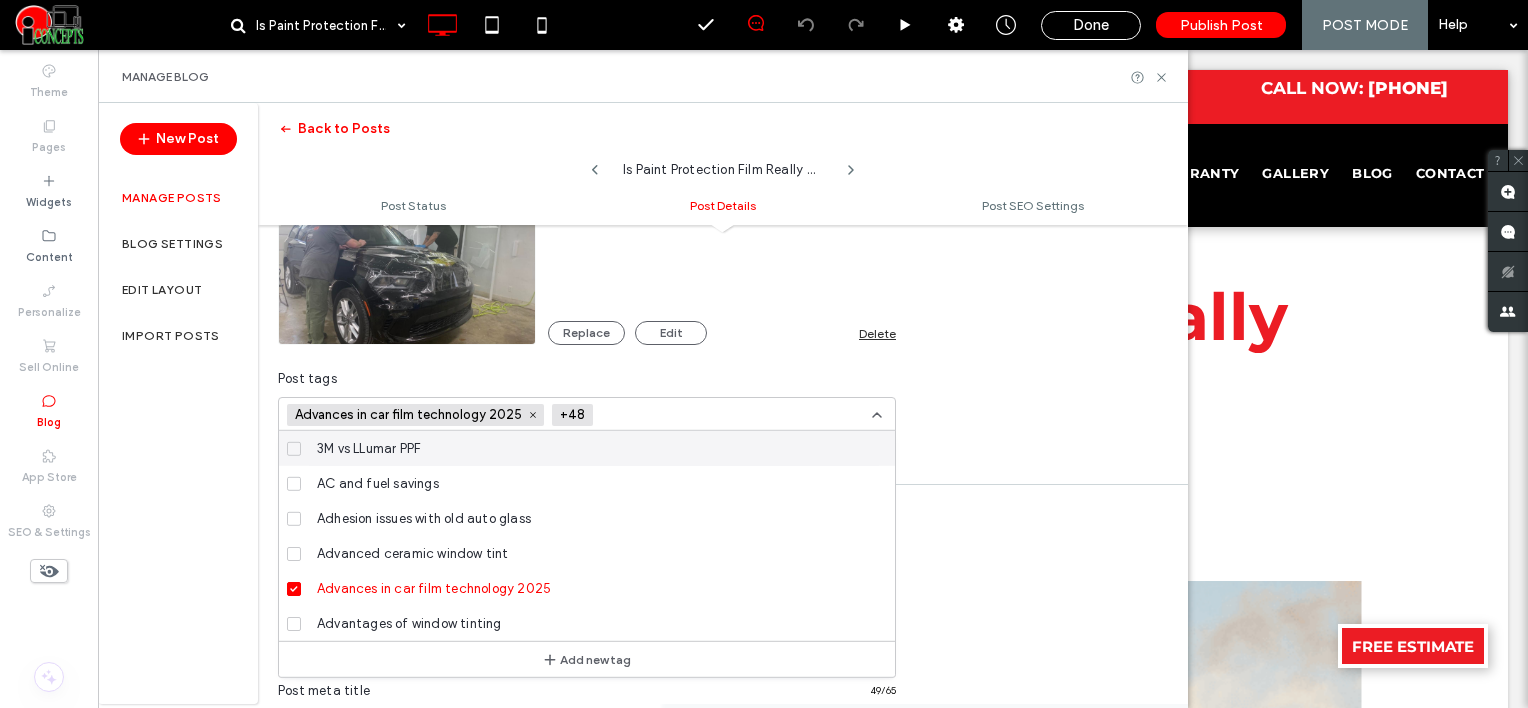 click at bounding box center (674, 415) 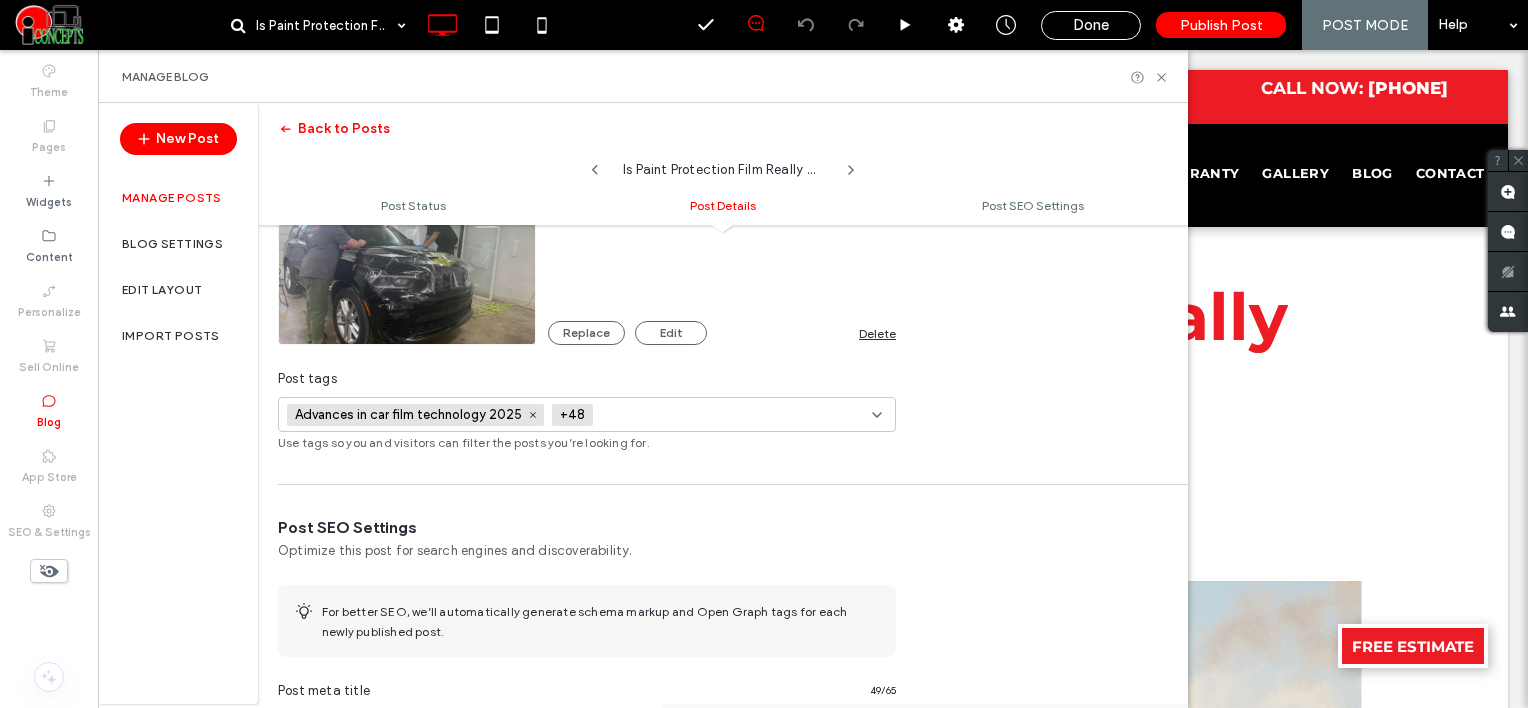 paste on "**********" 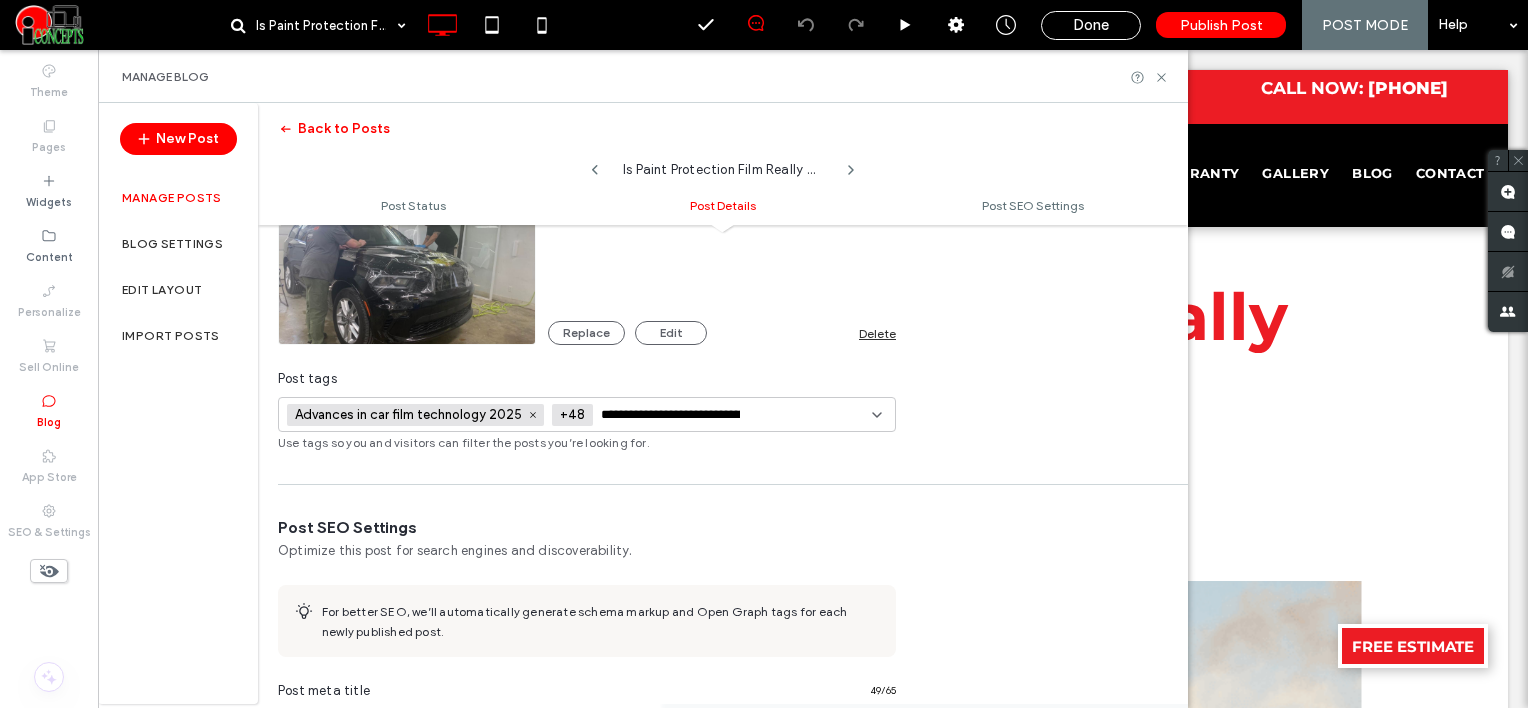 scroll, scrollTop: 0, scrollLeft: 42, axis: horizontal 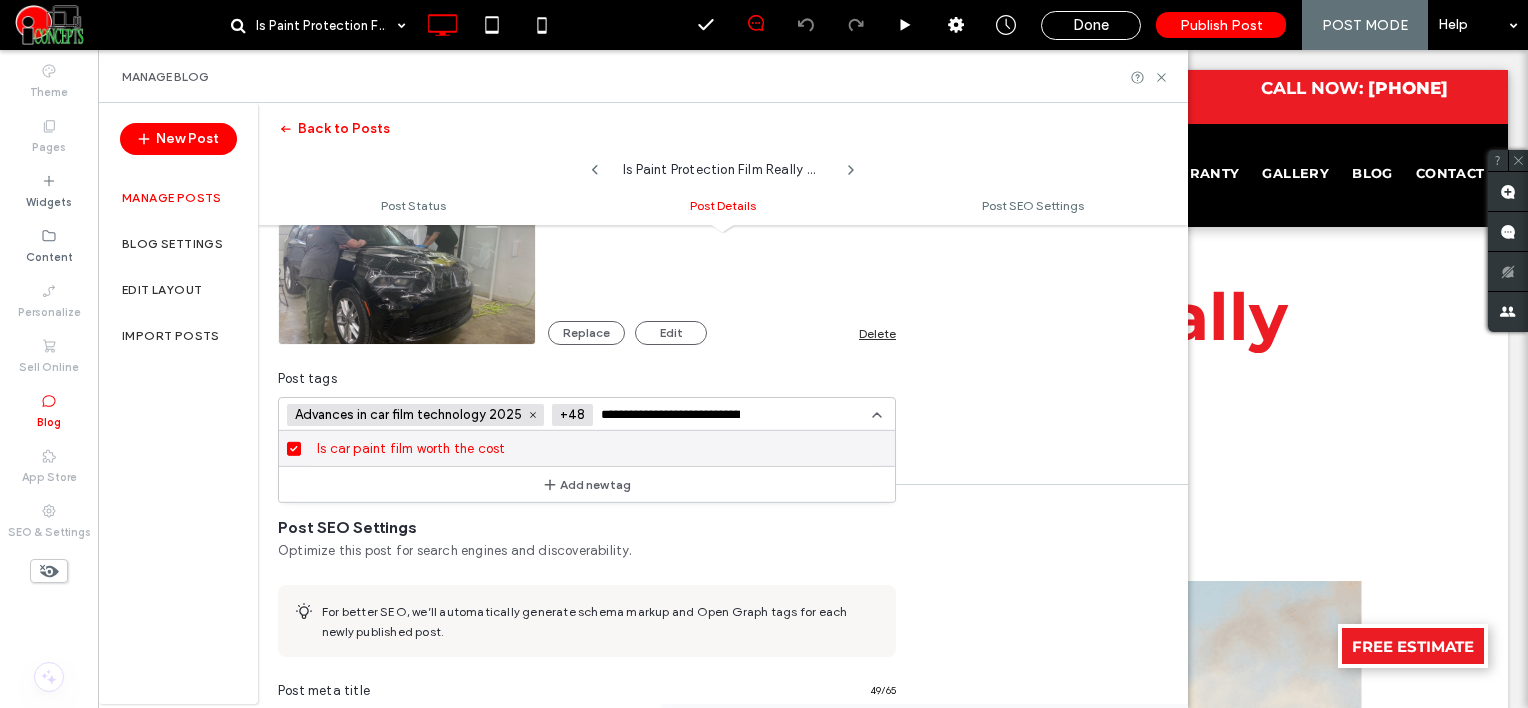 click on "**********" at bounding box center (674, 415) 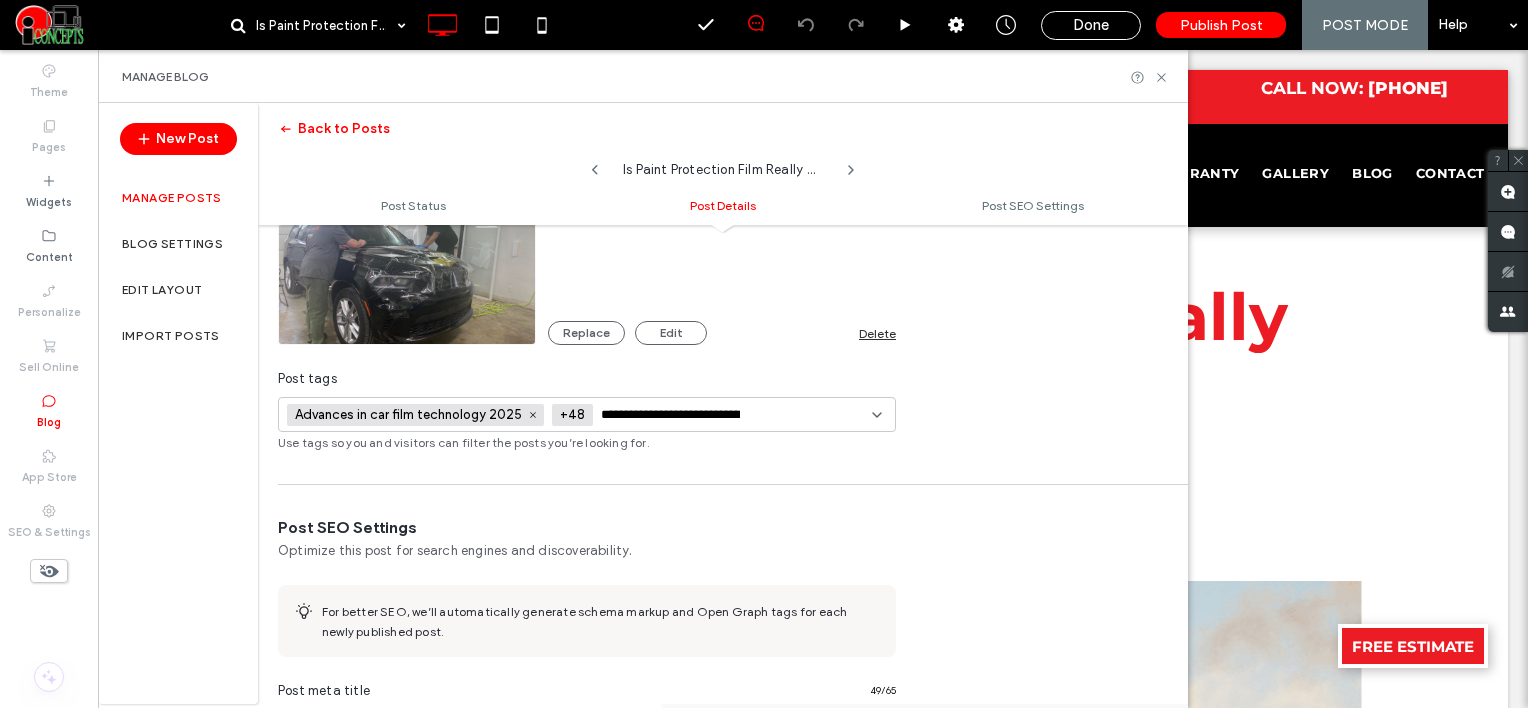paste on "*" 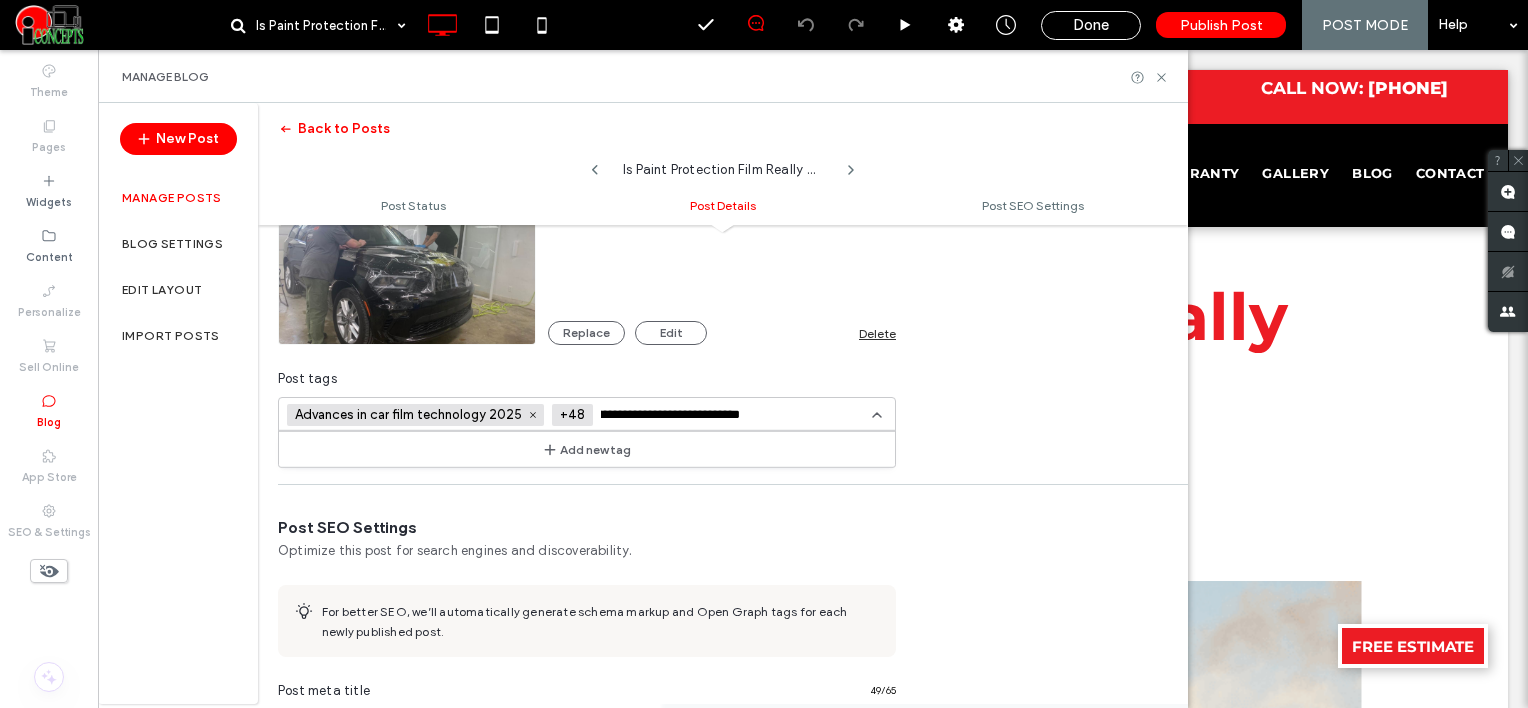 type on "**********" 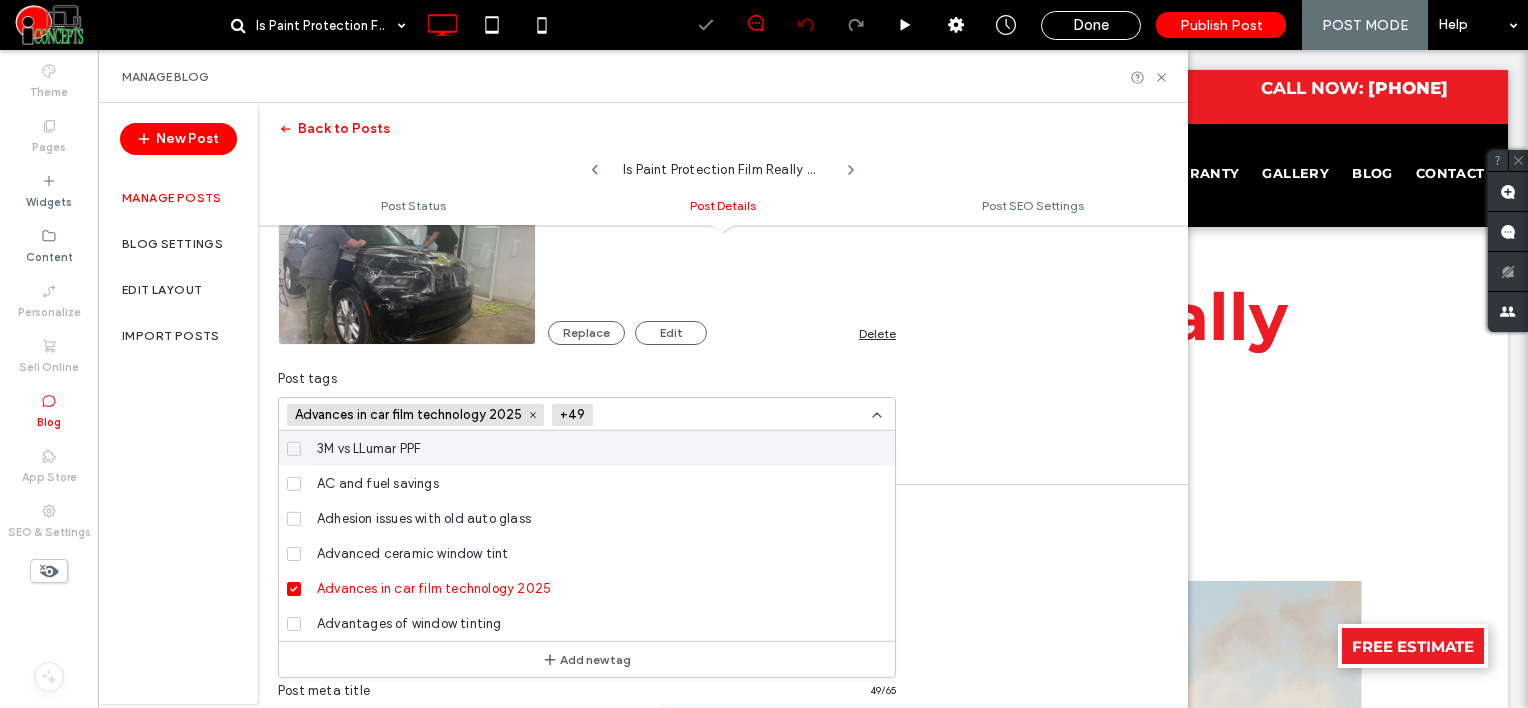 scroll, scrollTop: 0, scrollLeft: 0, axis: both 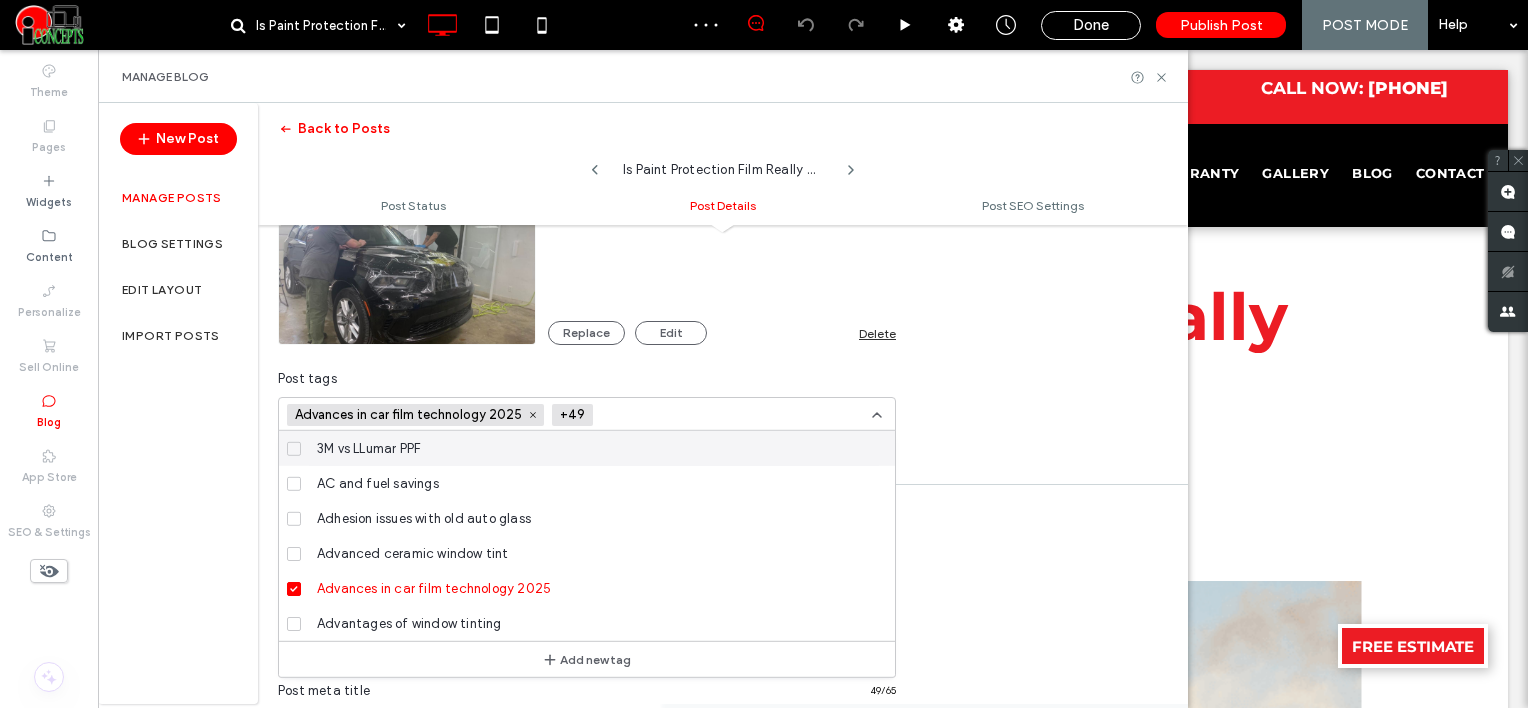 click at bounding box center (674, 415) 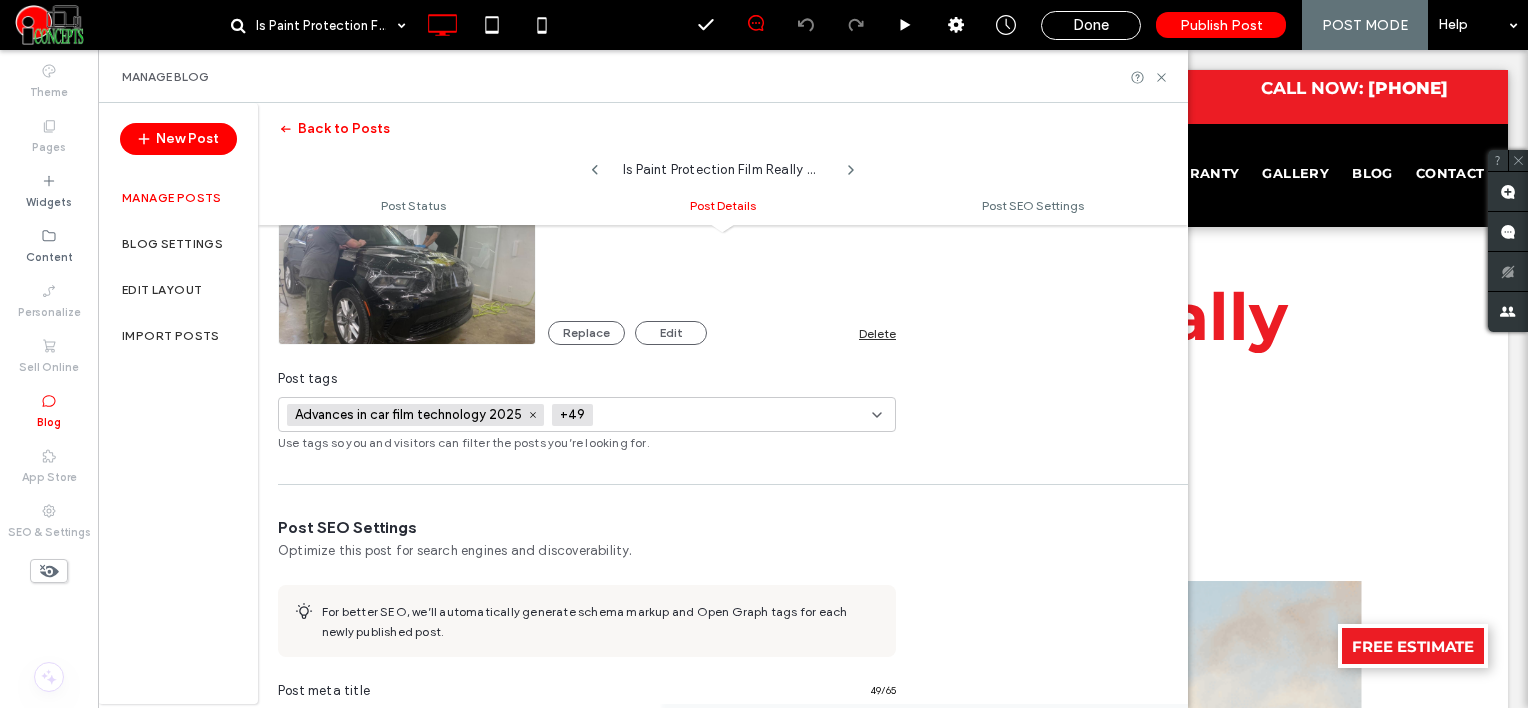 paste on "**********" 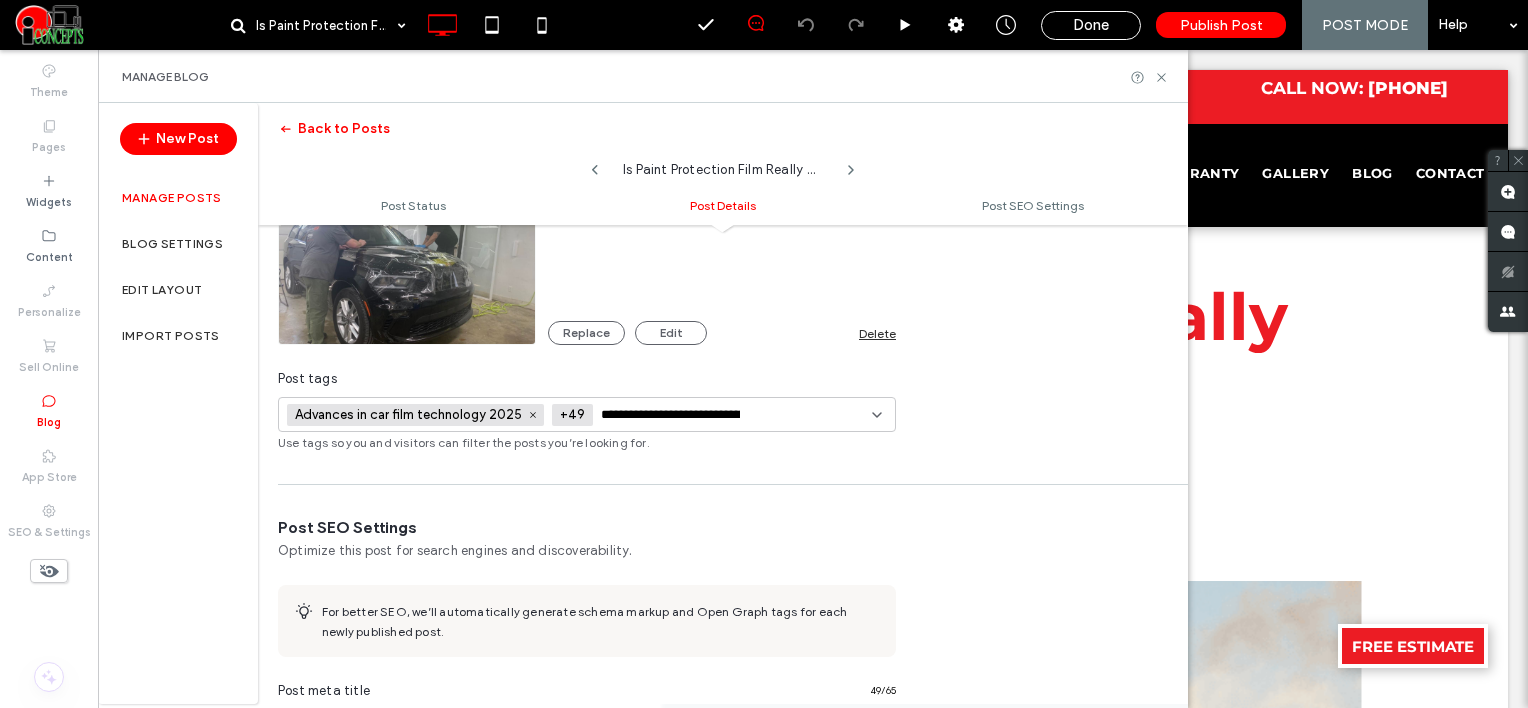 scroll, scrollTop: 0, scrollLeft: 83, axis: horizontal 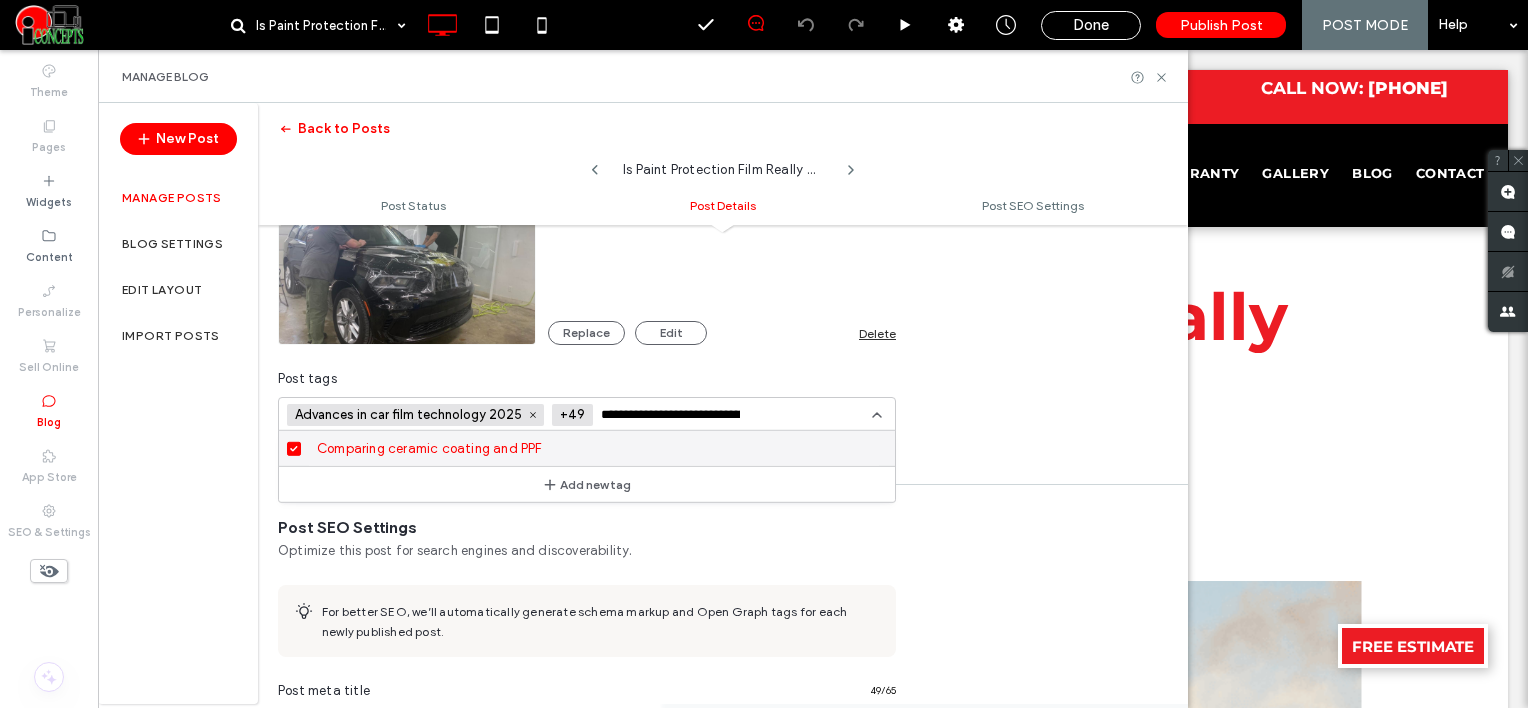 paste on "*" 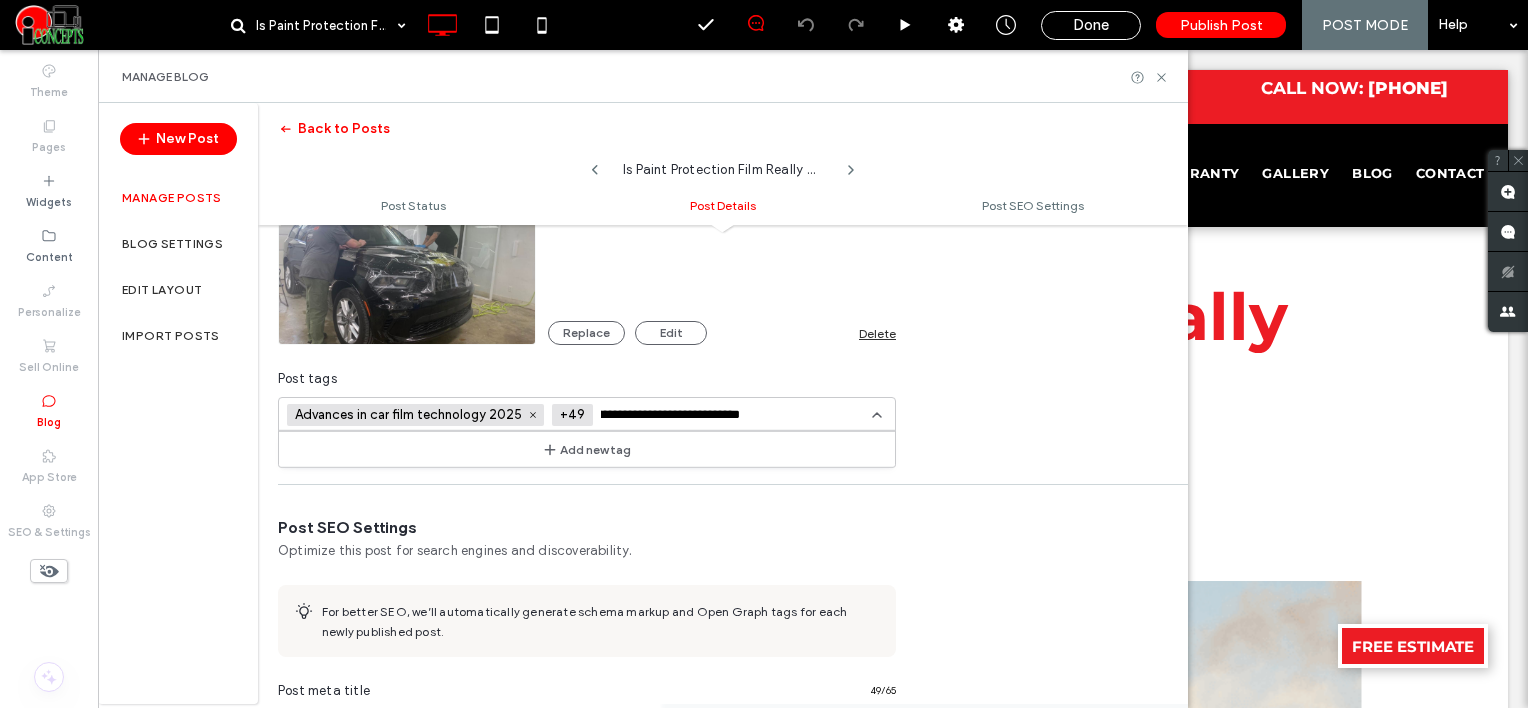 type on "**********" 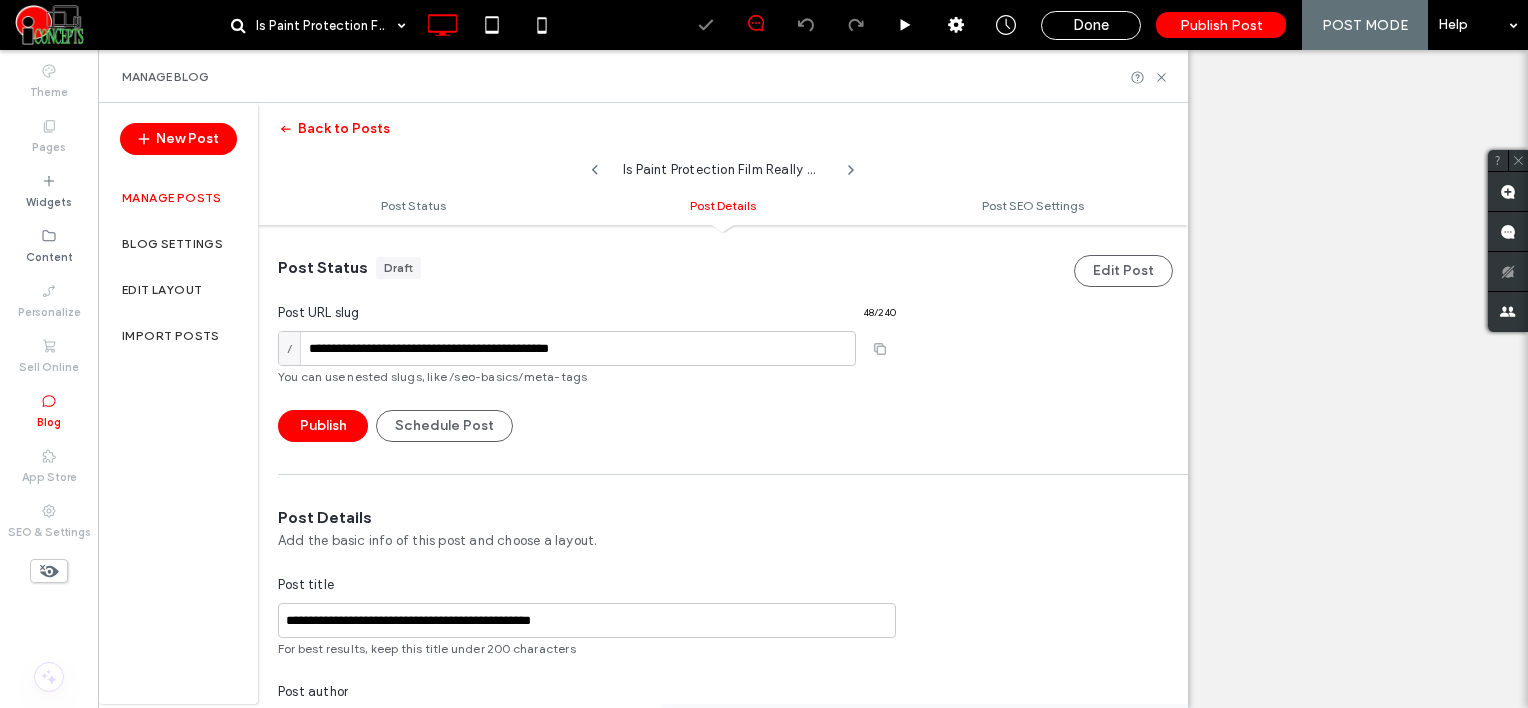 click at bounding box center [670, 1007] 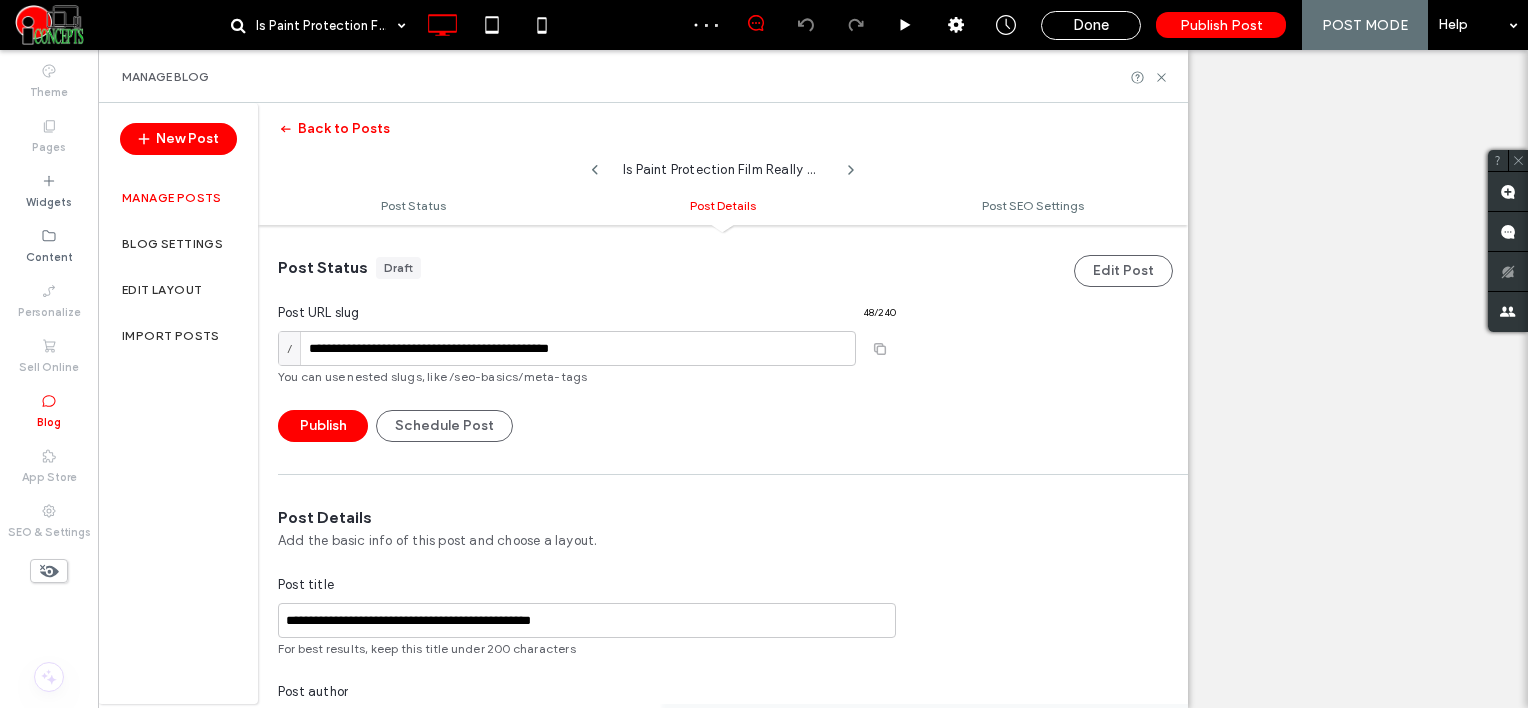 scroll, scrollTop: 0, scrollLeft: 0, axis: both 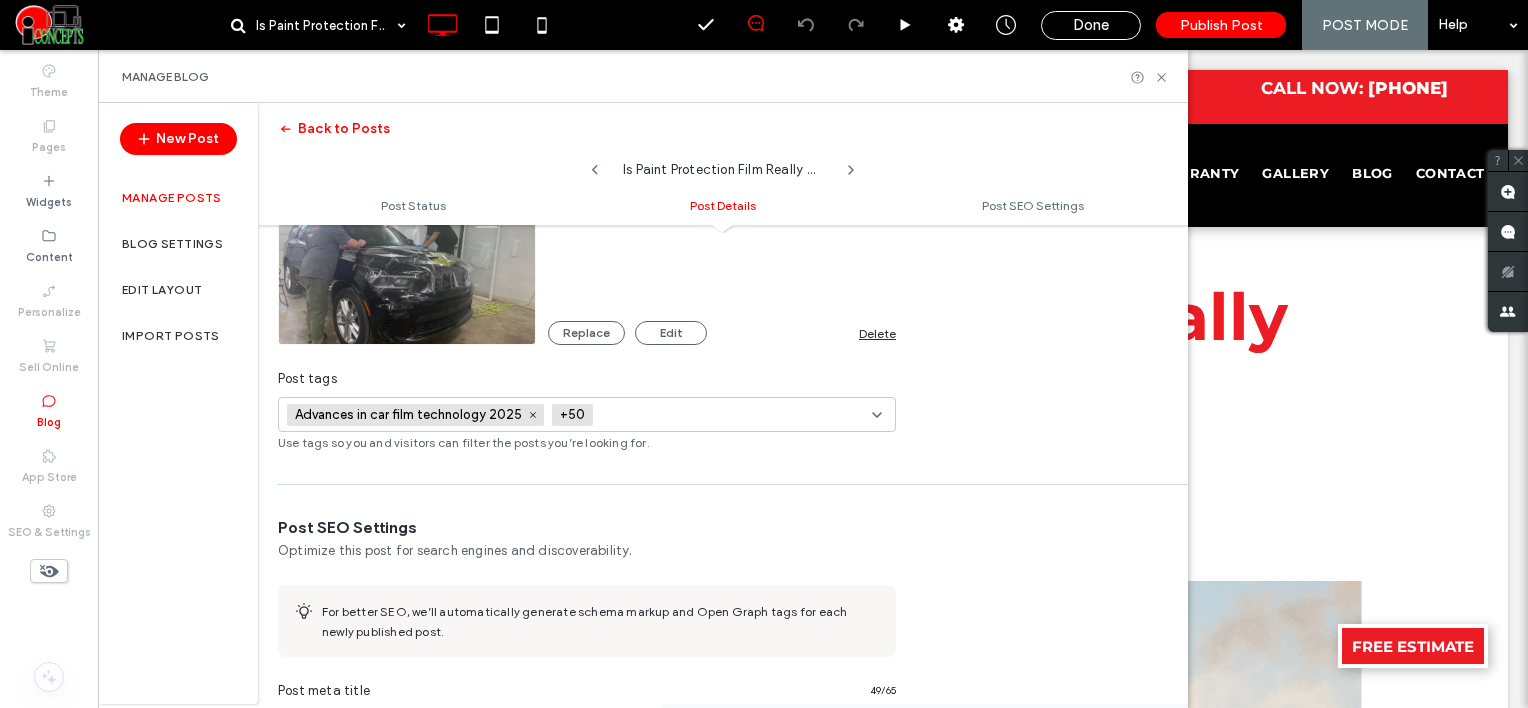 click at bounding box center (670, 415) 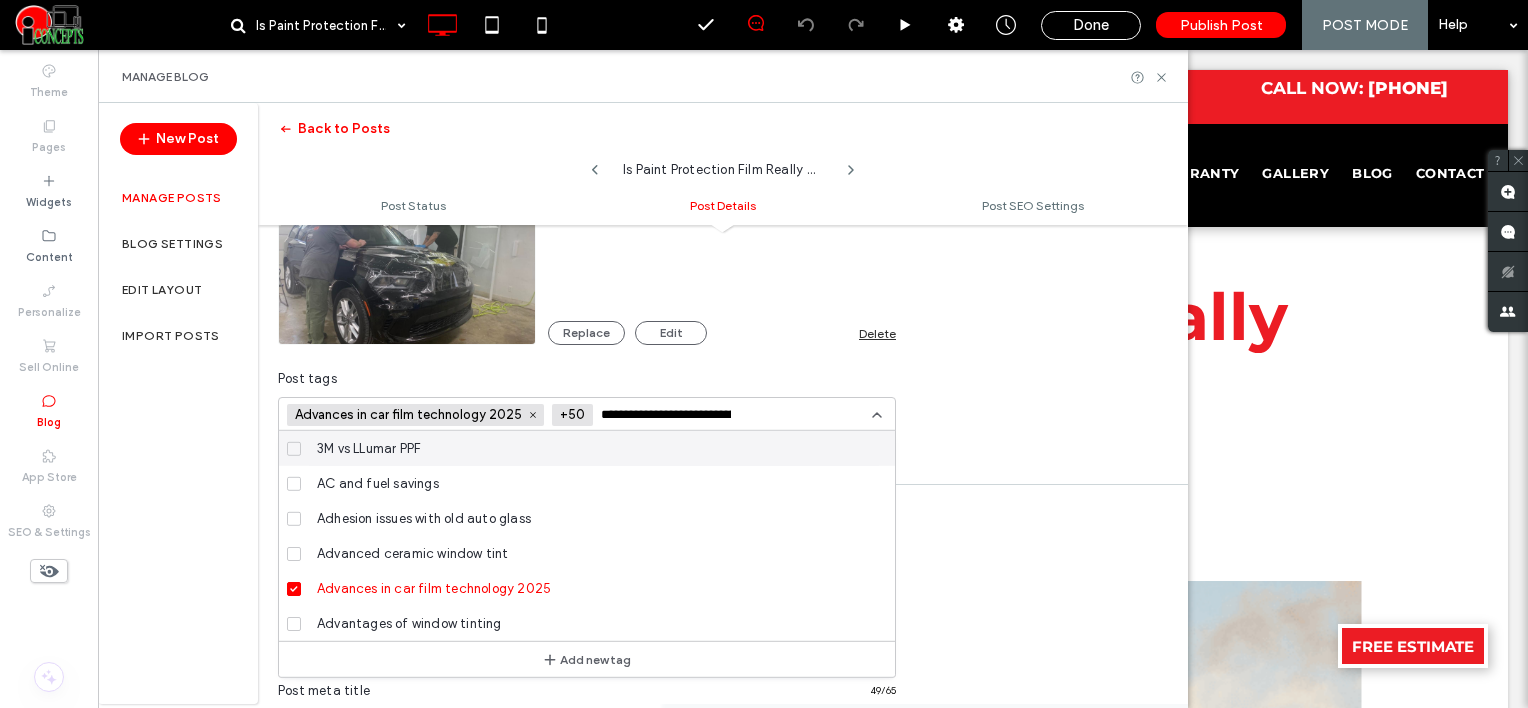scroll, scrollTop: 0, scrollLeft: 104, axis: horizontal 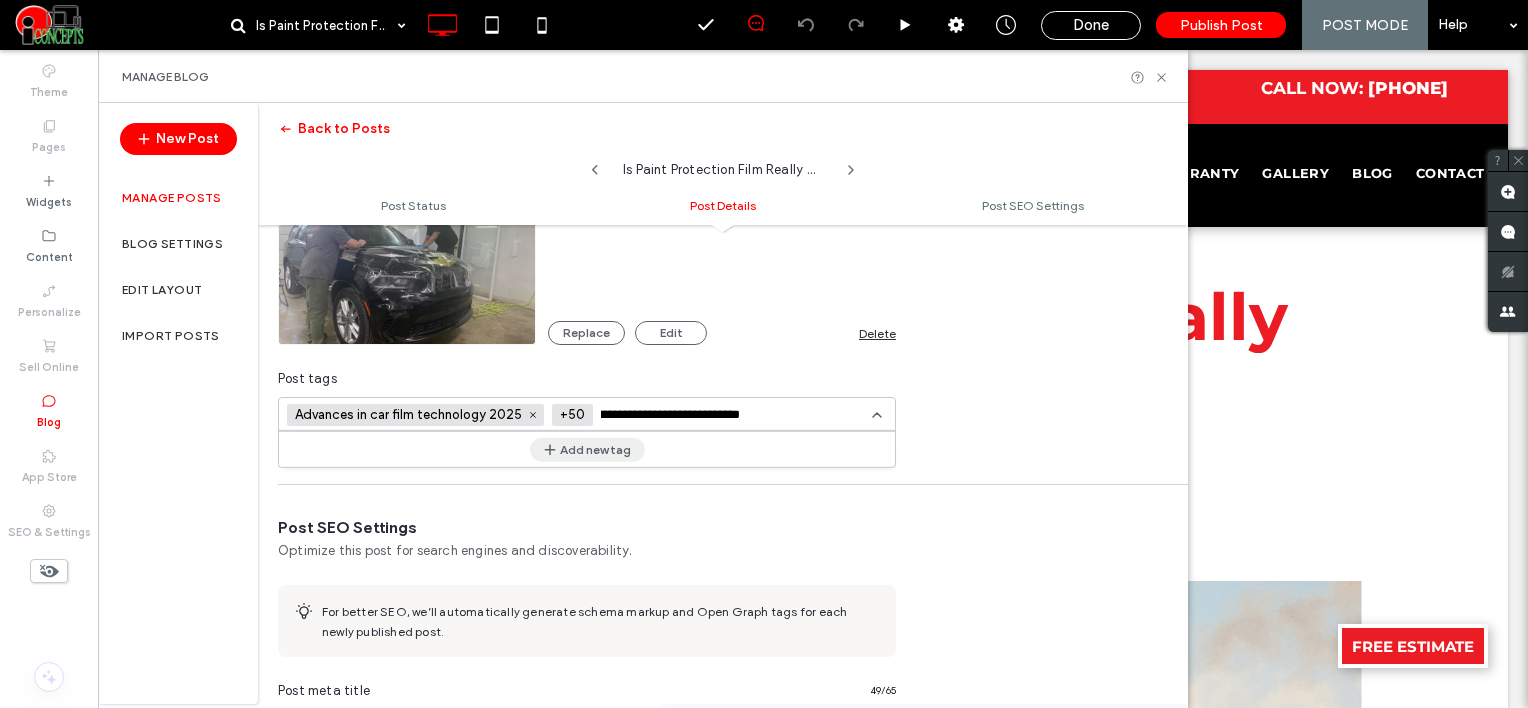 type on "**********" 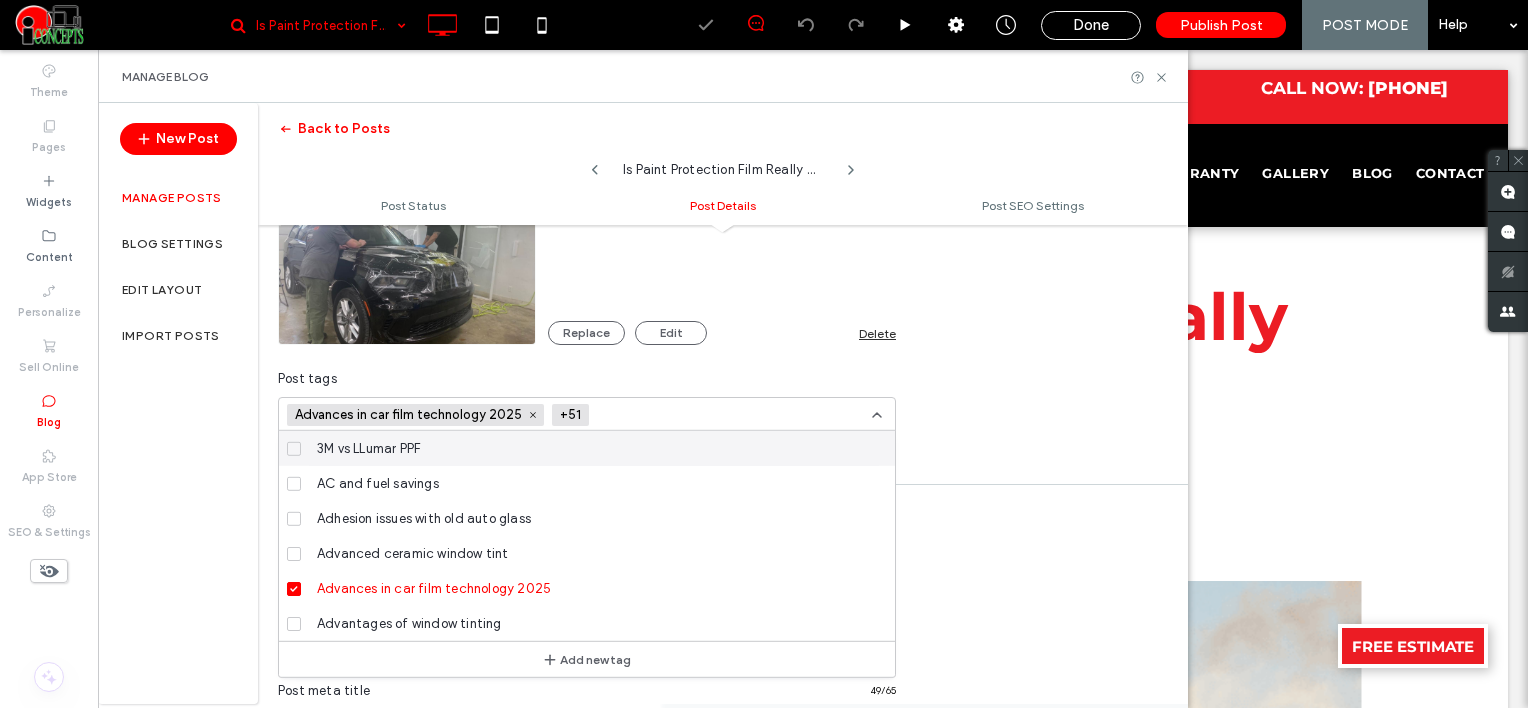 scroll, scrollTop: 0, scrollLeft: 0, axis: both 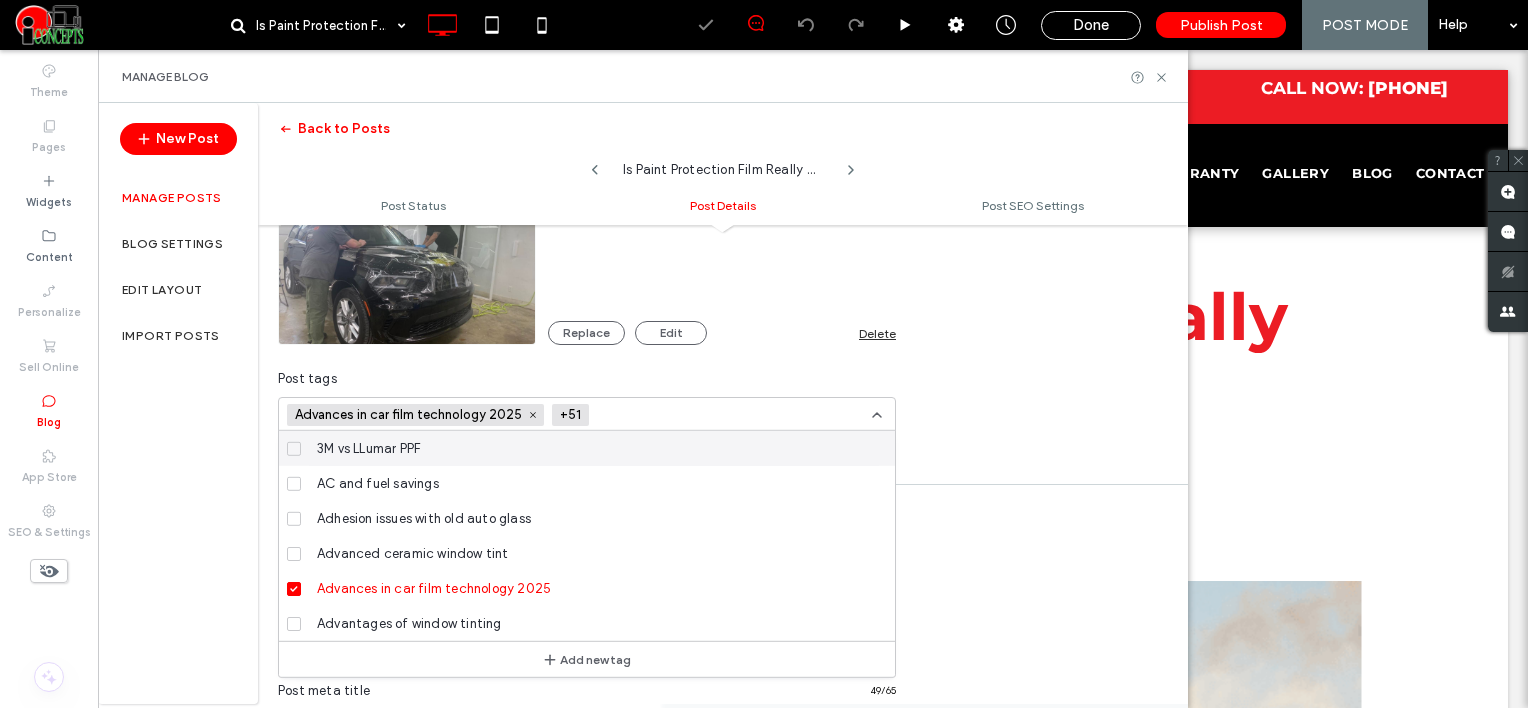 click at bounding box center [670, 415] 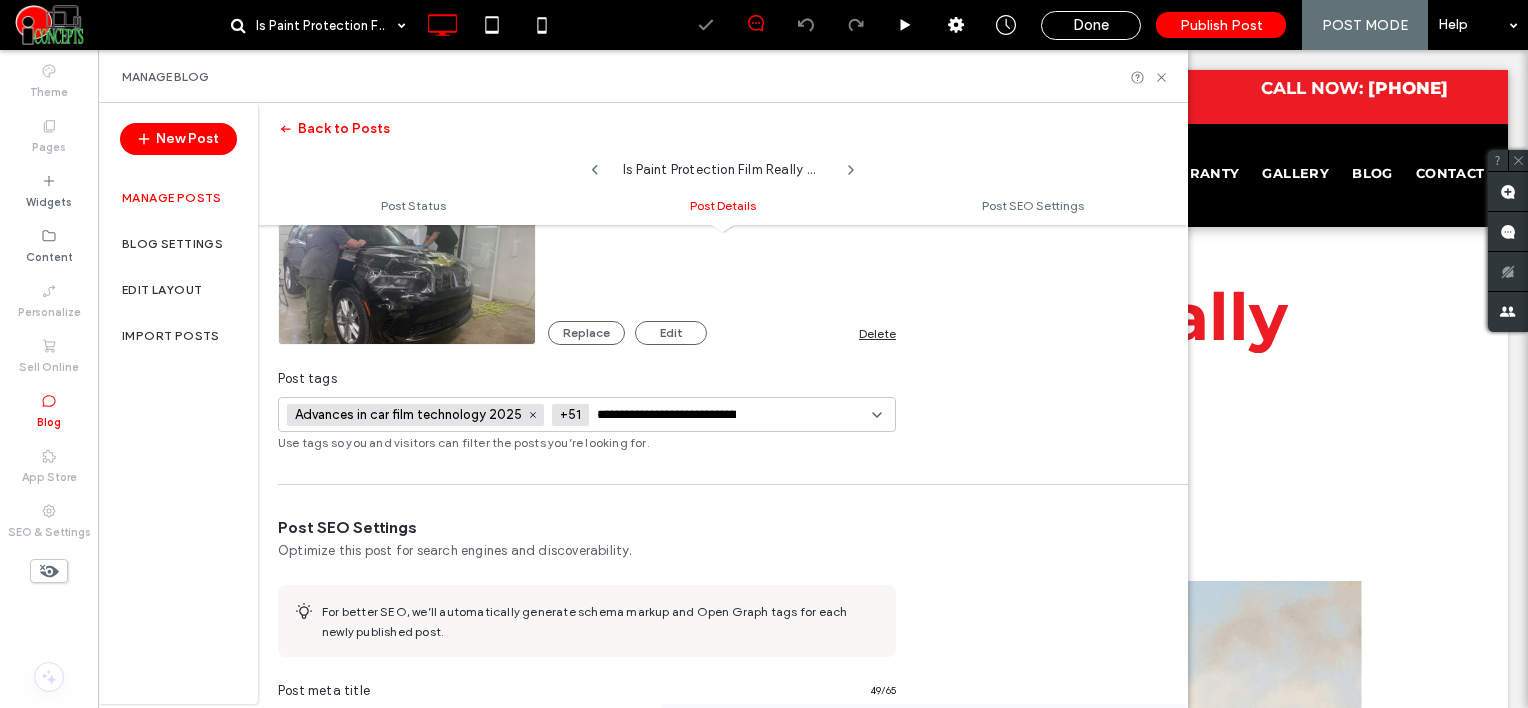 scroll, scrollTop: 0, scrollLeft: 104, axis: horizontal 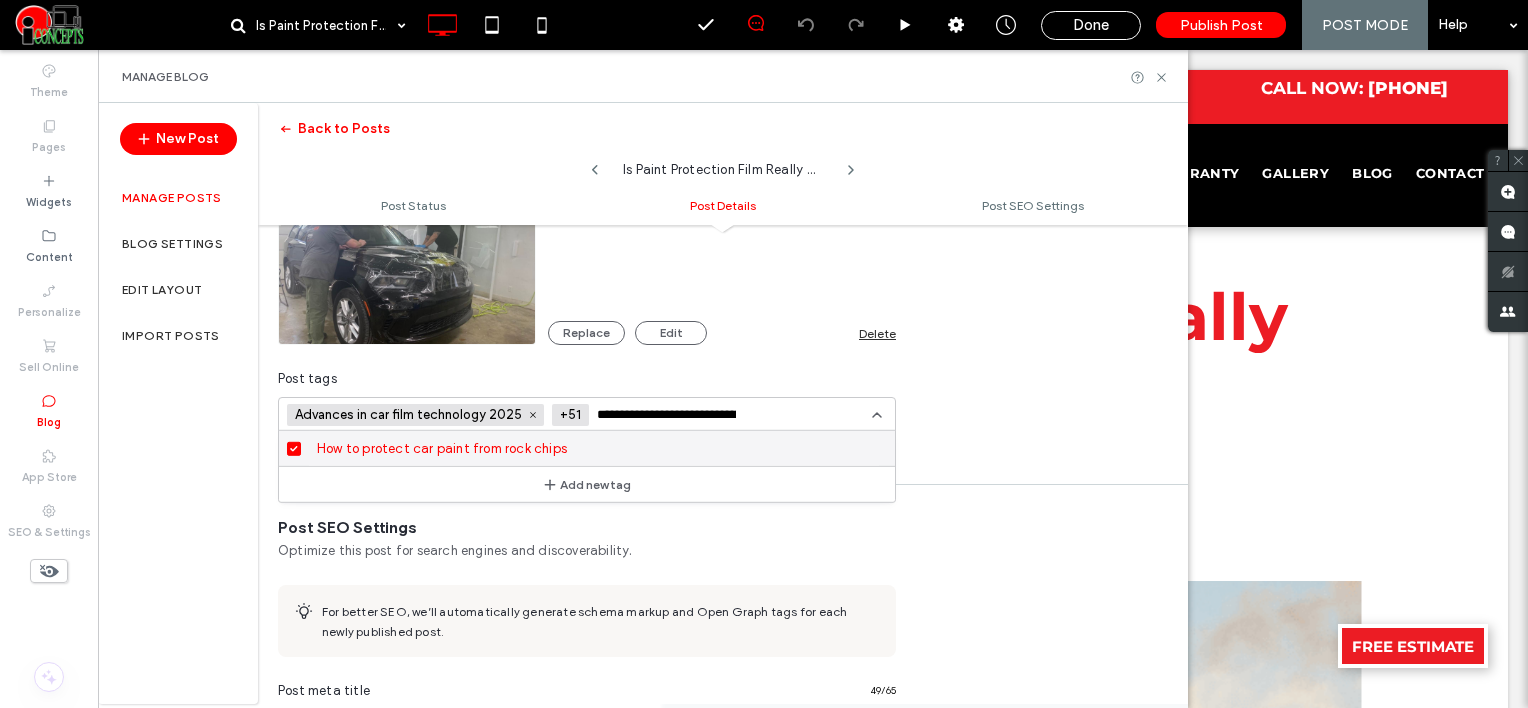 click on "**********" at bounding box center [670, 415] 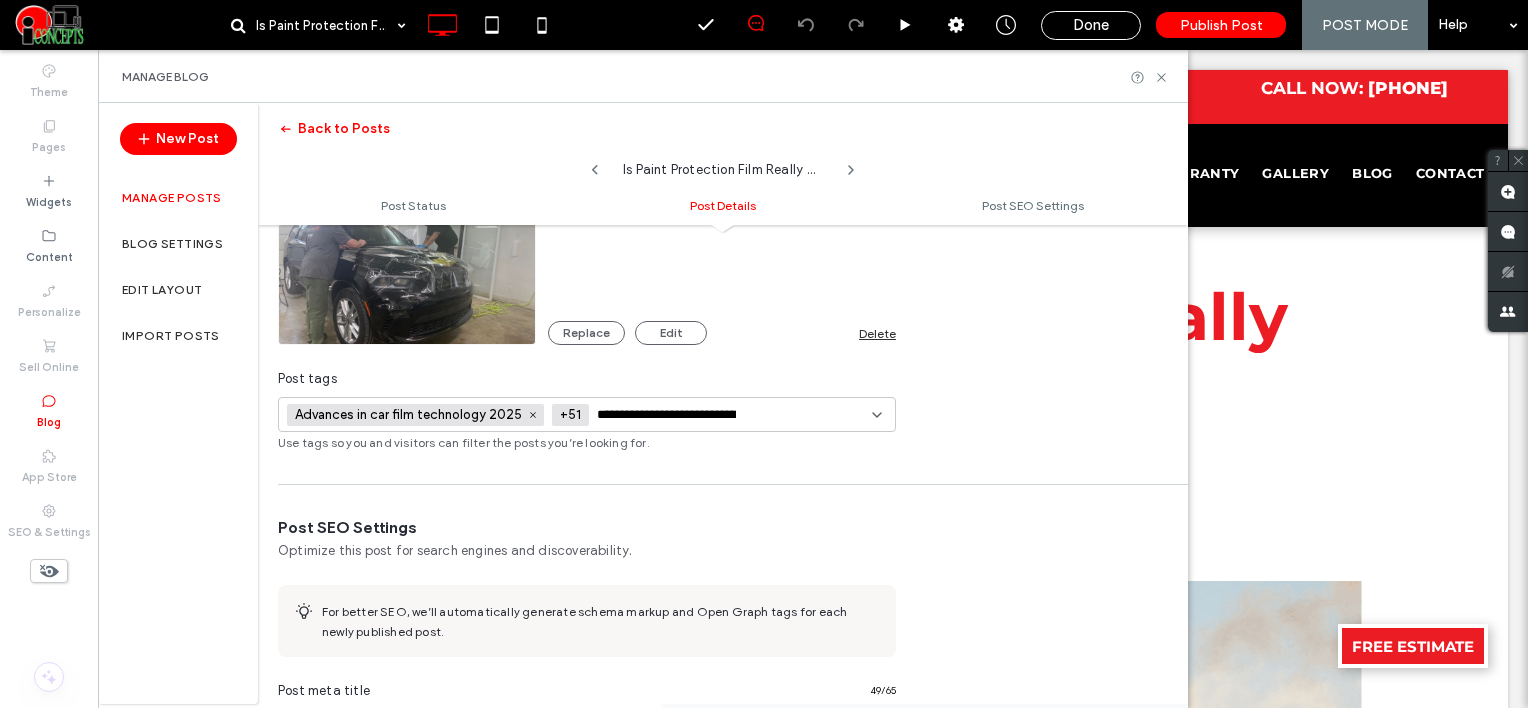 paste 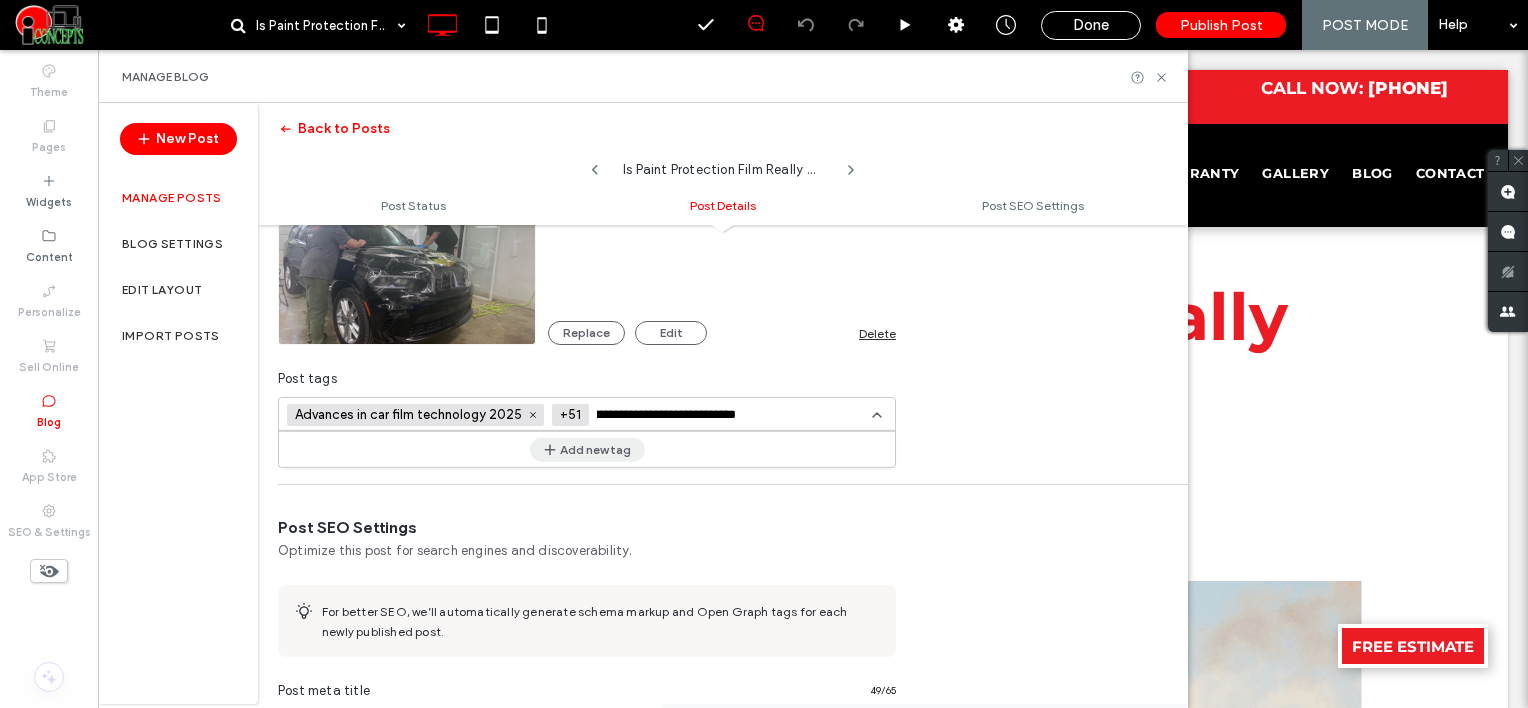 type on "**********" 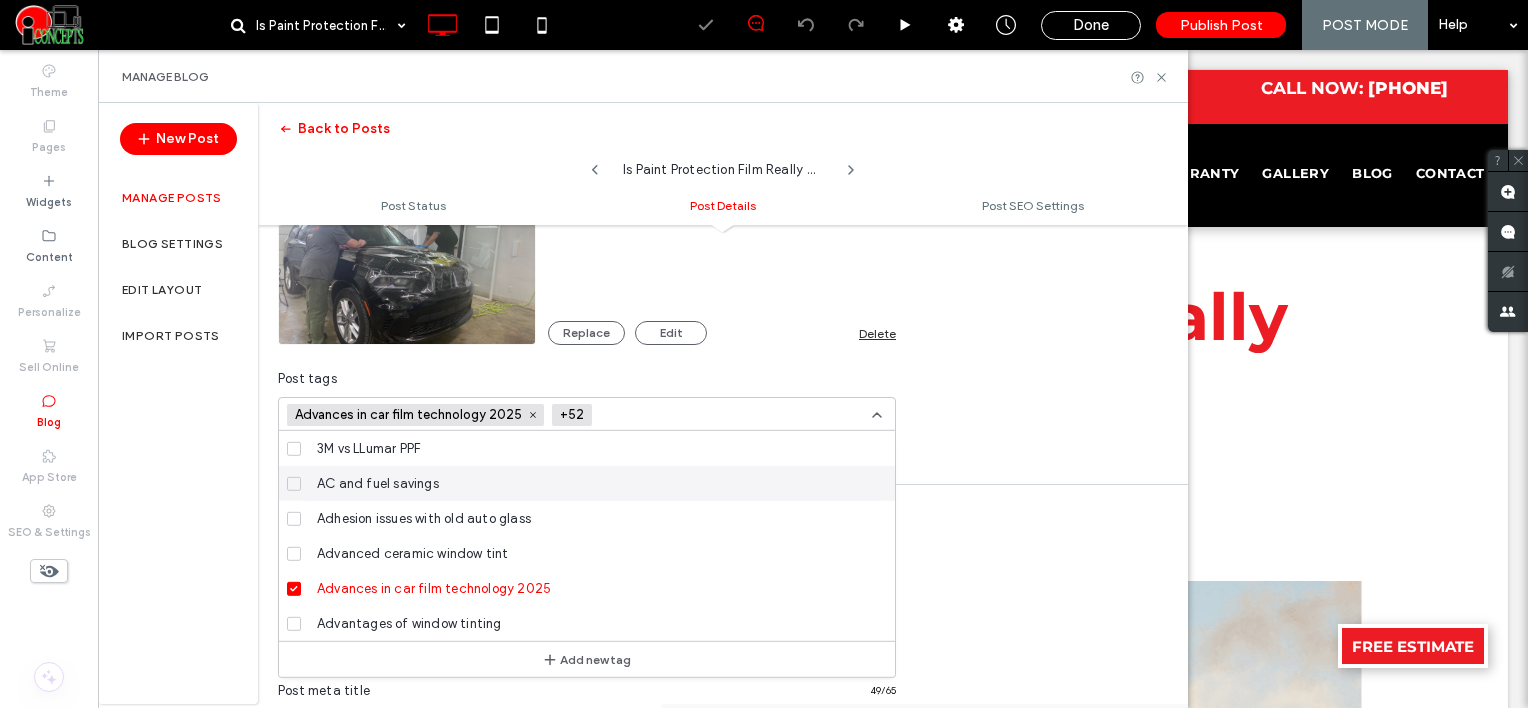 scroll, scrollTop: 0, scrollLeft: 0, axis: both 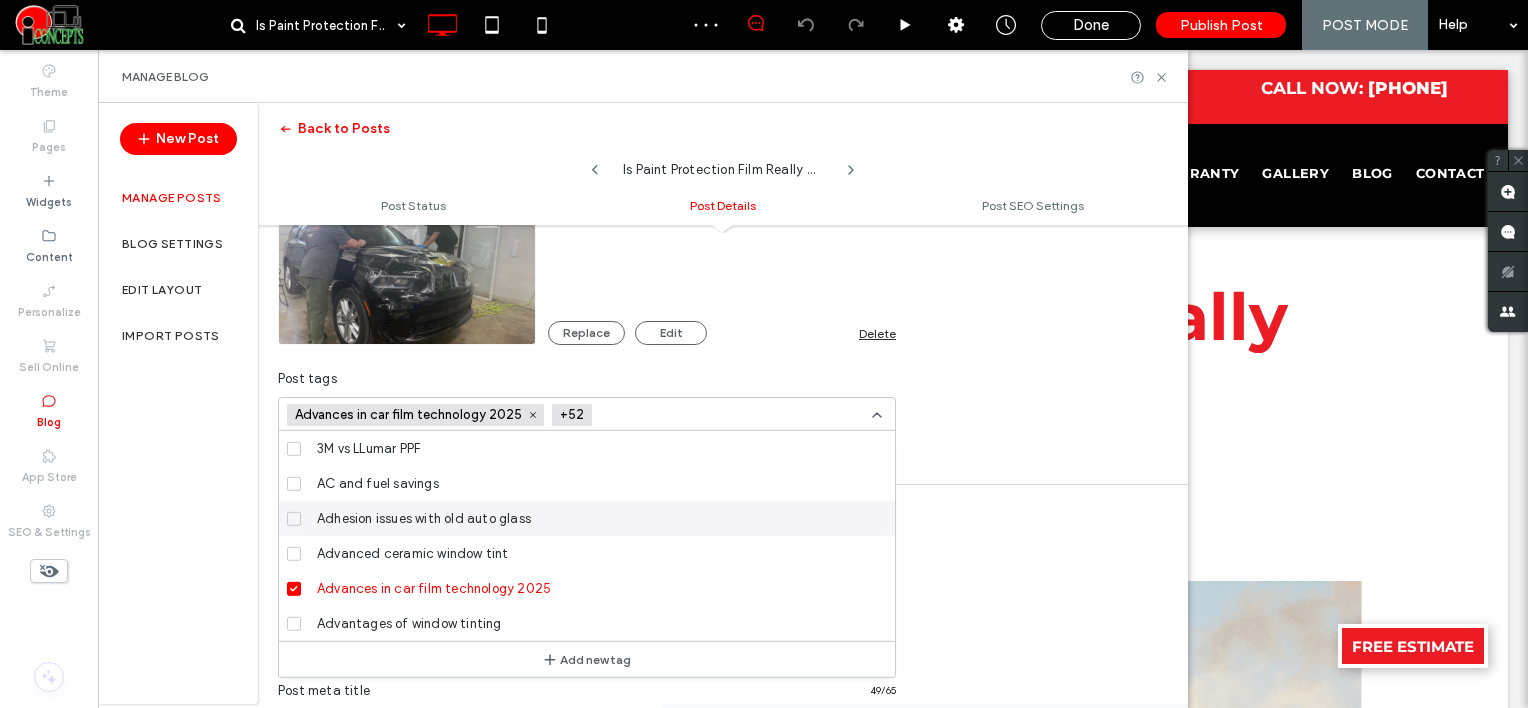 click at bounding box center (673, 415) 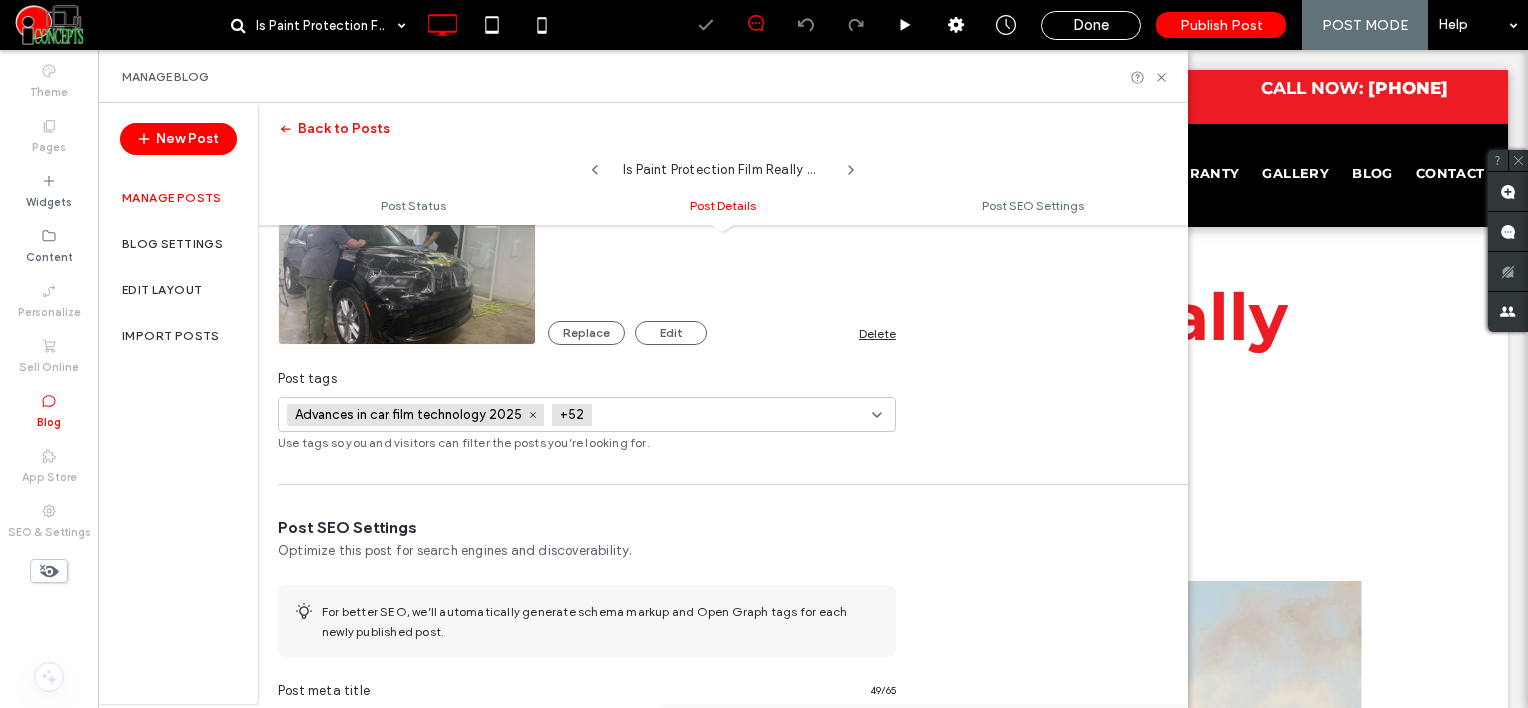 scroll, scrollTop: 0, scrollLeft: 0, axis: both 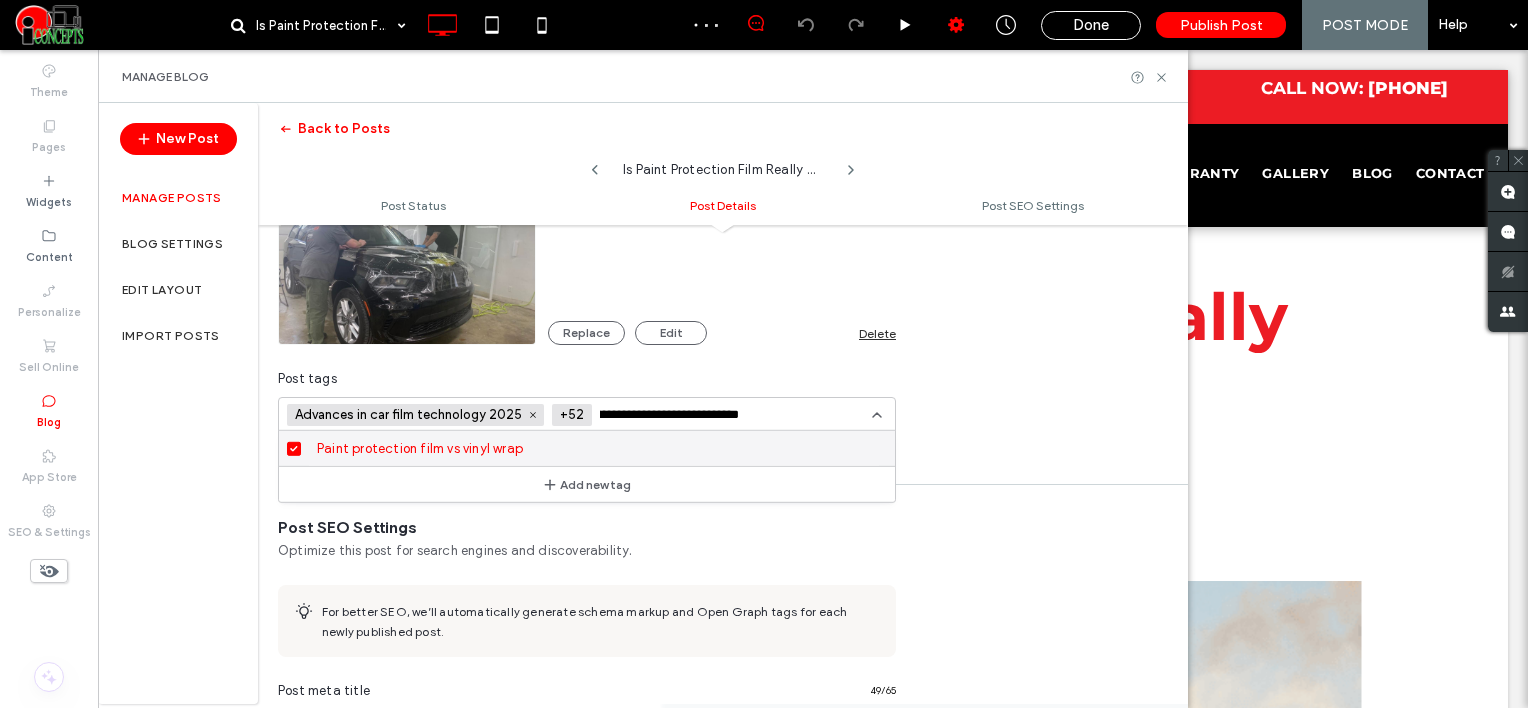 type on "**********" 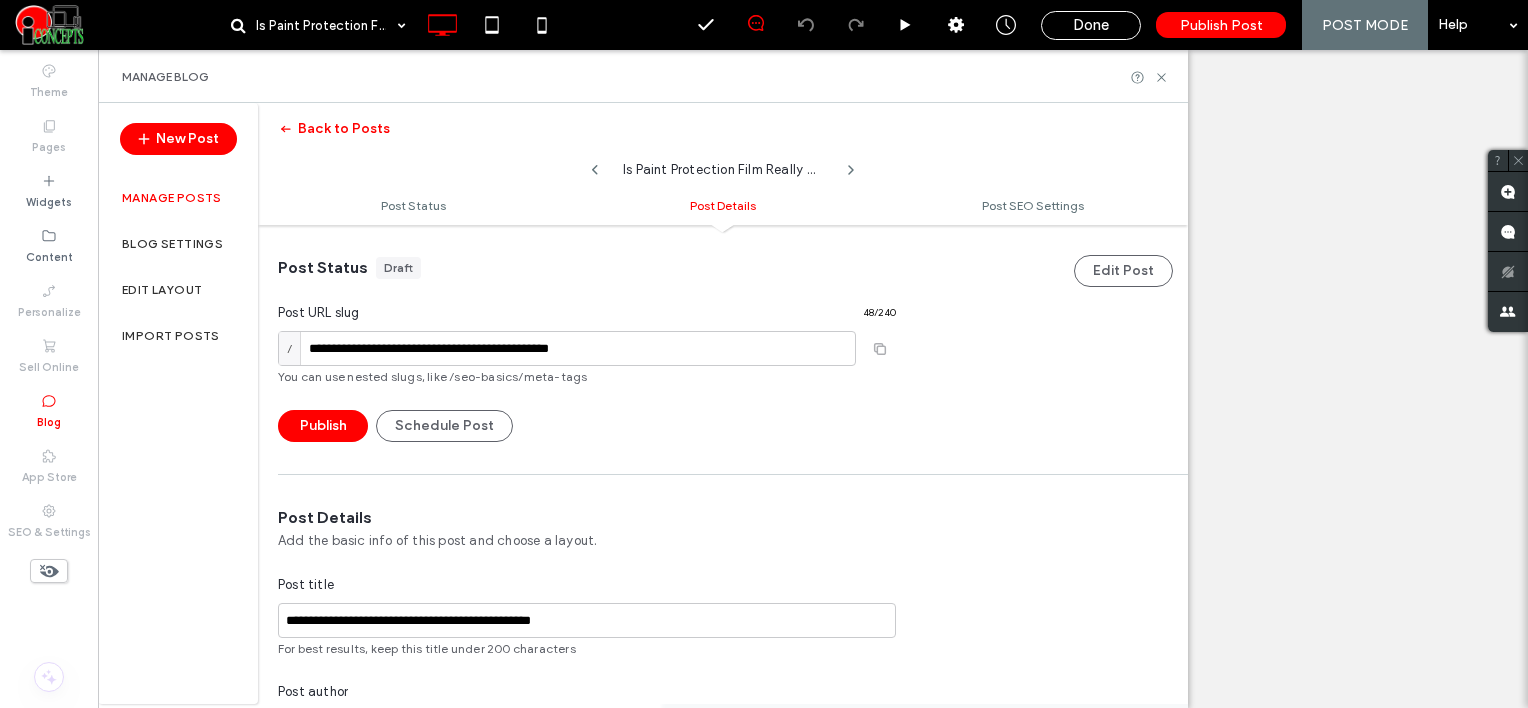 scroll, scrollTop: 0, scrollLeft: 0, axis: both 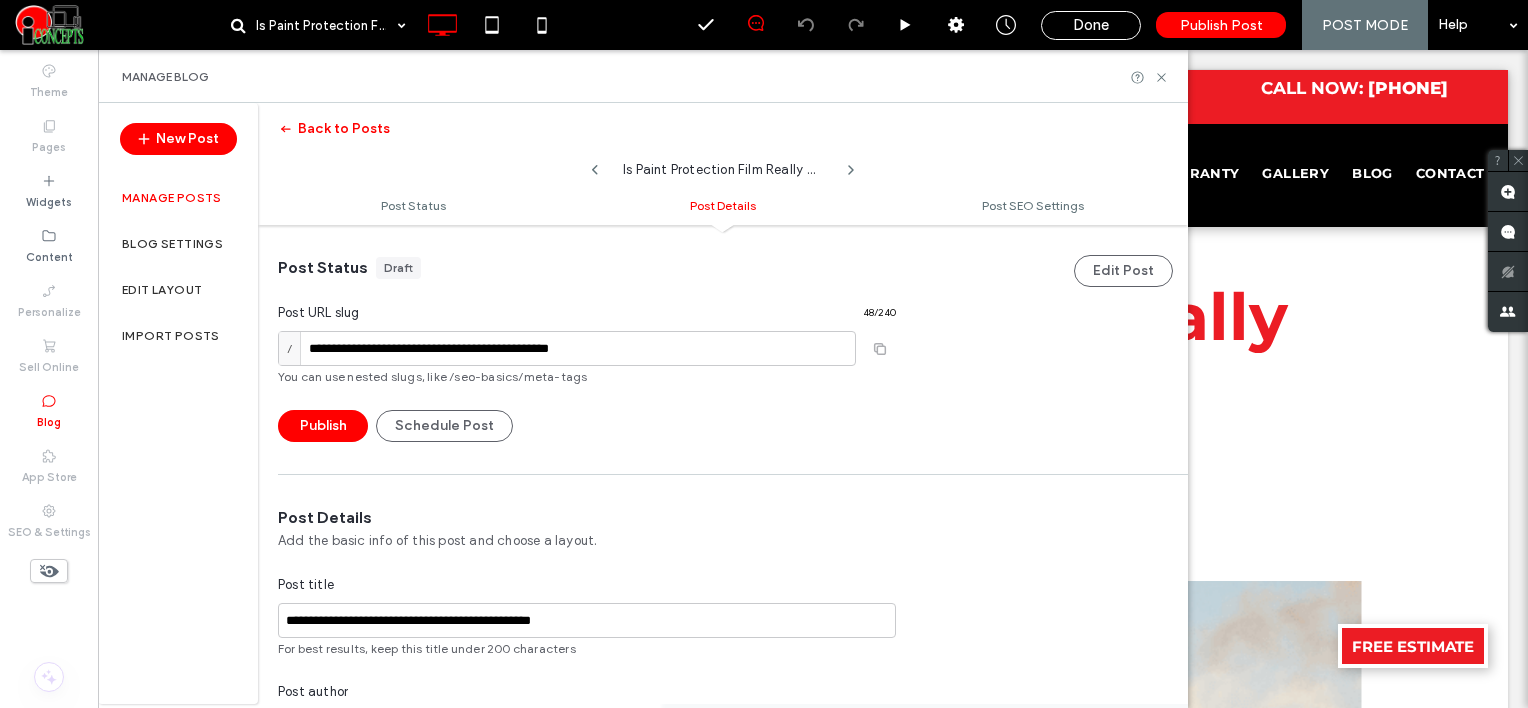 type on "**********" 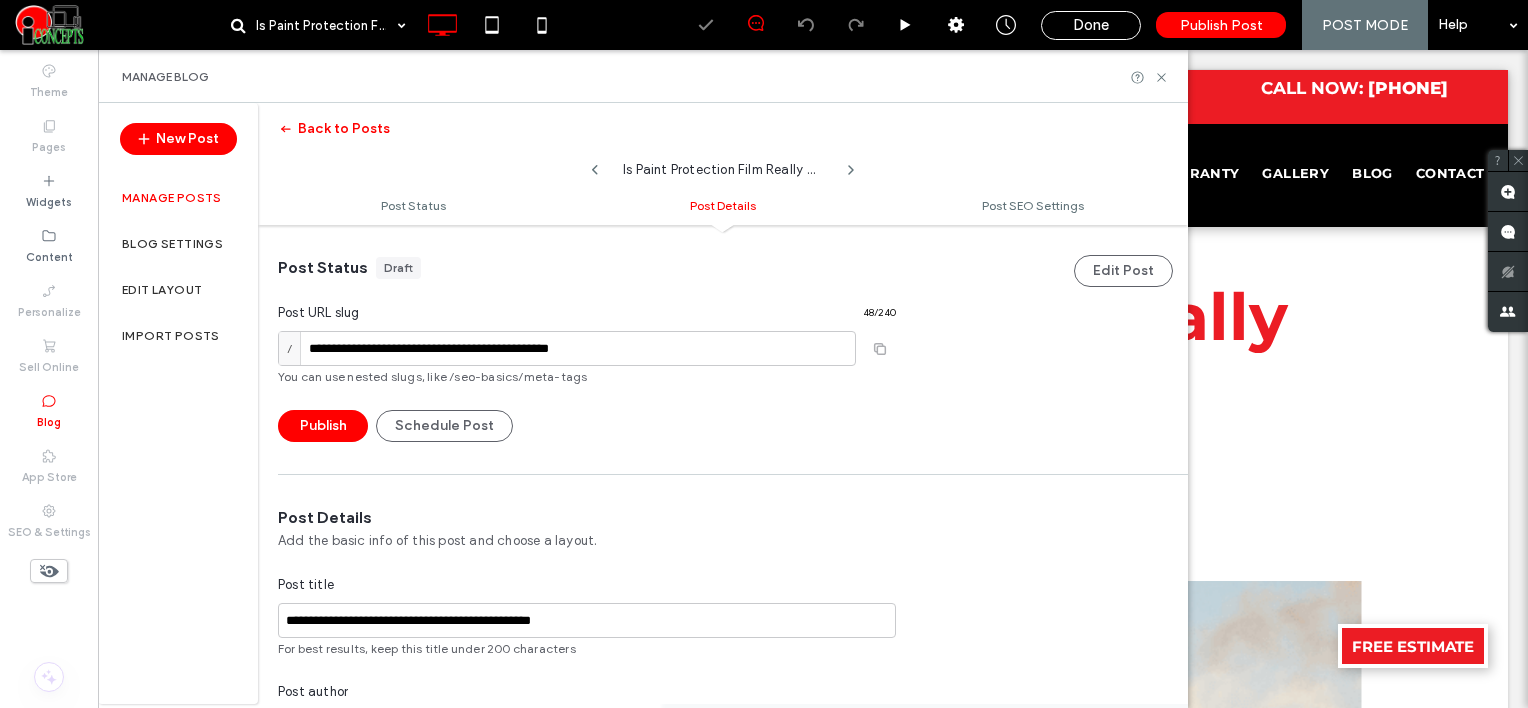 click on "**********" at bounding box center [669, 1007] 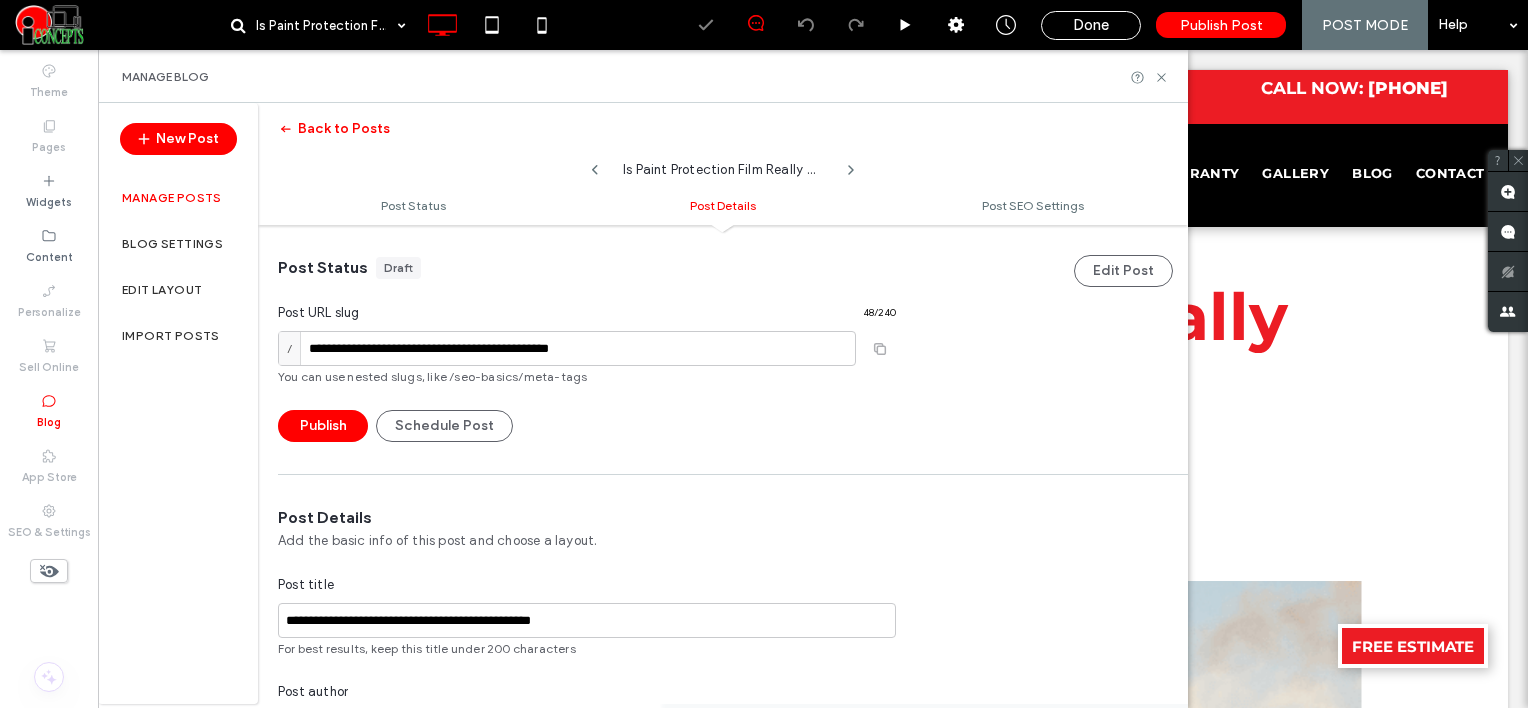 scroll, scrollTop: 592, scrollLeft: 0, axis: vertical 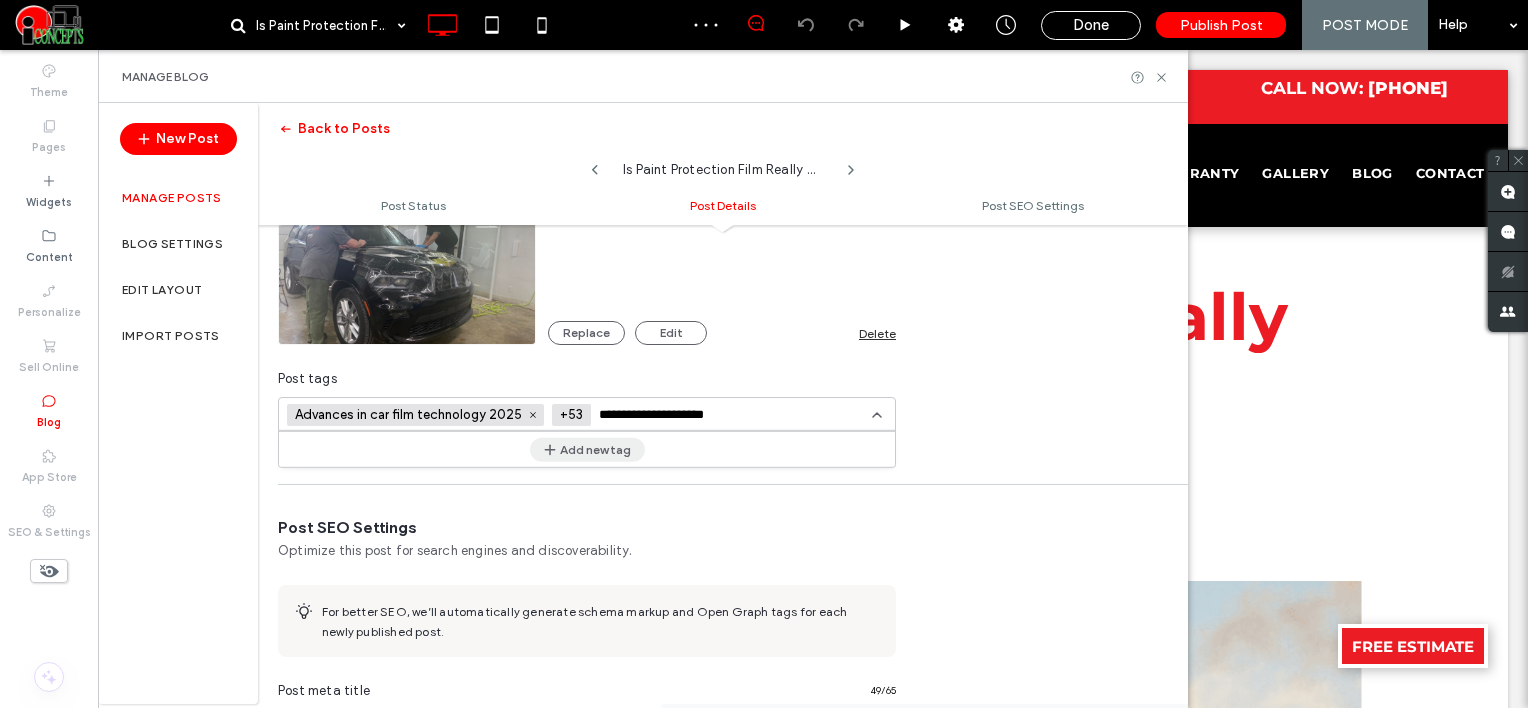 type on "**********" 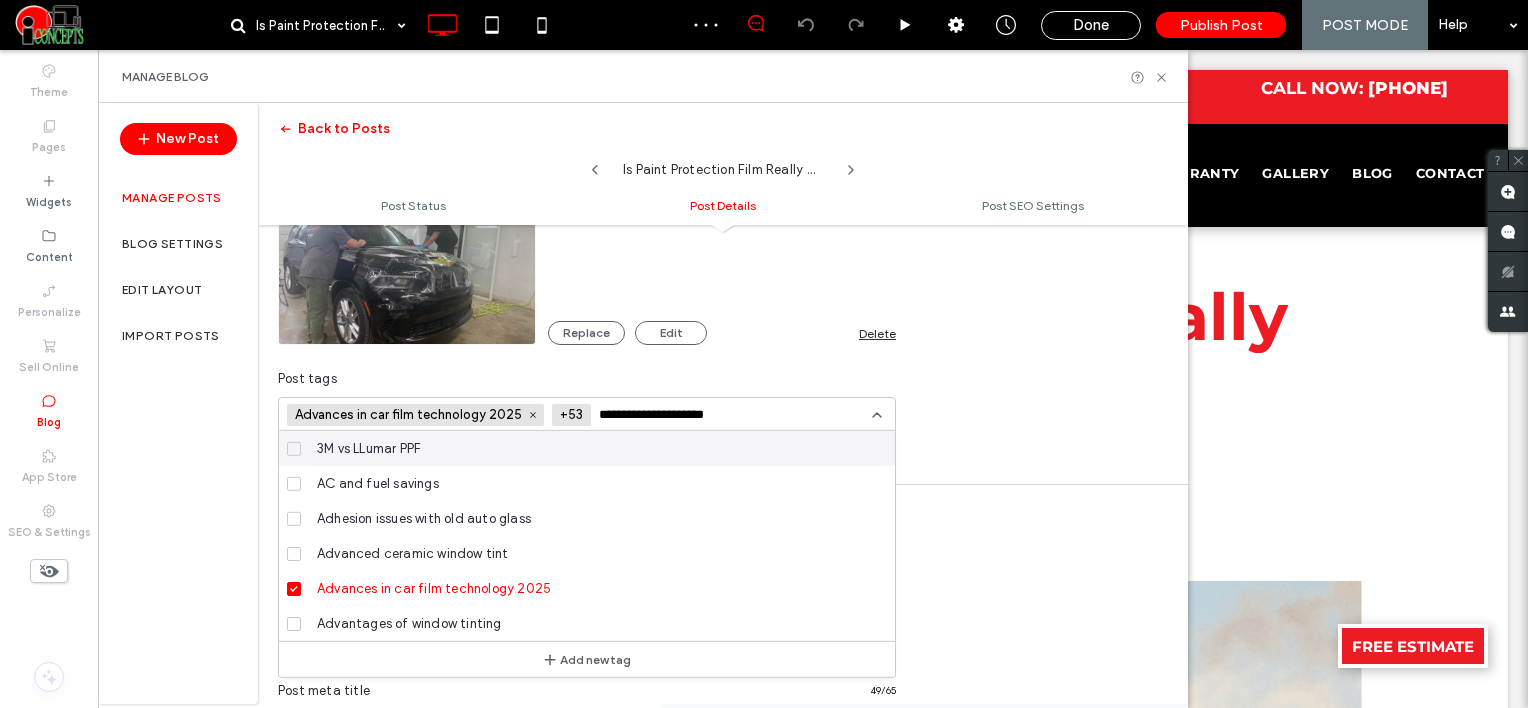 click on "**********" at bounding box center (672, 415) 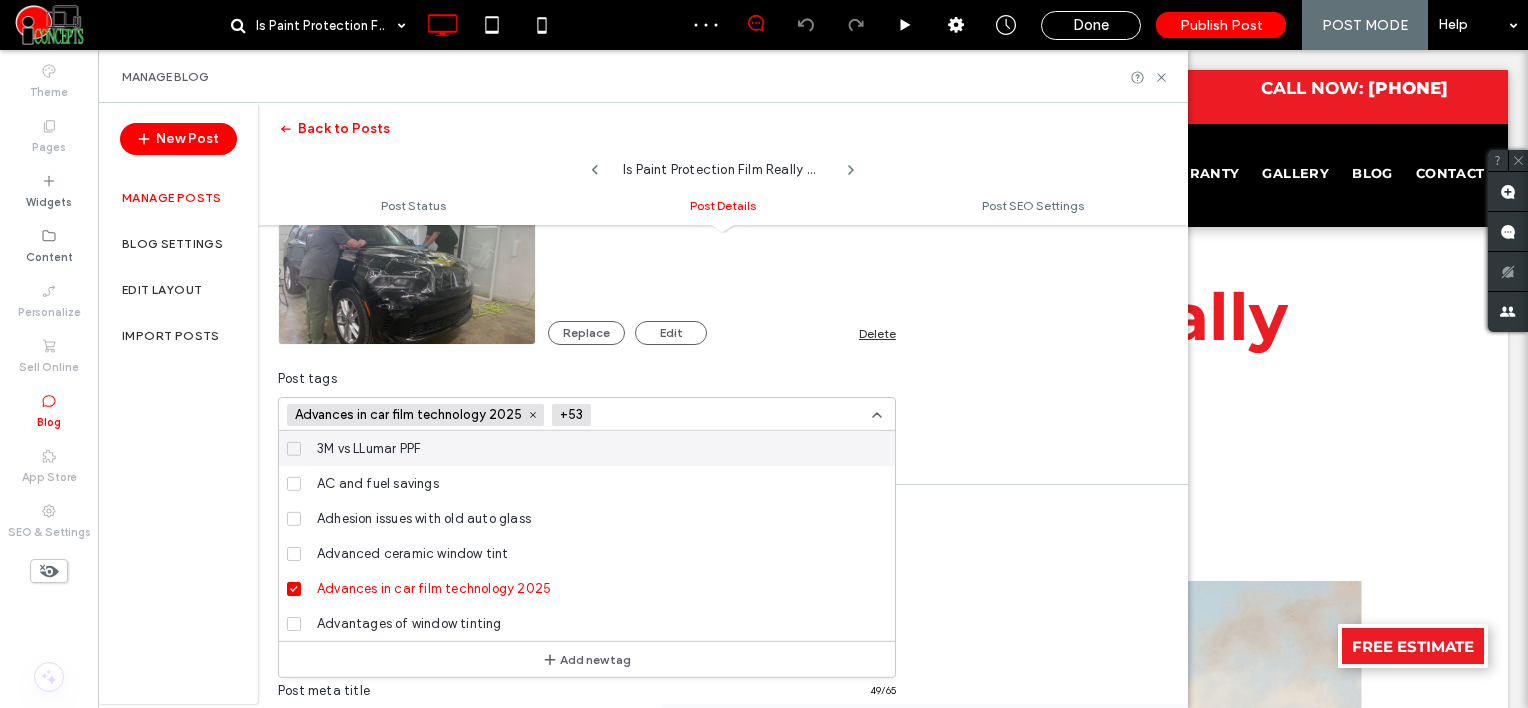 paste on "**********" 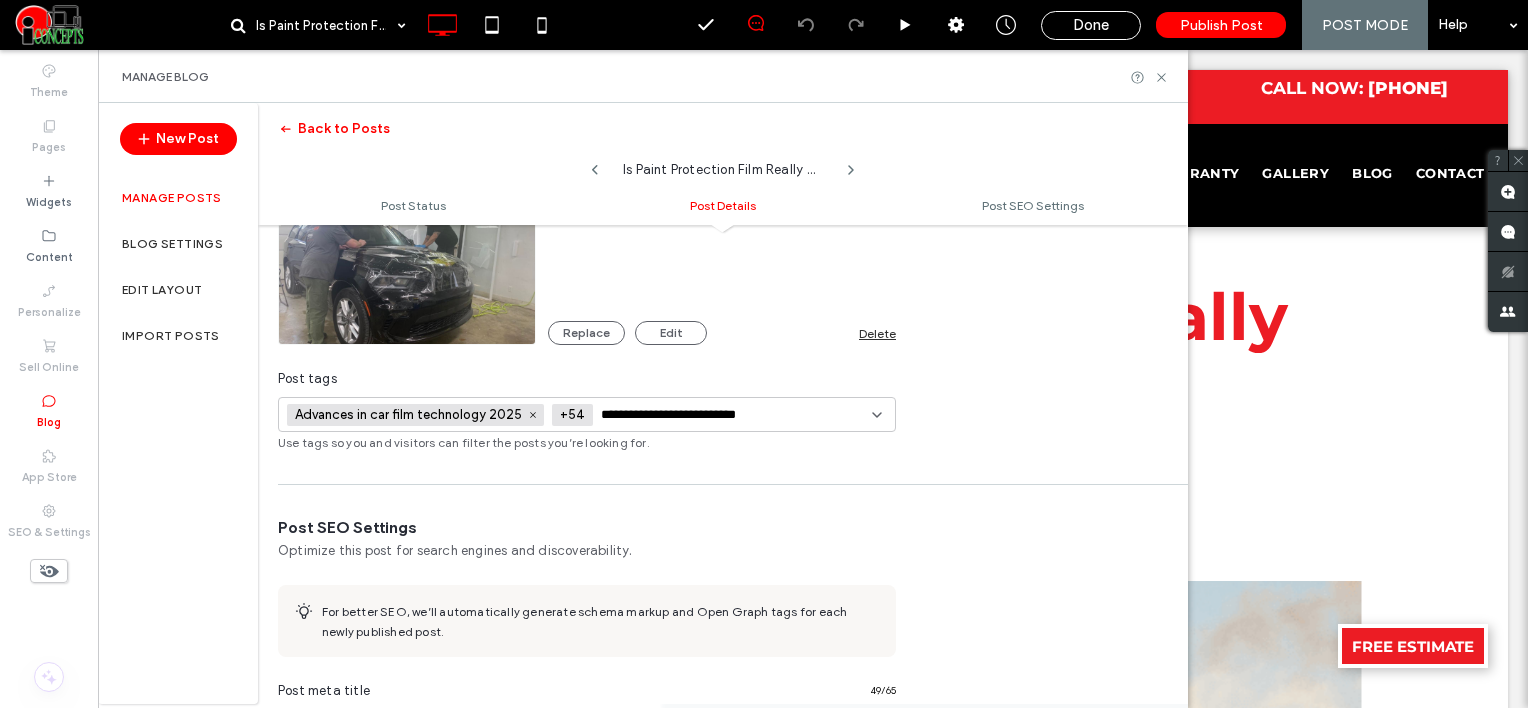 scroll, scrollTop: 0, scrollLeft: 18, axis: horizontal 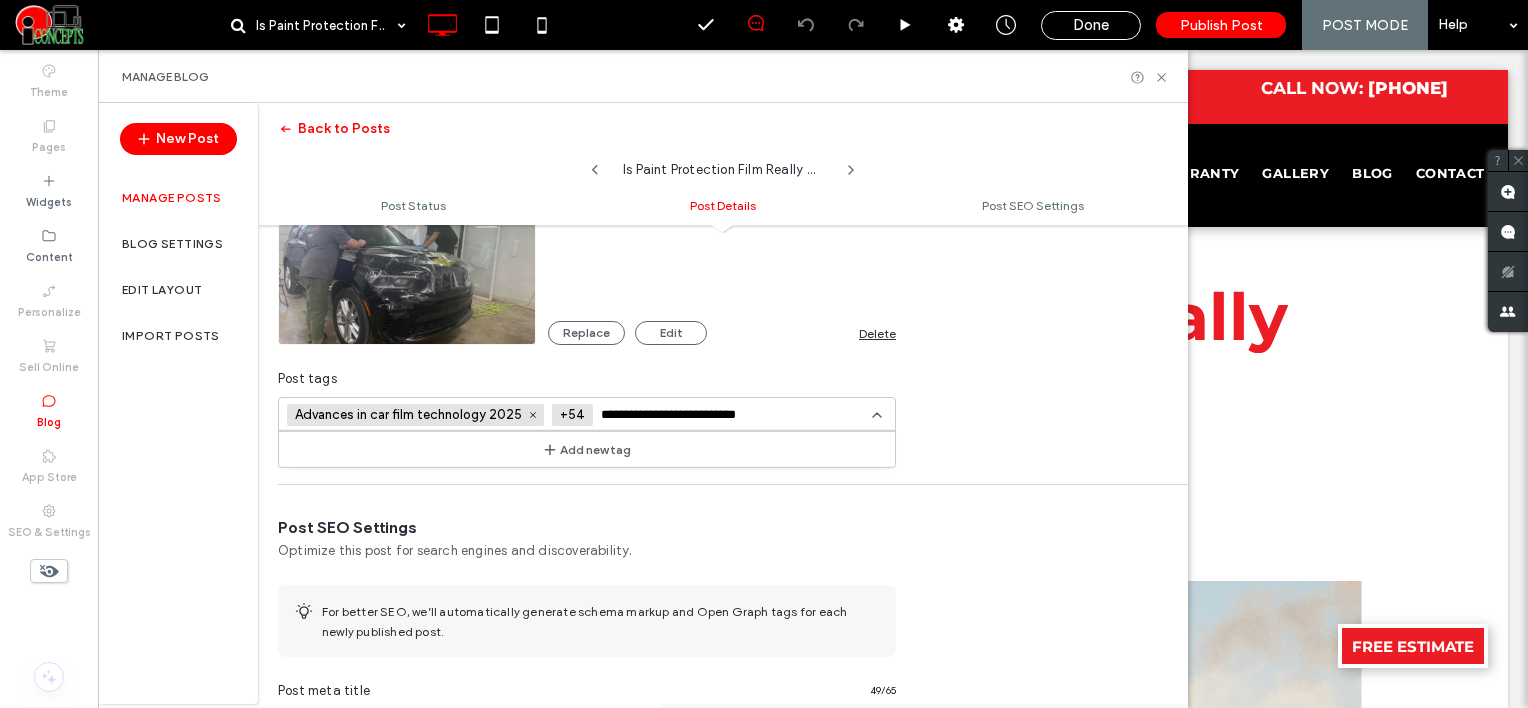 type on "**********" 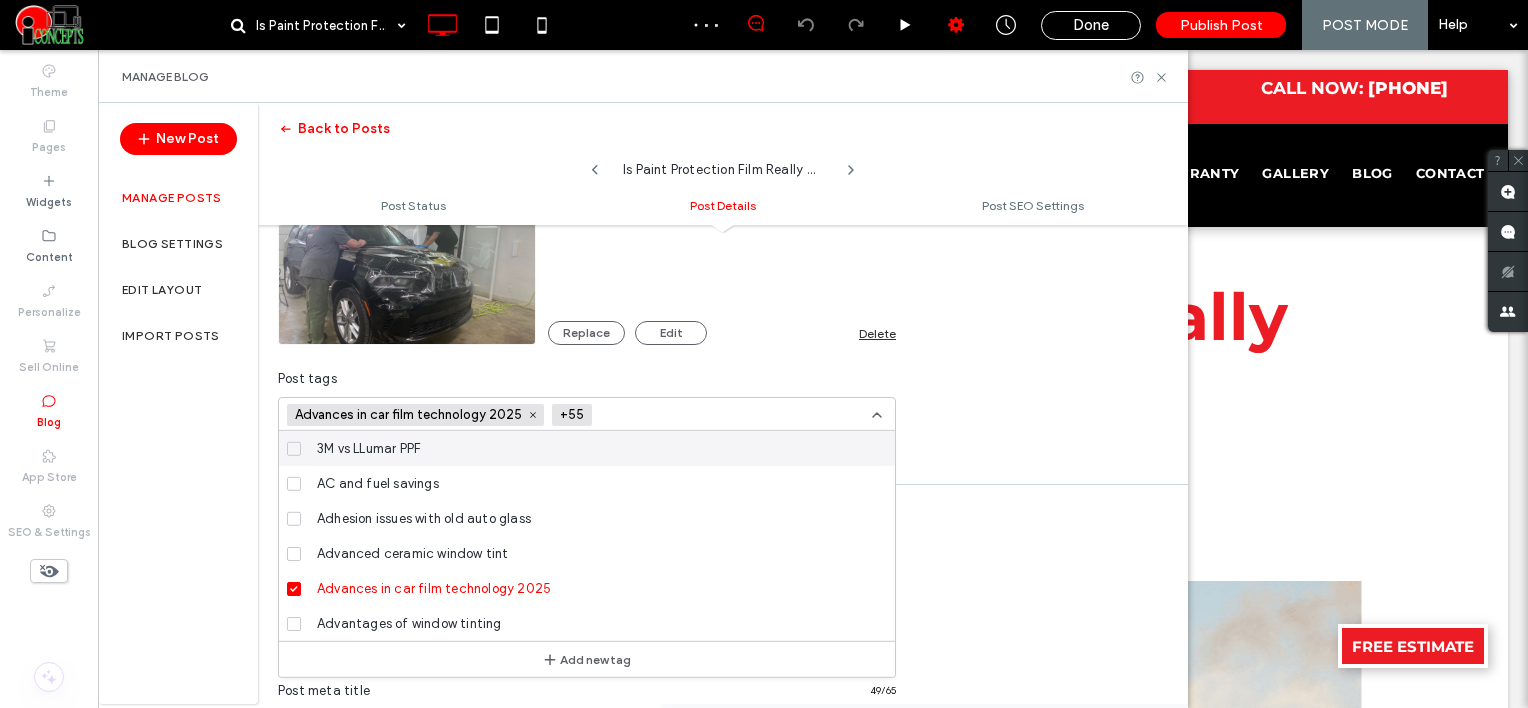 scroll, scrollTop: 0, scrollLeft: 0, axis: both 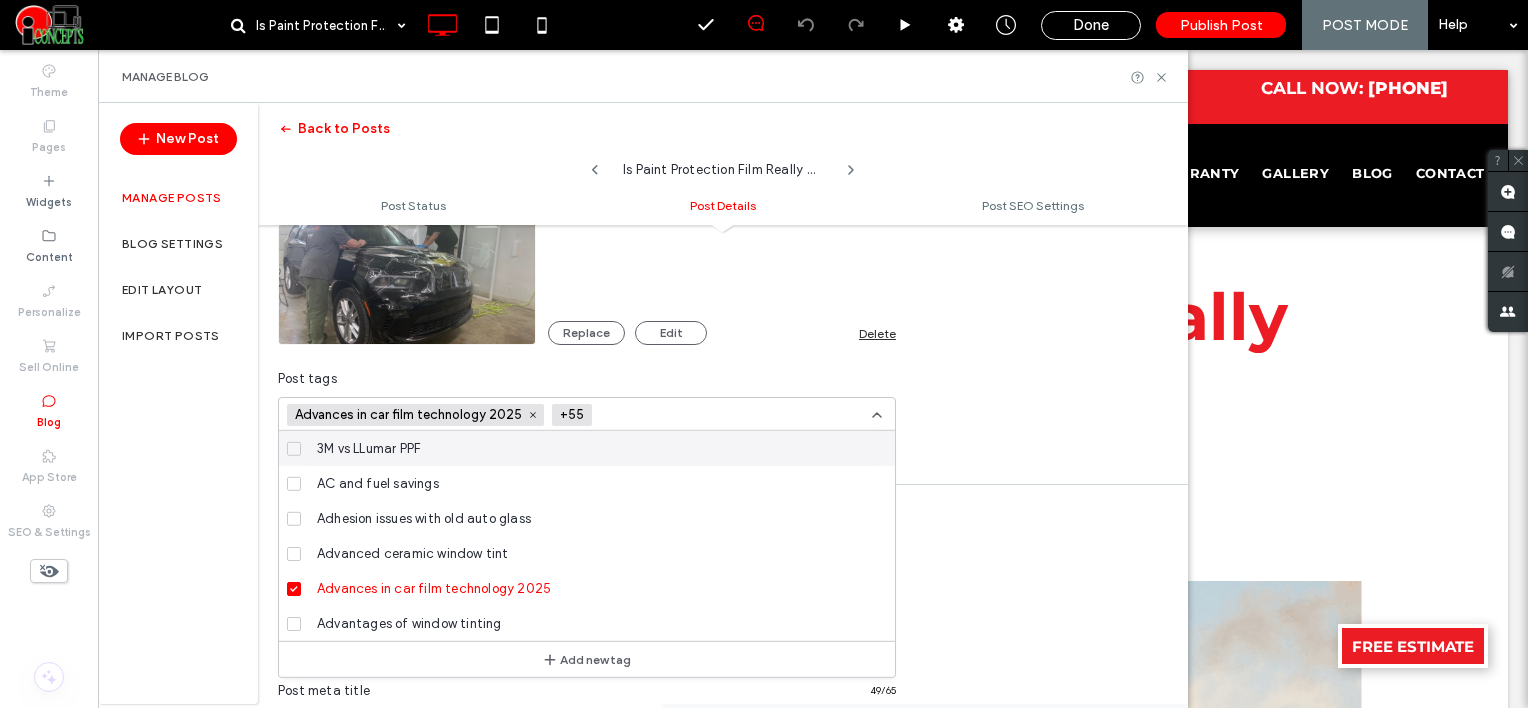 click at bounding box center [673, 415] 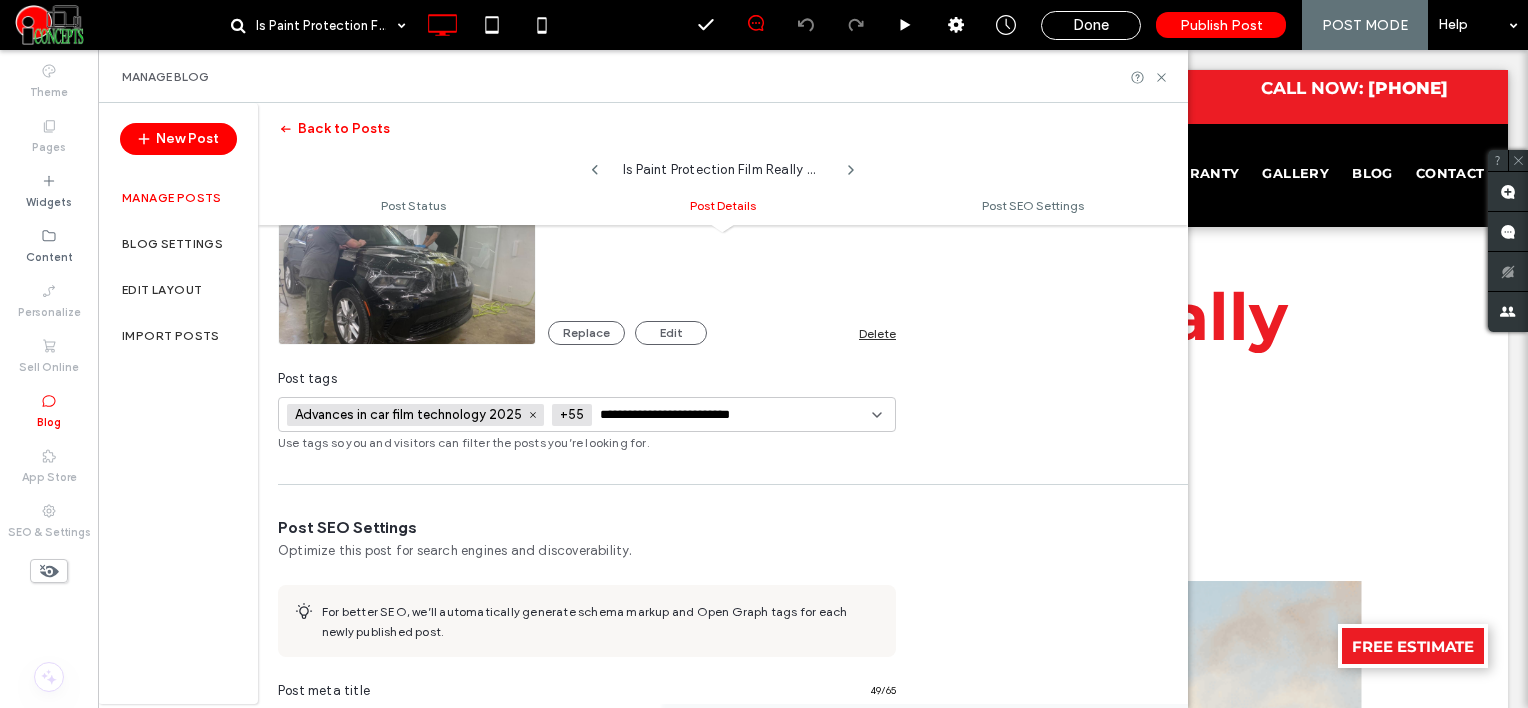 scroll, scrollTop: 0, scrollLeft: 29, axis: horizontal 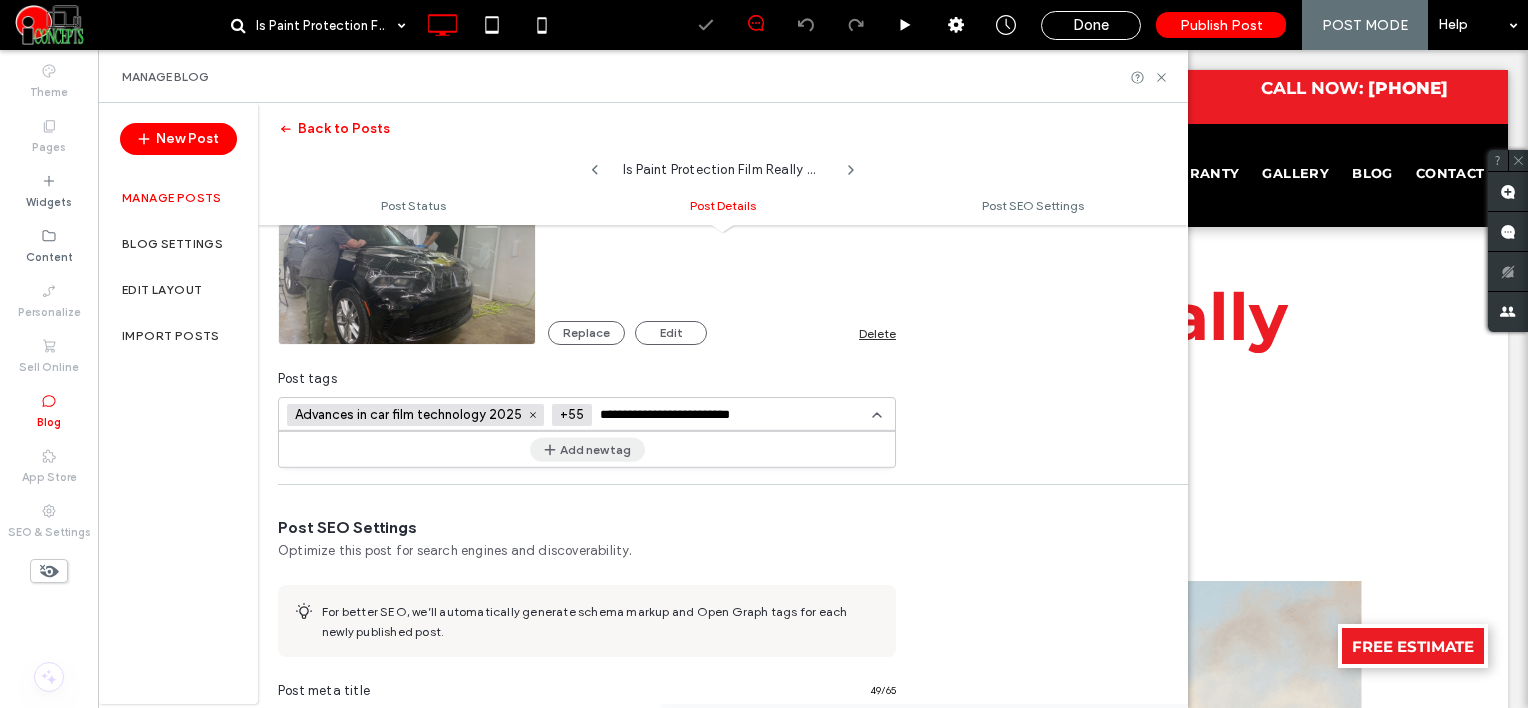 type on "**********" 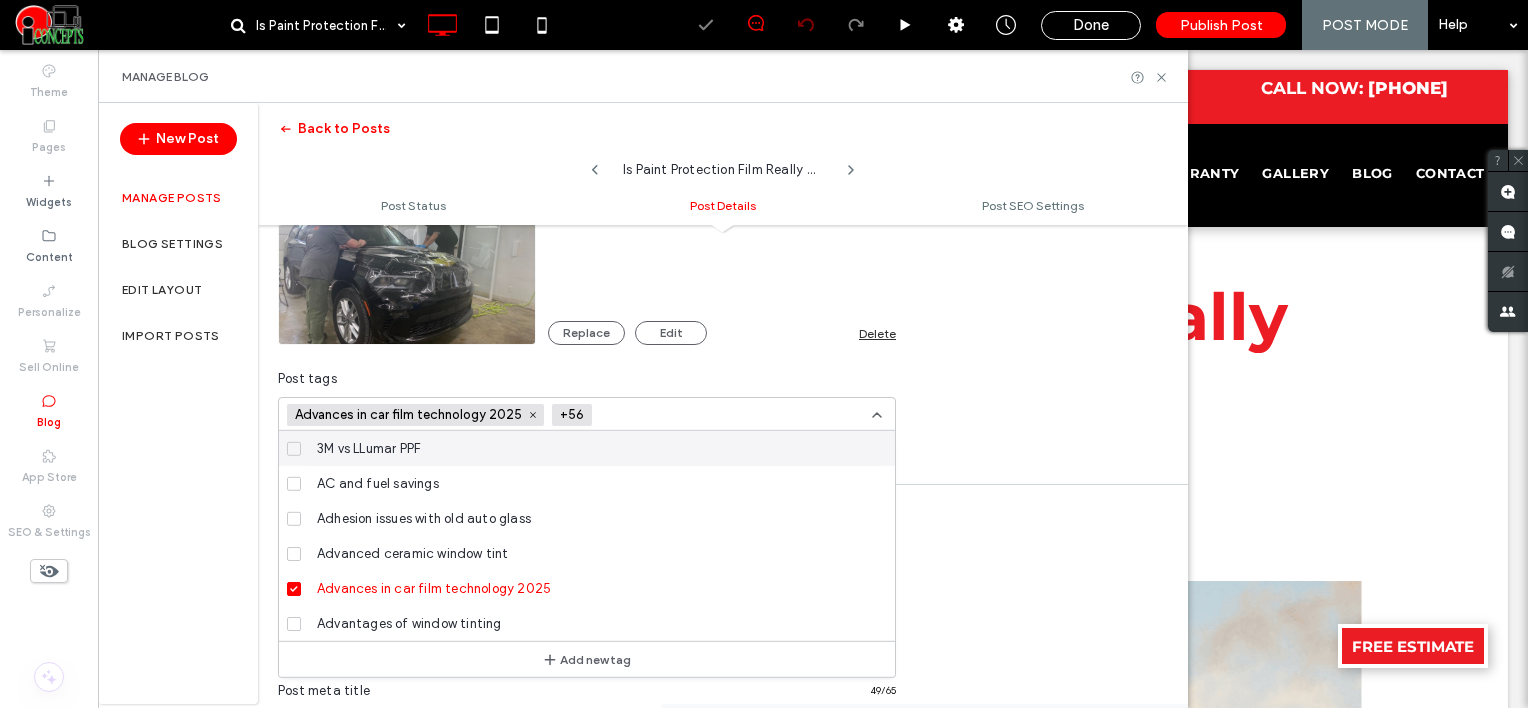 scroll, scrollTop: 0, scrollLeft: 0, axis: both 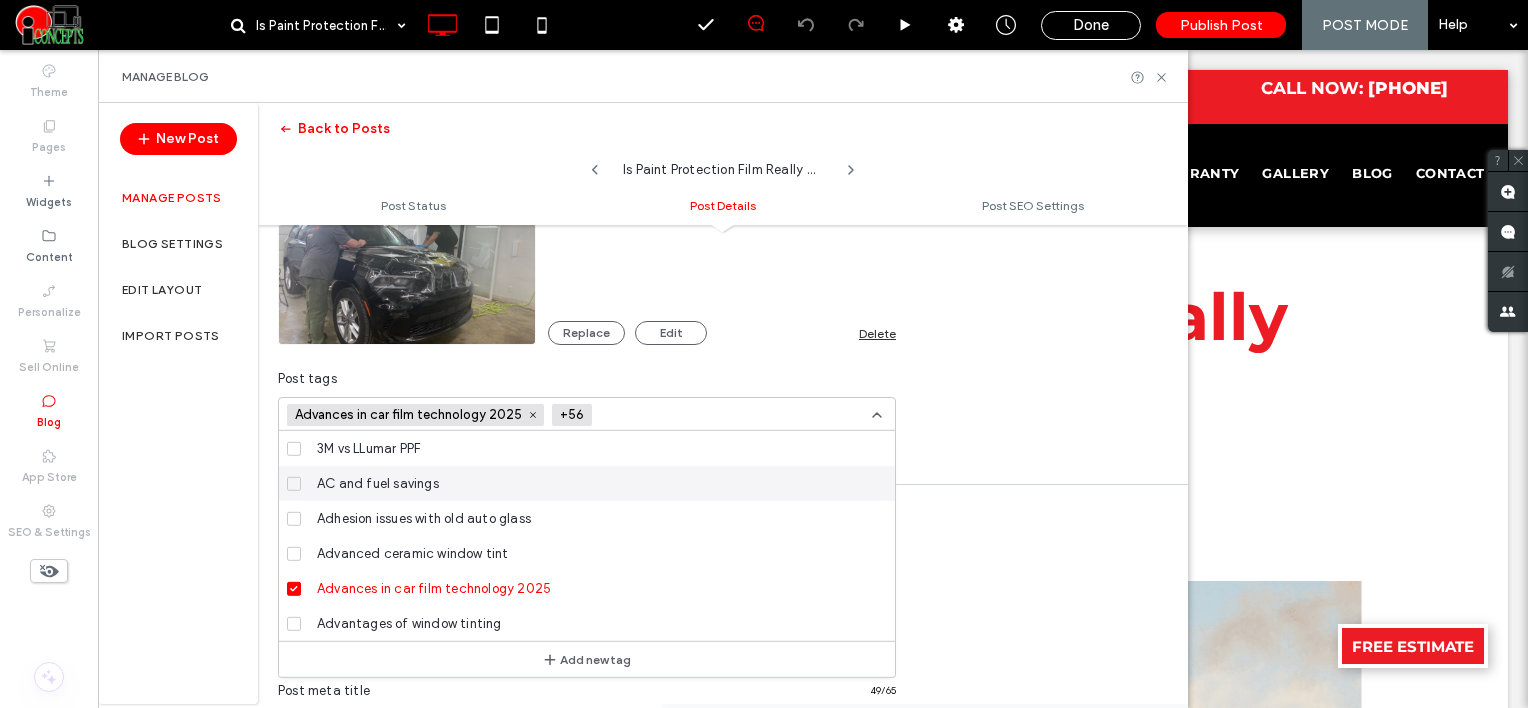 click at bounding box center (673, 415) 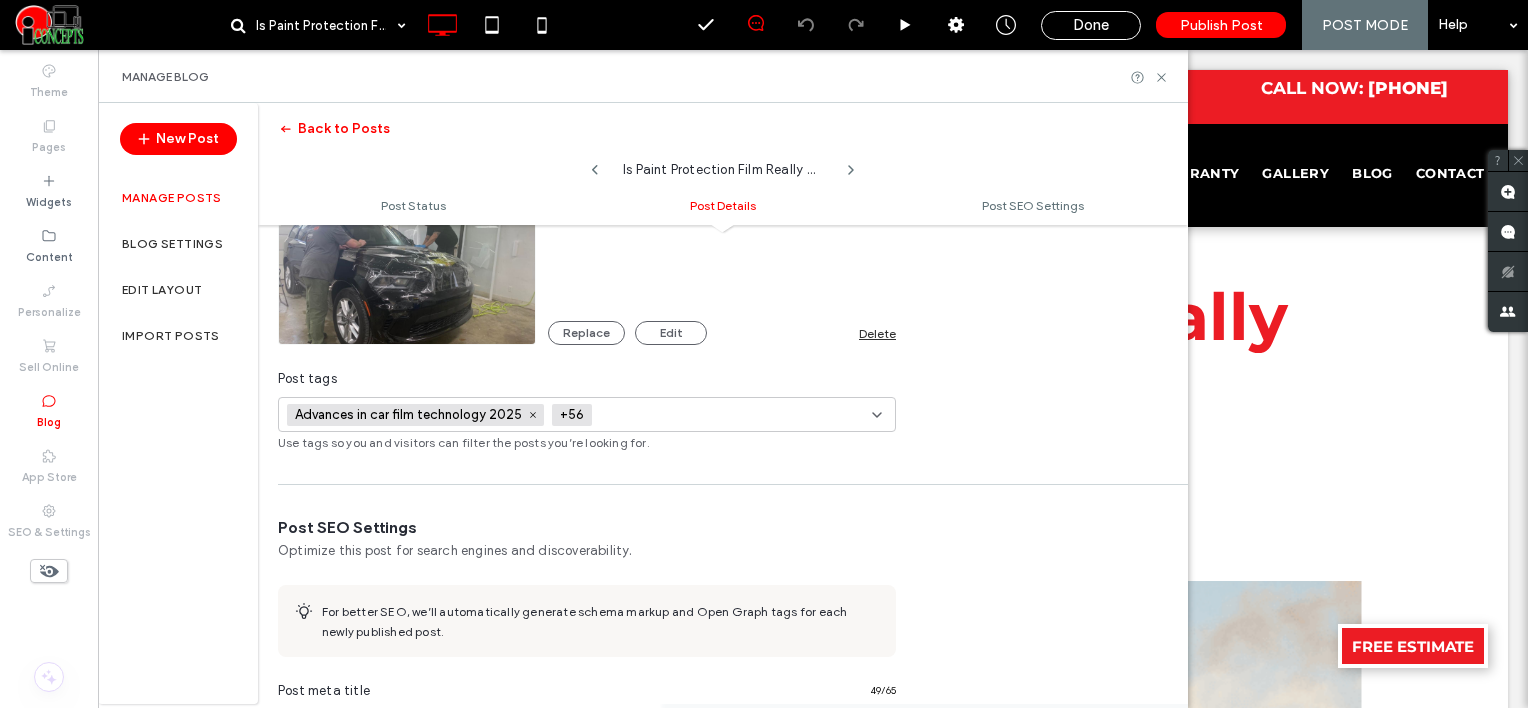 paste on "**********" 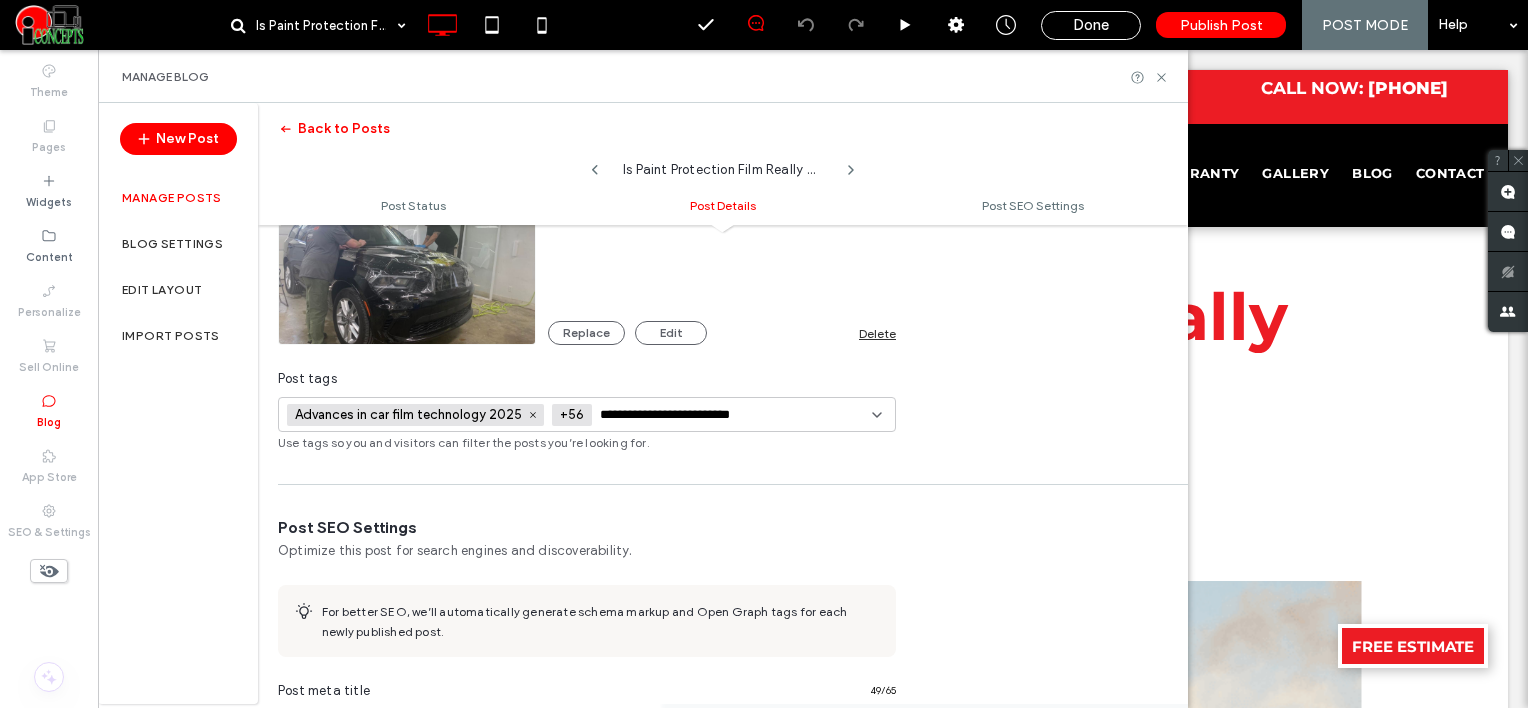 scroll, scrollTop: 0, scrollLeft: 30, axis: horizontal 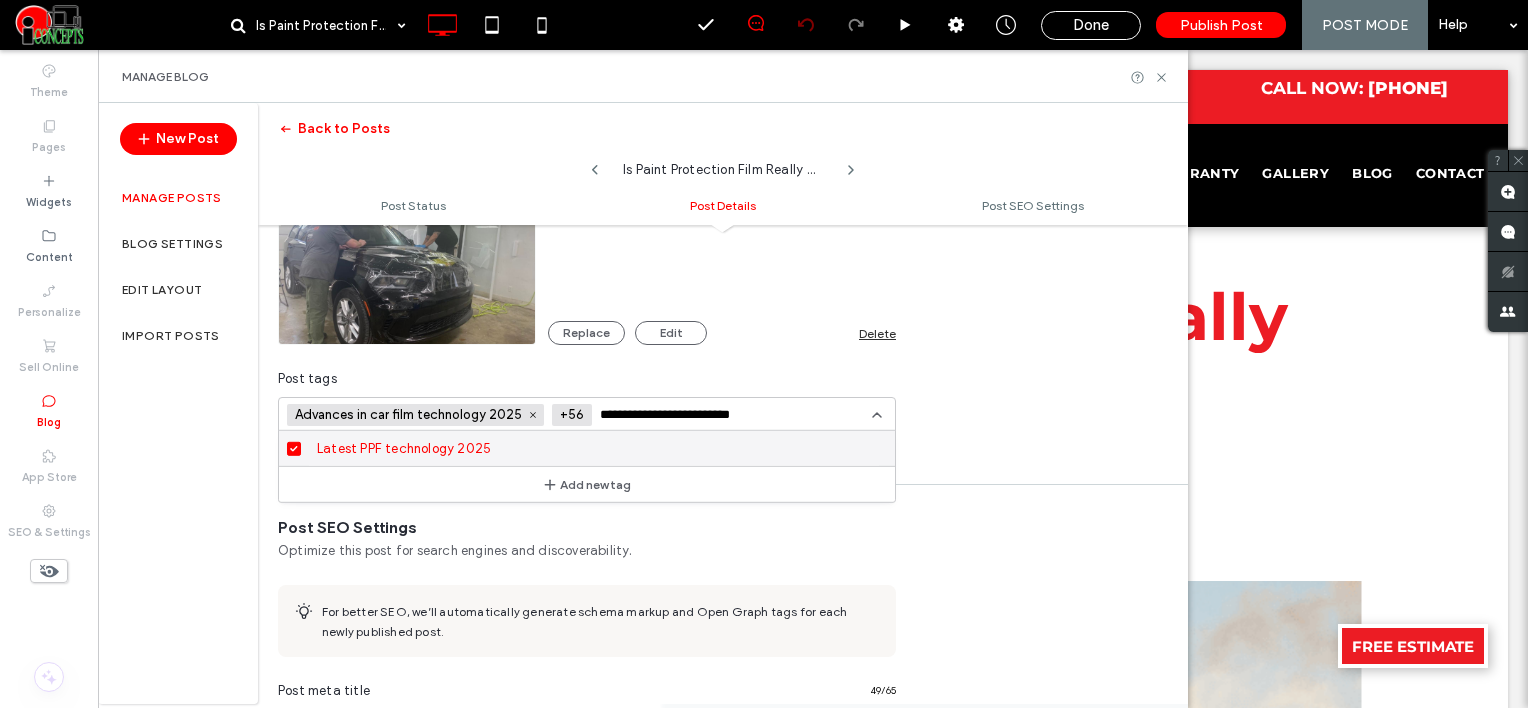 type on "**********" 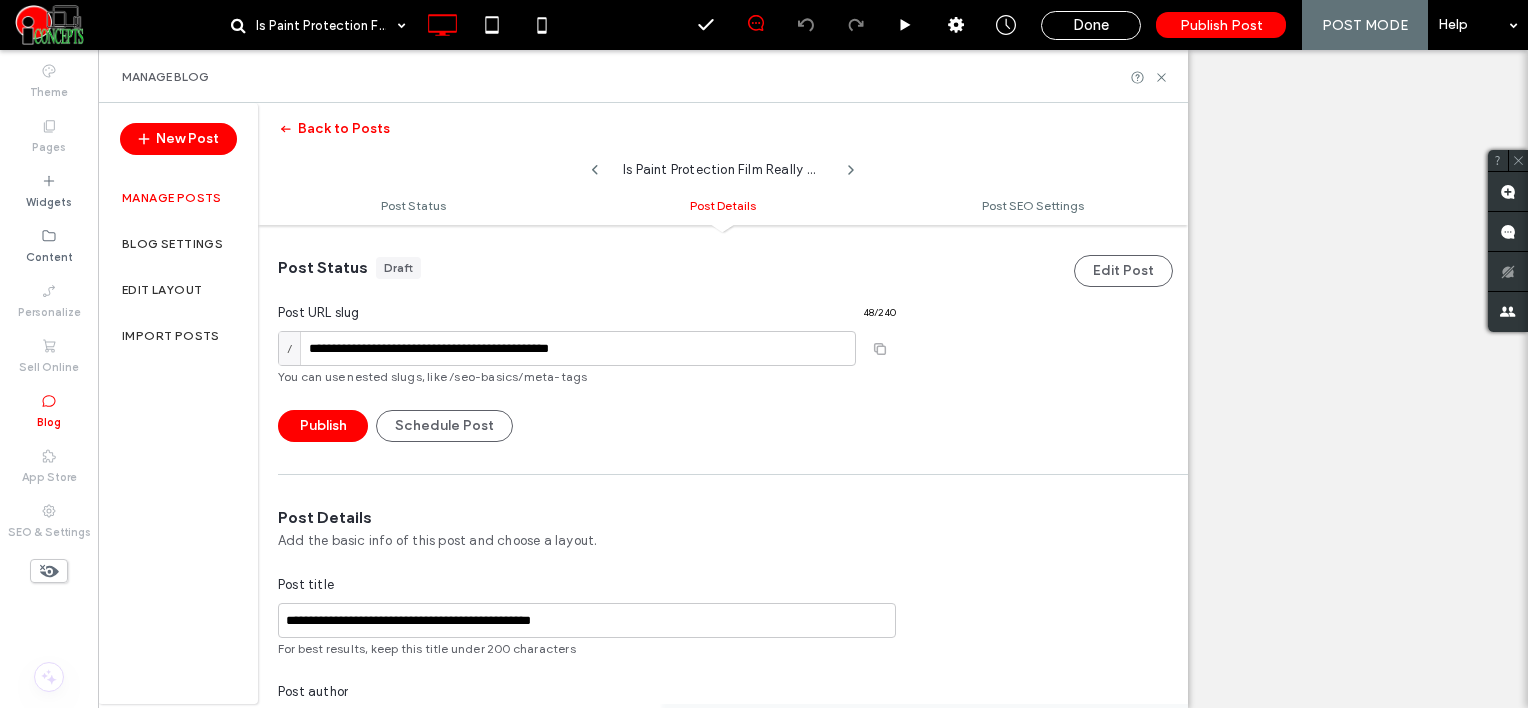 scroll, scrollTop: 0, scrollLeft: 0, axis: both 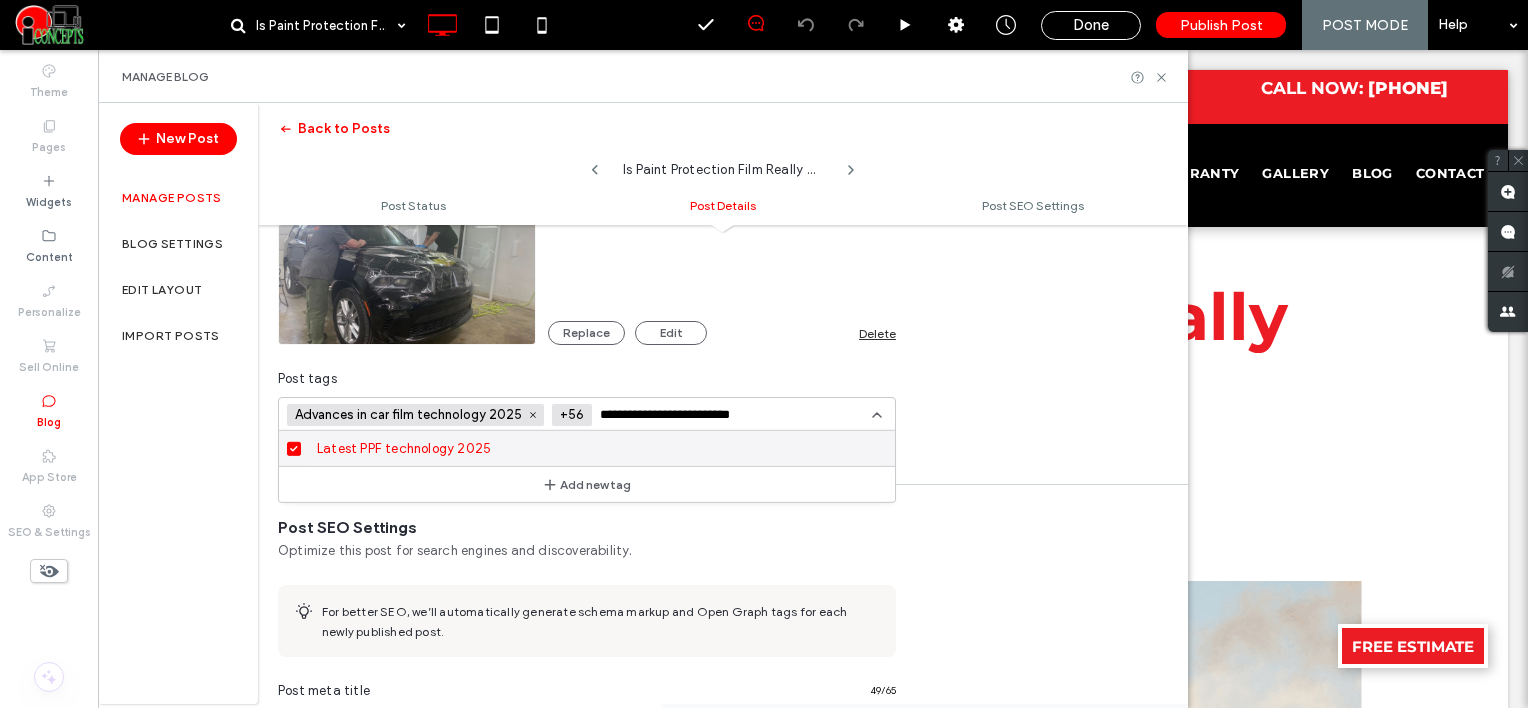 paste on "**" 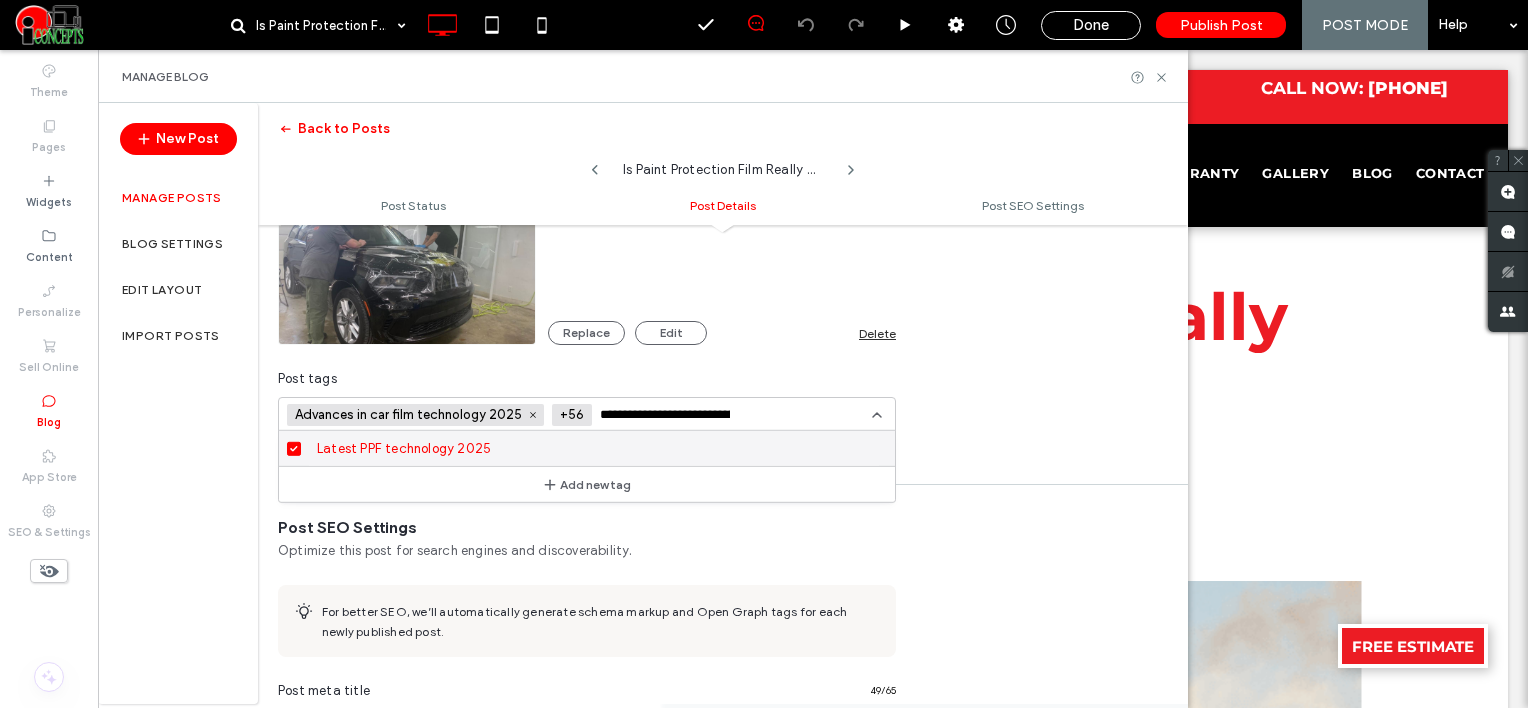 scroll, scrollTop: 0, scrollLeft: 0, axis: both 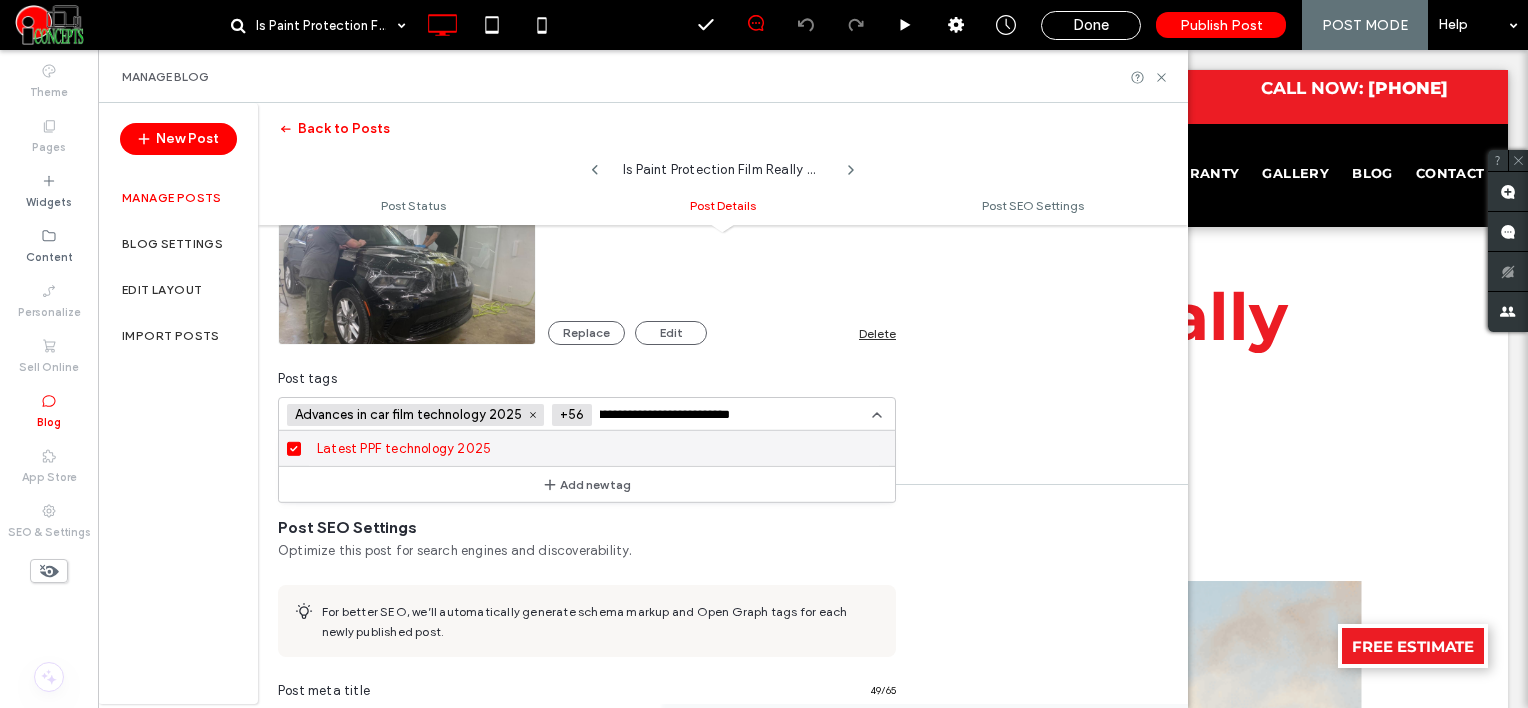 type on "**********" 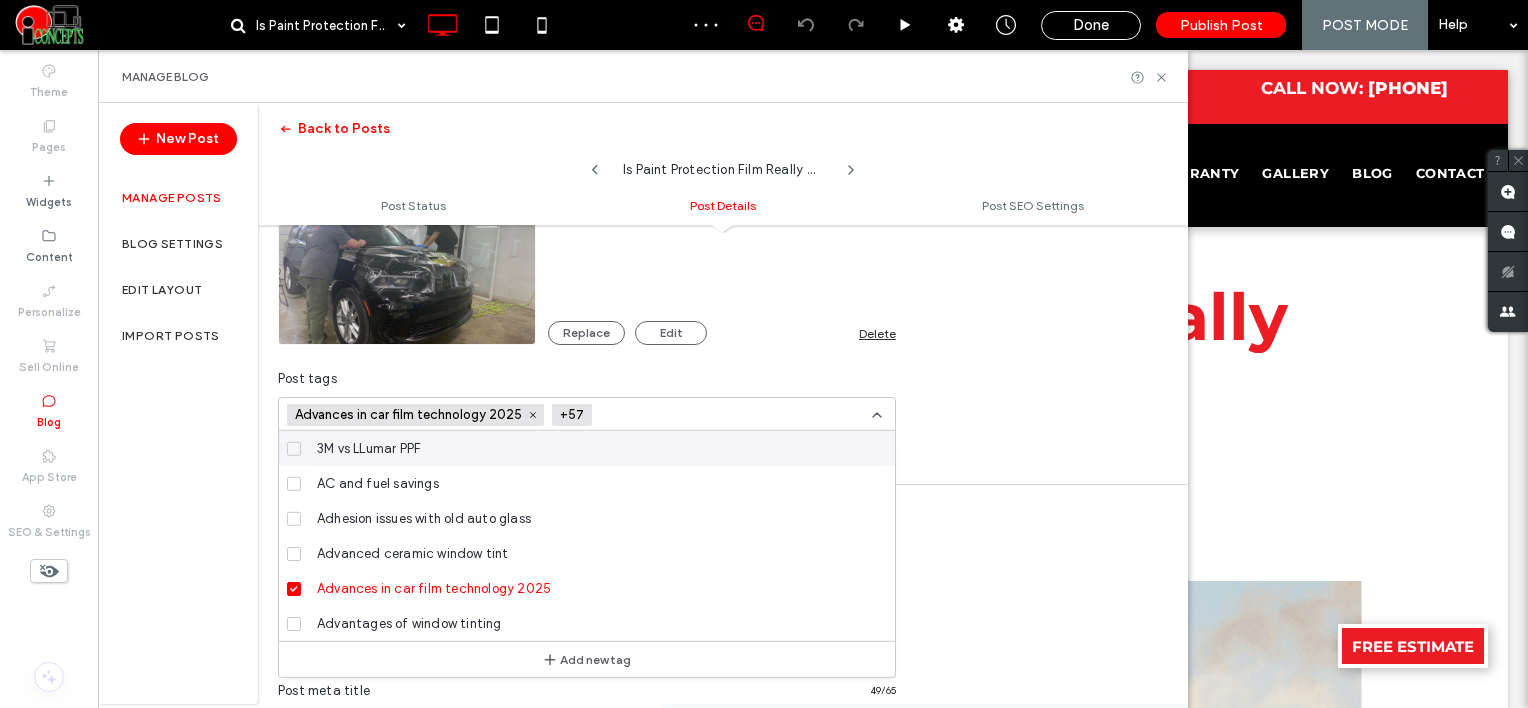 scroll, scrollTop: 0, scrollLeft: 0, axis: both 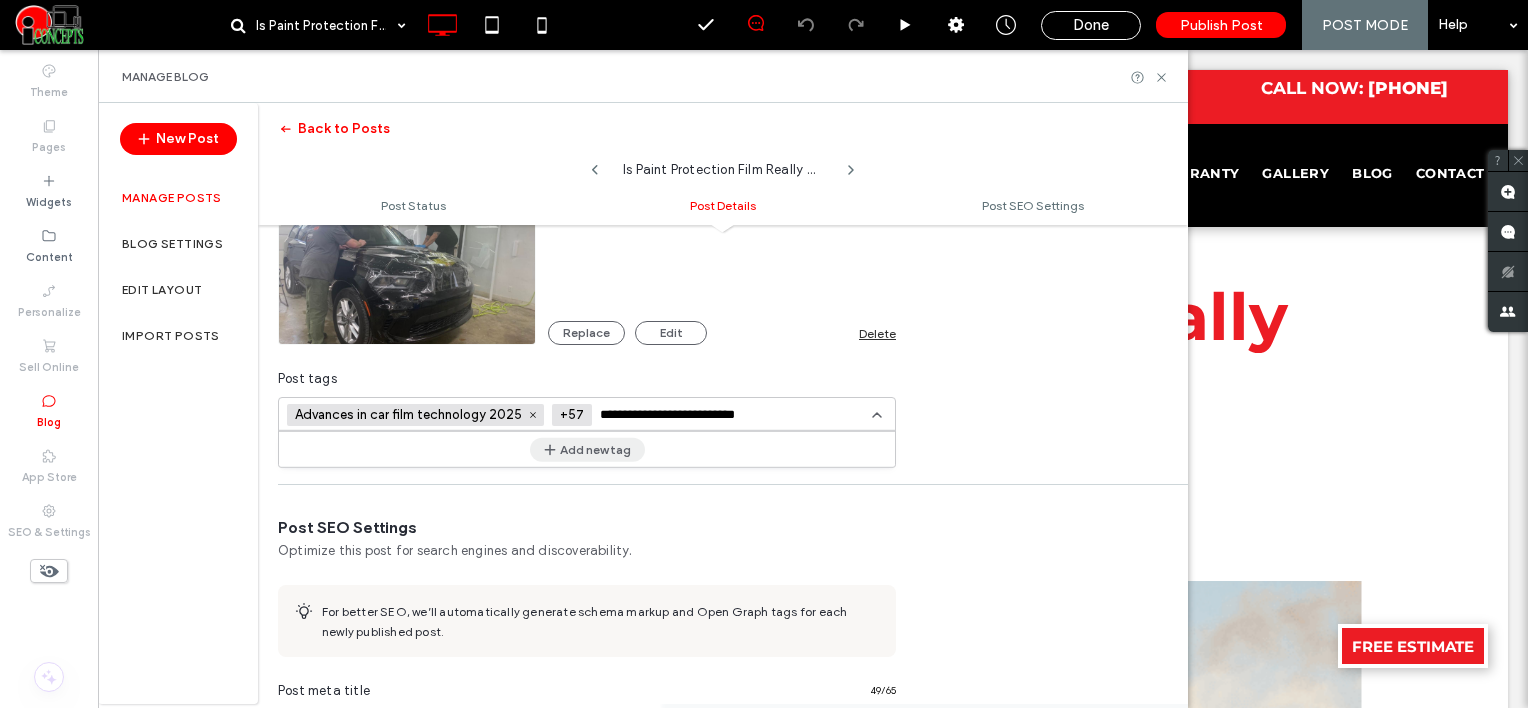 type on "**********" 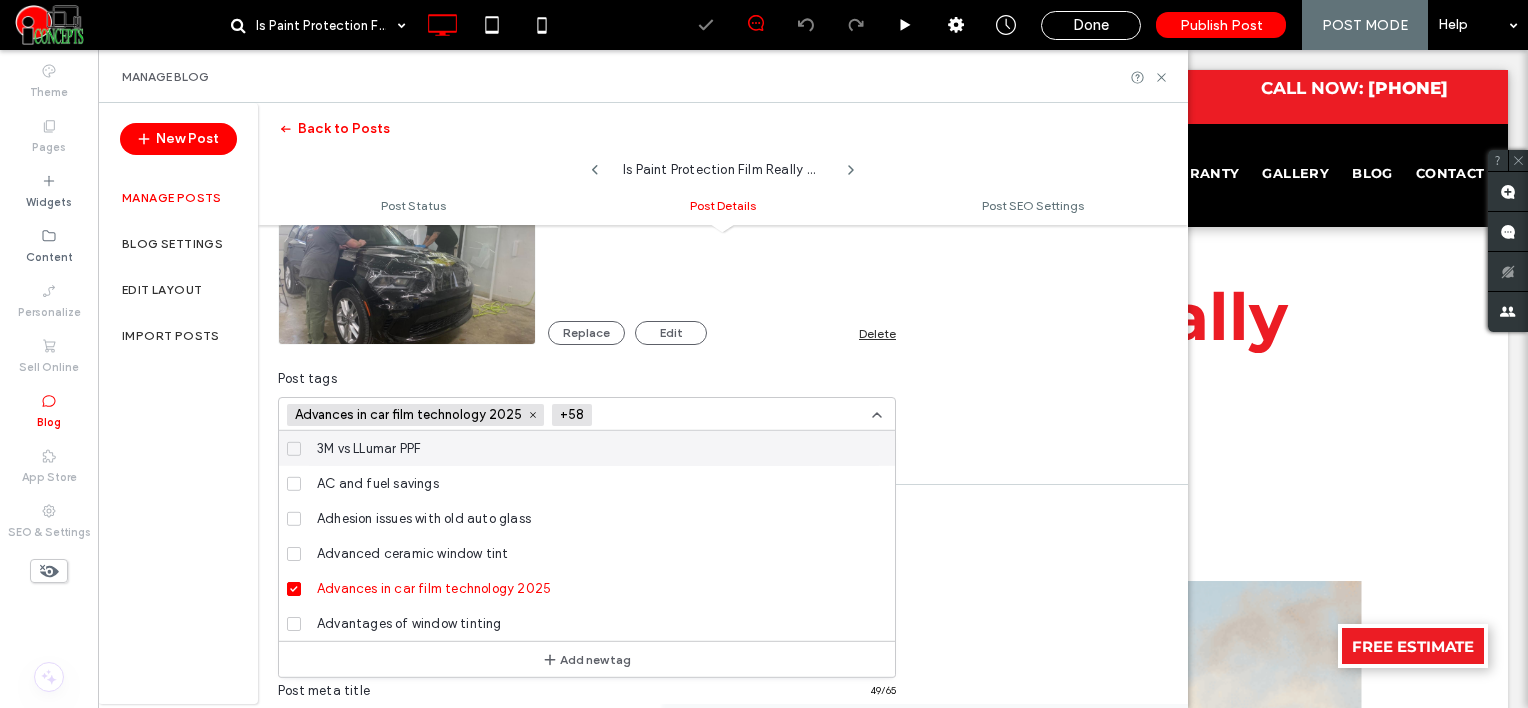 click at bounding box center [673, 415] 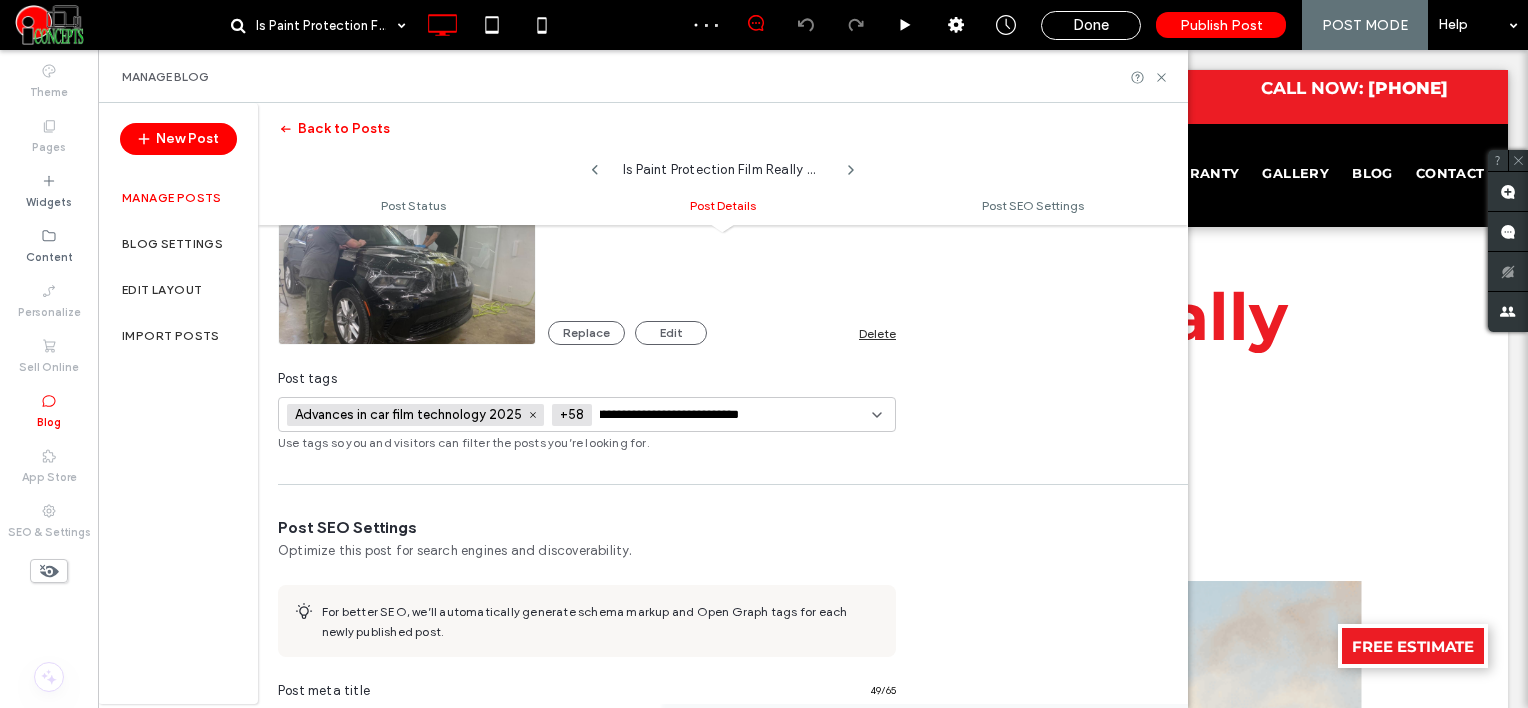 scroll, scrollTop: 0, scrollLeft: 52, axis: horizontal 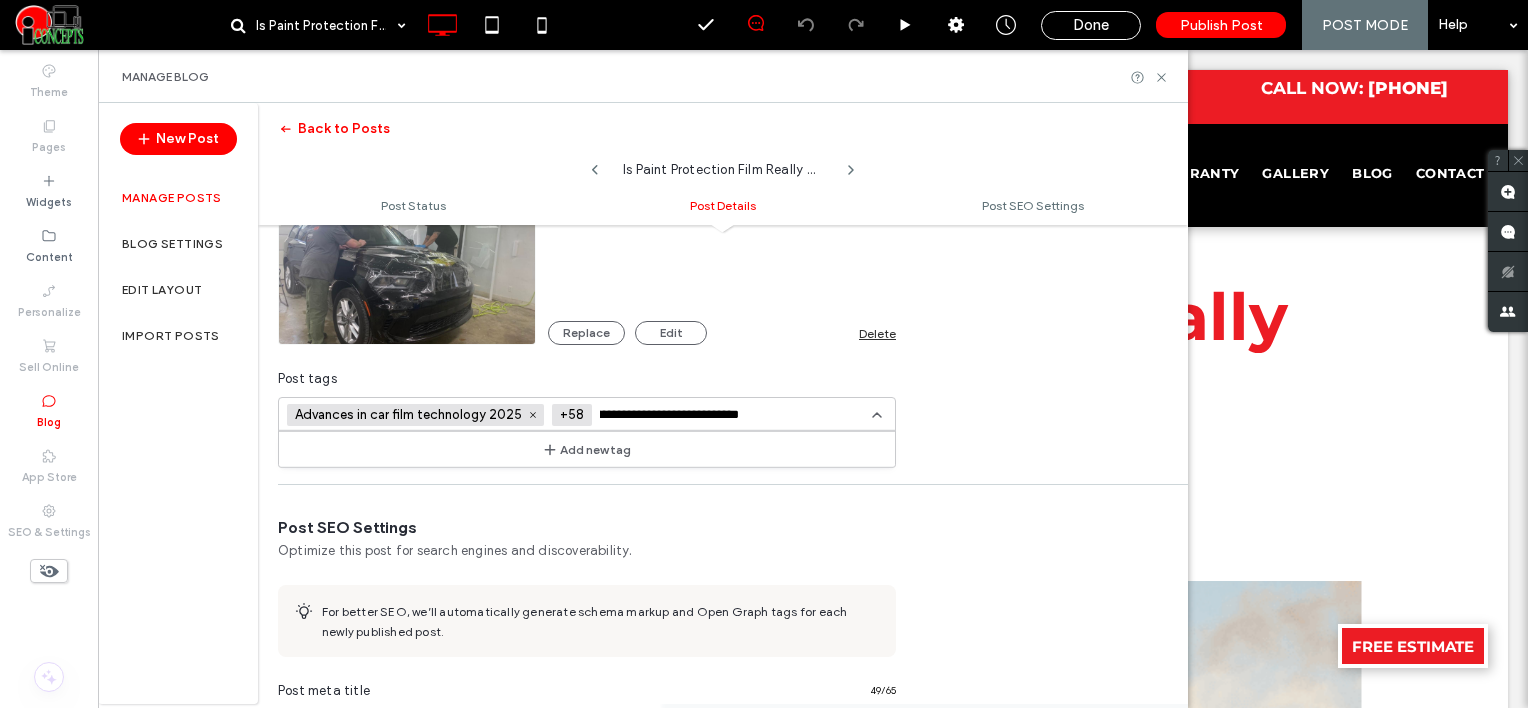 type on "**********" 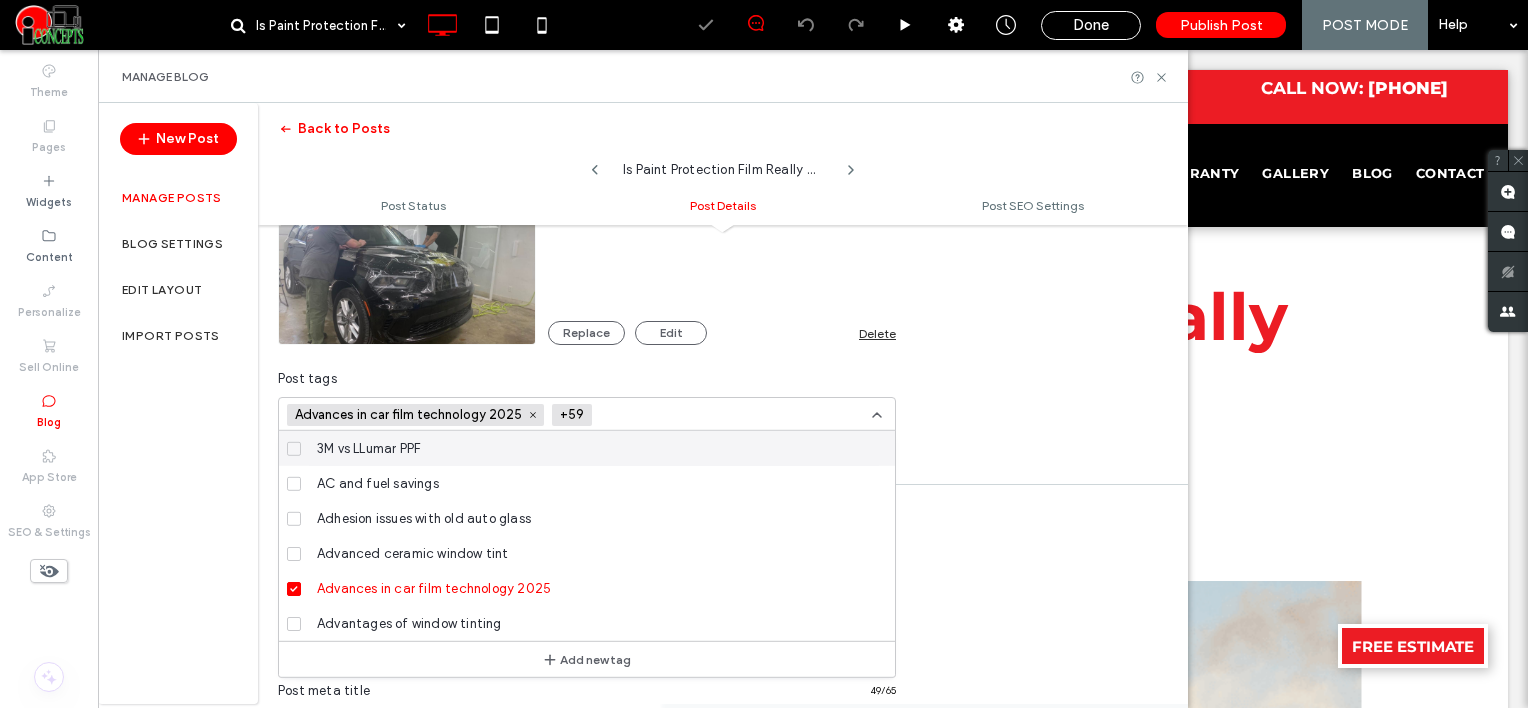 scroll, scrollTop: 0, scrollLeft: 0, axis: both 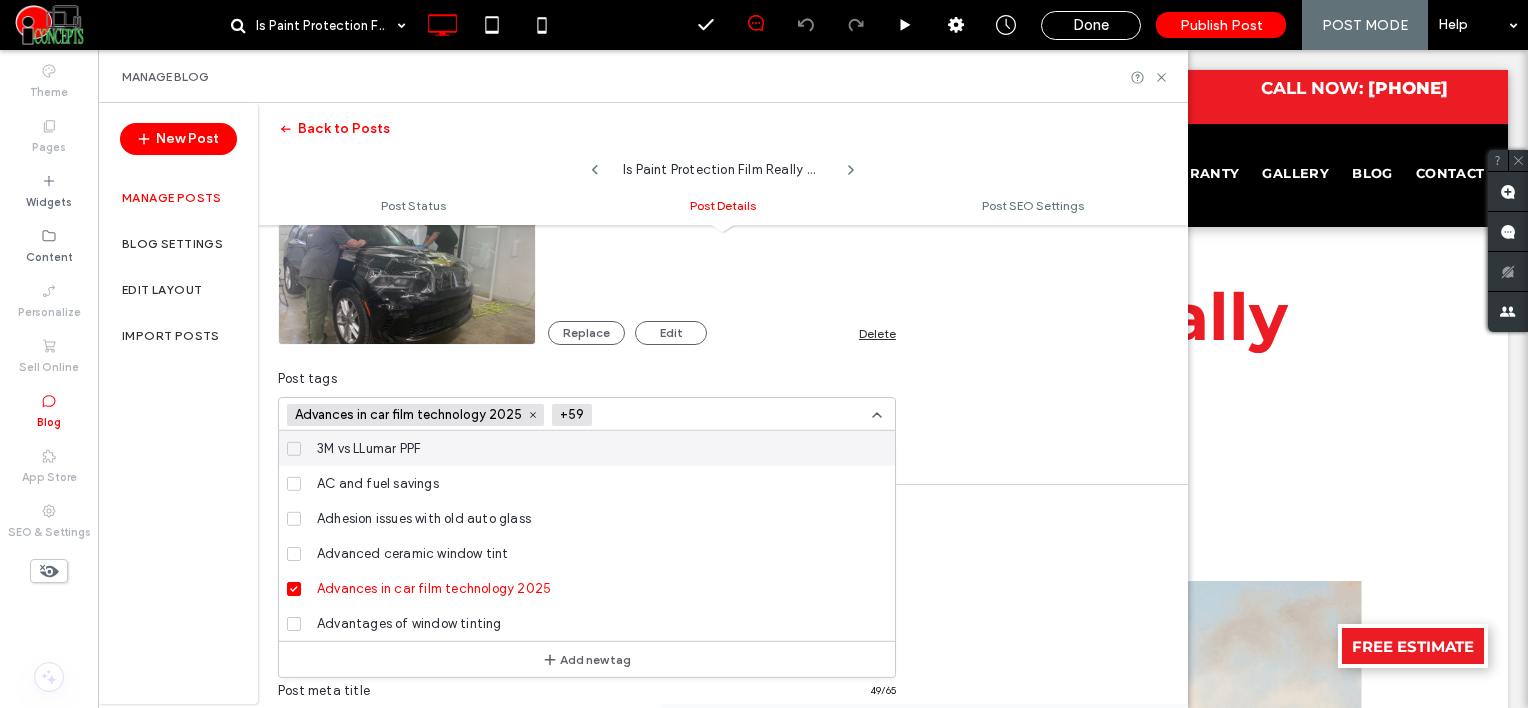 click at bounding box center [673, 415] 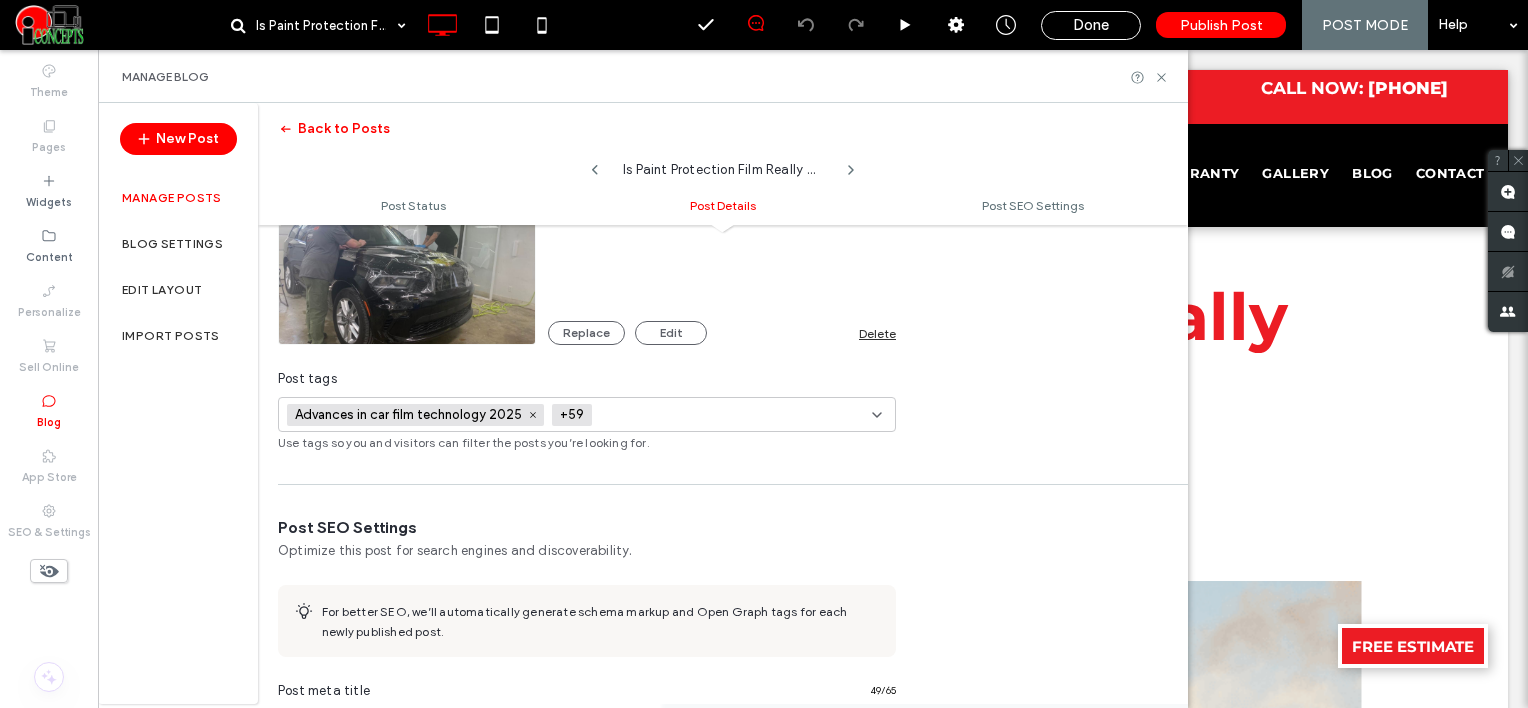 paste on "**********" 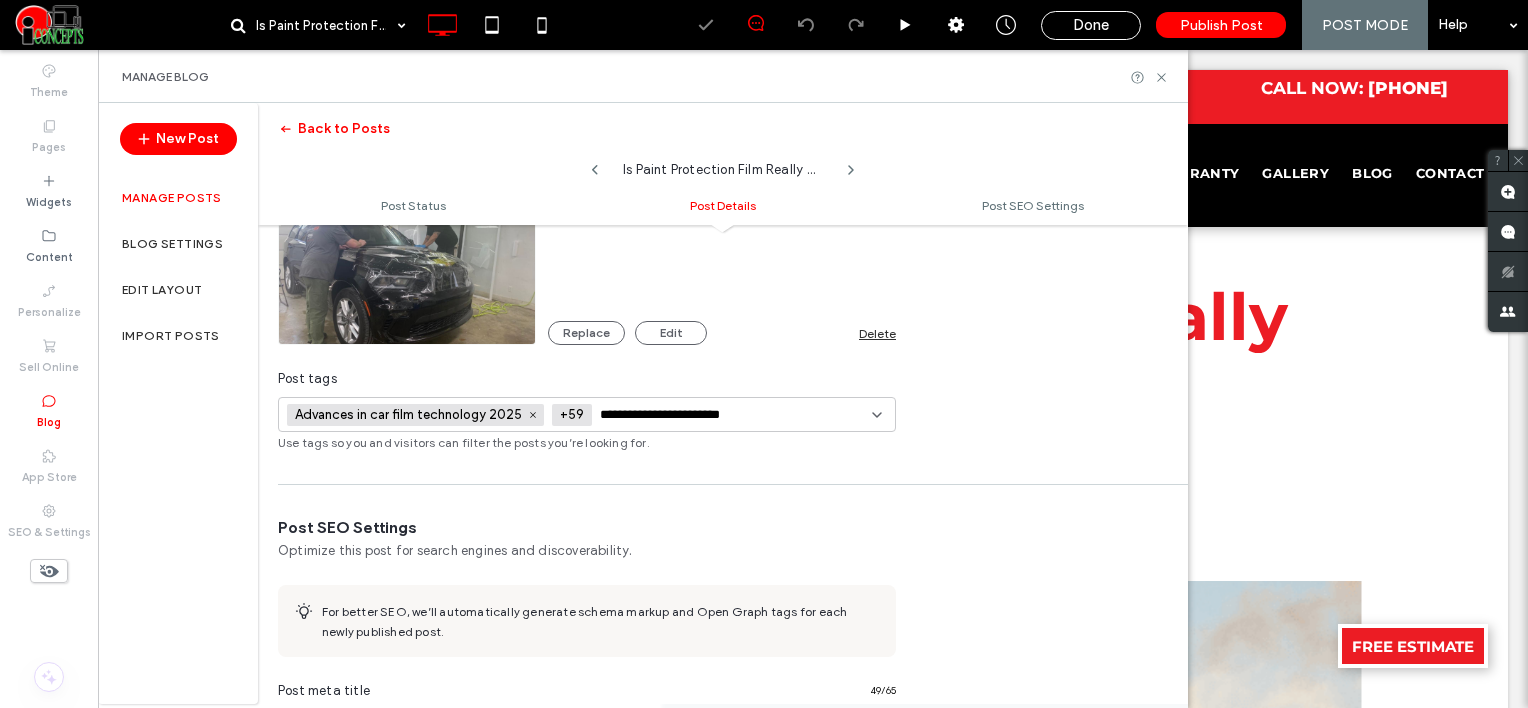 scroll, scrollTop: 0, scrollLeft: 3, axis: horizontal 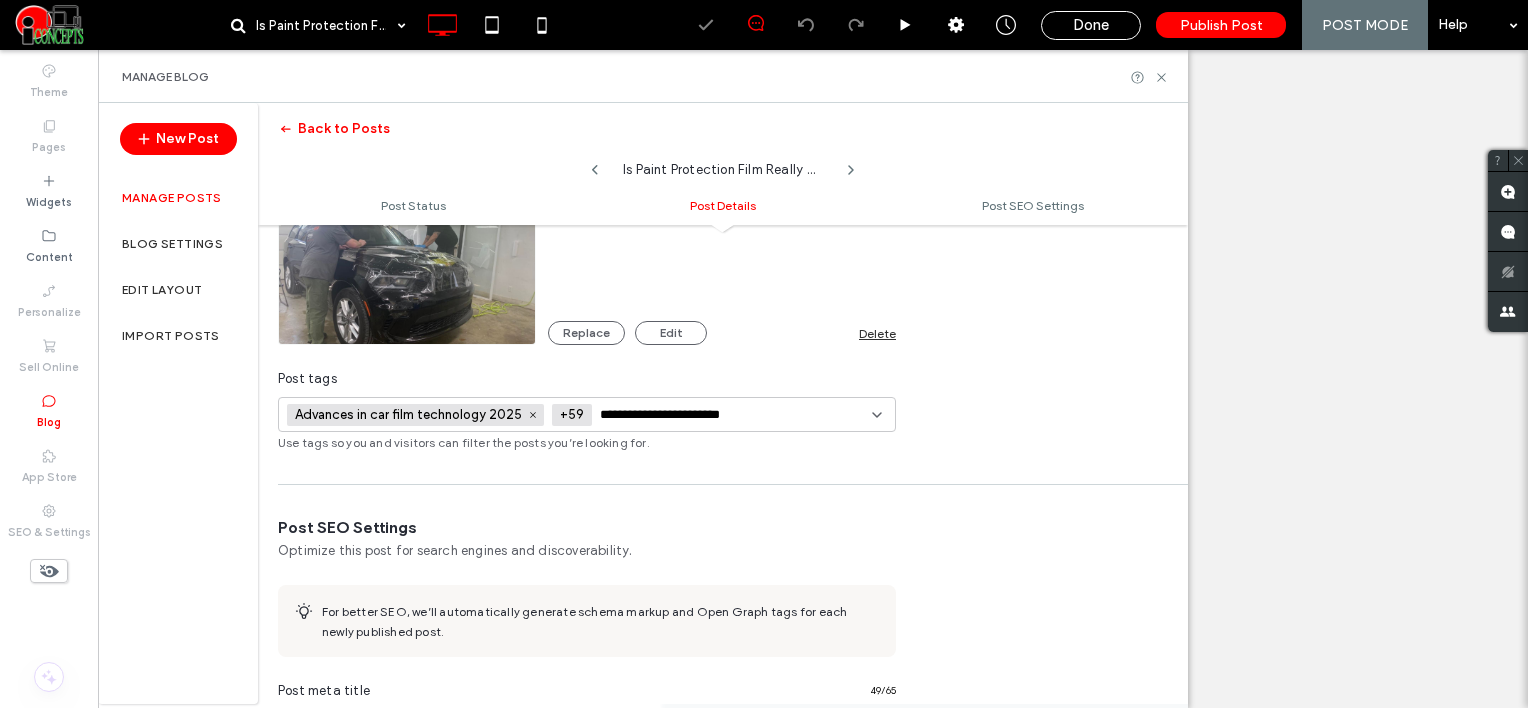 type on "**********" 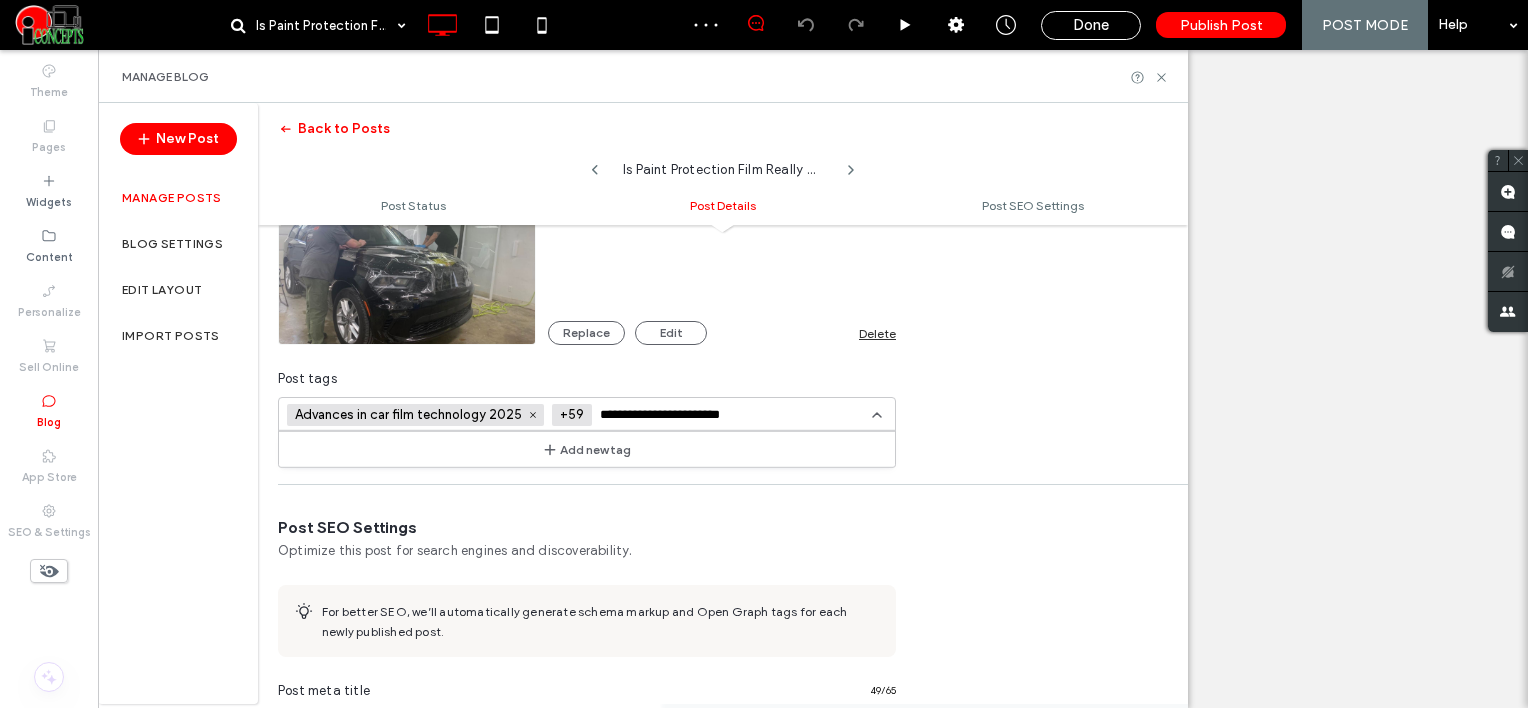 click on "Add new tag" at bounding box center (587, 449) 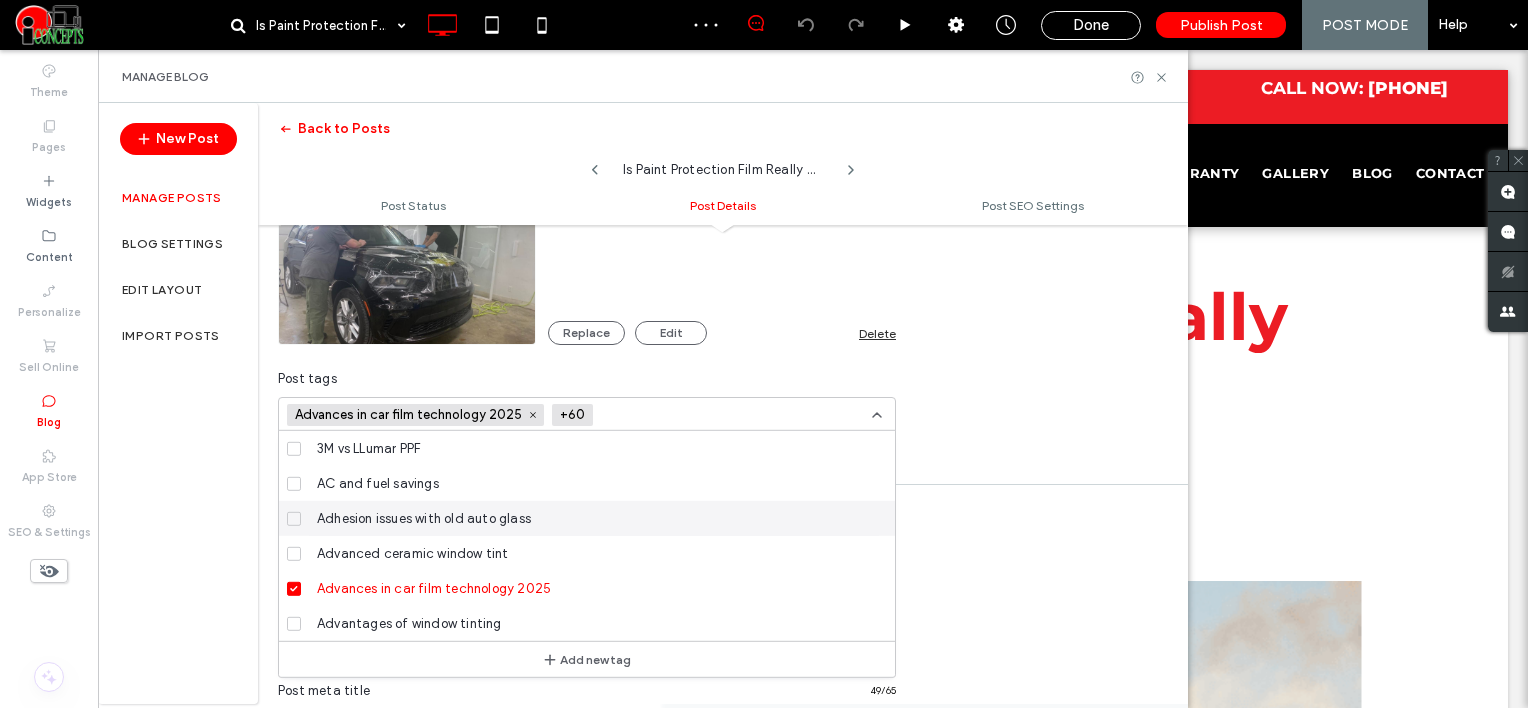 scroll, scrollTop: 0, scrollLeft: 0, axis: both 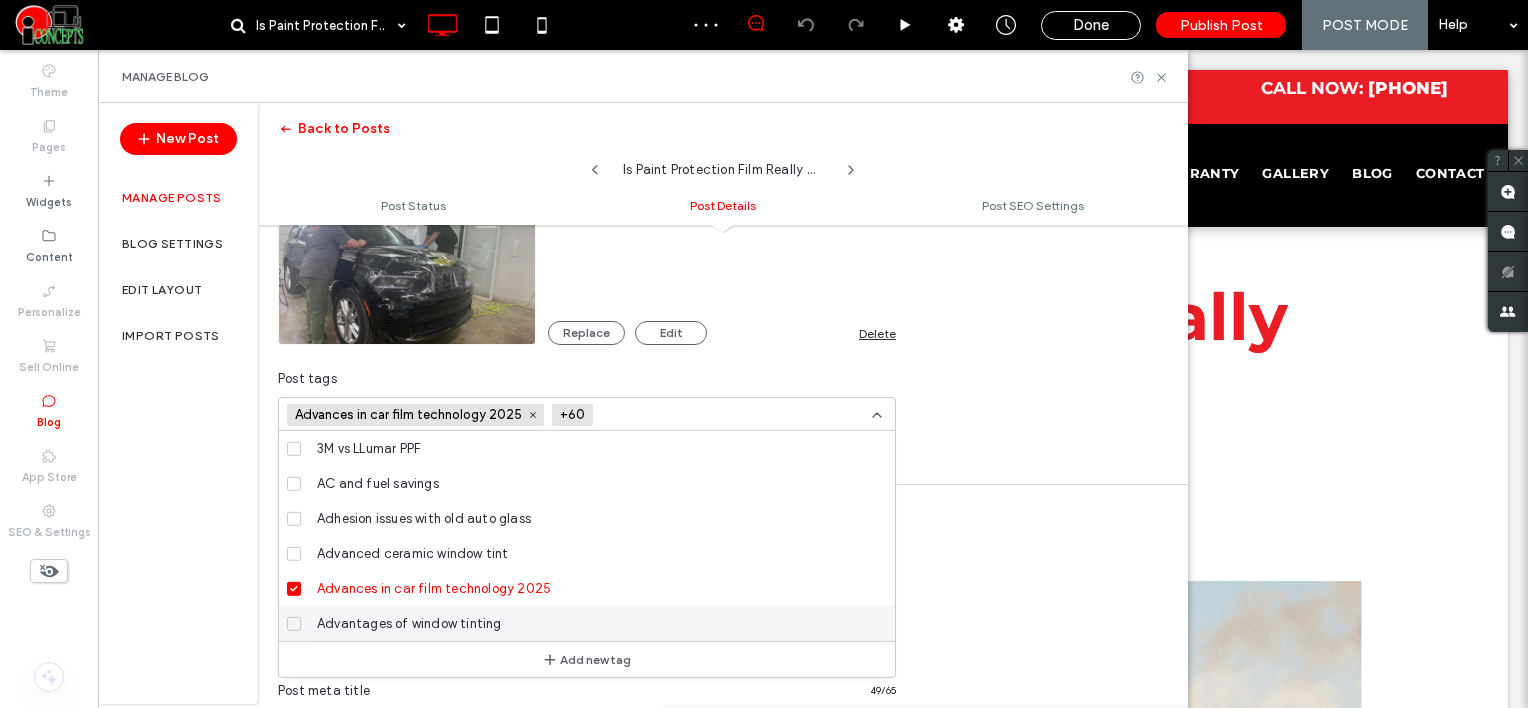click at bounding box center [674, 415] 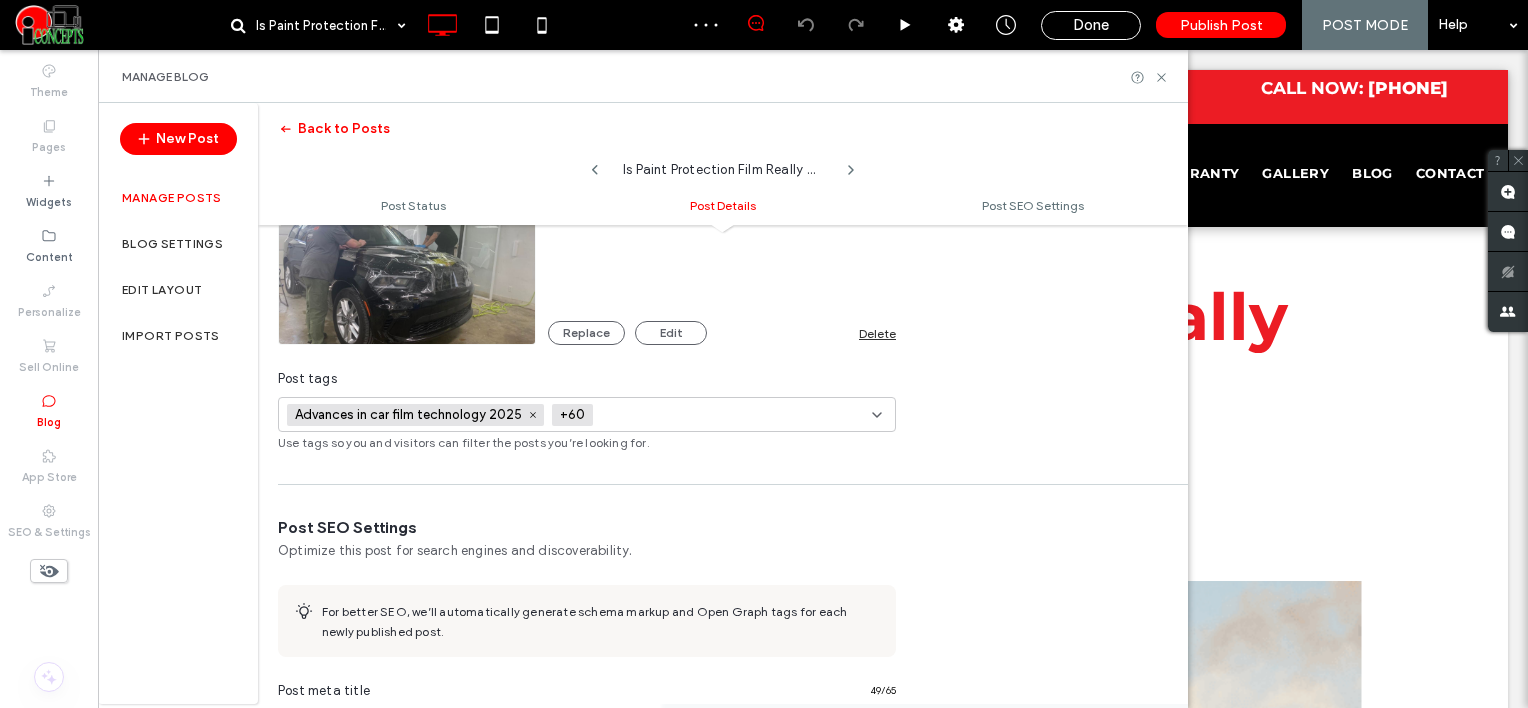 paste on "**********" 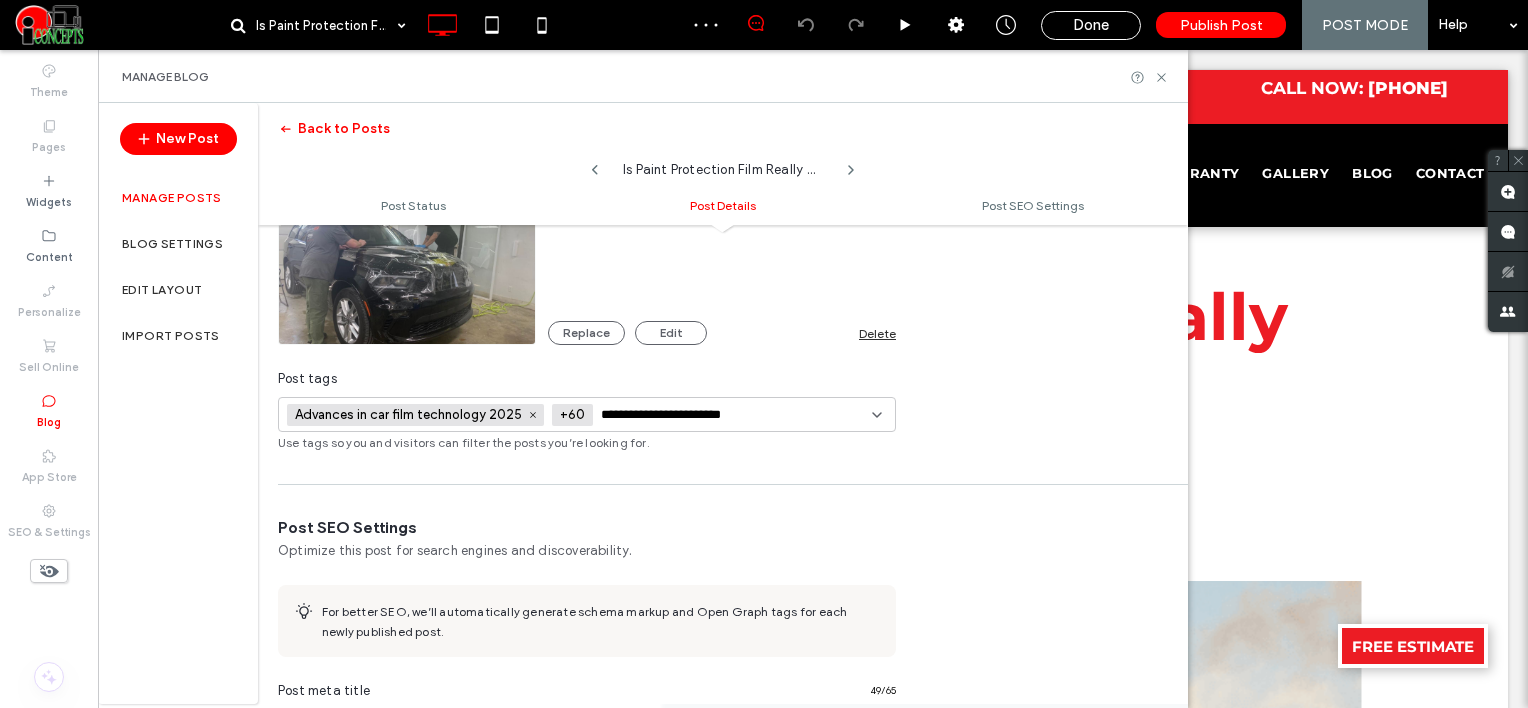 scroll, scrollTop: 0, scrollLeft: 3, axis: horizontal 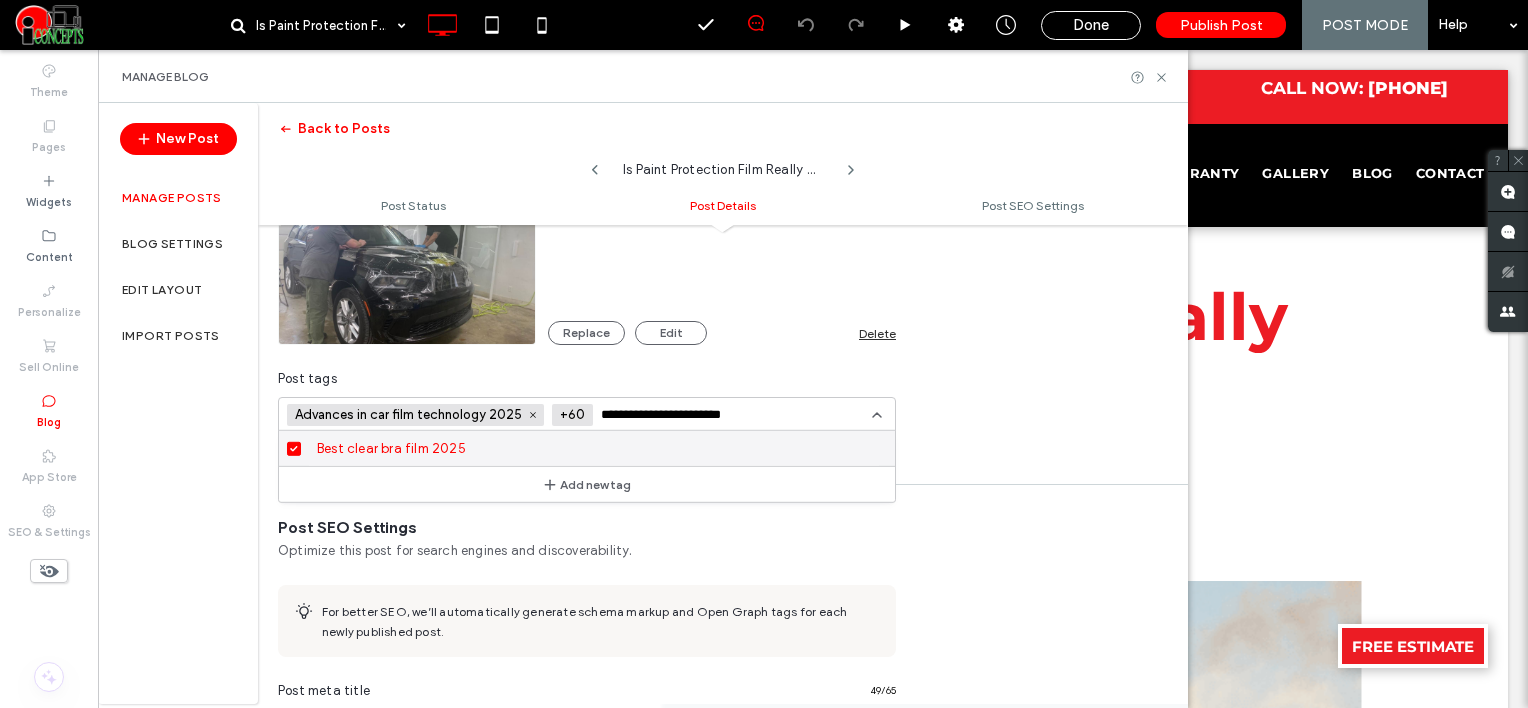 click on "**********" at bounding box center (674, 415) 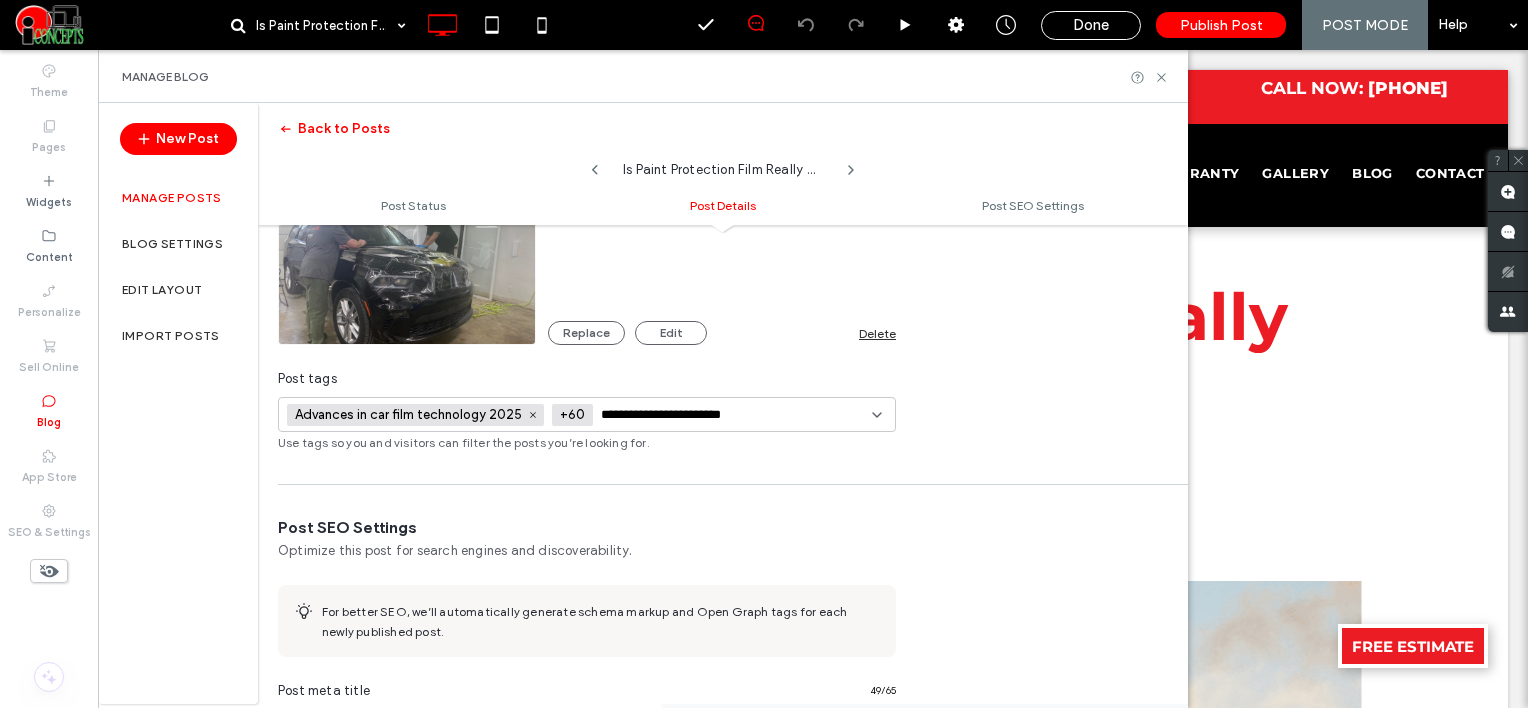 scroll, scrollTop: 0, scrollLeft: 0, axis: both 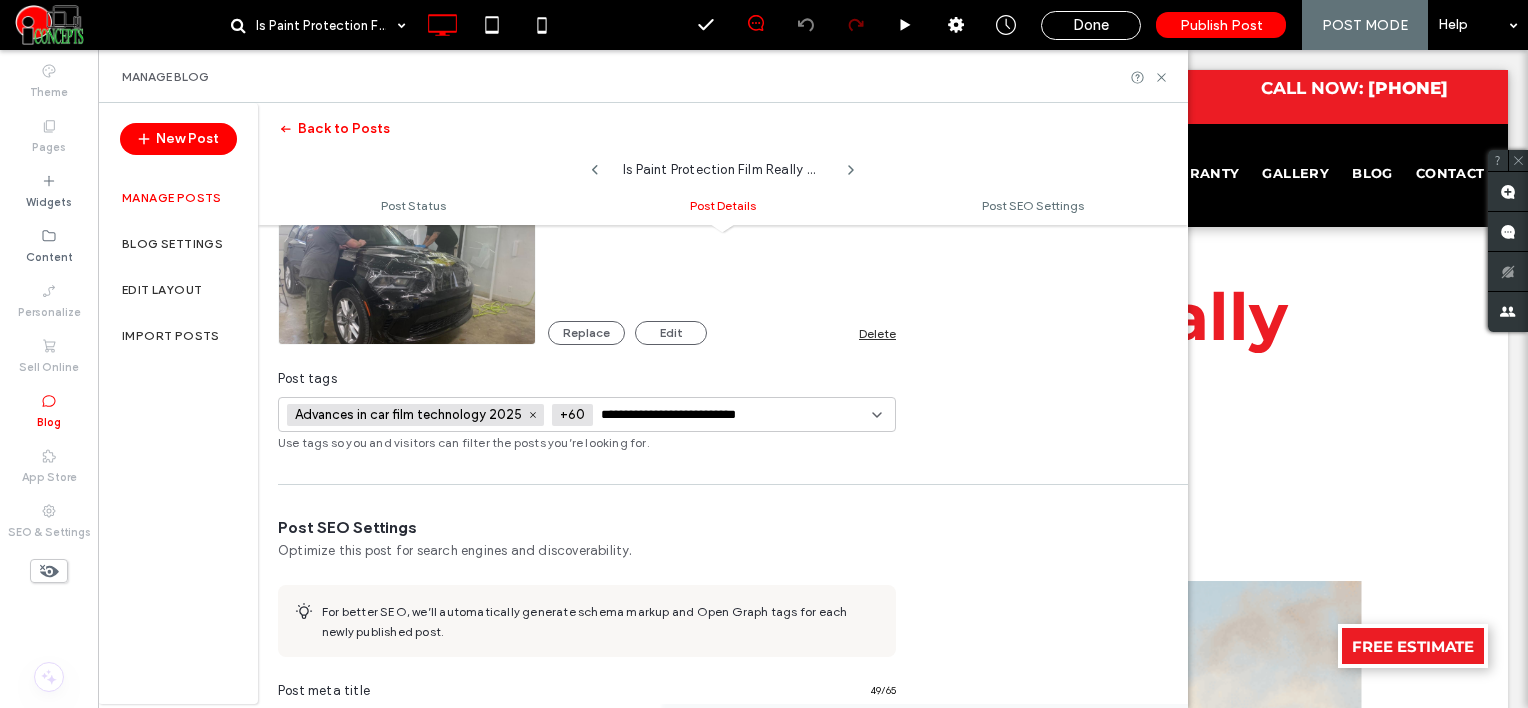type on "**********" 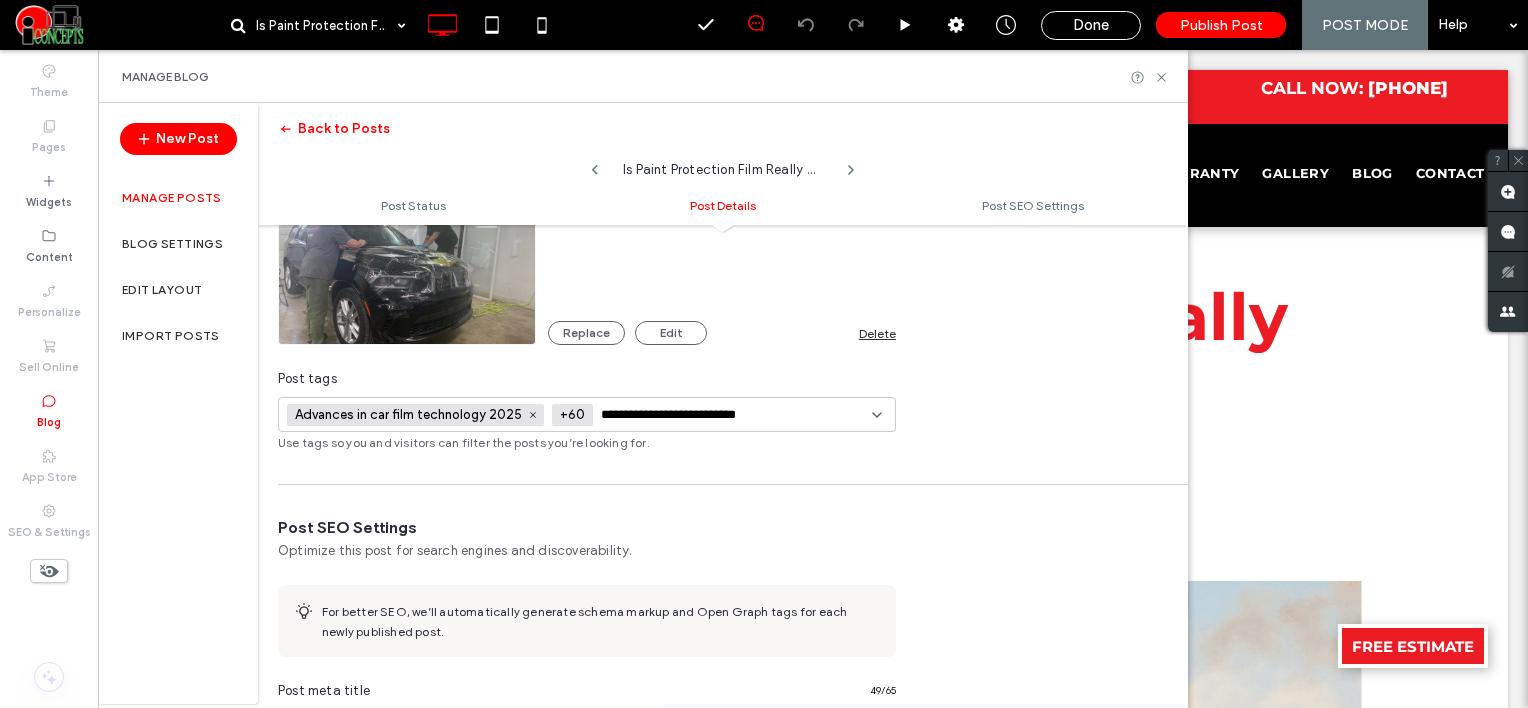 scroll, scrollTop: 0, scrollLeft: 0, axis: both 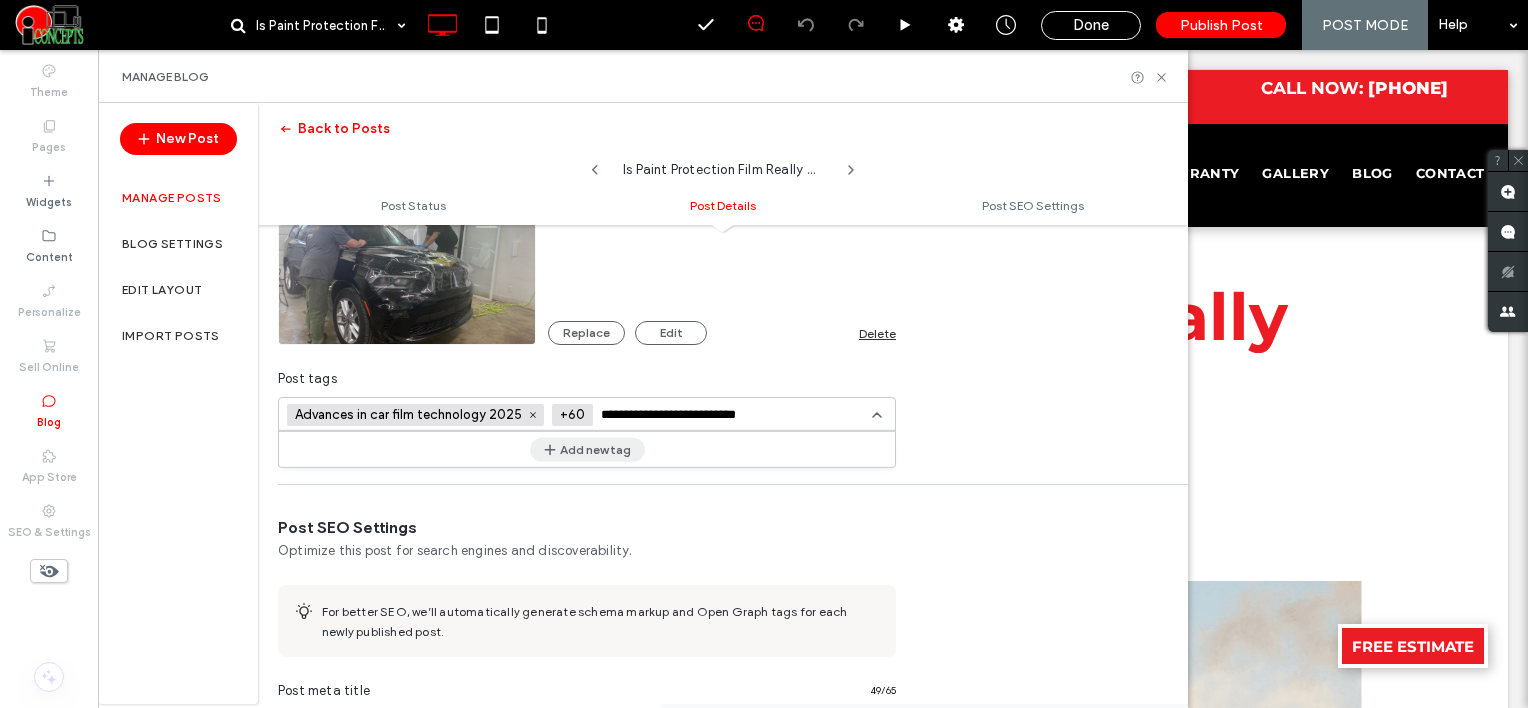 click on "Add new tag" at bounding box center (587, 449) 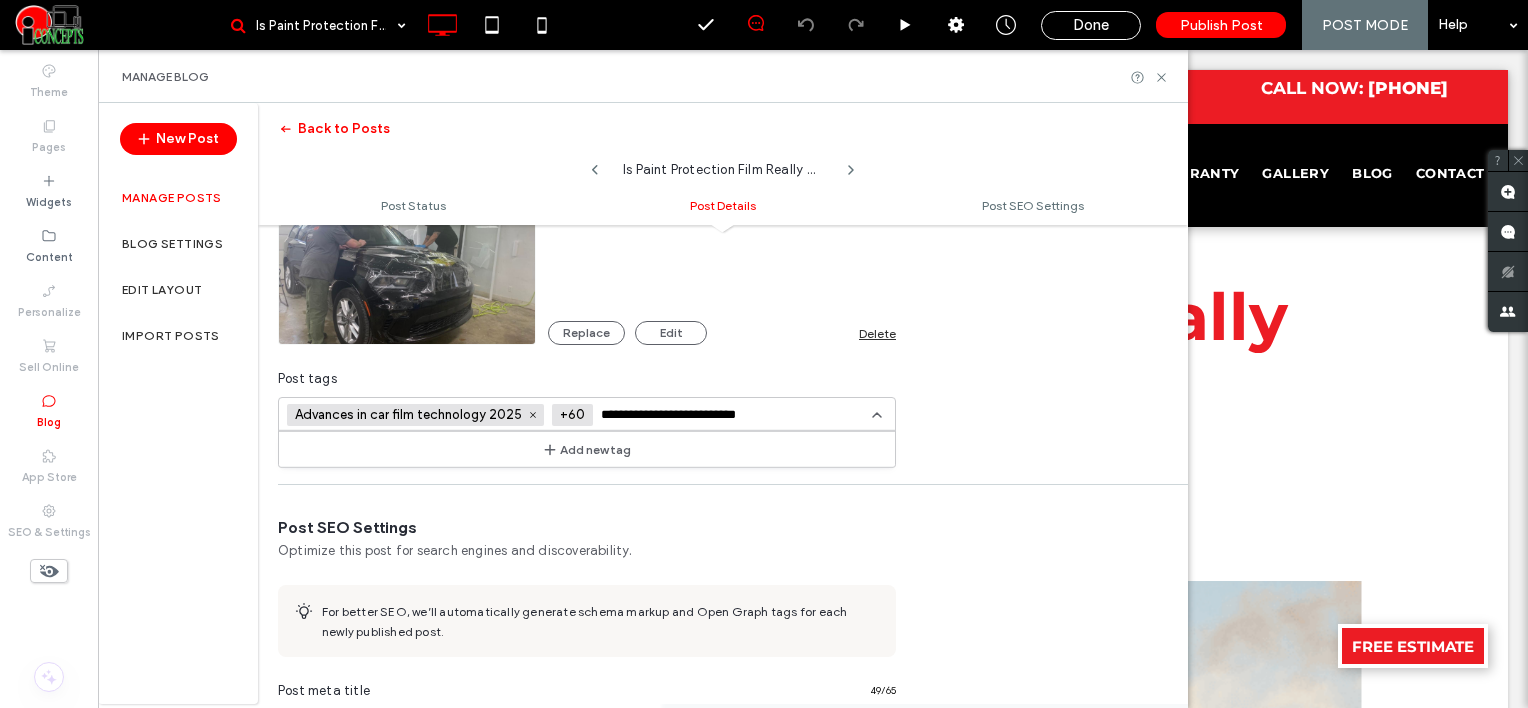 type 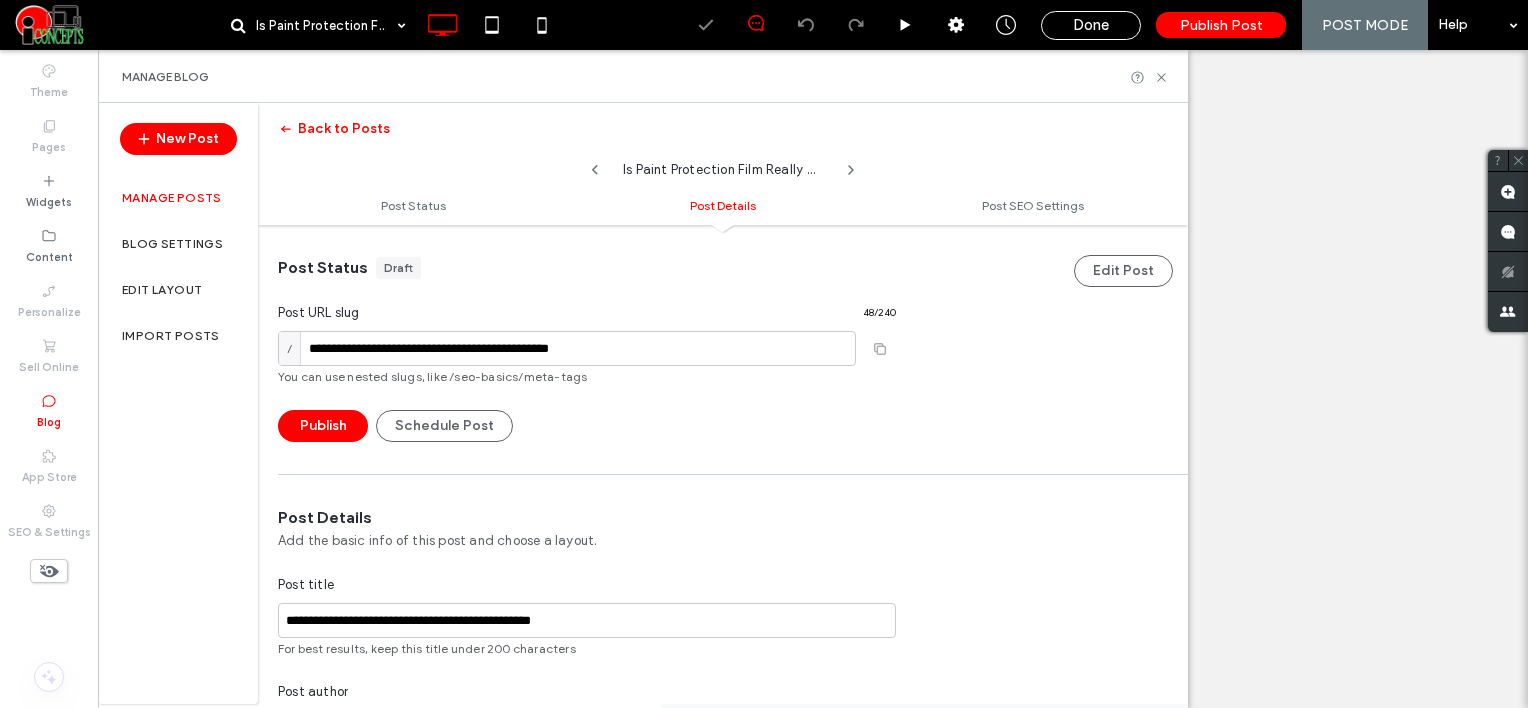 scroll, scrollTop: 0, scrollLeft: 0, axis: both 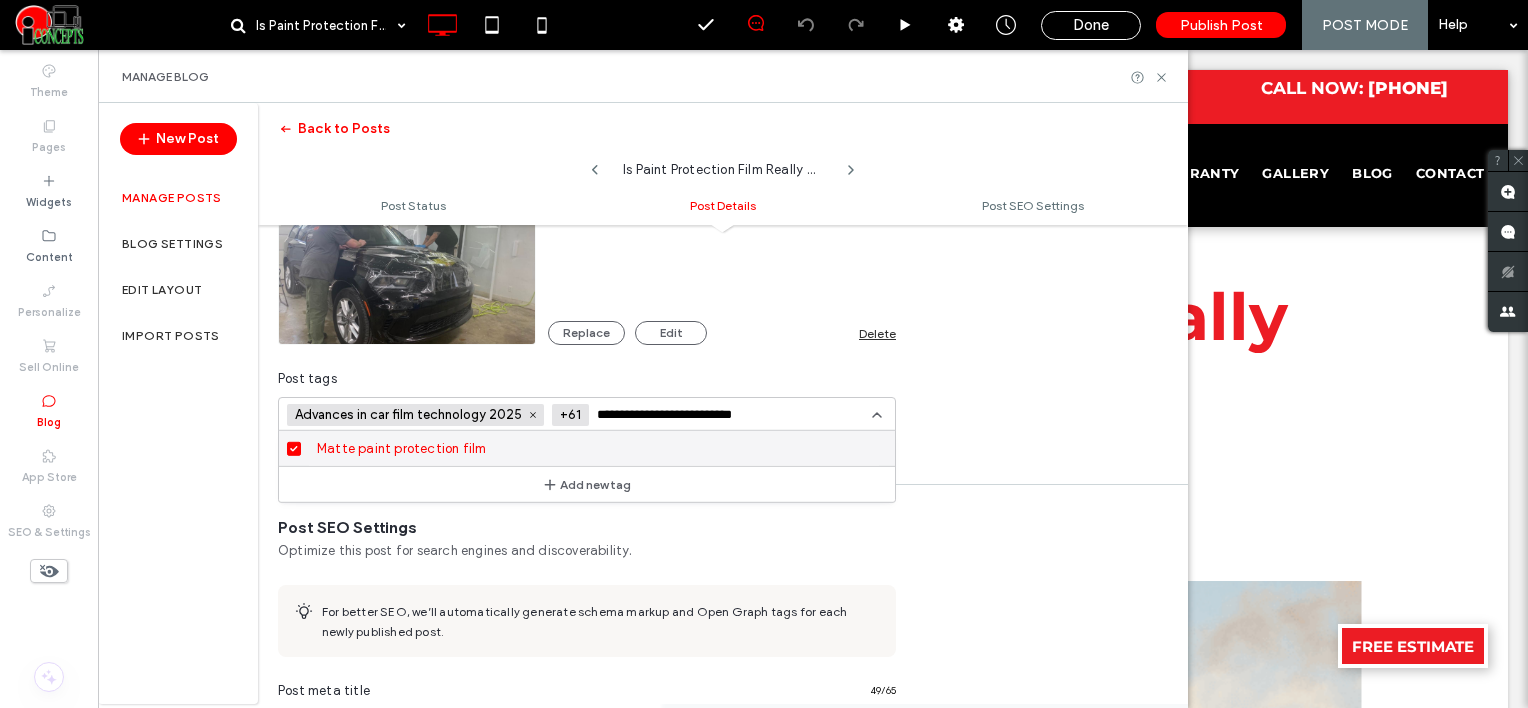 paste 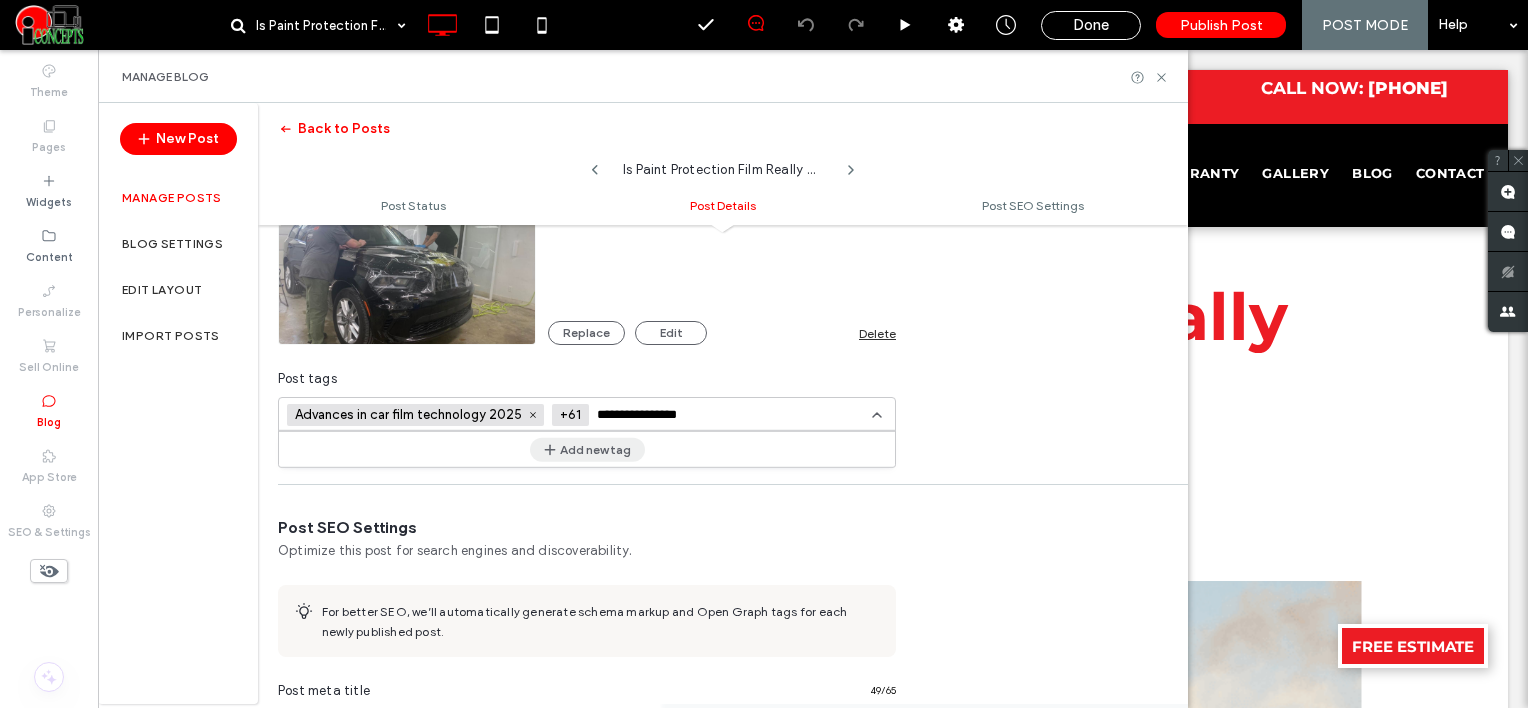 type on "**********" 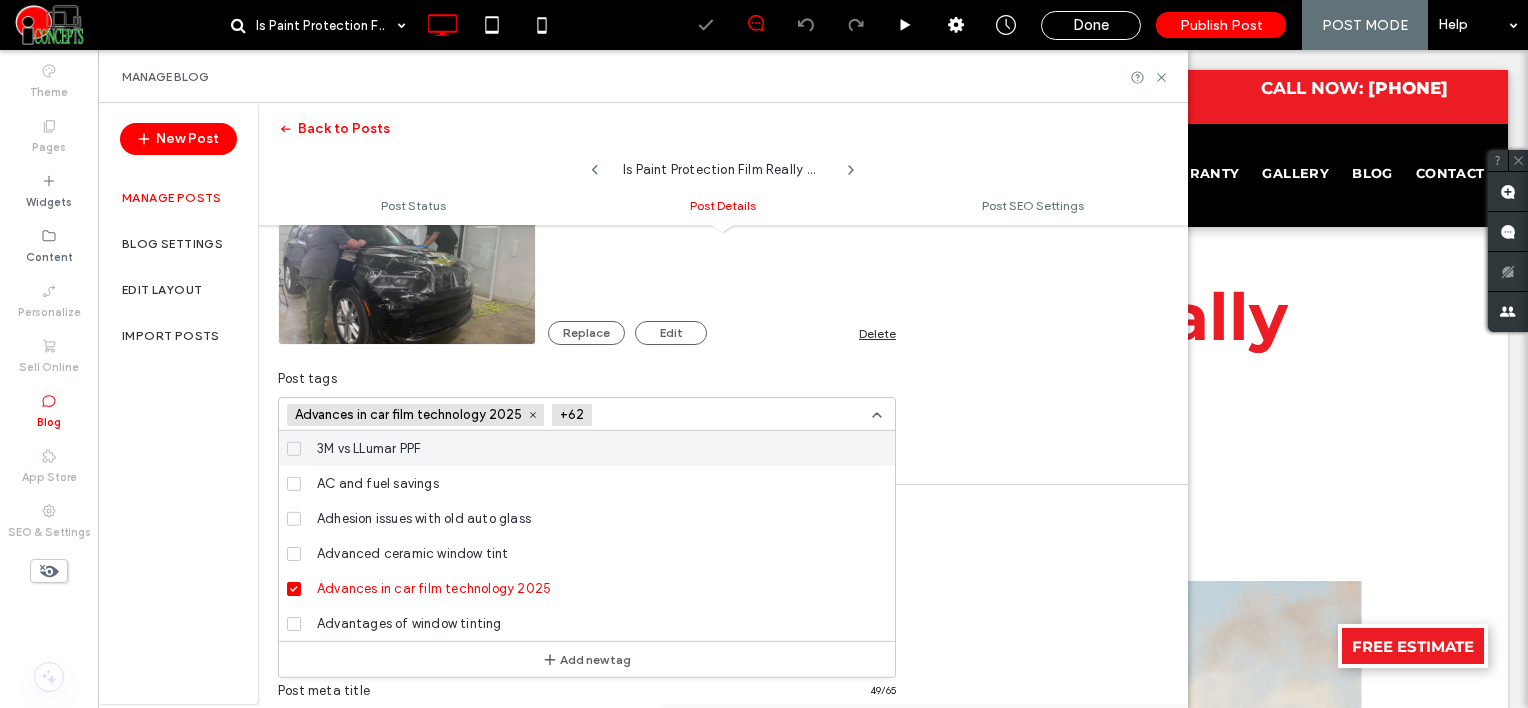 click at bounding box center [673, 415] 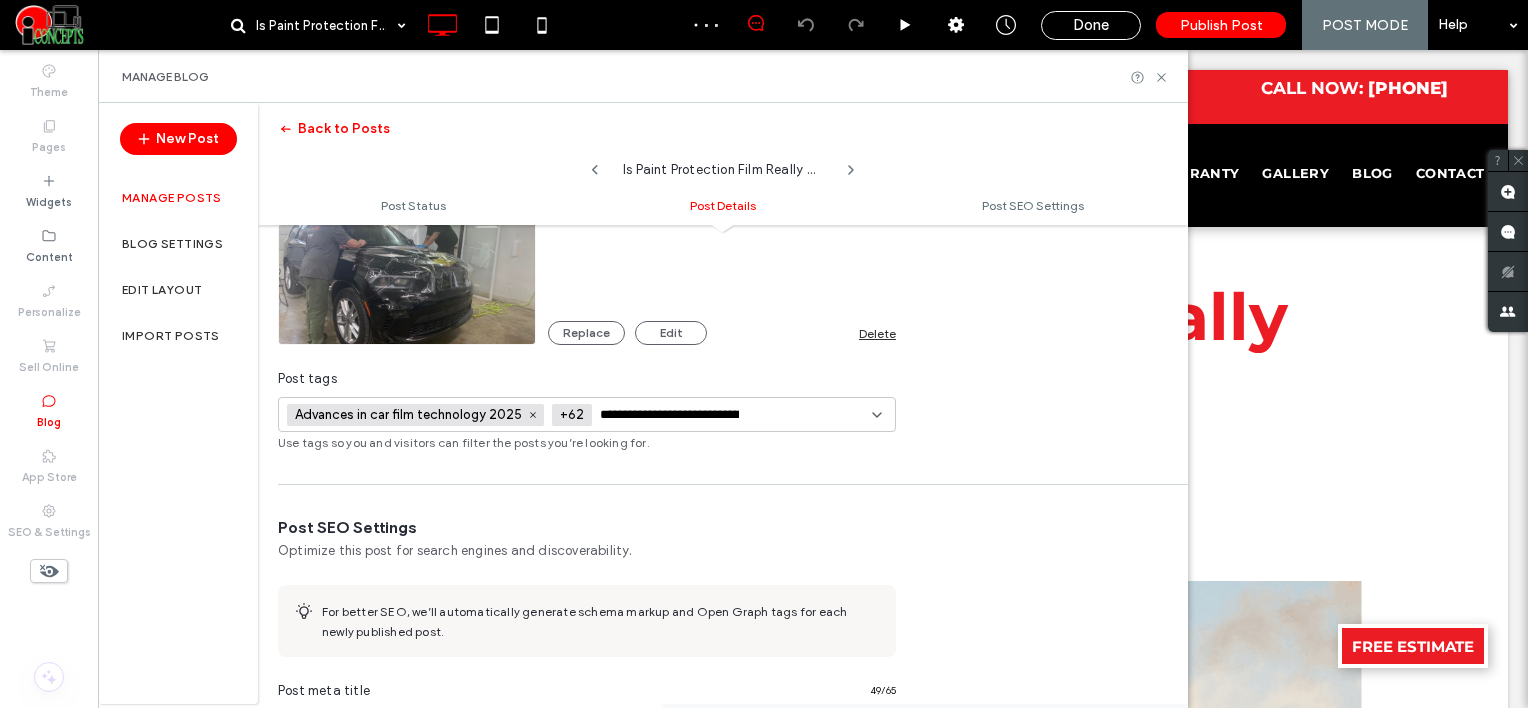 scroll, scrollTop: 0, scrollLeft: 58, axis: horizontal 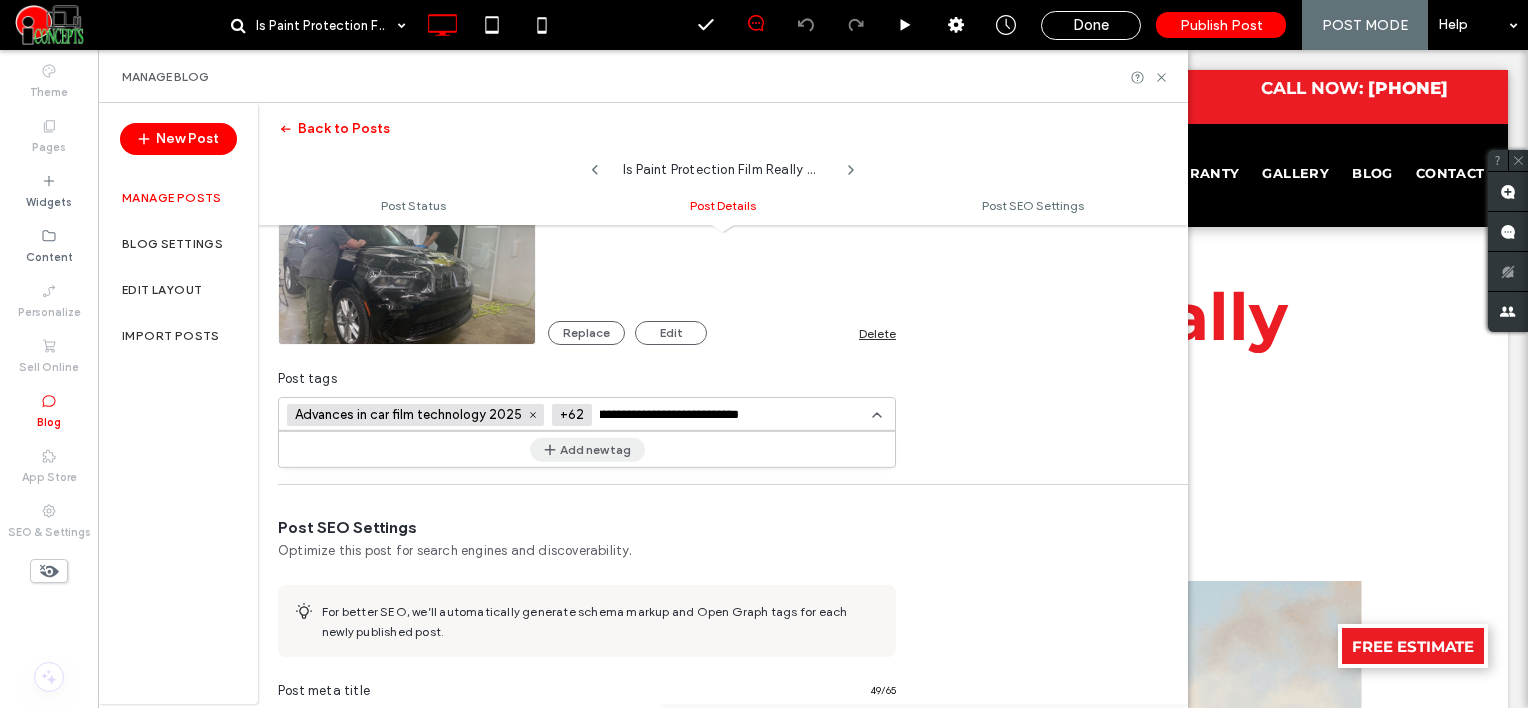 type on "**********" 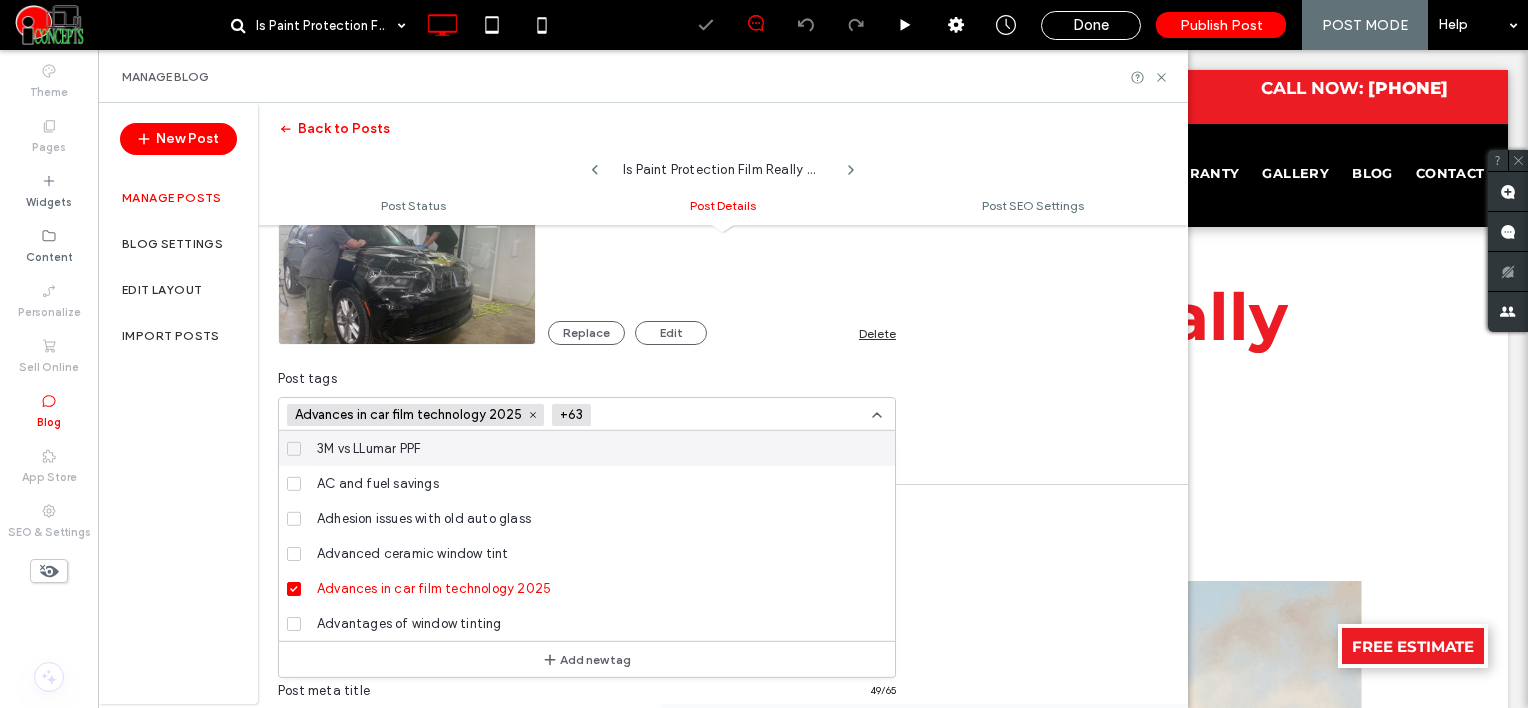scroll, scrollTop: 0, scrollLeft: 0, axis: both 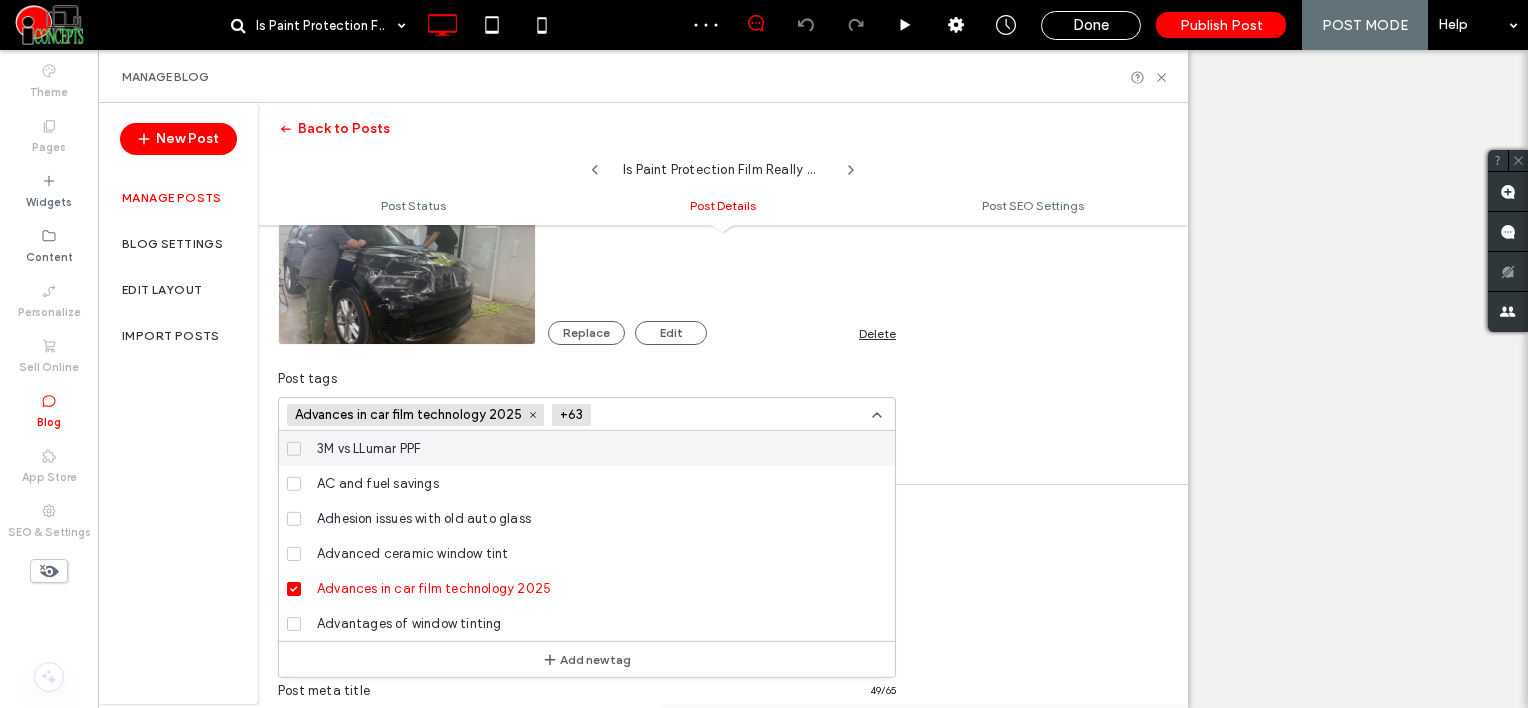 click at bounding box center (672, 415) 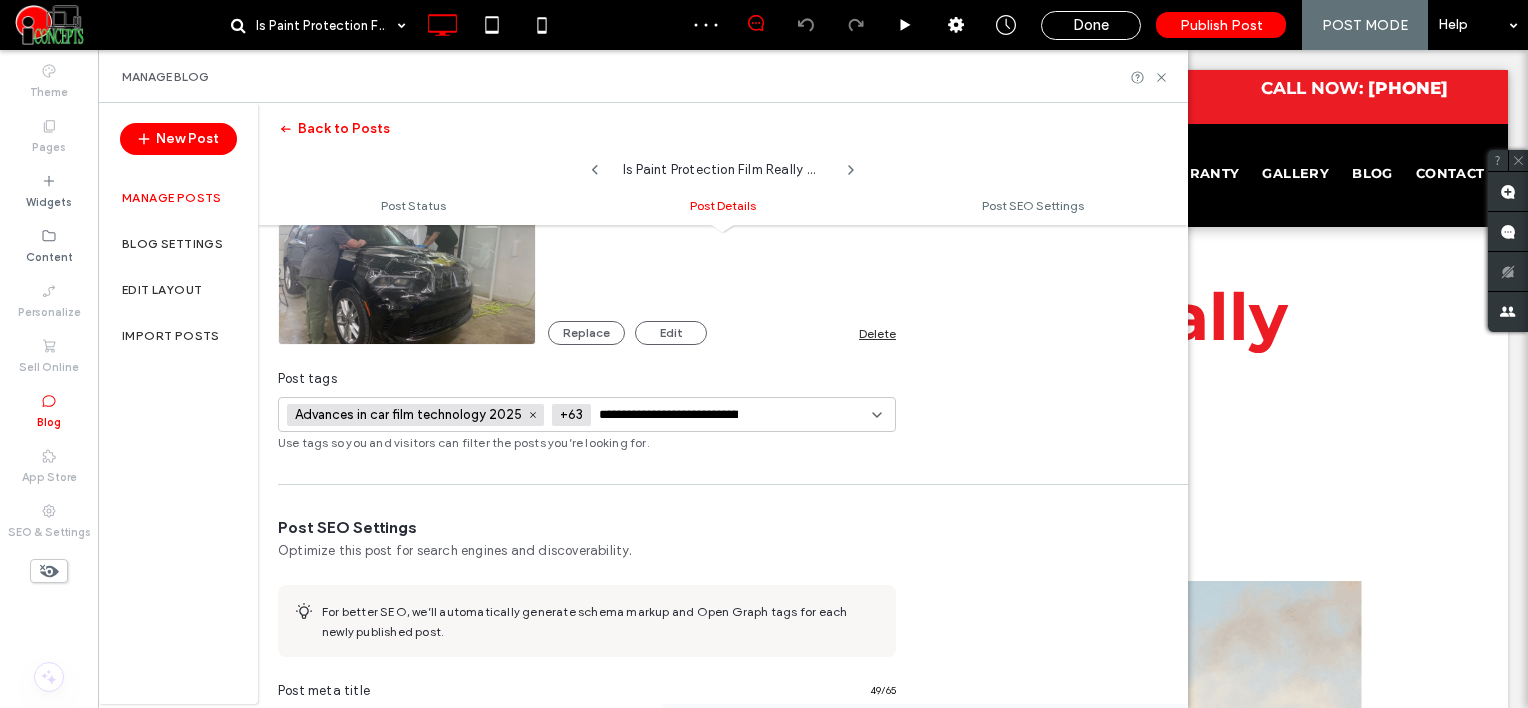 scroll, scrollTop: 0, scrollLeft: 44, axis: horizontal 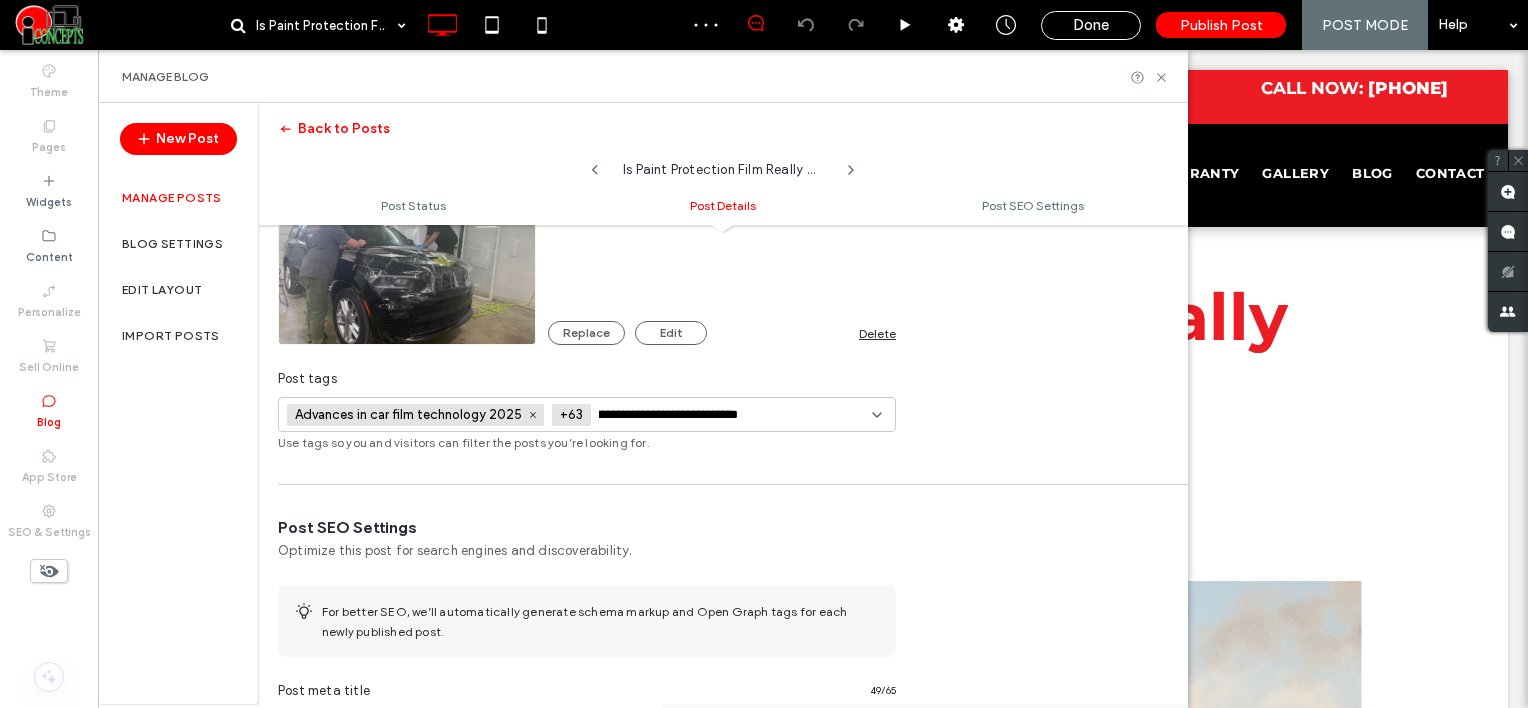 type on "**********" 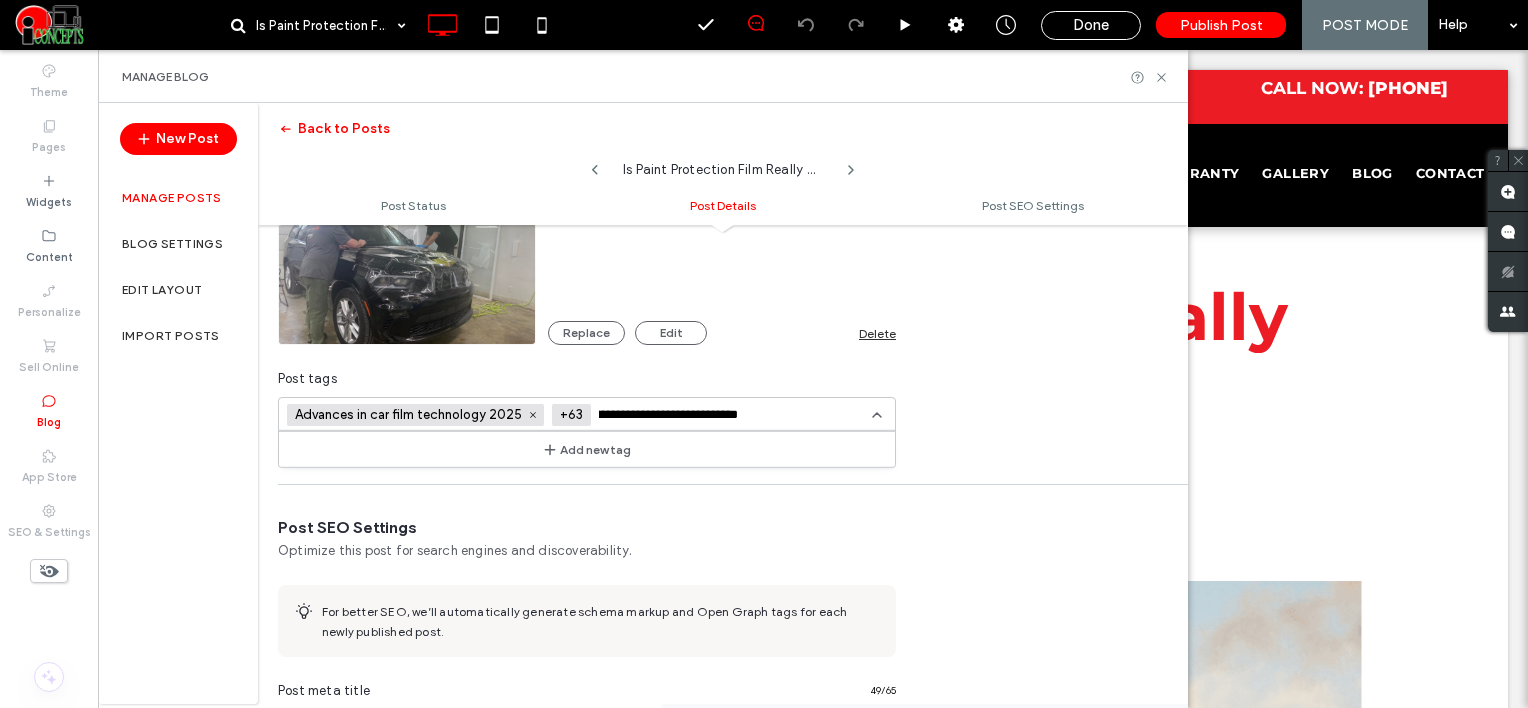 click on "Add new tag" at bounding box center [587, 449] 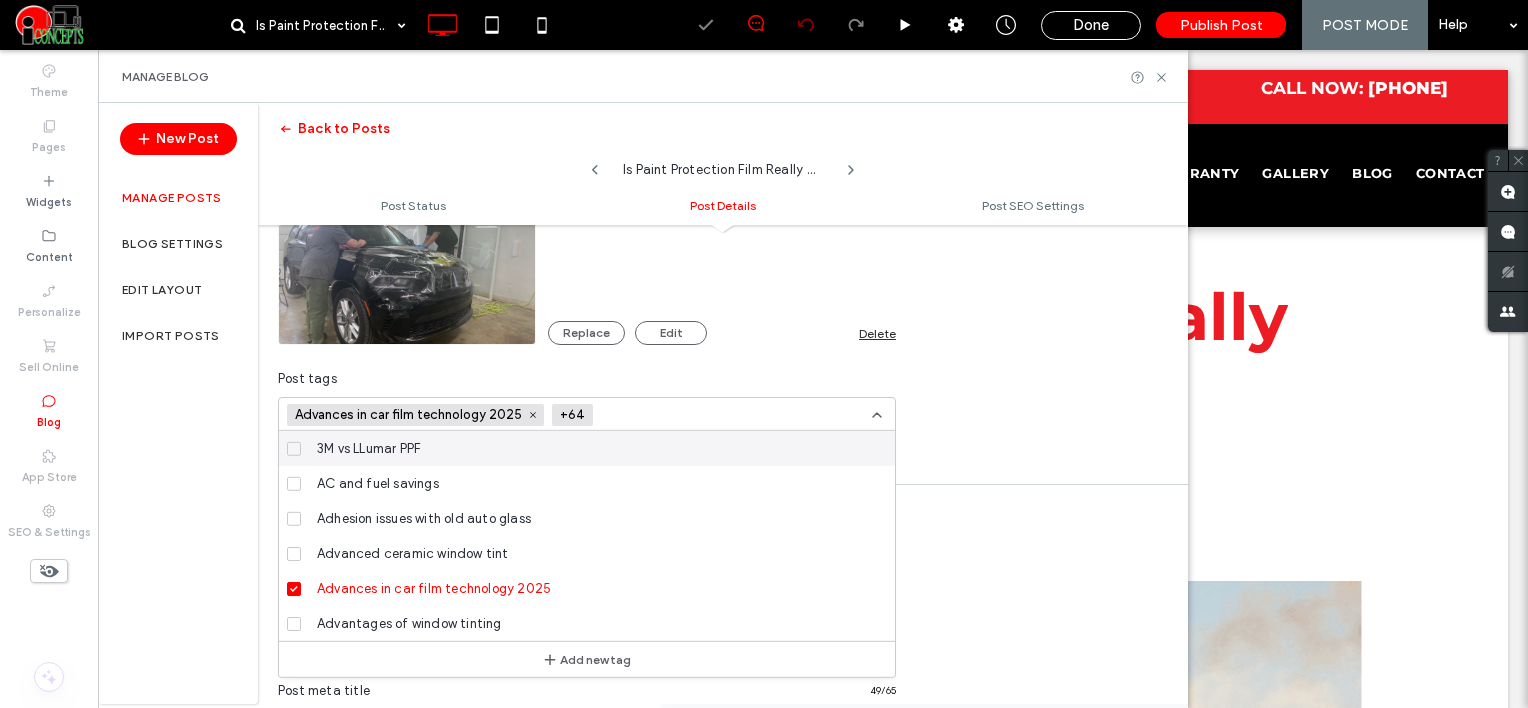 scroll, scrollTop: 0, scrollLeft: 0, axis: both 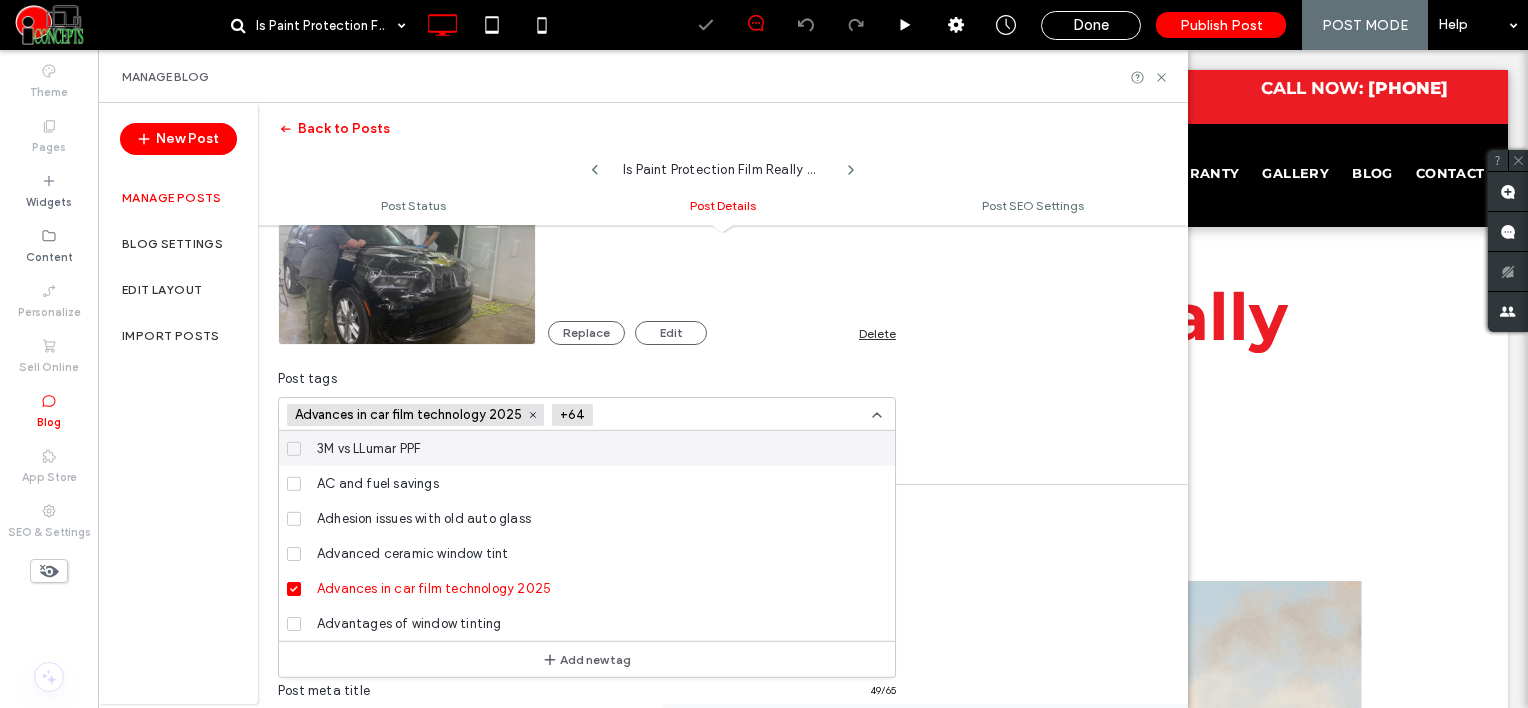click at bounding box center (674, 415) 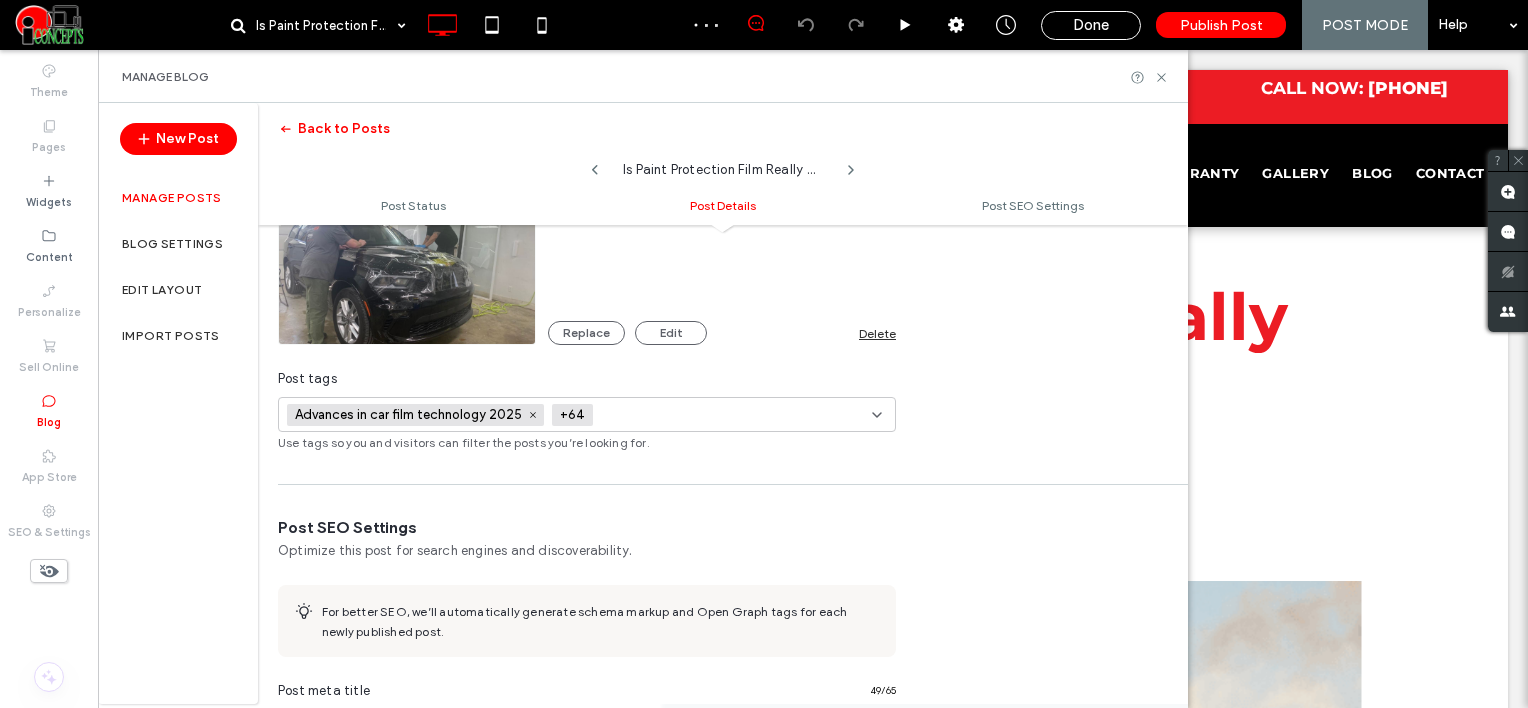 paste on "**********" 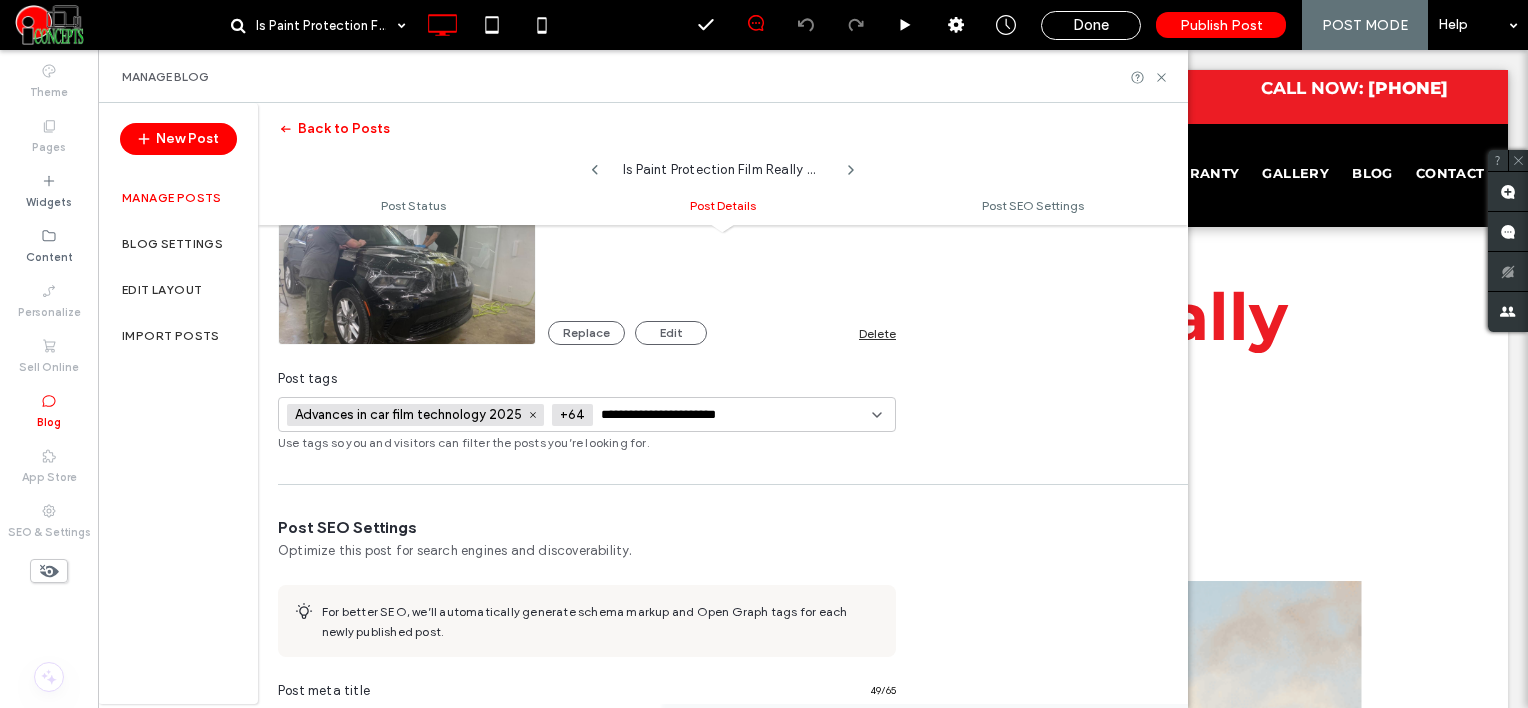 type on "**********" 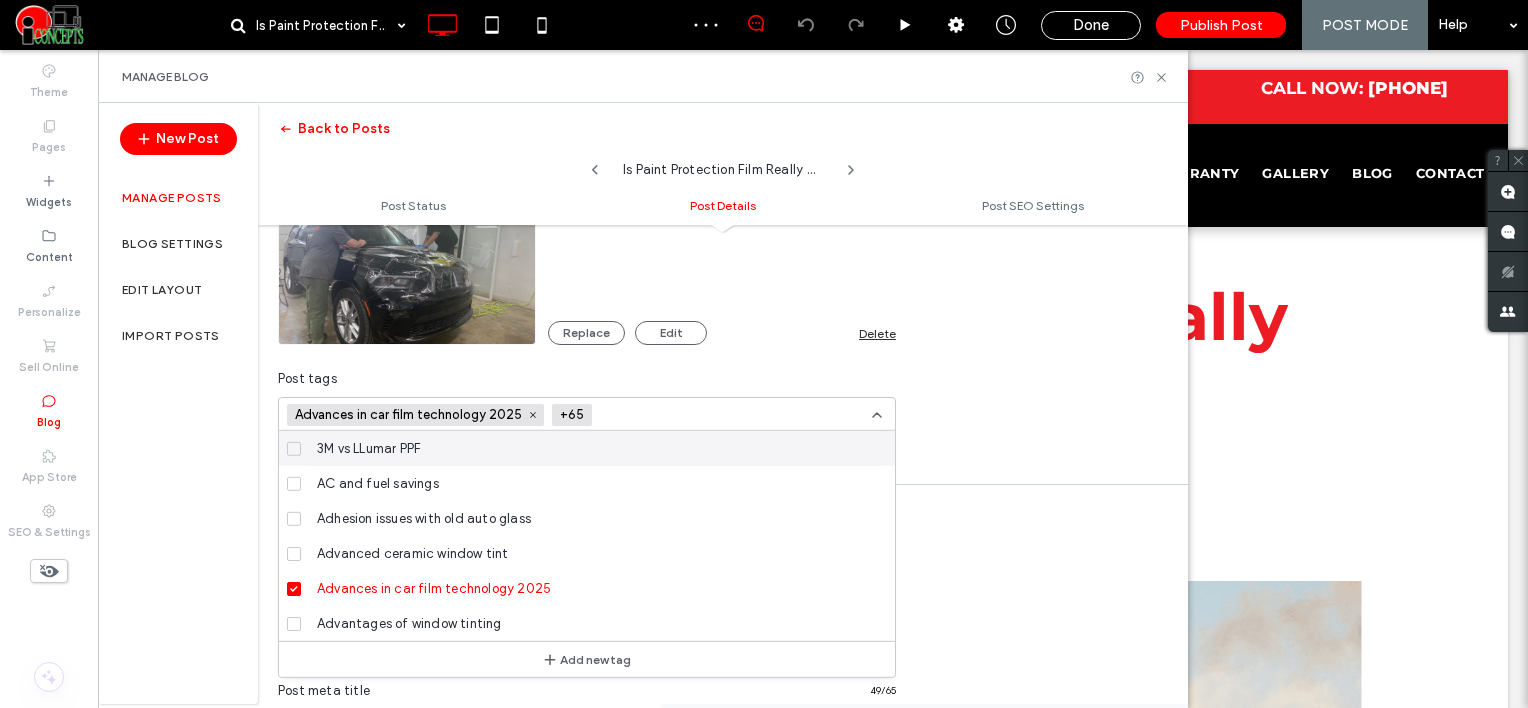 click at bounding box center (673, 415) 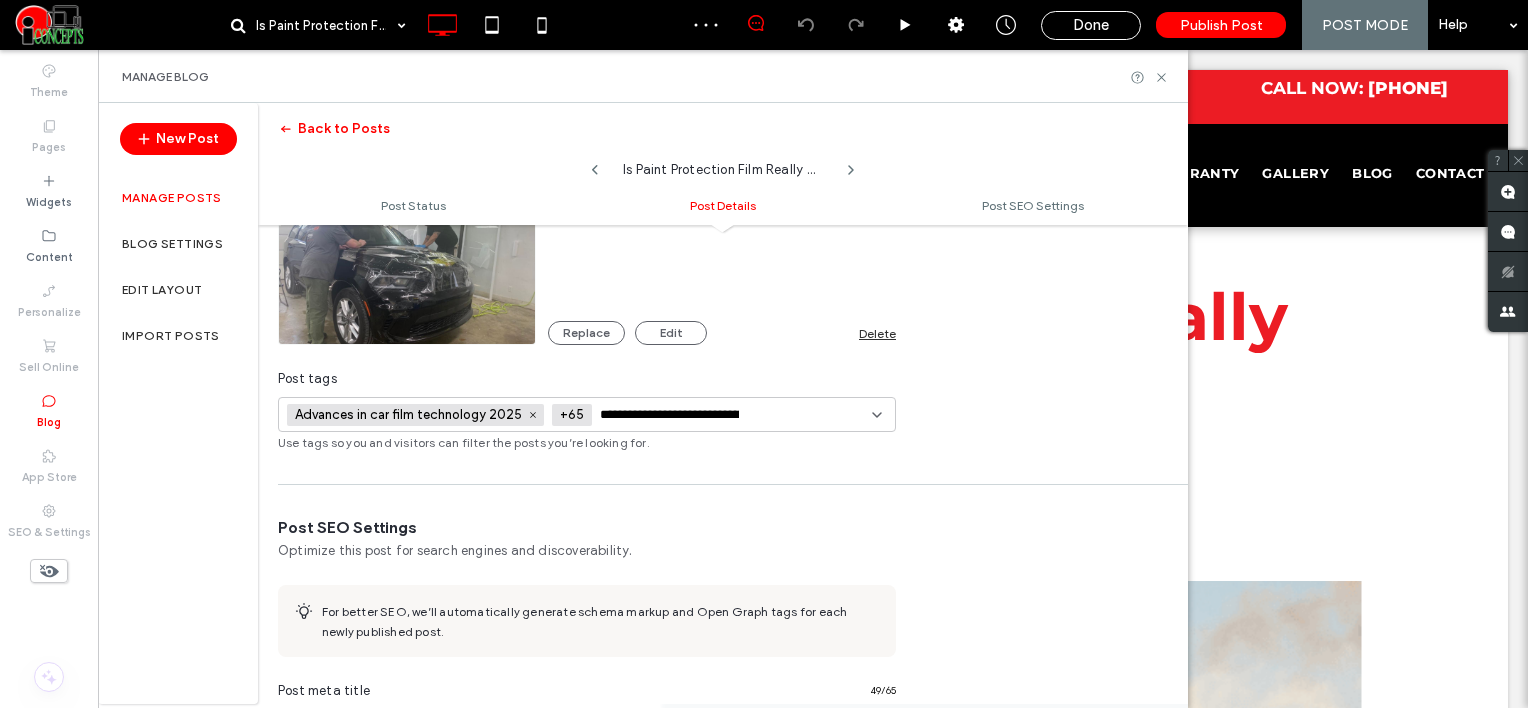 scroll, scrollTop: 0, scrollLeft: 112, axis: horizontal 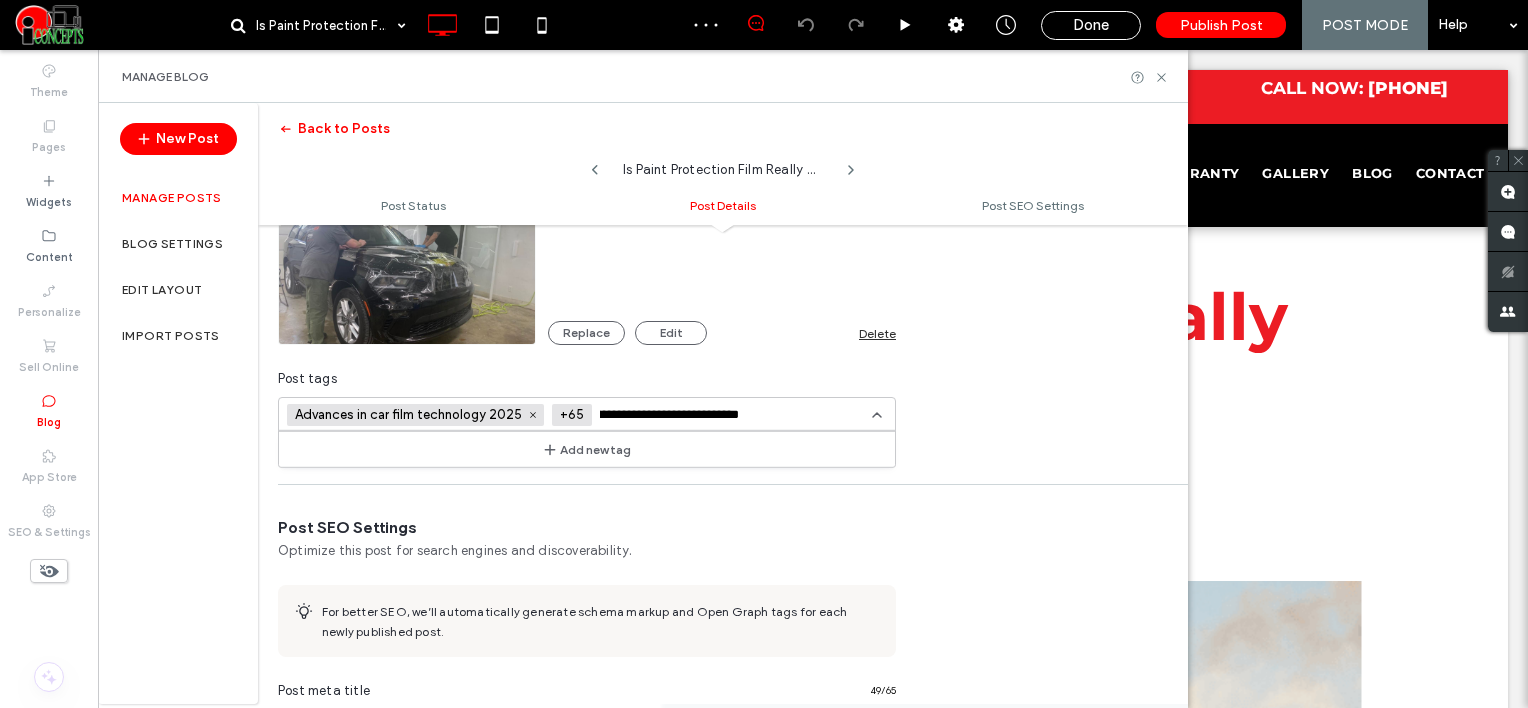 type on "**********" 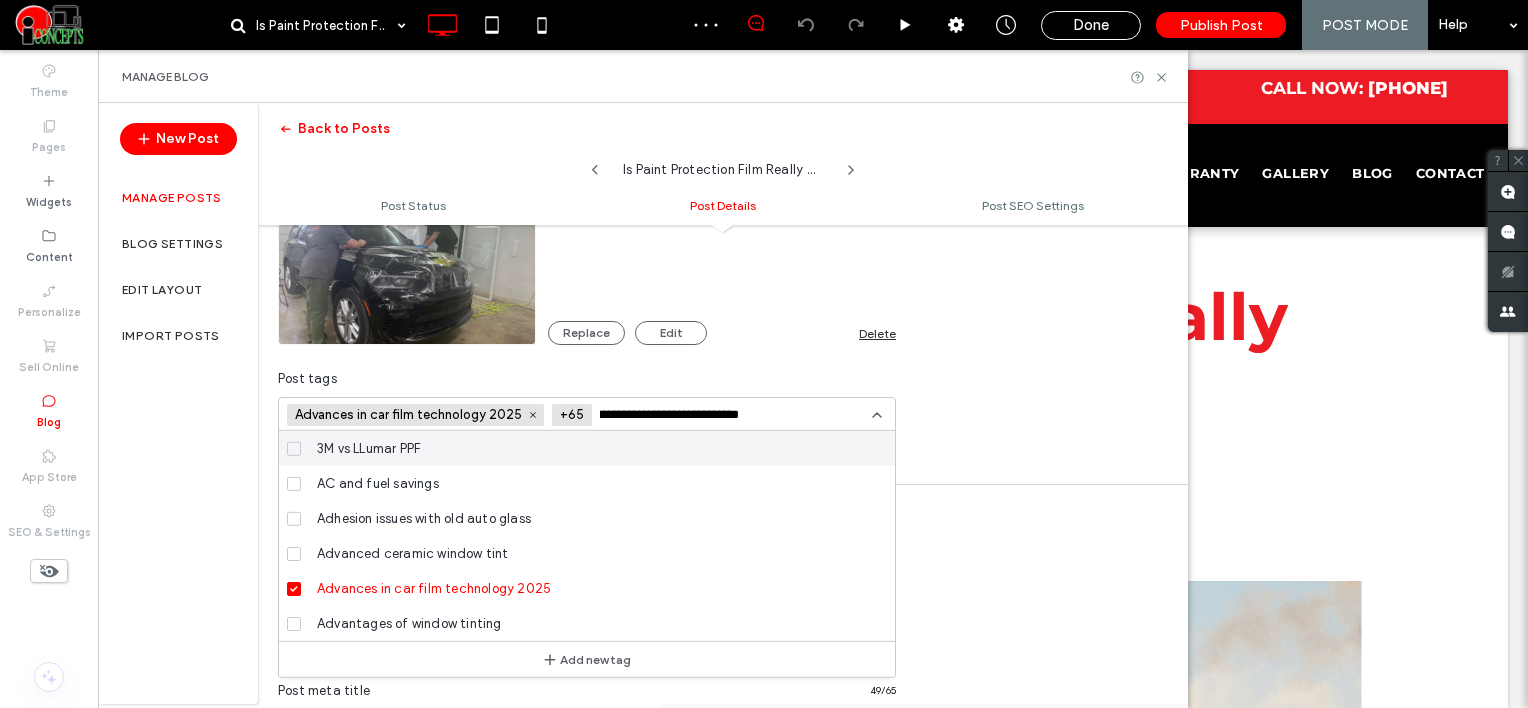 type 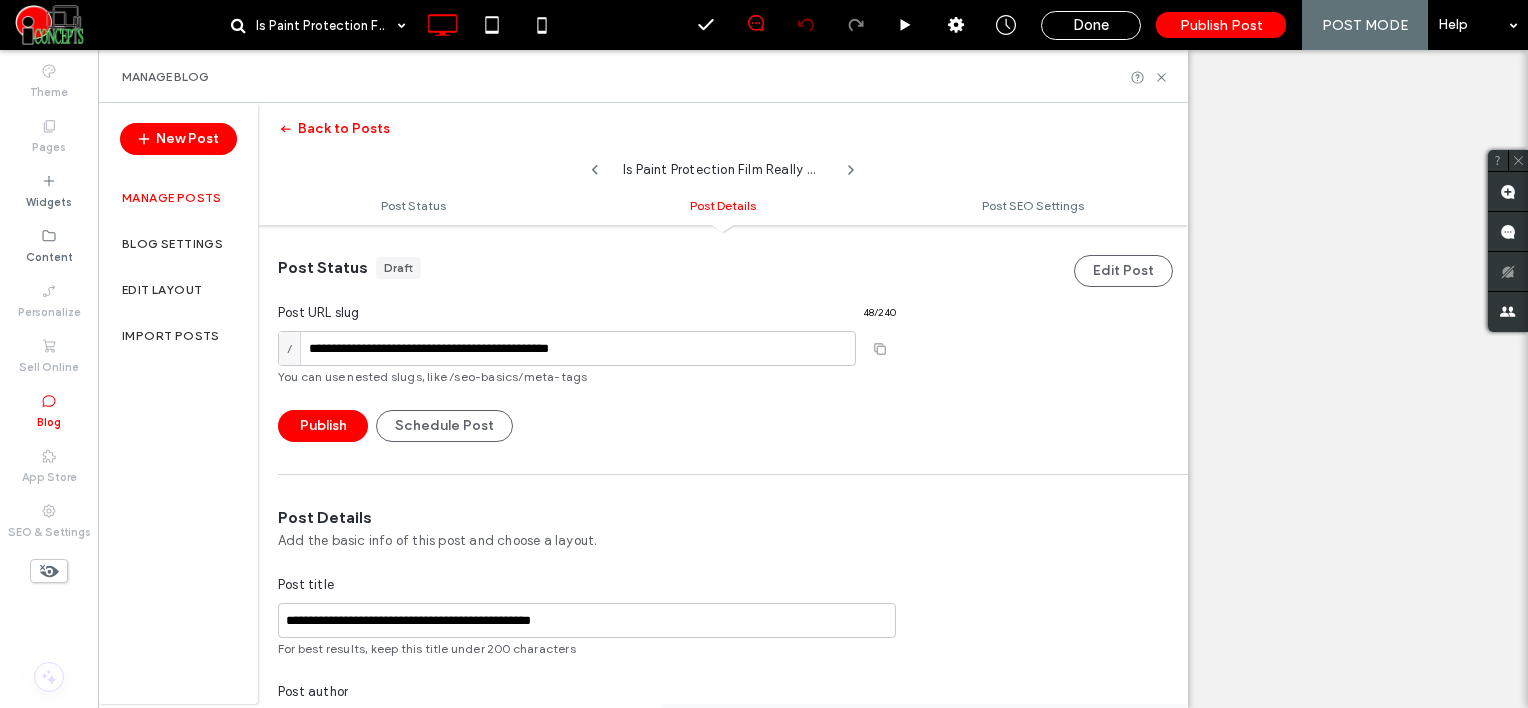 scroll, scrollTop: 0, scrollLeft: 0, axis: both 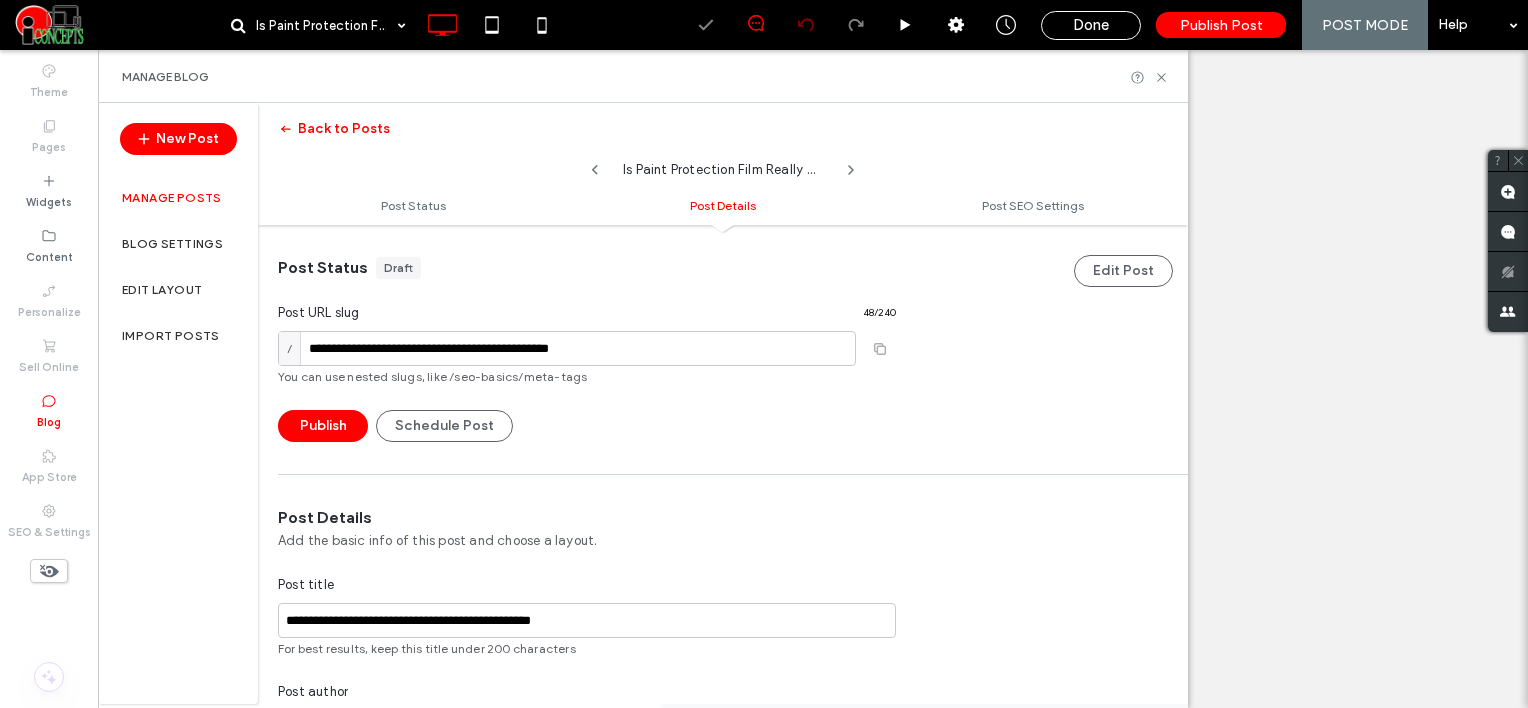 type on "**********" 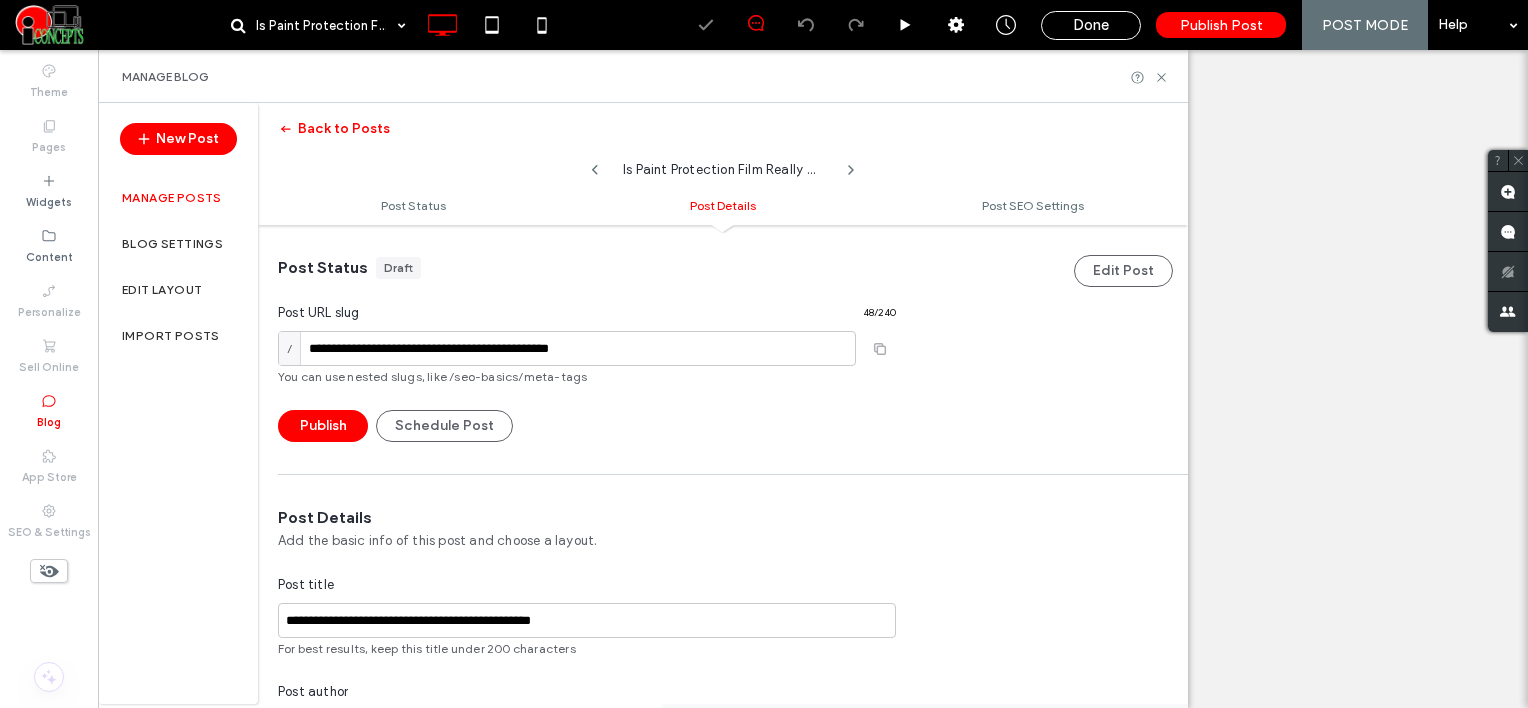 click on "Add new tag" at bounding box center [587, 1041] 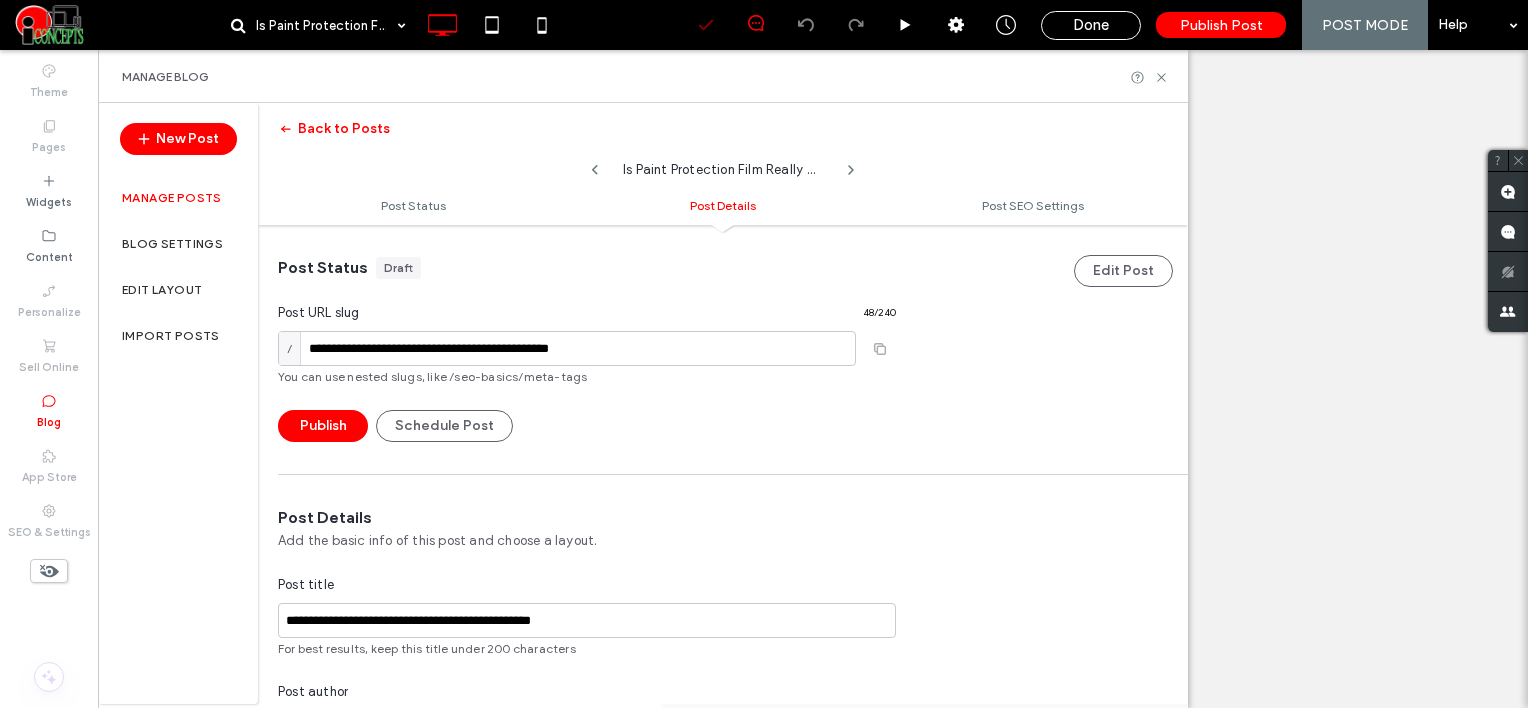 type 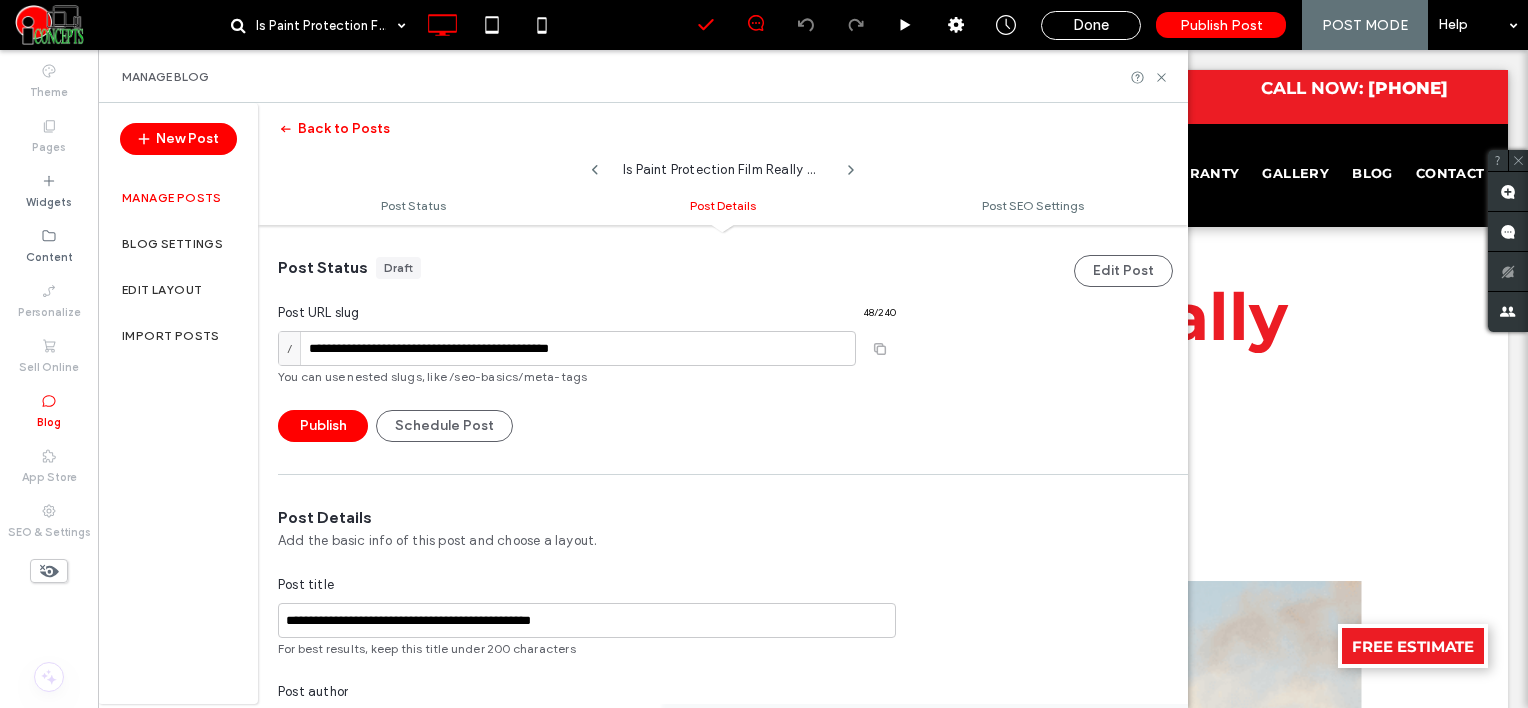 scroll, scrollTop: 0, scrollLeft: 0, axis: both 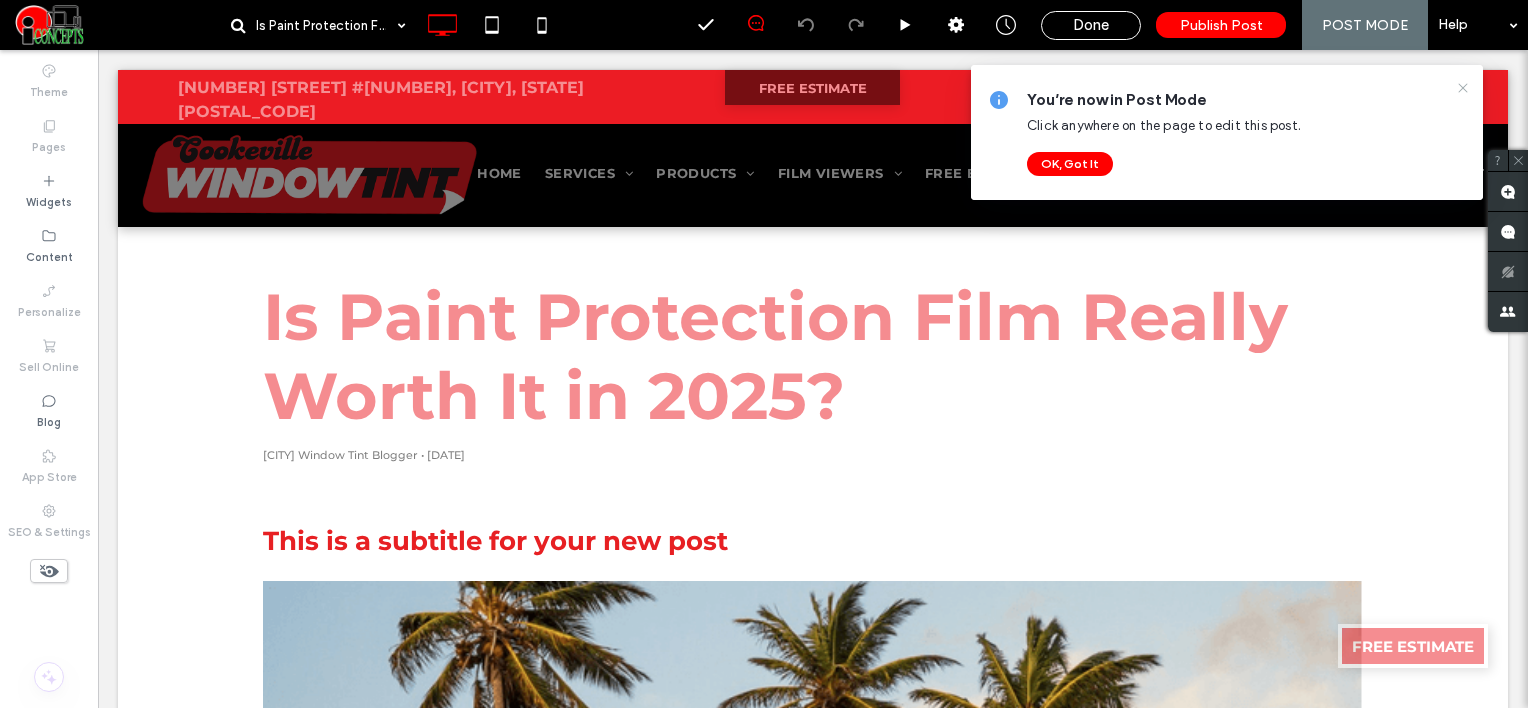 click 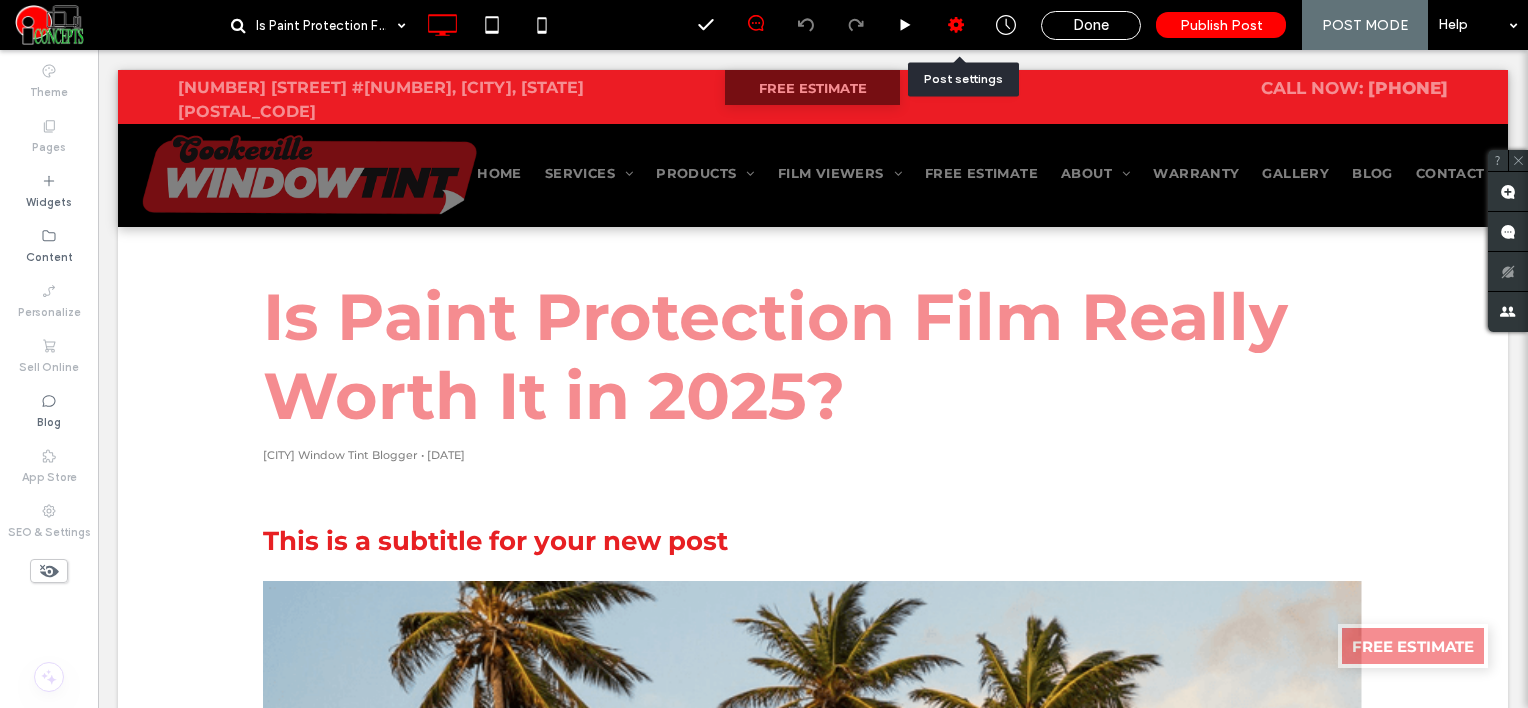 click 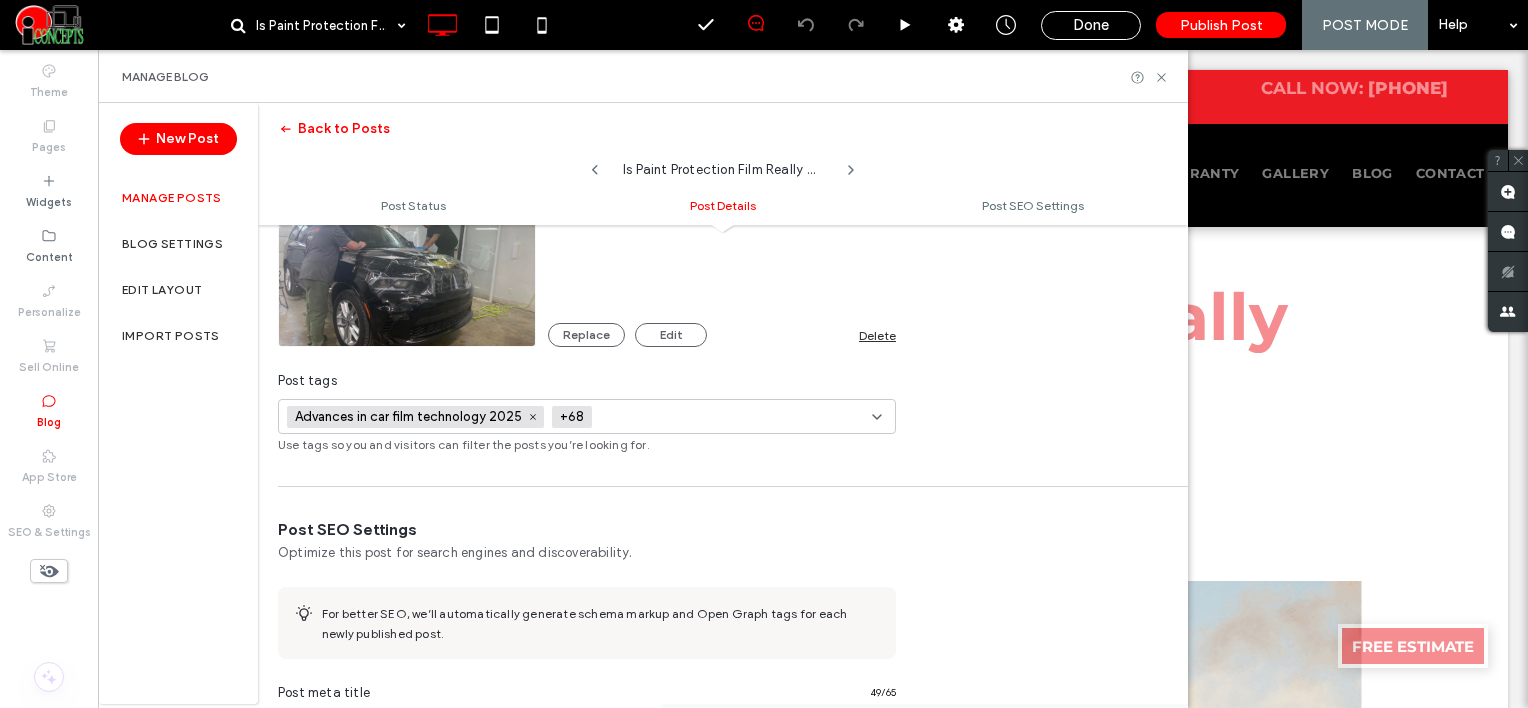scroll, scrollTop: 600, scrollLeft: 0, axis: vertical 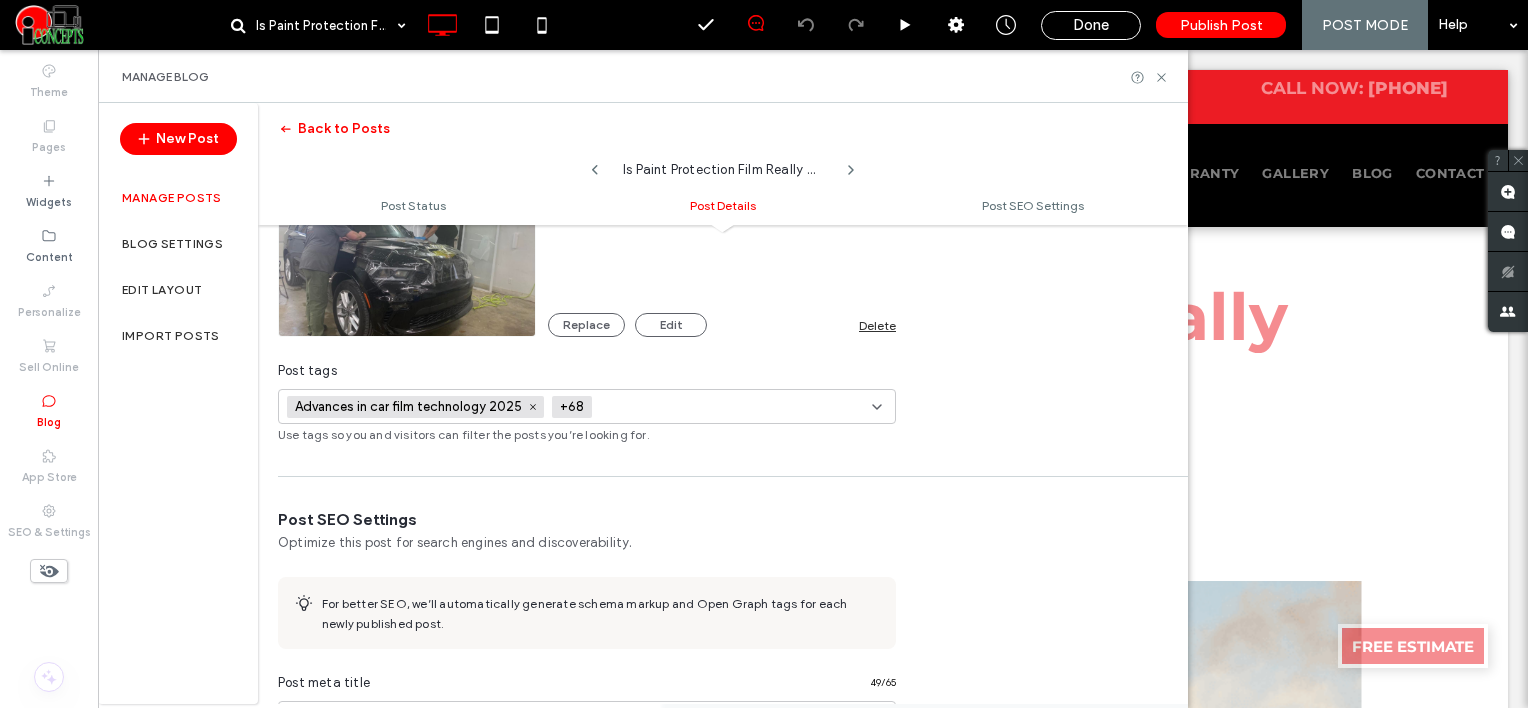 click at bounding box center [669, 407] 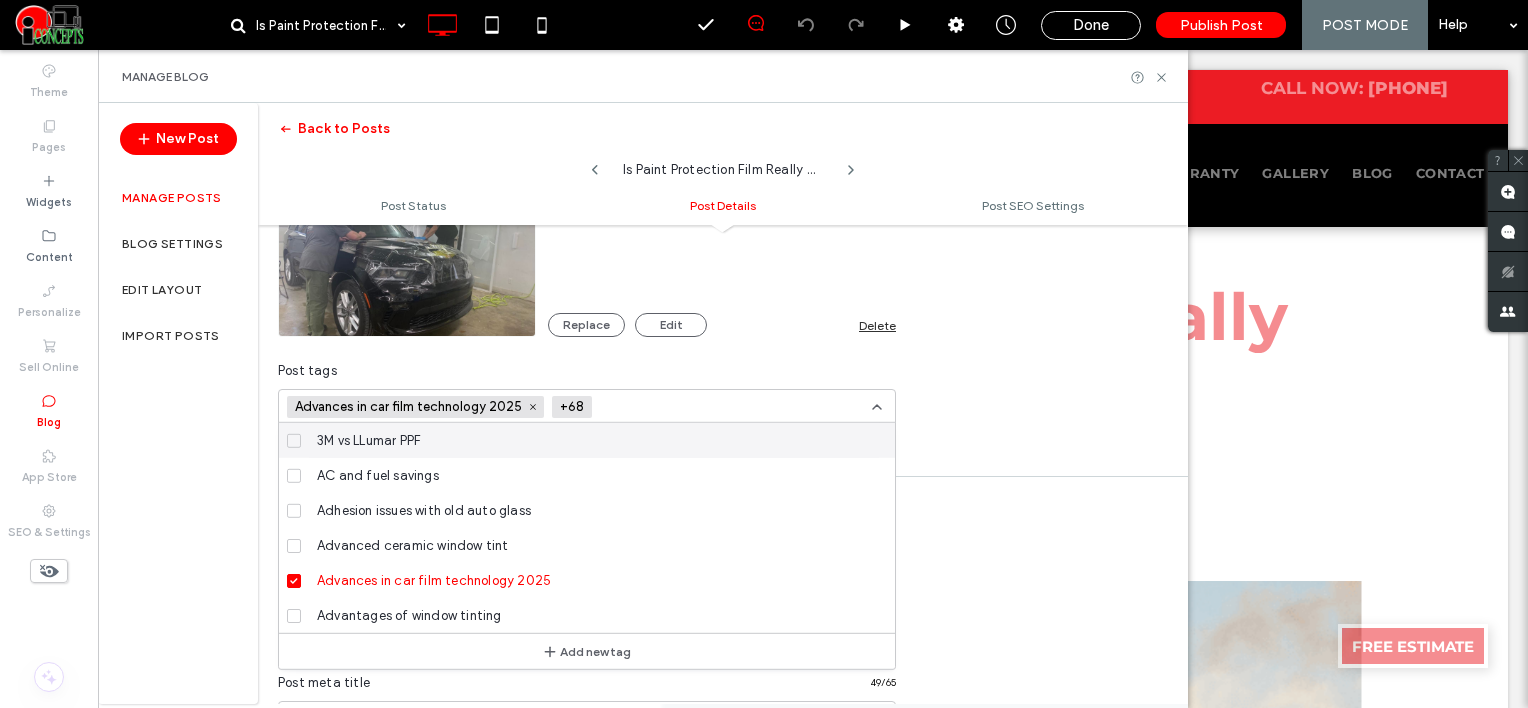 paste on "**********" 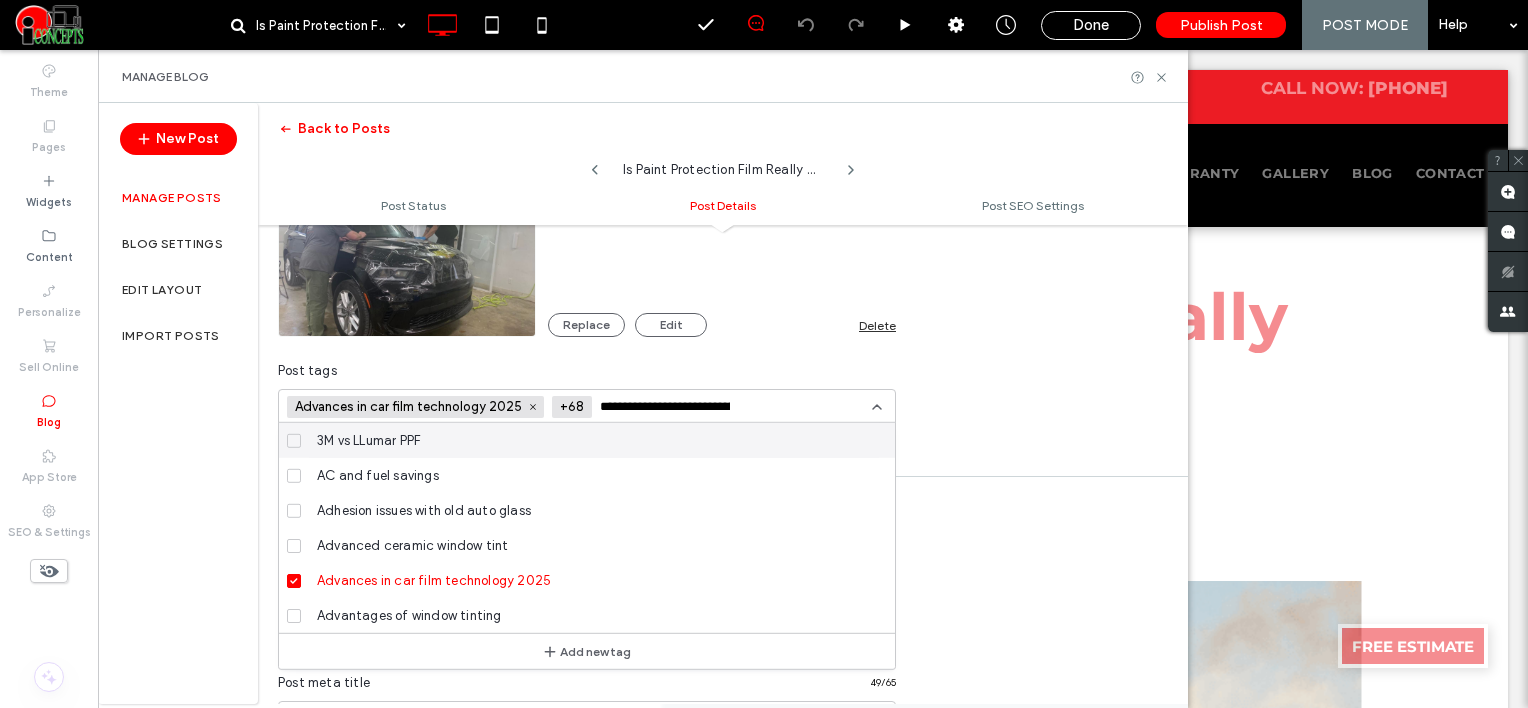 scroll, scrollTop: 0, scrollLeft: 39, axis: horizontal 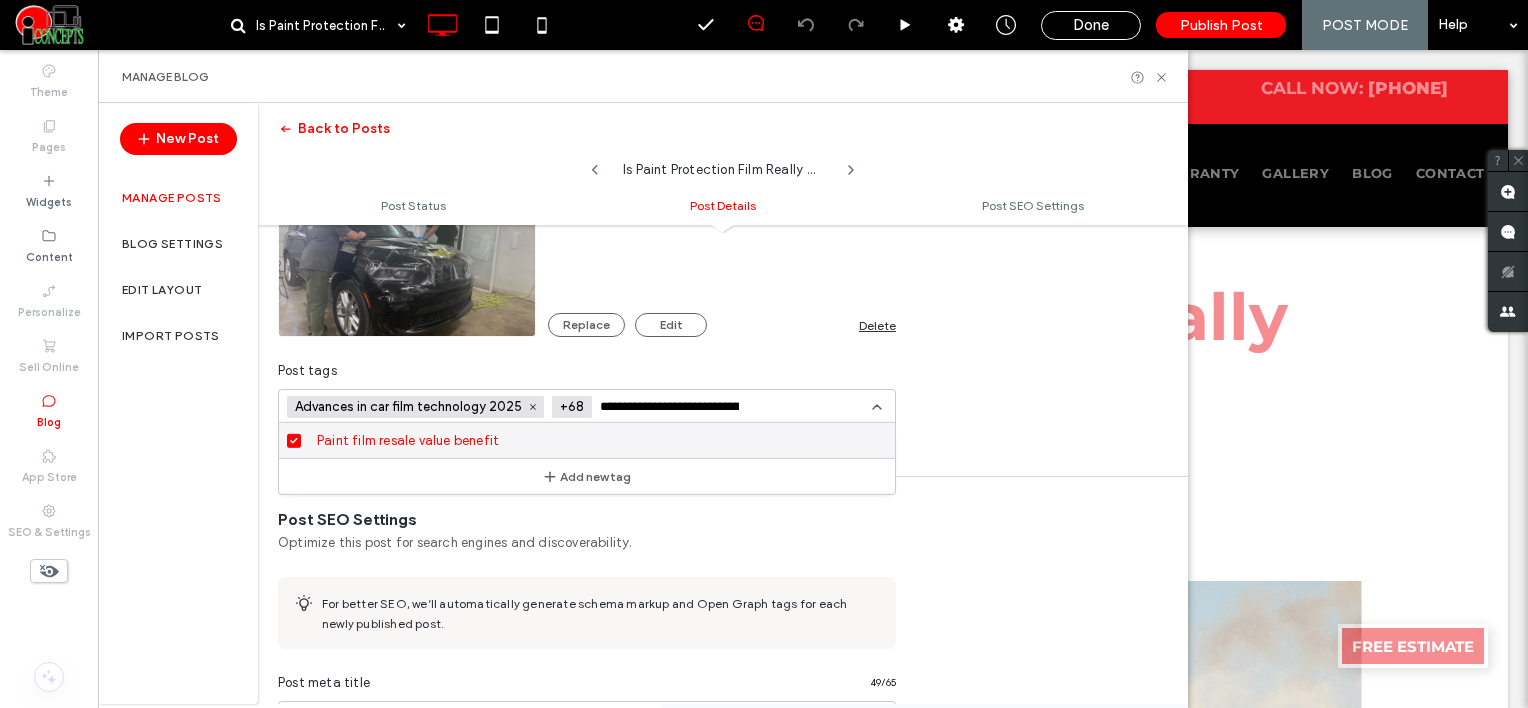 paste 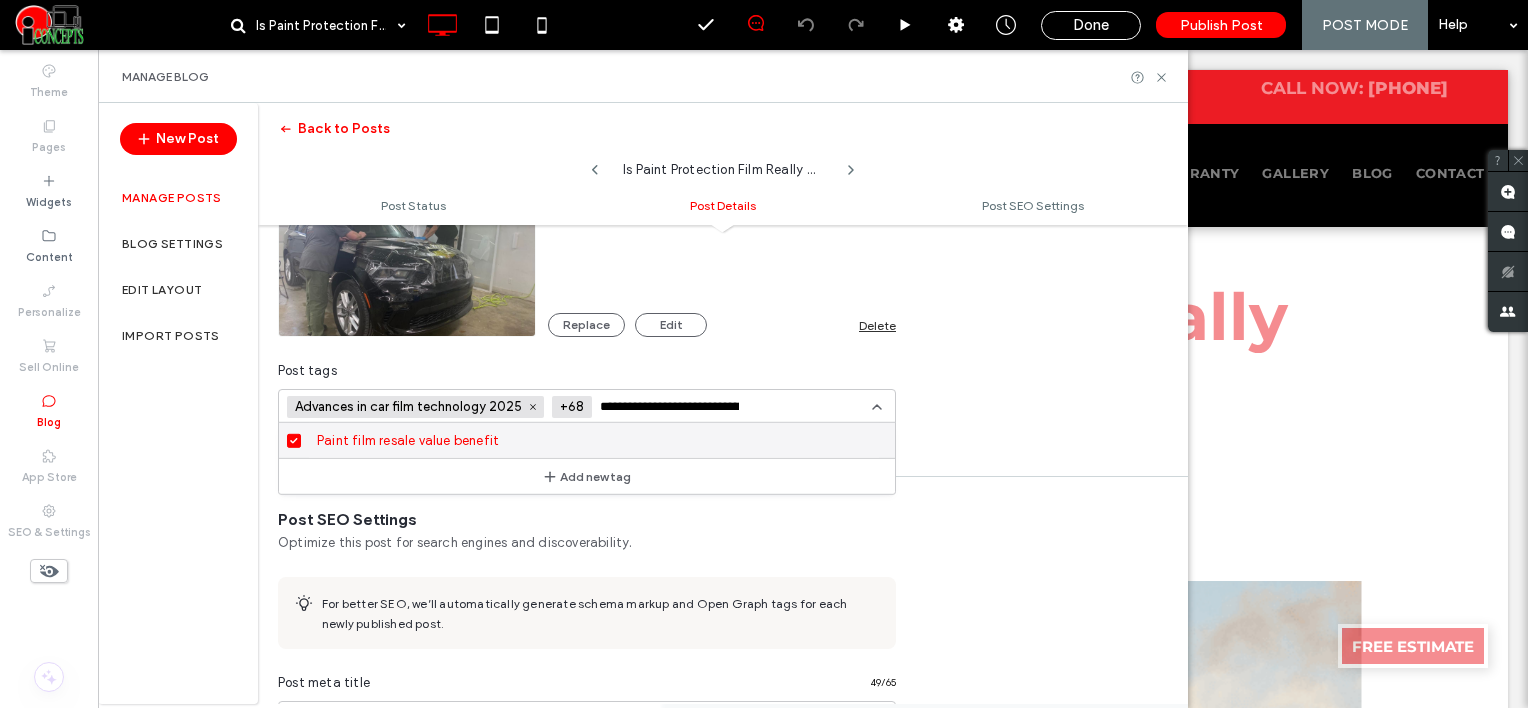 scroll, scrollTop: 0, scrollLeft: 34, axis: horizontal 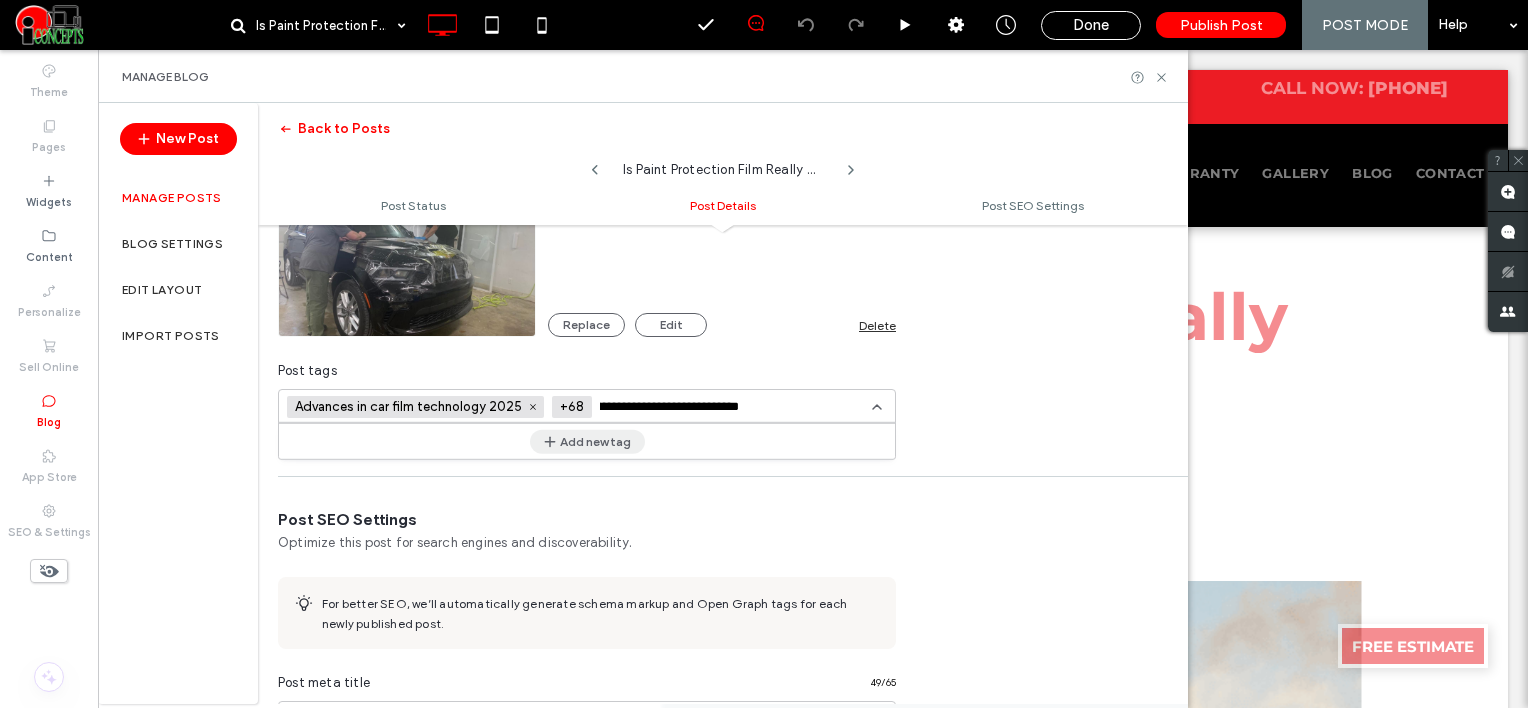 type on "**********" 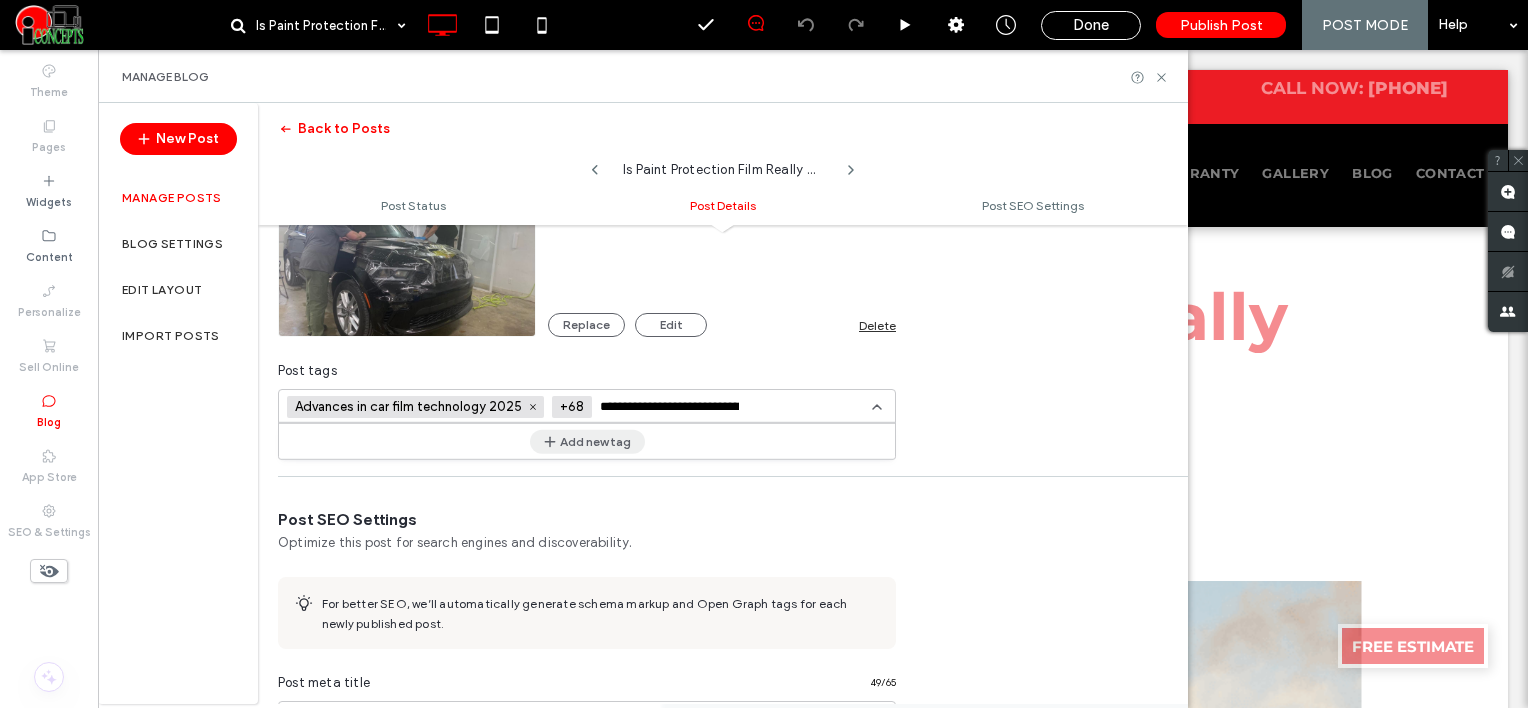 click on "Add new tag" at bounding box center [587, 441] 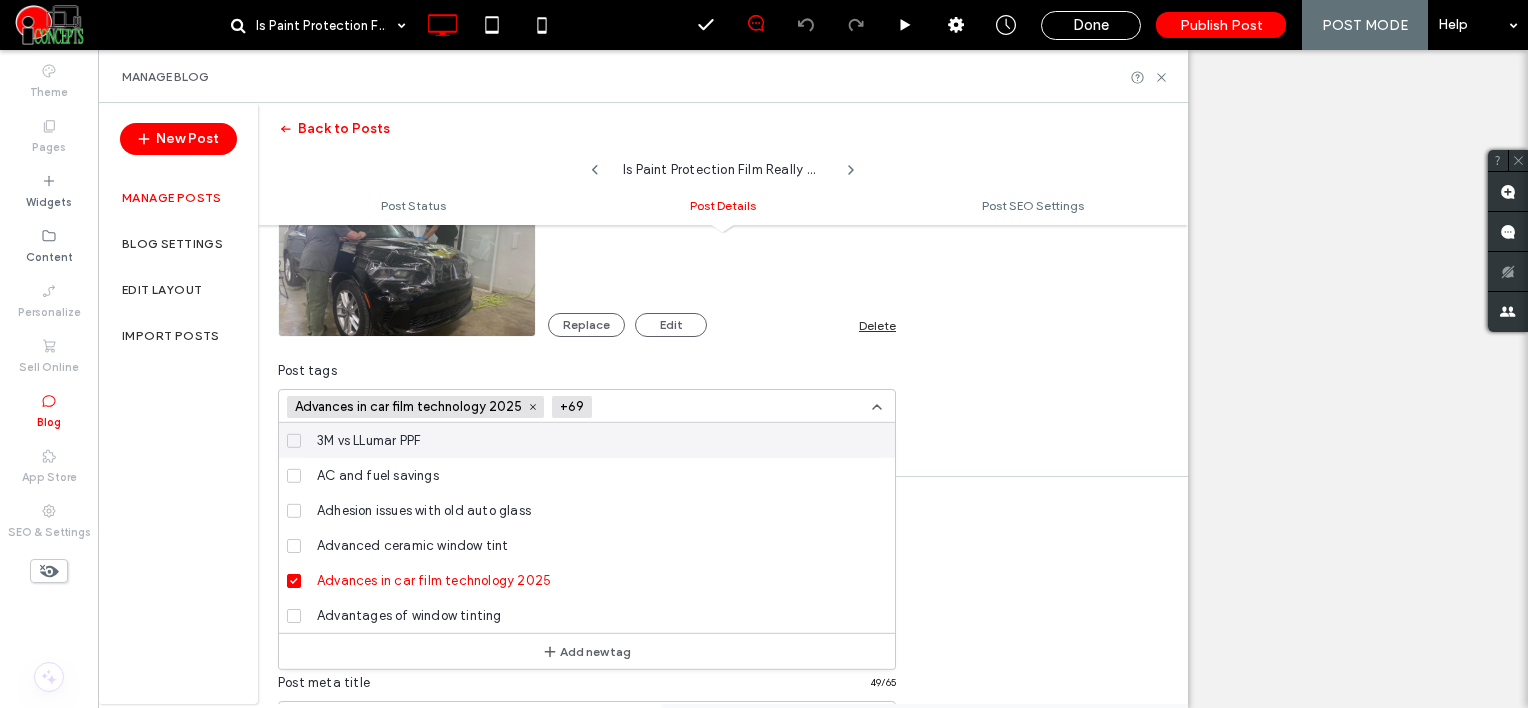 click at bounding box center [673, 407] 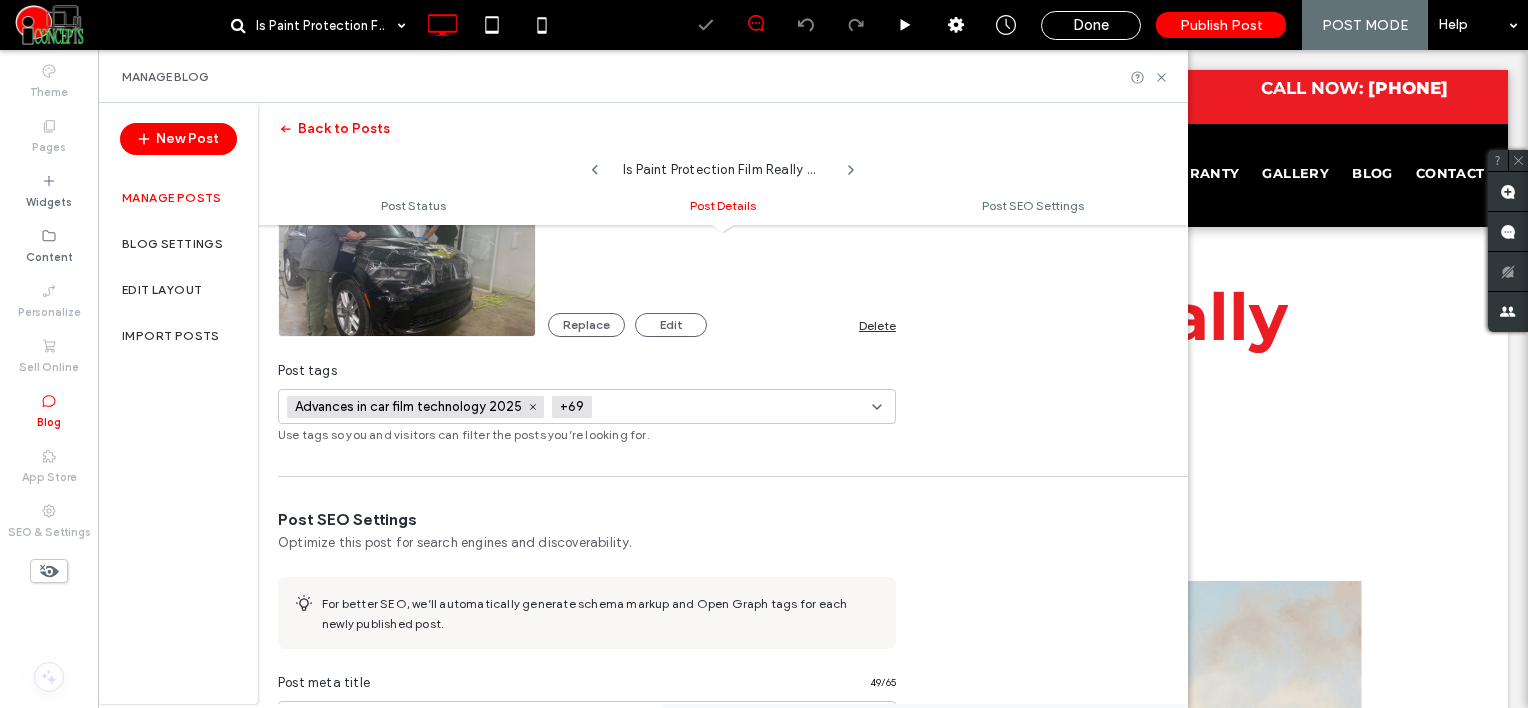 scroll, scrollTop: 0, scrollLeft: 0, axis: both 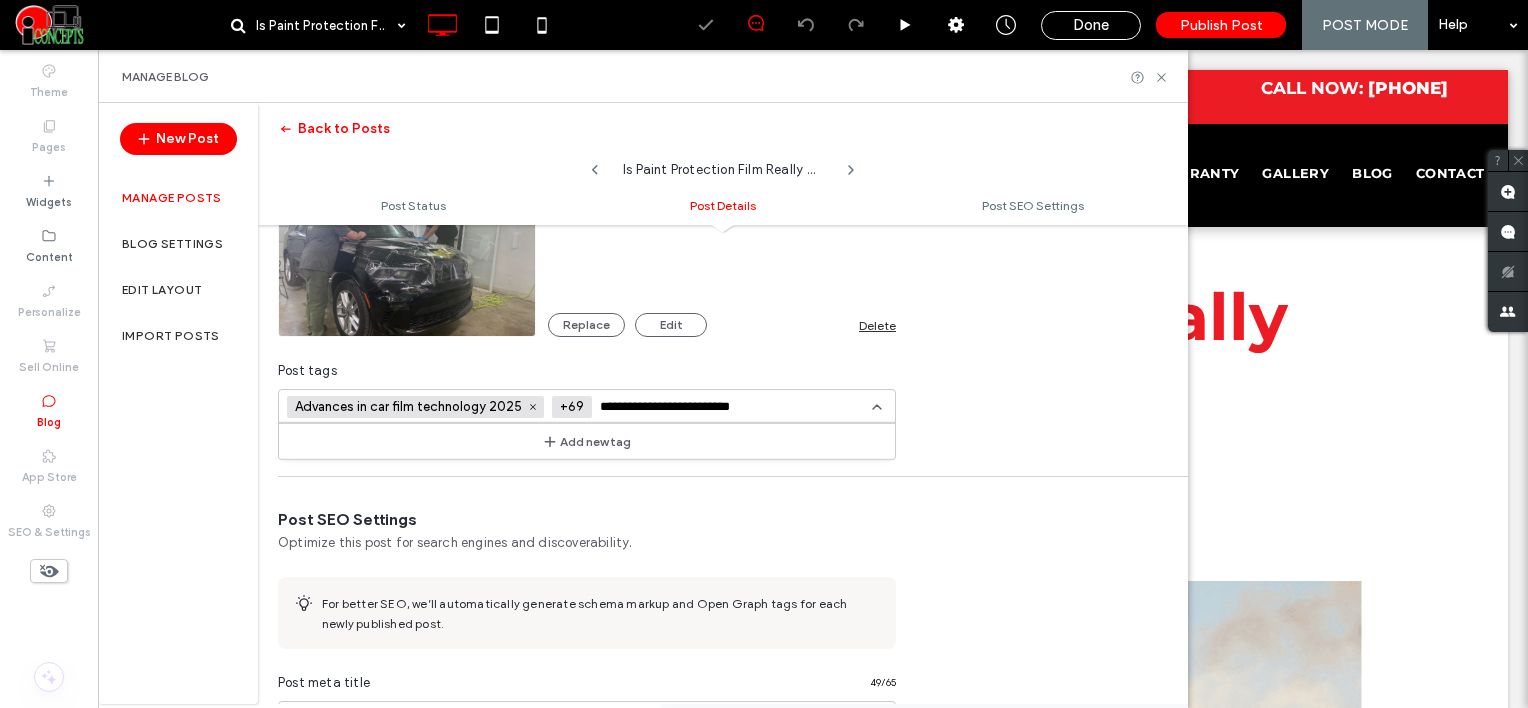 type on "**********" 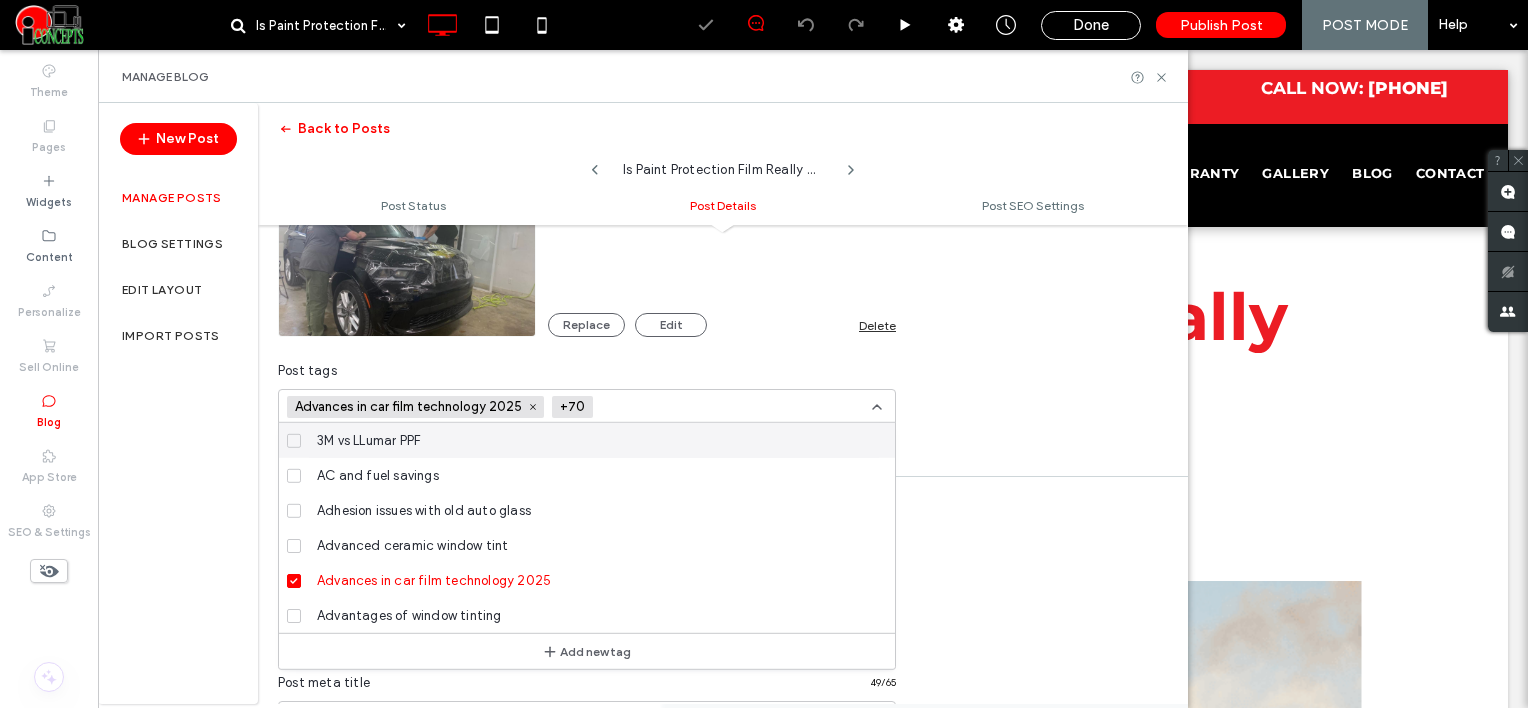 scroll, scrollTop: 0, scrollLeft: 0, axis: both 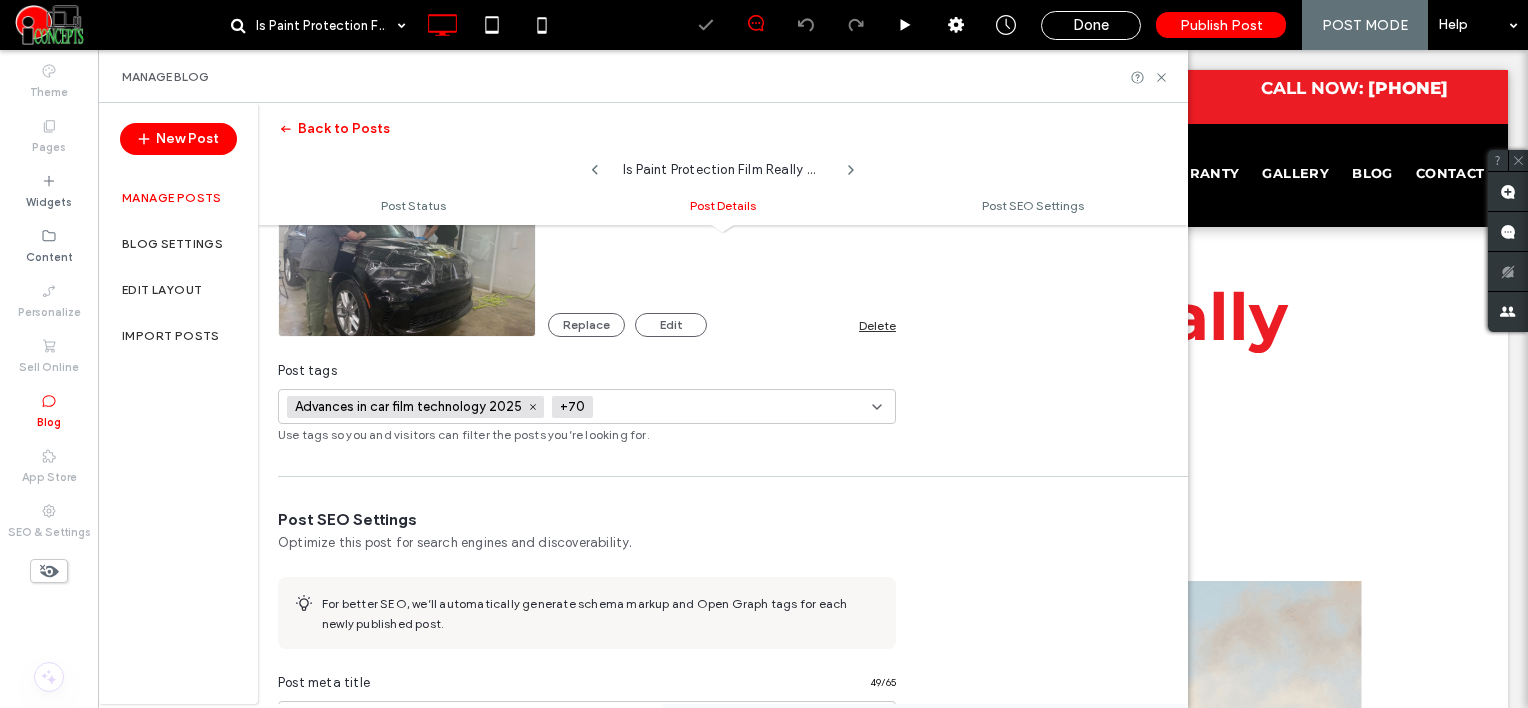 paste on "**********" 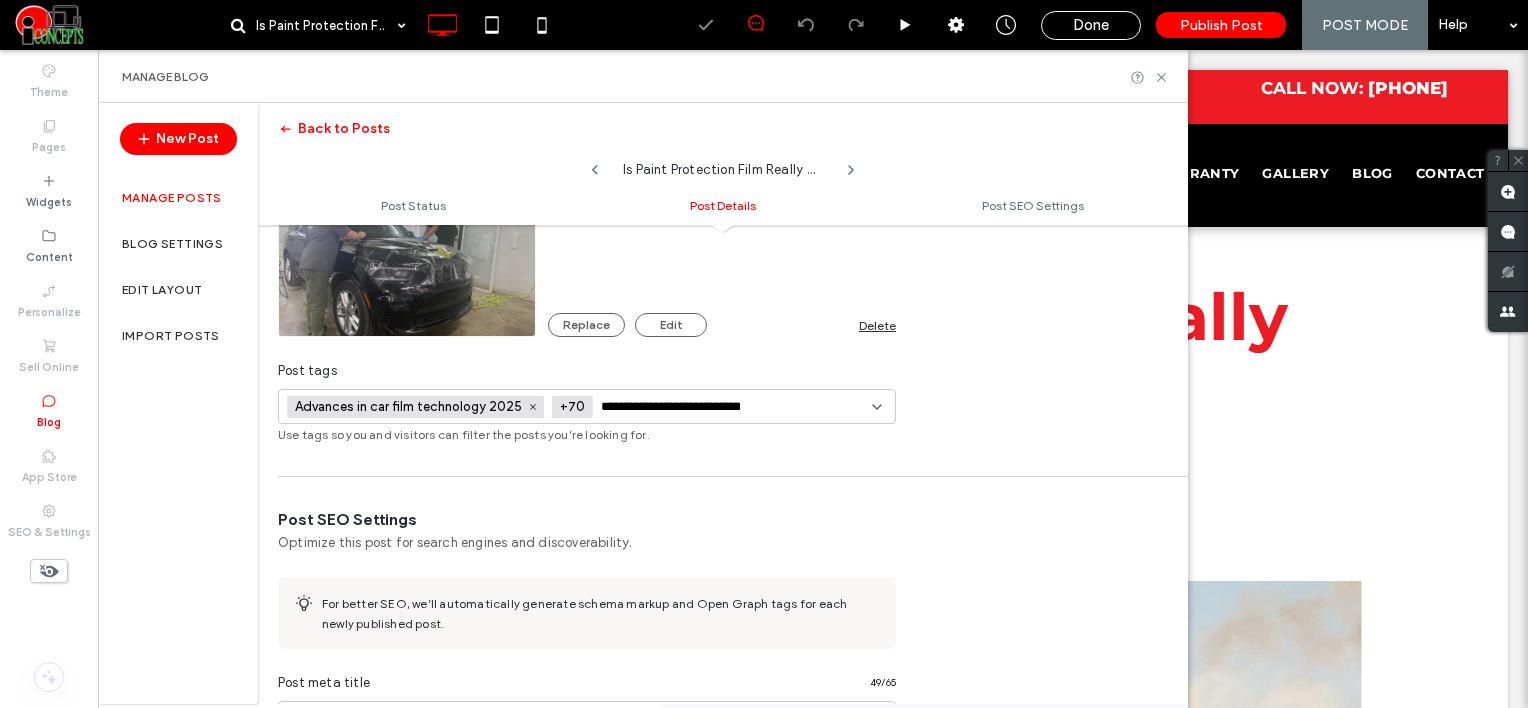 scroll, scrollTop: 0, scrollLeft: 43, axis: horizontal 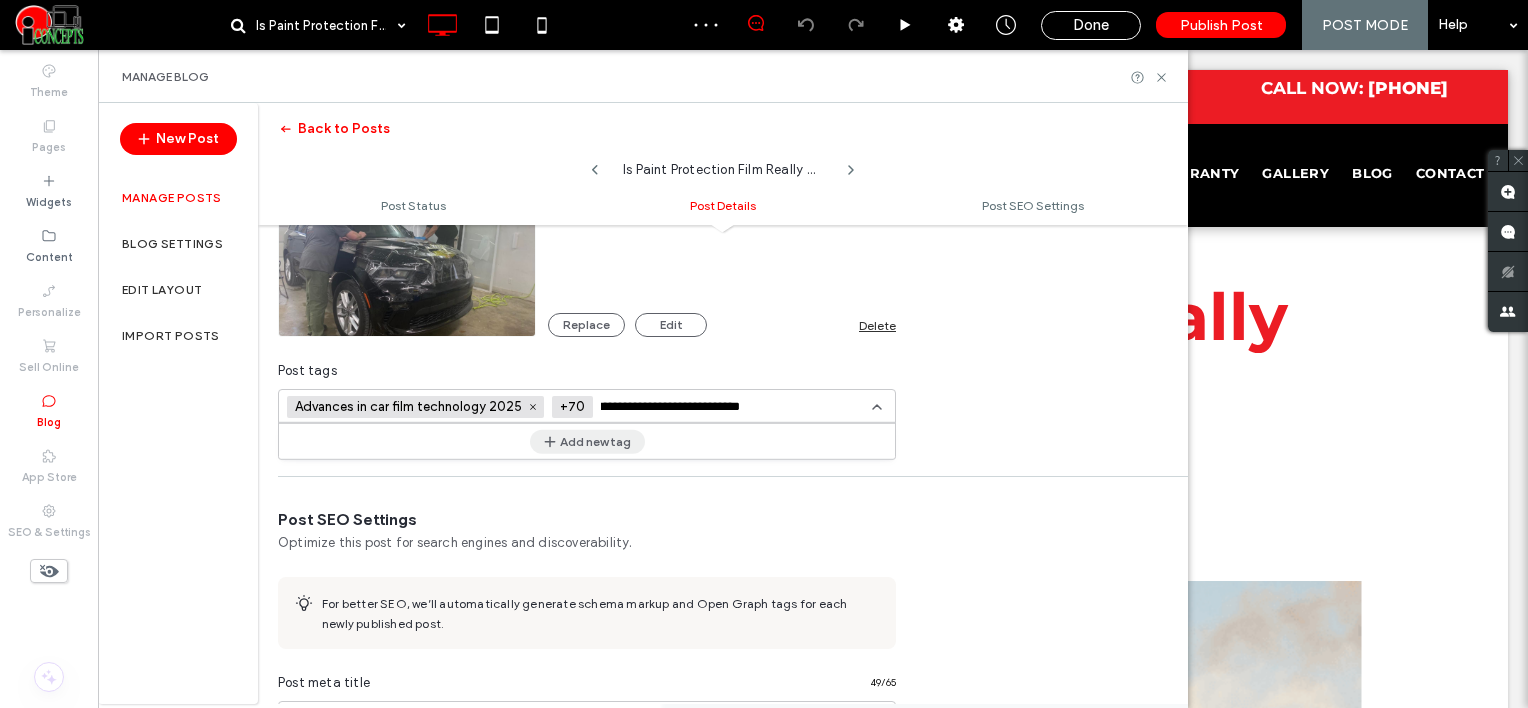 type on "**********" 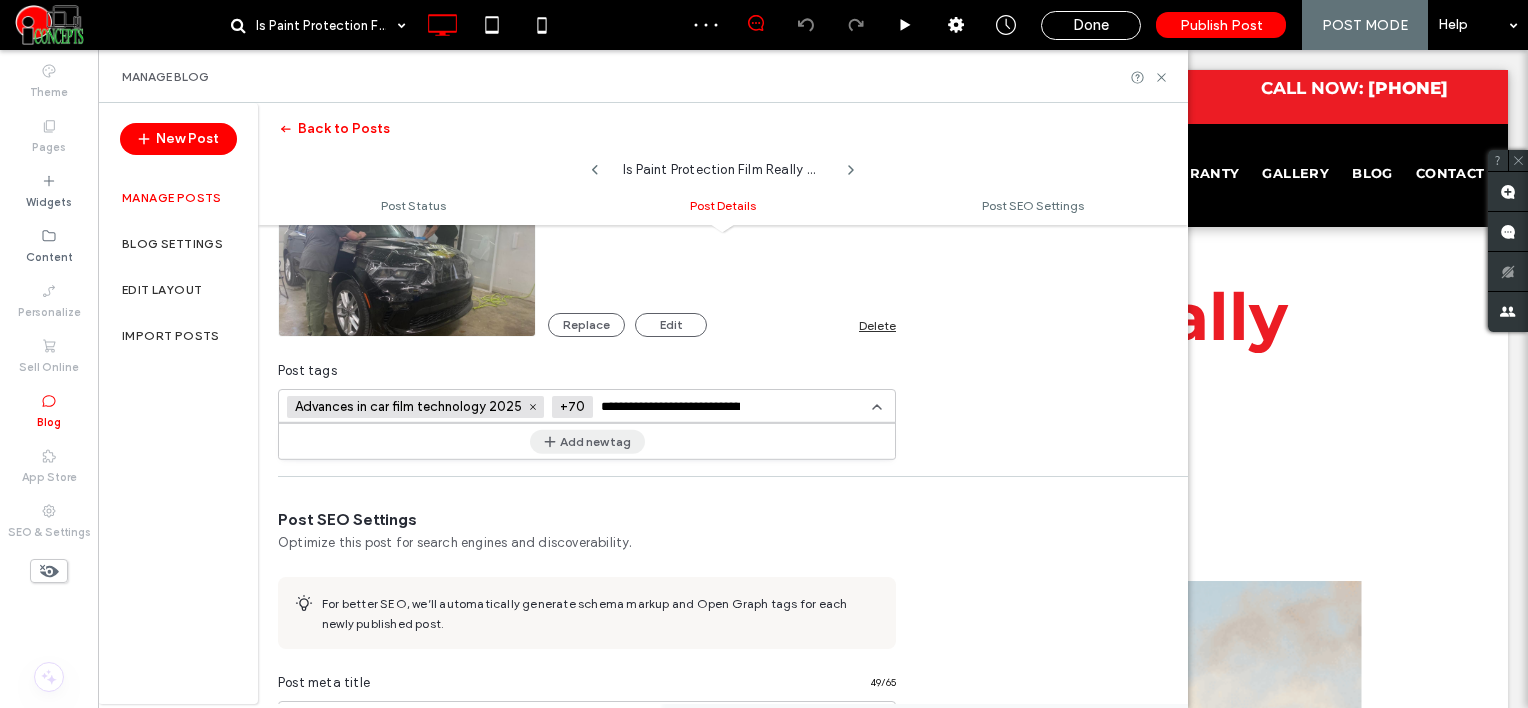 click on "Add new tag" at bounding box center (587, 441) 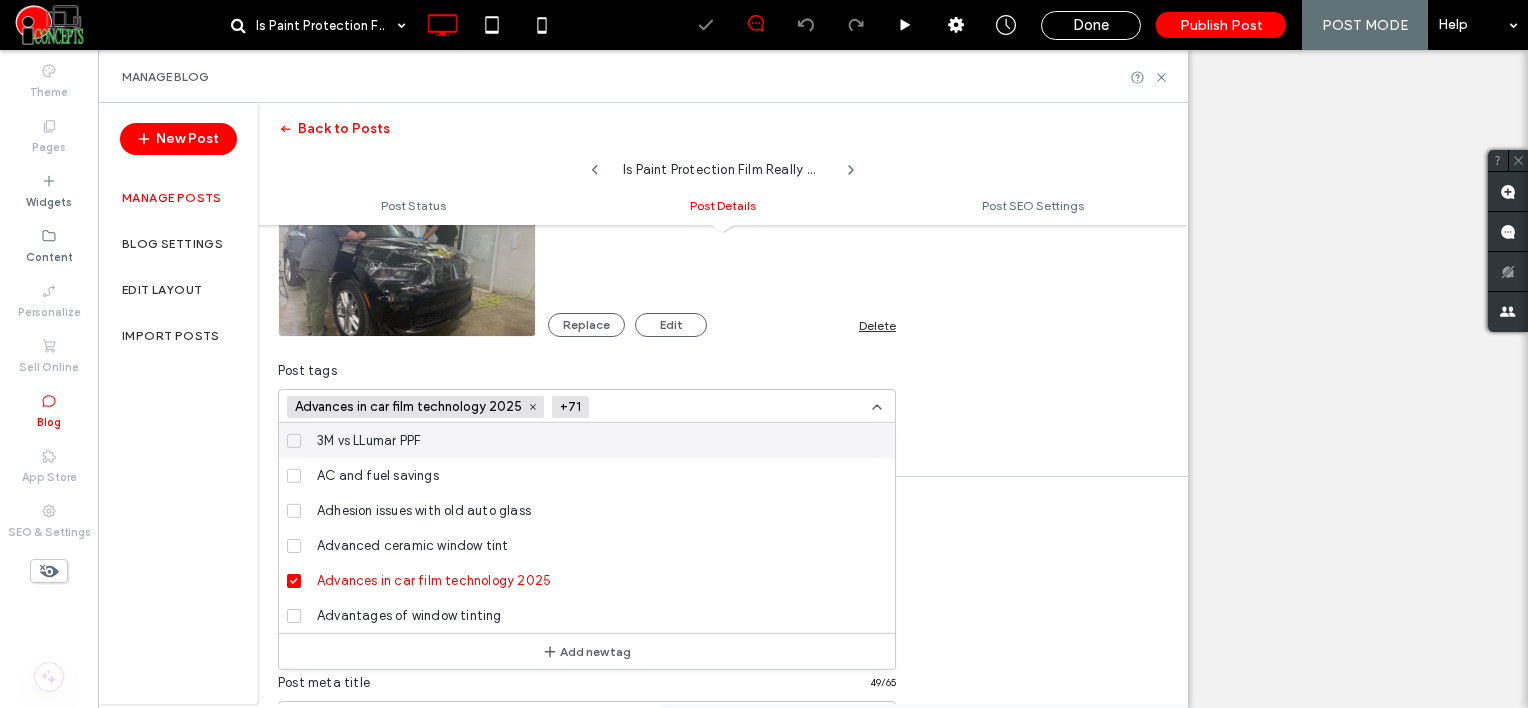 click at bounding box center (670, 407) 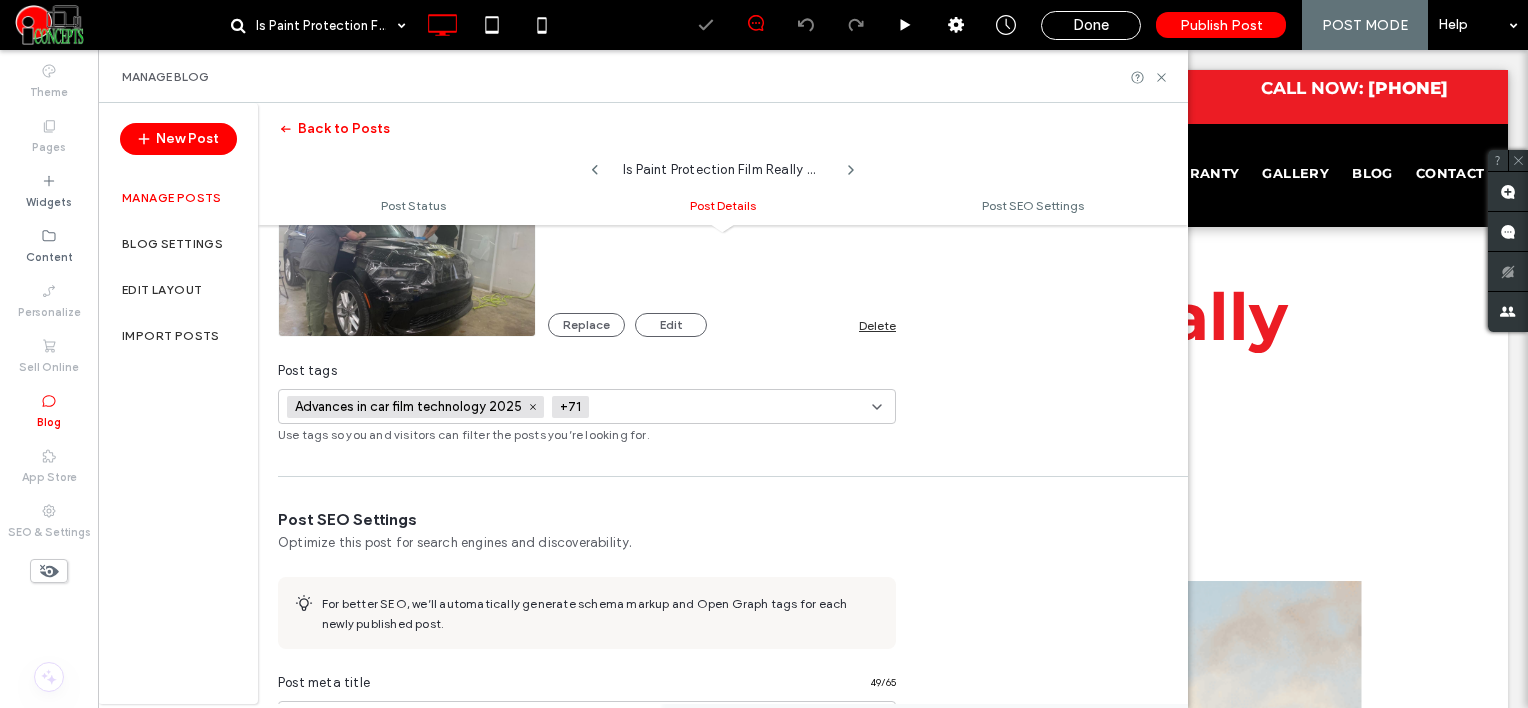scroll, scrollTop: 0, scrollLeft: 0, axis: both 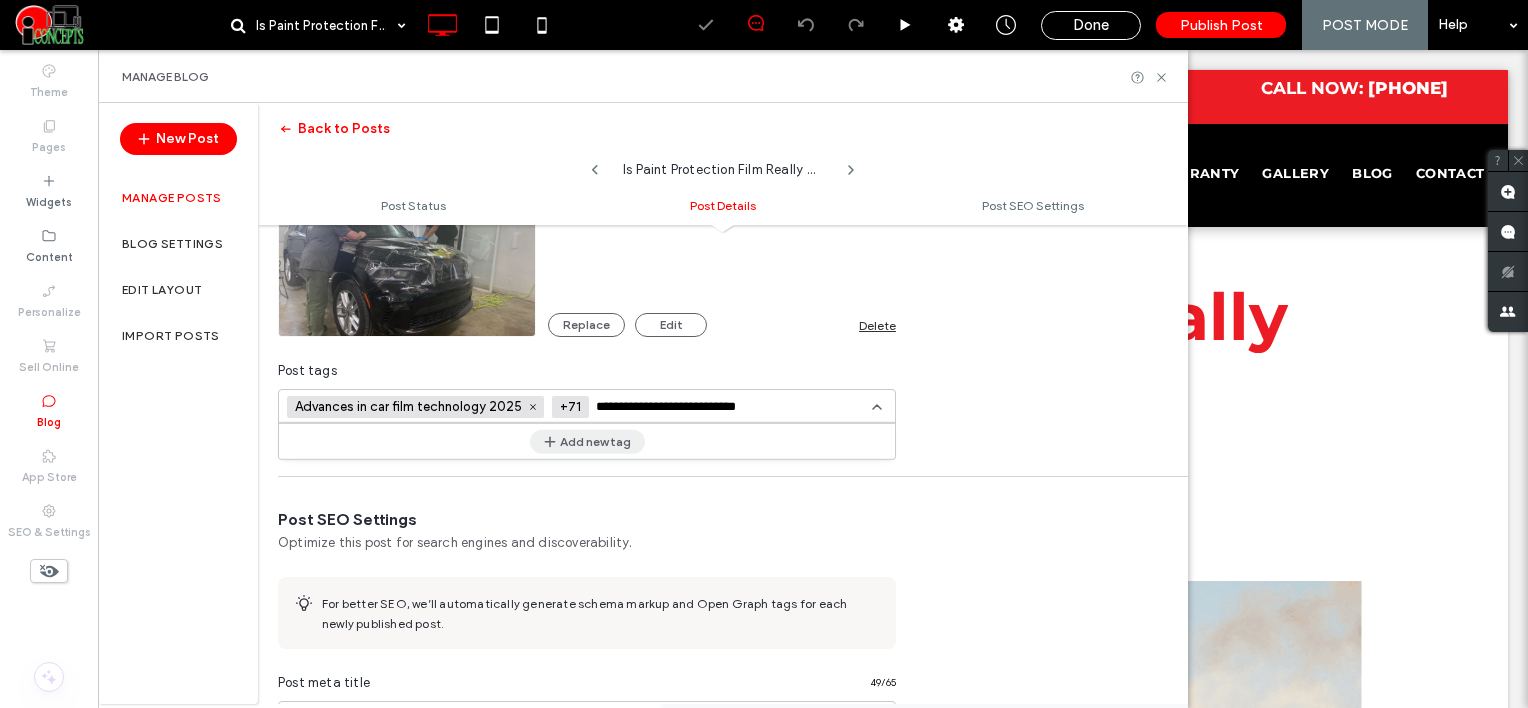 type on "**********" 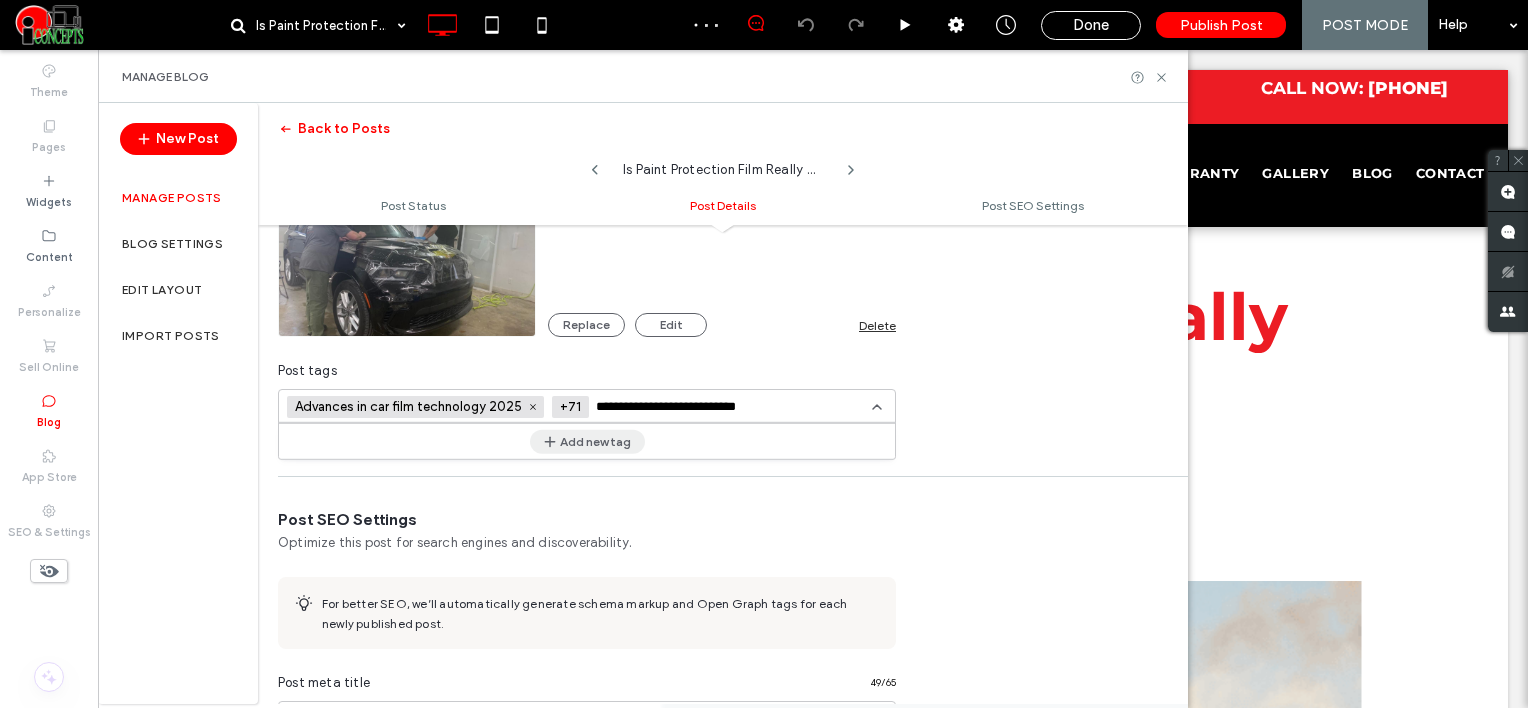 scroll, scrollTop: 0, scrollLeft: 0, axis: both 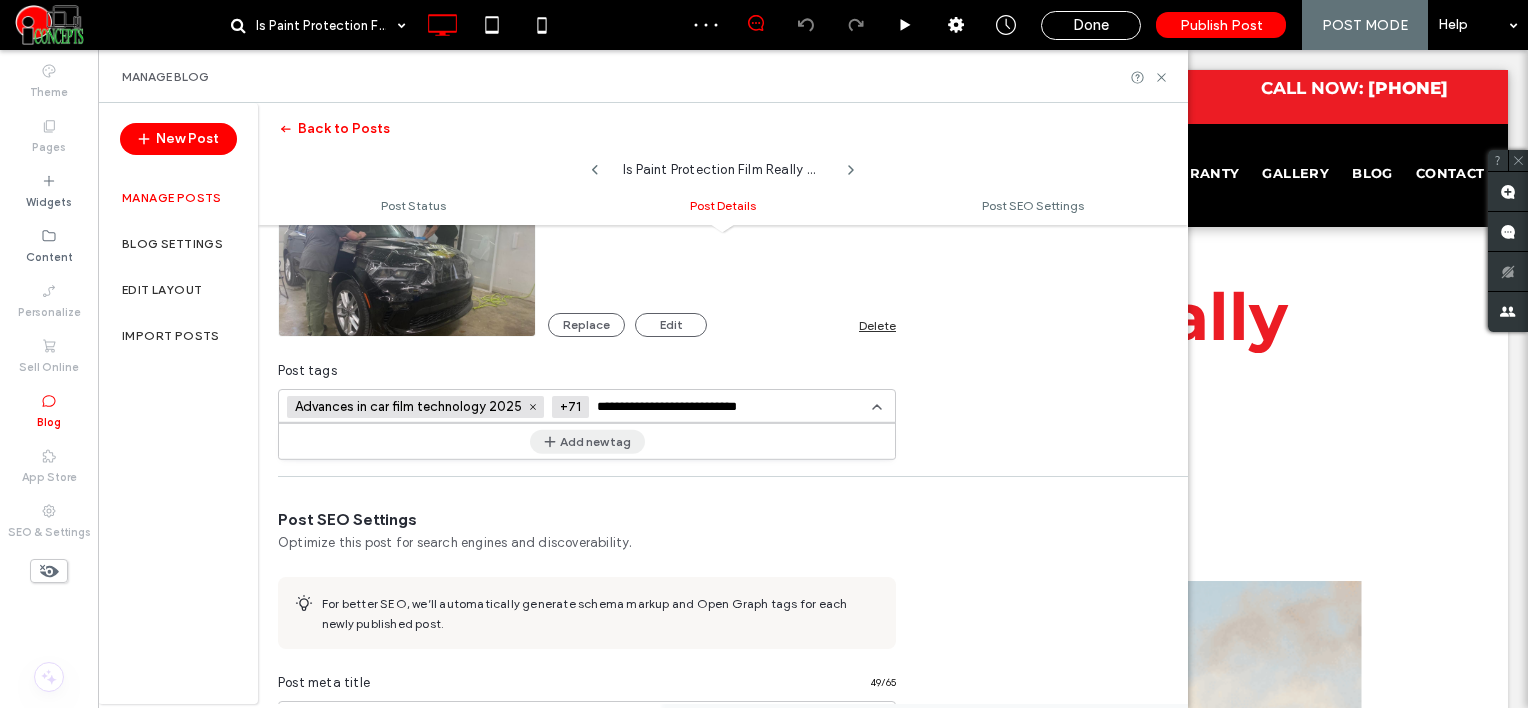 click on "Add new tag" at bounding box center [587, 441] 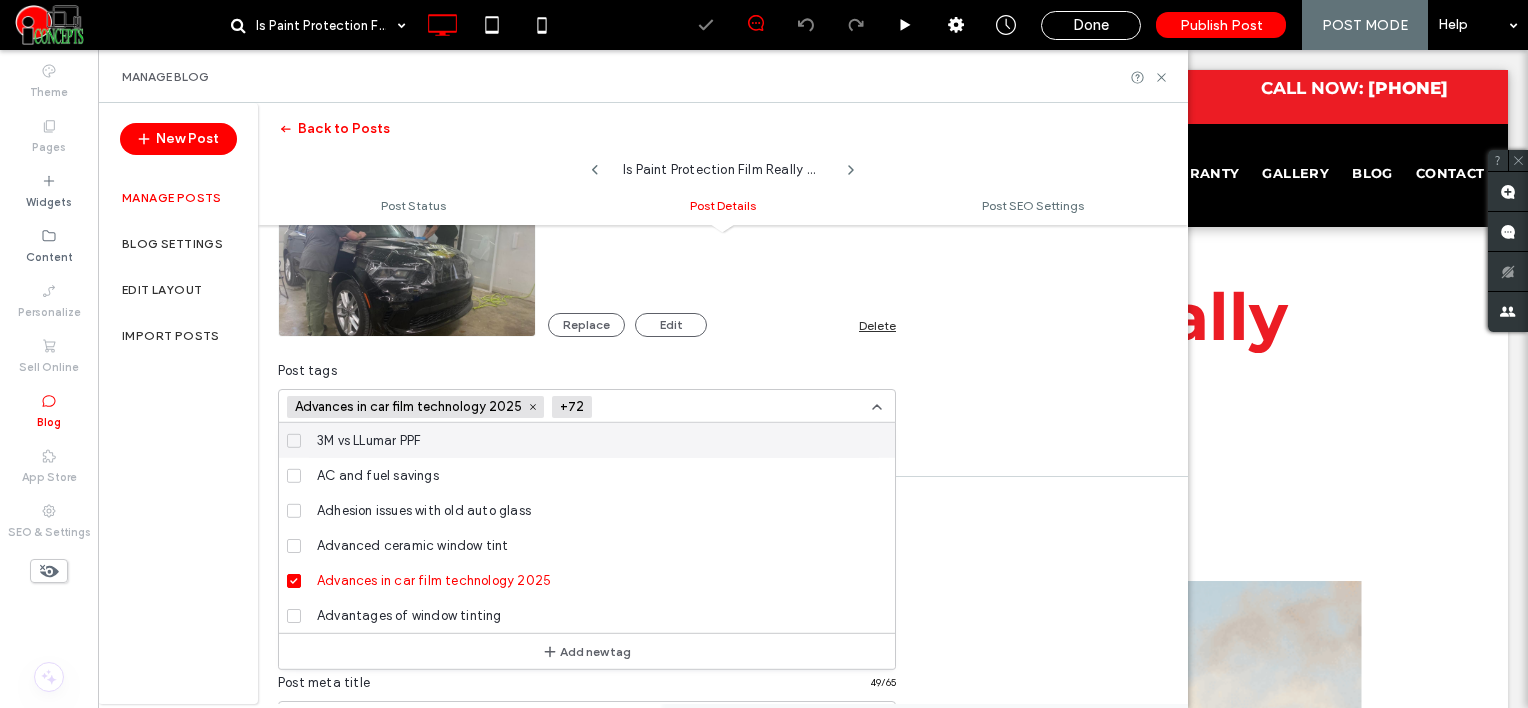 scroll, scrollTop: 0, scrollLeft: 0, axis: both 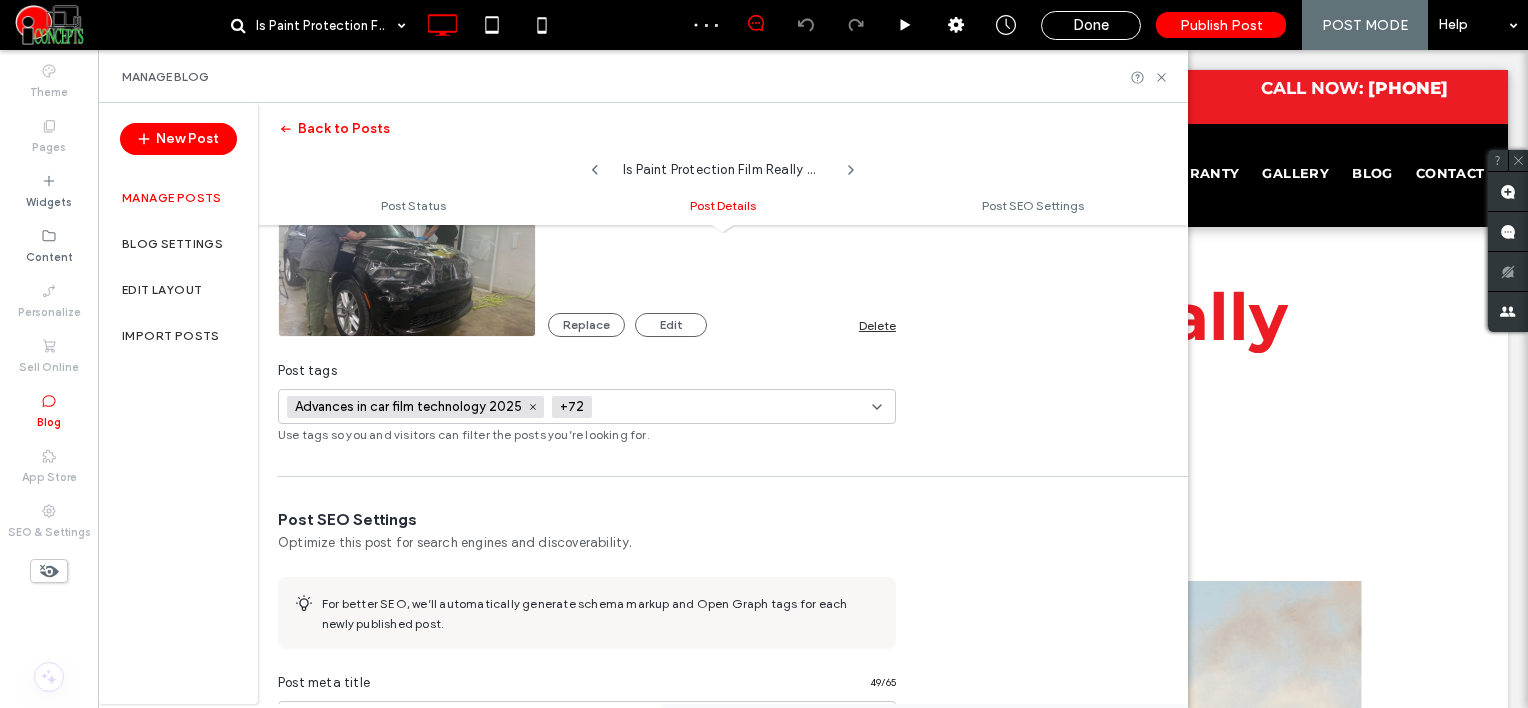 paste on "**********" 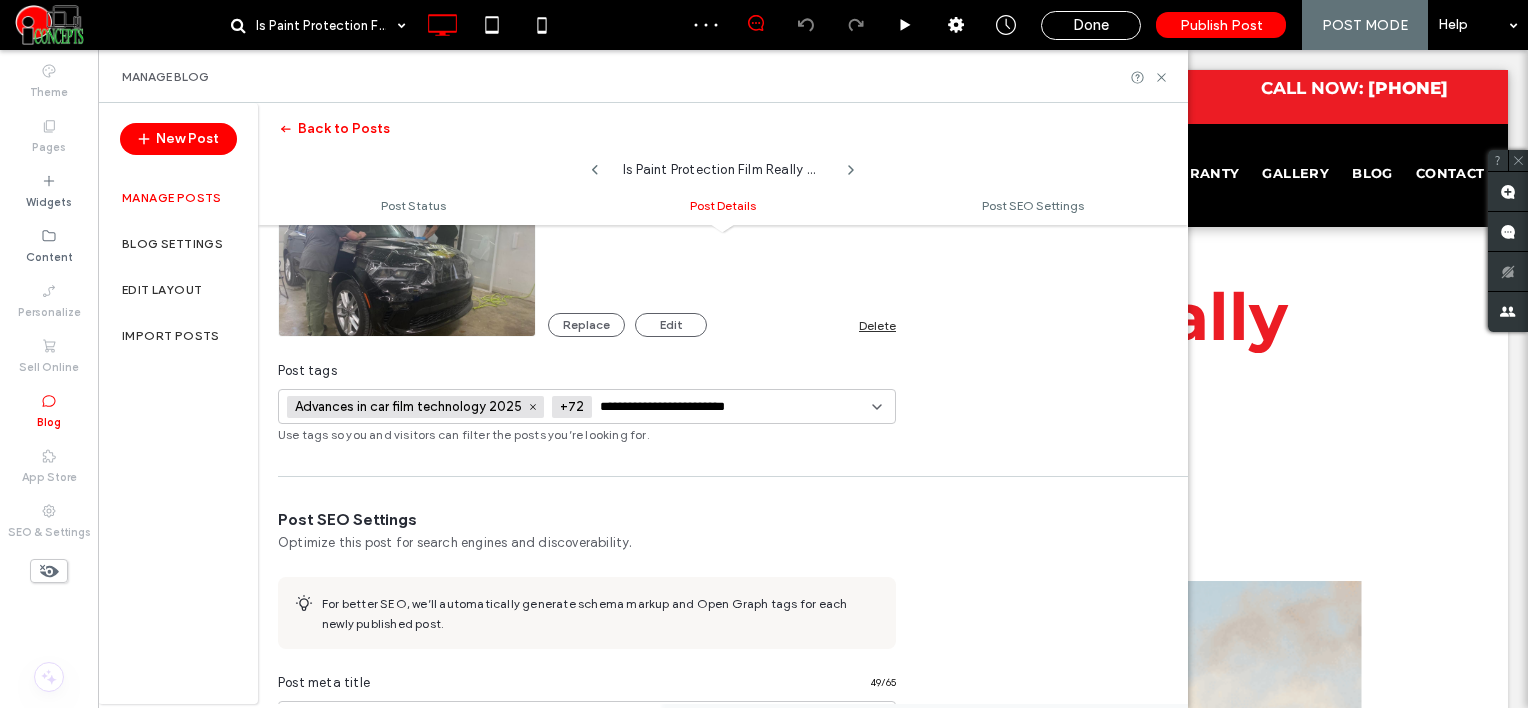 scroll, scrollTop: 0, scrollLeft: 16, axis: horizontal 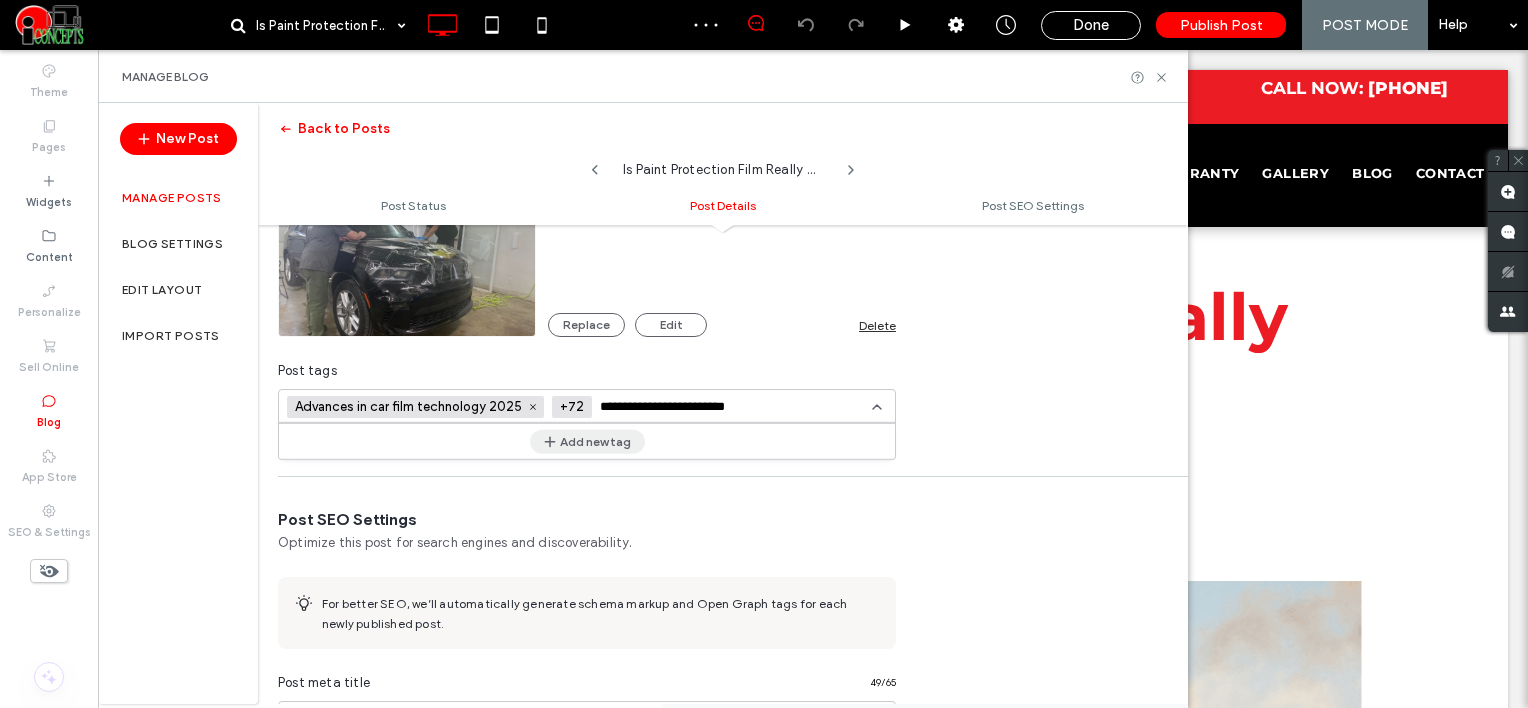 type on "**********" 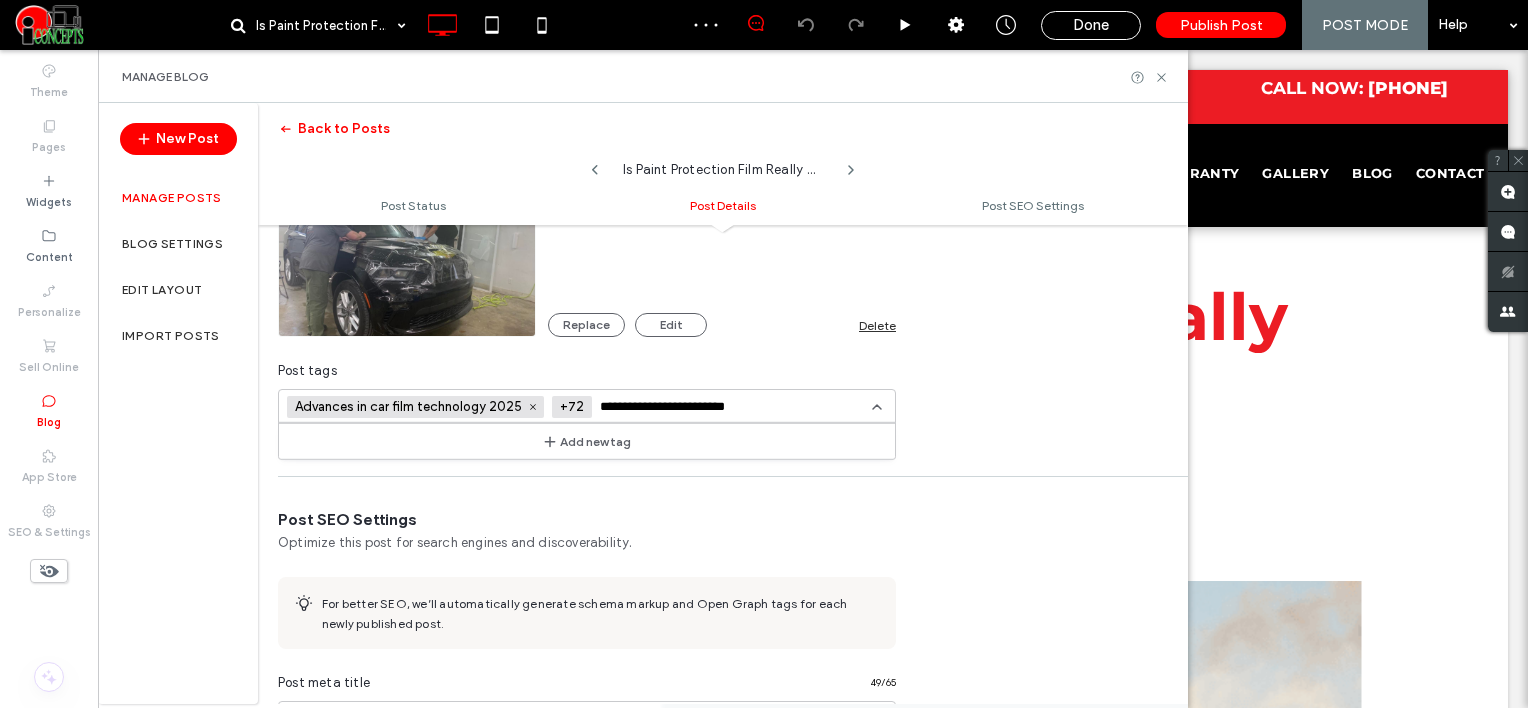 type 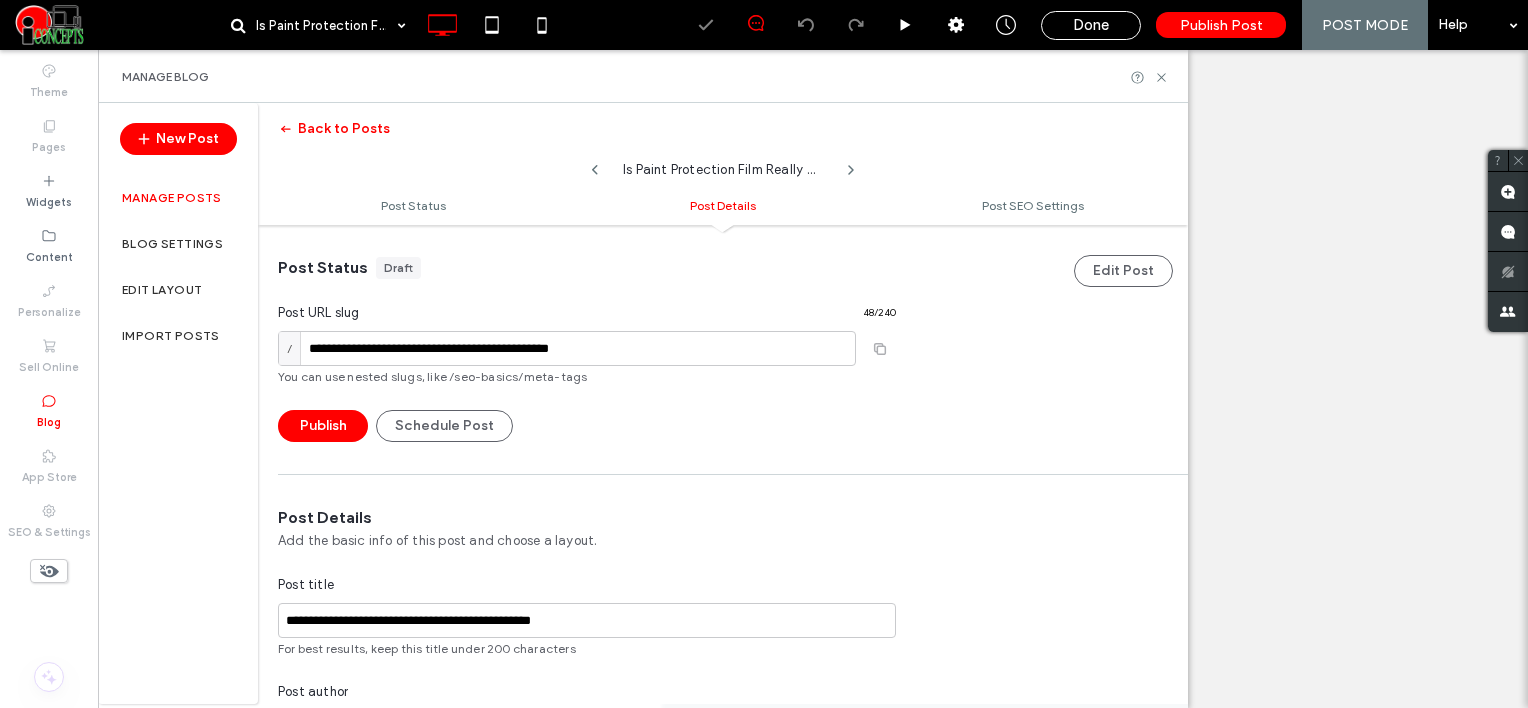 type on "**********" 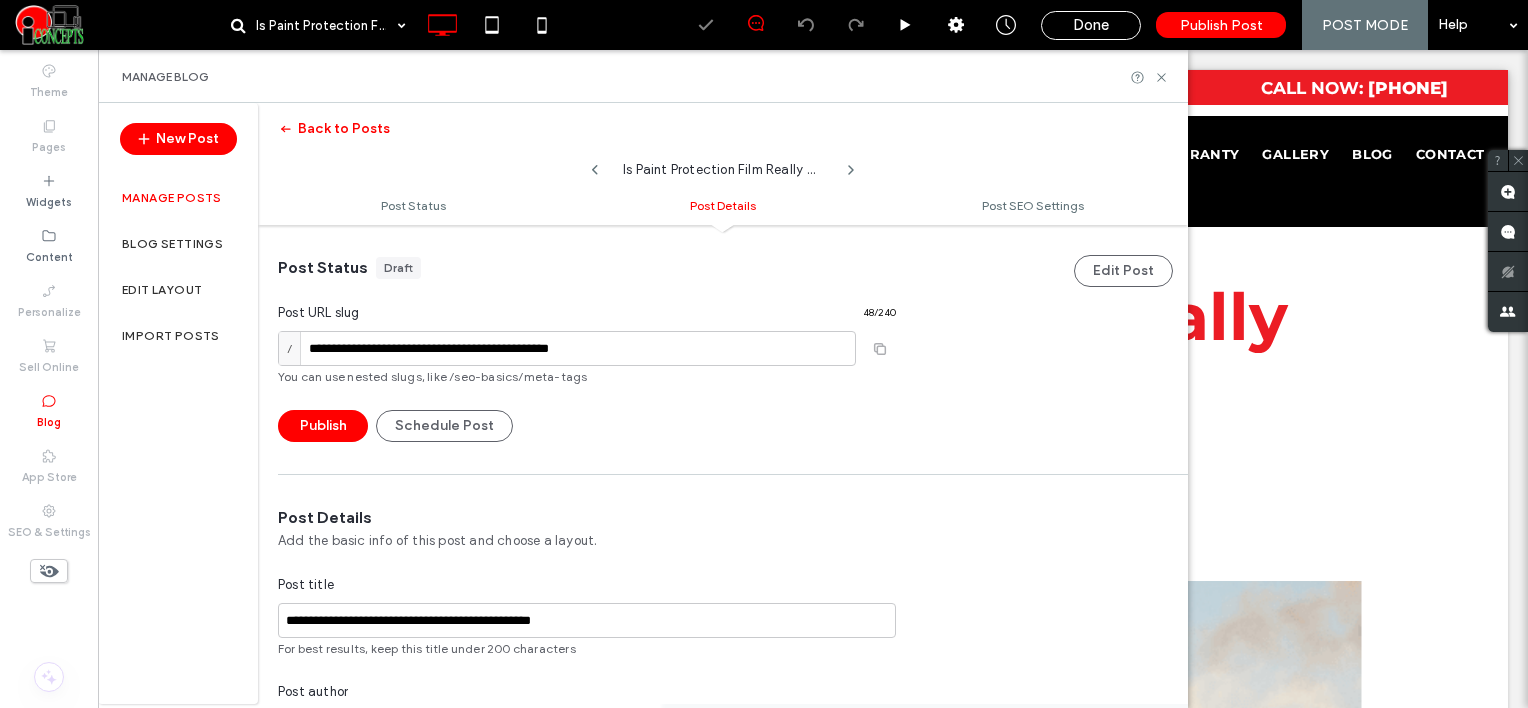 click on "Add new tag" at bounding box center [587, 1041] 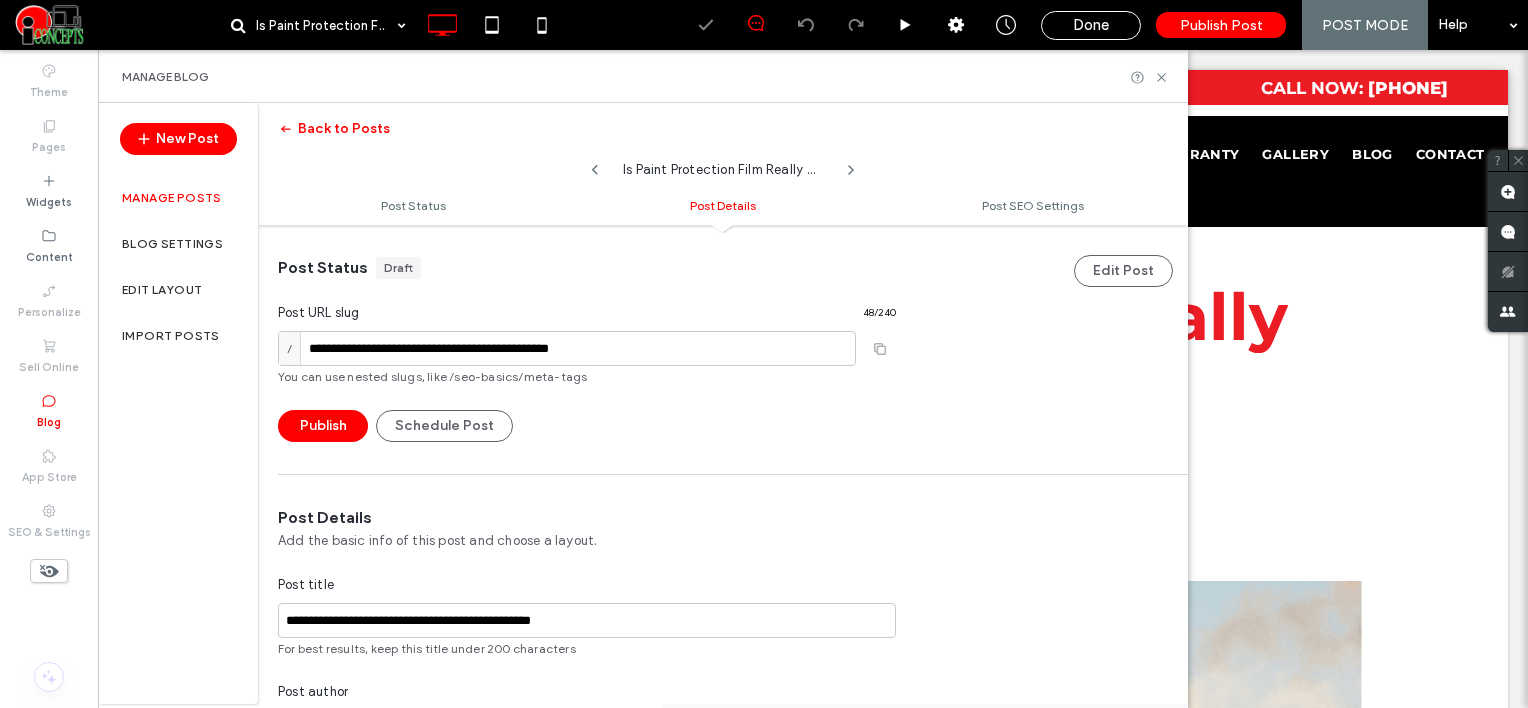 scroll, scrollTop: 0, scrollLeft: 0, axis: both 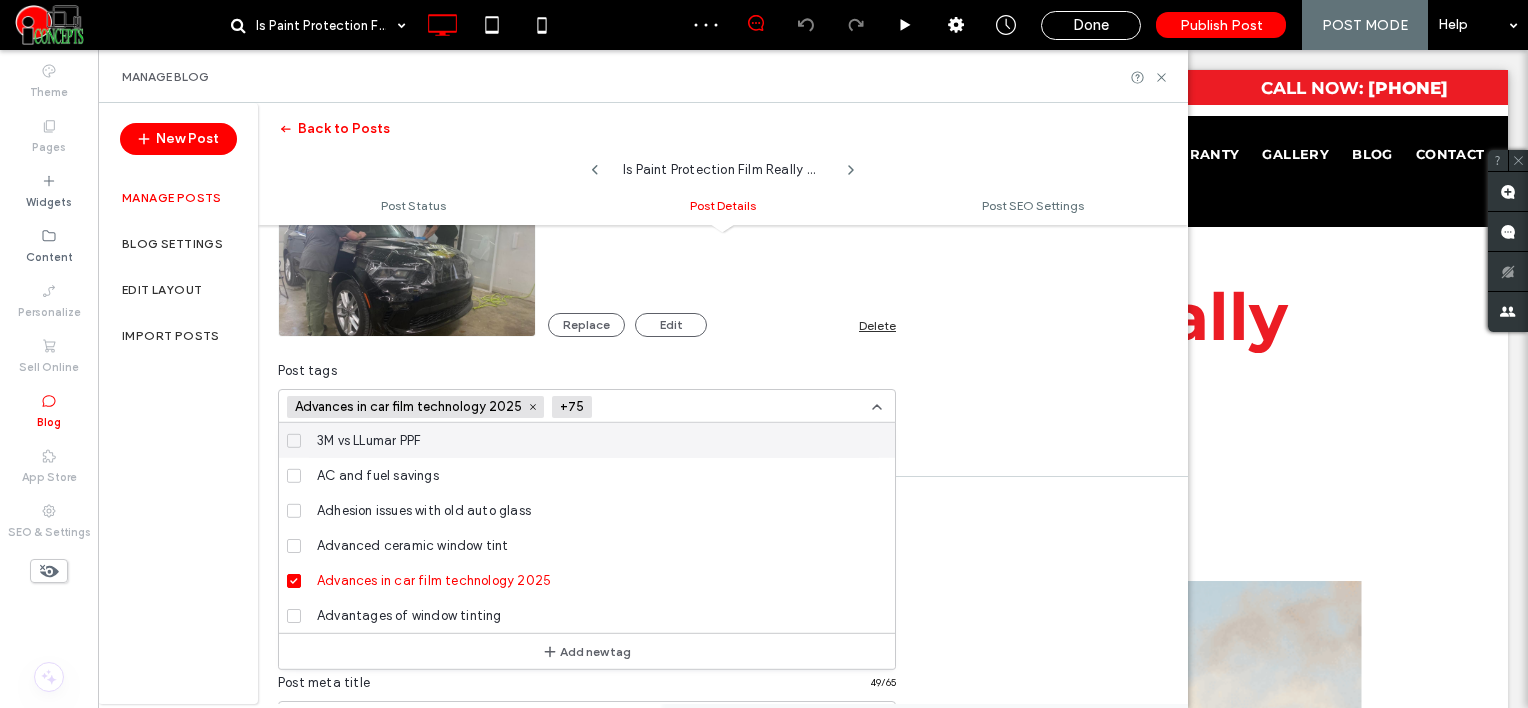click at bounding box center (673, 407) 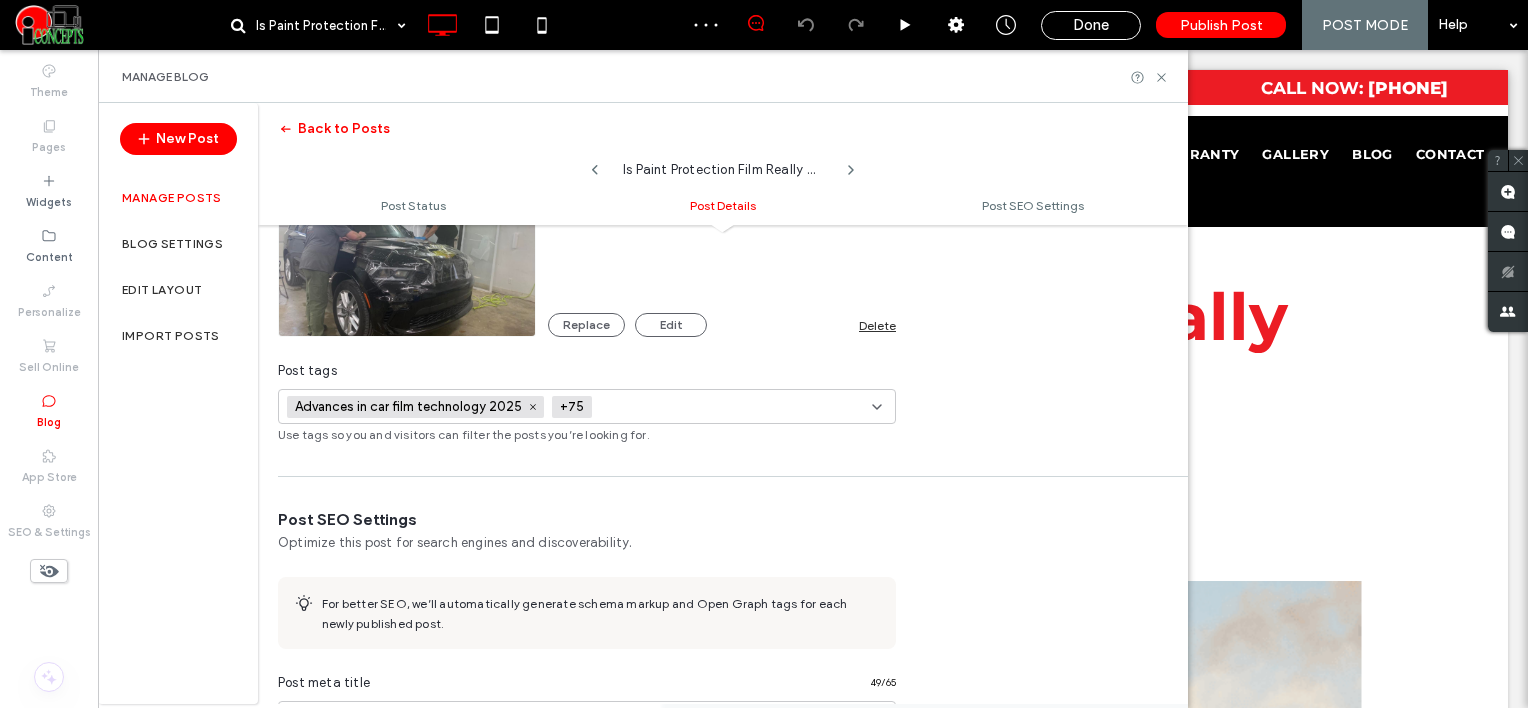 paste on "**********" 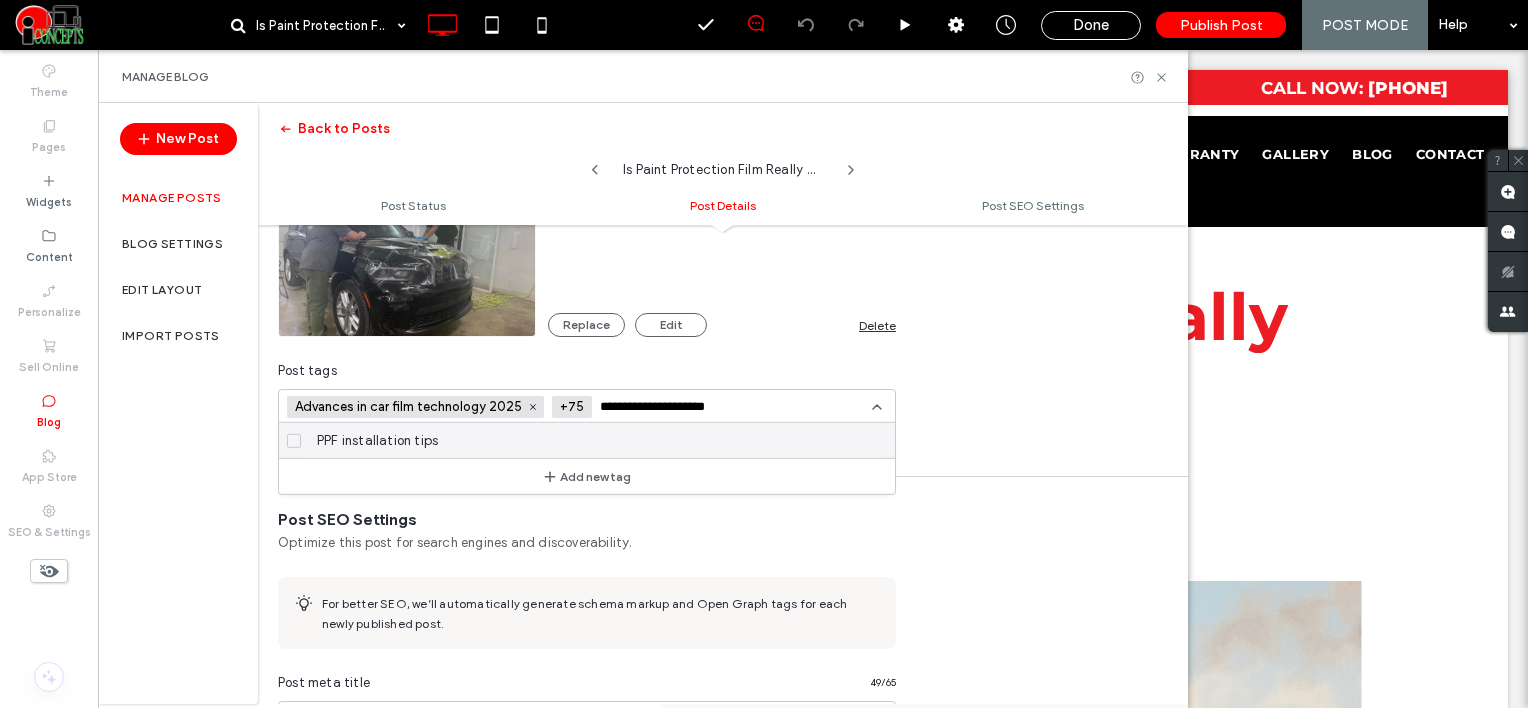 click on "PPF installation tips" at bounding box center [594, 440] 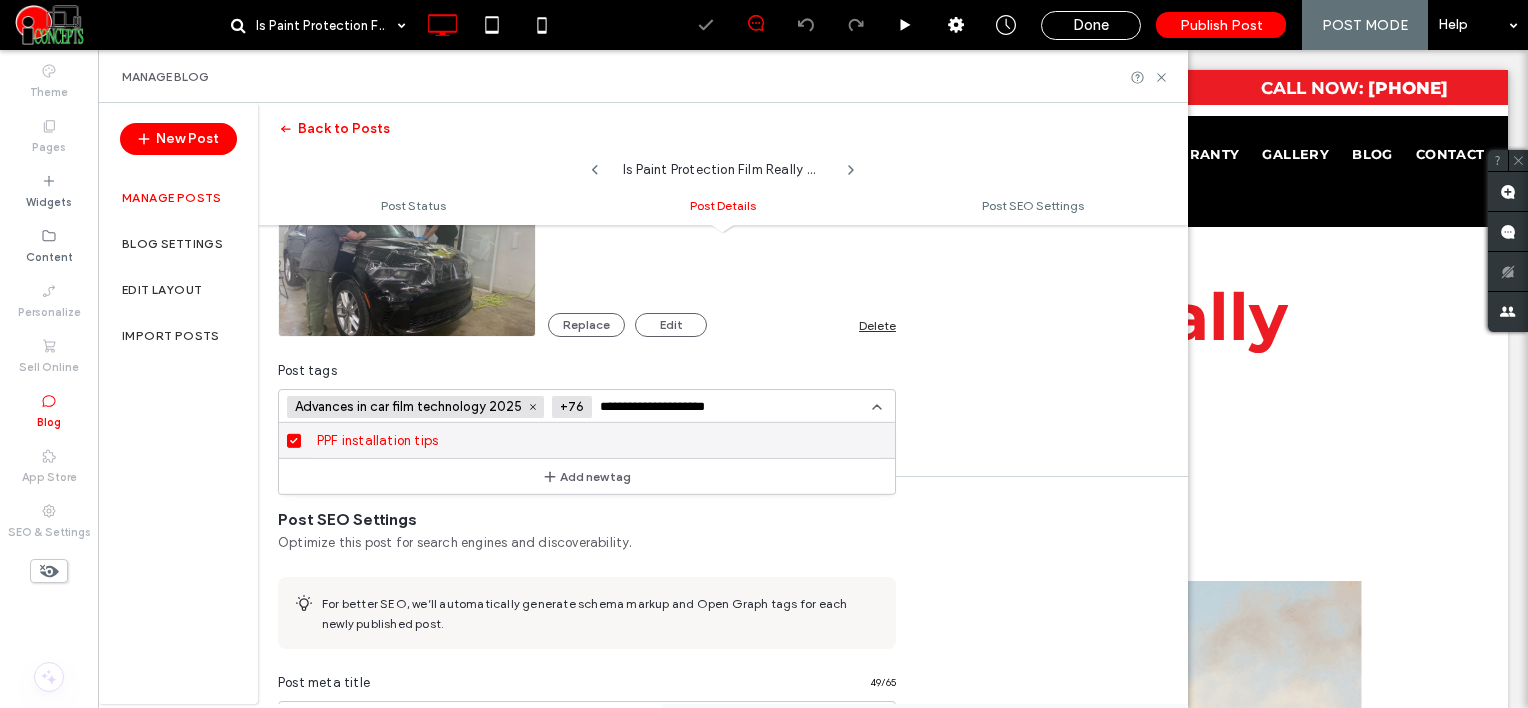 scroll, scrollTop: 0, scrollLeft: 0, axis: both 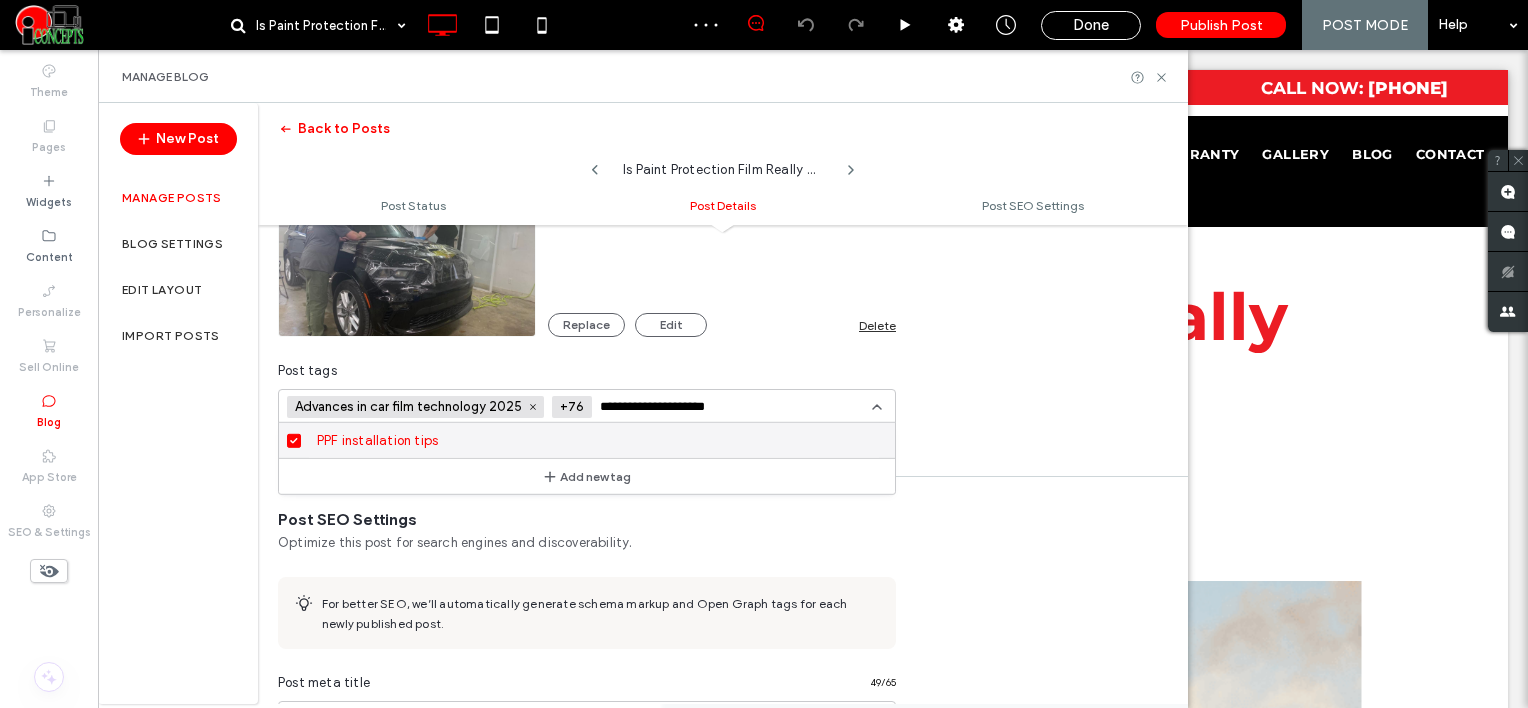 click on "**********" at bounding box center [673, 407] 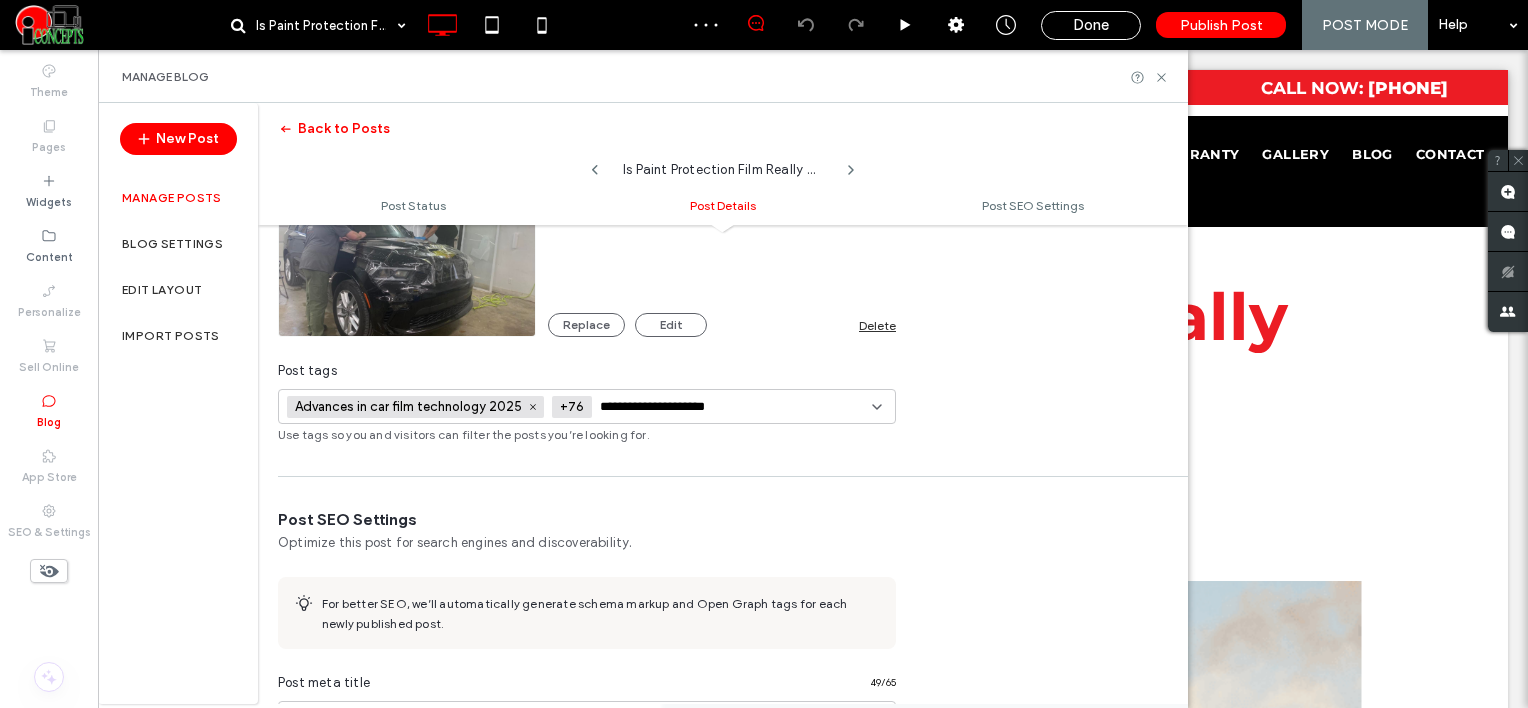 paste on "*****" 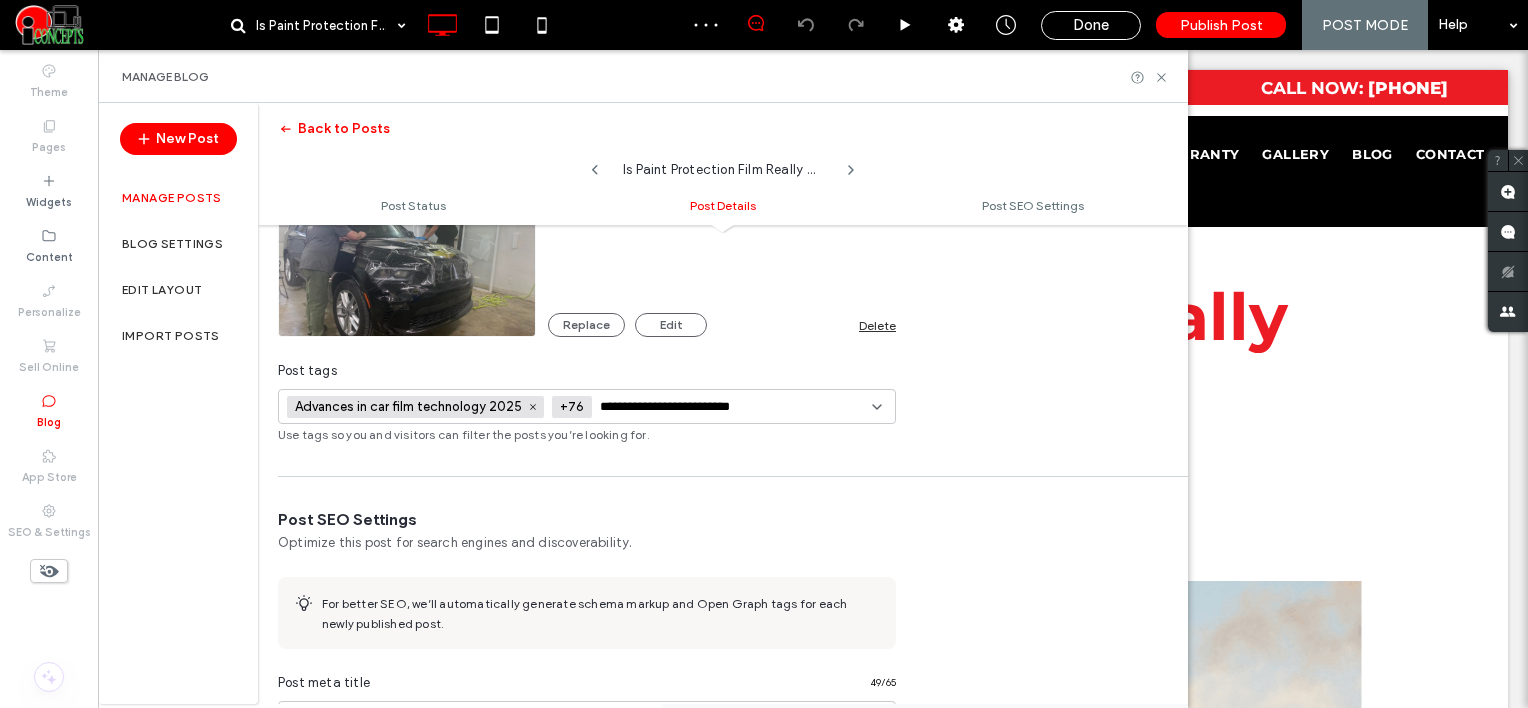 scroll, scrollTop: 0, scrollLeft: 23, axis: horizontal 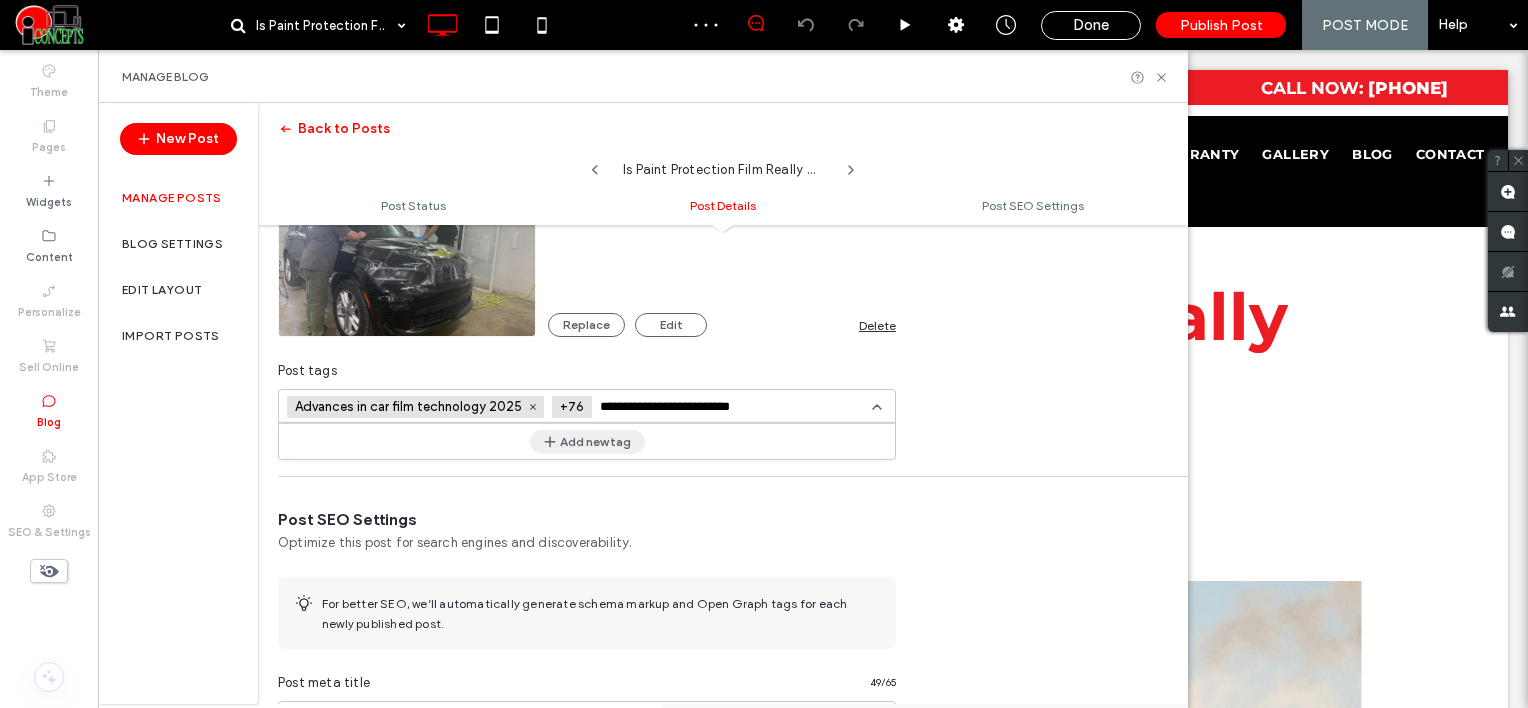 type on "**********" 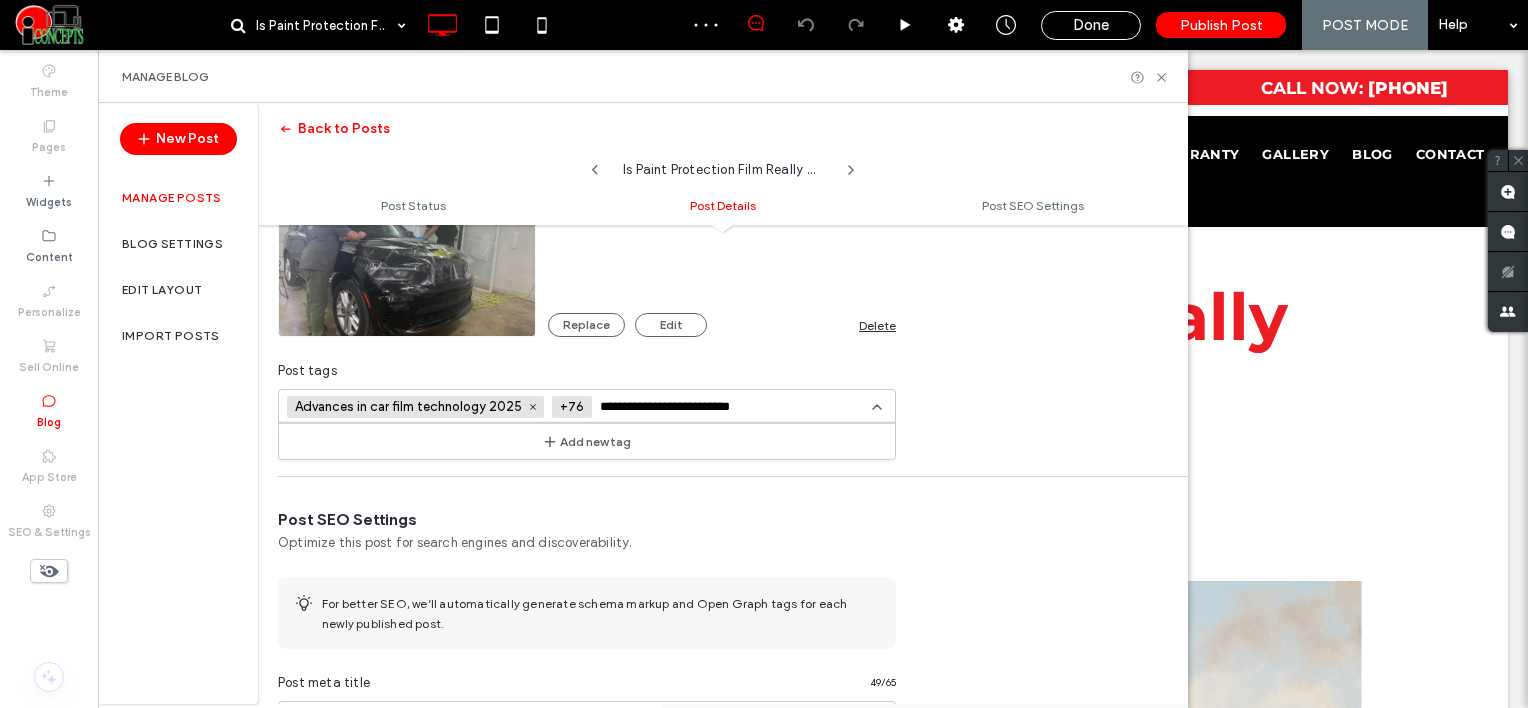 click on "Add new tag" at bounding box center (587, 441) 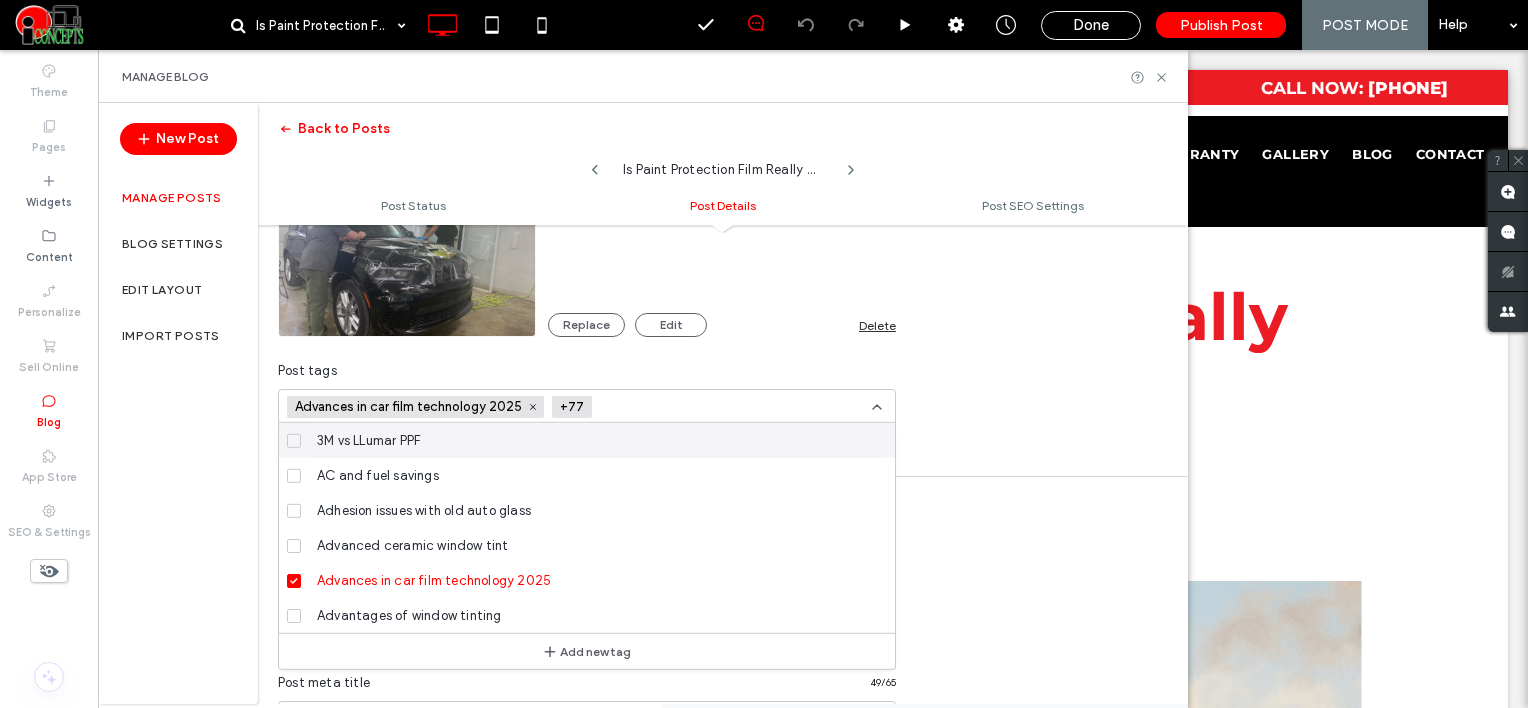 click at bounding box center (673, 407) 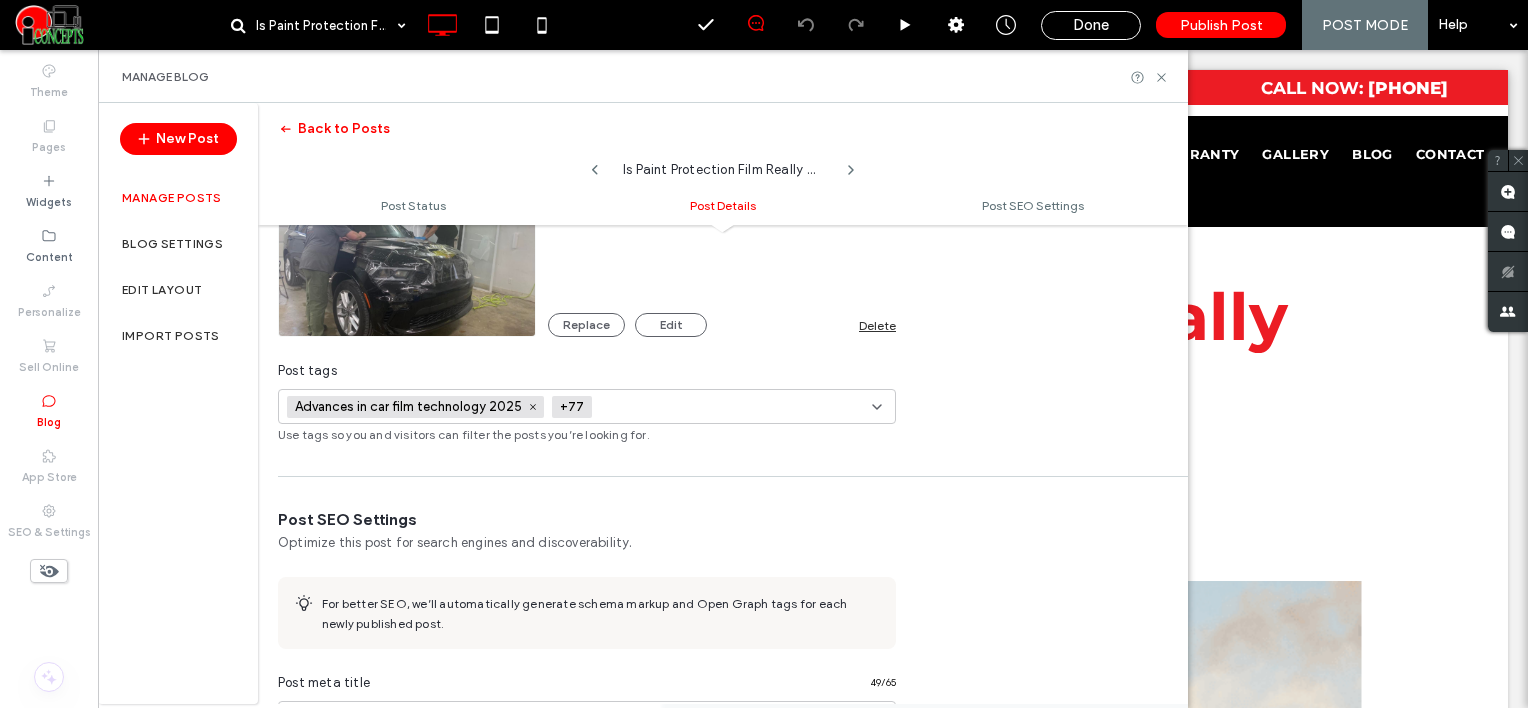 paste on "**********" 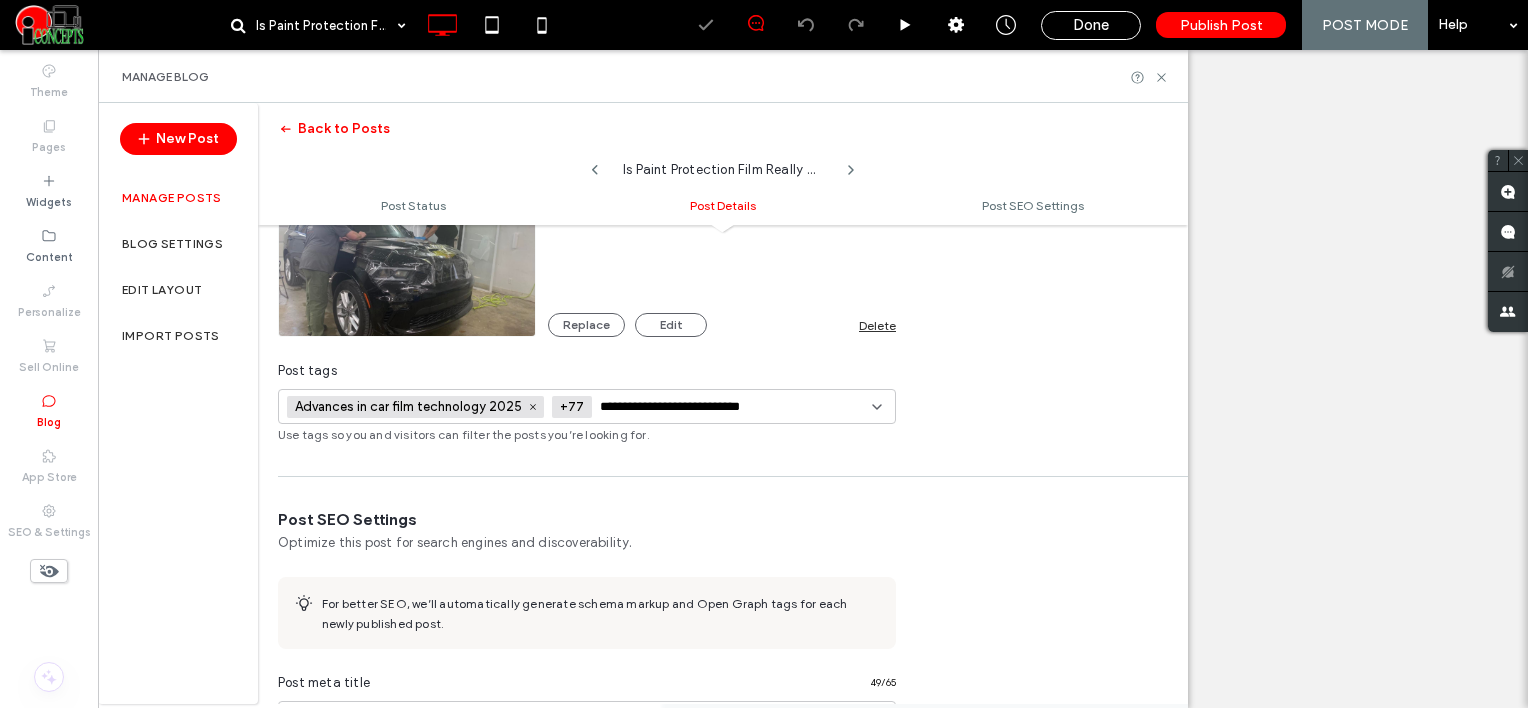 scroll, scrollTop: 0, scrollLeft: 25, axis: horizontal 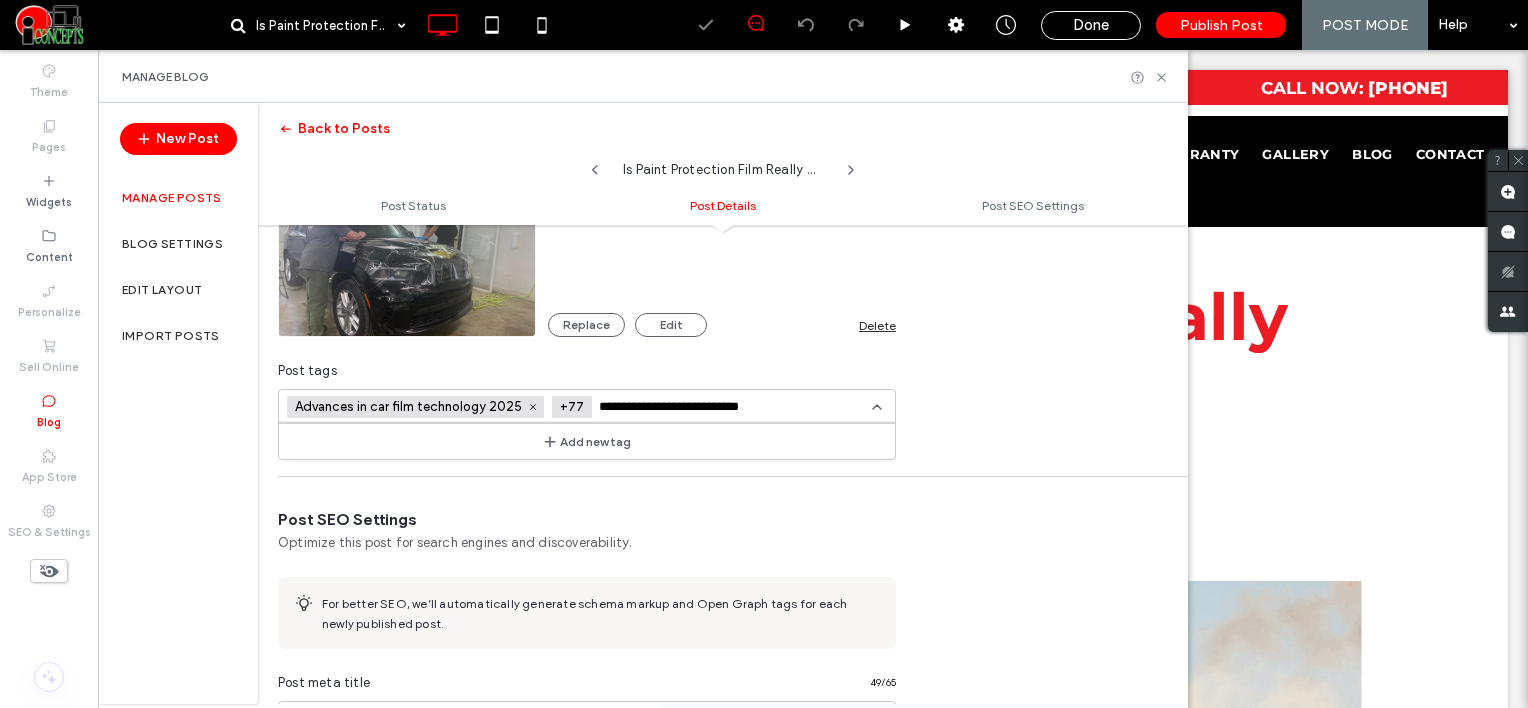 type on "**********" 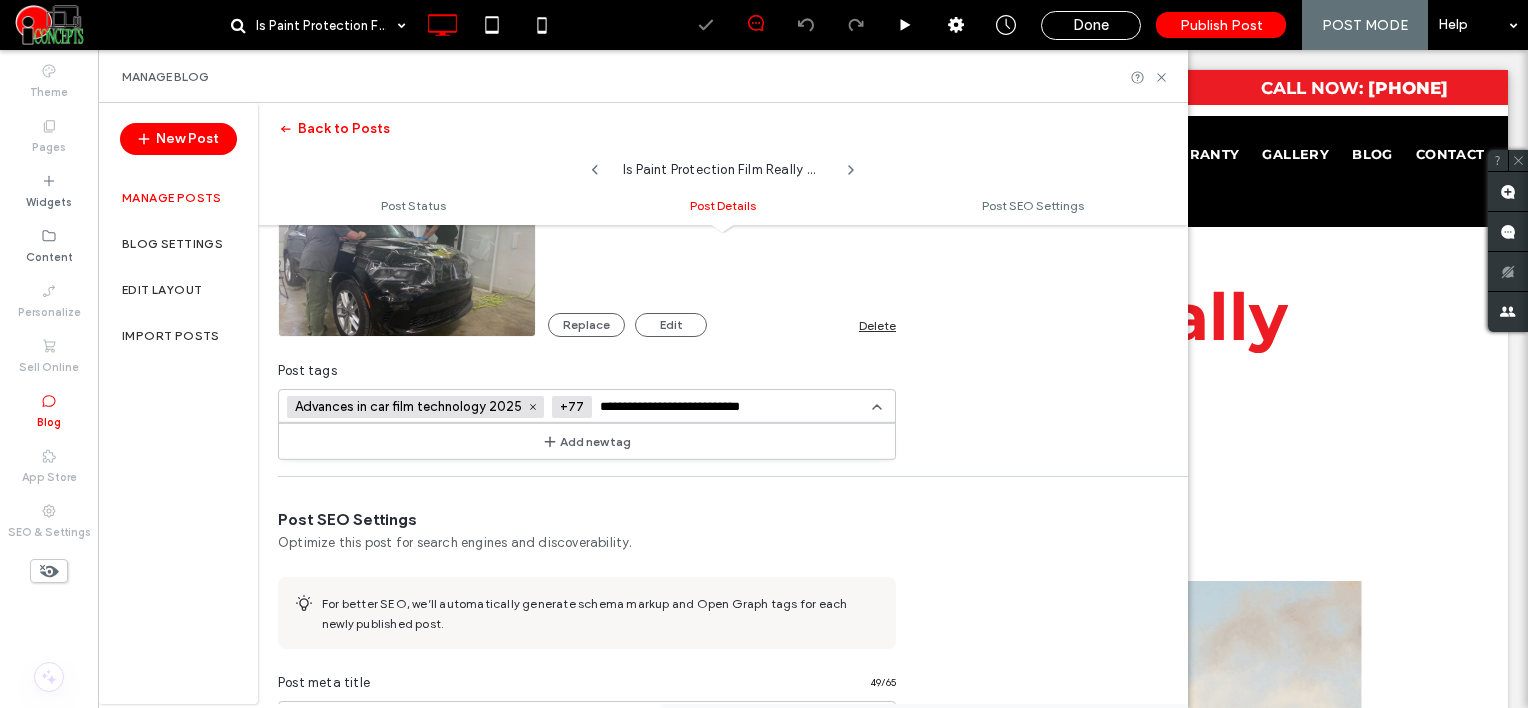click on "Add new tag" at bounding box center (587, 441) 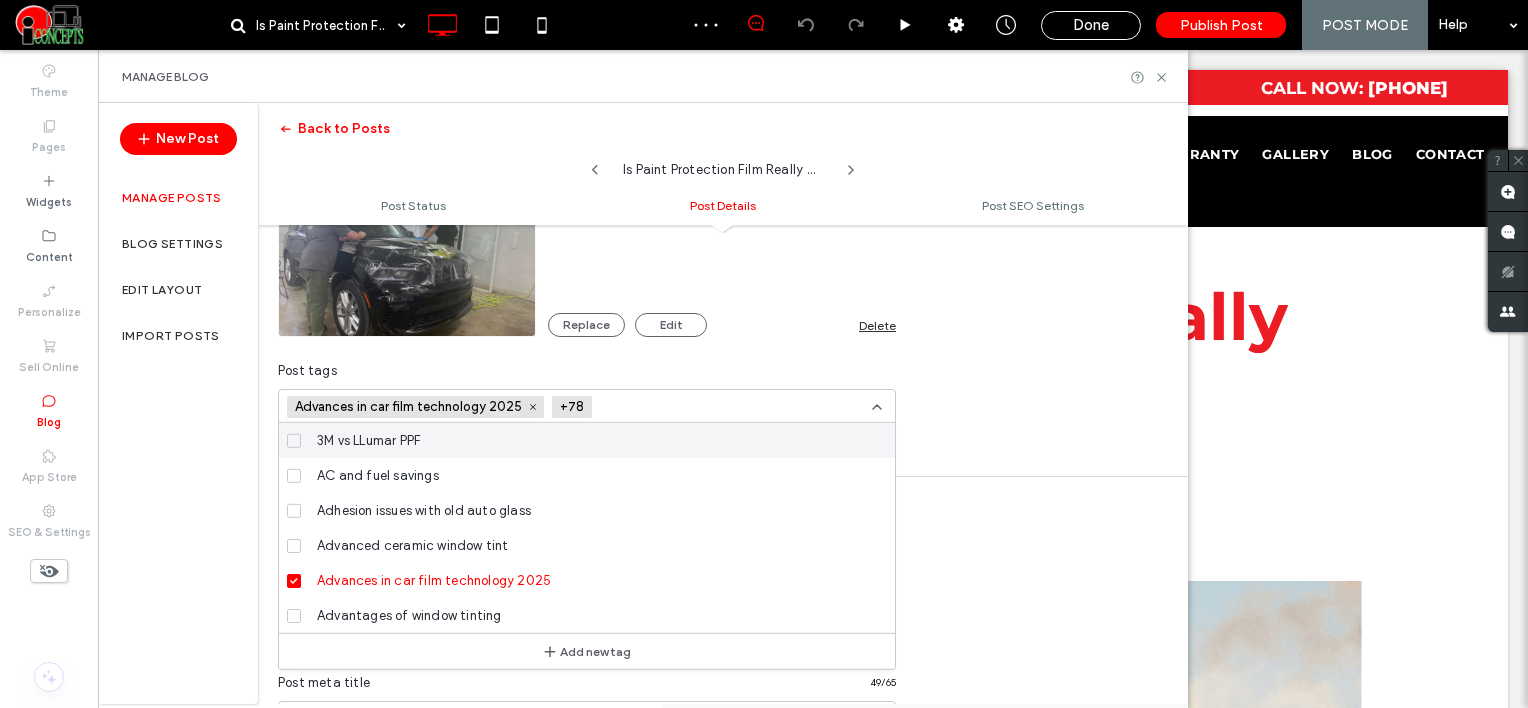click at bounding box center (673, 407) 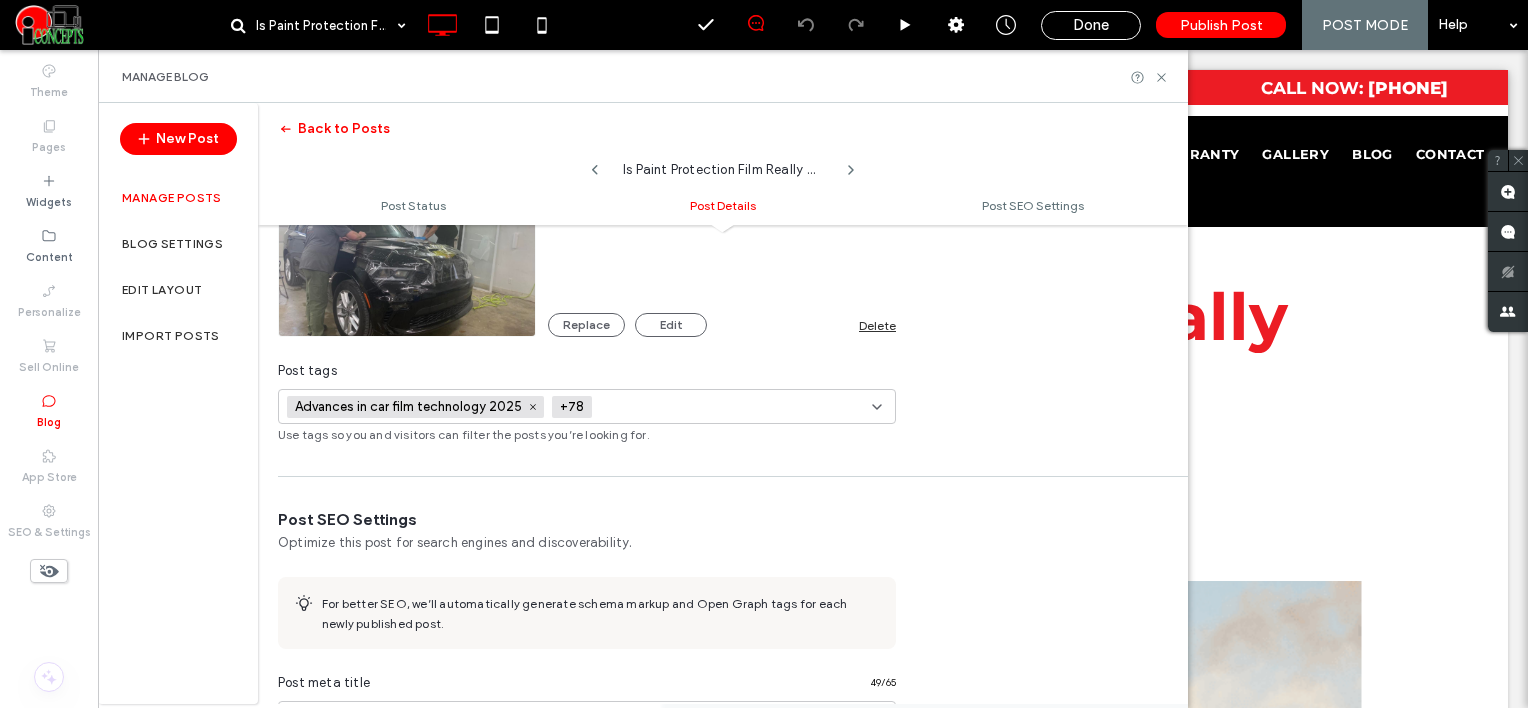 paste on "**********" 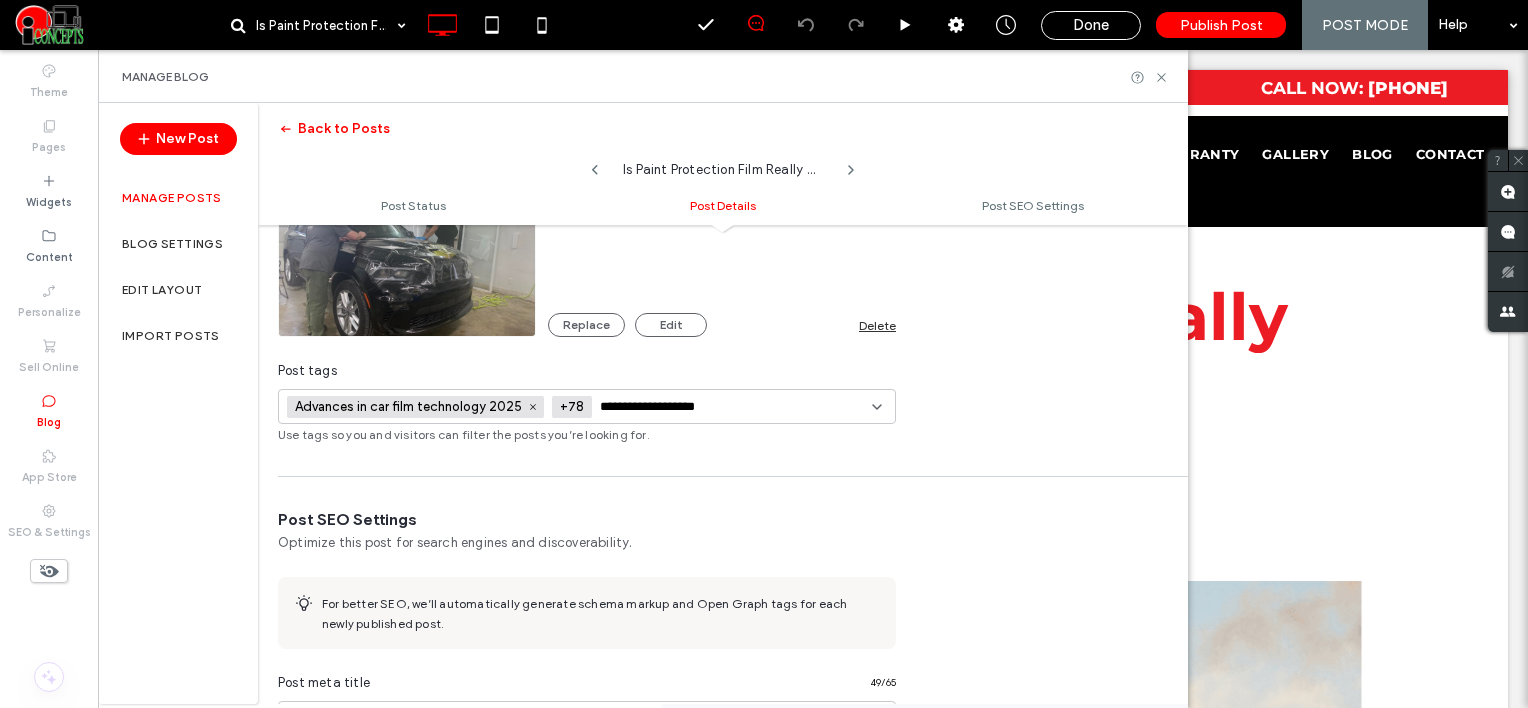 scroll, scrollTop: 0, scrollLeft: 4, axis: horizontal 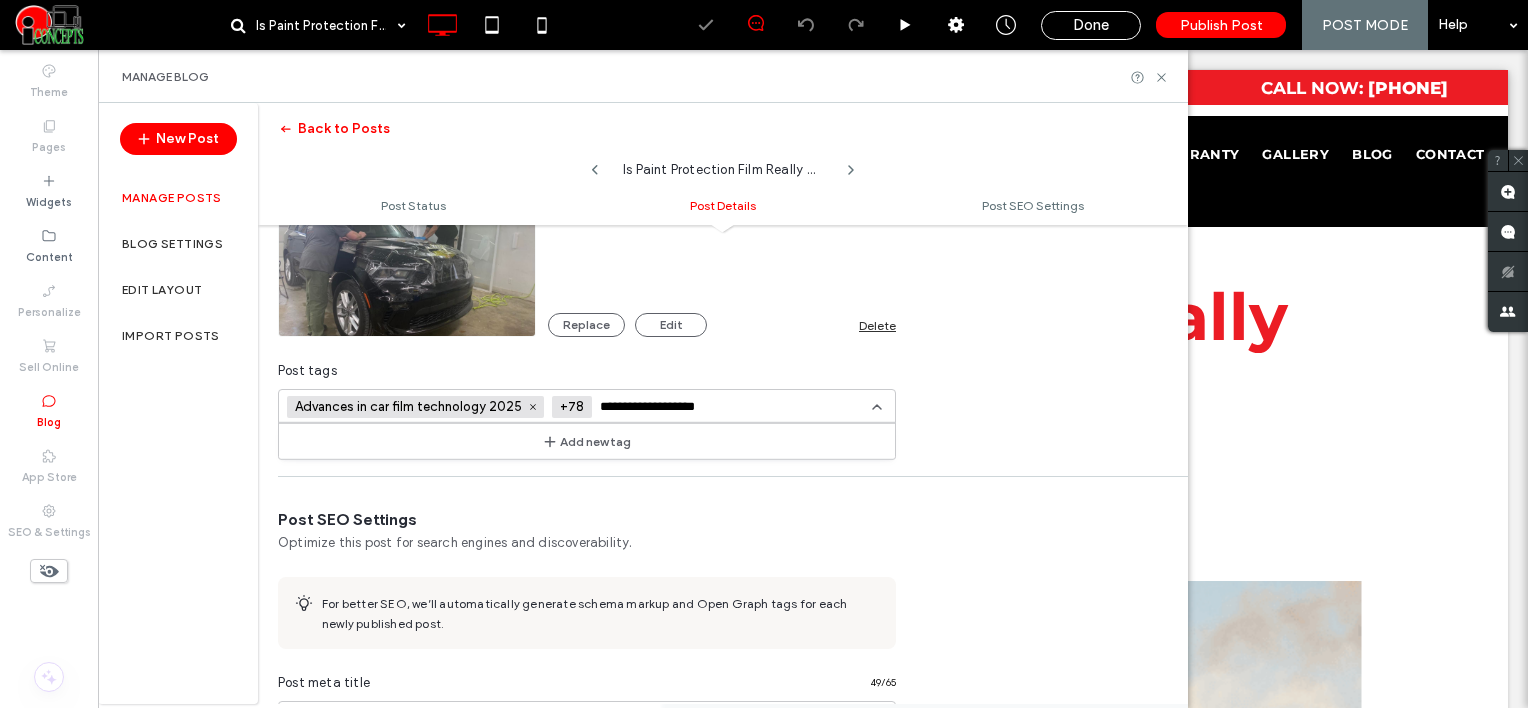 type on "**********" 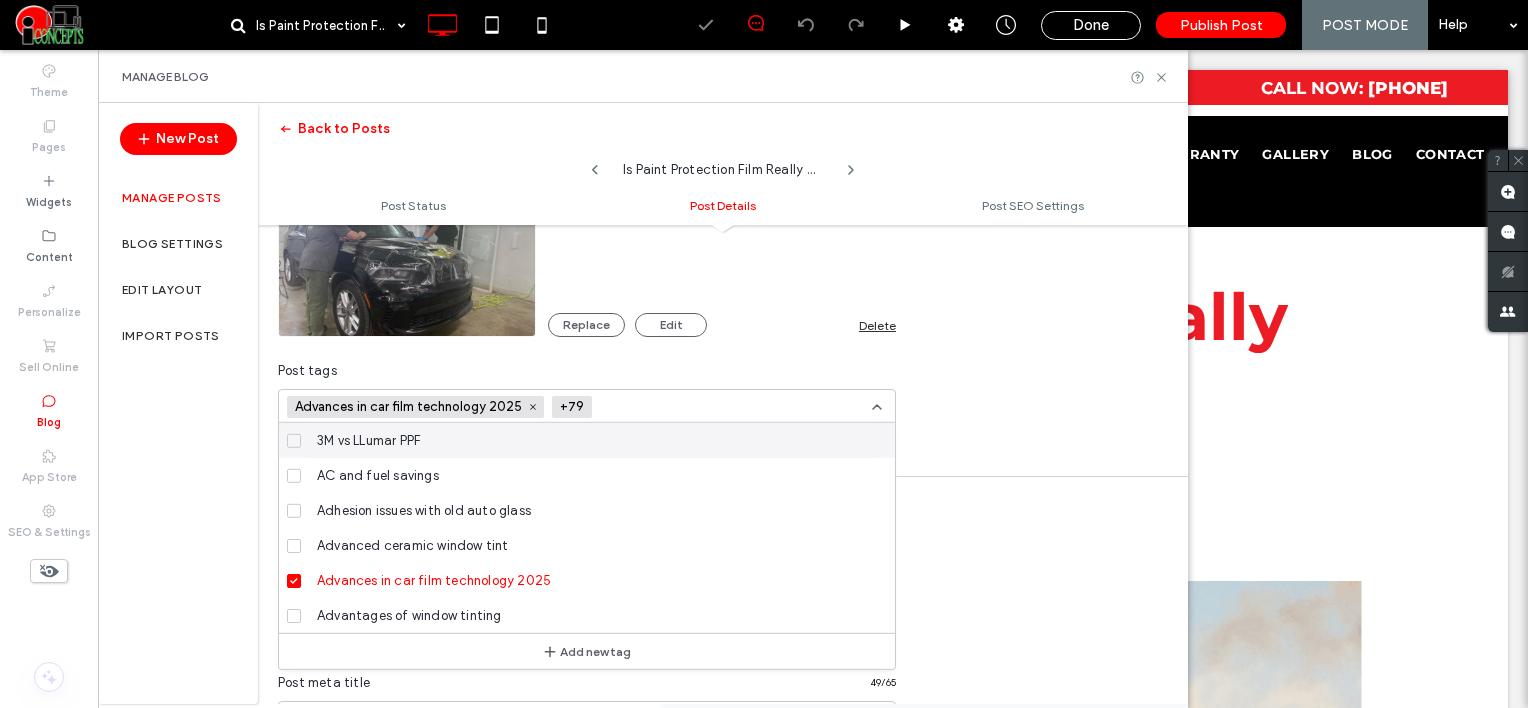 click at bounding box center (673, 407) 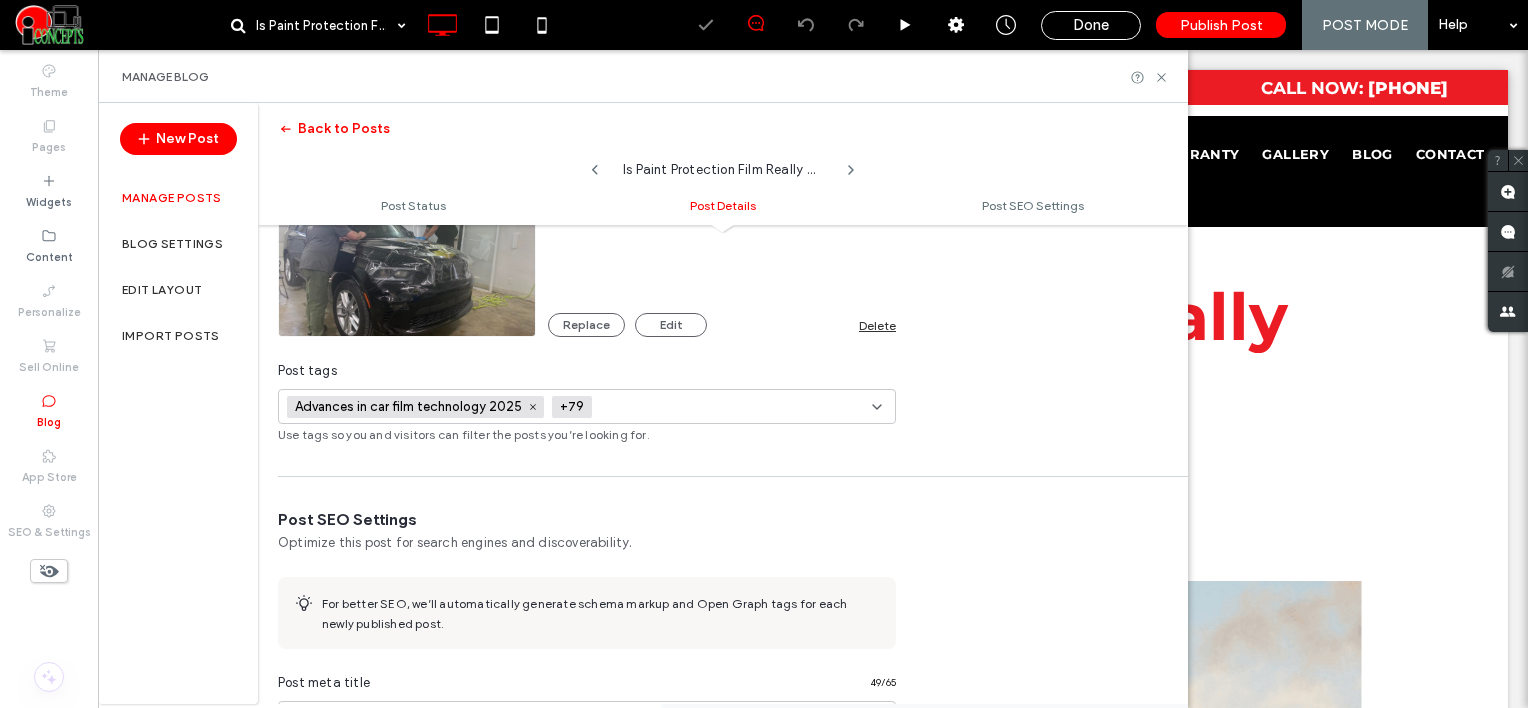 paste on "**********" 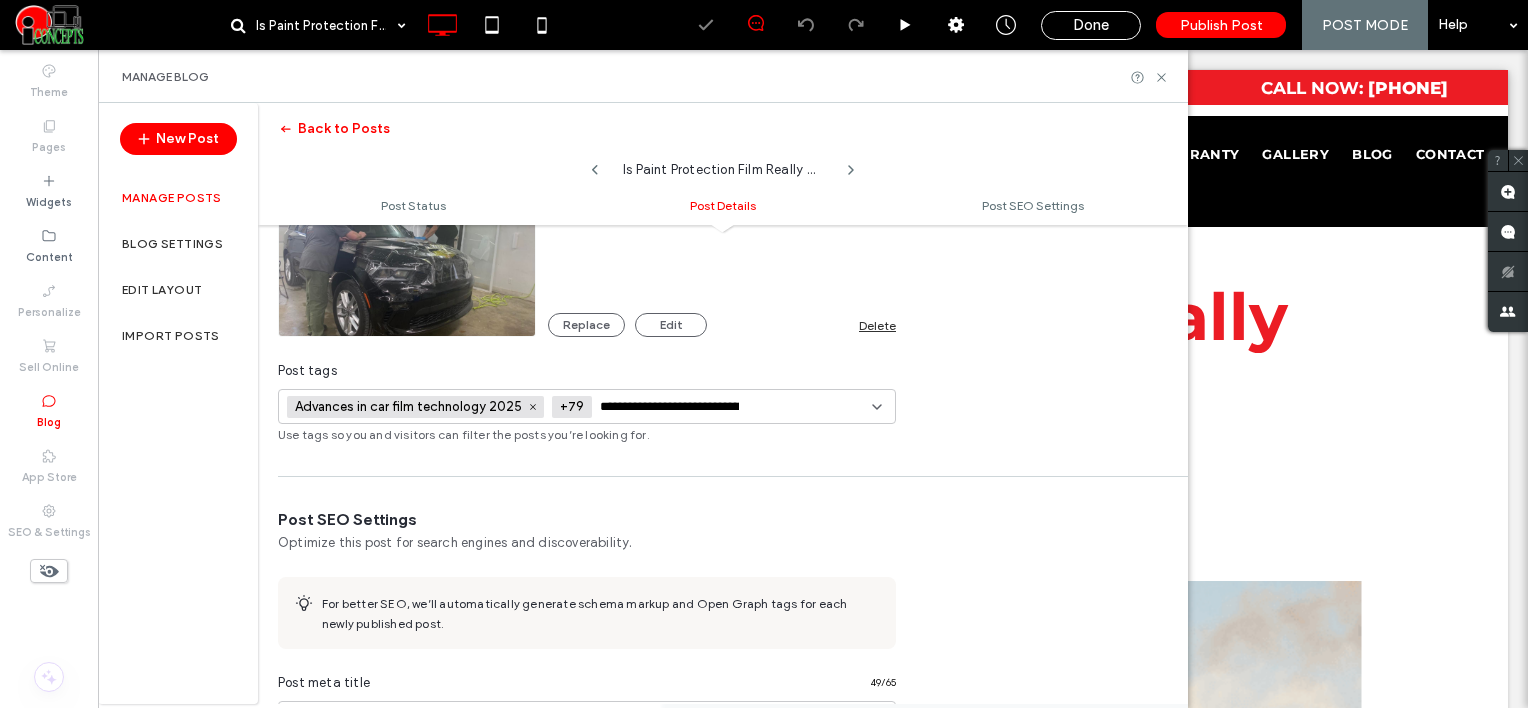 scroll, scrollTop: 0, scrollLeft: 88, axis: horizontal 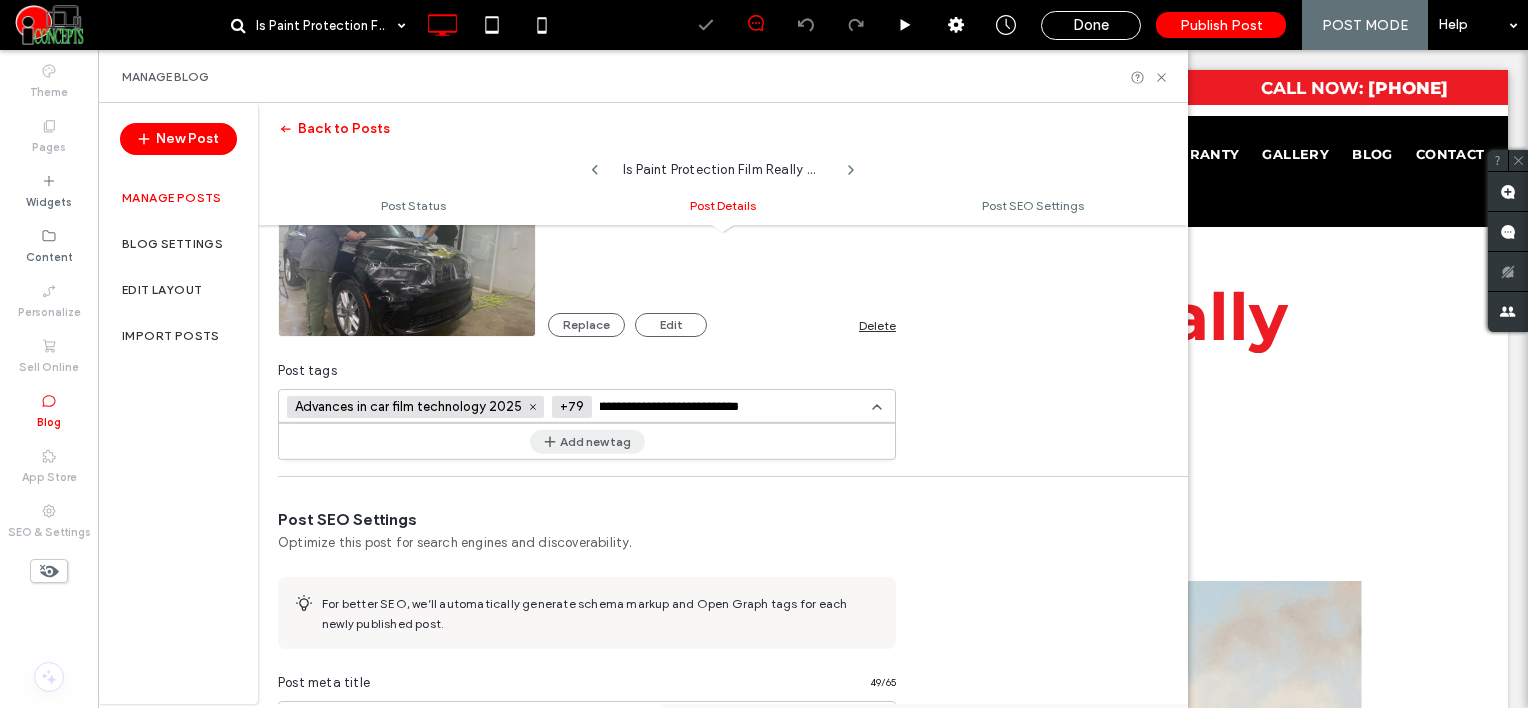 type on "**********" 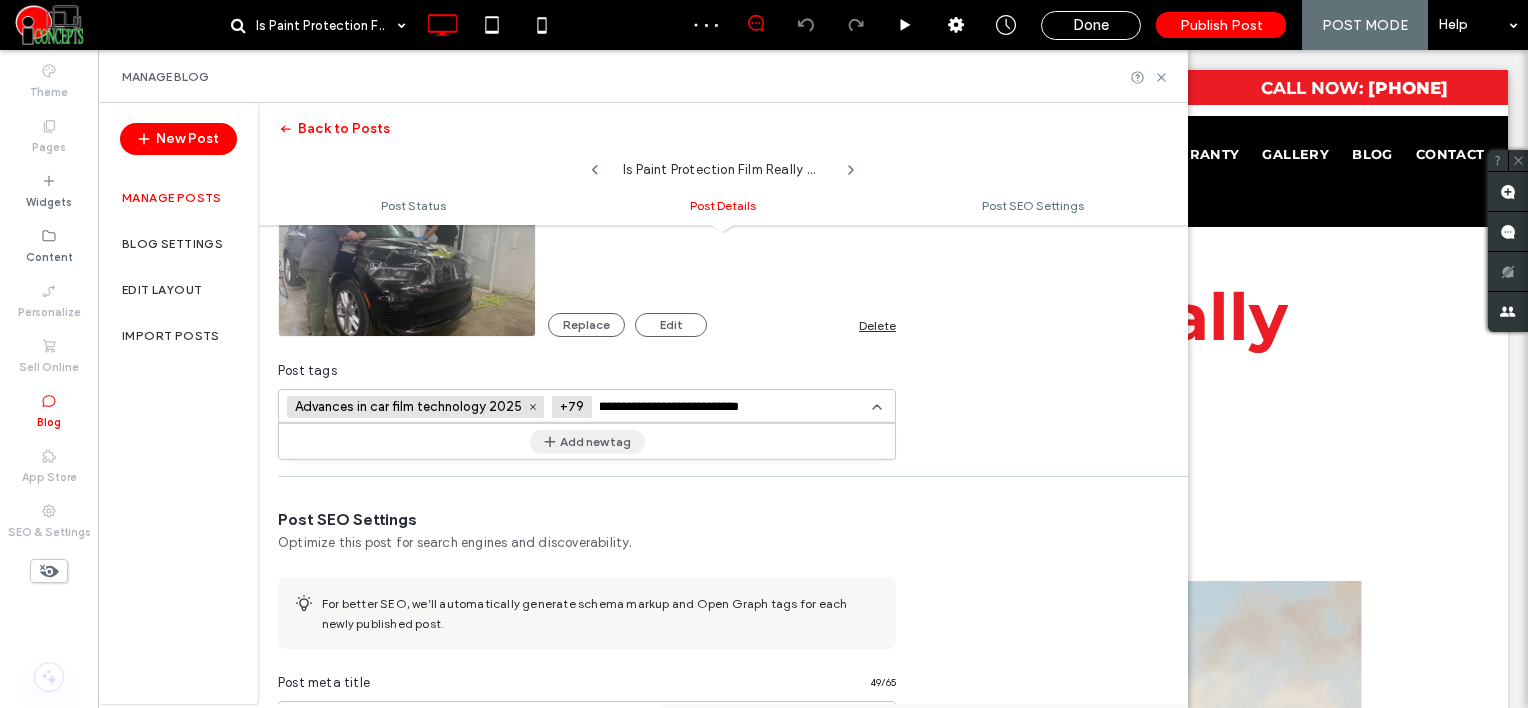 scroll, scrollTop: 0, scrollLeft: 0, axis: both 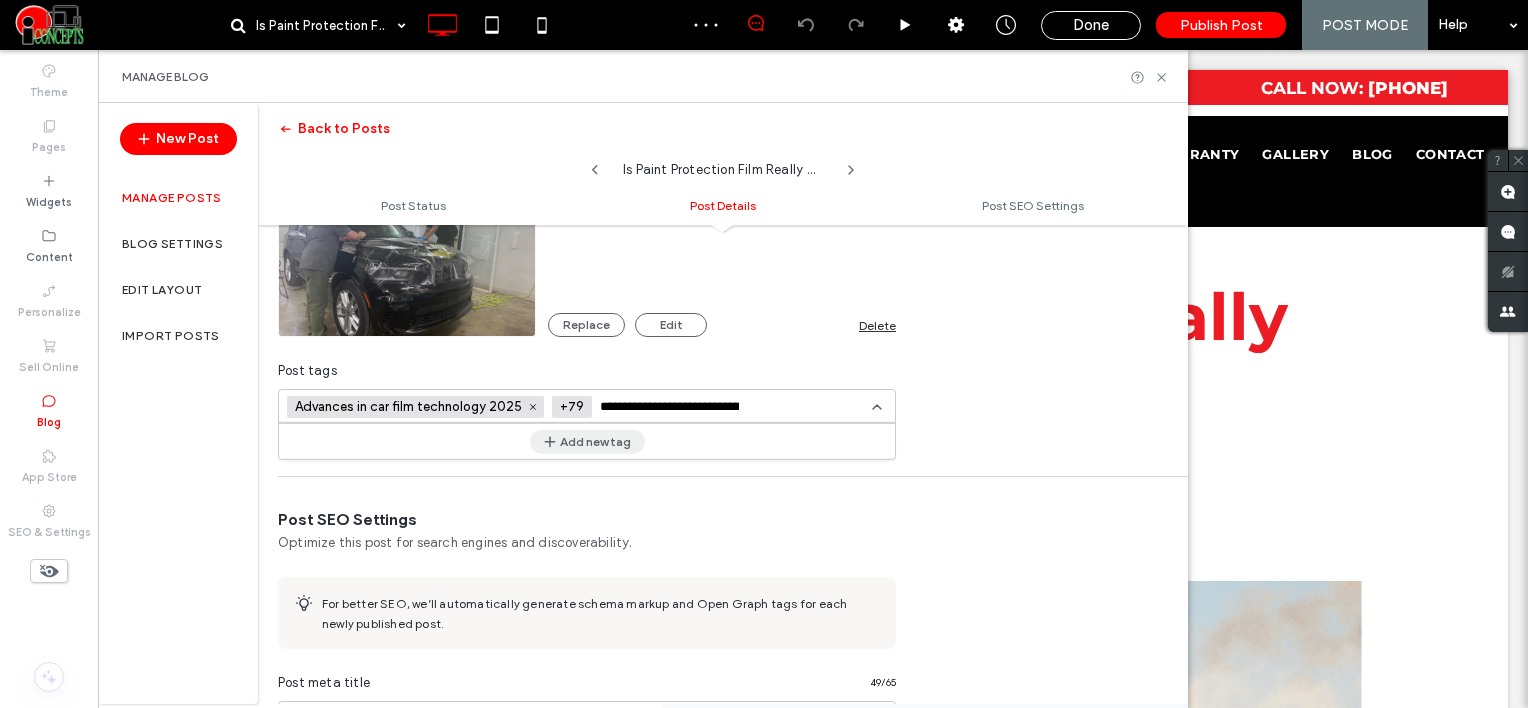 click on "Add new tag" at bounding box center [587, 441] 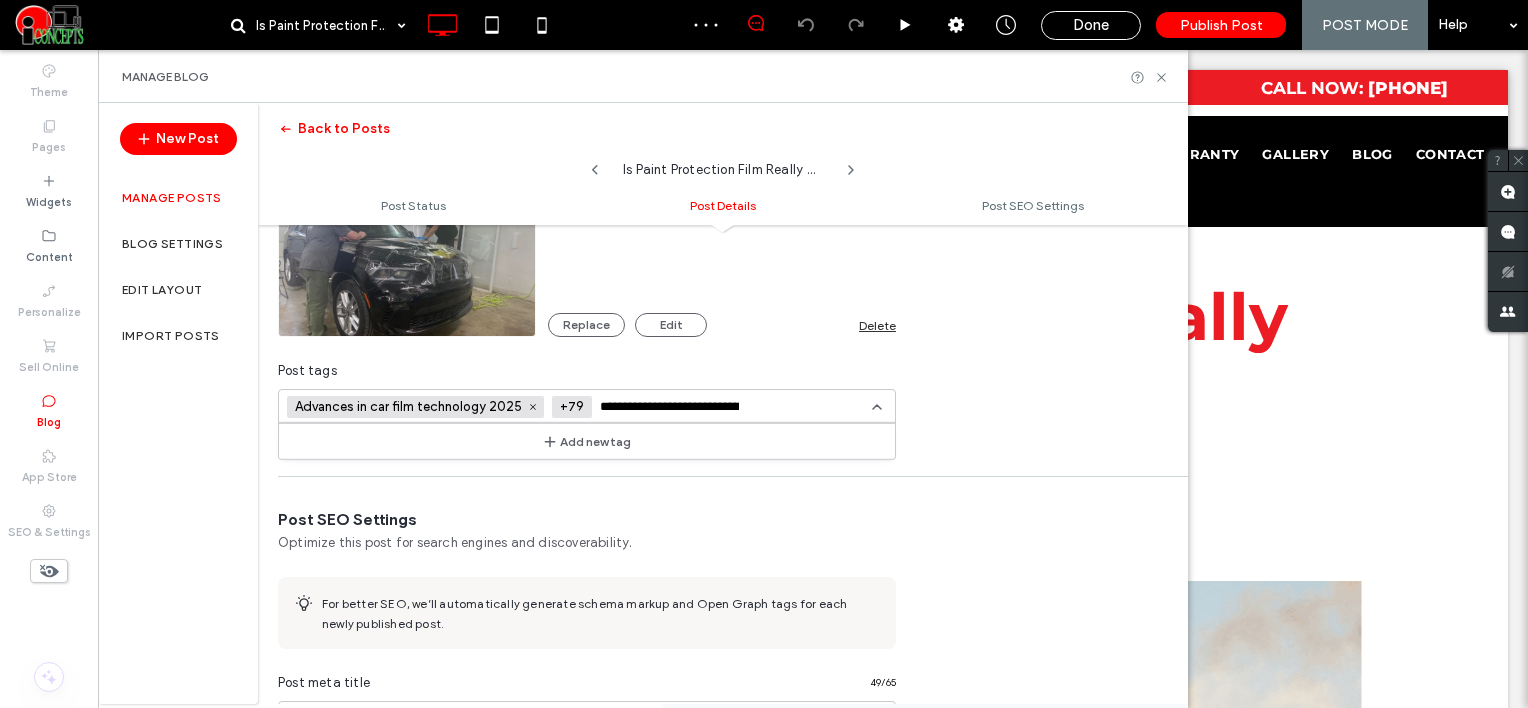 type 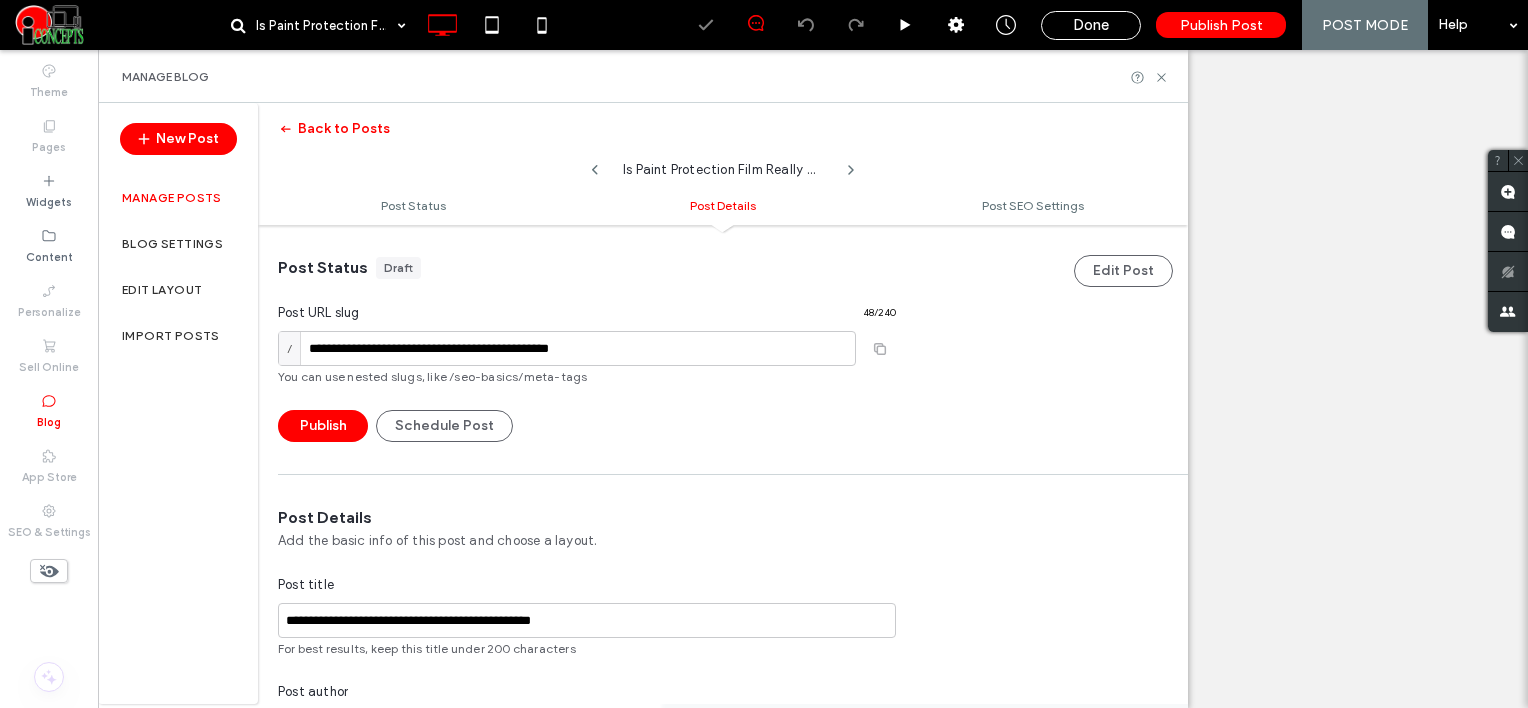 scroll, scrollTop: 0, scrollLeft: 0, axis: both 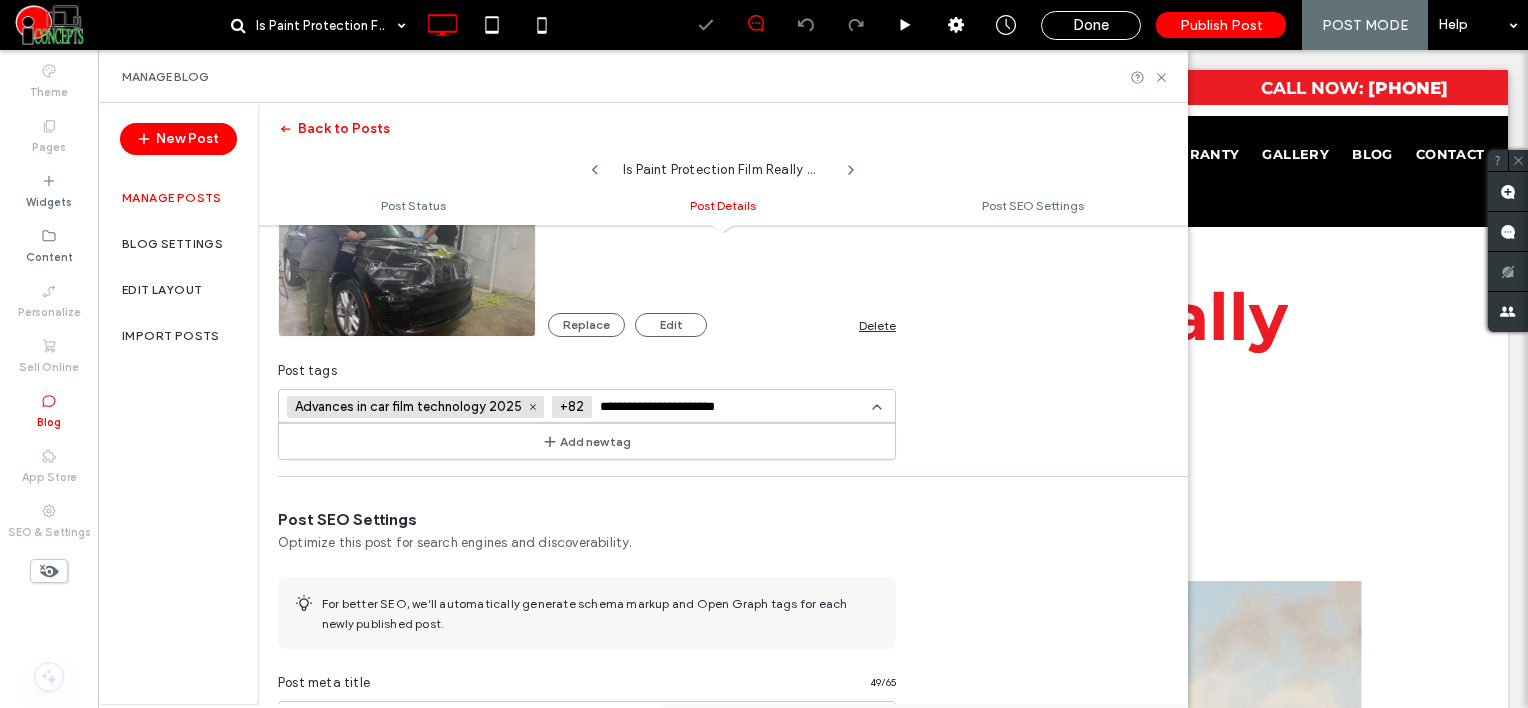 type on "**********" 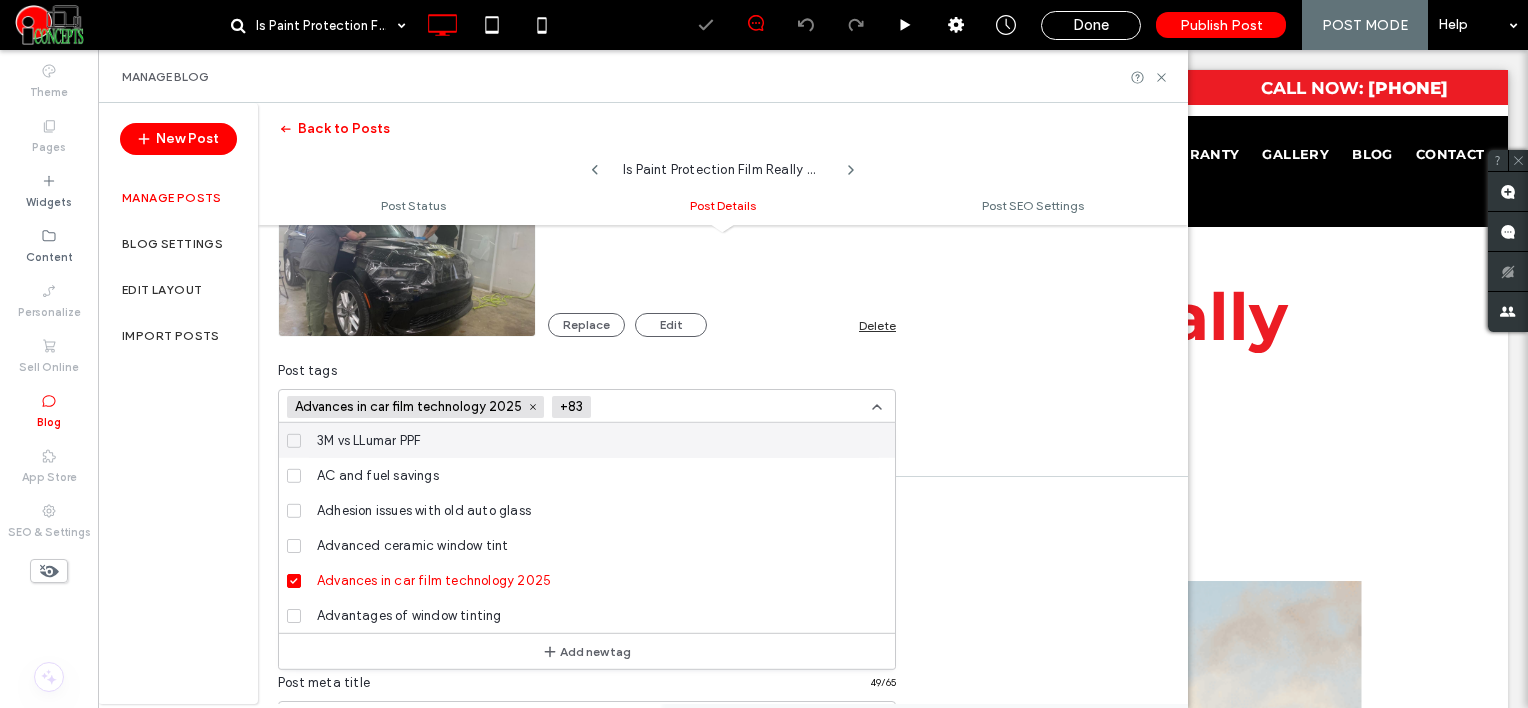 click at bounding box center [672, 407] 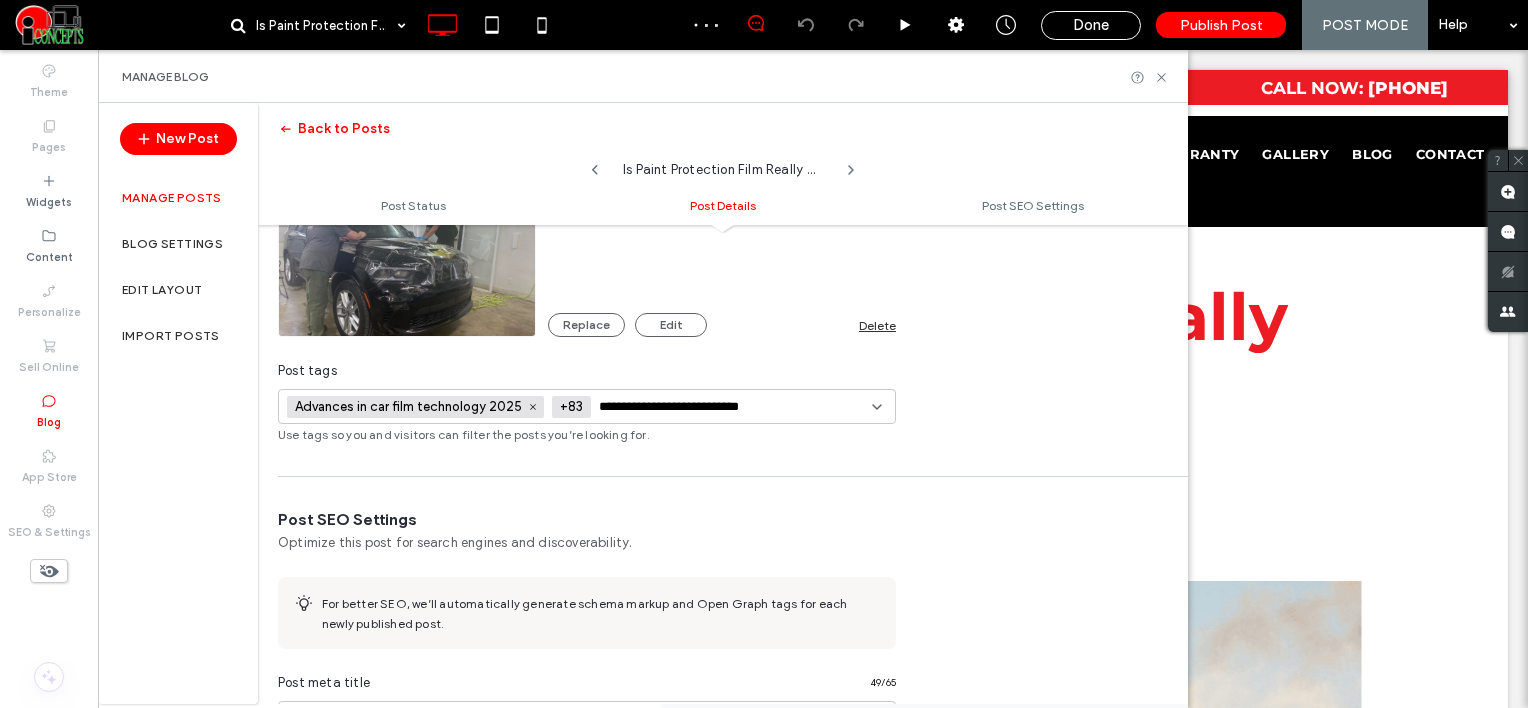 scroll, scrollTop: 0, scrollLeft: 22, axis: horizontal 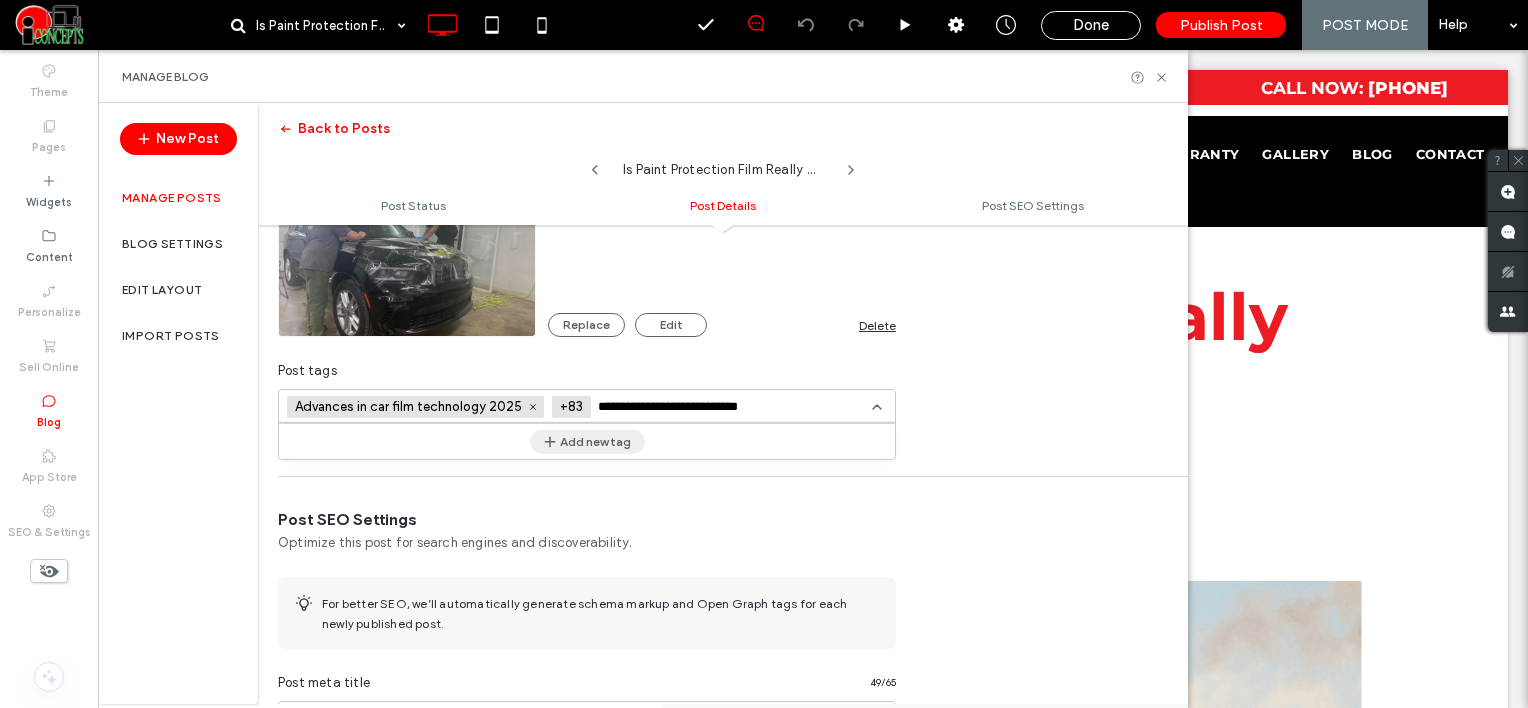 type on "**********" 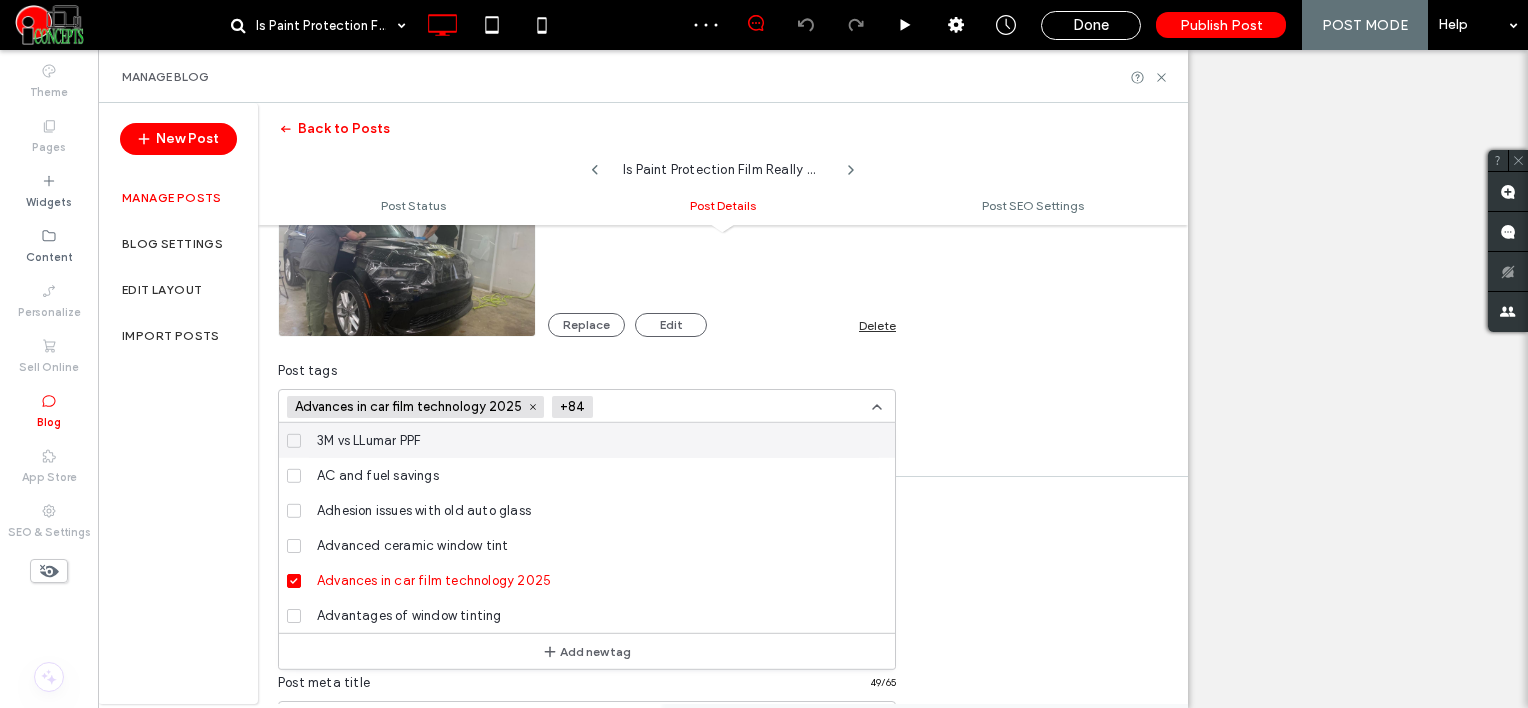 click at bounding box center (674, 407) 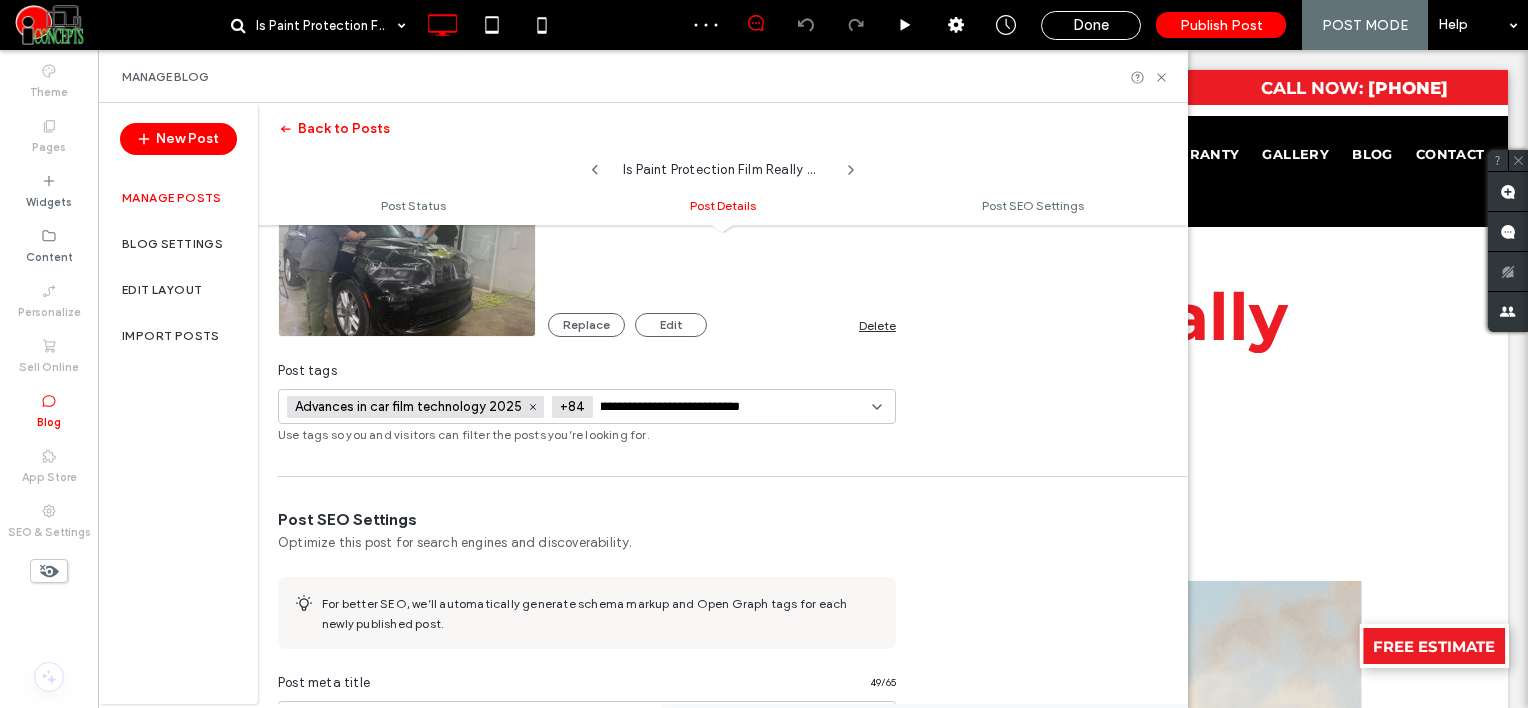 scroll, scrollTop: 0, scrollLeft: 52, axis: horizontal 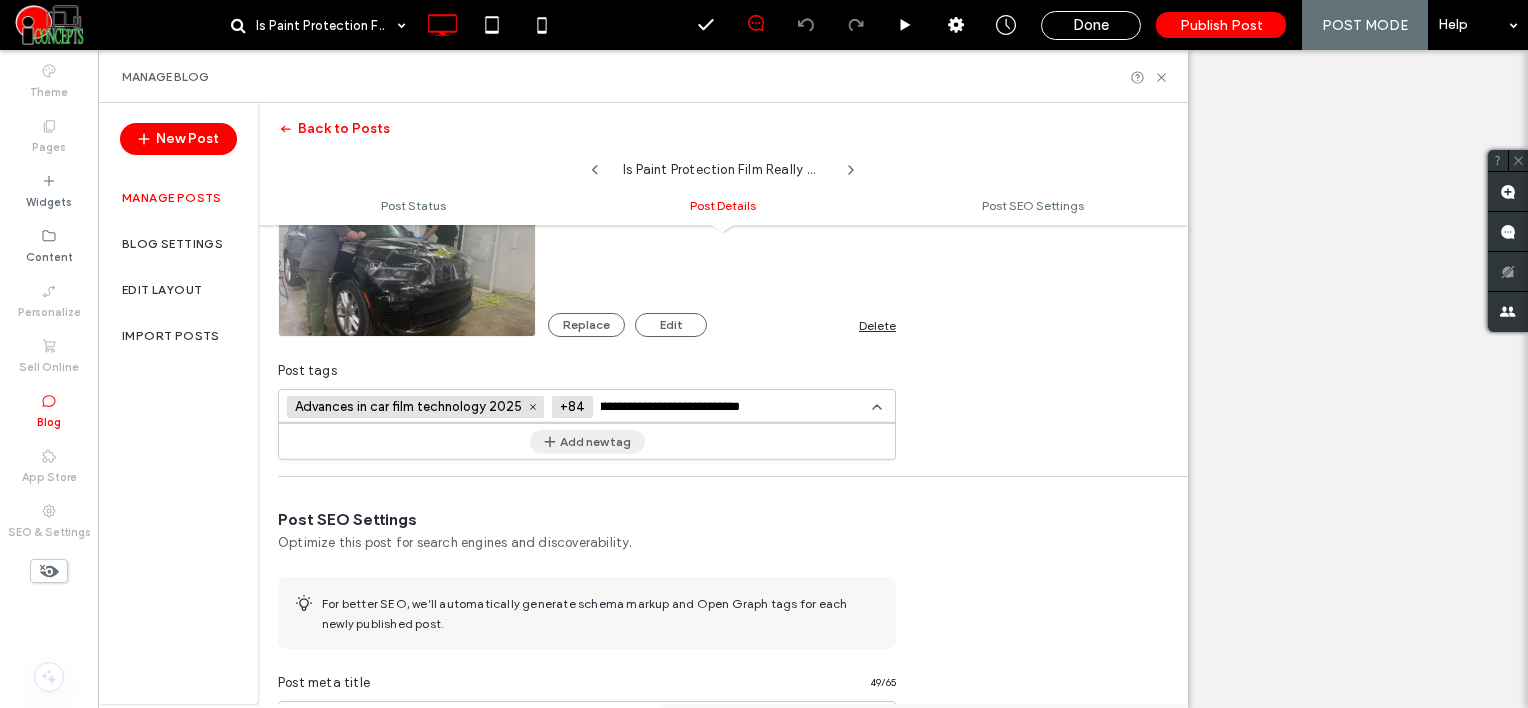 type on "**********" 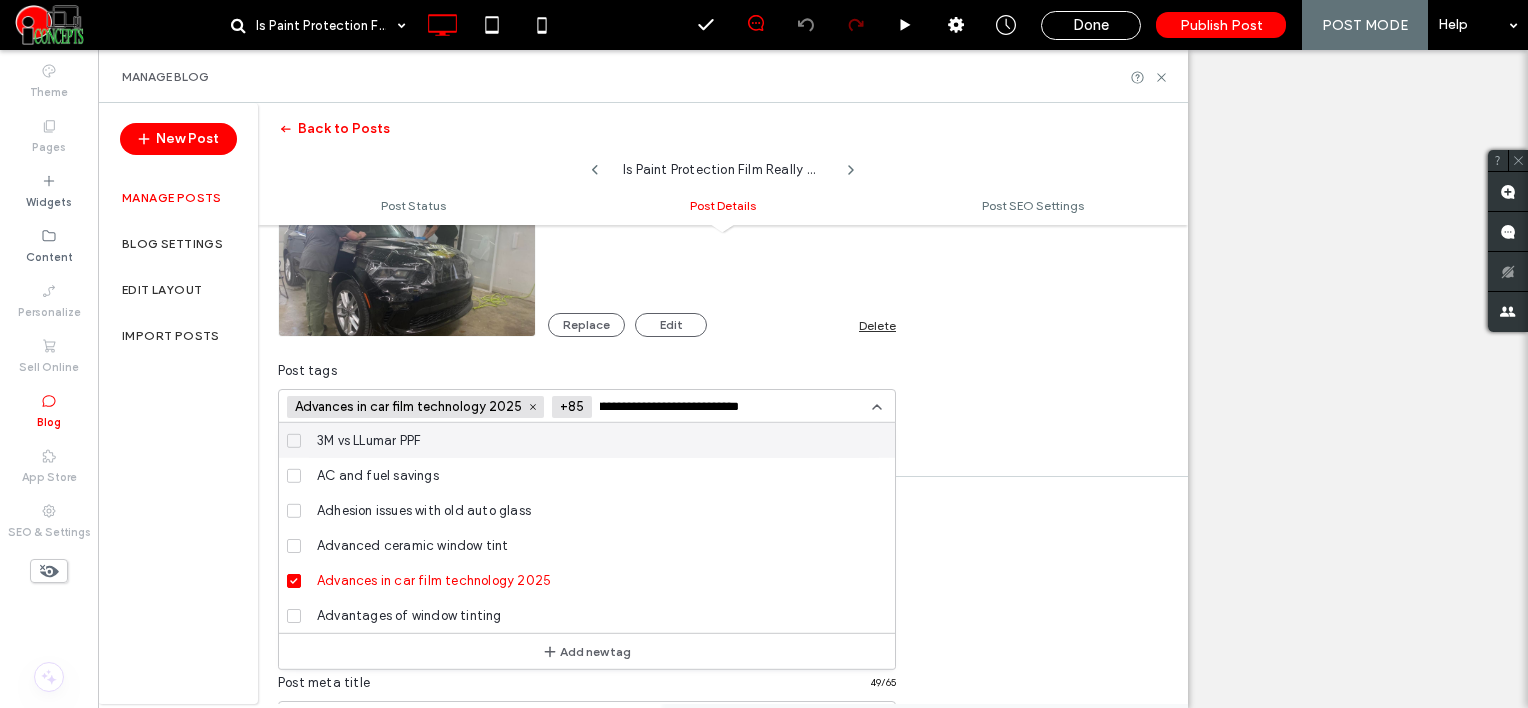 type 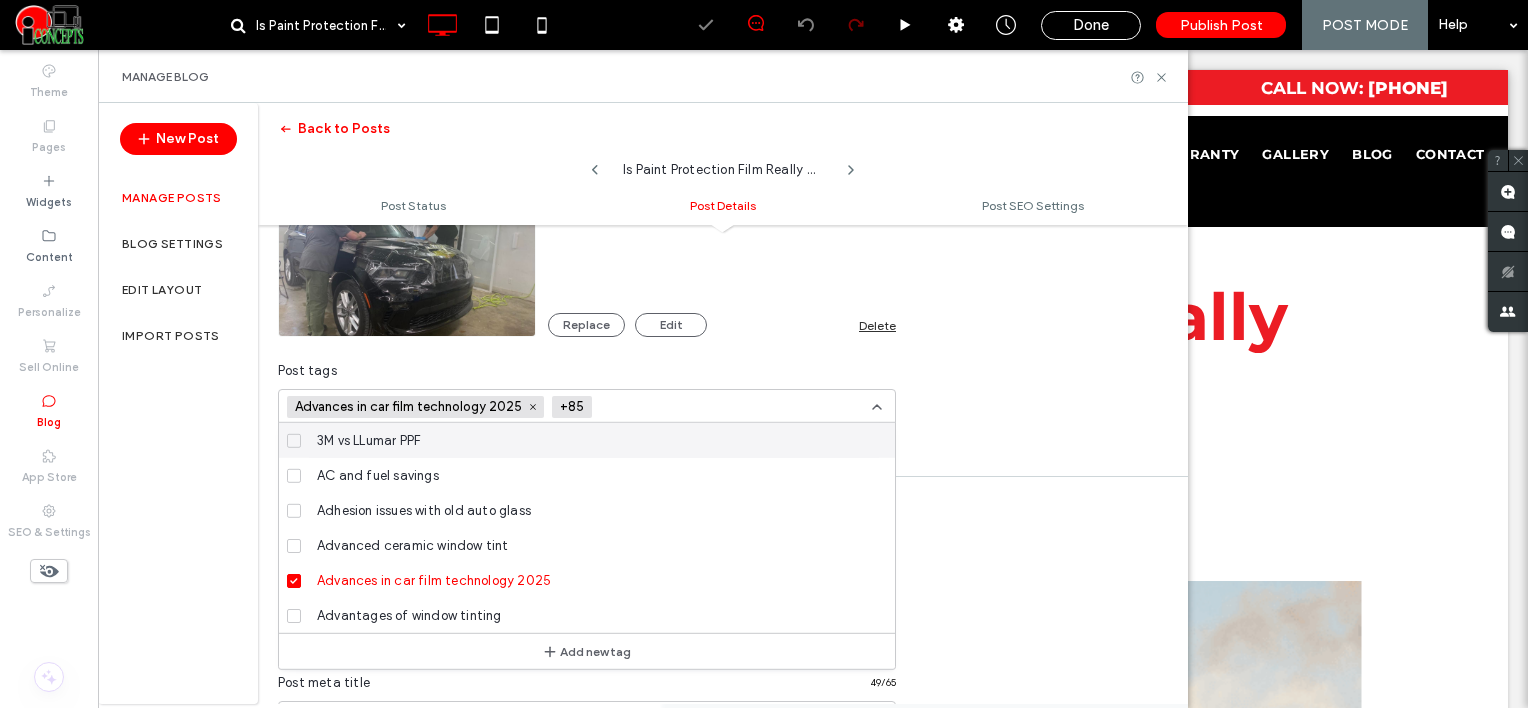 scroll, scrollTop: 0, scrollLeft: 0, axis: both 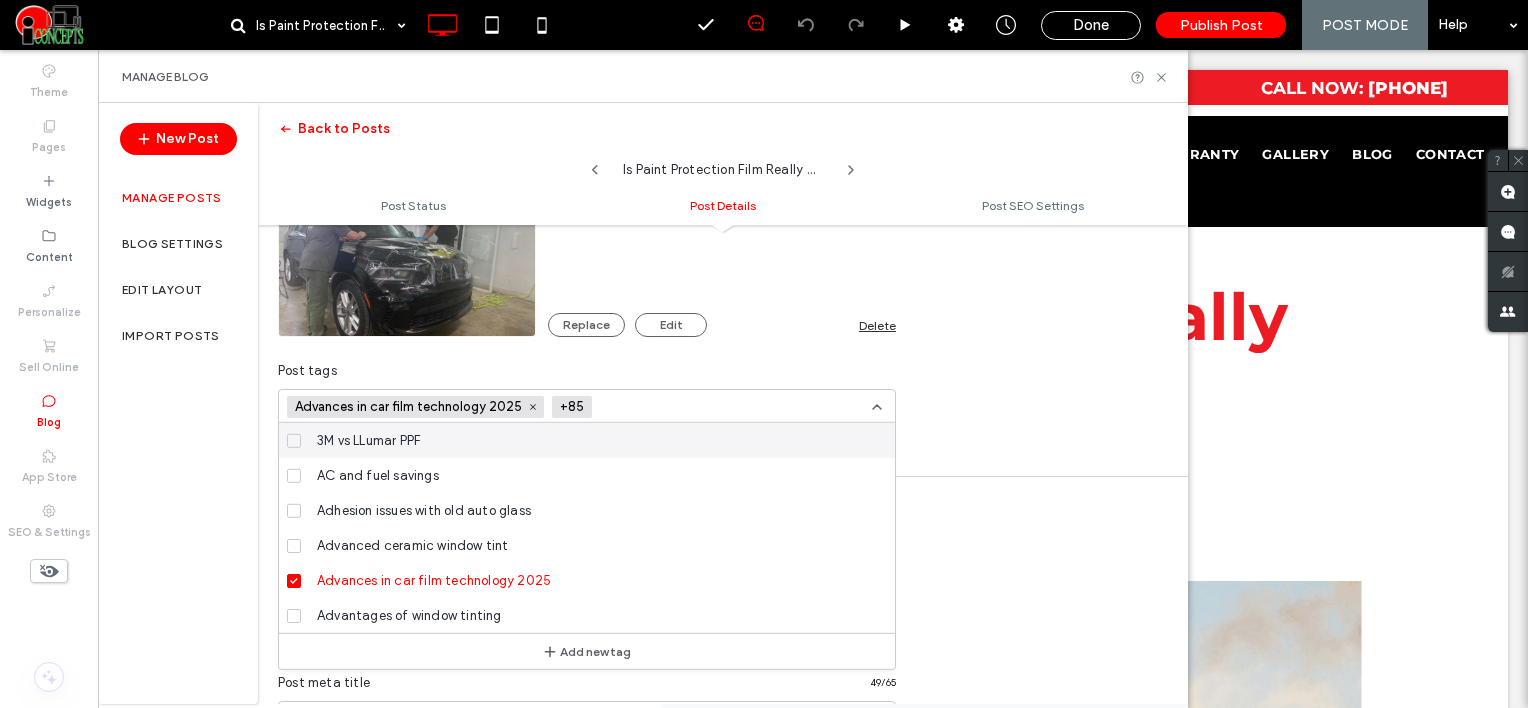 click at bounding box center (673, 407) 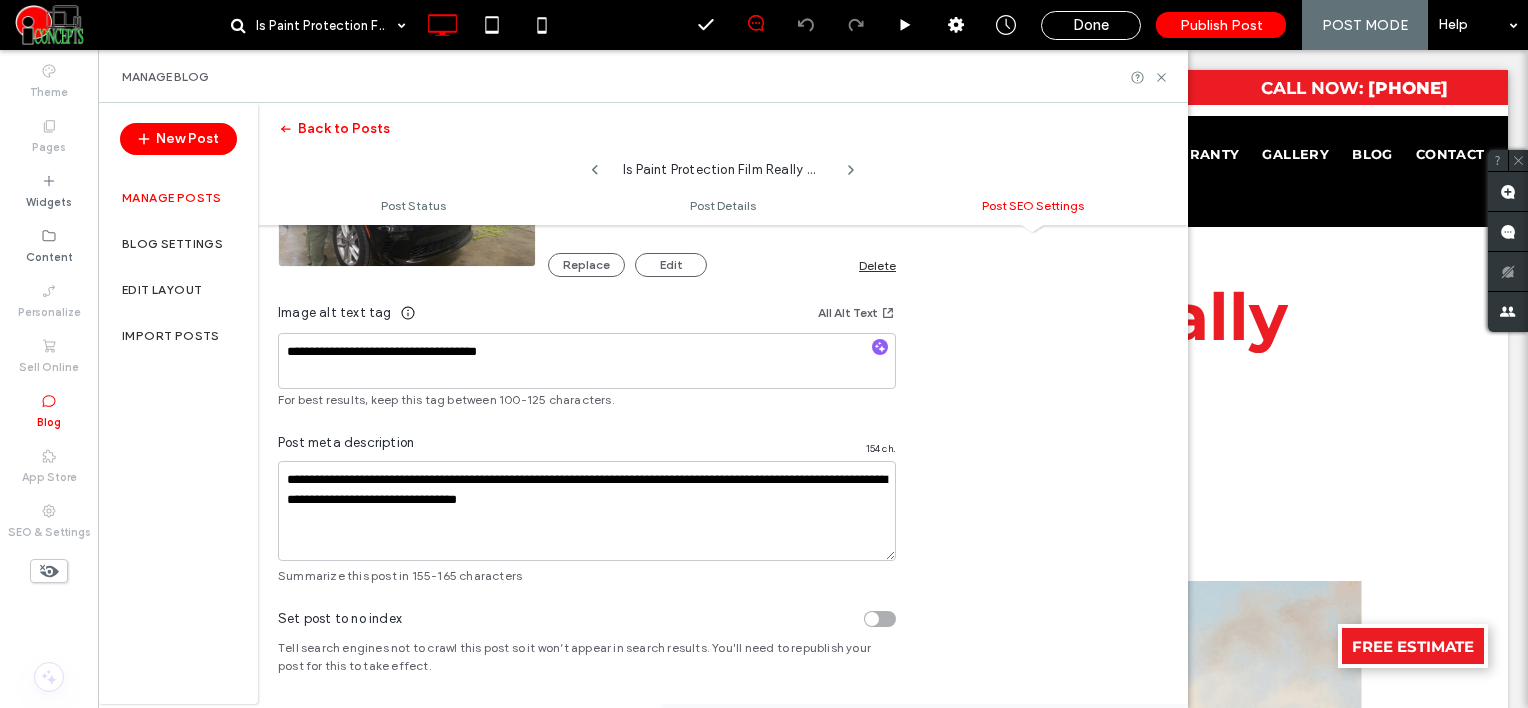 scroll, scrollTop: 1292, scrollLeft: 0, axis: vertical 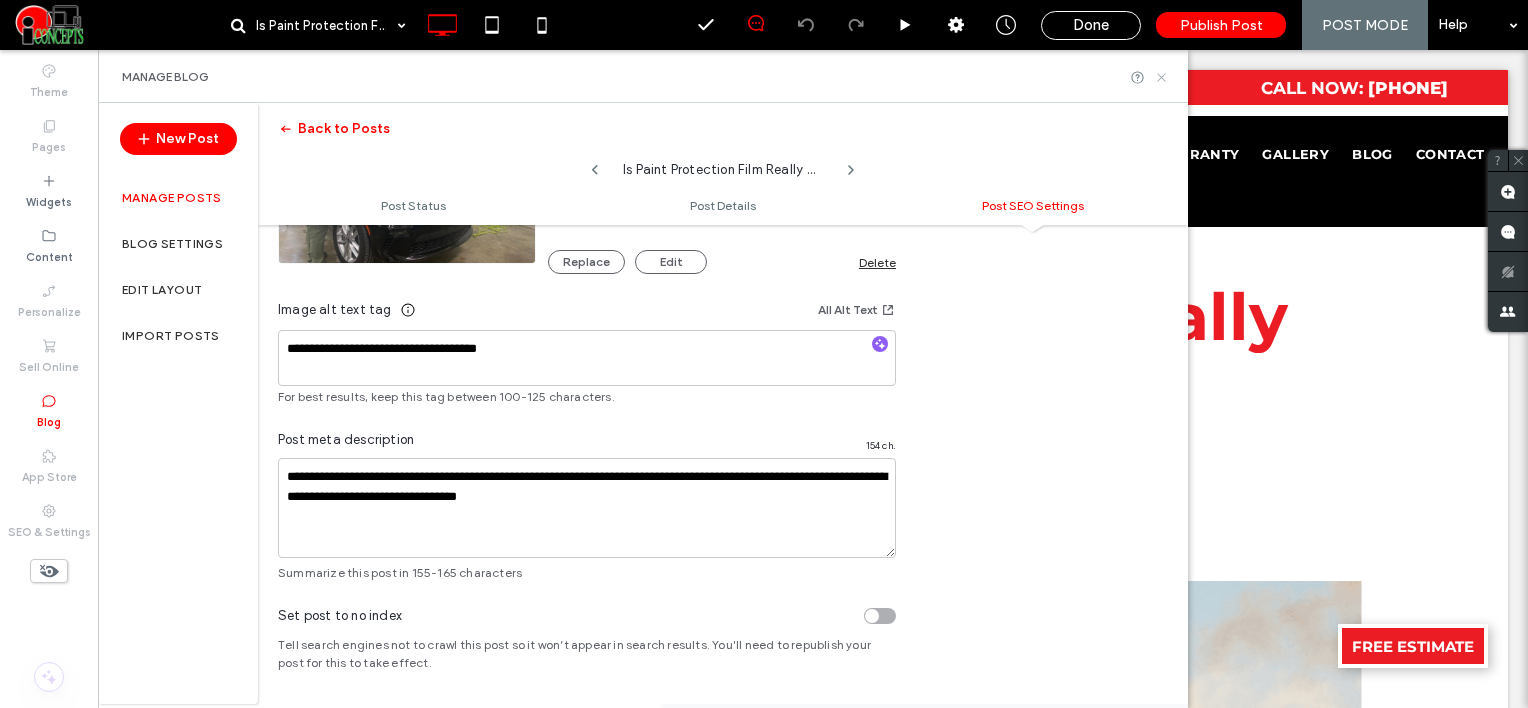 click 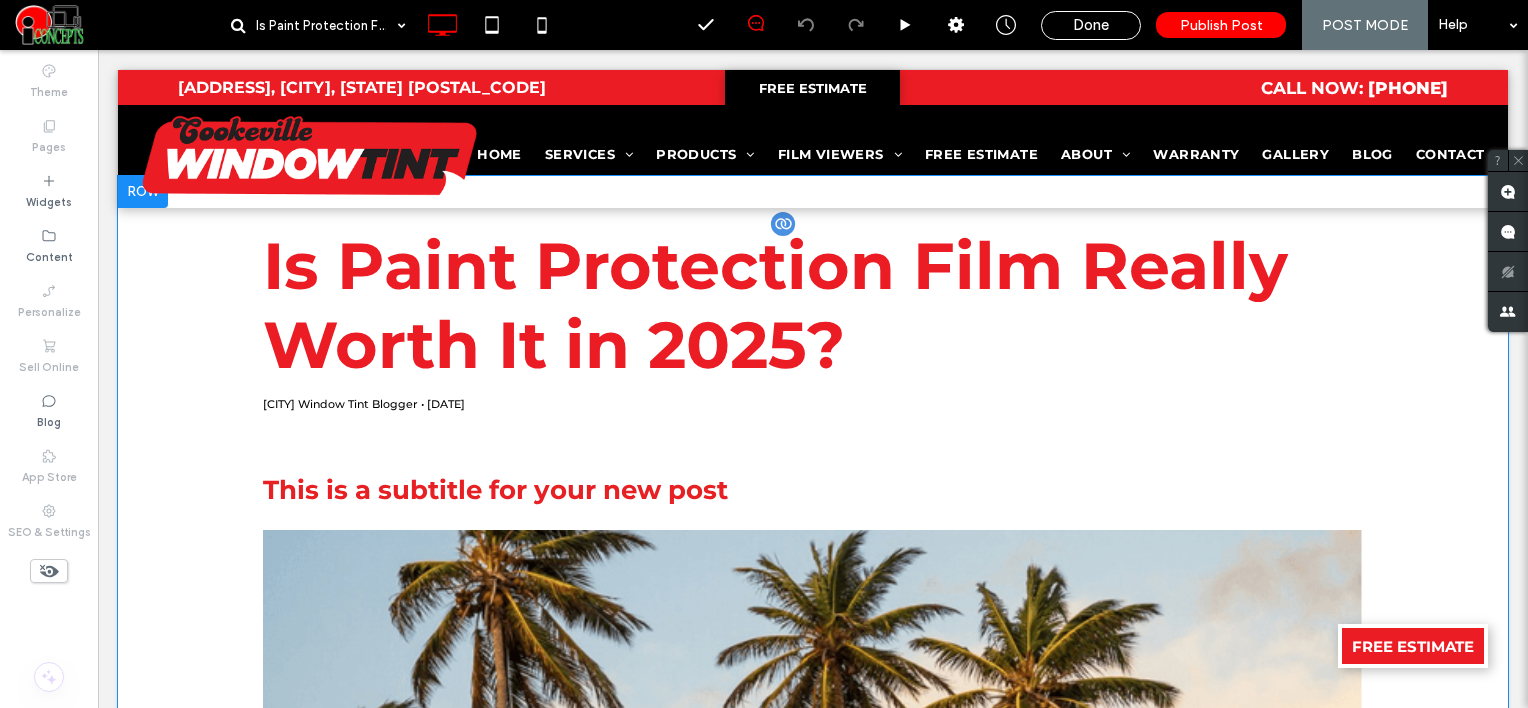 scroll, scrollTop: 100, scrollLeft: 0, axis: vertical 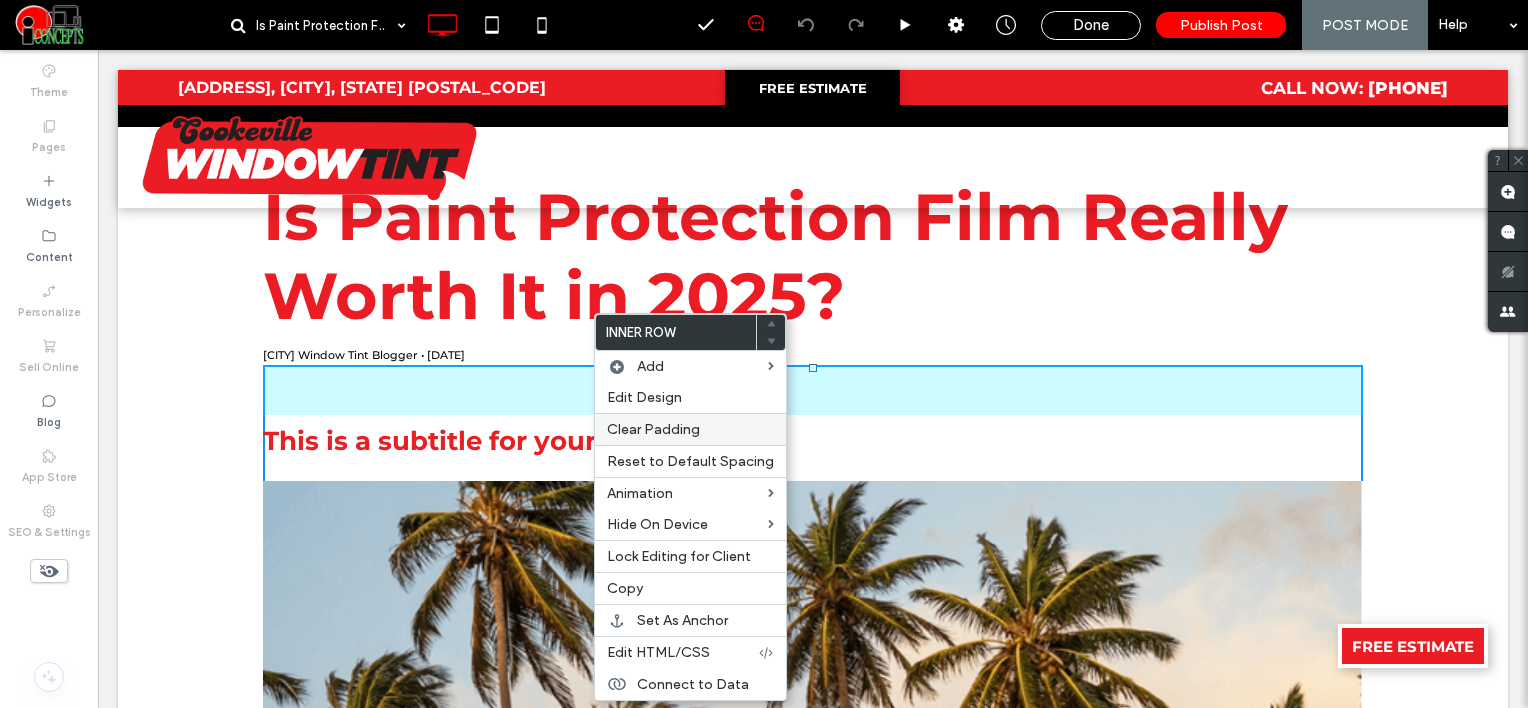 click on "Clear Padding" at bounding box center (653, 429) 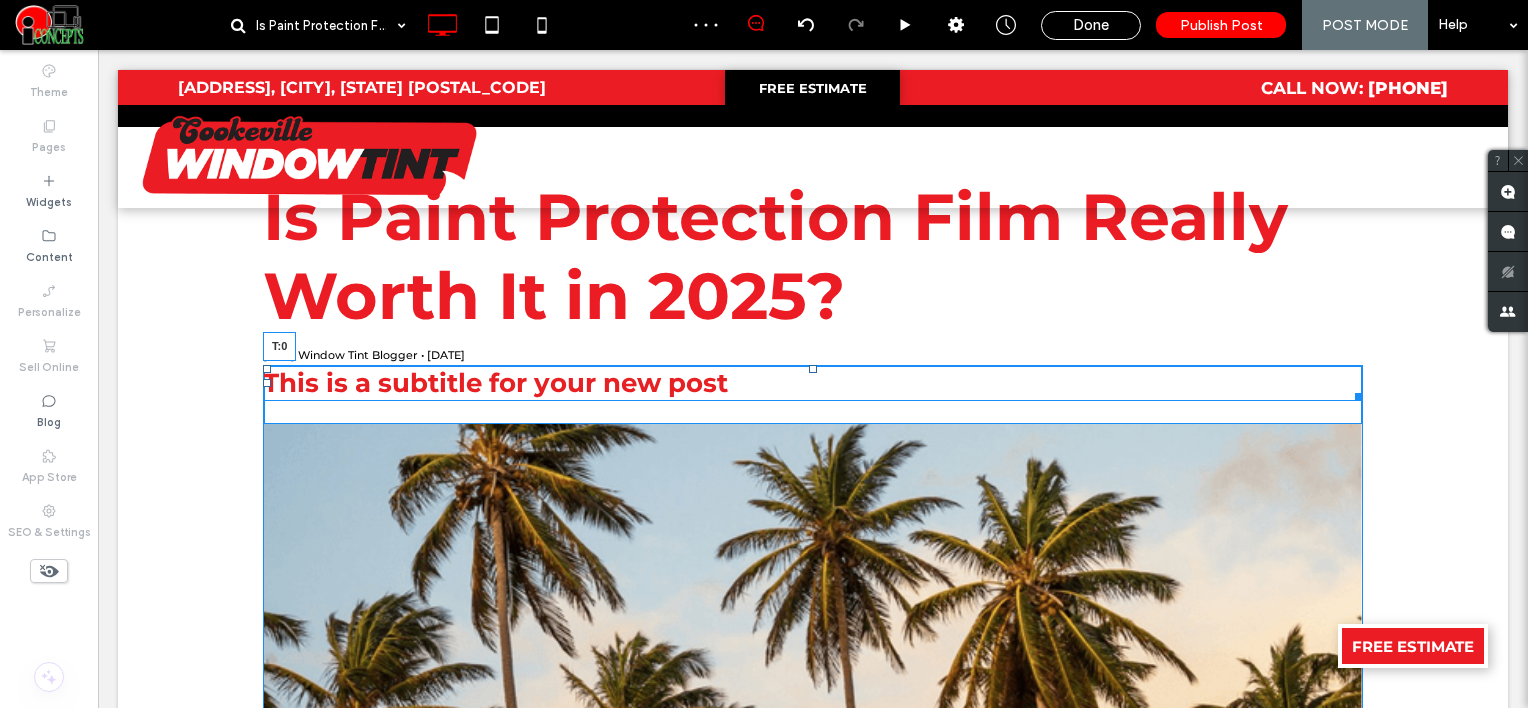 drag, startPoint x: 804, startPoint y: 380, endPoint x: 895, endPoint y: 528, distance: 173.73831 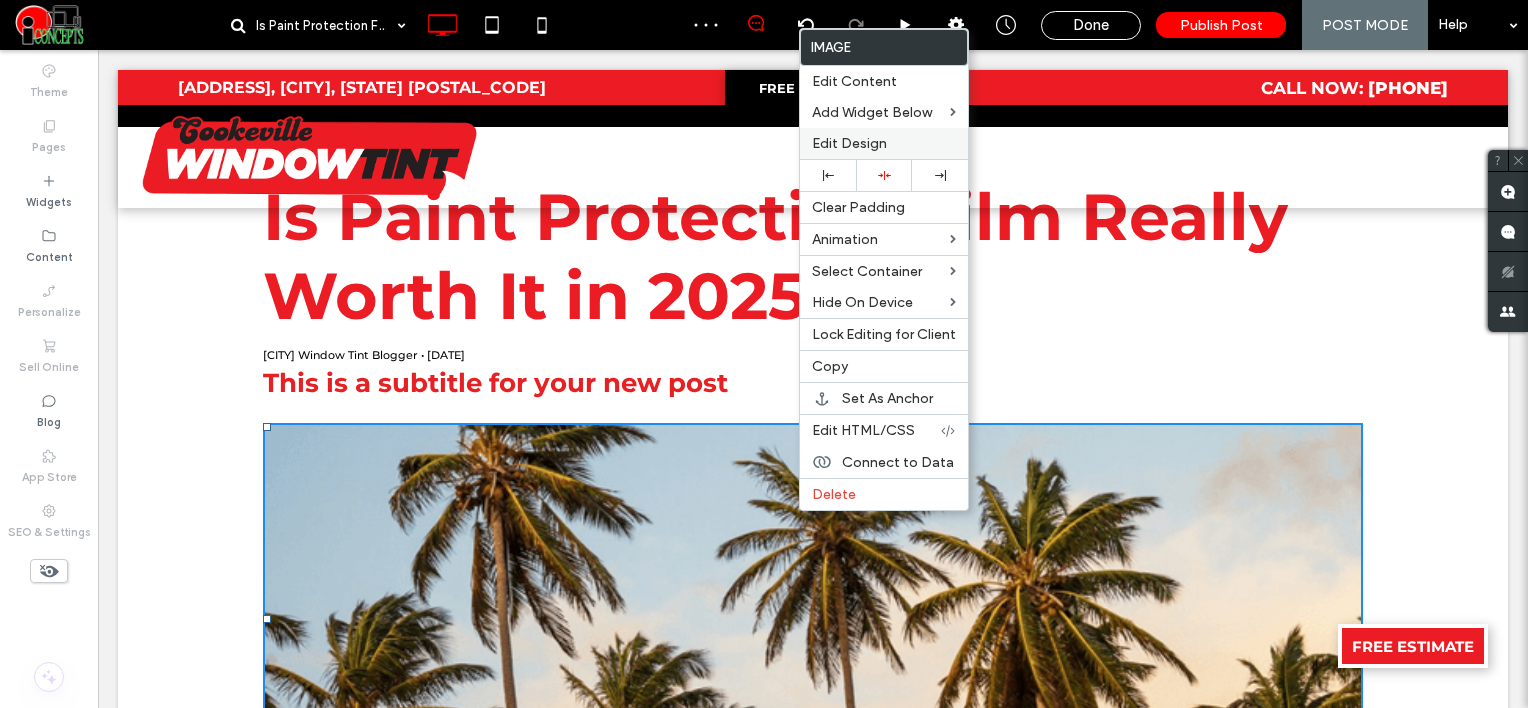 click on "Edit Design" at bounding box center (849, 143) 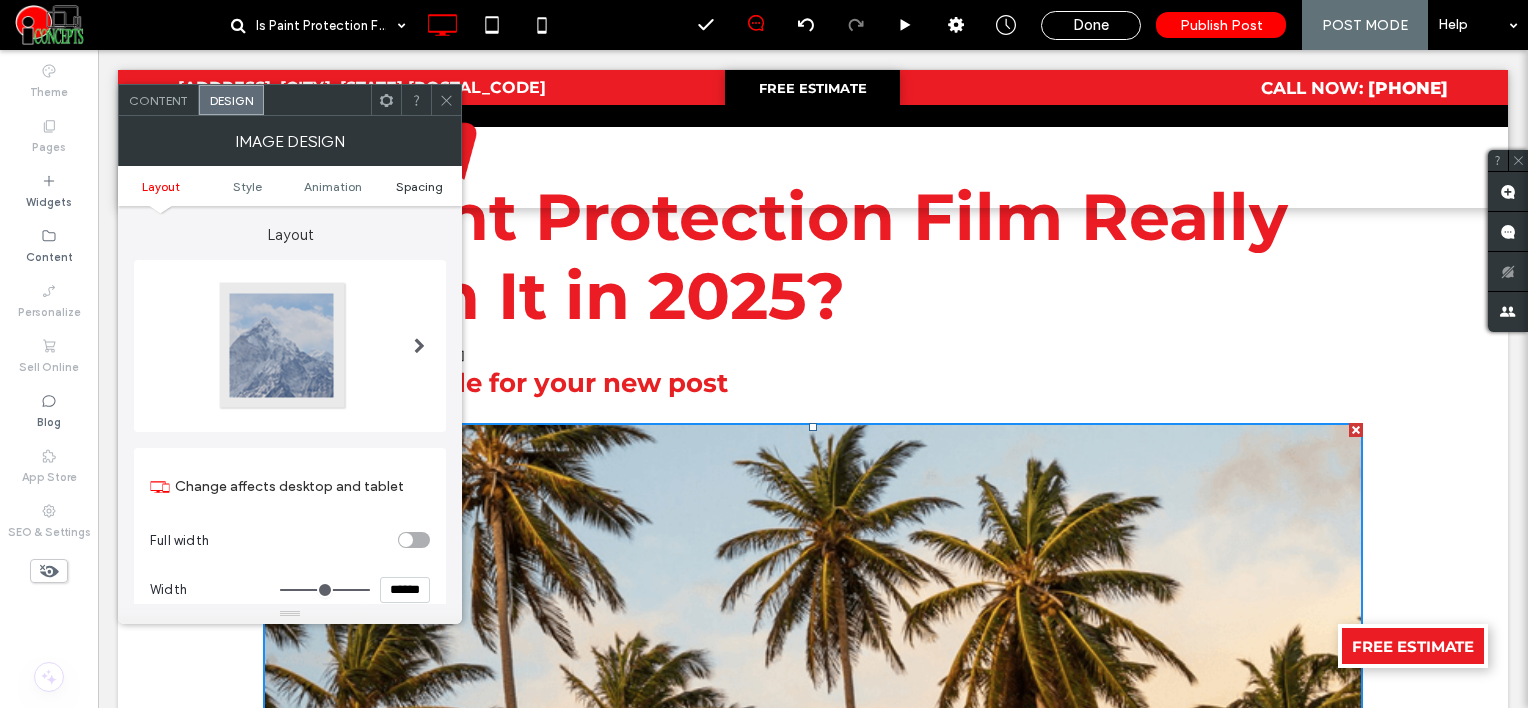 click on "Spacing" at bounding box center (419, 186) 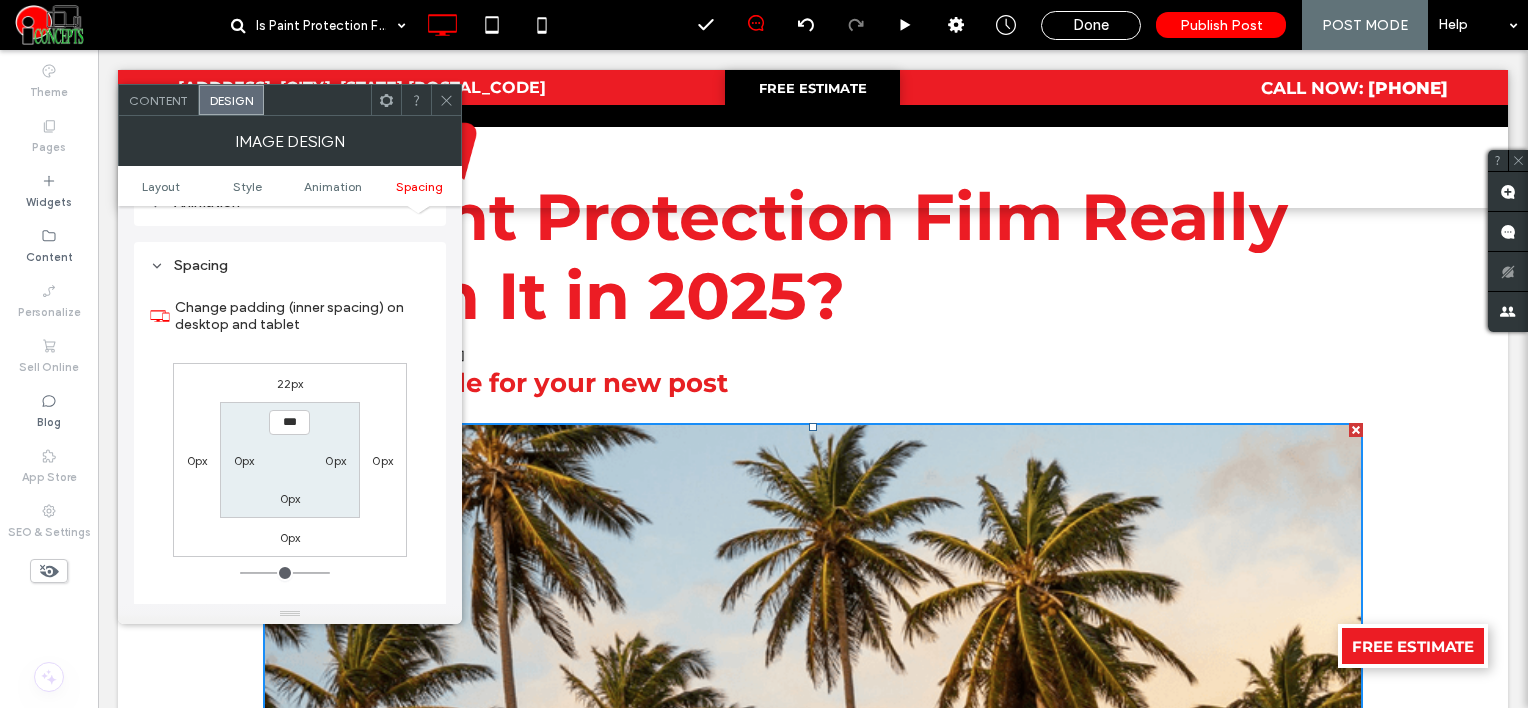 scroll, scrollTop: 1006, scrollLeft: 0, axis: vertical 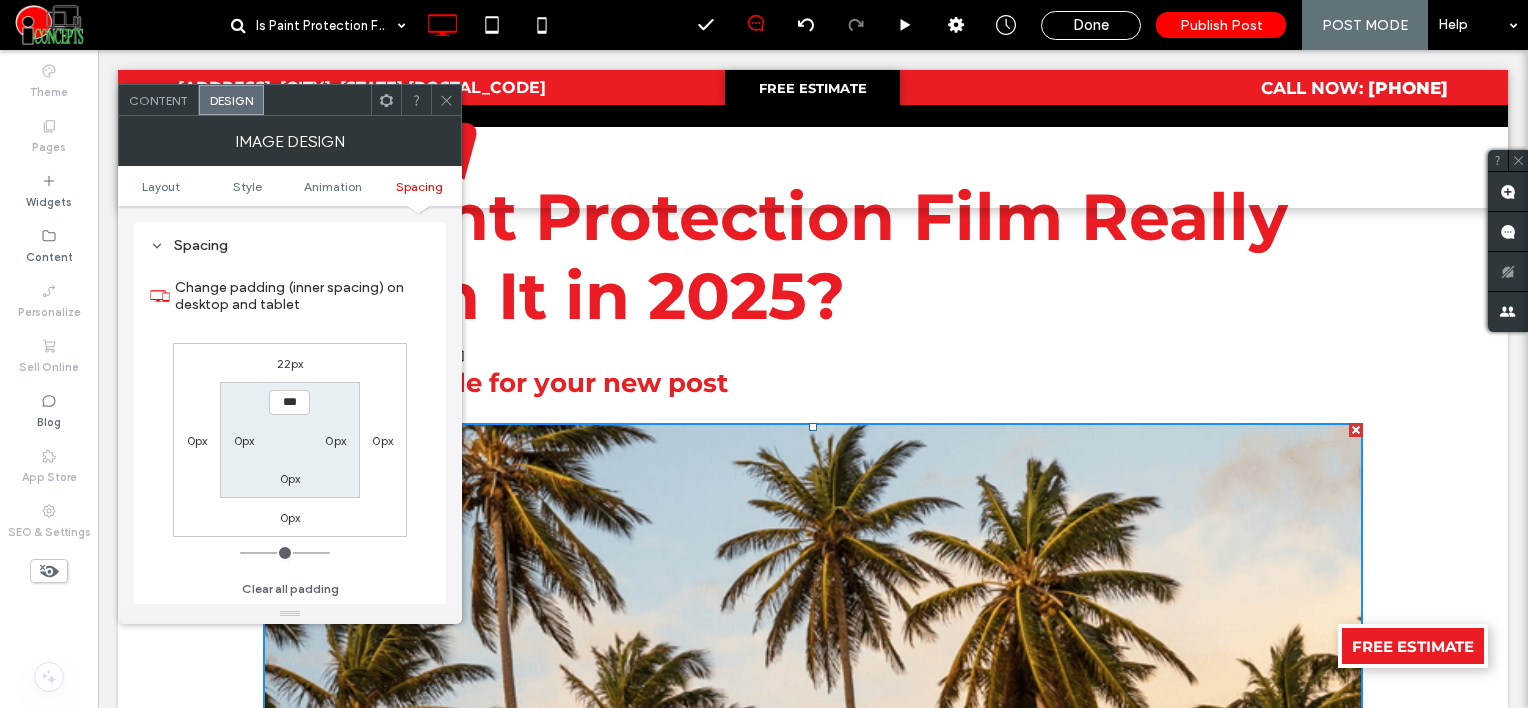 click on "22px" at bounding box center [290, 363] 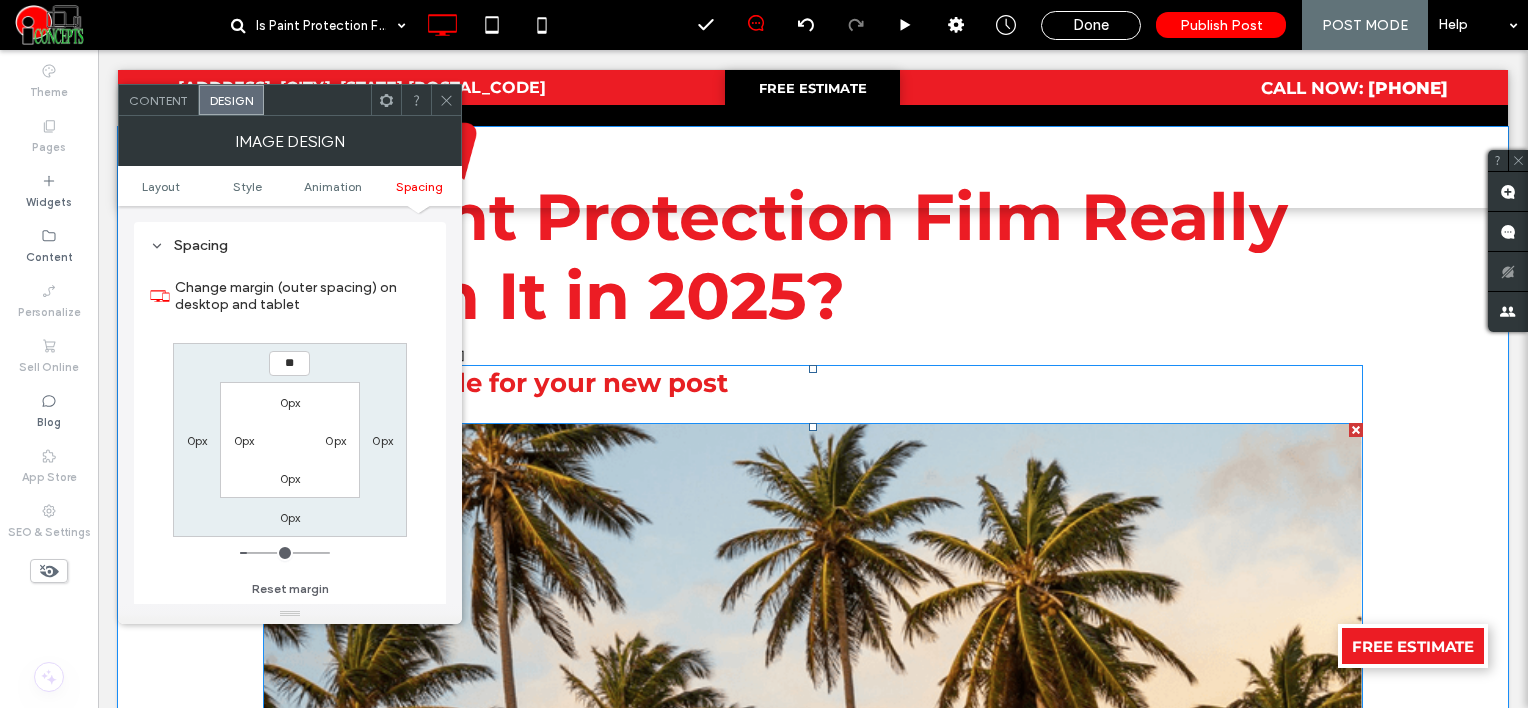 type on "**" 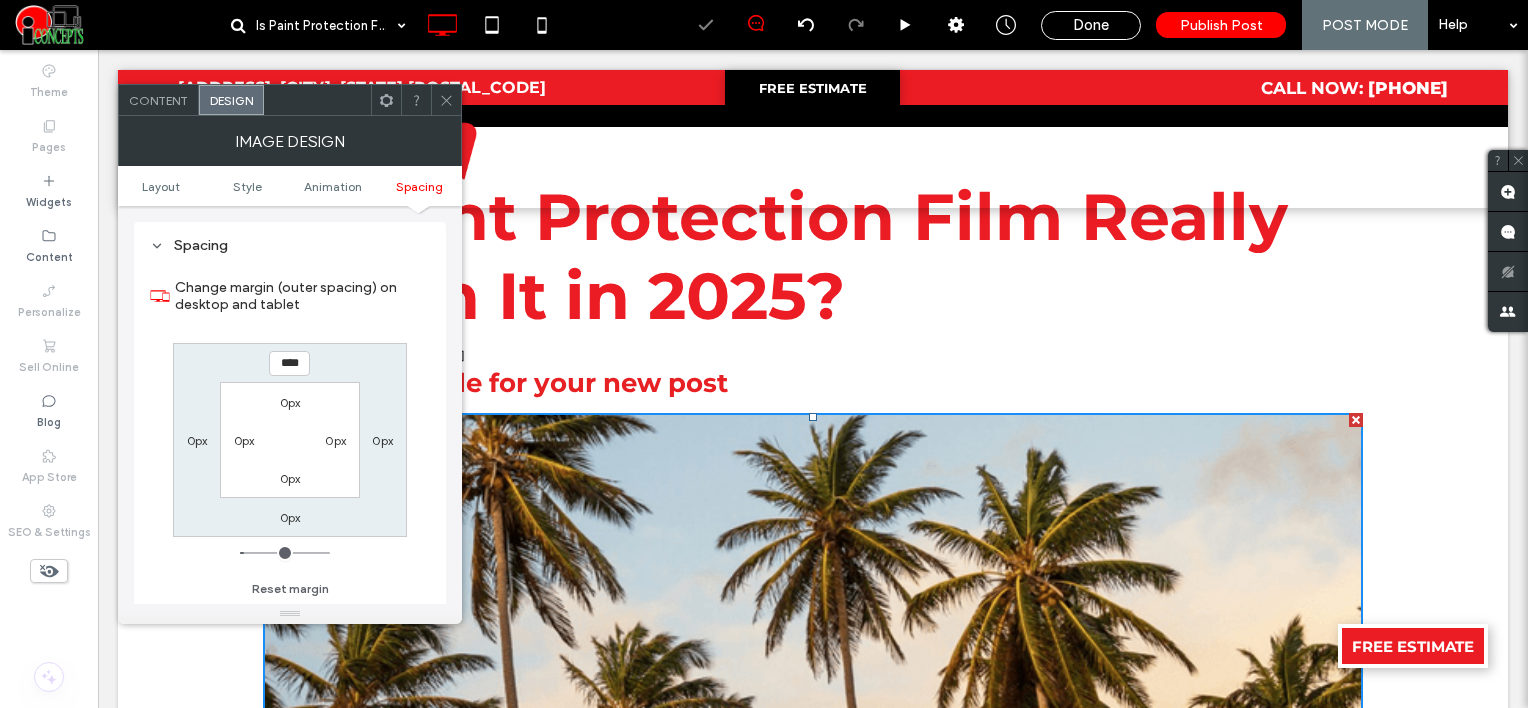 click on "****" at bounding box center (289, 363) 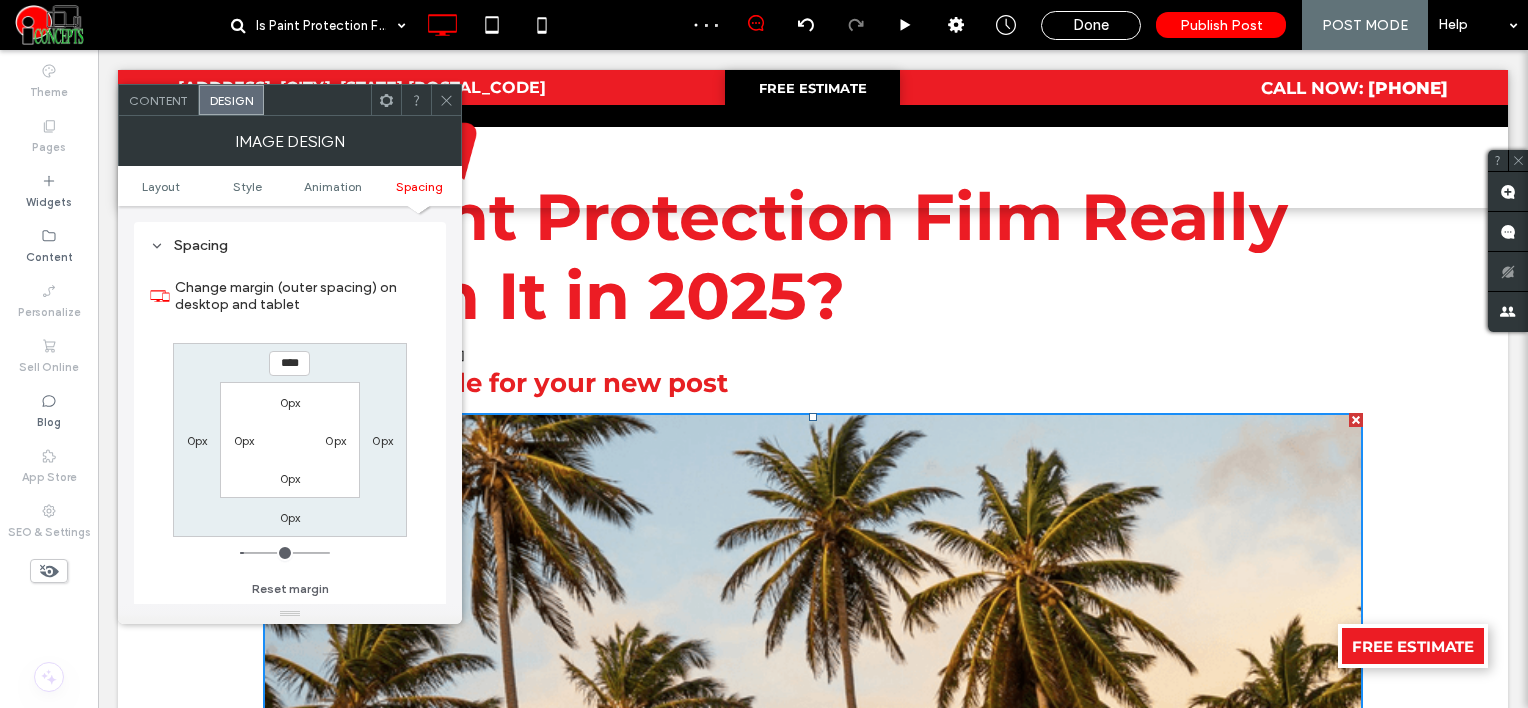 click on "****" at bounding box center [289, 363] 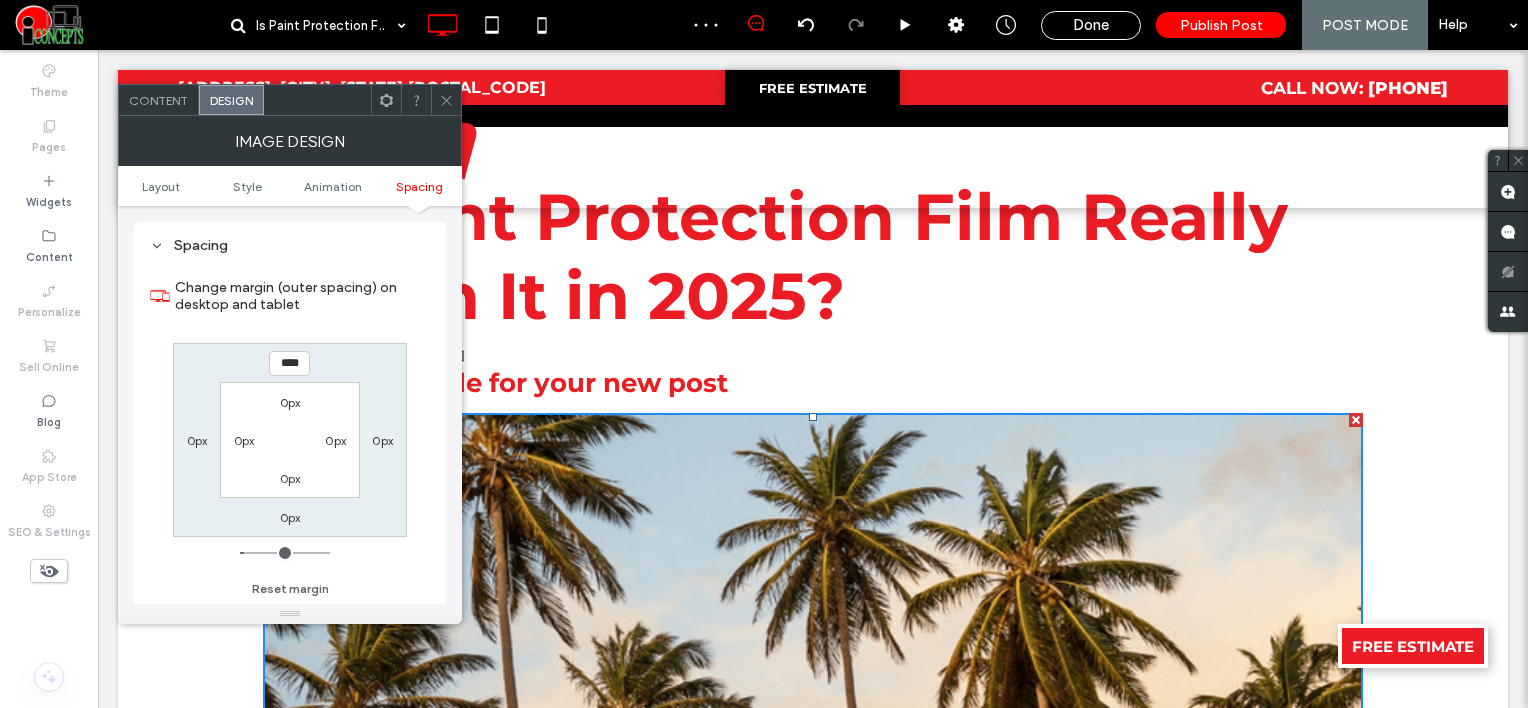 click on "****" at bounding box center (289, 363) 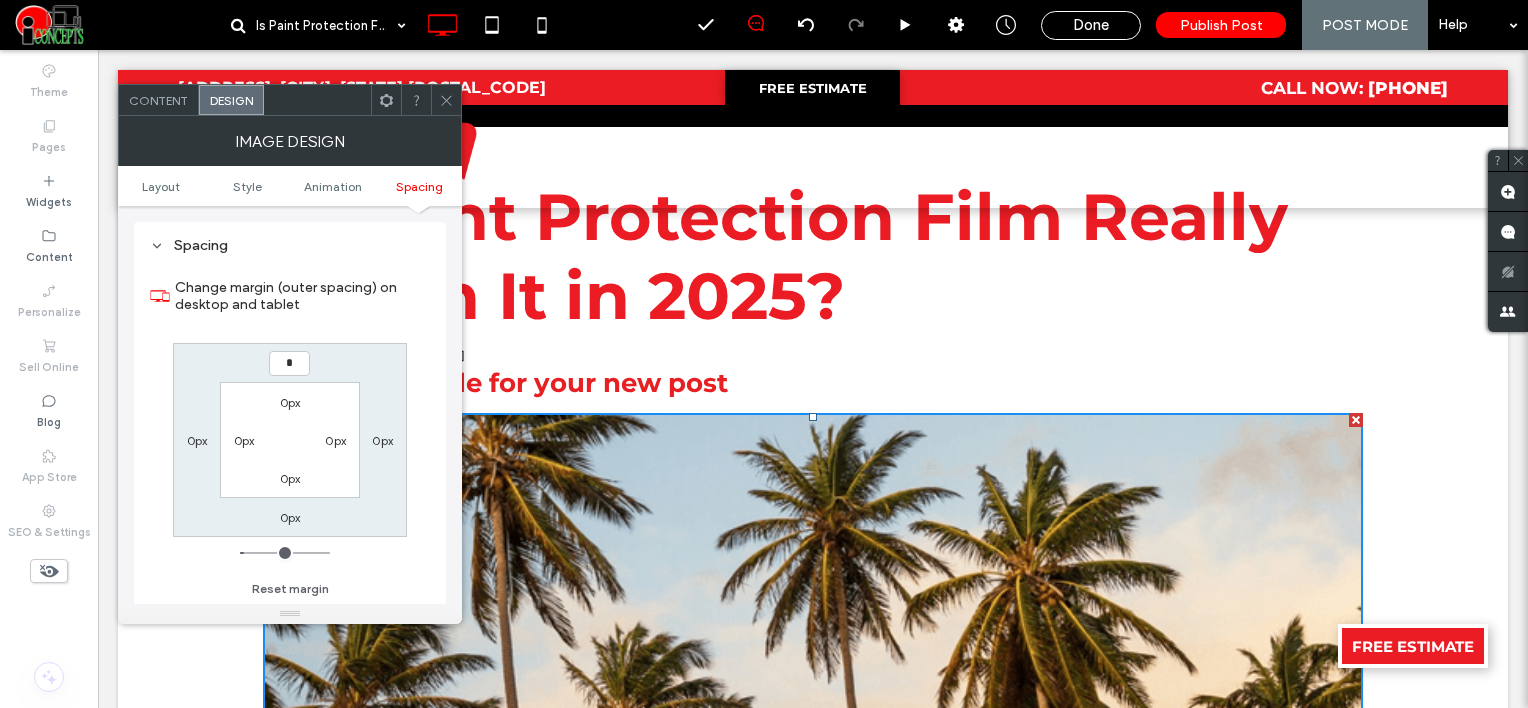 type on "*" 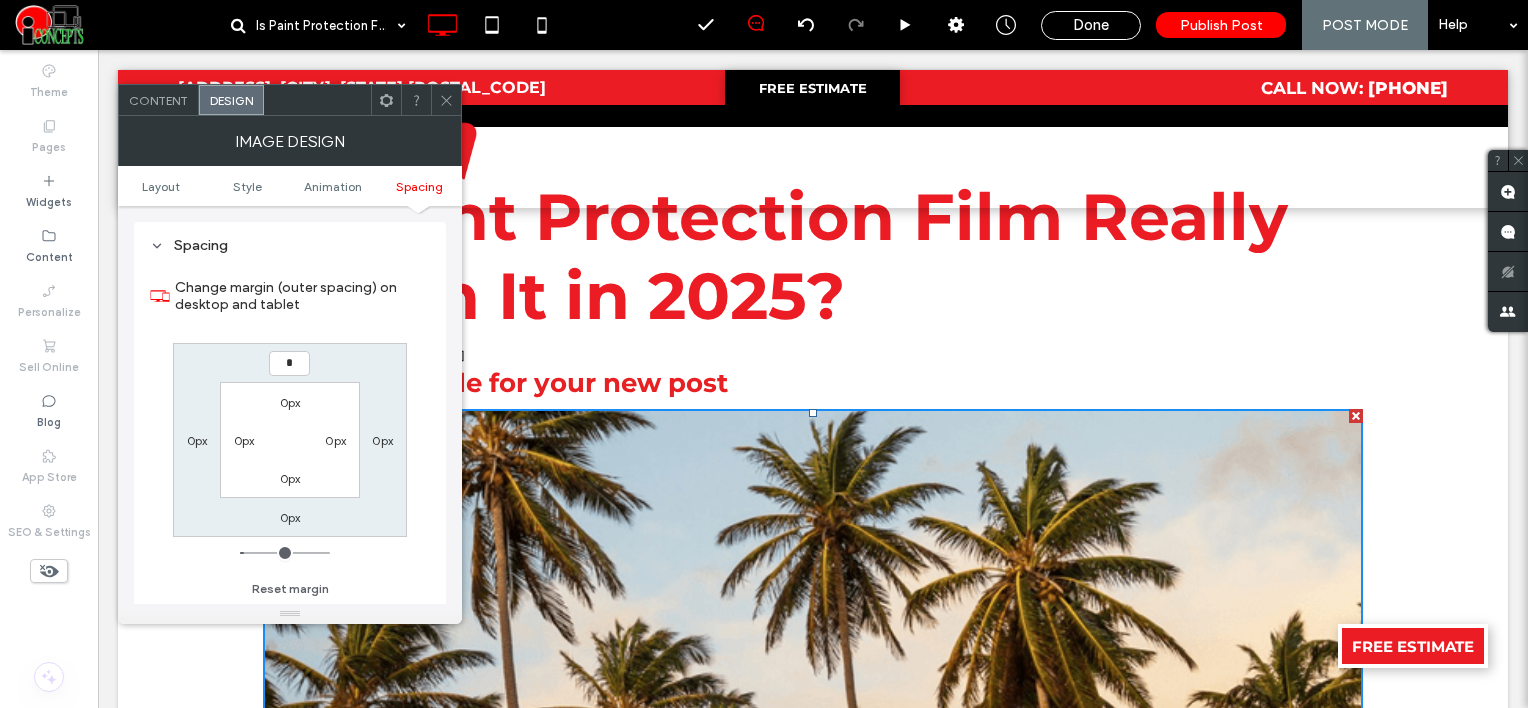 type on "*" 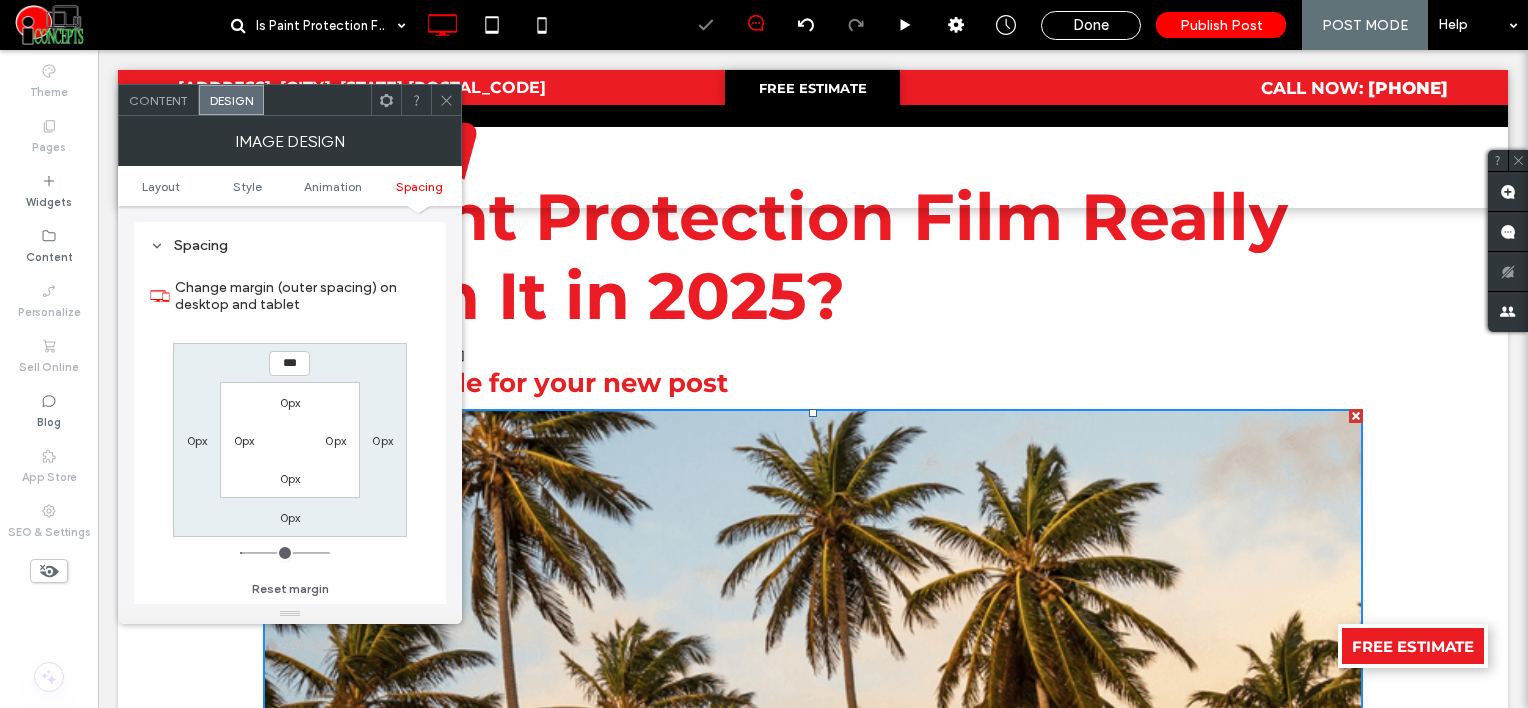 drag, startPoint x: 447, startPoint y: 96, endPoint x: 371, endPoint y: 61, distance: 83.67198 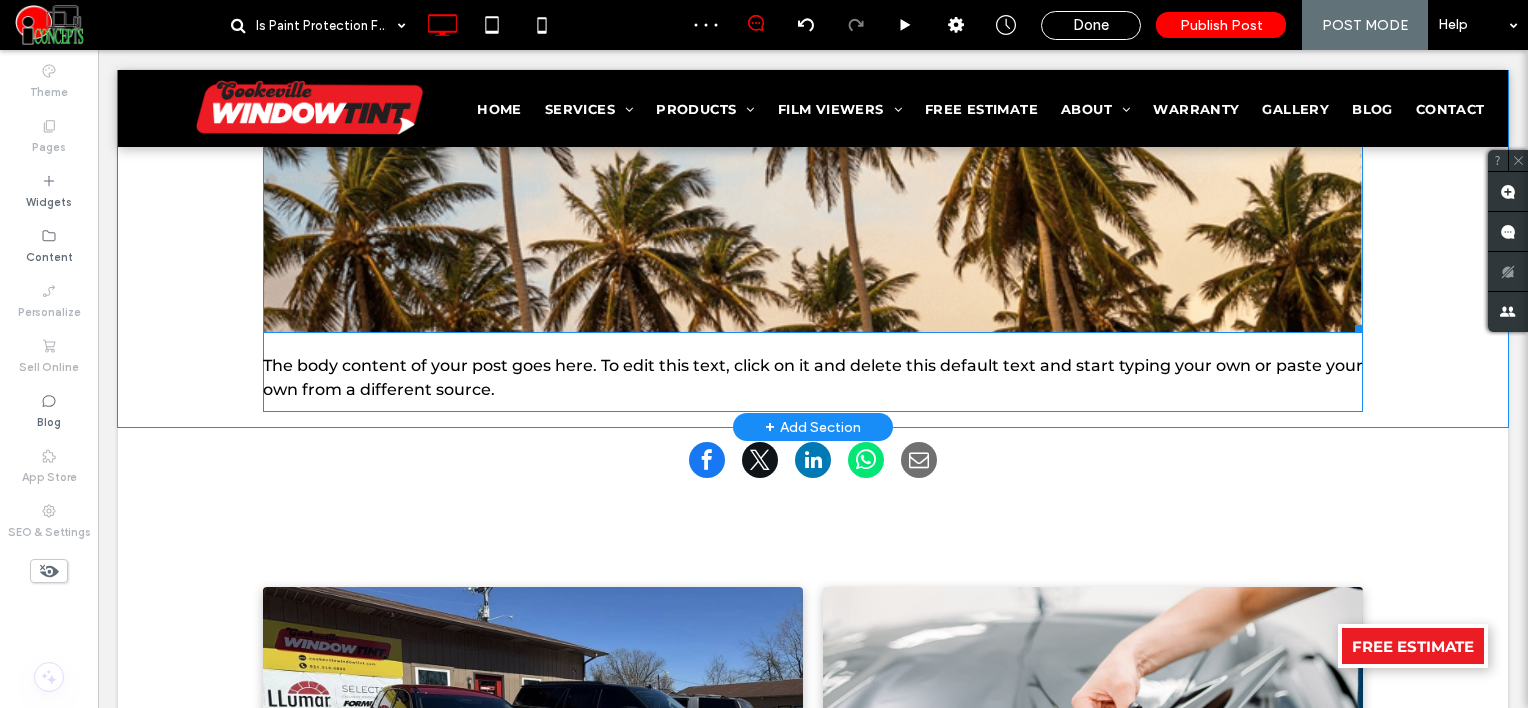 scroll, scrollTop: 600, scrollLeft: 0, axis: vertical 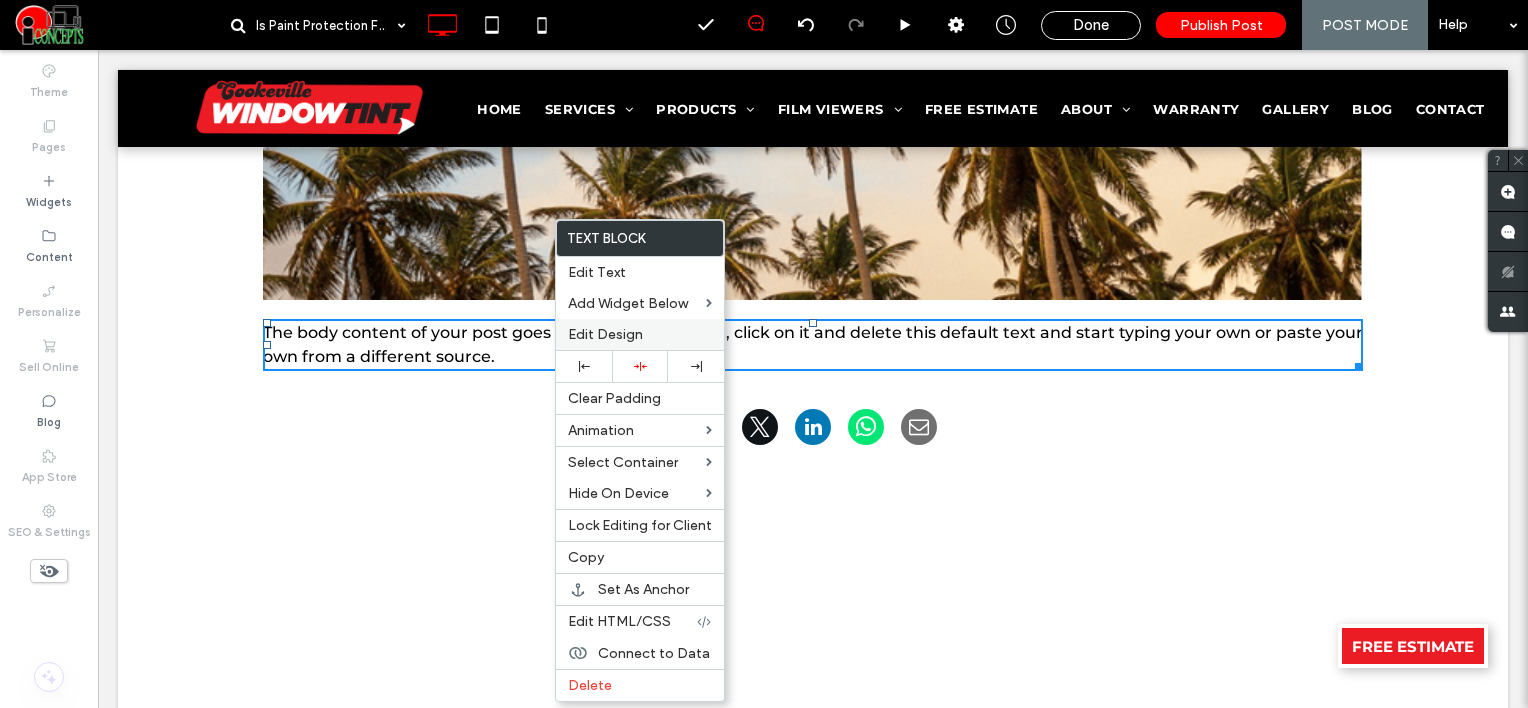 click on "Edit Design" at bounding box center [605, 334] 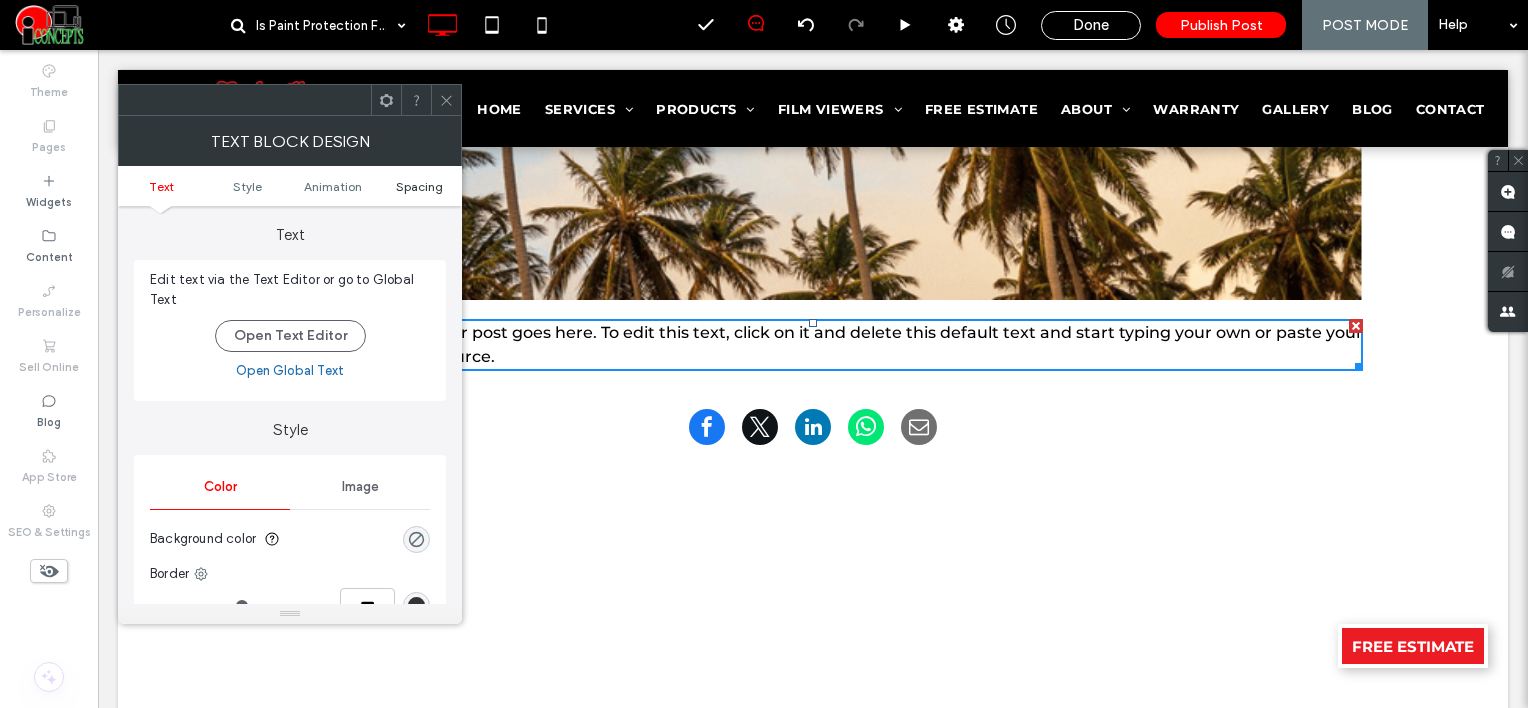 click on "Spacing" at bounding box center [419, 186] 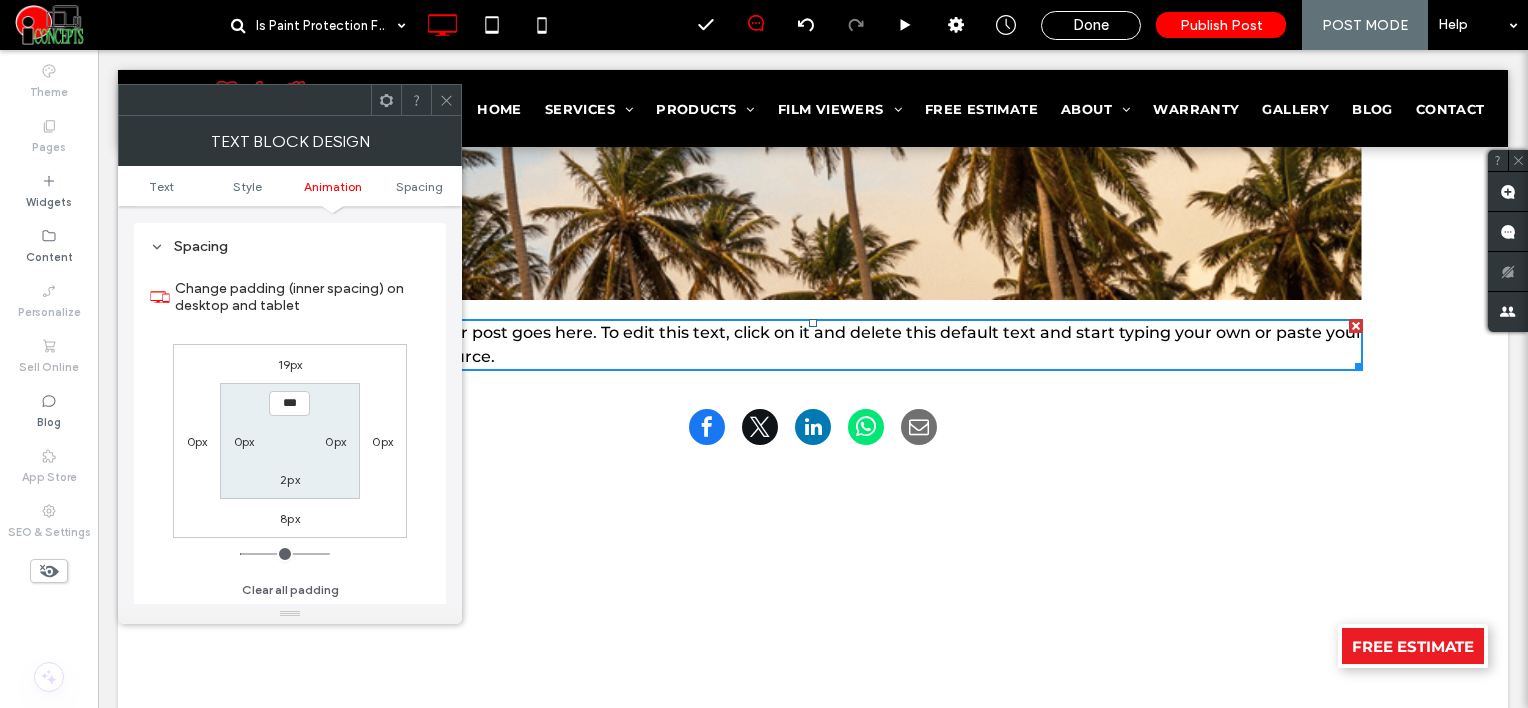 scroll, scrollTop: 572, scrollLeft: 0, axis: vertical 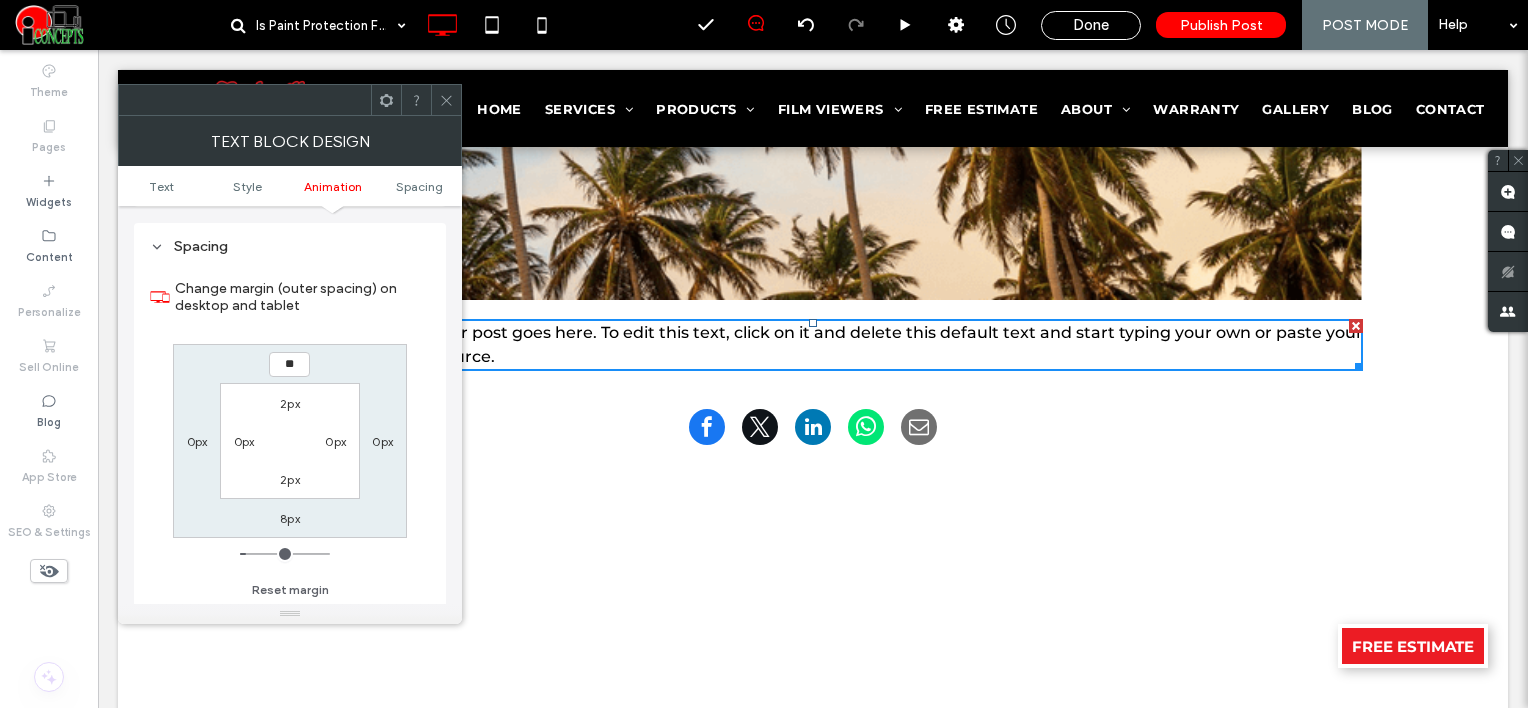type on "**" 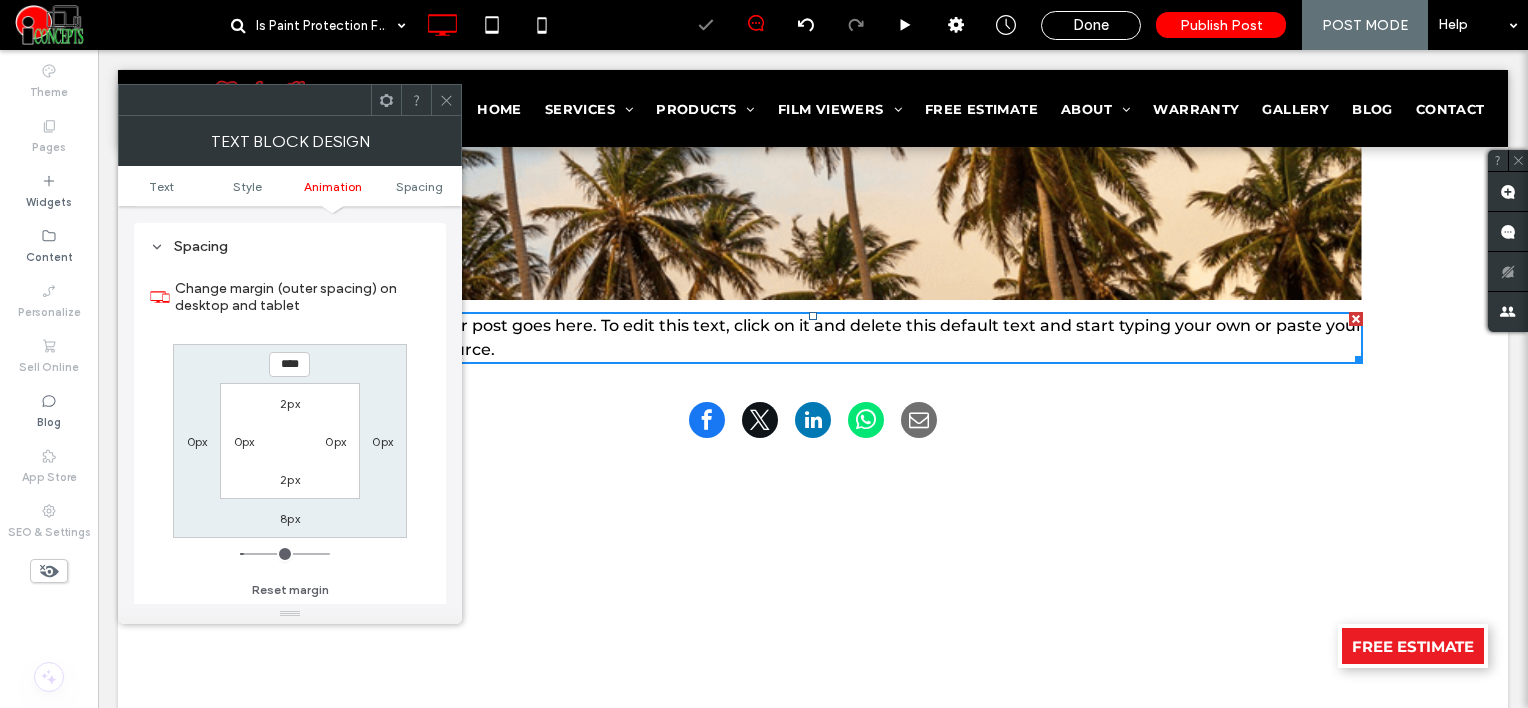 click at bounding box center (446, 100) 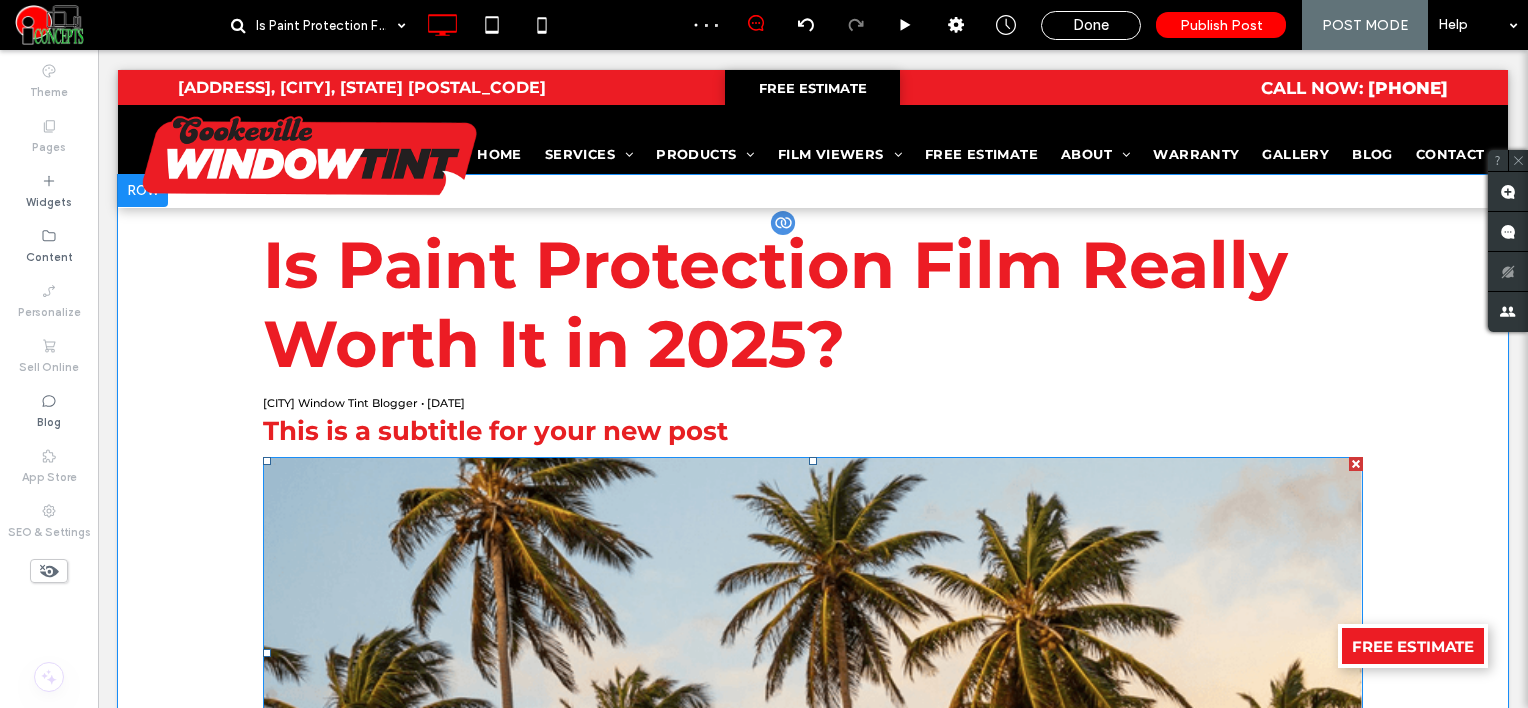 scroll, scrollTop: 0, scrollLeft: 0, axis: both 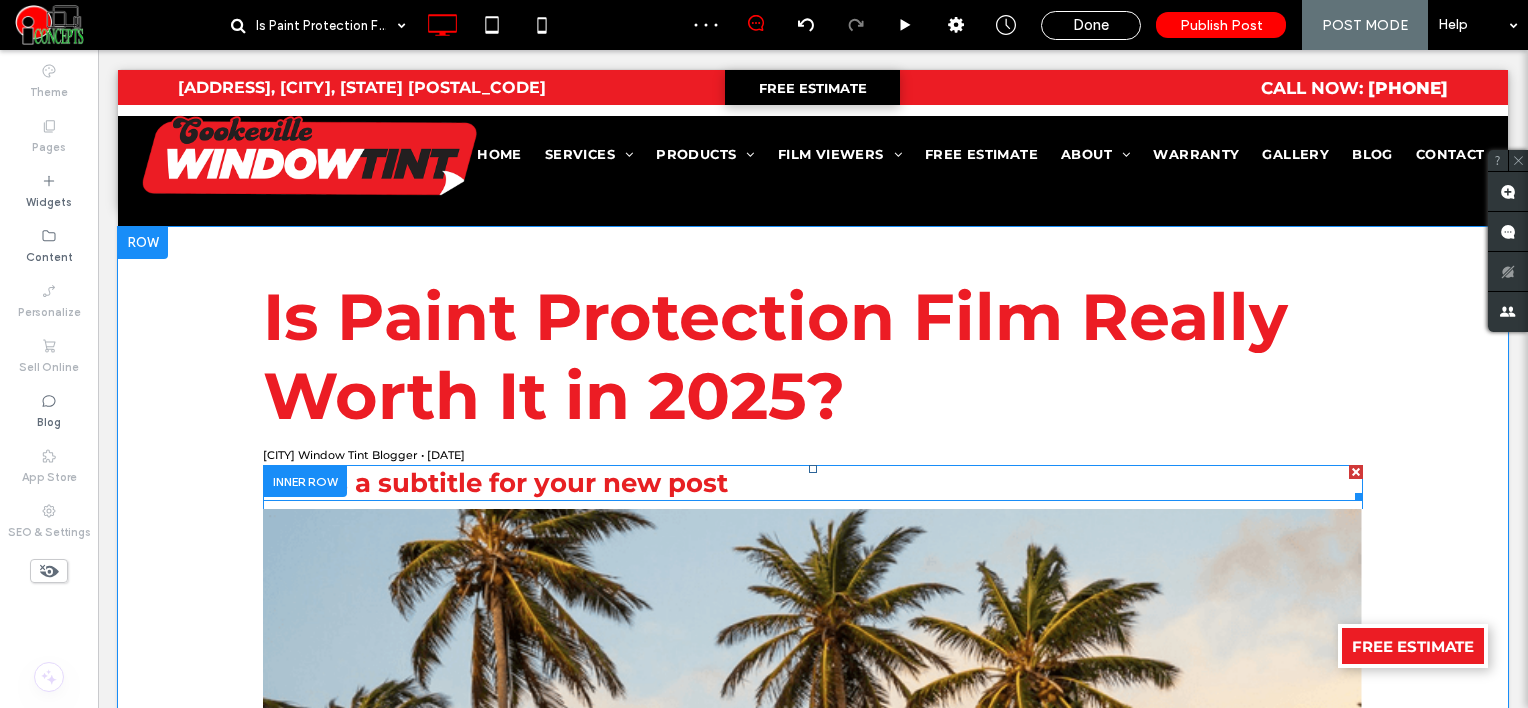 click on "This is a subtitle for your new post" at bounding box center (495, 483) 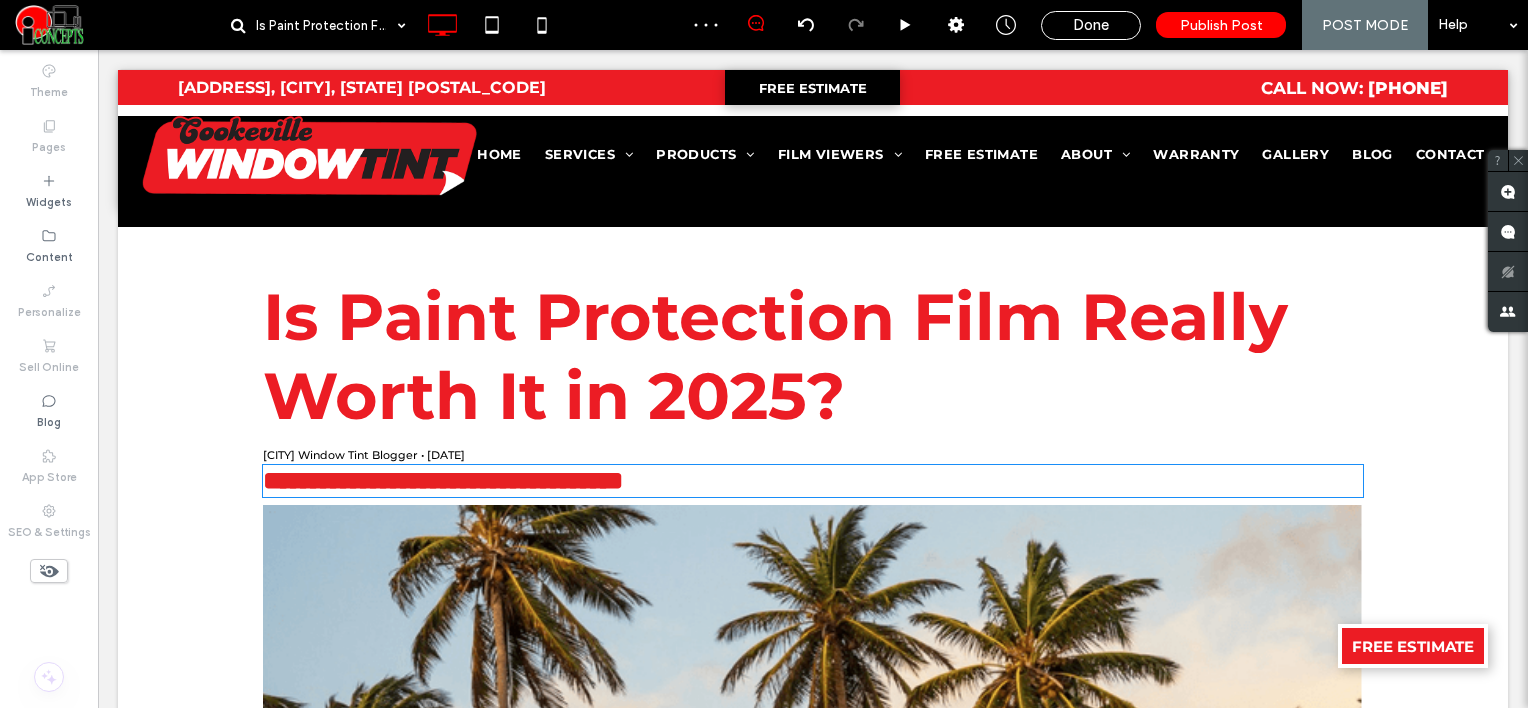 type on "**********" 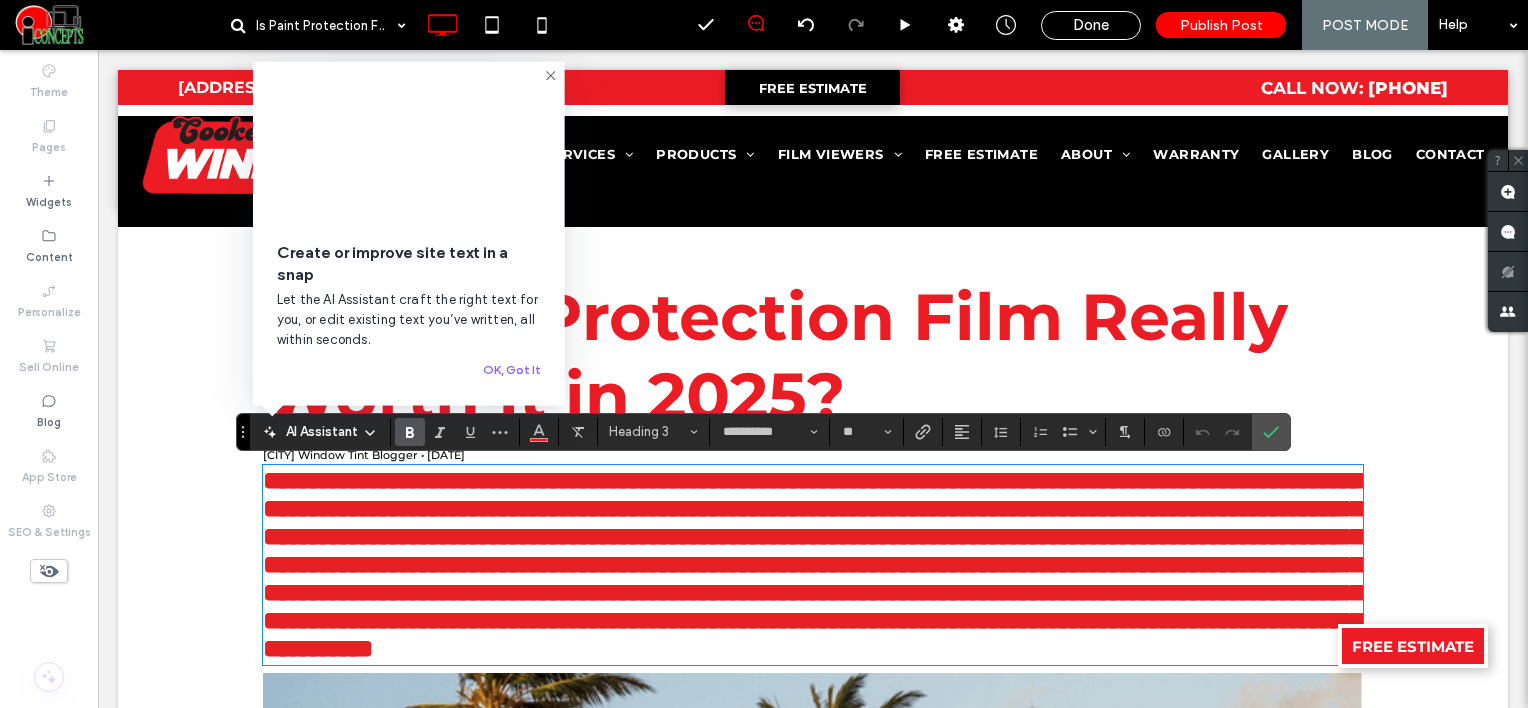 scroll, scrollTop: 0, scrollLeft: 0, axis: both 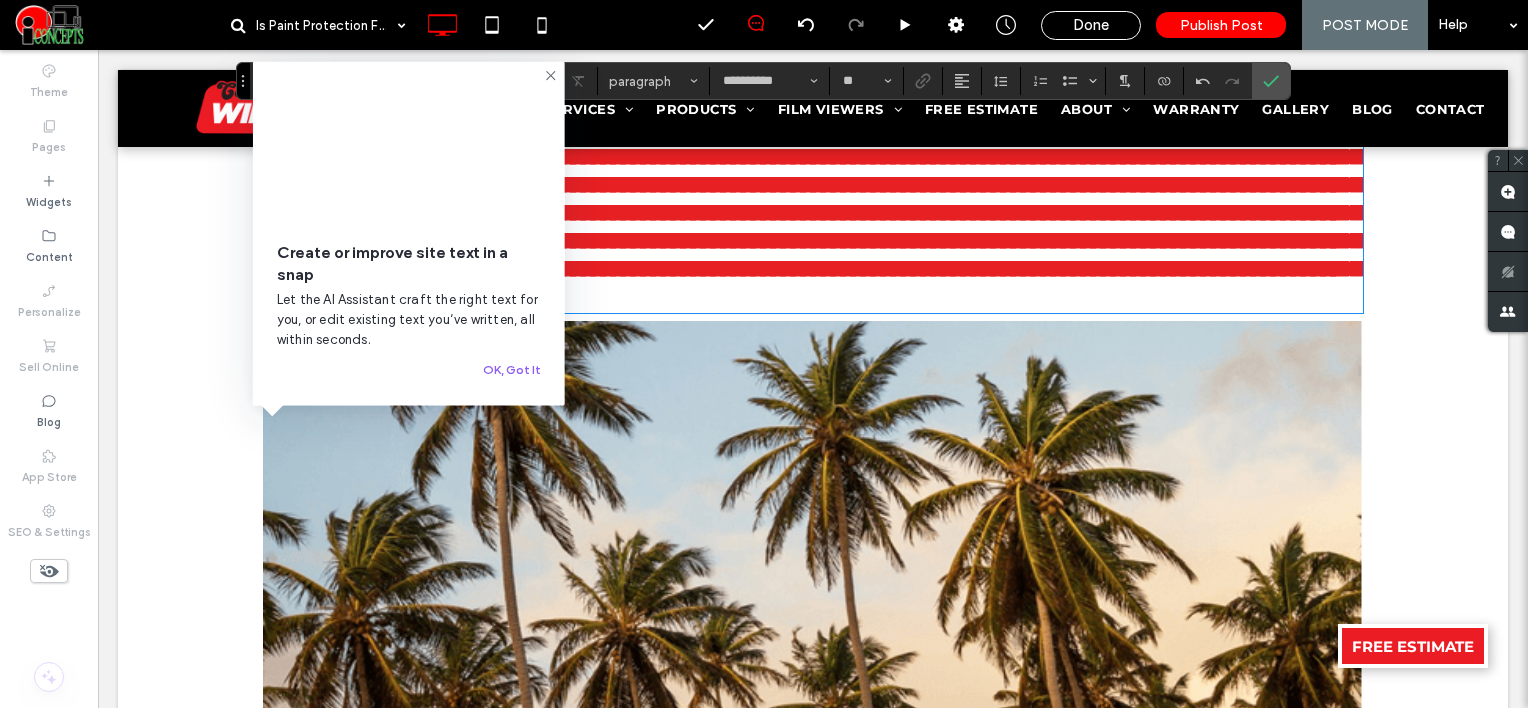 type on "**" 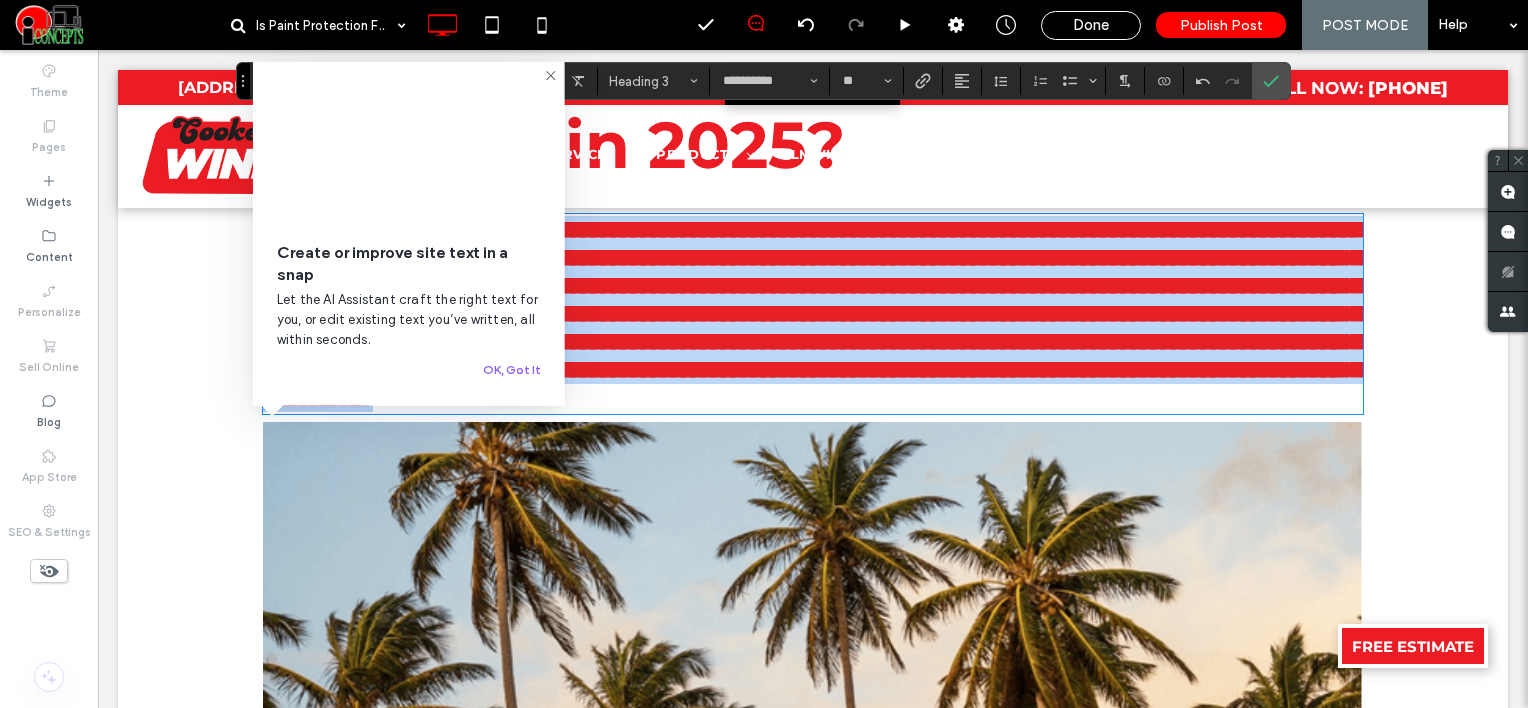 scroll, scrollTop: 152, scrollLeft: 0, axis: vertical 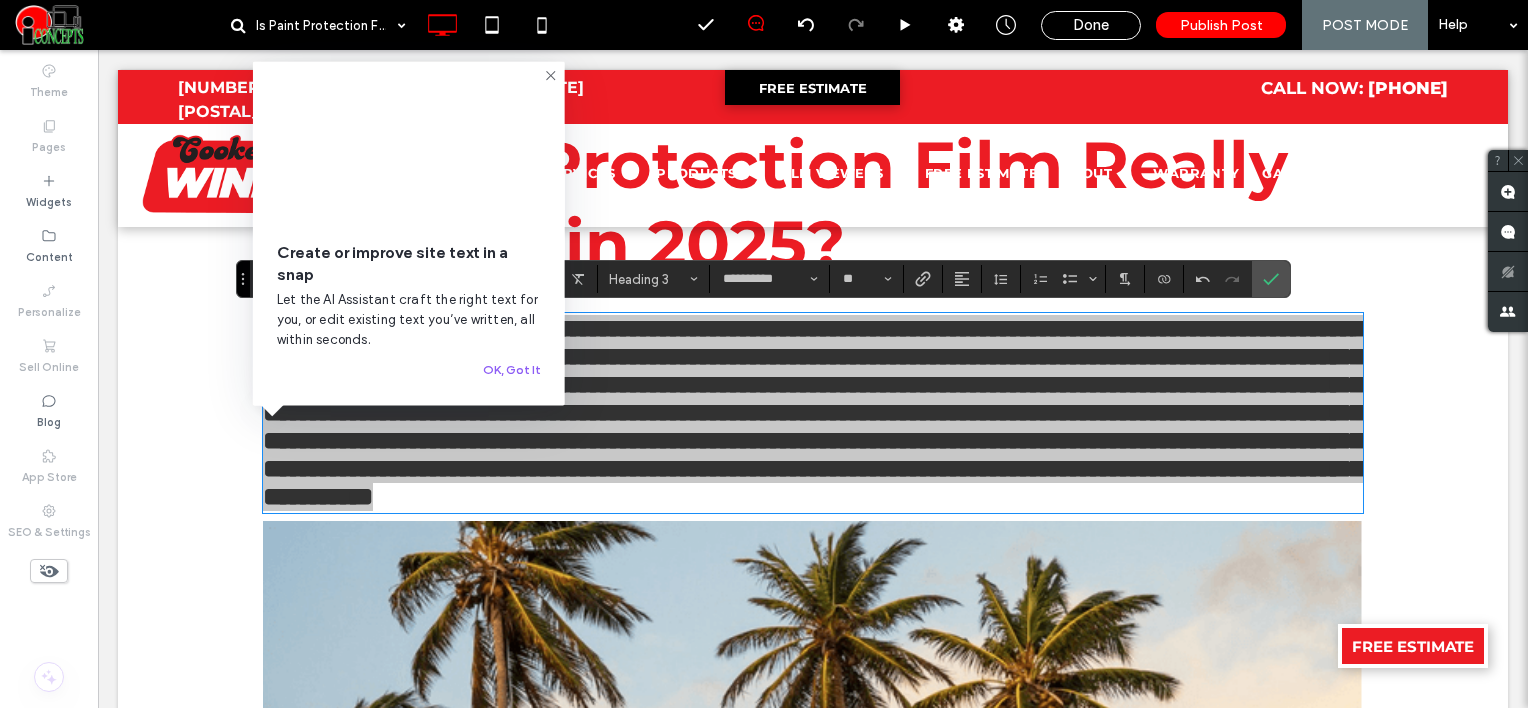click 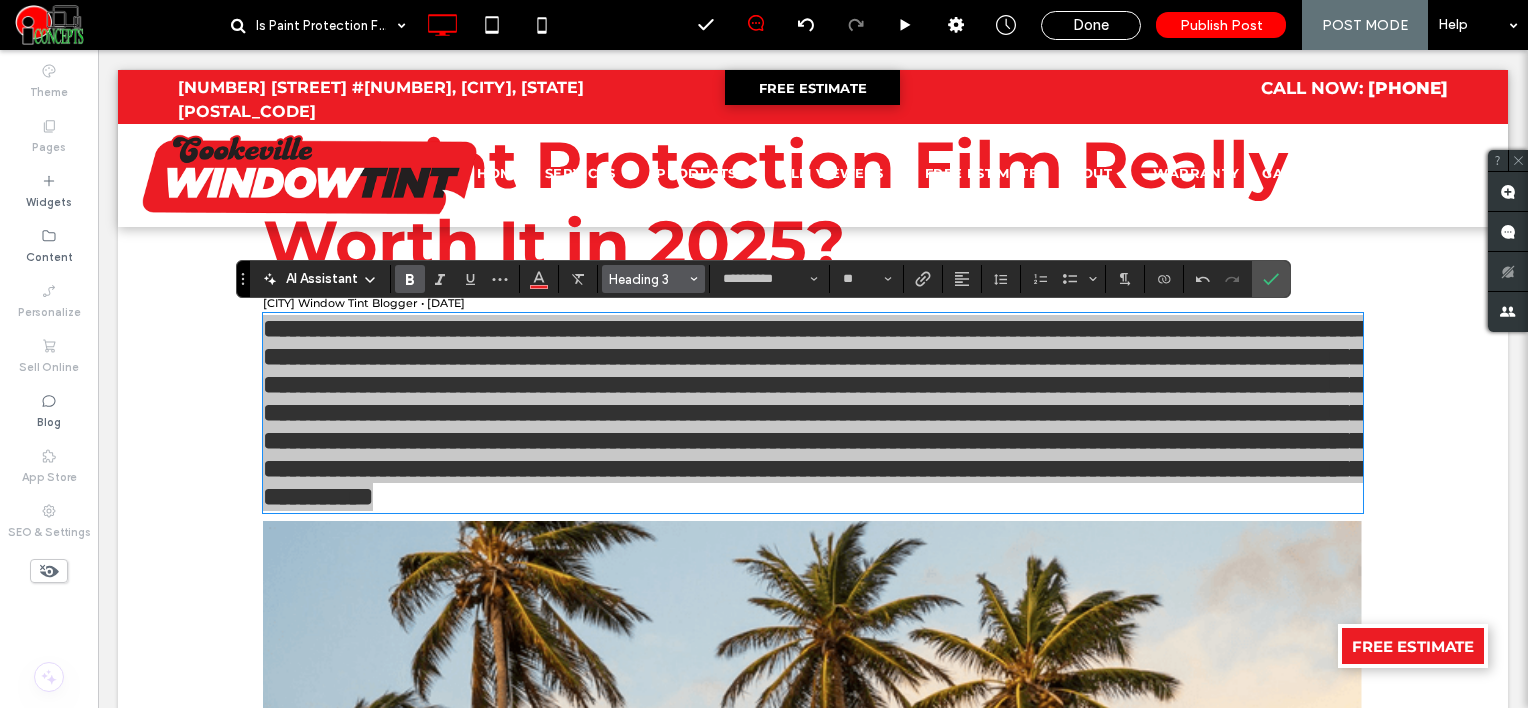 click on "Heading 3" at bounding box center (648, 279) 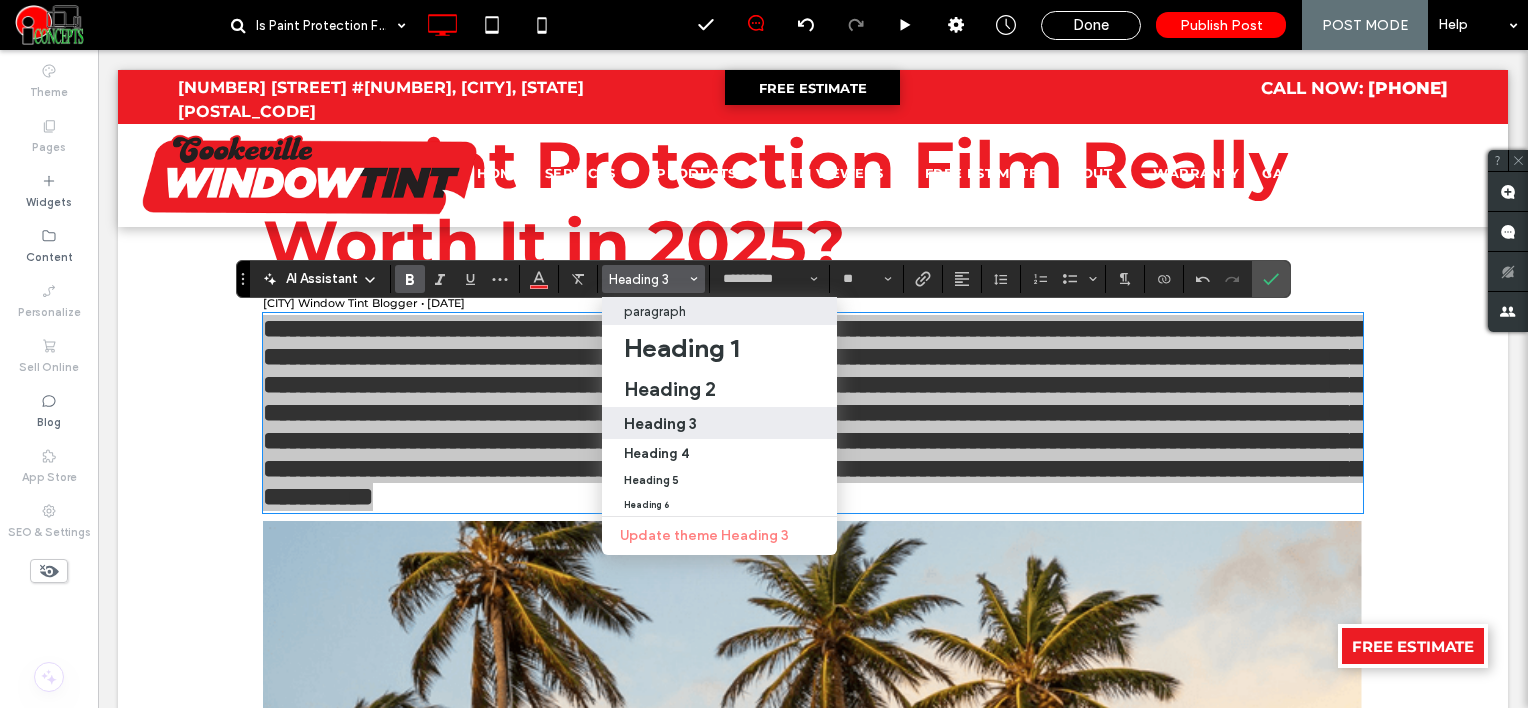 click on "paragraph" at bounding box center (719, 311) 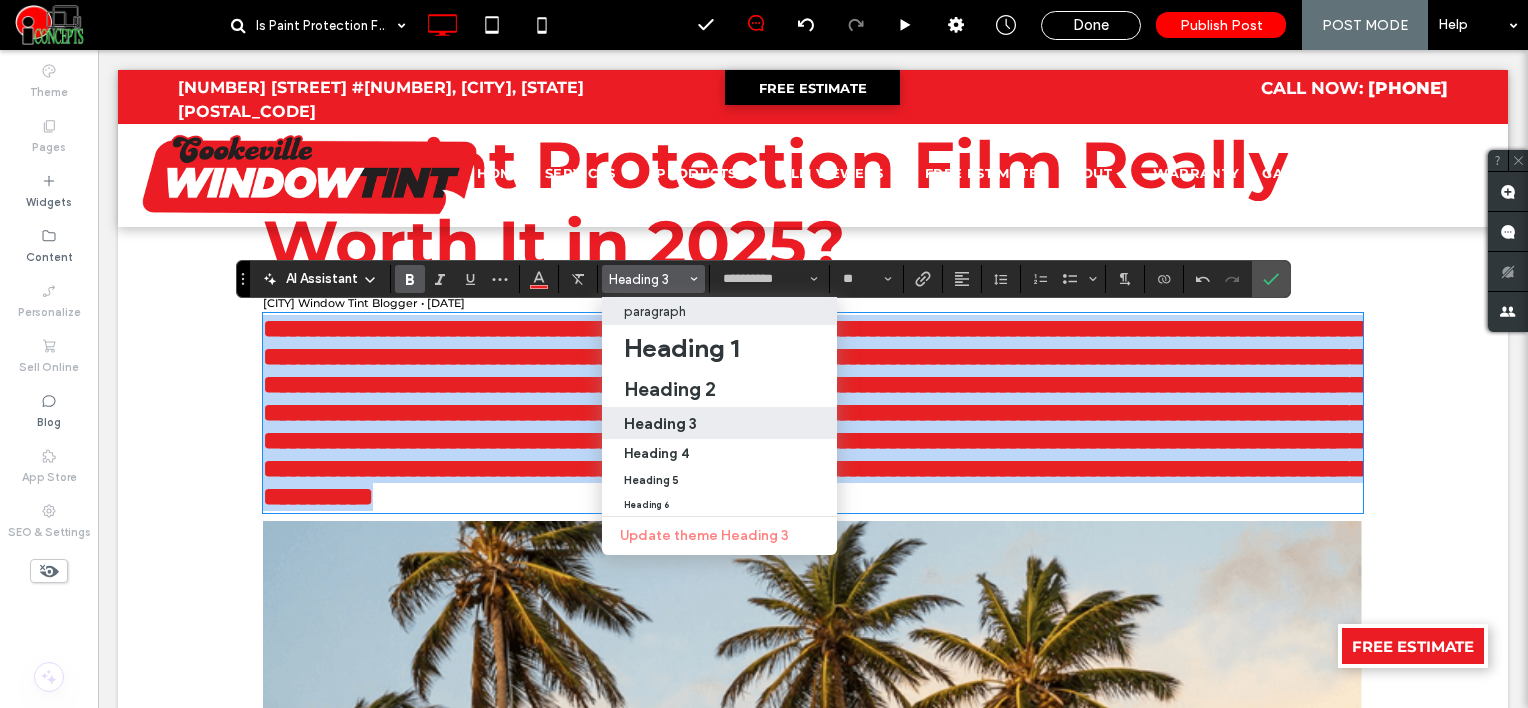type on "**" 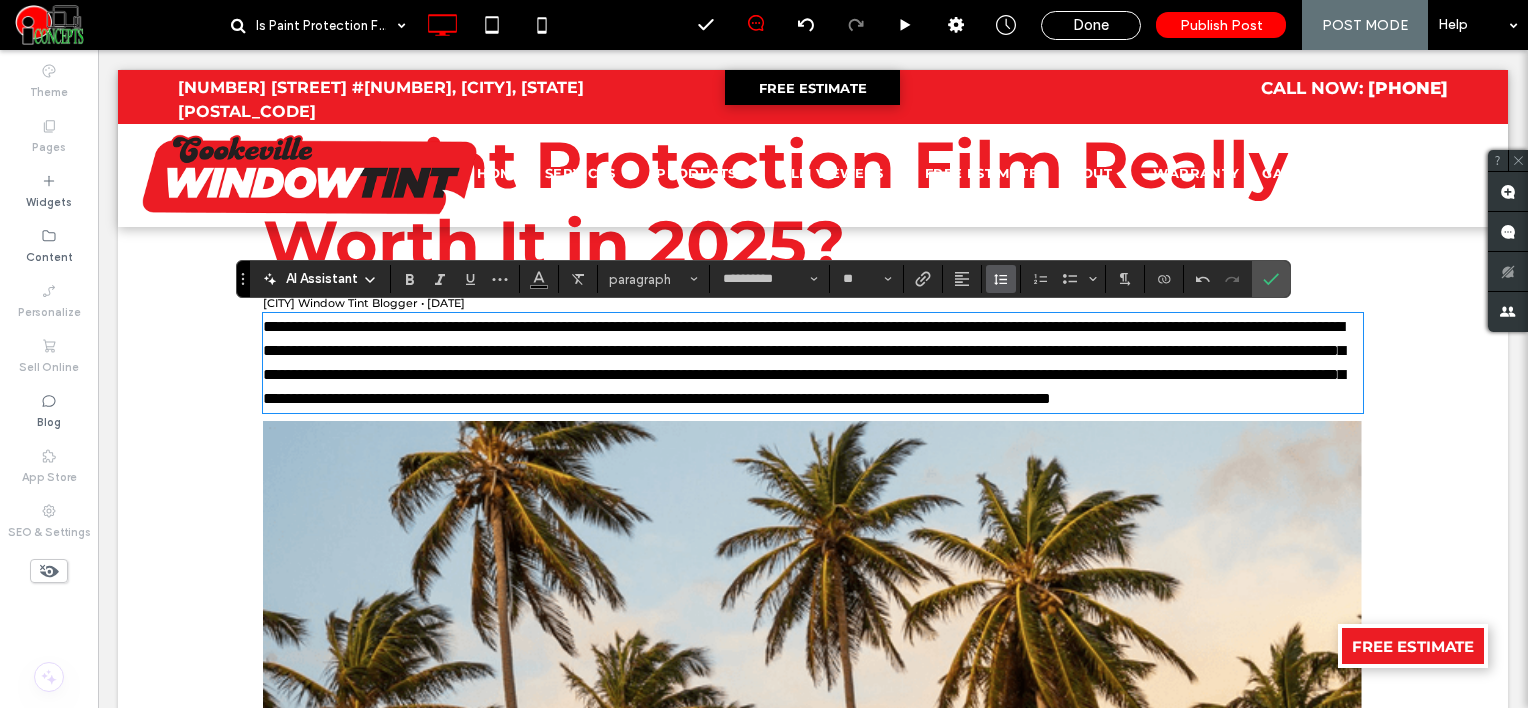 click 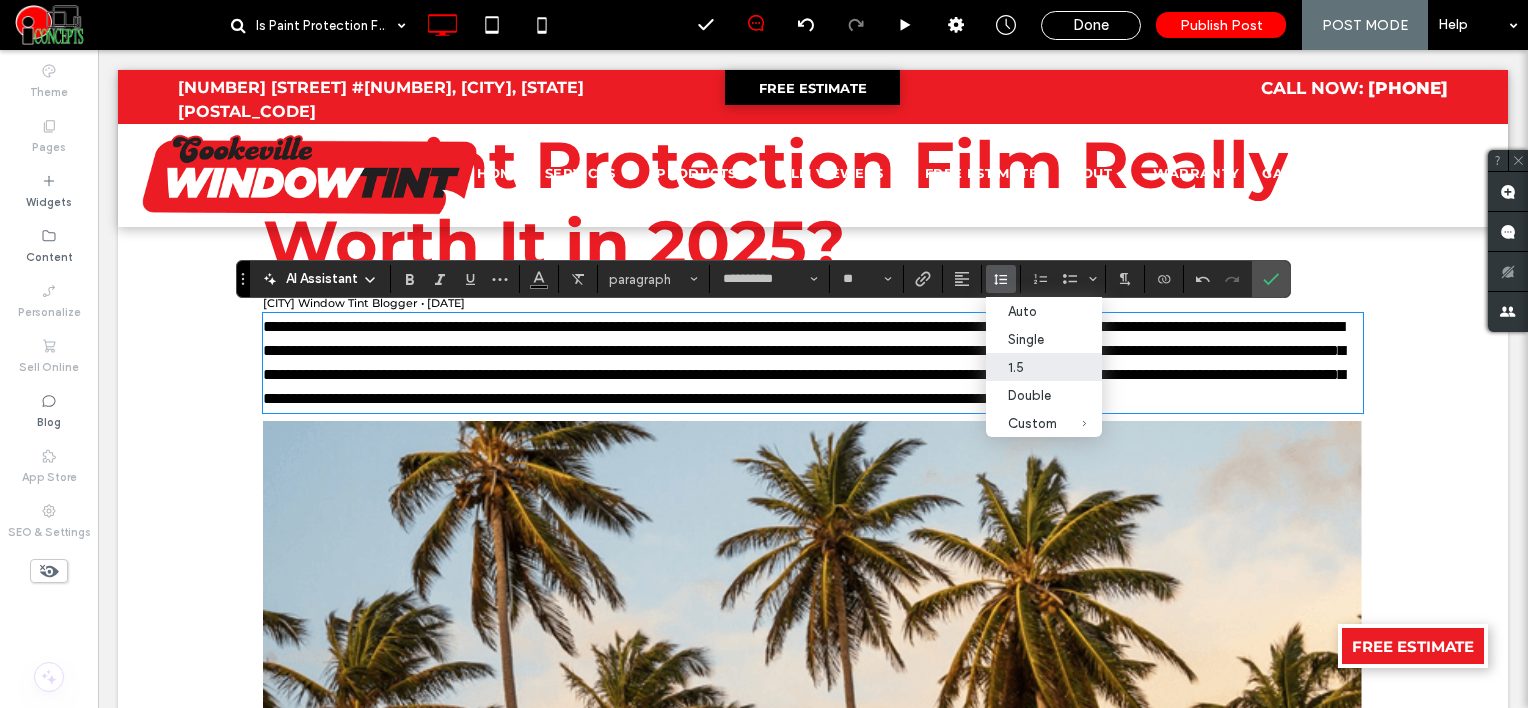 click on "1.5" at bounding box center [1032, 367] 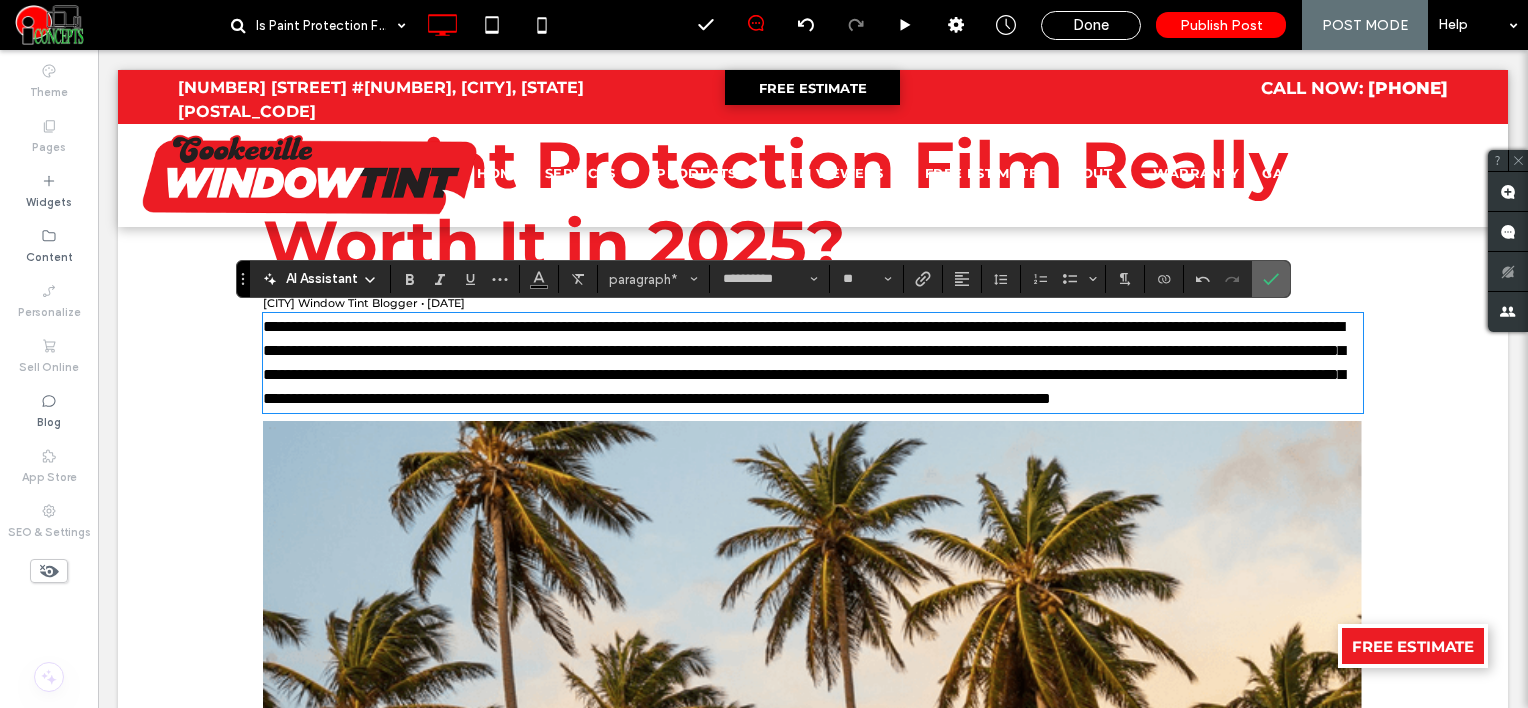 click 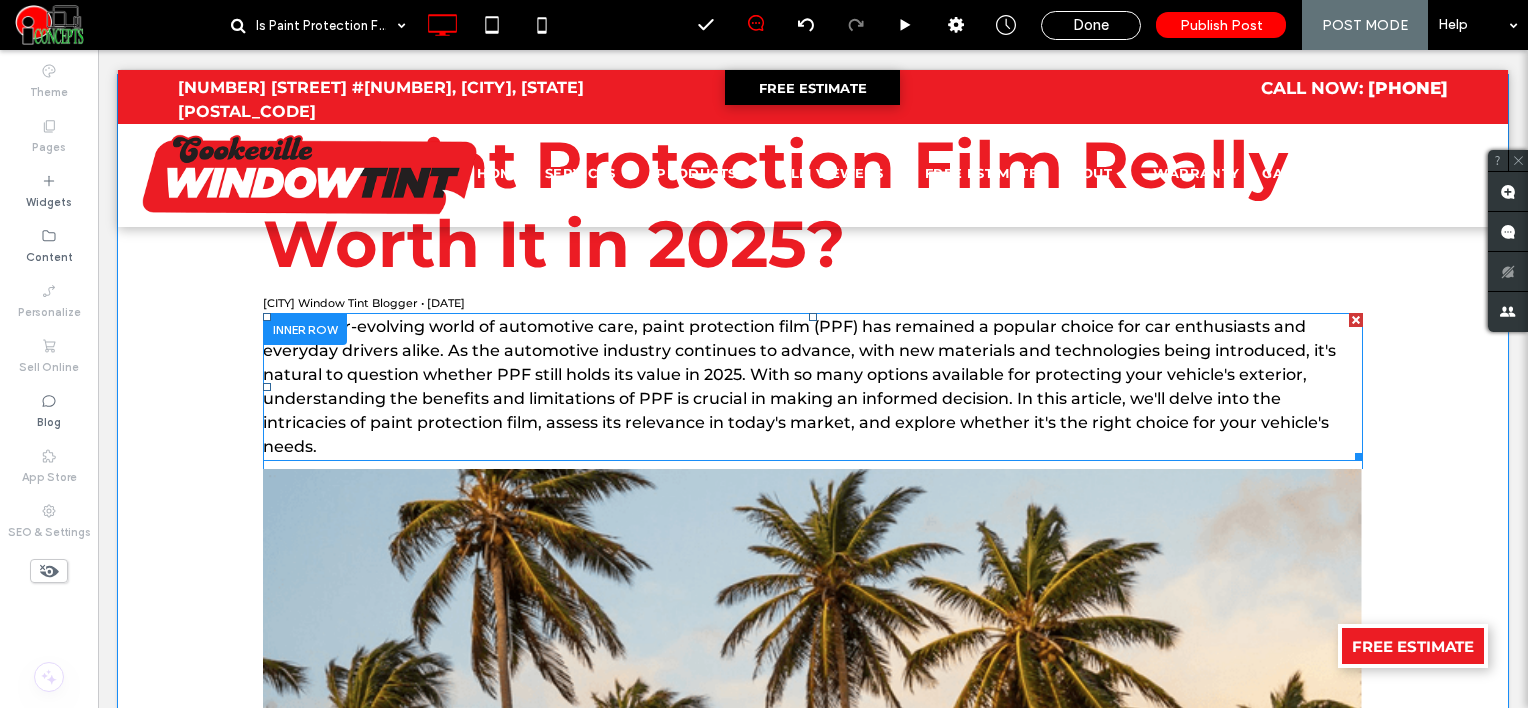 click on "In the ever-evolving world of automotive care, paint protection film (PPF) has remained a popular choice for car enthusiasts and everyday drivers alike. As the automotive industry continues to advance, with new materials and technologies being introduced, it's natural to question whether PPF still holds its value in 2025. With so many options available for protecting your vehicle's exterior, understanding the benefits and limitations of PPF is crucial in making an informed decision. In this article, we'll delve into the intricacies of paint protection film, assess its relevance in today's market, and explore whether it's the right choice for your vehicle's needs." at bounding box center [813, 387] 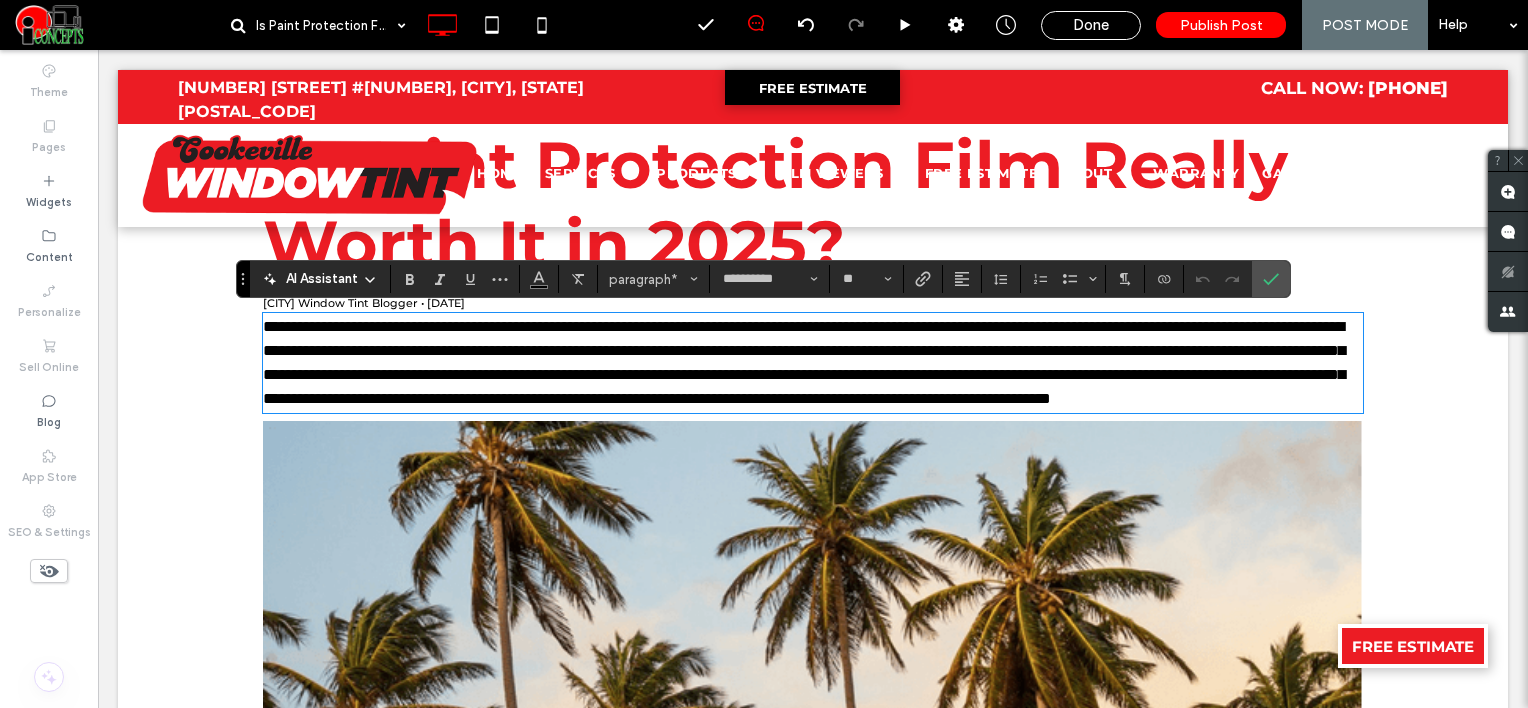 click on "**********" at bounding box center [813, 363] 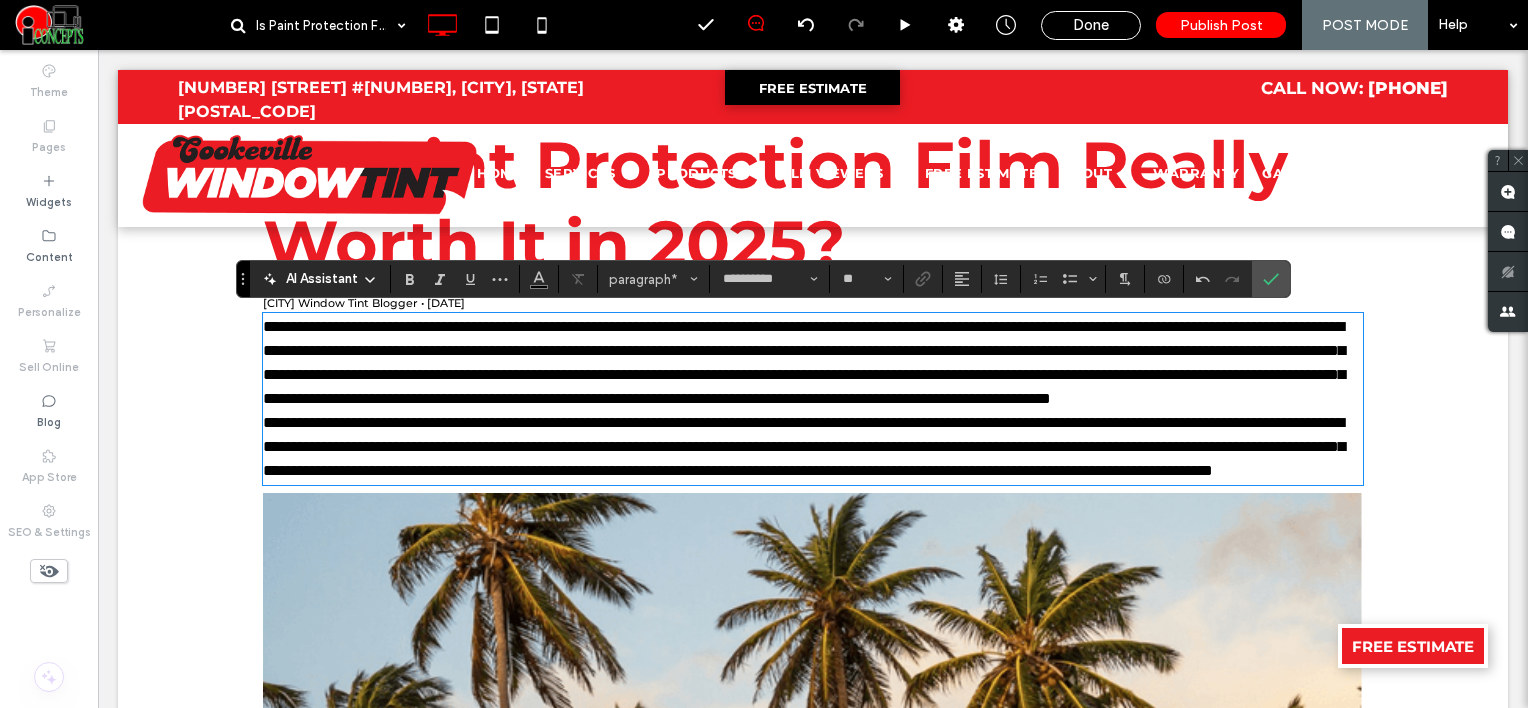scroll, scrollTop: 0, scrollLeft: 0, axis: both 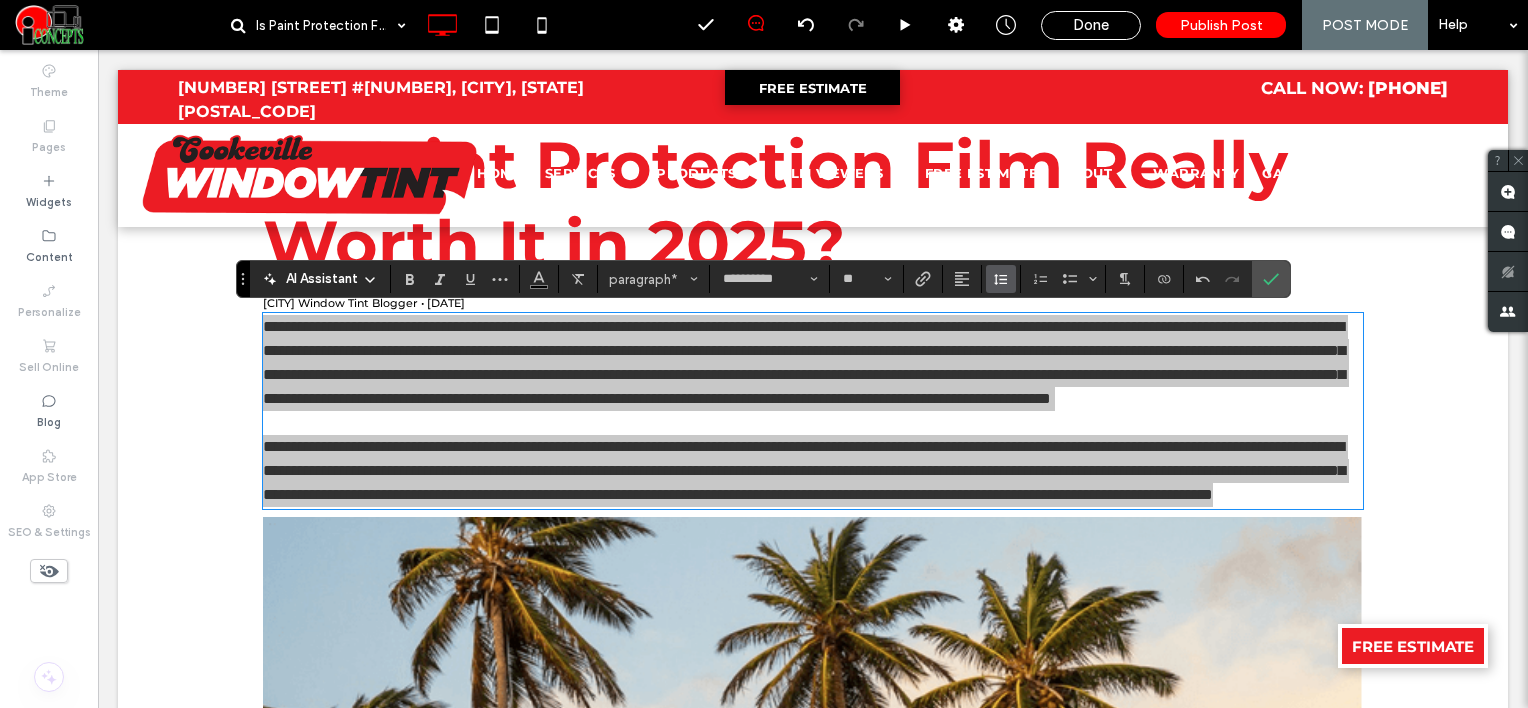 click 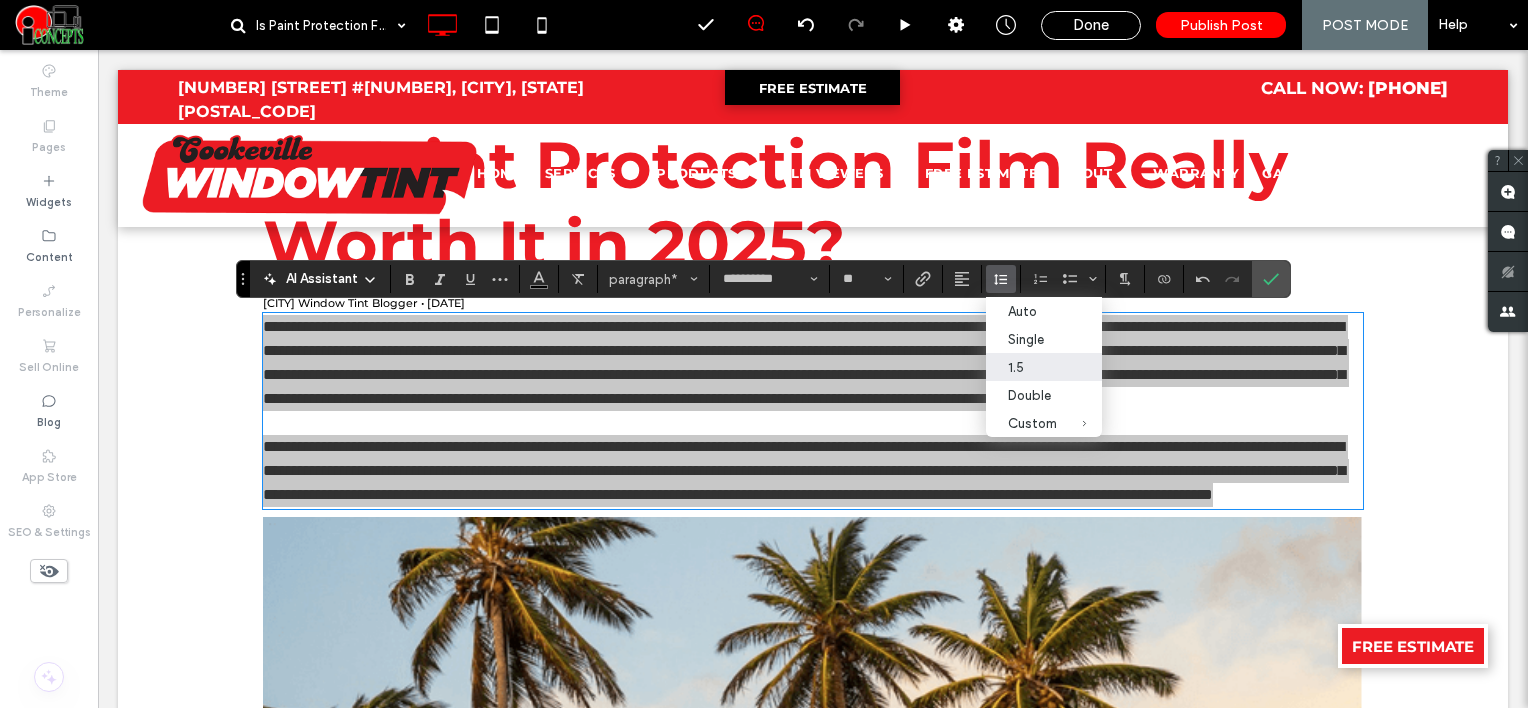 click on "1.5" at bounding box center [1032, 367] 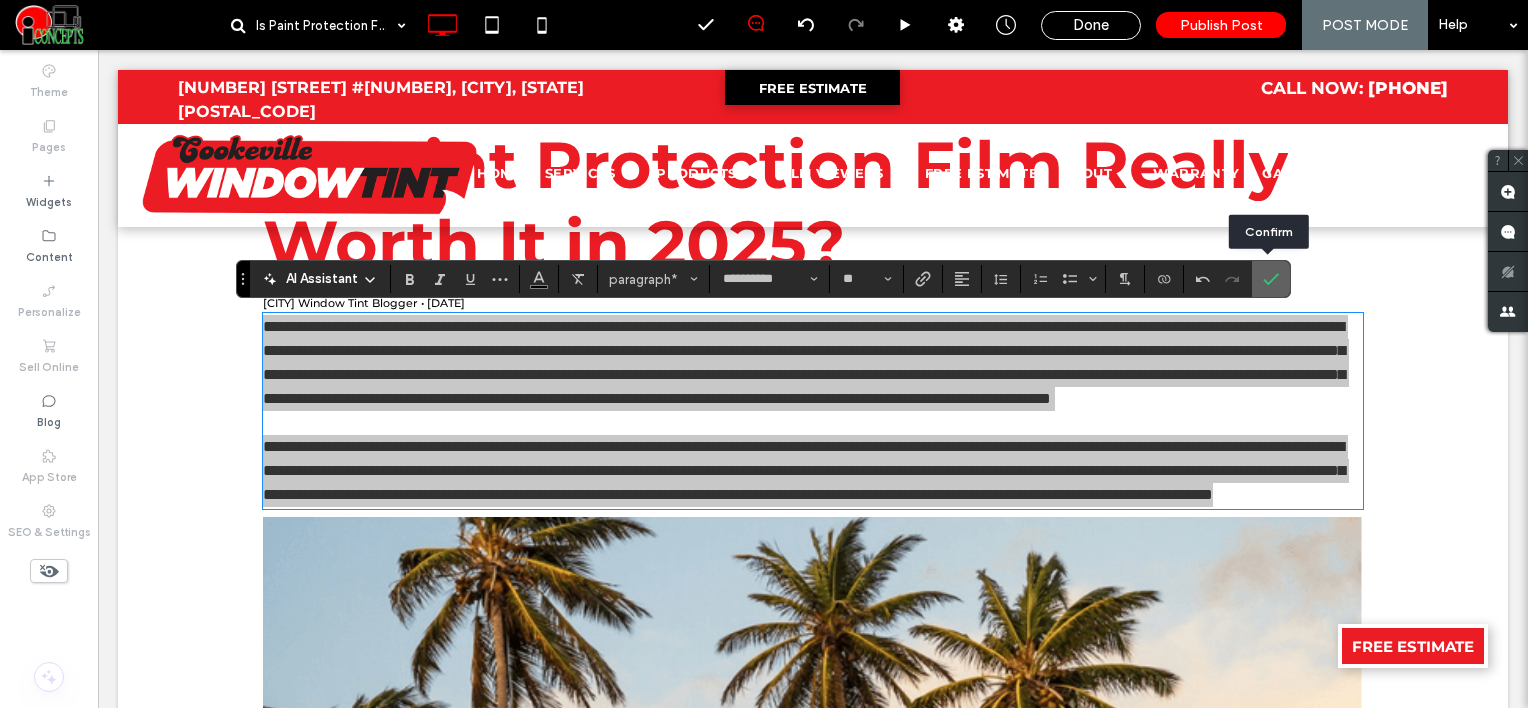 click 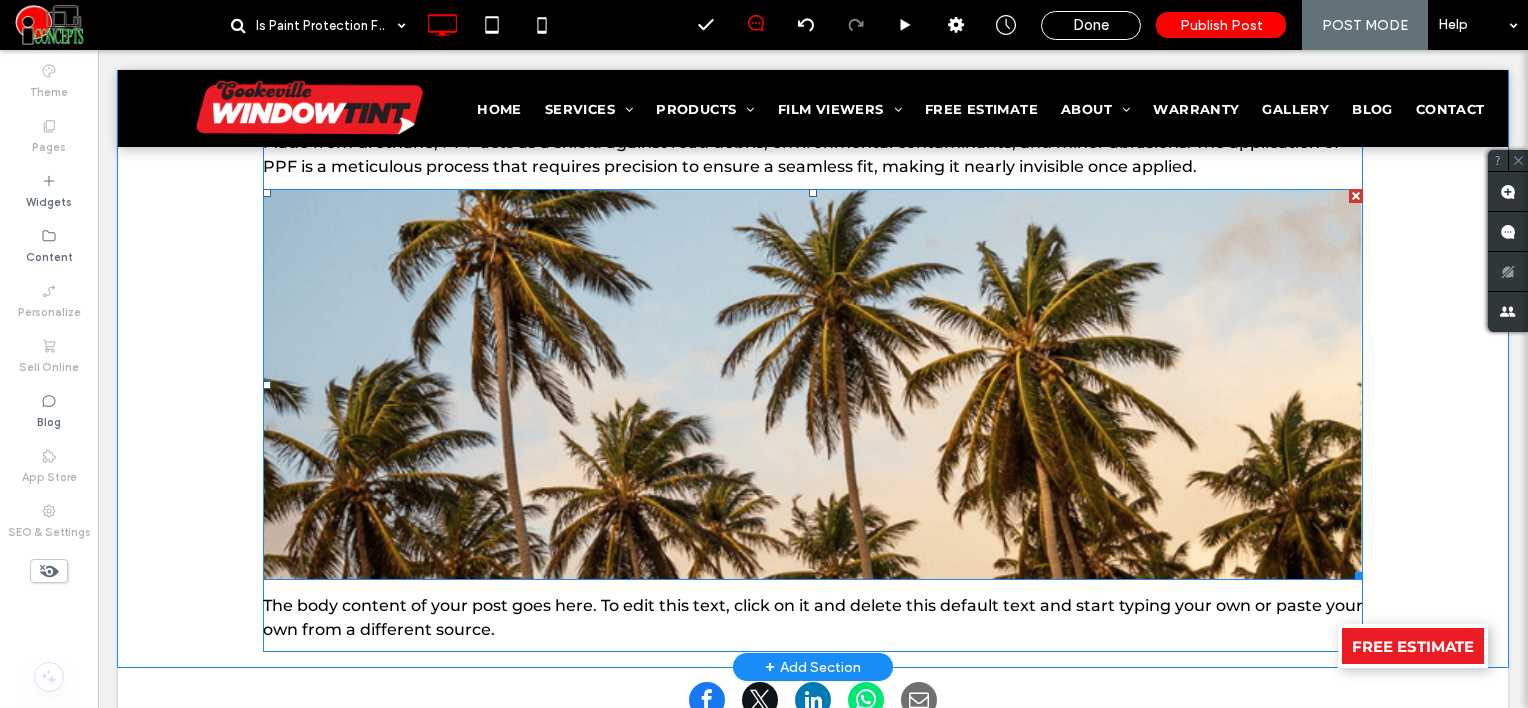 scroll, scrollTop: 752, scrollLeft: 0, axis: vertical 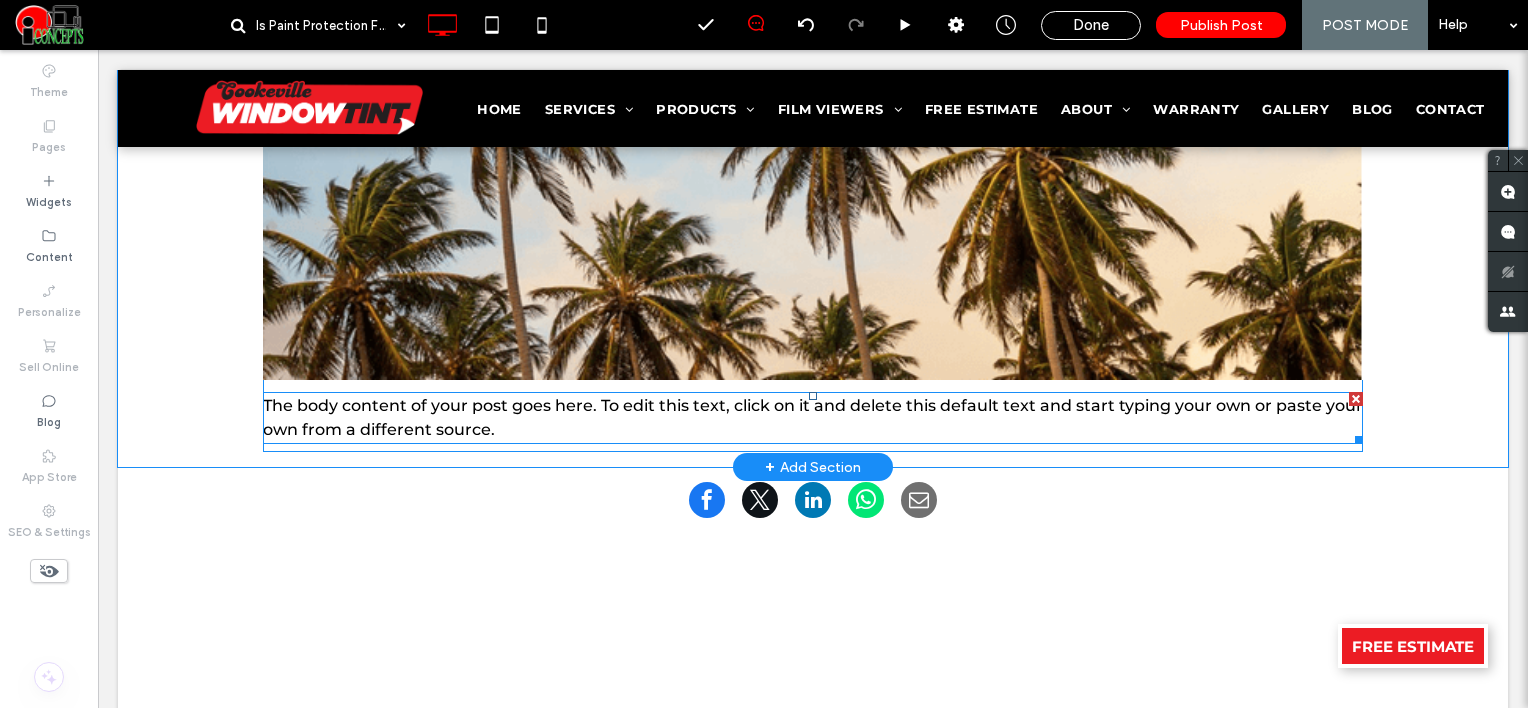 click on "The body content of your post goes here. To edit this text, click on it and delete this default text and start typing your own or paste your own from a different source." at bounding box center [813, 418] 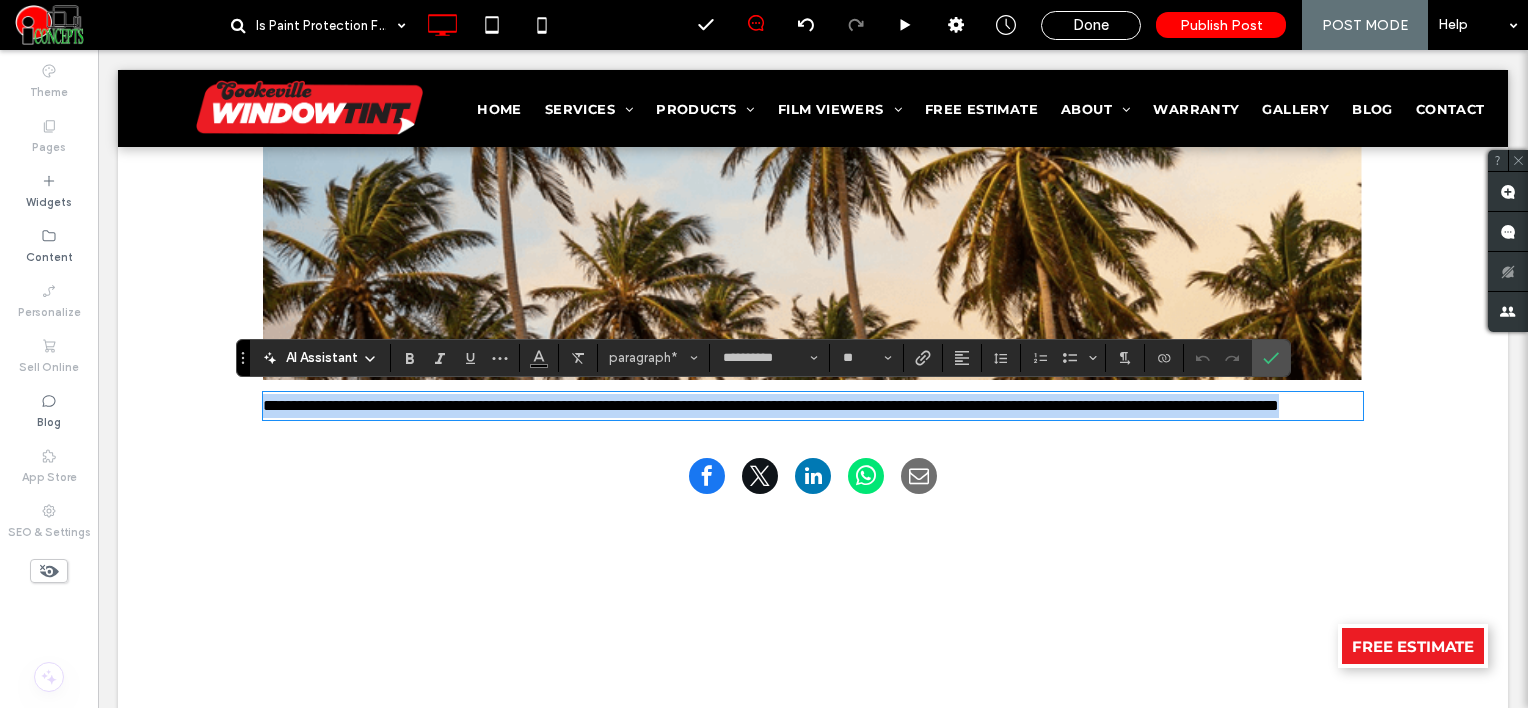 scroll, scrollTop: 0, scrollLeft: 0, axis: both 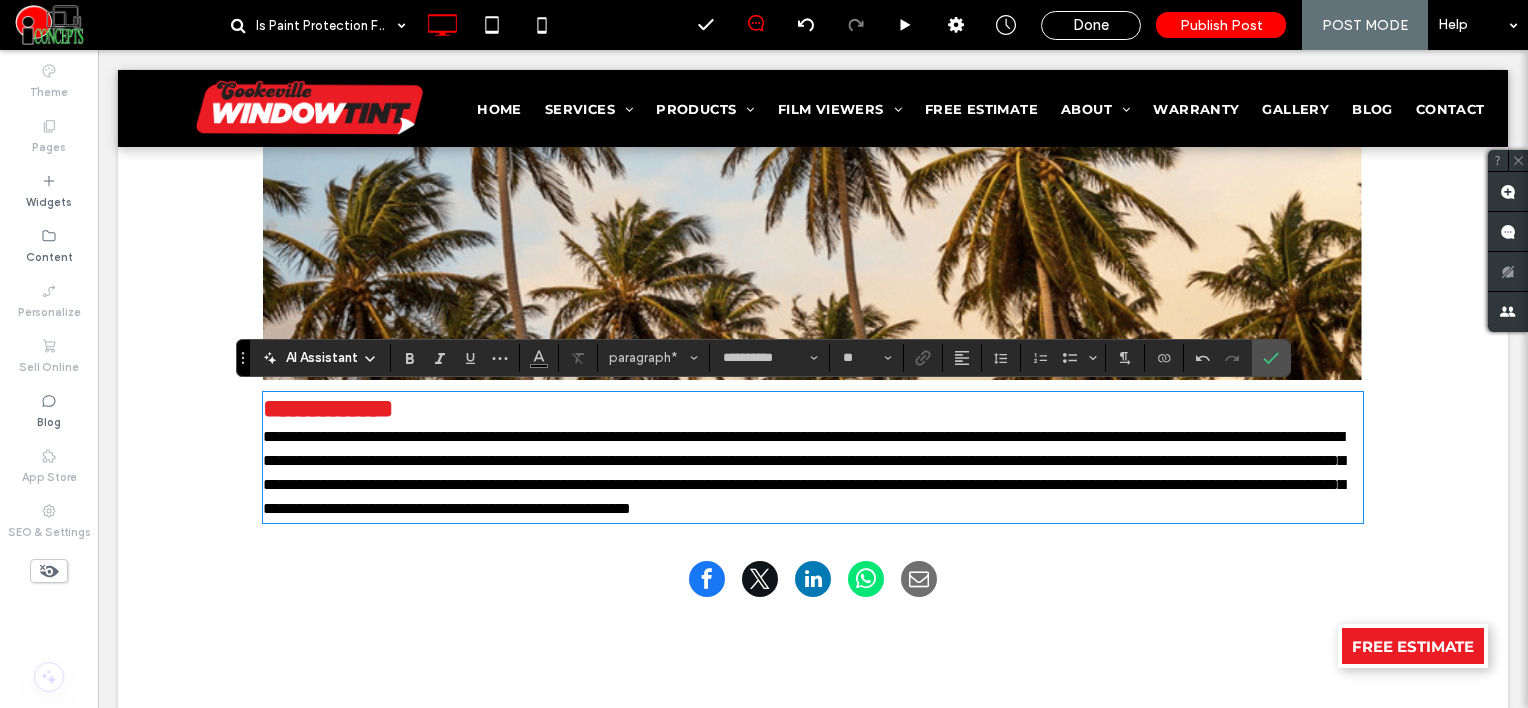 type on "**" 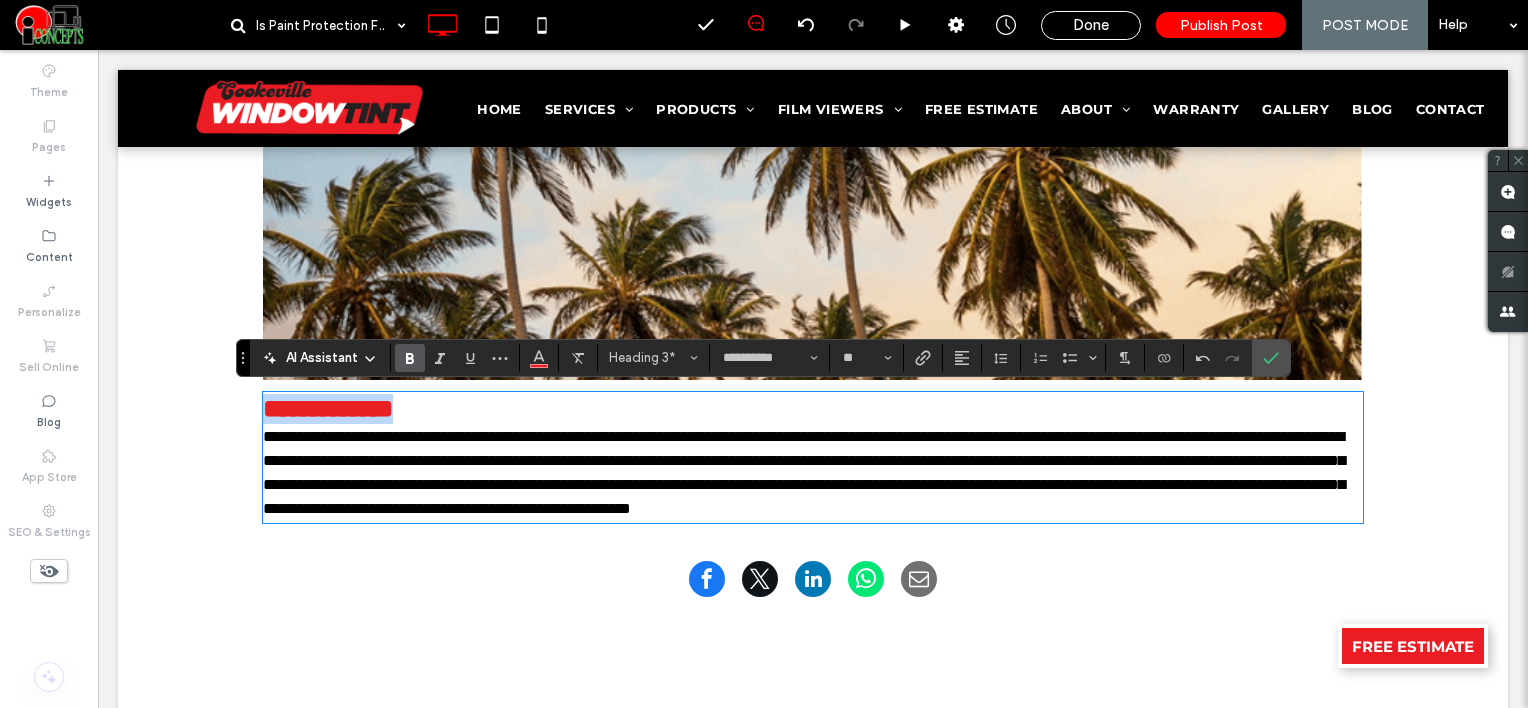drag, startPoint x: 488, startPoint y: 404, endPoint x: 202, endPoint y: 350, distance: 291.05325 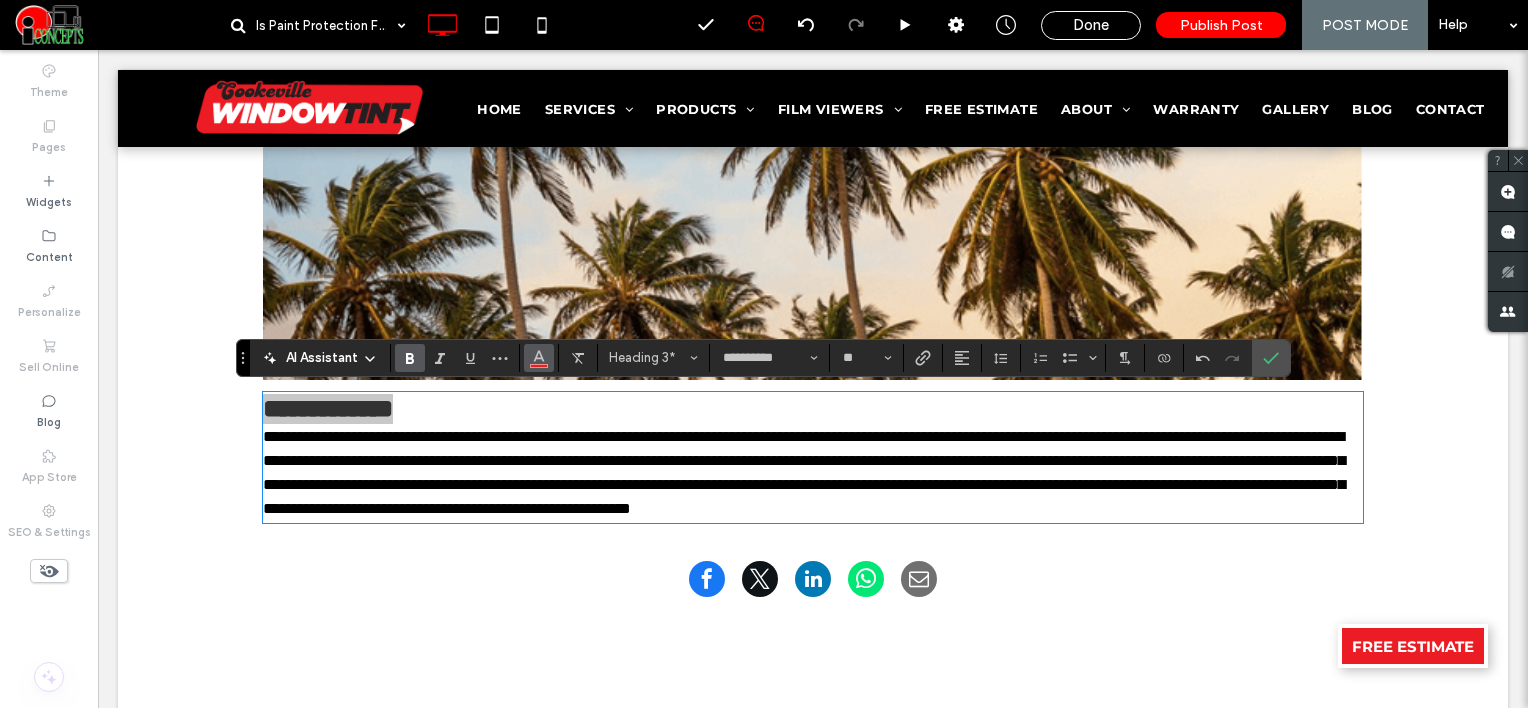 click 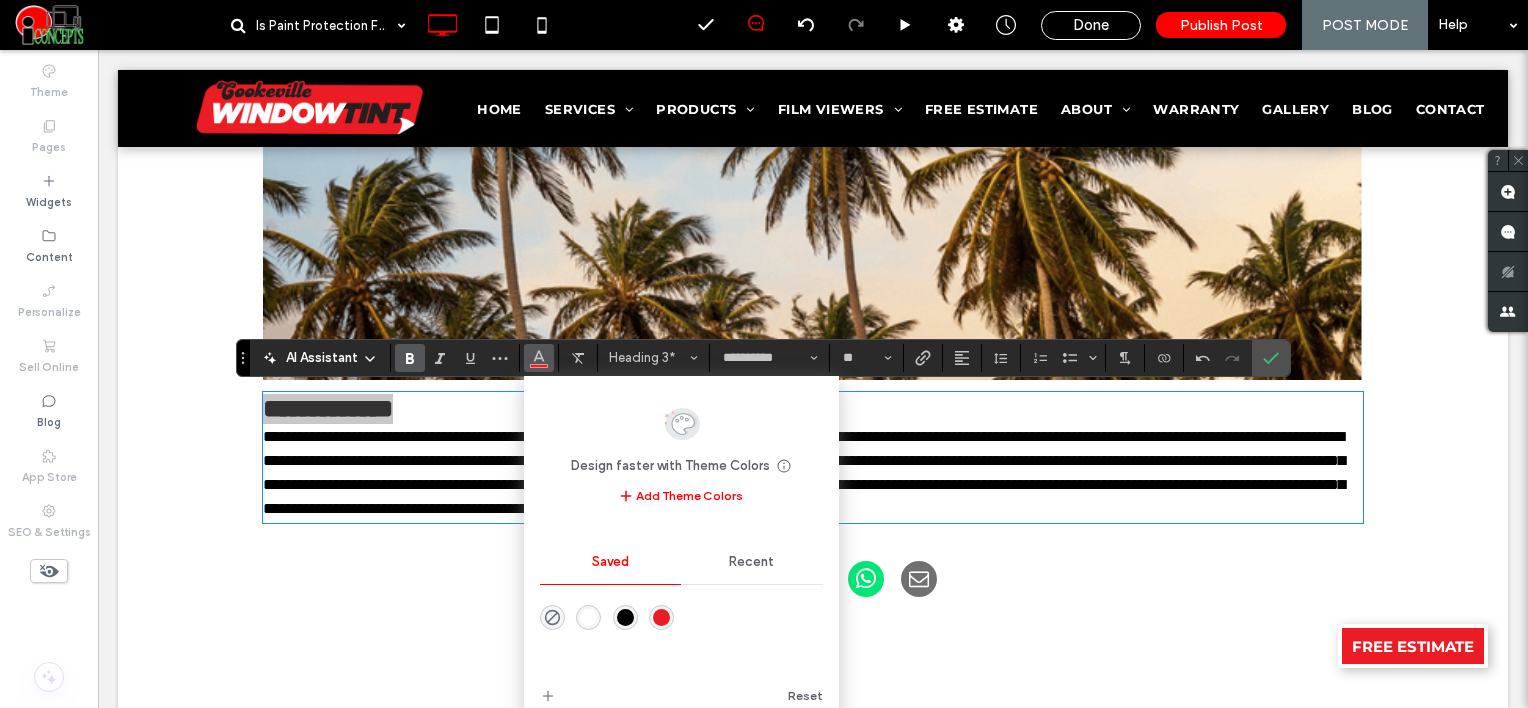 click at bounding box center (625, 617) 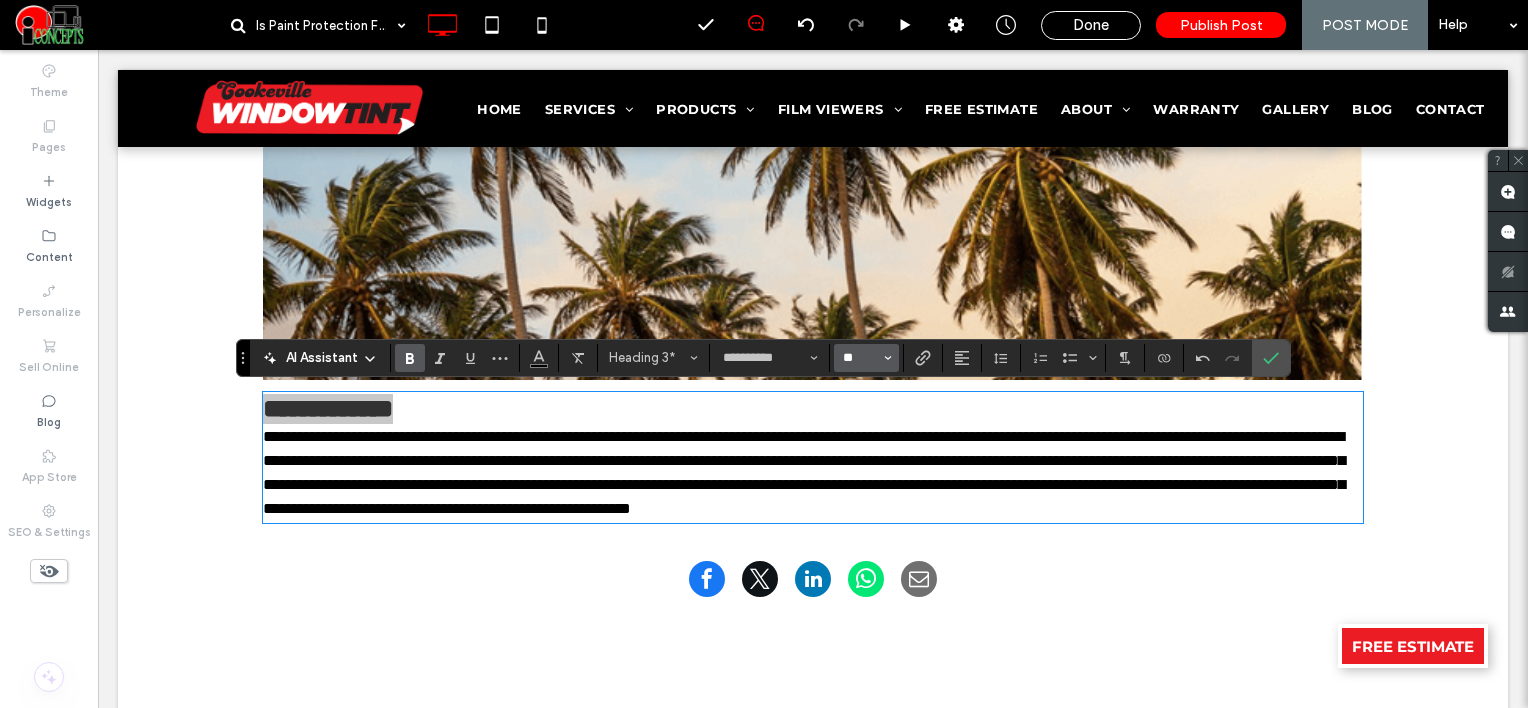 click on "**" at bounding box center (860, 358) 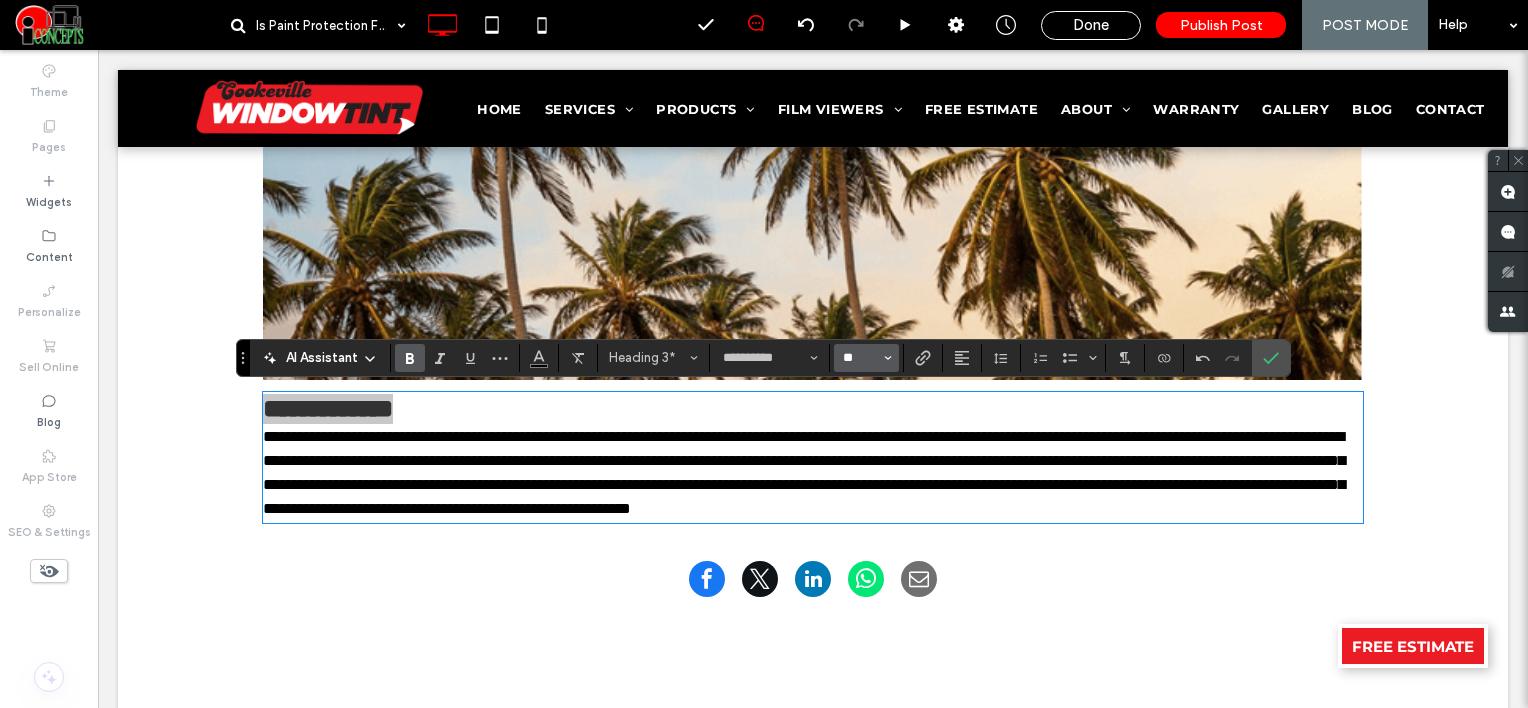 type on "**" 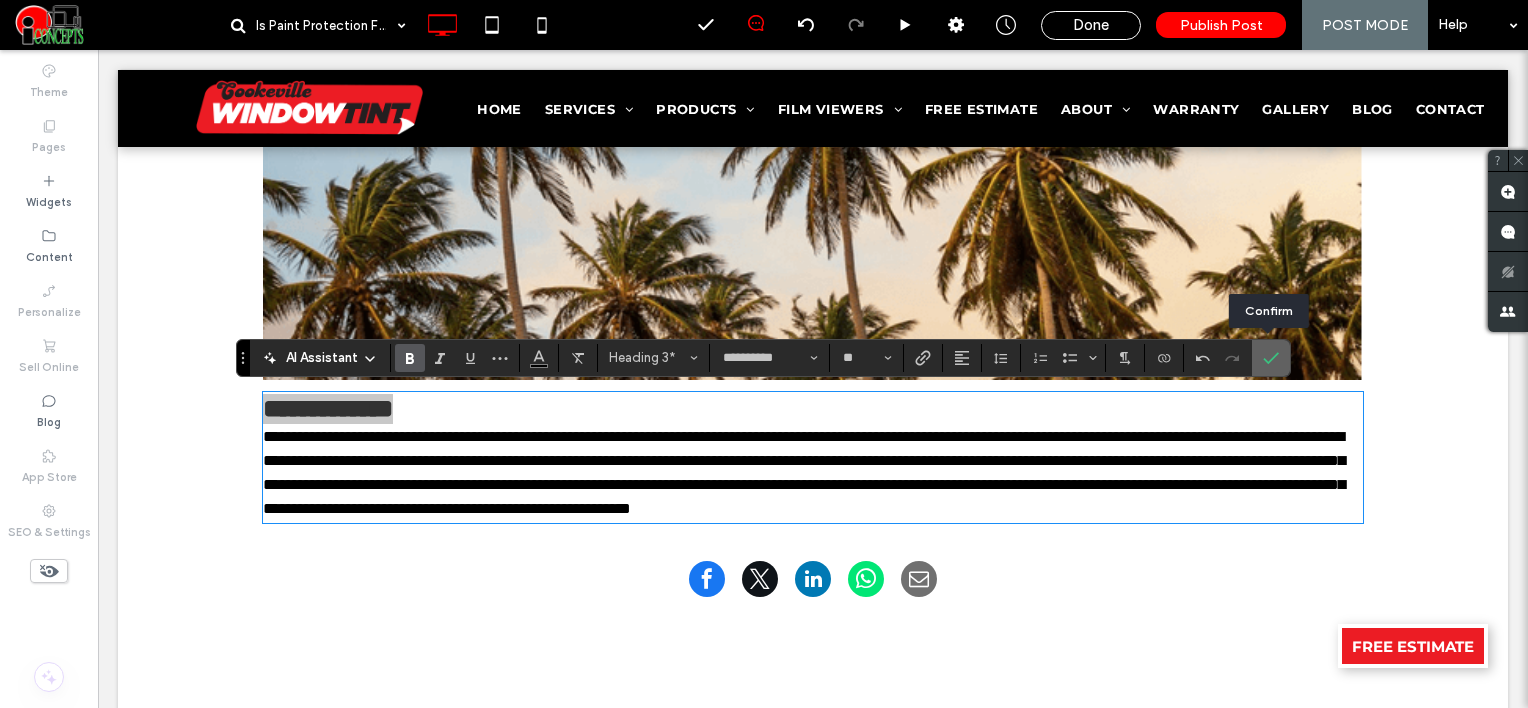 click 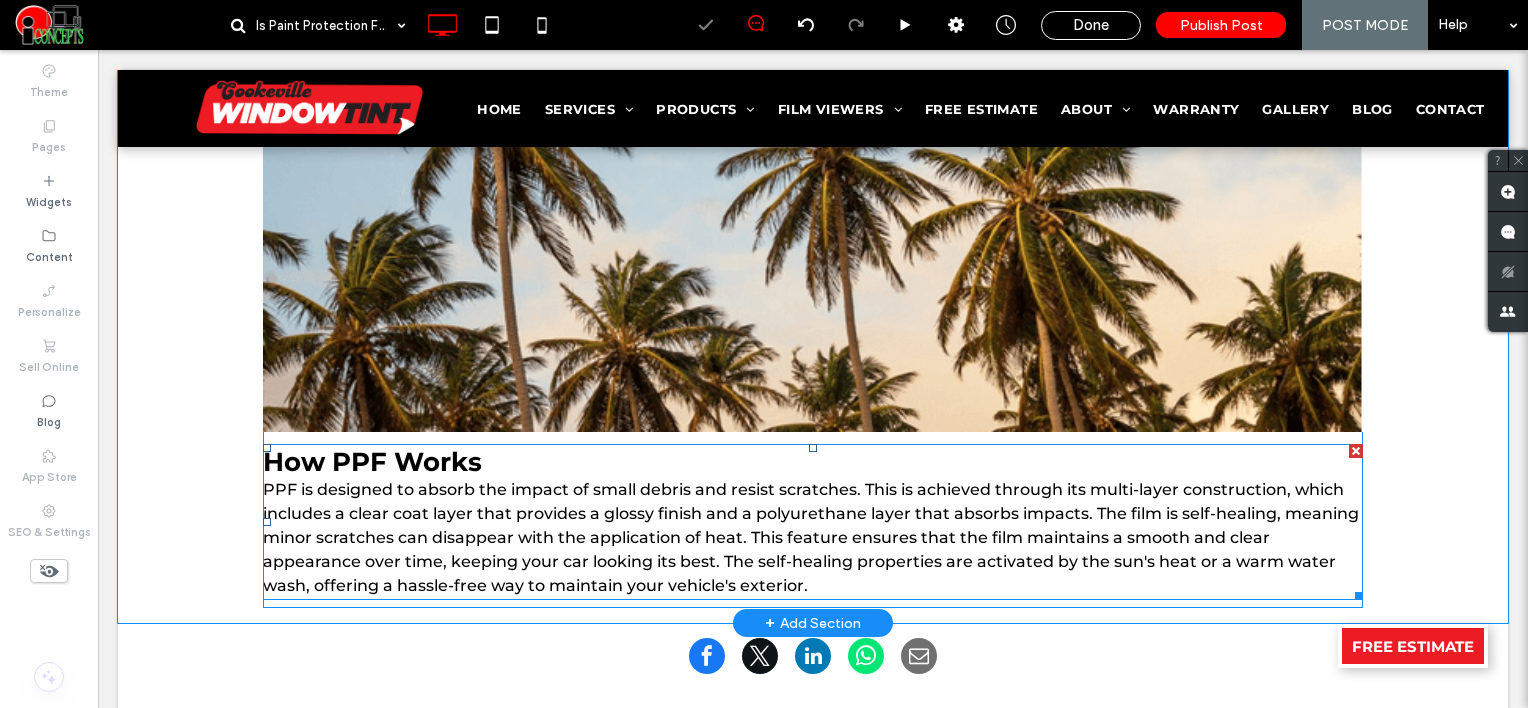 scroll, scrollTop: 652, scrollLeft: 0, axis: vertical 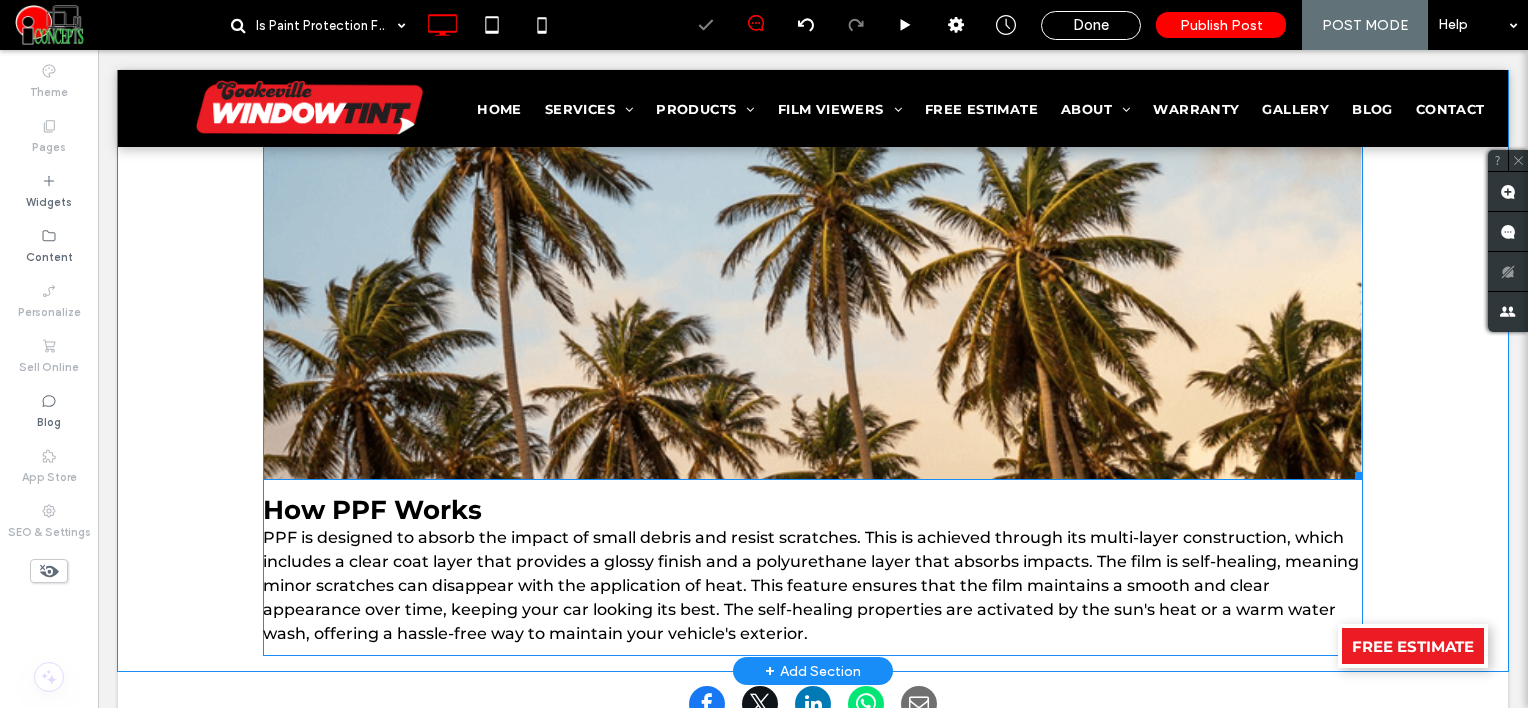 click at bounding box center (813, 284) 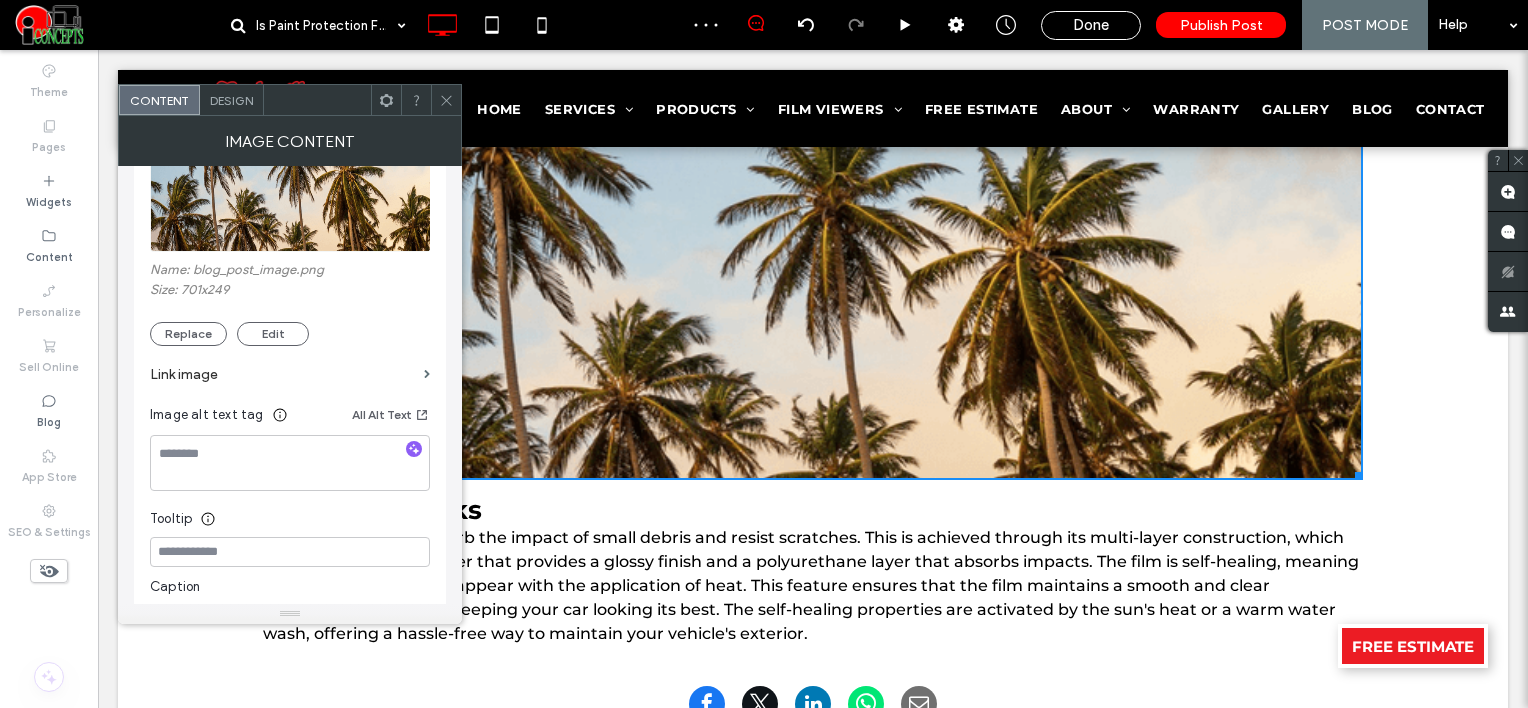 scroll, scrollTop: 300, scrollLeft: 0, axis: vertical 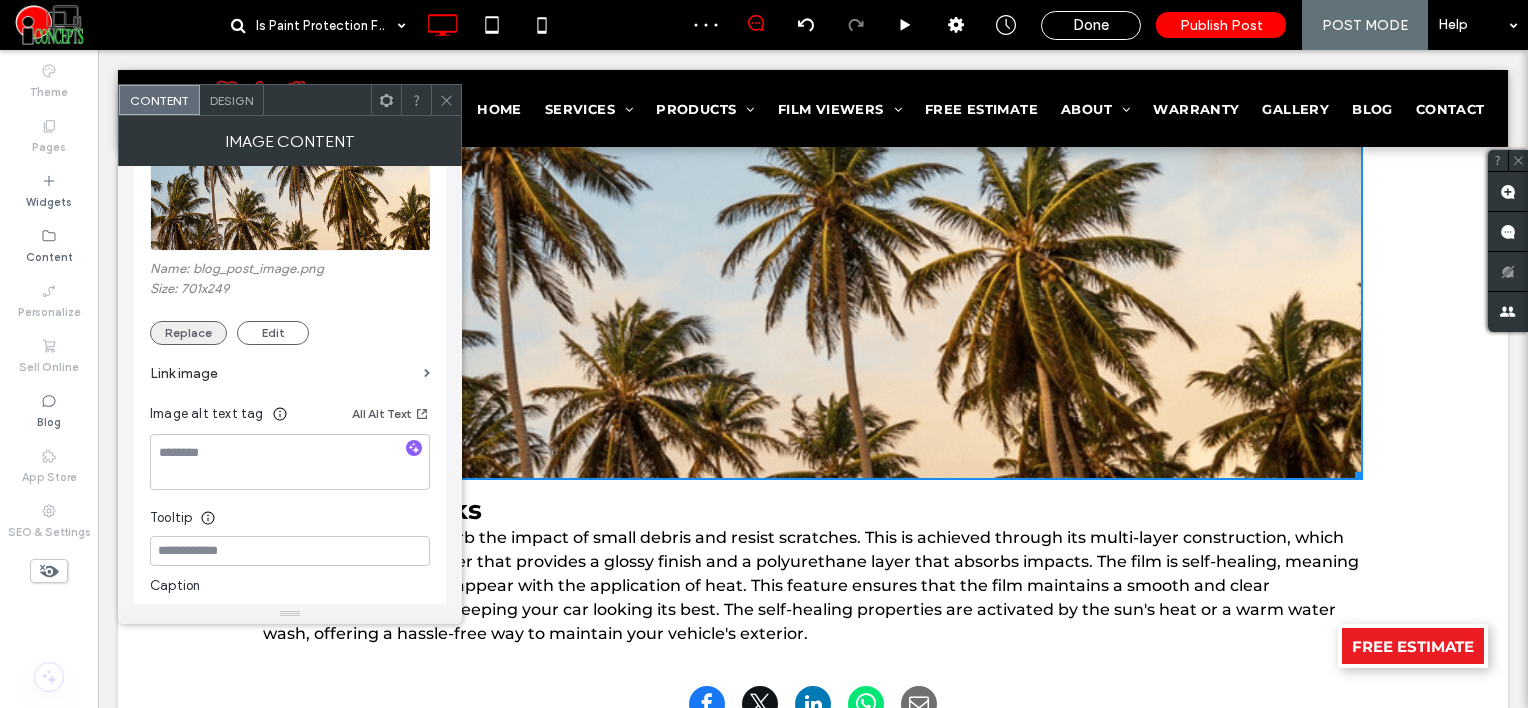 click on "Replace" at bounding box center [188, 333] 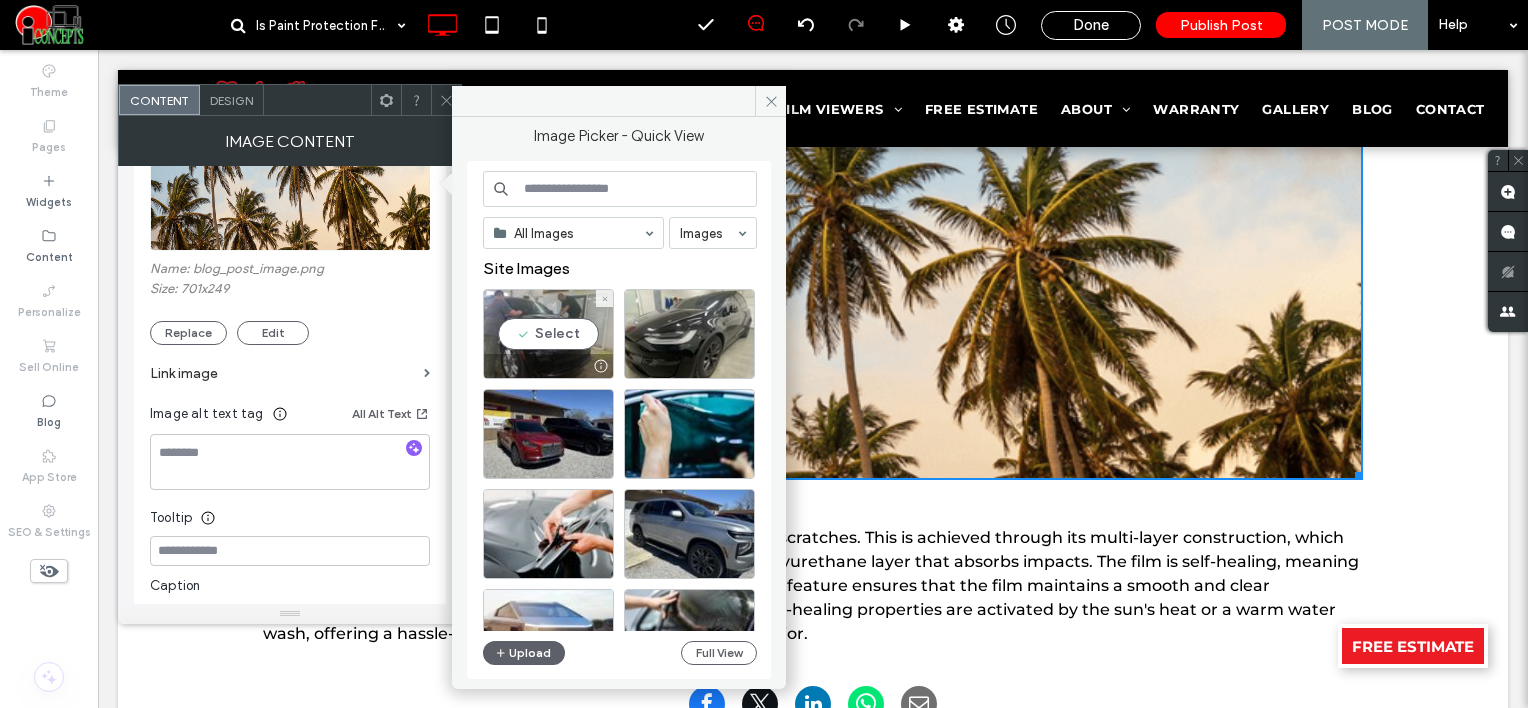 click on "Select" at bounding box center (548, 334) 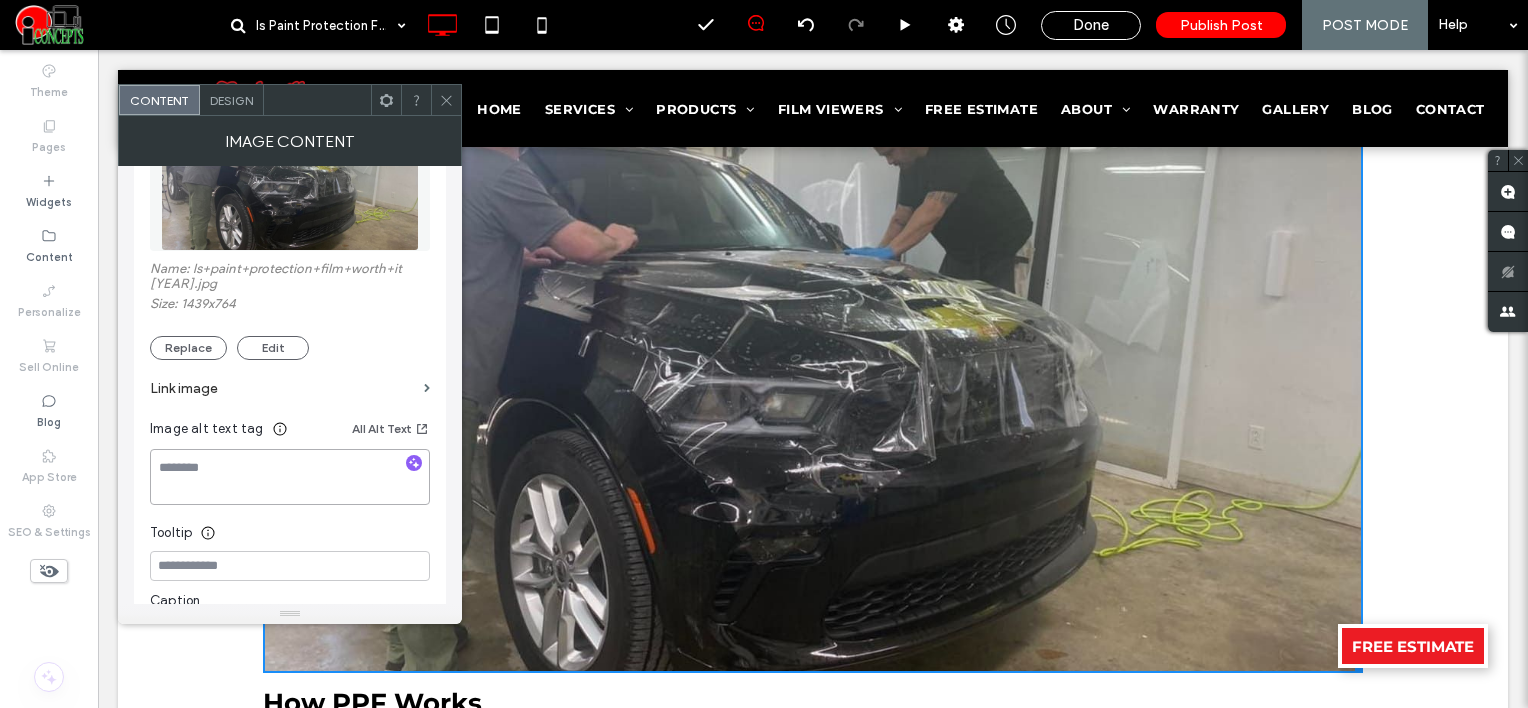 click at bounding box center (290, 477) 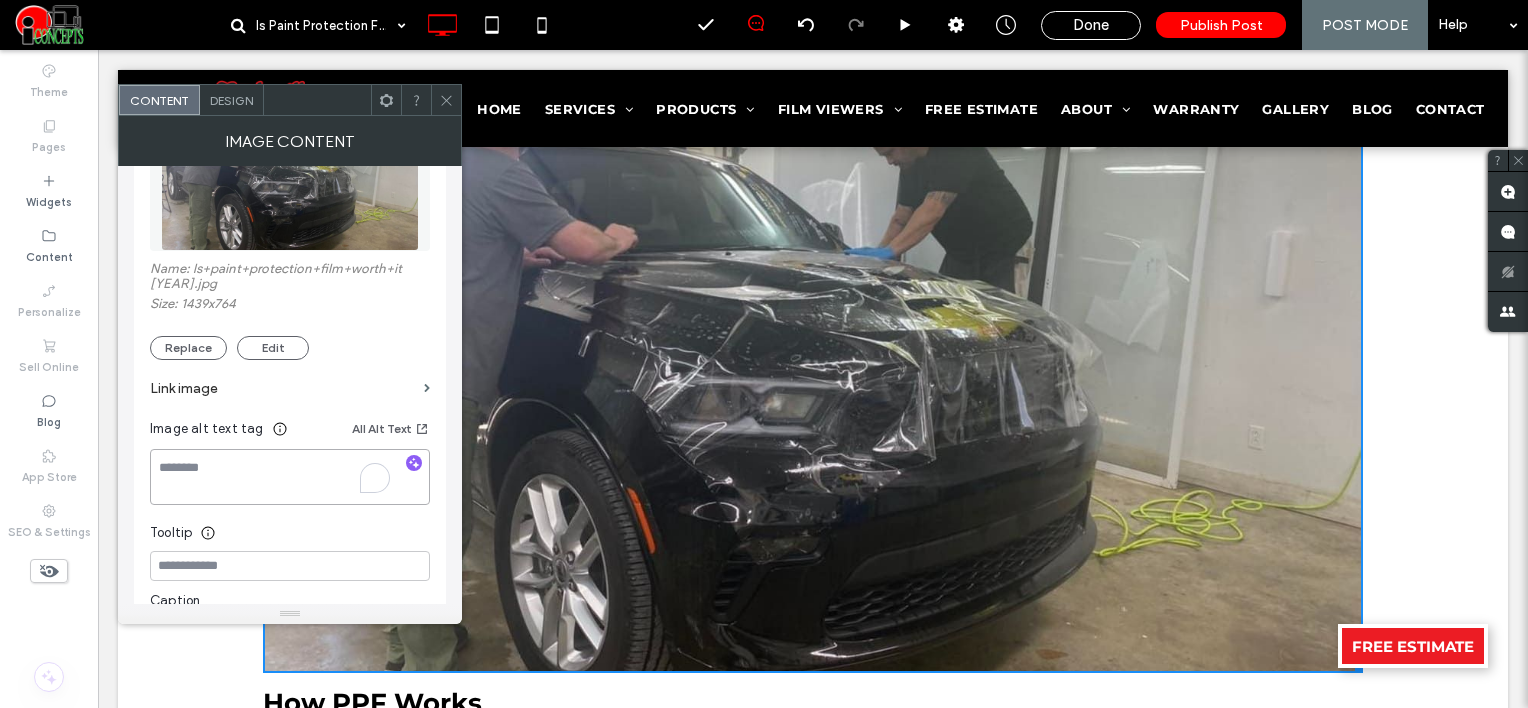 paste on "**********" 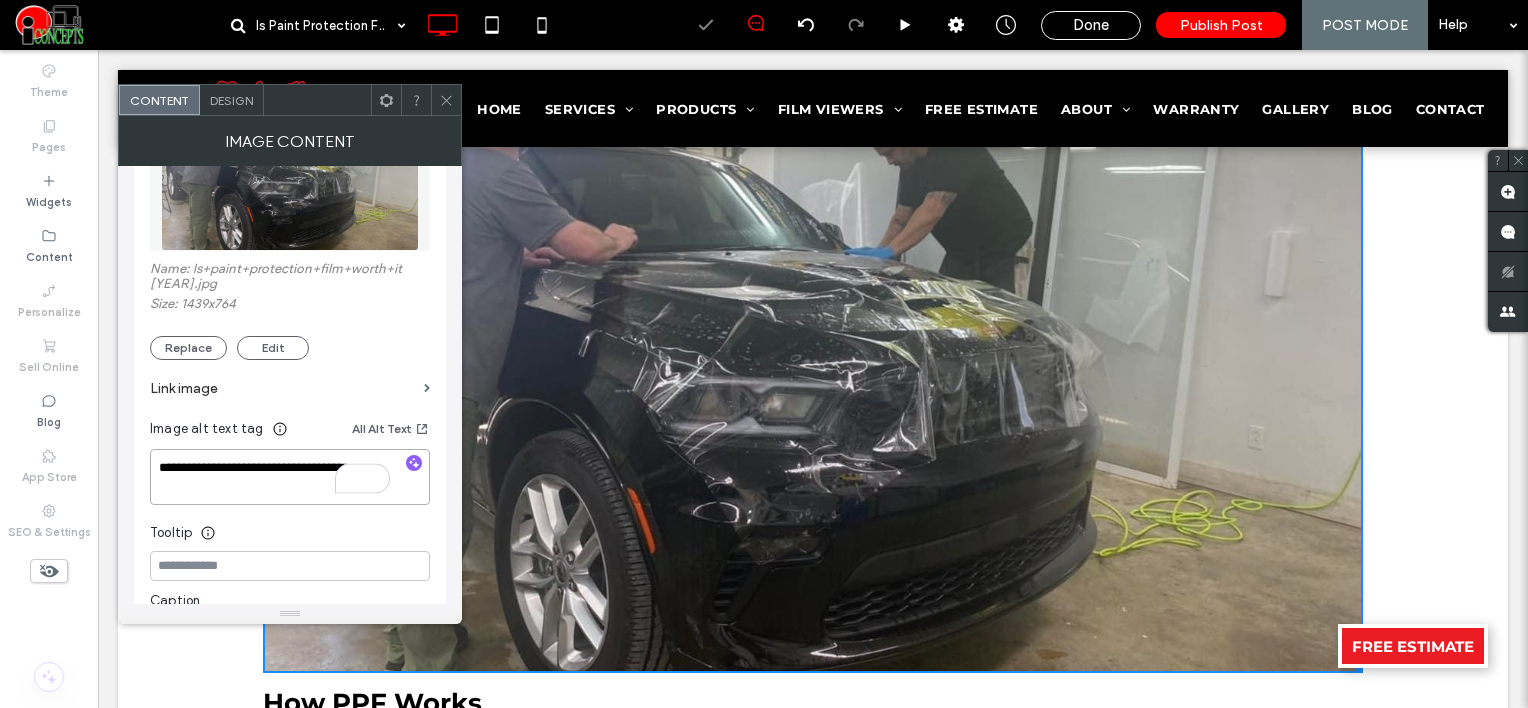 type on "**********" 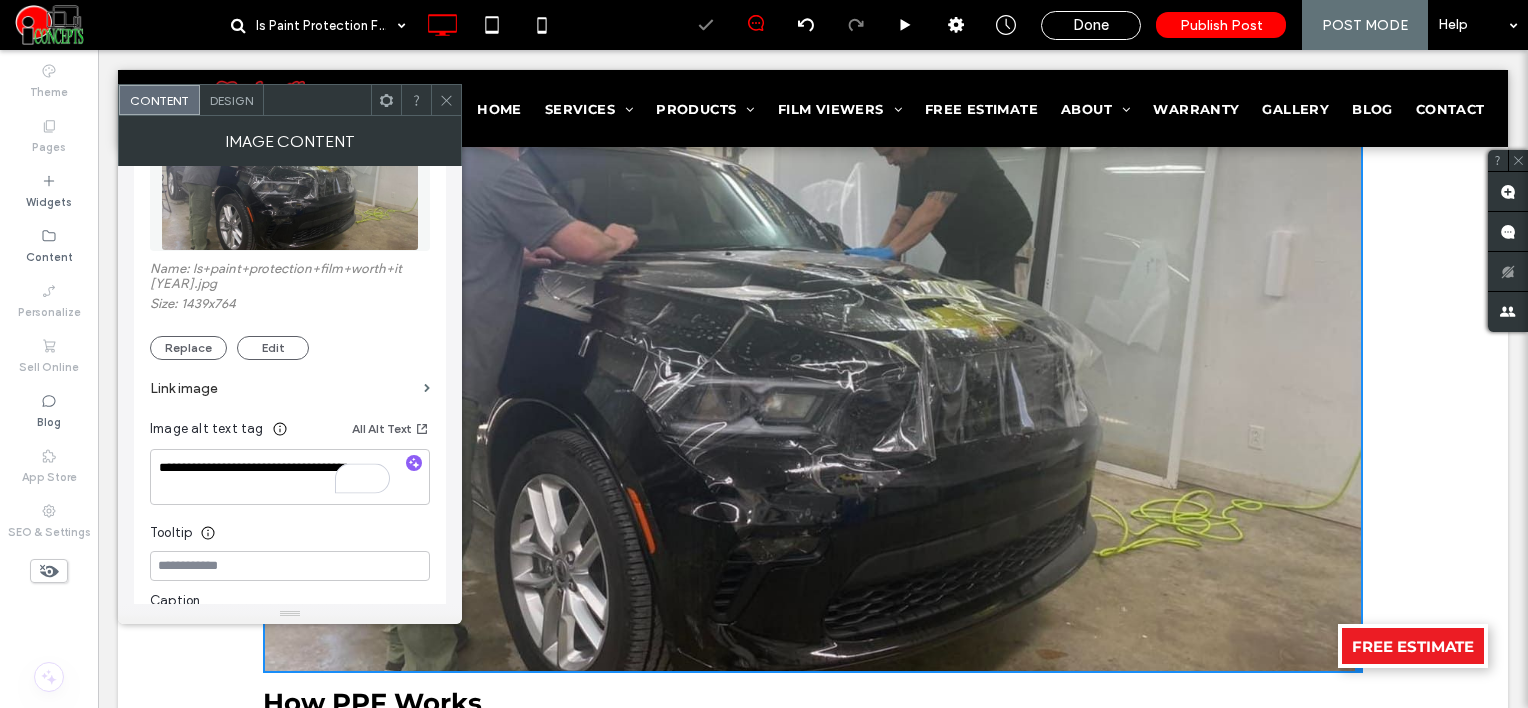 click on "Design" at bounding box center (231, 100) 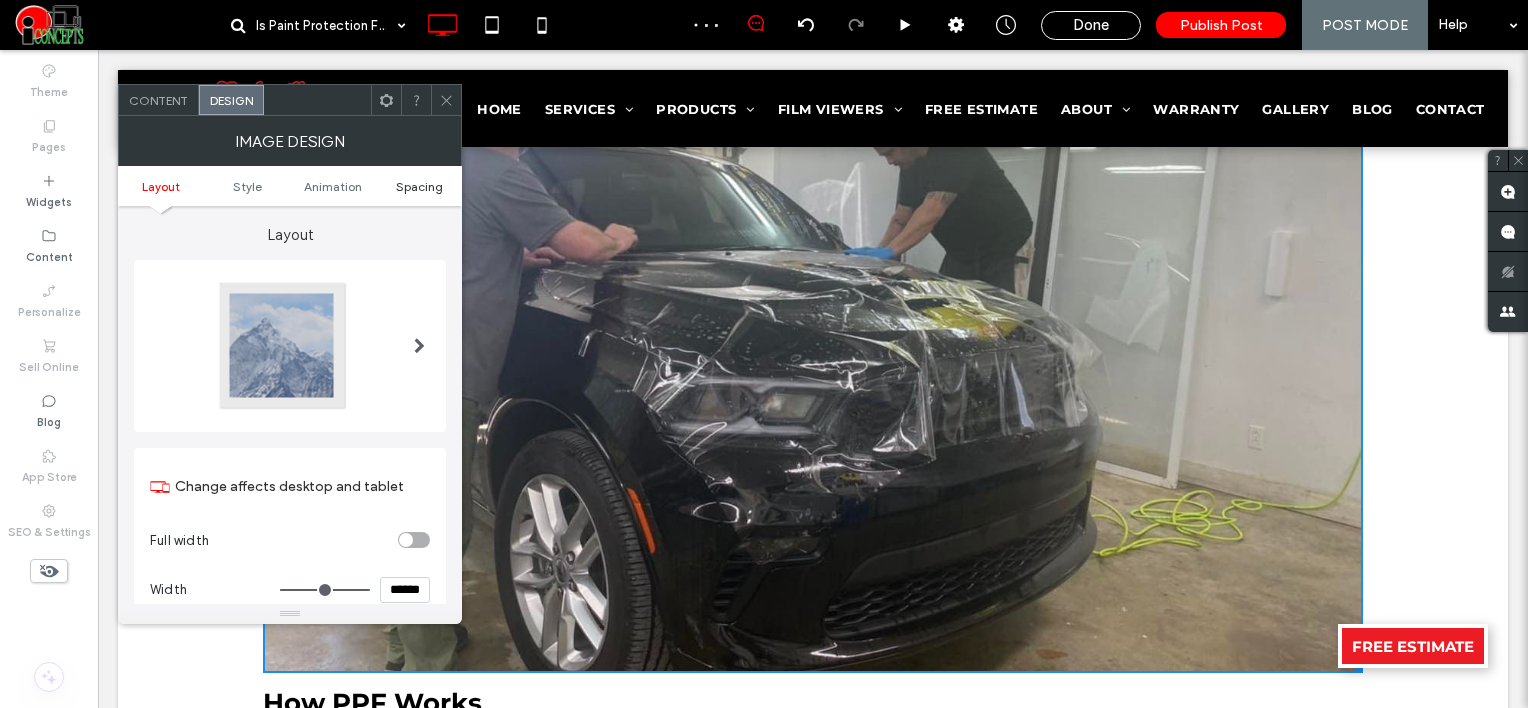 click on "Spacing" at bounding box center [419, 186] 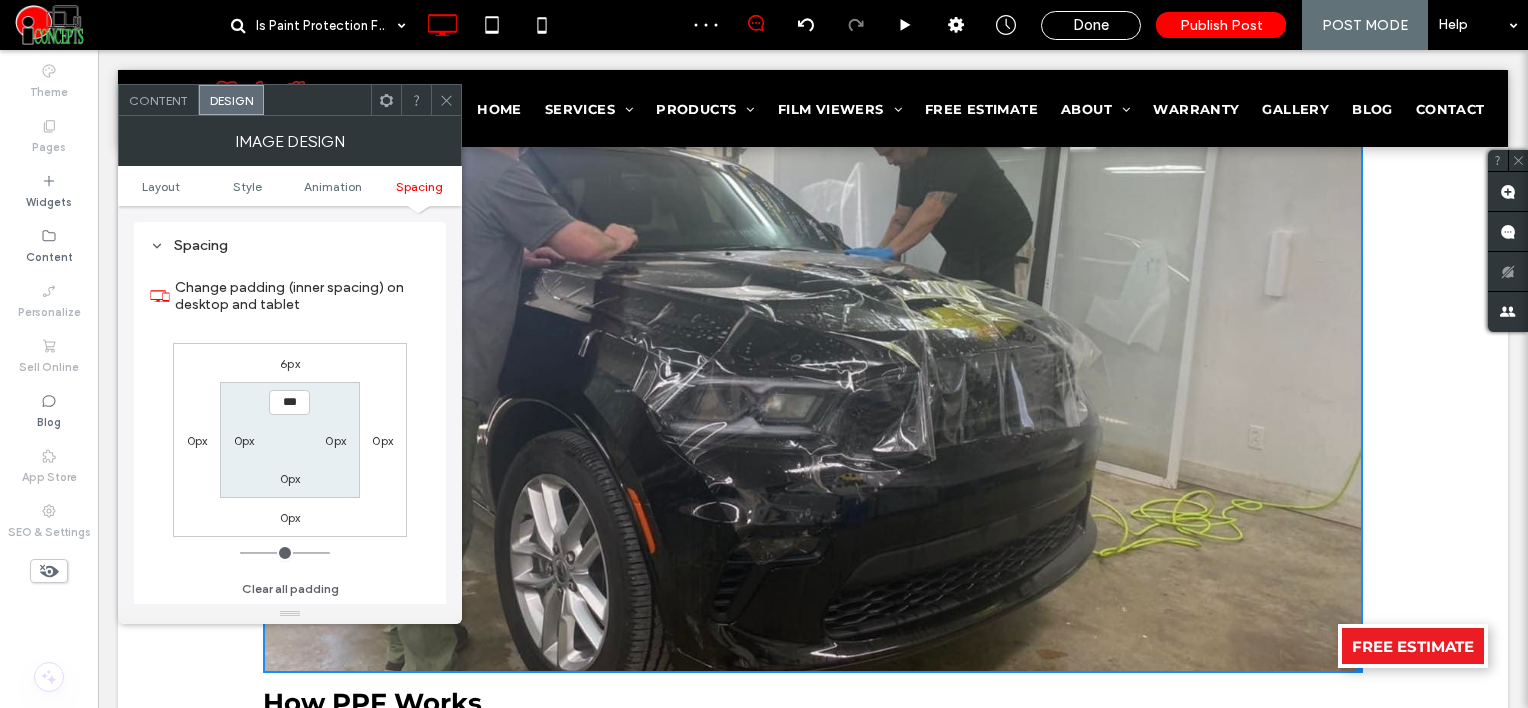 scroll, scrollTop: 1006, scrollLeft: 0, axis: vertical 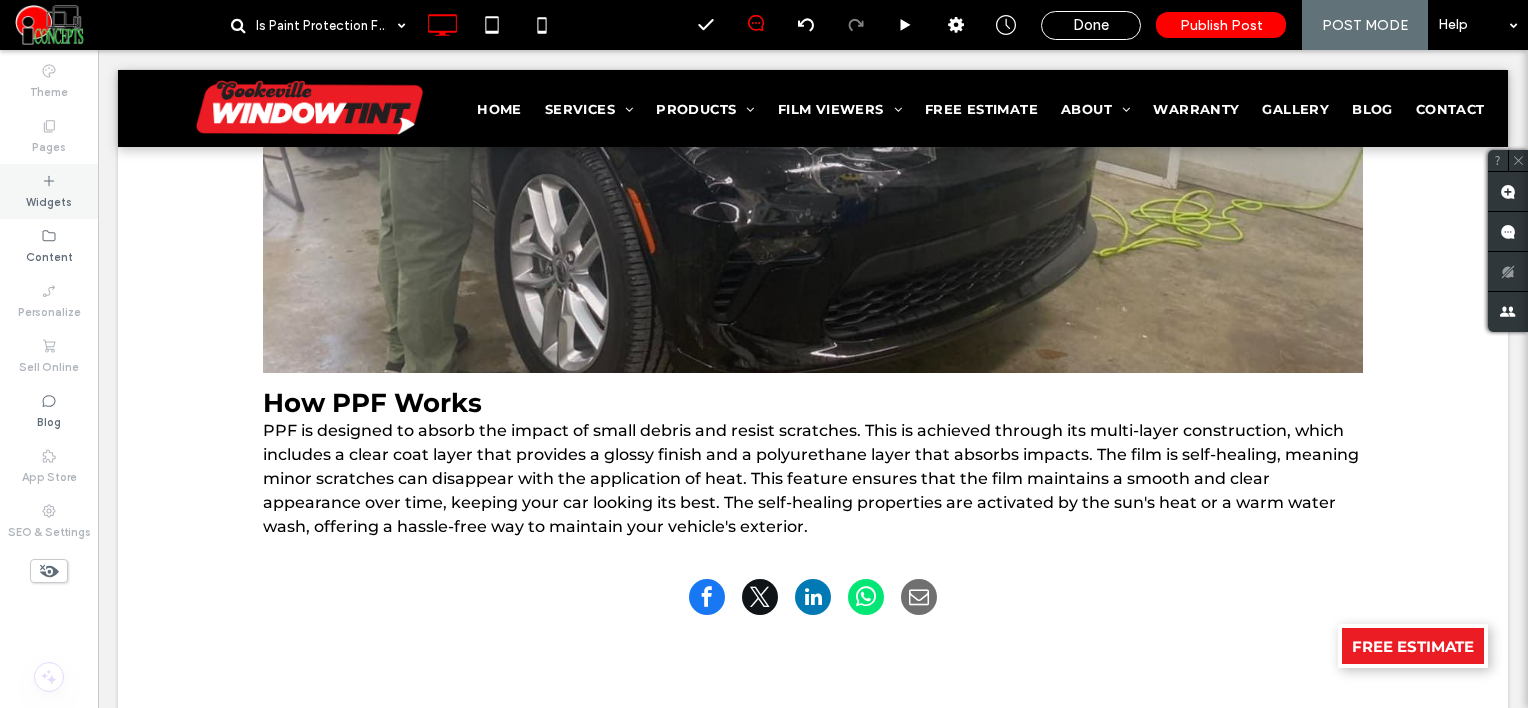 click on "Widgets" at bounding box center (49, 191) 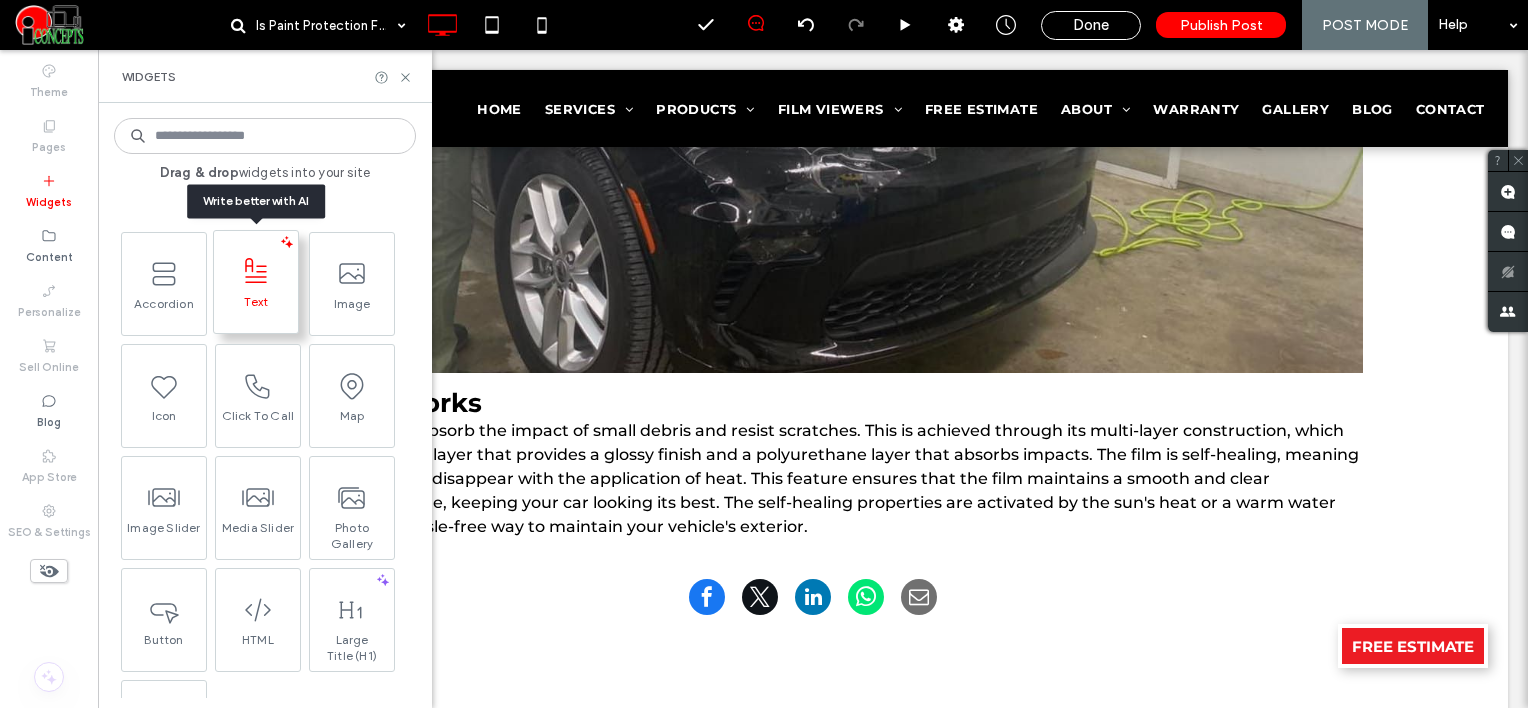 click on "Text" at bounding box center [256, 308] 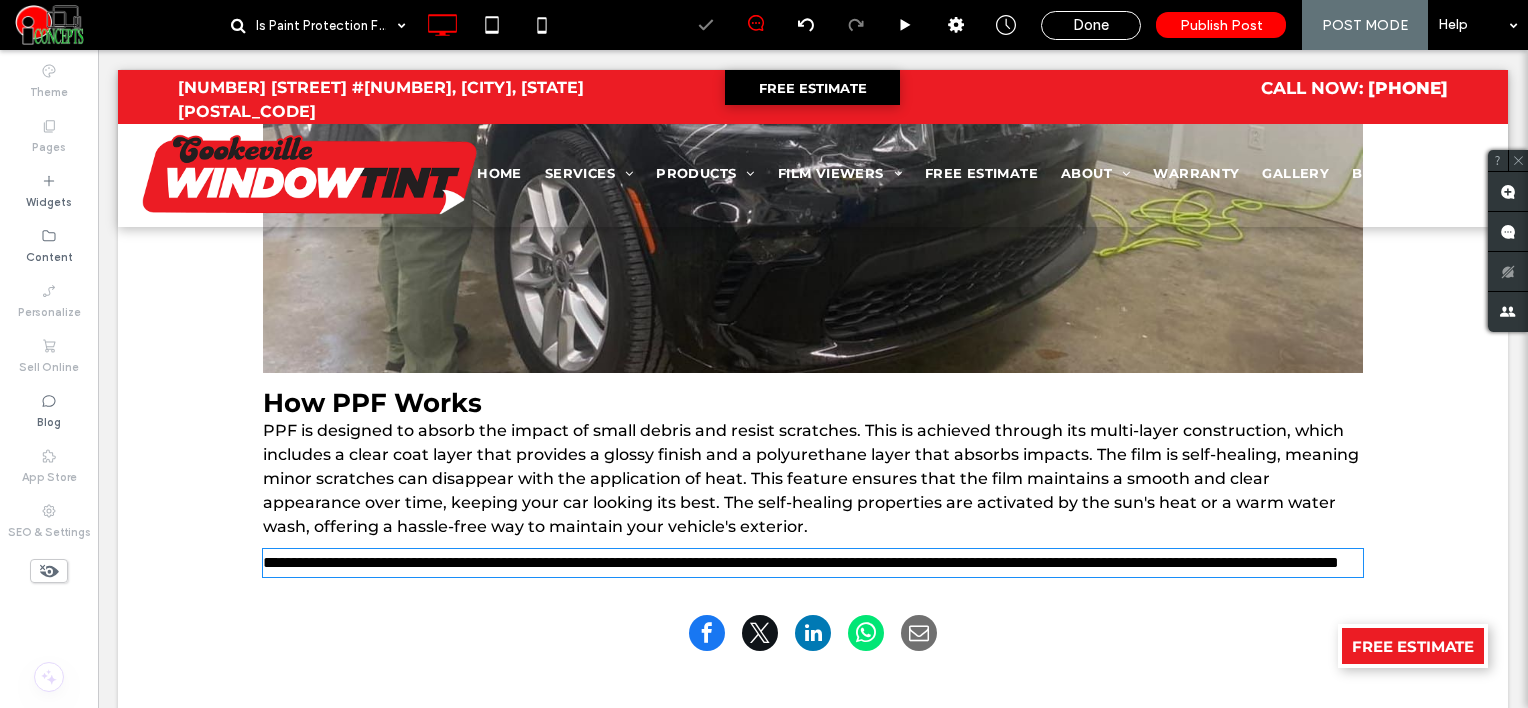 type on "**********" 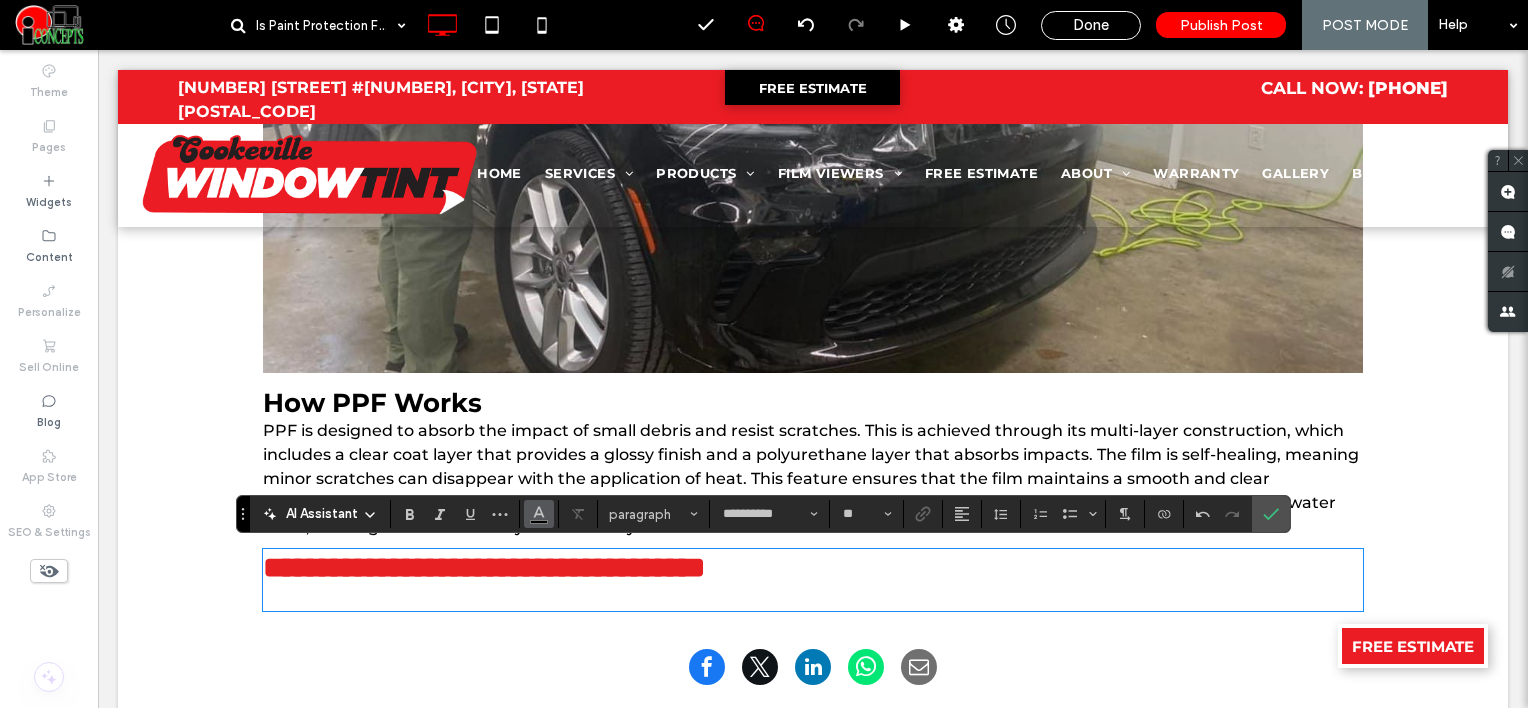type on "**" 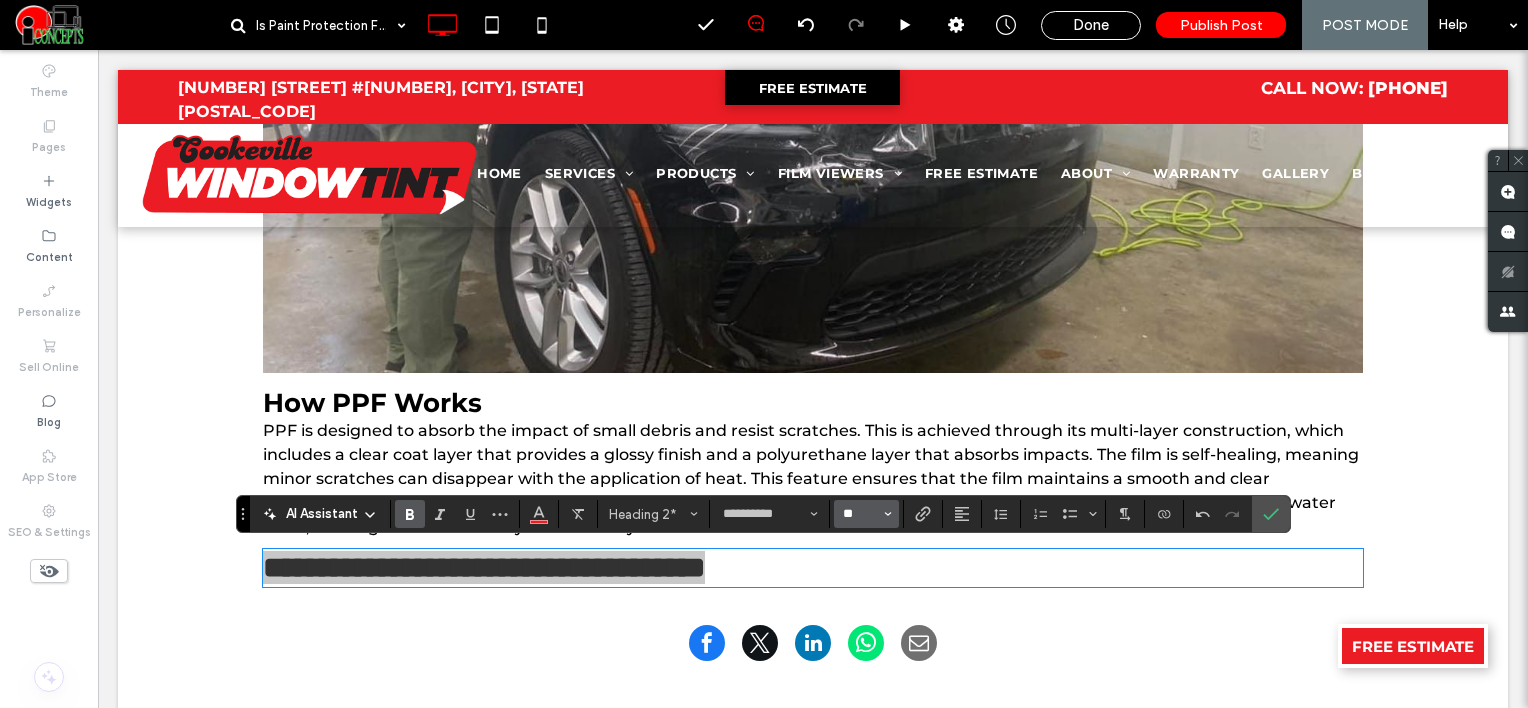 click on "**" at bounding box center [860, 514] 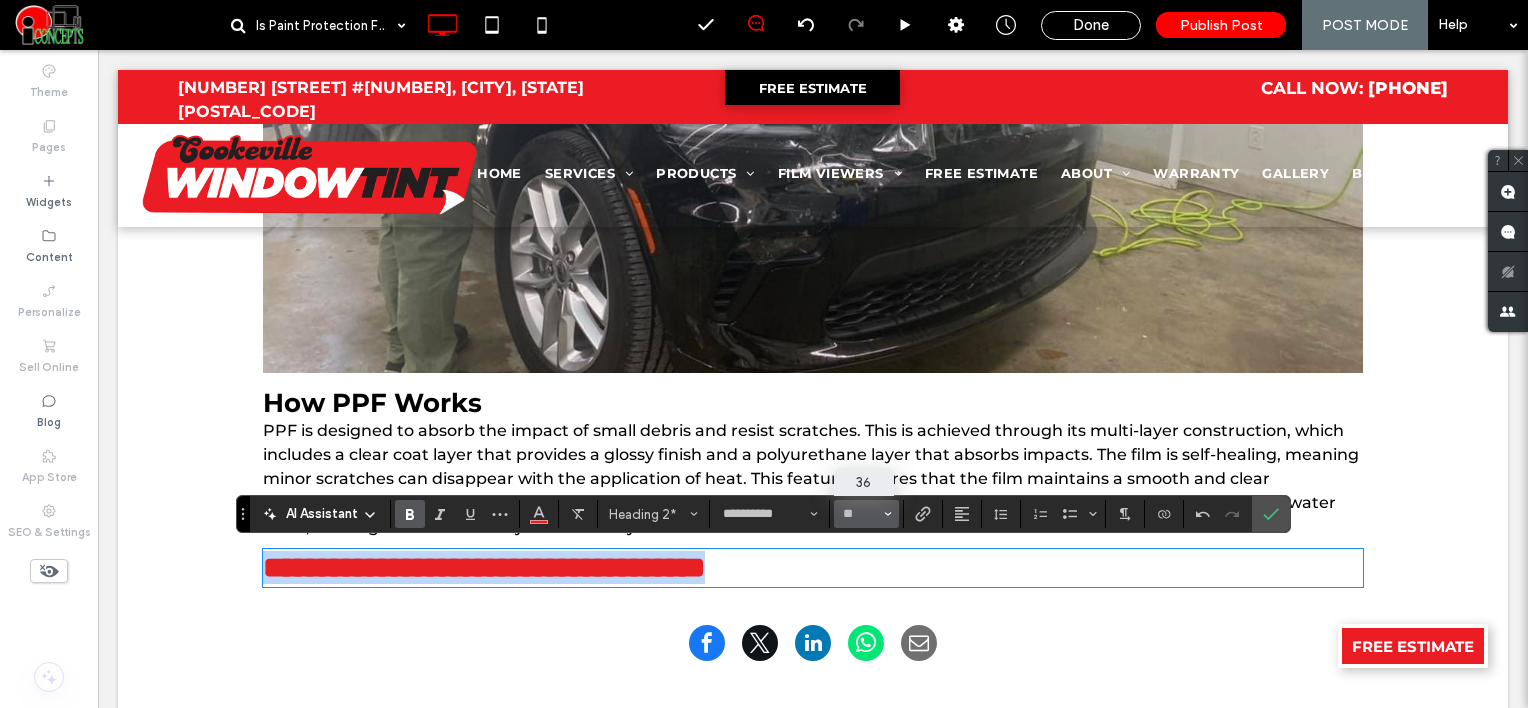 type on "**" 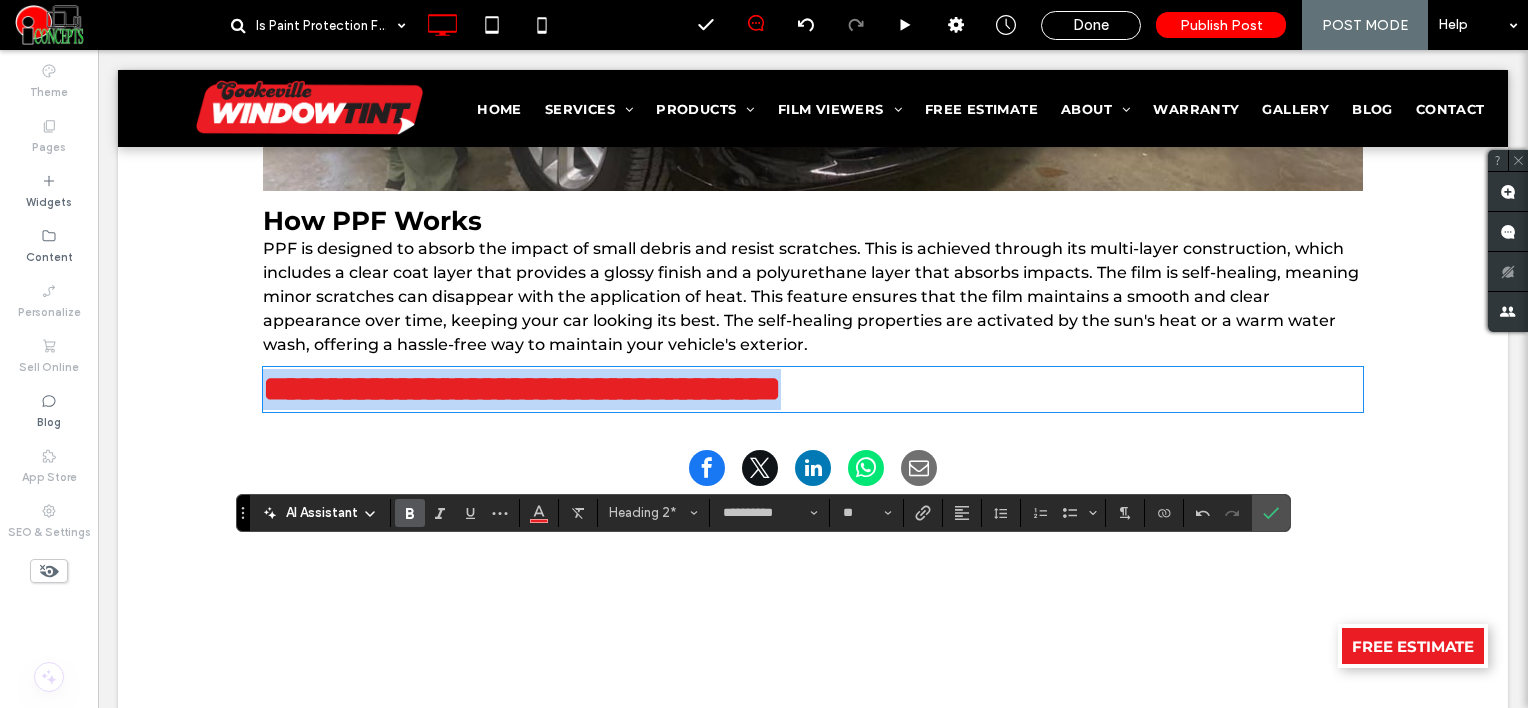scroll, scrollTop: 1152, scrollLeft: 0, axis: vertical 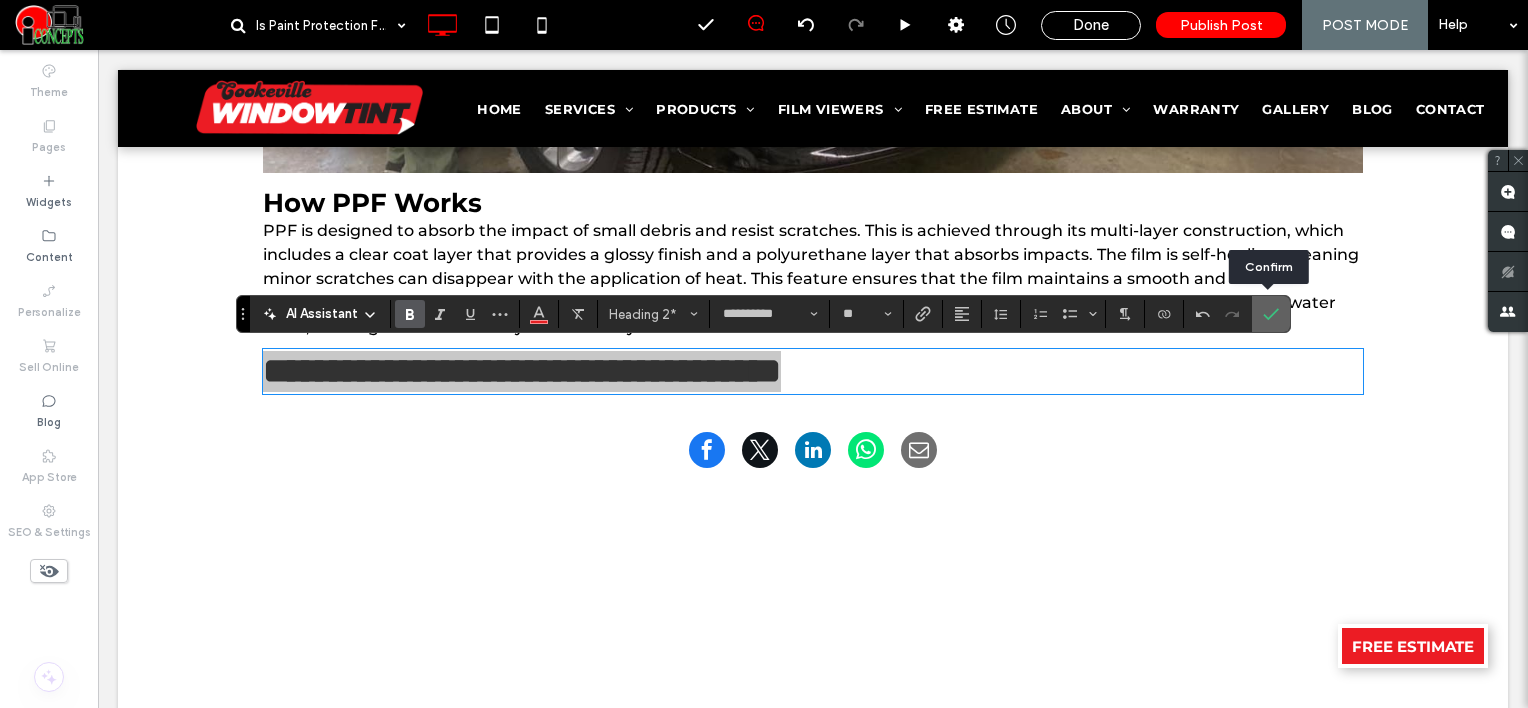 drag, startPoint x: 1274, startPoint y: 312, endPoint x: 1165, endPoint y: 260, distance: 120.76837 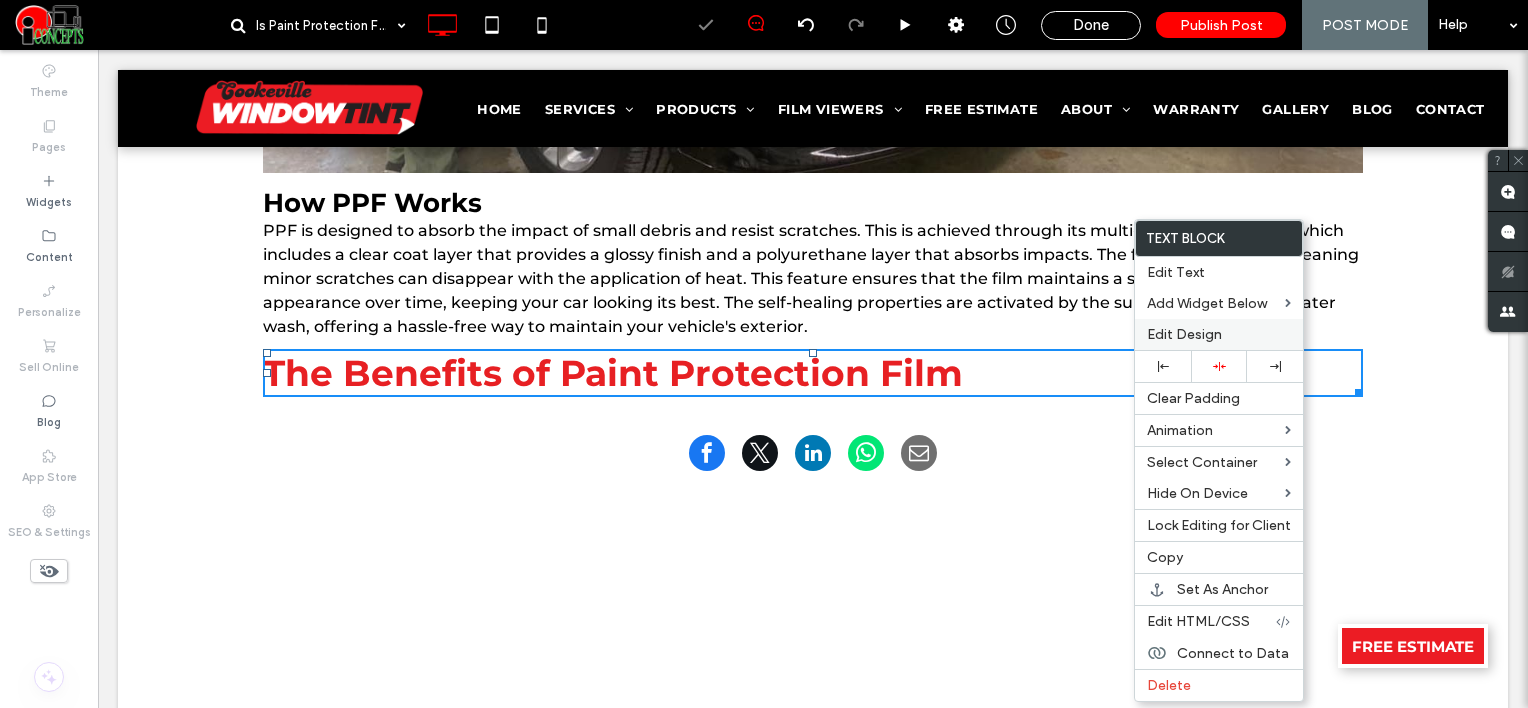 click on "Edit Design" at bounding box center (1184, 334) 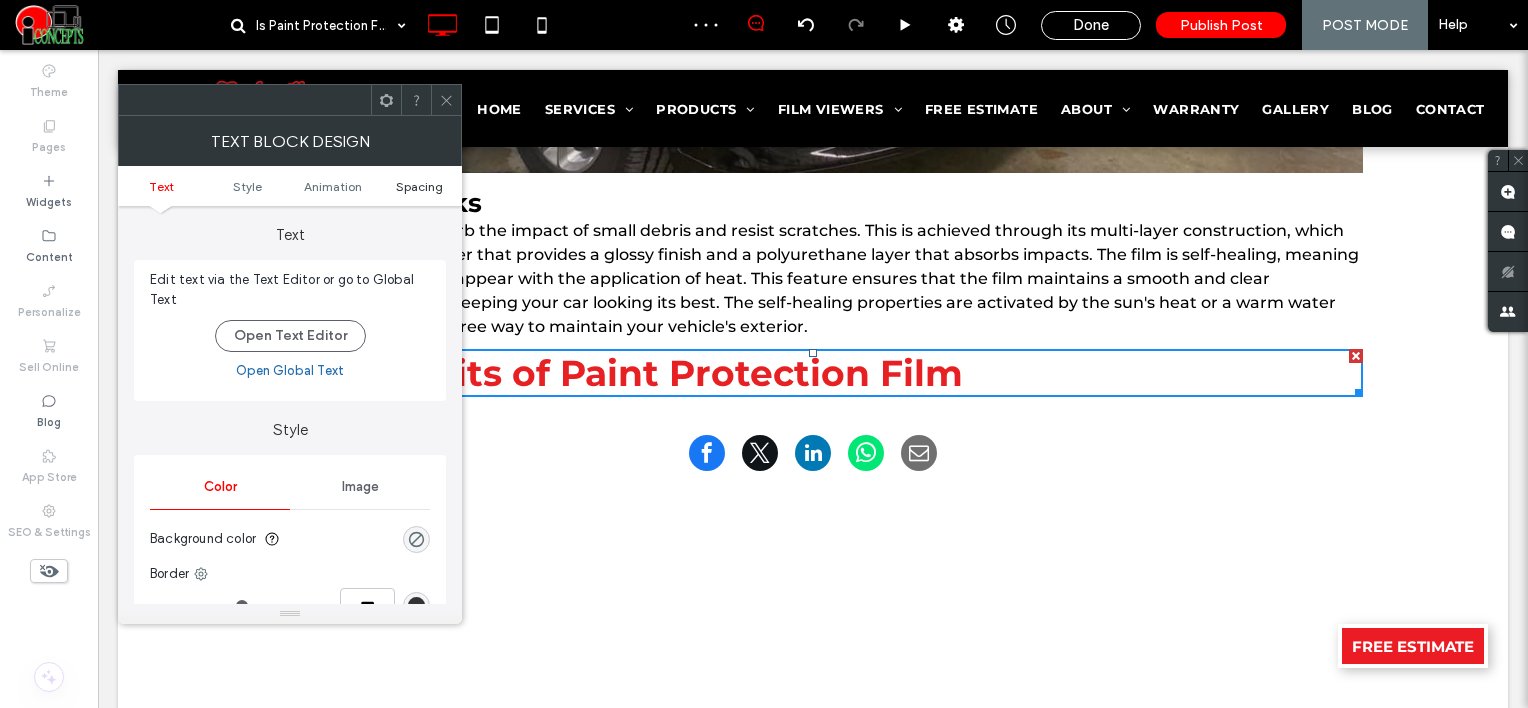 click on "Spacing" at bounding box center (419, 186) 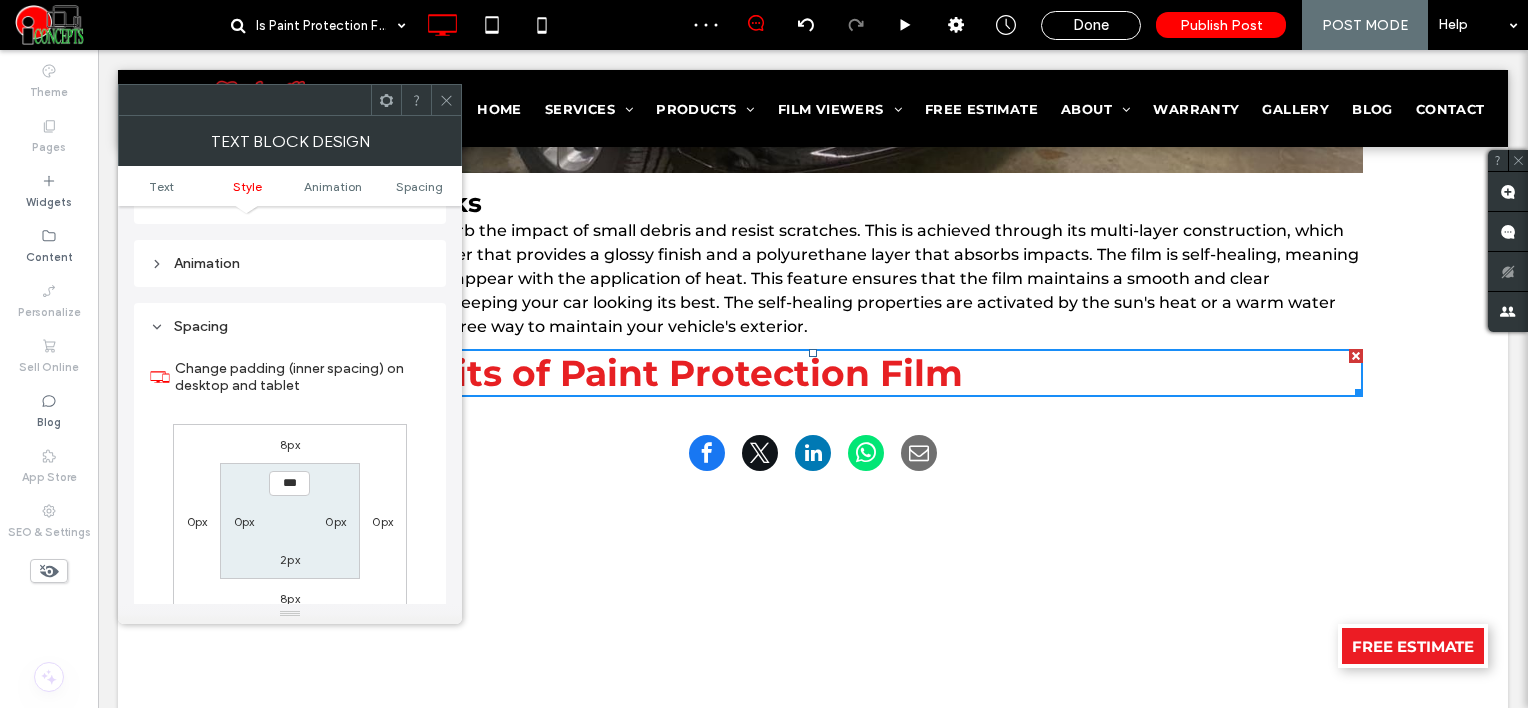 scroll, scrollTop: 572, scrollLeft: 0, axis: vertical 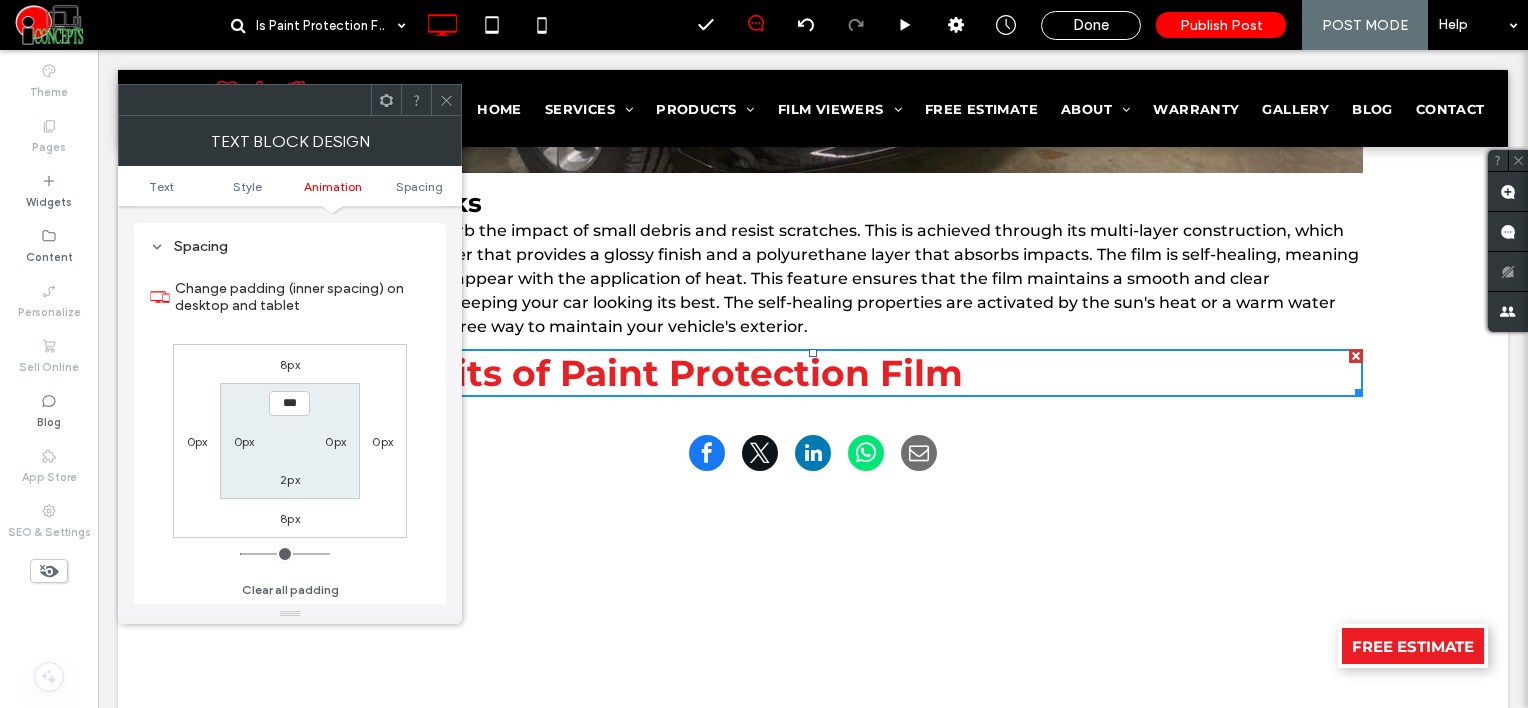 click on "8px" at bounding box center [290, 364] 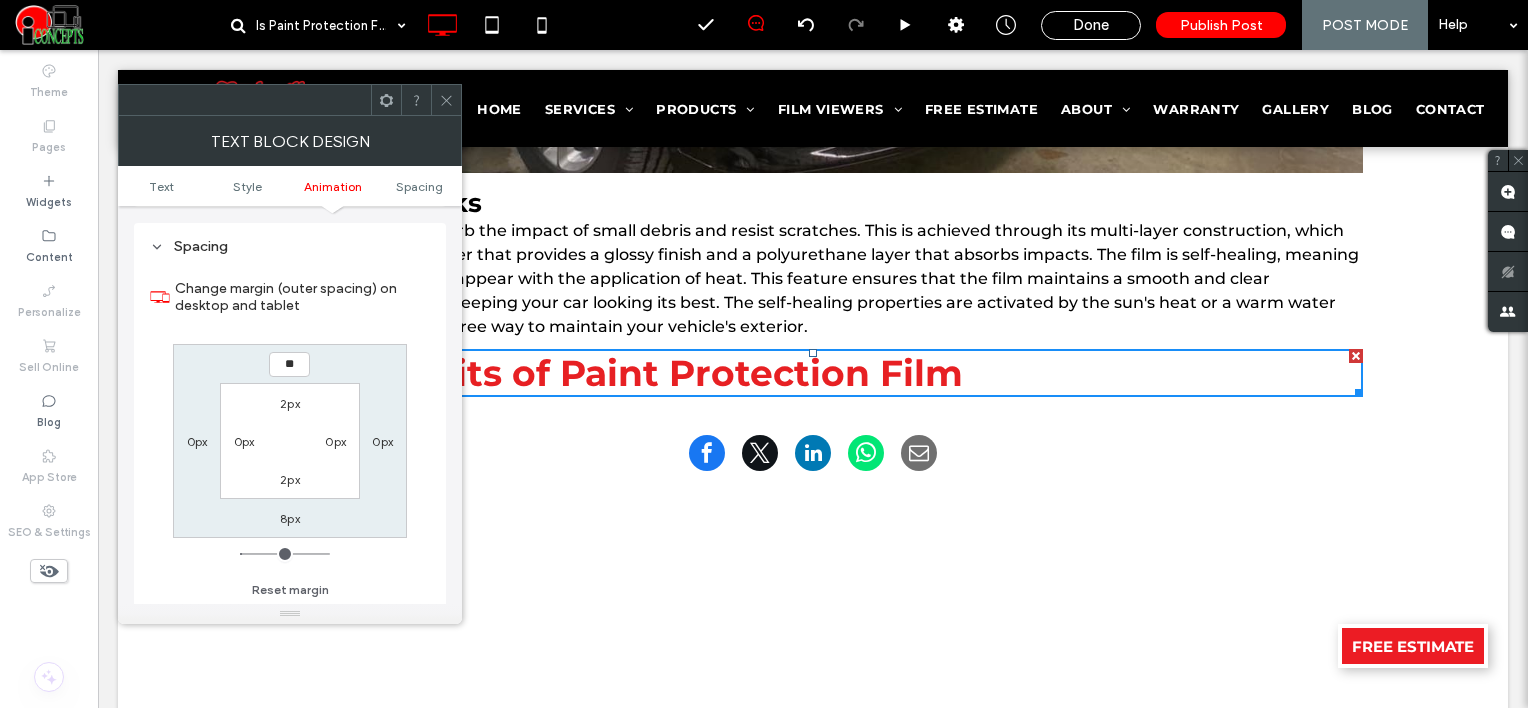 type on "**" 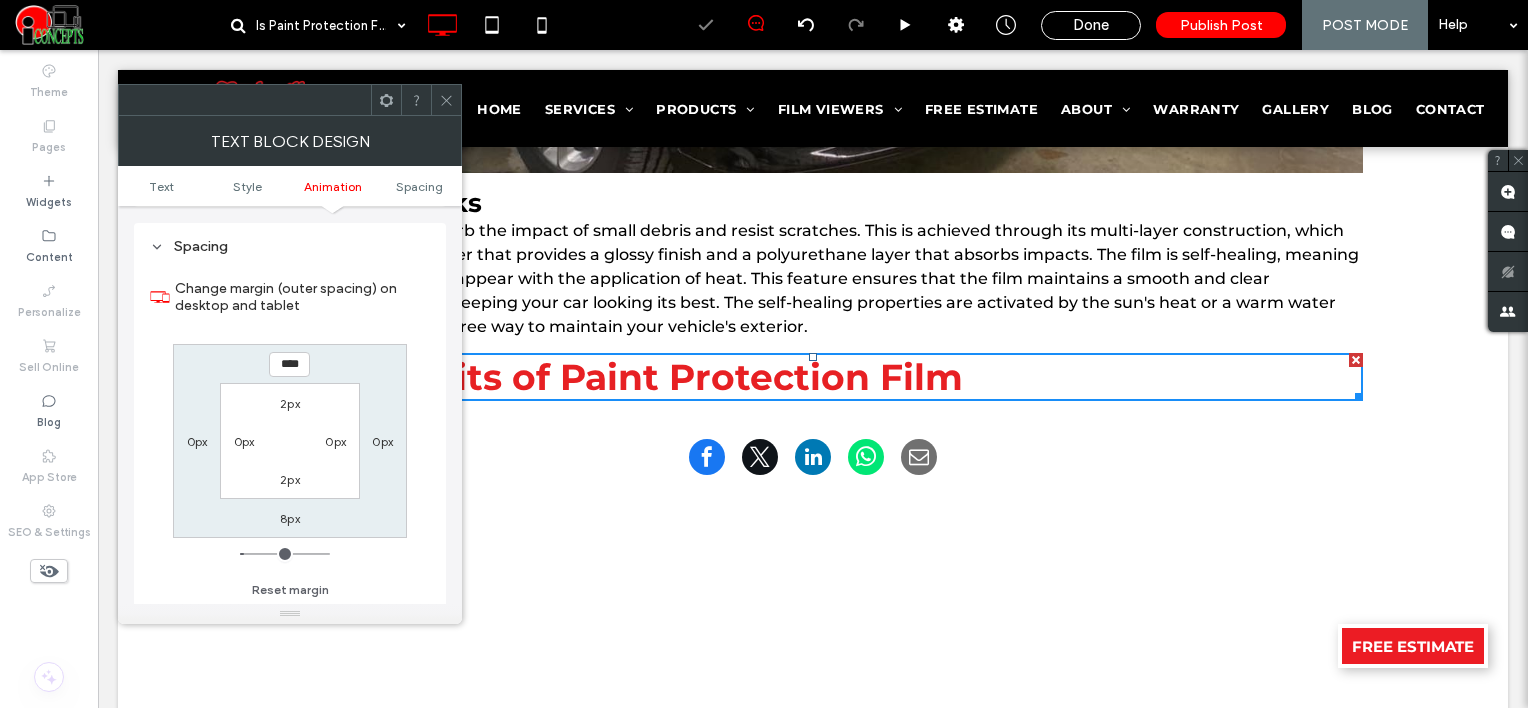 click 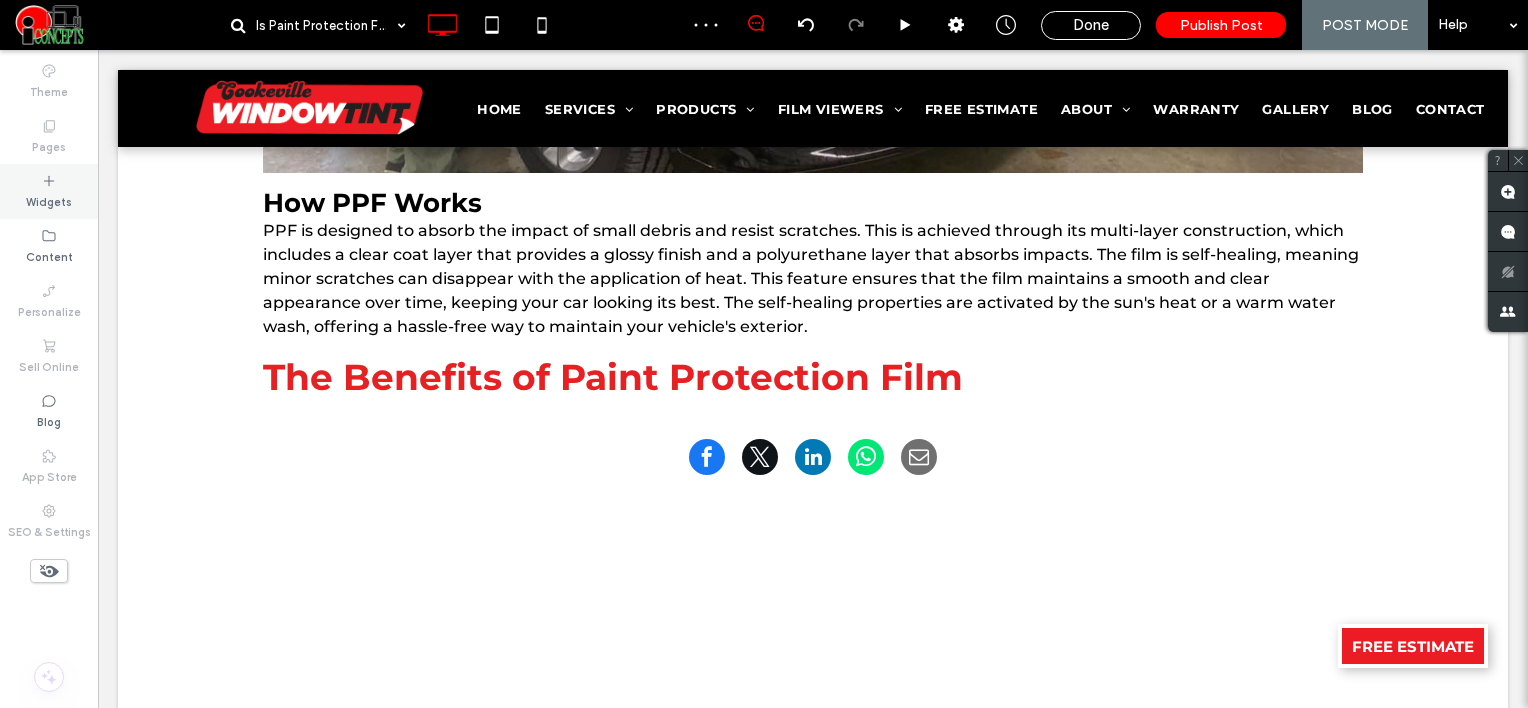 click on "Widgets" at bounding box center (49, 200) 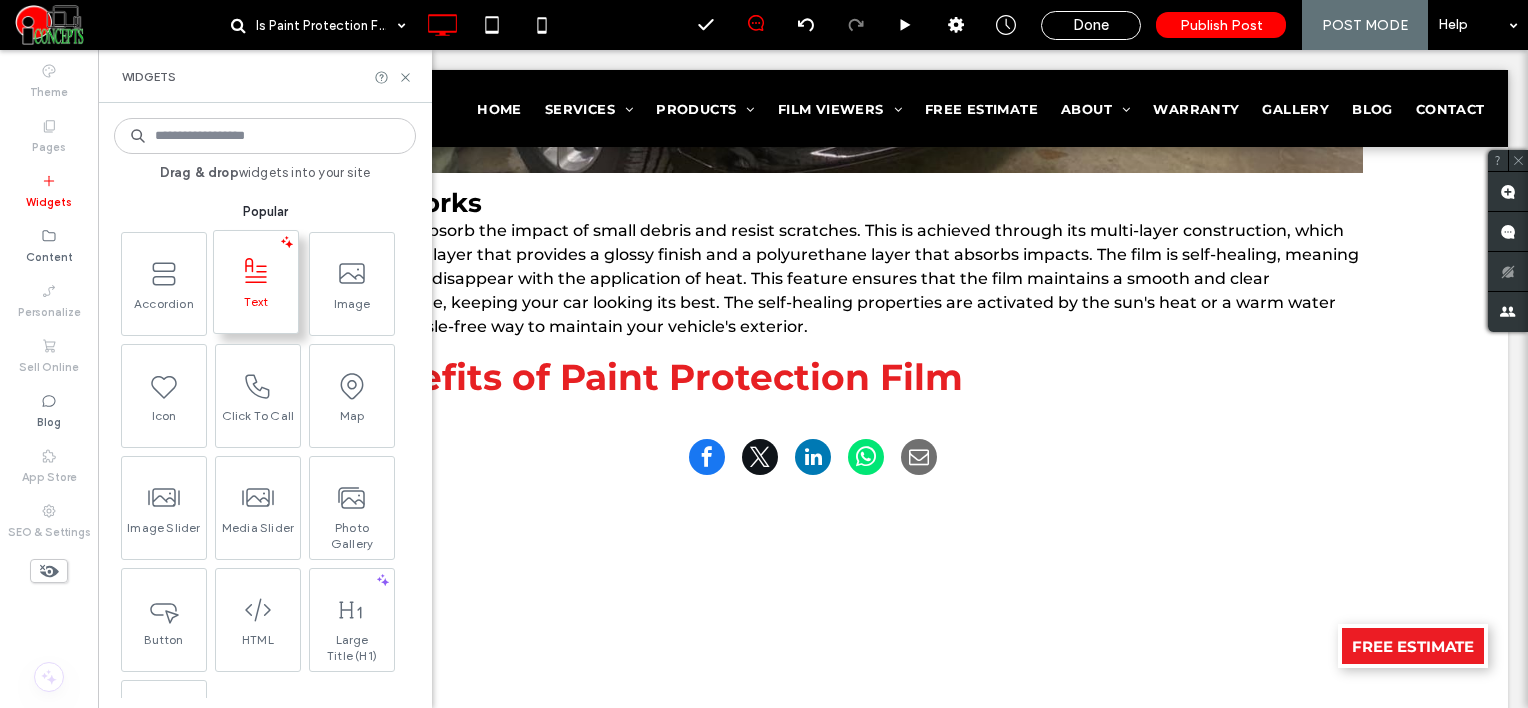 click on "Text" at bounding box center [256, 308] 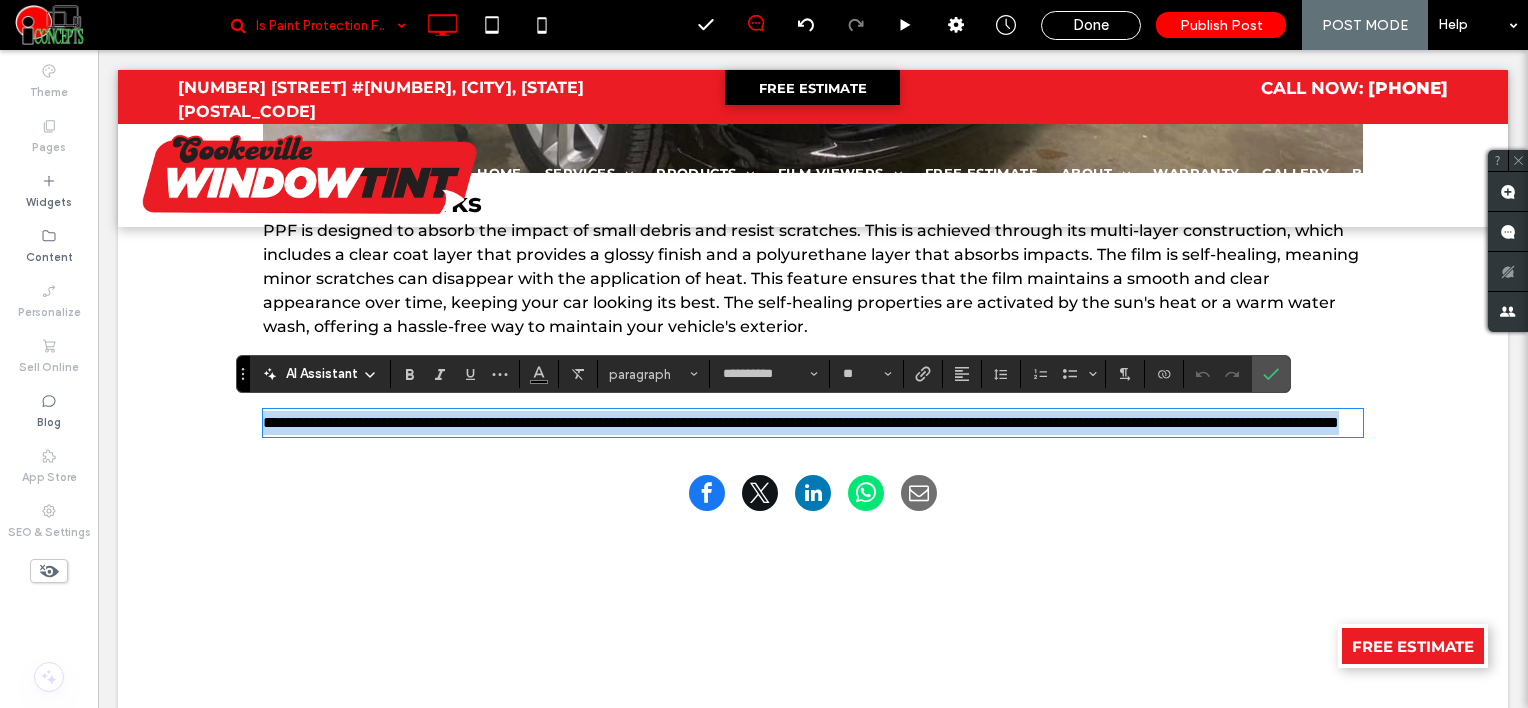 scroll, scrollTop: 0, scrollLeft: 0, axis: both 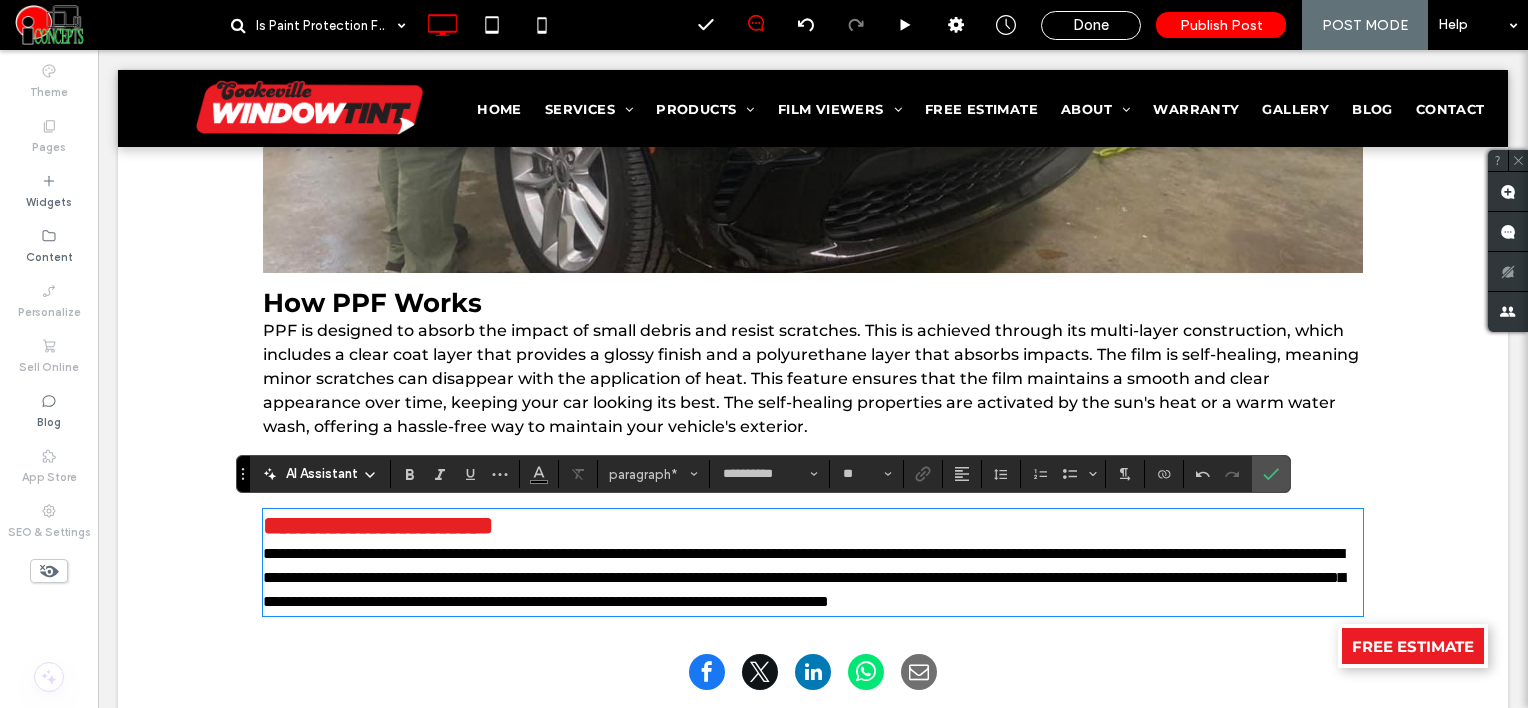 type on "**" 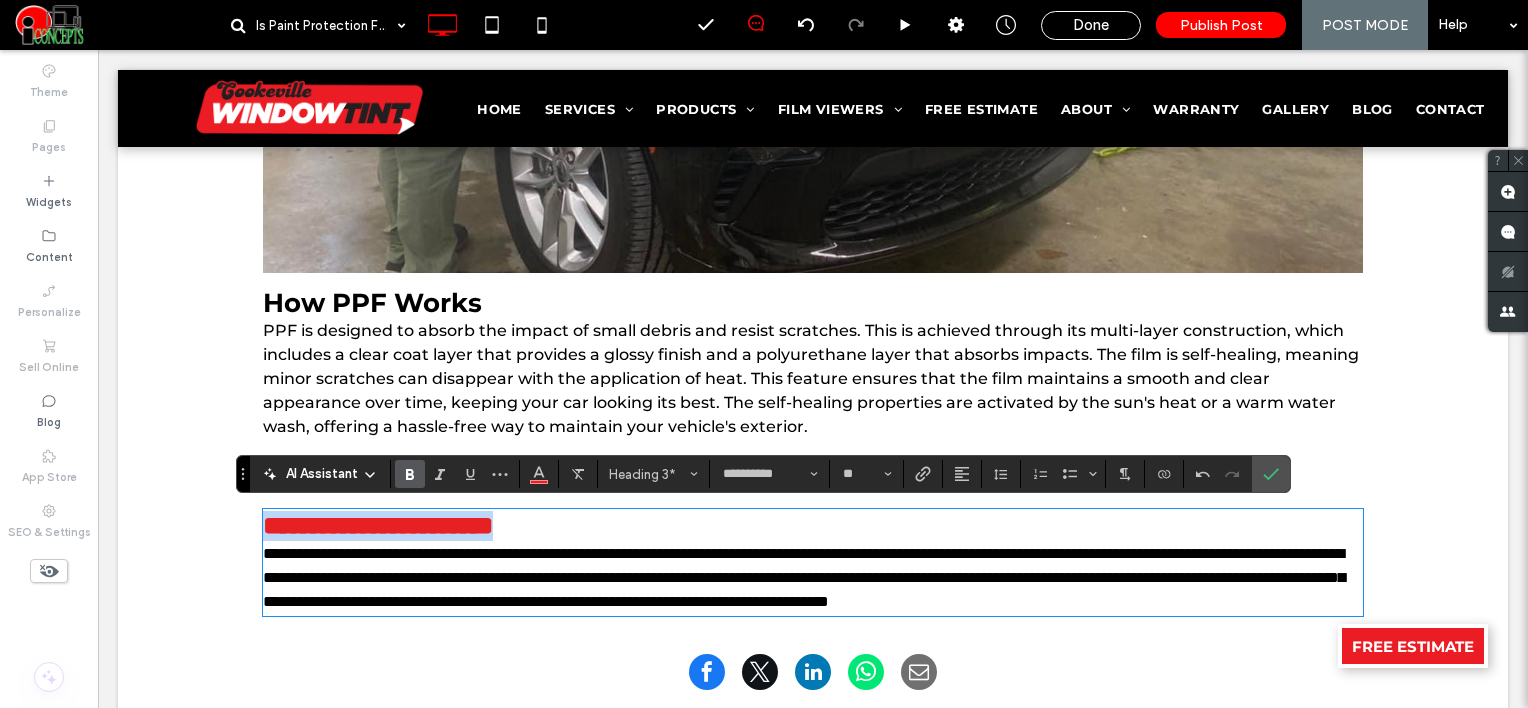 drag, startPoint x: 609, startPoint y: 520, endPoint x: 212, endPoint y: 487, distance: 398.36917 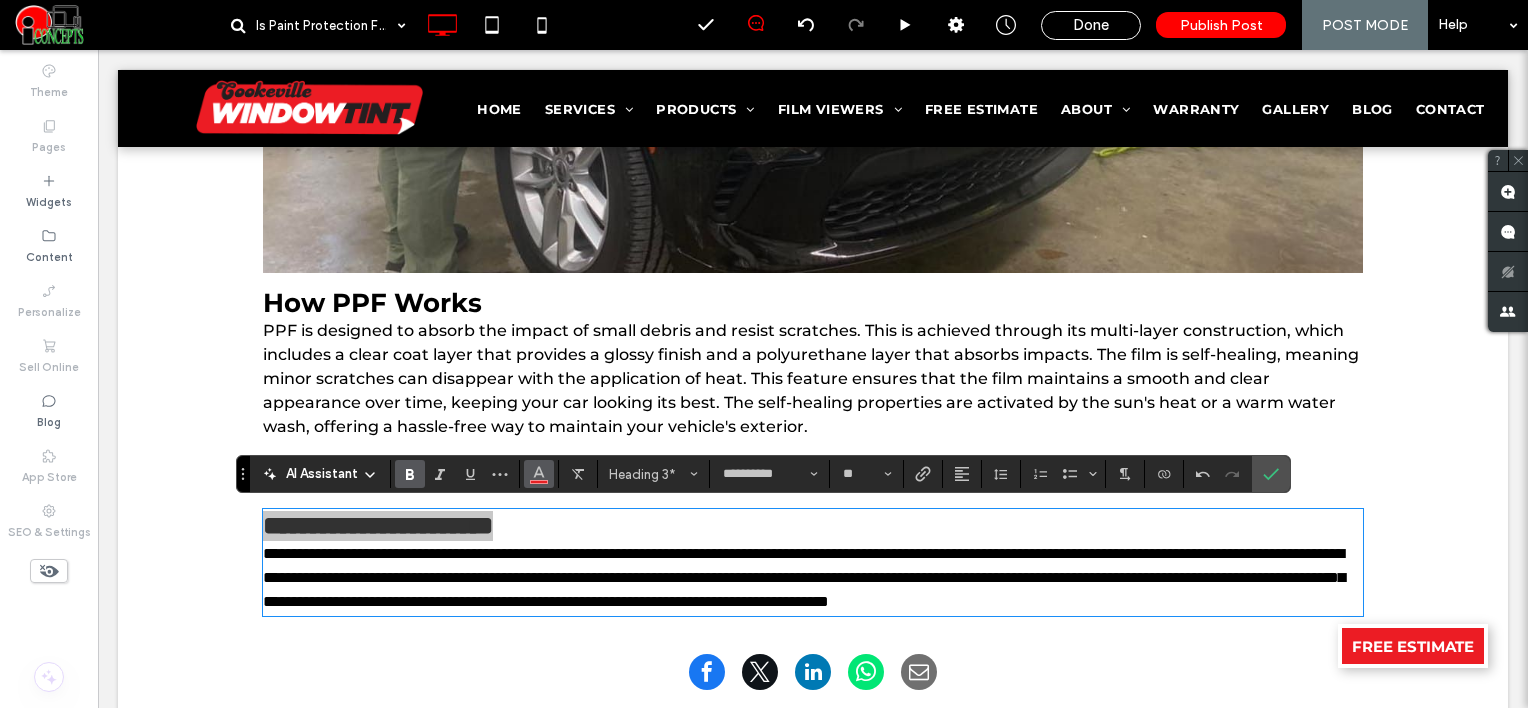 click 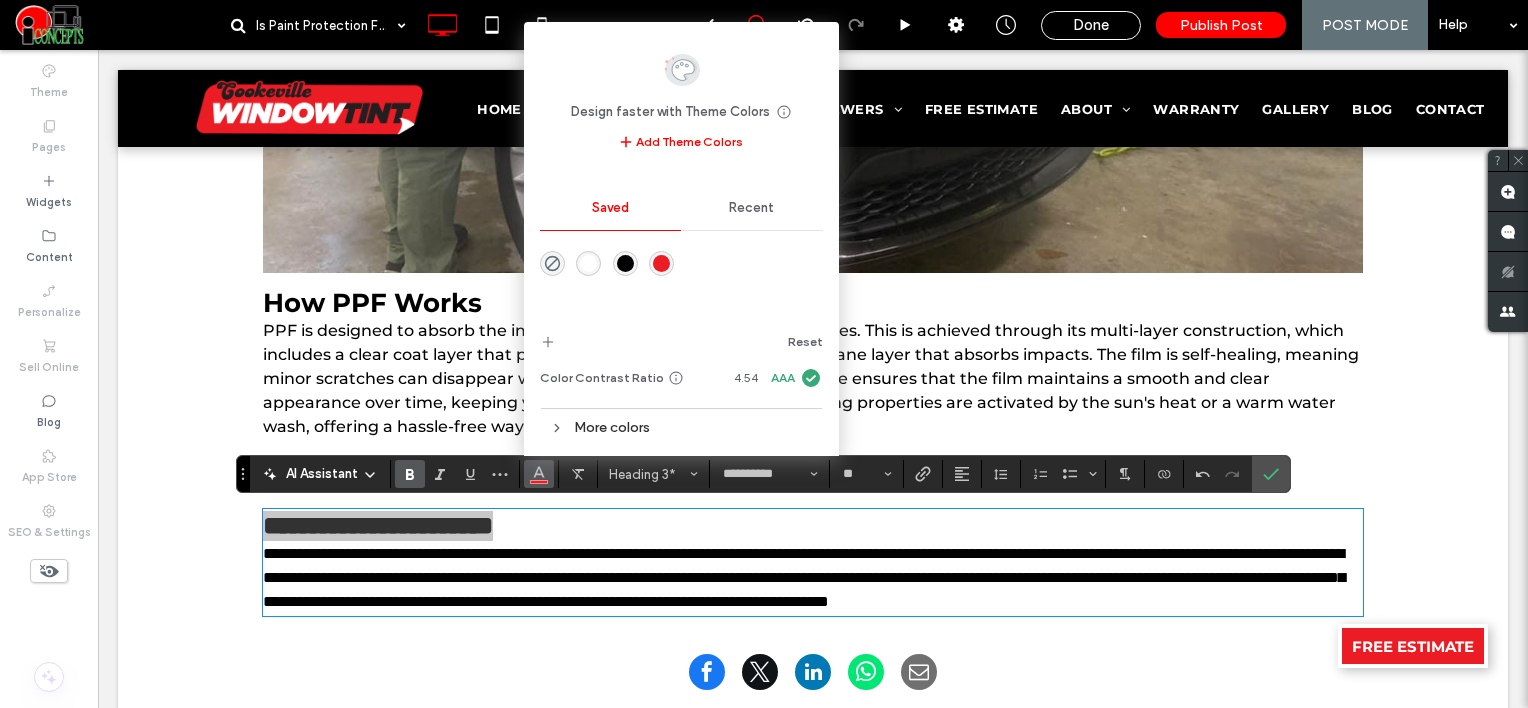 drag, startPoint x: 624, startPoint y: 268, endPoint x: 626, endPoint y: 322, distance: 54.037025 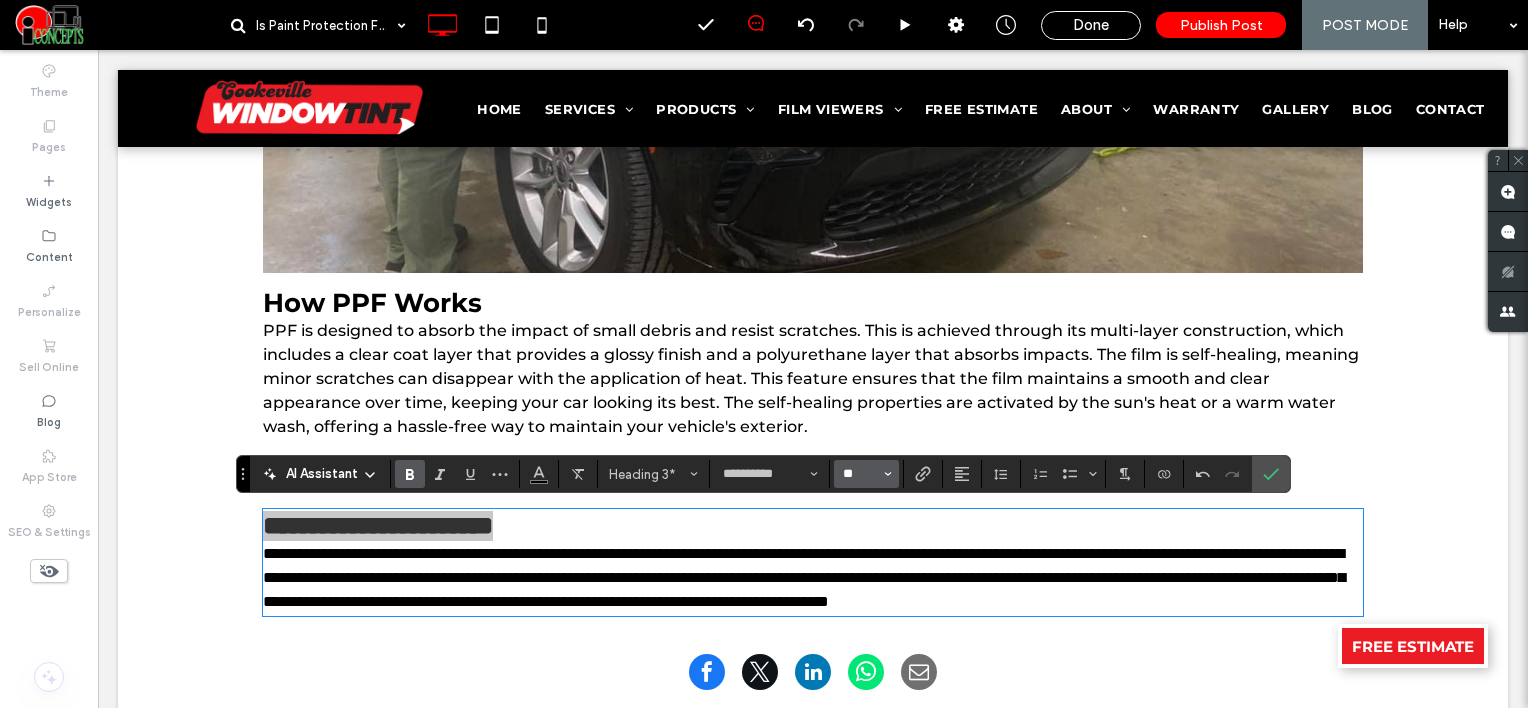 click on "**" at bounding box center [860, 474] 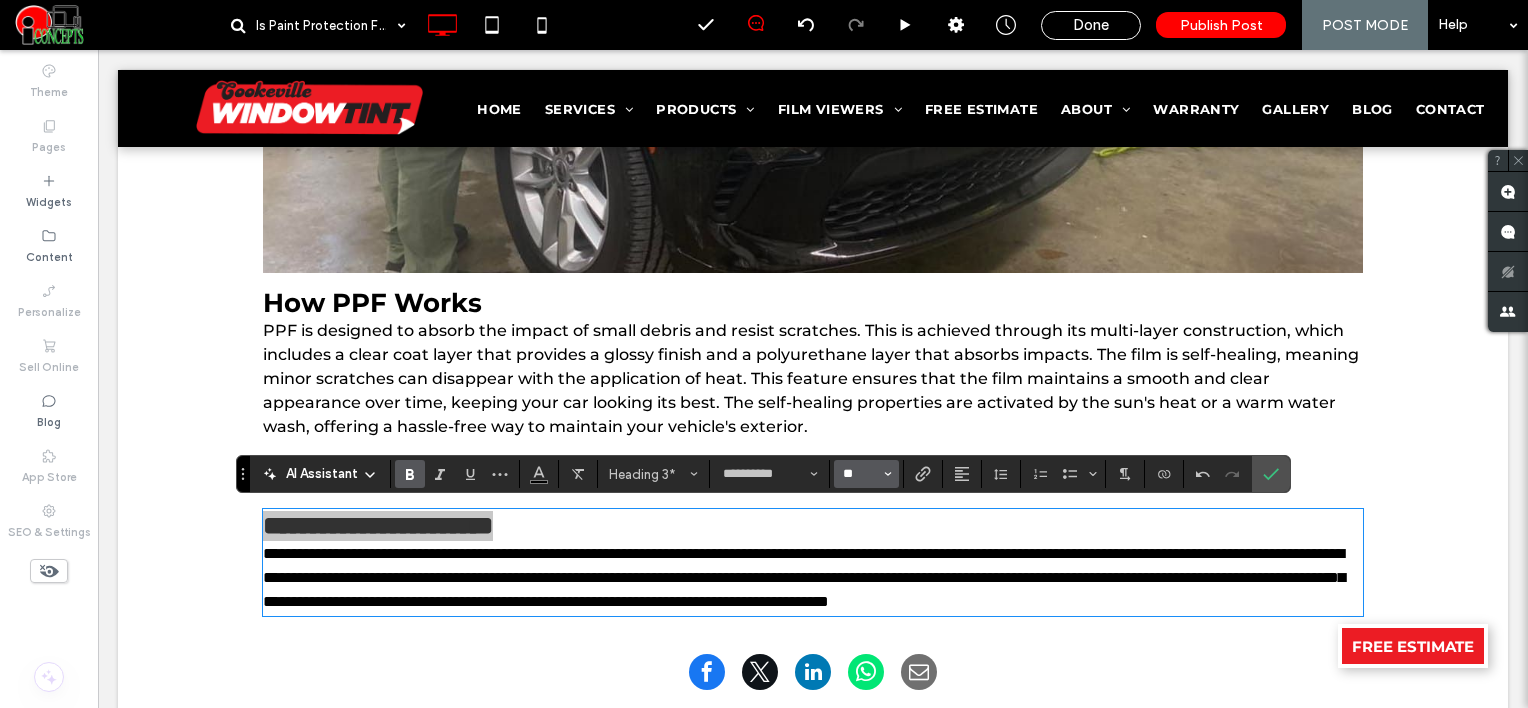 type on "**" 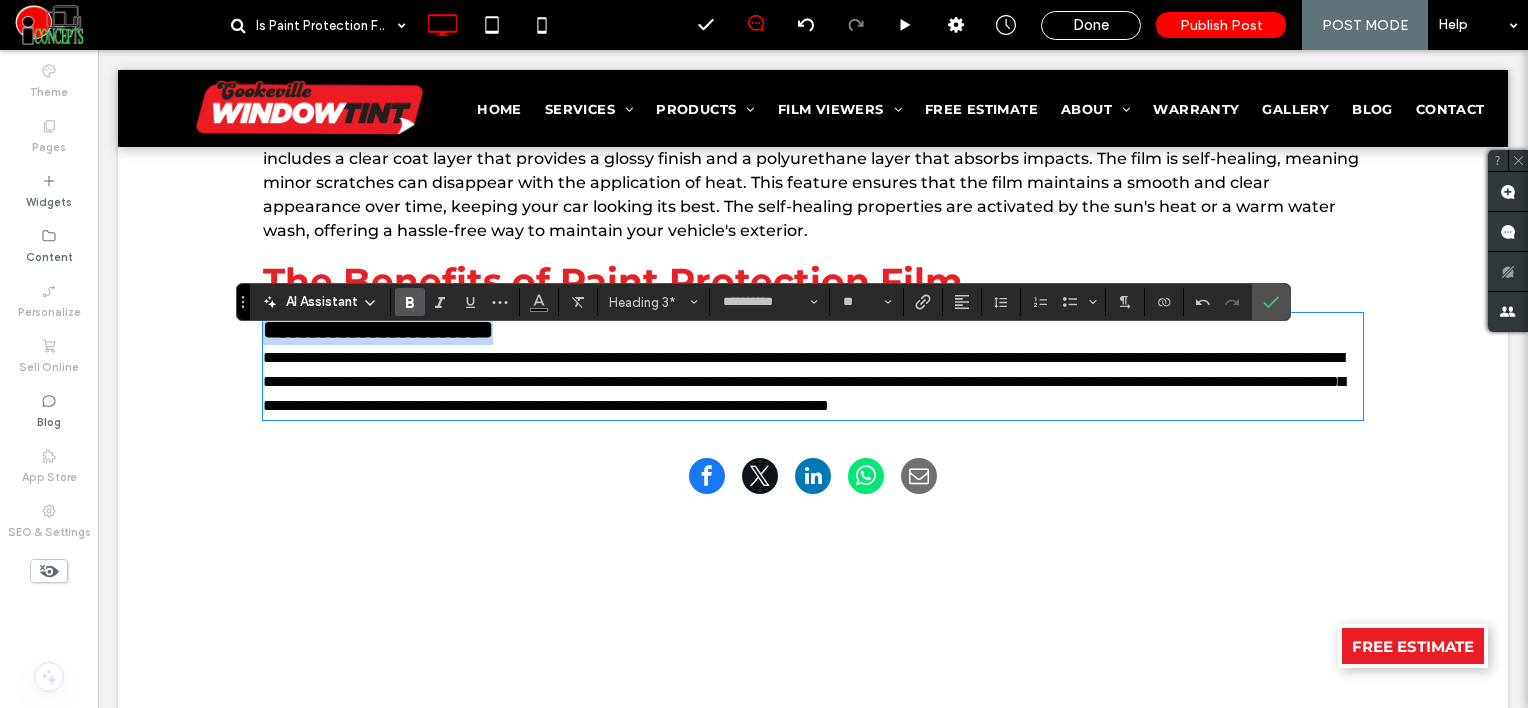 scroll, scrollTop: 1252, scrollLeft: 0, axis: vertical 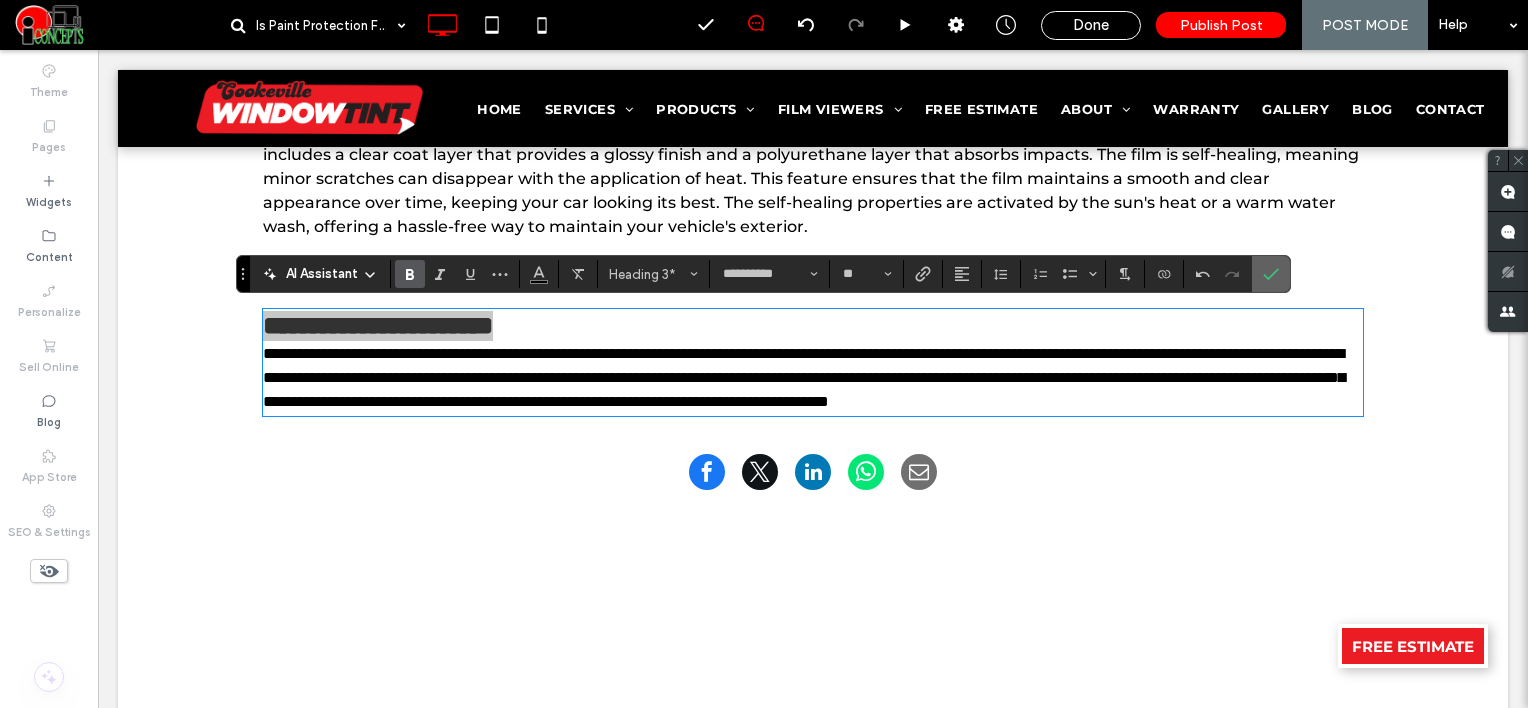 drag, startPoint x: 1266, startPoint y: 268, endPoint x: 1156, endPoint y: 218, distance: 120.83046 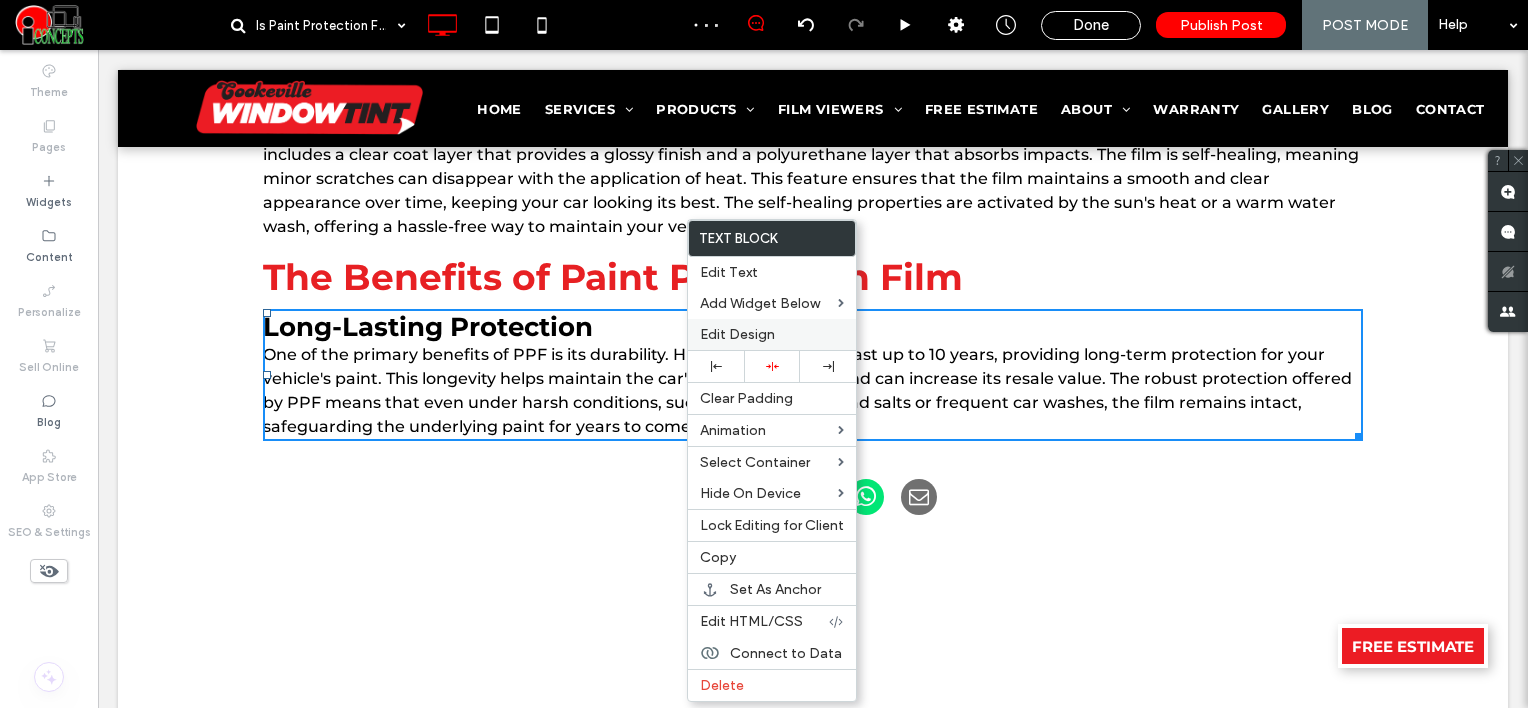 click on "Edit Design" at bounding box center (737, 334) 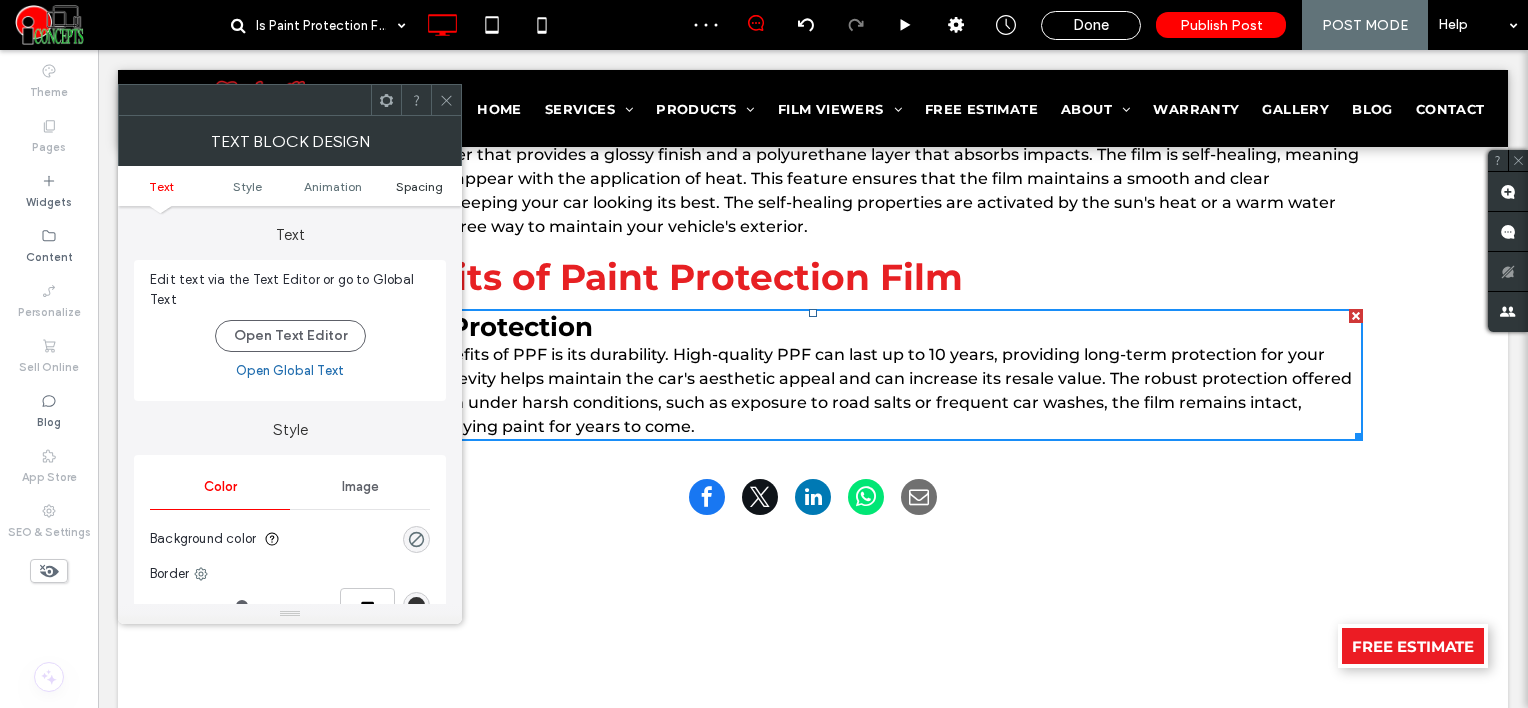 click on "Spacing" at bounding box center (419, 186) 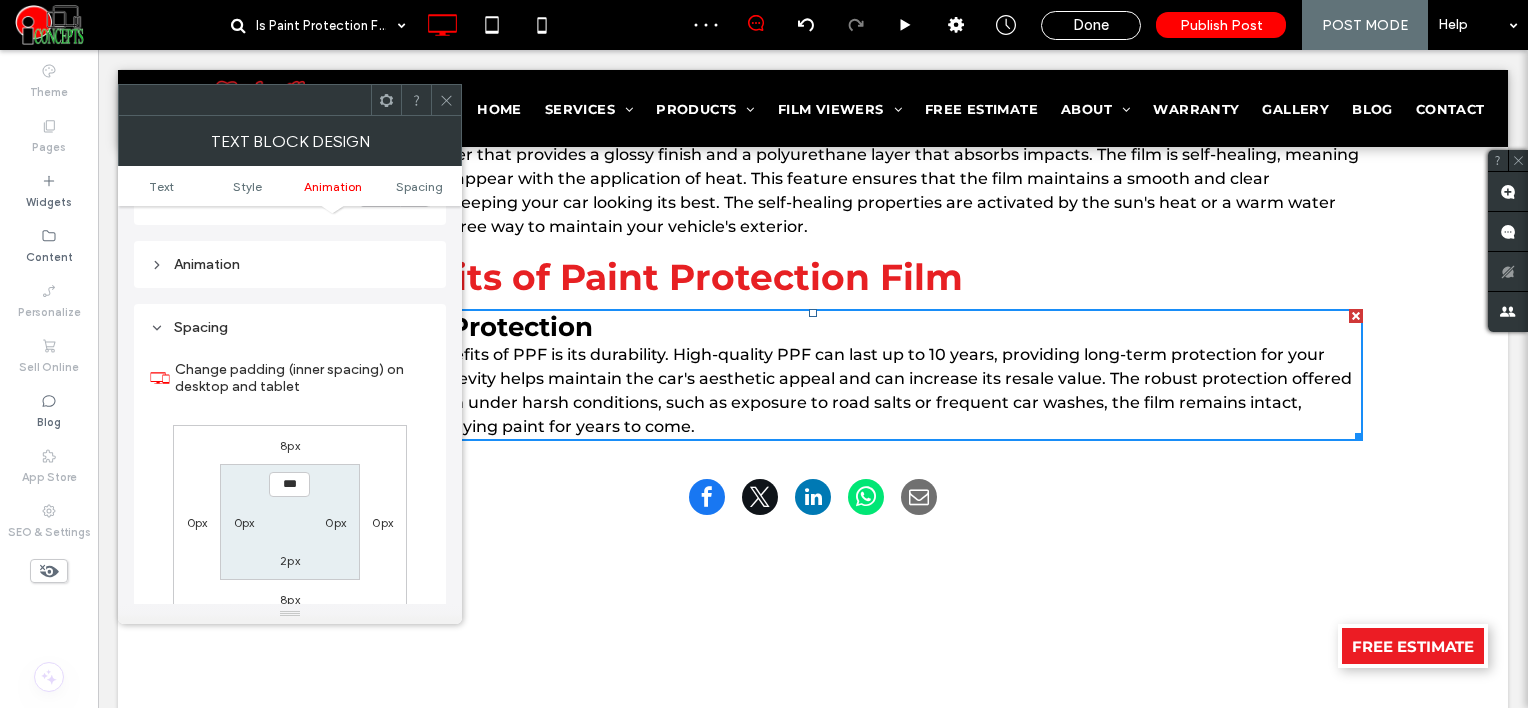 scroll, scrollTop: 572, scrollLeft: 0, axis: vertical 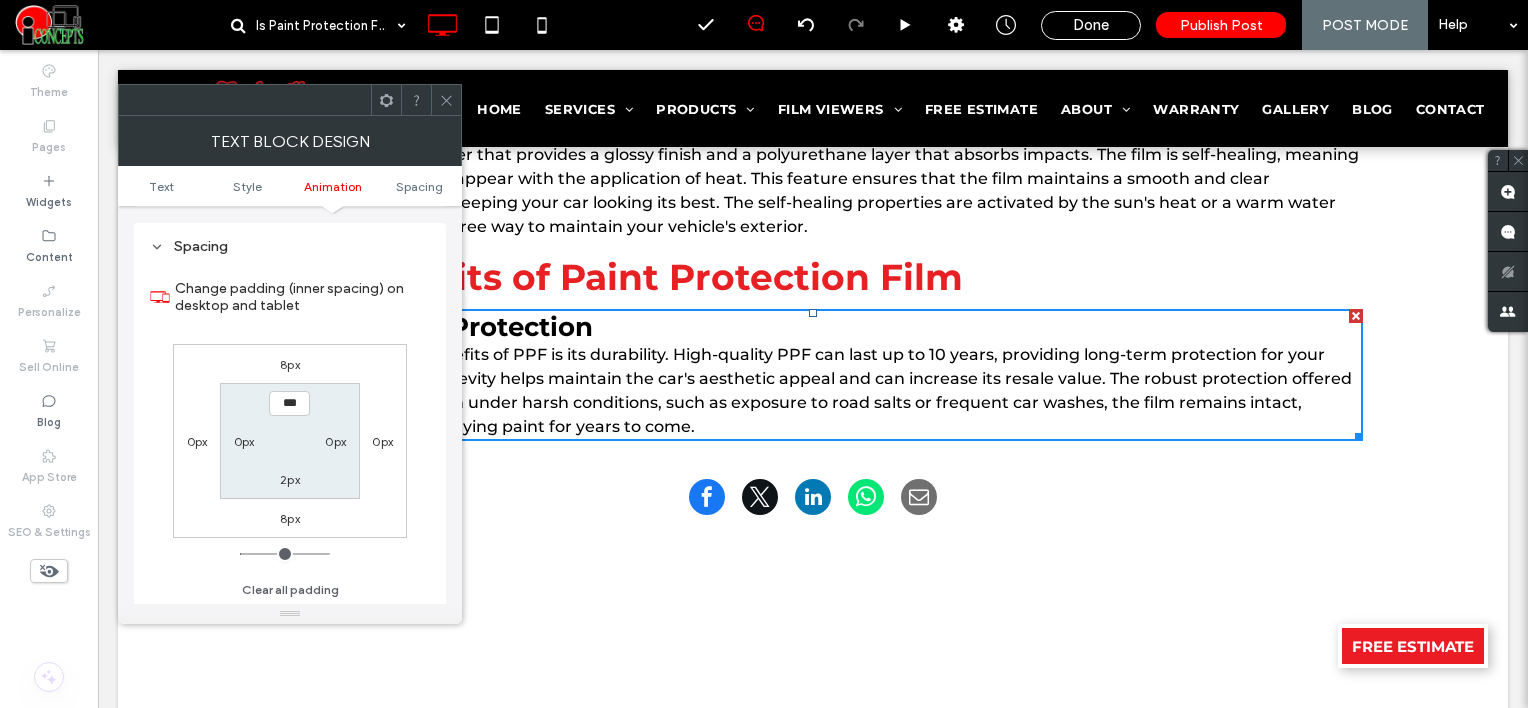 click on "8px" at bounding box center (290, 364) 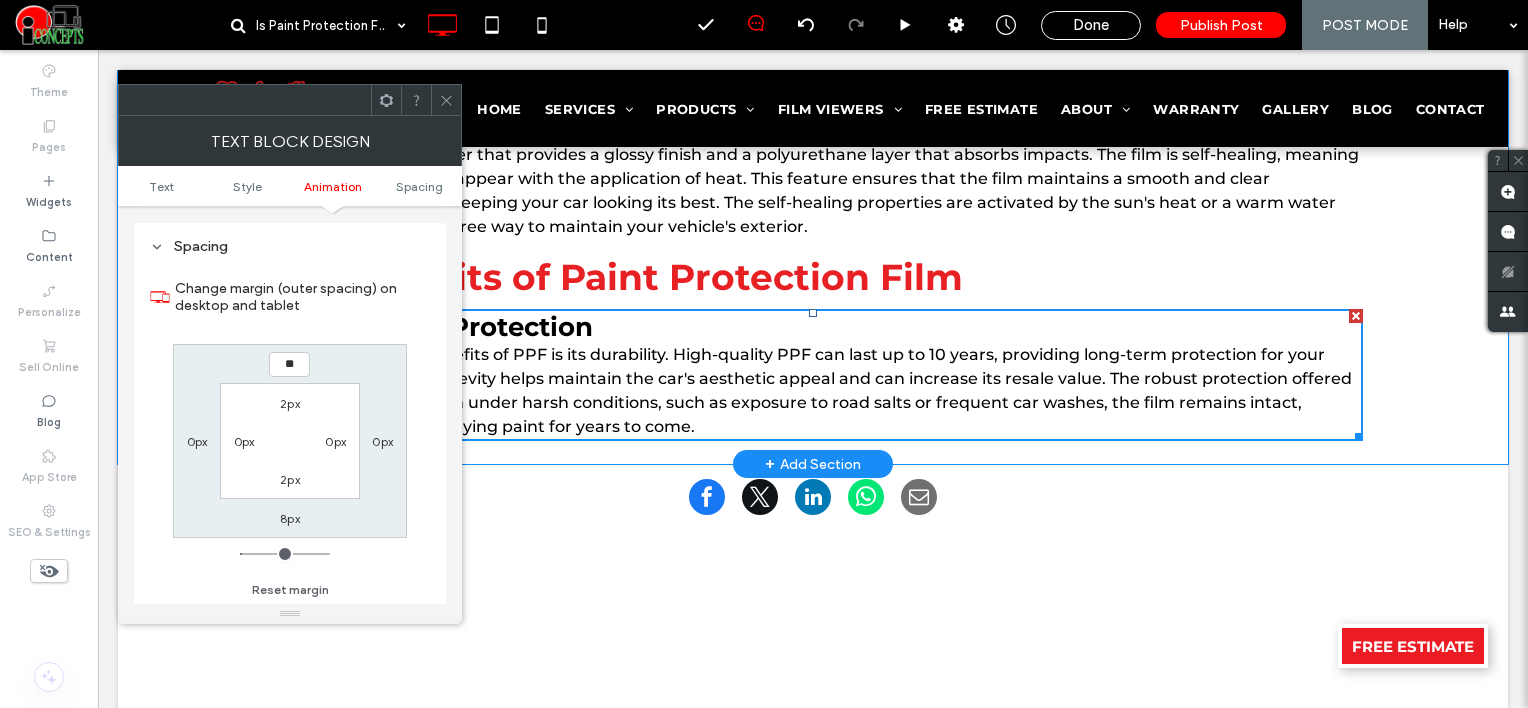 type on "**" 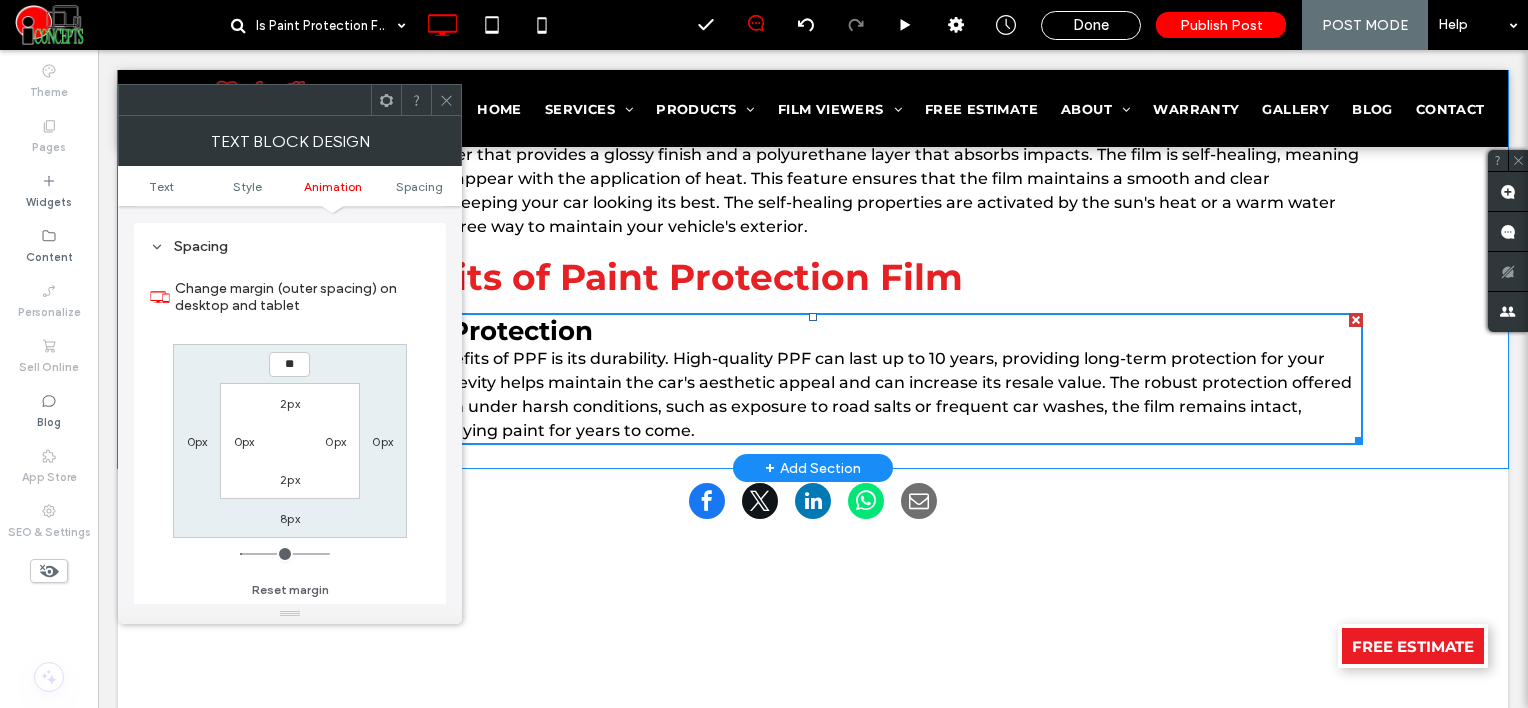 type on "**" 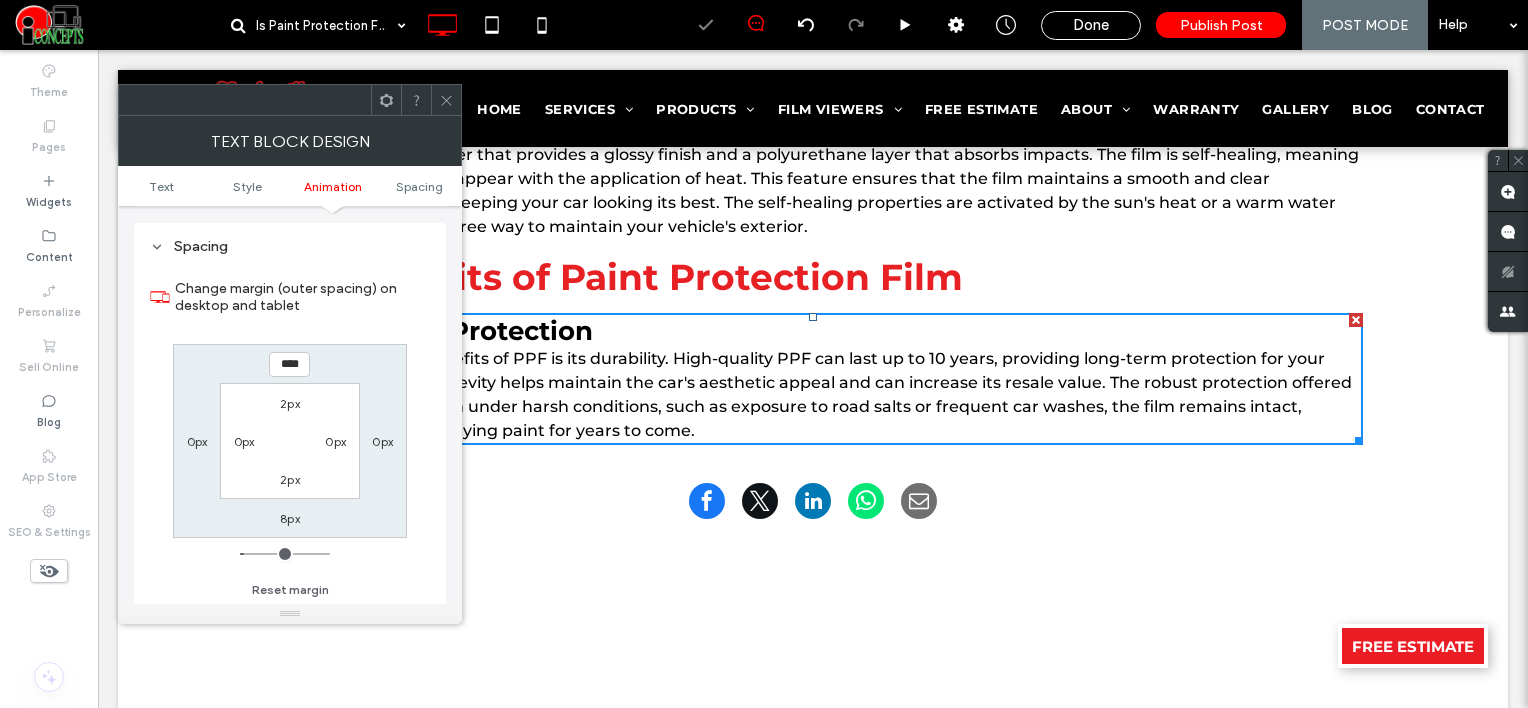 click 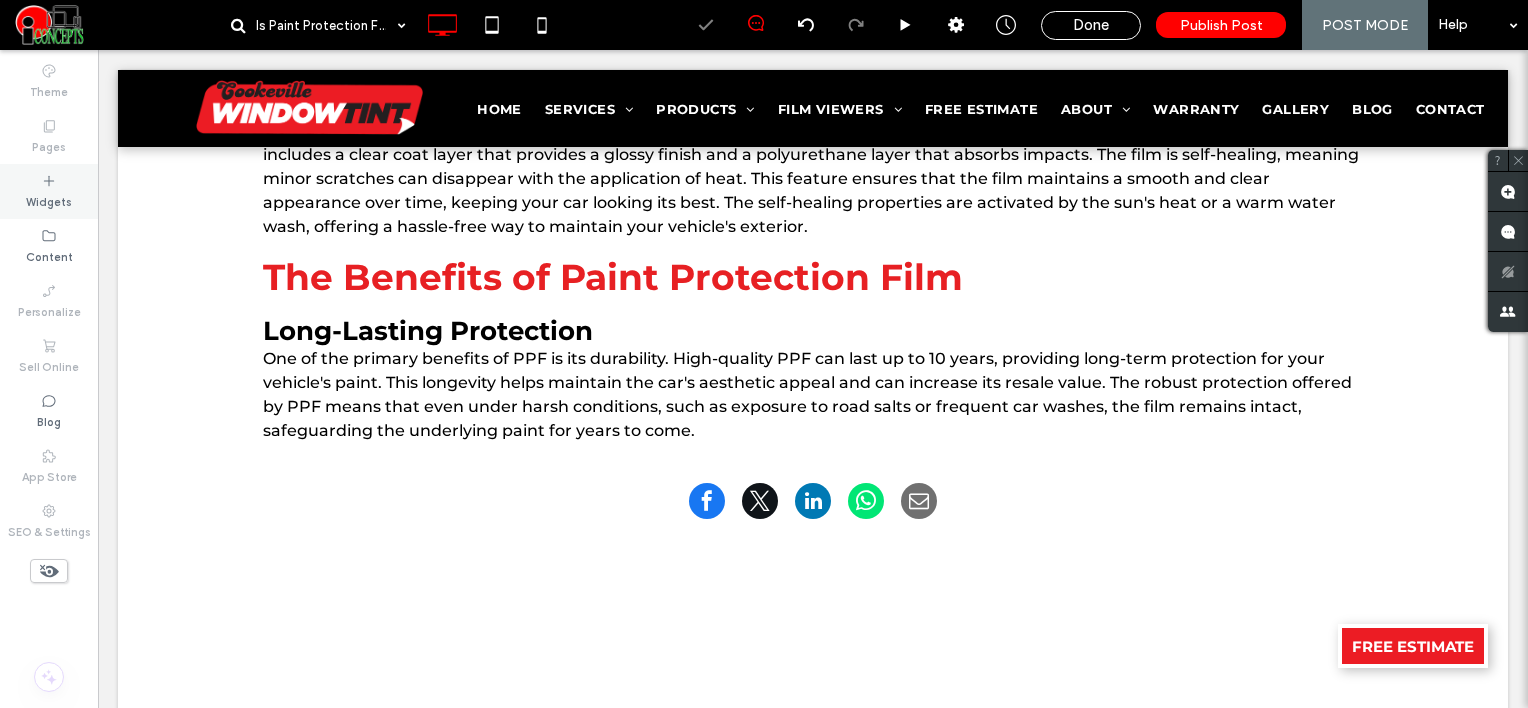 click 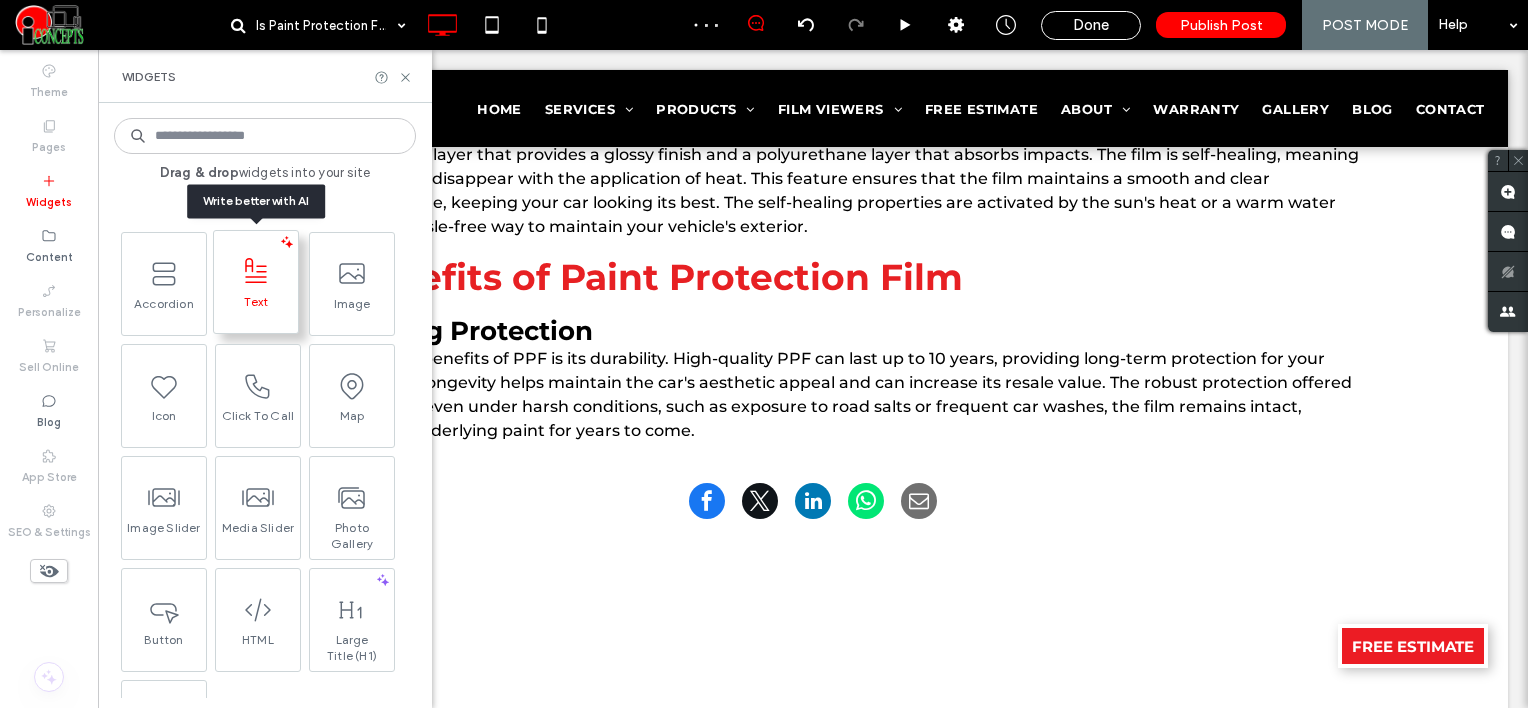 click 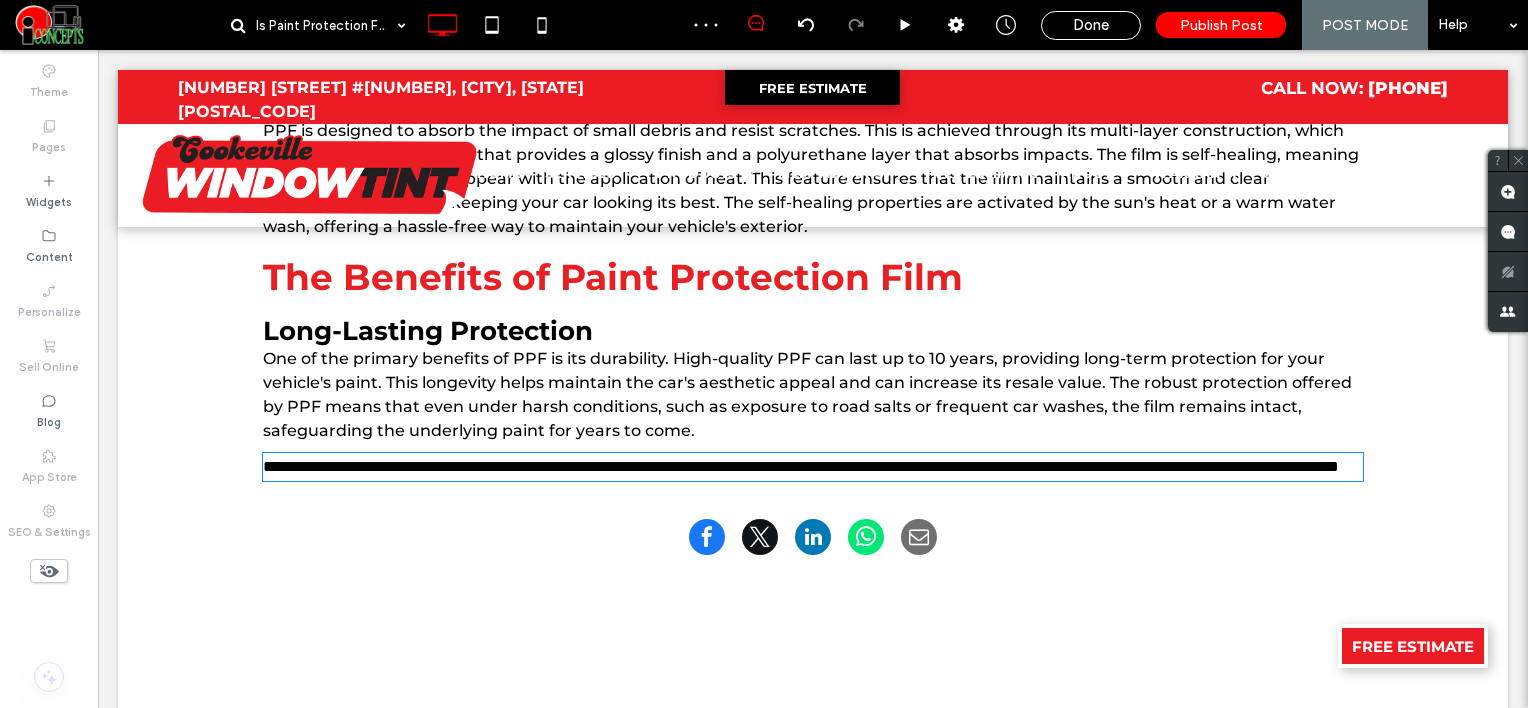 type on "**********" 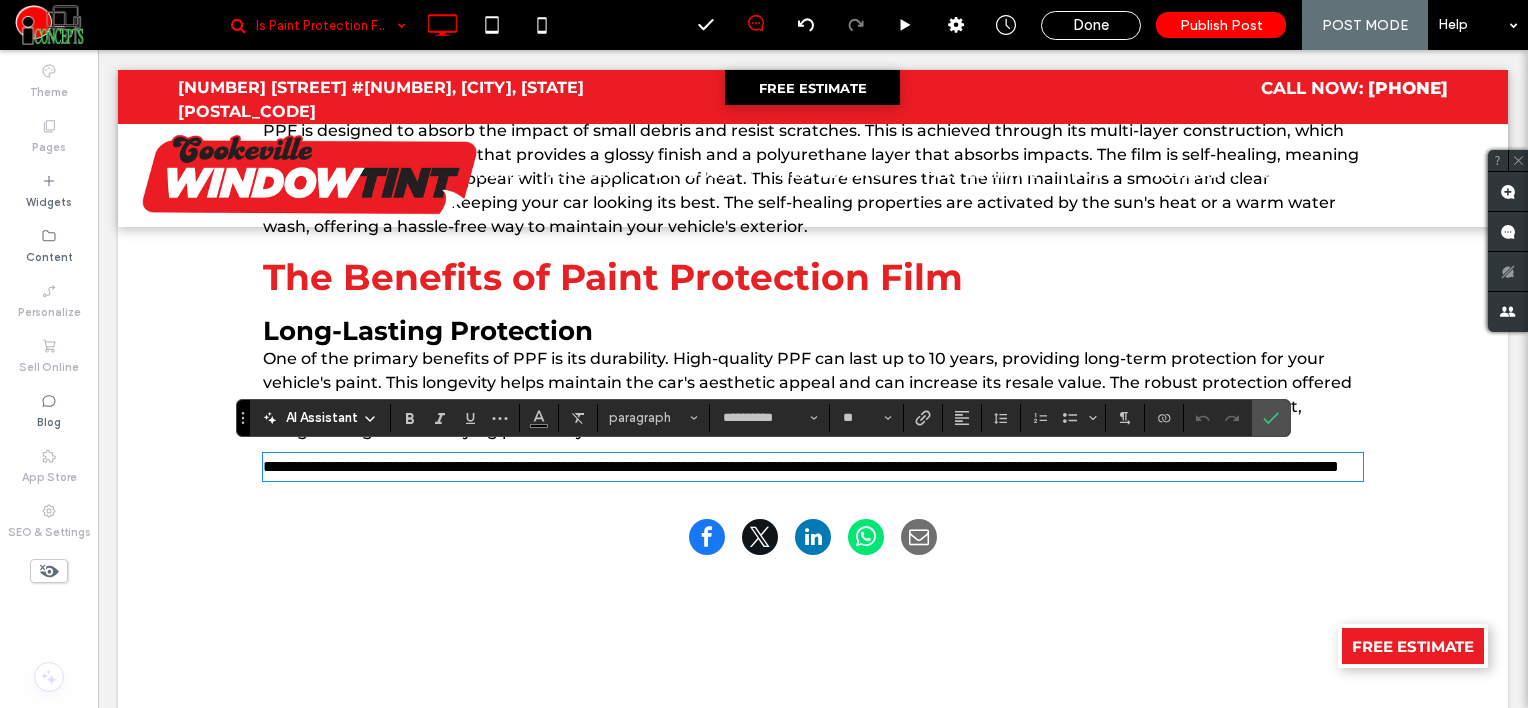 scroll, scrollTop: 0, scrollLeft: 0, axis: both 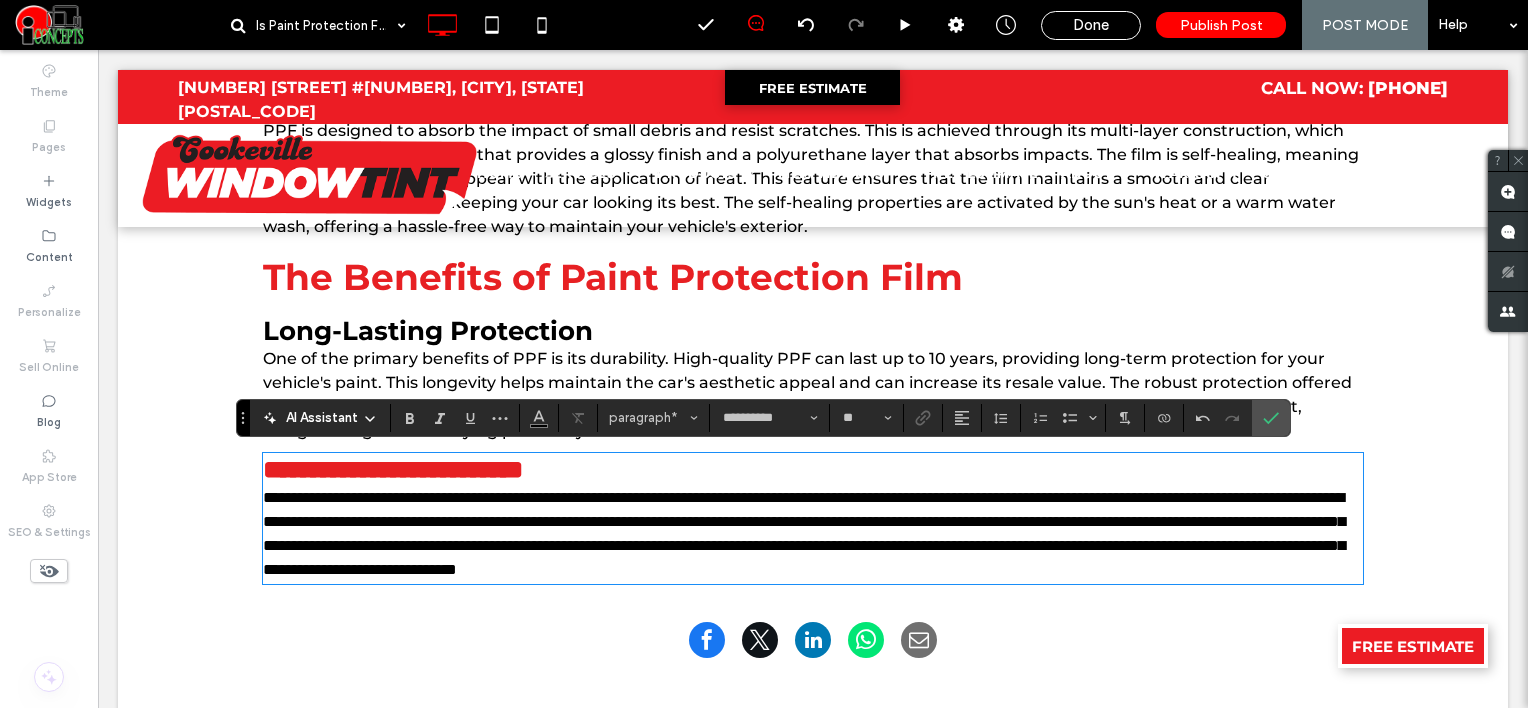 type on "**" 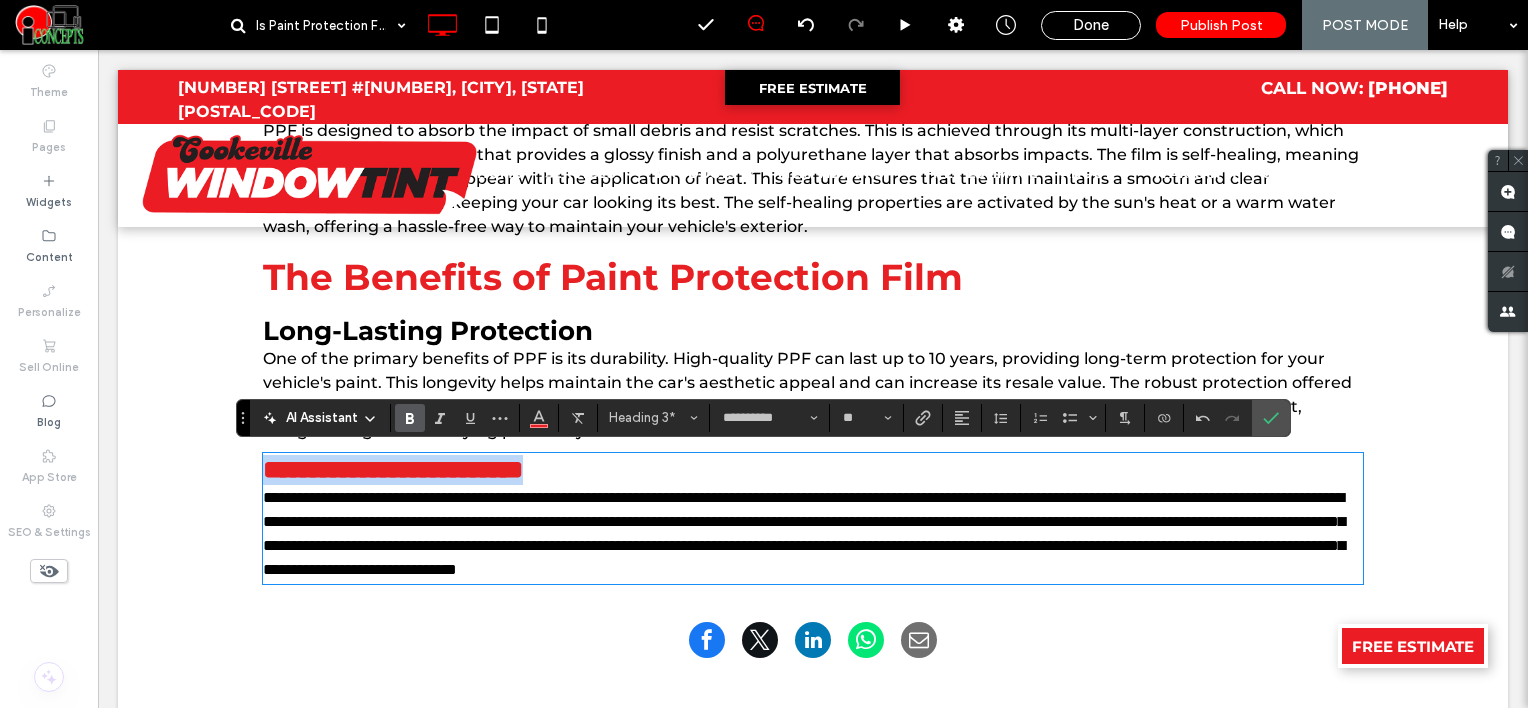 drag, startPoint x: 662, startPoint y: 468, endPoint x: 339, endPoint y: 476, distance: 323.09906 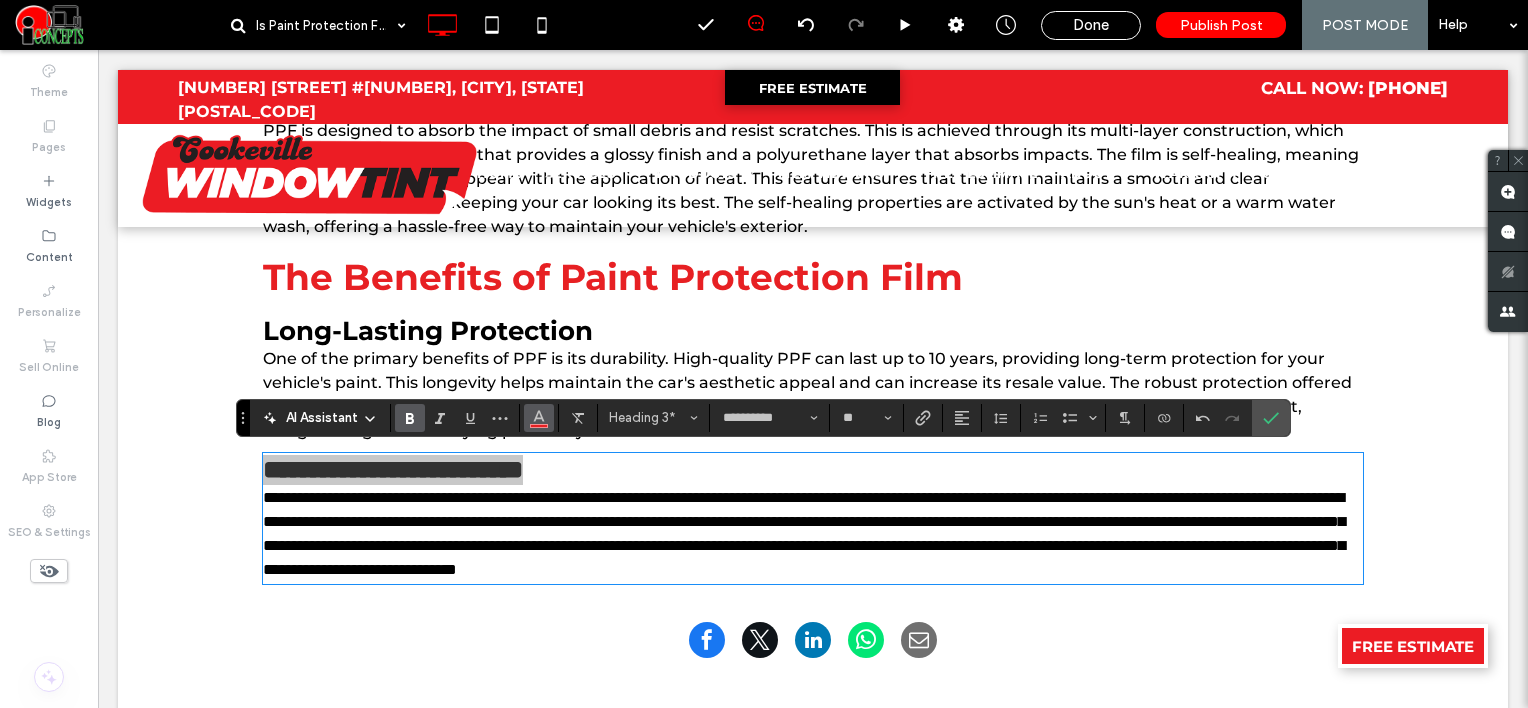 click 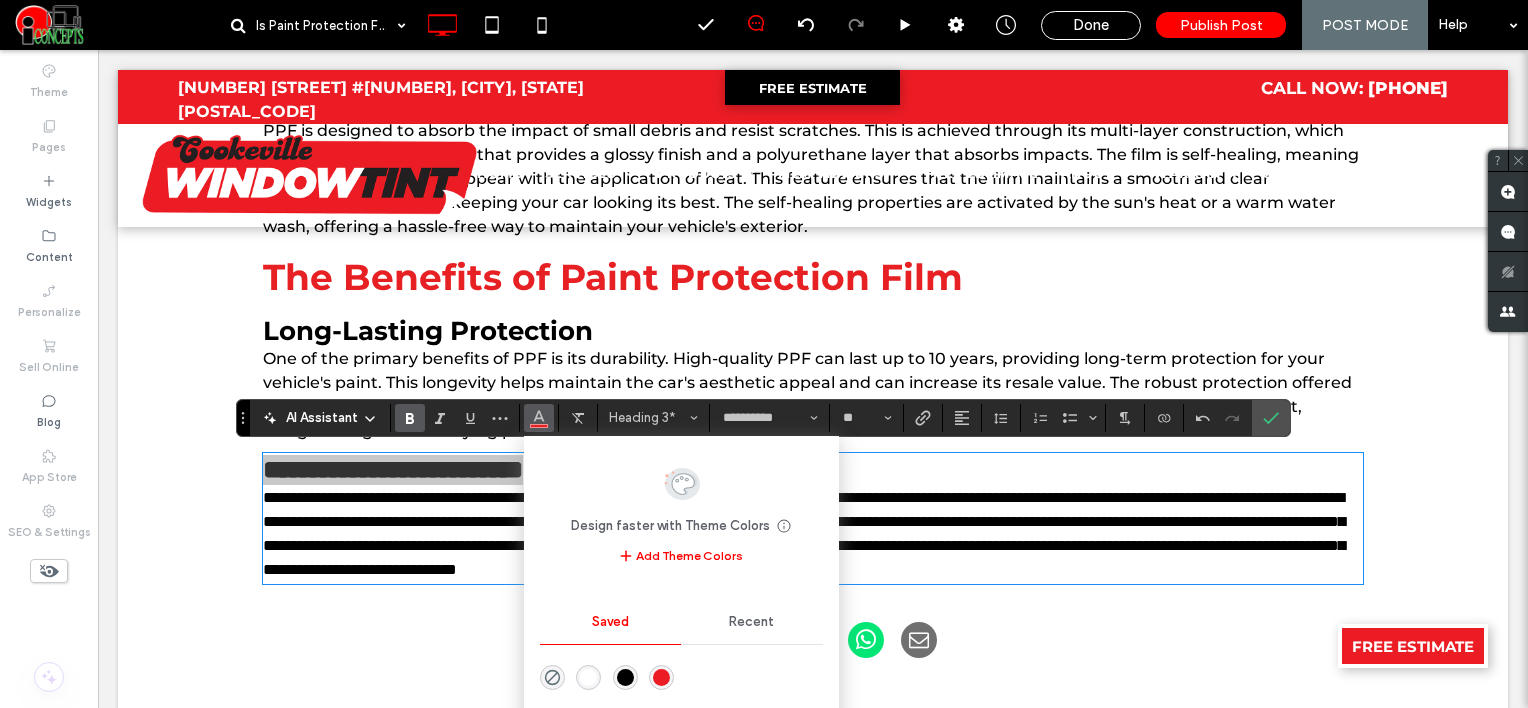 click at bounding box center [625, 677] 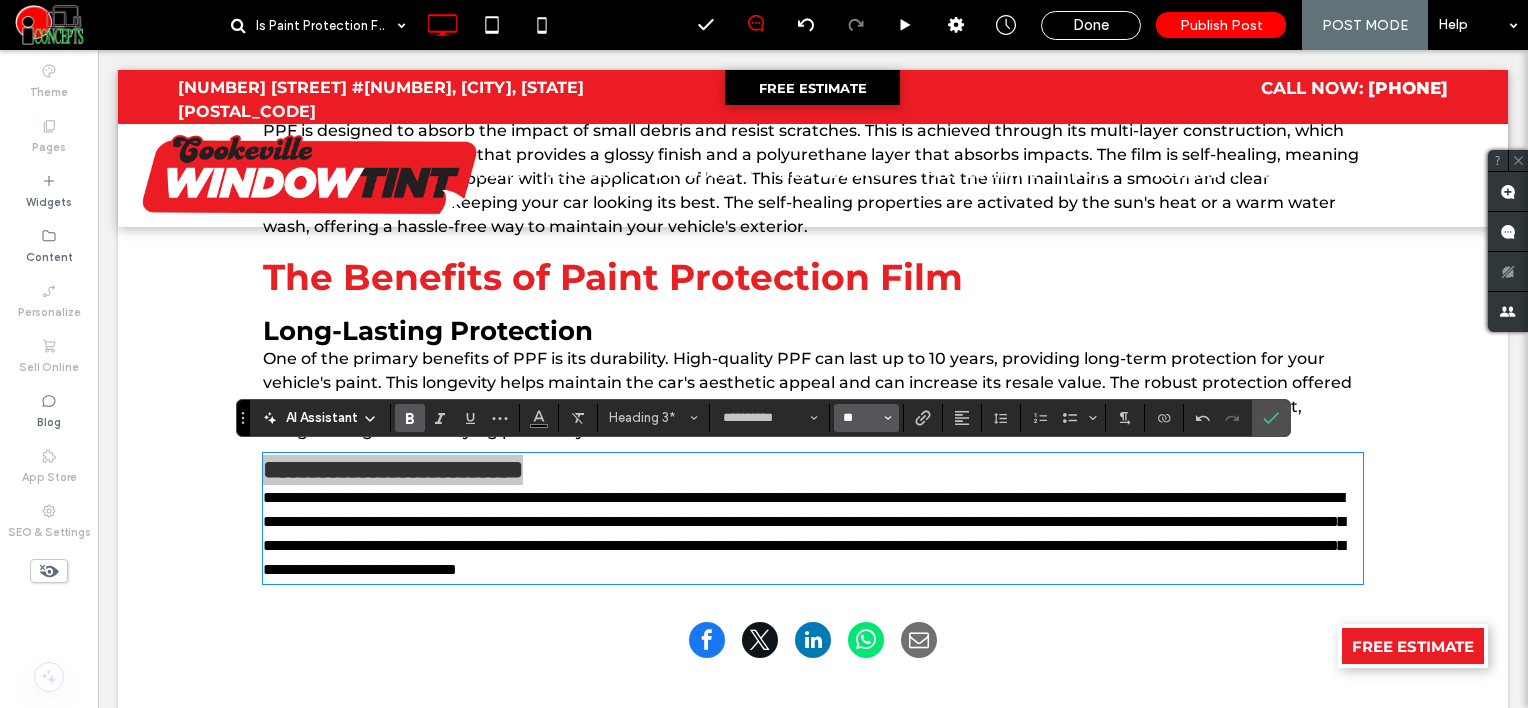 click on "**" at bounding box center (860, 418) 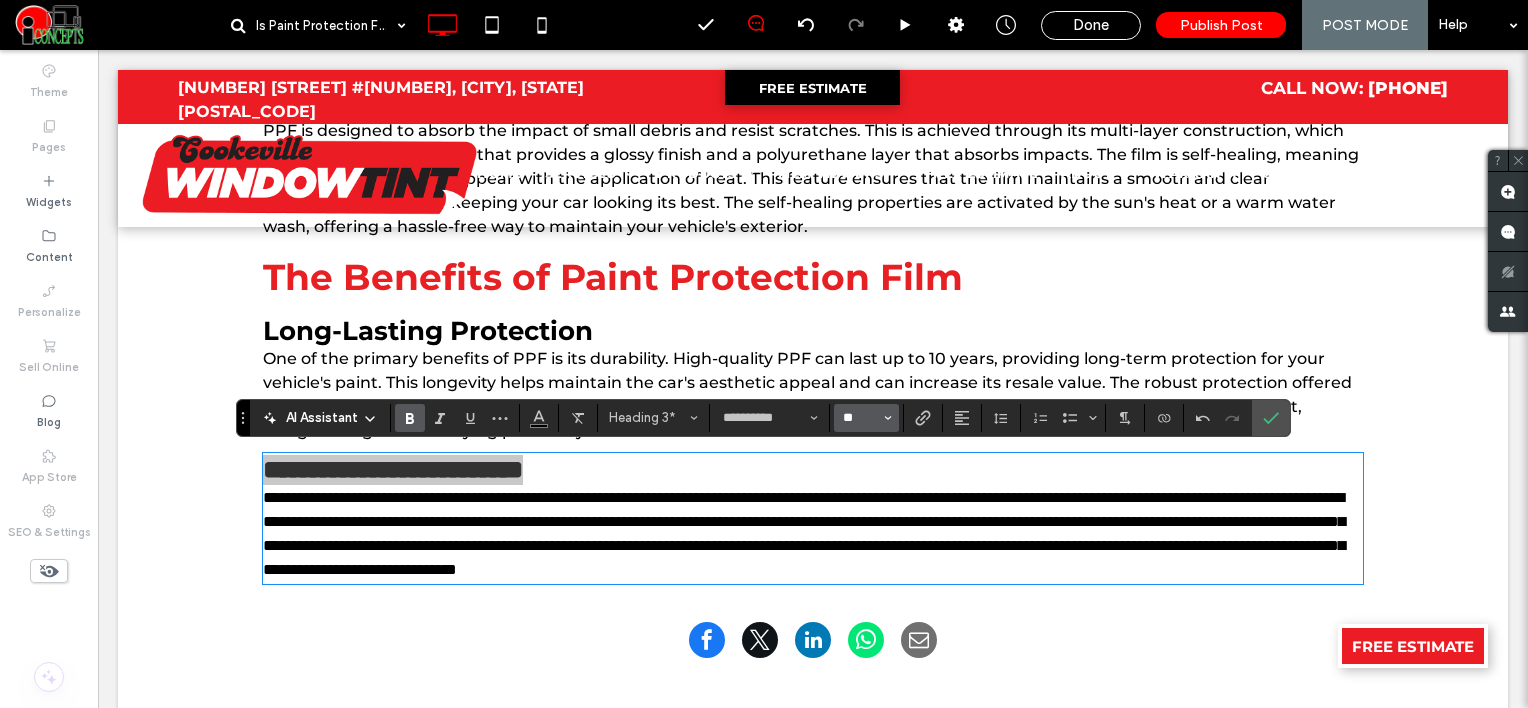 type on "**" 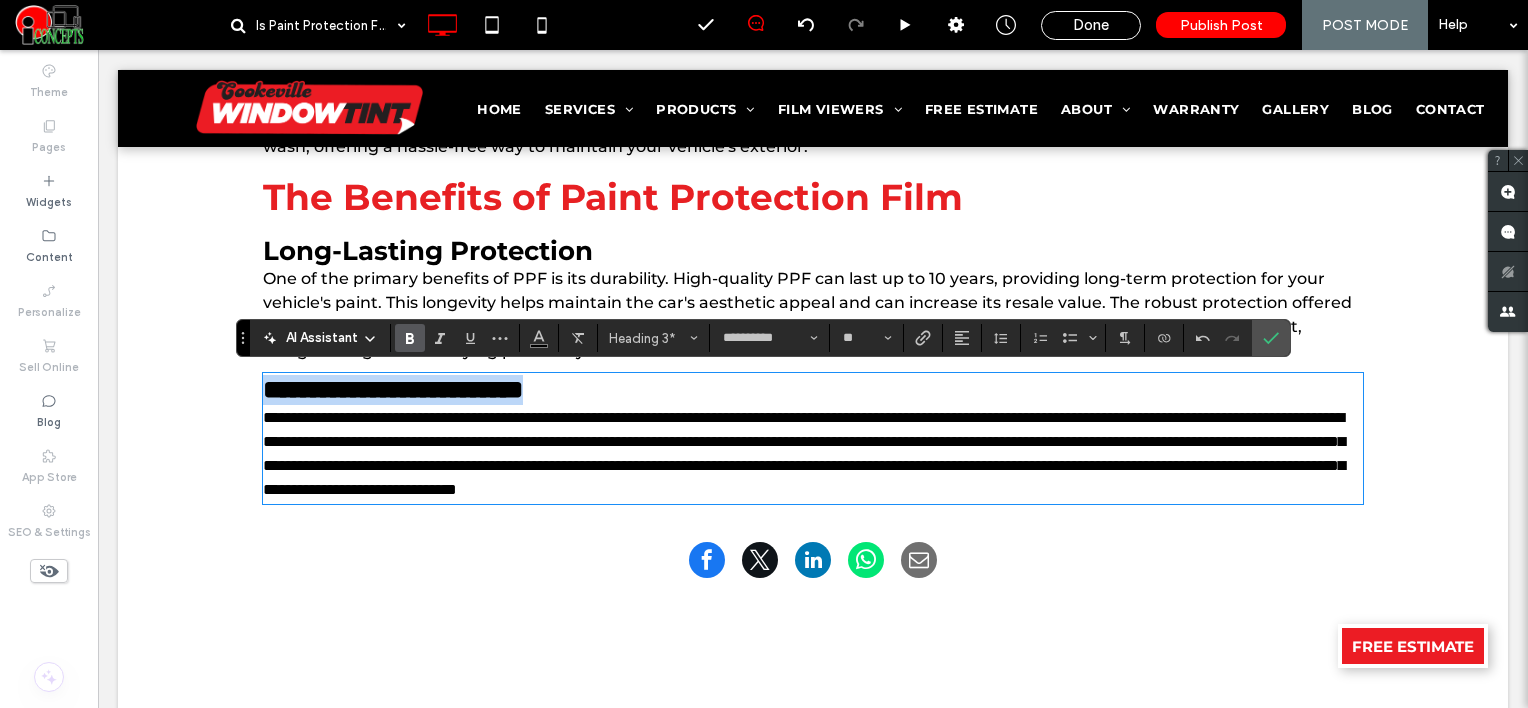 scroll, scrollTop: 1452, scrollLeft: 0, axis: vertical 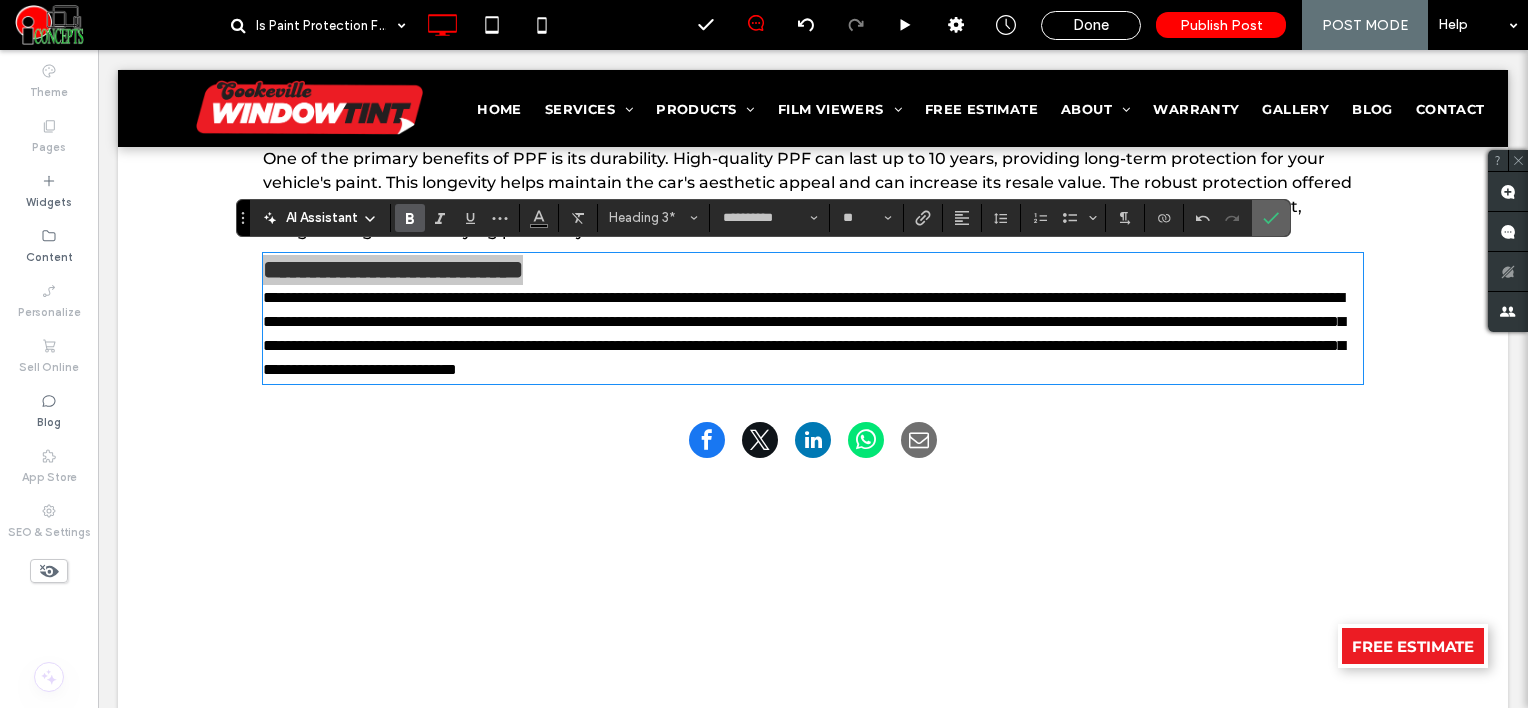 drag, startPoint x: 1269, startPoint y: 210, endPoint x: 1142, endPoint y: 164, distance: 135.07405 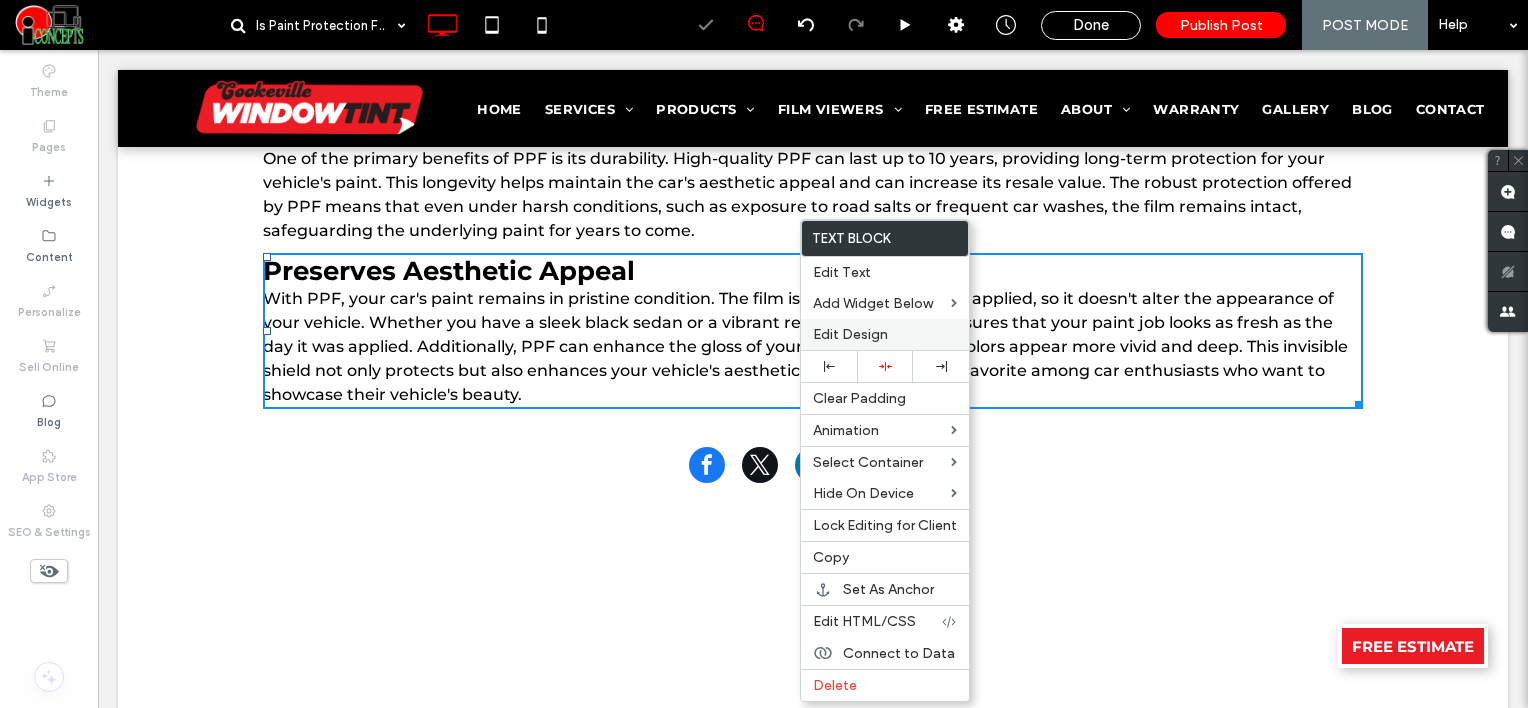 click on "Edit Design" at bounding box center [850, 334] 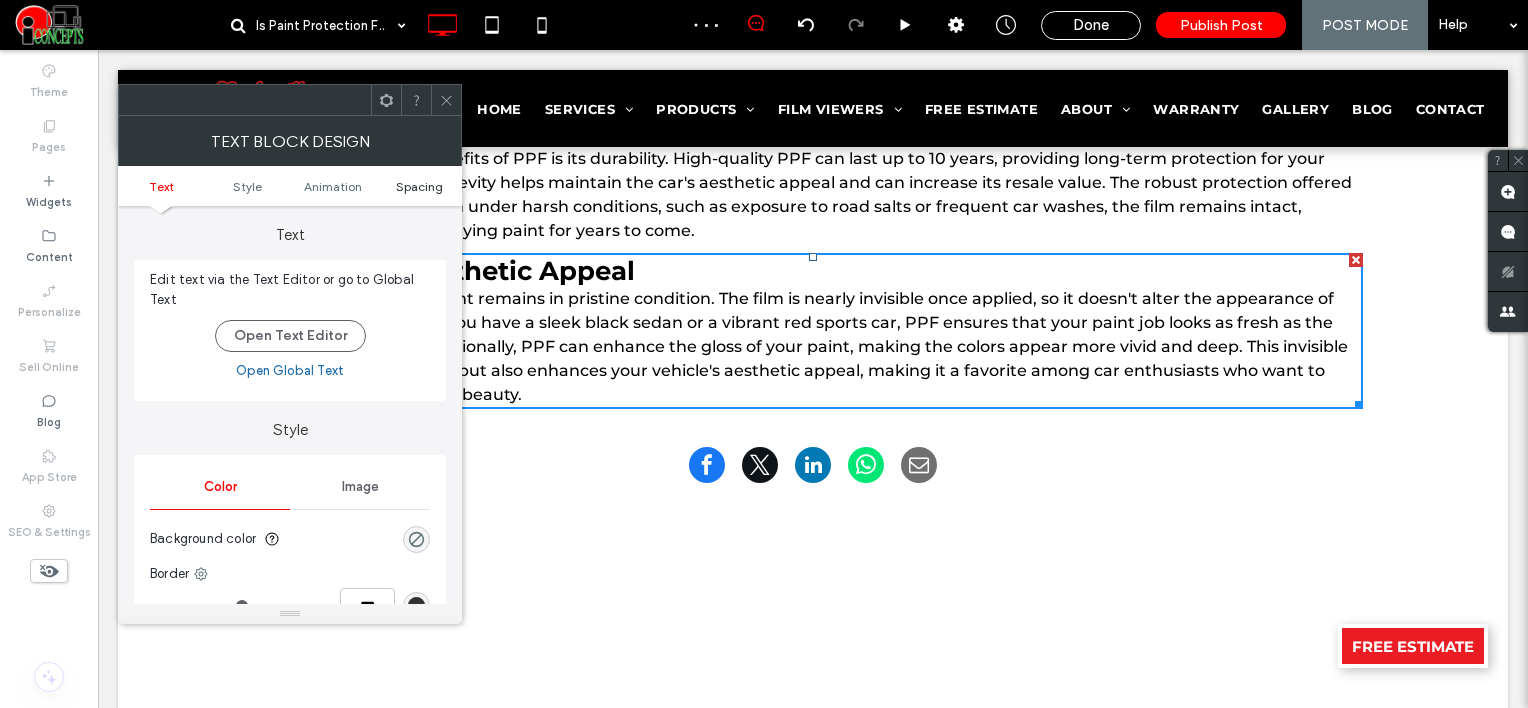 click on "Spacing" at bounding box center [419, 186] 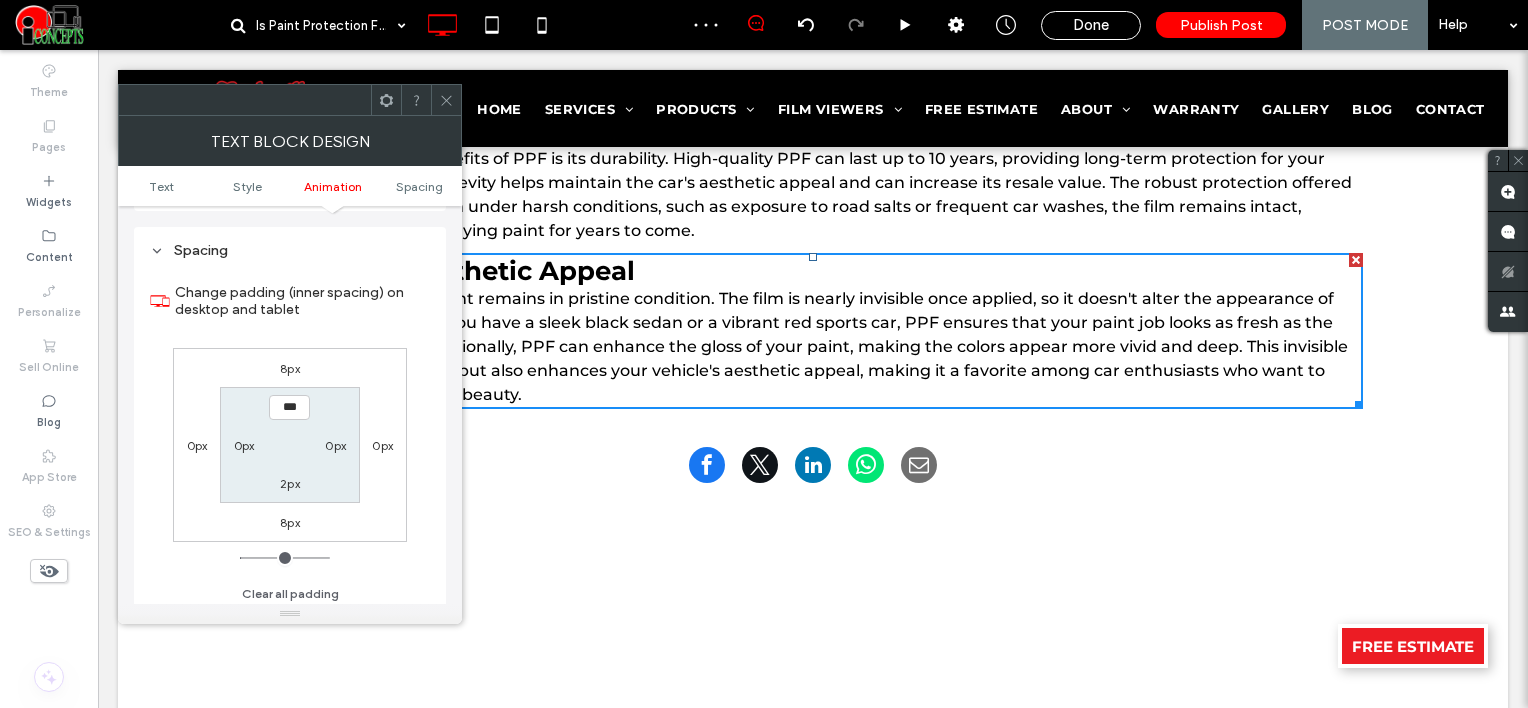 scroll, scrollTop: 572, scrollLeft: 0, axis: vertical 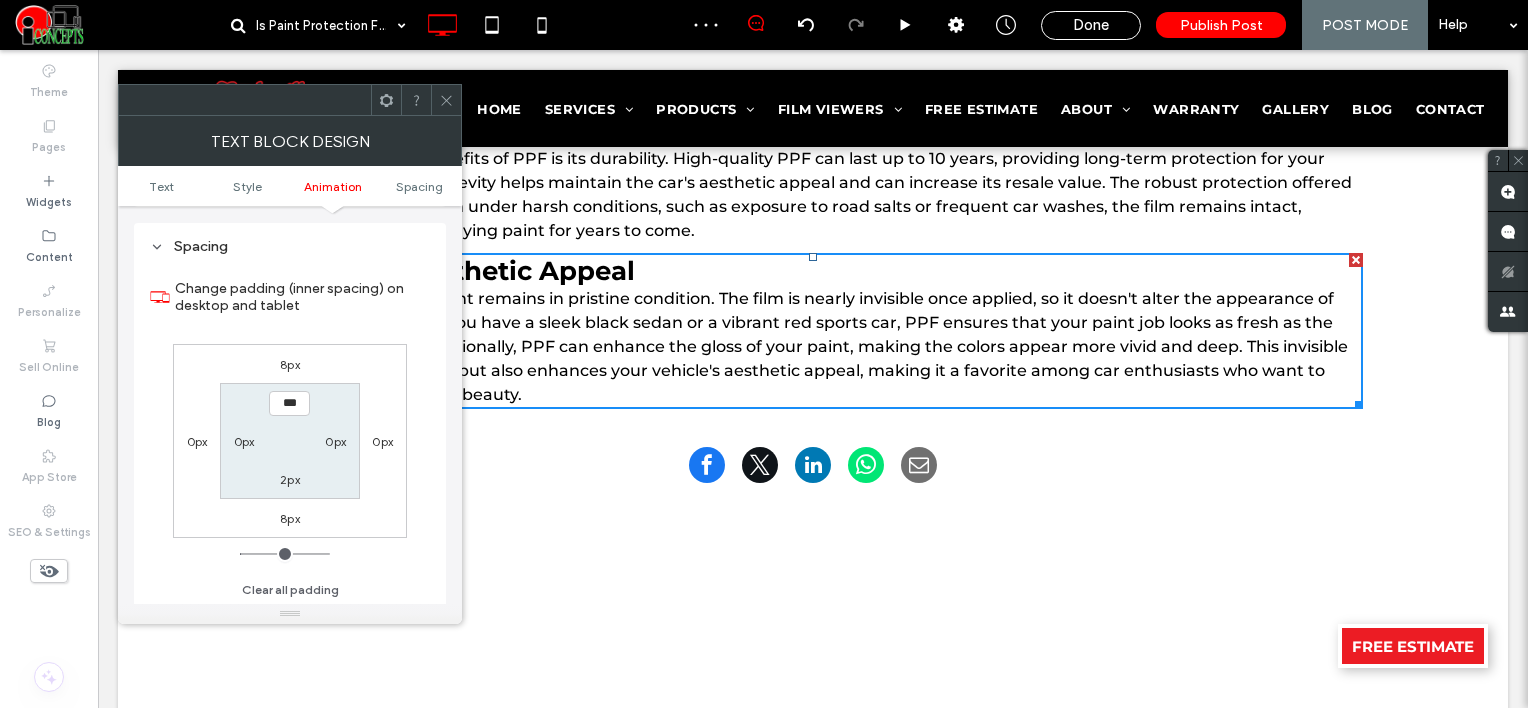 click on "8px" at bounding box center [290, 364] 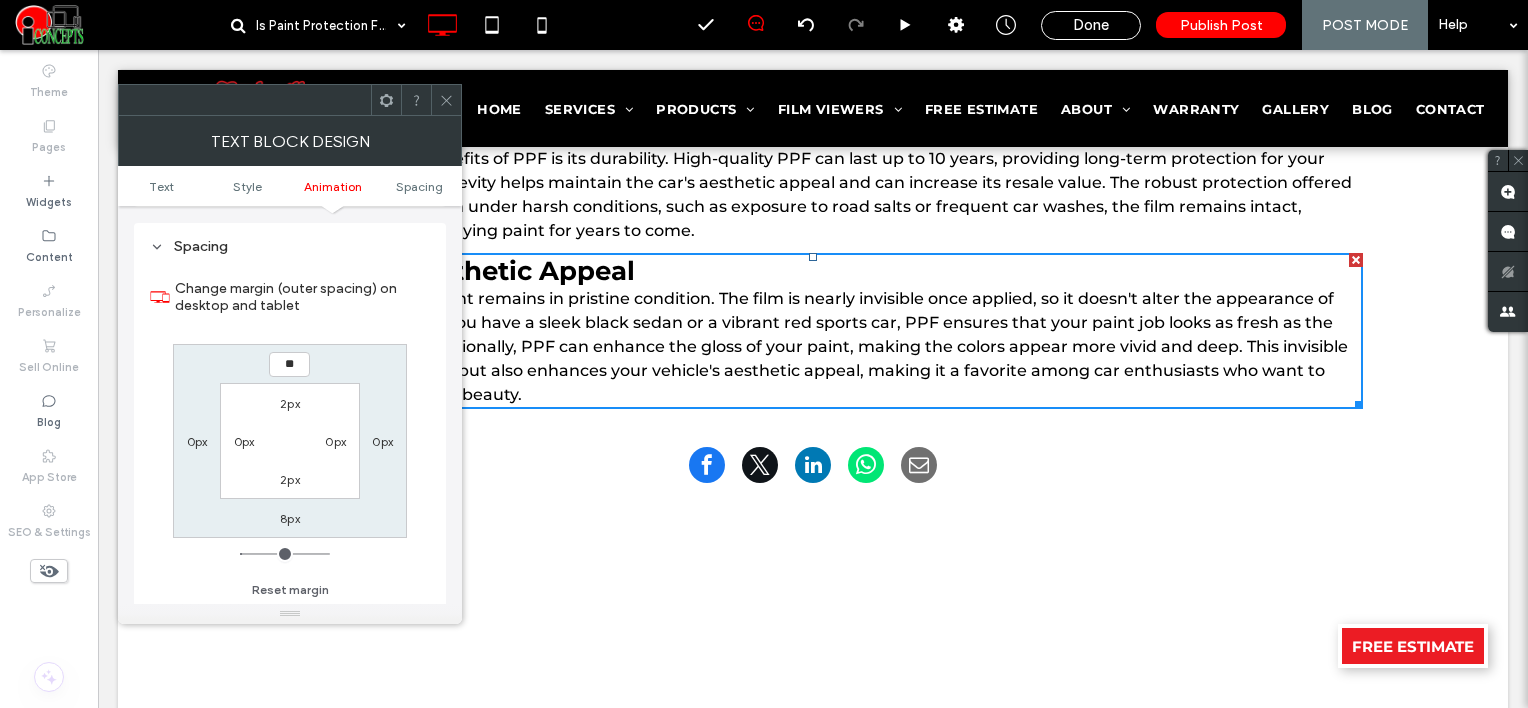 type on "**" 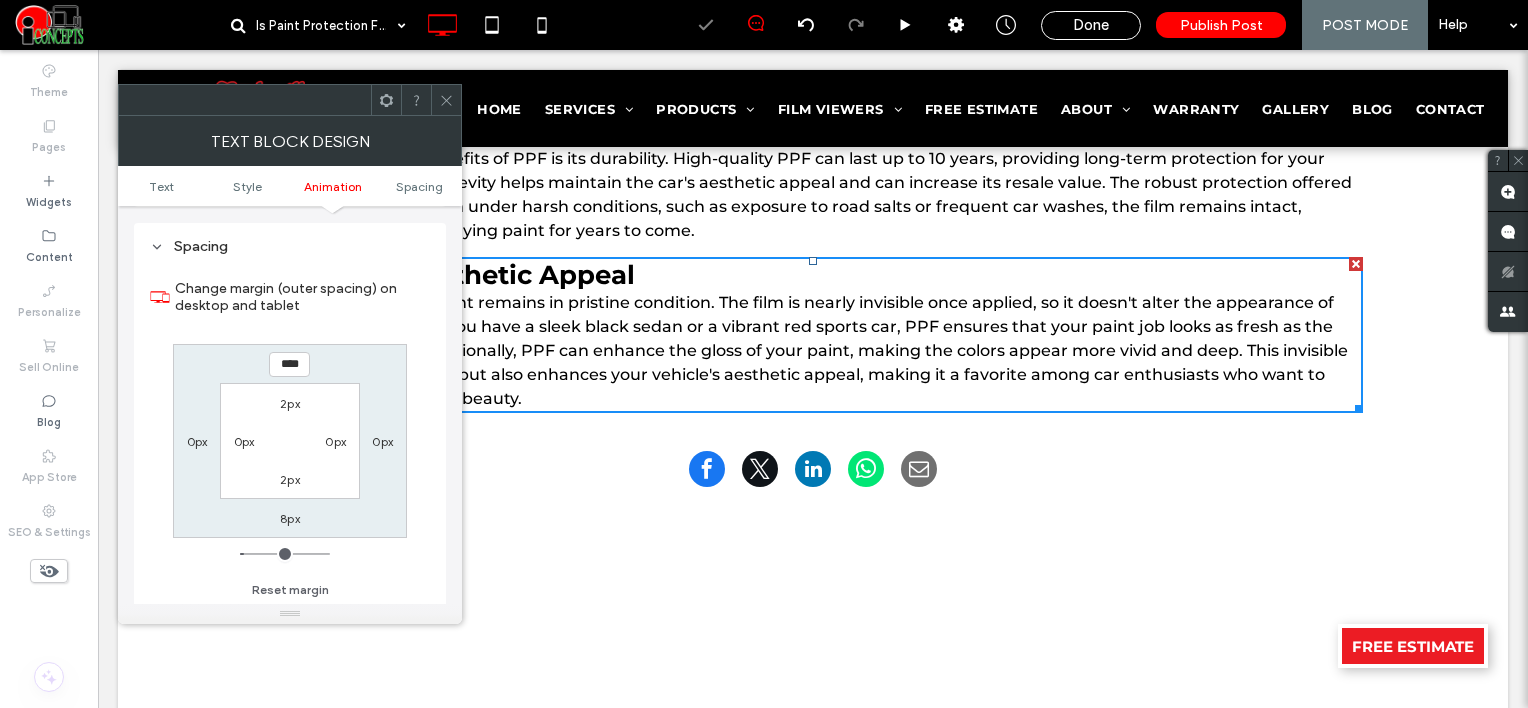 click 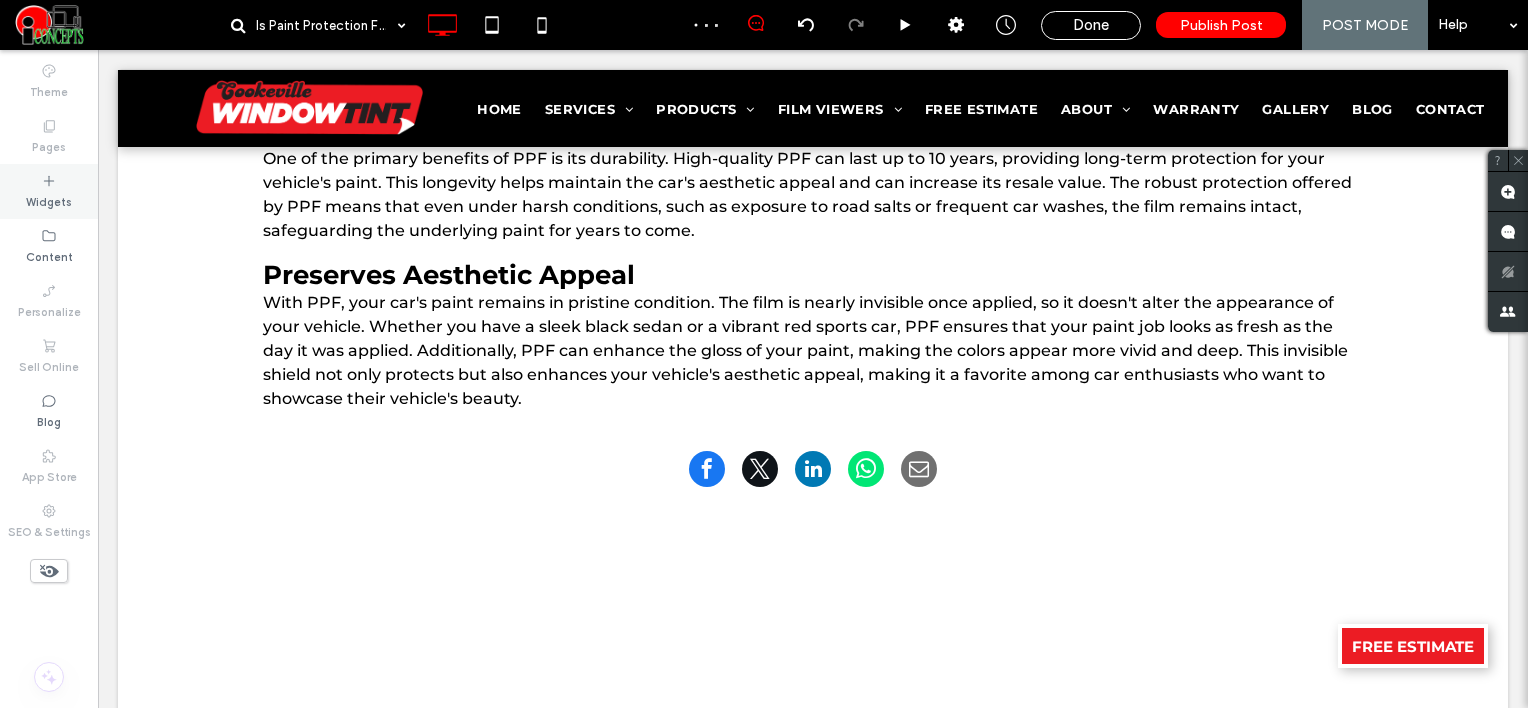 click on "Widgets" at bounding box center (49, 200) 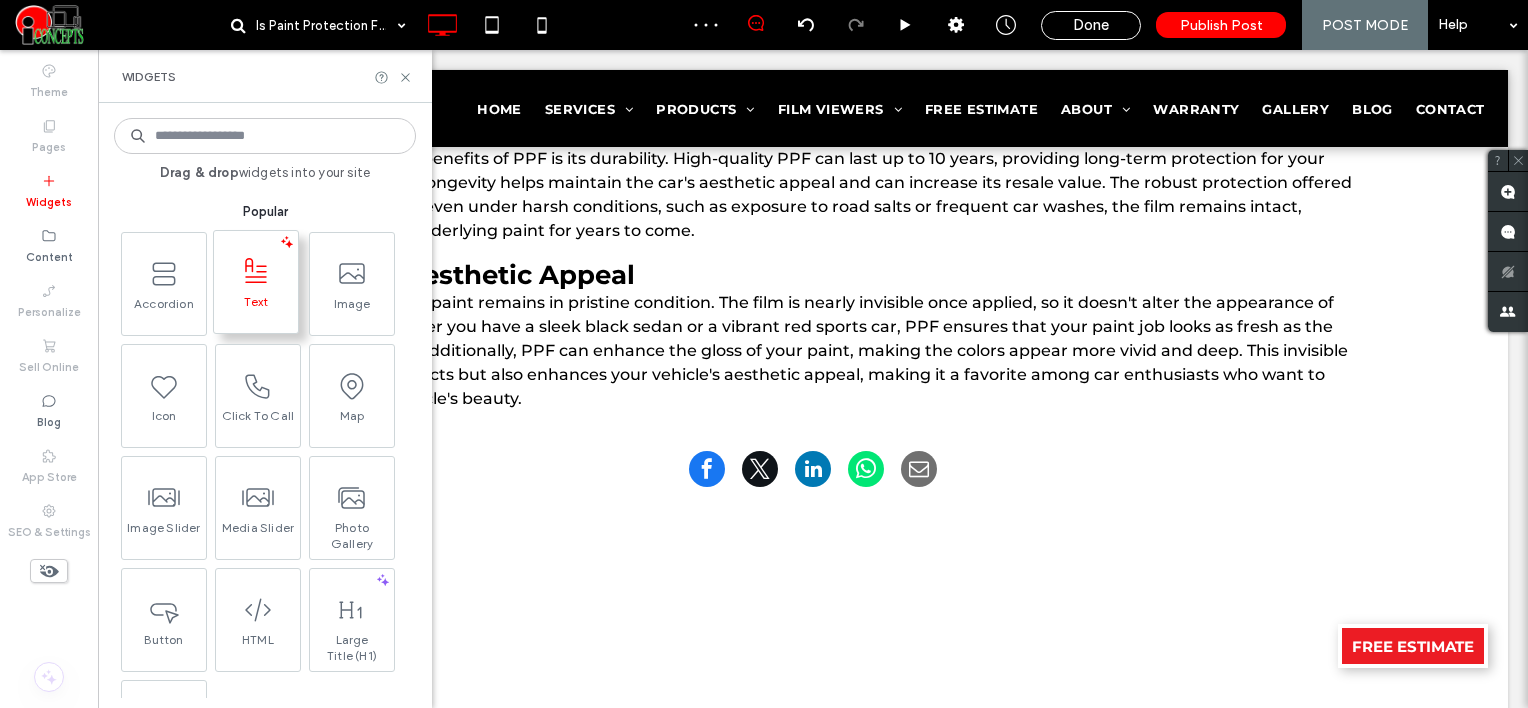 click on "Text" at bounding box center (256, 308) 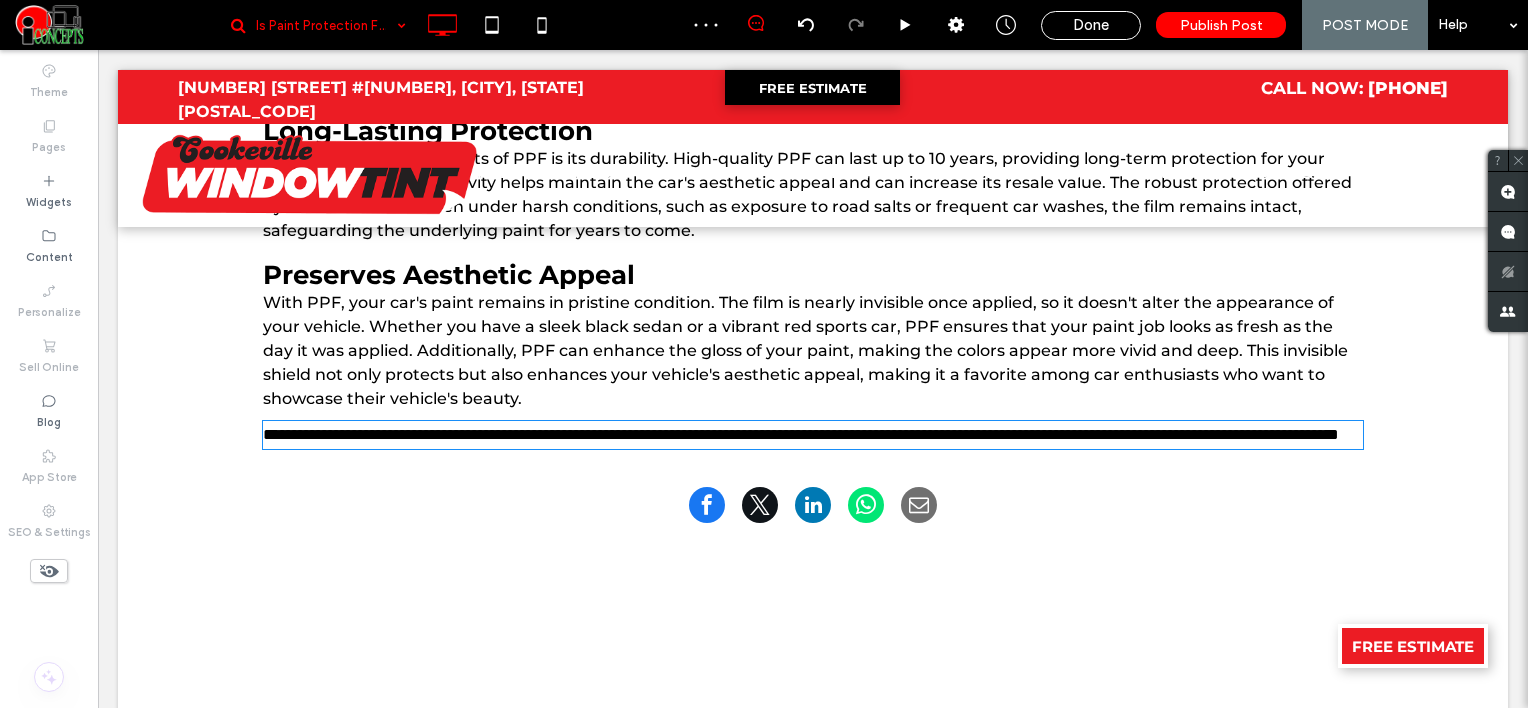 type on "**********" 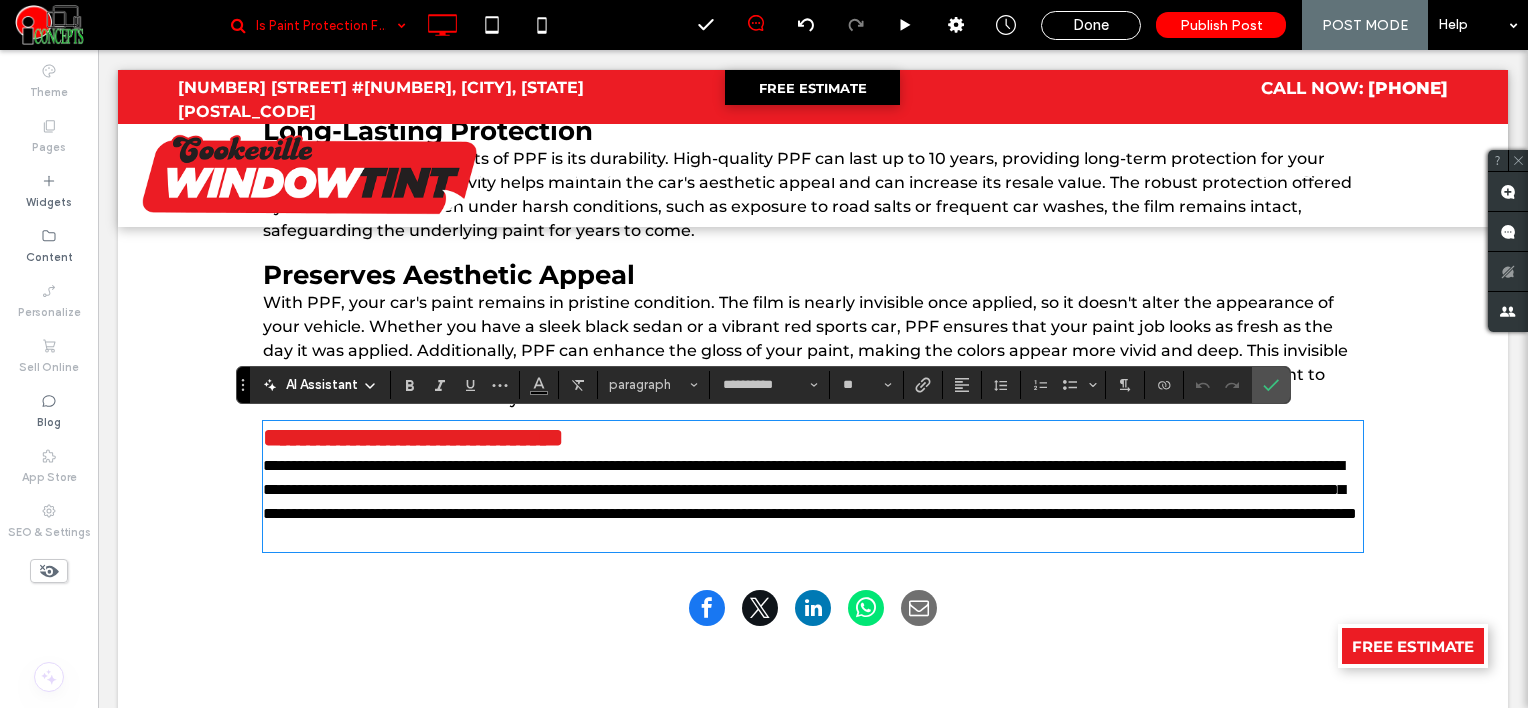 scroll, scrollTop: 0, scrollLeft: 0, axis: both 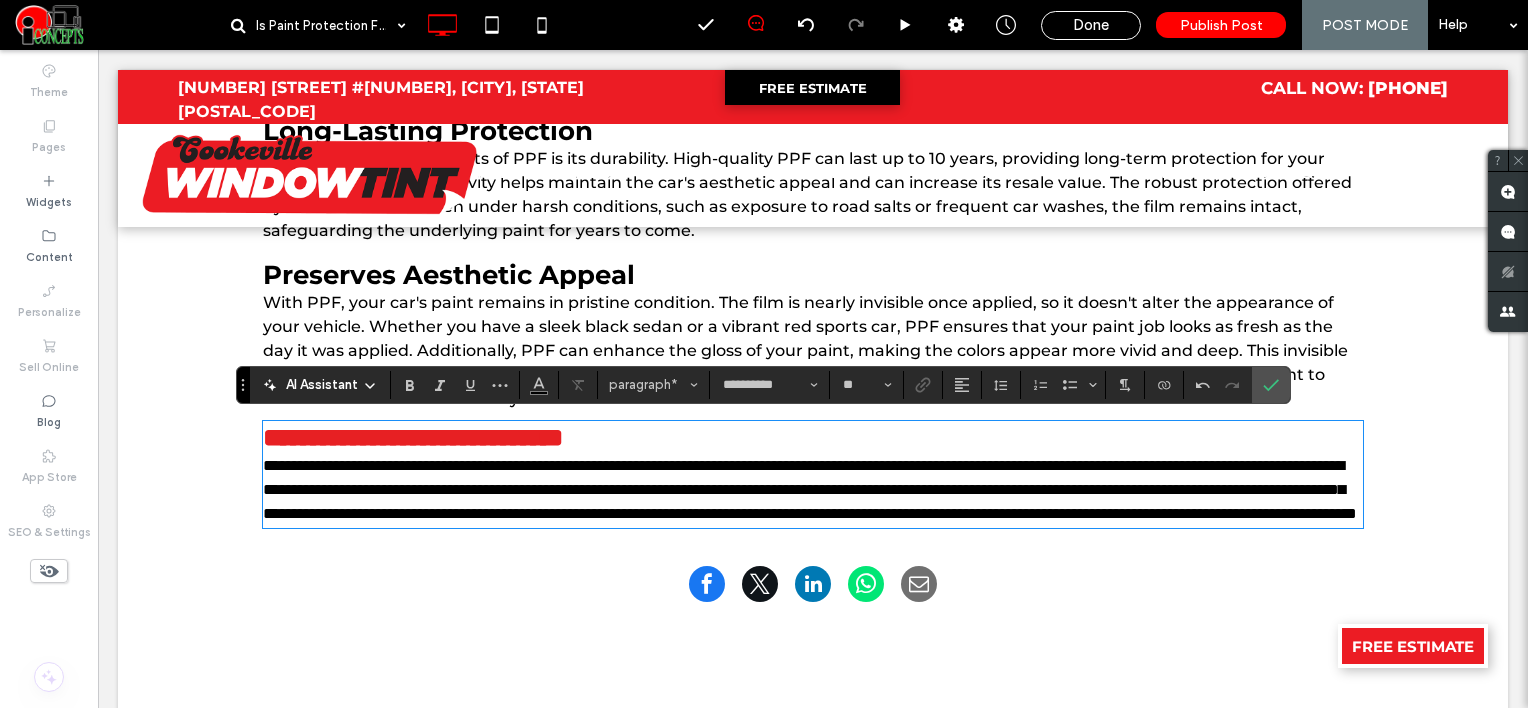 type on "**" 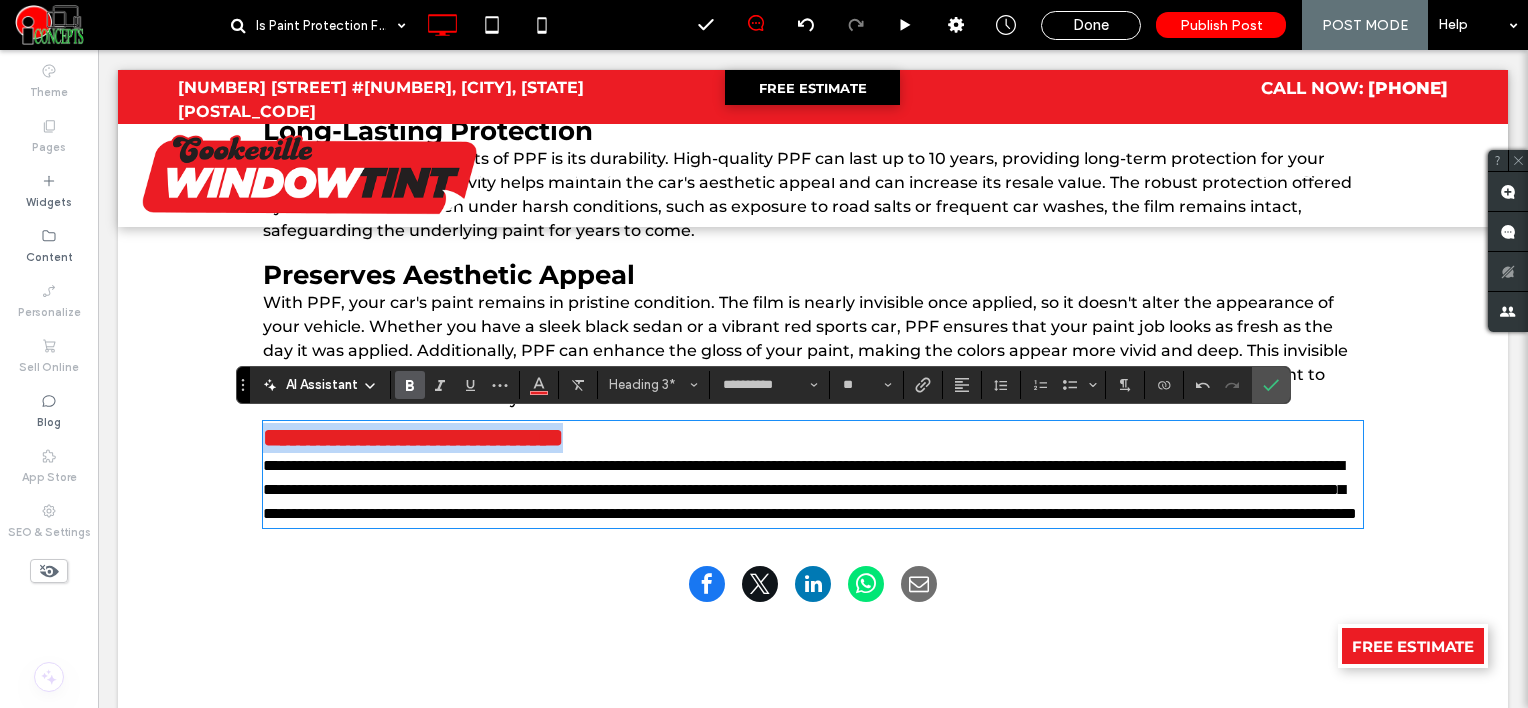 drag, startPoint x: 676, startPoint y: 429, endPoint x: 374, endPoint y: 453, distance: 302.95215 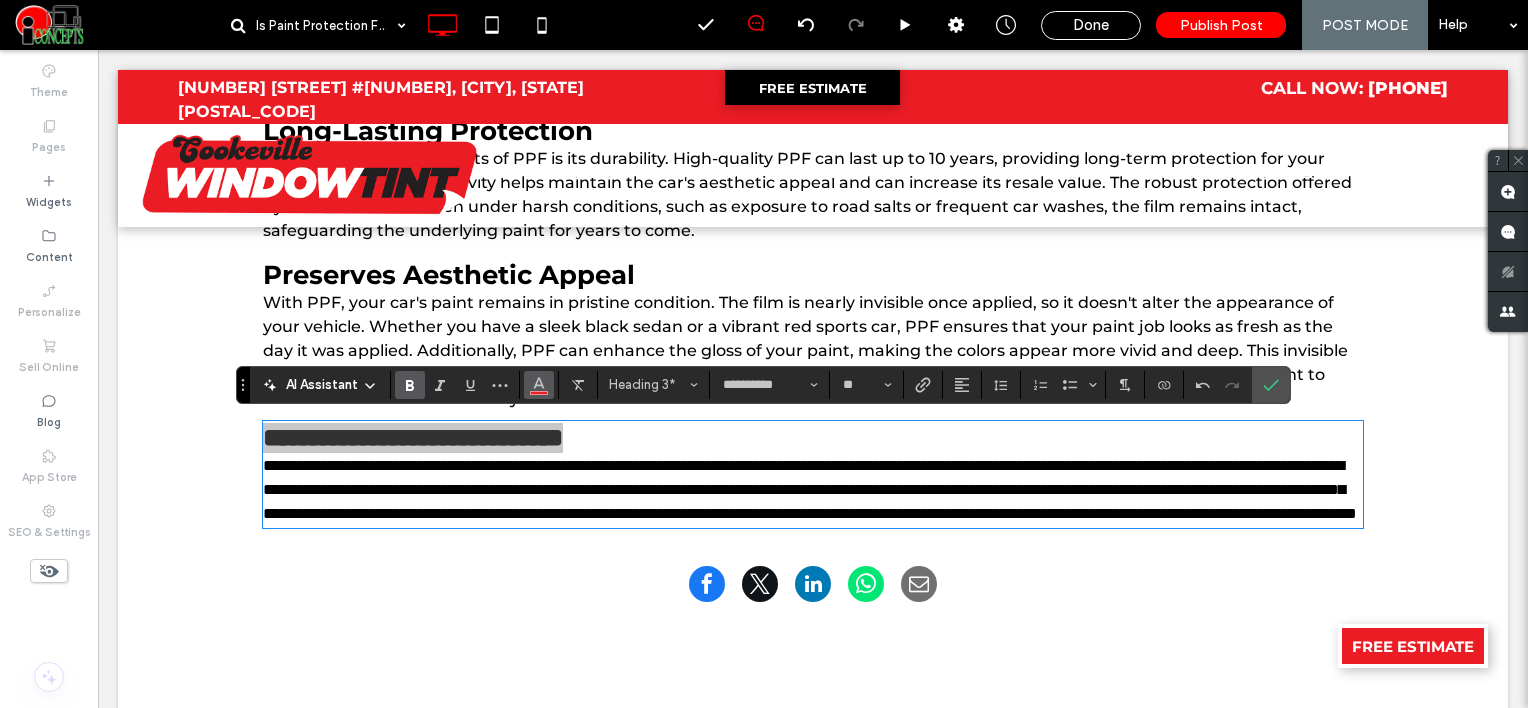 click 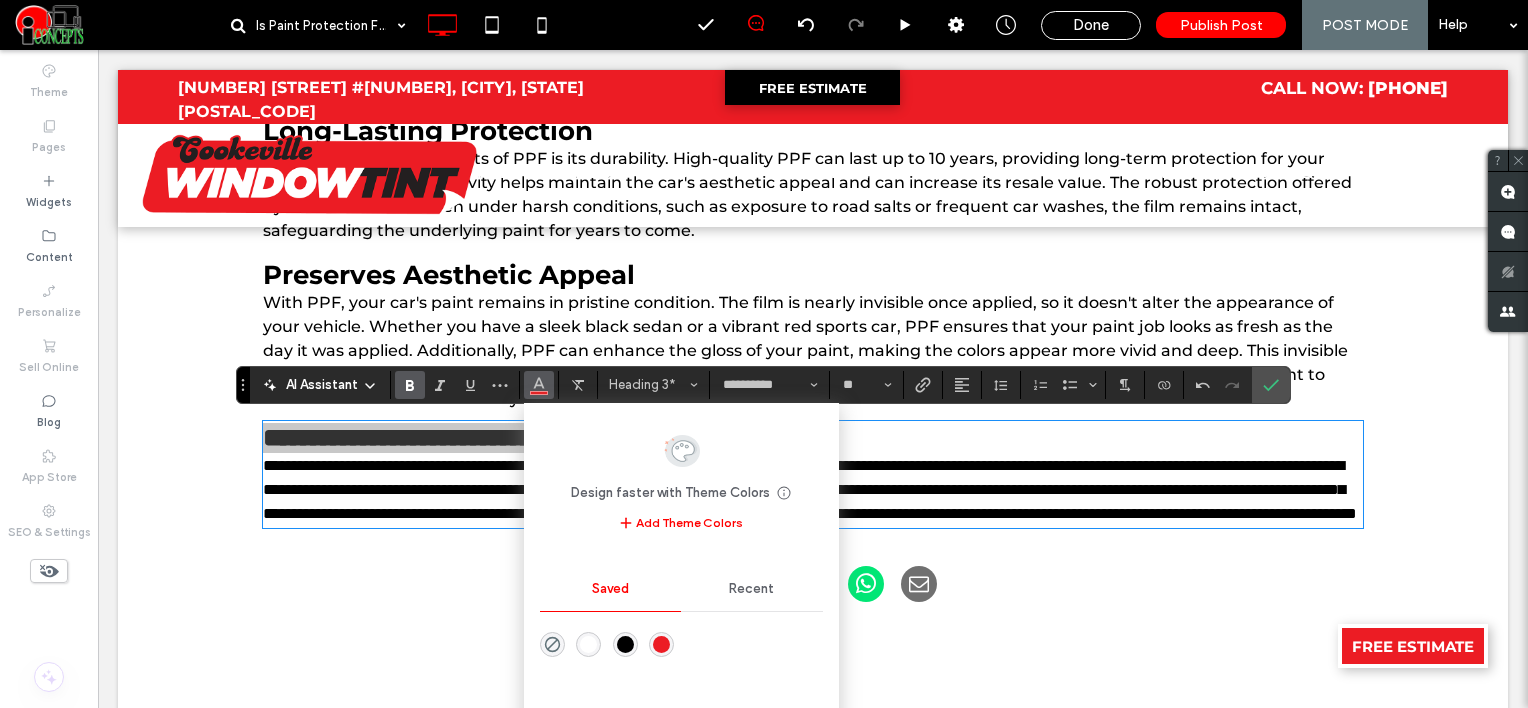 click at bounding box center (625, 644) 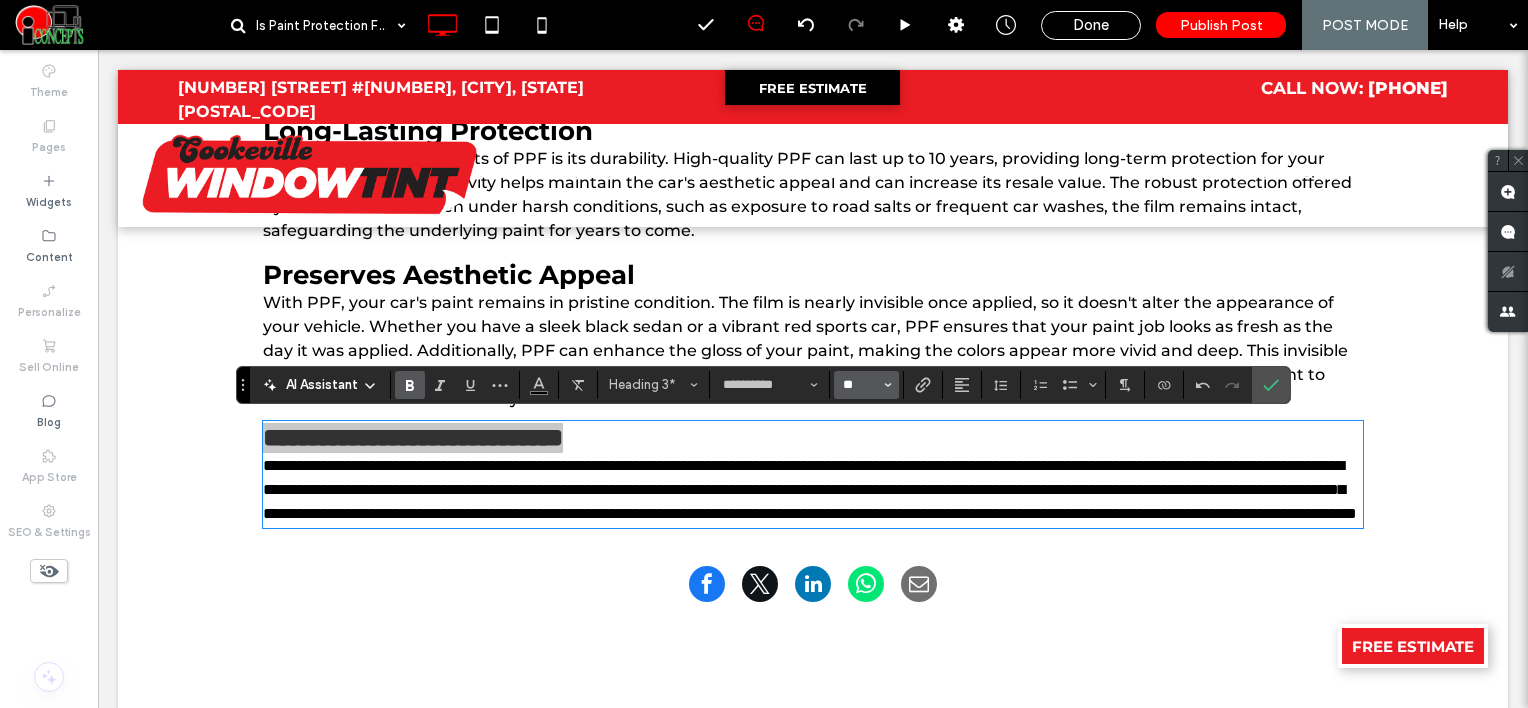 click on "**" at bounding box center (860, 385) 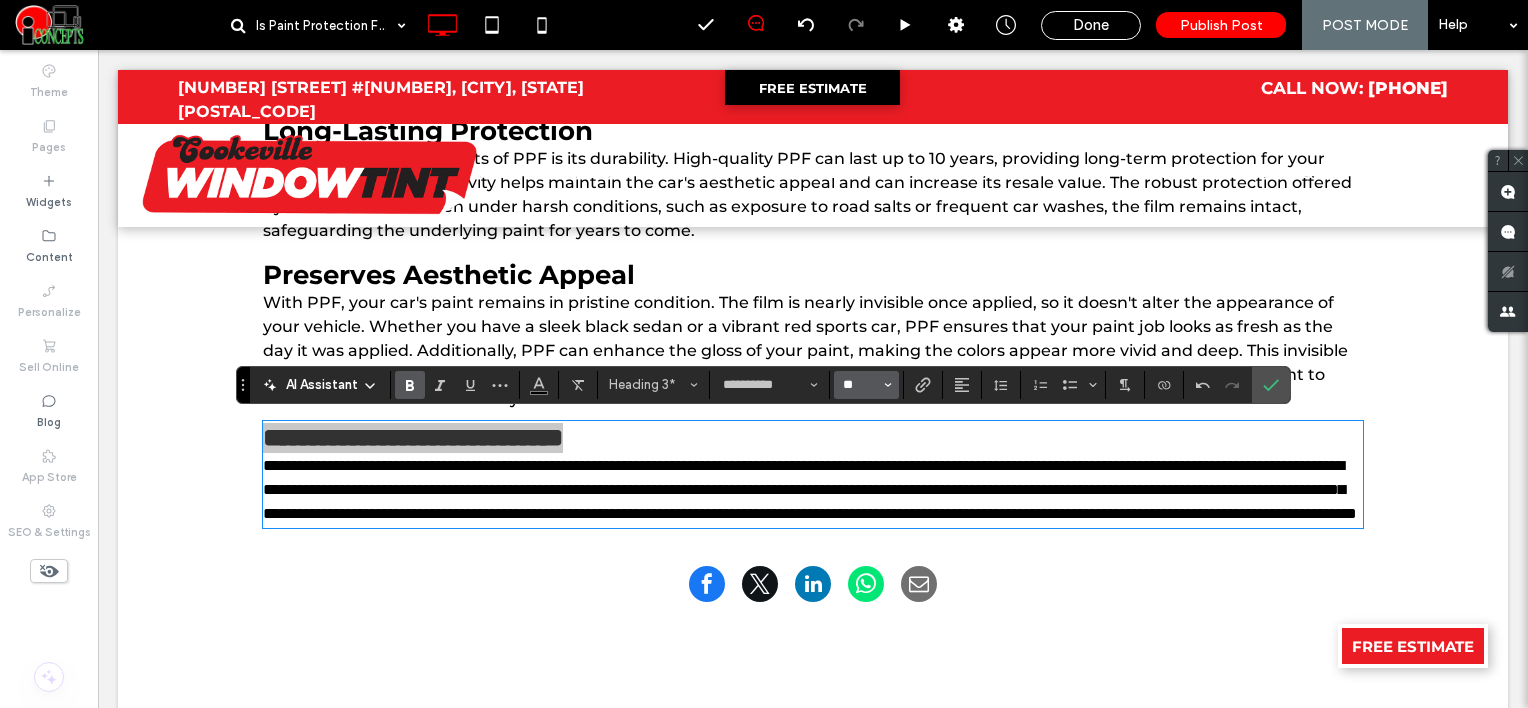 type on "**" 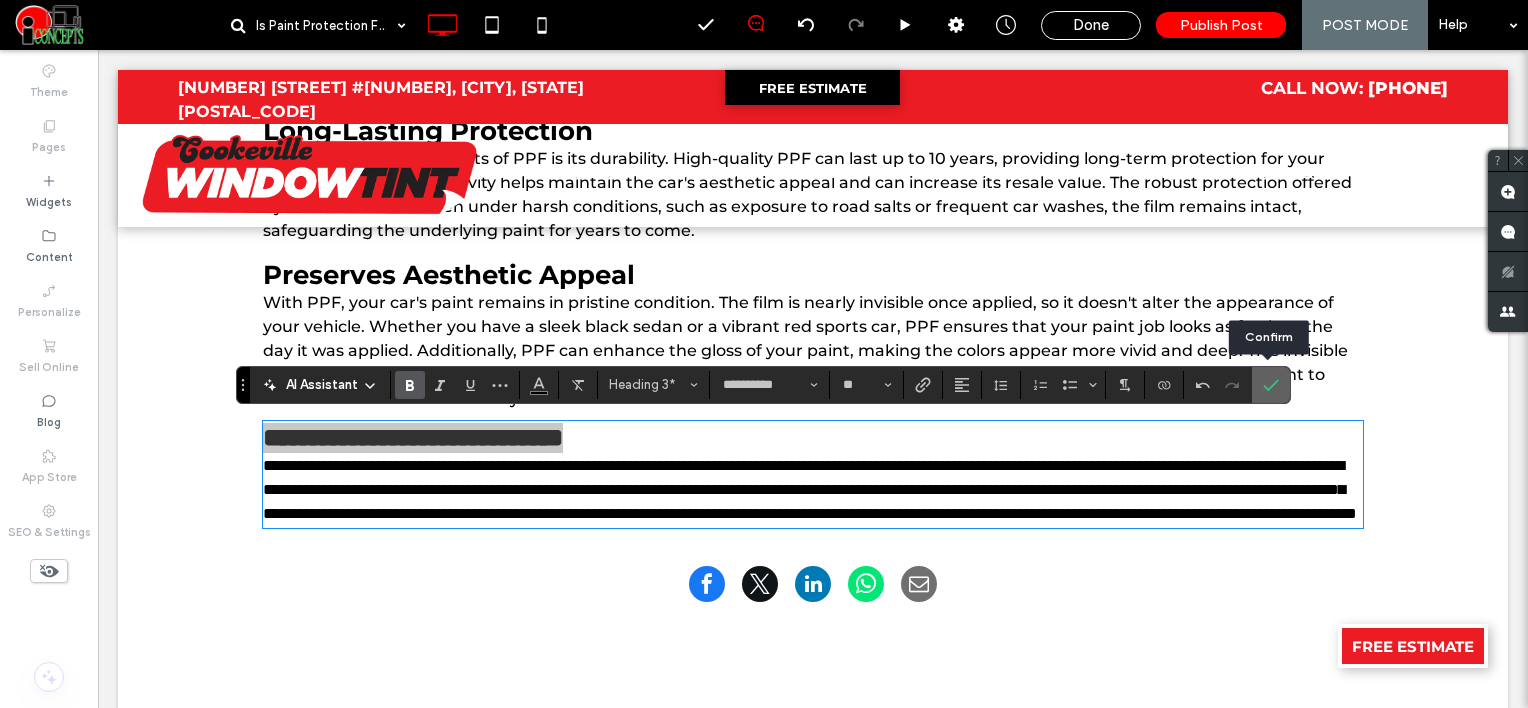 click 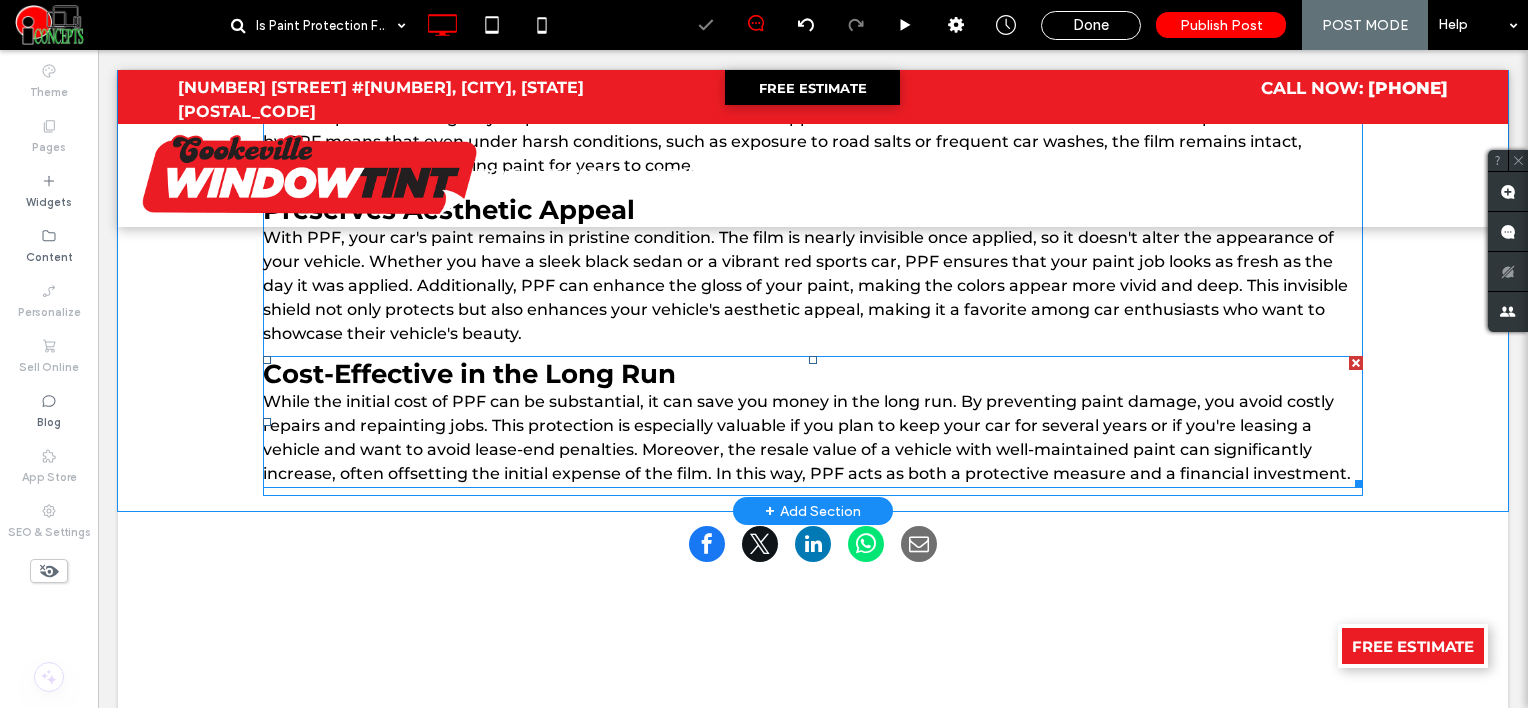 scroll, scrollTop: 1552, scrollLeft: 0, axis: vertical 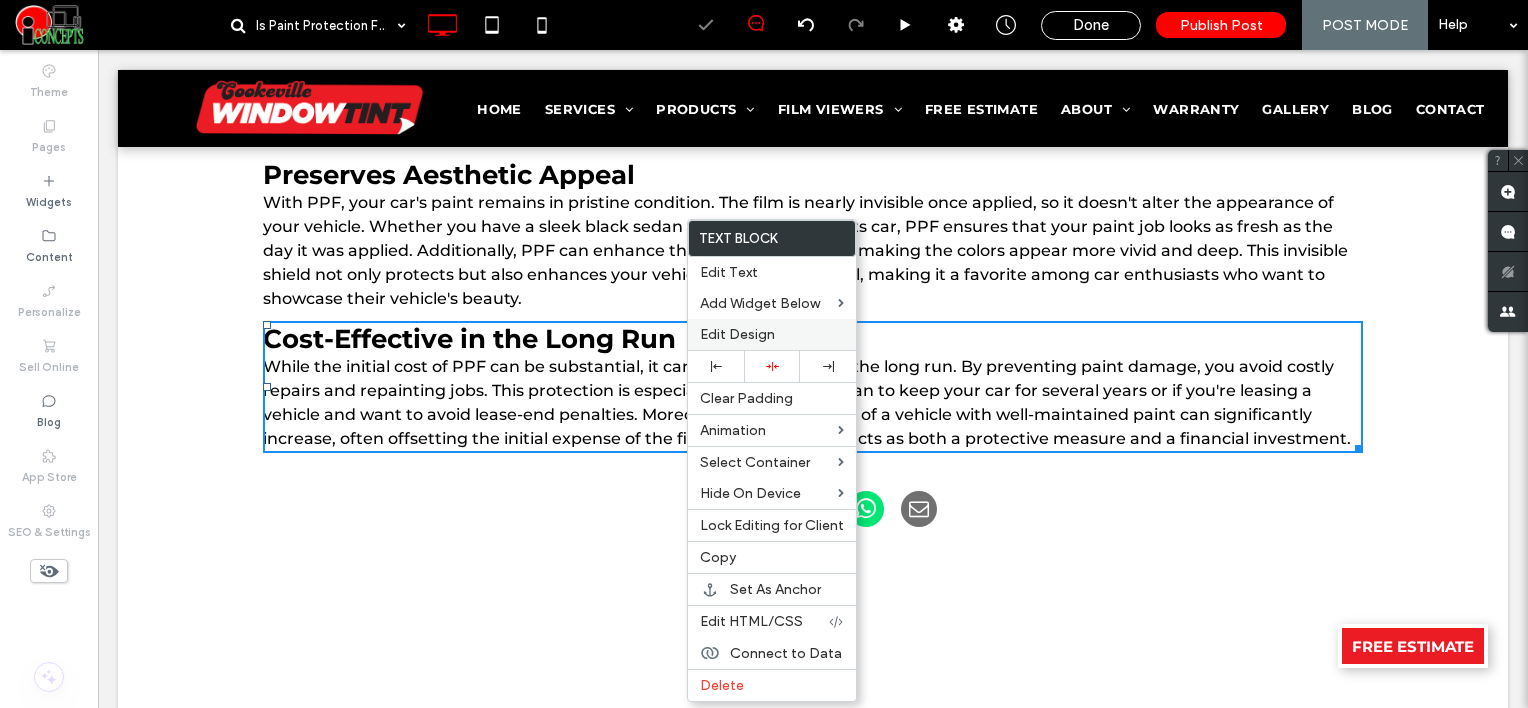click on "Edit Design" at bounding box center (737, 334) 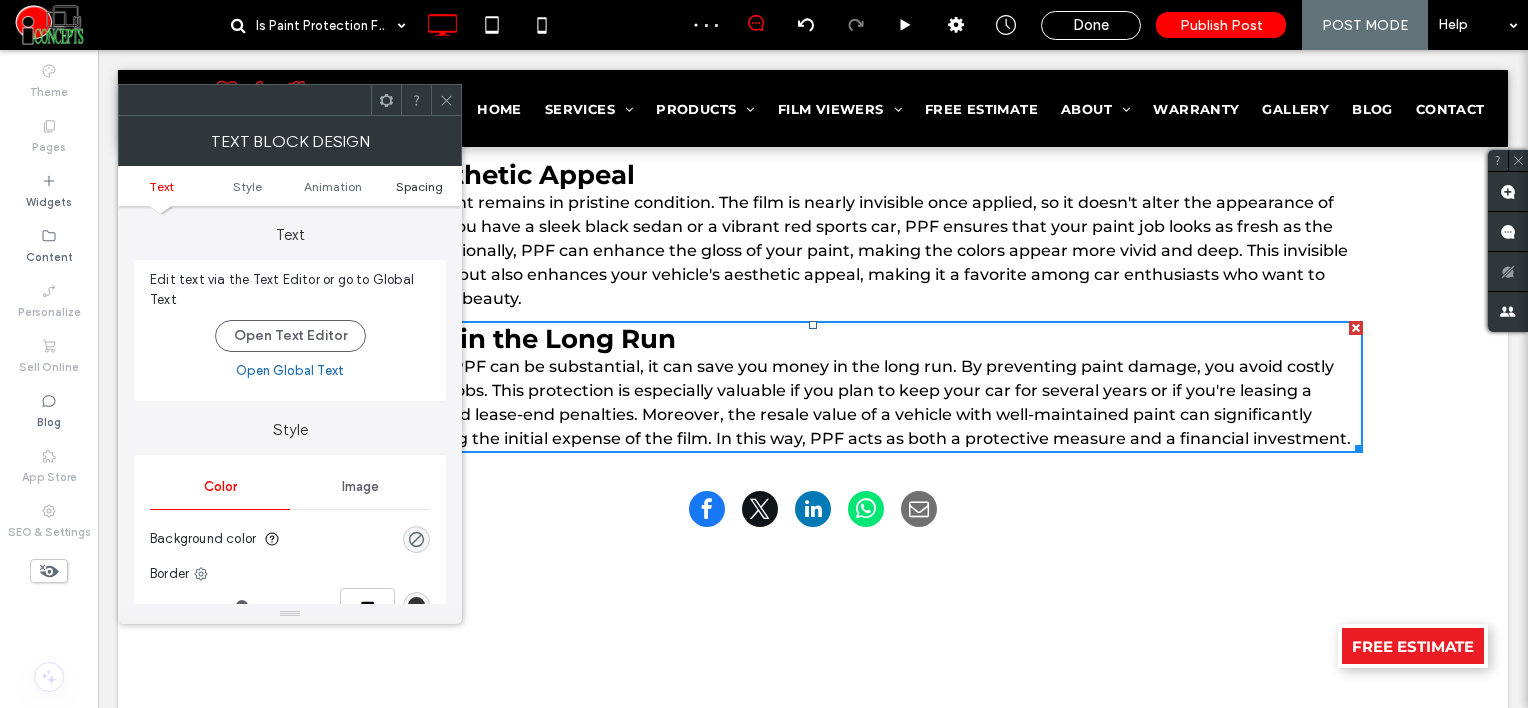 click on "Spacing" at bounding box center (419, 186) 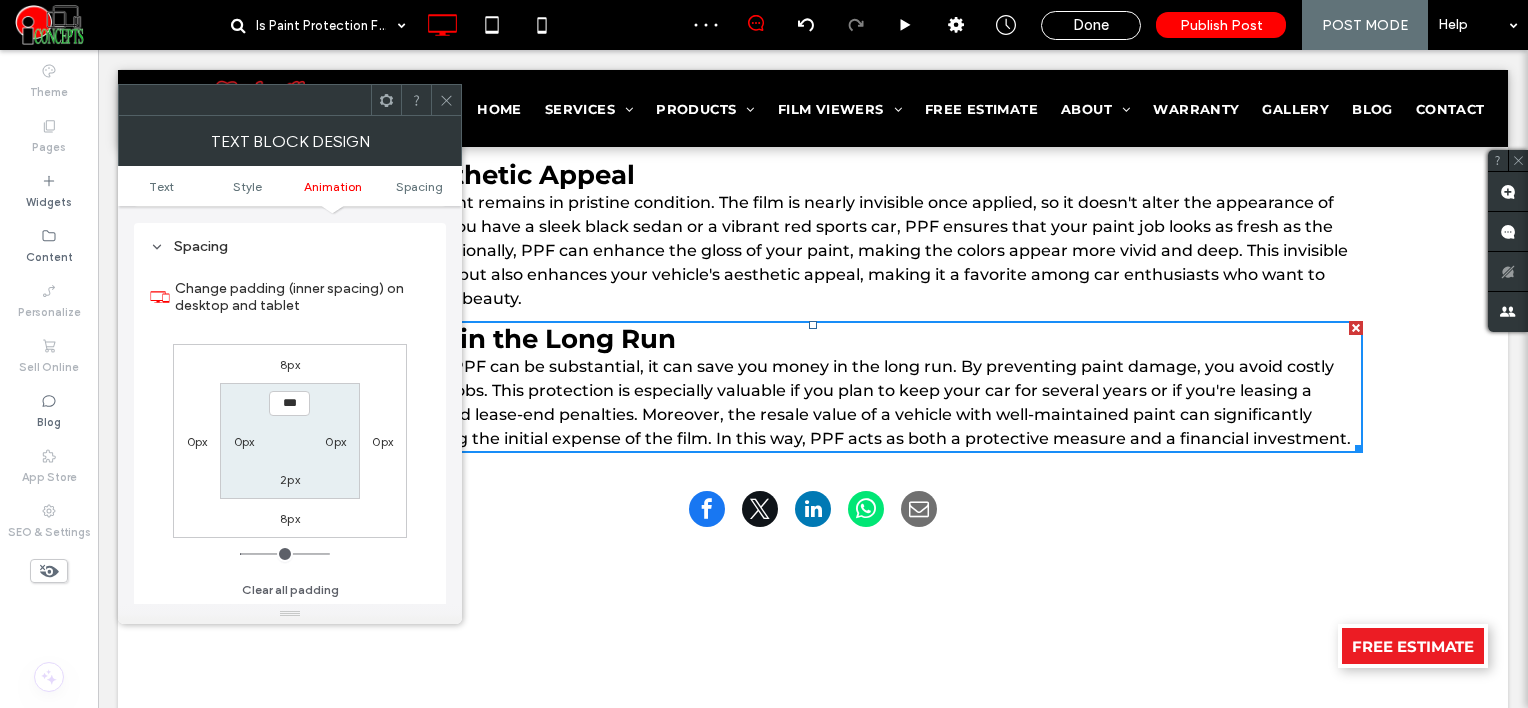 scroll, scrollTop: 572, scrollLeft: 0, axis: vertical 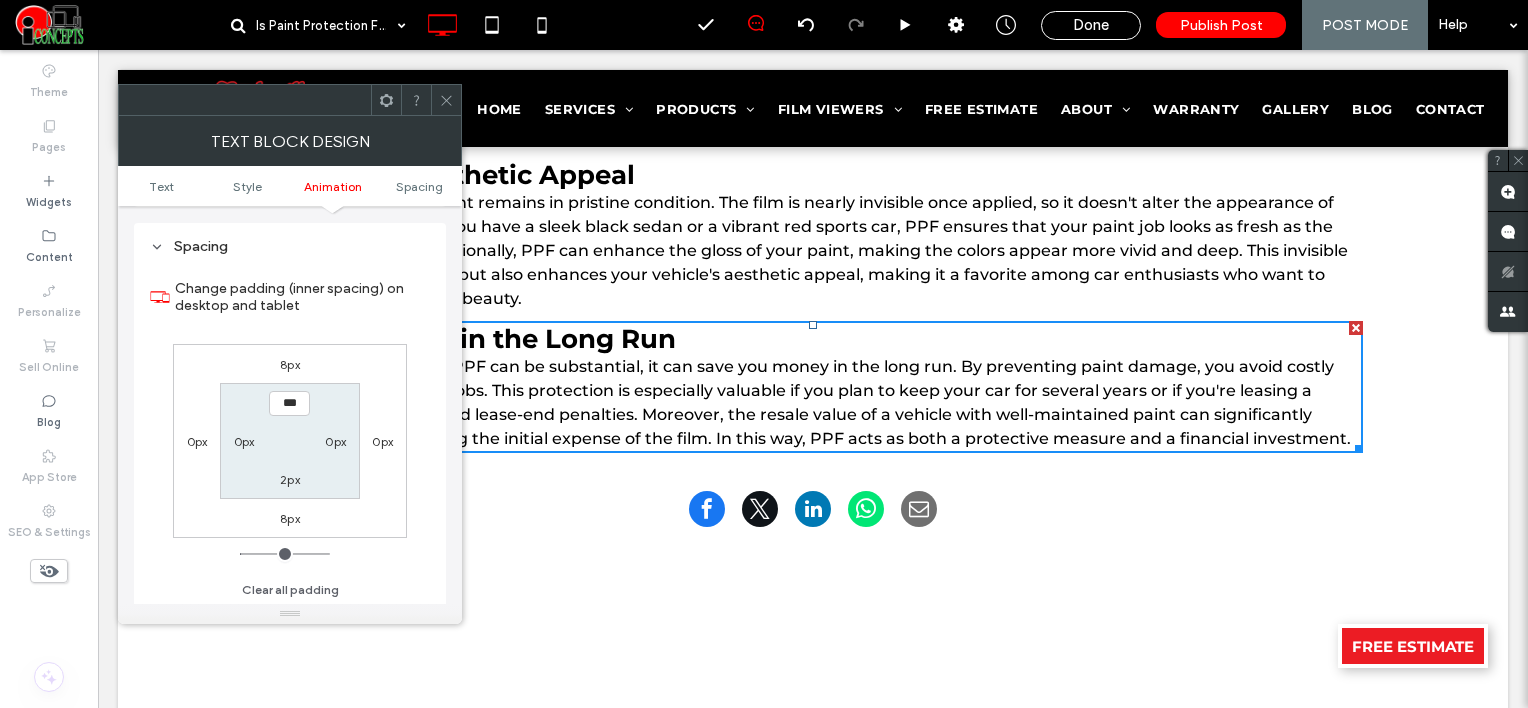 click on "8px" at bounding box center (290, 364) 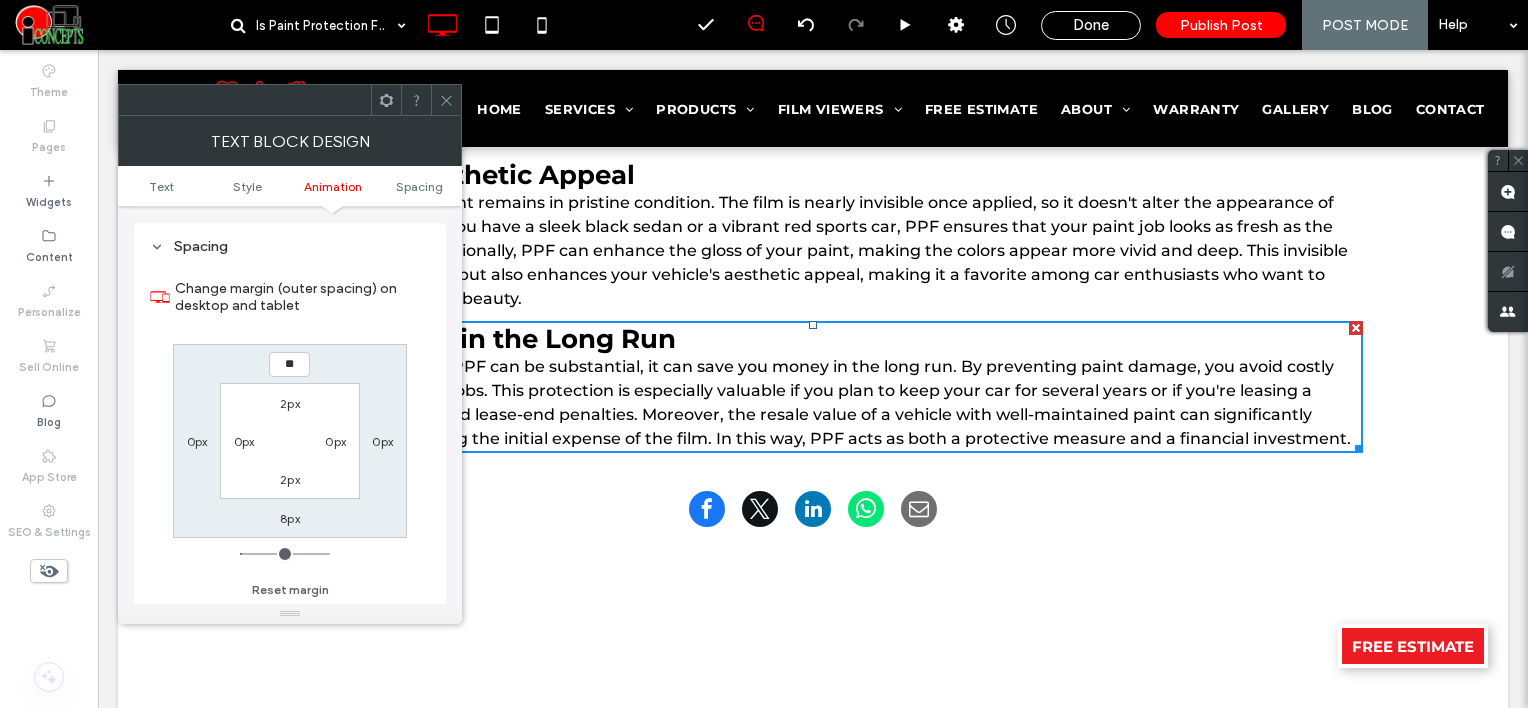 type on "**" 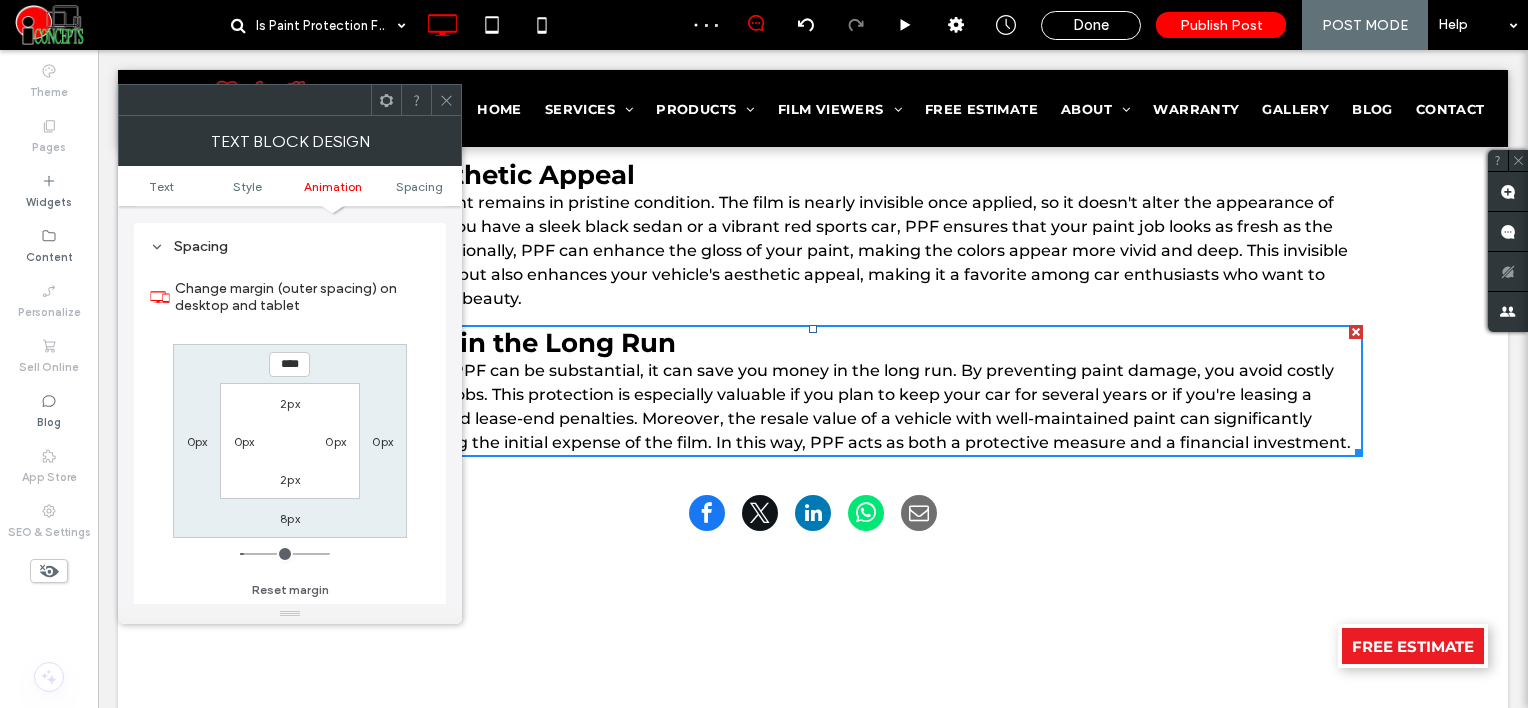 click 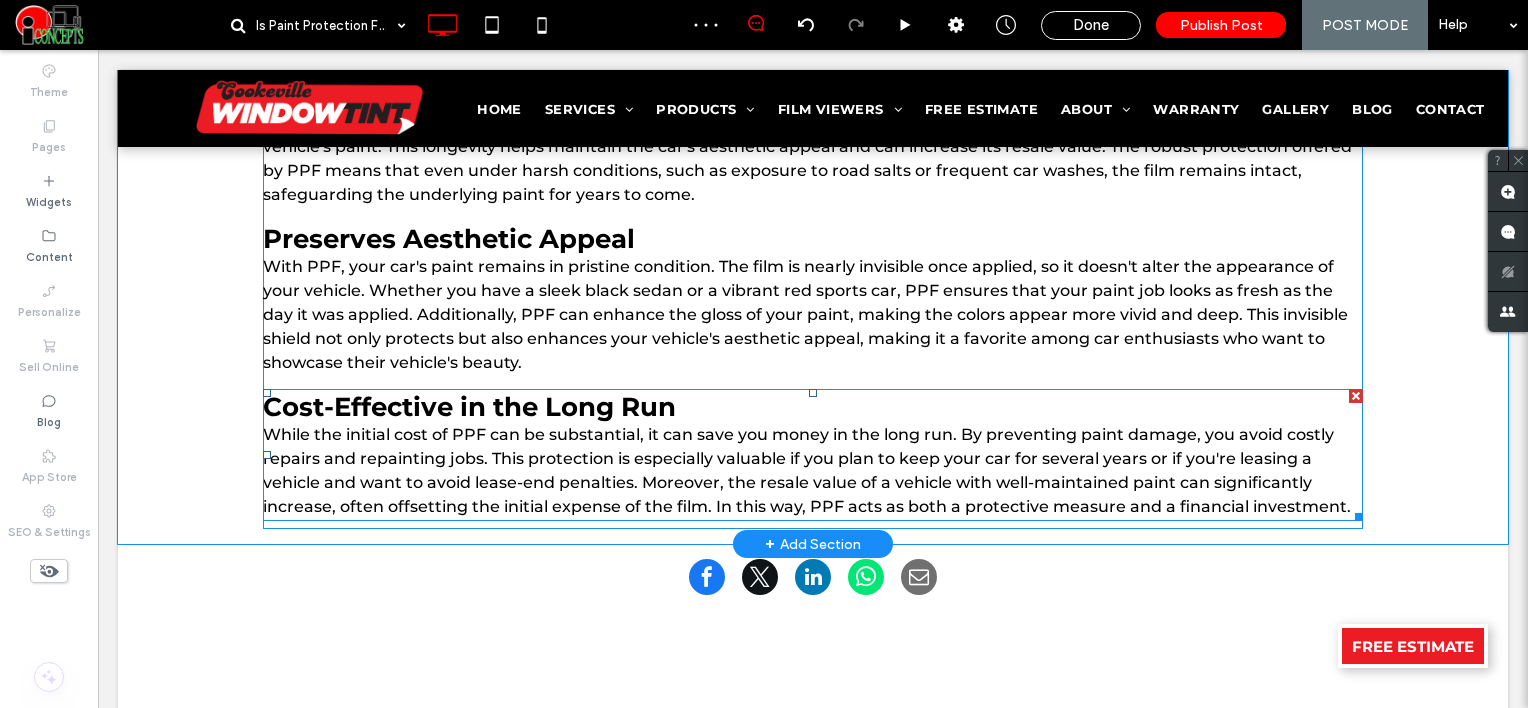 scroll, scrollTop: 1452, scrollLeft: 0, axis: vertical 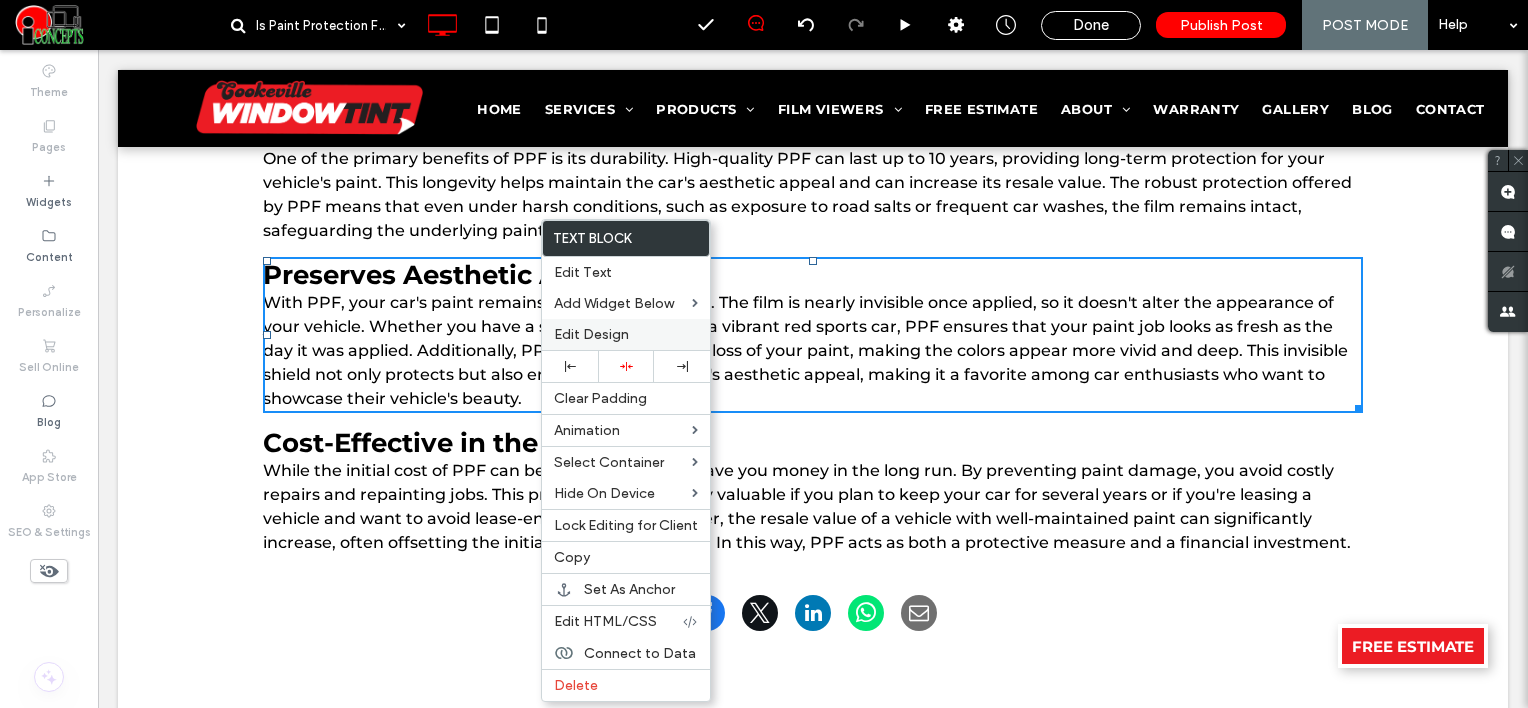 click on "Edit Design" at bounding box center (591, 334) 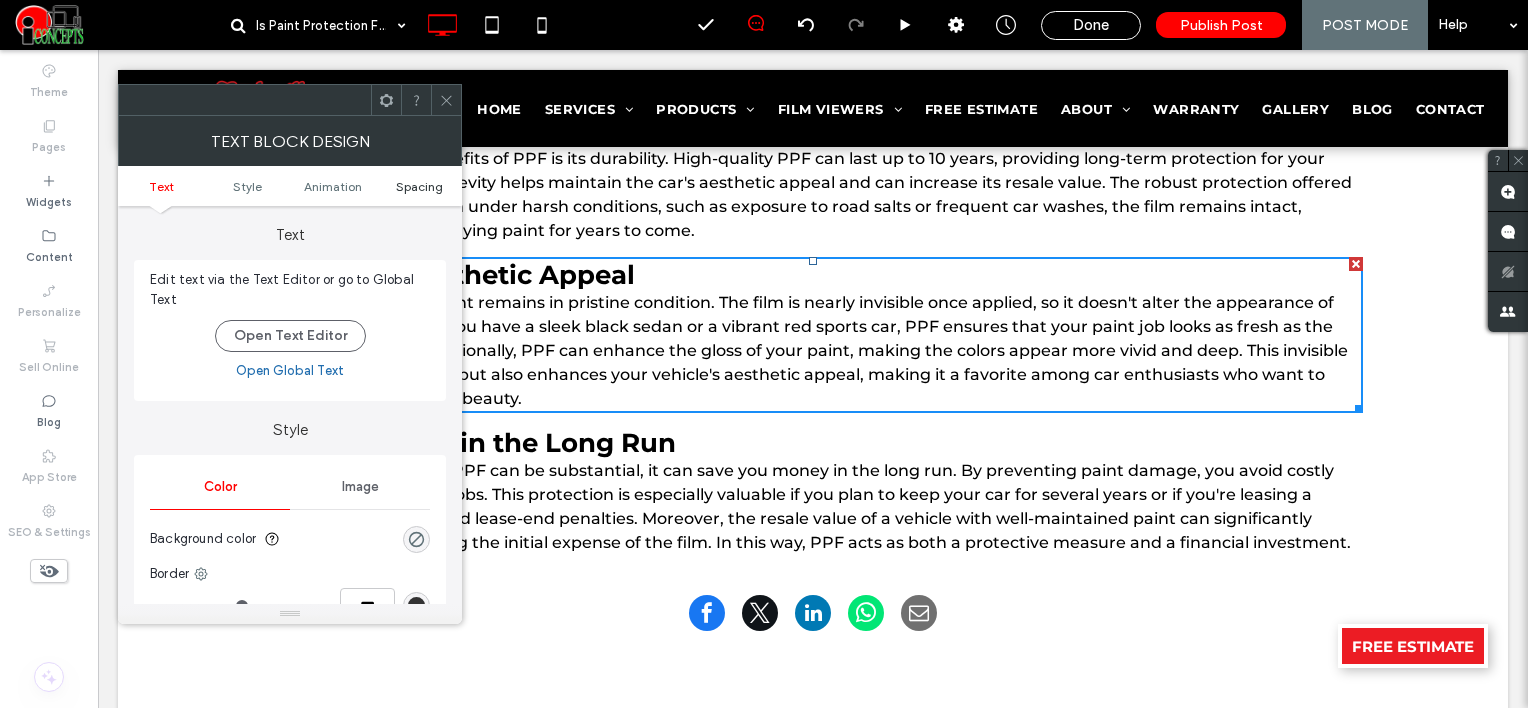 click on "Spacing" at bounding box center [419, 186] 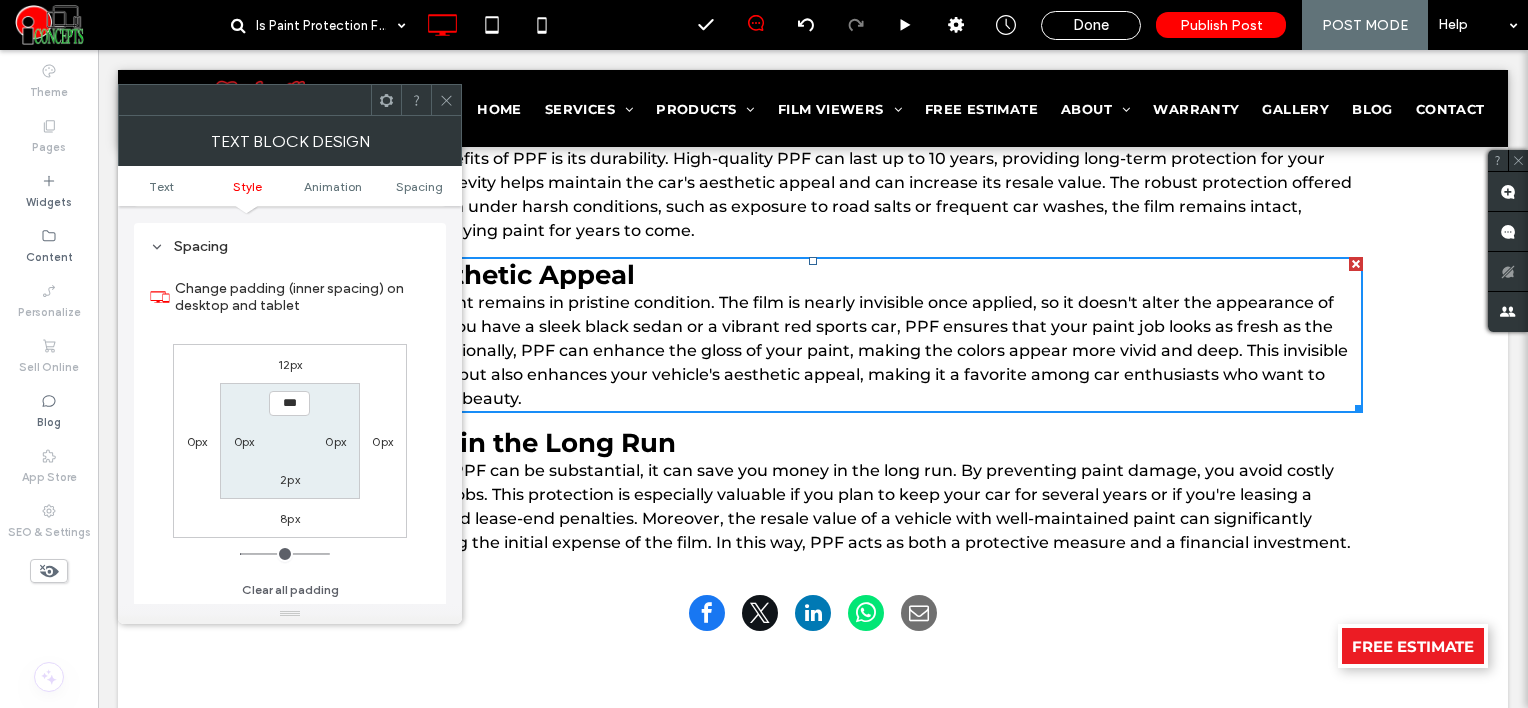 scroll, scrollTop: 572, scrollLeft: 0, axis: vertical 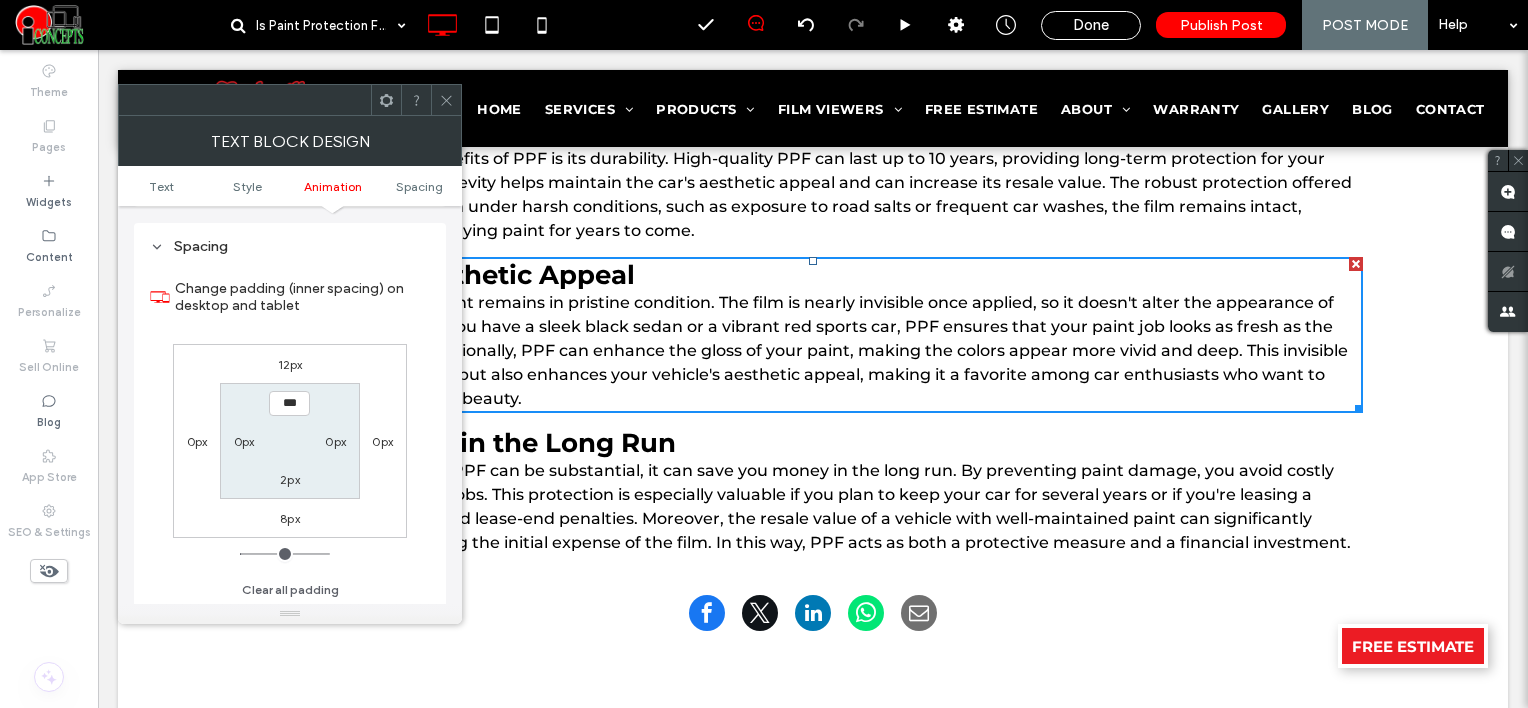 click 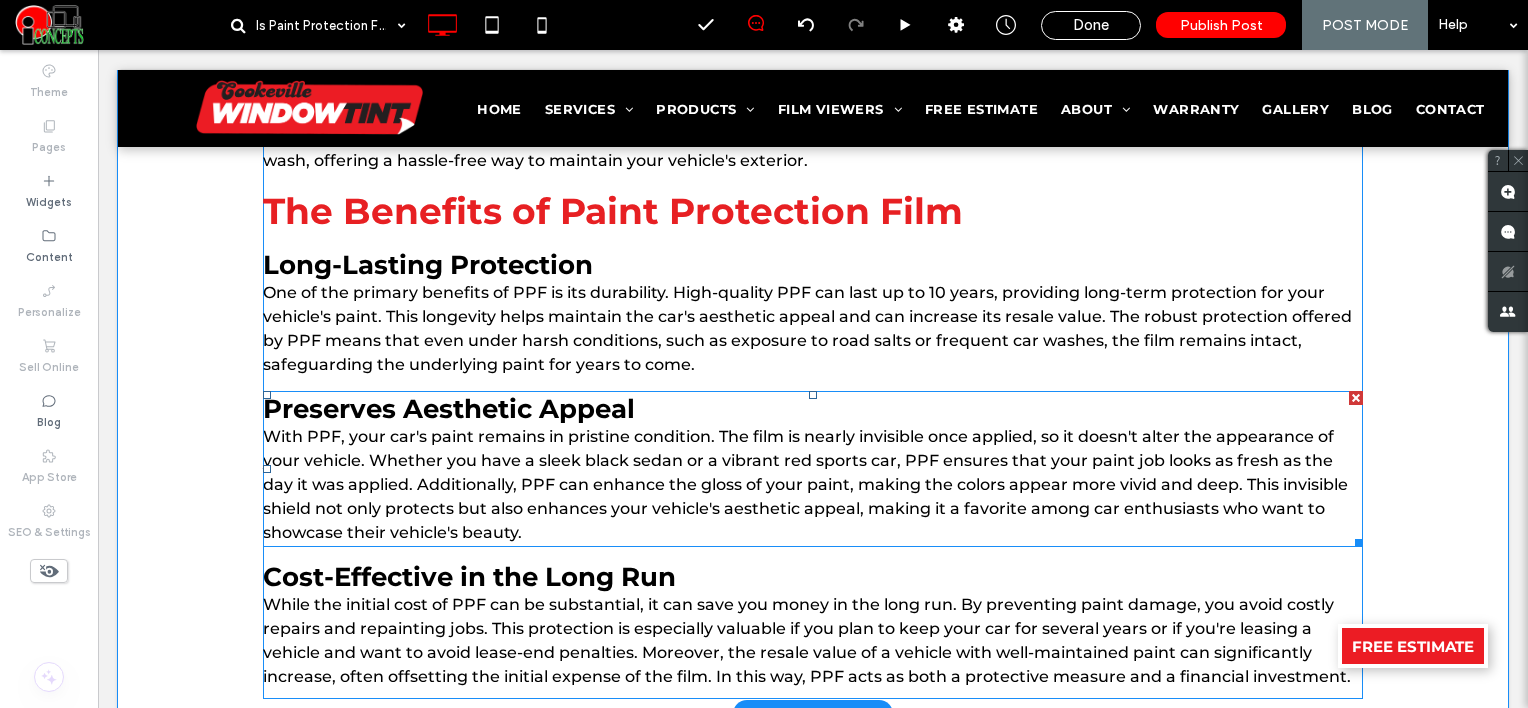 scroll, scrollTop: 1452, scrollLeft: 0, axis: vertical 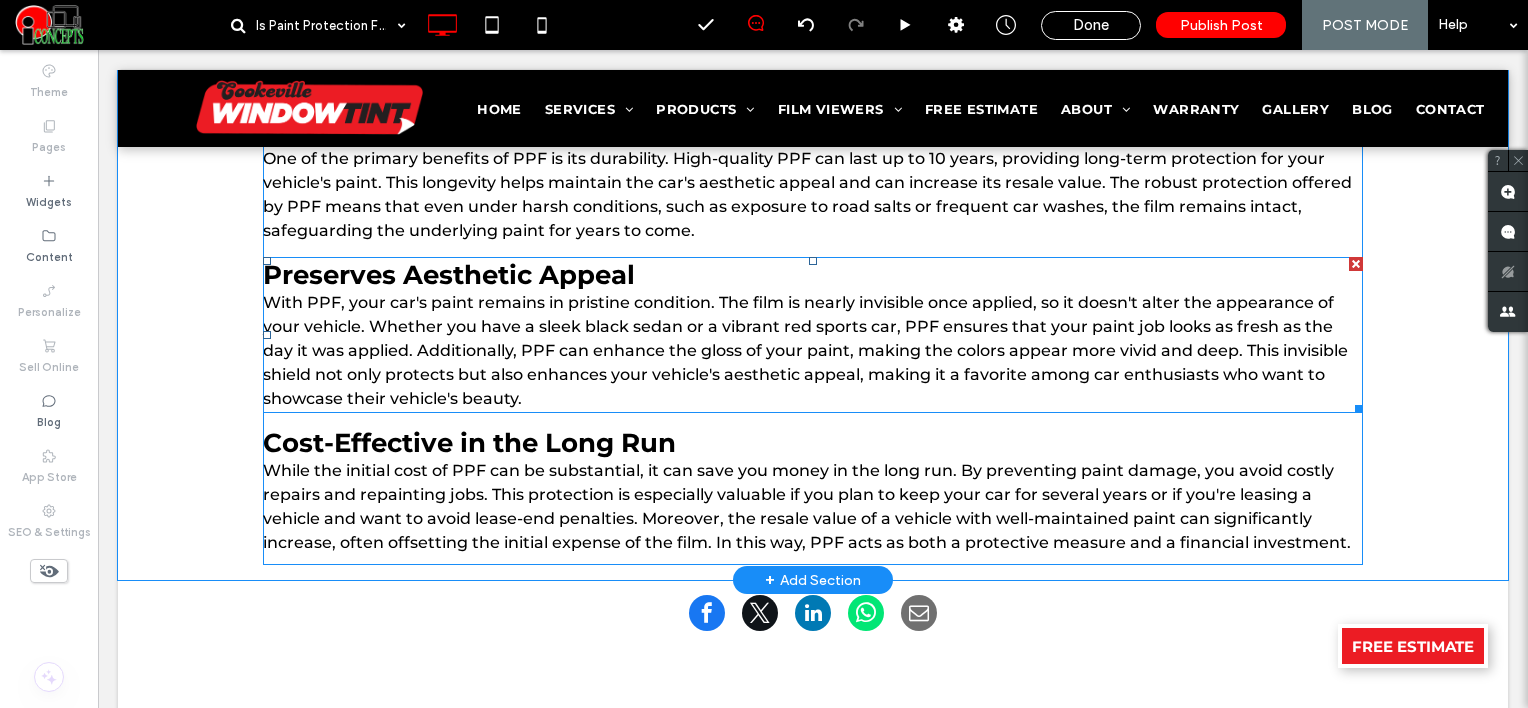 click on "With PPF, your car's paint remains in pristine condition. The film is nearly invisible once applied, so it doesn't alter the appearance of your vehicle. Whether you have a sleek black sedan or a vibrant red sports car, PPF ensures that your paint job looks as fresh as the day it was applied. Additionally, PPF can enhance the gloss of your paint, making the colors appear more vivid and deep. This invisible shield not only protects but also enhances your vehicle's aesthetic appeal, making it a favorite among car enthusiasts who want to showcase their vehicle's beauty." at bounding box center (805, 350) 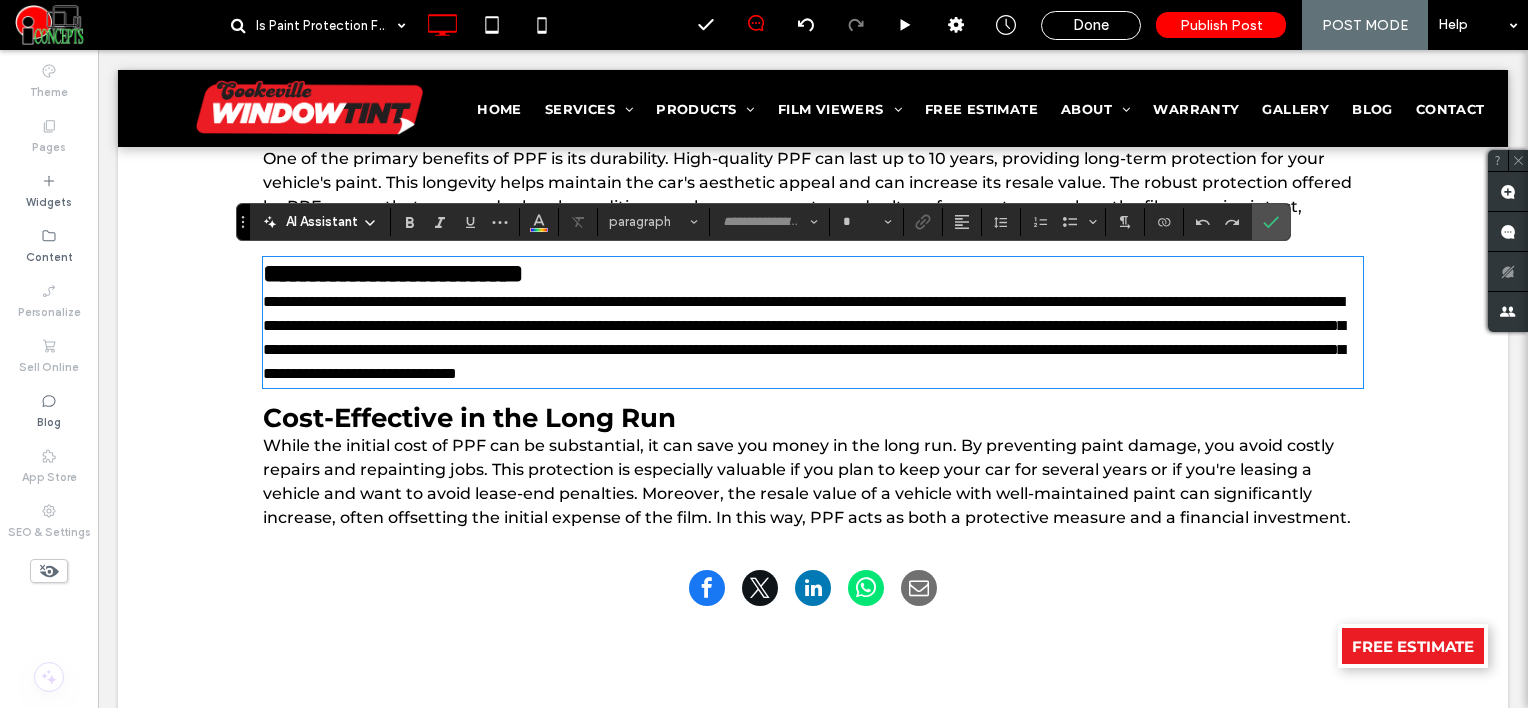 type on "**********" 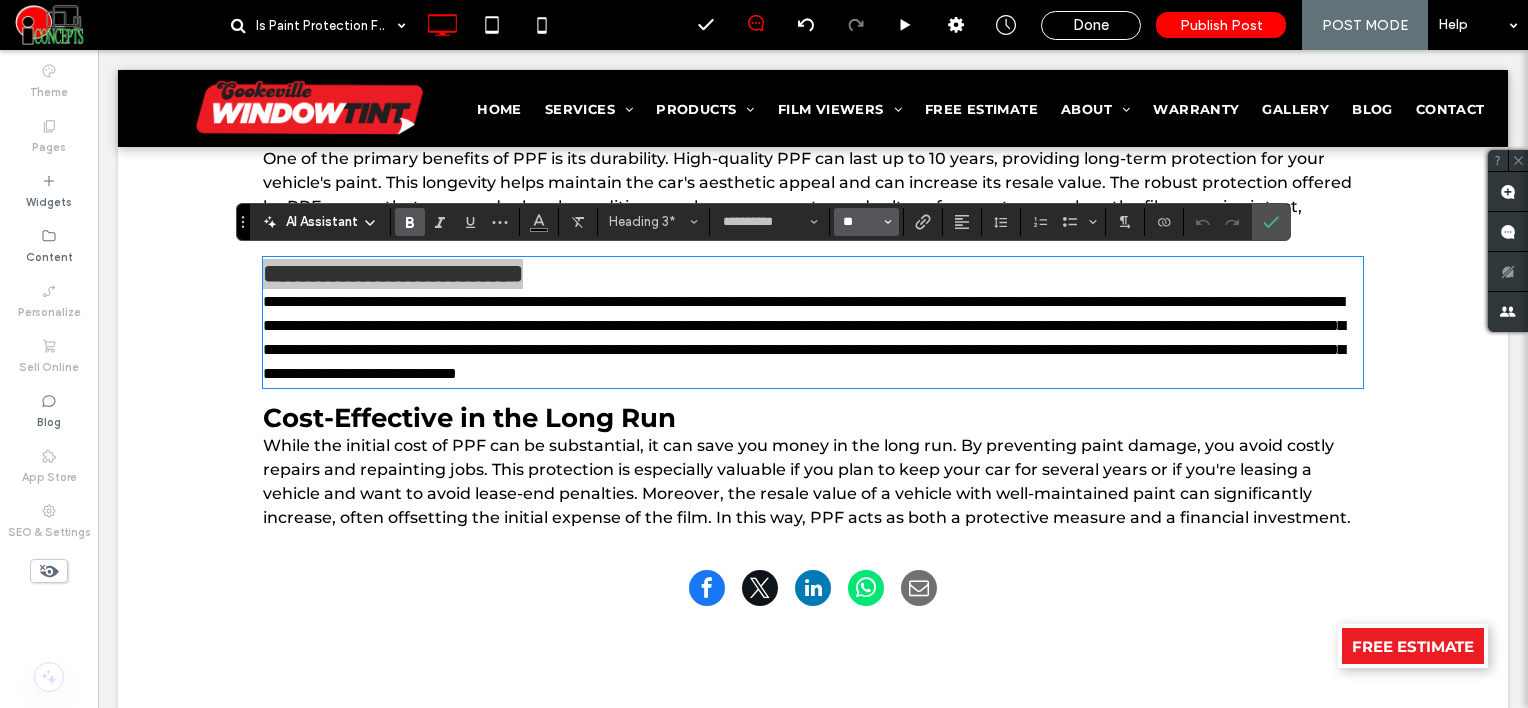 click on "**" at bounding box center (860, 222) 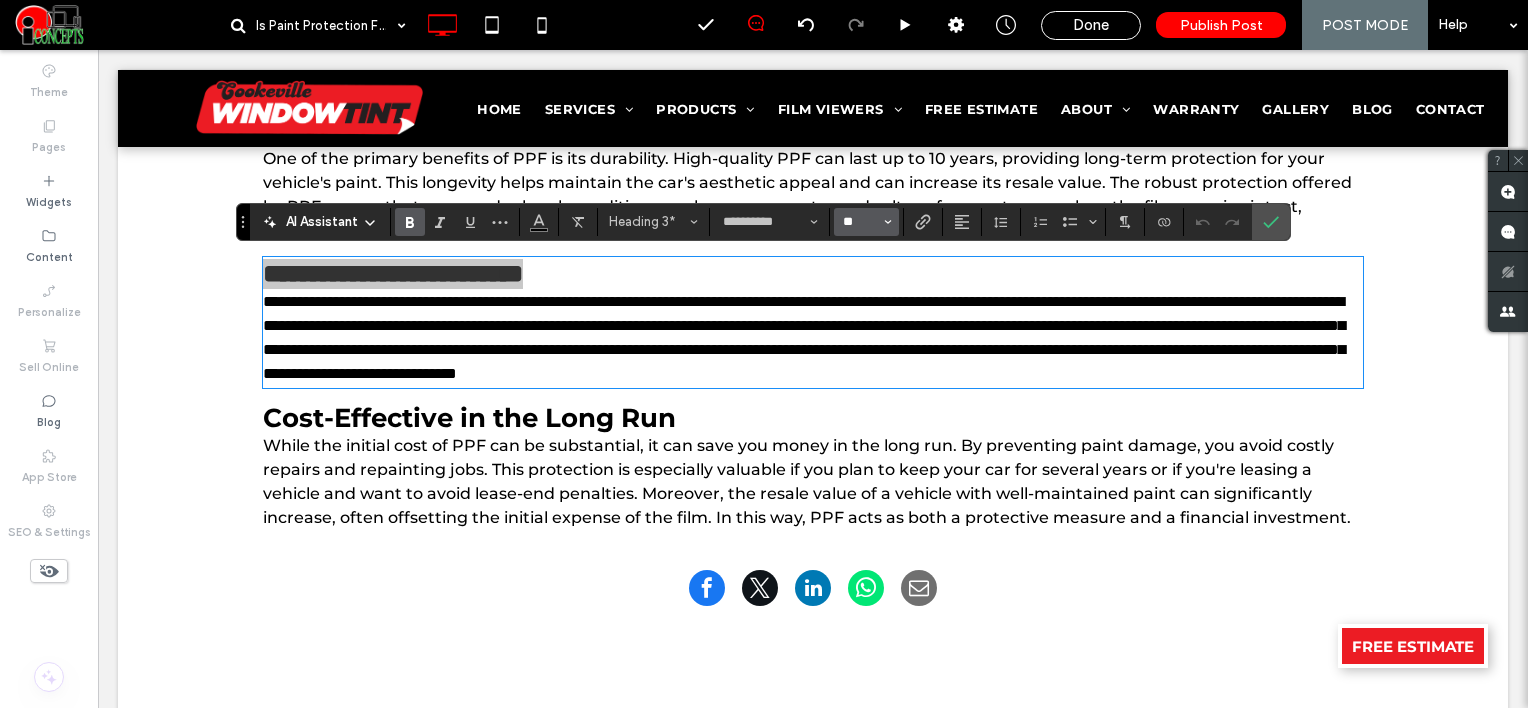 type on "**" 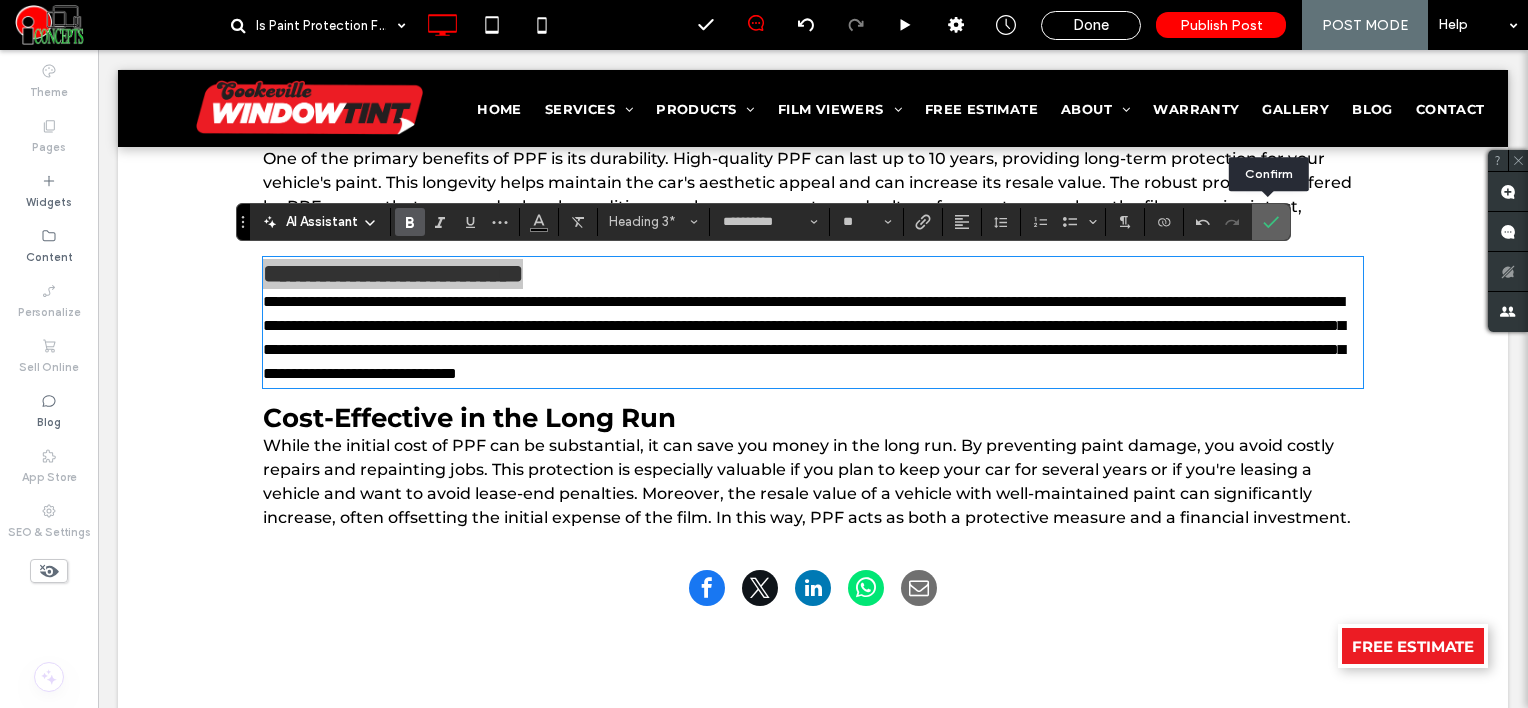 click at bounding box center [1271, 222] 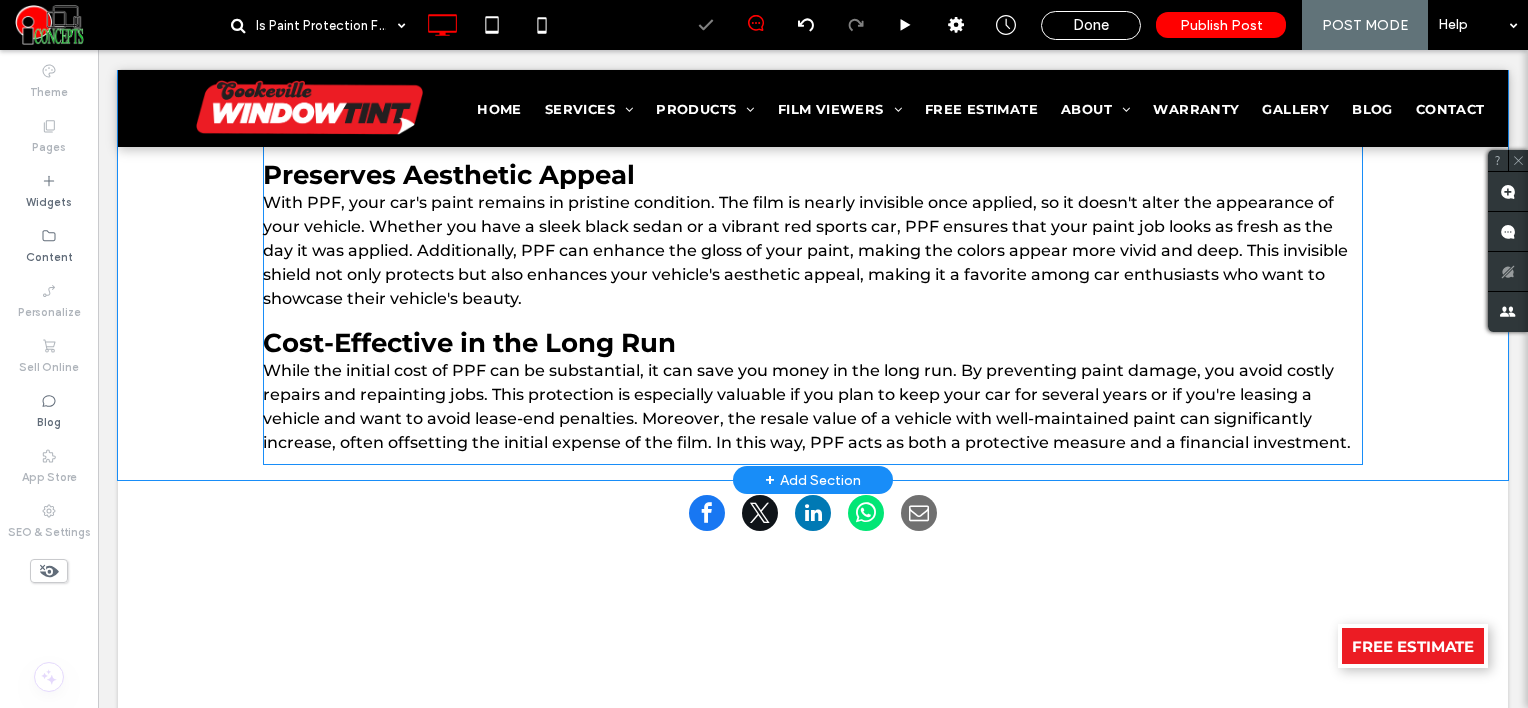 scroll, scrollTop: 1652, scrollLeft: 0, axis: vertical 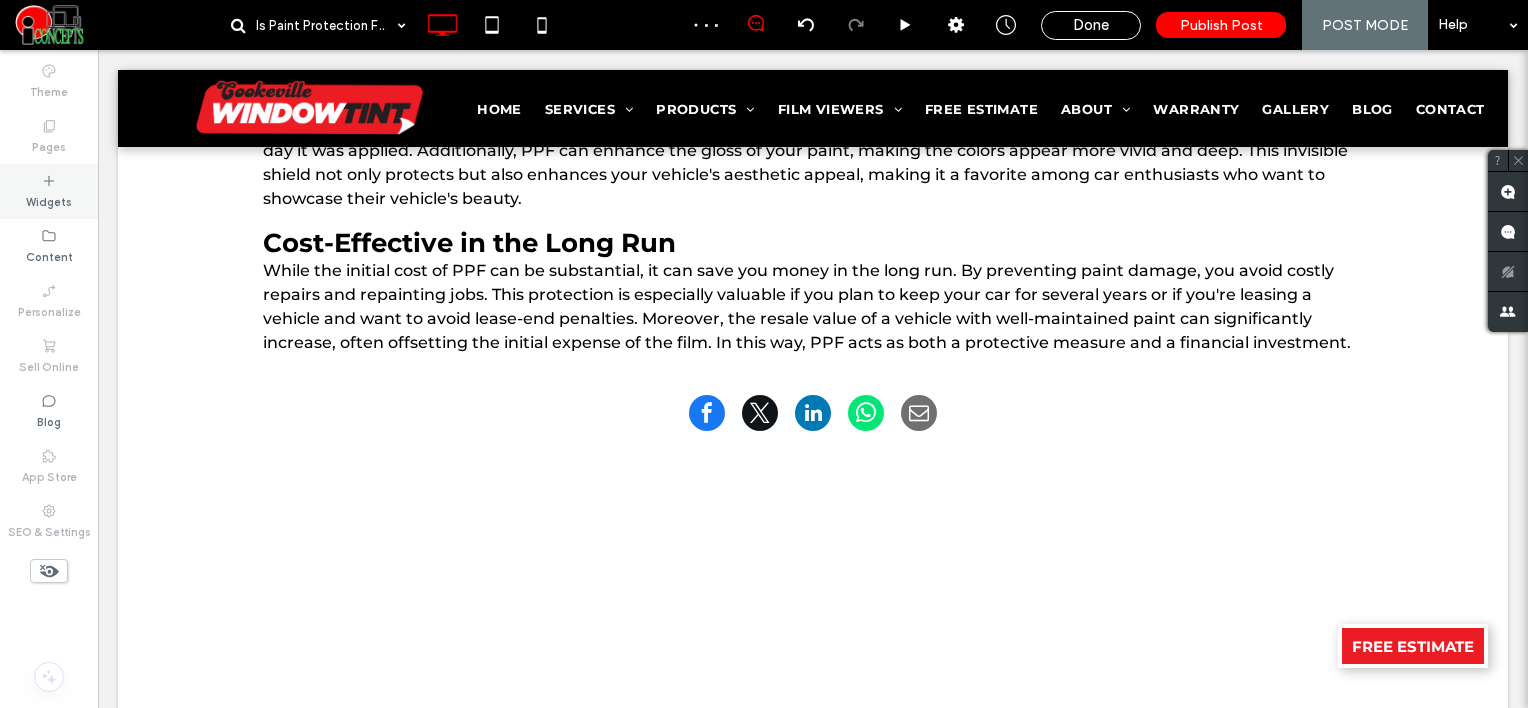 click on "Widgets" at bounding box center [49, 200] 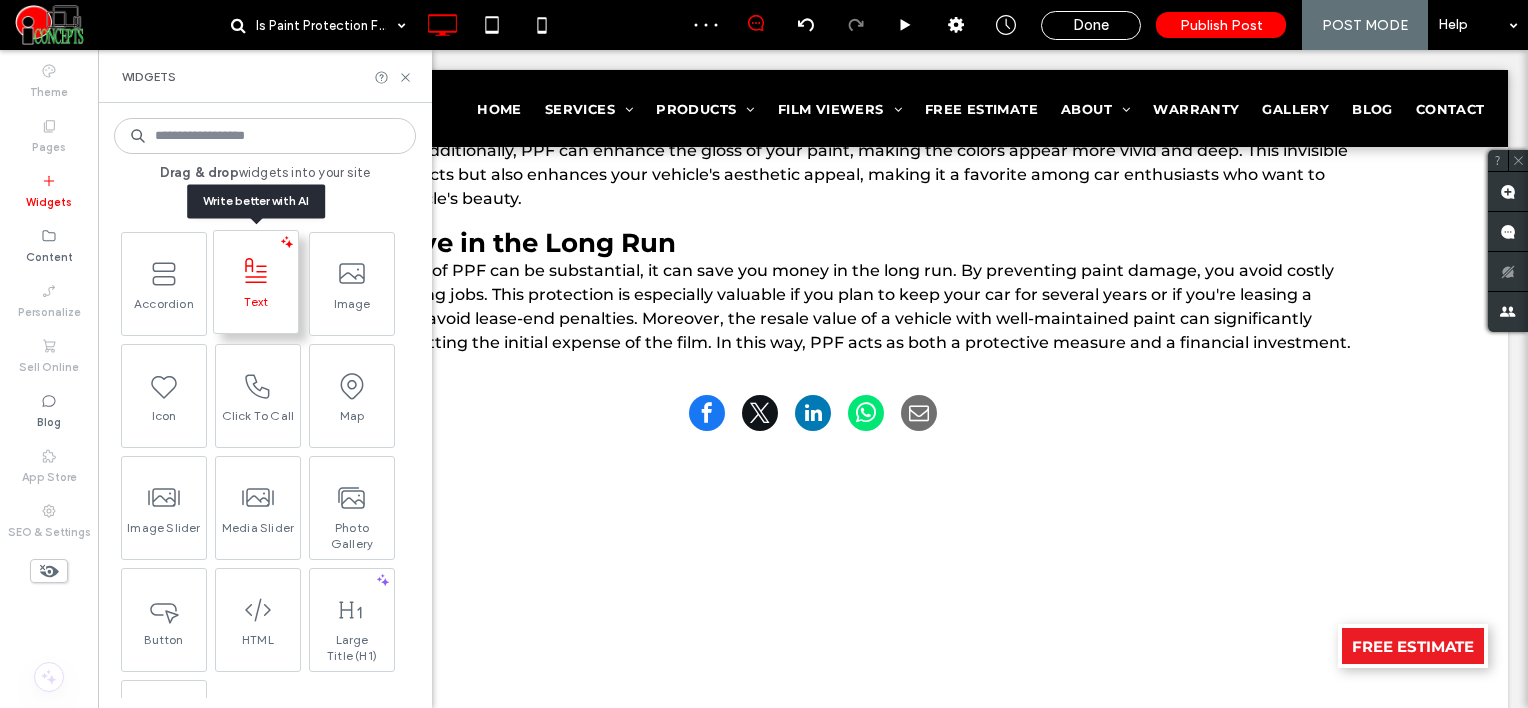 click 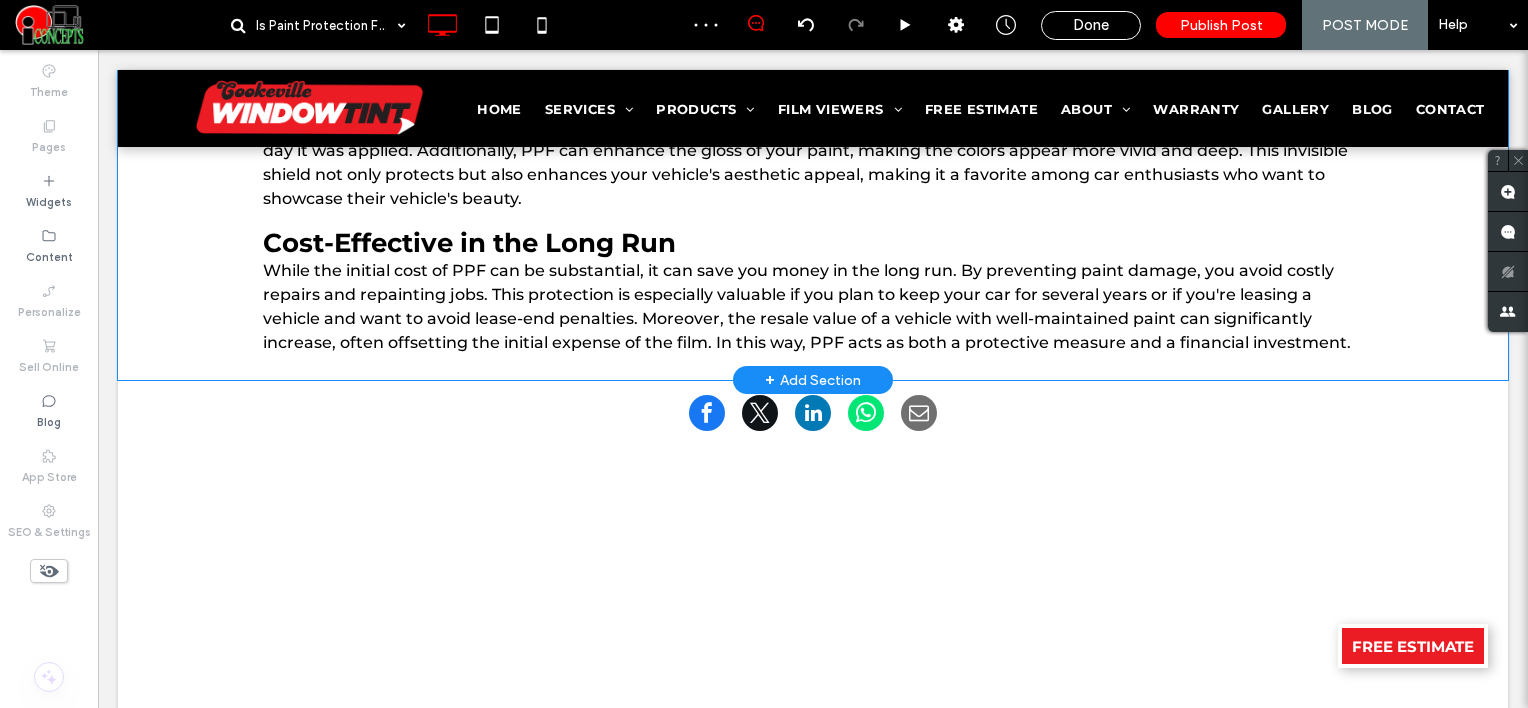 type on "**********" 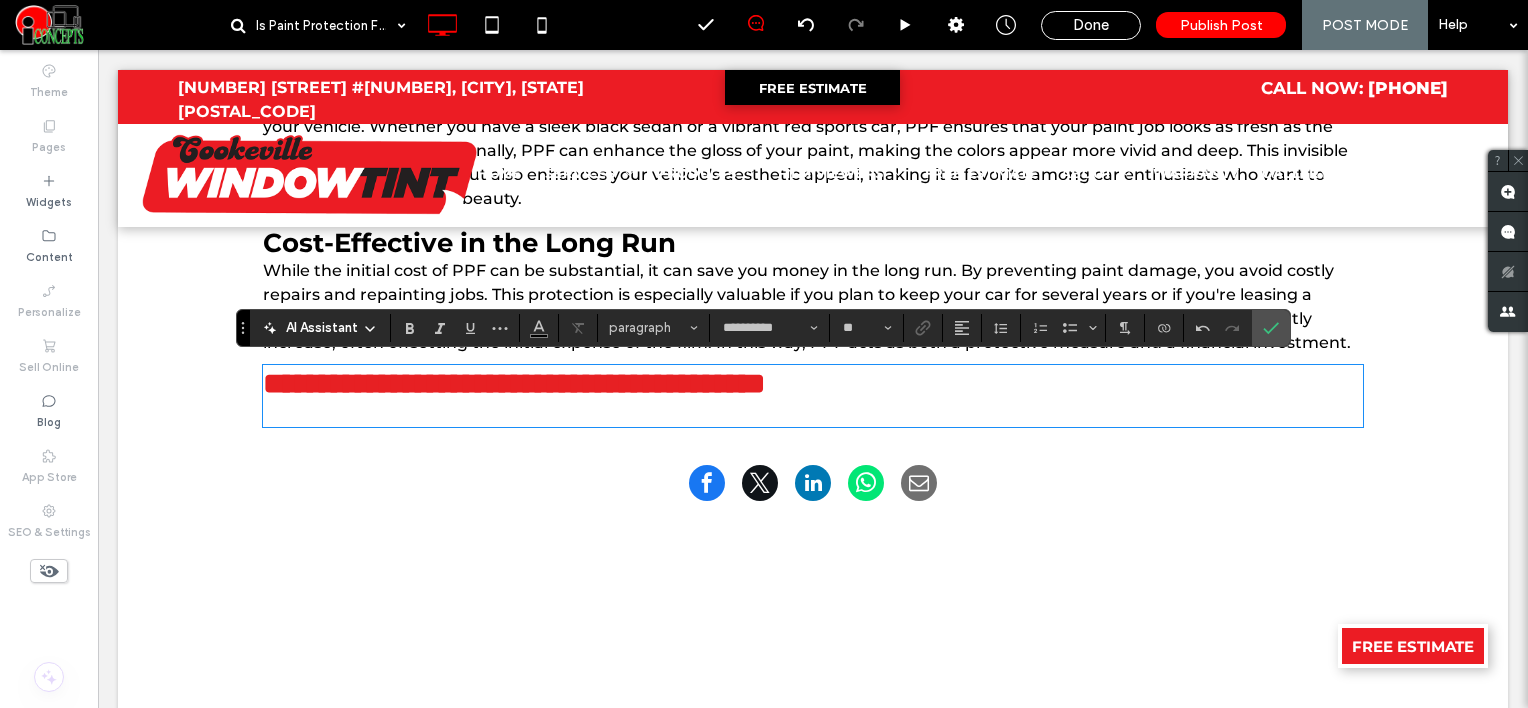 type on "**" 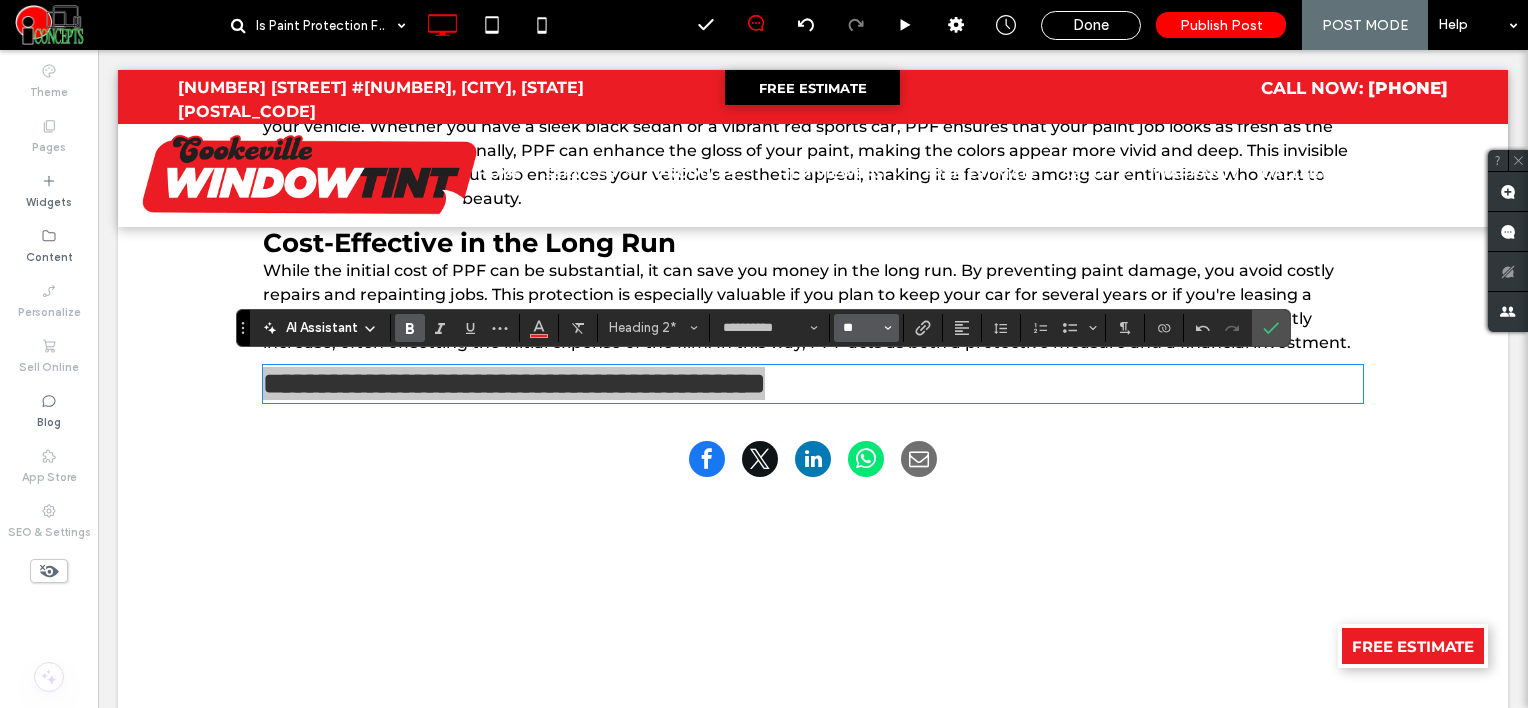 click on "**" at bounding box center [860, 328] 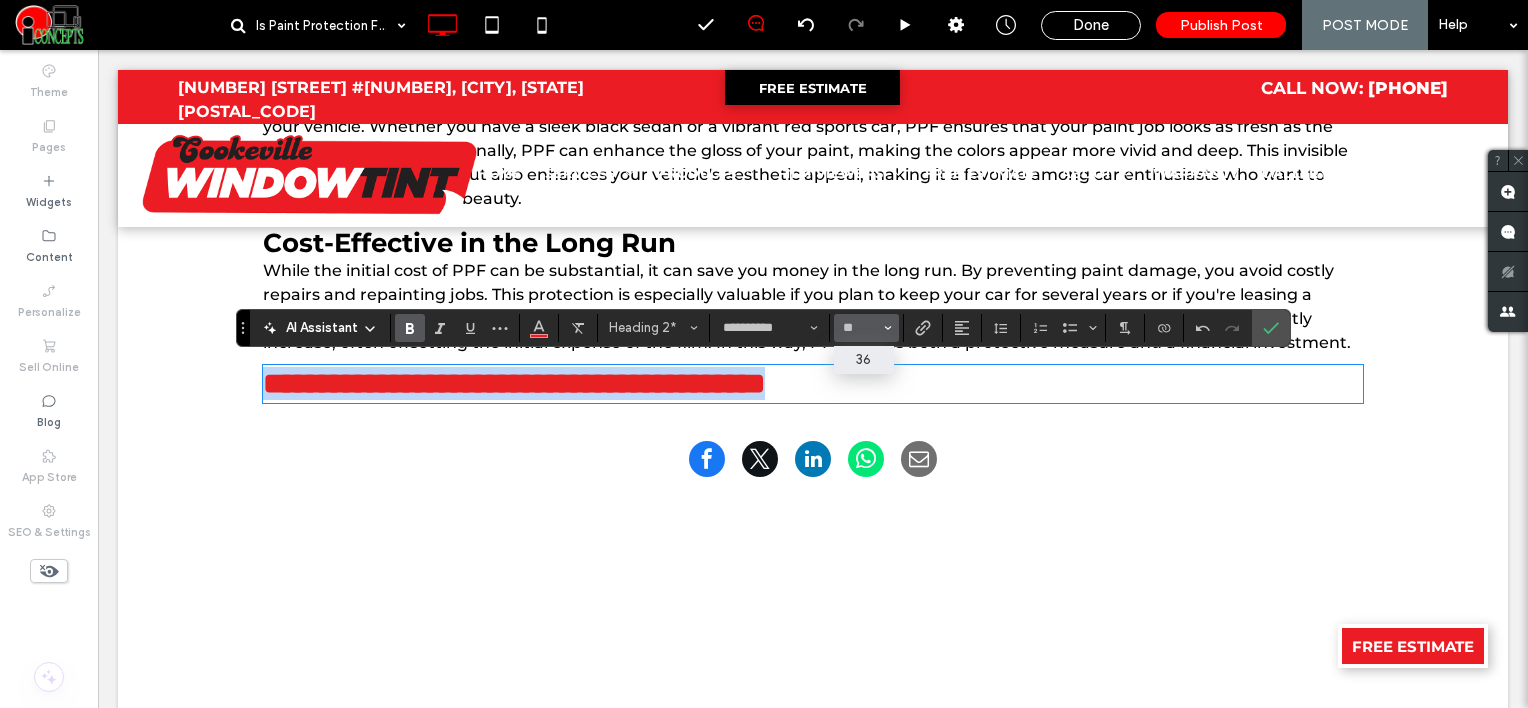 type on "**" 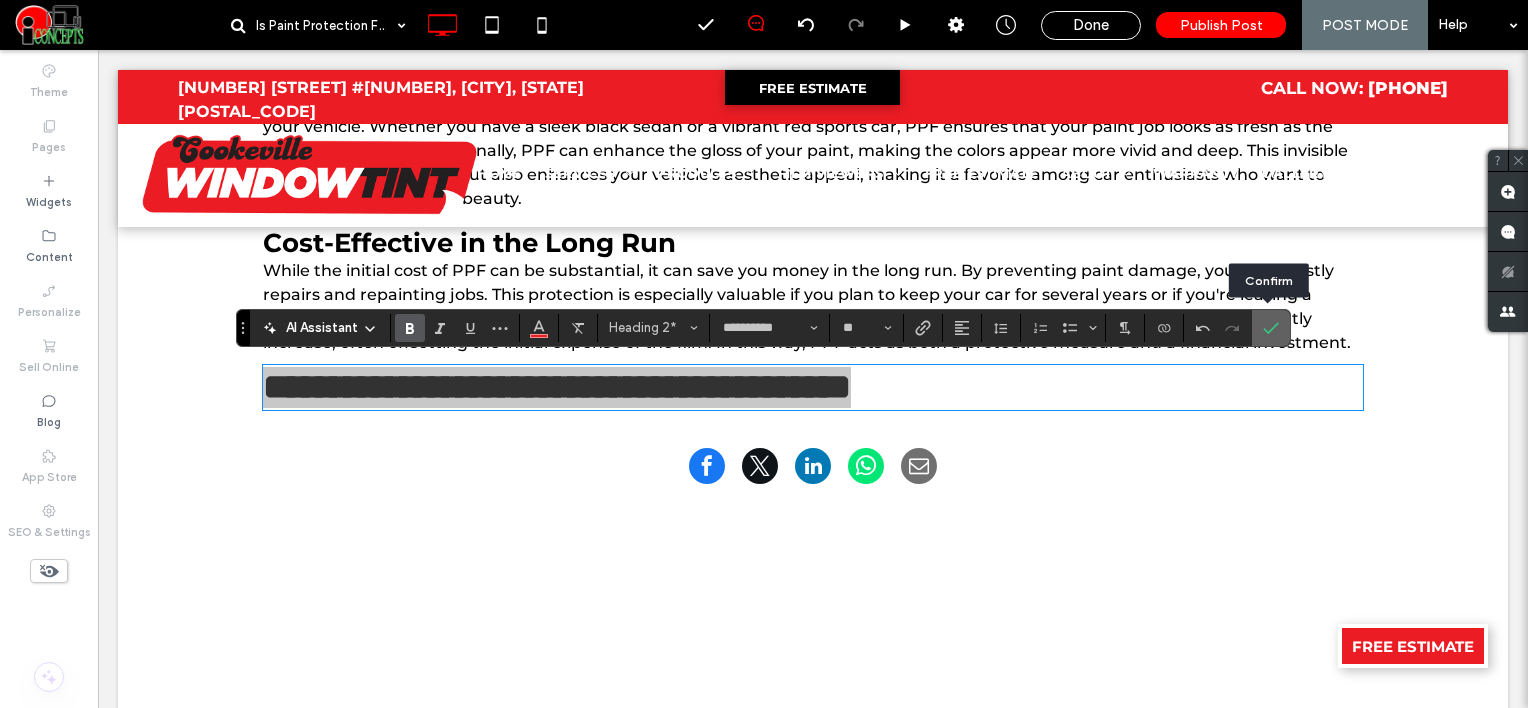 drag, startPoint x: 1265, startPoint y: 328, endPoint x: 1166, endPoint y: 272, distance: 113.74094 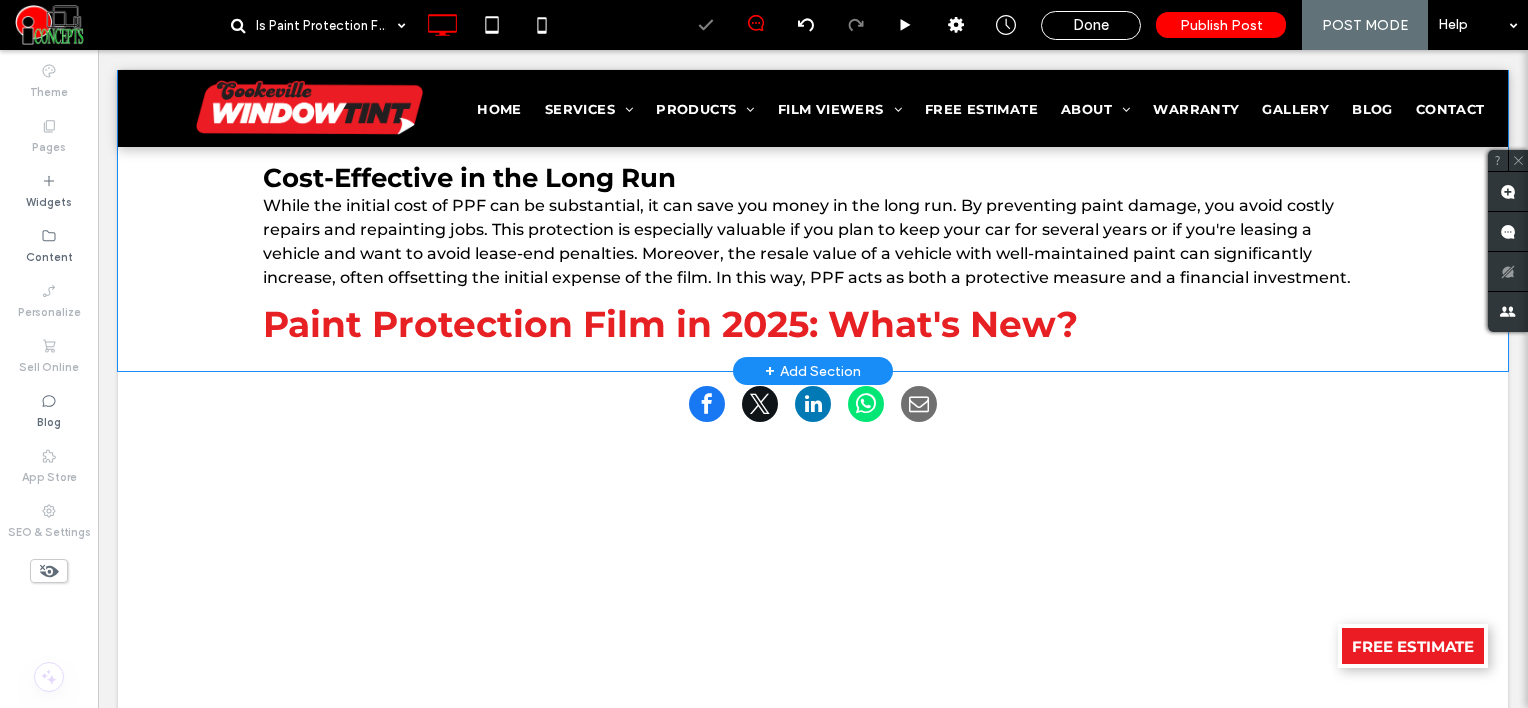 scroll, scrollTop: 1752, scrollLeft: 0, axis: vertical 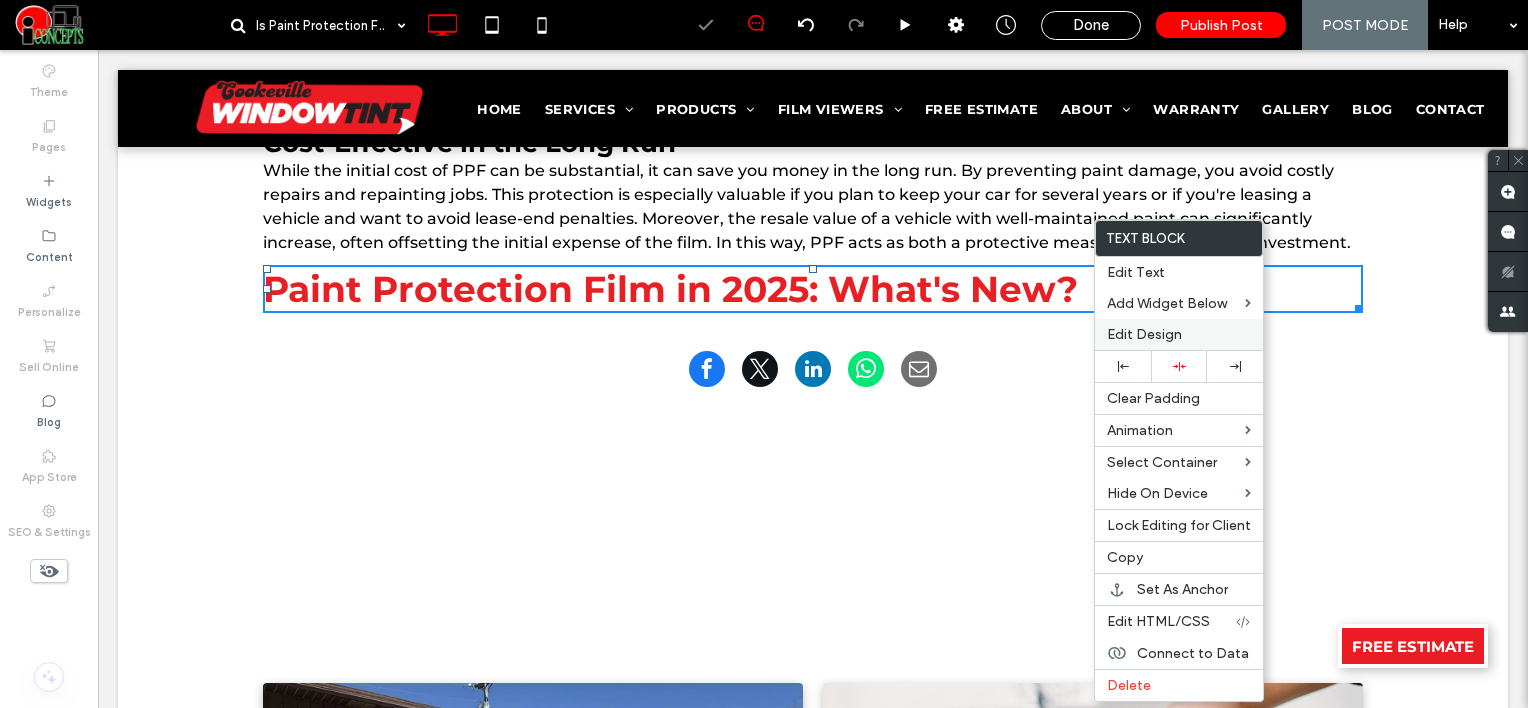 click on "Edit Design" at bounding box center [1179, 334] 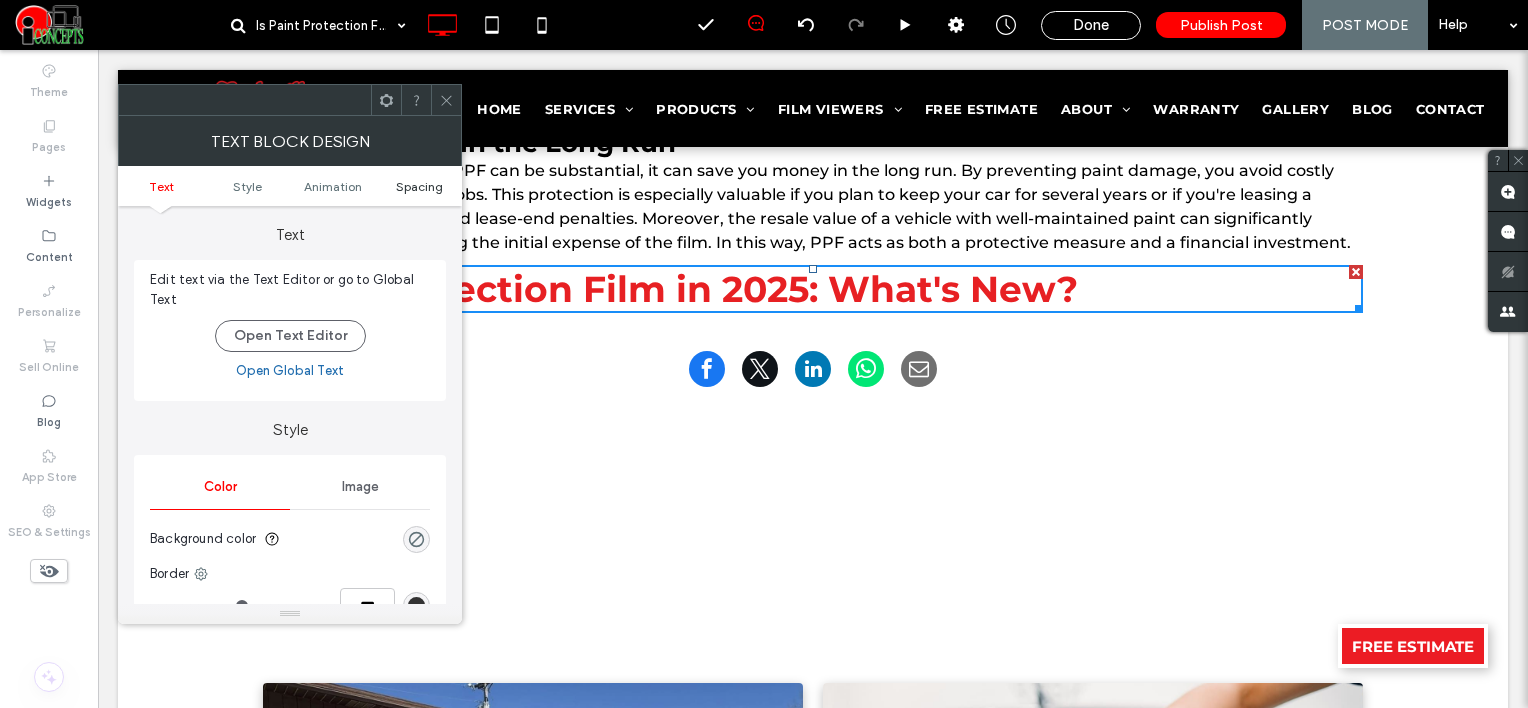 click on "Spacing" at bounding box center (419, 186) 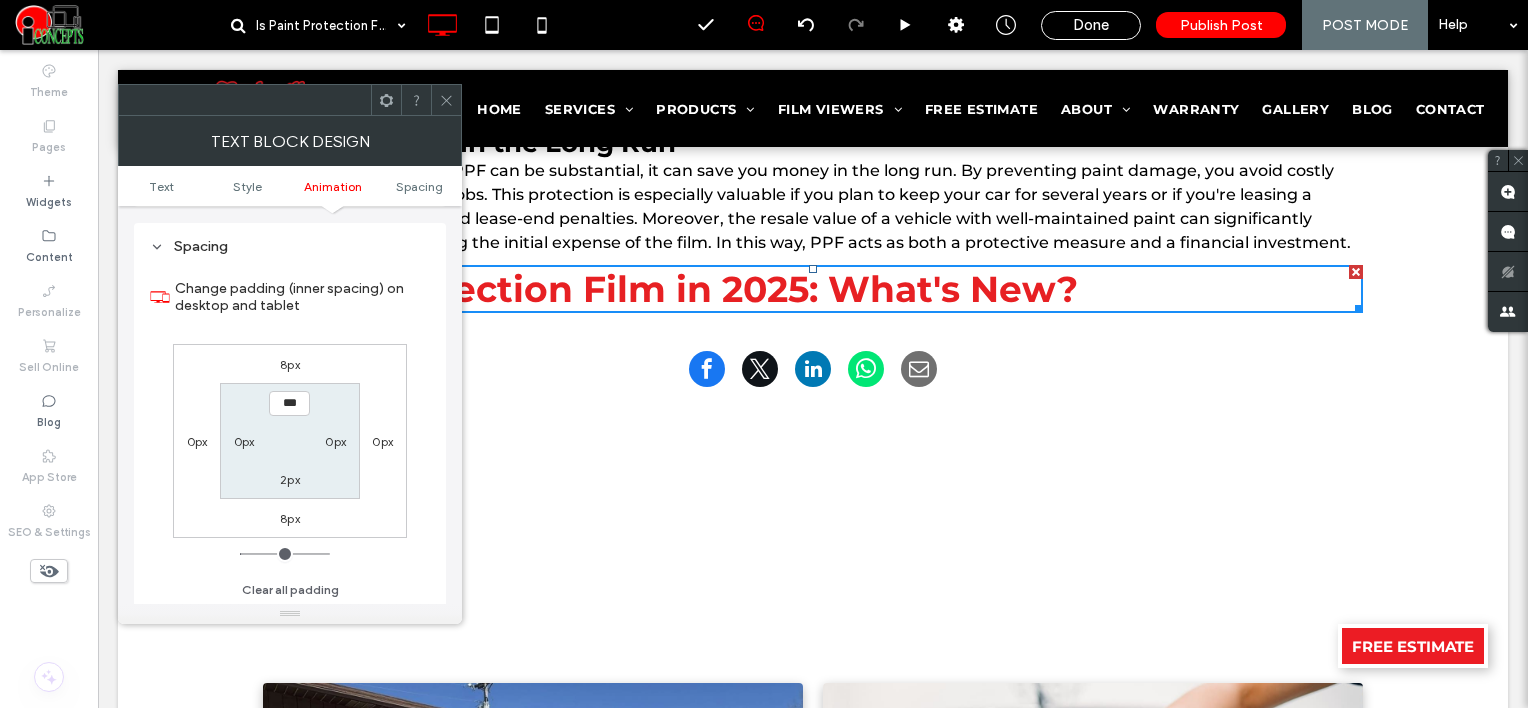scroll, scrollTop: 572, scrollLeft: 0, axis: vertical 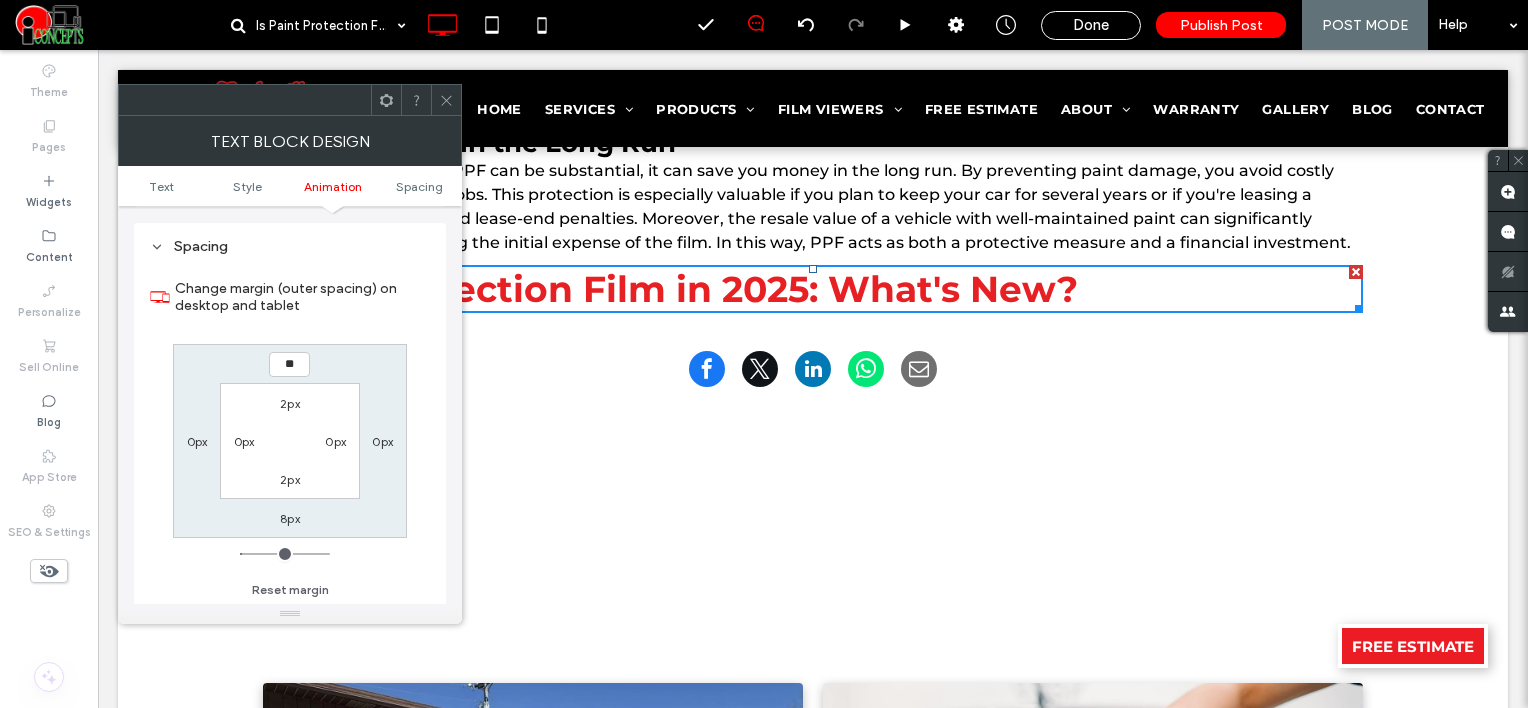 type on "**" 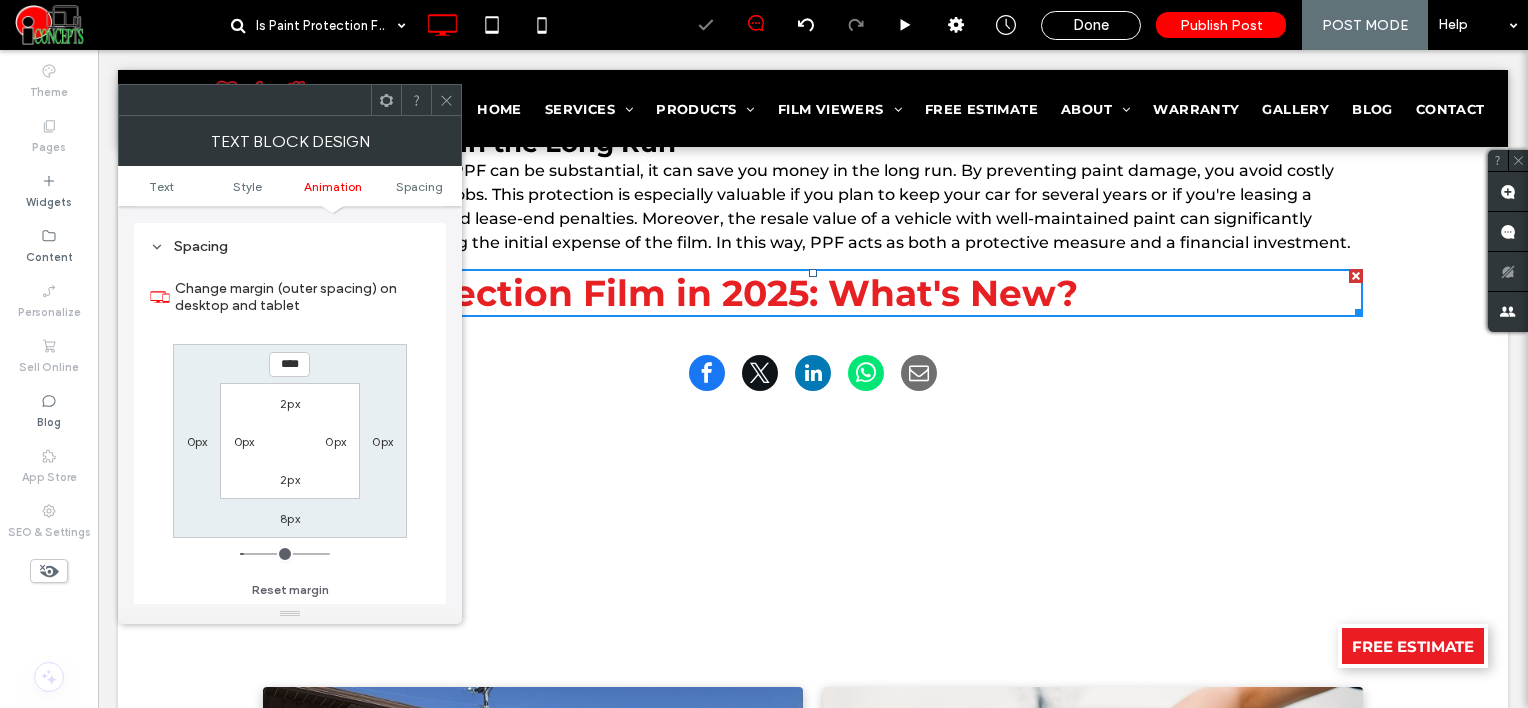 click 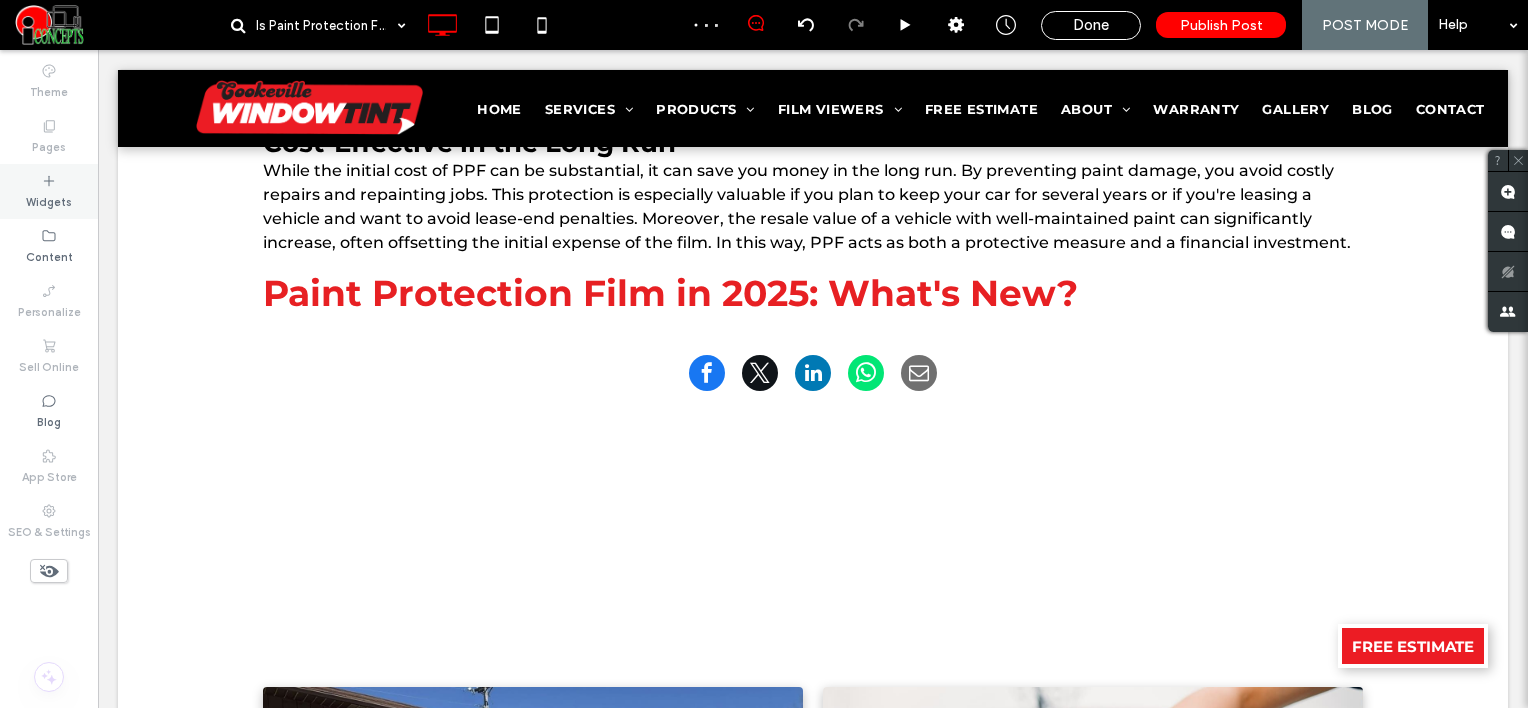 click on "Widgets" at bounding box center [49, 191] 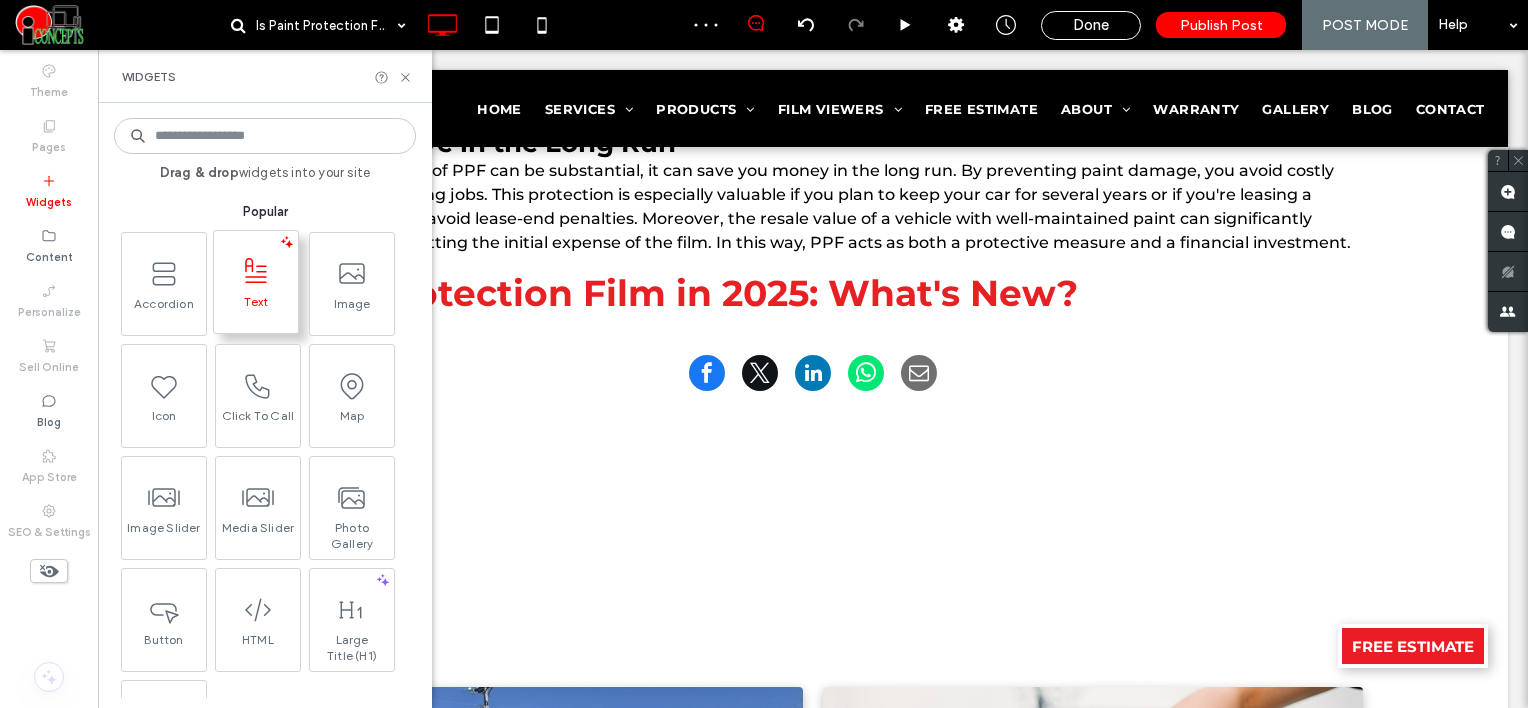 click on "Text" at bounding box center (256, 308) 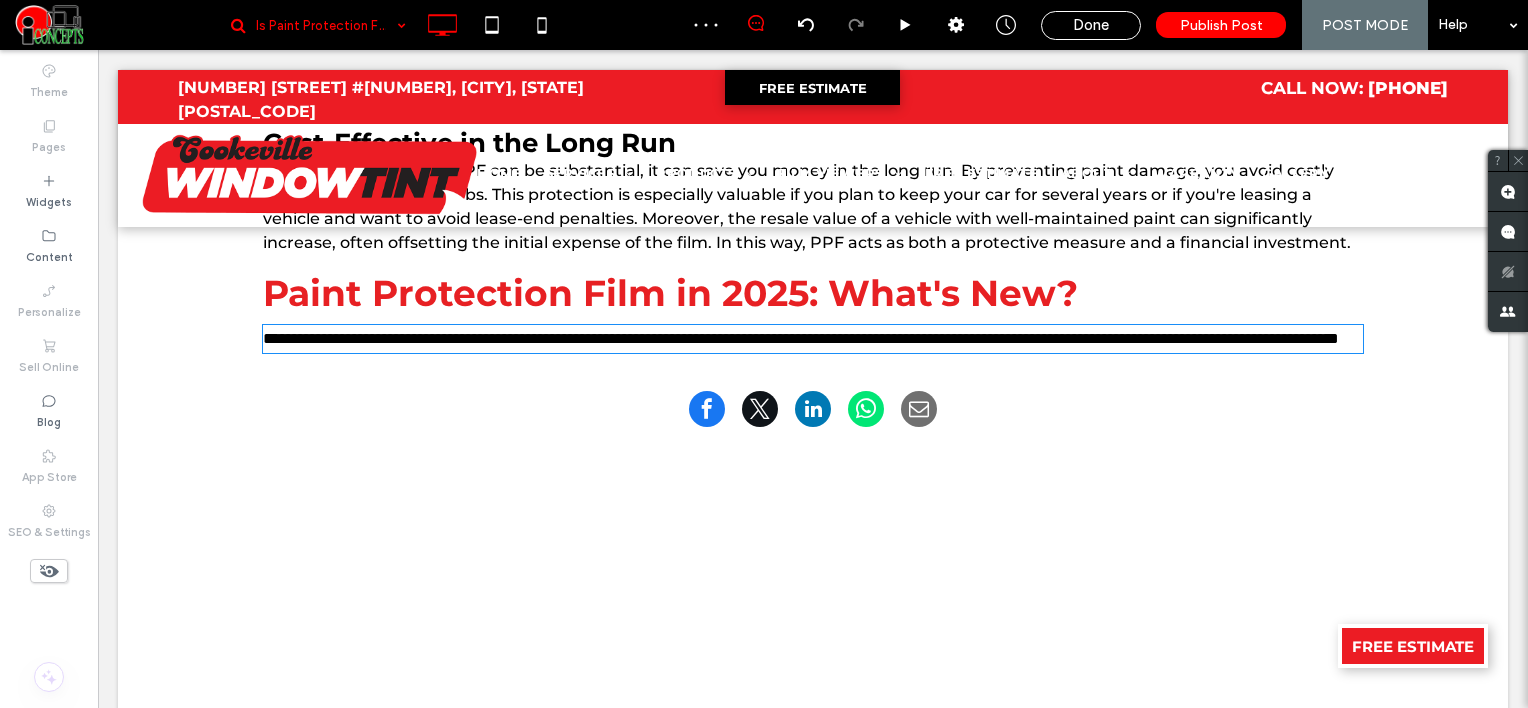type on "**********" 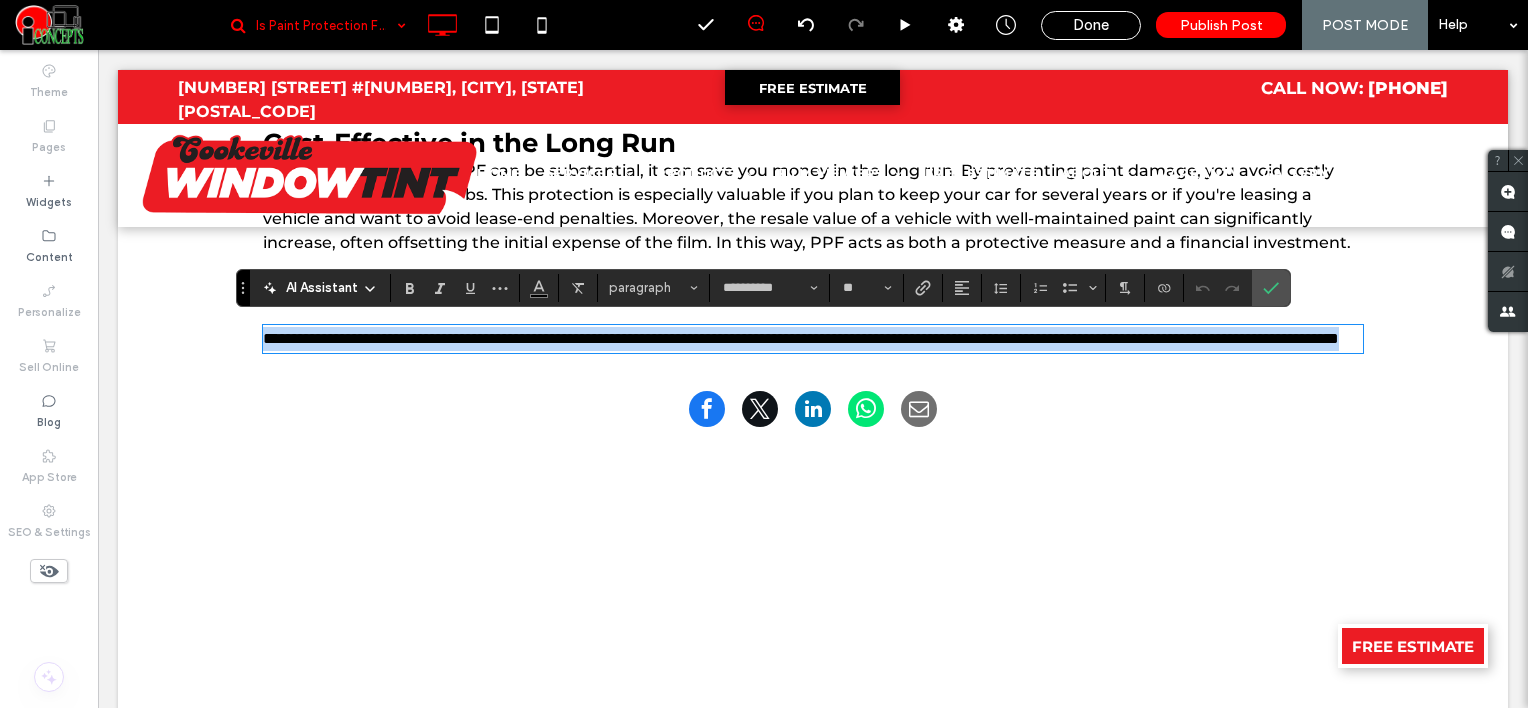 scroll, scrollTop: 0, scrollLeft: 0, axis: both 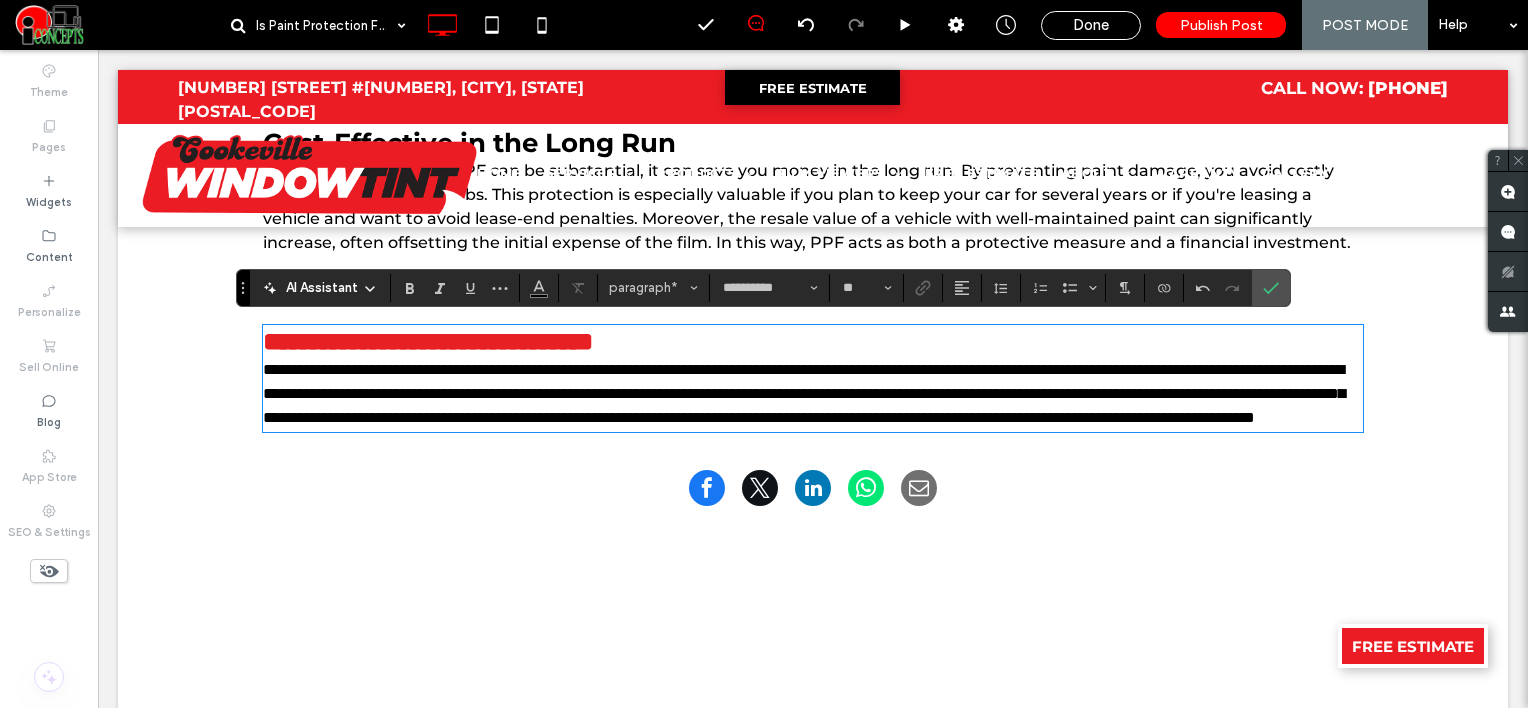 type on "**" 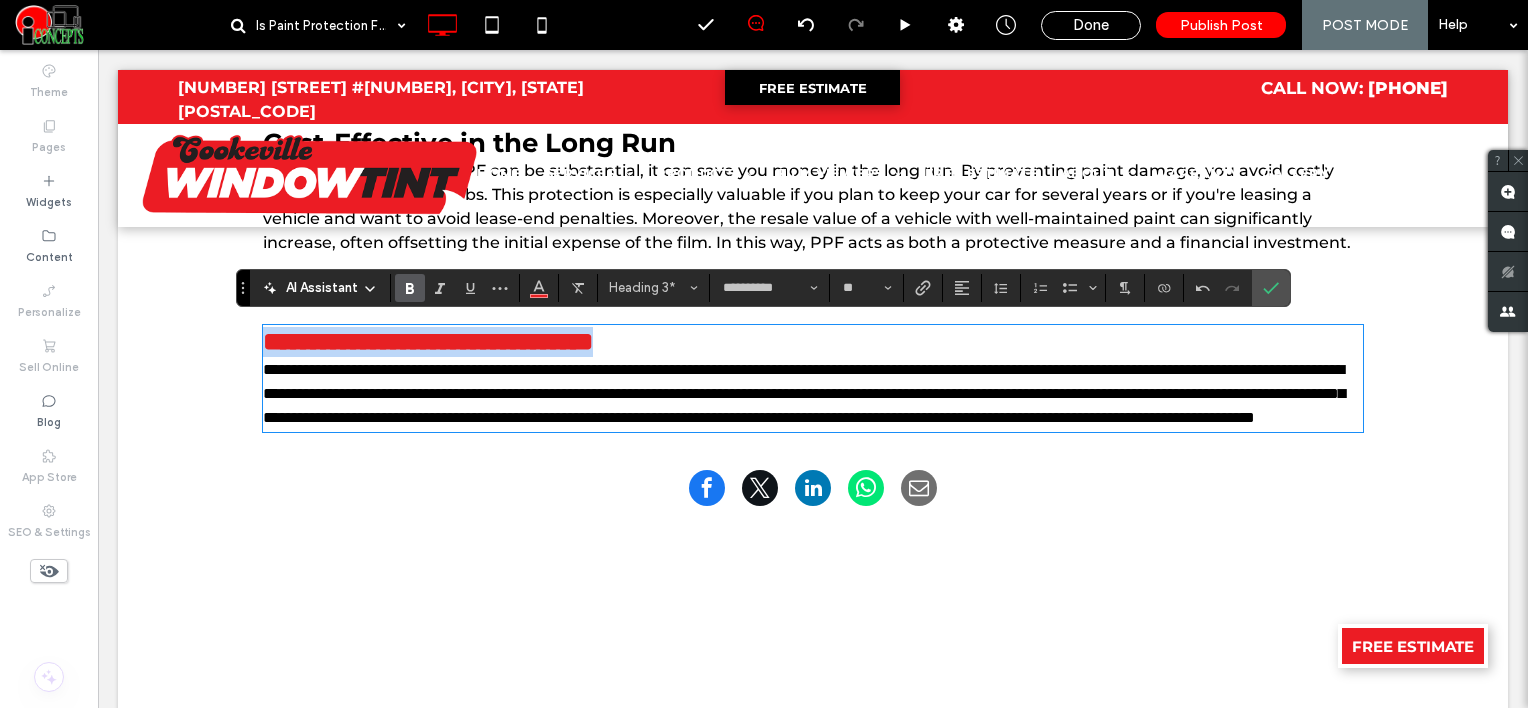 drag, startPoint x: 698, startPoint y: 316, endPoint x: 225, endPoint y: 317, distance: 473.00107 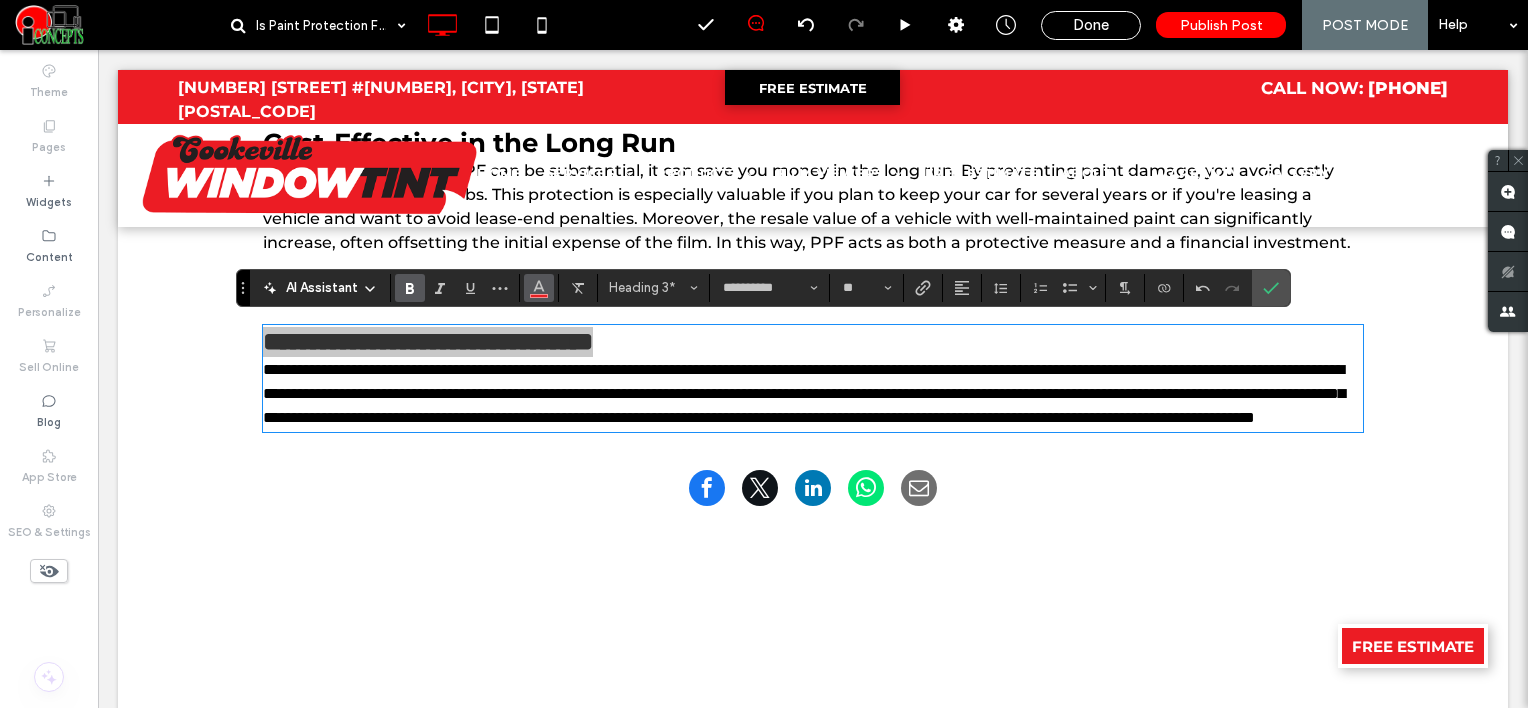 click 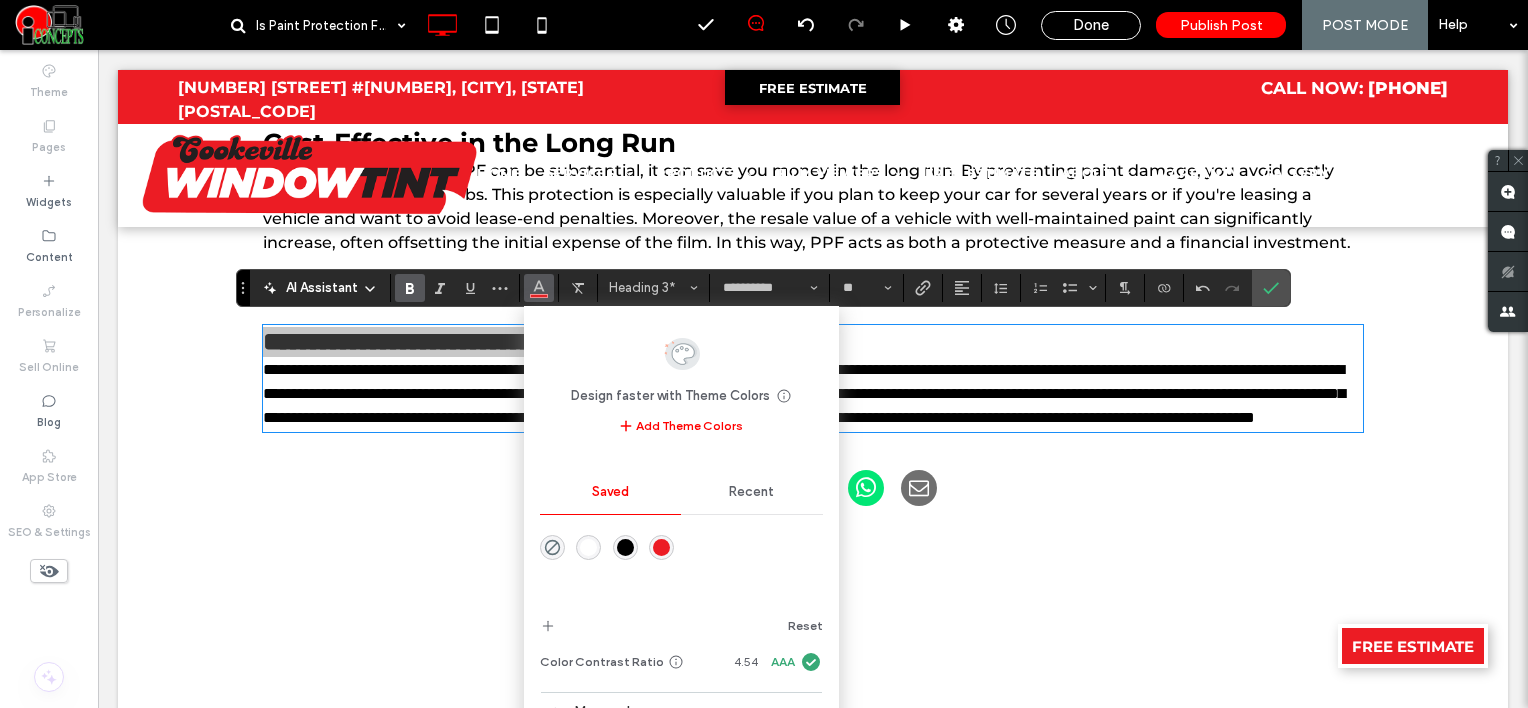 click at bounding box center [625, 547] 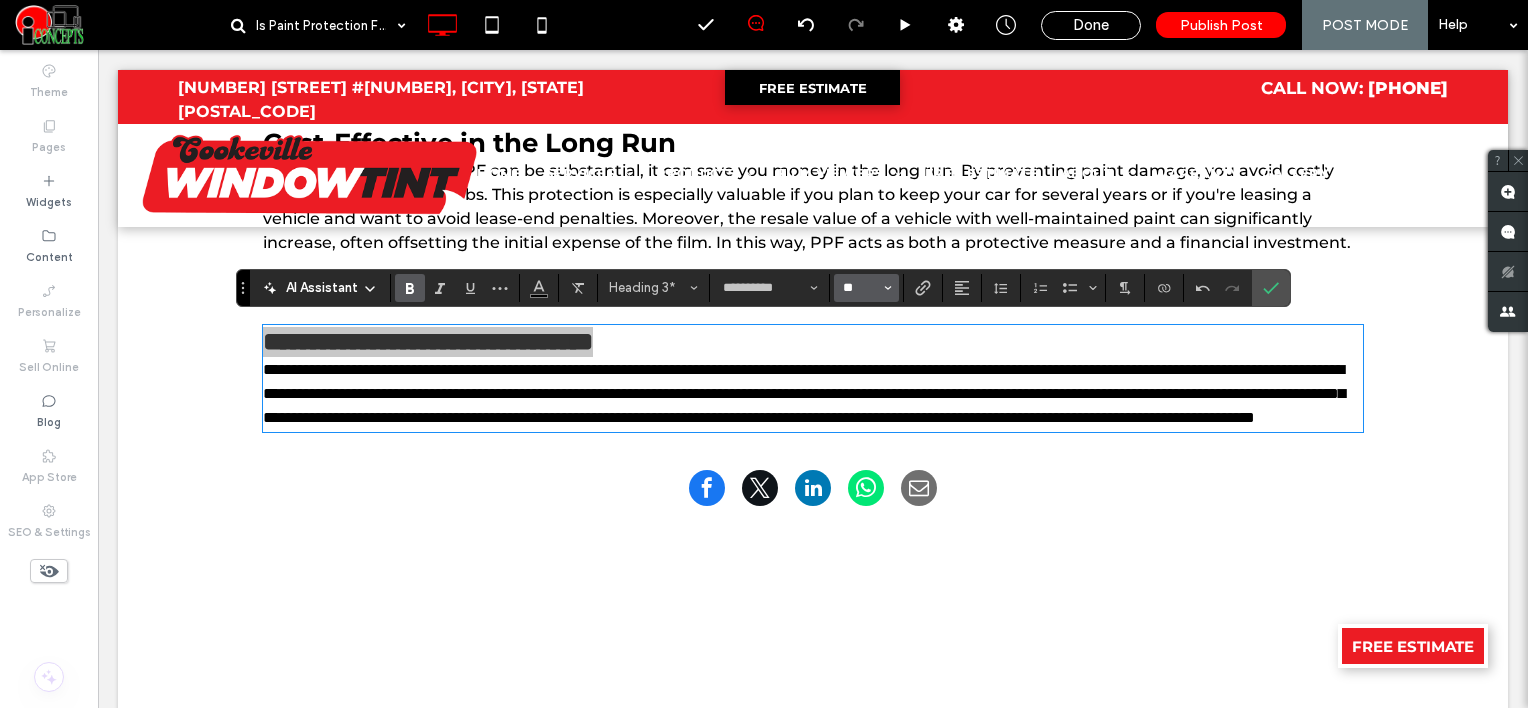 click on "**" at bounding box center [860, 288] 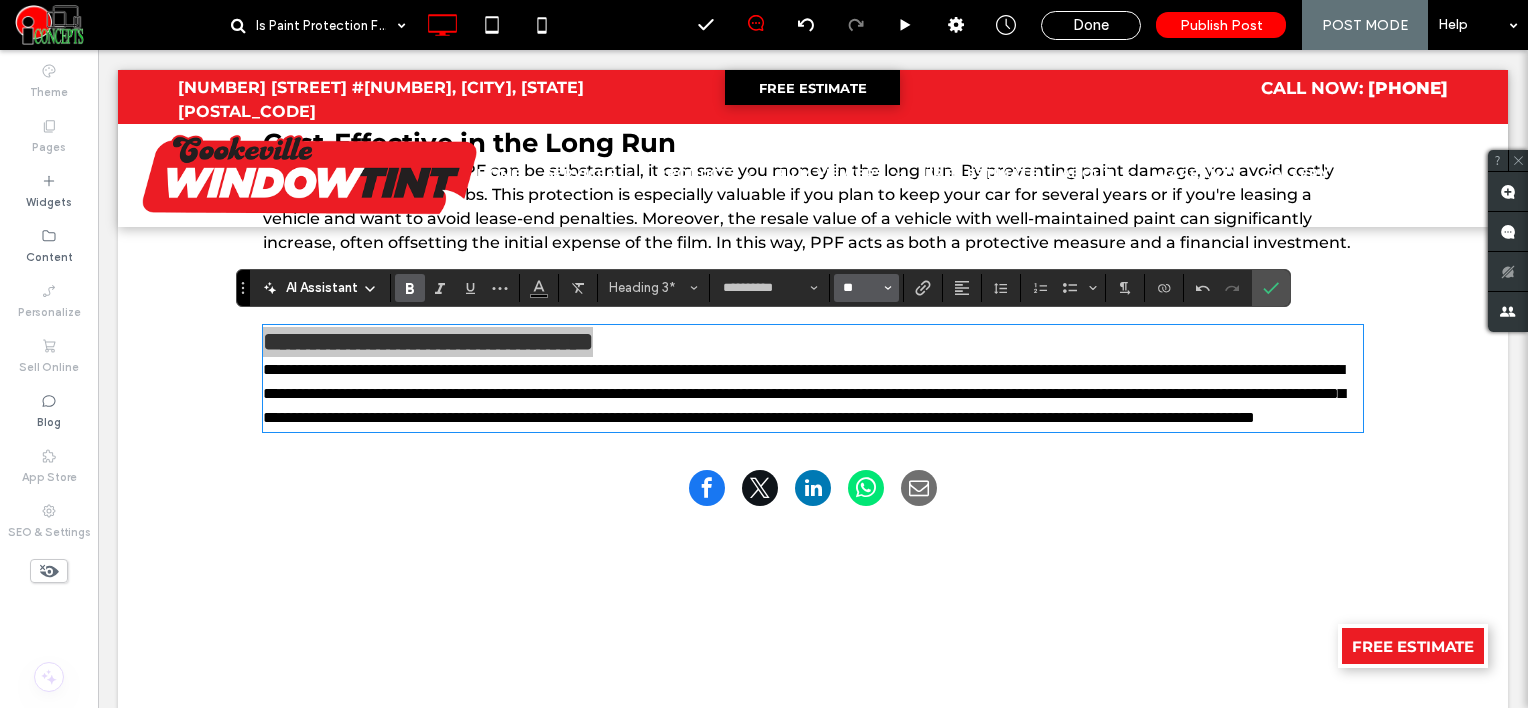 type on "**" 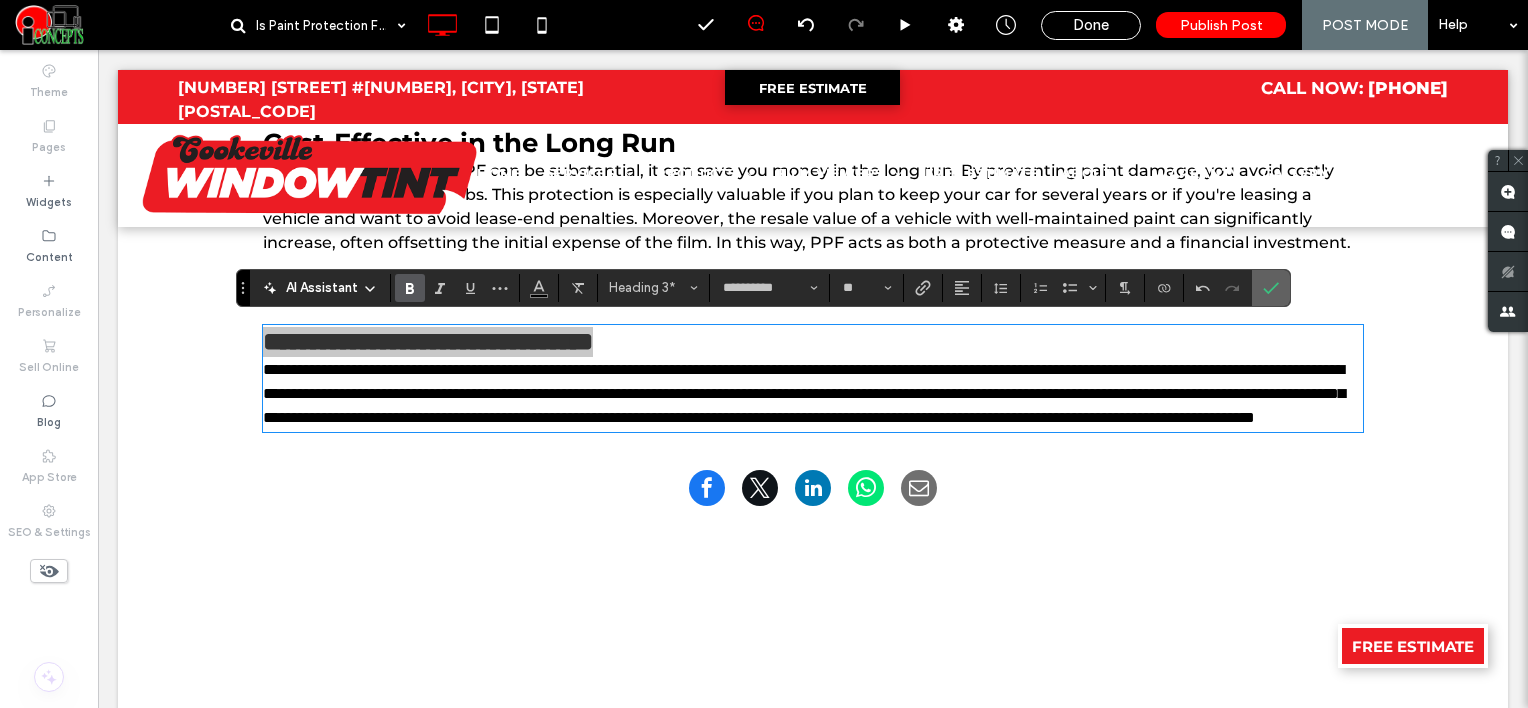 click 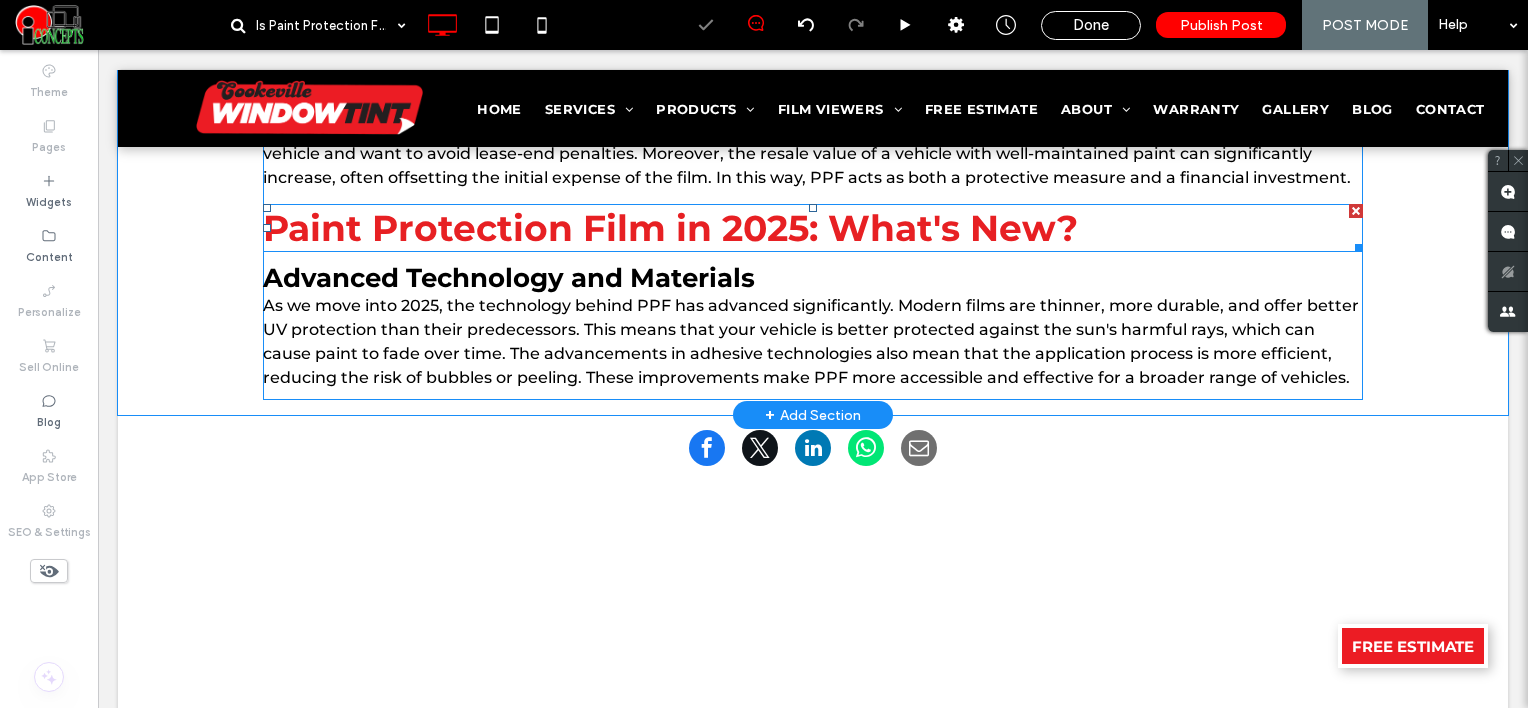 scroll, scrollTop: 1852, scrollLeft: 0, axis: vertical 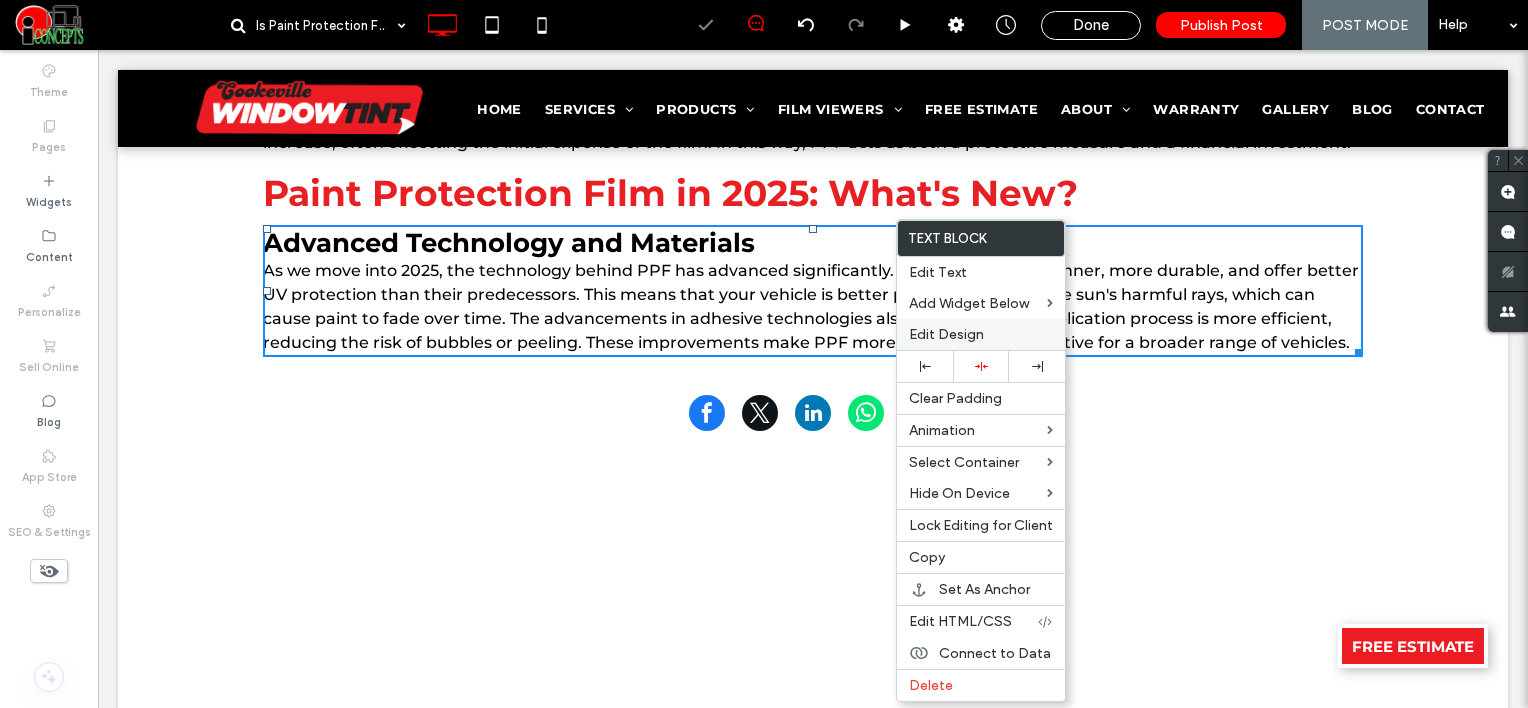 click on "Edit Design" at bounding box center (946, 334) 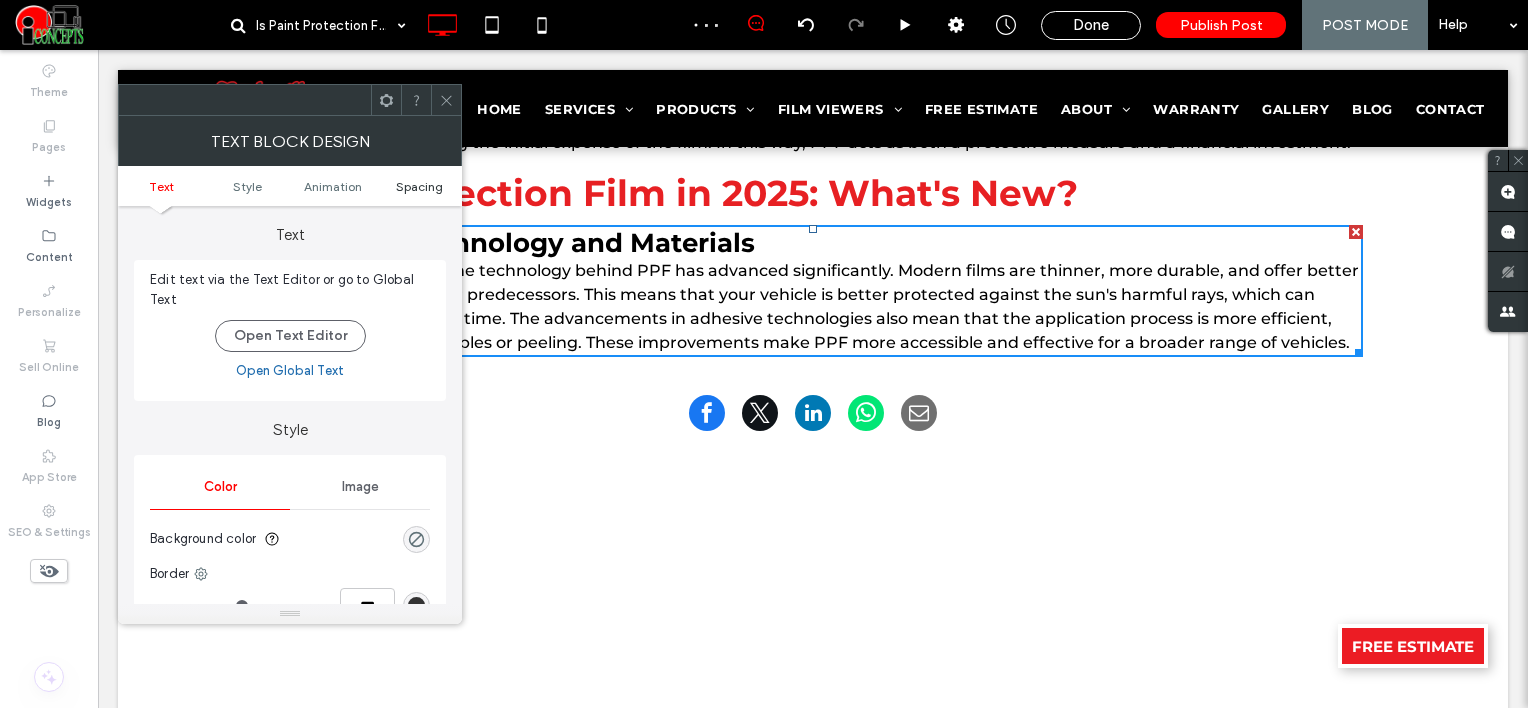 click on "Spacing" at bounding box center (419, 186) 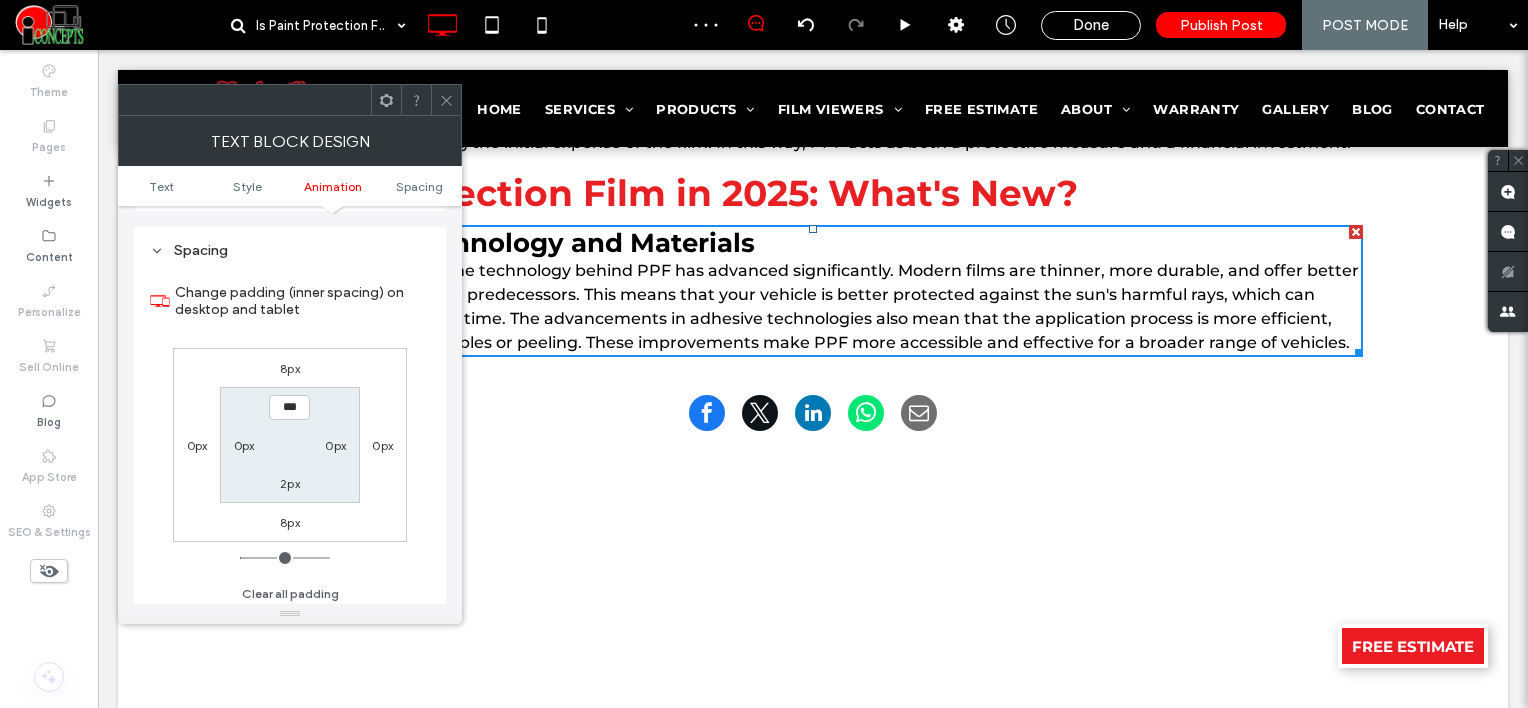 scroll, scrollTop: 572, scrollLeft: 0, axis: vertical 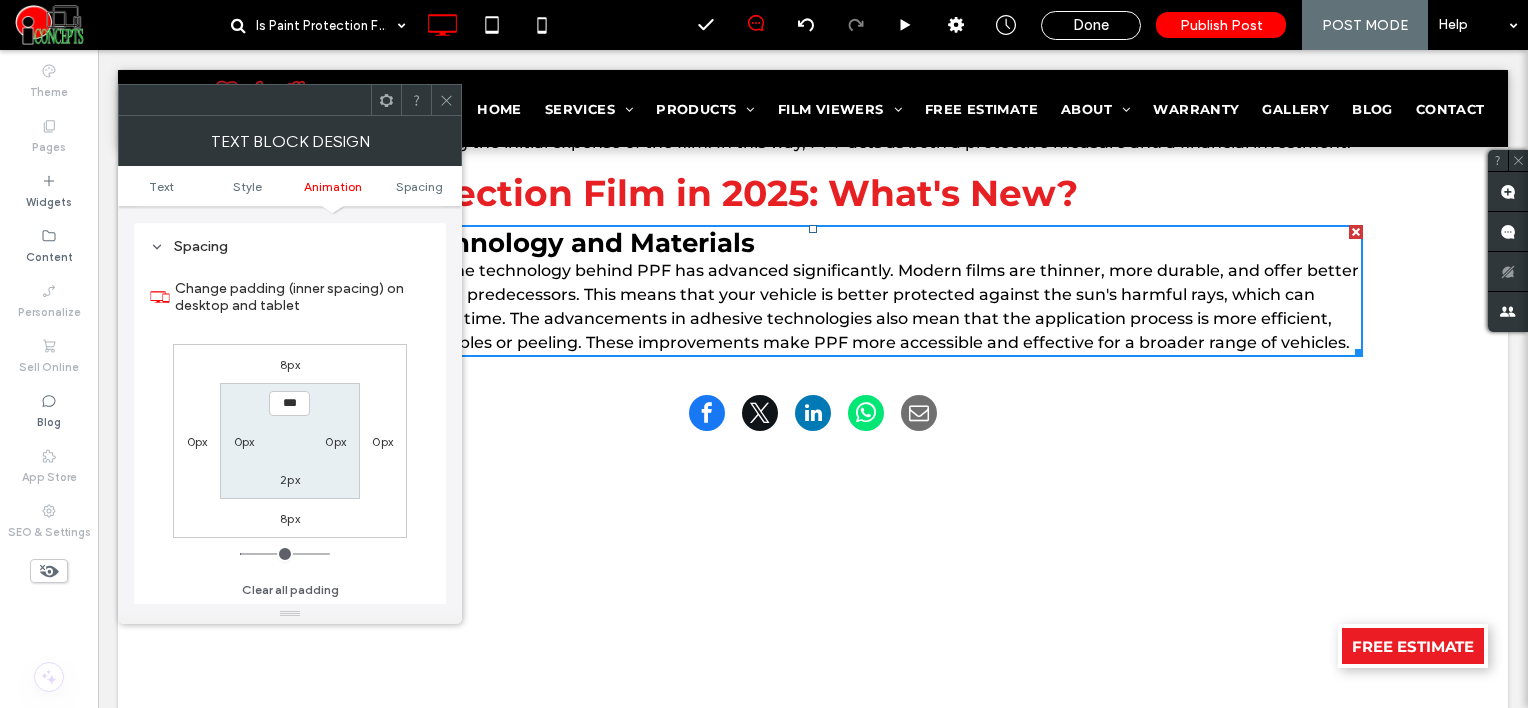 click on "8px" at bounding box center (290, 364) 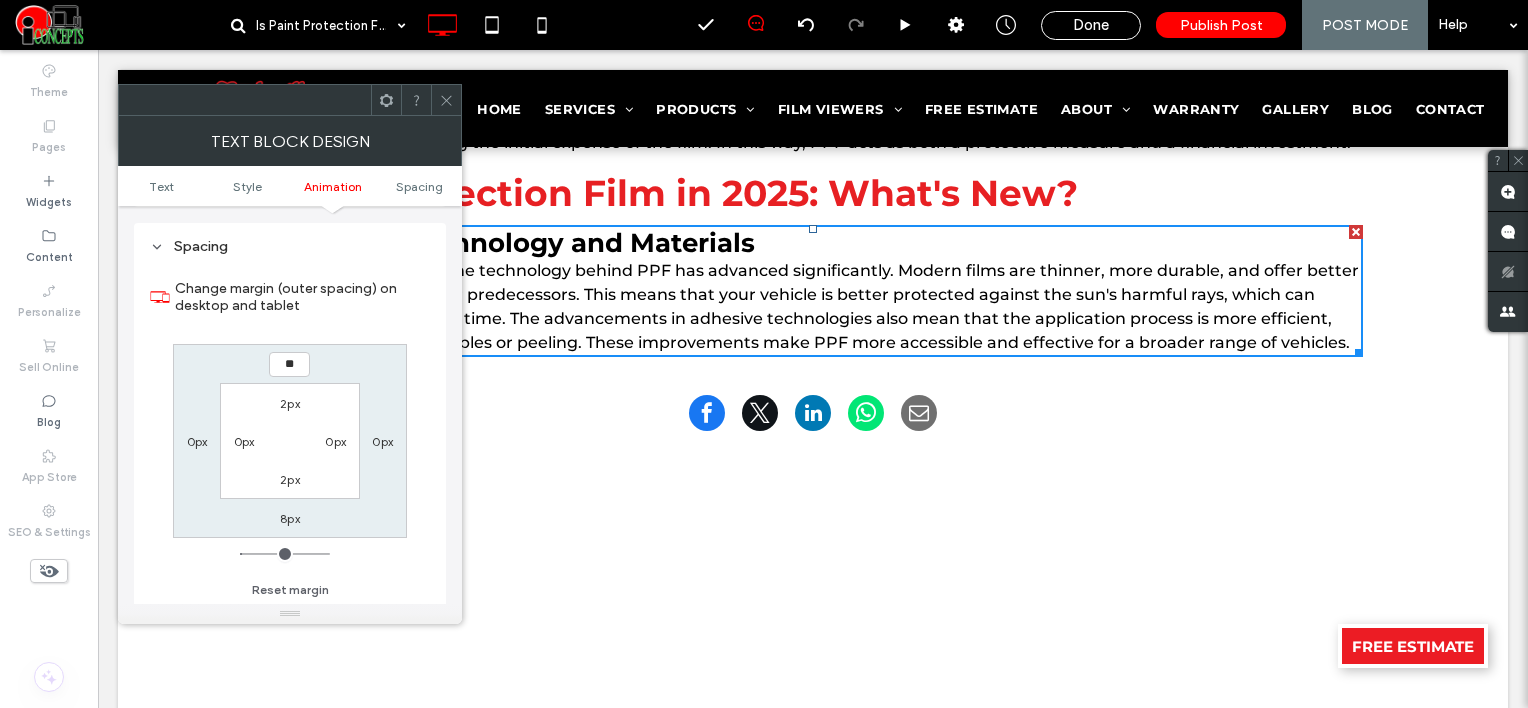 type on "**" 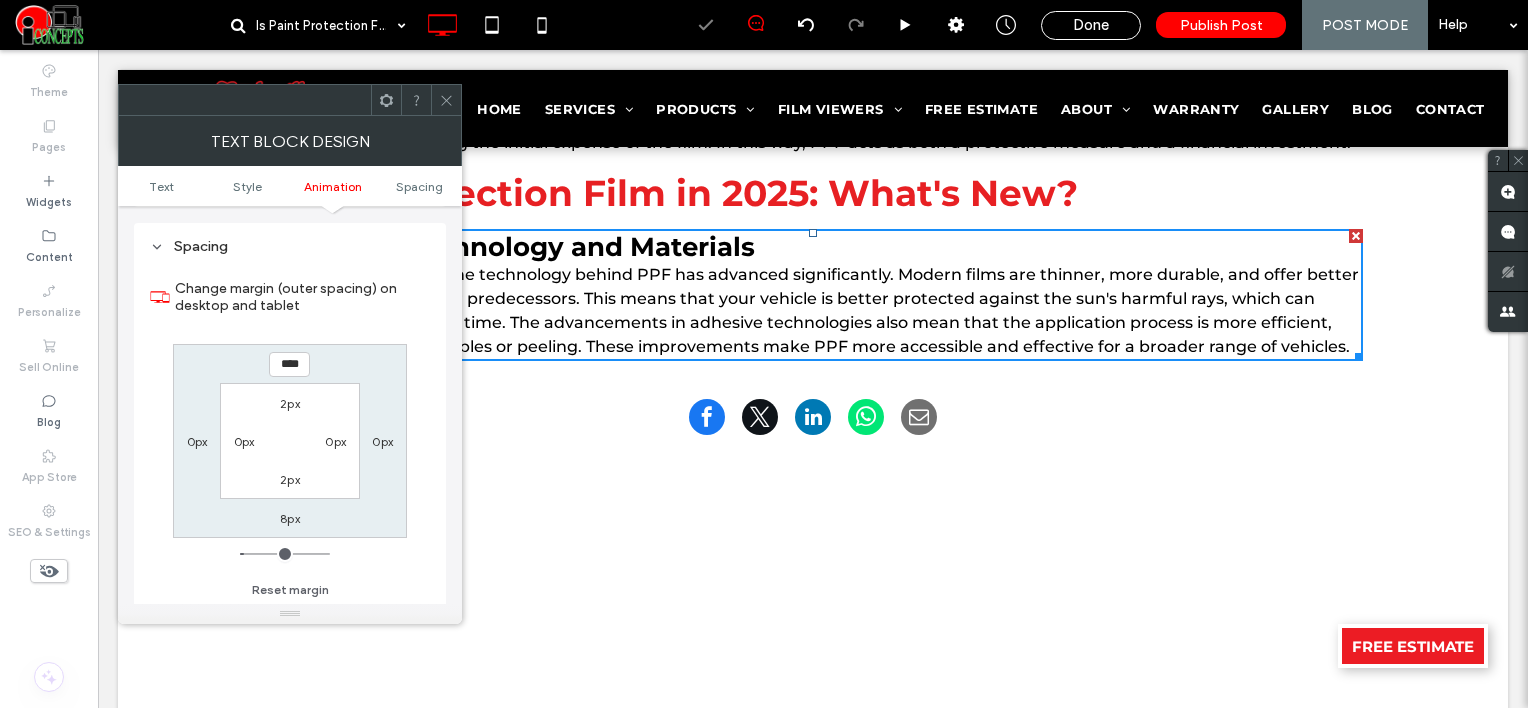 click 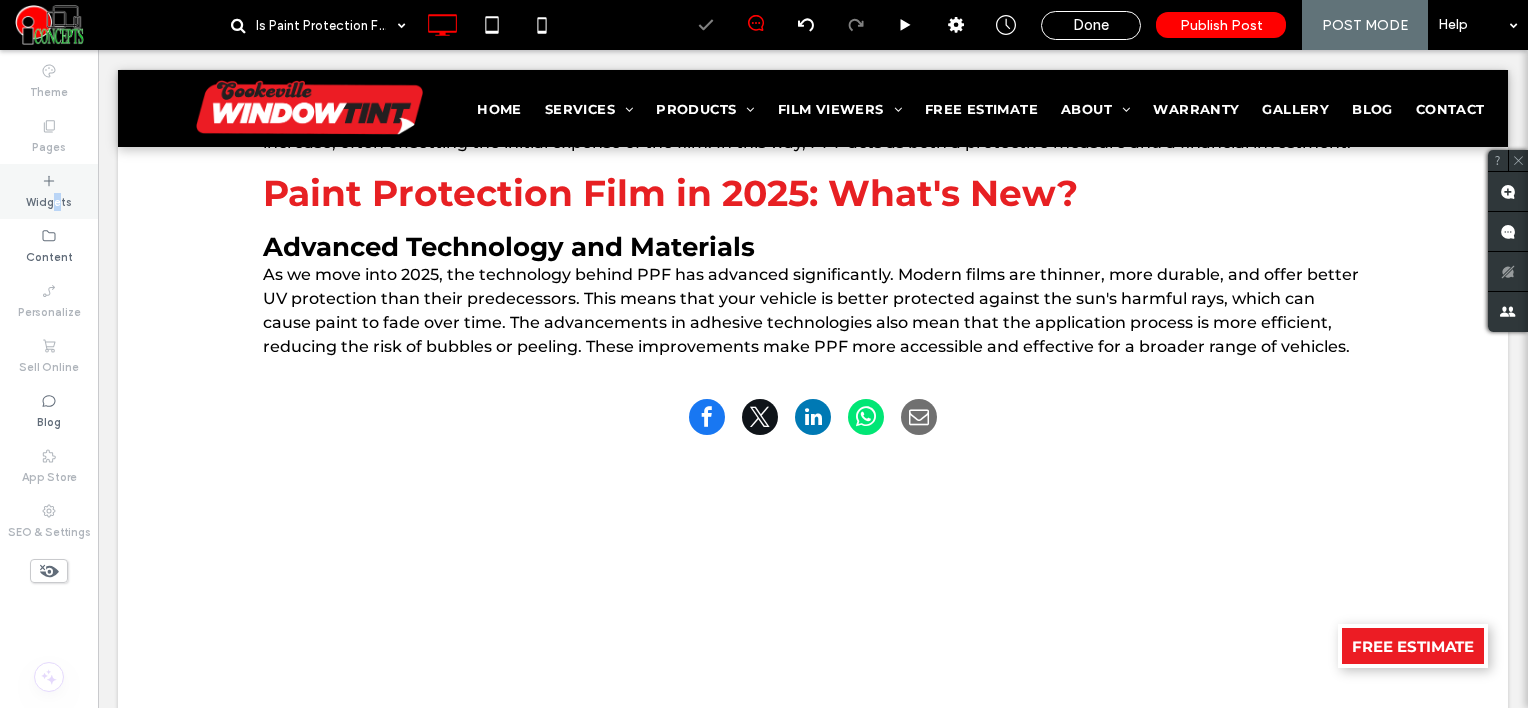 click on "Widgets" at bounding box center [49, 200] 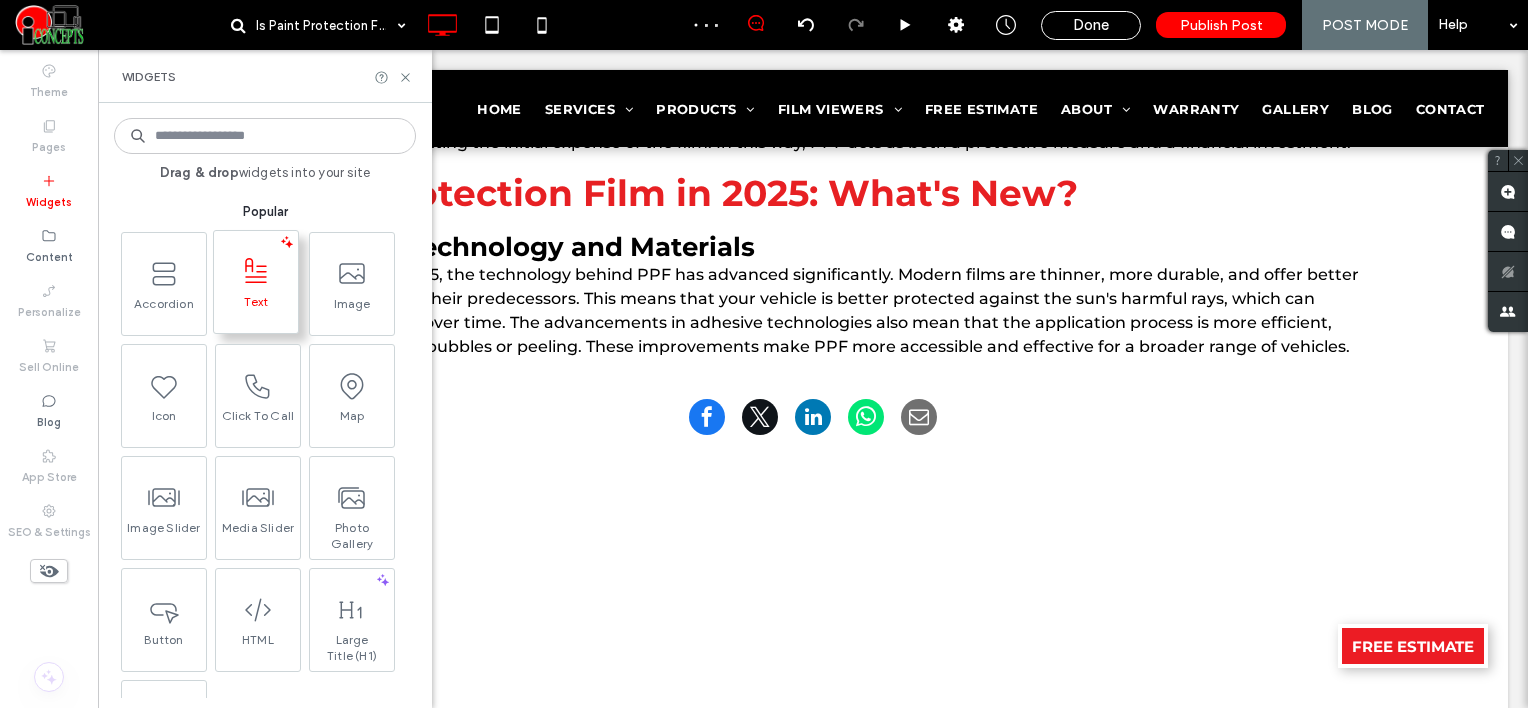 click on "Text" at bounding box center [256, 308] 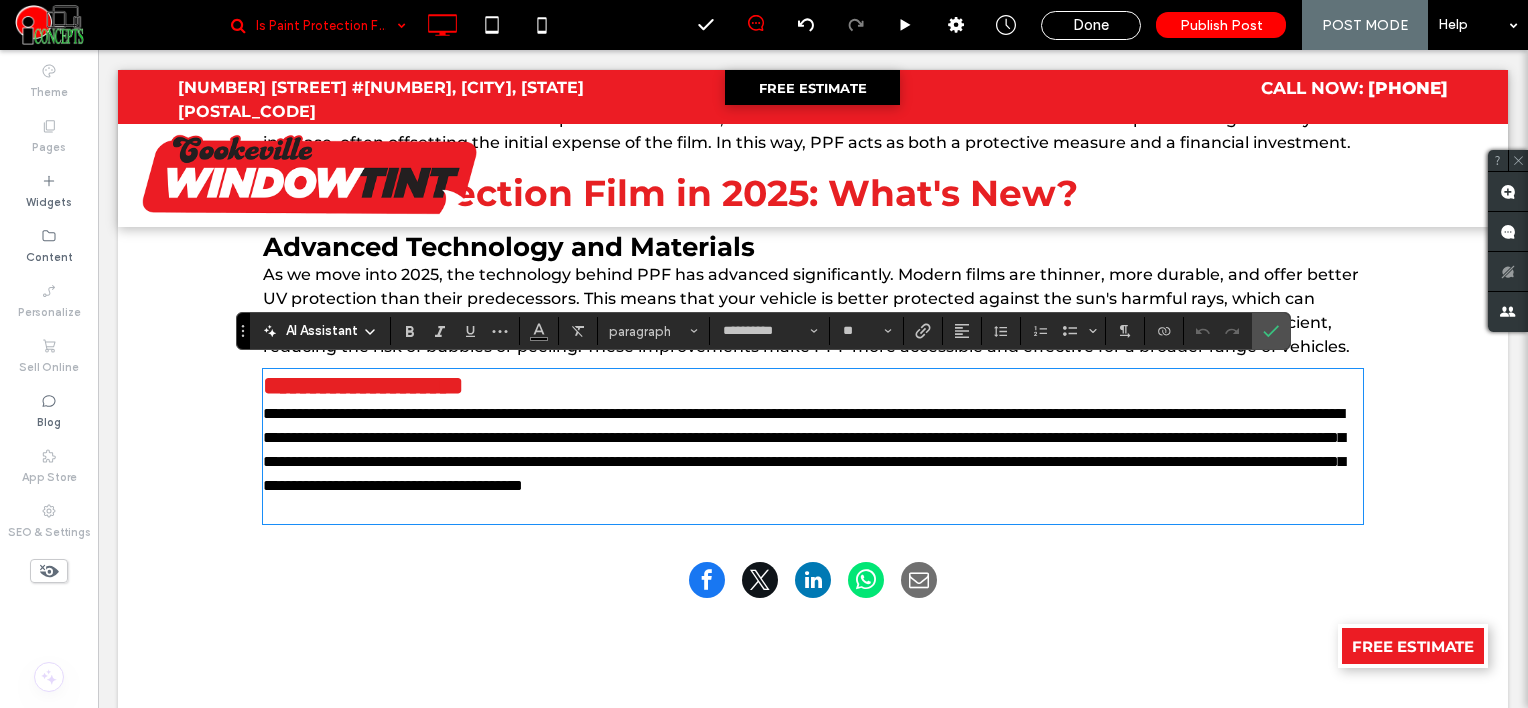 scroll, scrollTop: 0, scrollLeft: 0, axis: both 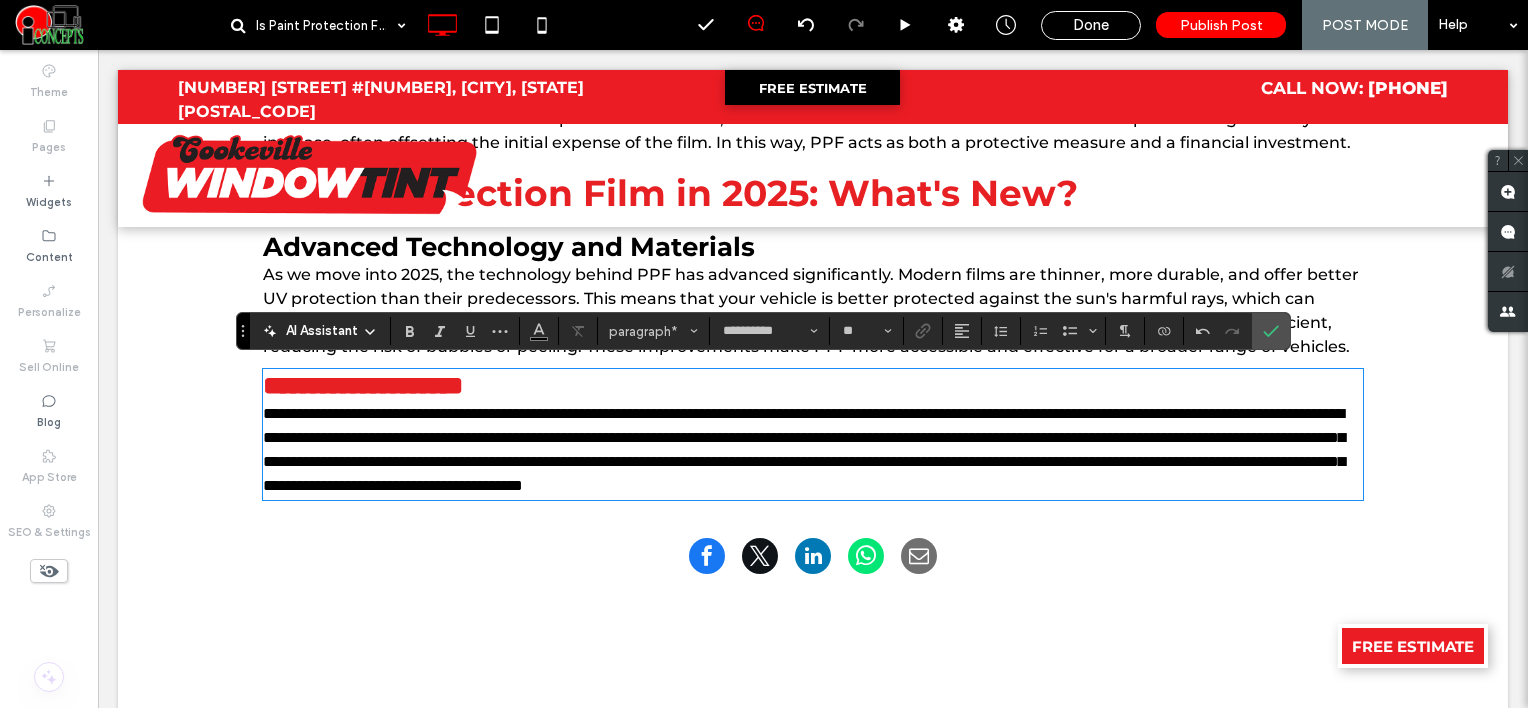 type on "**" 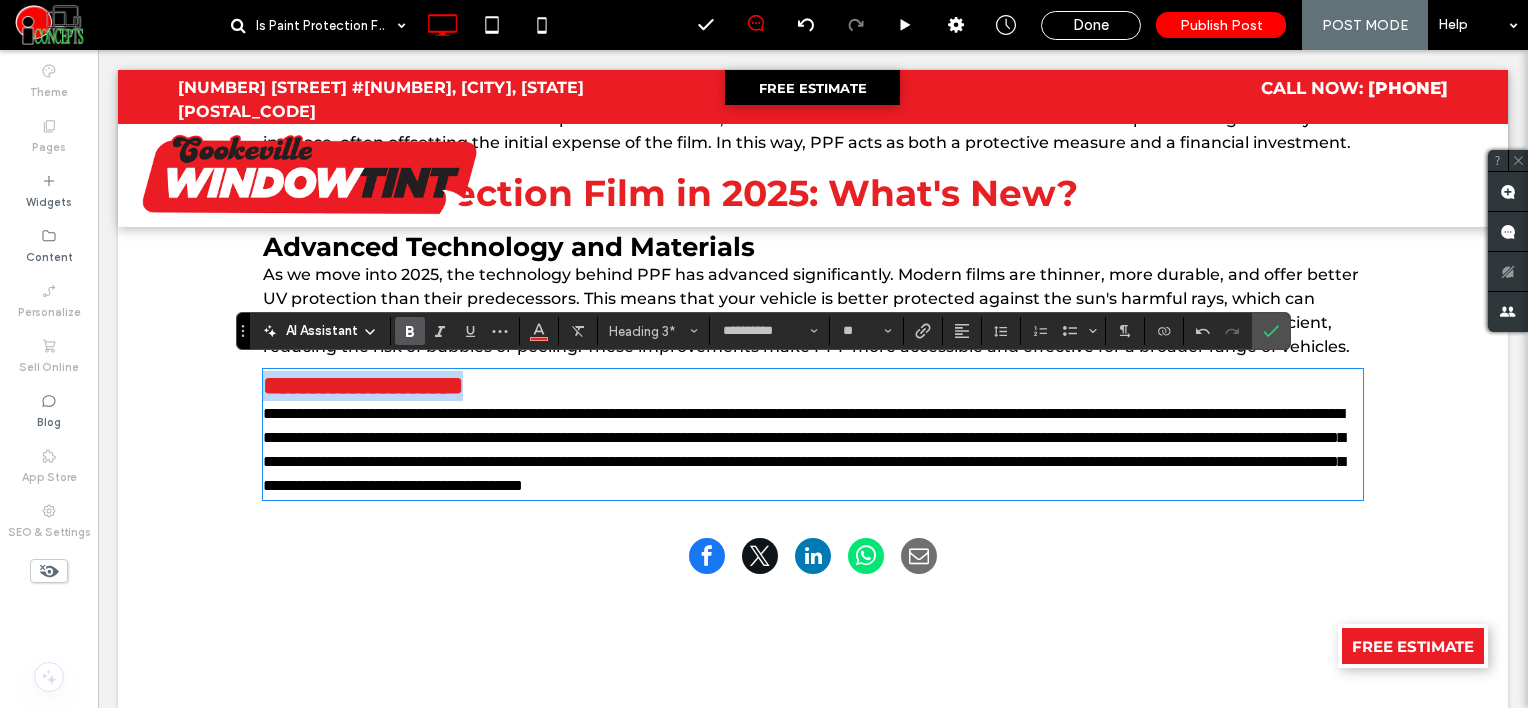 drag, startPoint x: 564, startPoint y: 384, endPoint x: 386, endPoint y: 381, distance: 178.02528 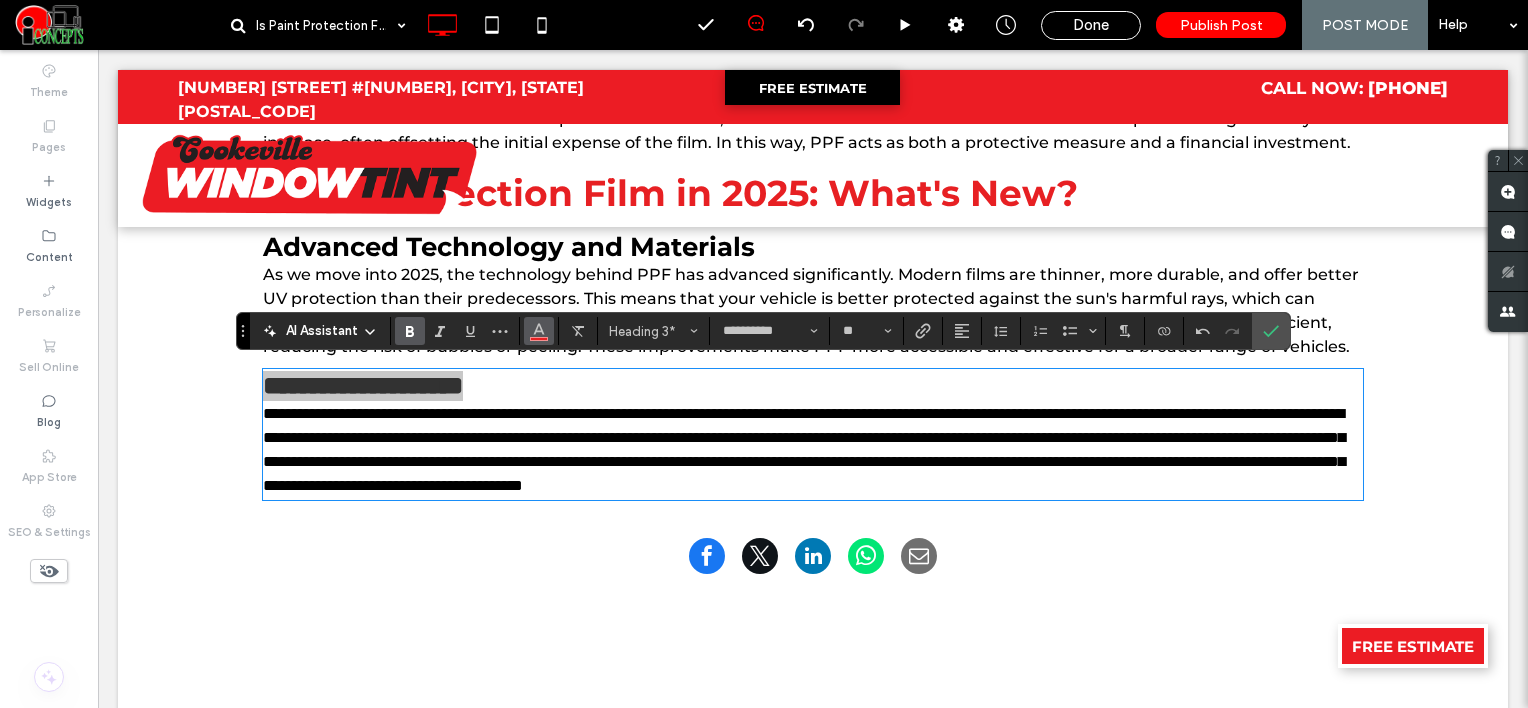click 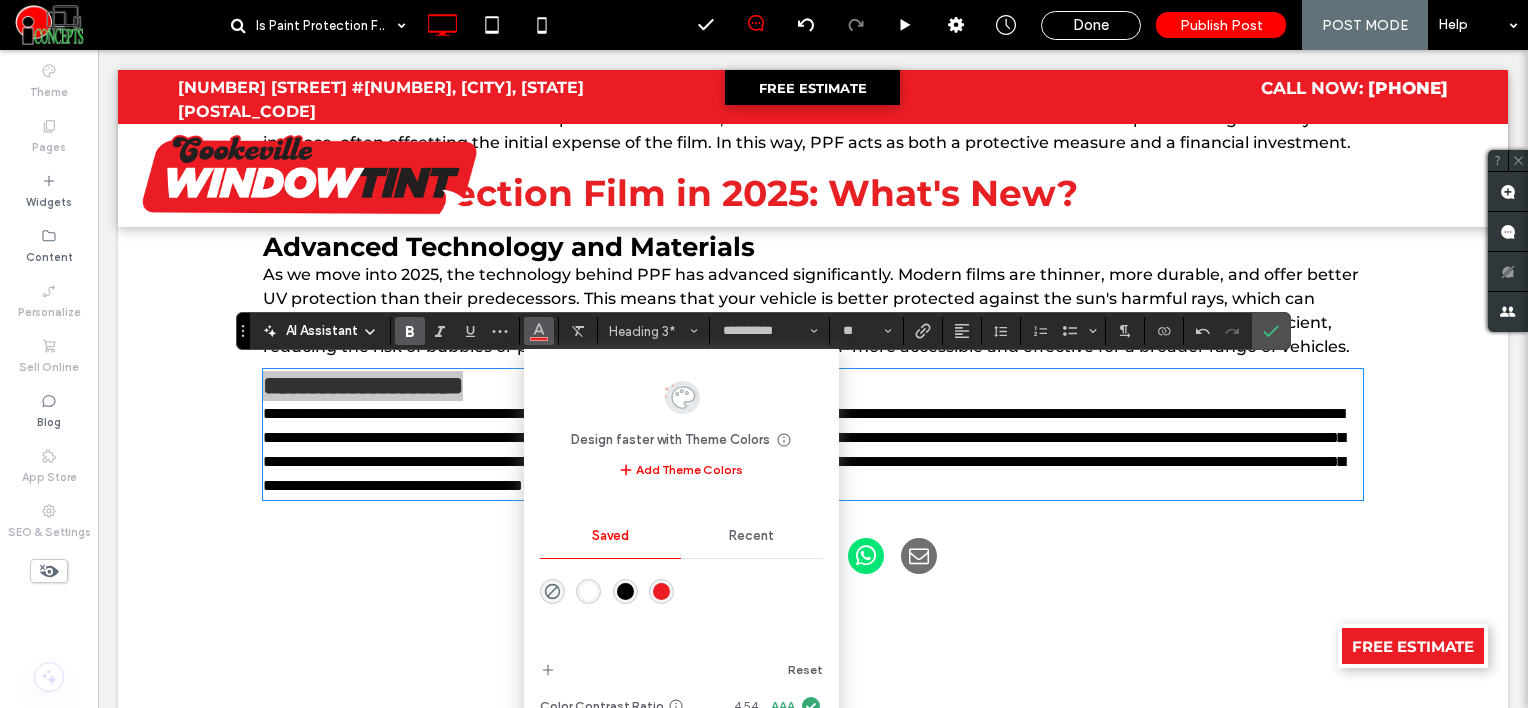 click at bounding box center (625, 591) 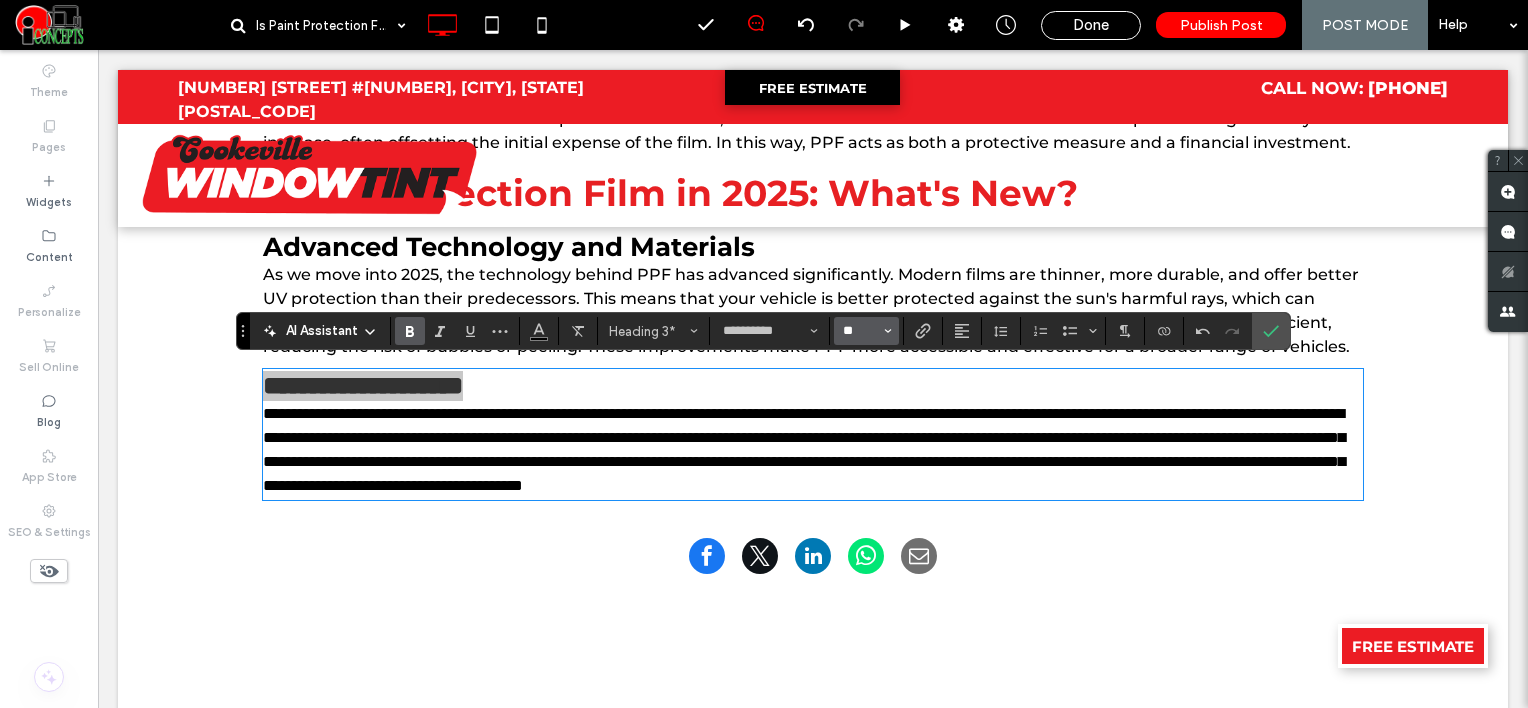 click on "**" at bounding box center [860, 331] 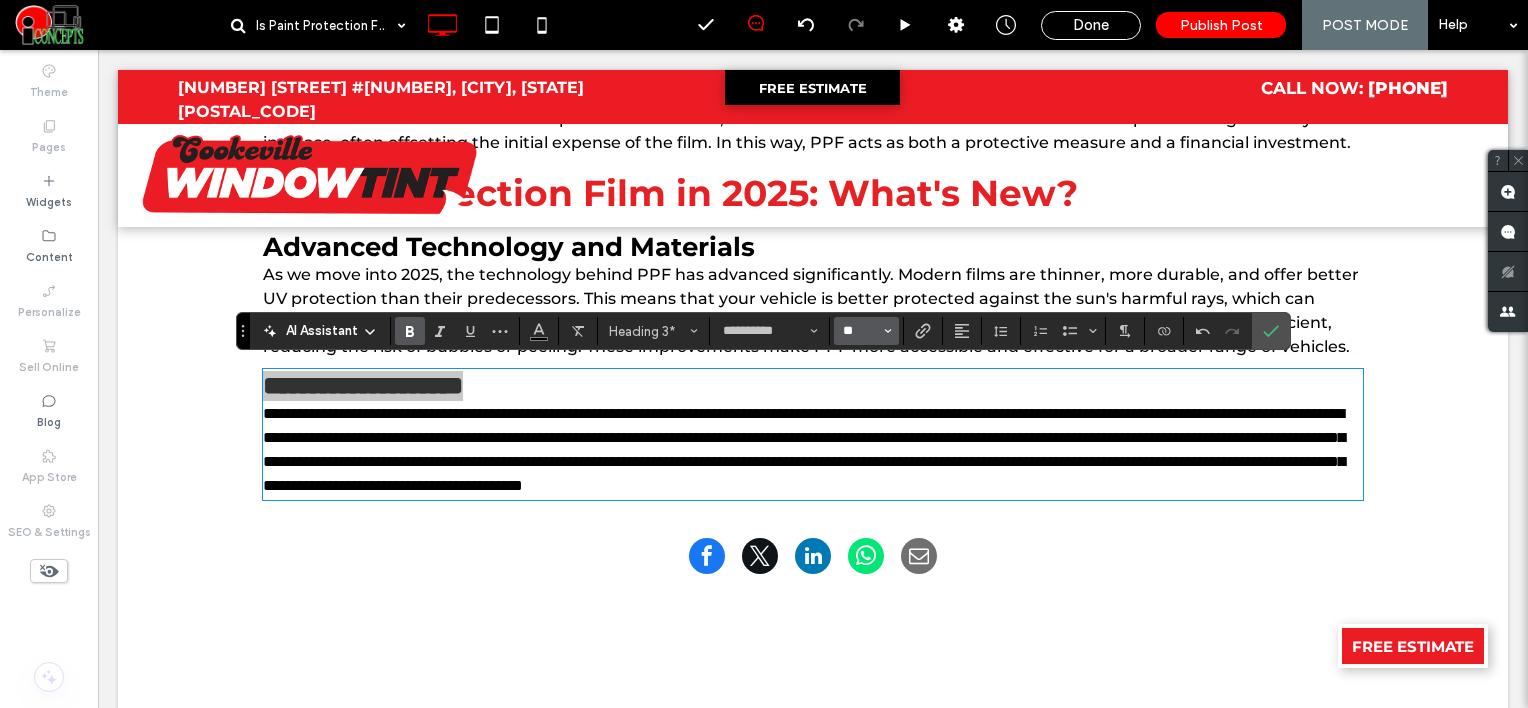 type on "**" 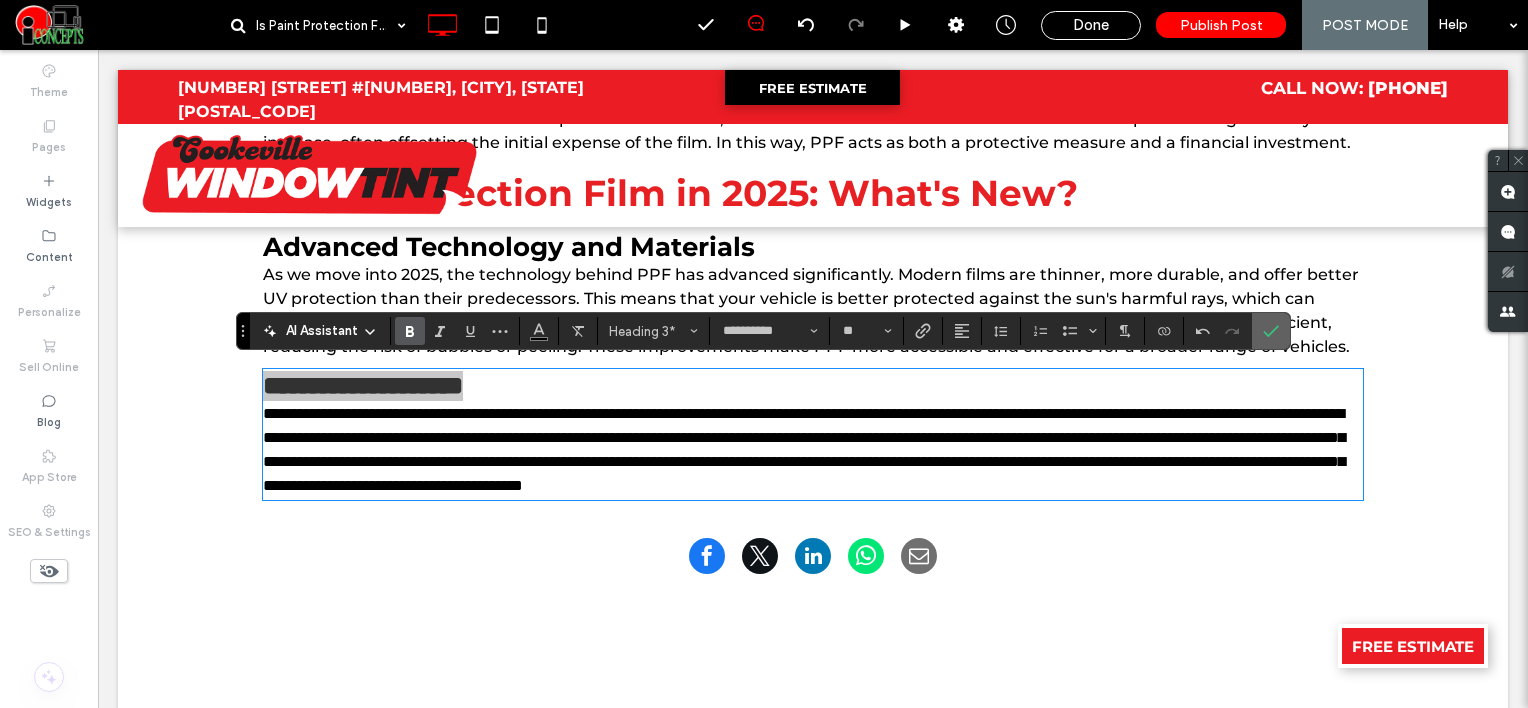 click 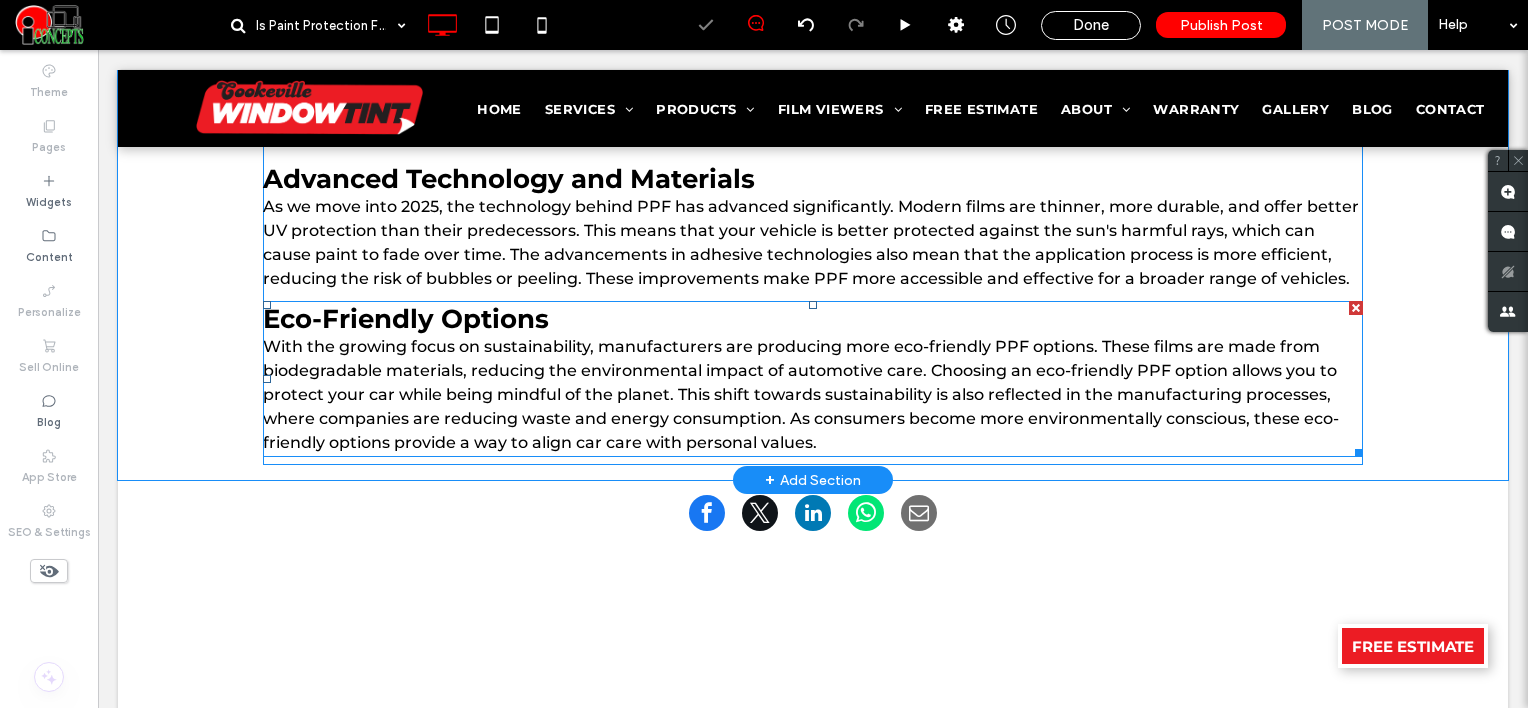 scroll, scrollTop: 1952, scrollLeft: 0, axis: vertical 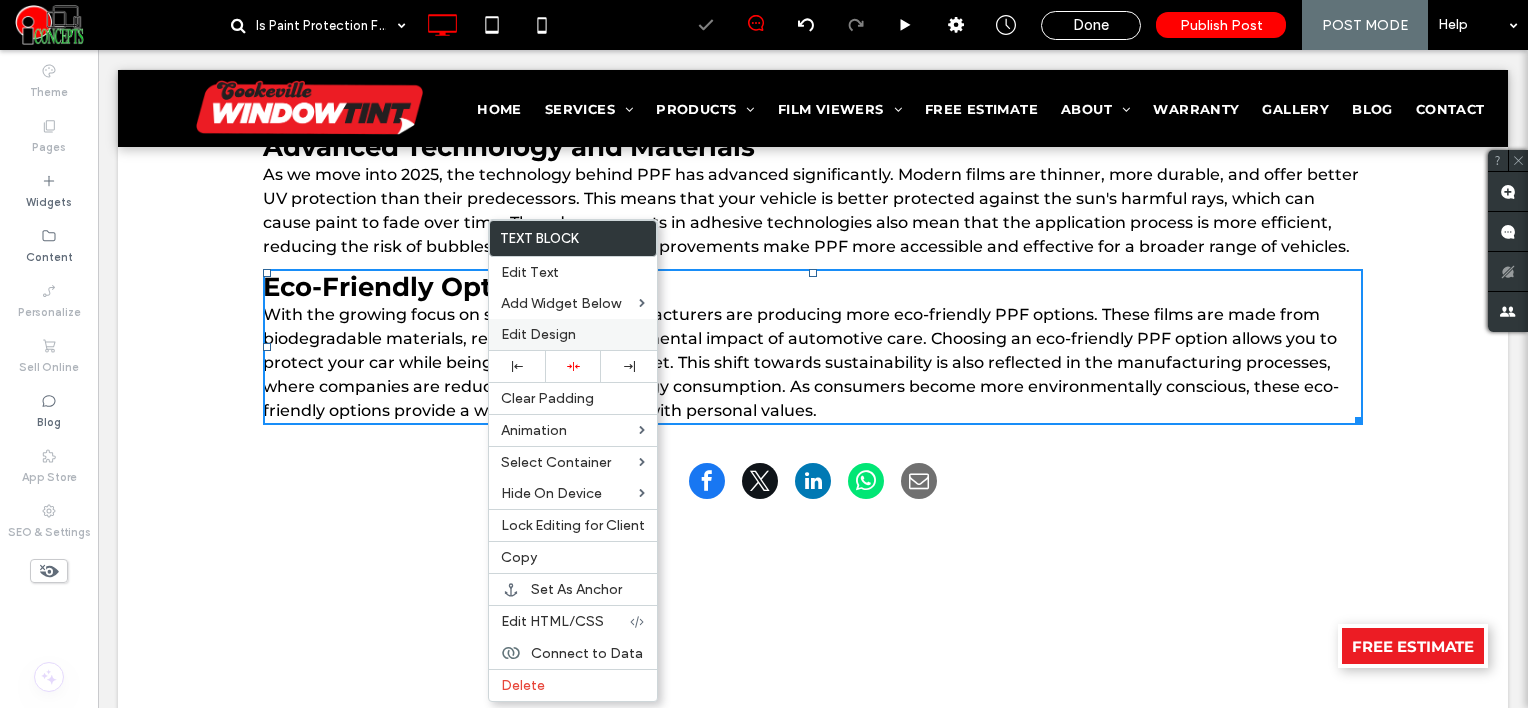 click on "Edit Design" at bounding box center [538, 334] 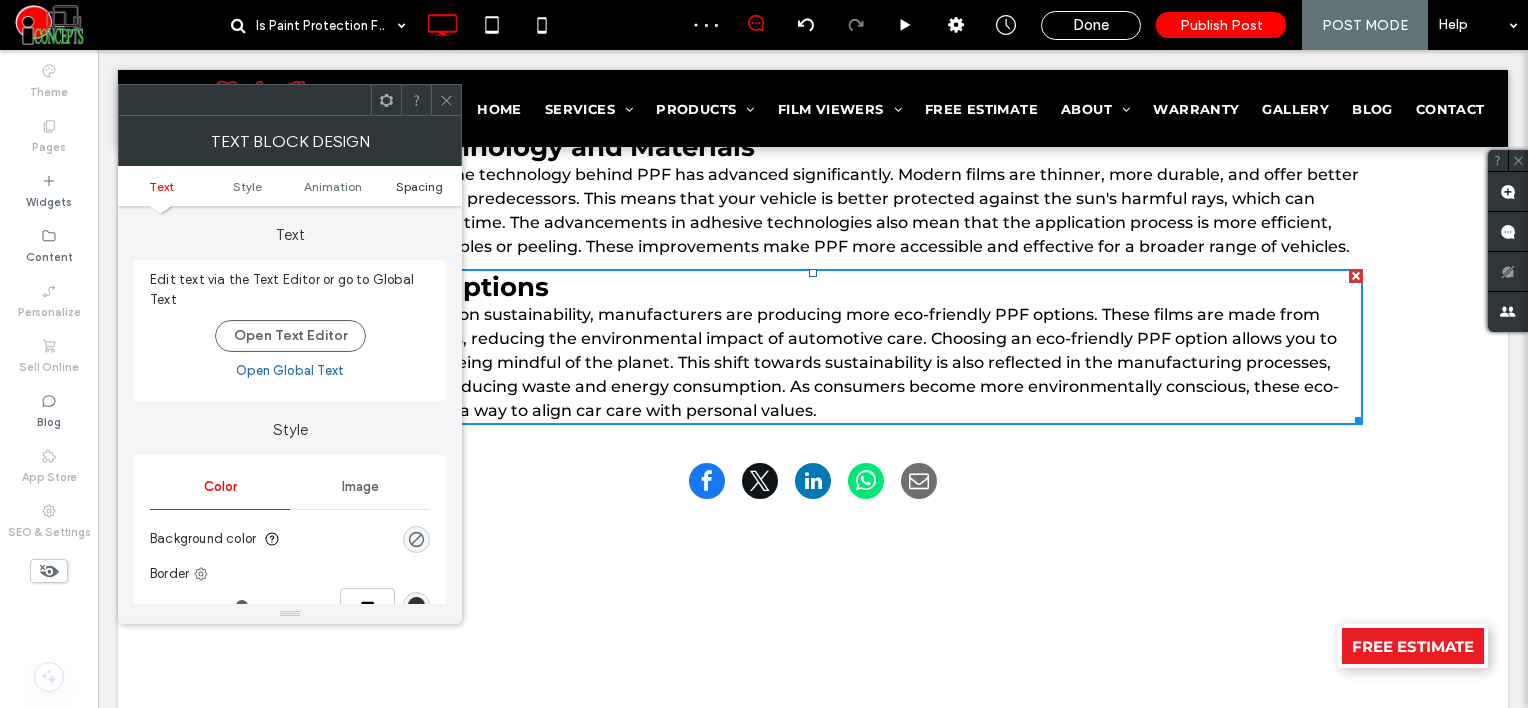 click on "Spacing" at bounding box center [419, 186] 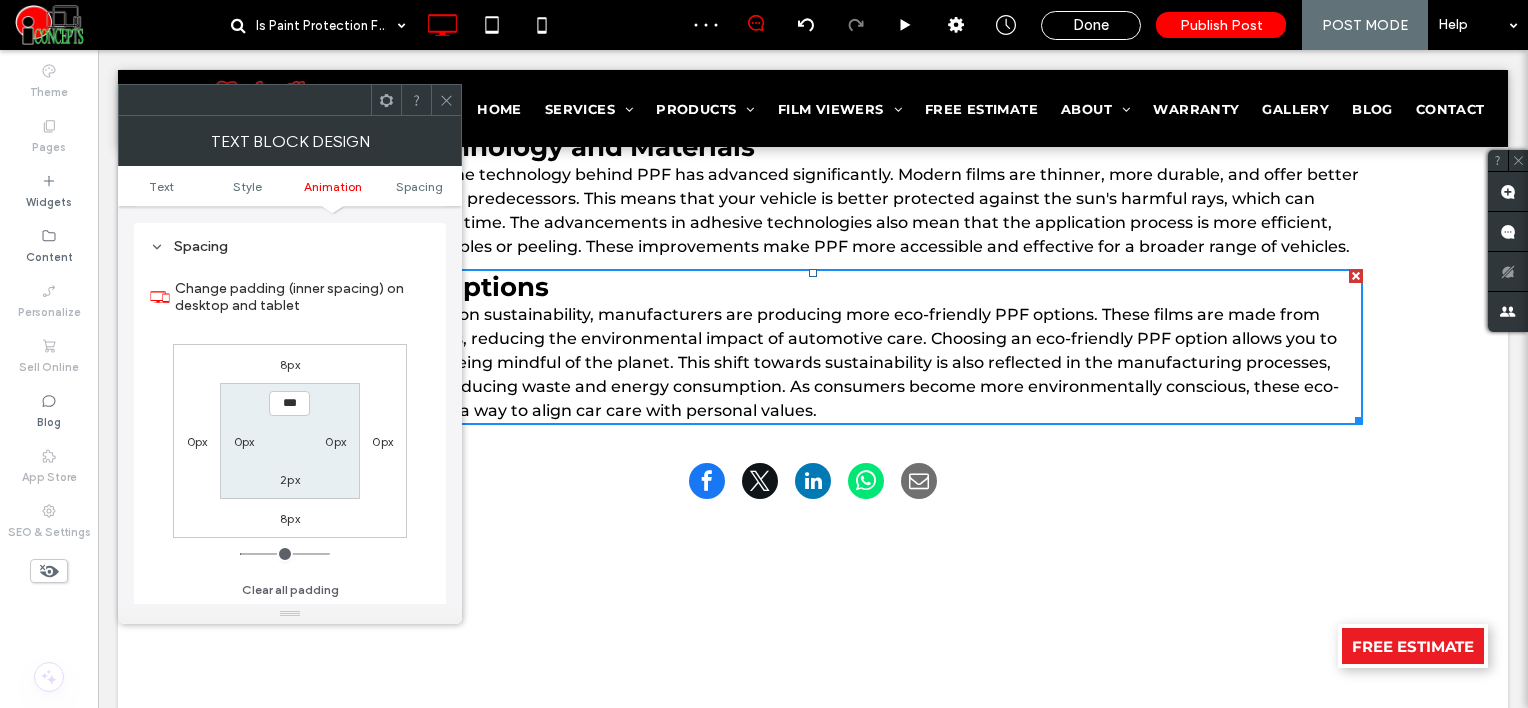 scroll, scrollTop: 572, scrollLeft: 0, axis: vertical 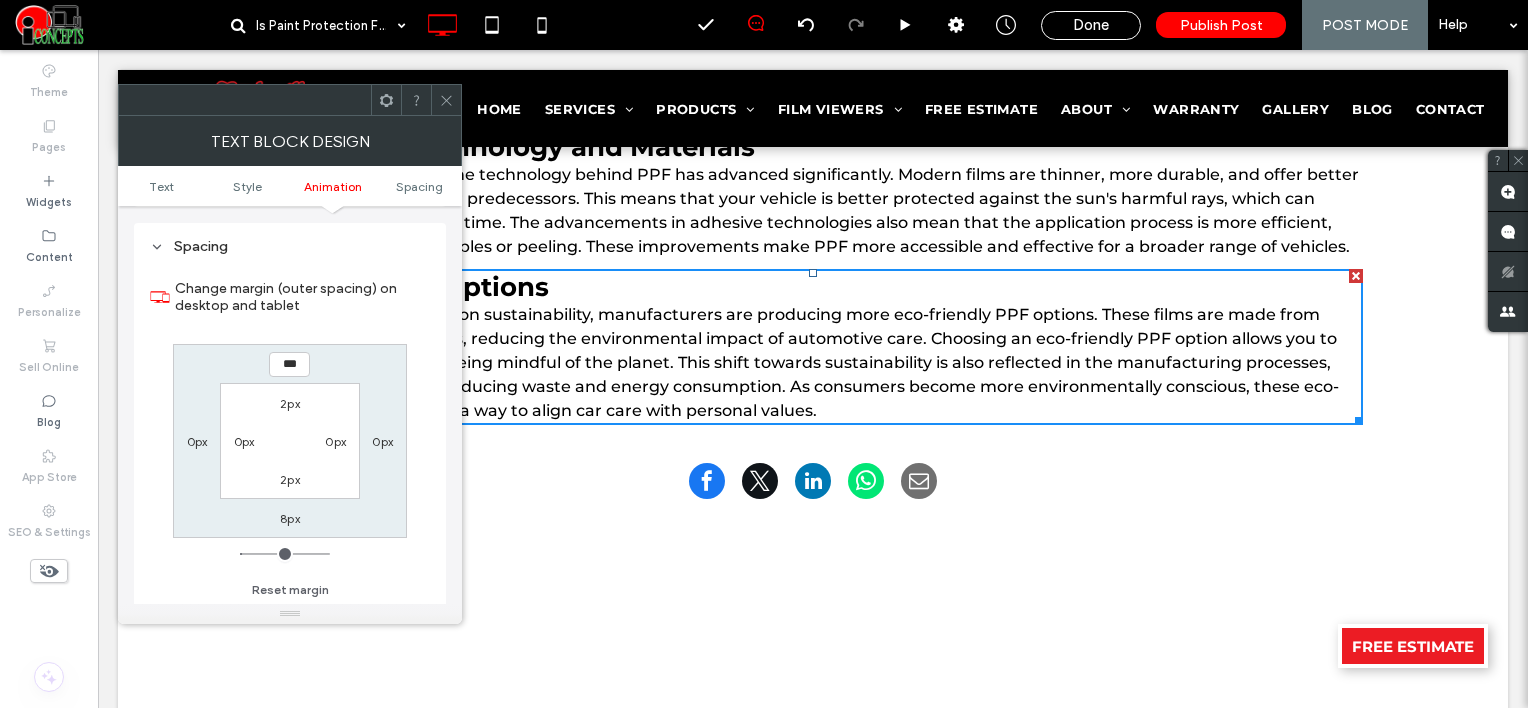 type on "*" 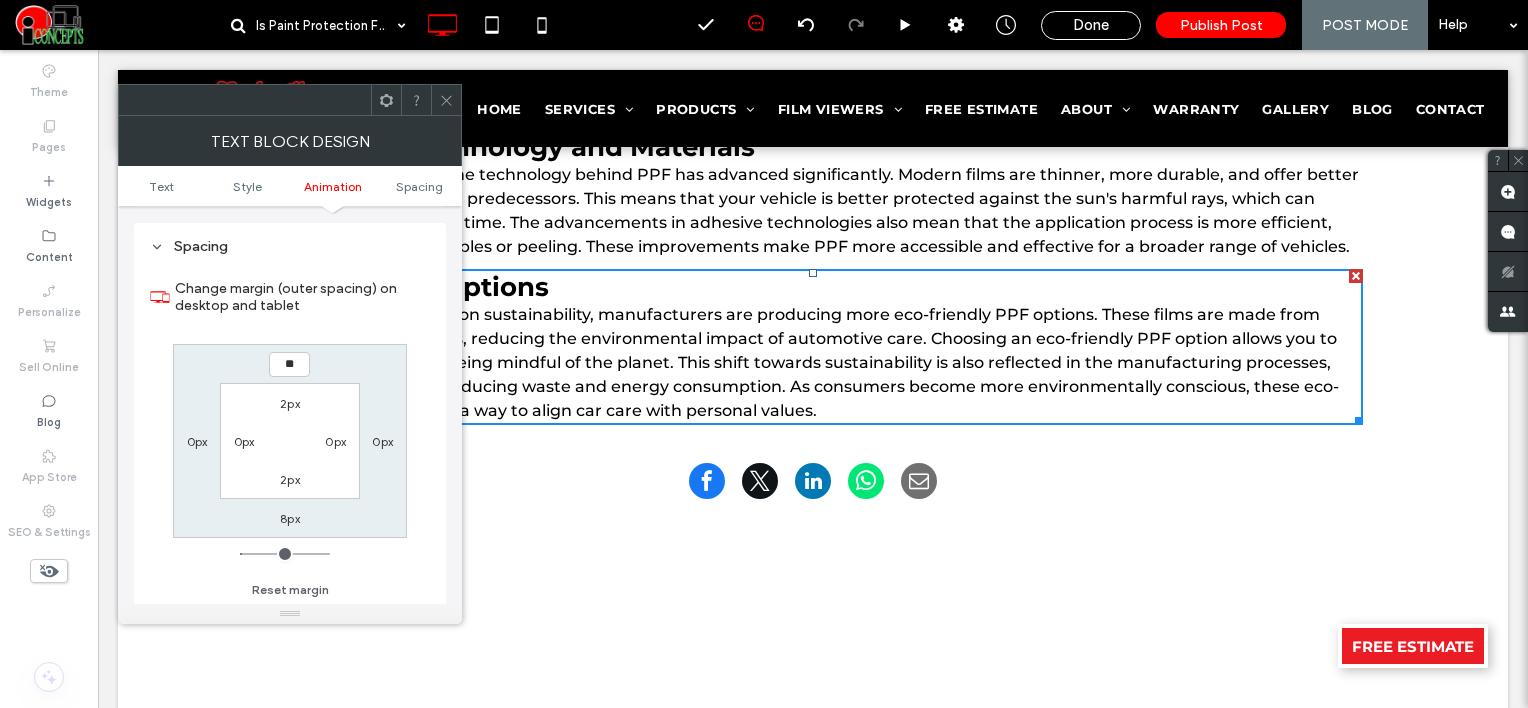 type on "**" 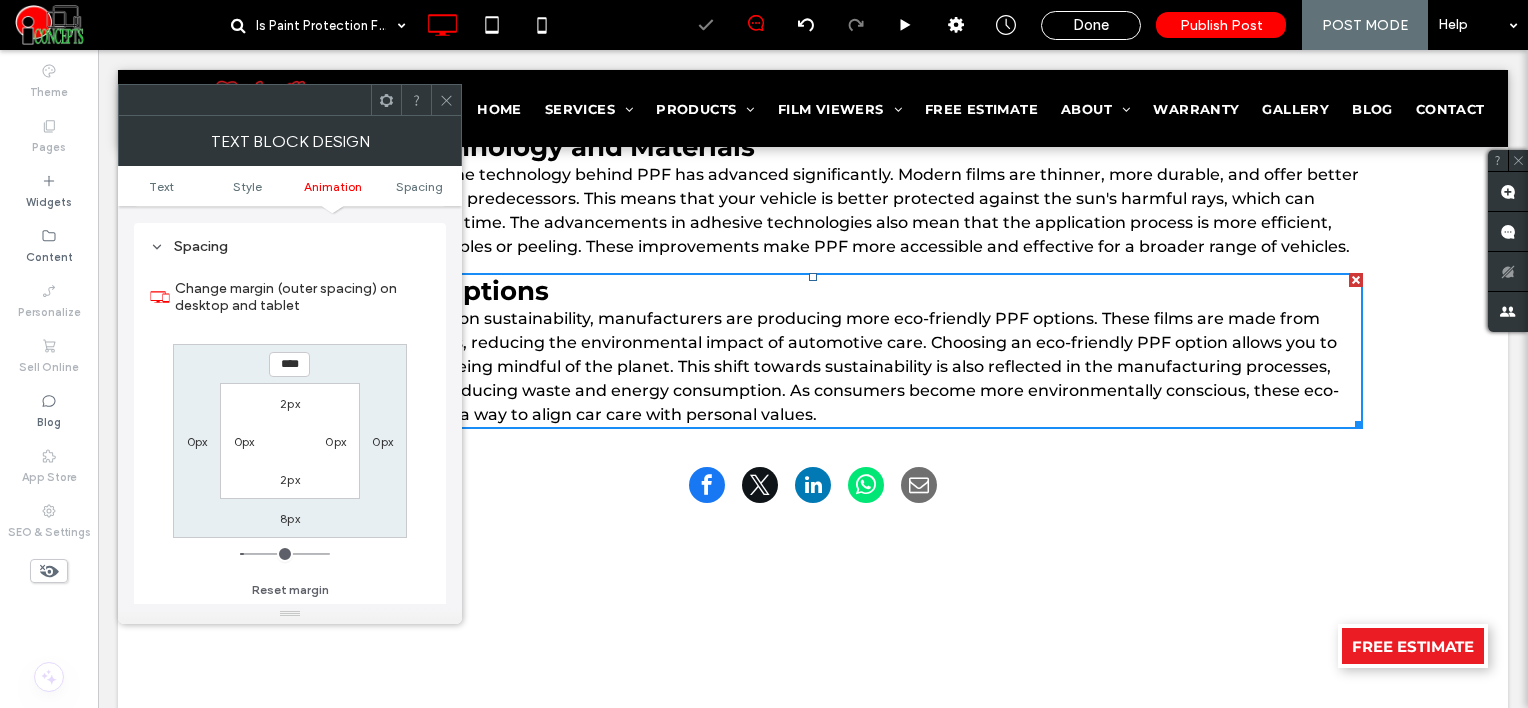click 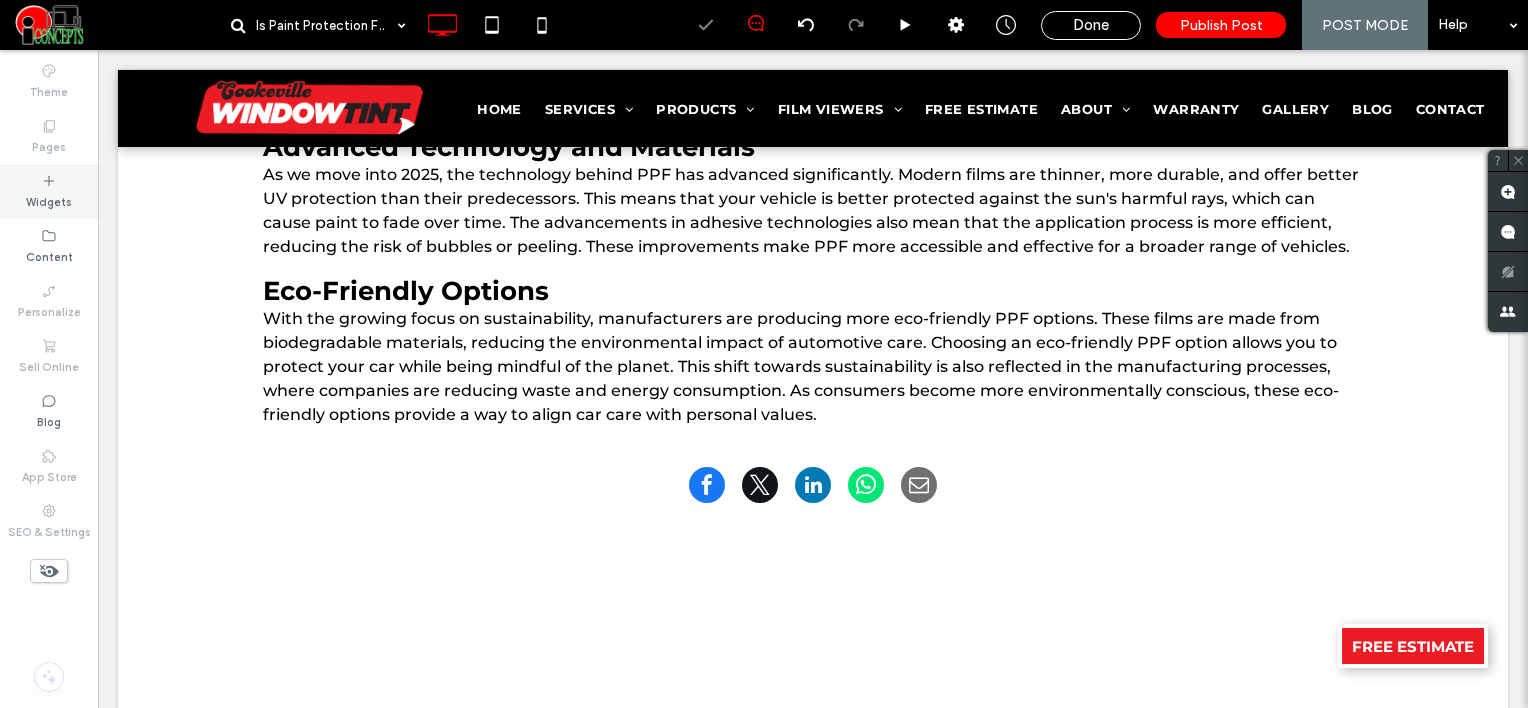click on "Widgets" at bounding box center [49, 191] 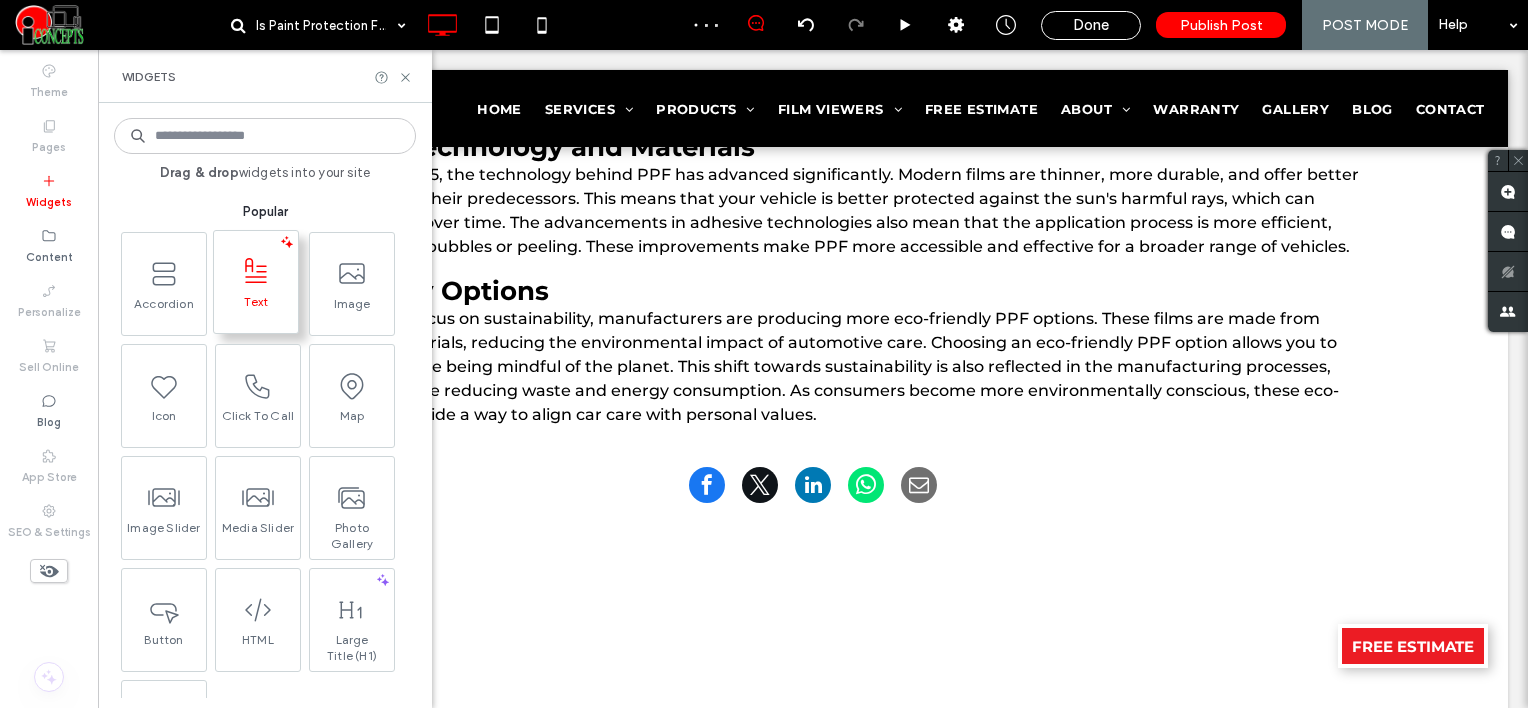 click at bounding box center [256, 271] 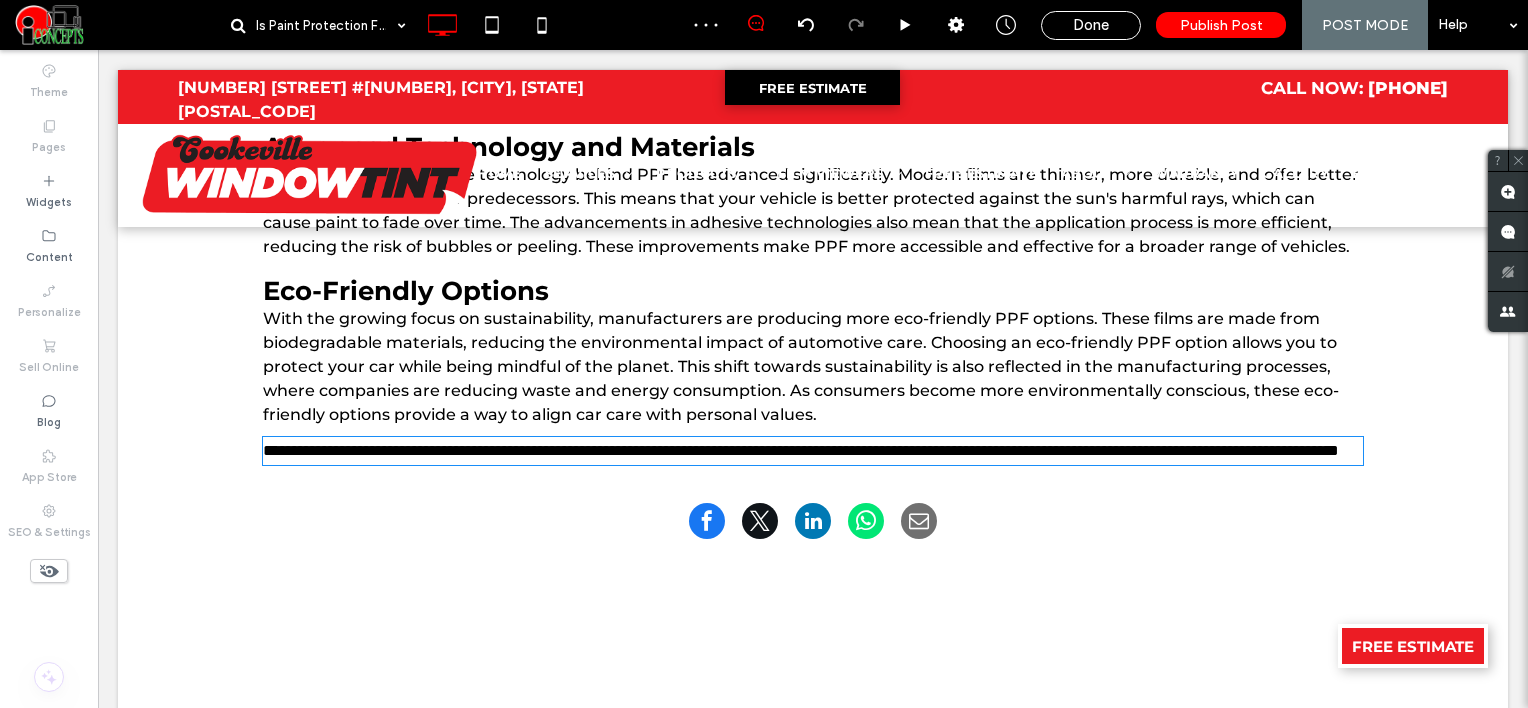 type on "**********" 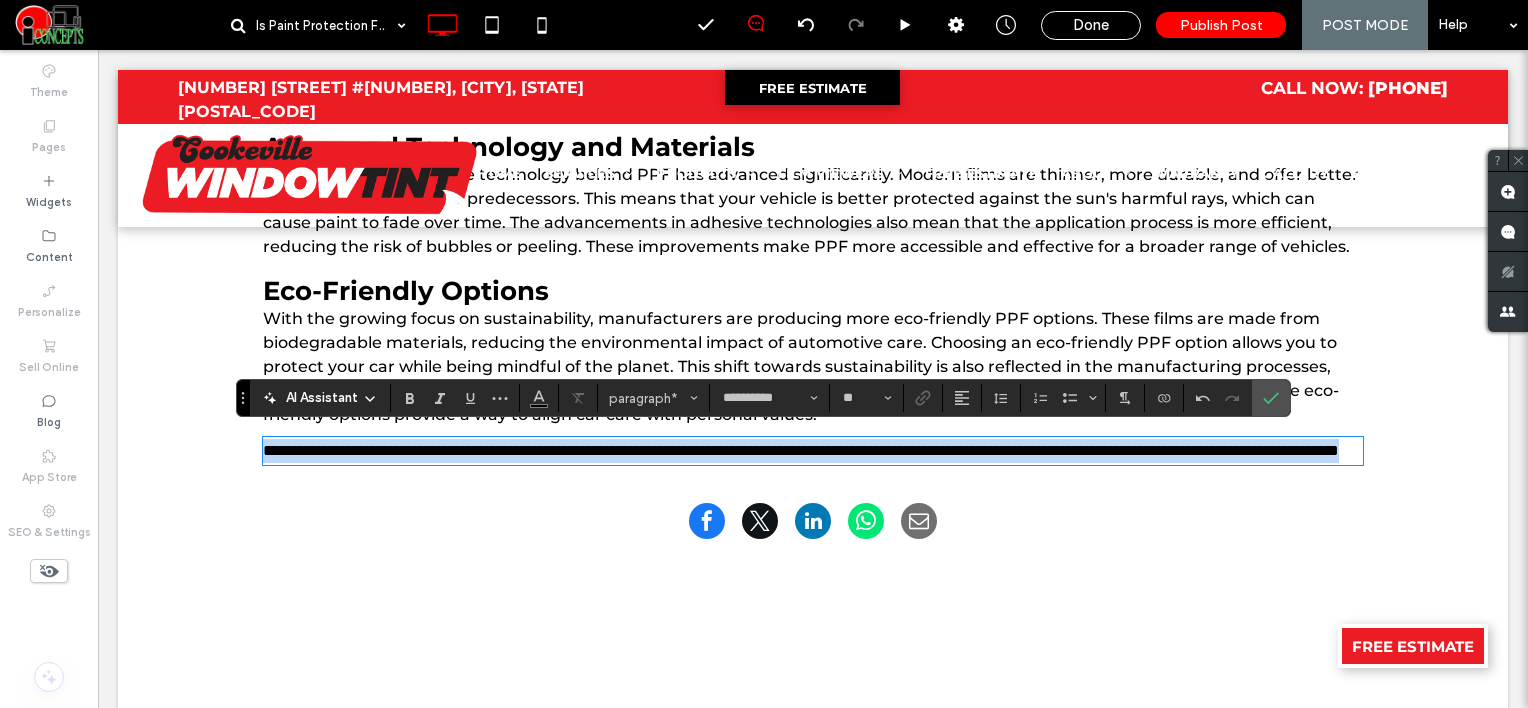 scroll, scrollTop: 0, scrollLeft: 0, axis: both 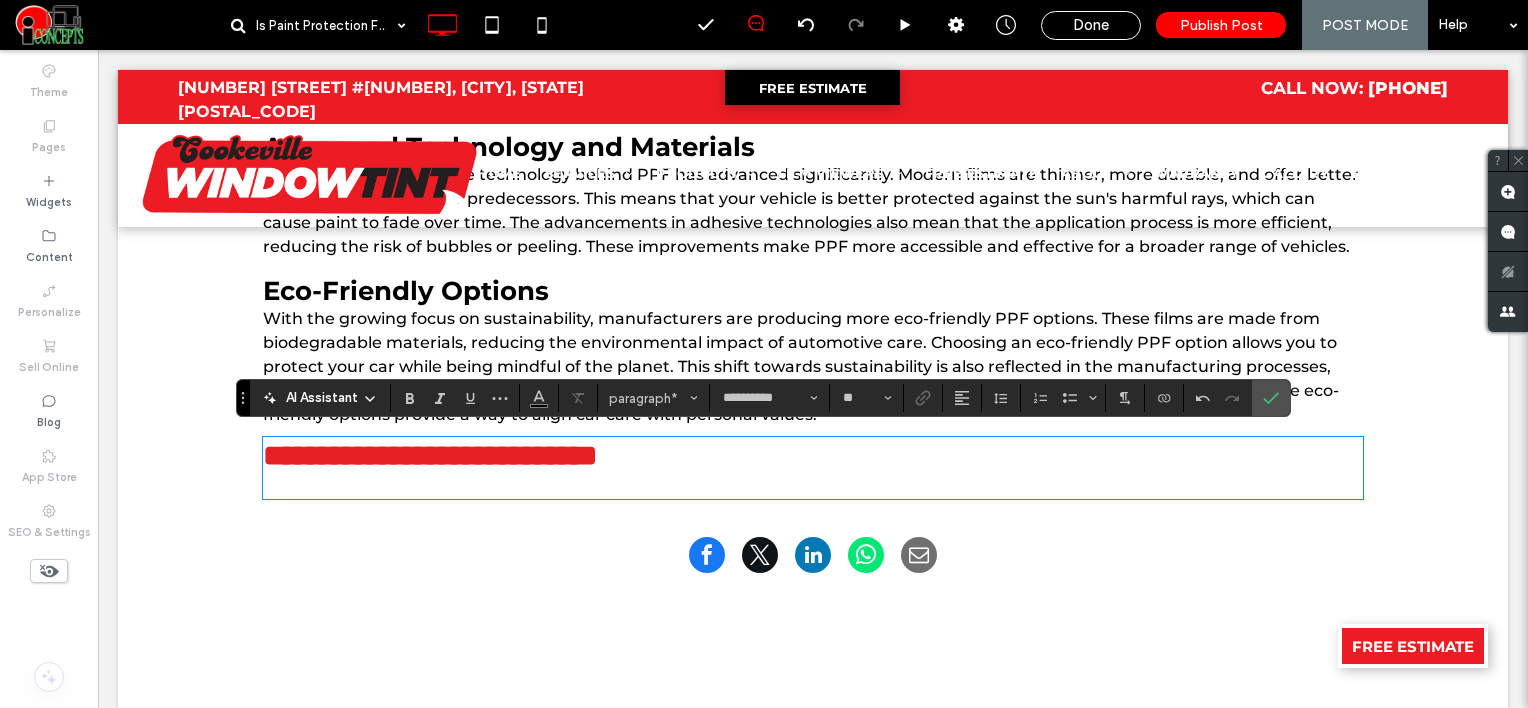 type on "**" 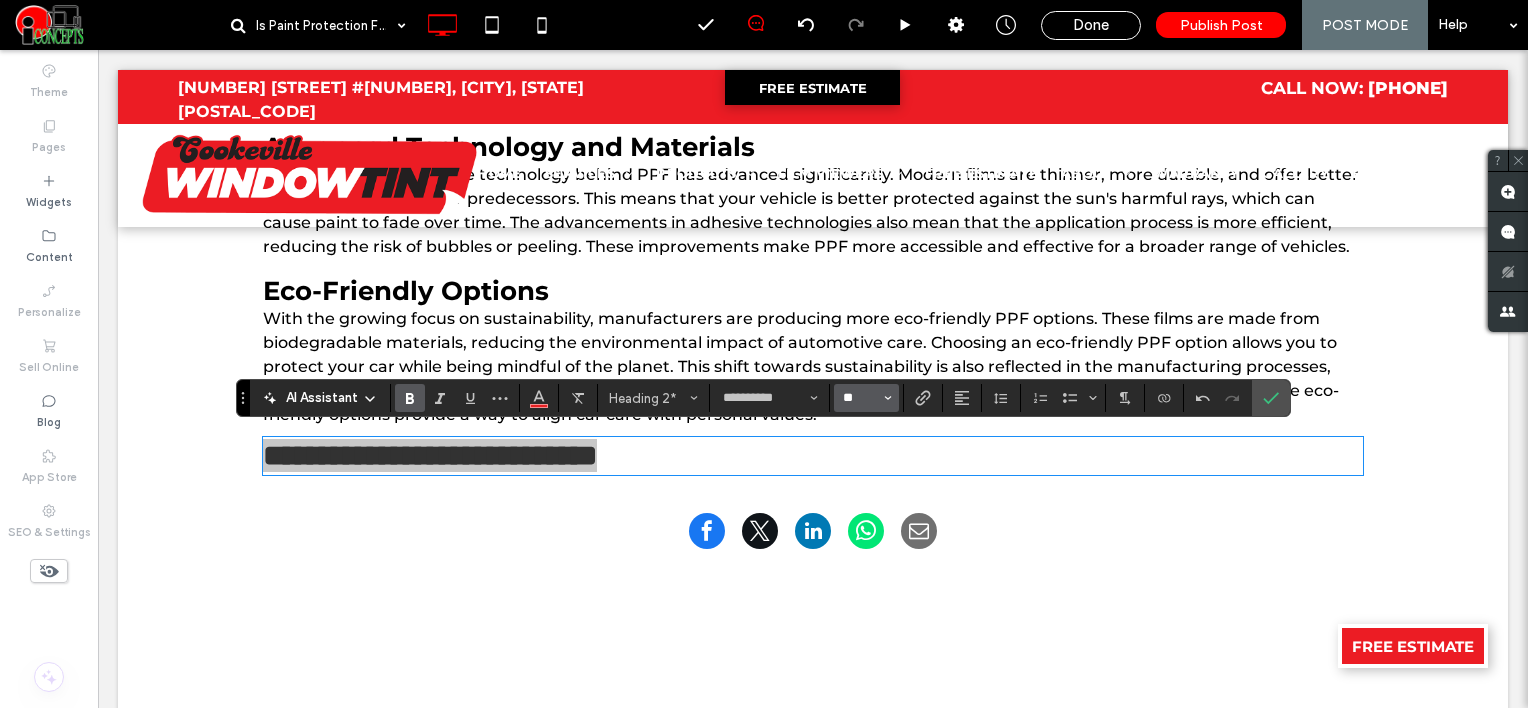 click on "**" at bounding box center (860, 398) 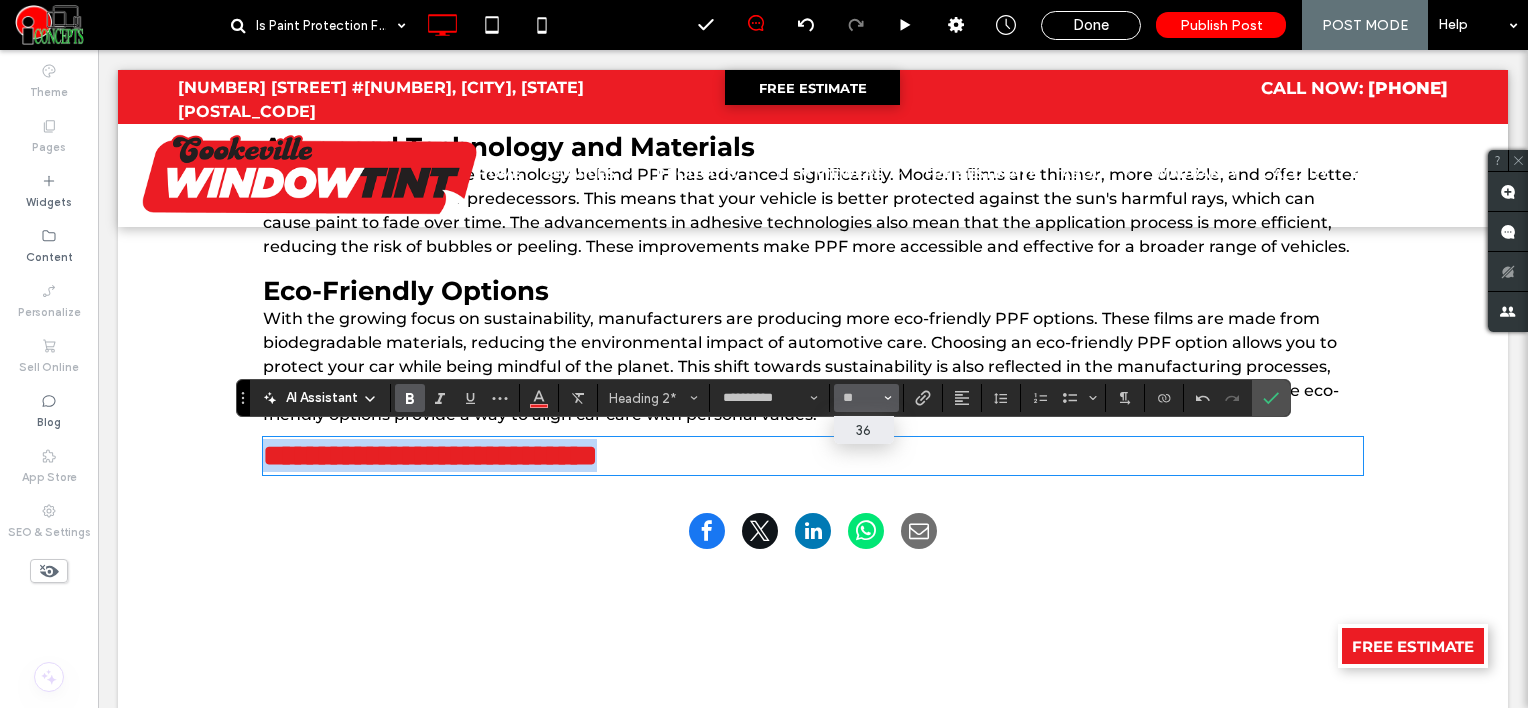 type on "**" 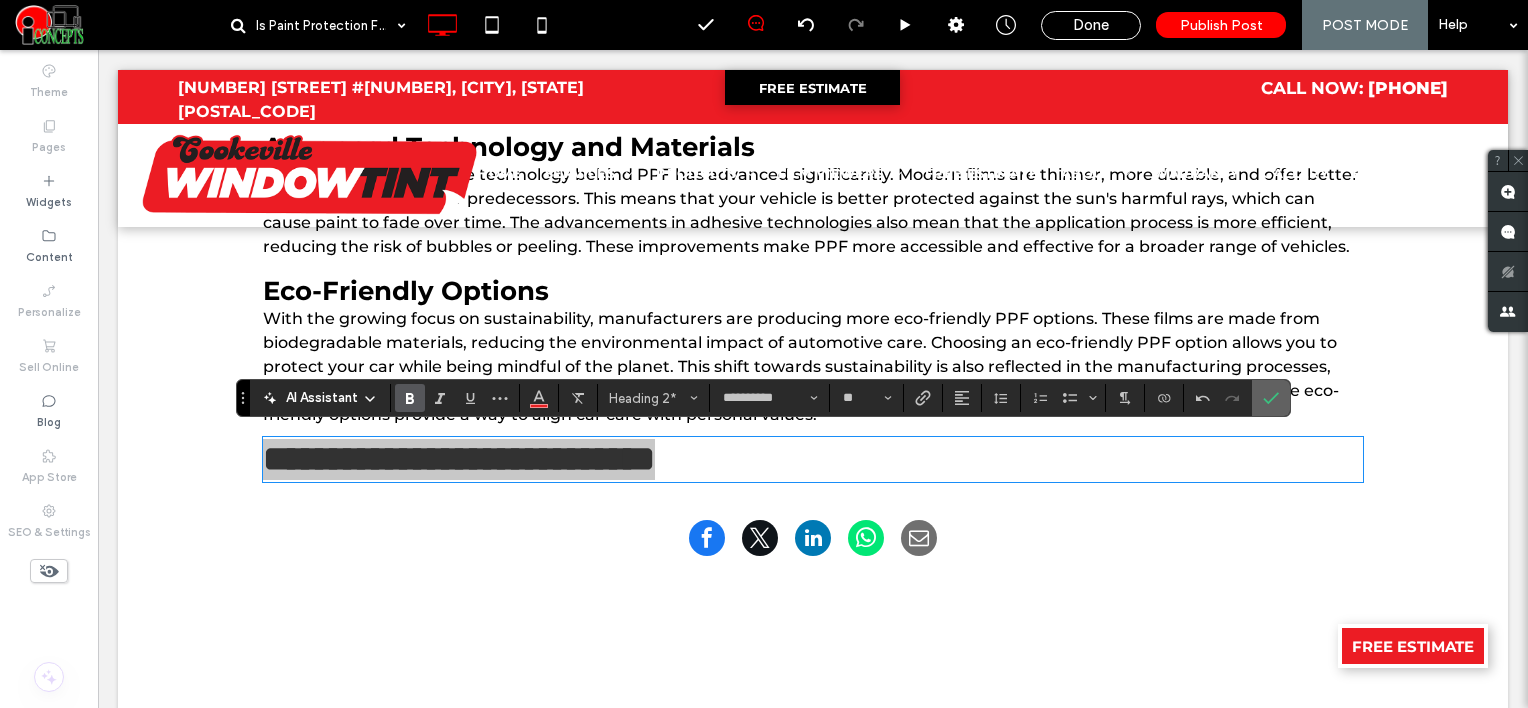 click 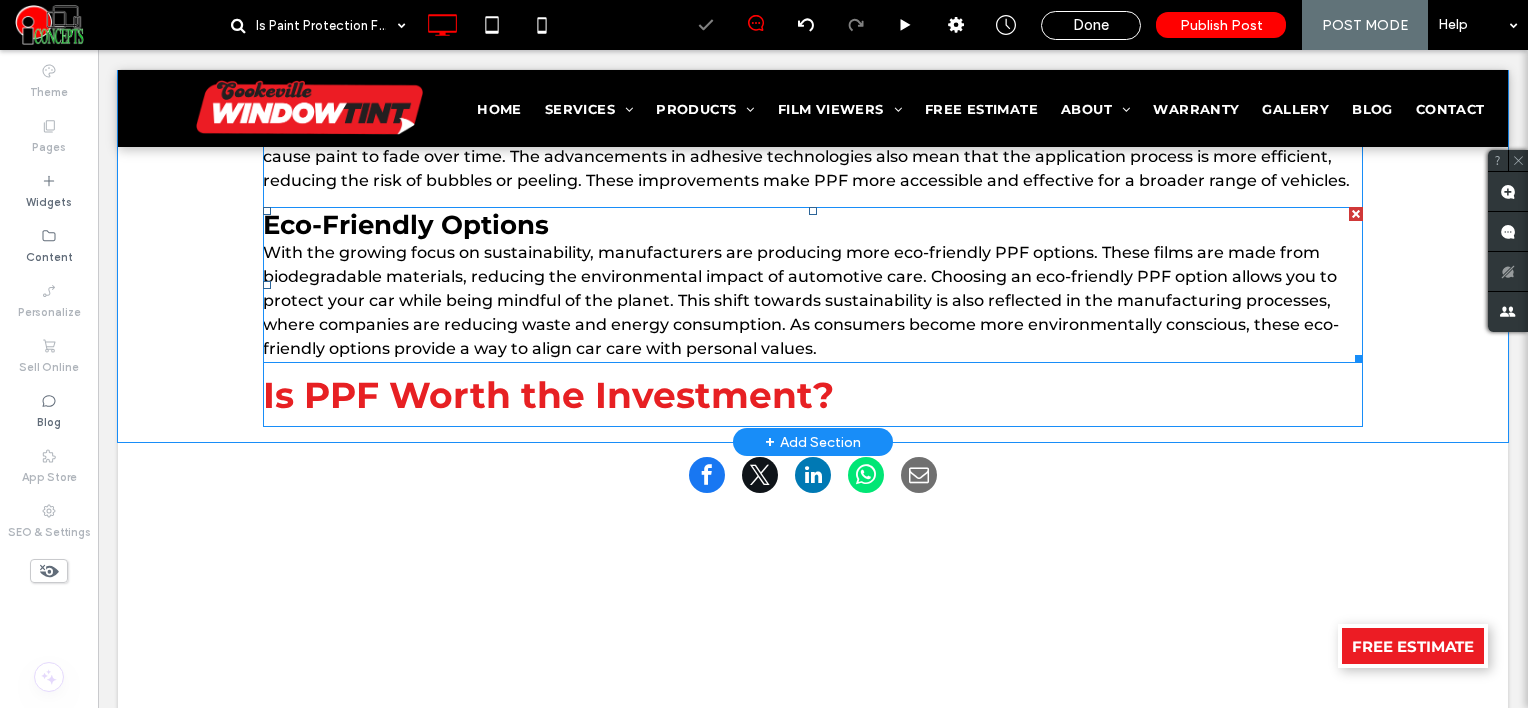 scroll, scrollTop: 2052, scrollLeft: 0, axis: vertical 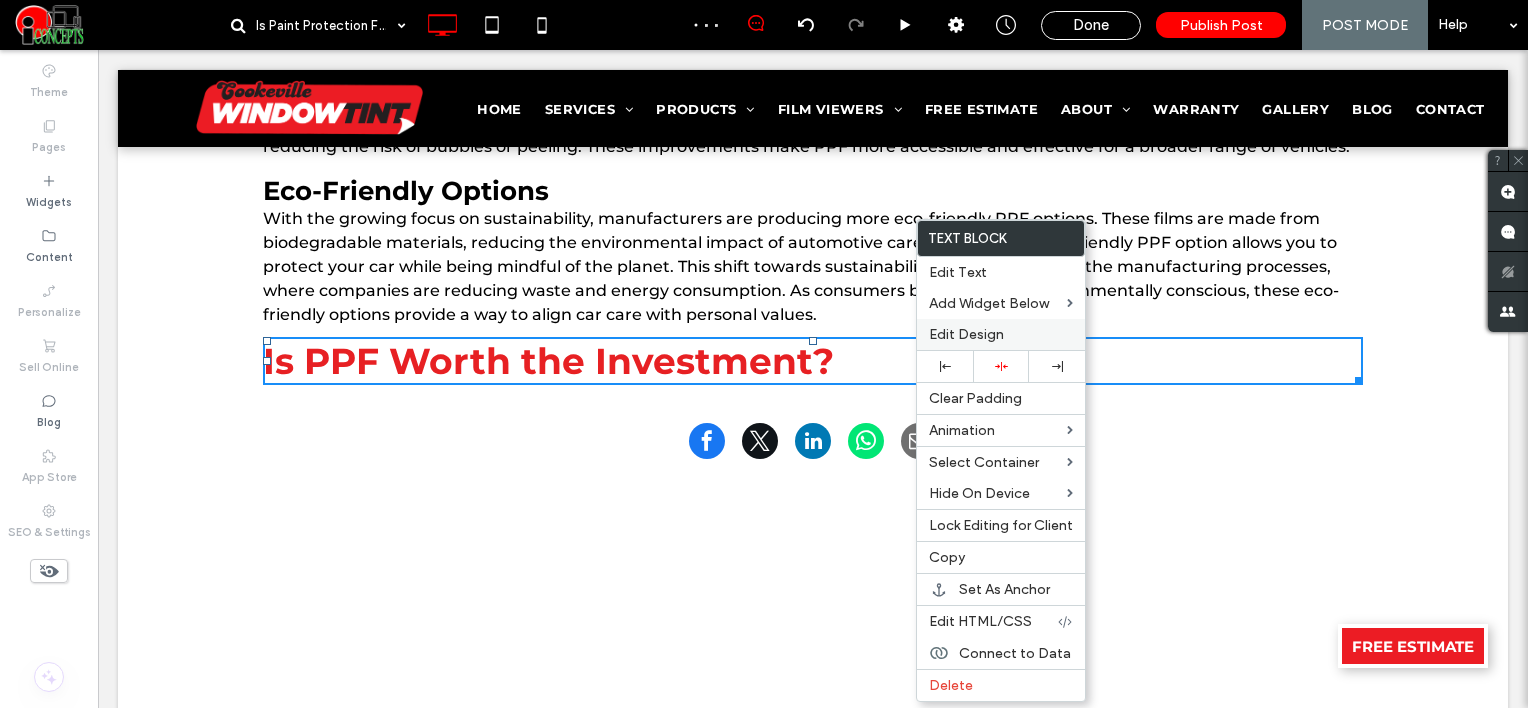 click on "Edit Design" at bounding box center [966, 334] 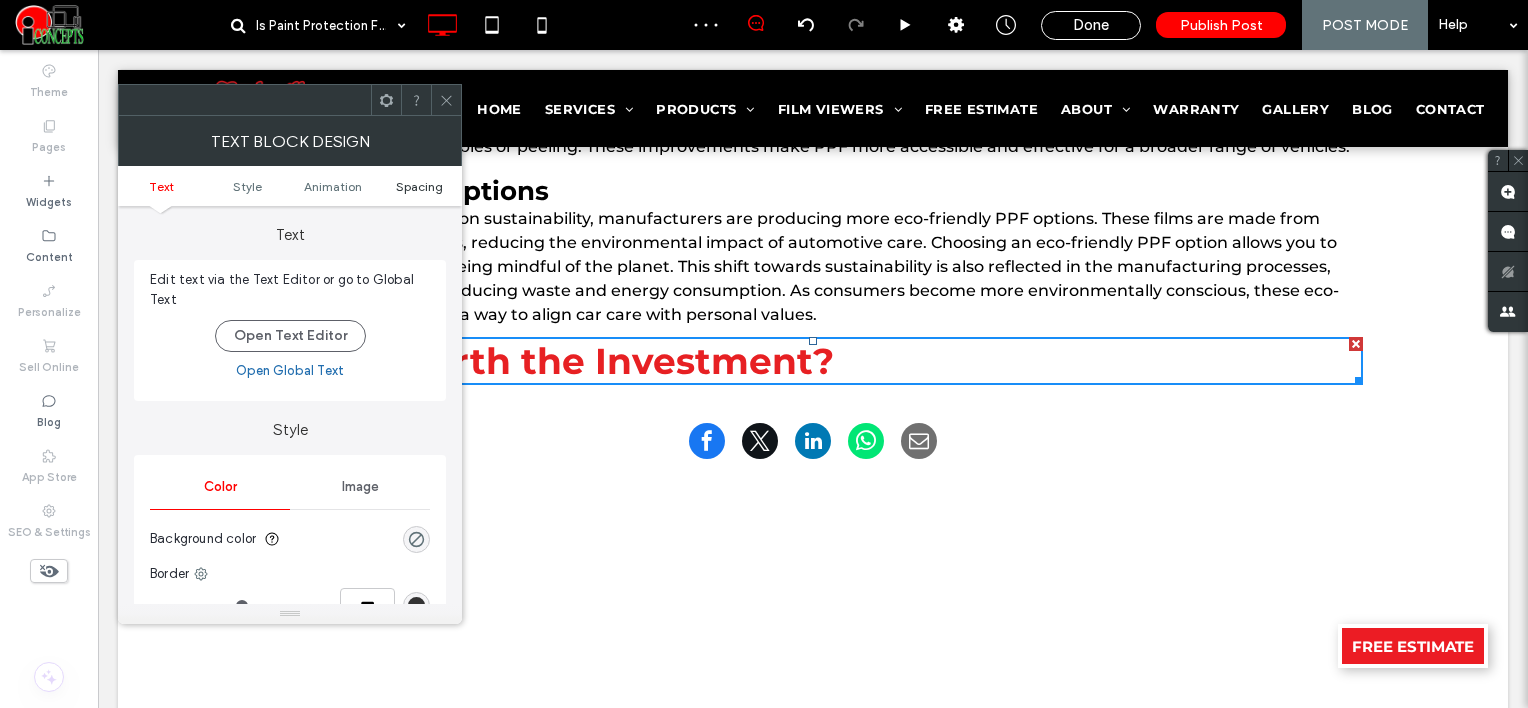 click on "Spacing" at bounding box center [419, 186] 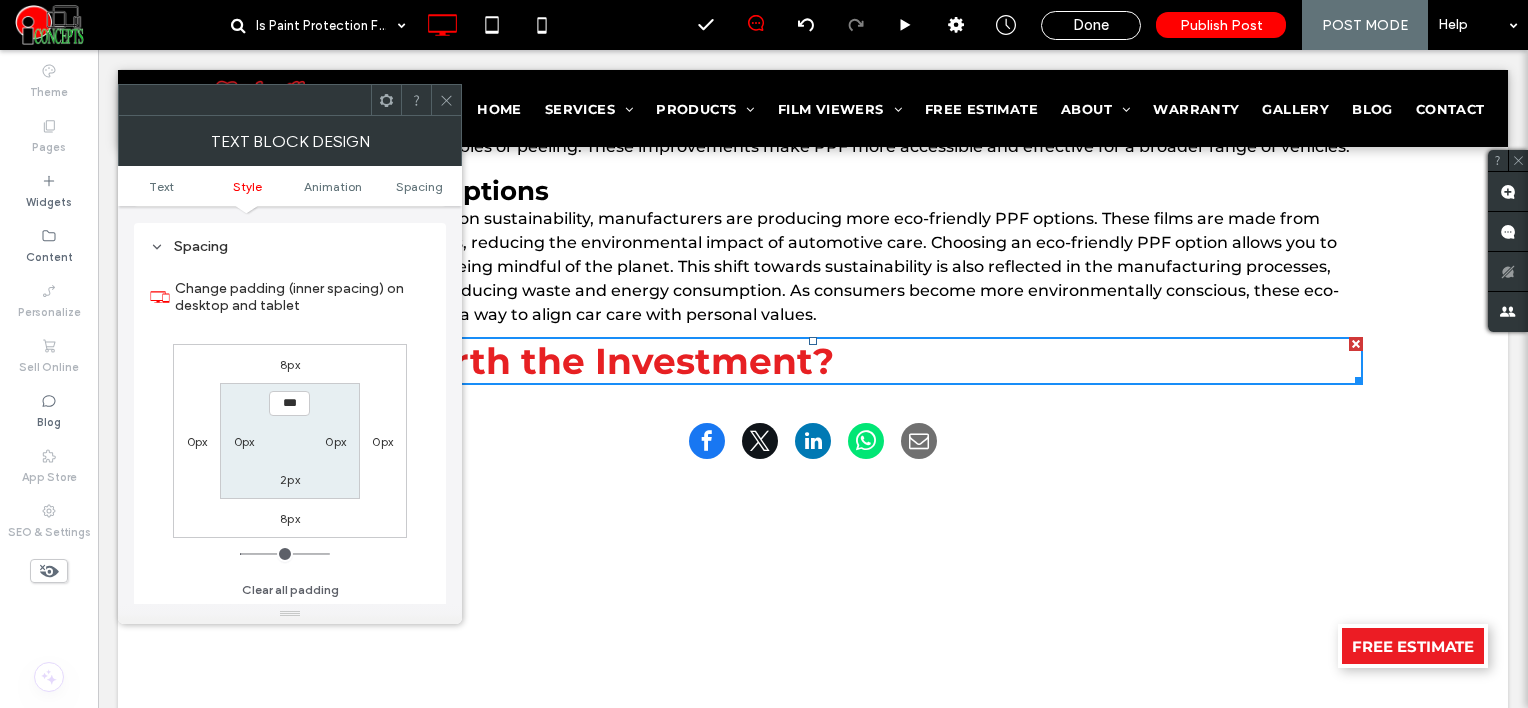 scroll, scrollTop: 572, scrollLeft: 0, axis: vertical 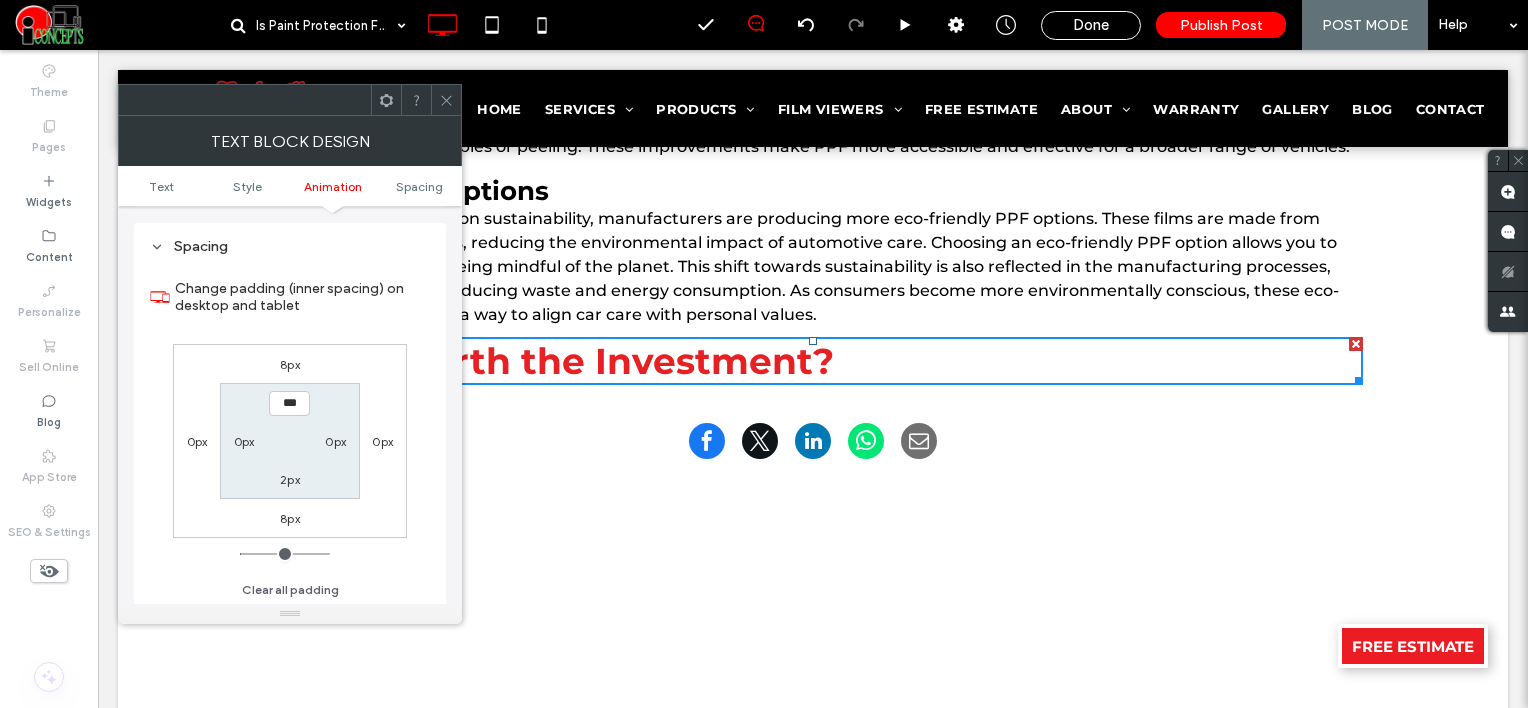 click on "8px" at bounding box center (290, 364) 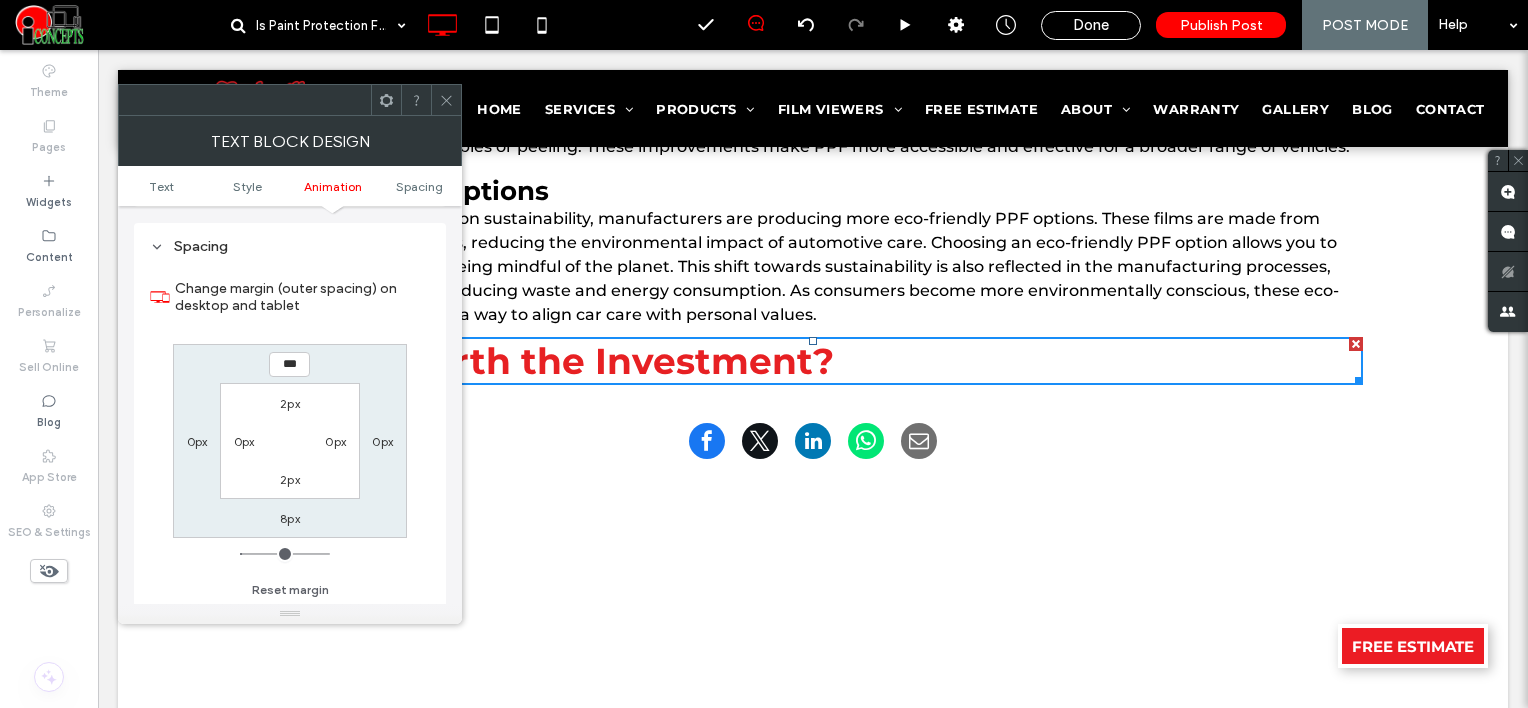 type on "*" 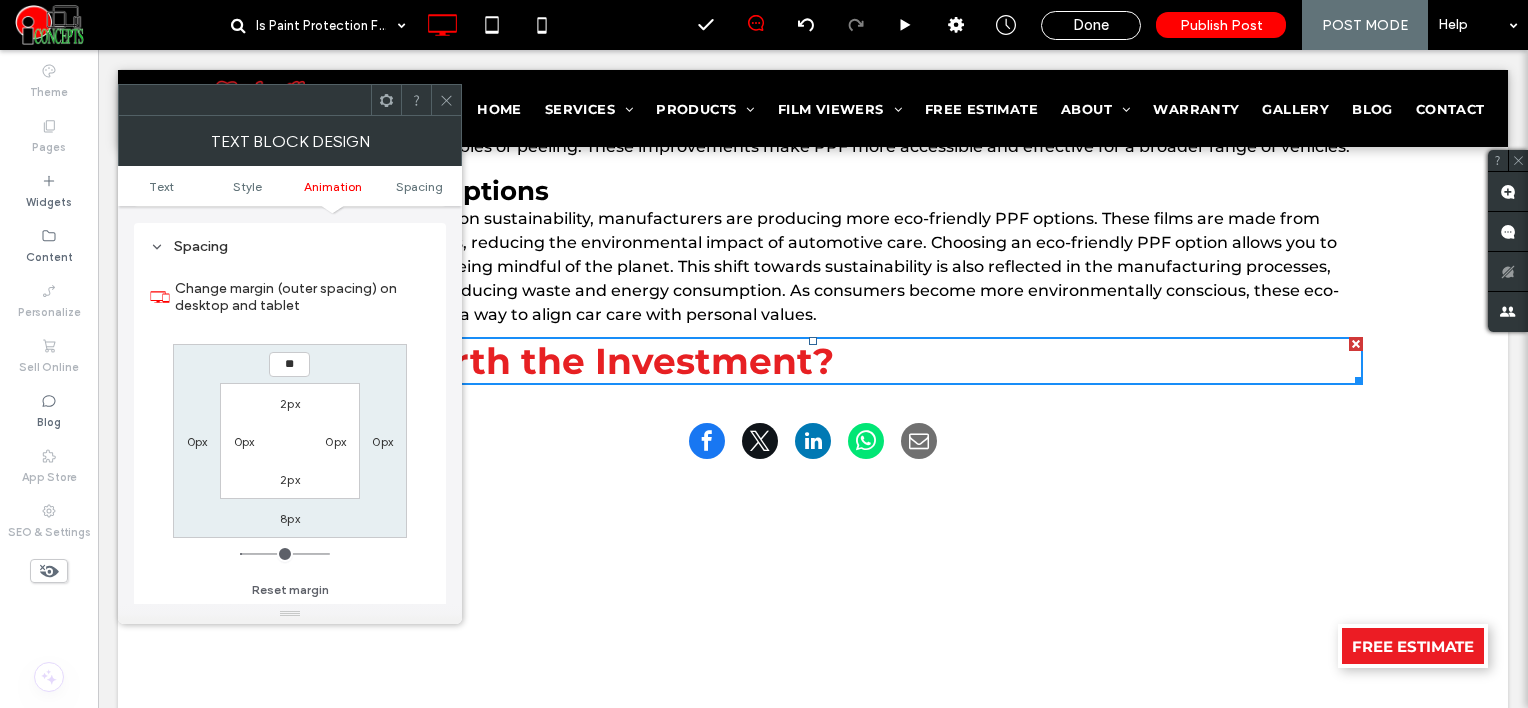 type on "**" 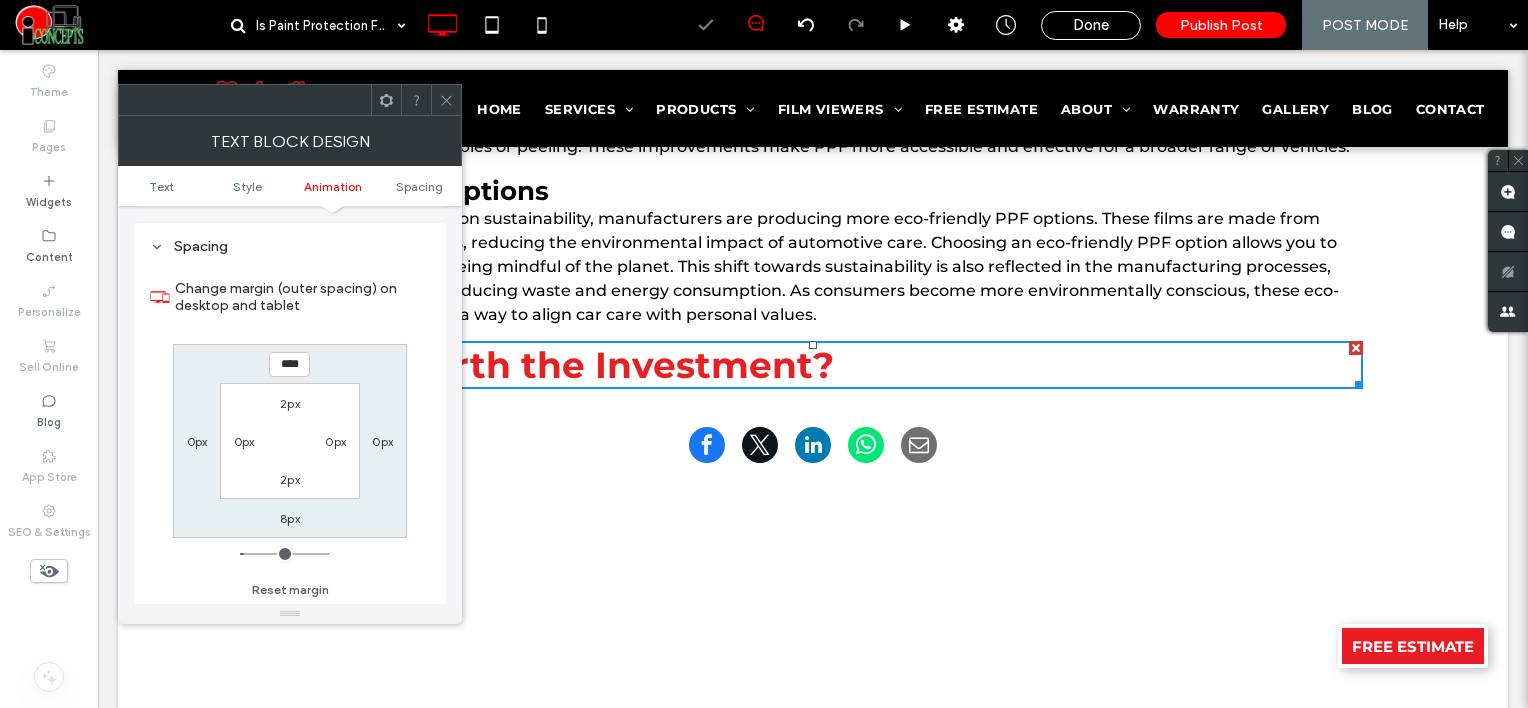 click 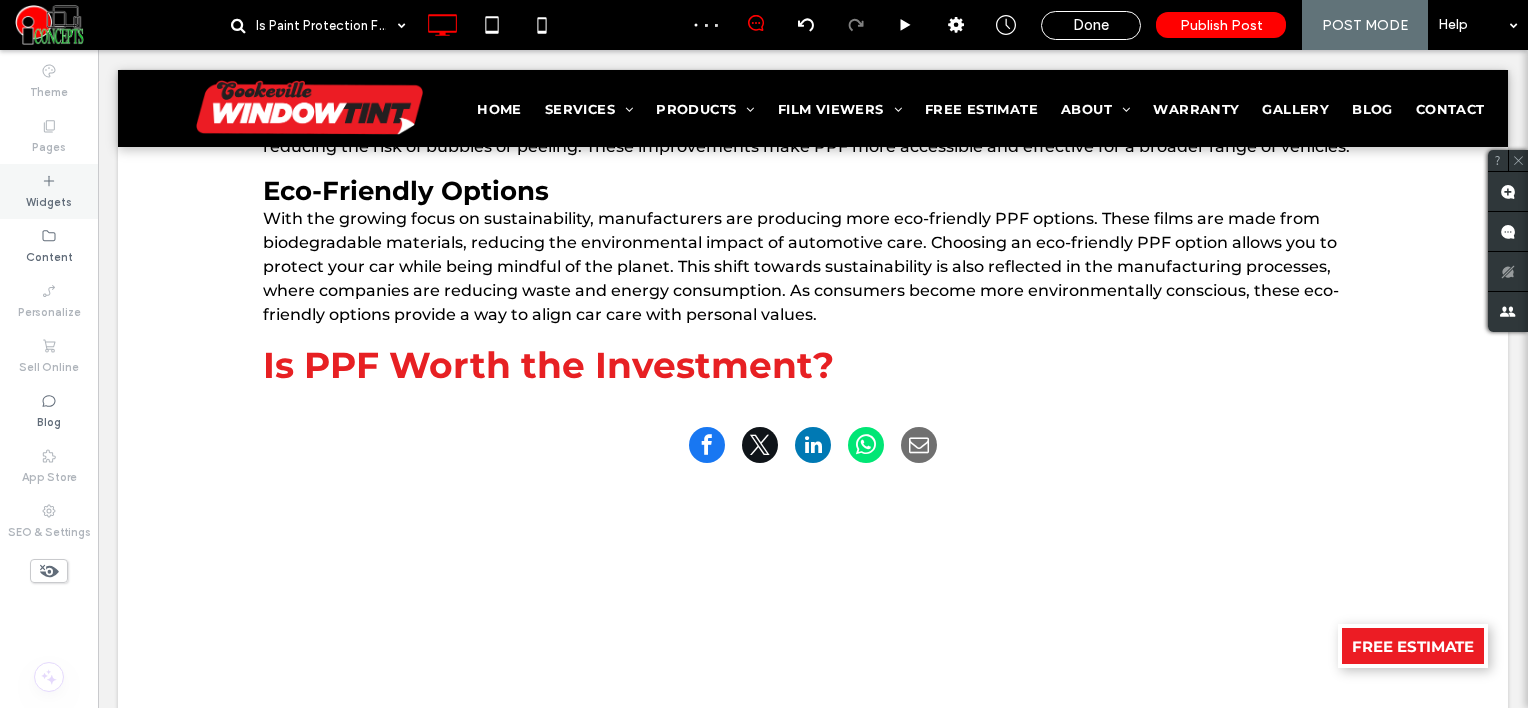 click on "Widgets" at bounding box center (49, 191) 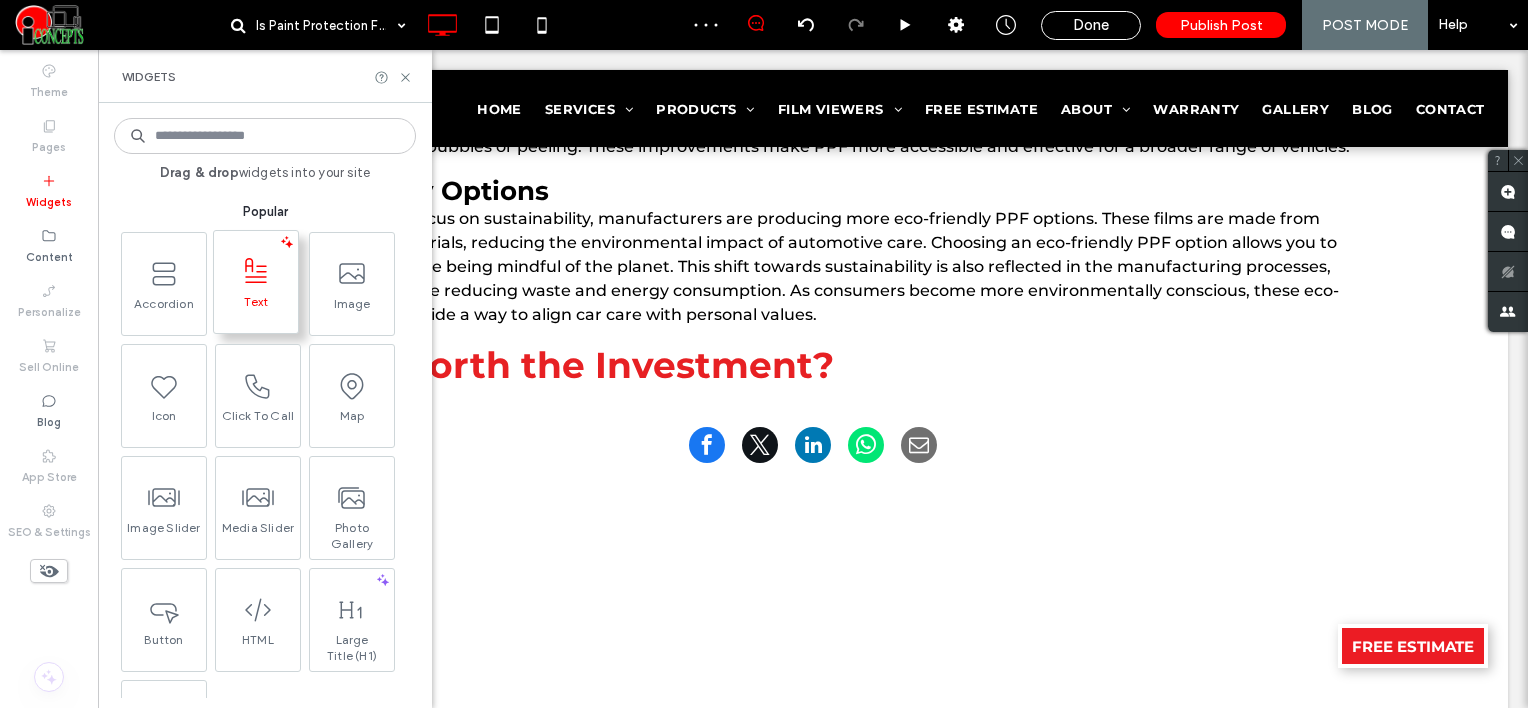 click on "Text" at bounding box center [256, 308] 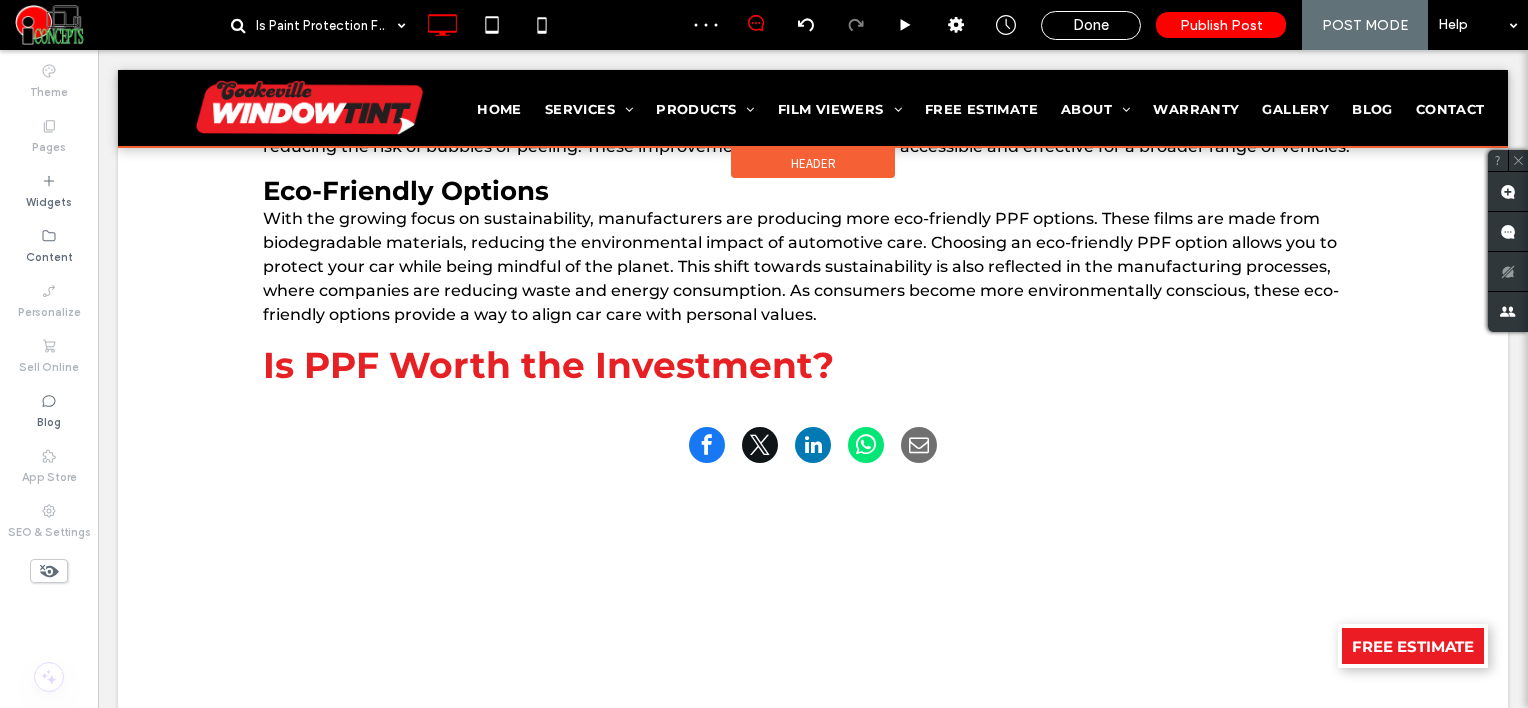 type on "**********" 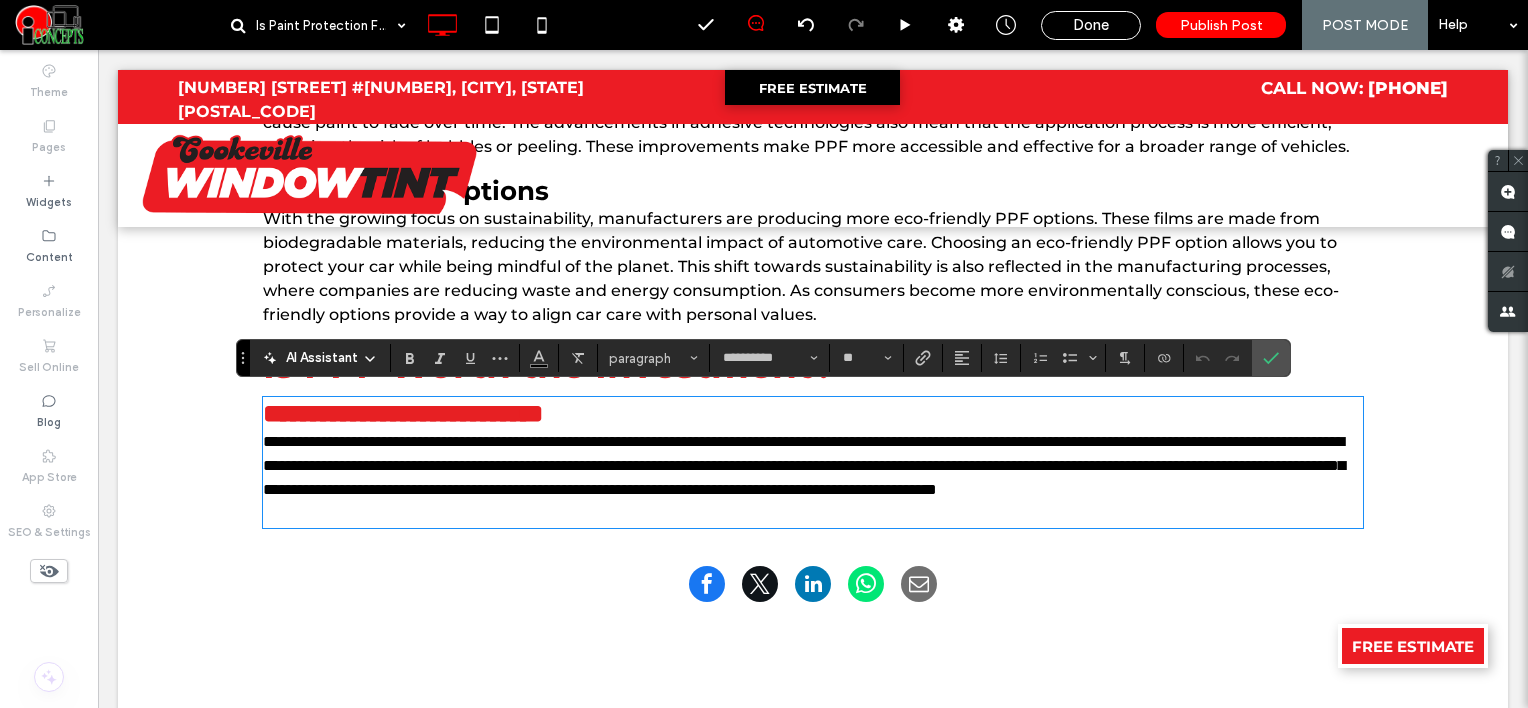 scroll, scrollTop: 0, scrollLeft: 0, axis: both 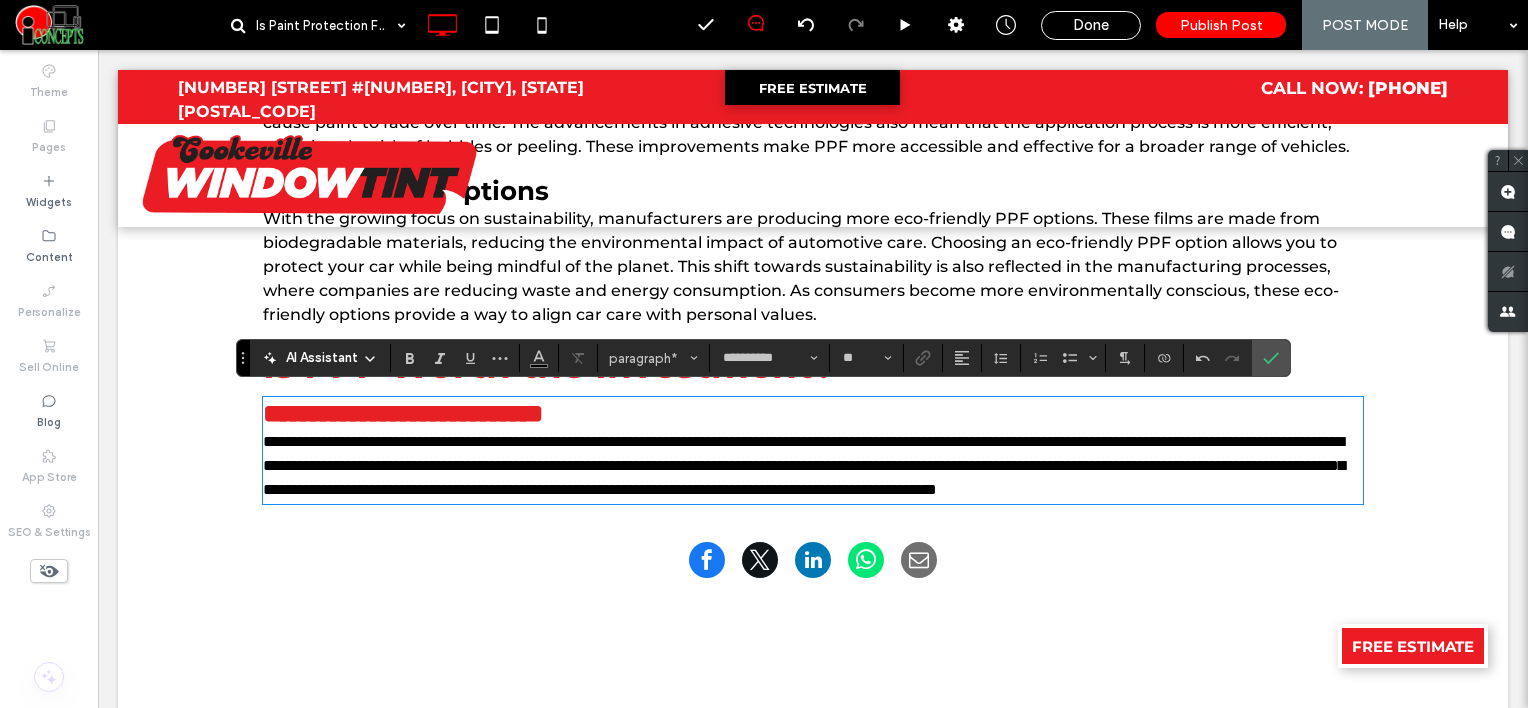 type on "**" 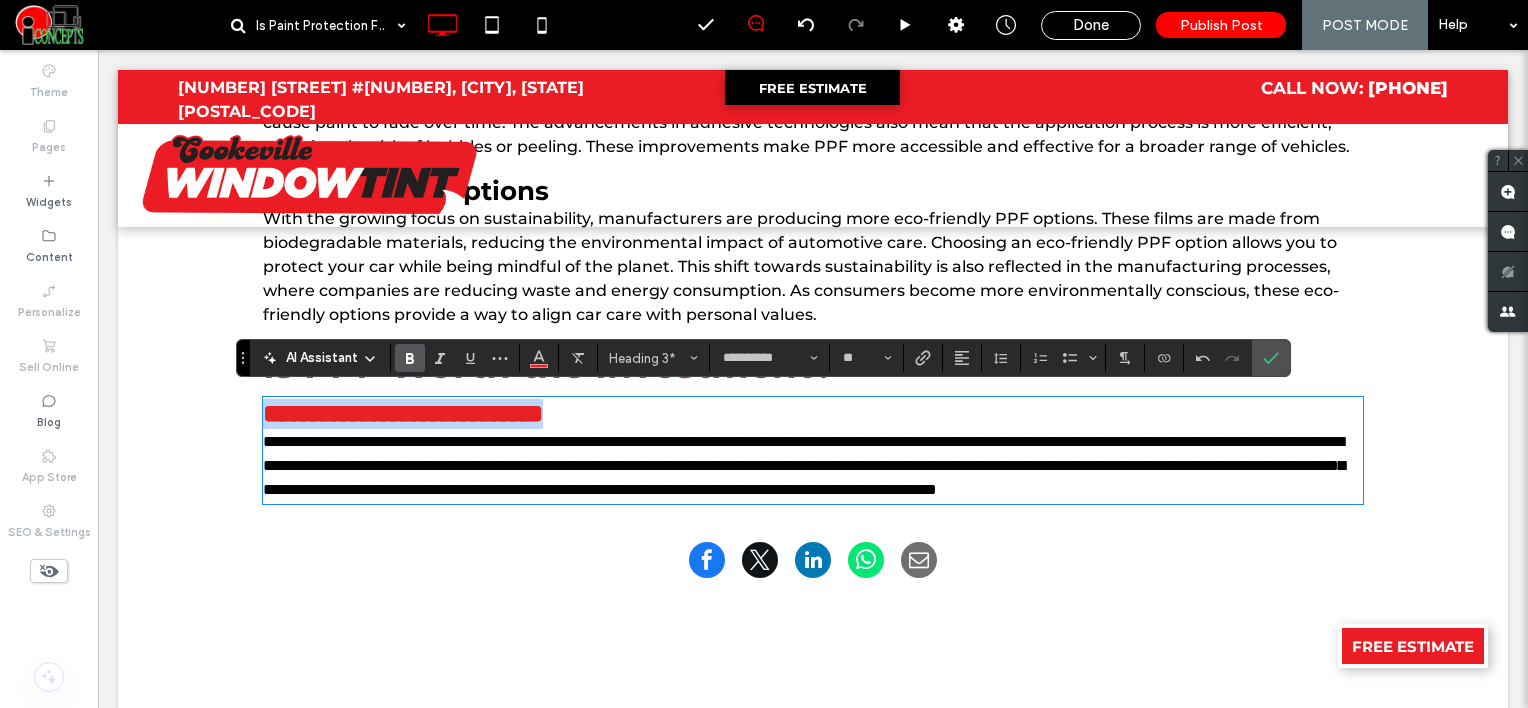 drag, startPoint x: 680, startPoint y: 419, endPoint x: 212, endPoint y: 400, distance: 468.38553 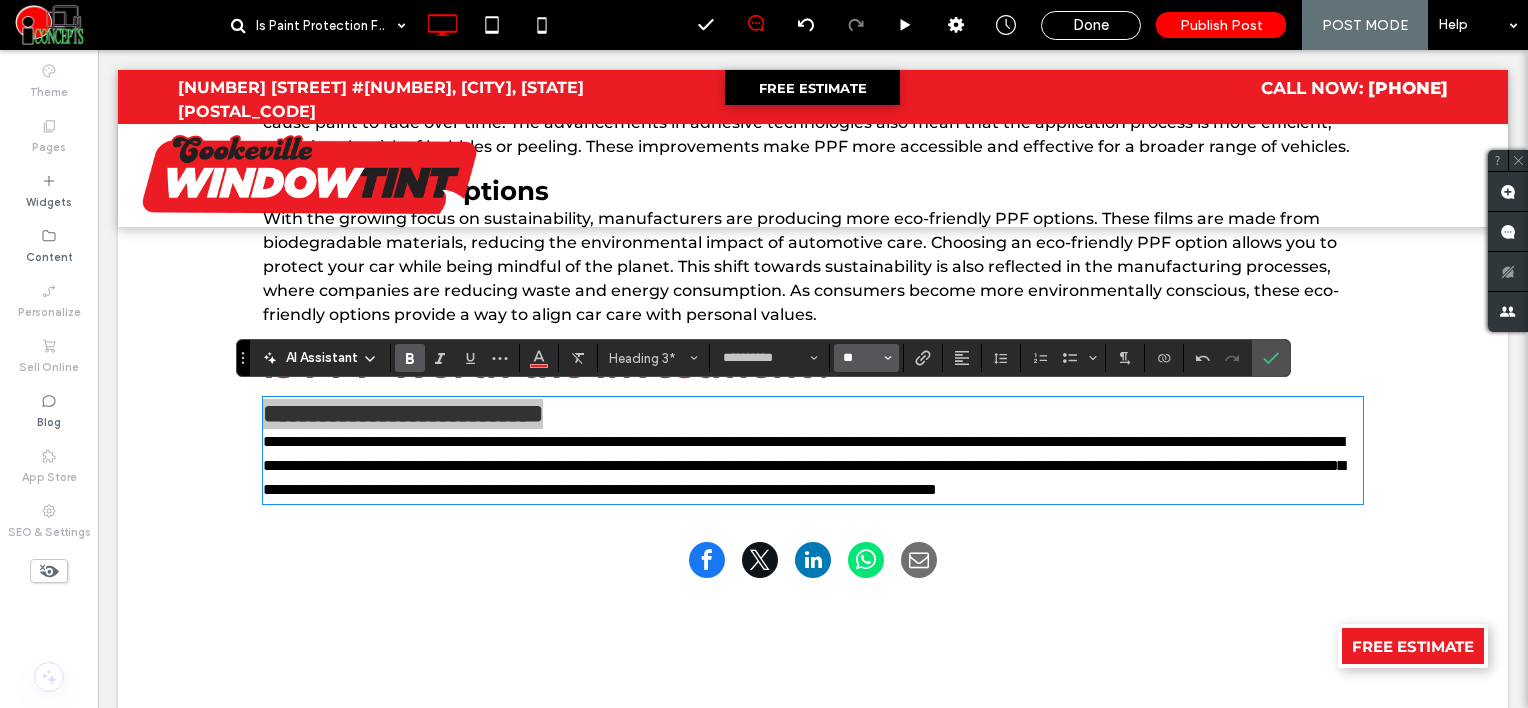 click on "**" at bounding box center [860, 358] 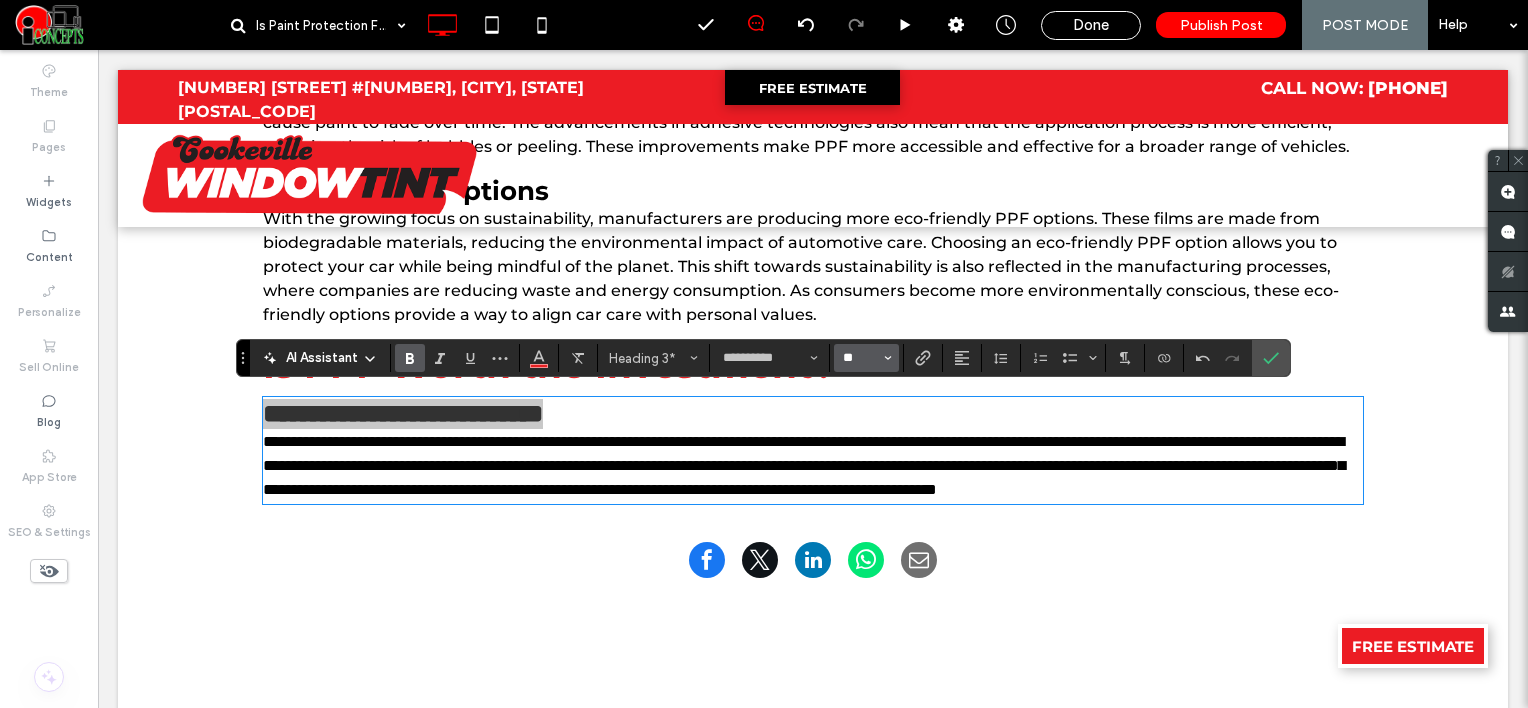type on "**" 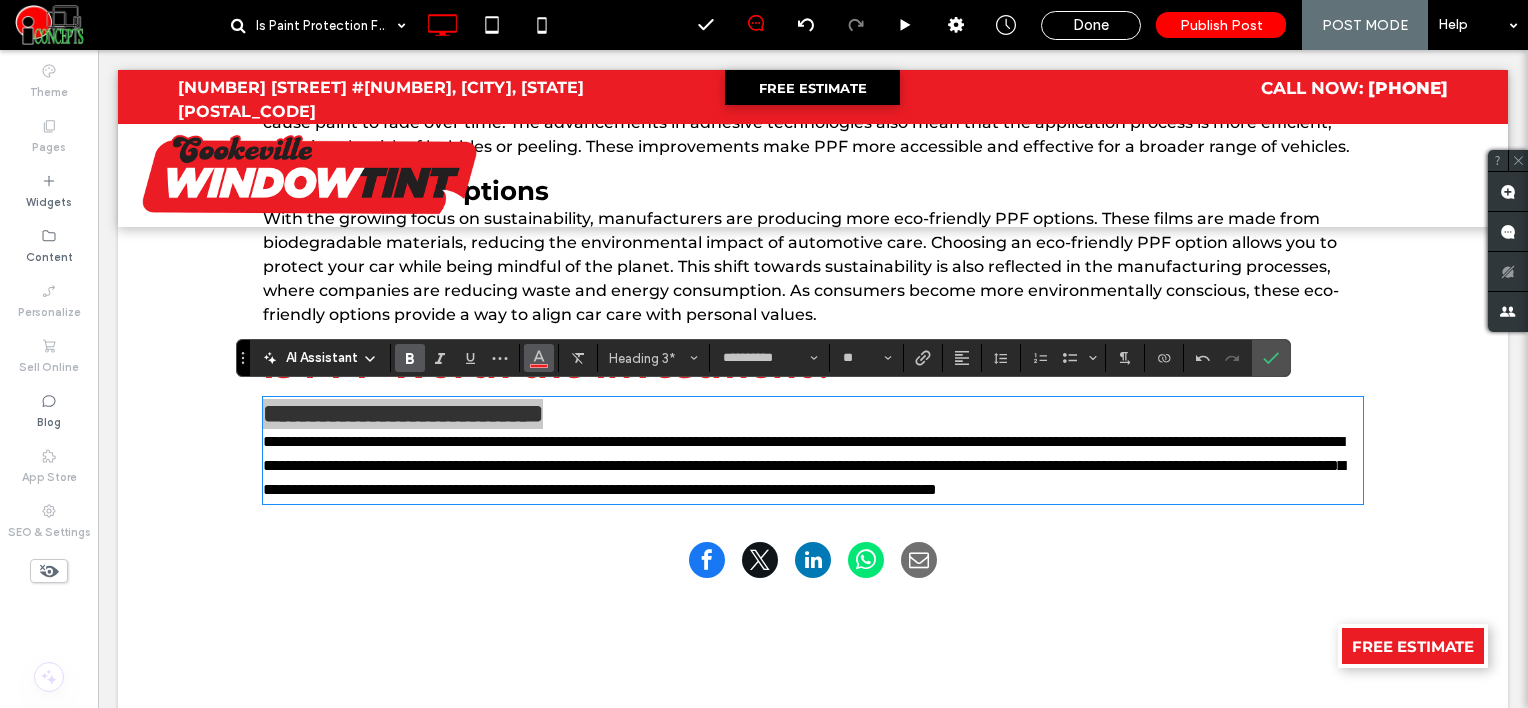 click at bounding box center (539, 358) 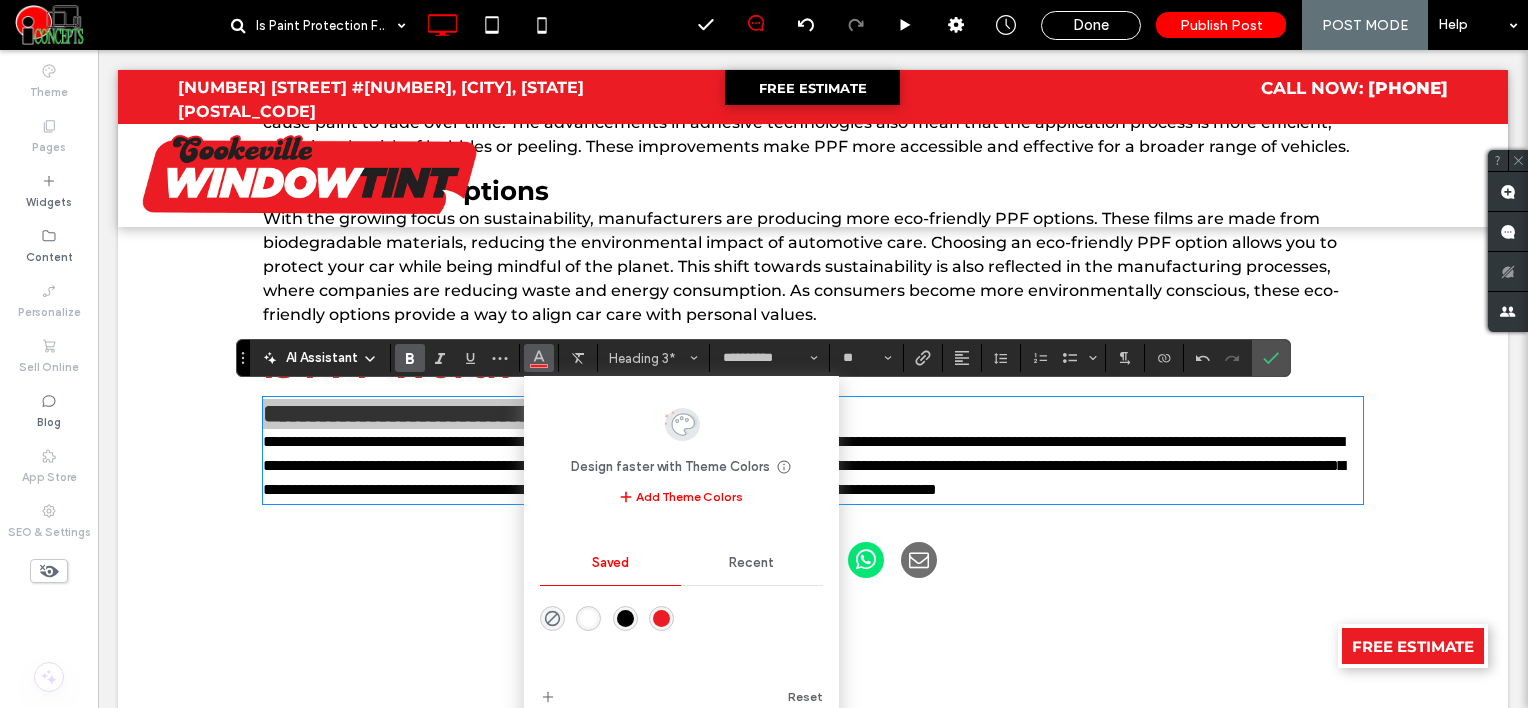 drag, startPoint x: 632, startPoint y: 620, endPoint x: 885, endPoint y: 552, distance: 261.979 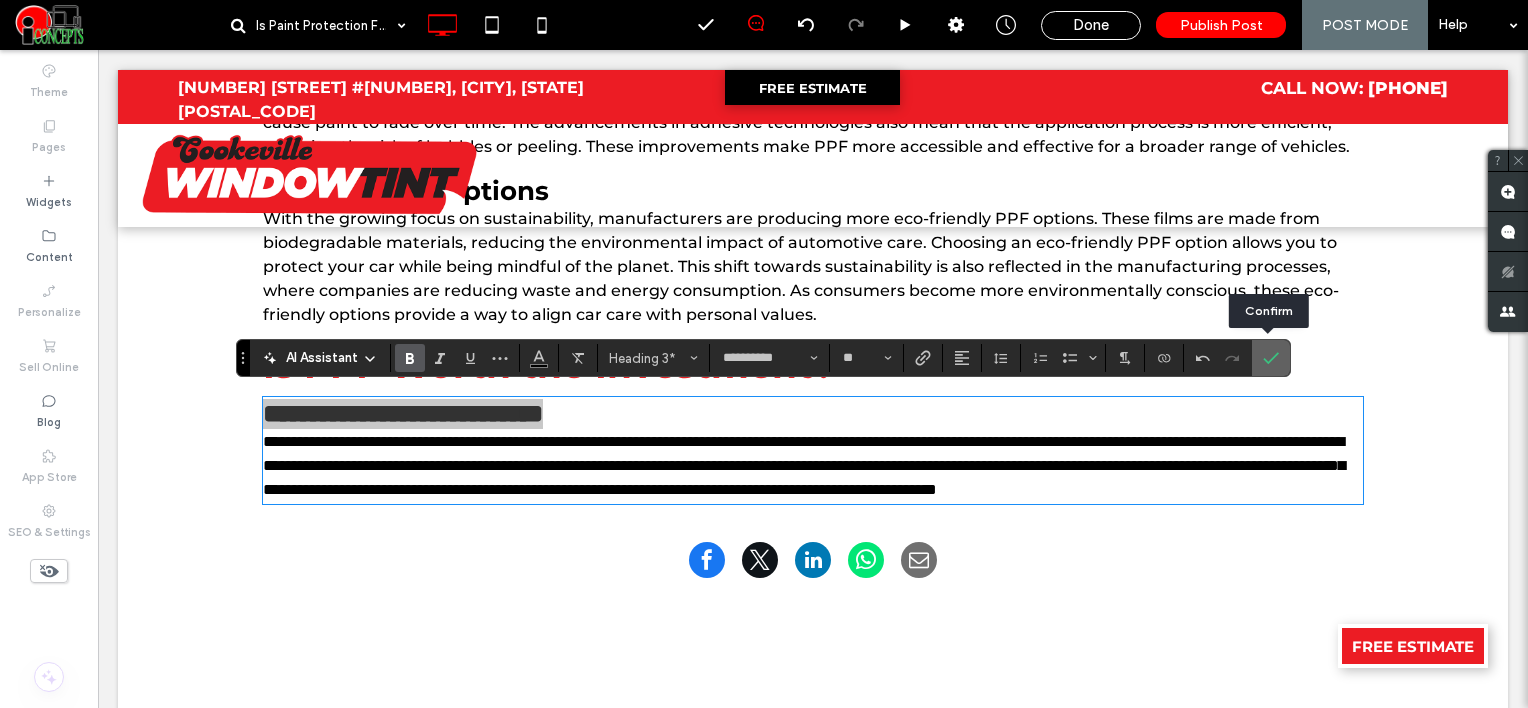 click at bounding box center (1271, 358) 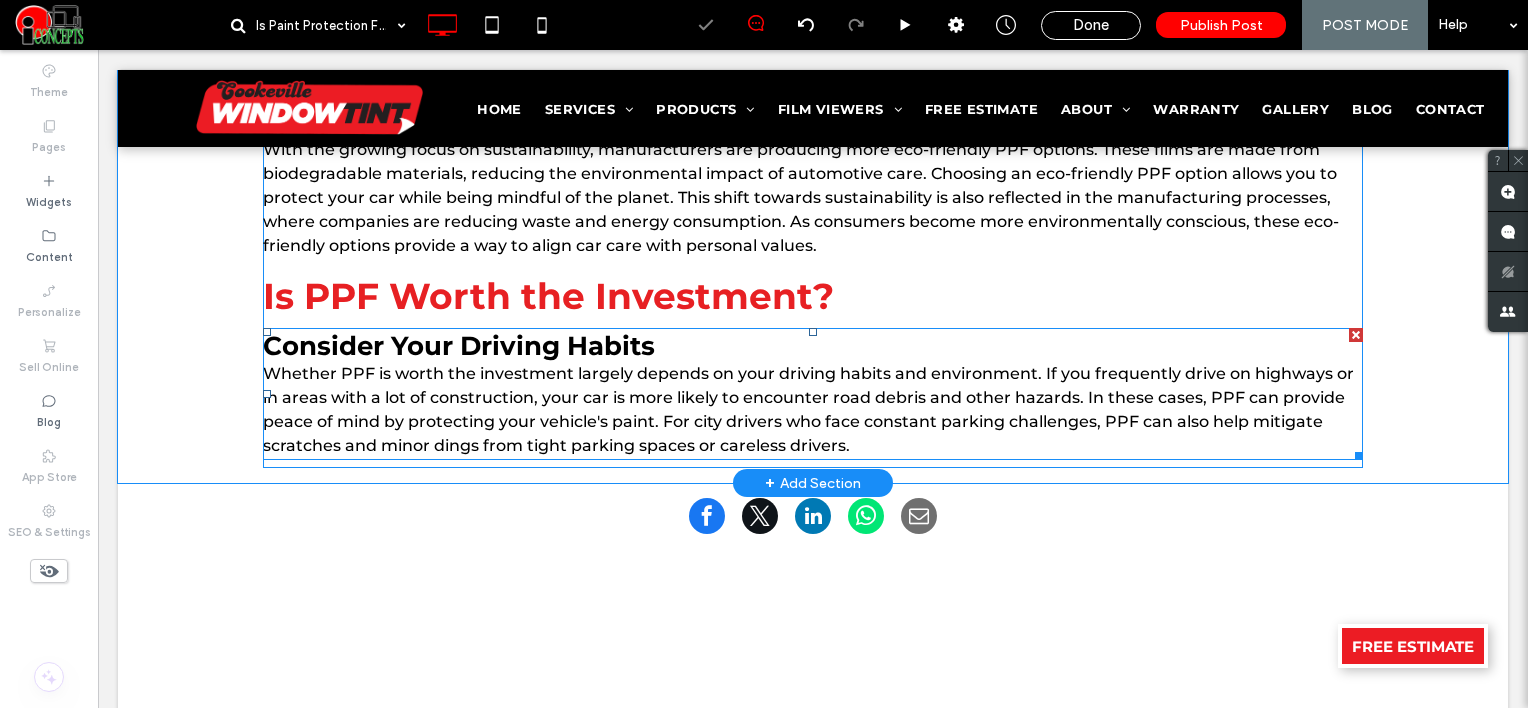 scroll, scrollTop: 2152, scrollLeft: 0, axis: vertical 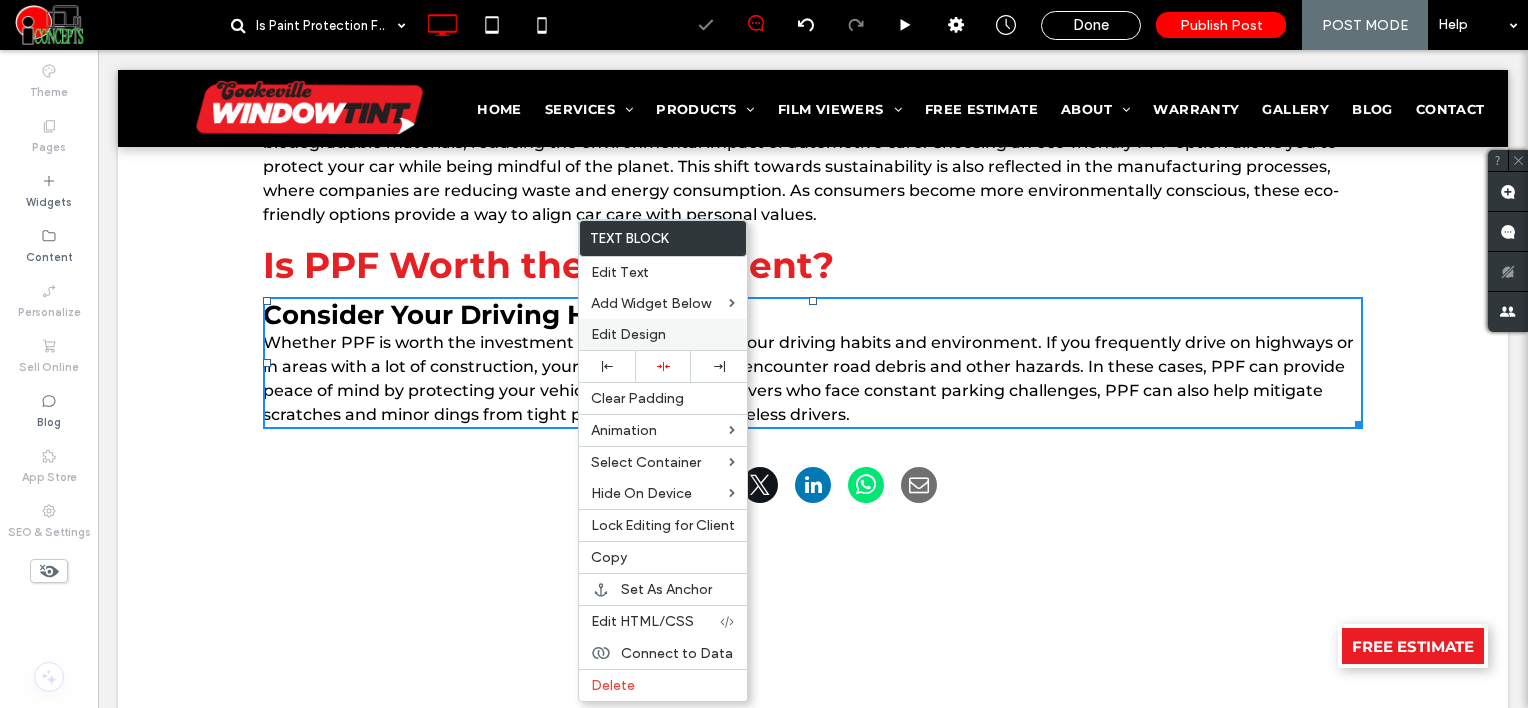 click on "Edit Design" at bounding box center (663, 334) 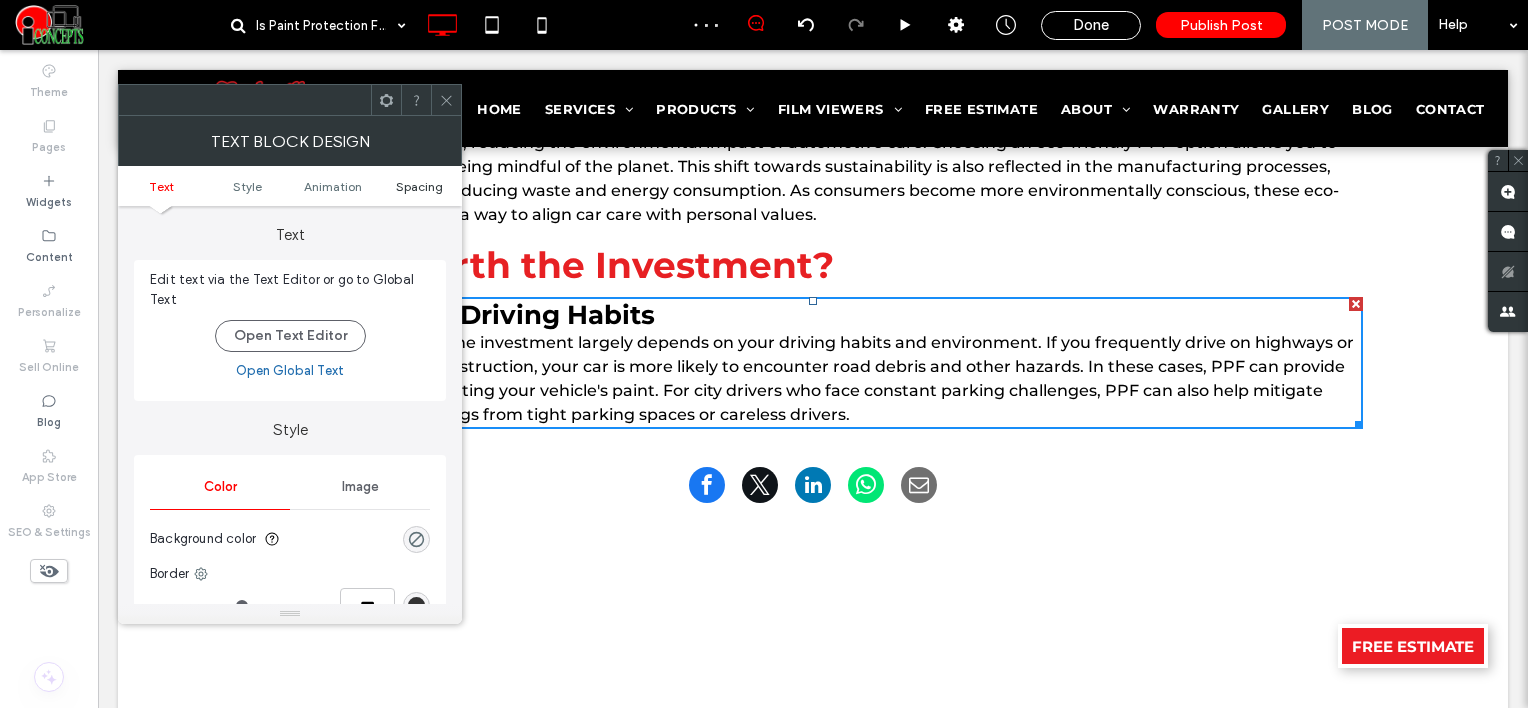 click on "Spacing" at bounding box center (419, 186) 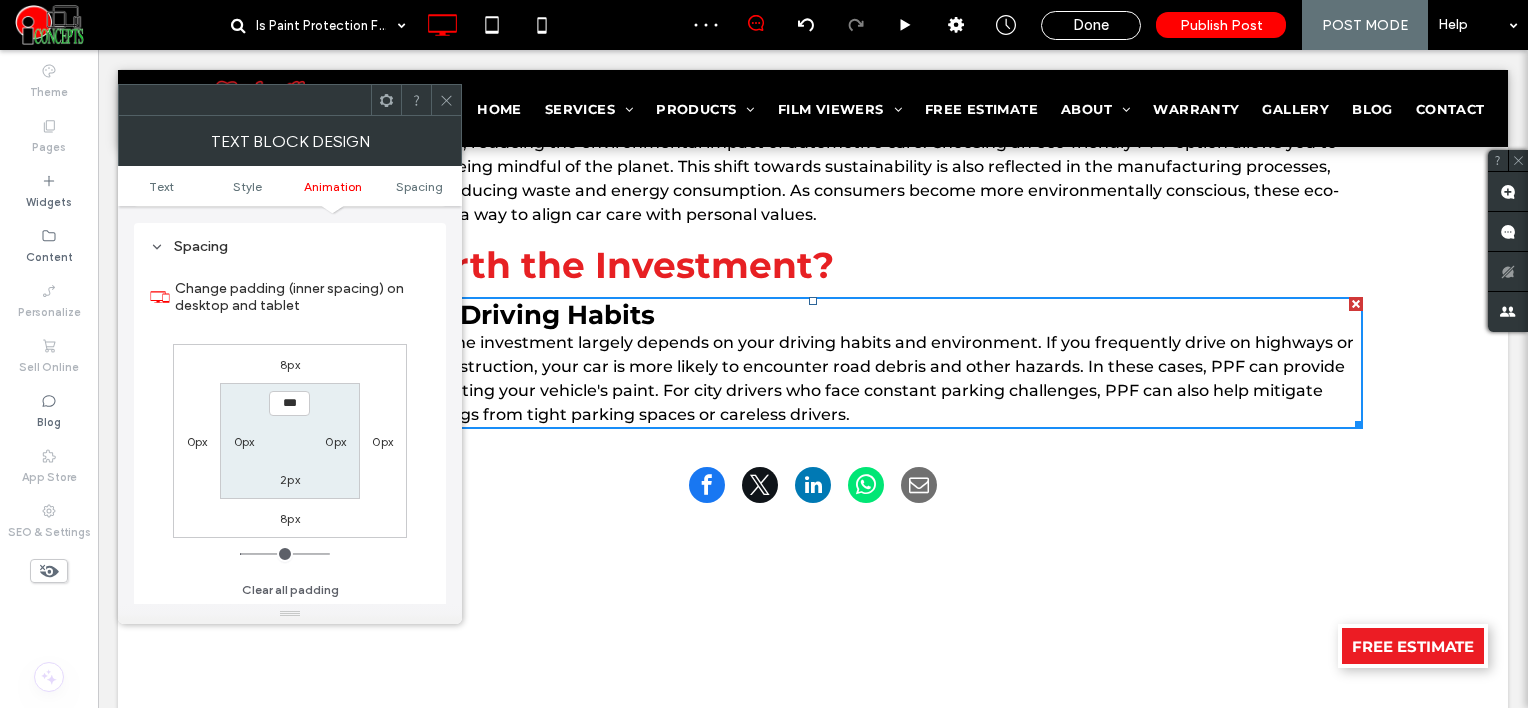scroll, scrollTop: 572, scrollLeft: 0, axis: vertical 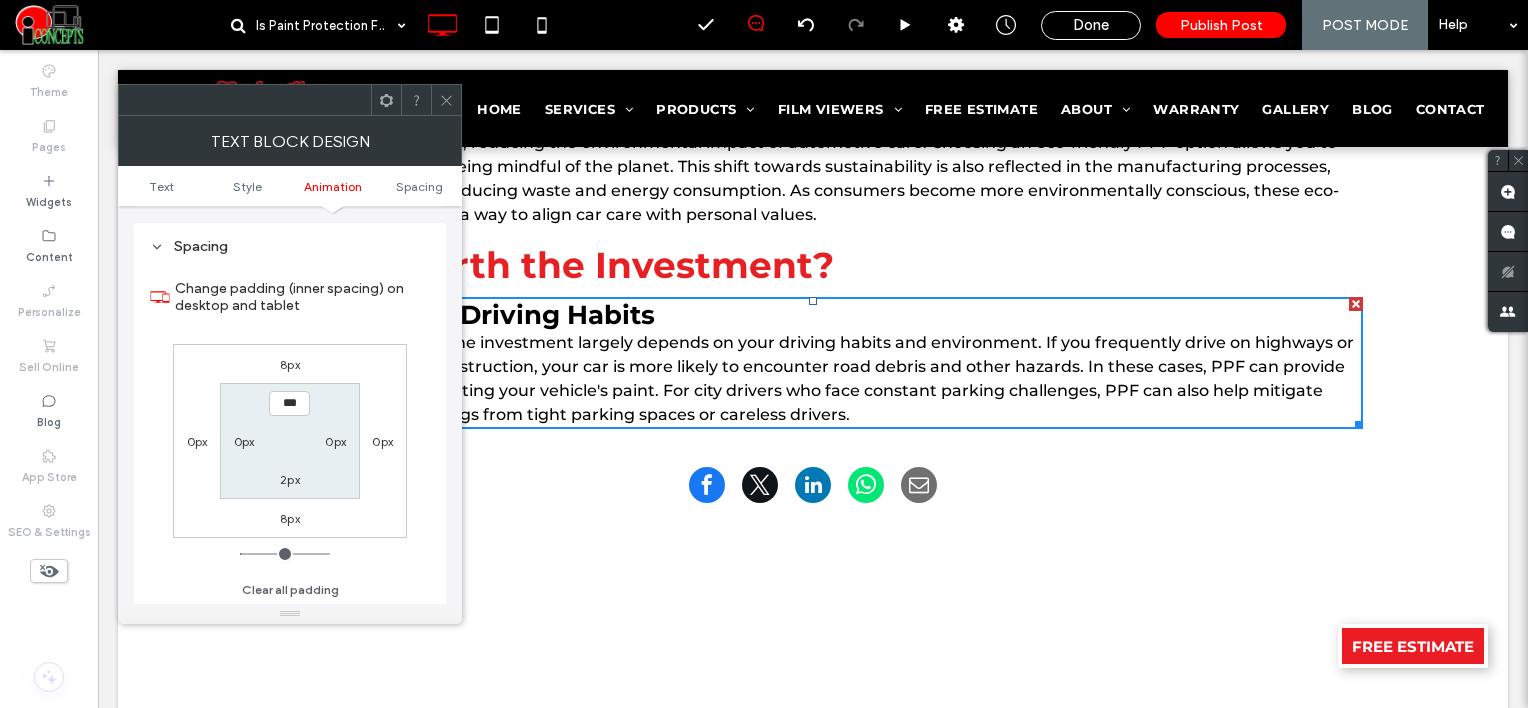 click on "8px" at bounding box center (290, 364) 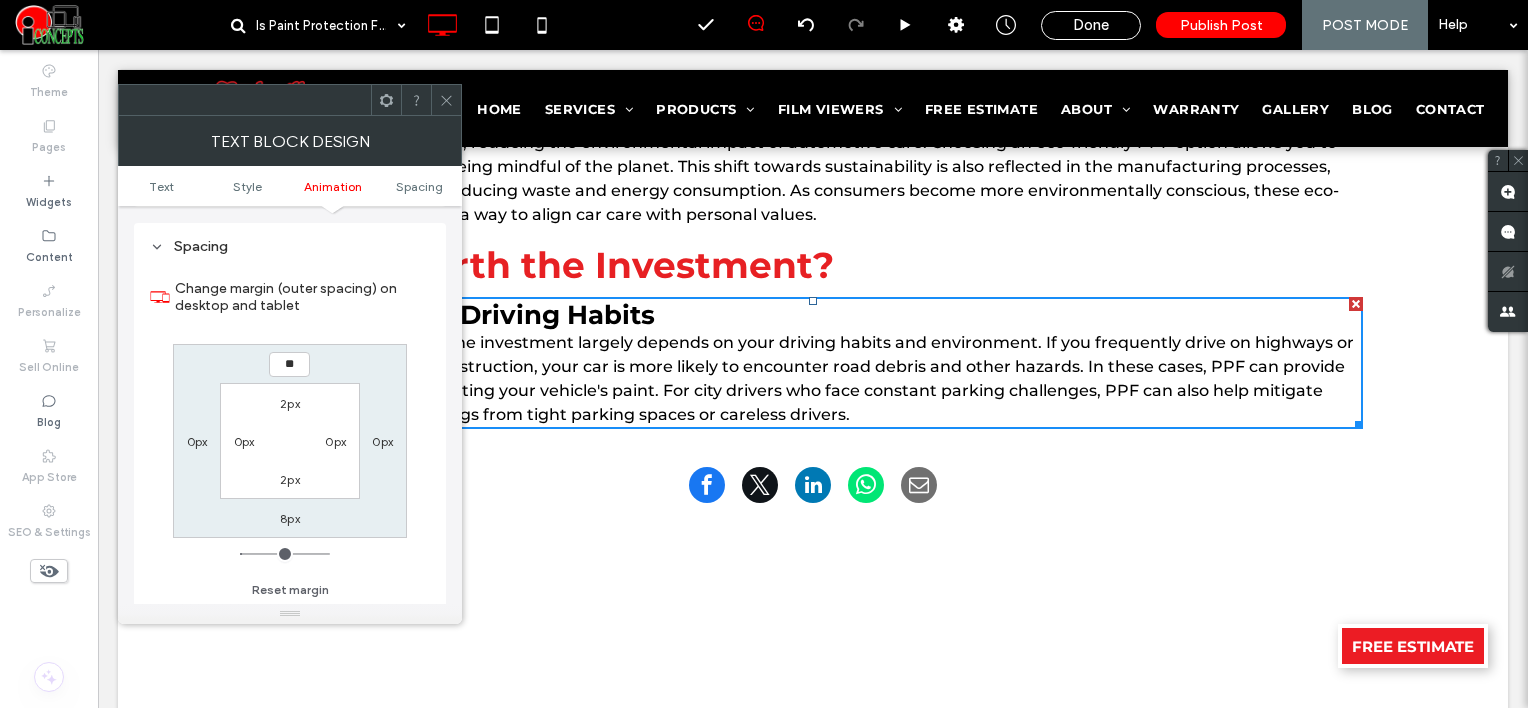 type on "**" 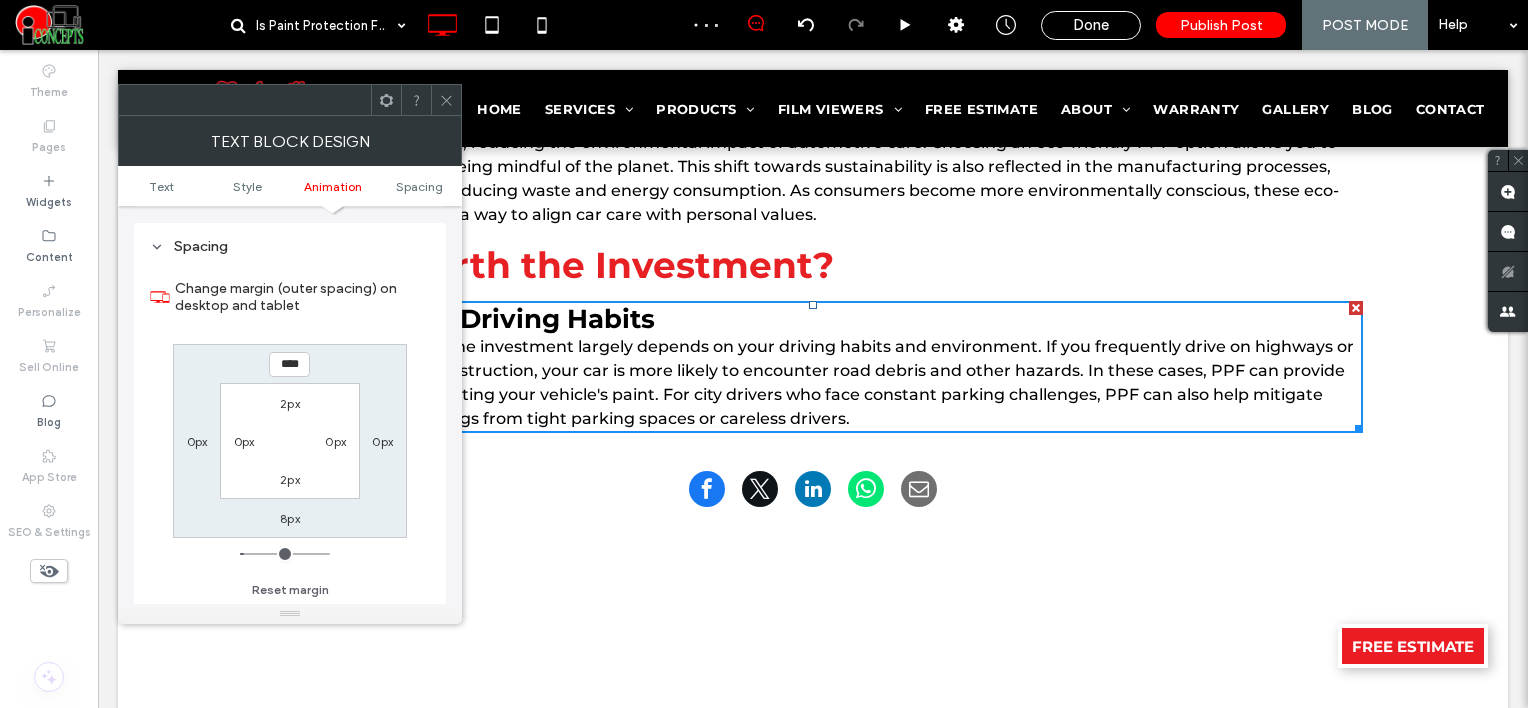 click 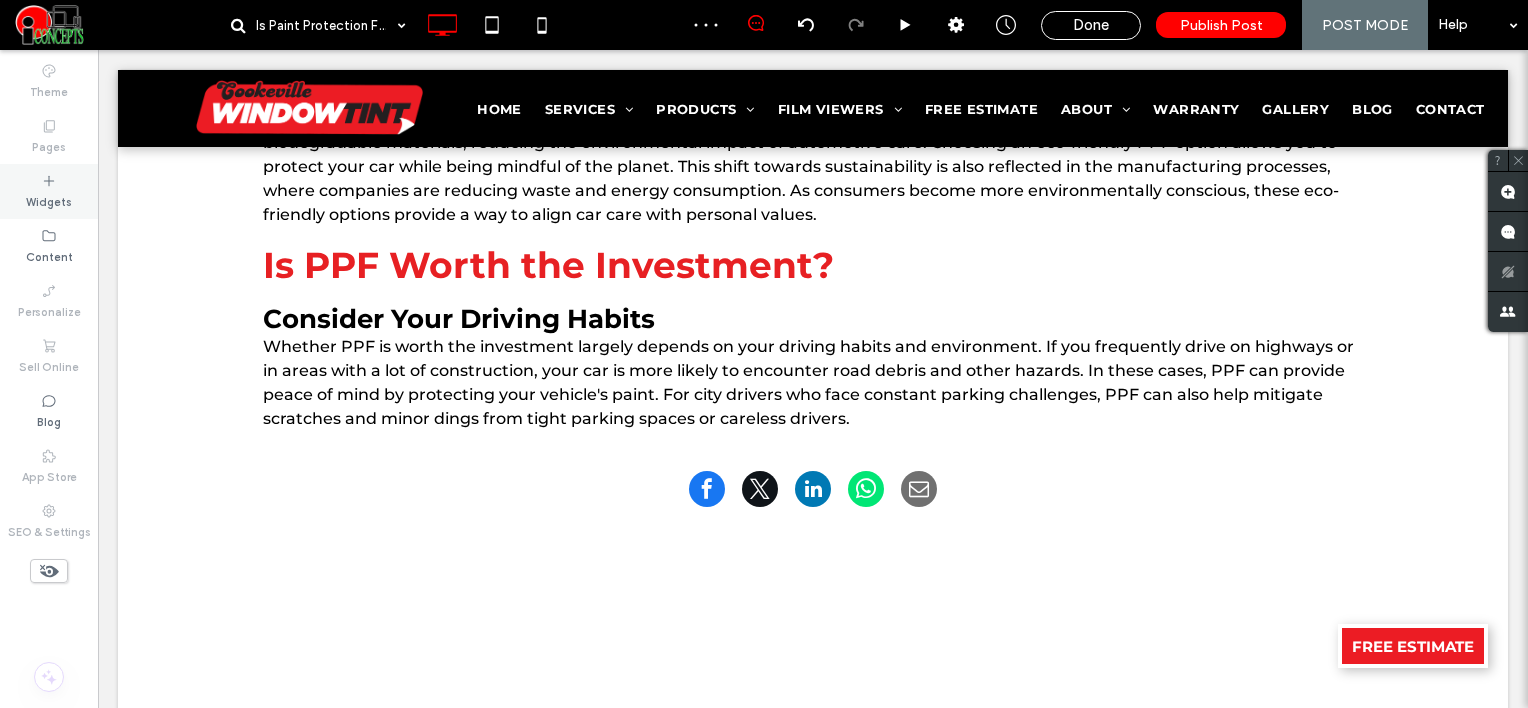 click on "Widgets" at bounding box center [49, 200] 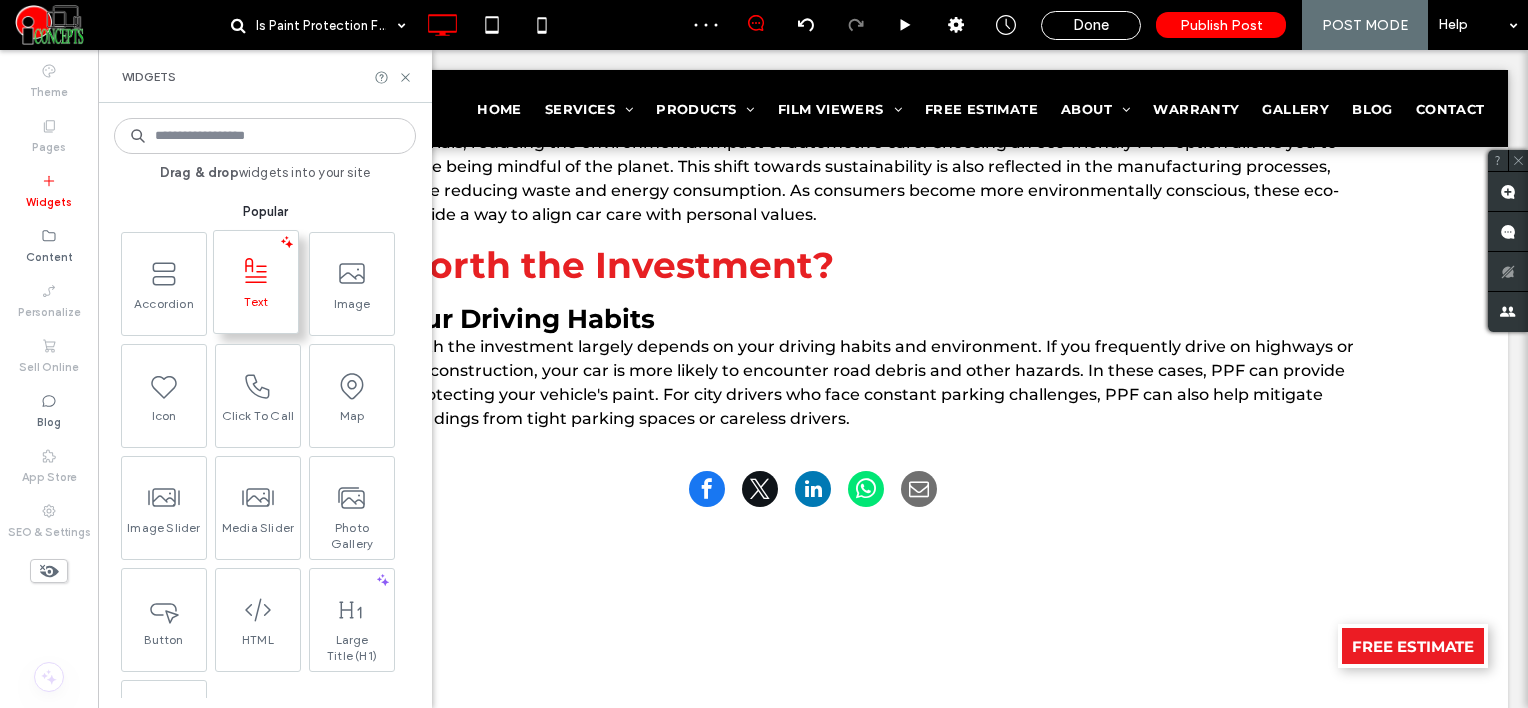 click on "Text" at bounding box center [256, 308] 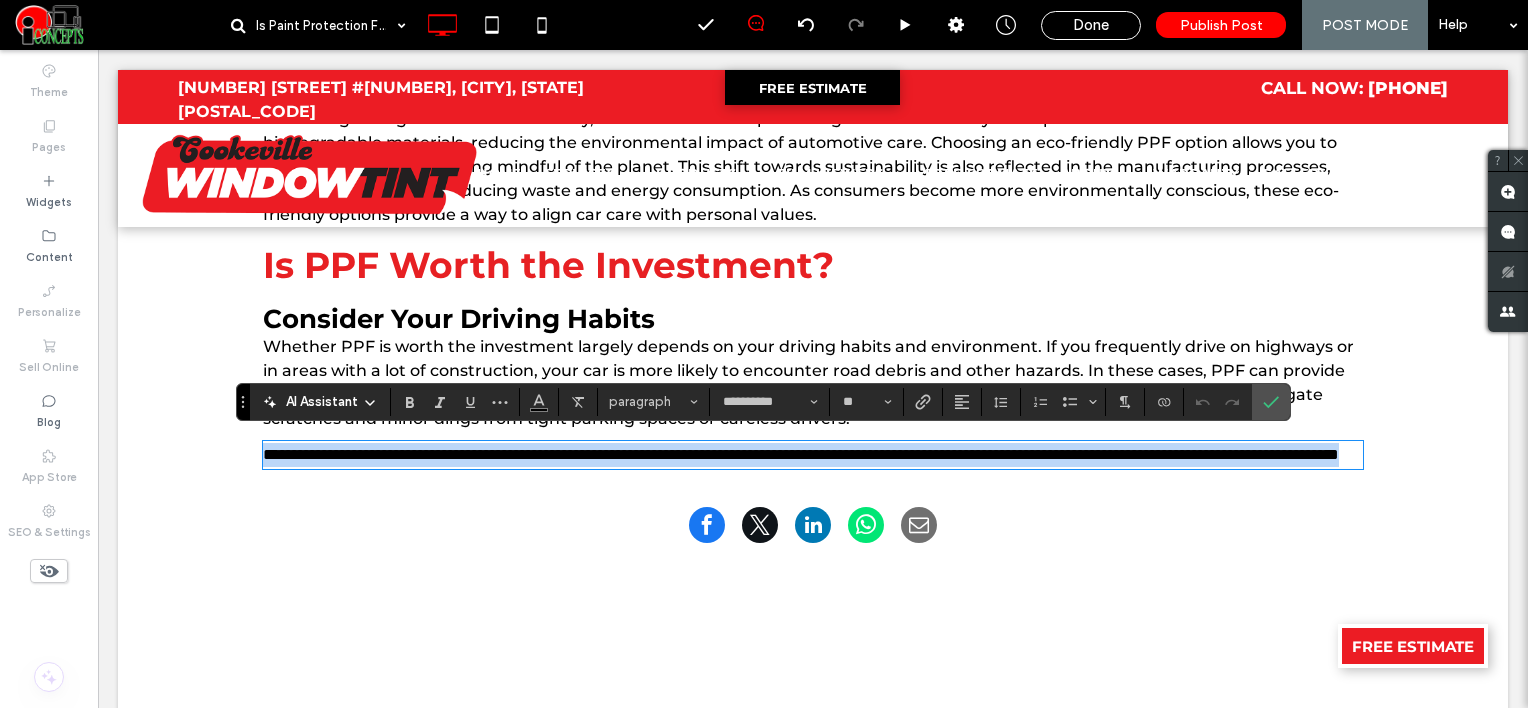 paste 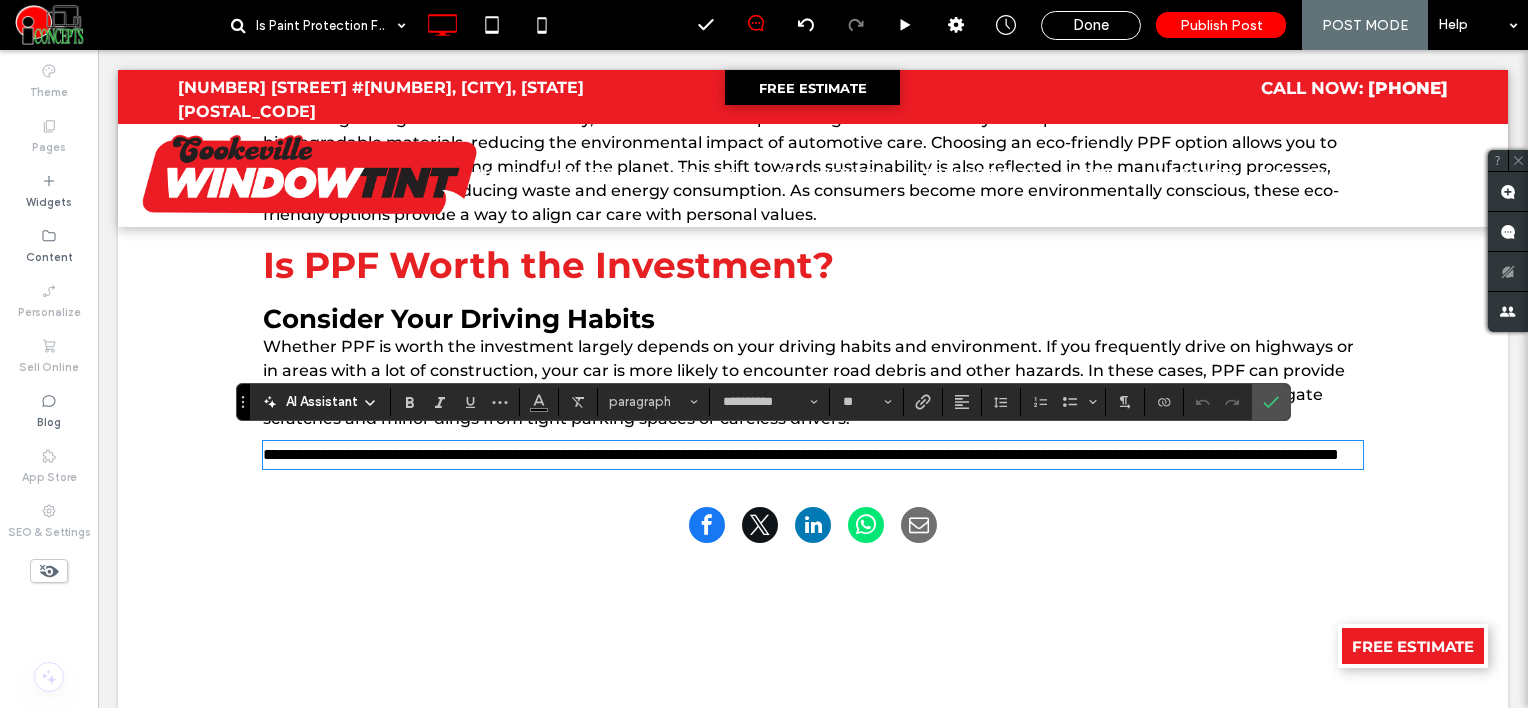 scroll, scrollTop: 0, scrollLeft: 0, axis: both 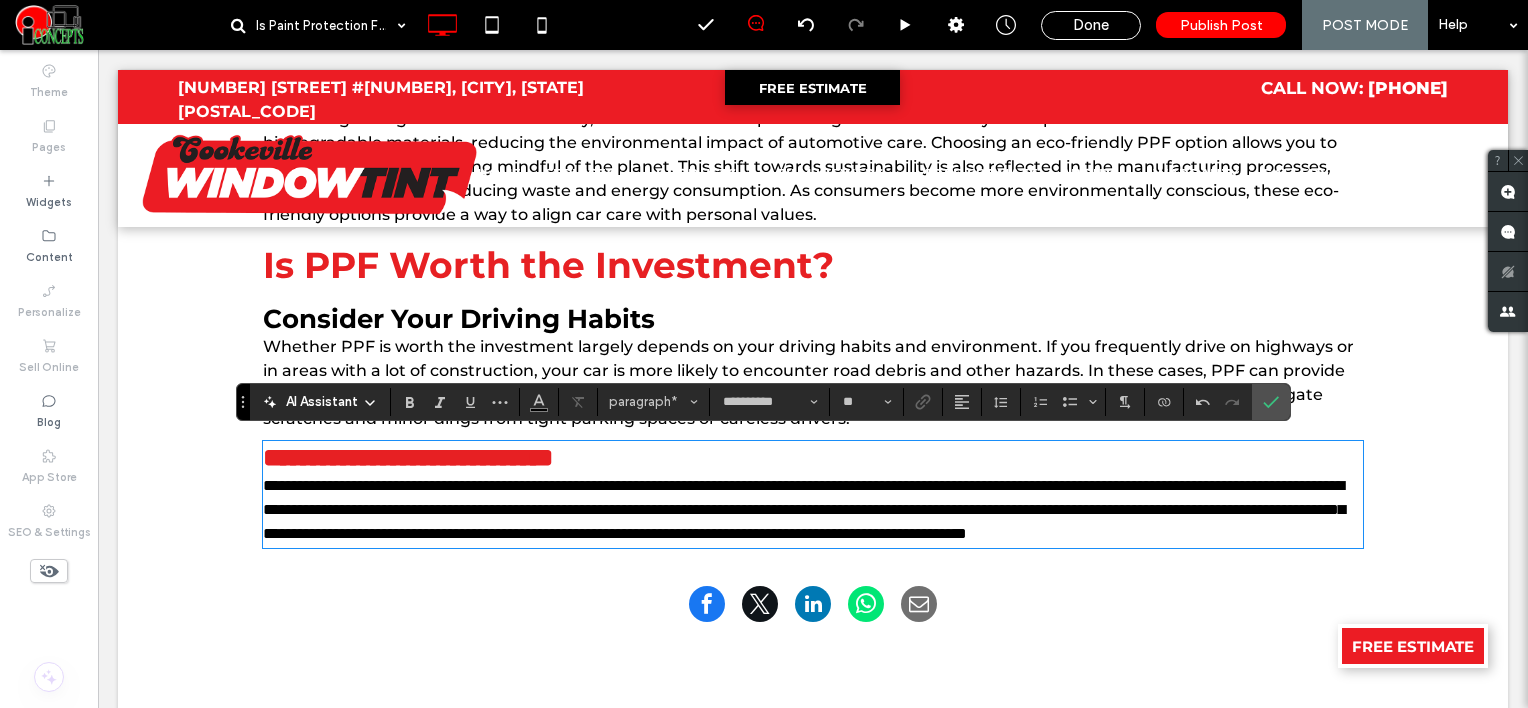 type on "**" 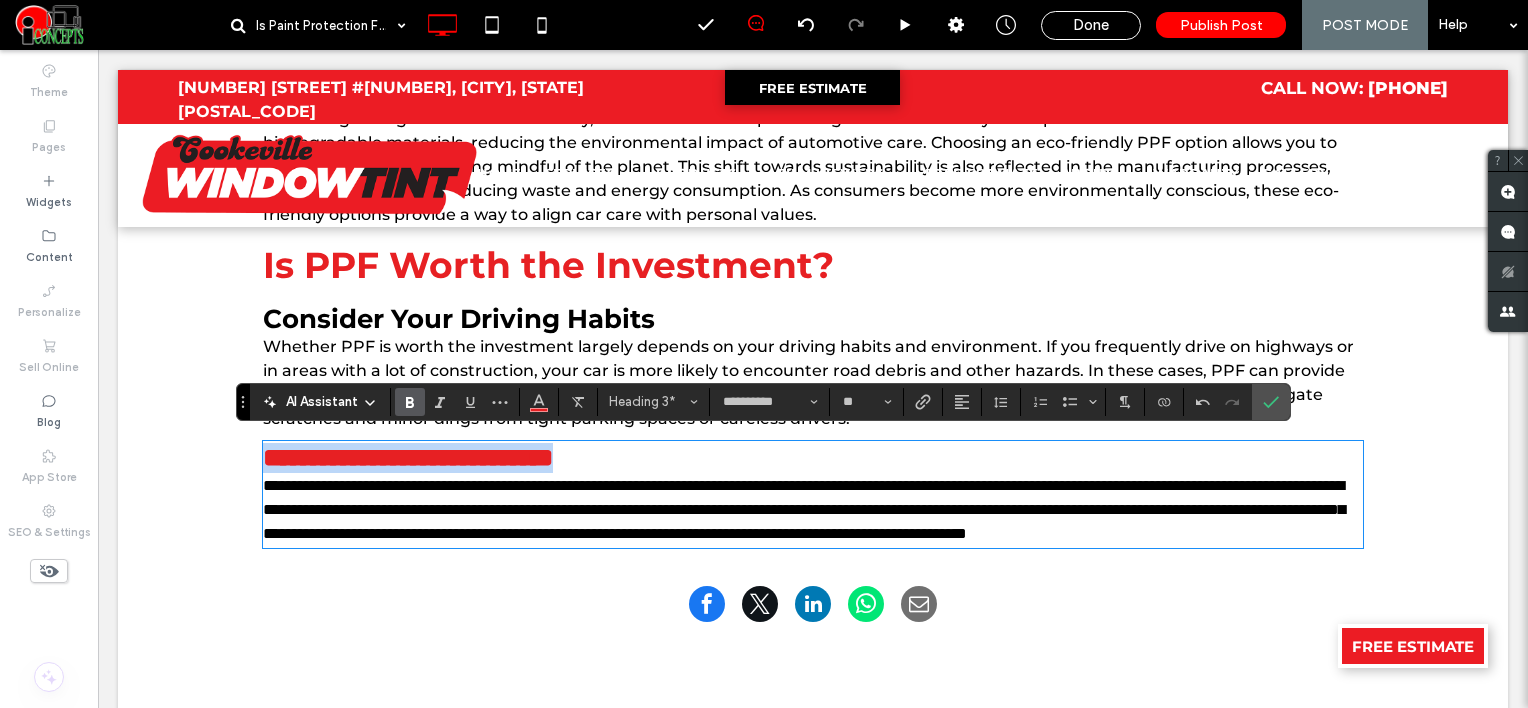 drag, startPoint x: 706, startPoint y: 456, endPoint x: 195, endPoint y: 416, distance: 512.5632 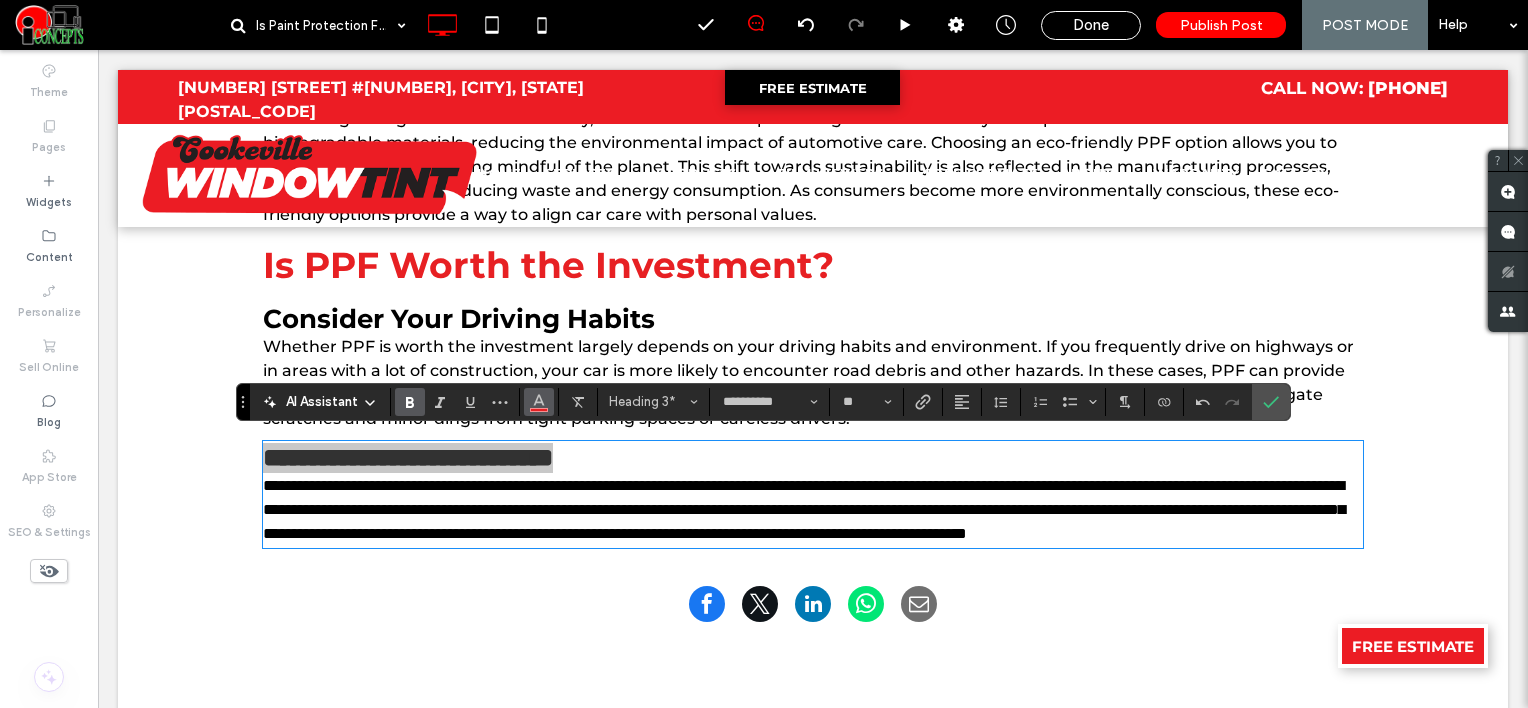 click 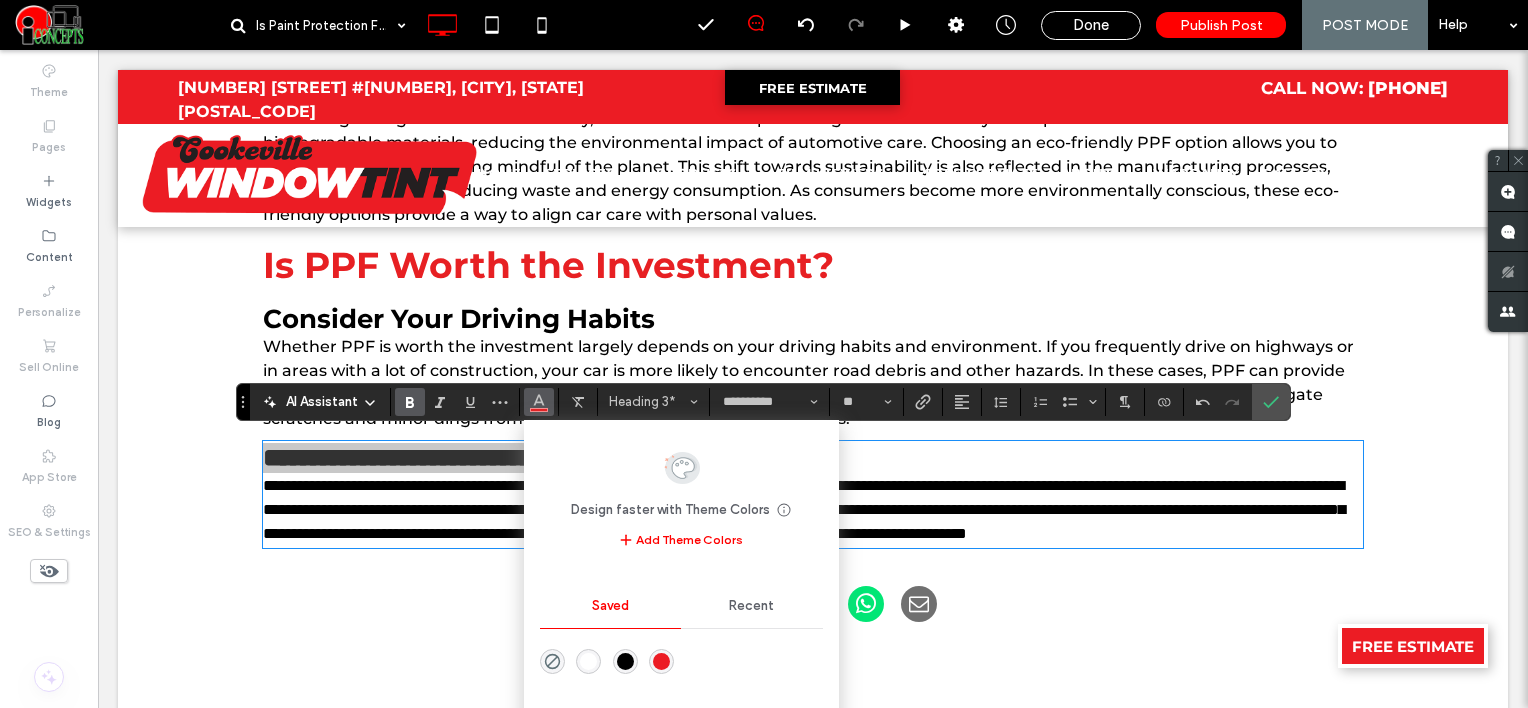 click at bounding box center (625, 661) 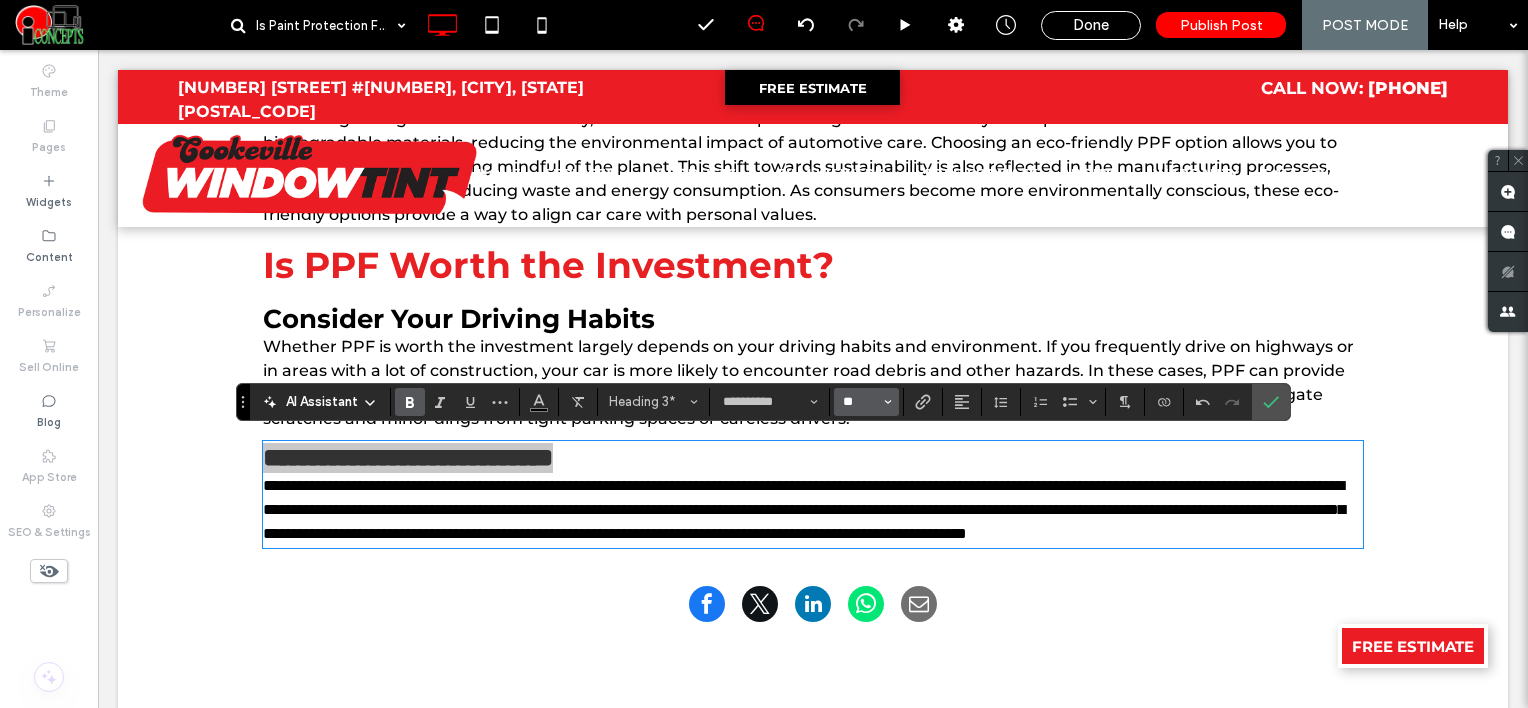 click on "**" at bounding box center (860, 402) 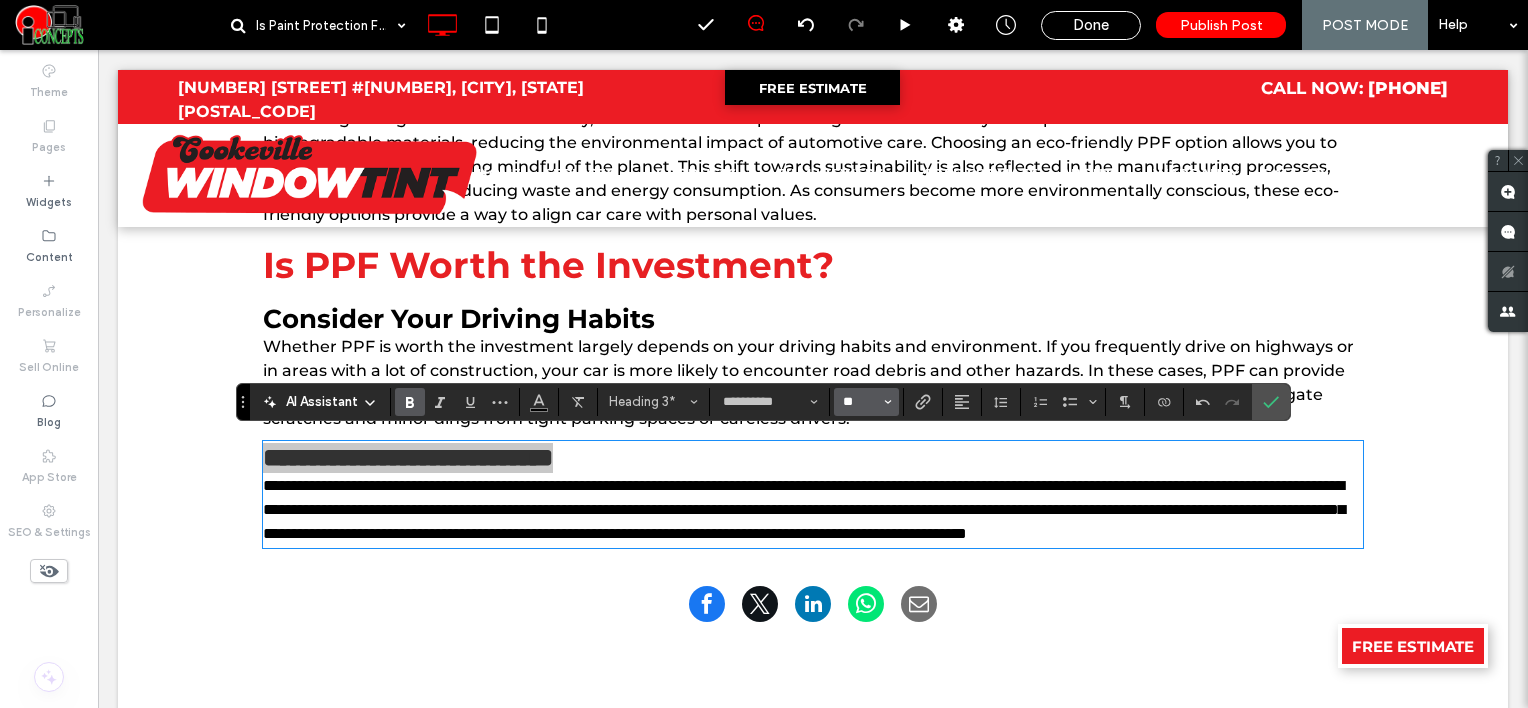 type on "**" 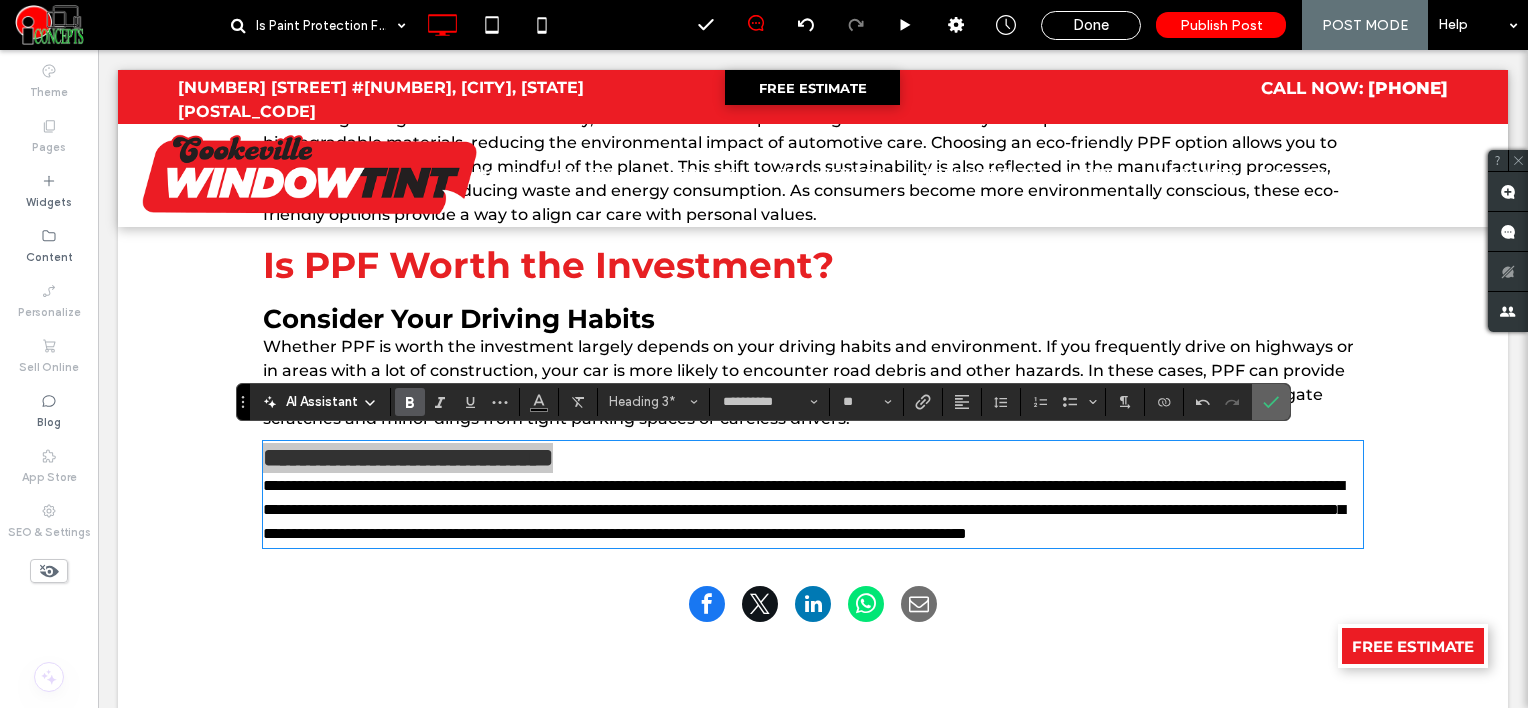 drag, startPoint x: 1274, startPoint y: 393, endPoint x: 1168, endPoint y: 341, distance: 118.06778 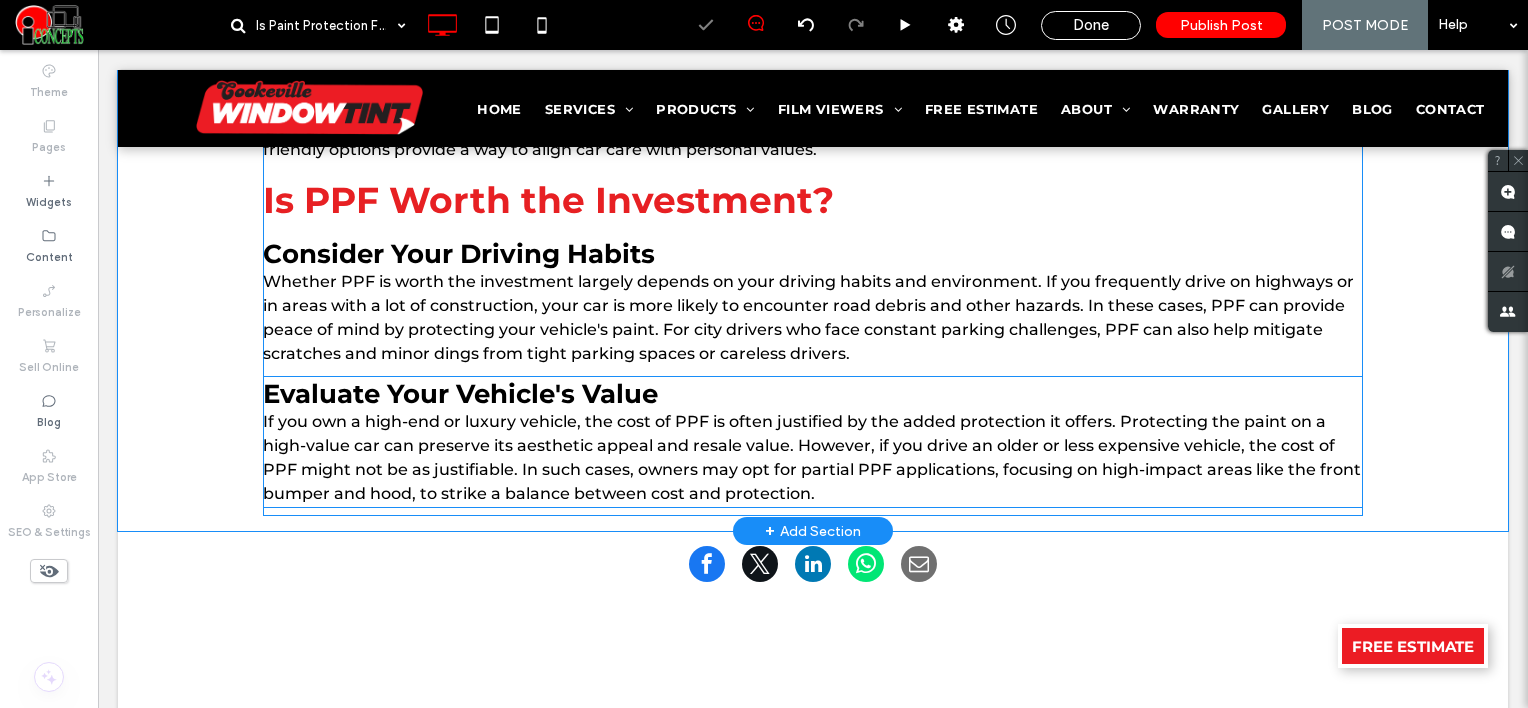 scroll, scrollTop: 2252, scrollLeft: 0, axis: vertical 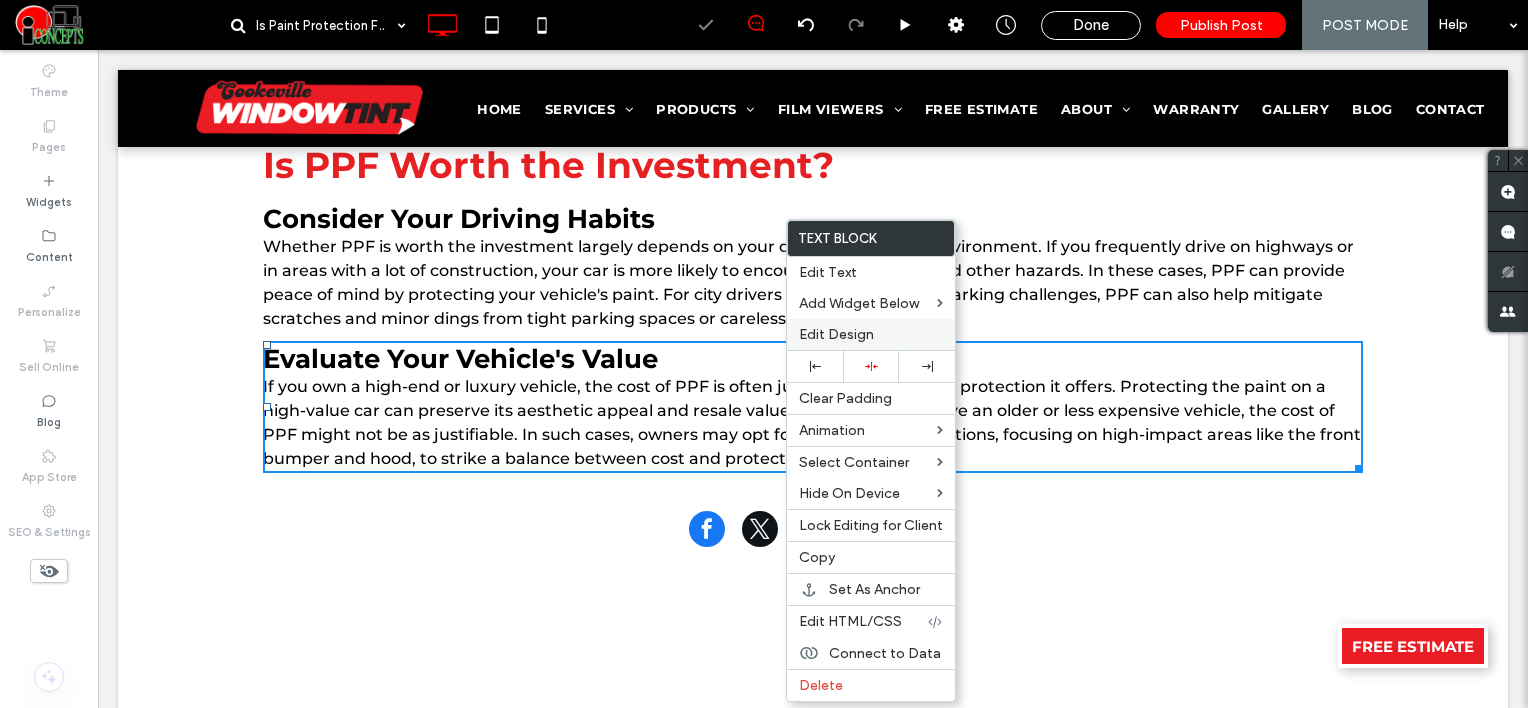 click on "Edit Design" at bounding box center (836, 334) 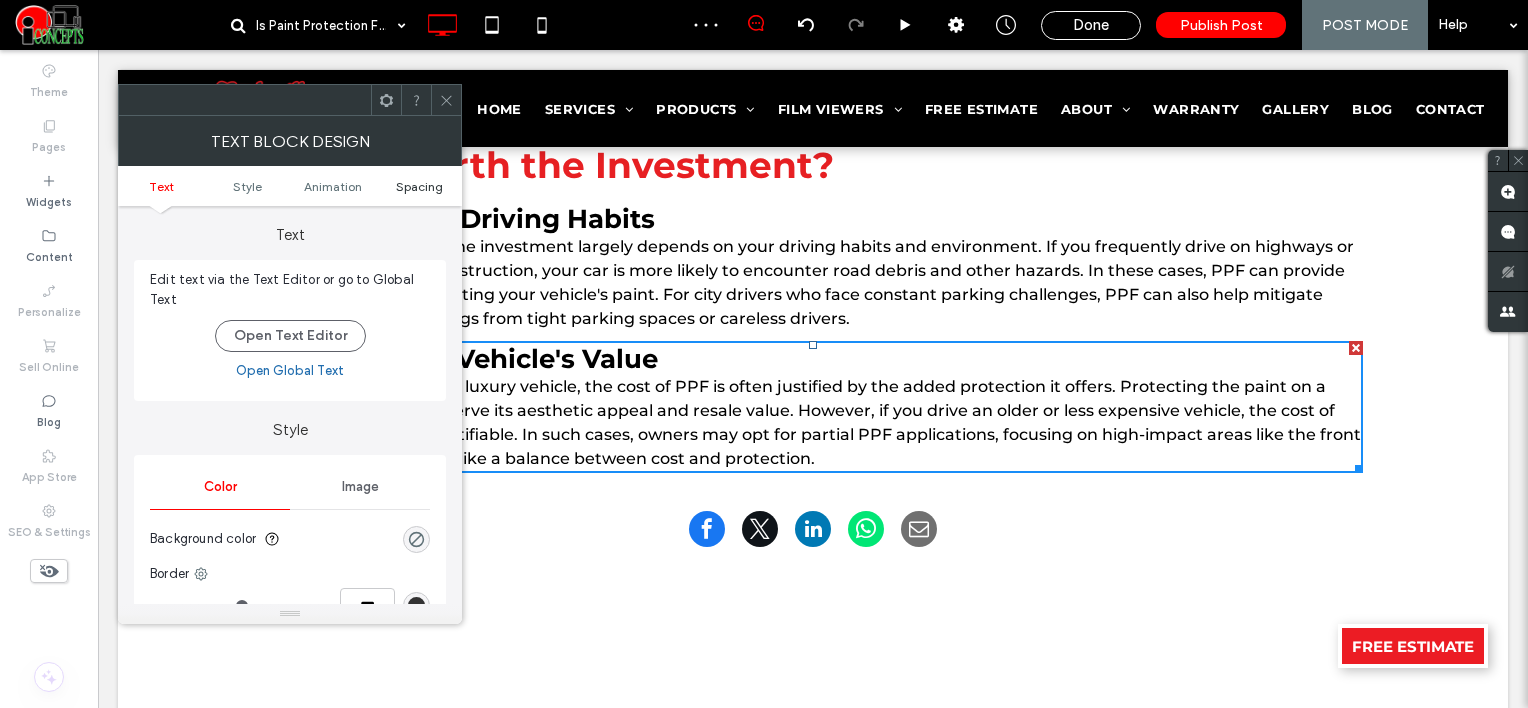 click on "Spacing" at bounding box center (419, 186) 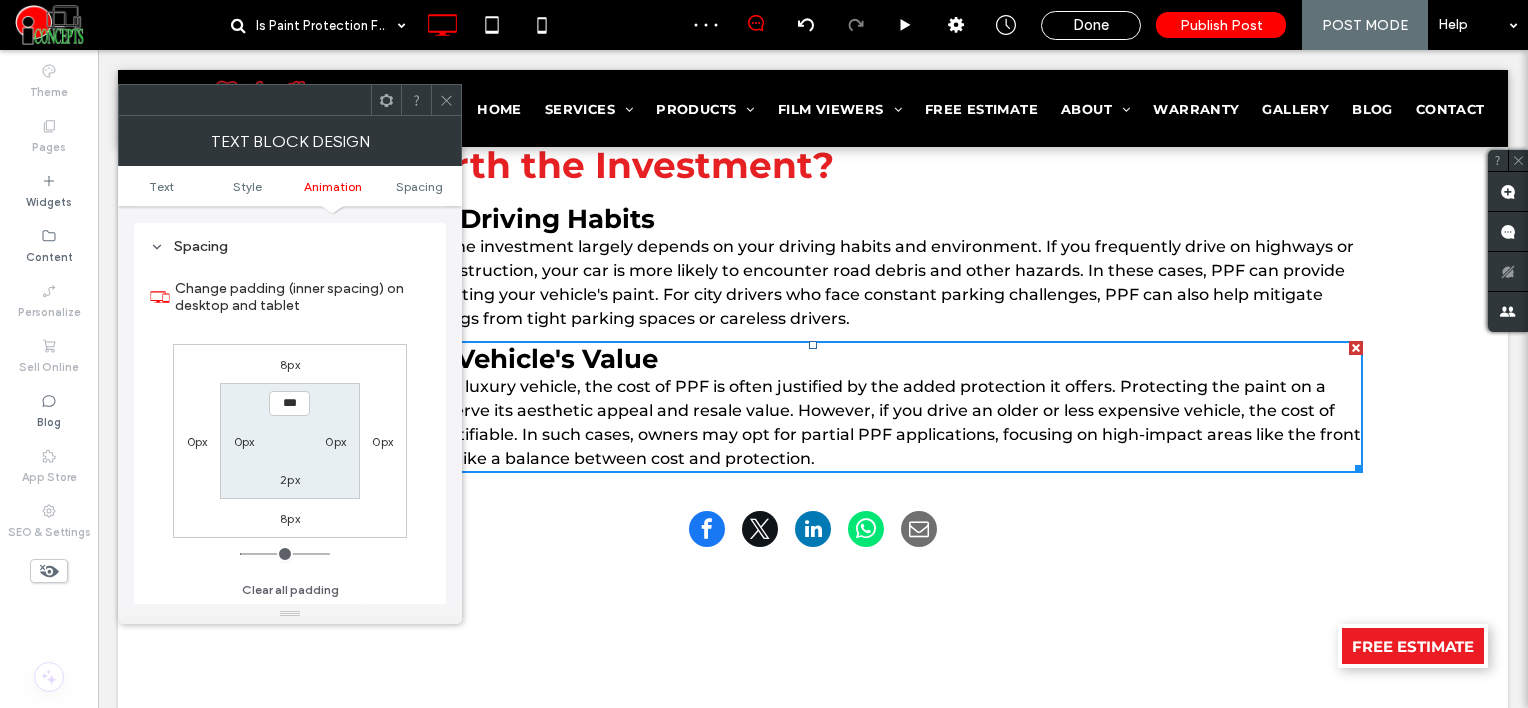 scroll, scrollTop: 572, scrollLeft: 0, axis: vertical 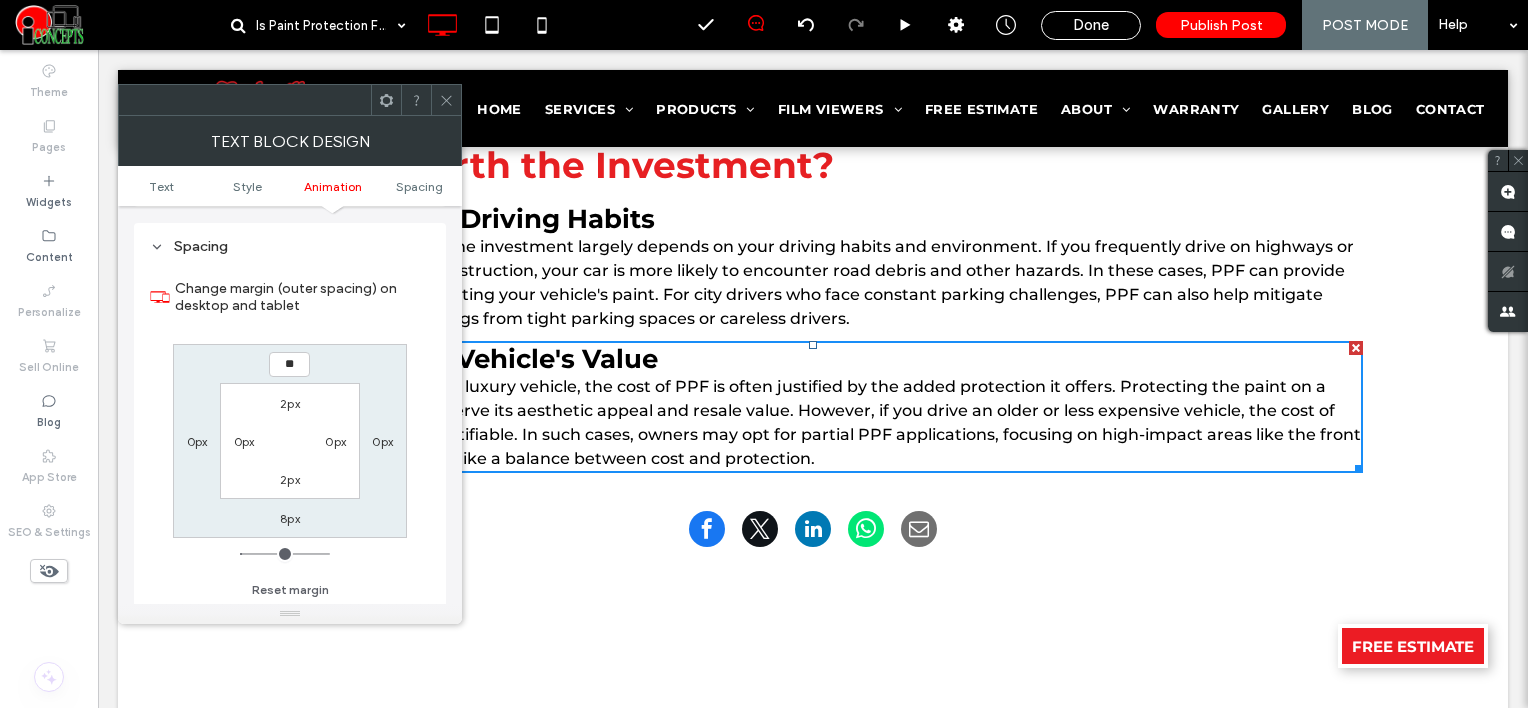 type on "**" 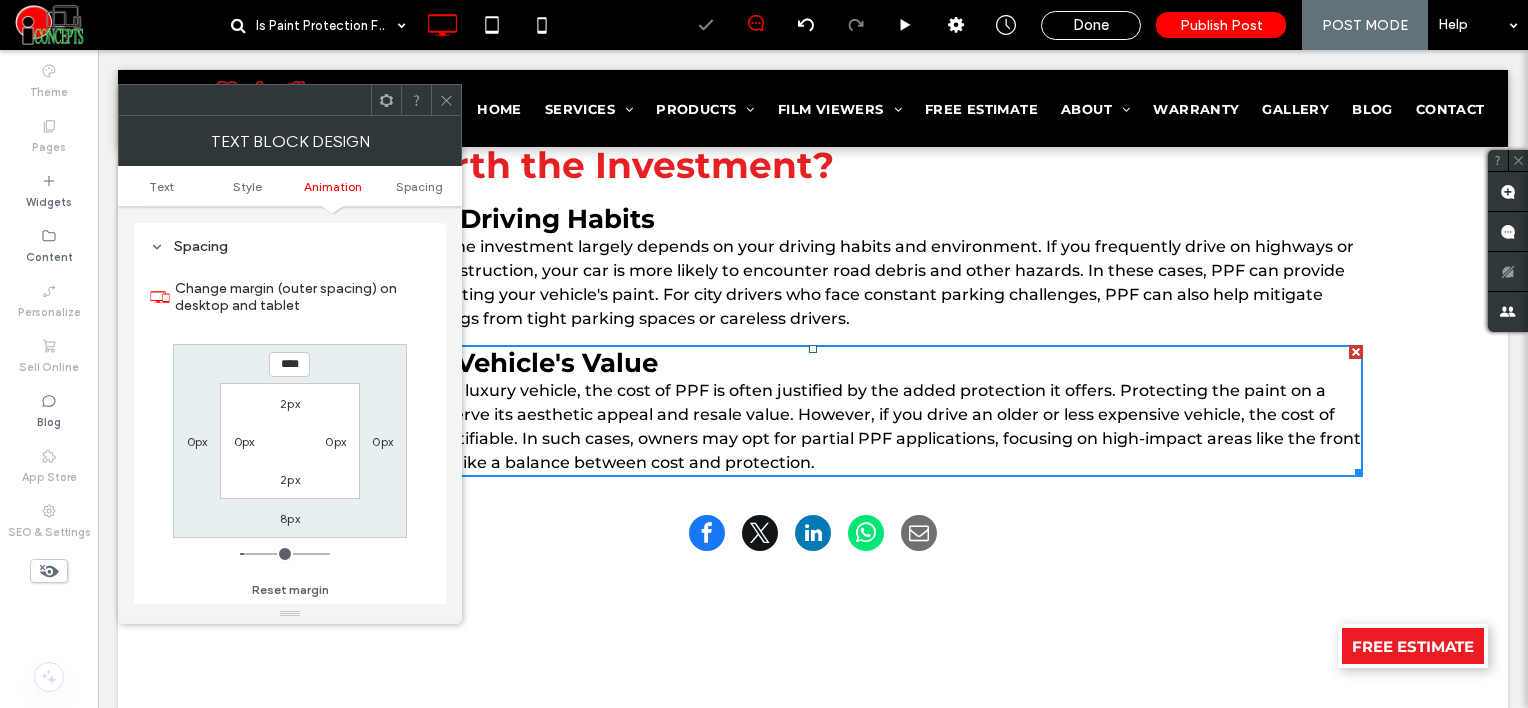 click 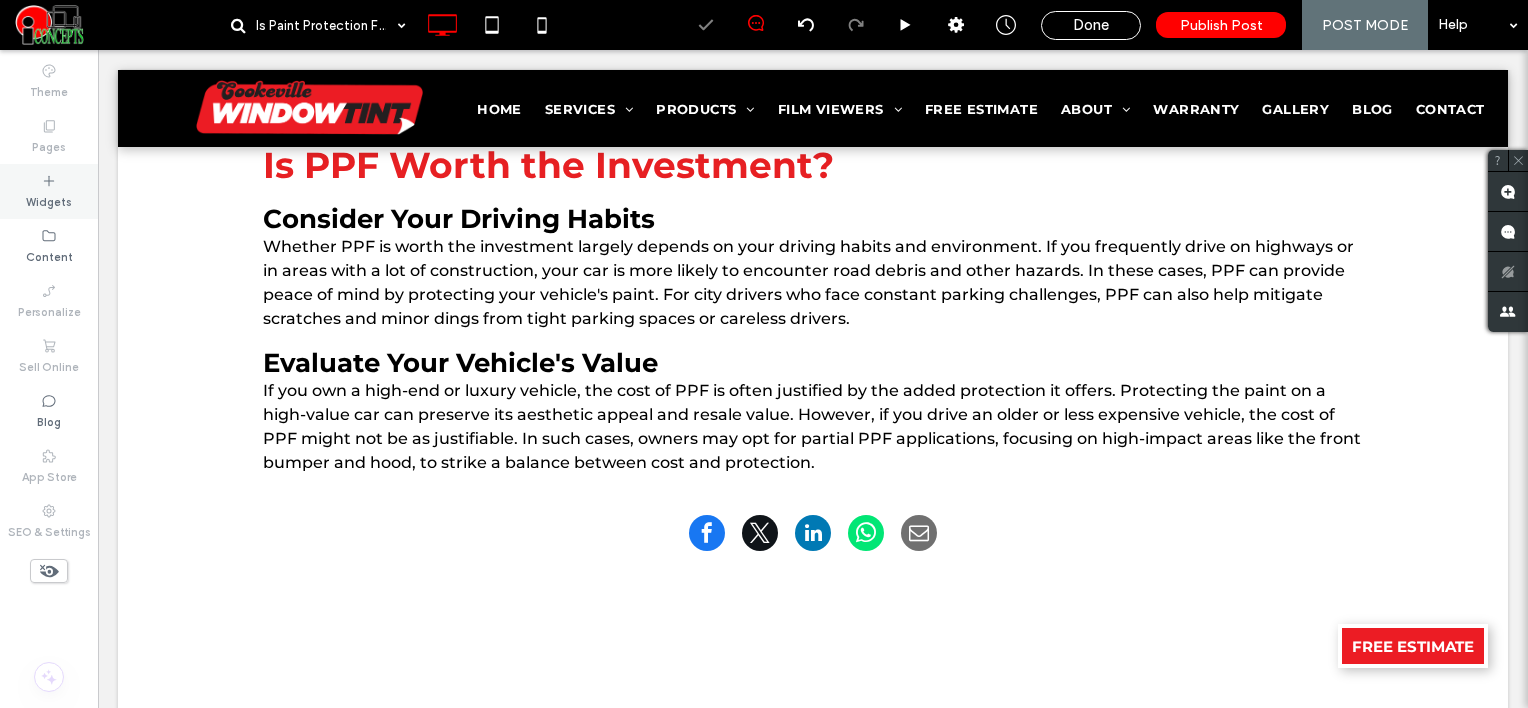 click on "Widgets" at bounding box center (49, 200) 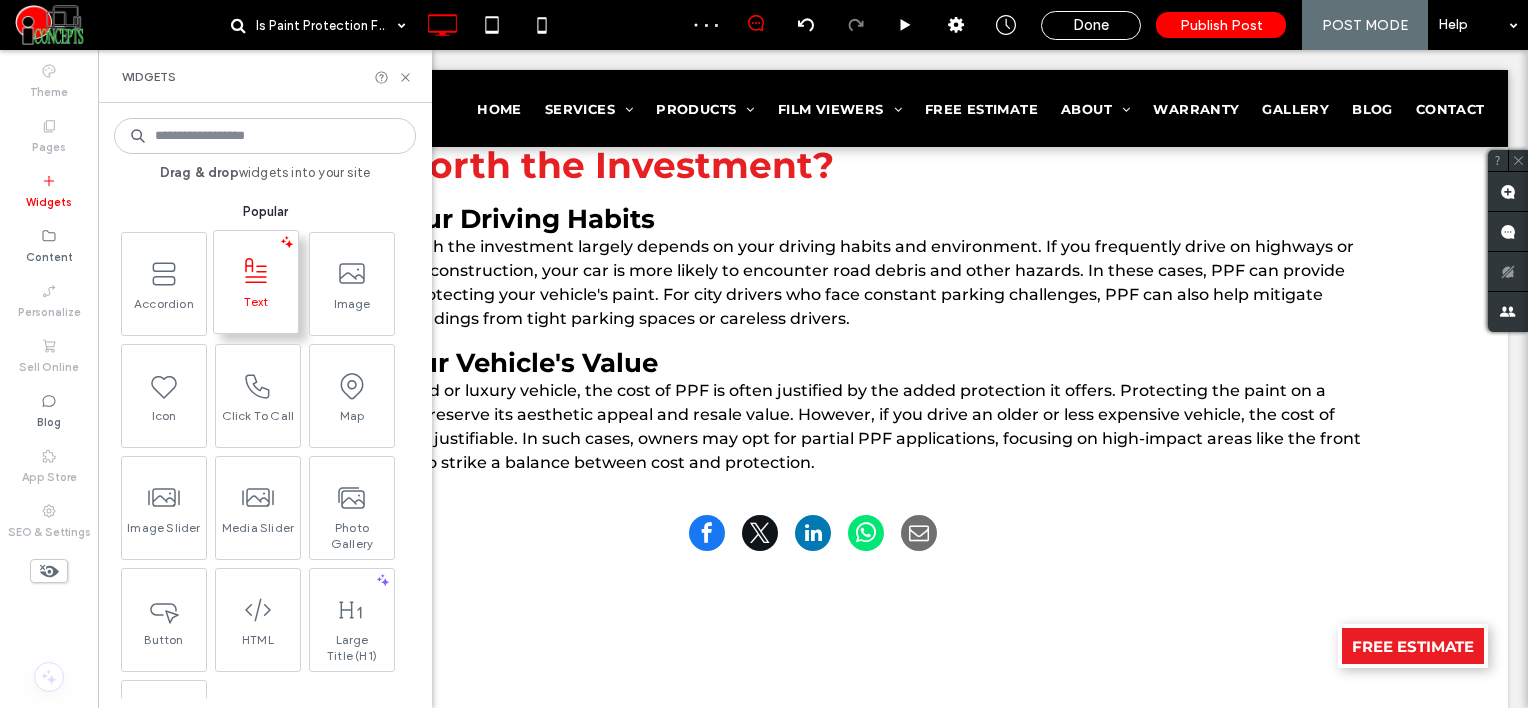 click at bounding box center [256, 271] 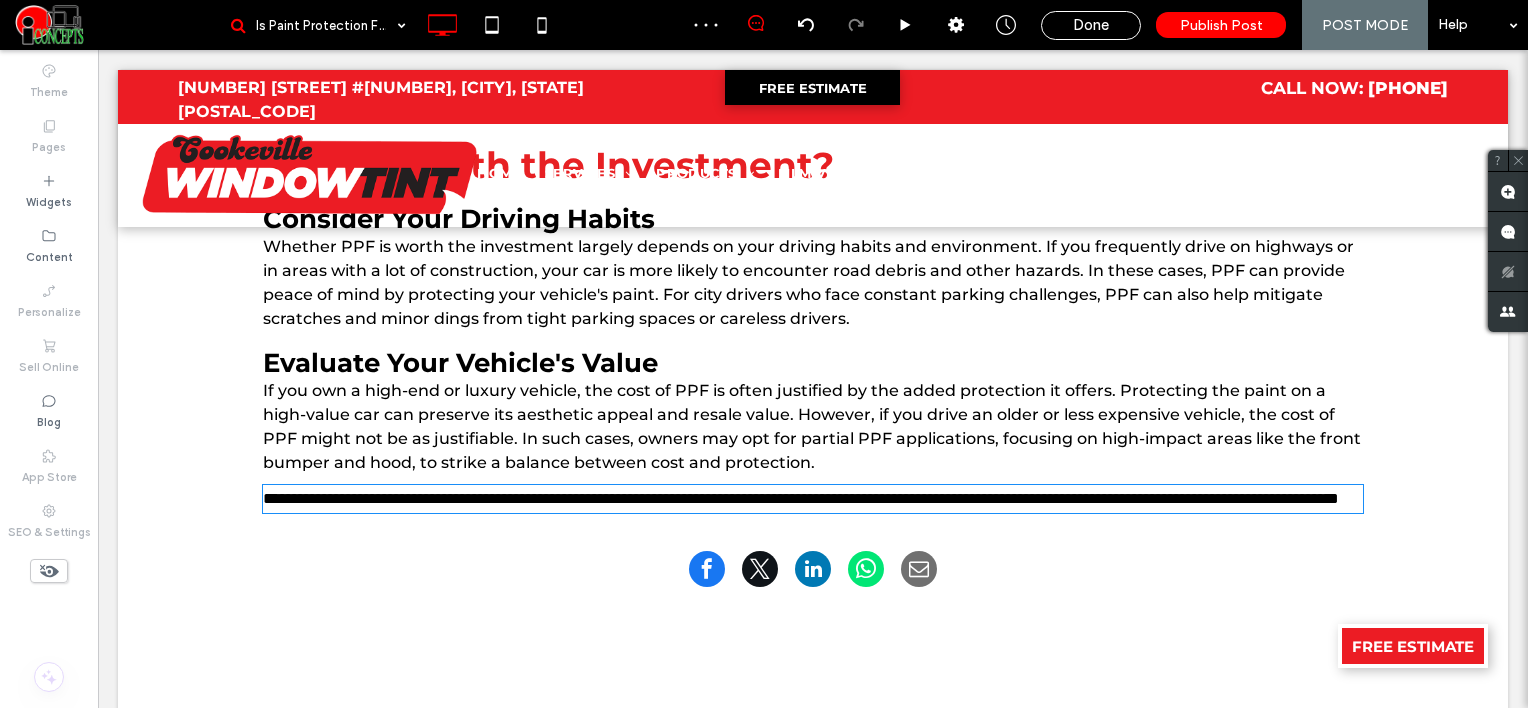 type on "**********" 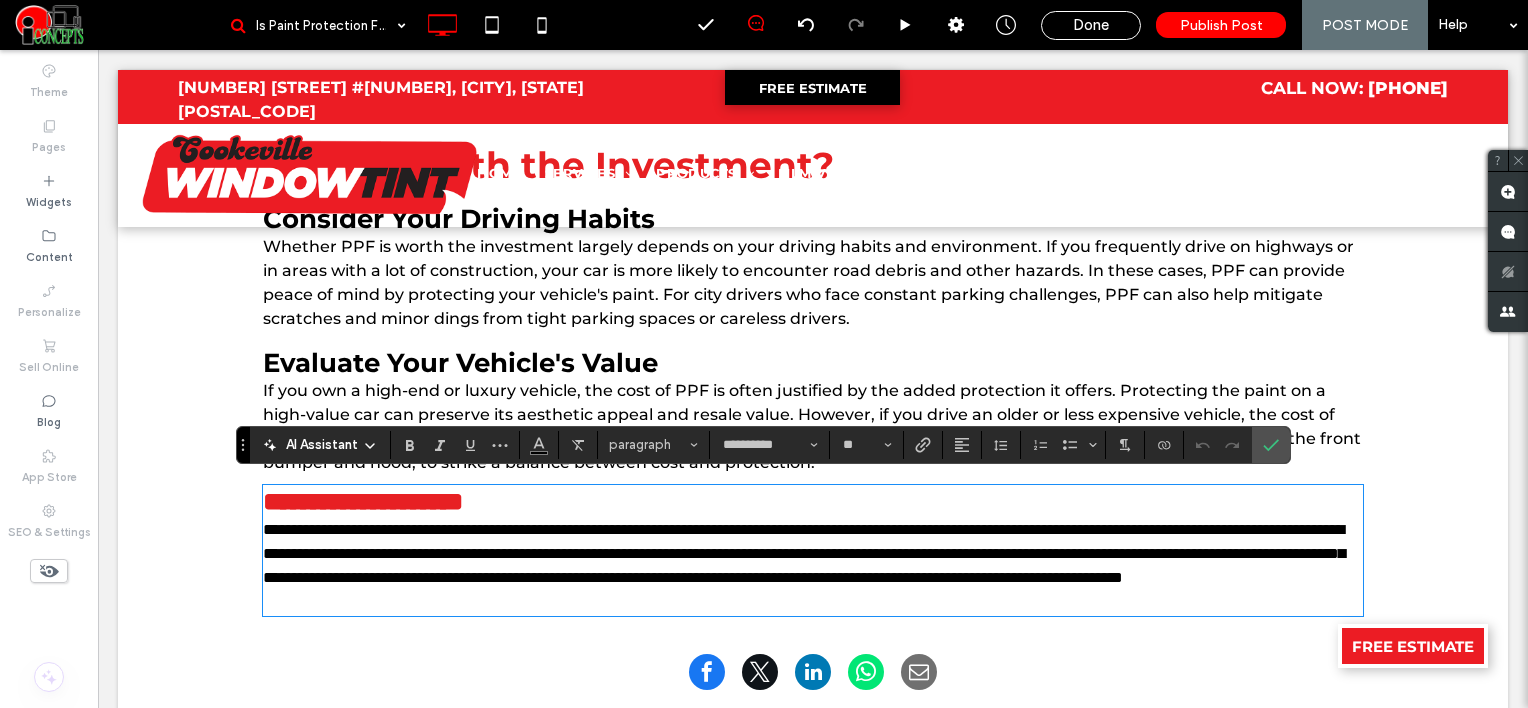 scroll, scrollTop: 0, scrollLeft: 0, axis: both 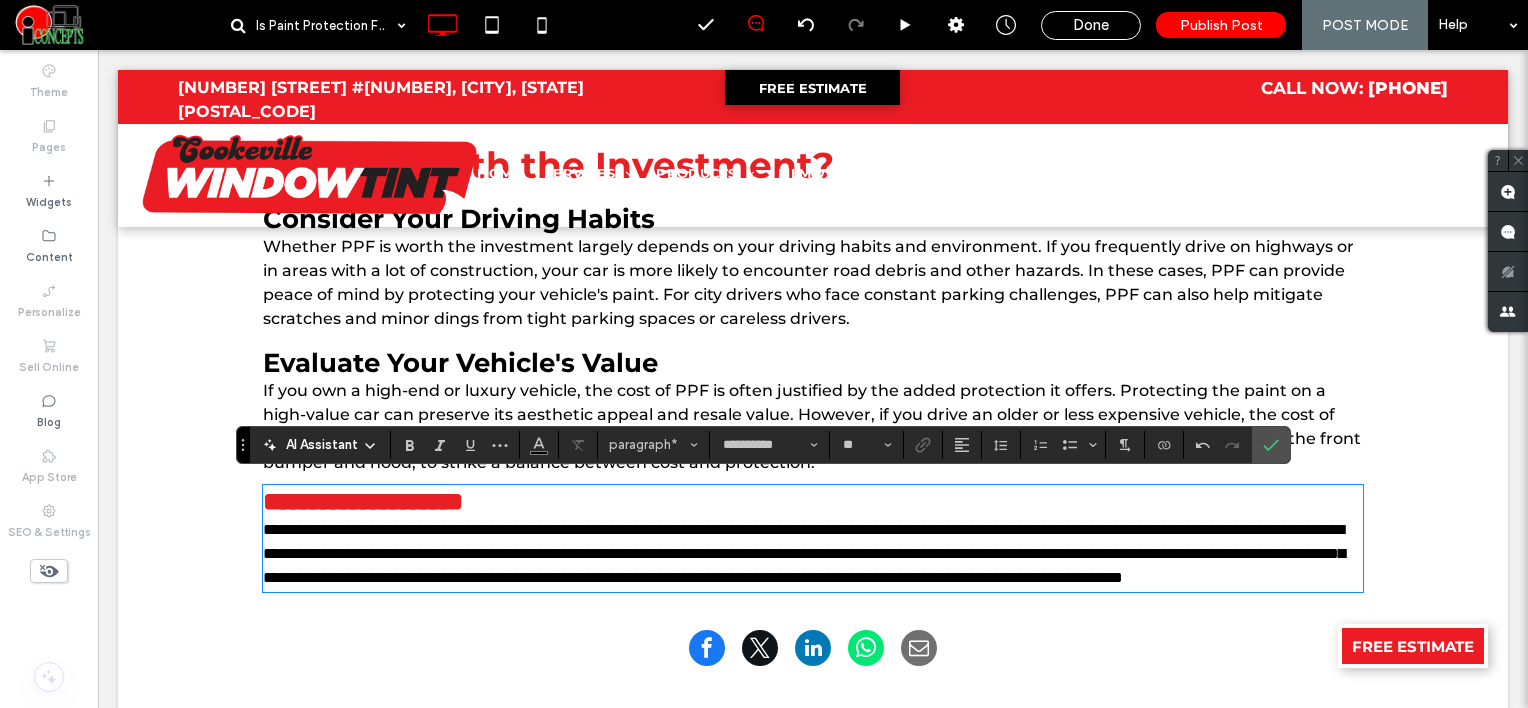 type on "**" 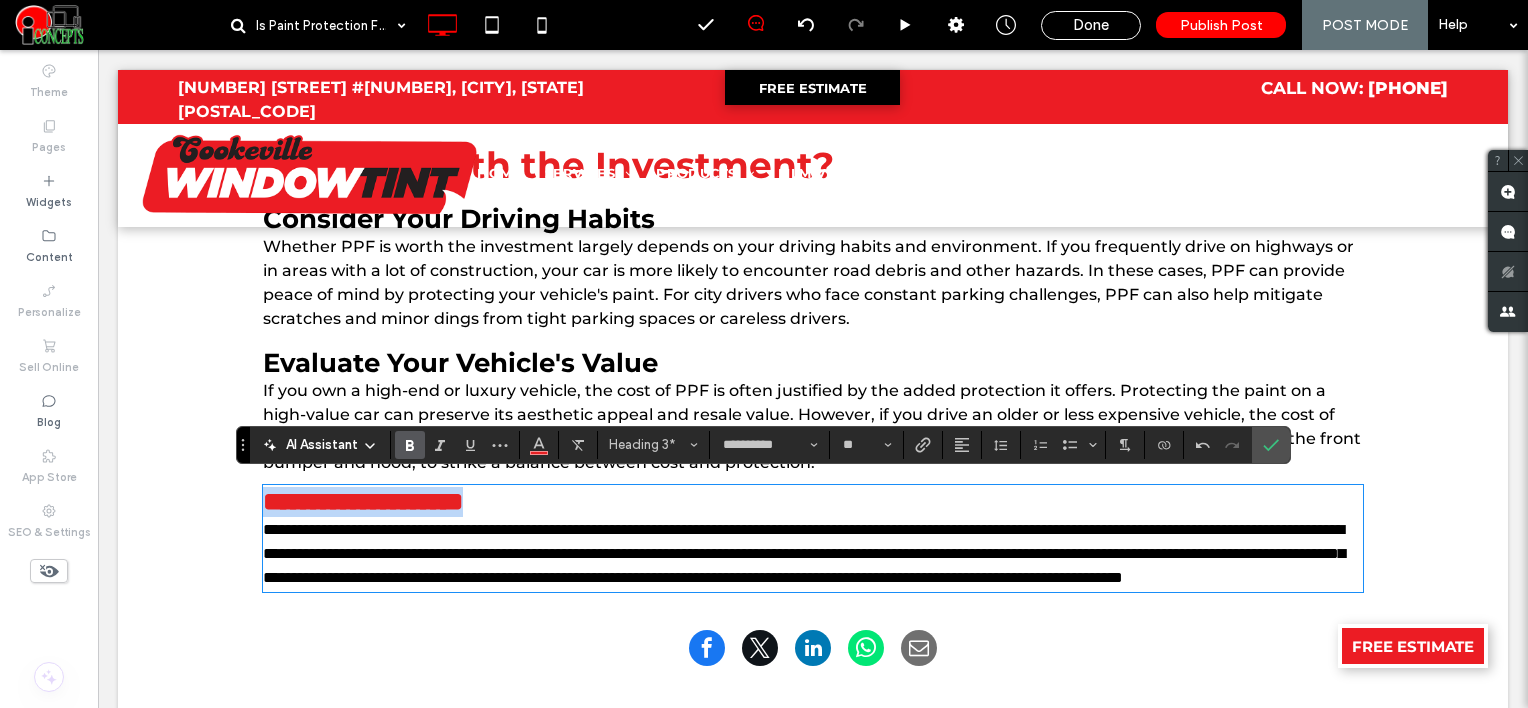 drag, startPoint x: 580, startPoint y: 484, endPoint x: 179, endPoint y: 486, distance: 401.00497 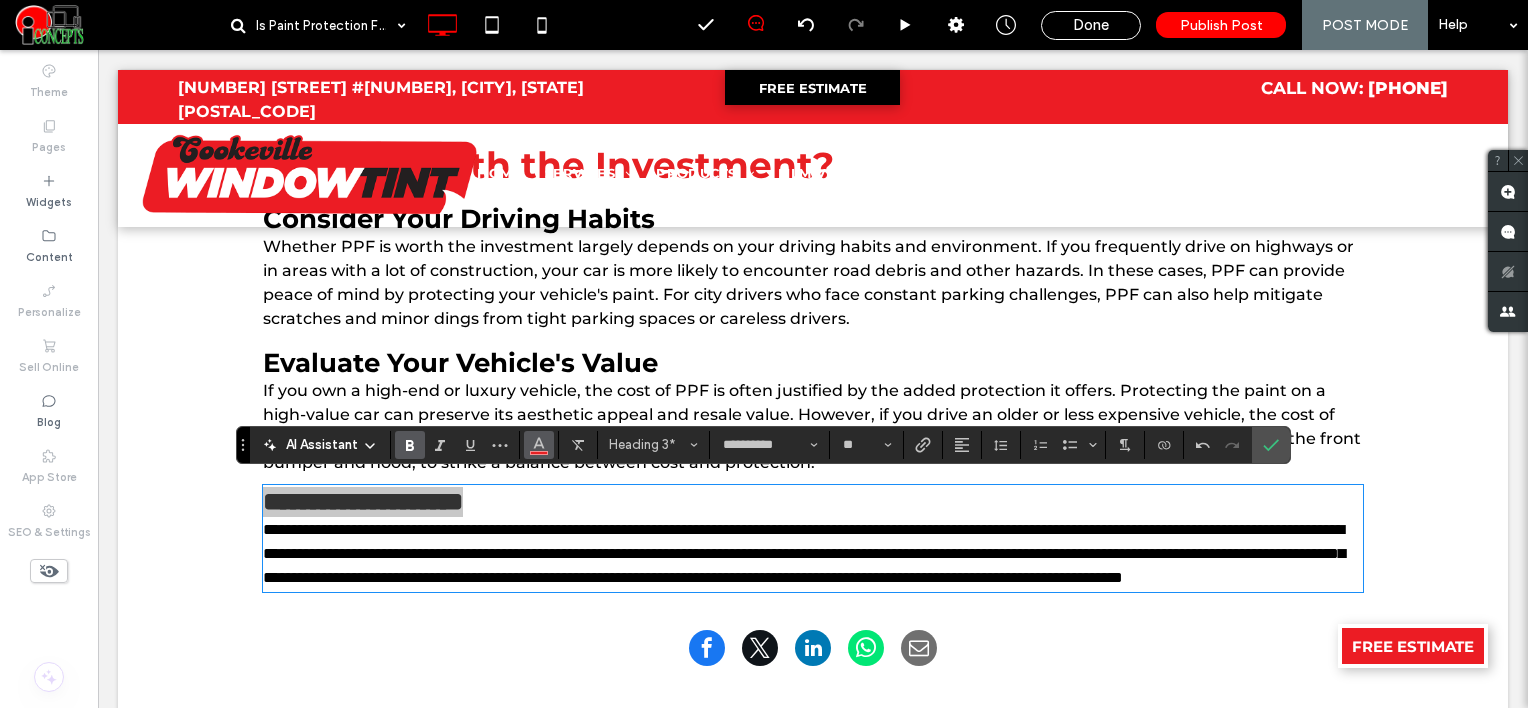 click 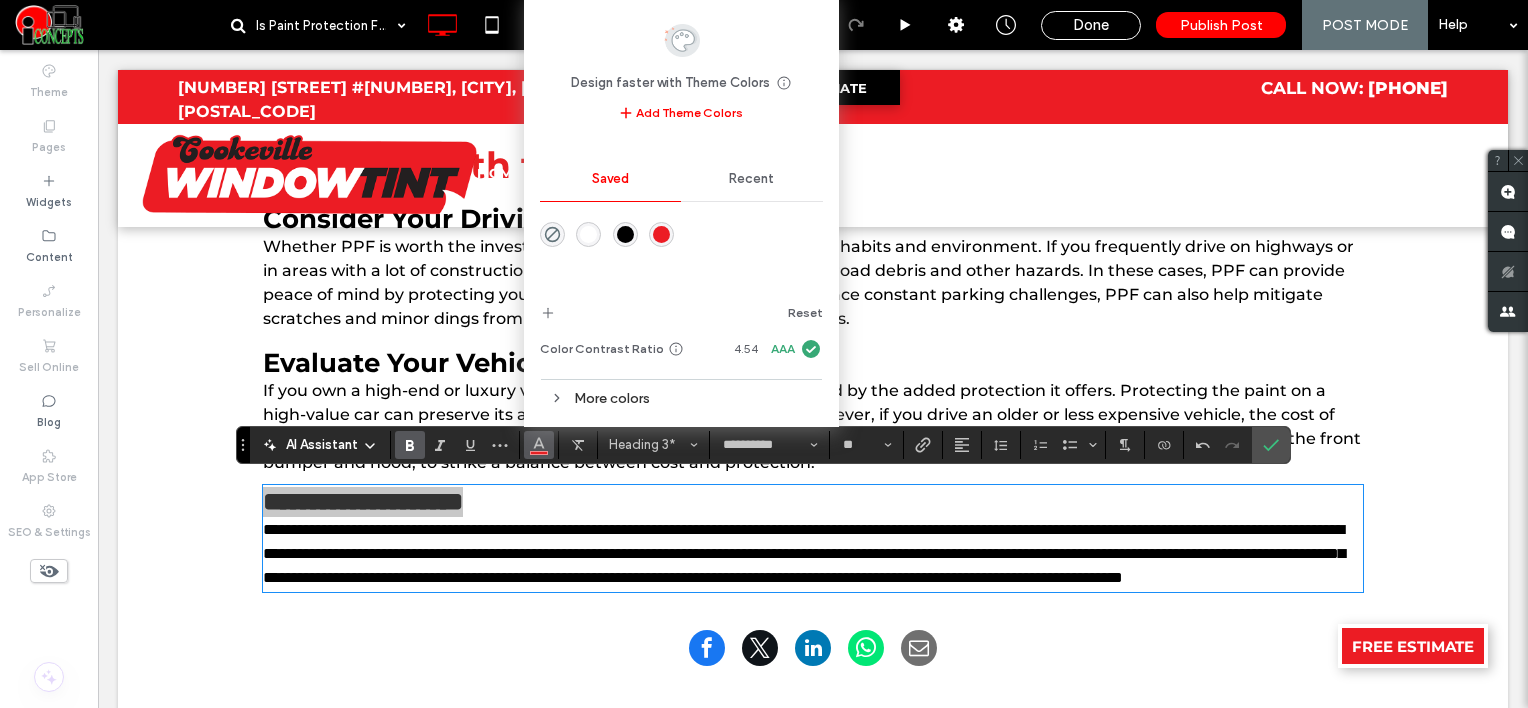 click at bounding box center (625, 234) 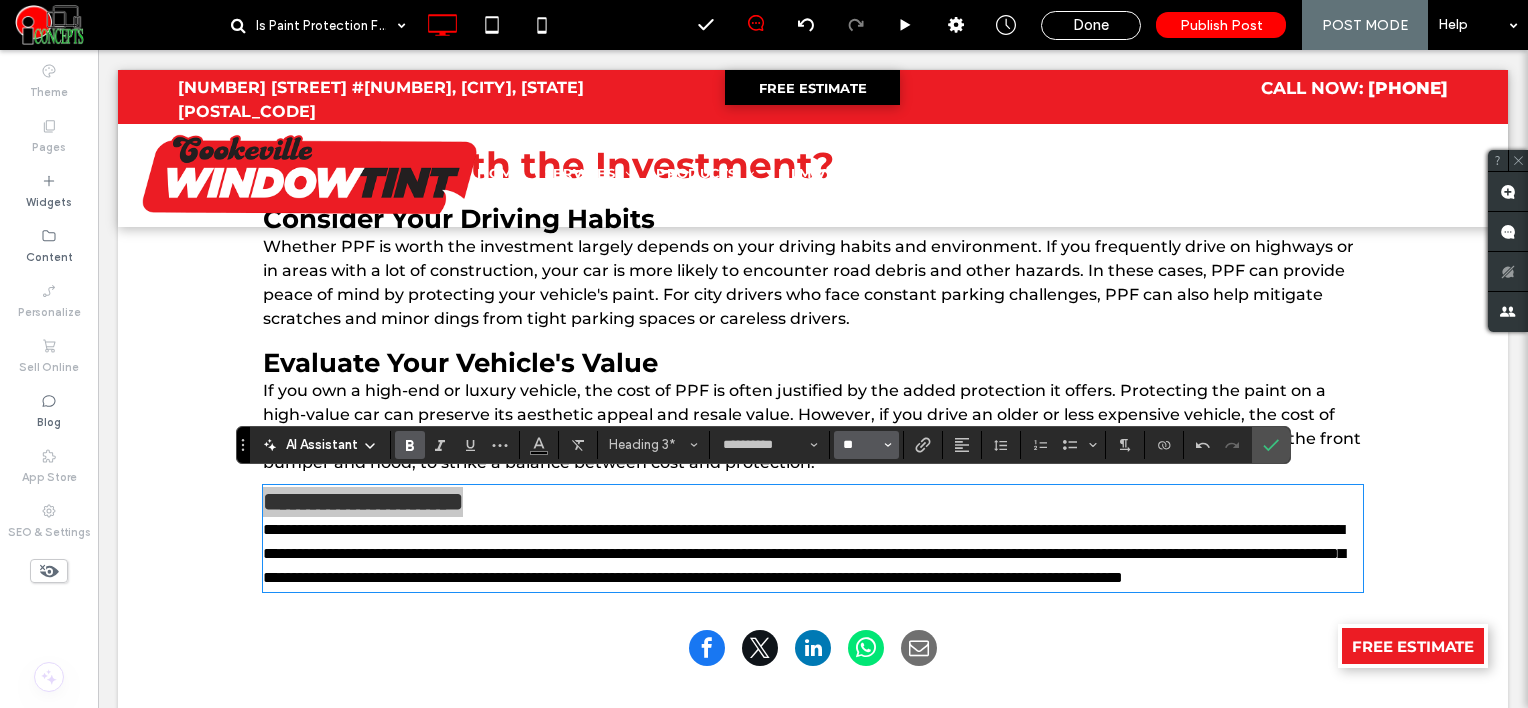 click on "**" at bounding box center (860, 445) 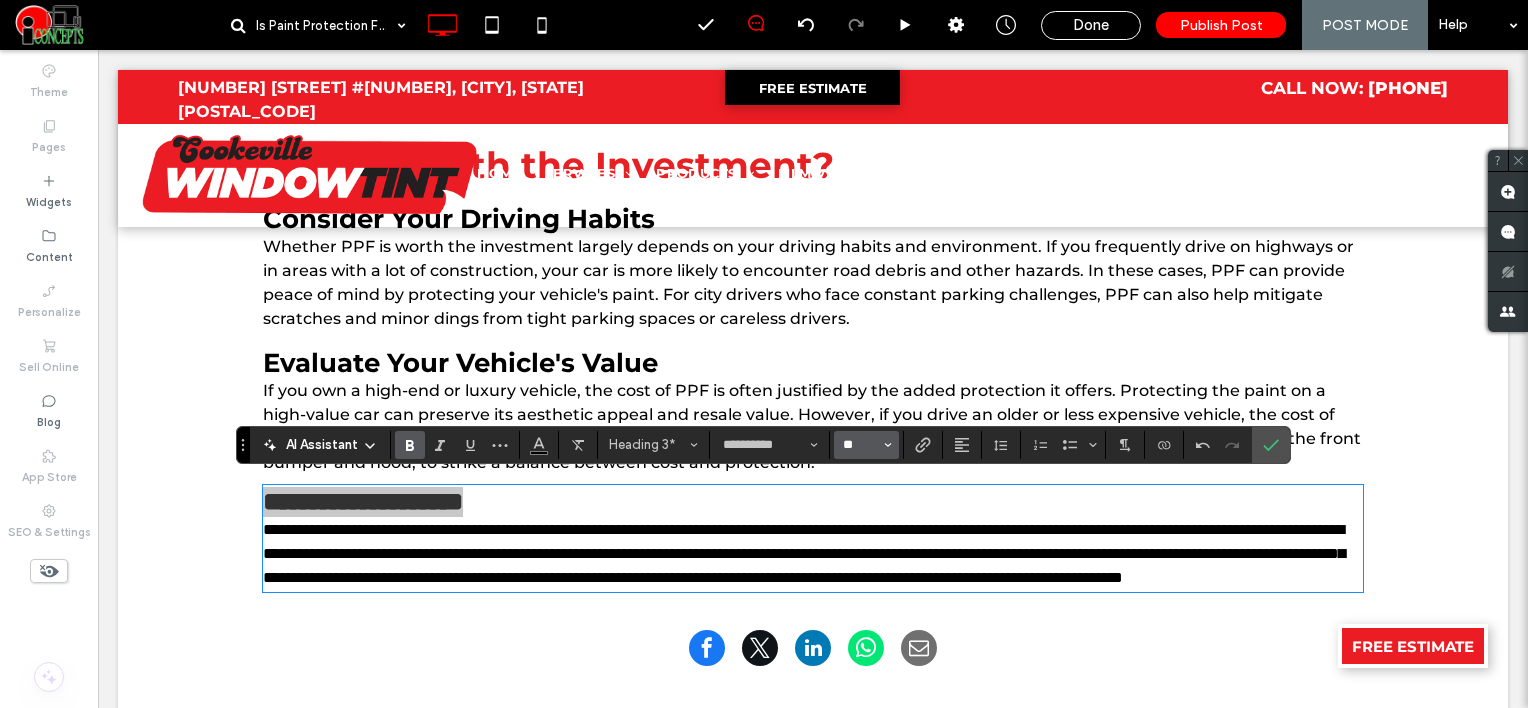 type on "**" 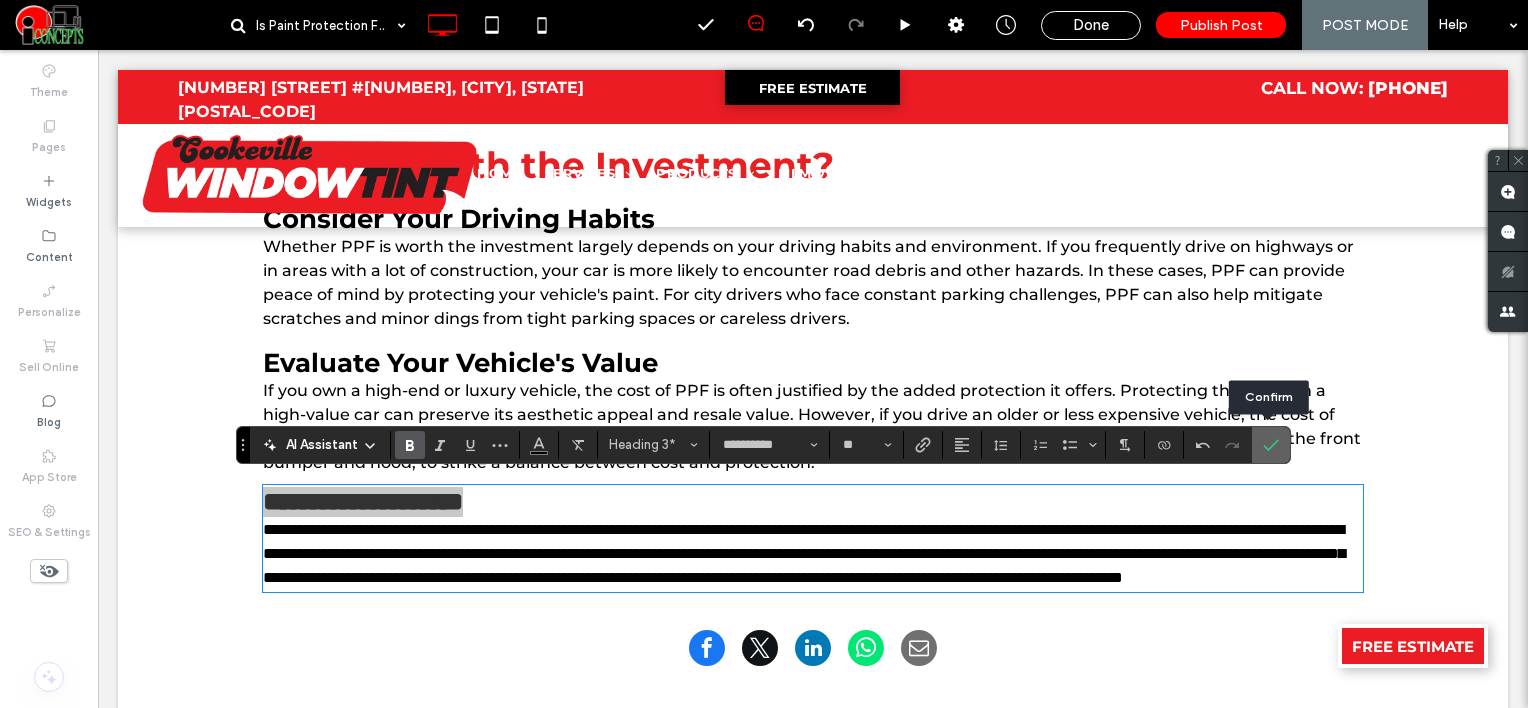 drag, startPoint x: 1275, startPoint y: 440, endPoint x: 883, endPoint y: 426, distance: 392.2499 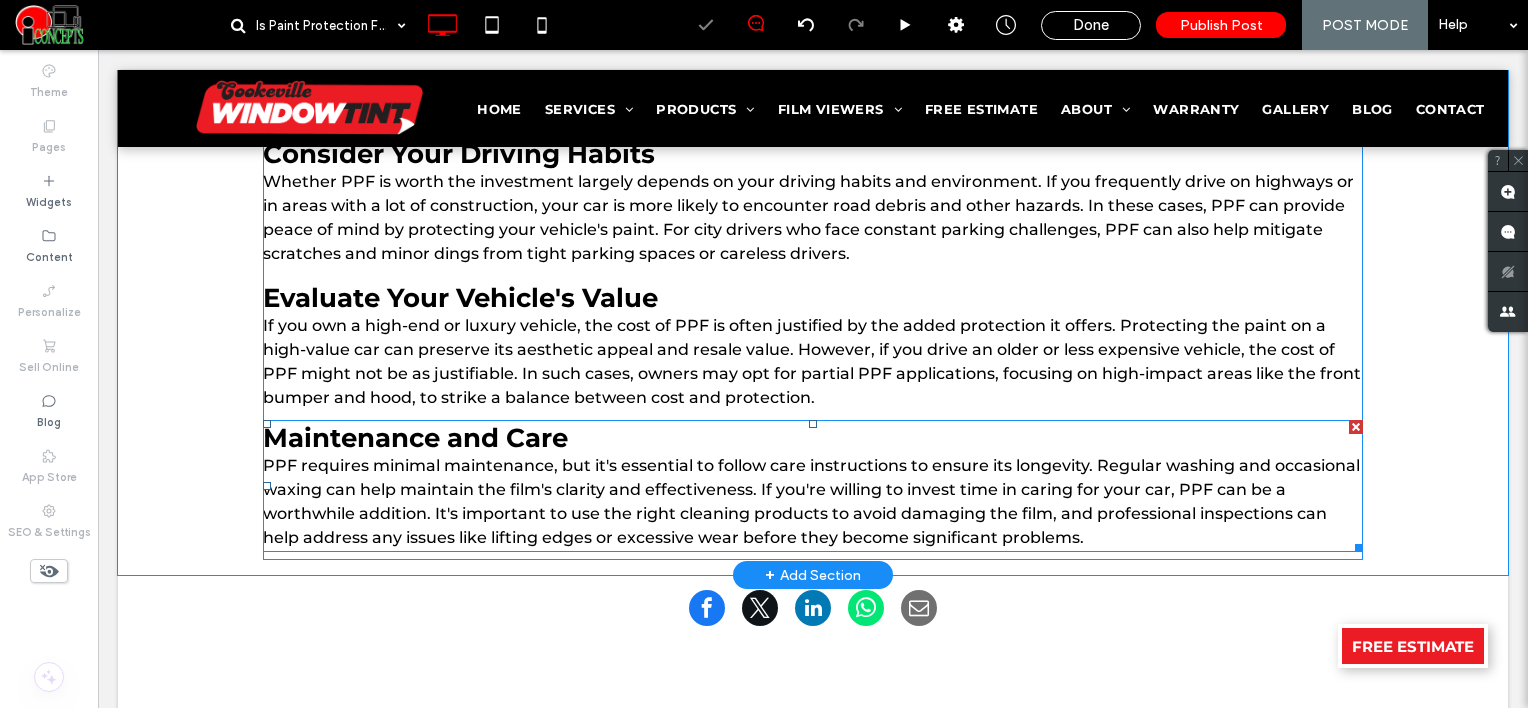scroll, scrollTop: 2352, scrollLeft: 0, axis: vertical 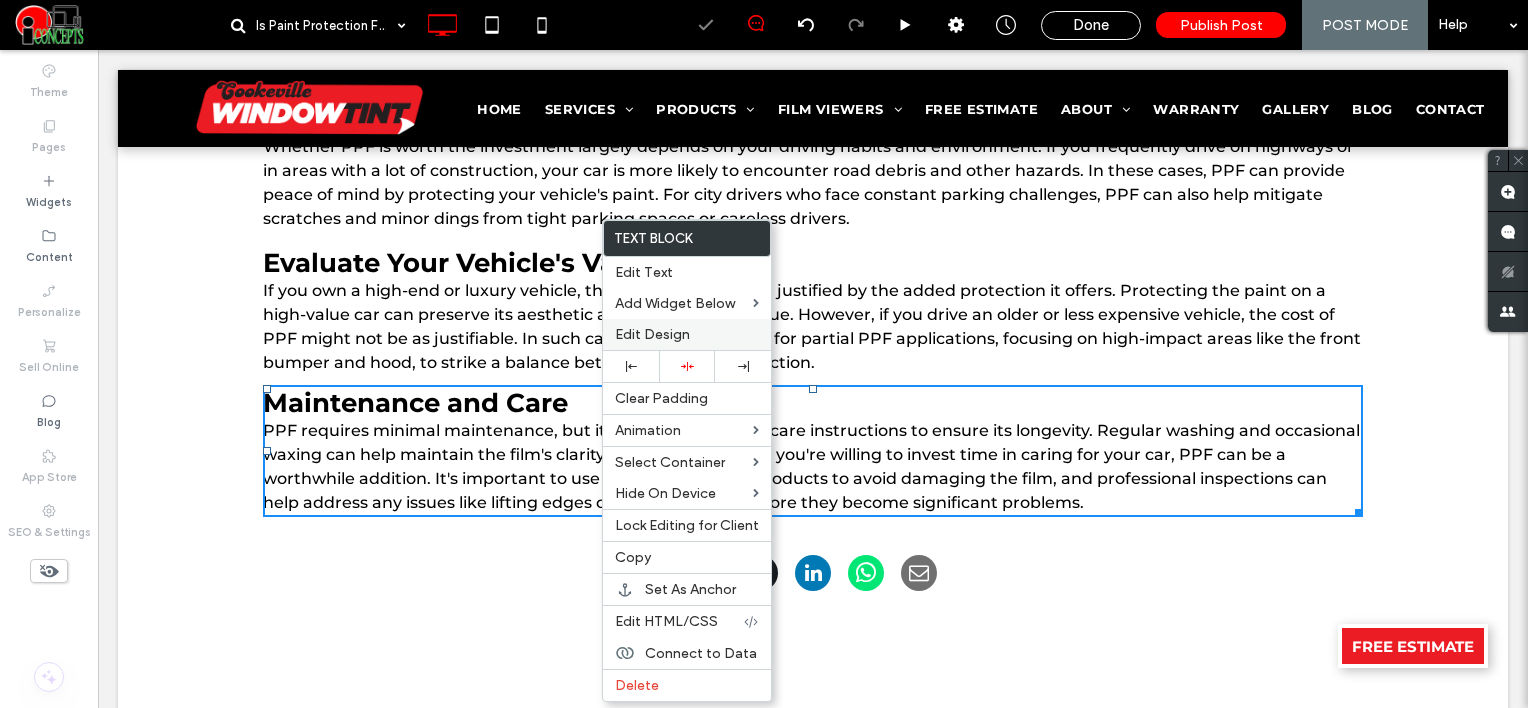 click on "Edit Design" at bounding box center [687, 334] 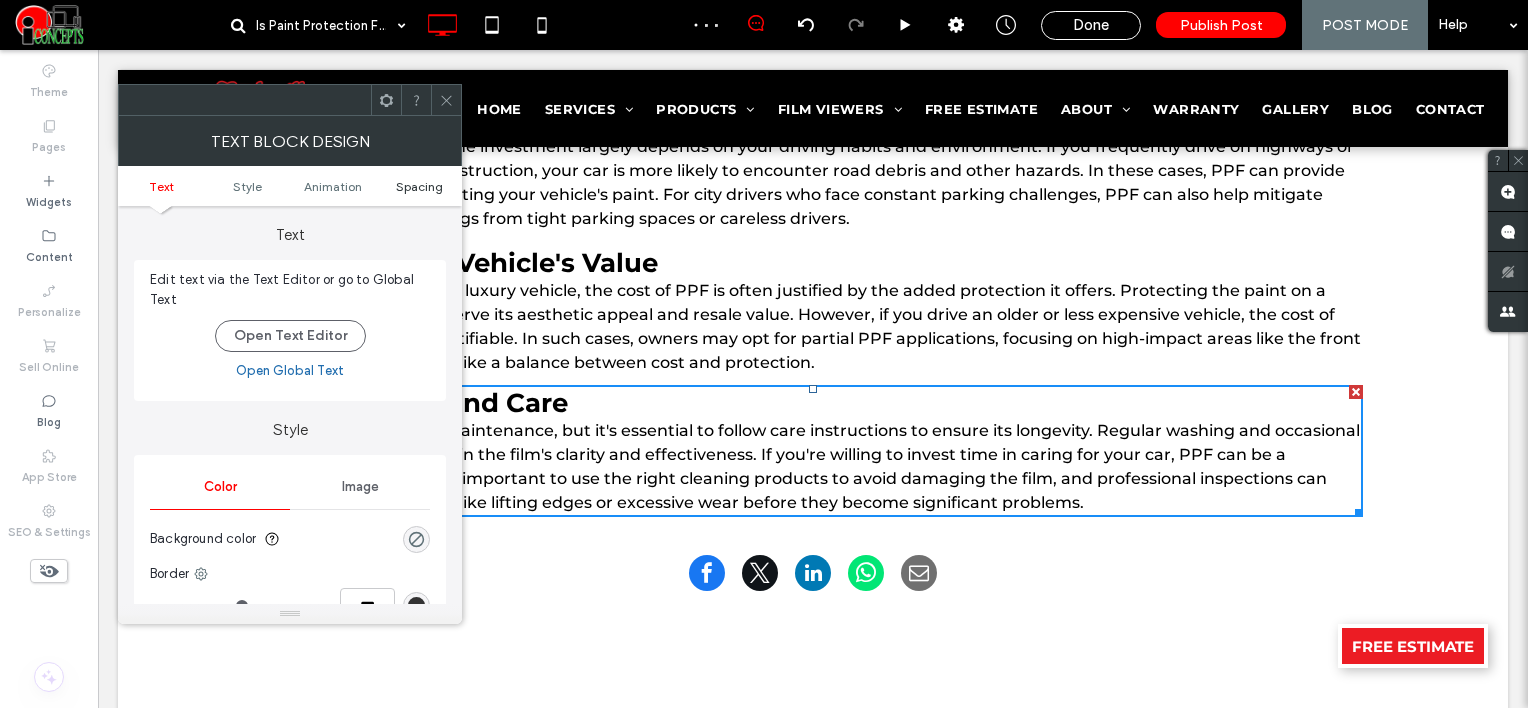 click on "Spacing" at bounding box center (419, 186) 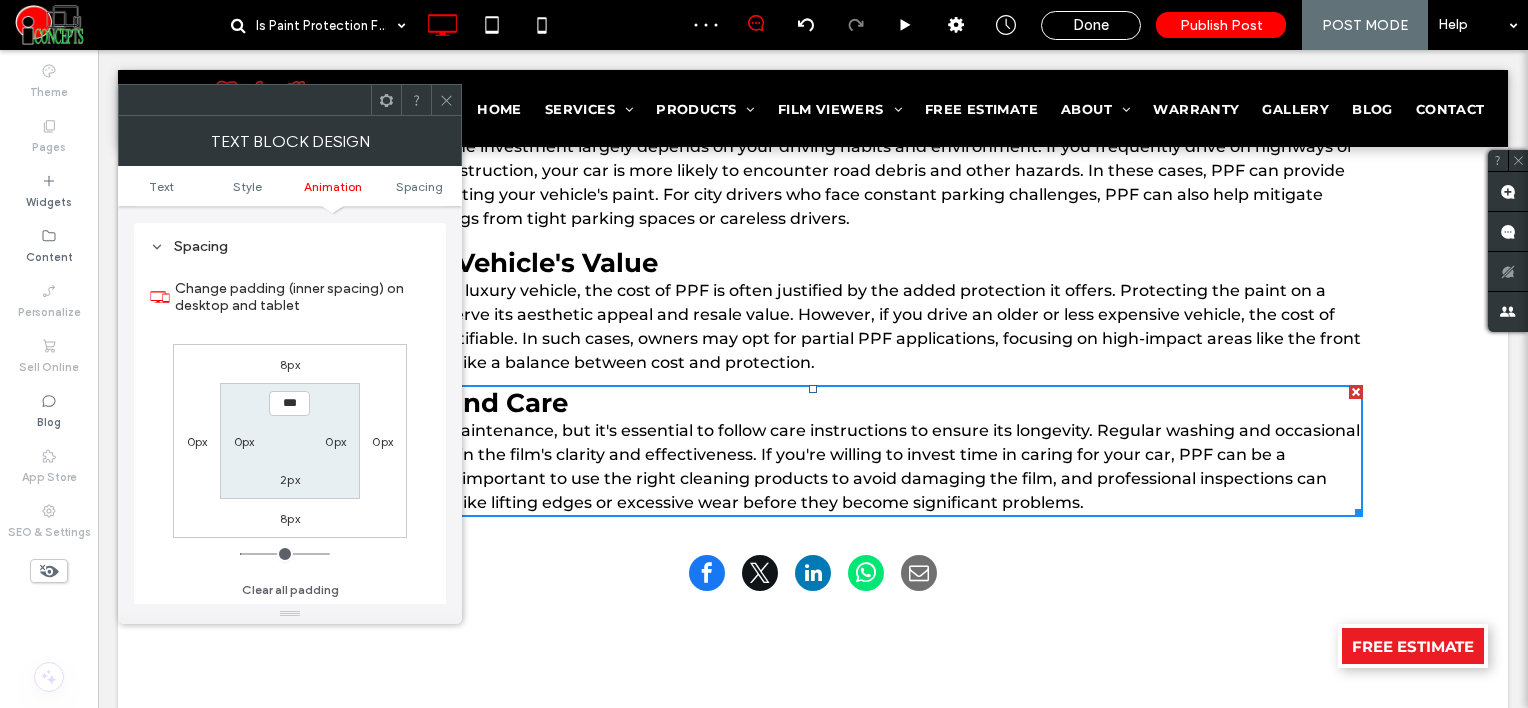 scroll, scrollTop: 572, scrollLeft: 0, axis: vertical 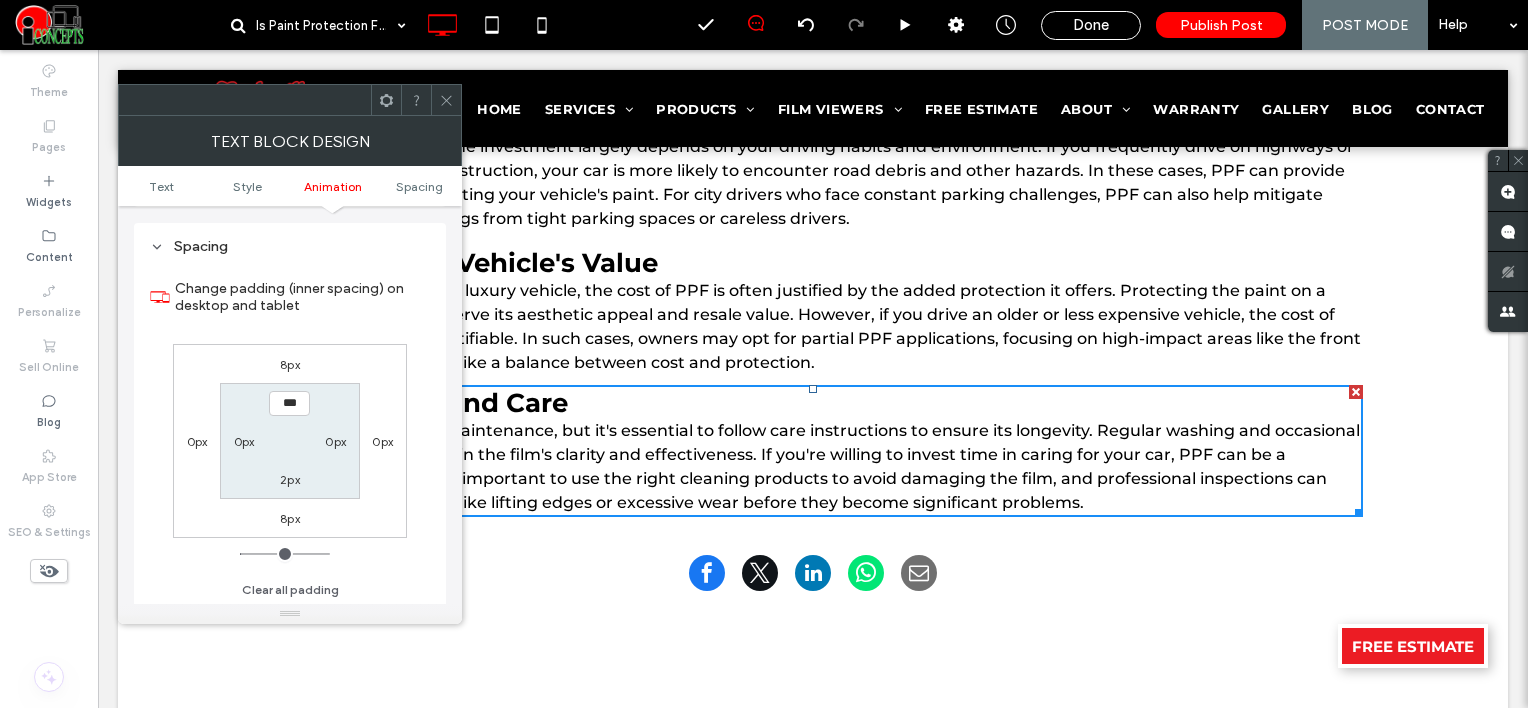 click on "8px" at bounding box center (290, 364) 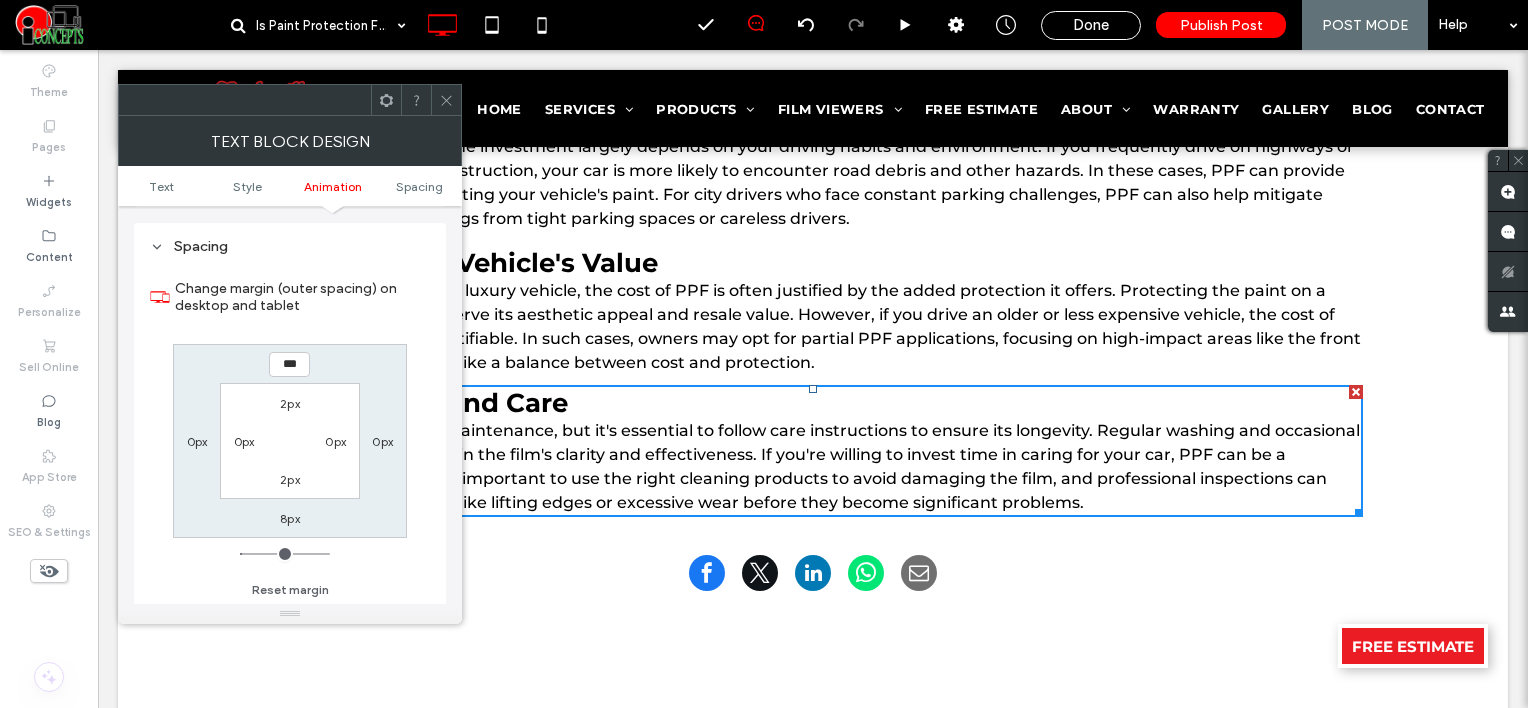 type on "*" 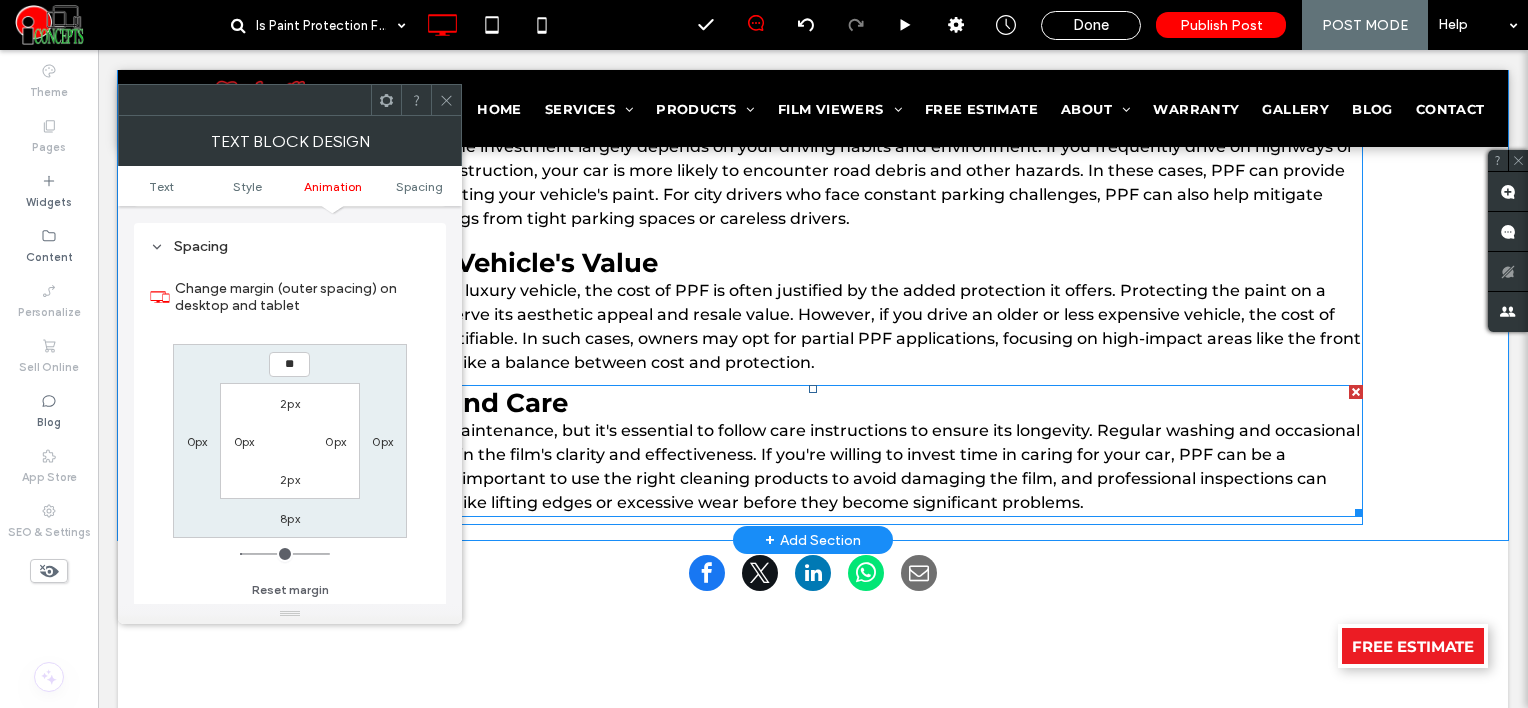 type on "**" 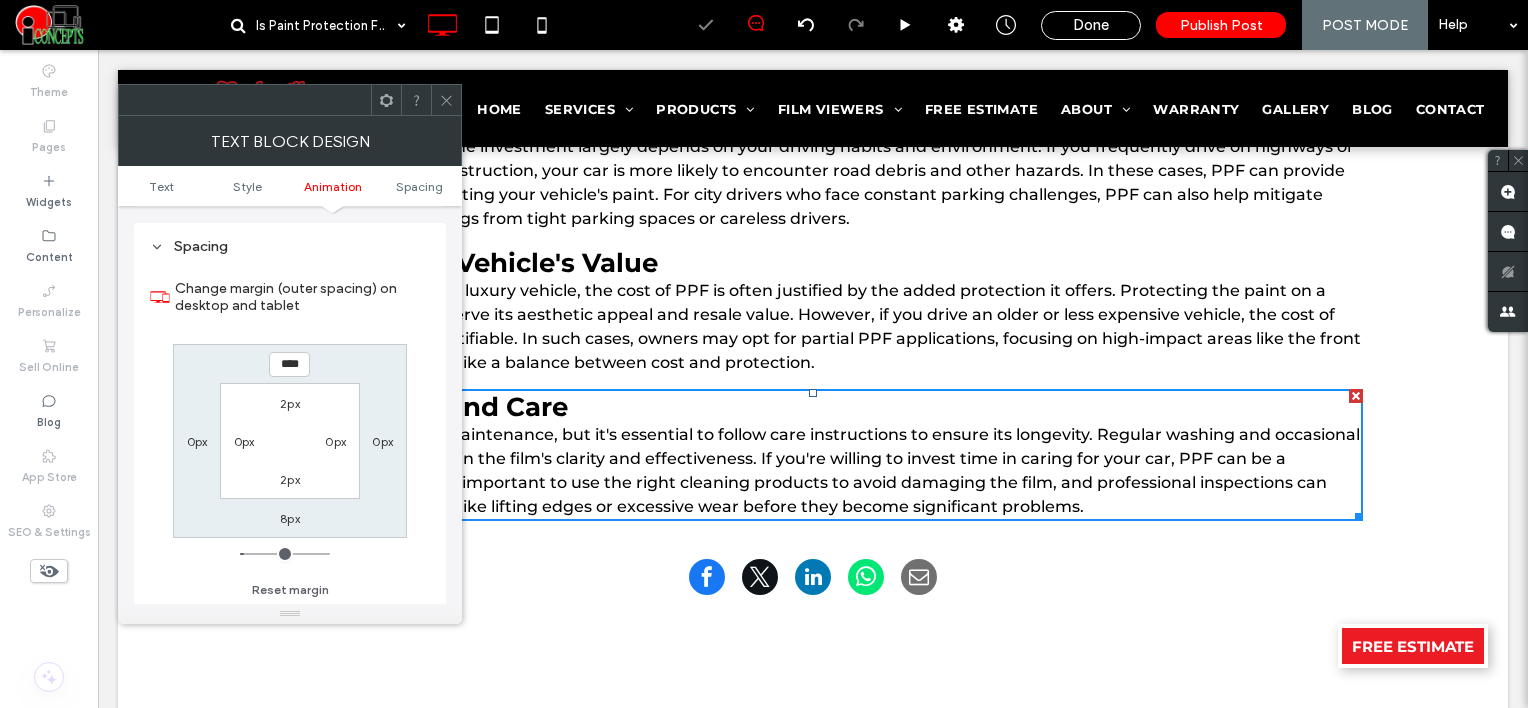 click 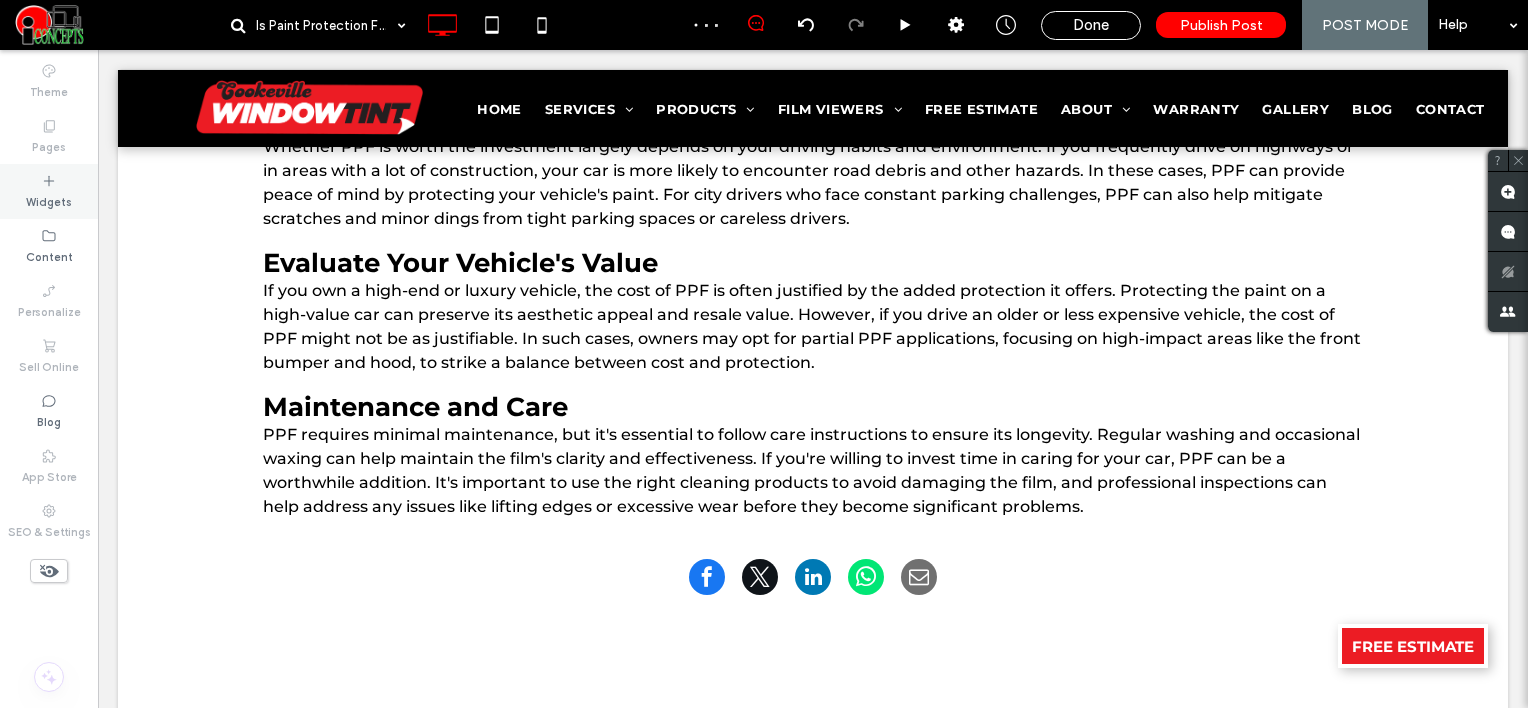 click on "Widgets" at bounding box center [49, 200] 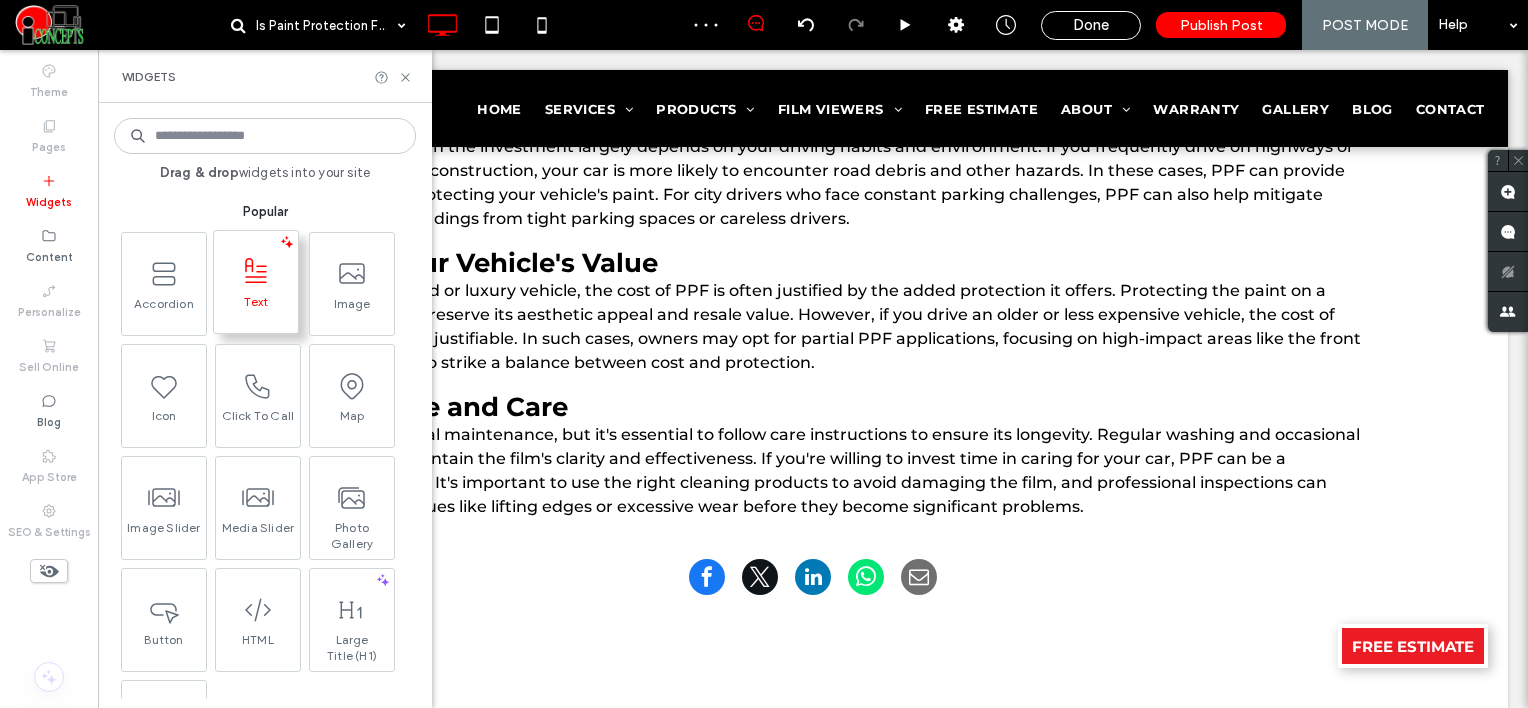 click 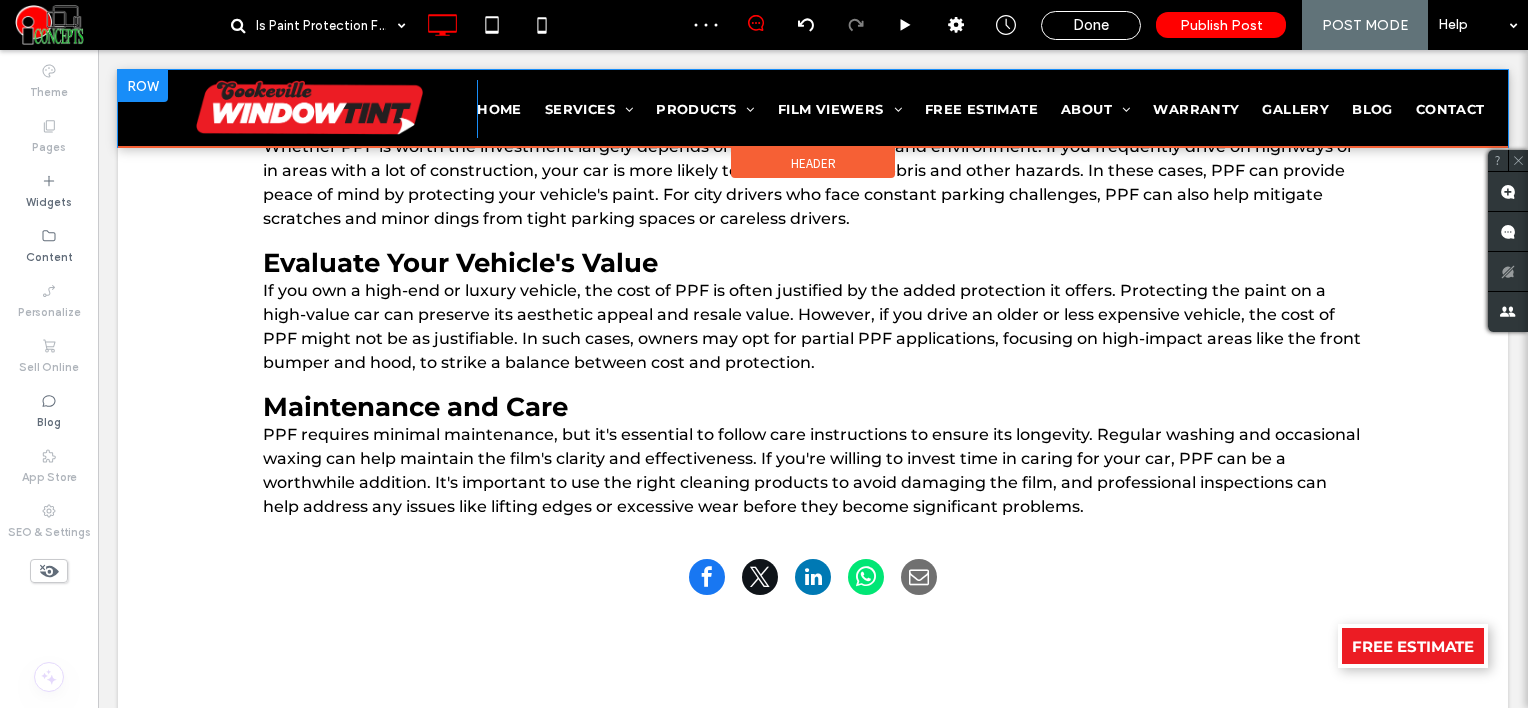 type on "**********" 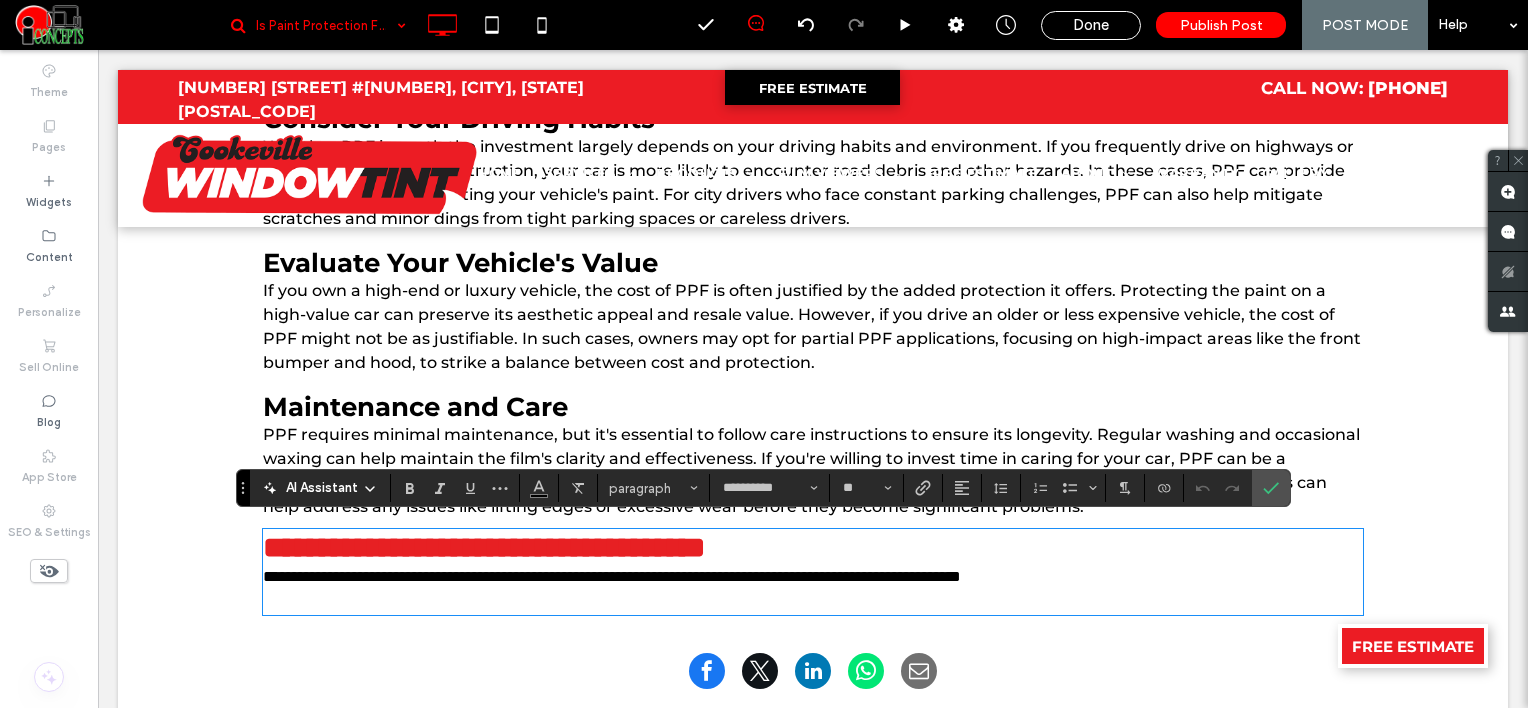 scroll, scrollTop: 0, scrollLeft: 0, axis: both 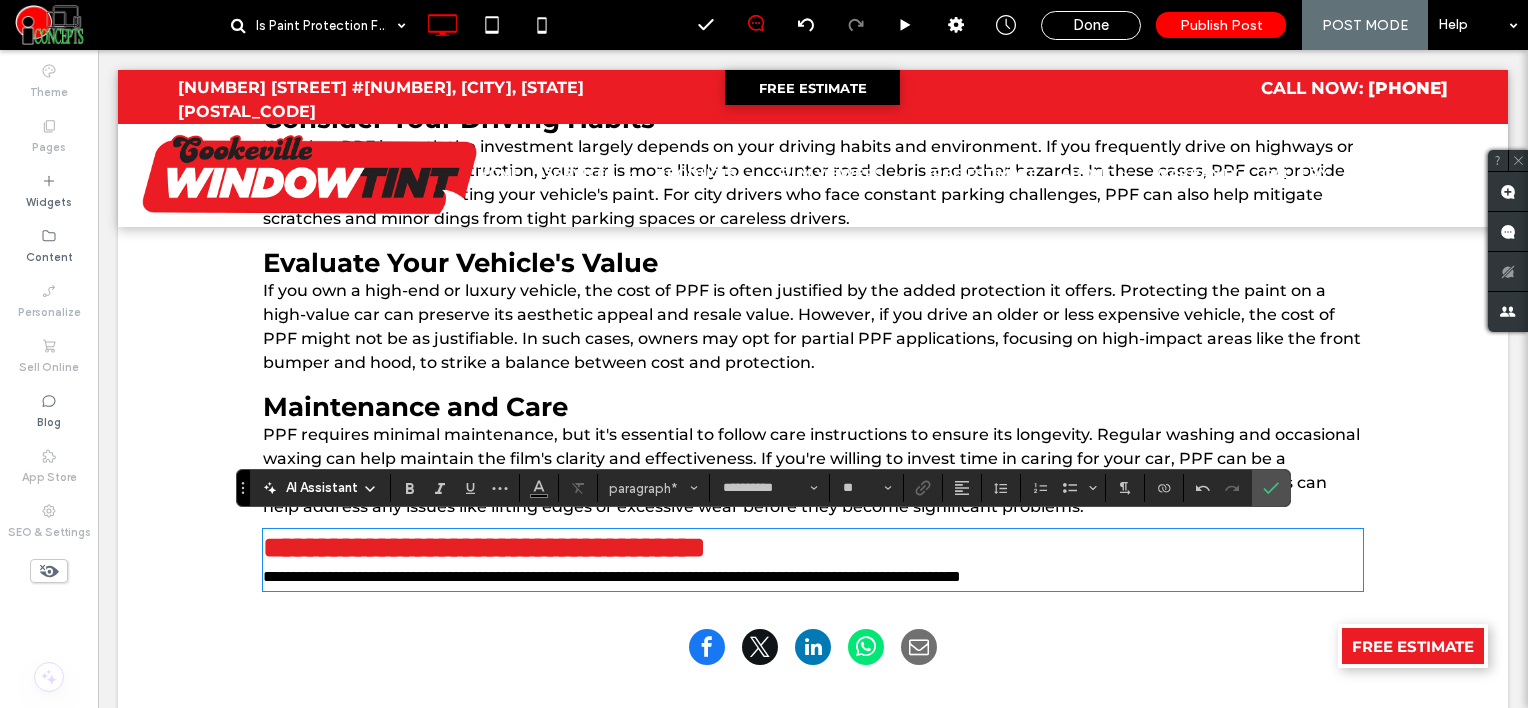 type on "**" 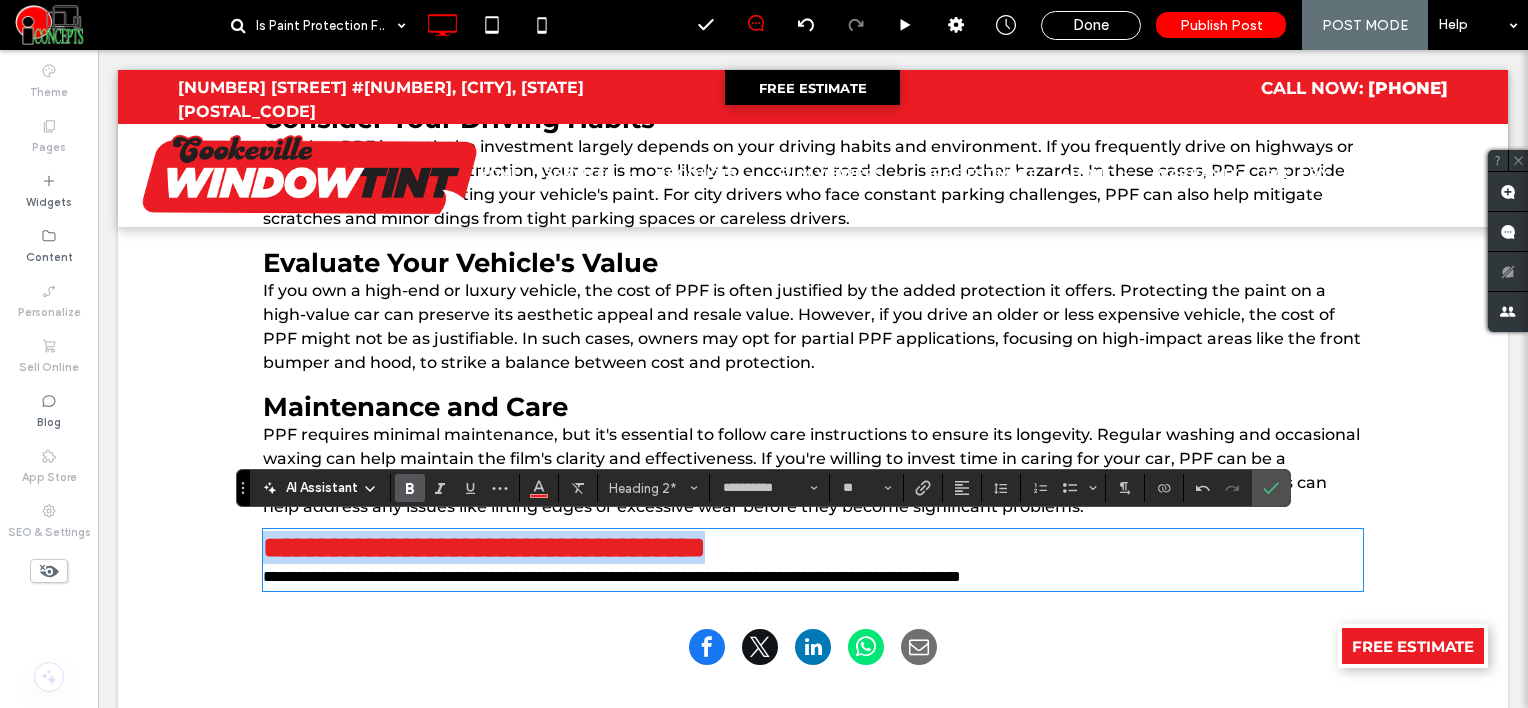 drag, startPoint x: 836, startPoint y: 533, endPoint x: 162, endPoint y: 540, distance: 674.0364 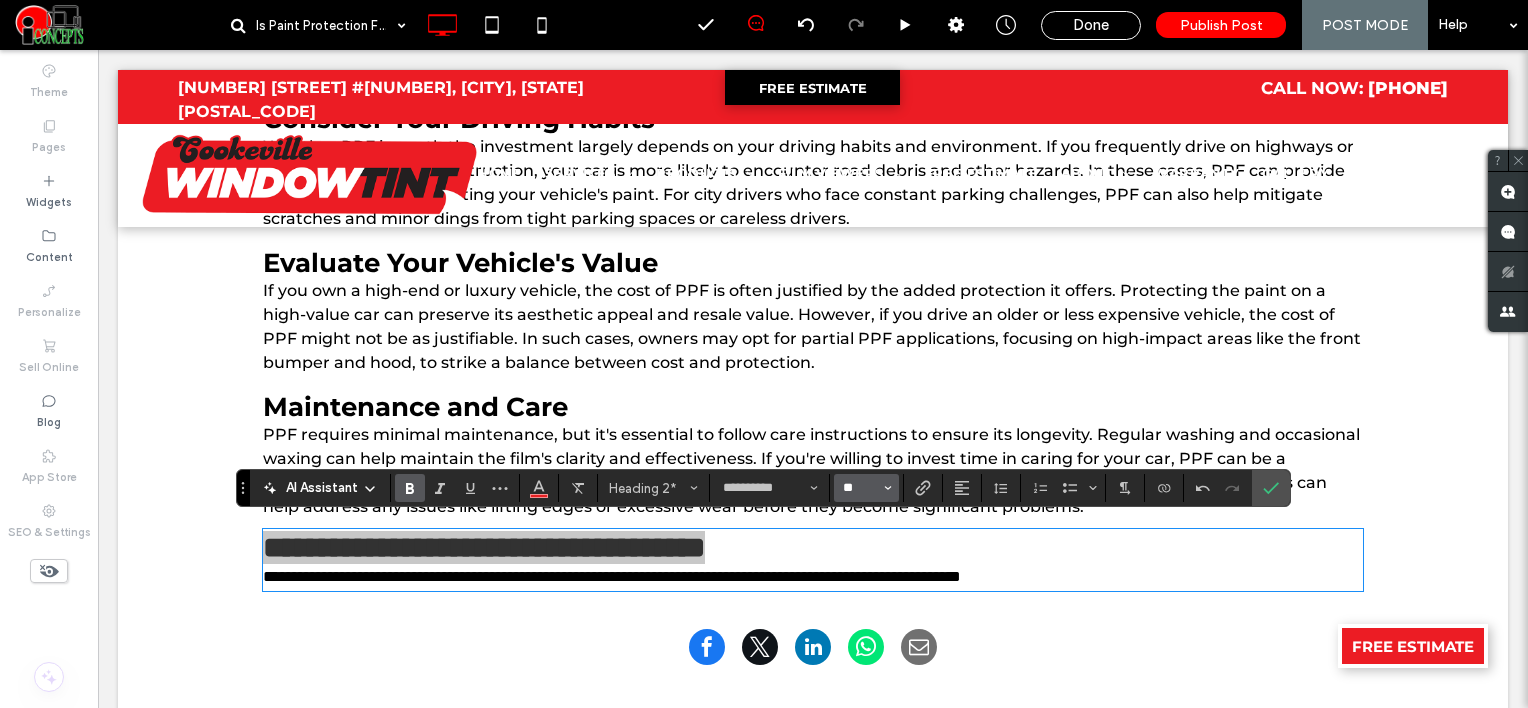 click on "**" at bounding box center (860, 488) 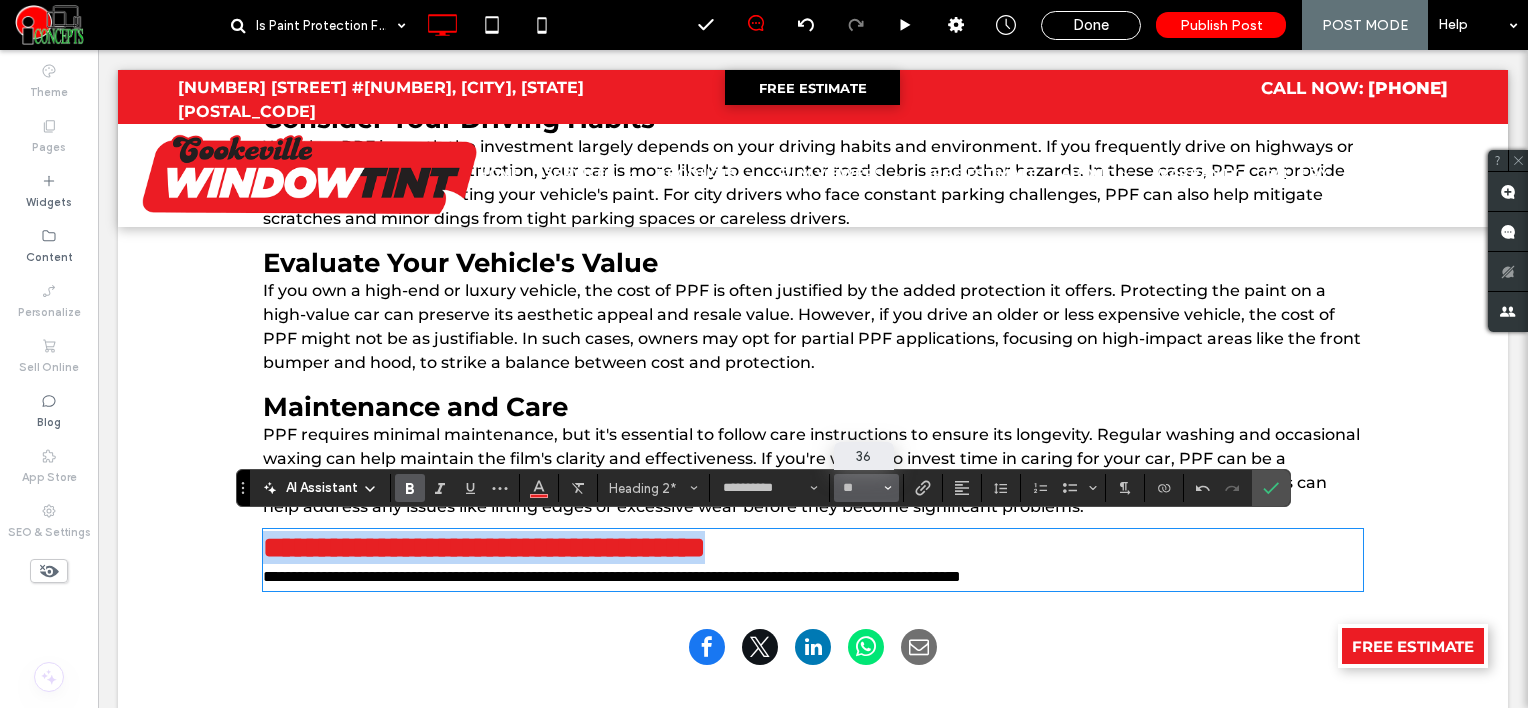 type on "**" 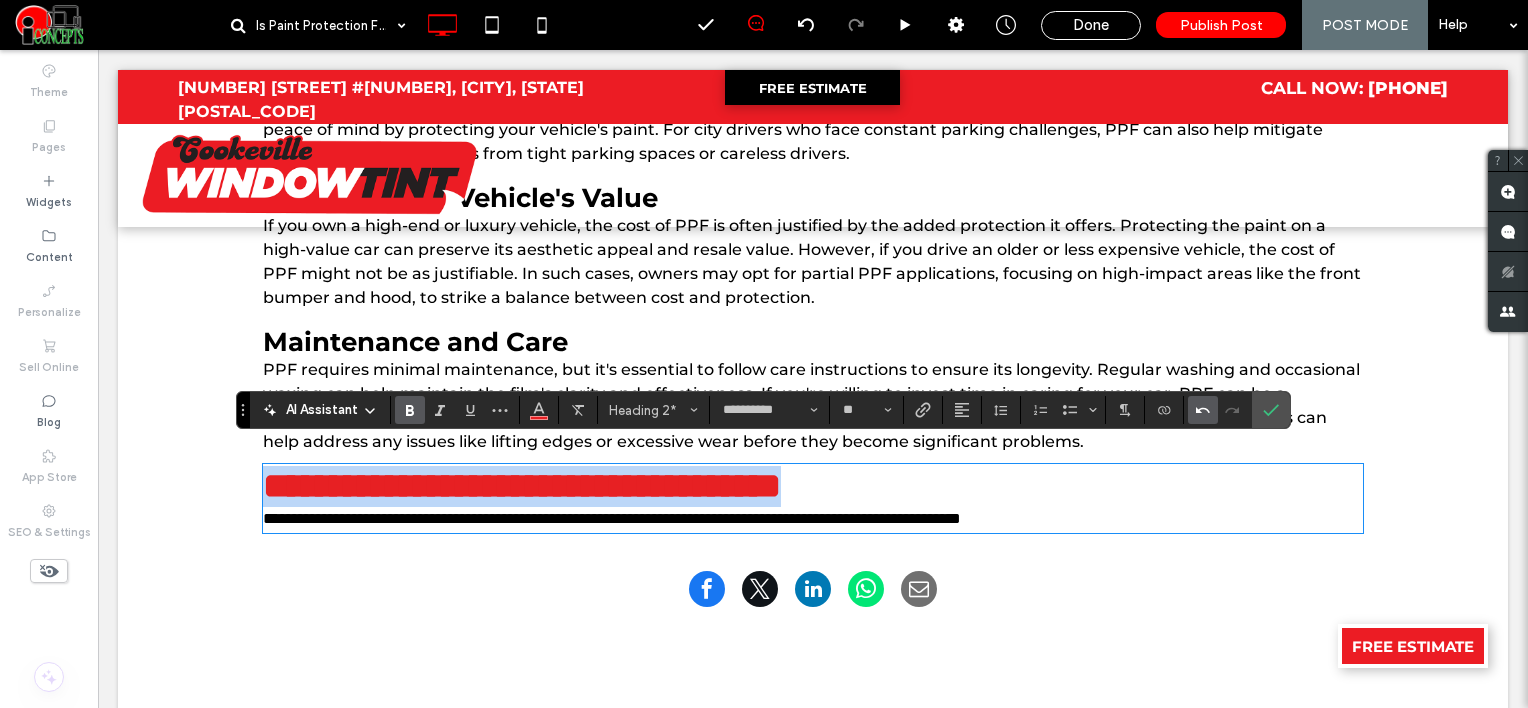 scroll, scrollTop: 2452, scrollLeft: 0, axis: vertical 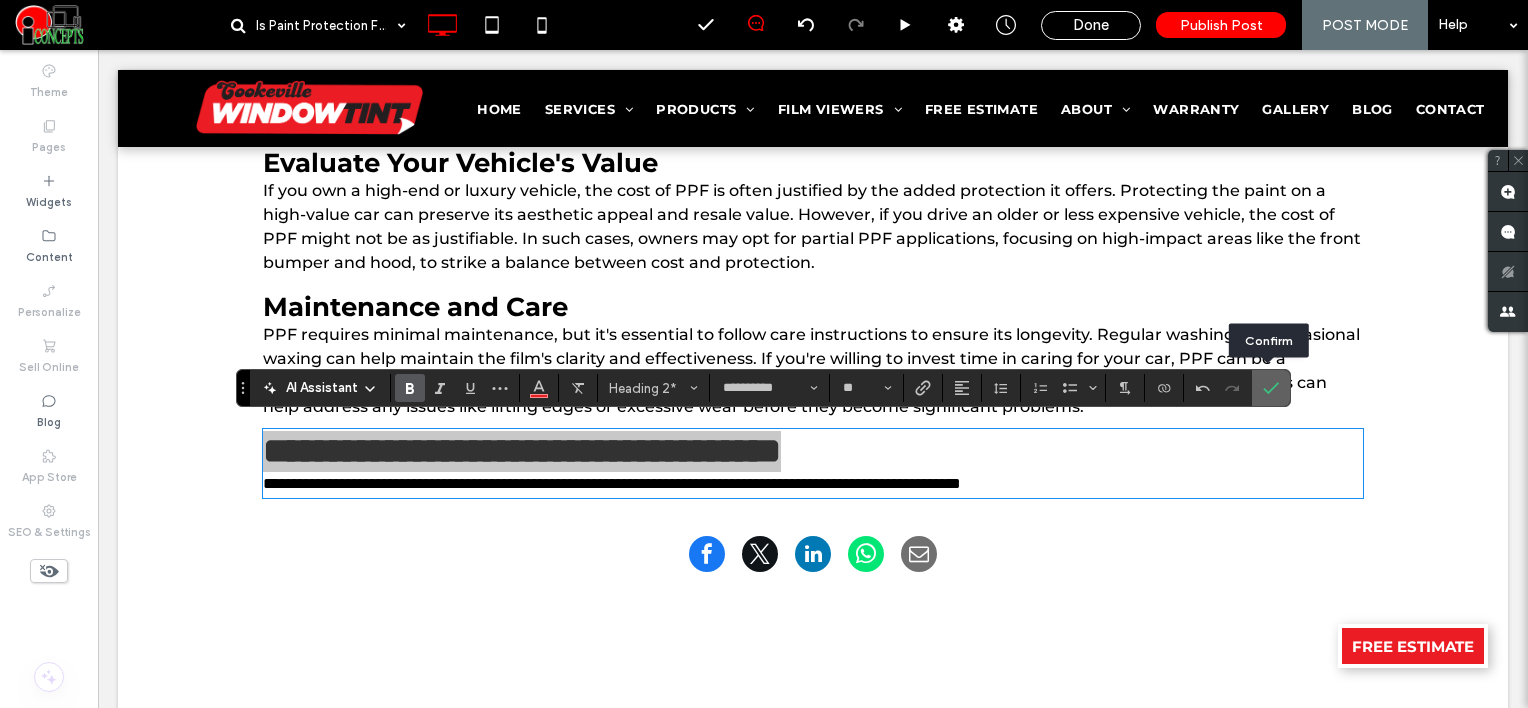 drag, startPoint x: 1269, startPoint y: 381, endPoint x: 1021, endPoint y: 318, distance: 255.87692 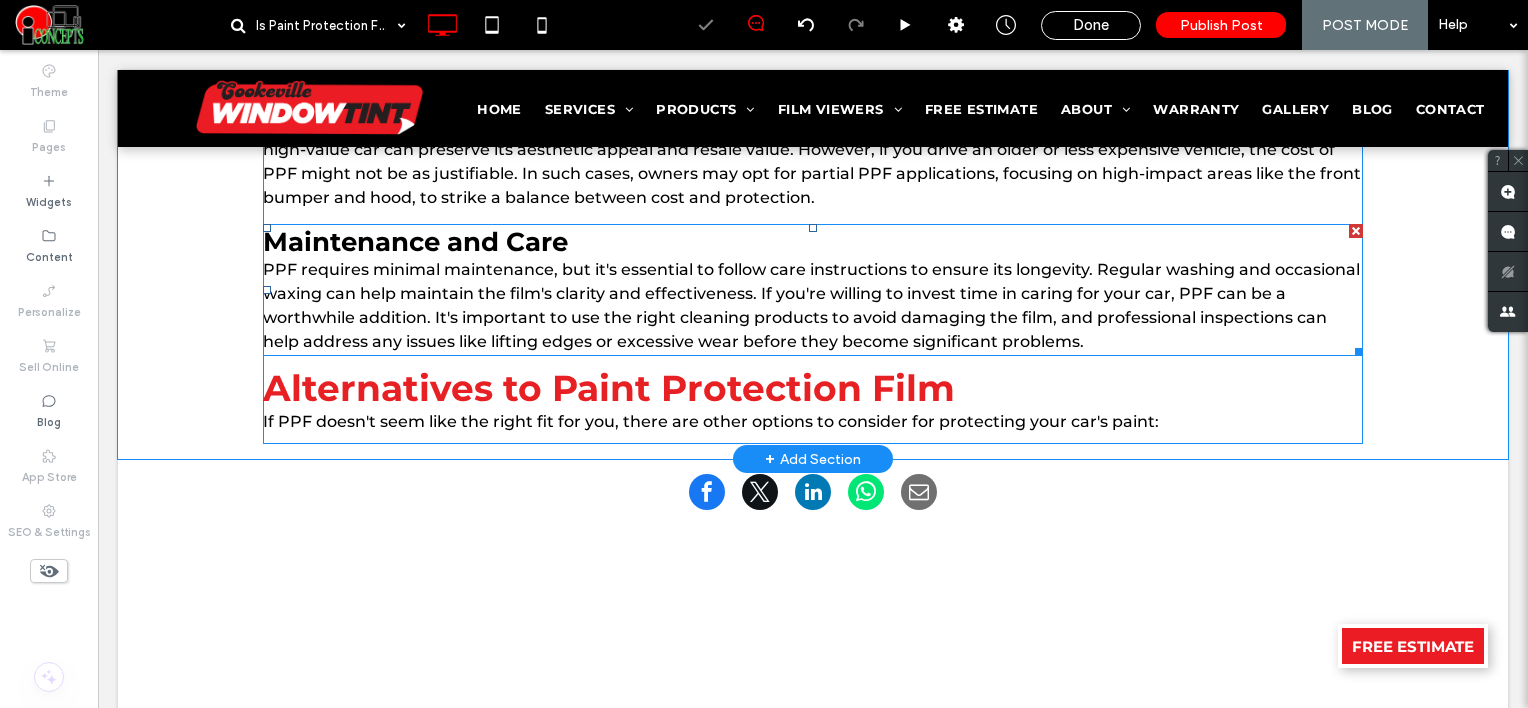 scroll, scrollTop: 2552, scrollLeft: 0, axis: vertical 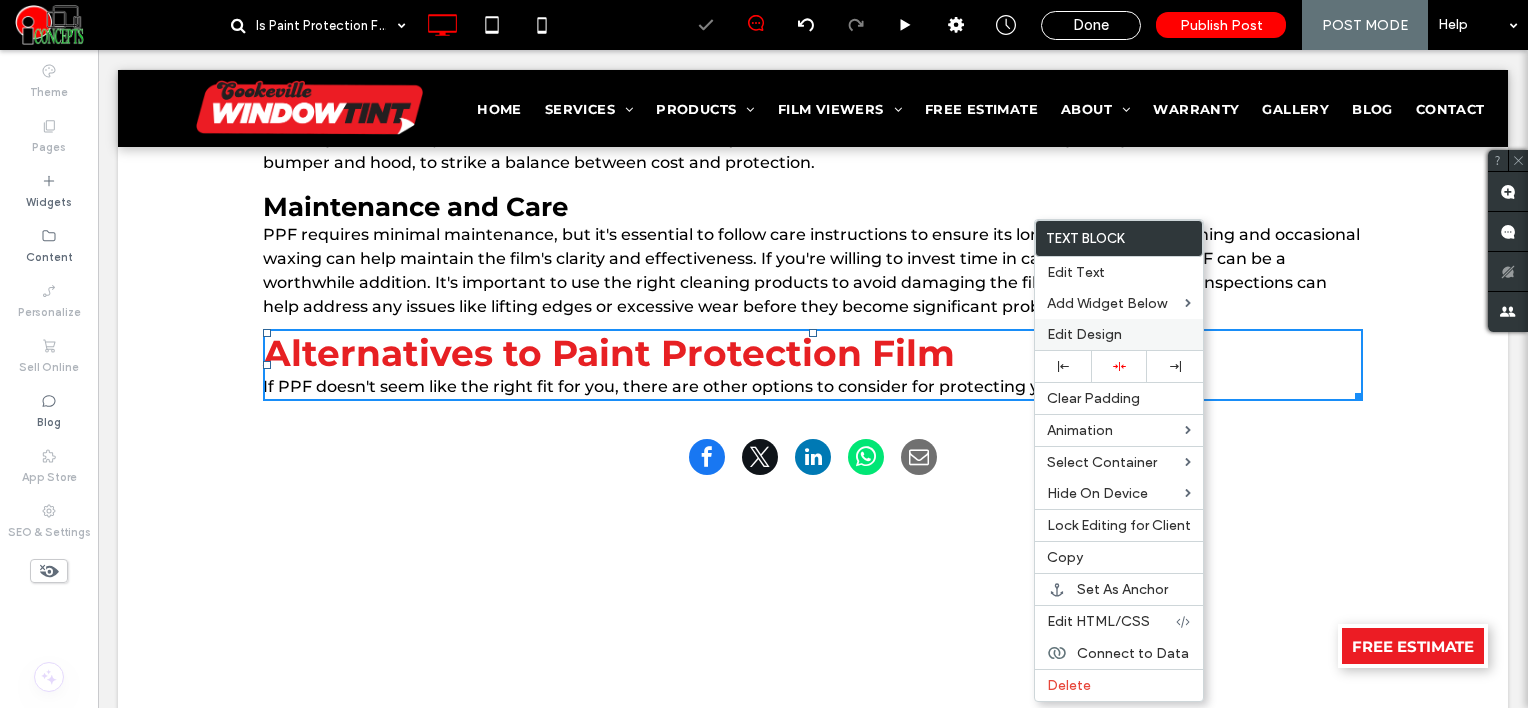 click on "Edit Design" at bounding box center [1119, 334] 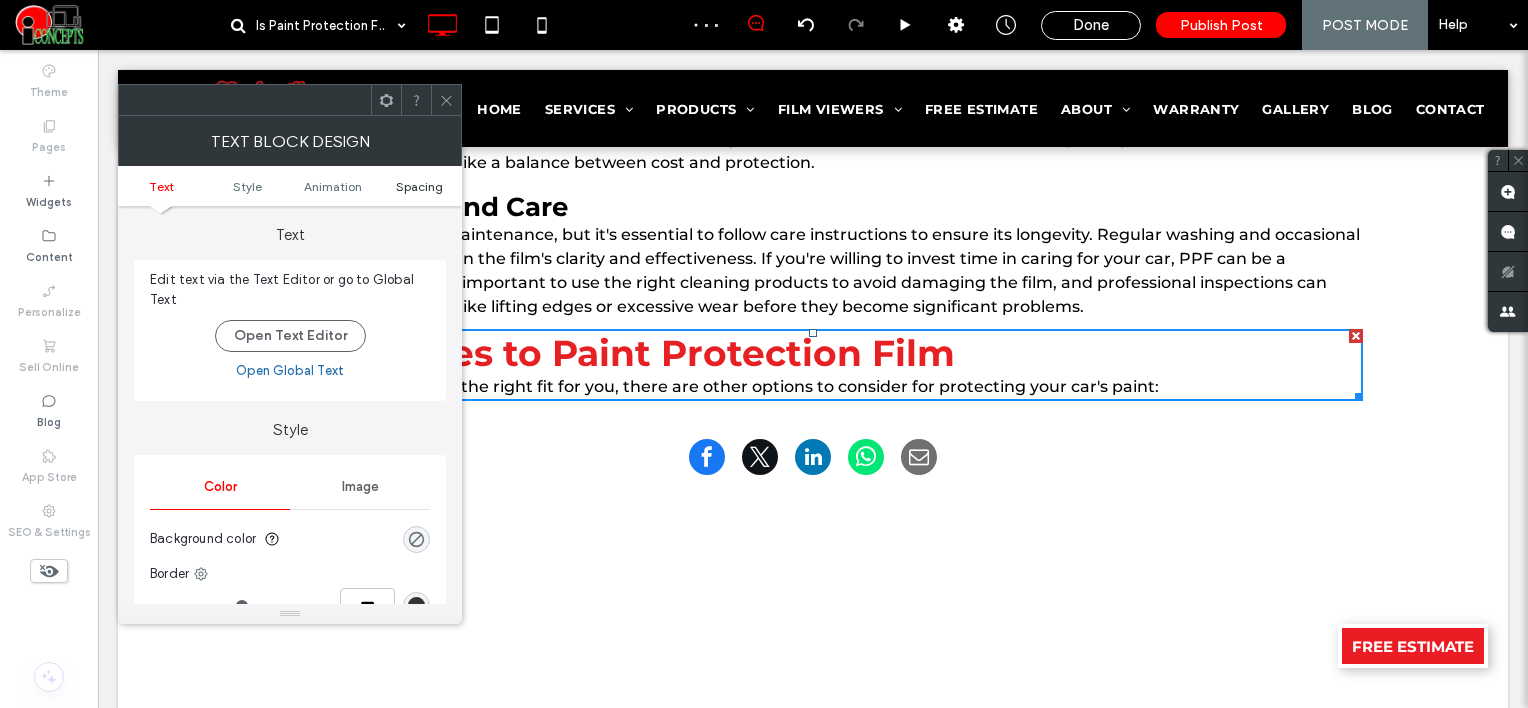click on "Spacing" at bounding box center (419, 186) 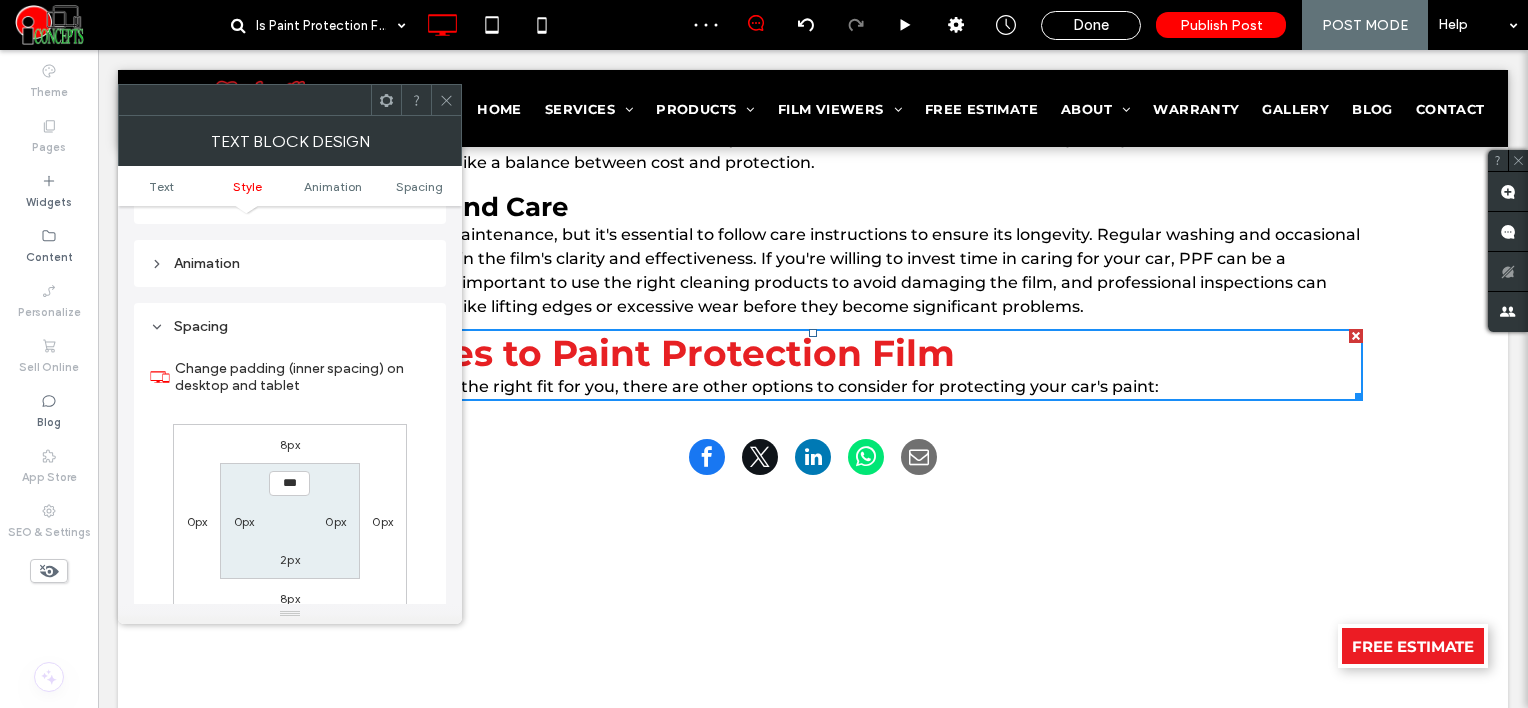 scroll, scrollTop: 572, scrollLeft: 0, axis: vertical 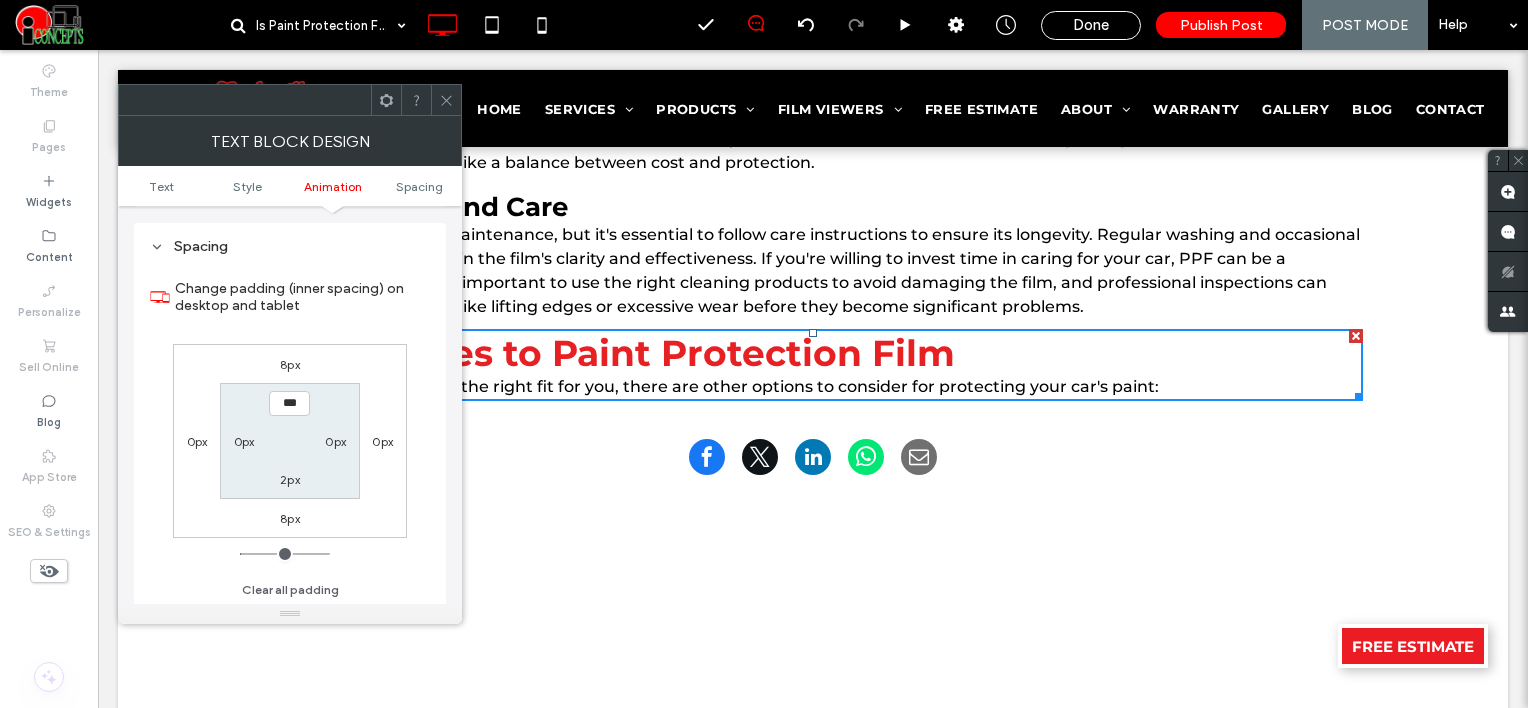 click on "8px" at bounding box center (290, 364) 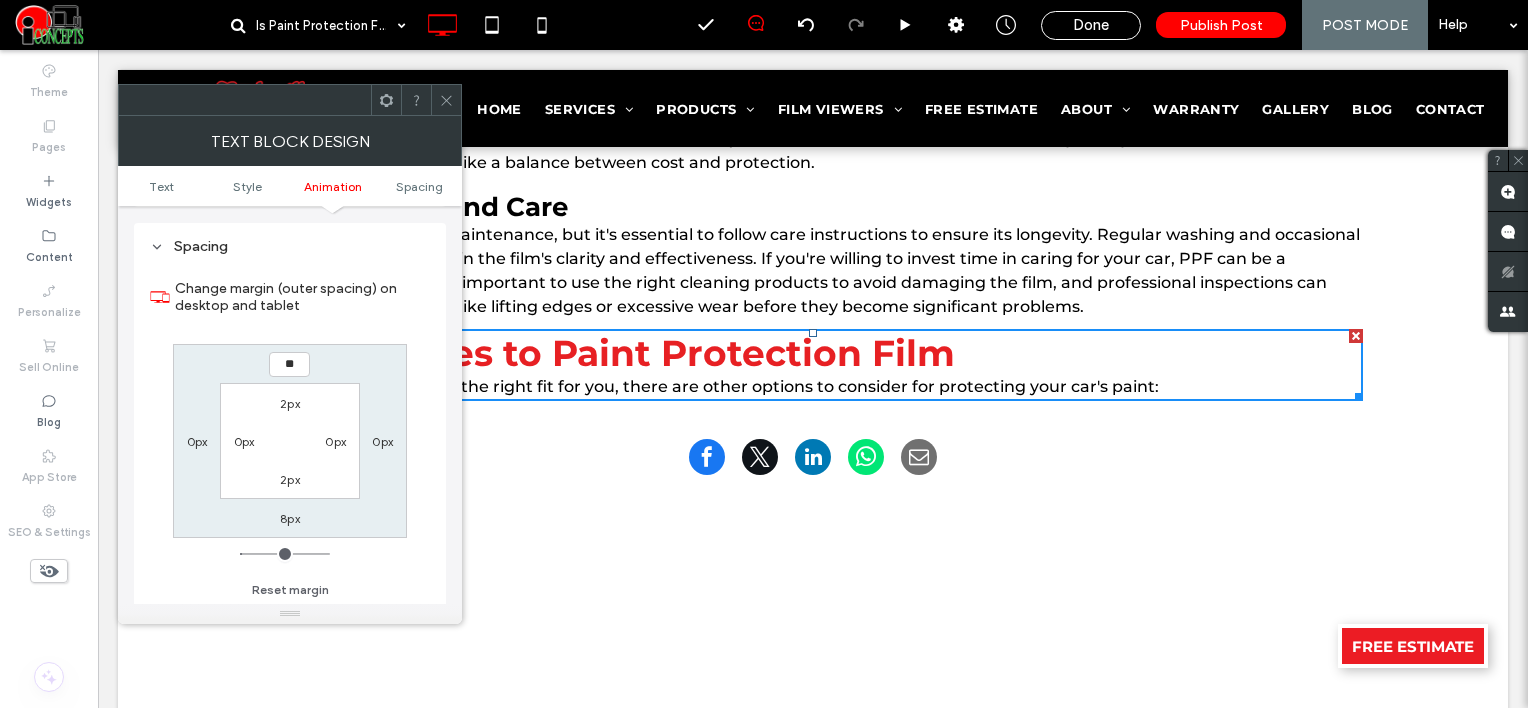 type on "**" 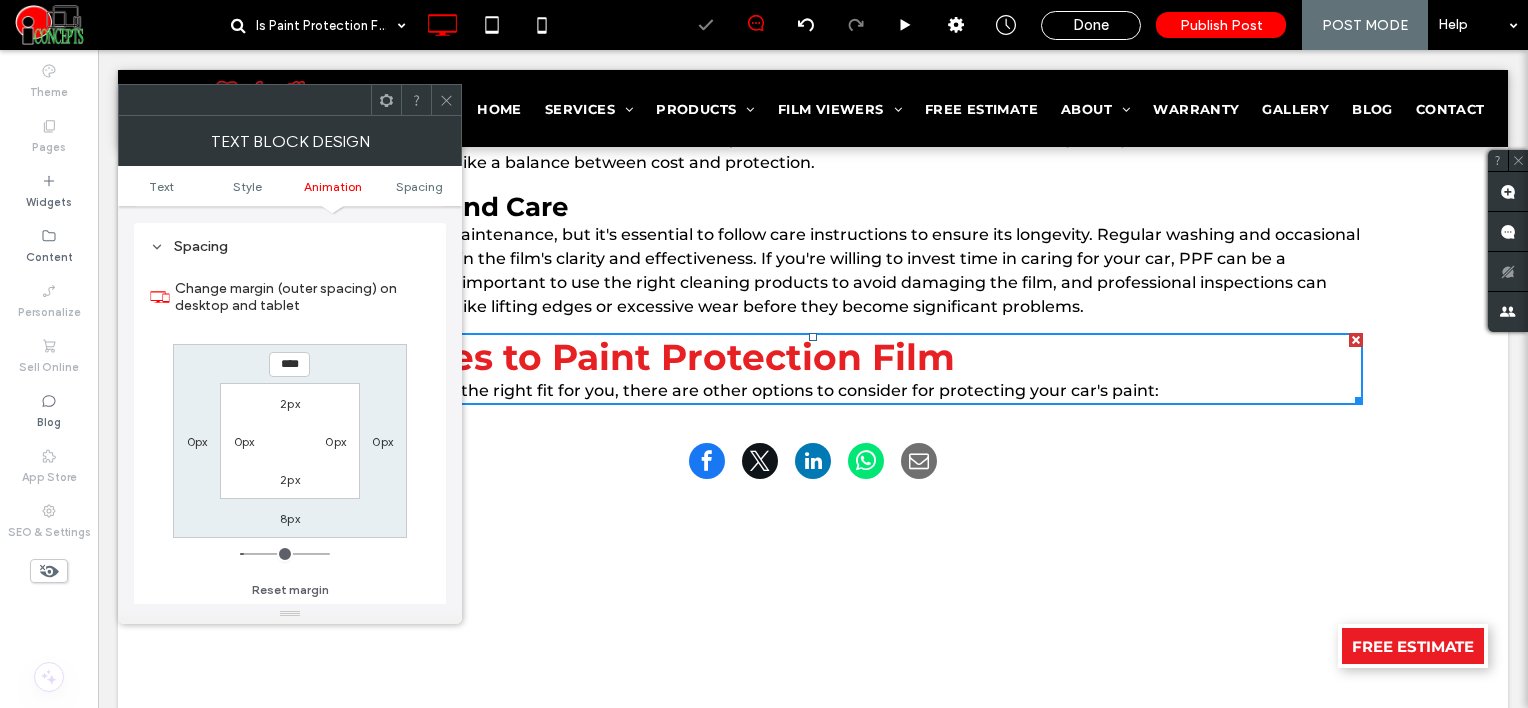 click at bounding box center (446, 100) 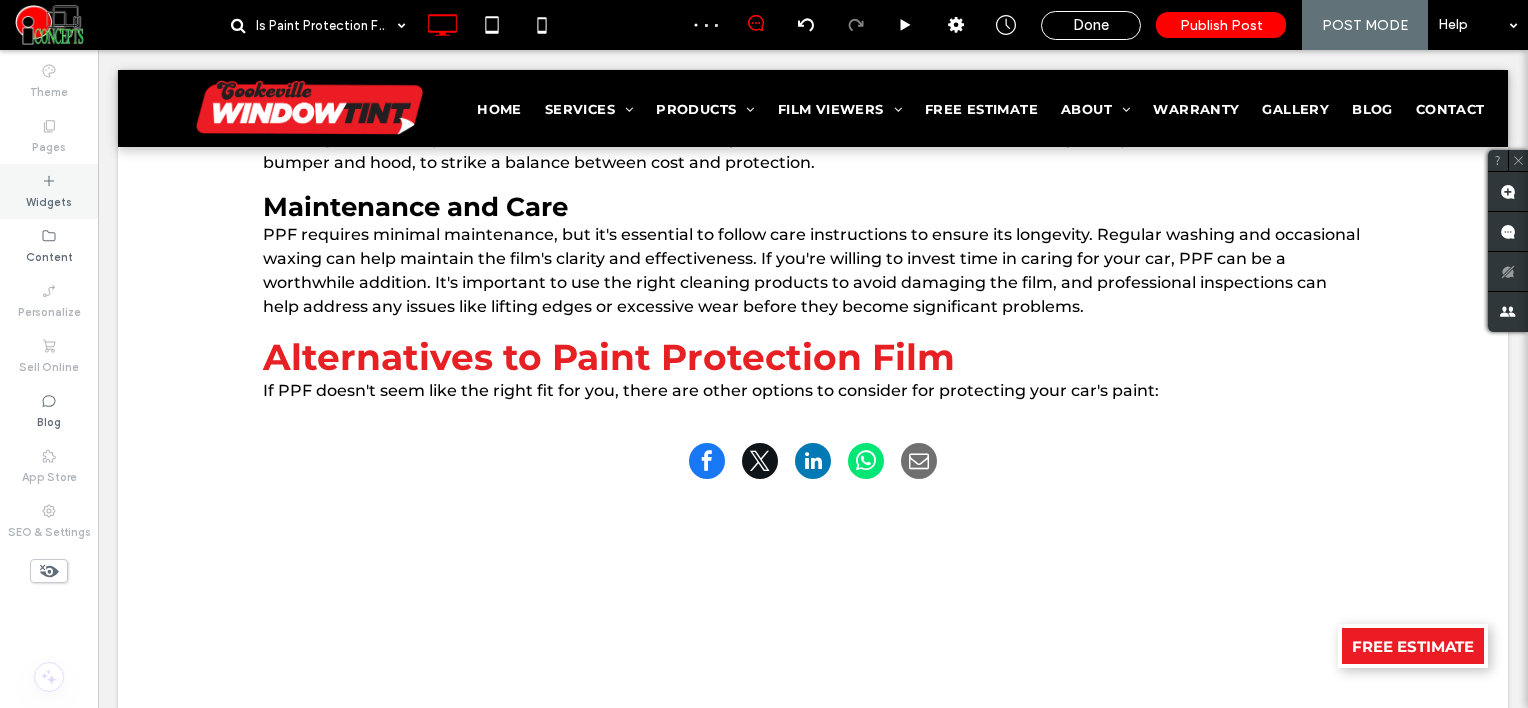 click on "Widgets" at bounding box center [49, 191] 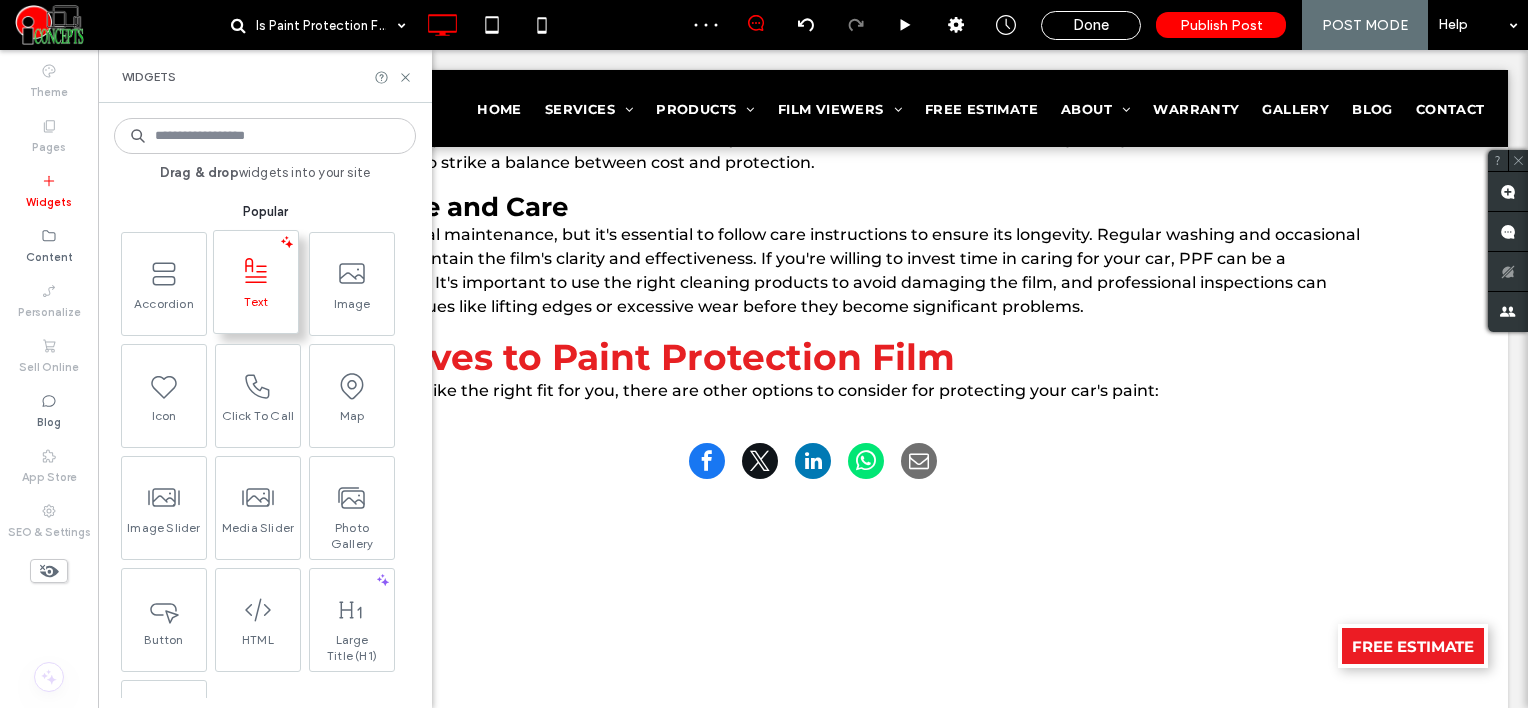 click on "Text" at bounding box center [256, 308] 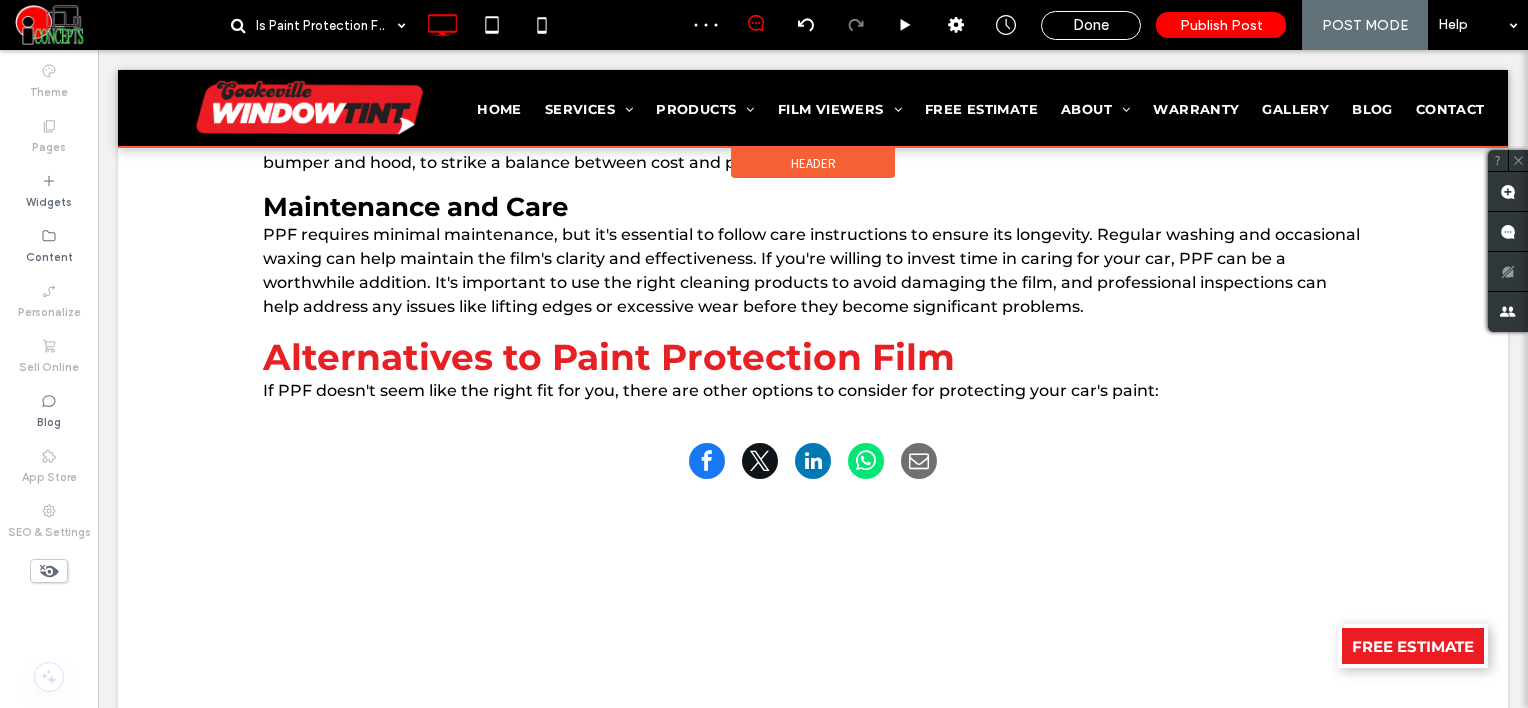 type on "**********" 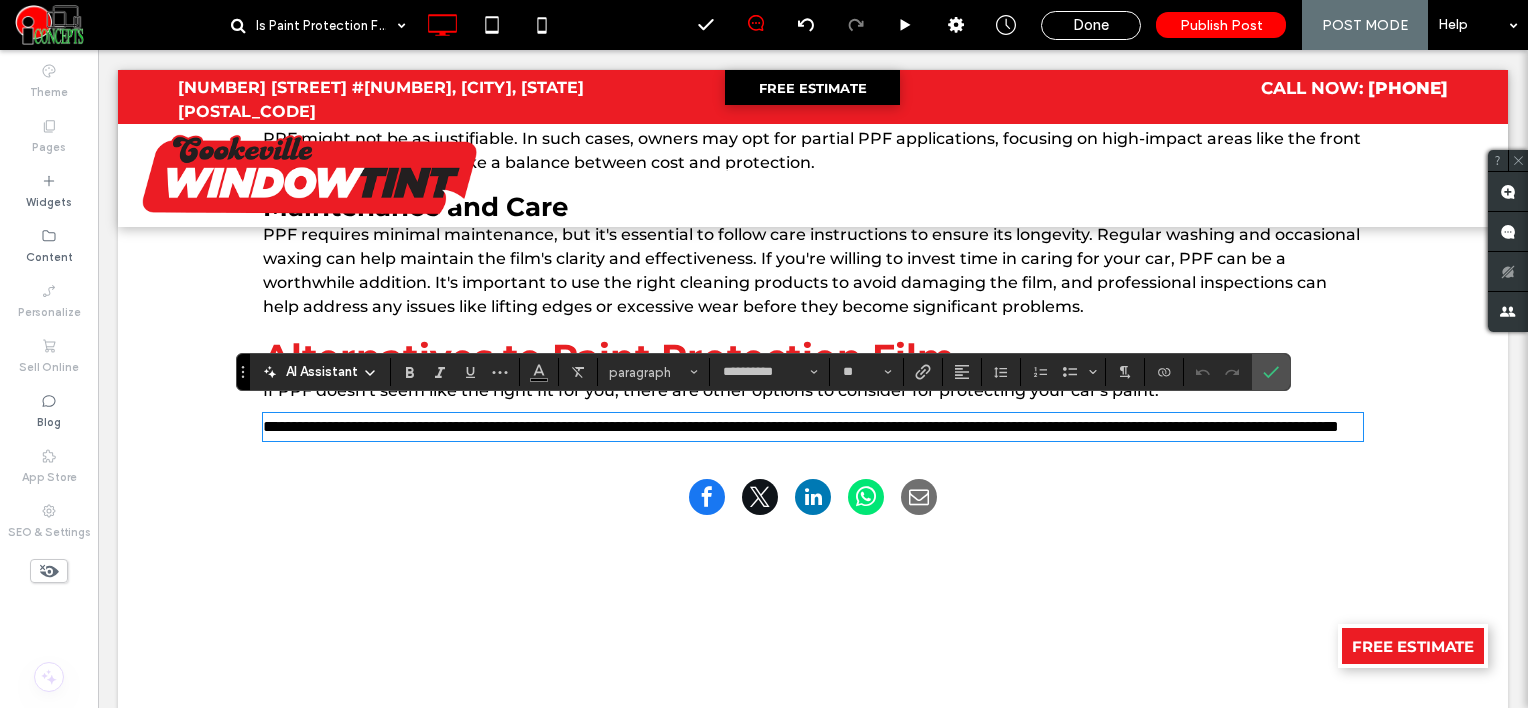 scroll, scrollTop: 0, scrollLeft: 0, axis: both 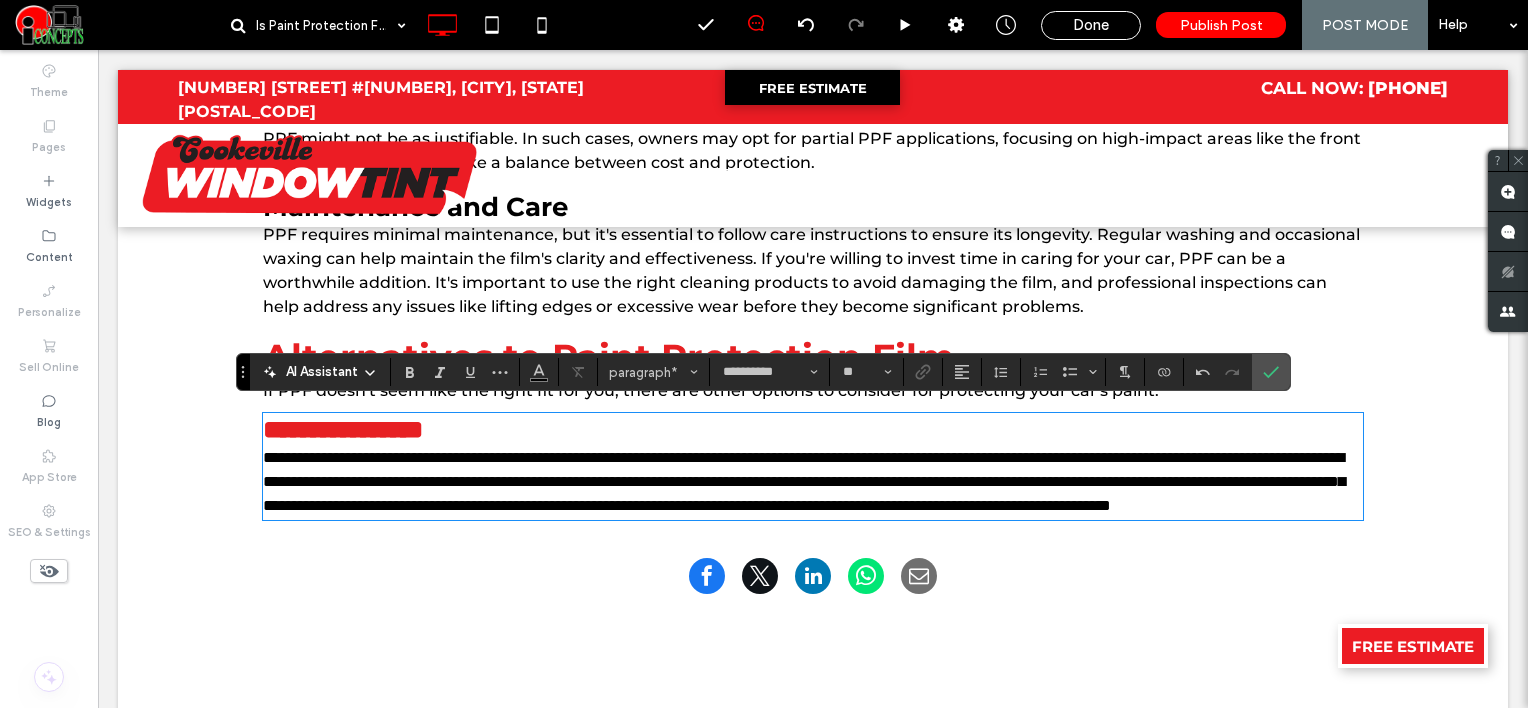 type on "**" 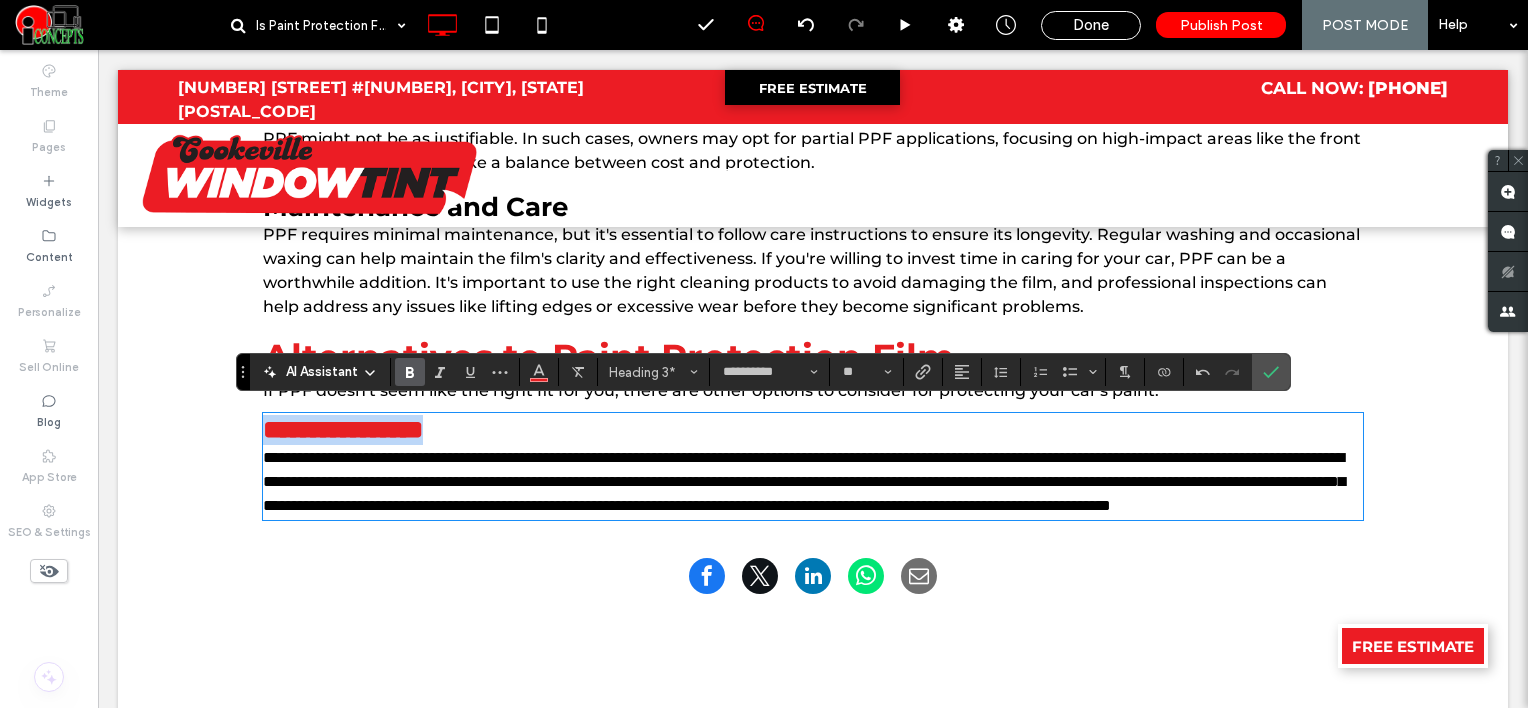 drag, startPoint x: 518, startPoint y: 430, endPoint x: 160, endPoint y: 431, distance: 358.0014 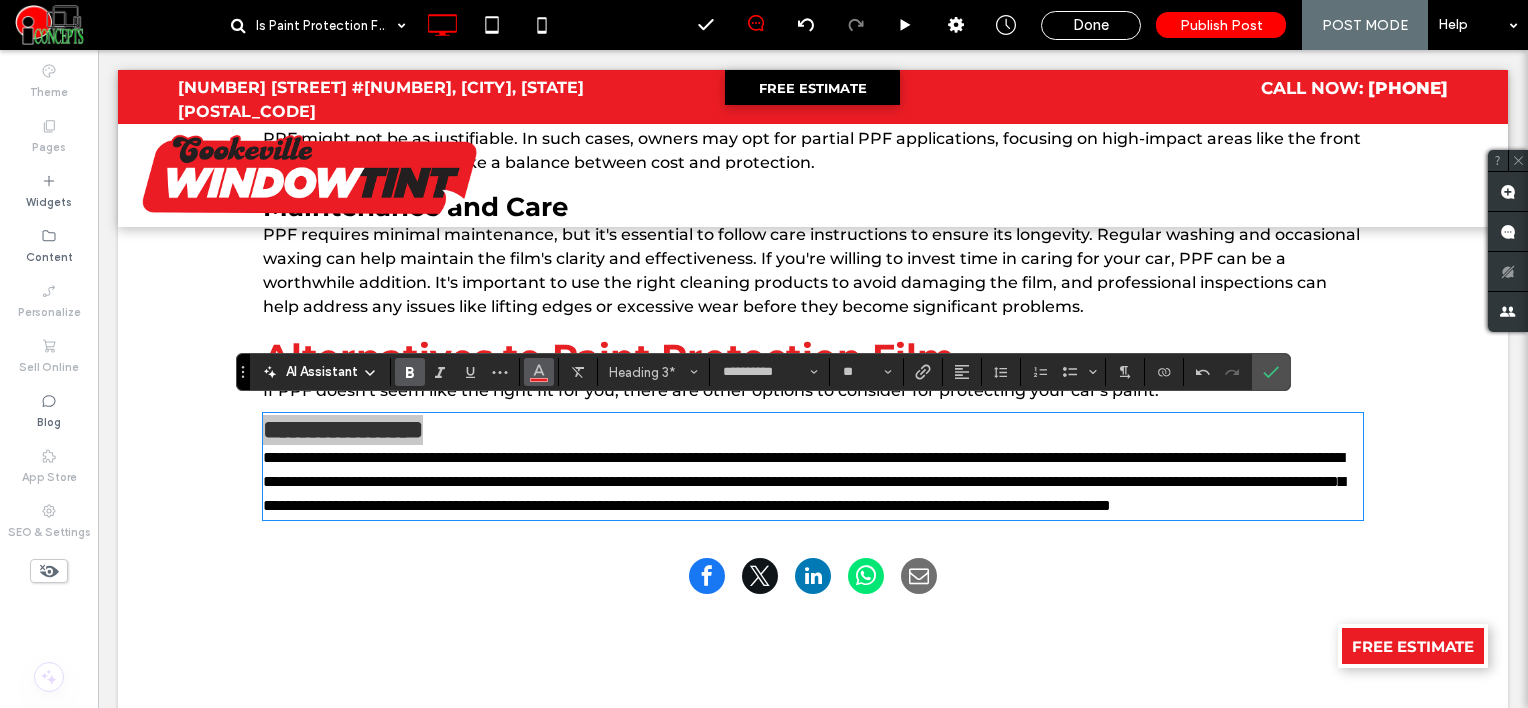 click at bounding box center [539, 370] 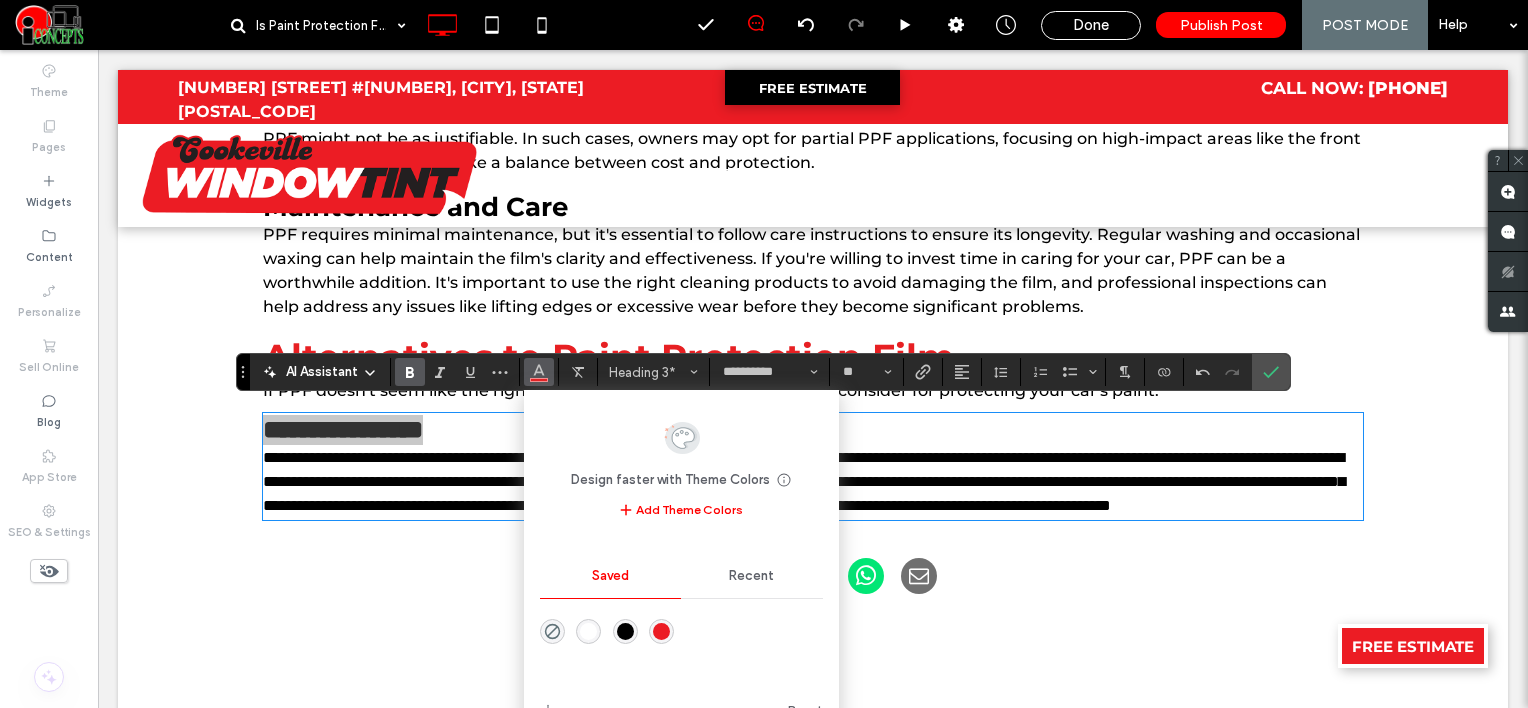 click at bounding box center (625, 631) 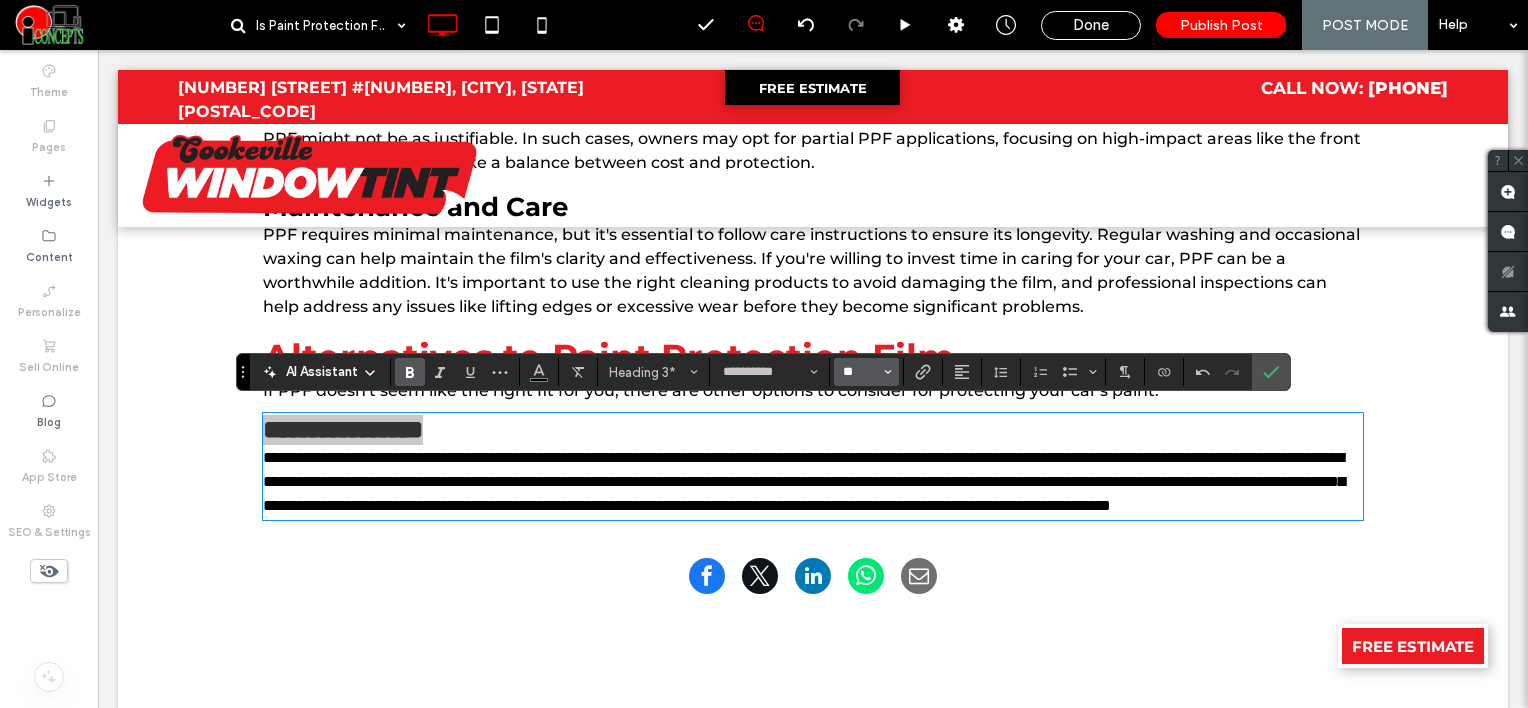 click on "**" at bounding box center (860, 372) 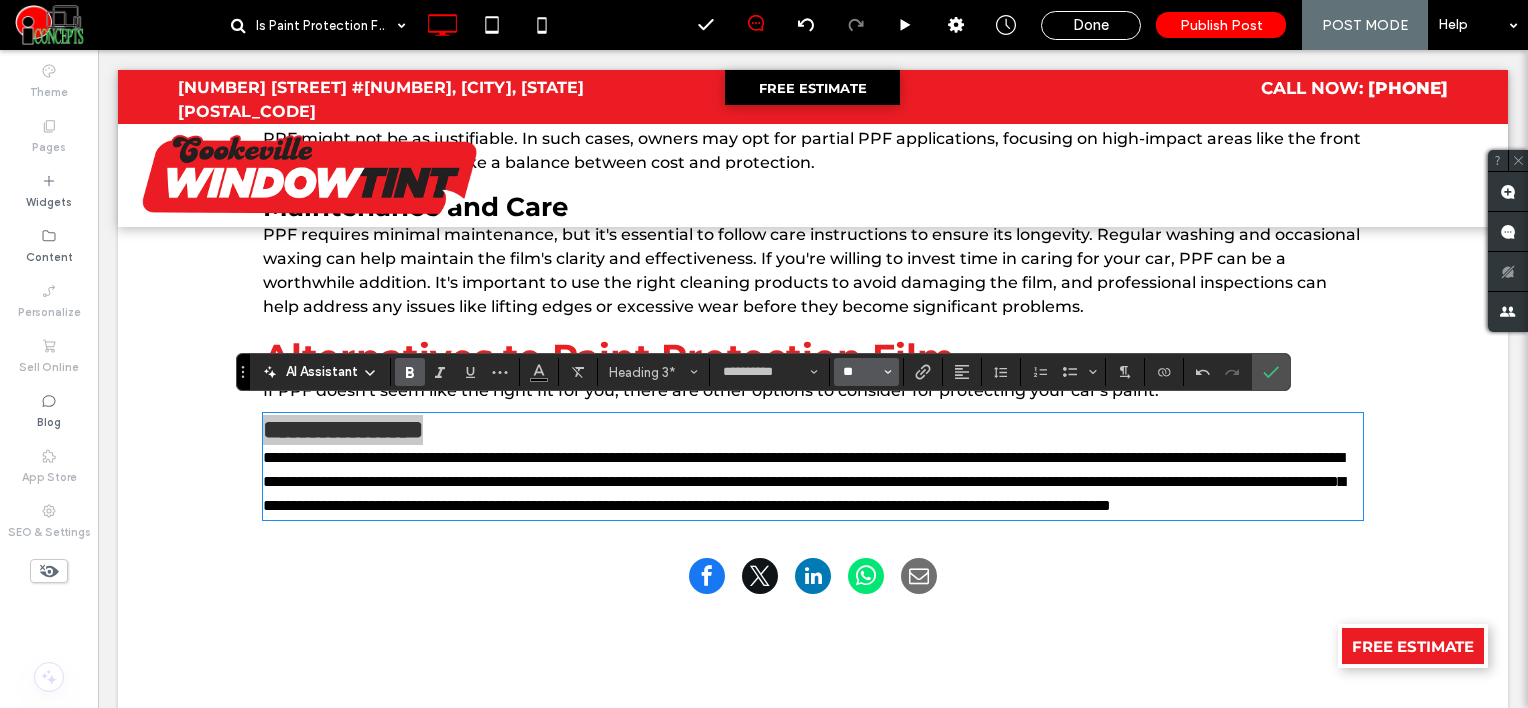 type on "**" 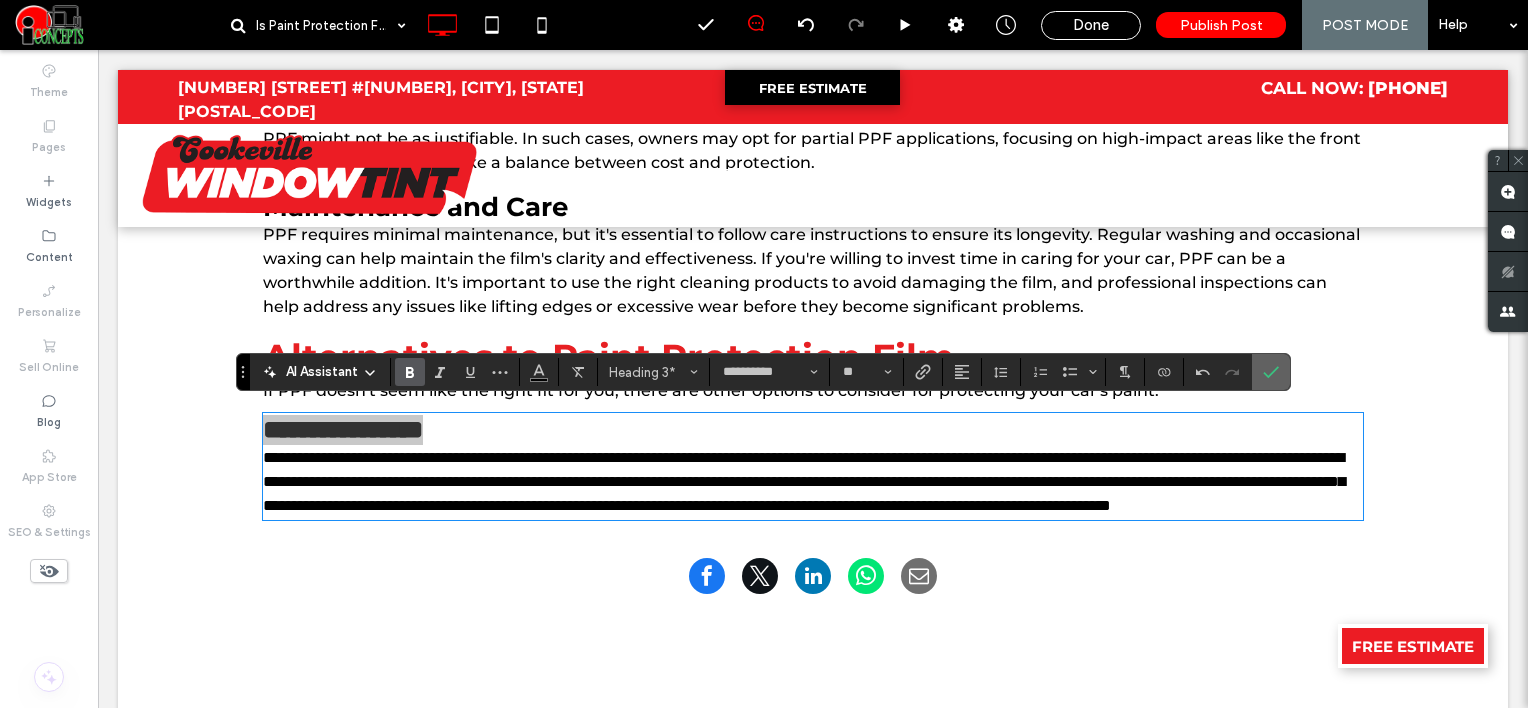 drag, startPoint x: 1267, startPoint y: 362, endPoint x: 1129, endPoint y: 312, distance: 146.77875 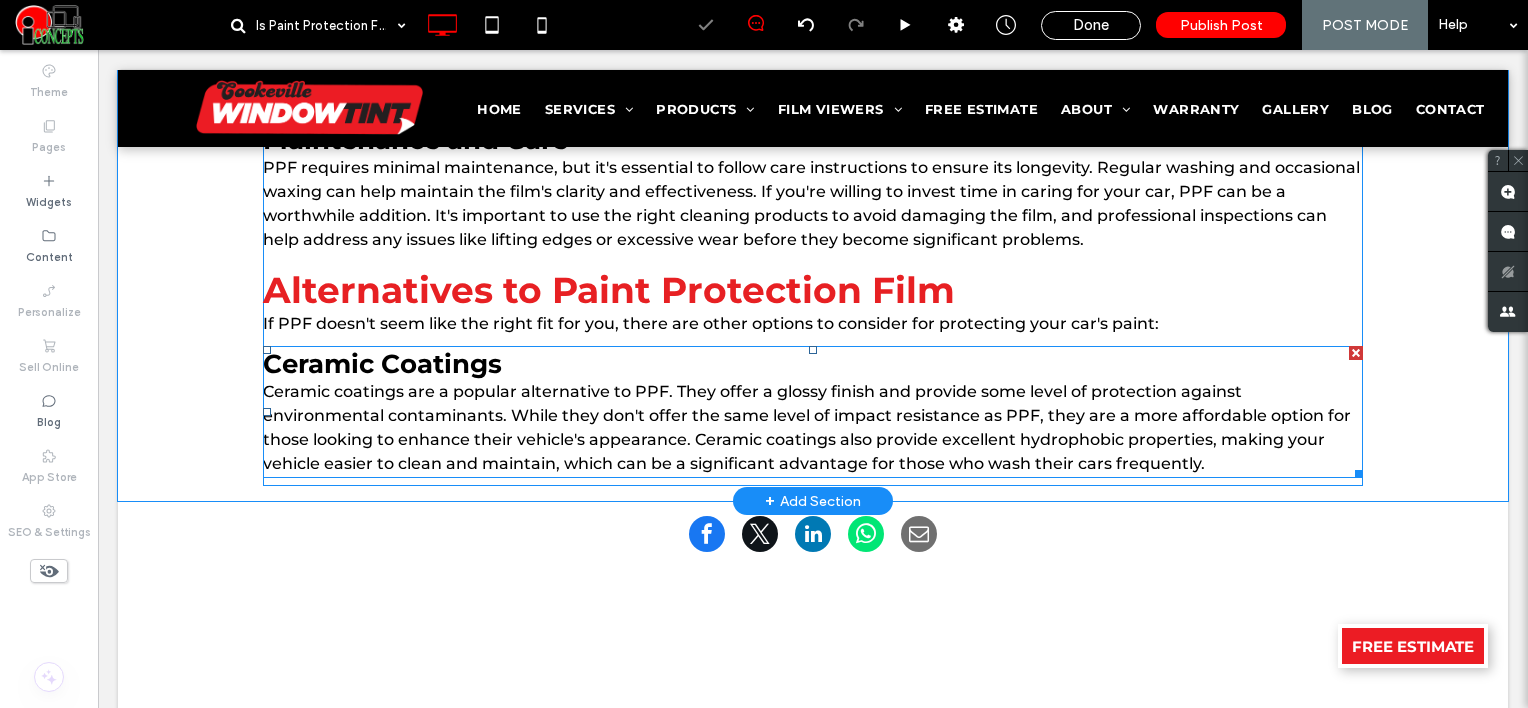 scroll, scrollTop: 2752, scrollLeft: 0, axis: vertical 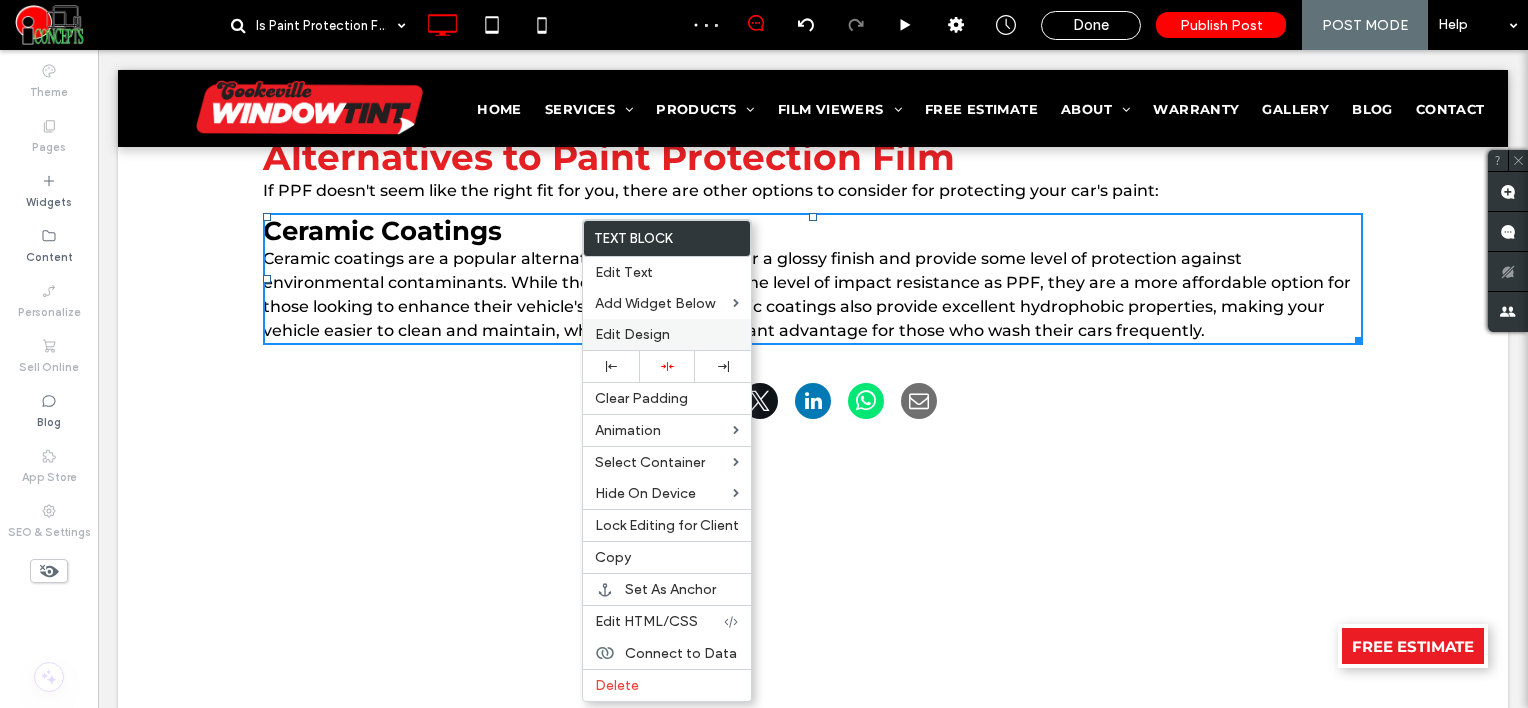 click on "Edit Design" at bounding box center [667, 334] 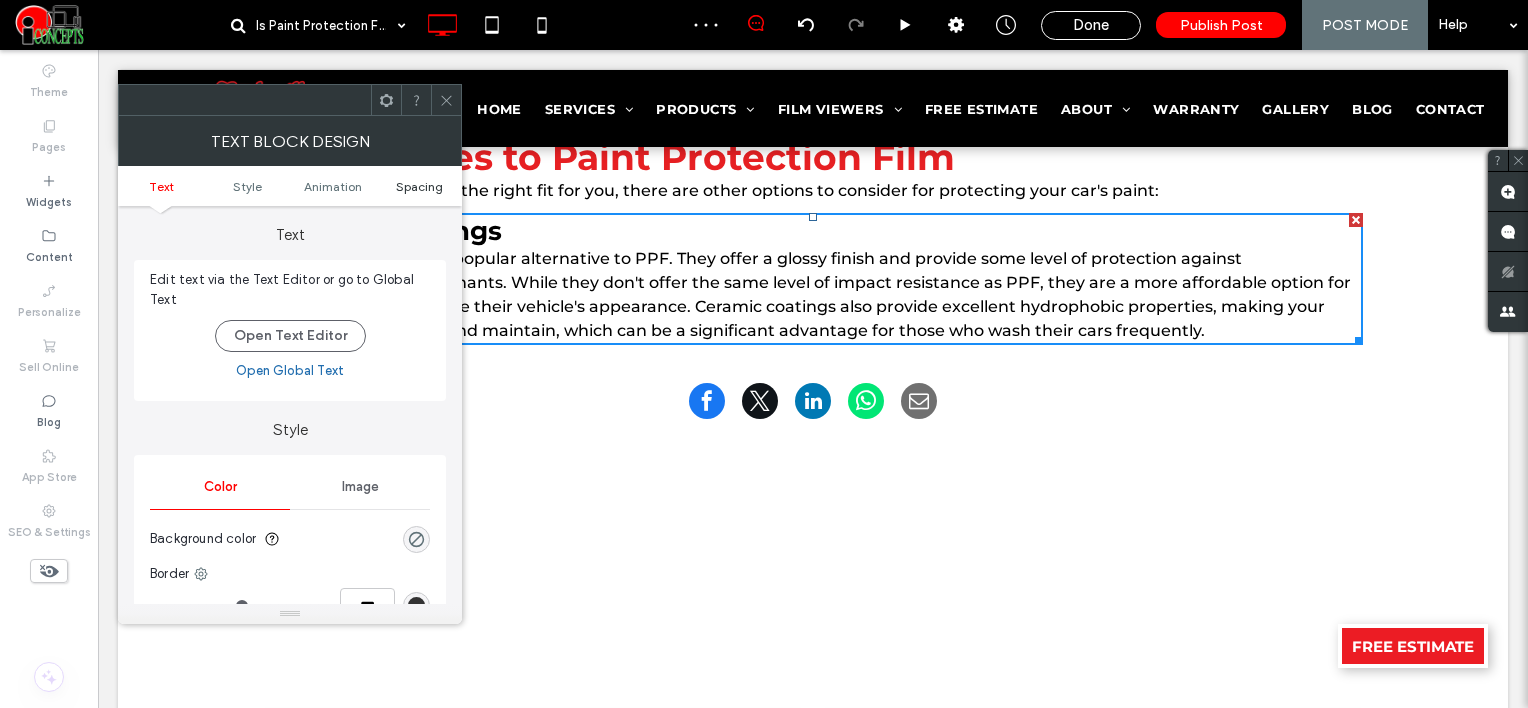 click on "Spacing" at bounding box center [419, 186] 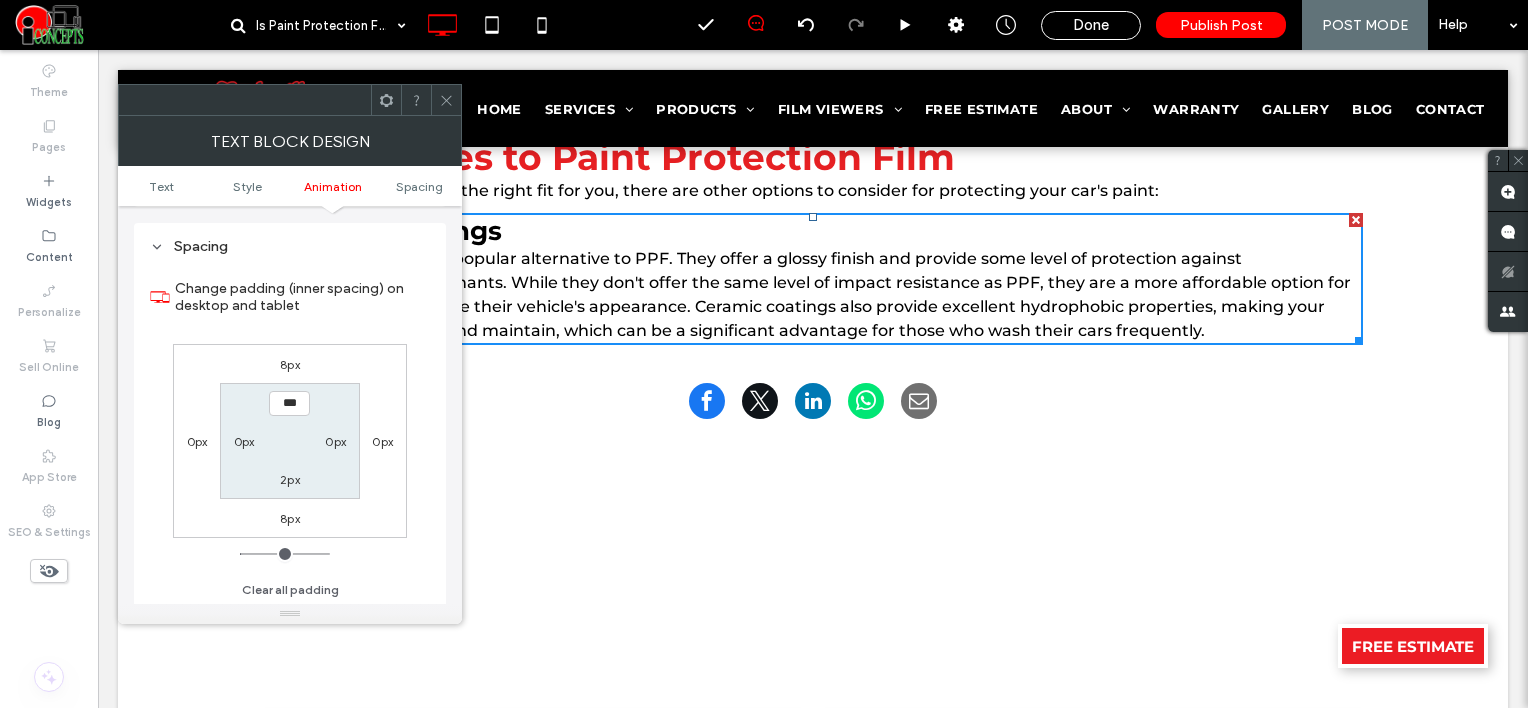 scroll, scrollTop: 572, scrollLeft: 0, axis: vertical 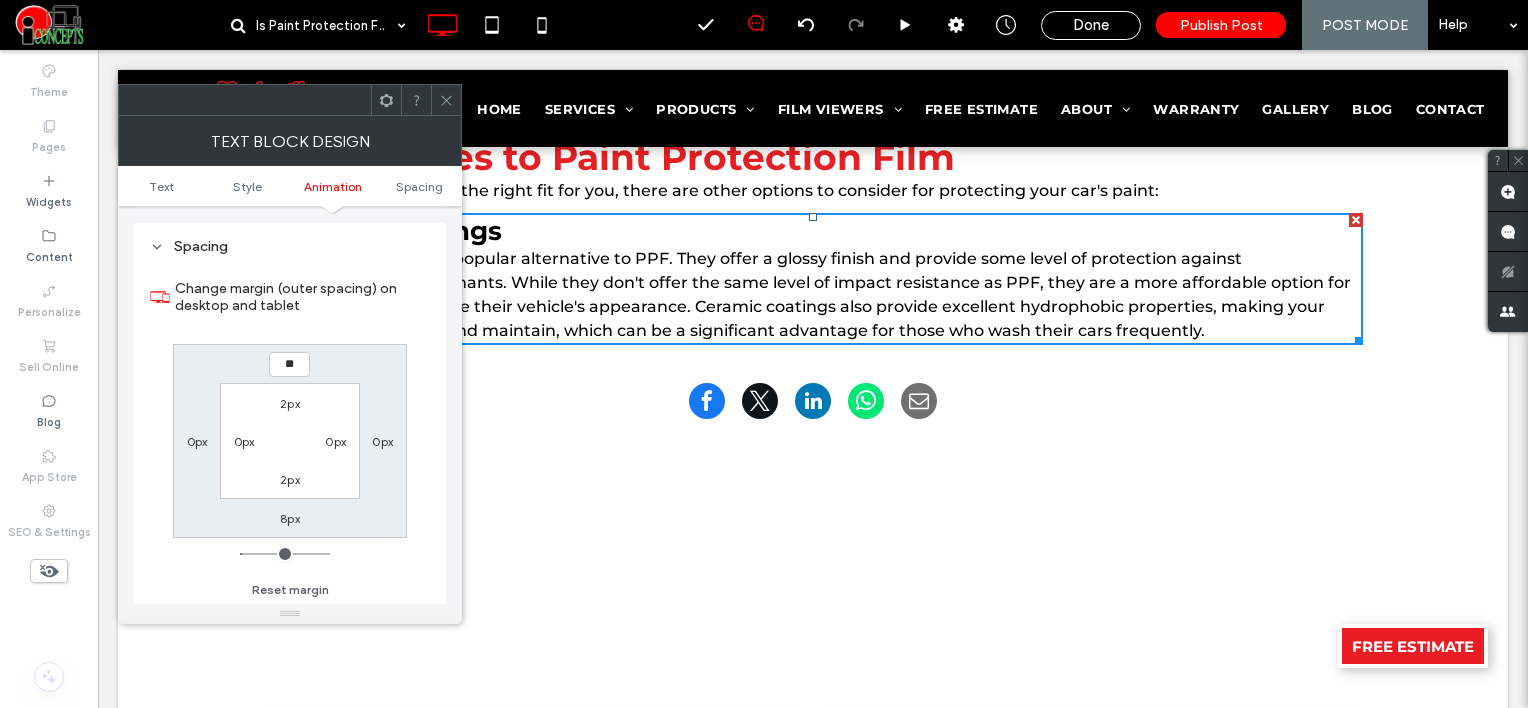 type on "**" 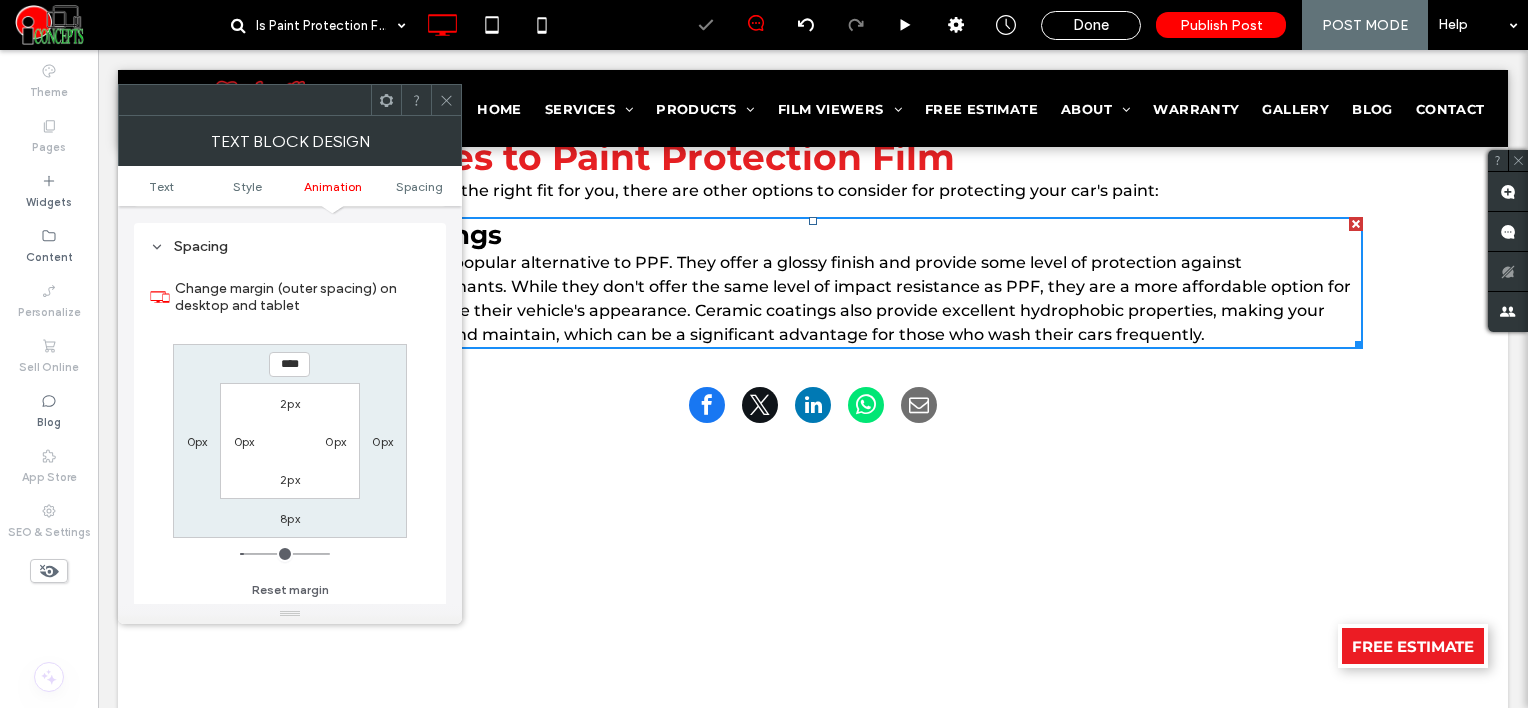click 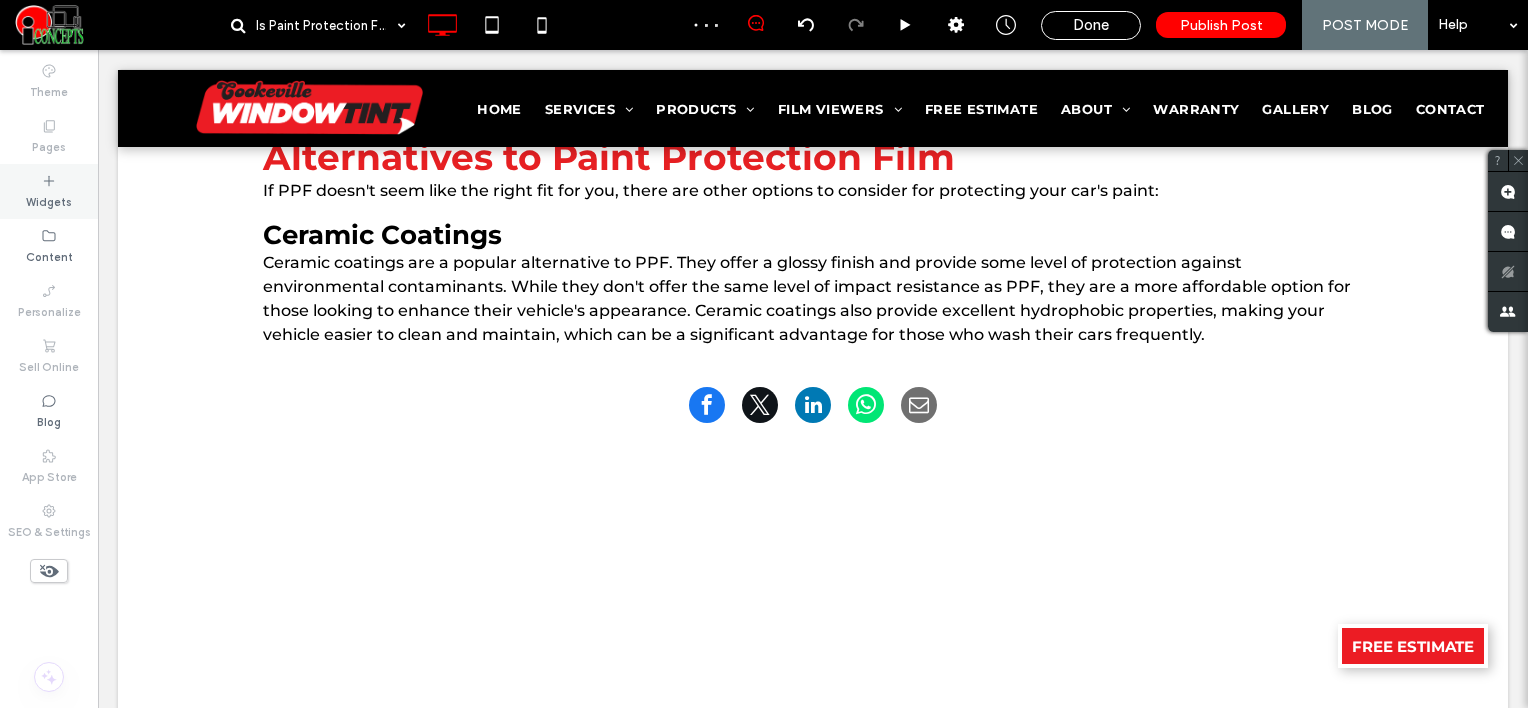 click on "Widgets" at bounding box center [49, 200] 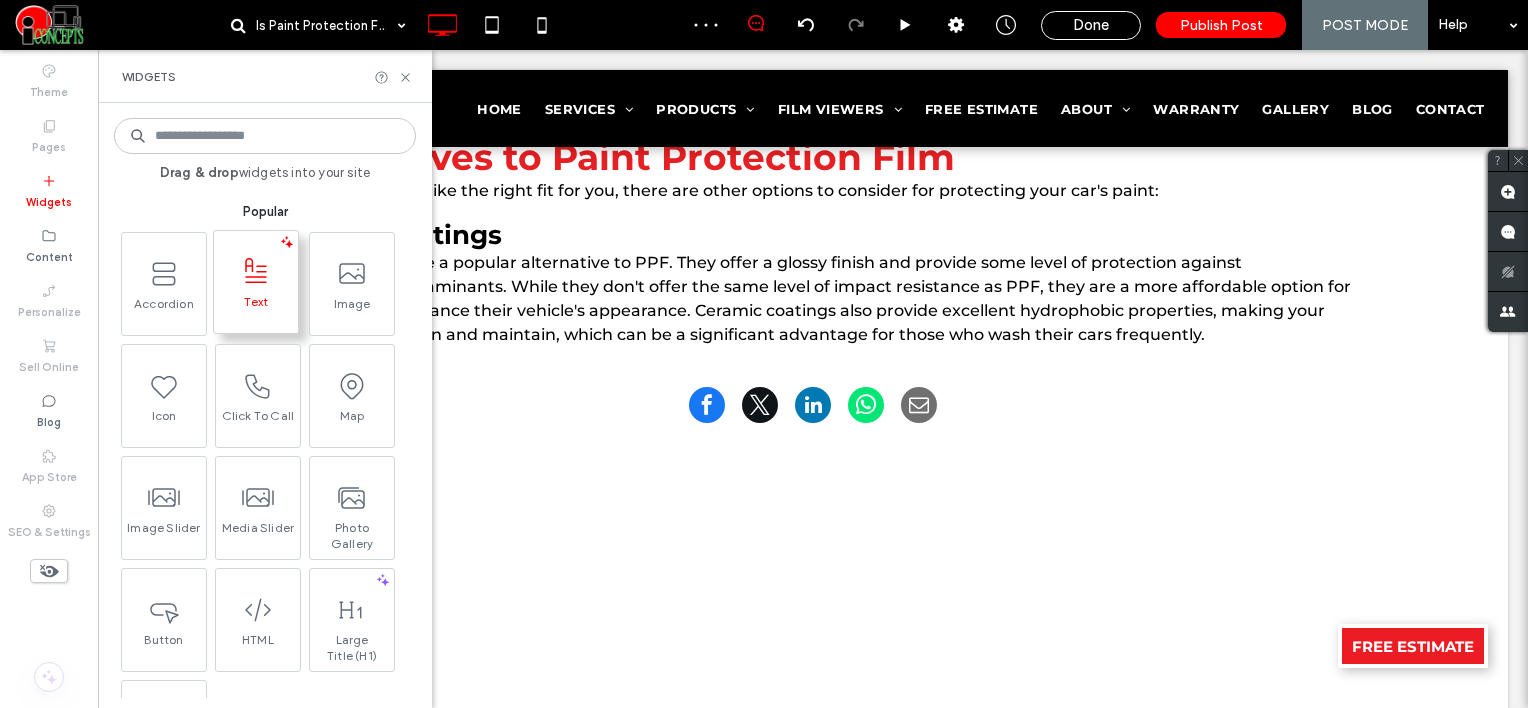 click on "Text" at bounding box center [256, 308] 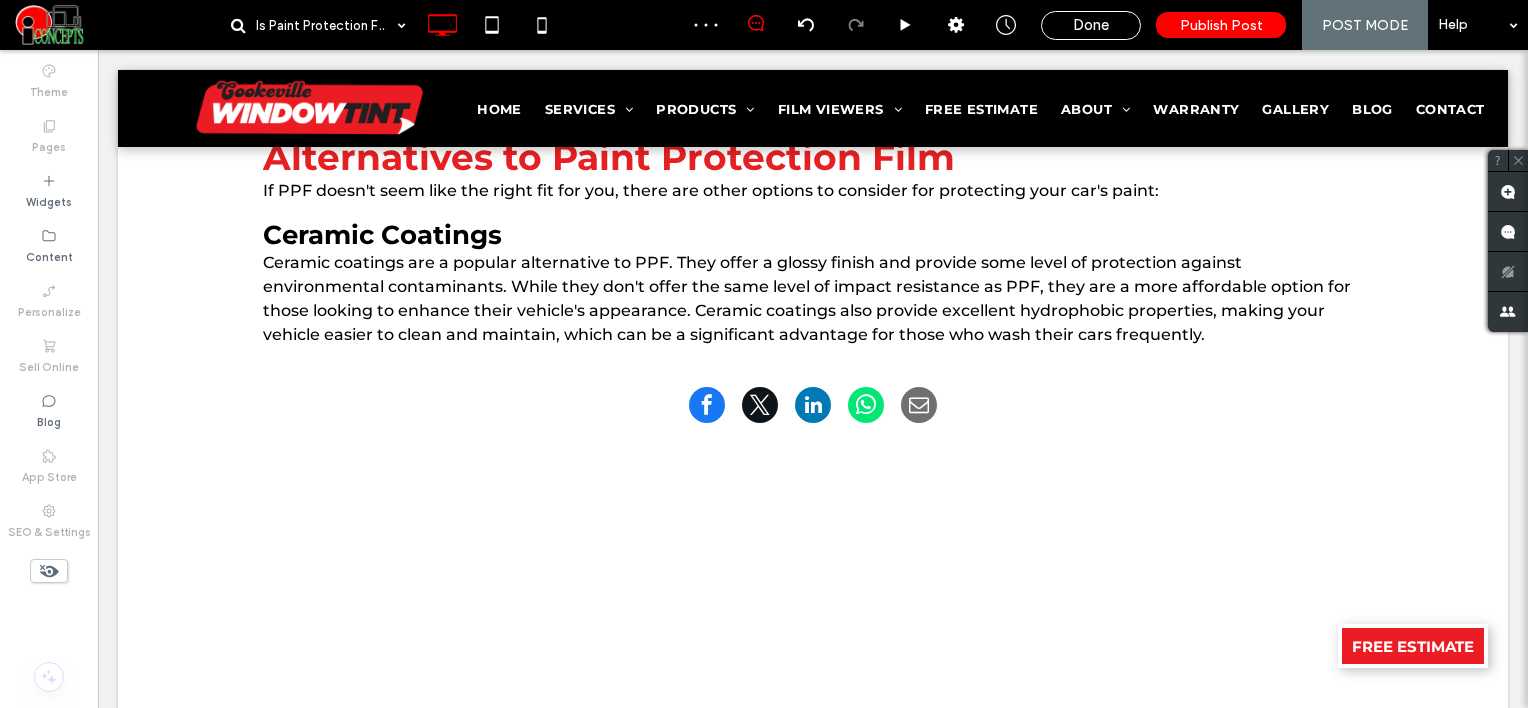 type on "**********" 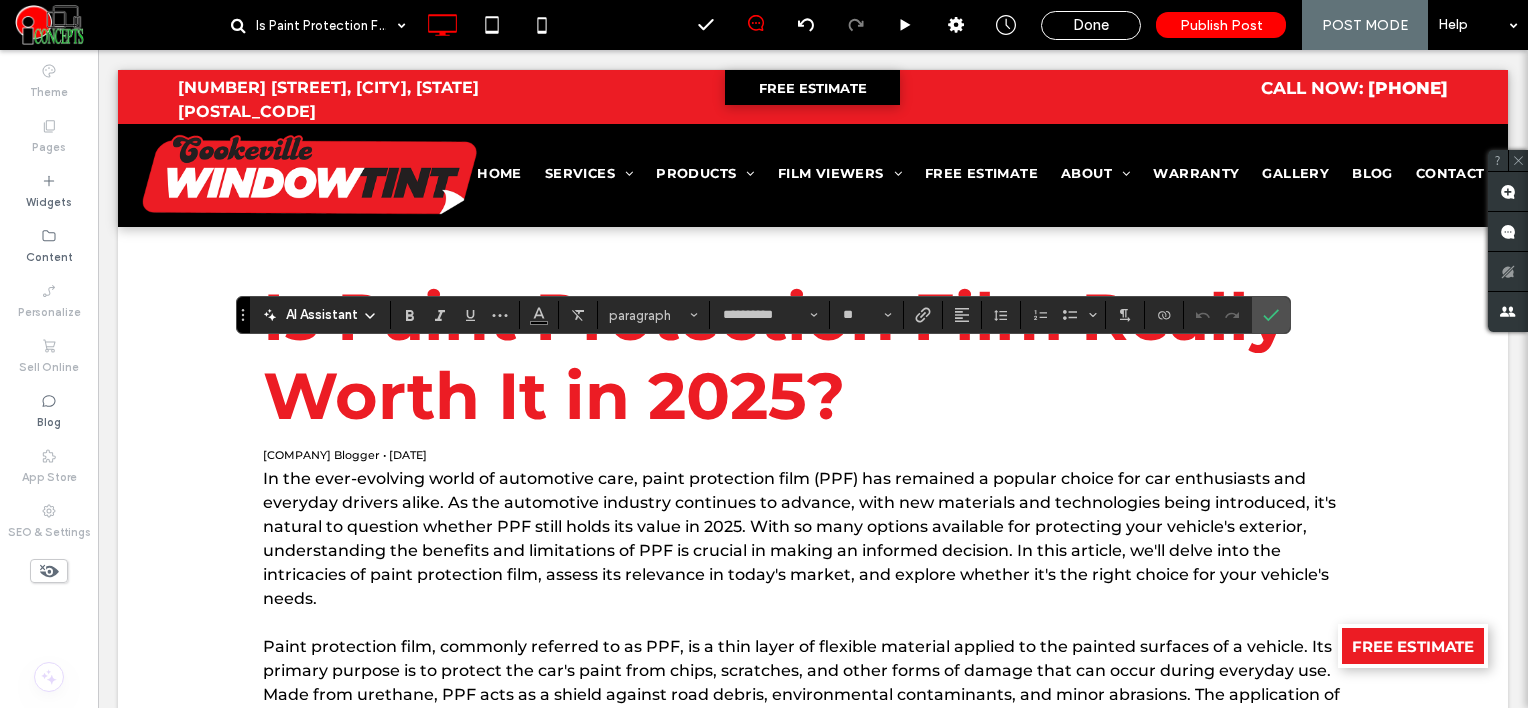 scroll, scrollTop: 2752, scrollLeft: 0, axis: vertical 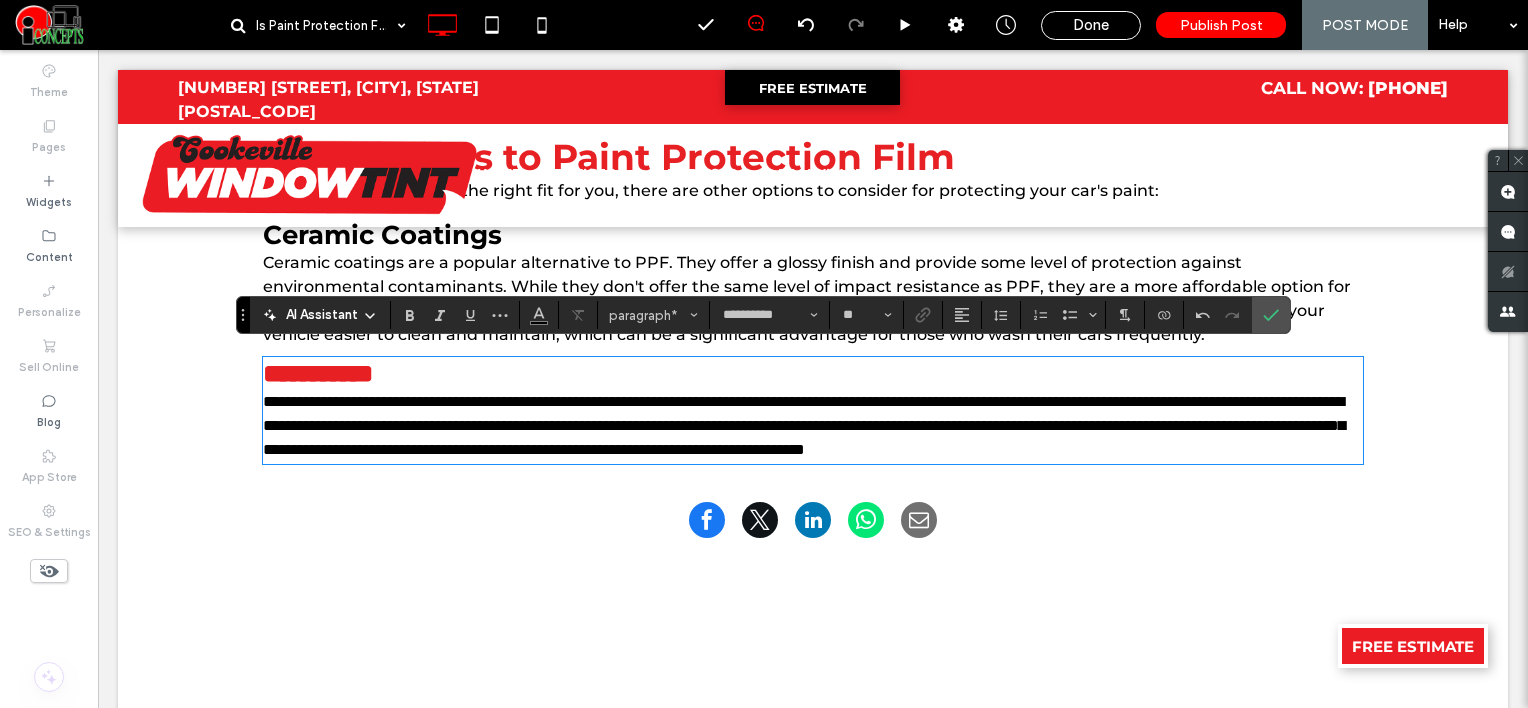 type on "**" 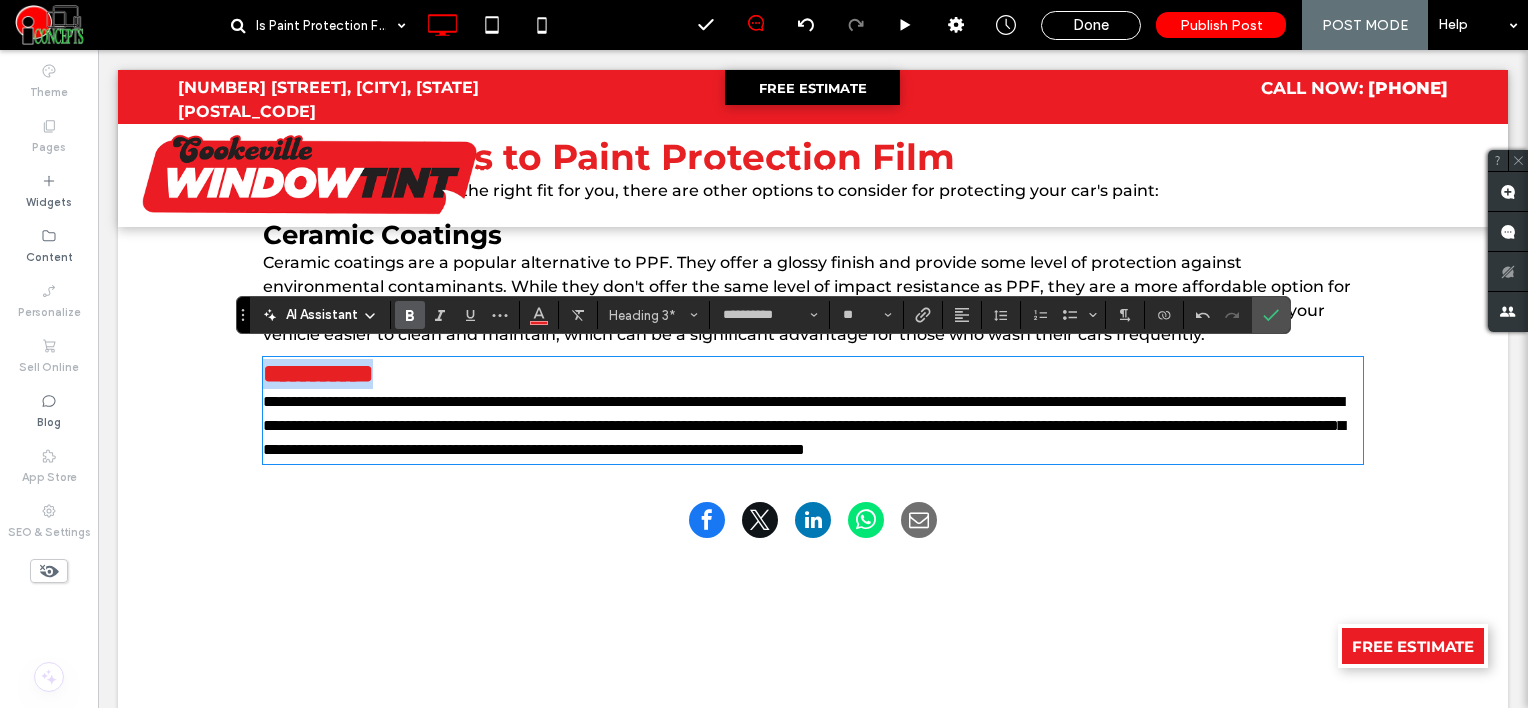 drag, startPoint x: 341, startPoint y: 343, endPoint x: 217, endPoint y: 343, distance: 124 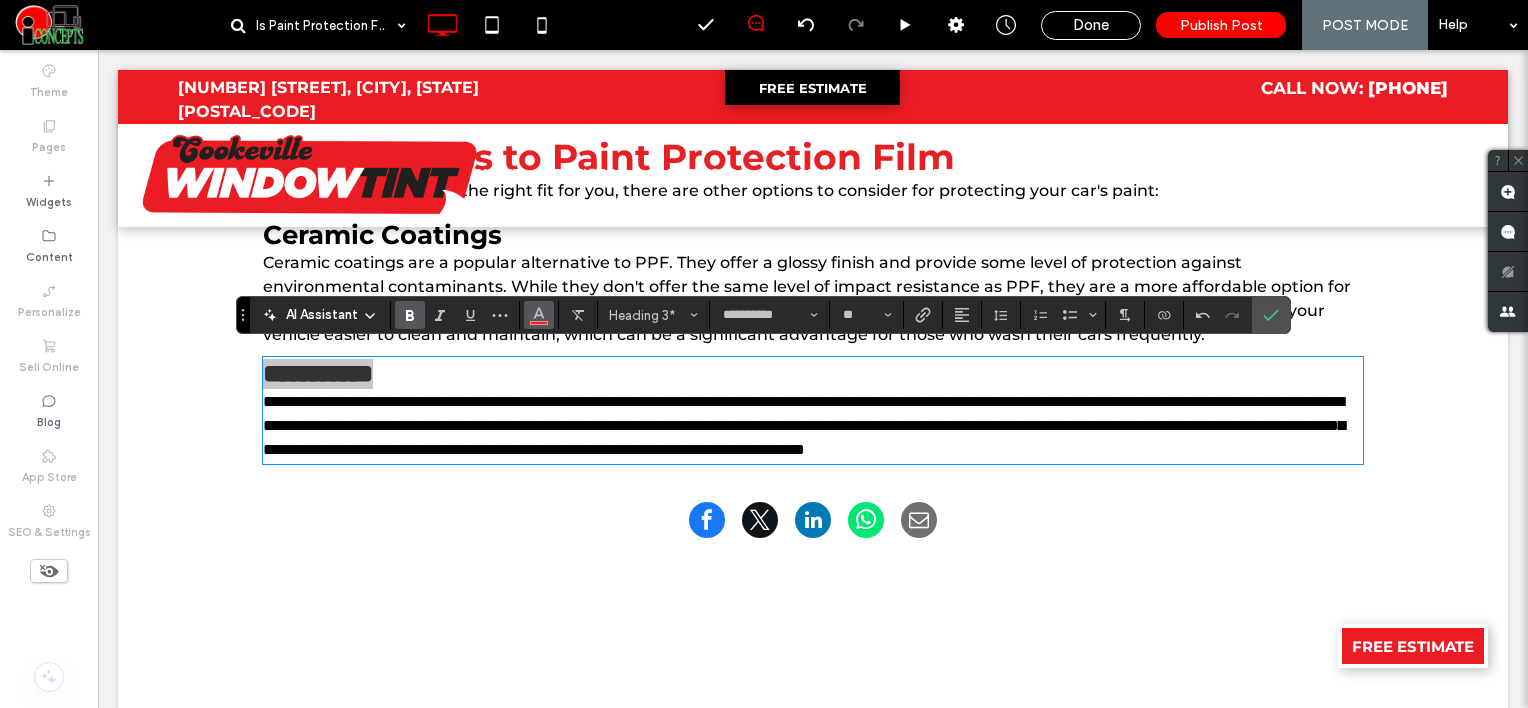 click 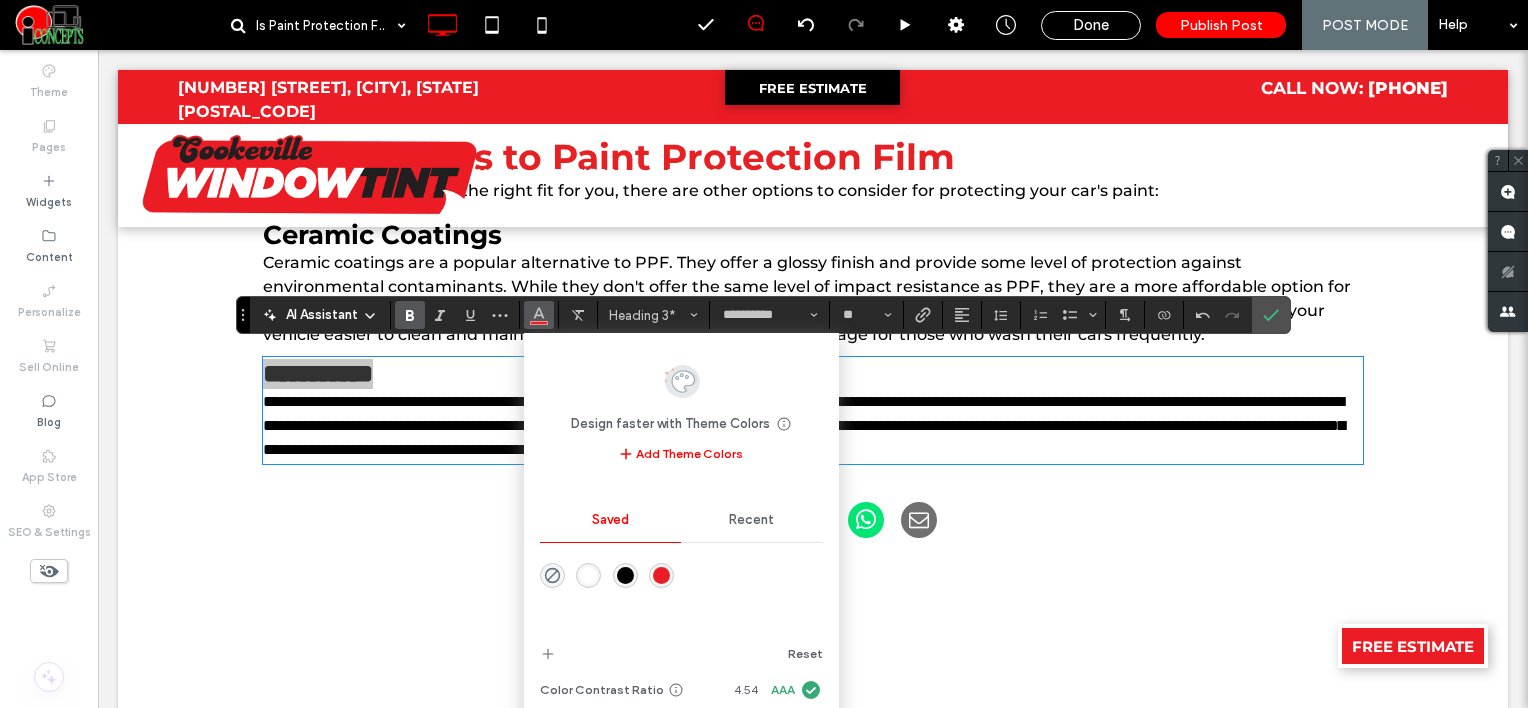 click at bounding box center [681, 590] 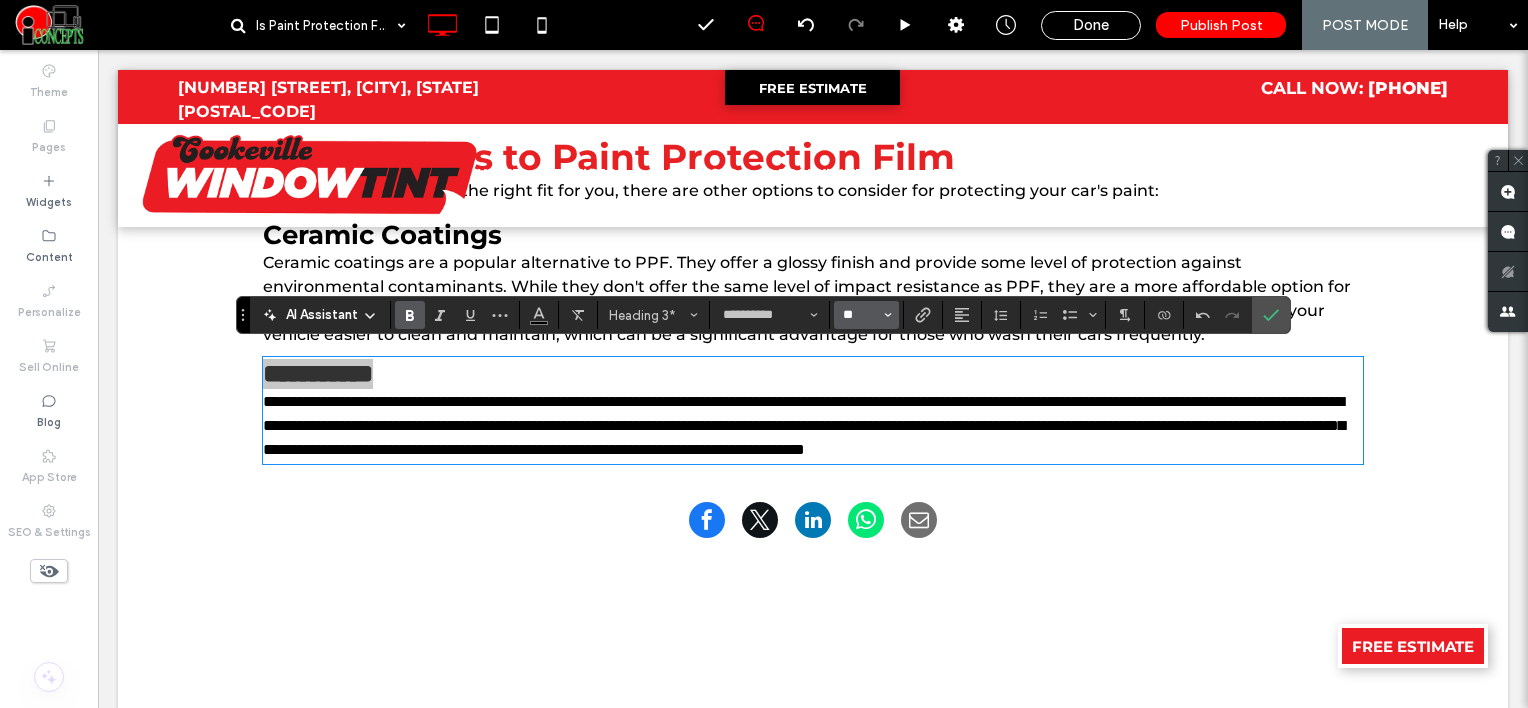 click on "**" at bounding box center (860, 315) 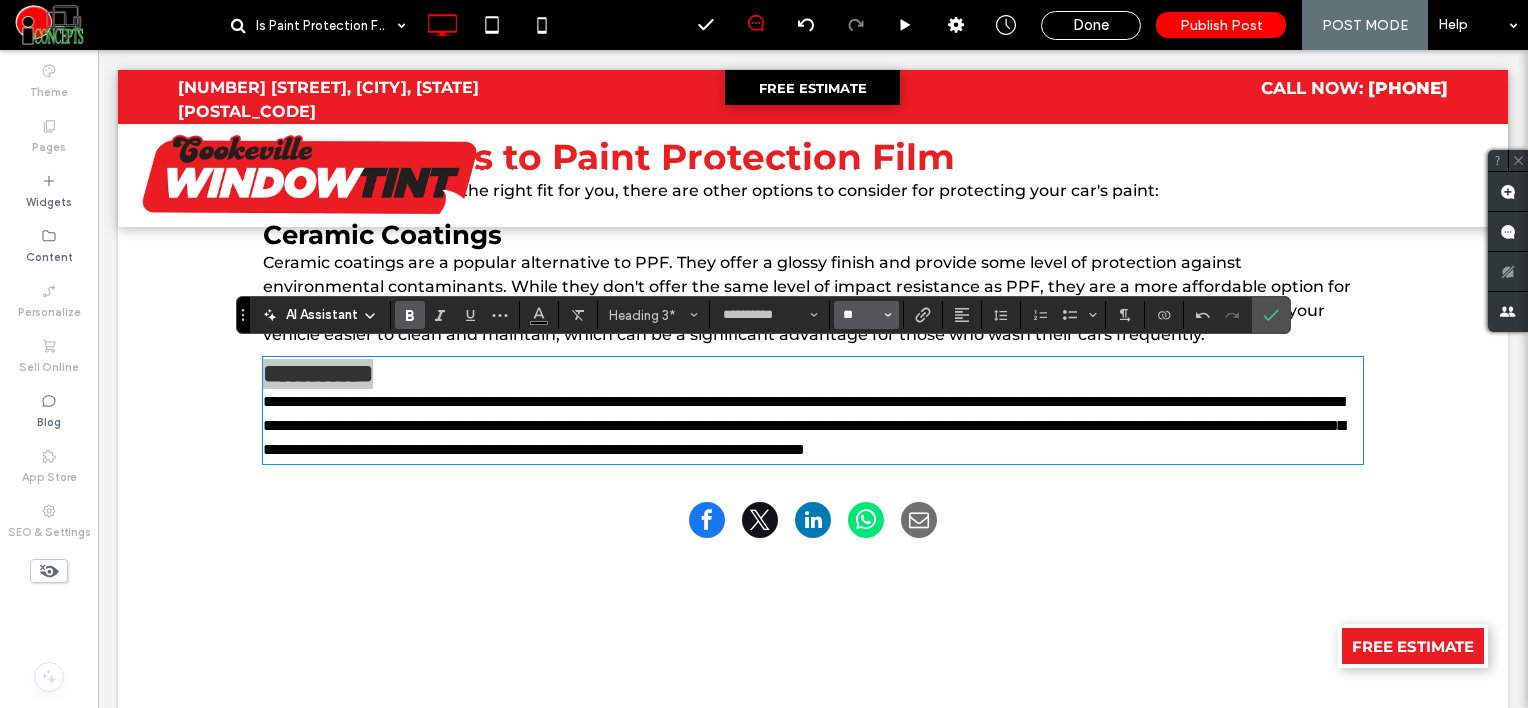 type on "**" 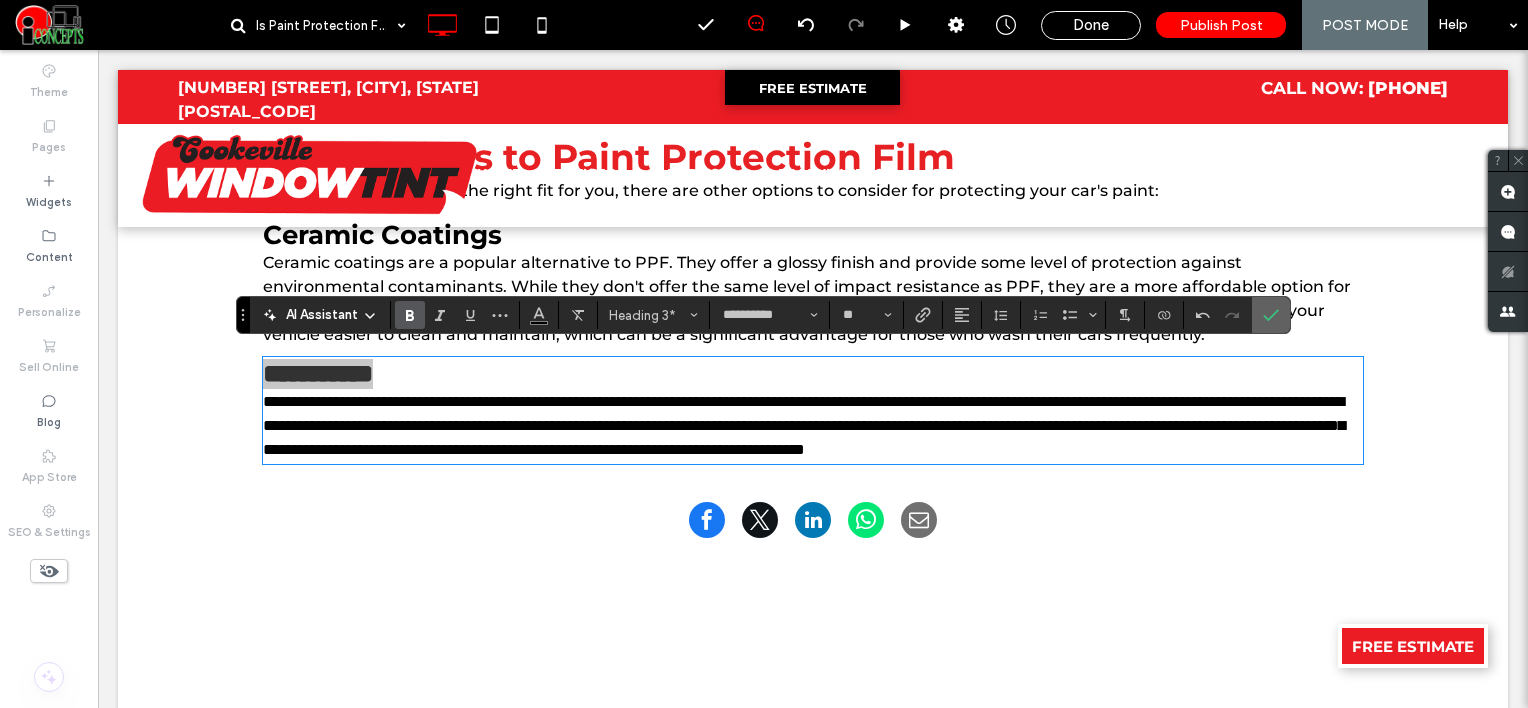 click at bounding box center (1271, 315) 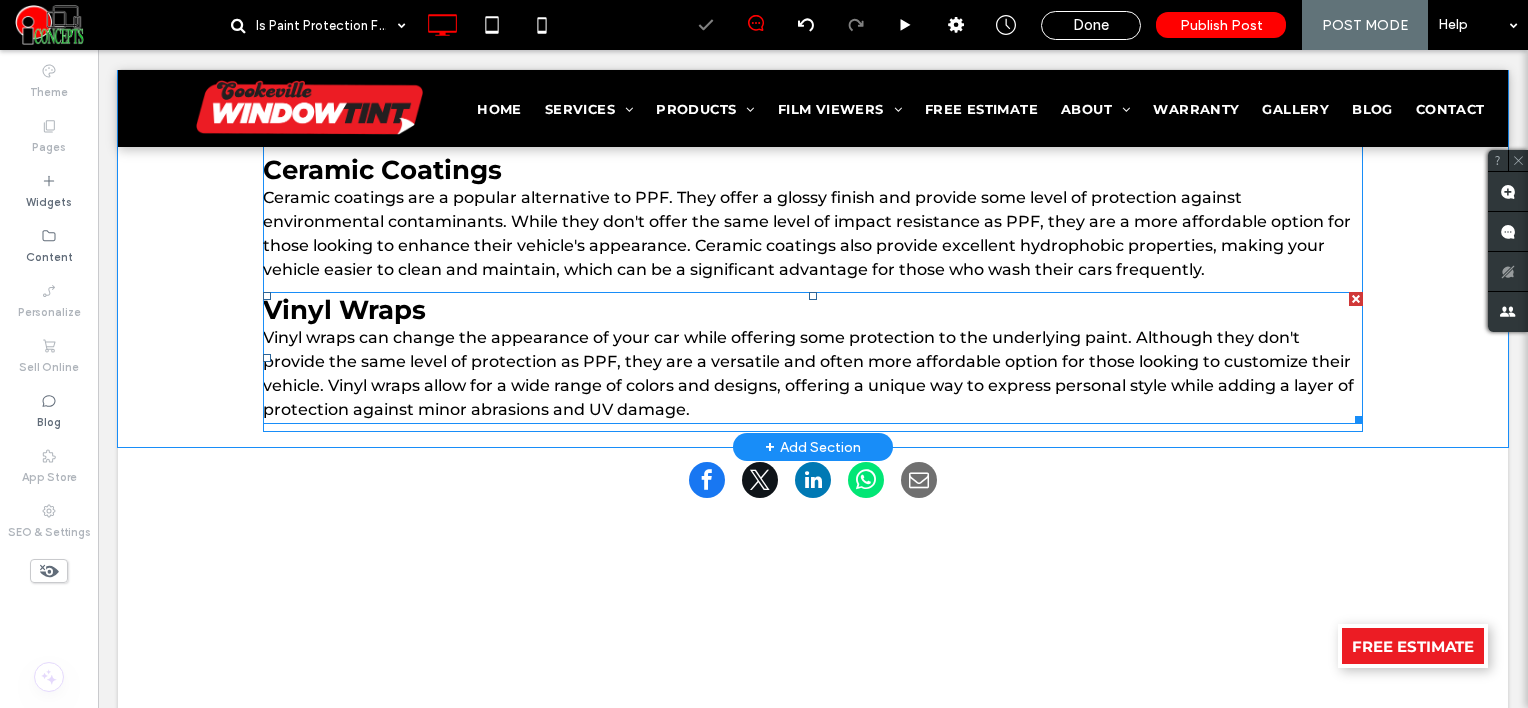 scroll, scrollTop: 2852, scrollLeft: 0, axis: vertical 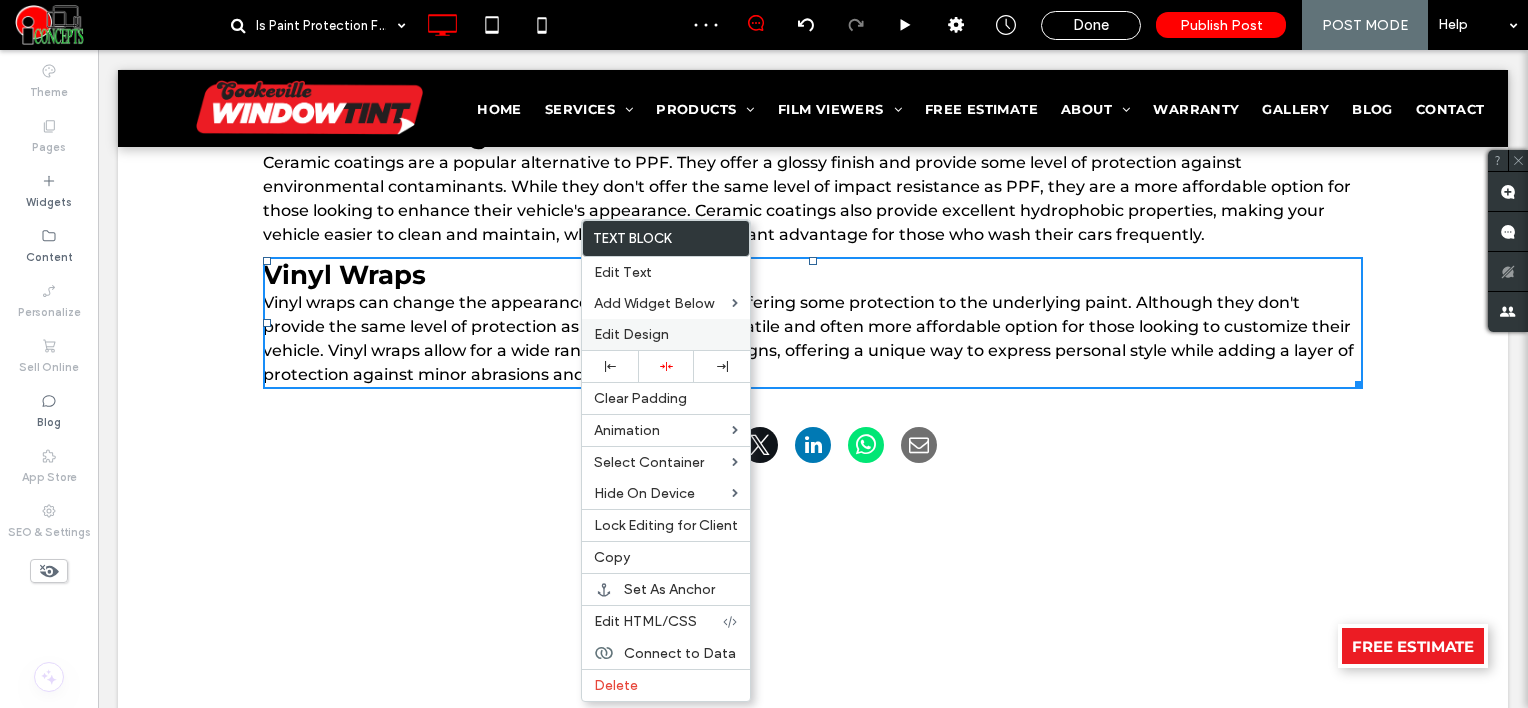 click on "Edit Design" at bounding box center [666, 334] 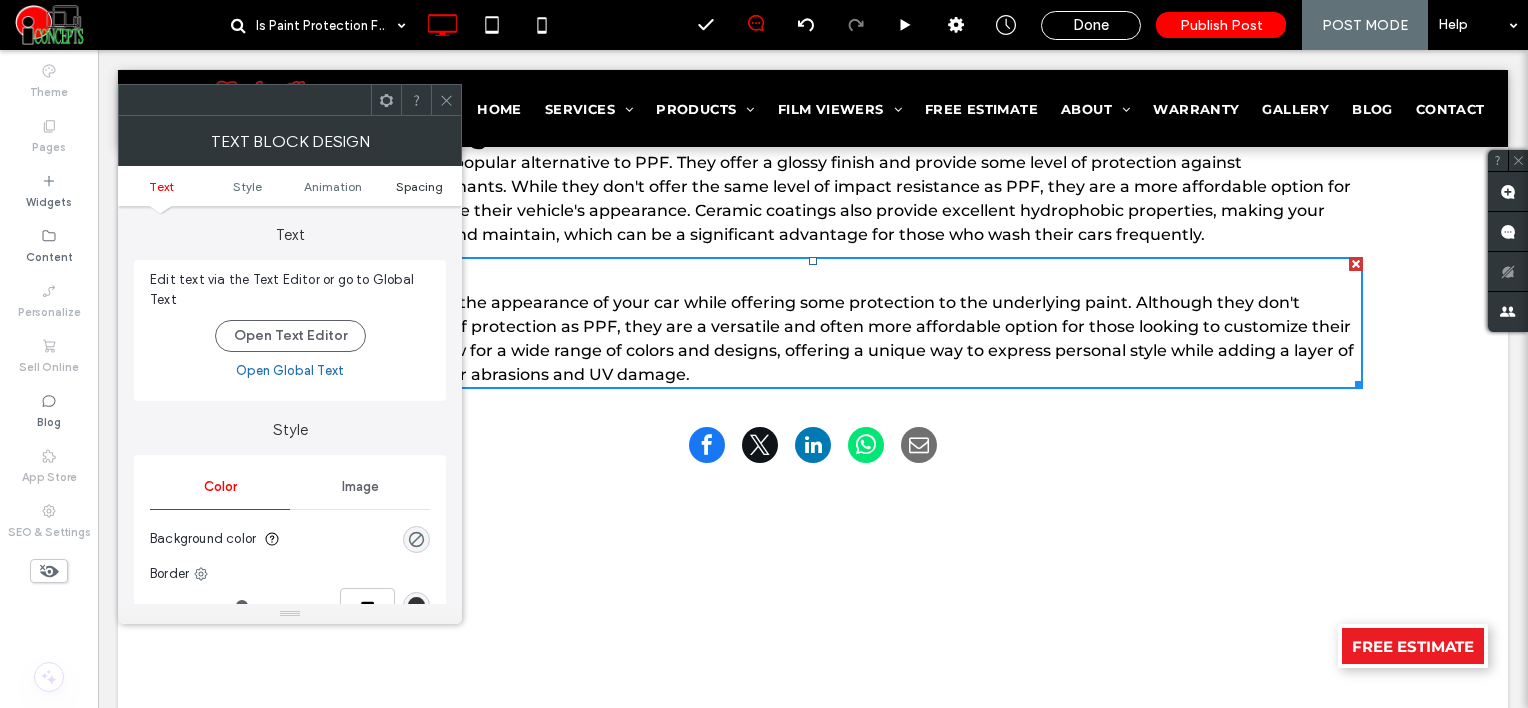 click on "Spacing" at bounding box center [419, 186] 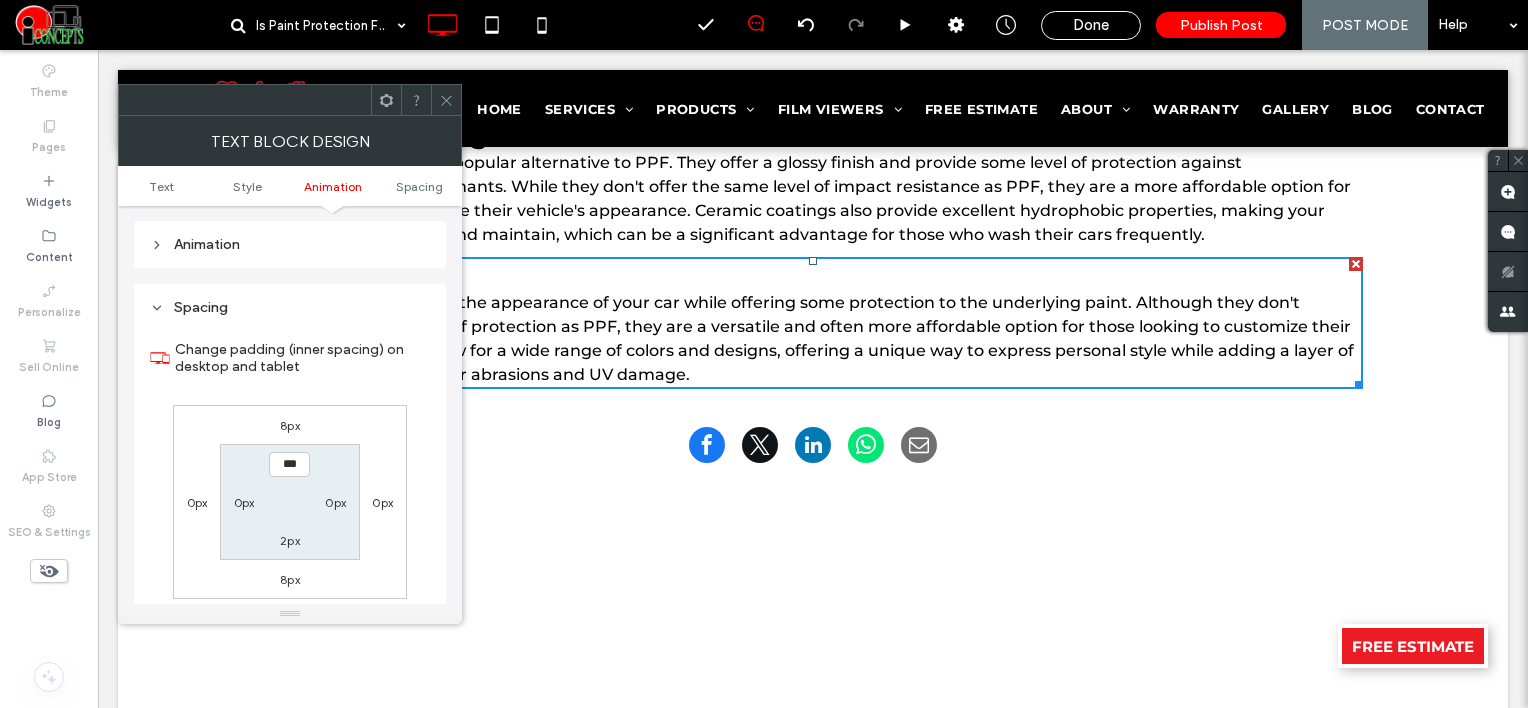 scroll, scrollTop: 572, scrollLeft: 0, axis: vertical 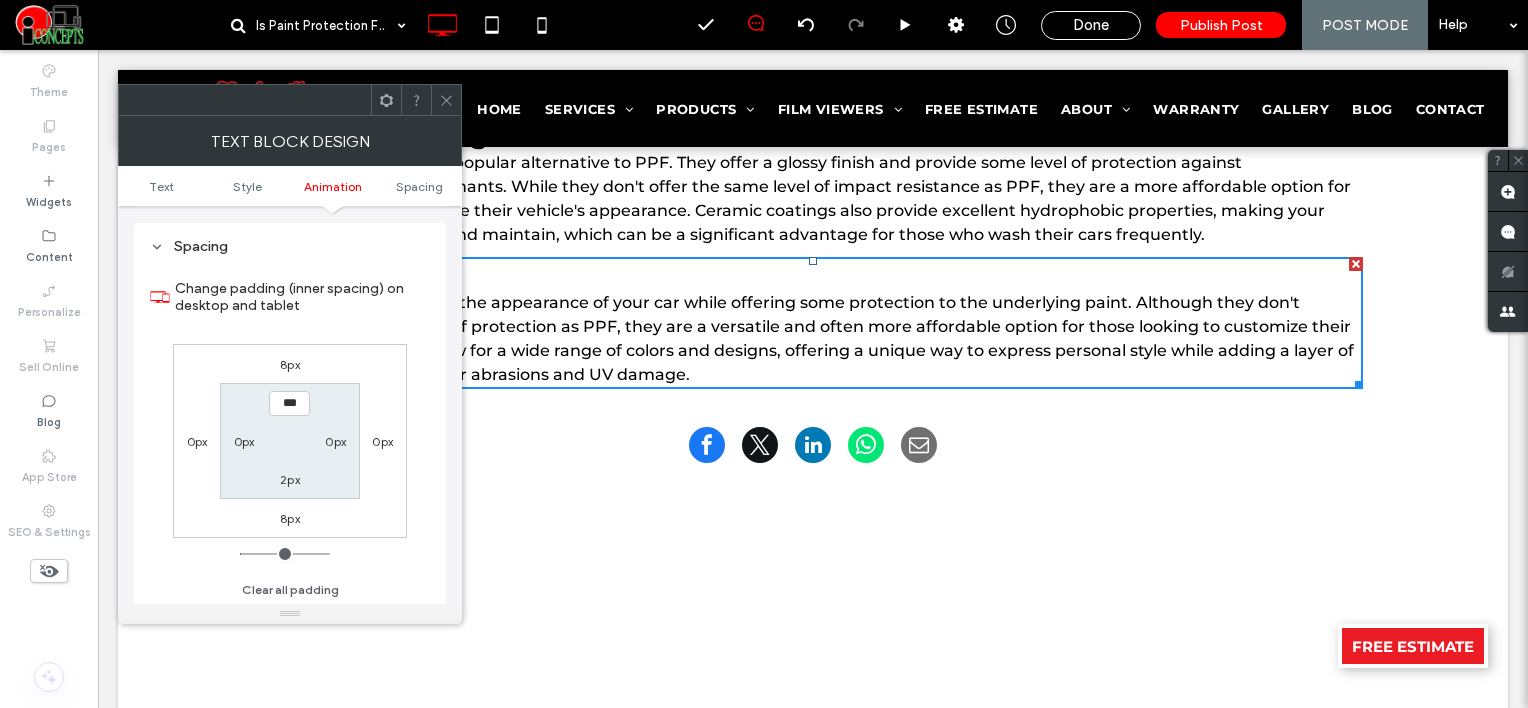 click on "8px" at bounding box center [290, 364] 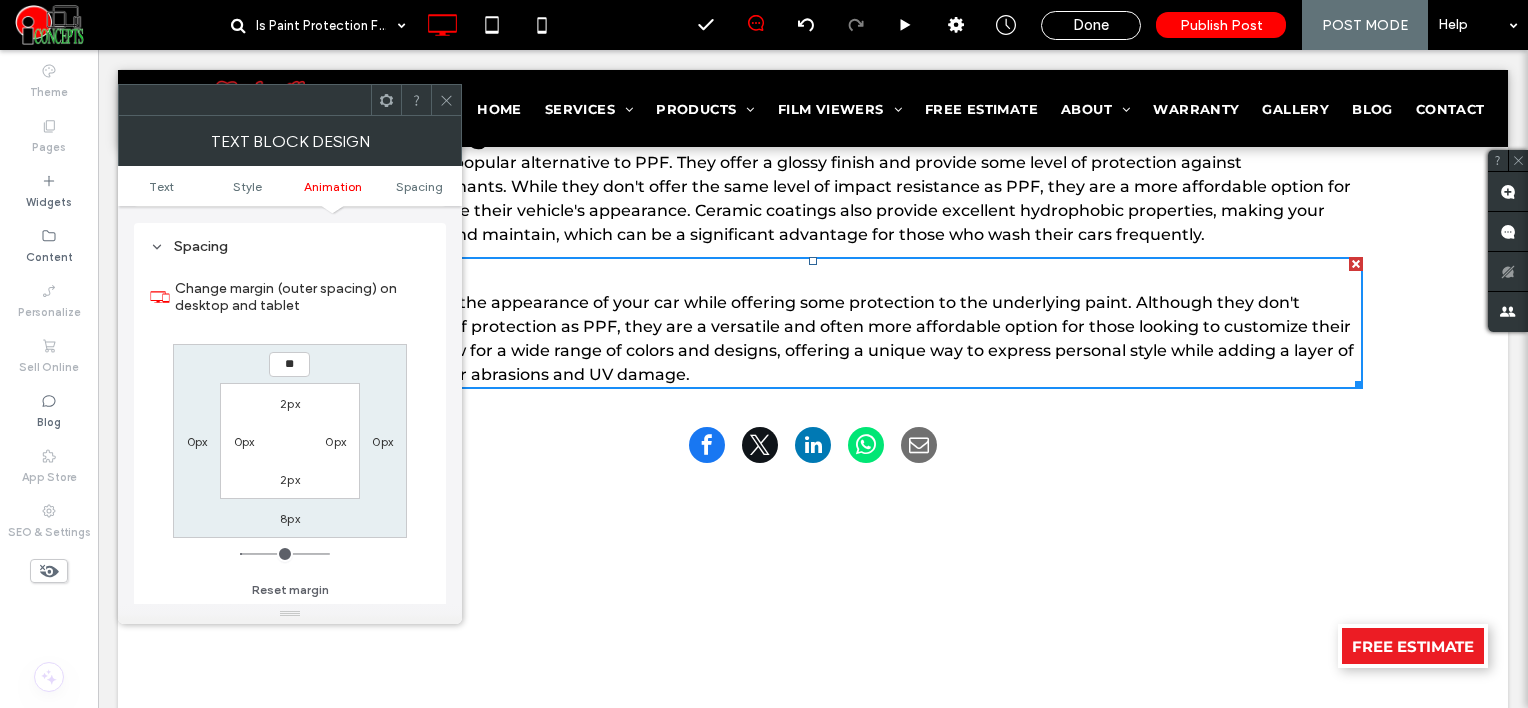 type on "**" 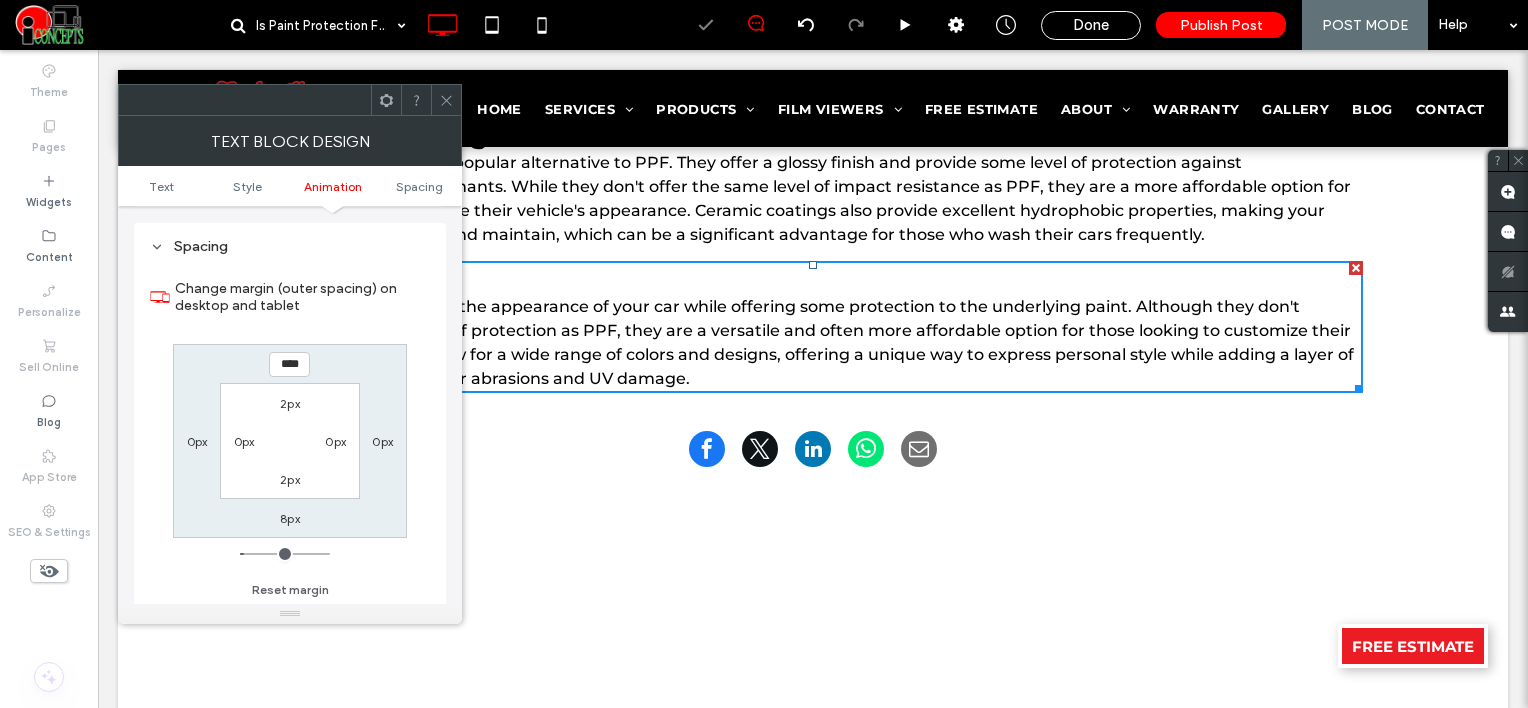 click 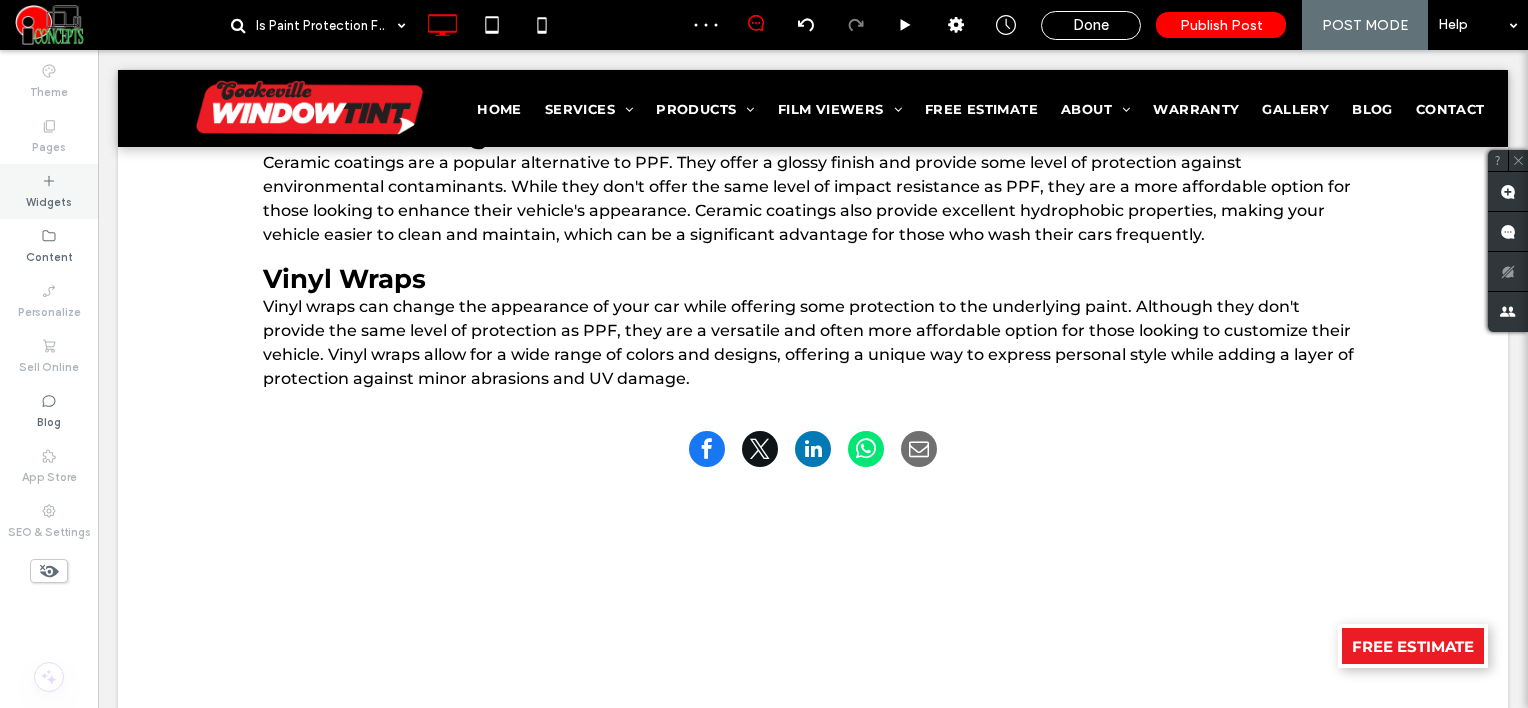 click on "Widgets" at bounding box center [49, 200] 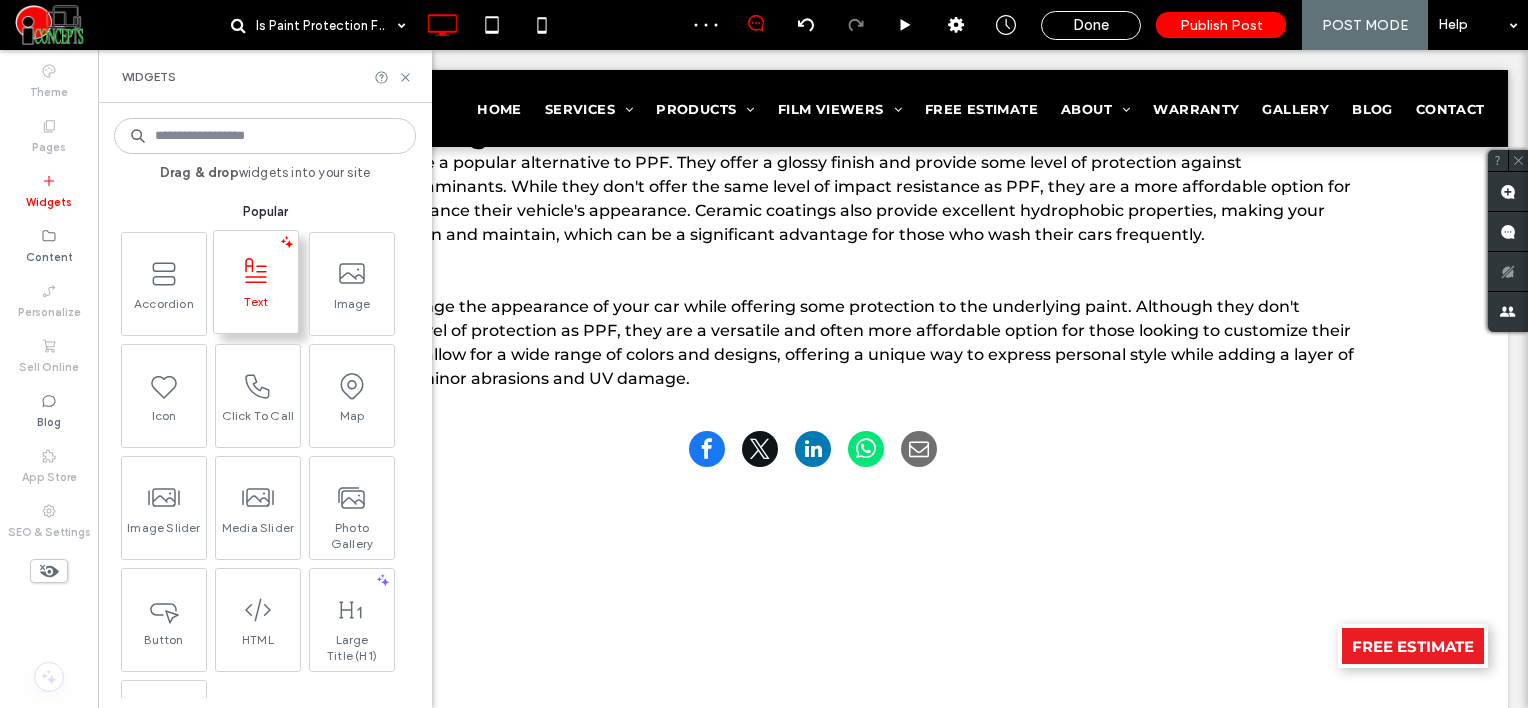 click on "Text" at bounding box center (256, 308) 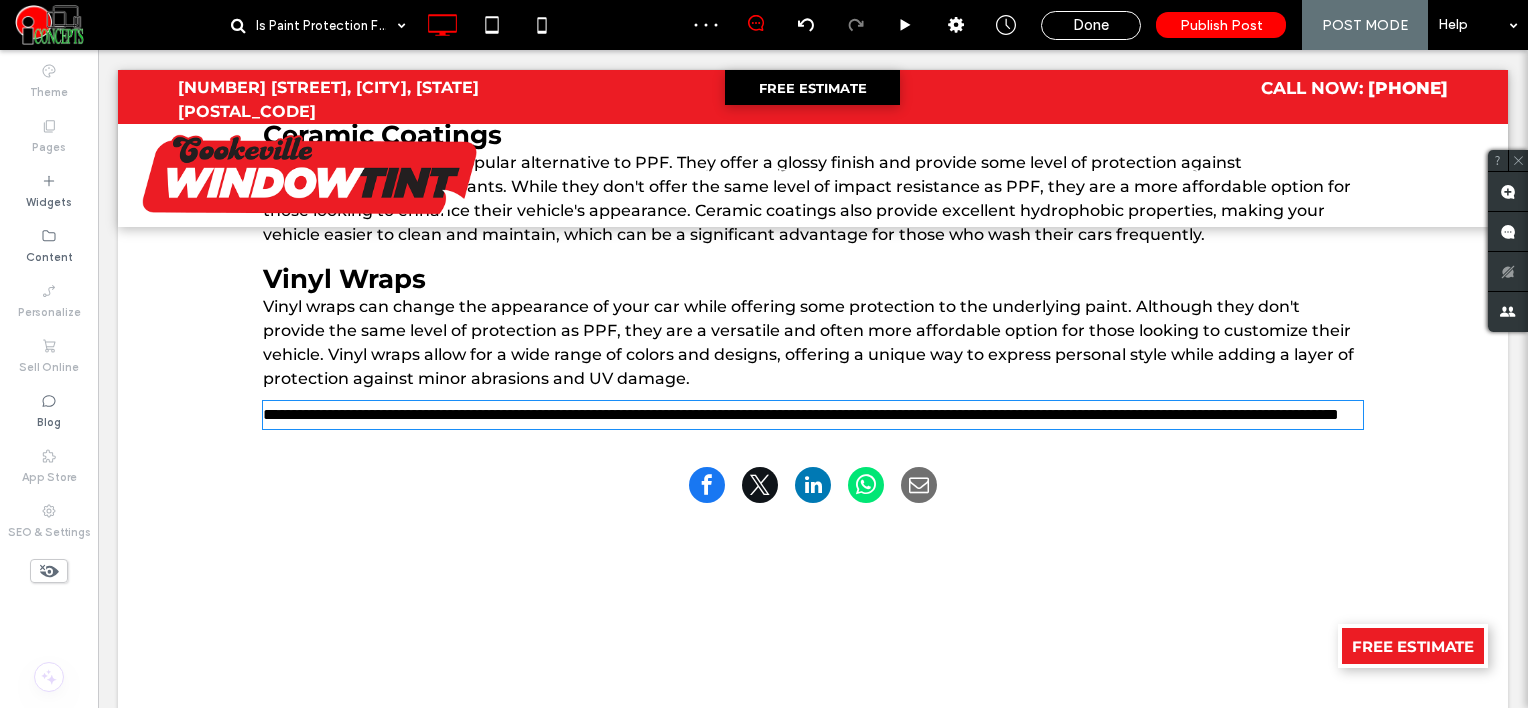 type on "**********" 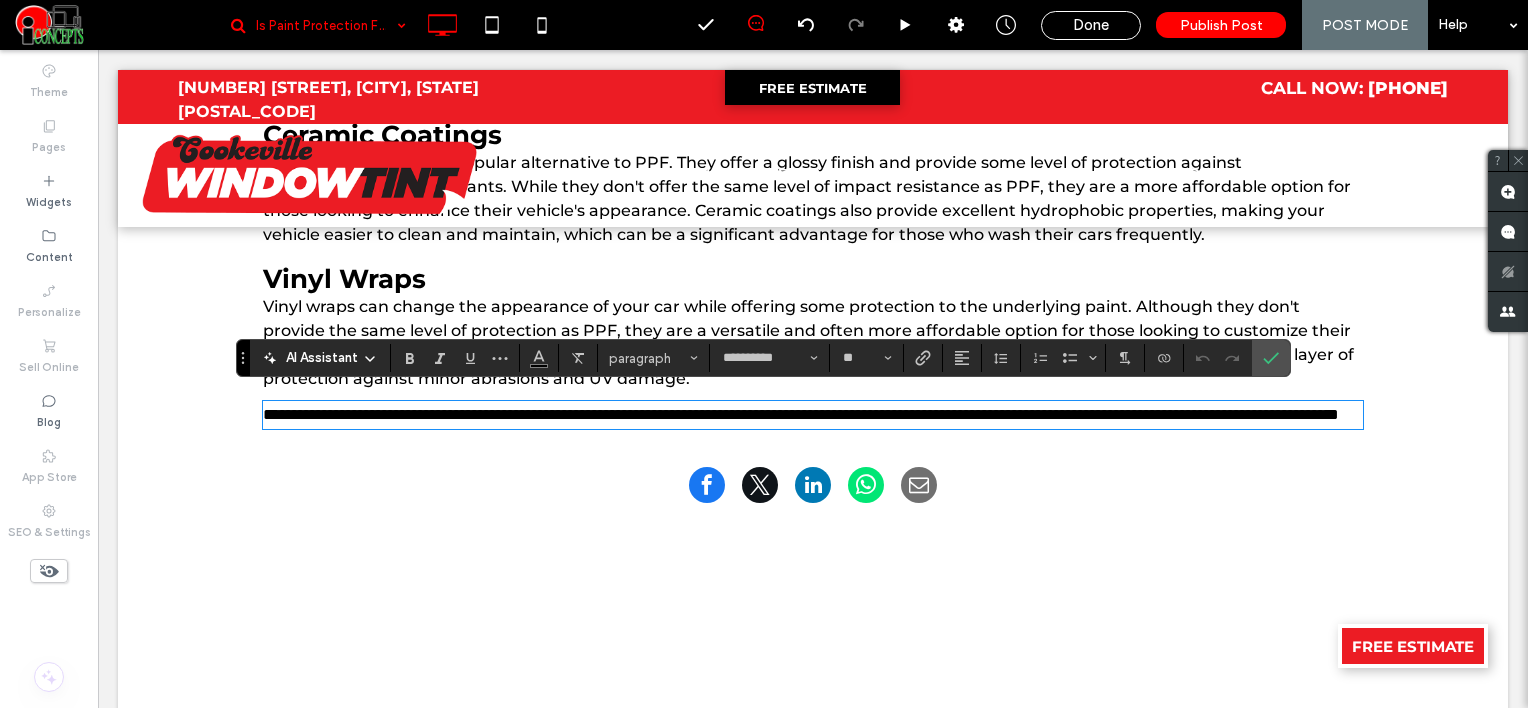scroll, scrollTop: 0, scrollLeft: 0, axis: both 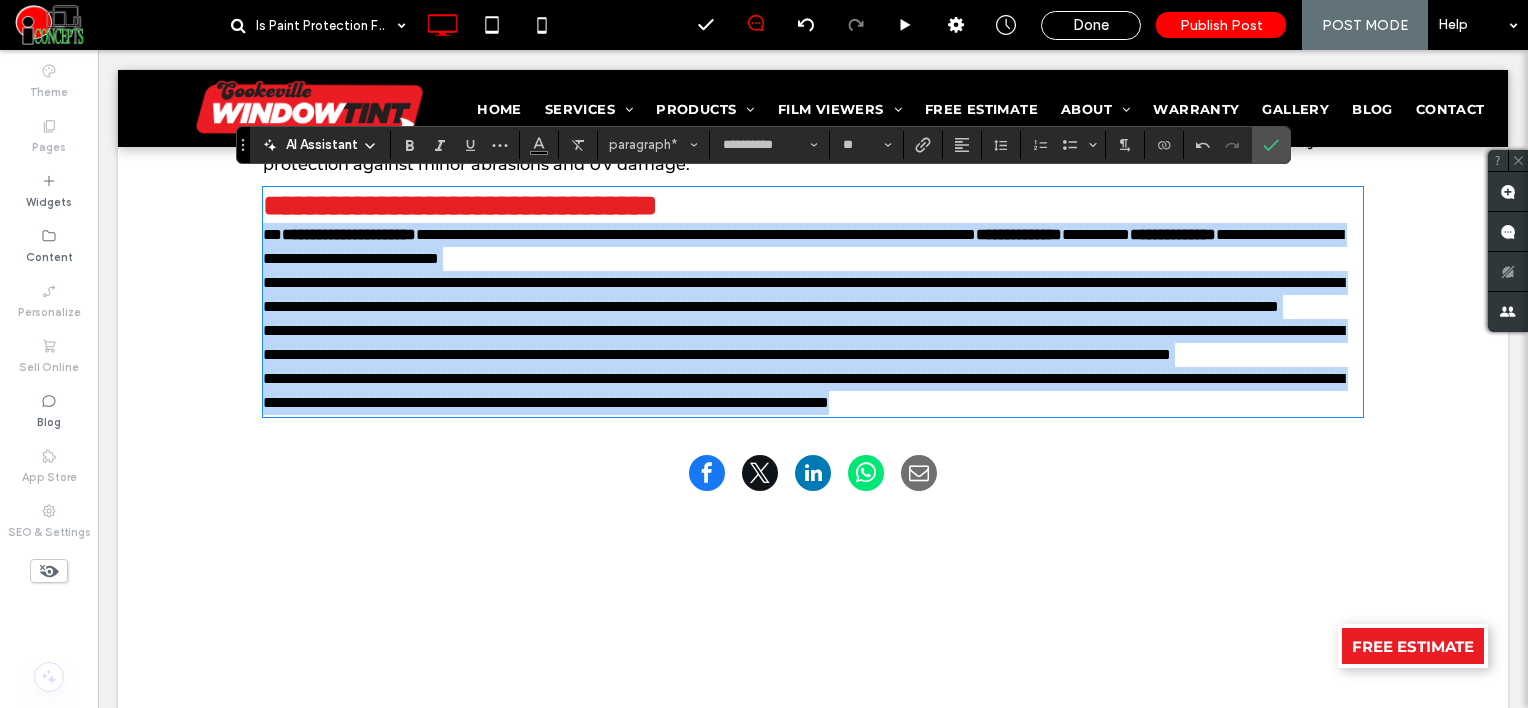drag, startPoint x: 256, startPoint y: 226, endPoint x: 366, endPoint y: 479, distance: 275.8786 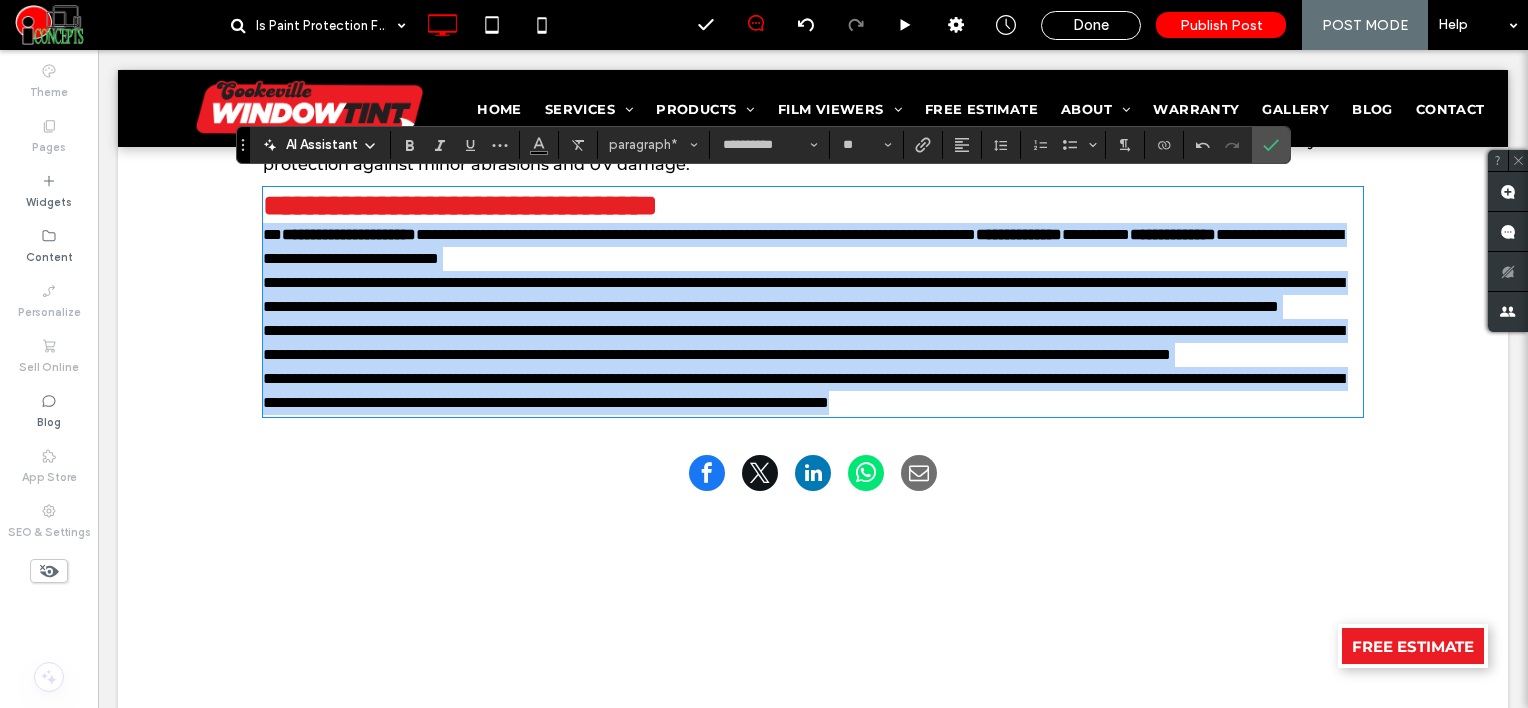 scroll, scrollTop: 2966, scrollLeft: 0, axis: vertical 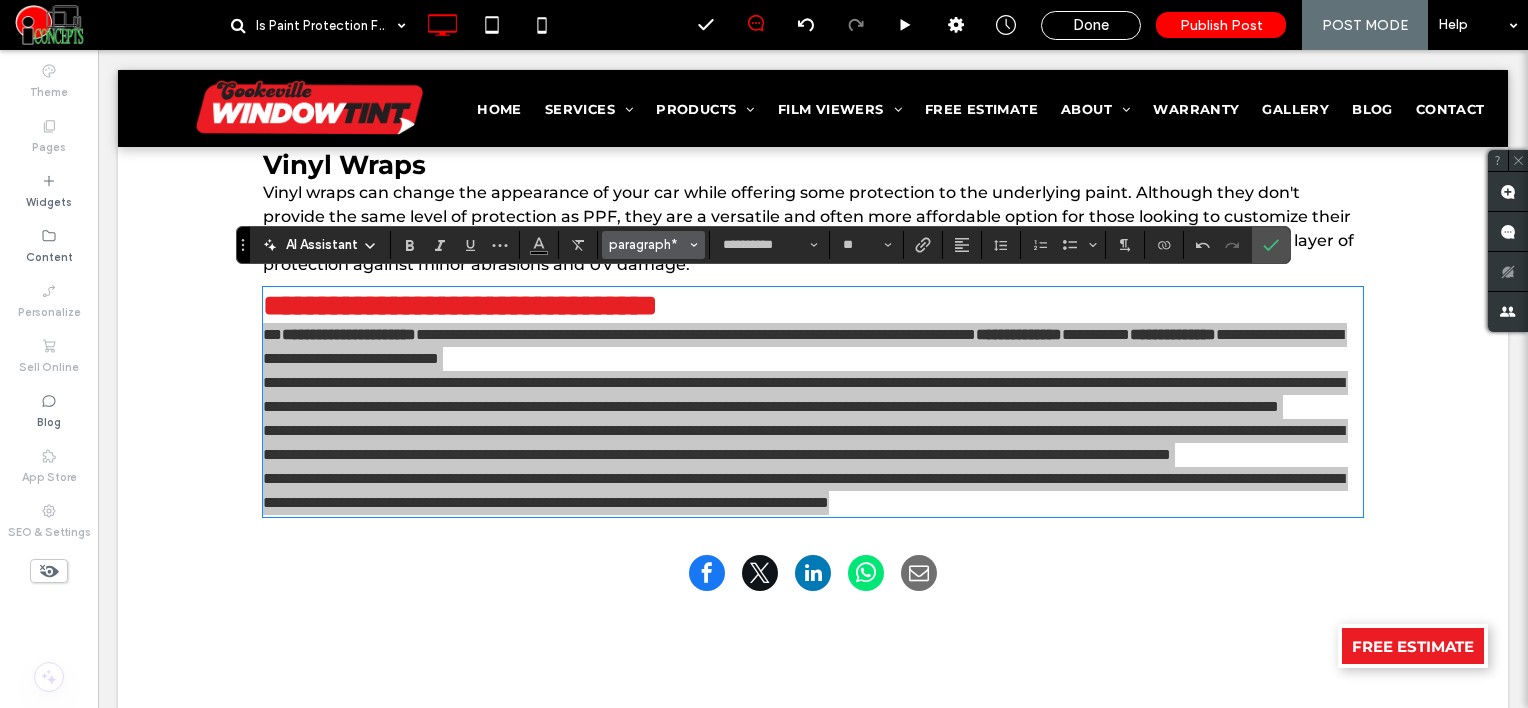 click on "paragraph*" at bounding box center (648, 244) 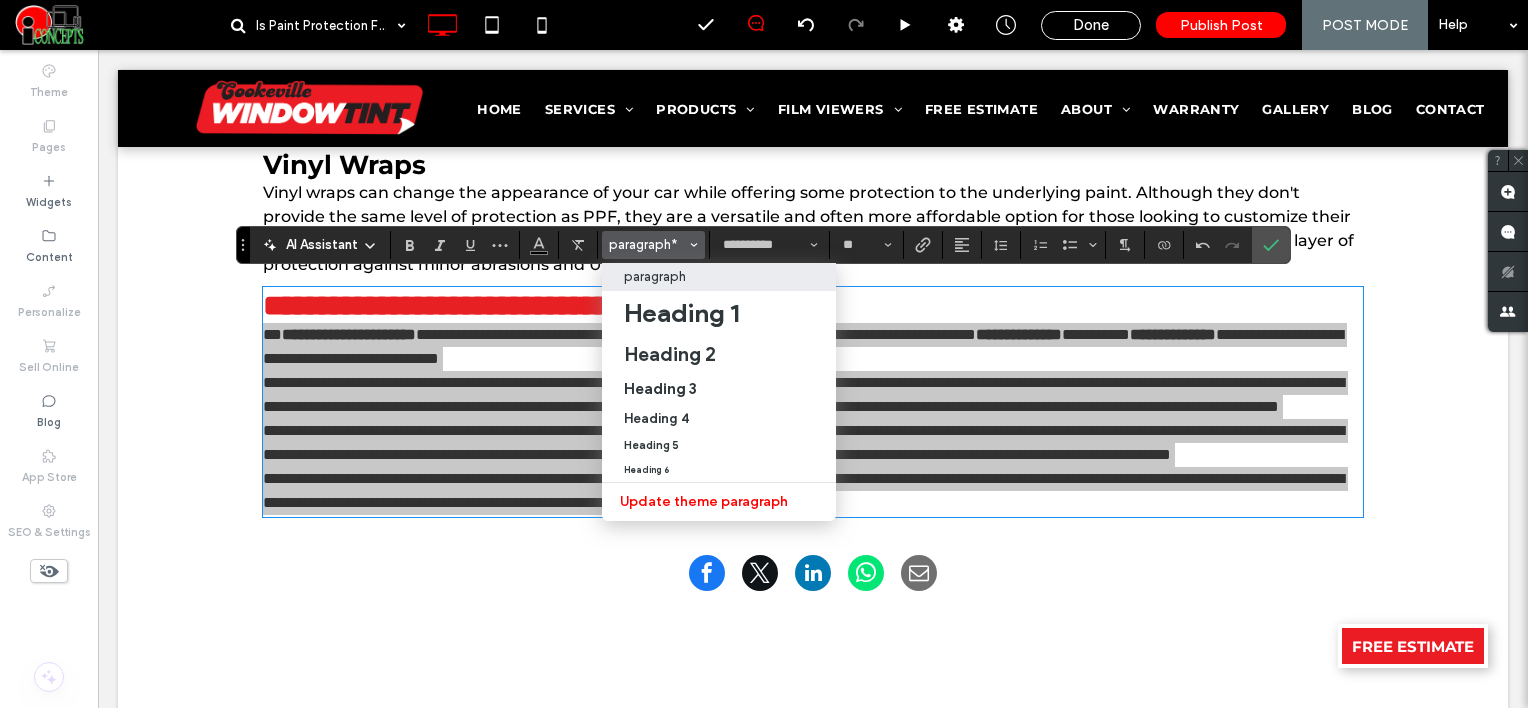 click on "paragraph" at bounding box center (719, 277) 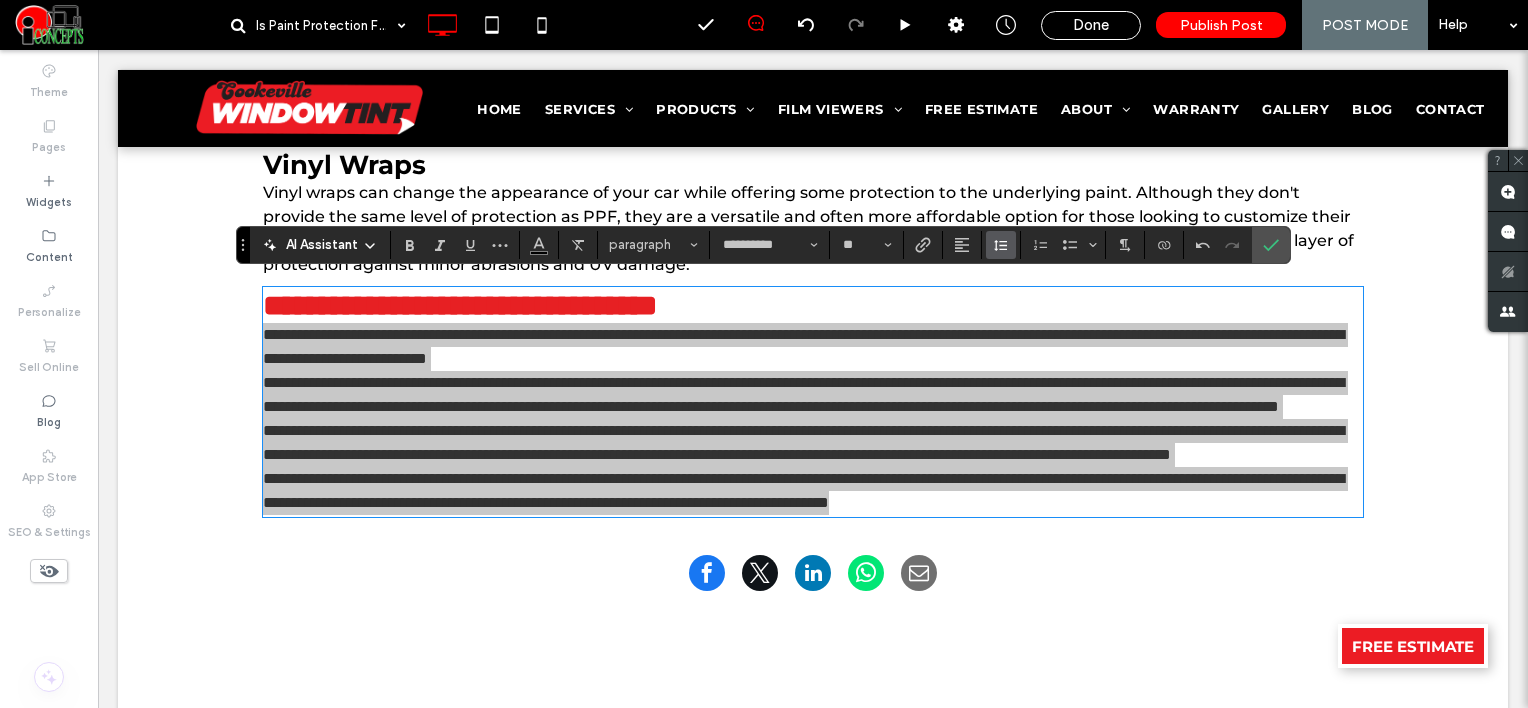 click at bounding box center [1001, 245] 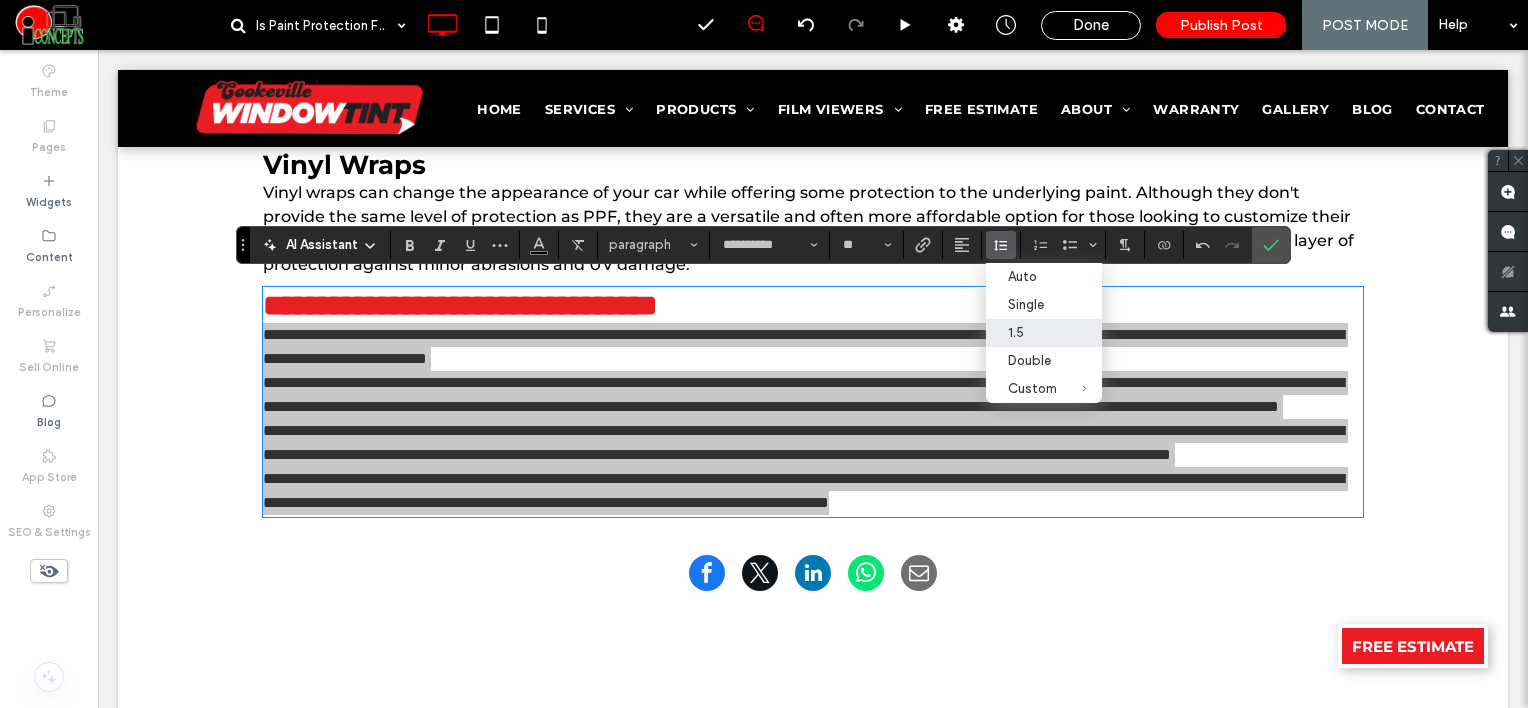 click on "1.5" at bounding box center (1032, 332) 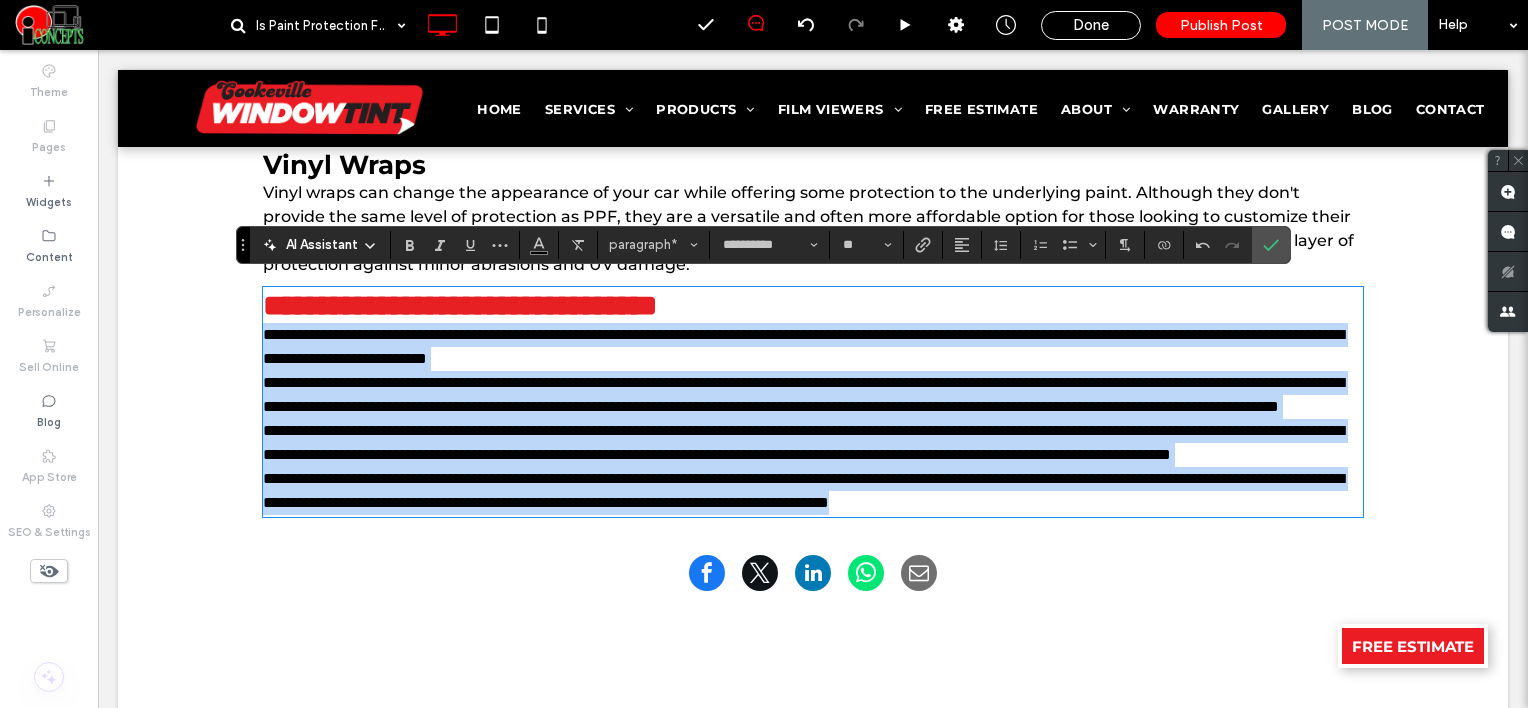 click on "**********" at bounding box center (813, 347) 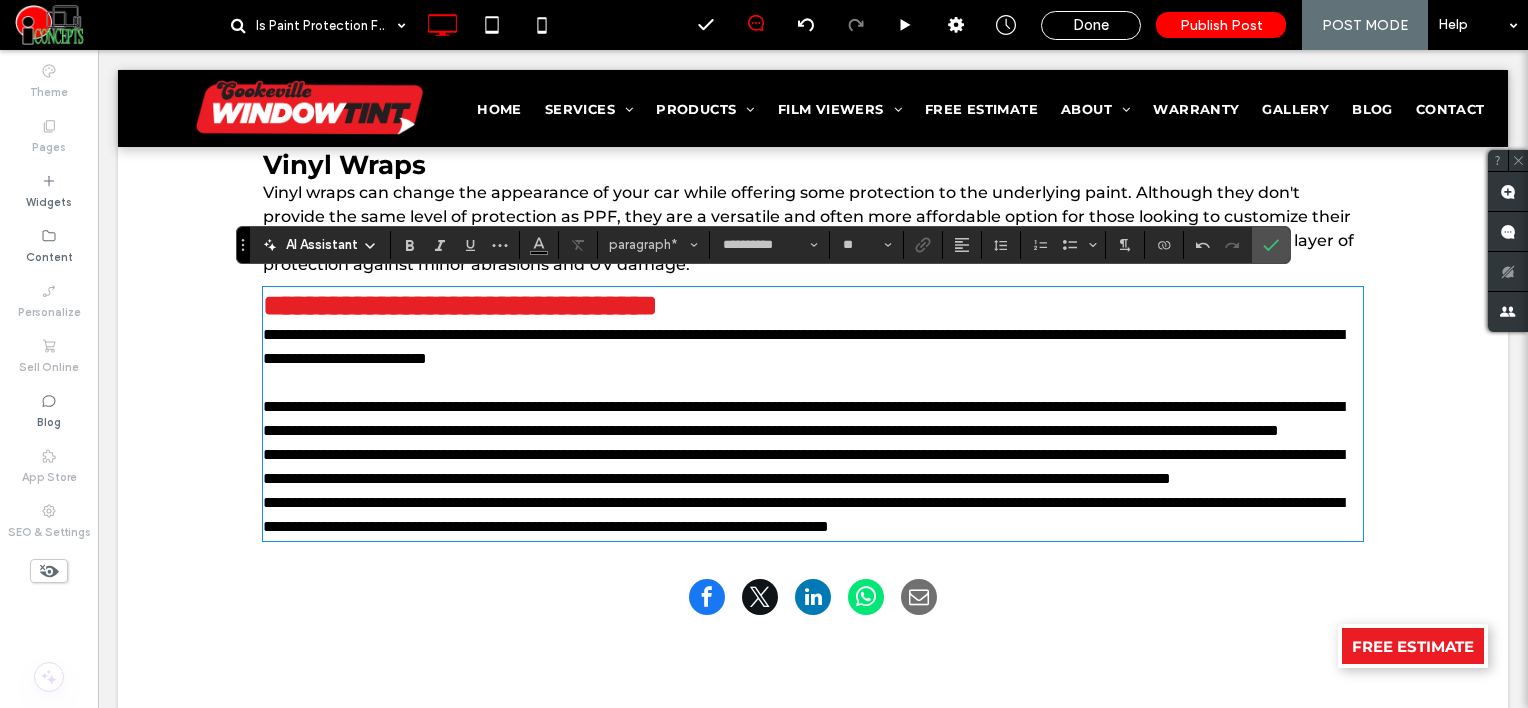 click on "**********" at bounding box center [813, 419] 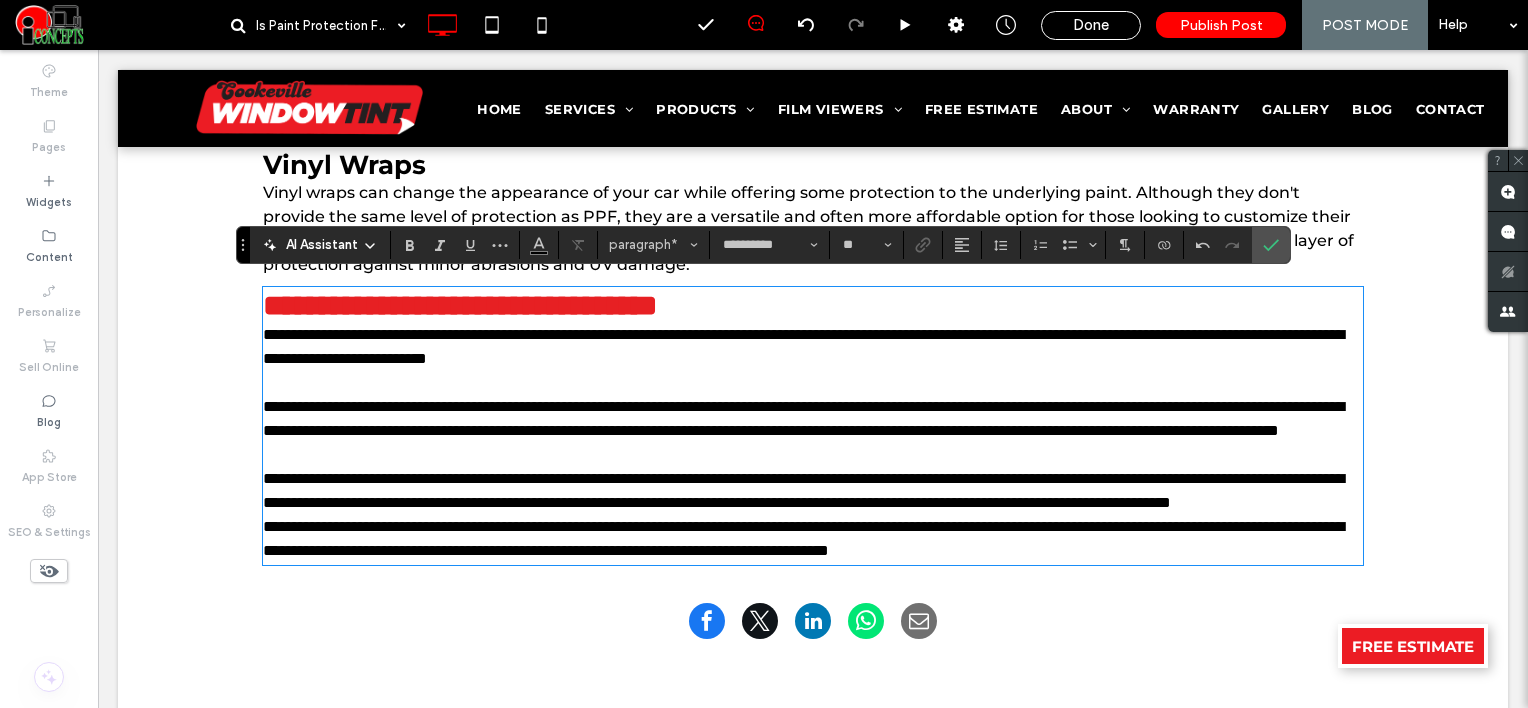 click on "**********" at bounding box center [813, 491] 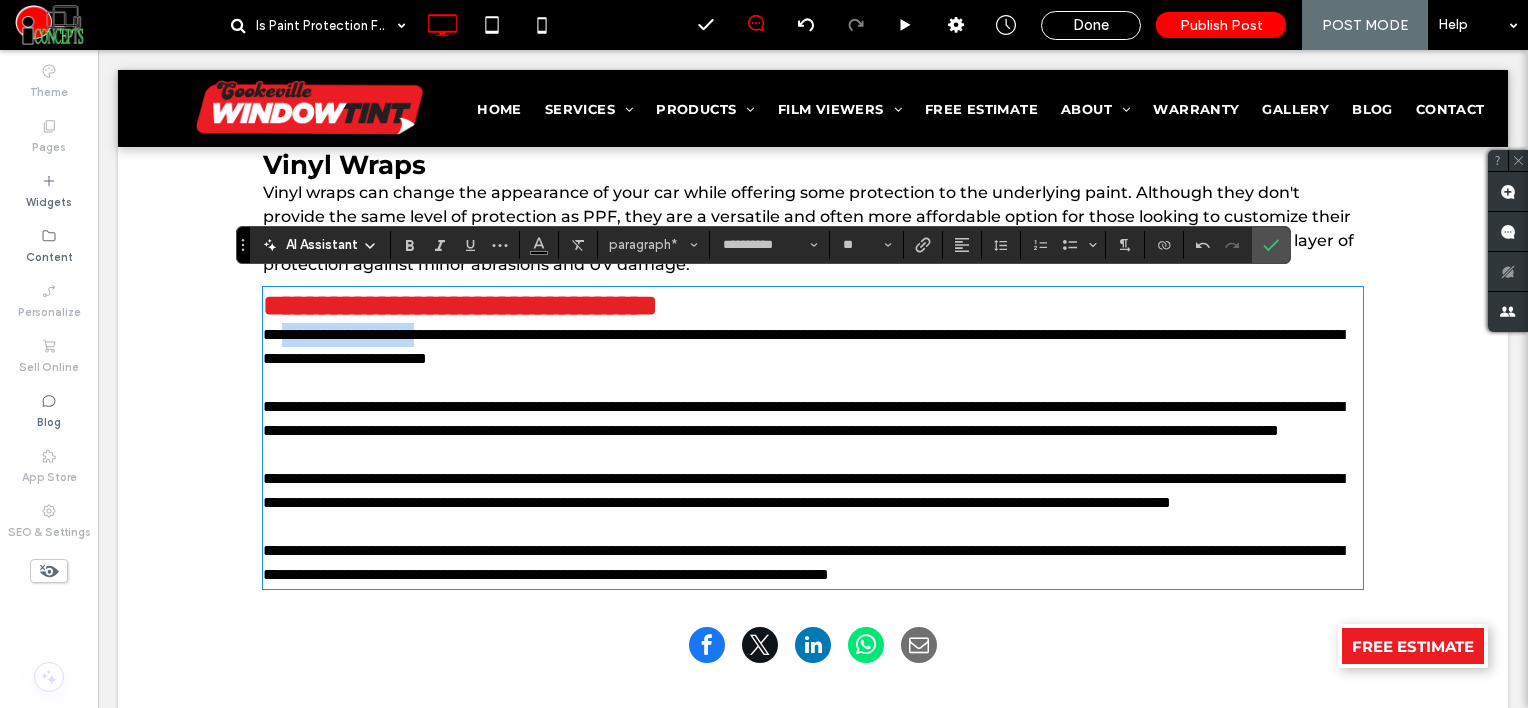 drag, startPoint x: 278, startPoint y: 329, endPoint x: 470, endPoint y: 325, distance: 192.04166 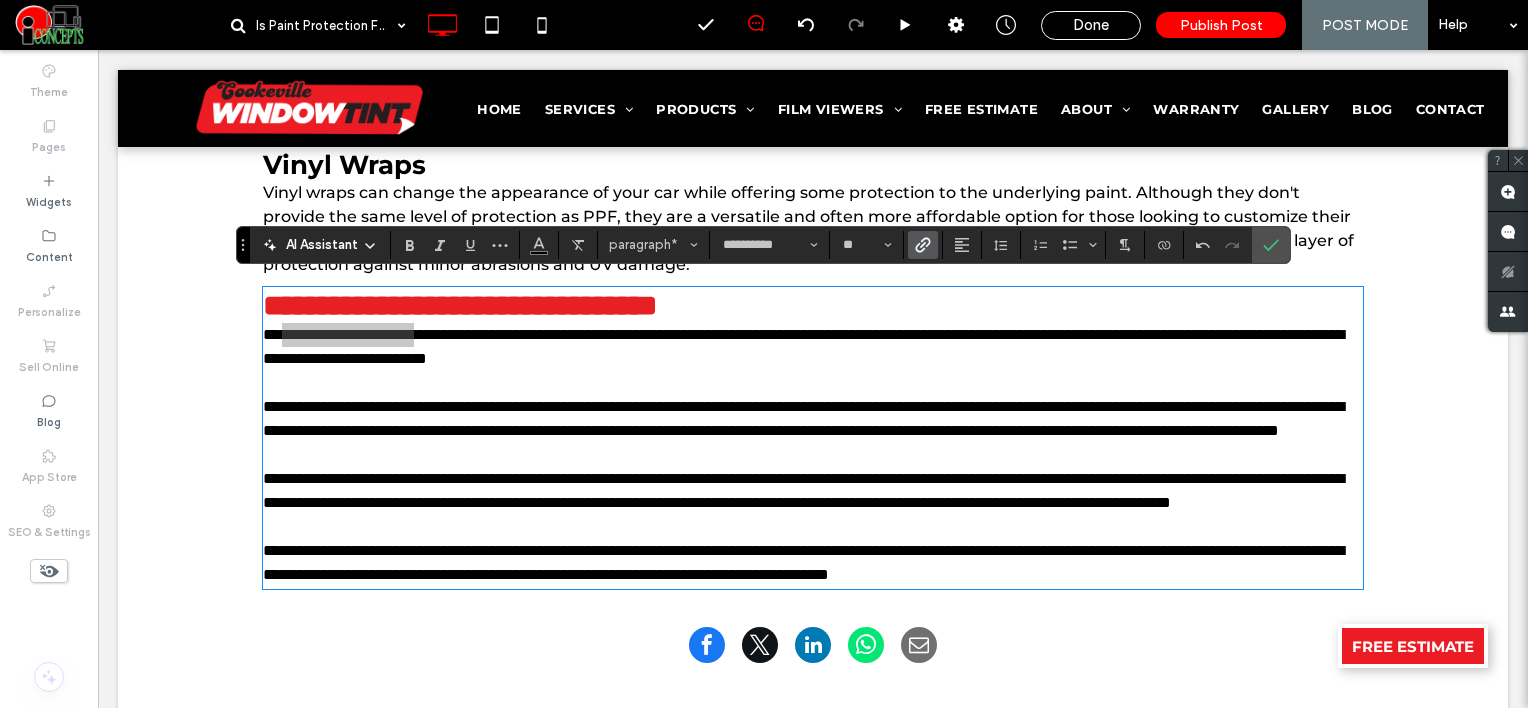click 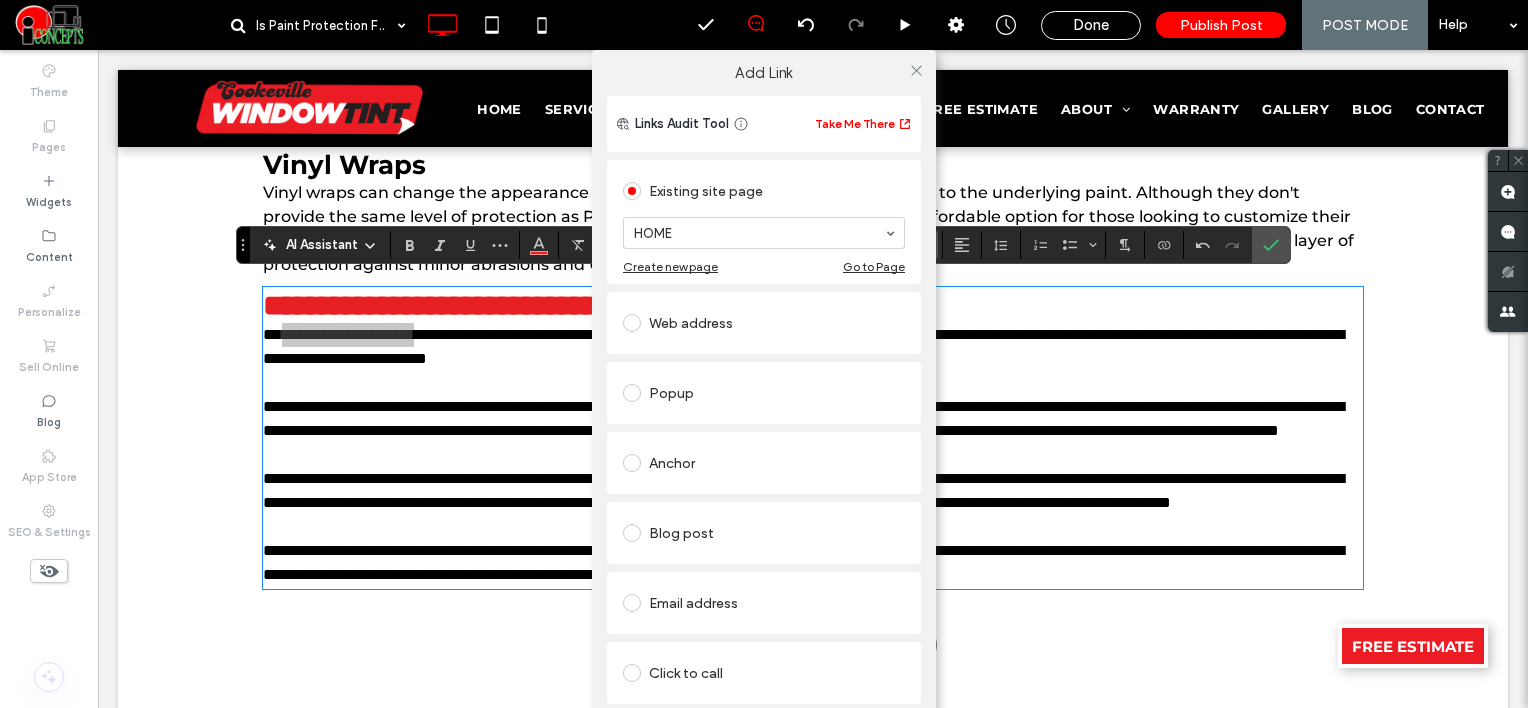 click on "Web address" at bounding box center [764, 323] 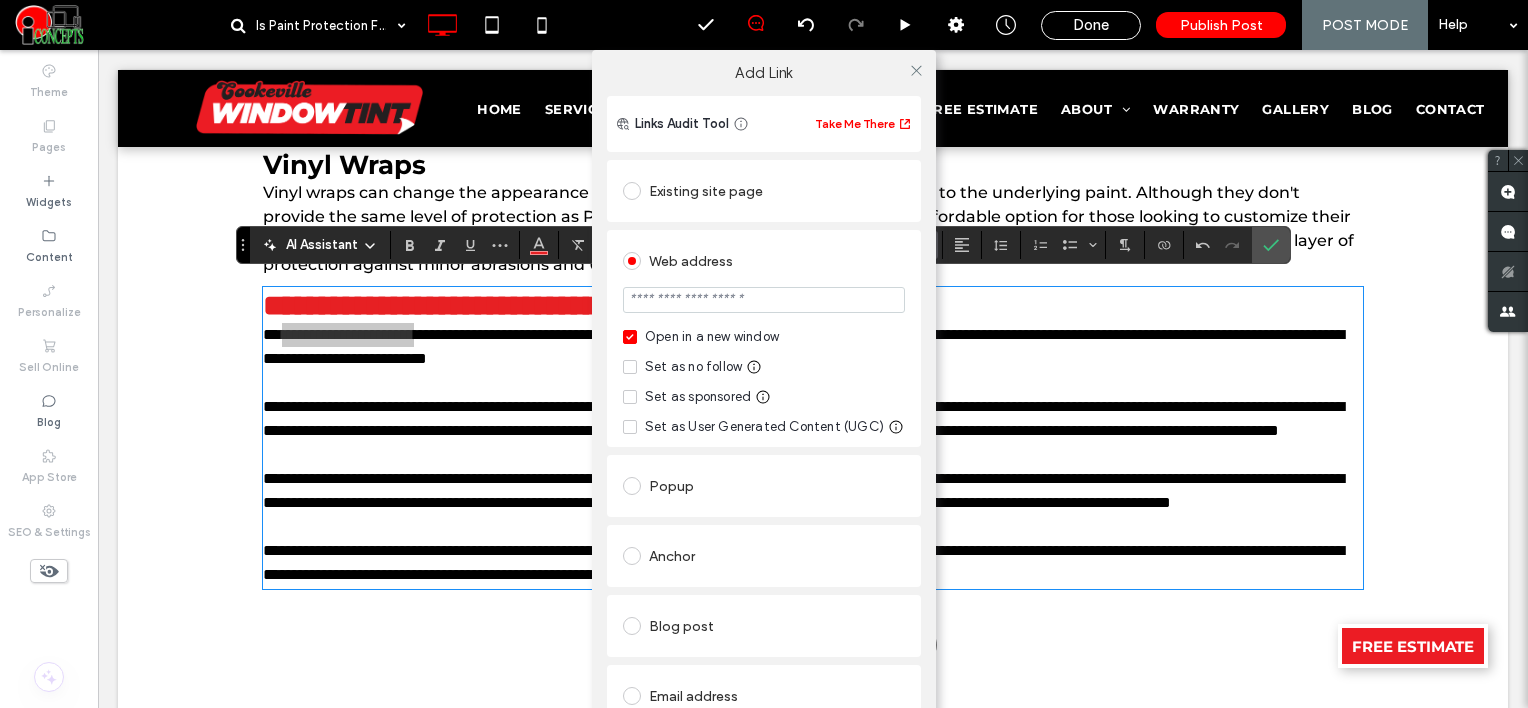 click at bounding box center [764, 300] 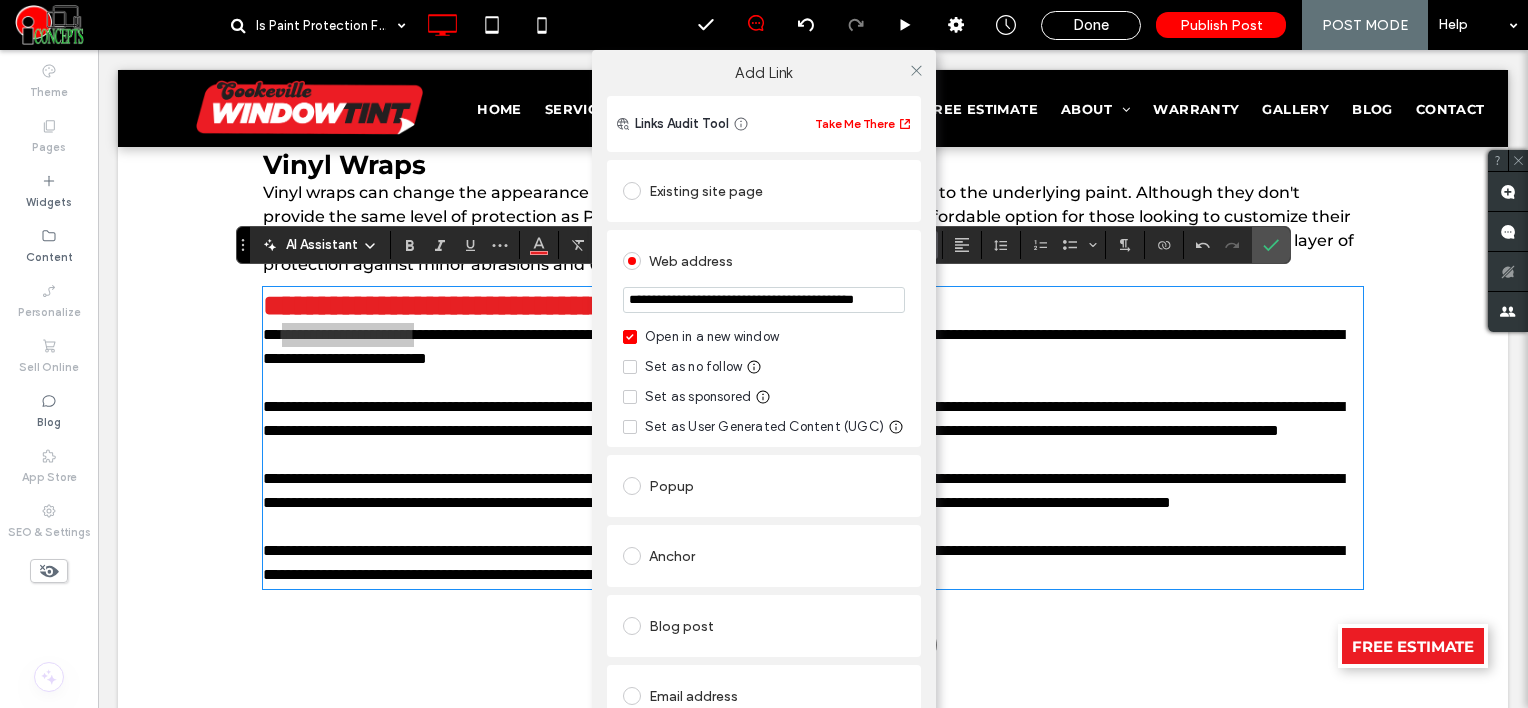 scroll, scrollTop: 0, scrollLeft: 55, axis: horizontal 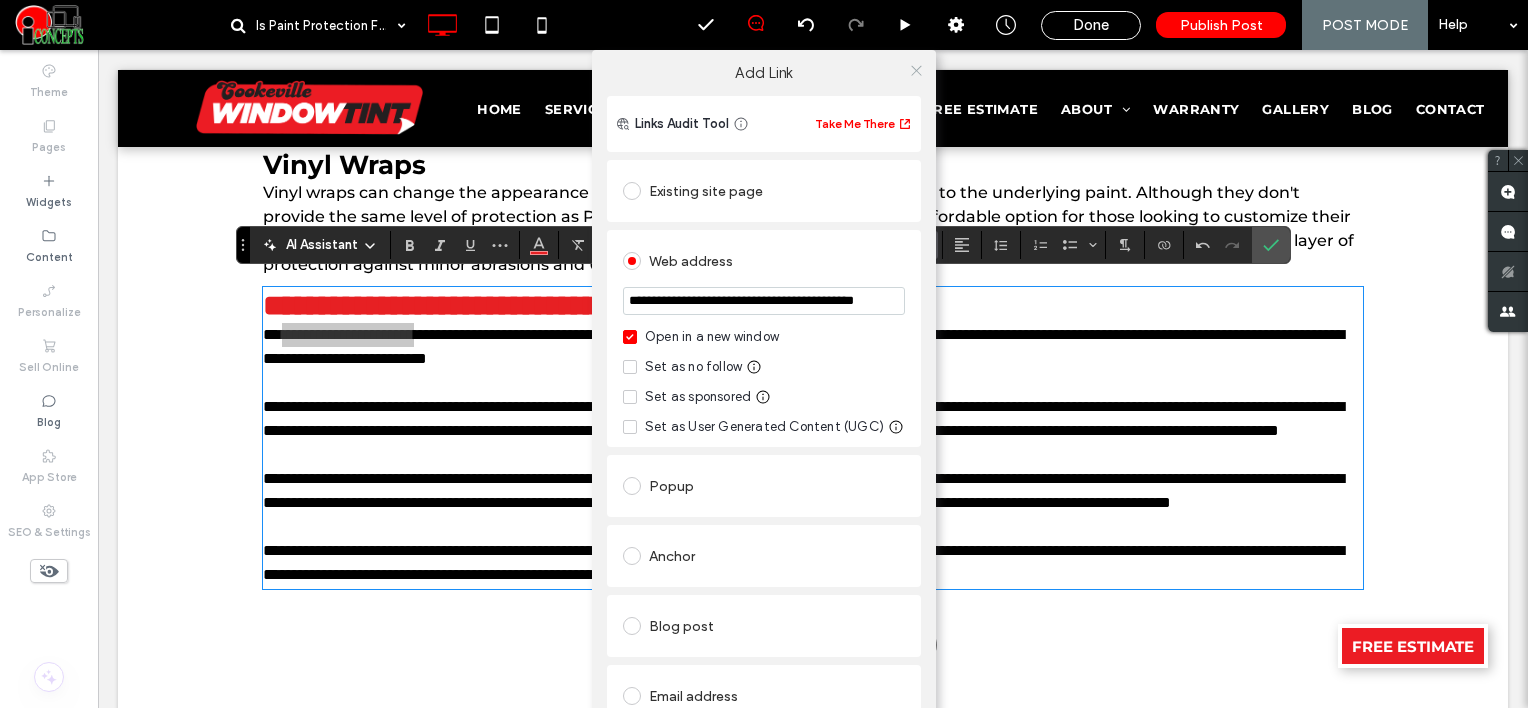 type on "**********" 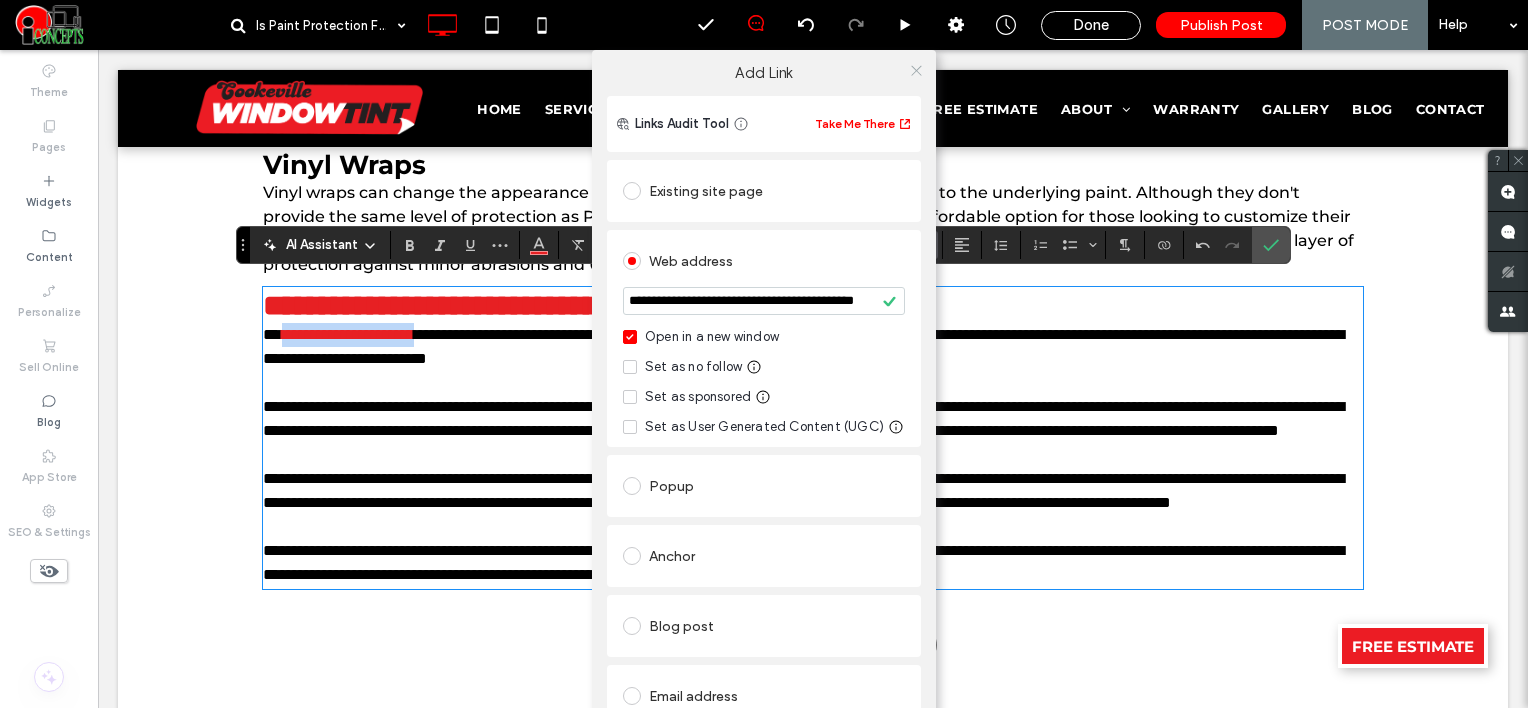 scroll, scrollTop: 0, scrollLeft: 0, axis: both 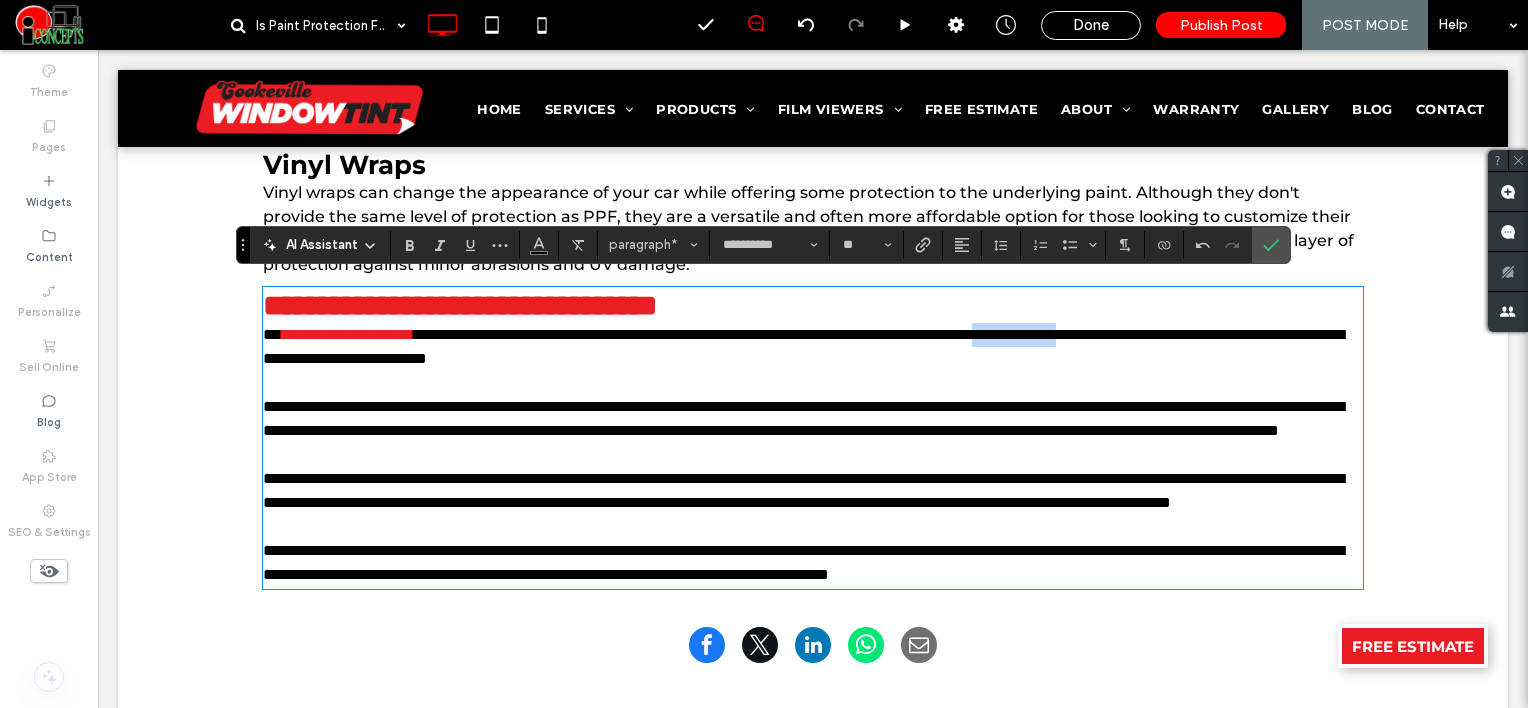 drag, startPoint x: 1196, startPoint y: 318, endPoint x: 1305, endPoint y: 331, distance: 109.77249 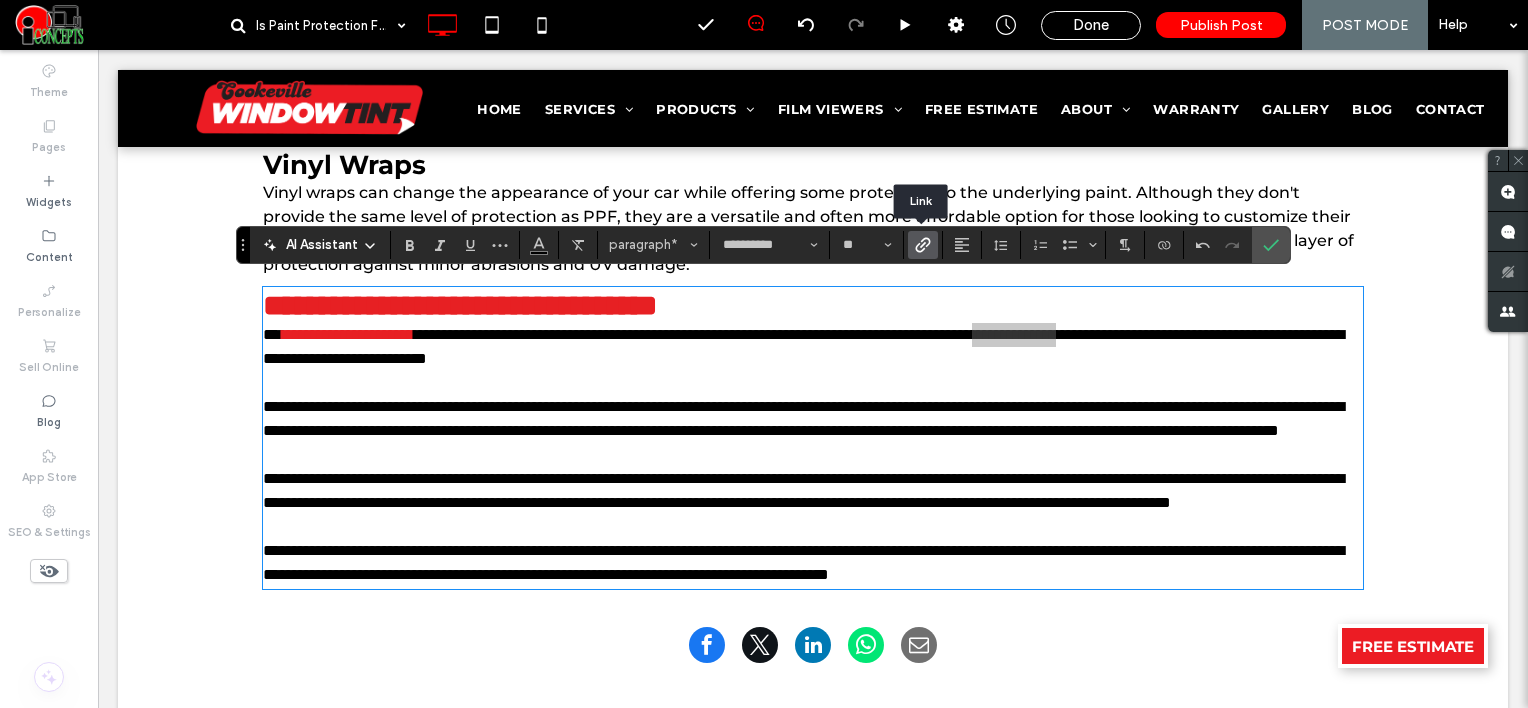 click 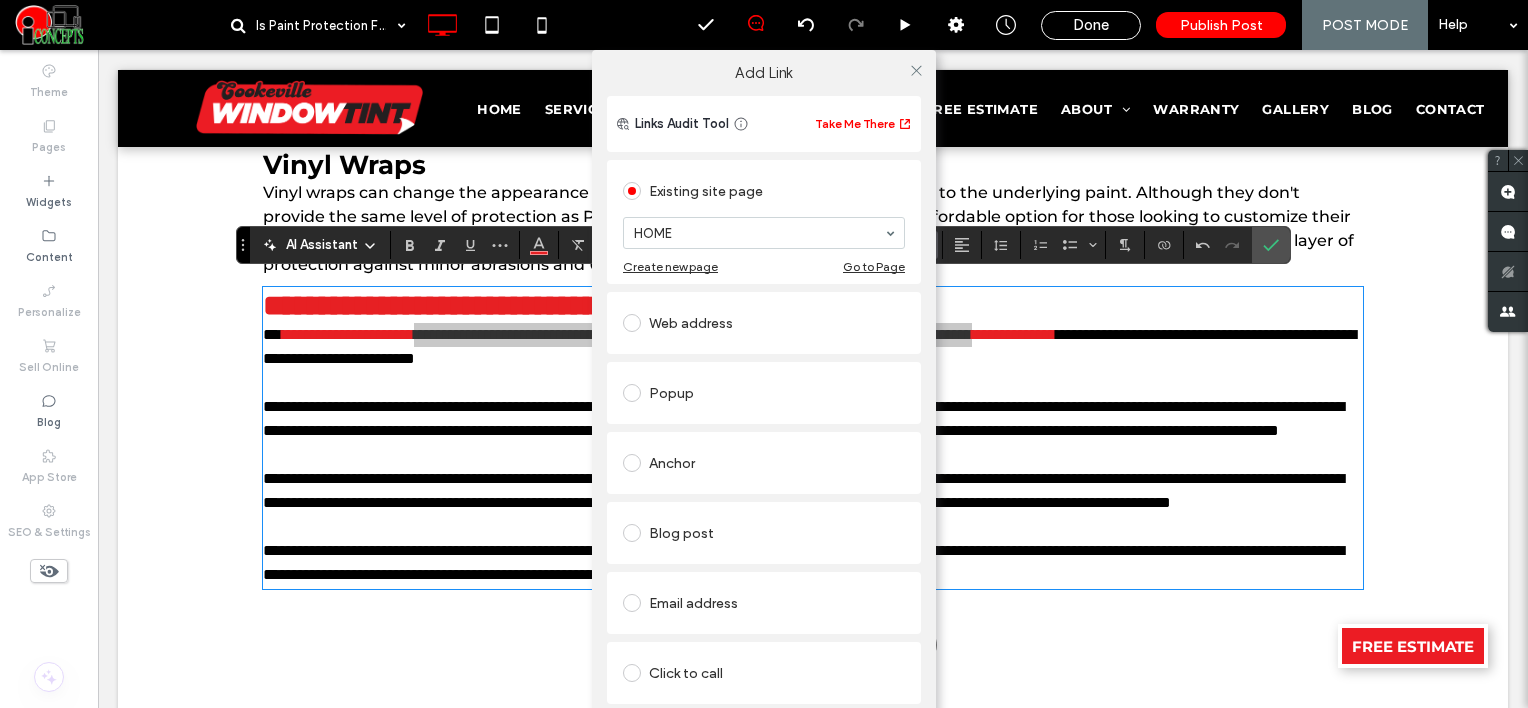 click on "Web address" at bounding box center [764, 323] 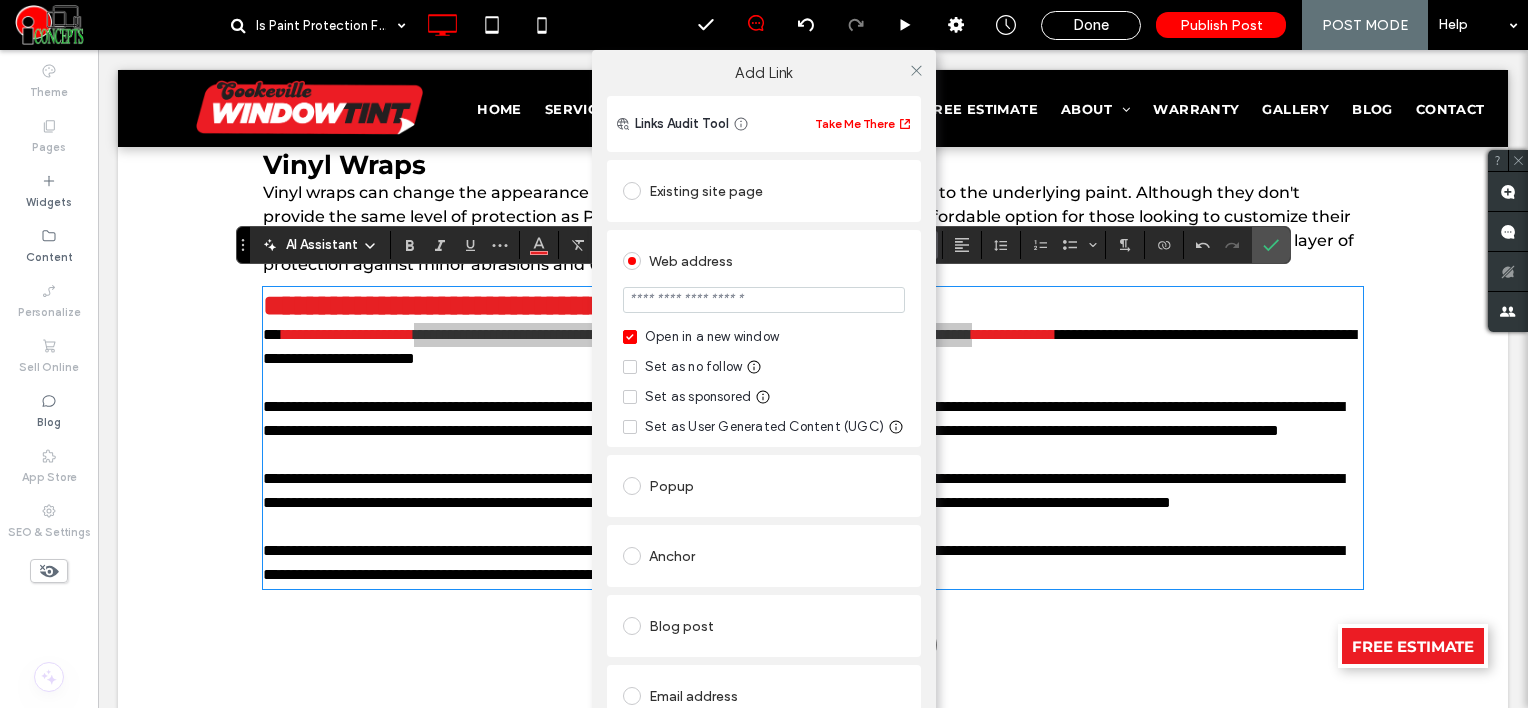 click at bounding box center [764, 300] 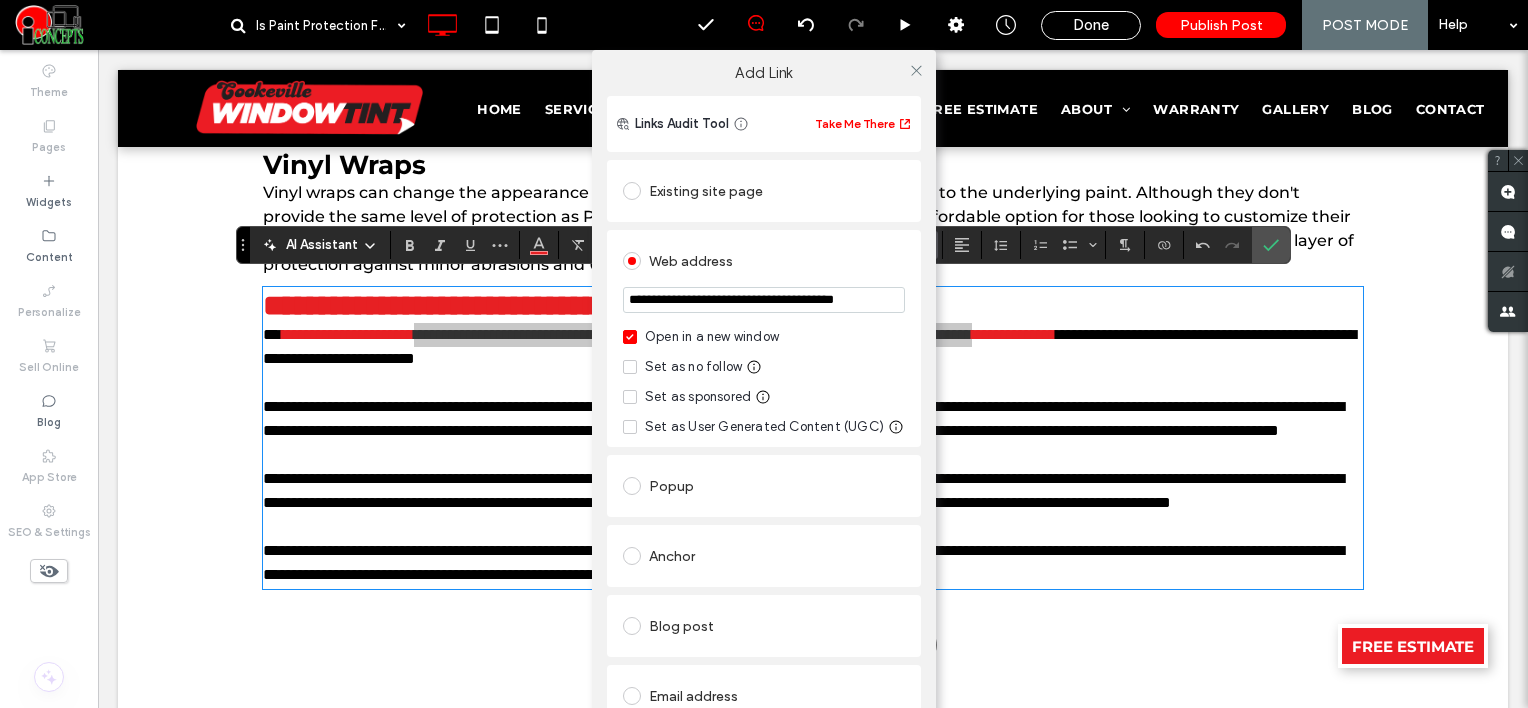 scroll, scrollTop: 0, scrollLeft: 41, axis: horizontal 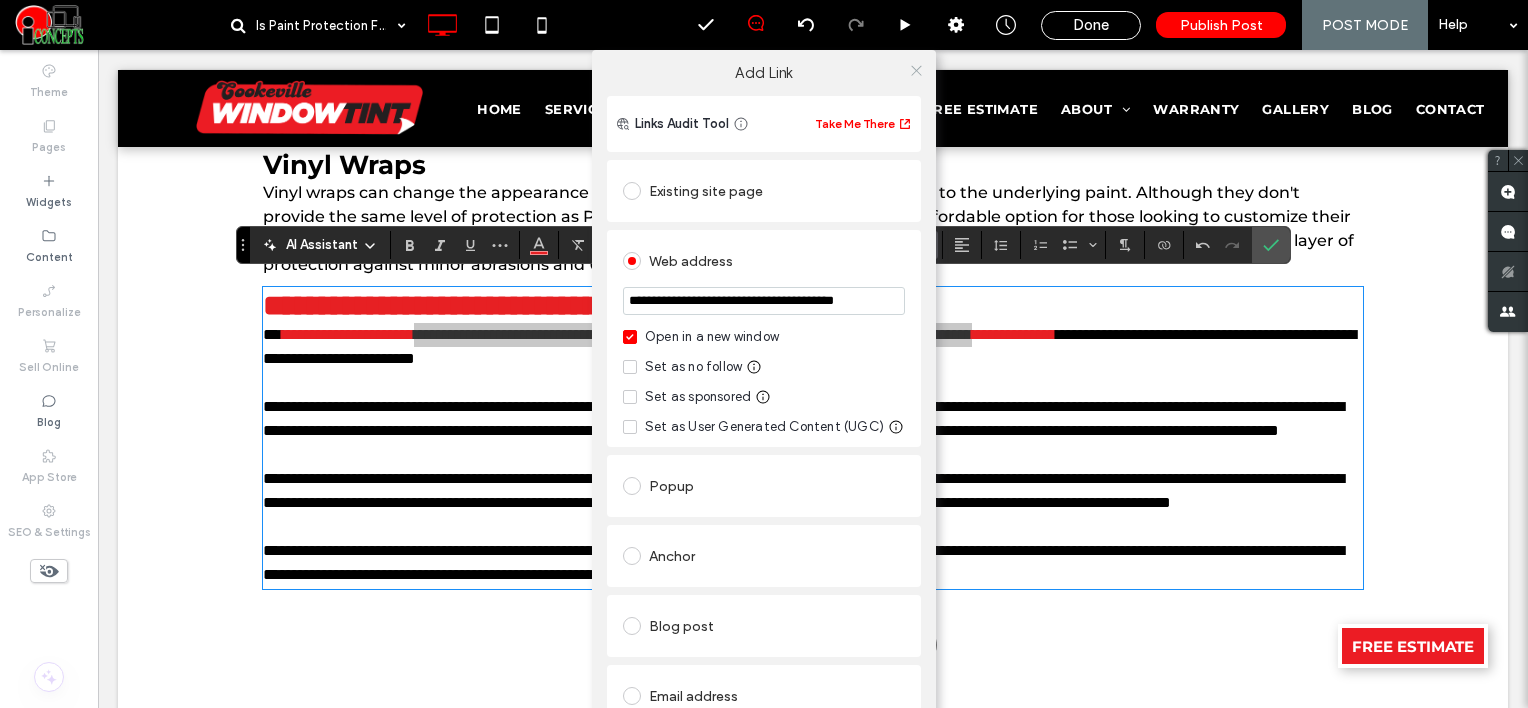 type on "**********" 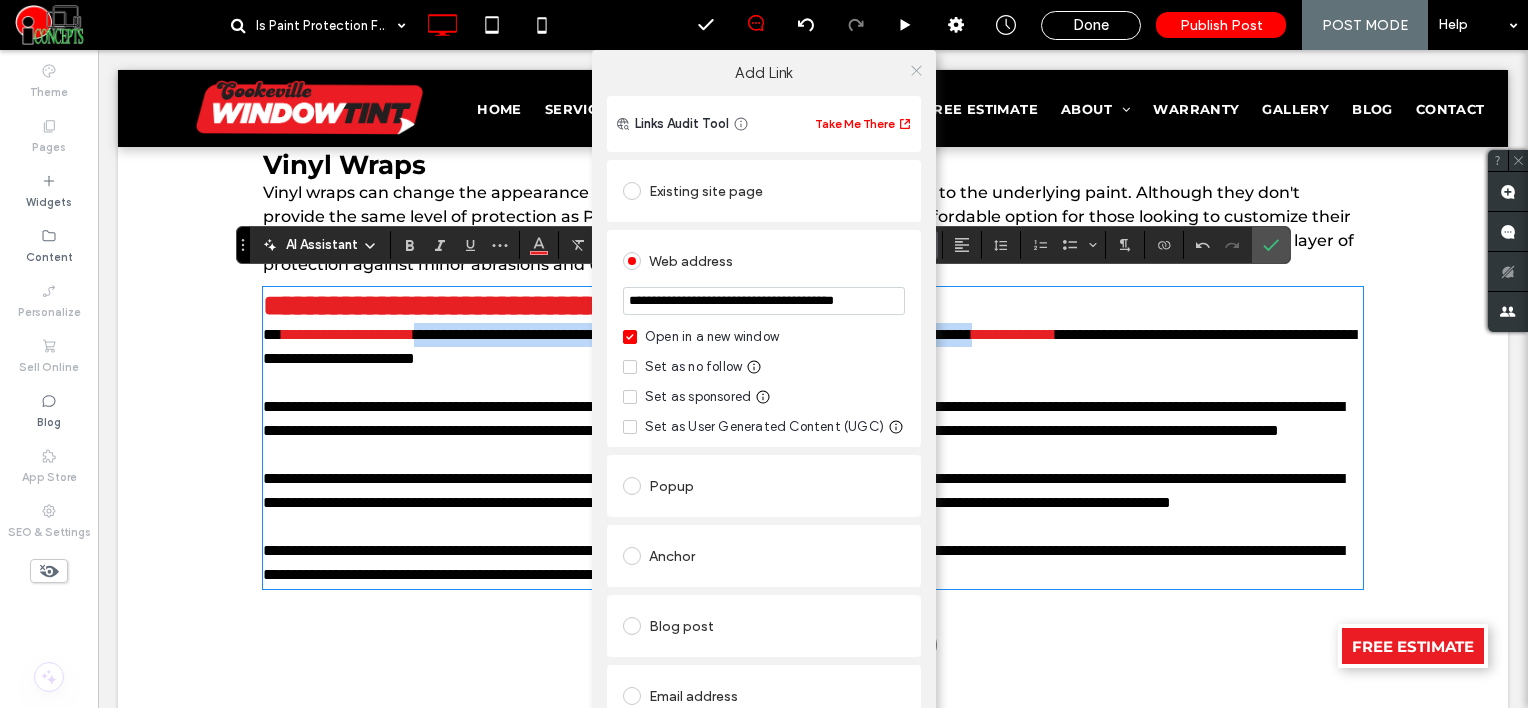 scroll, scrollTop: 0, scrollLeft: 0, axis: both 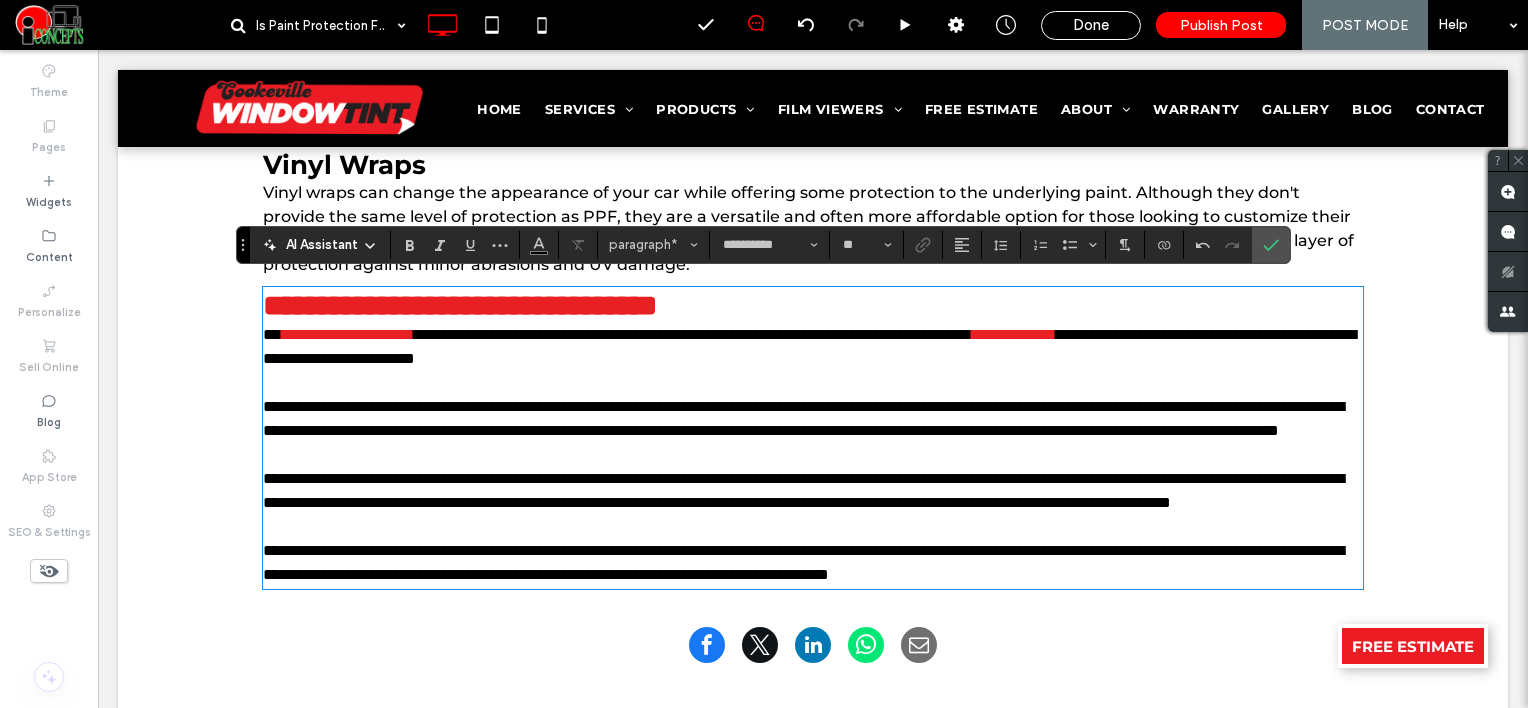 click on "**********" at bounding box center (803, 418) 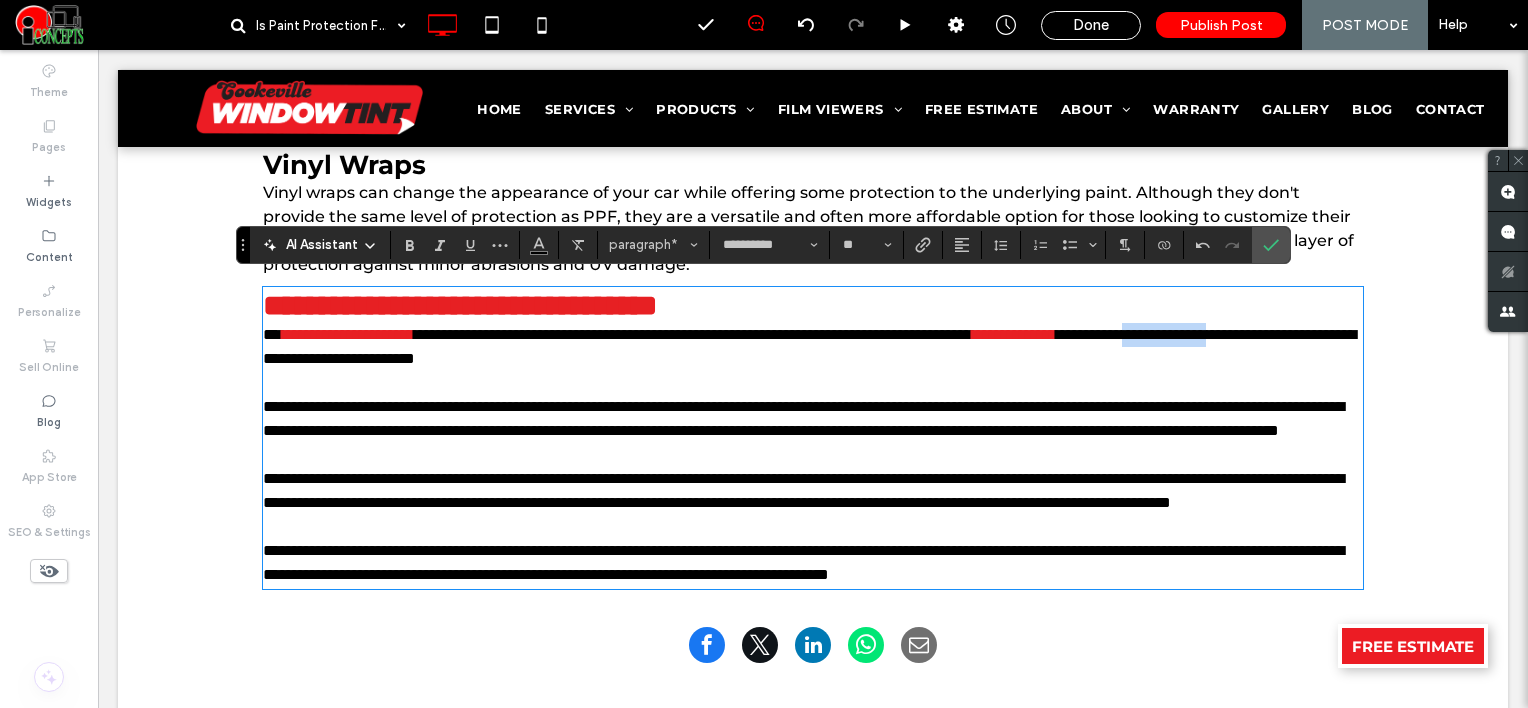 drag, startPoint x: 296, startPoint y: 357, endPoint x: 409, endPoint y: 356, distance: 113.004425 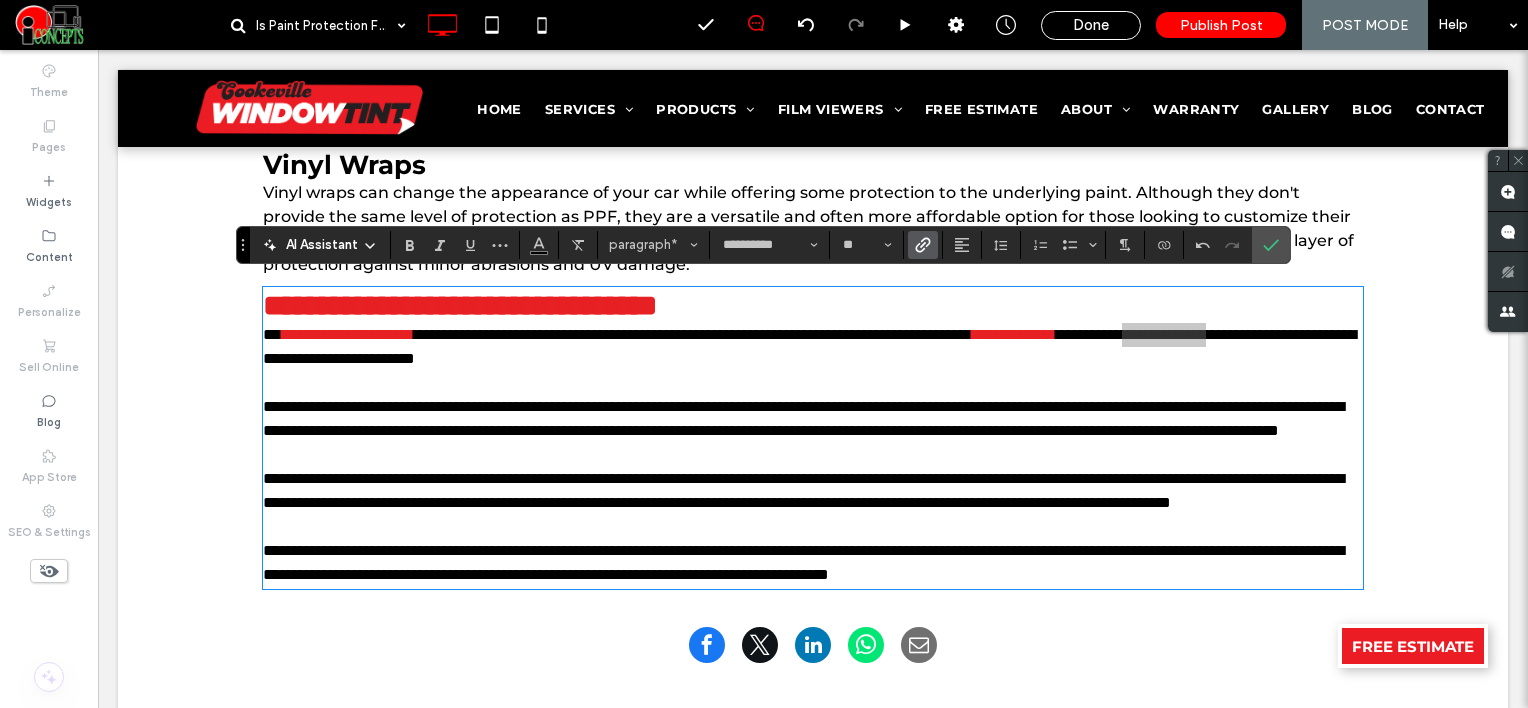 click 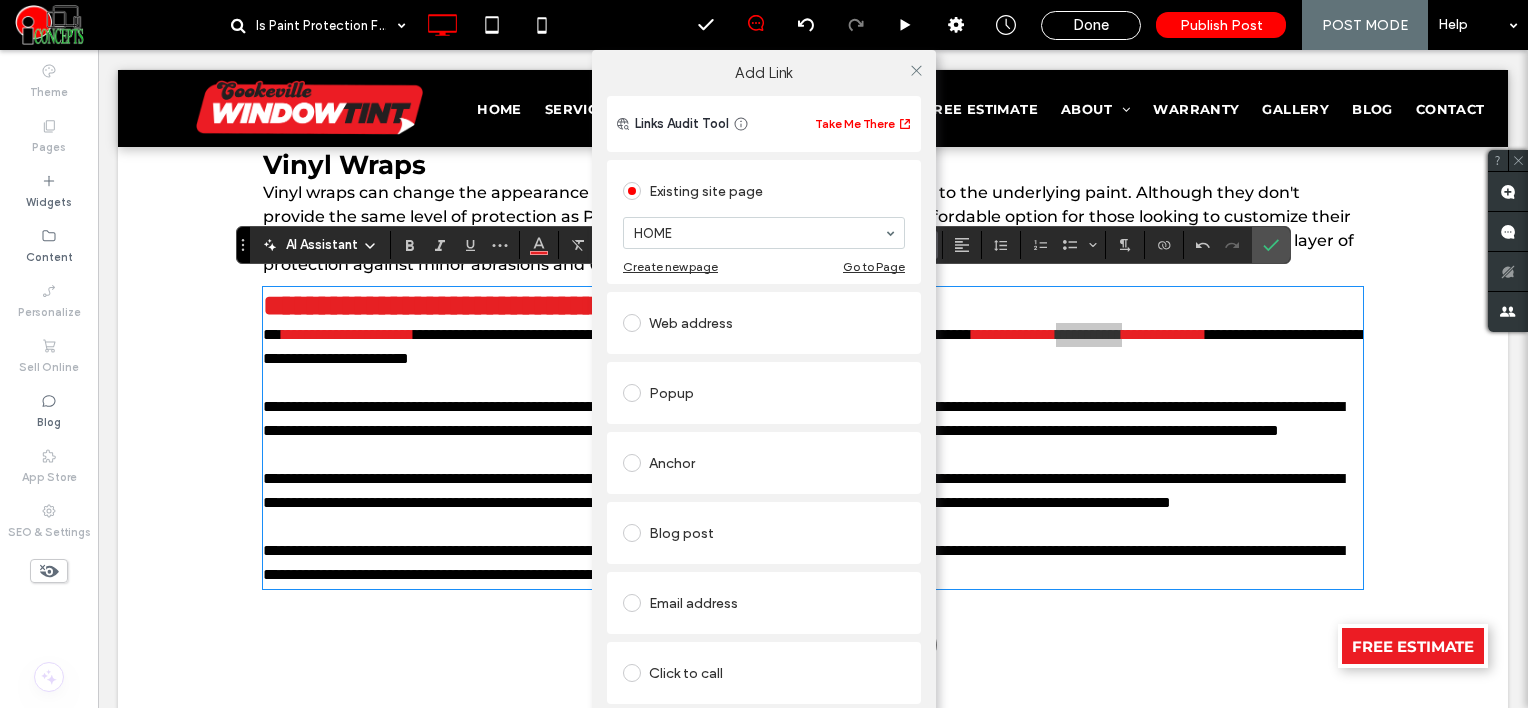 click on "Web address" at bounding box center (764, 323) 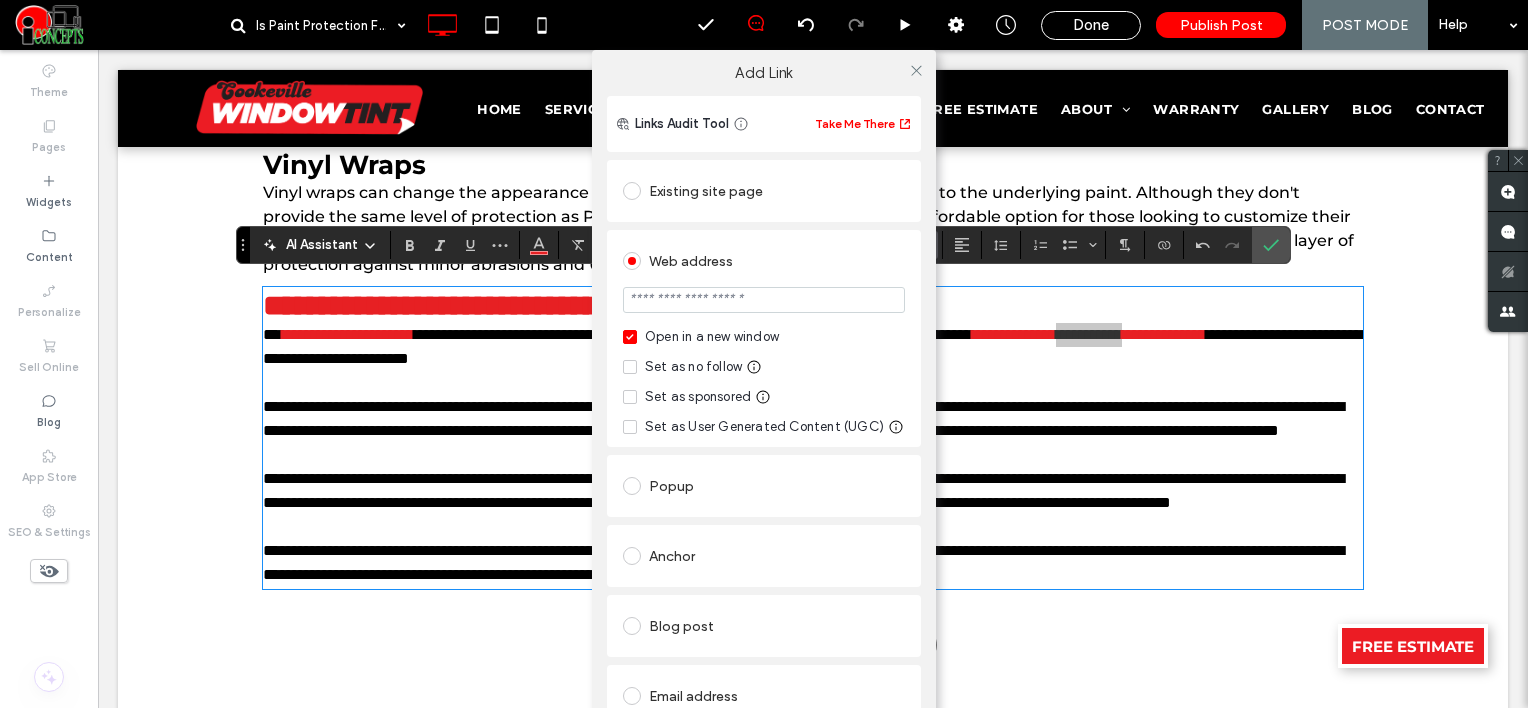 click at bounding box center (764, 300) 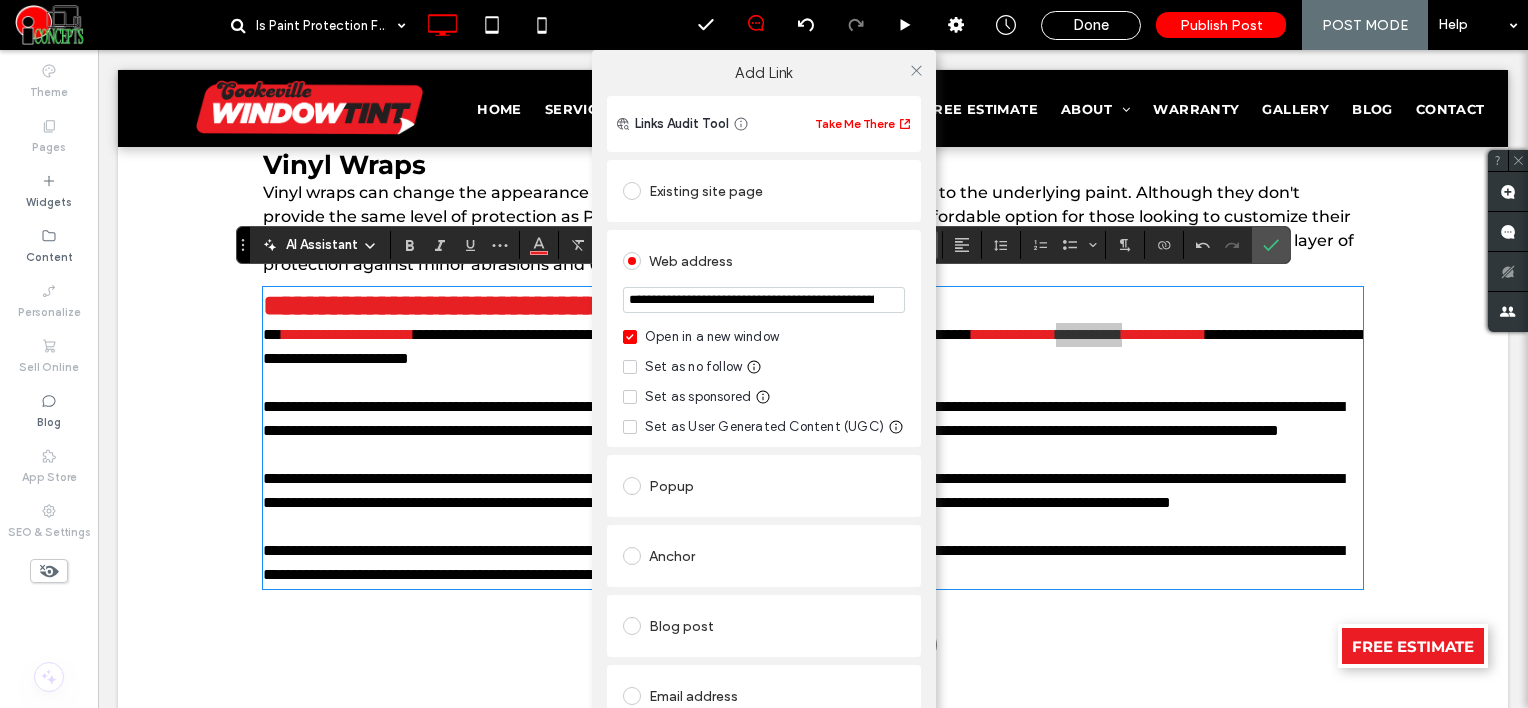 scroll, scrollTop: 0, scrollLeft: 136, axis: horizontal 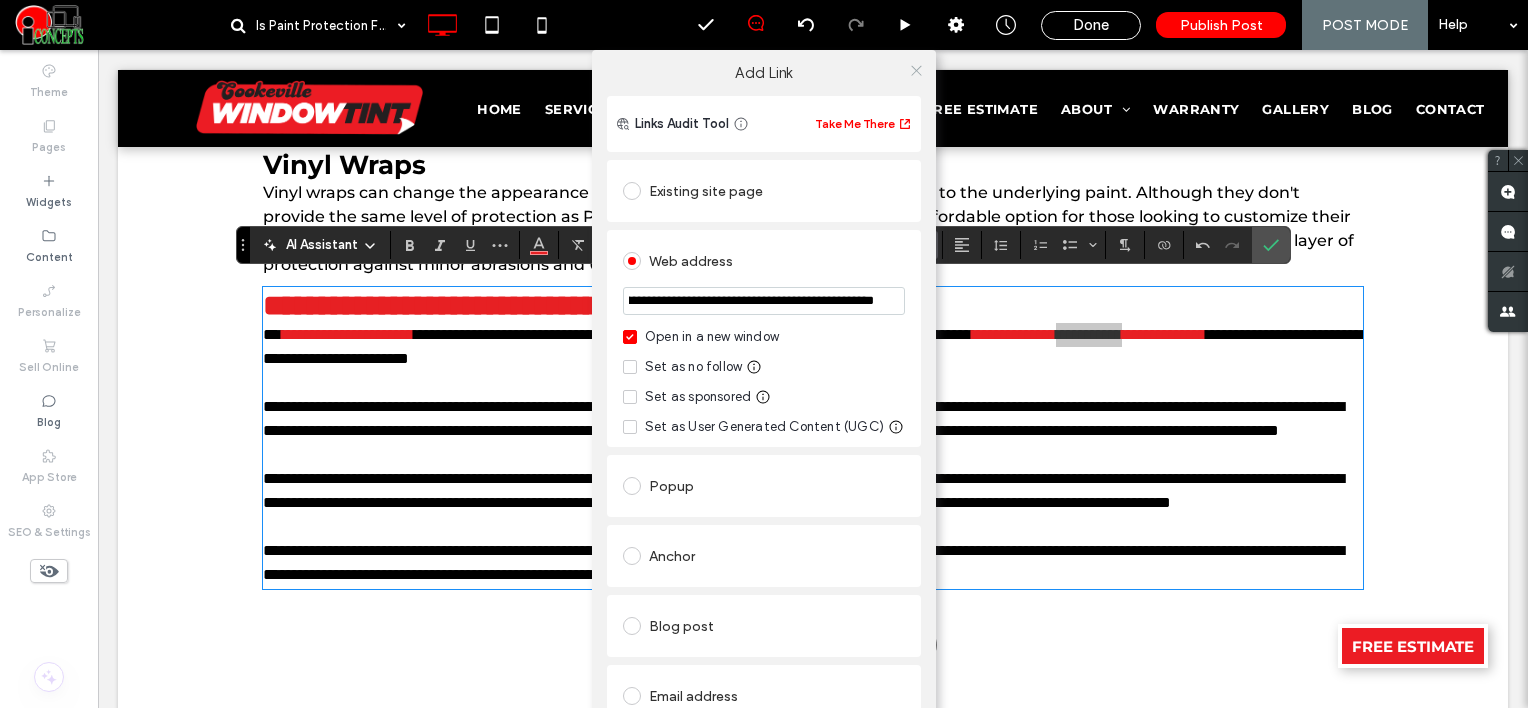 type on "**********" 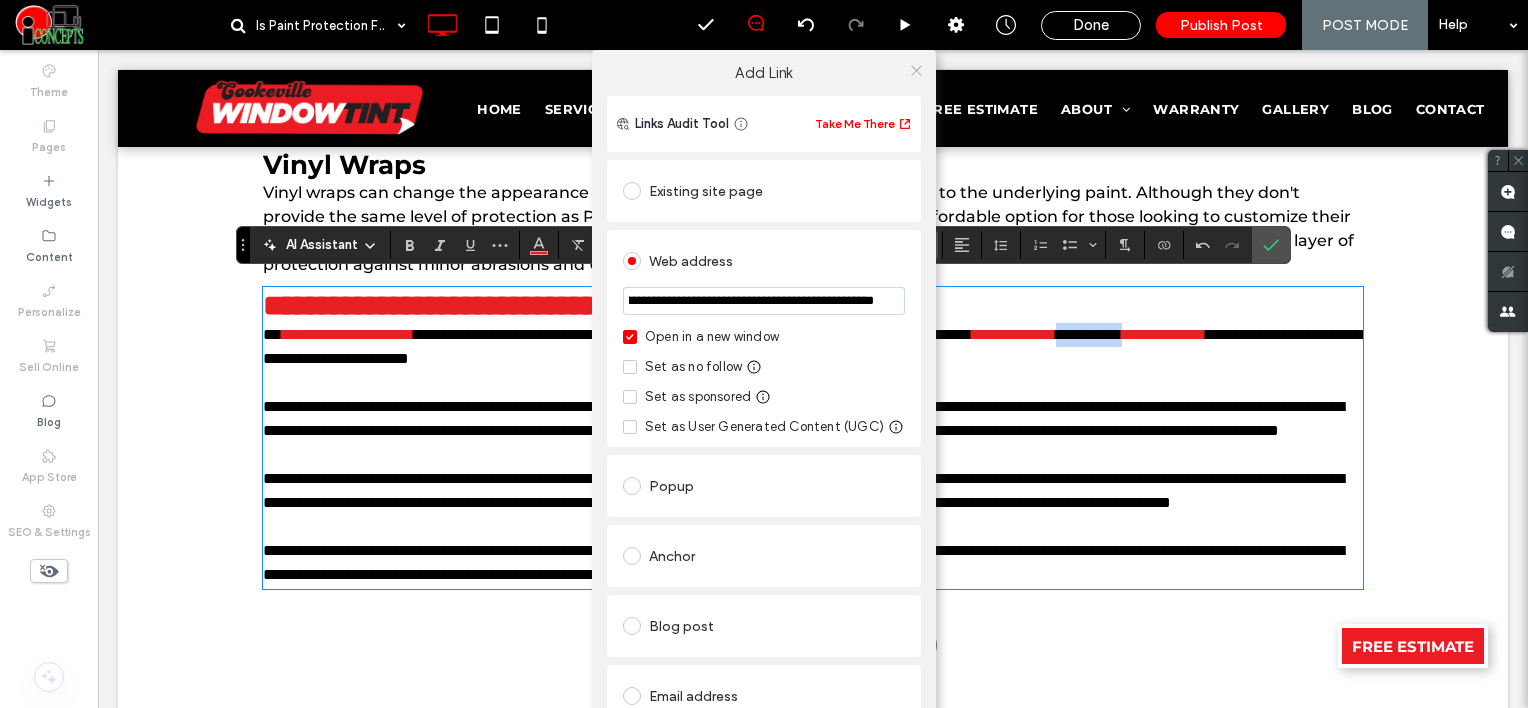 scroll, scrollTop: 0, scrollLeft: 0, axis: both 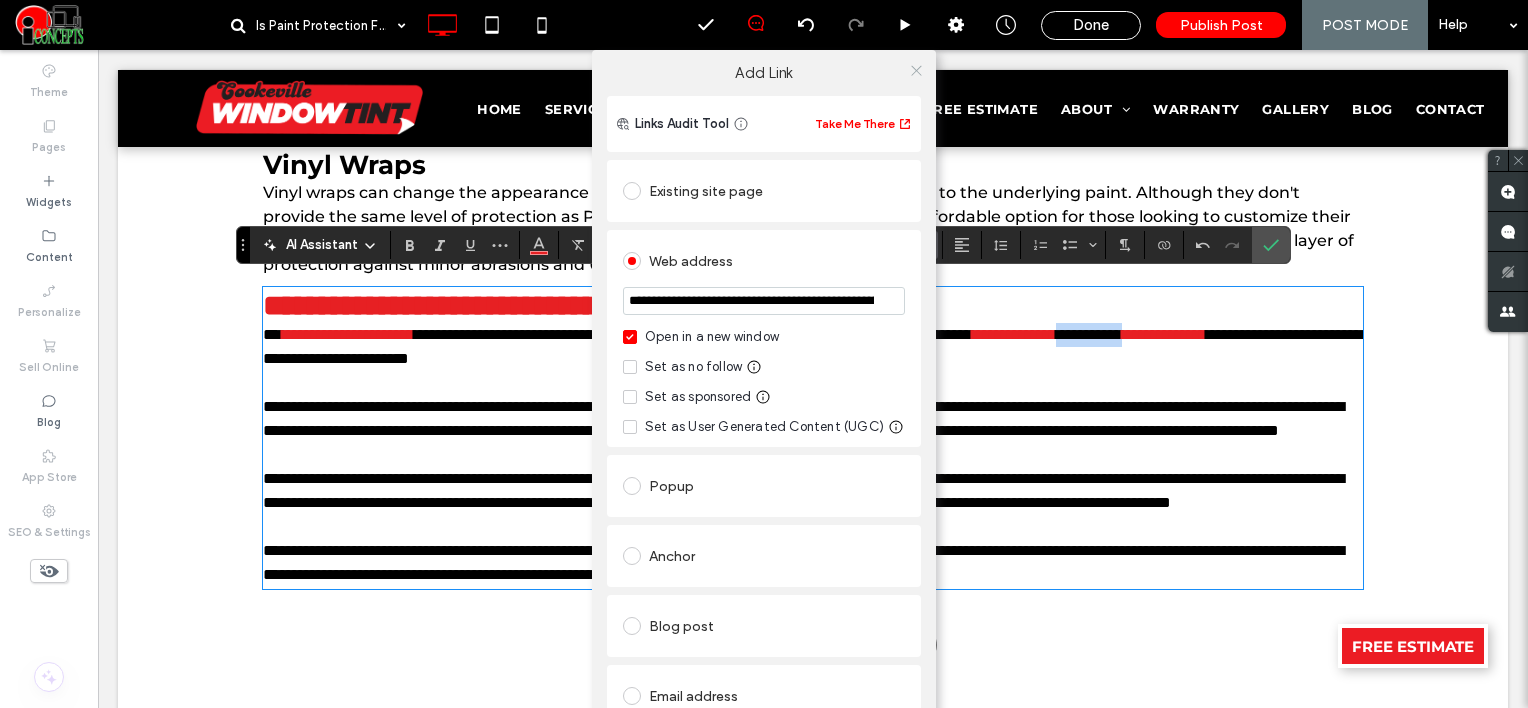 click 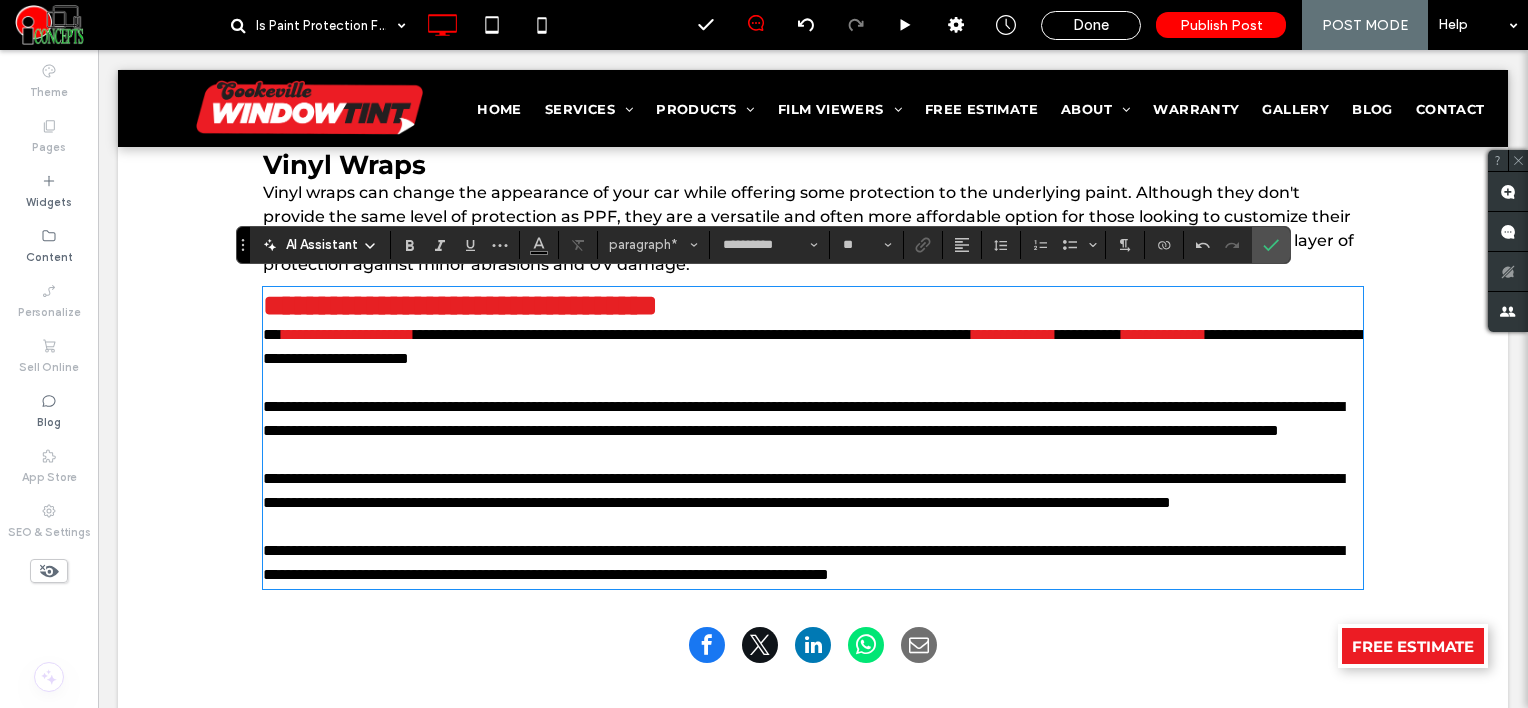 click on "﻿" at bounding box center (813, 383) 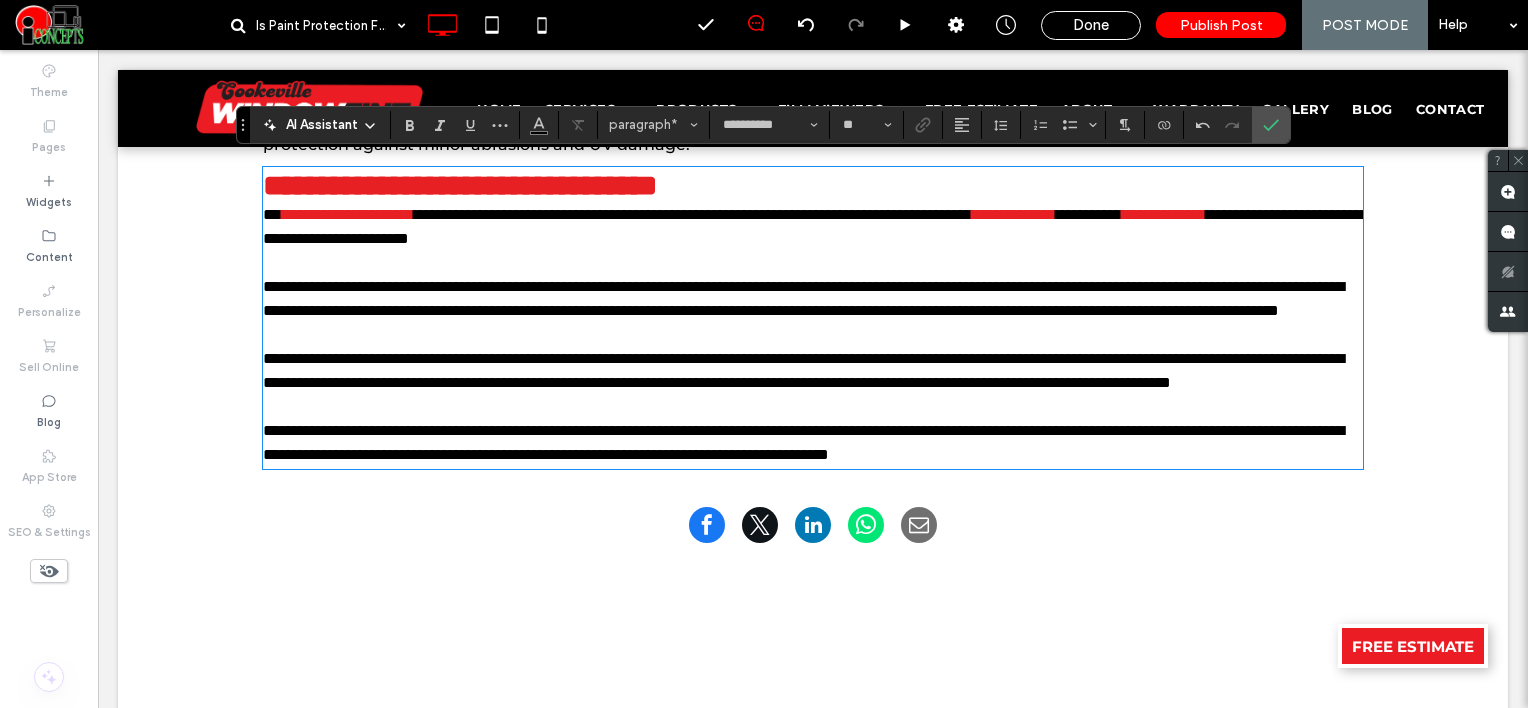 scroll, scrollTop: 2986, scrollLeft: 0, axis: vertical 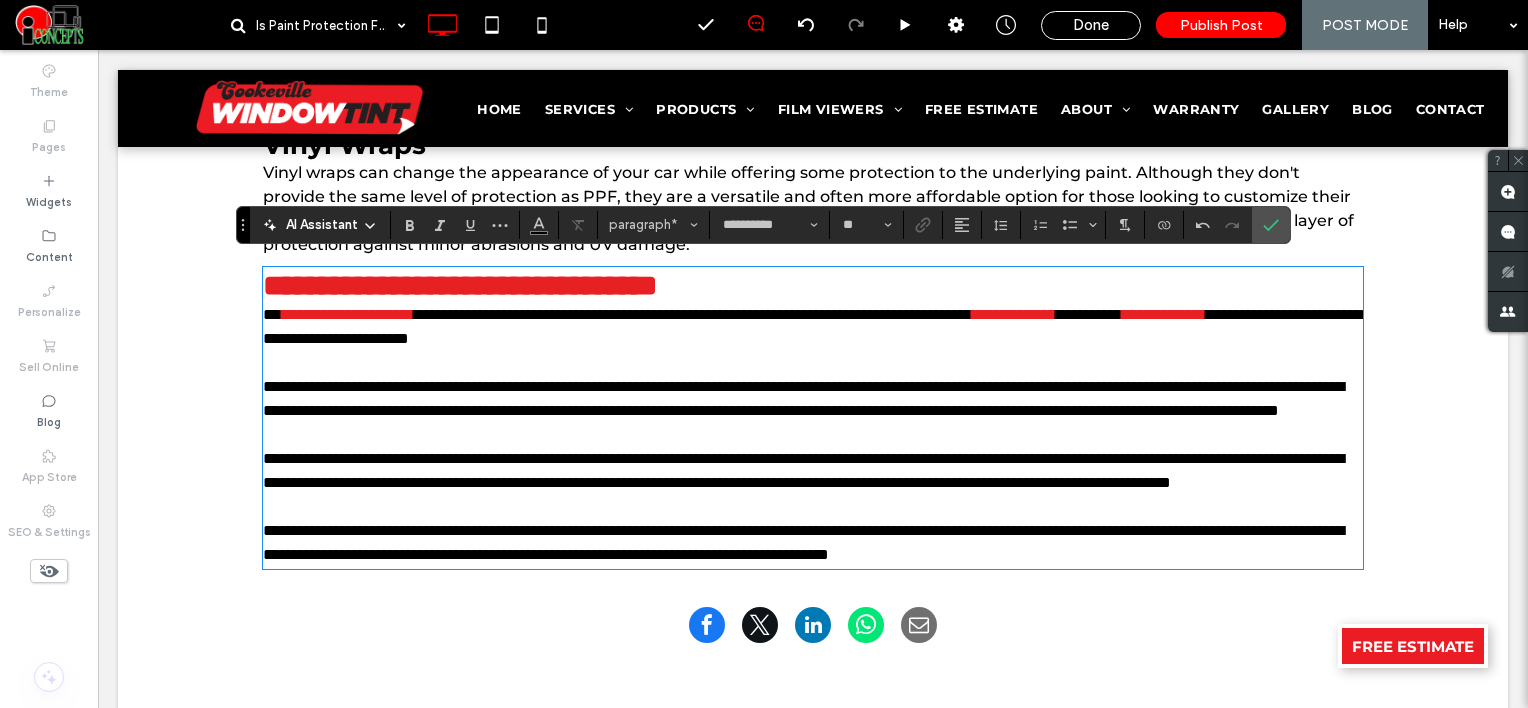 type on "**" 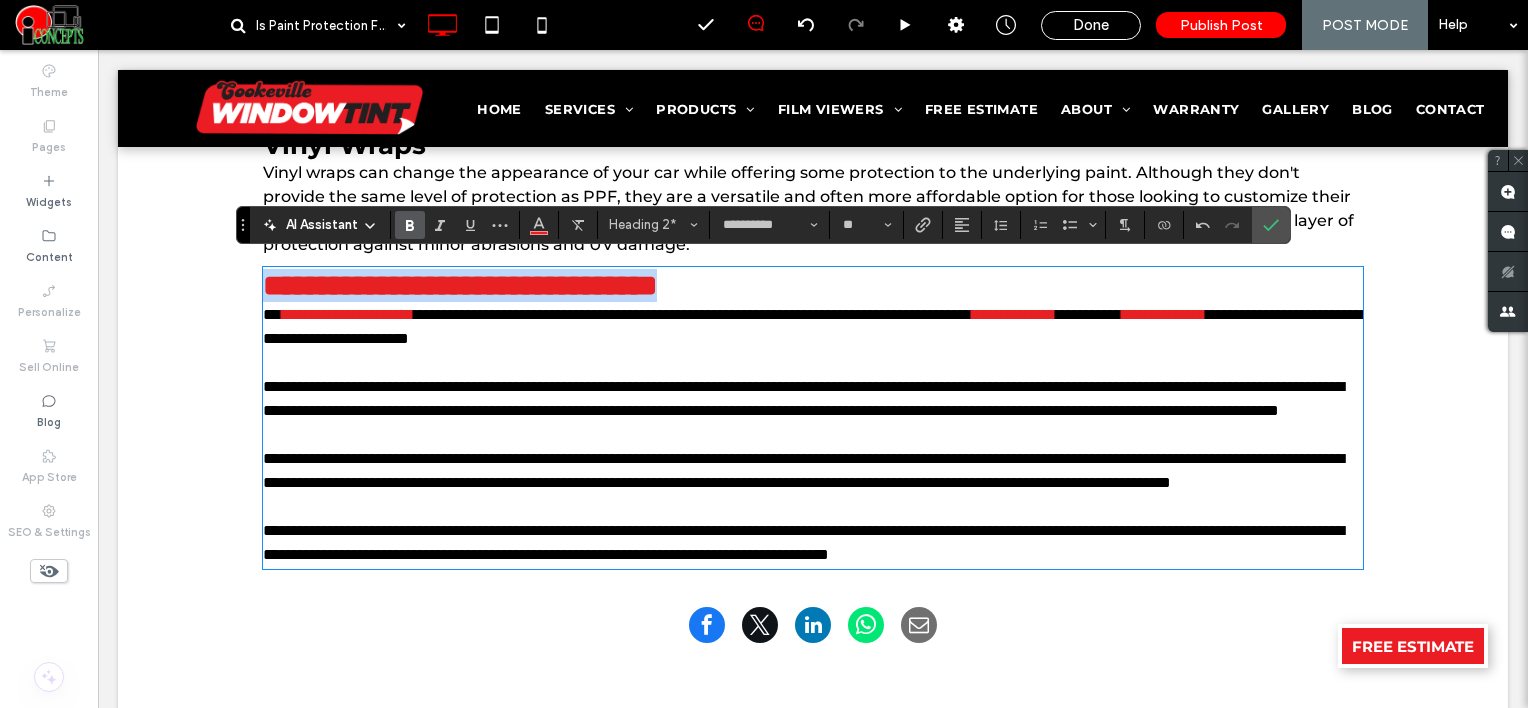 drag, startPoint x: 828, startPoint y: 281, endPoint x: 488, endPoint y: 165, distance: 359.24365 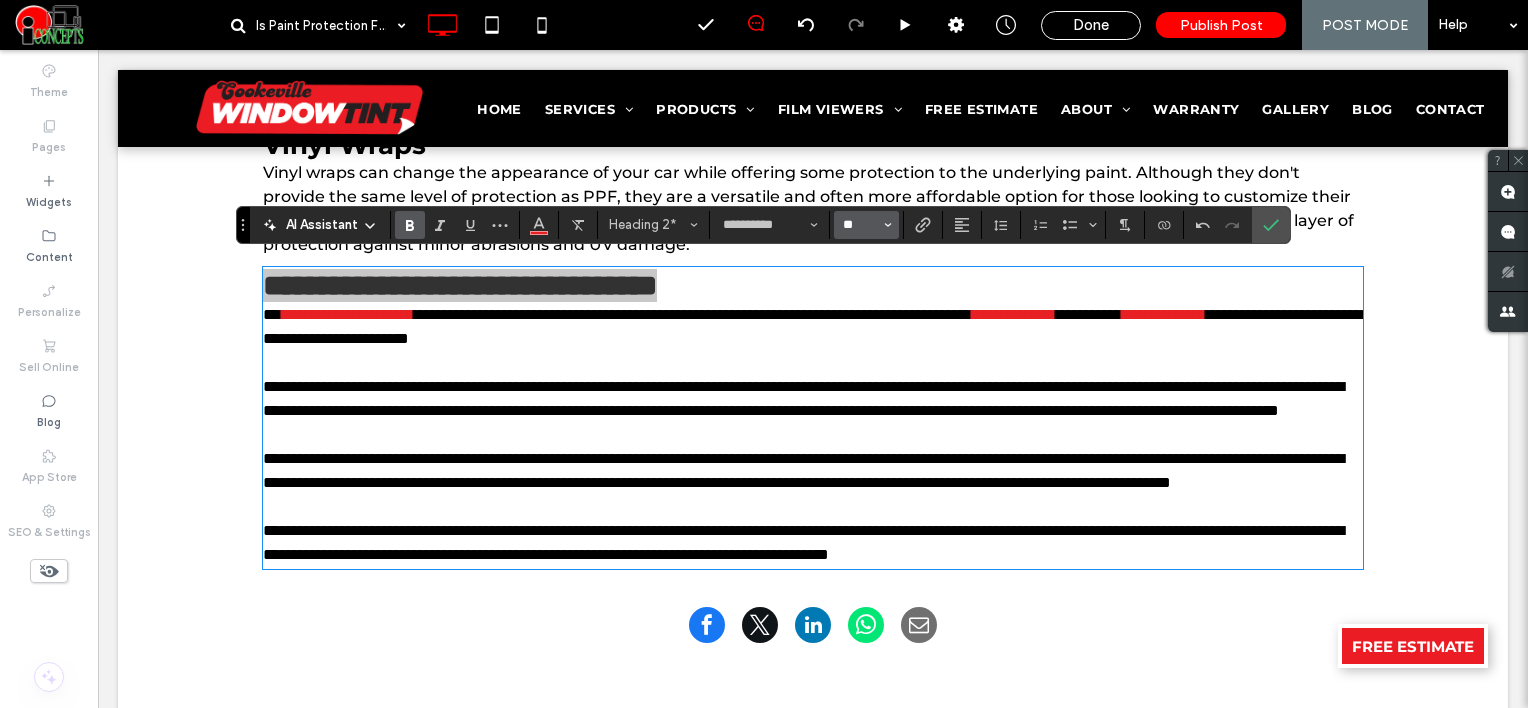 click on "**" at bounding box center (860, 225) 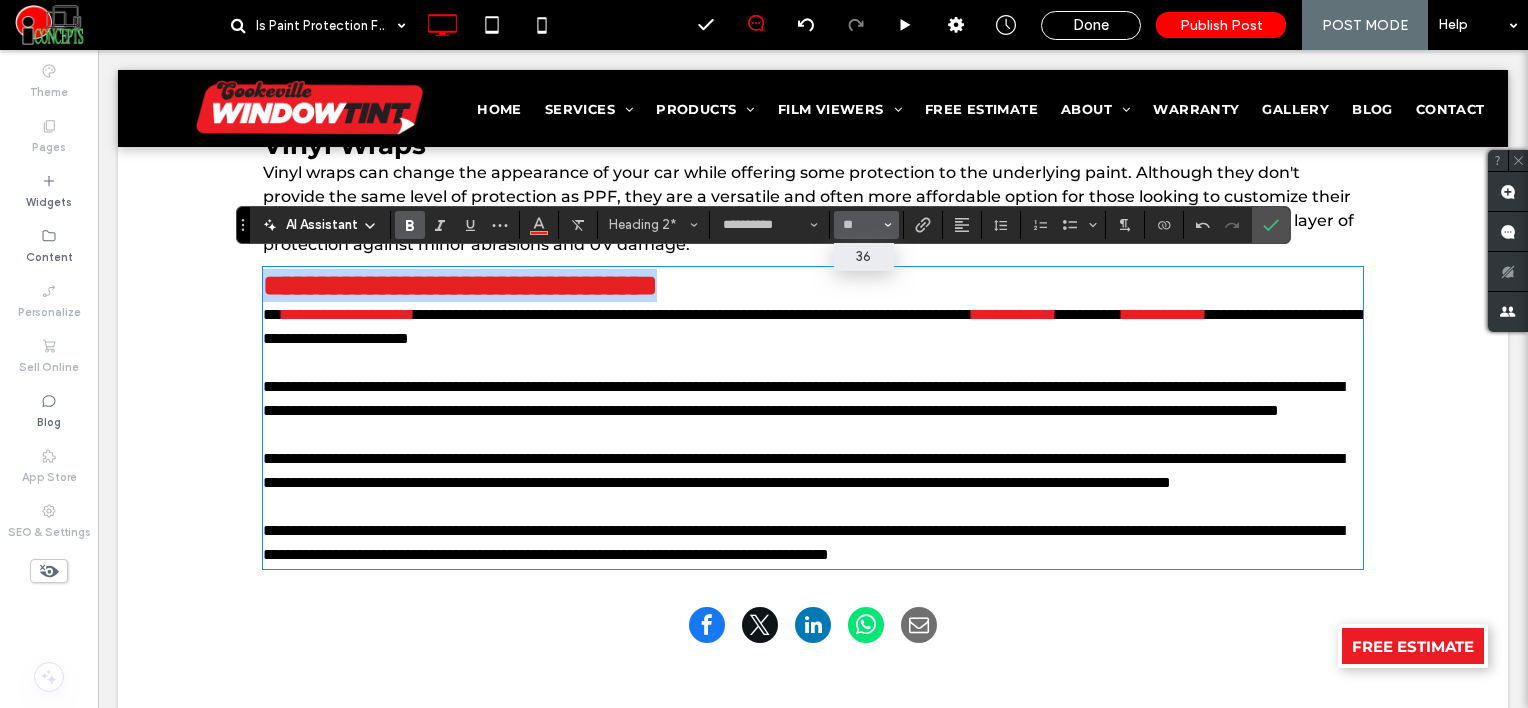 type on "**" 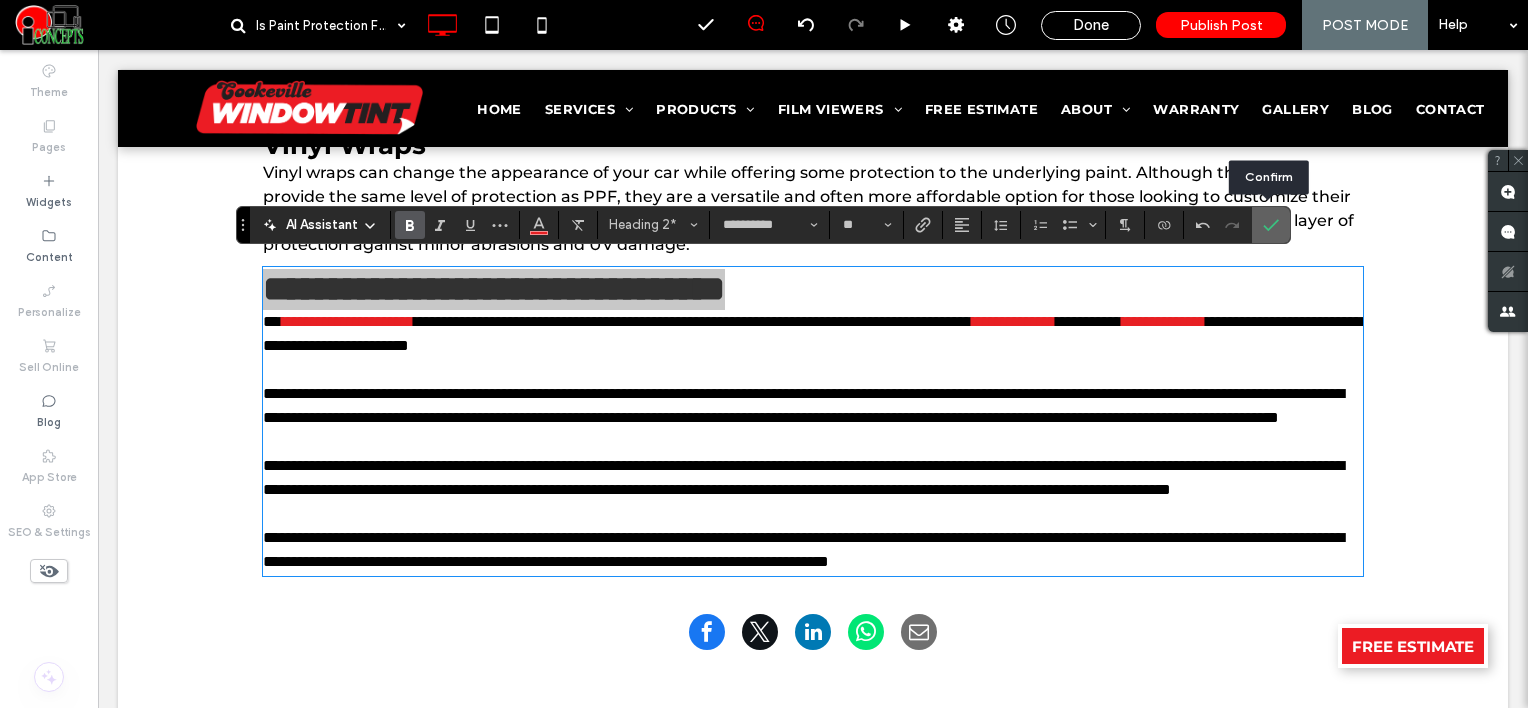 click at bounding box center (1271, 225) 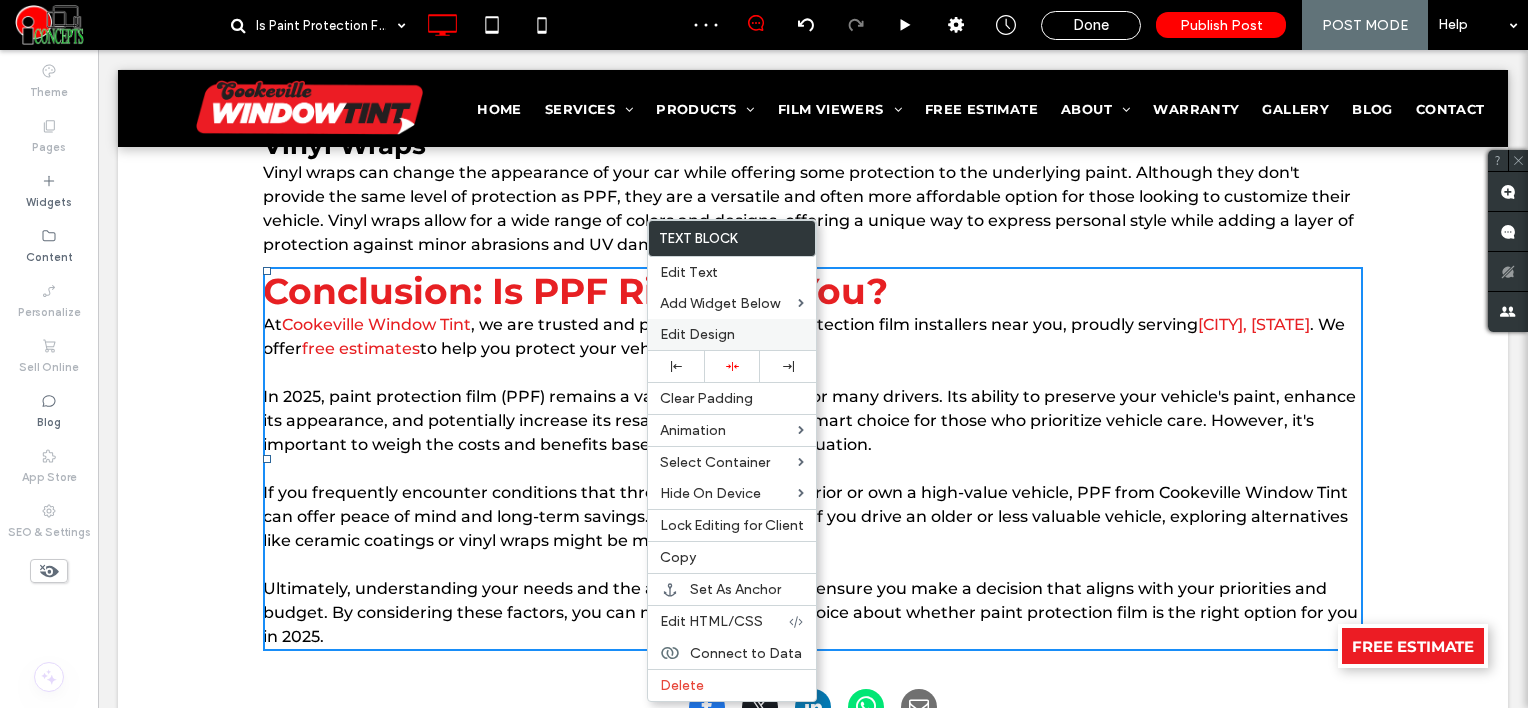 click on "Edit Design" at bounding box center (697, 334) 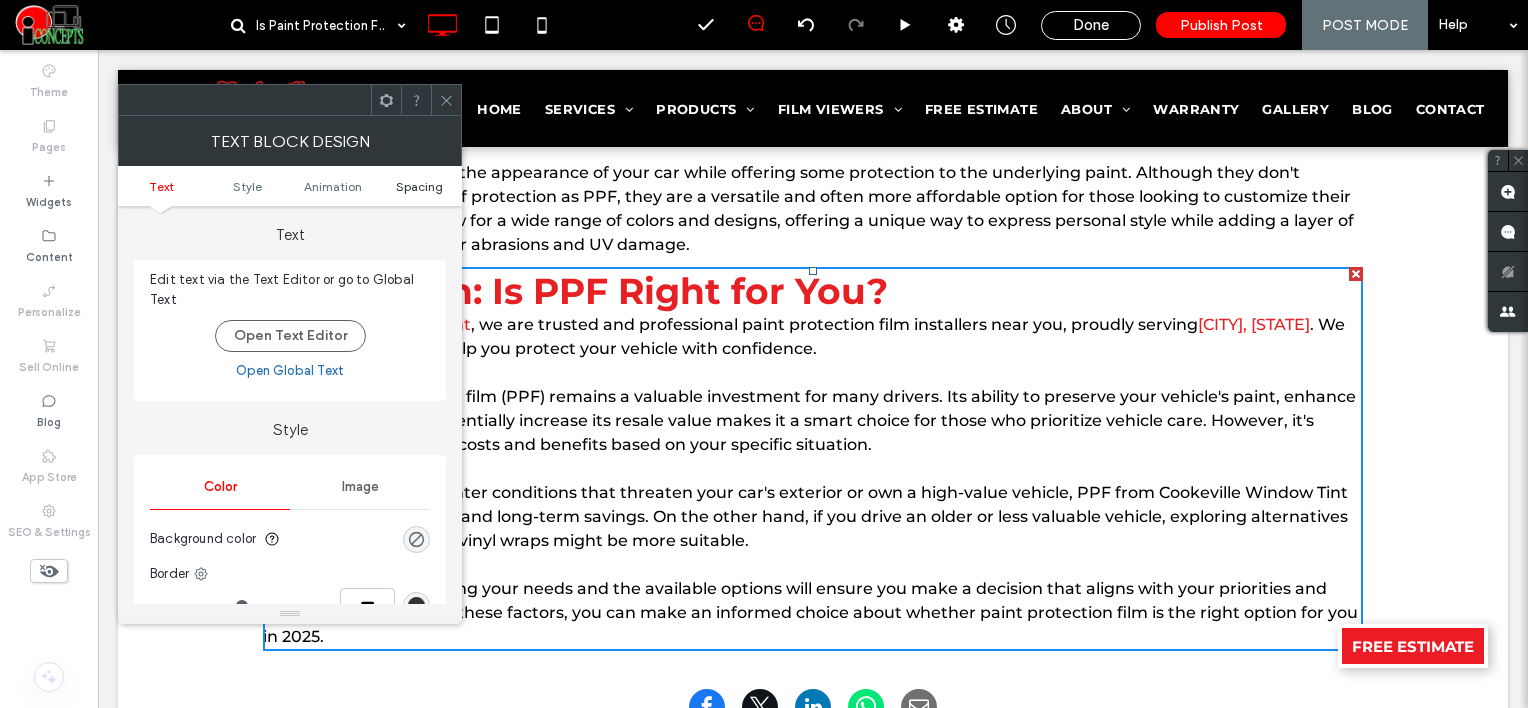 click on "Spacing" at bounding box center (419, 186) 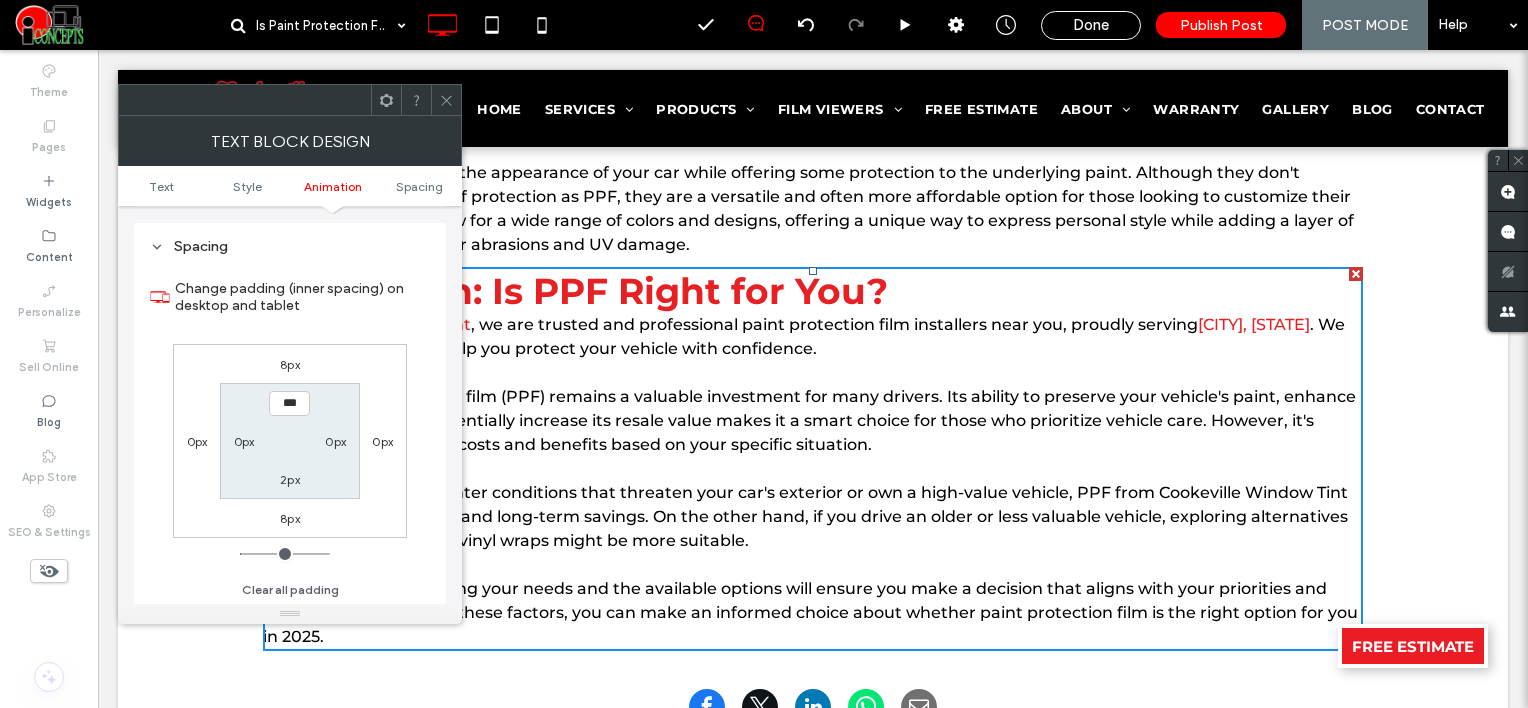 scroll, scrollTop: 572, scrollLeft: 0, axis: vertical 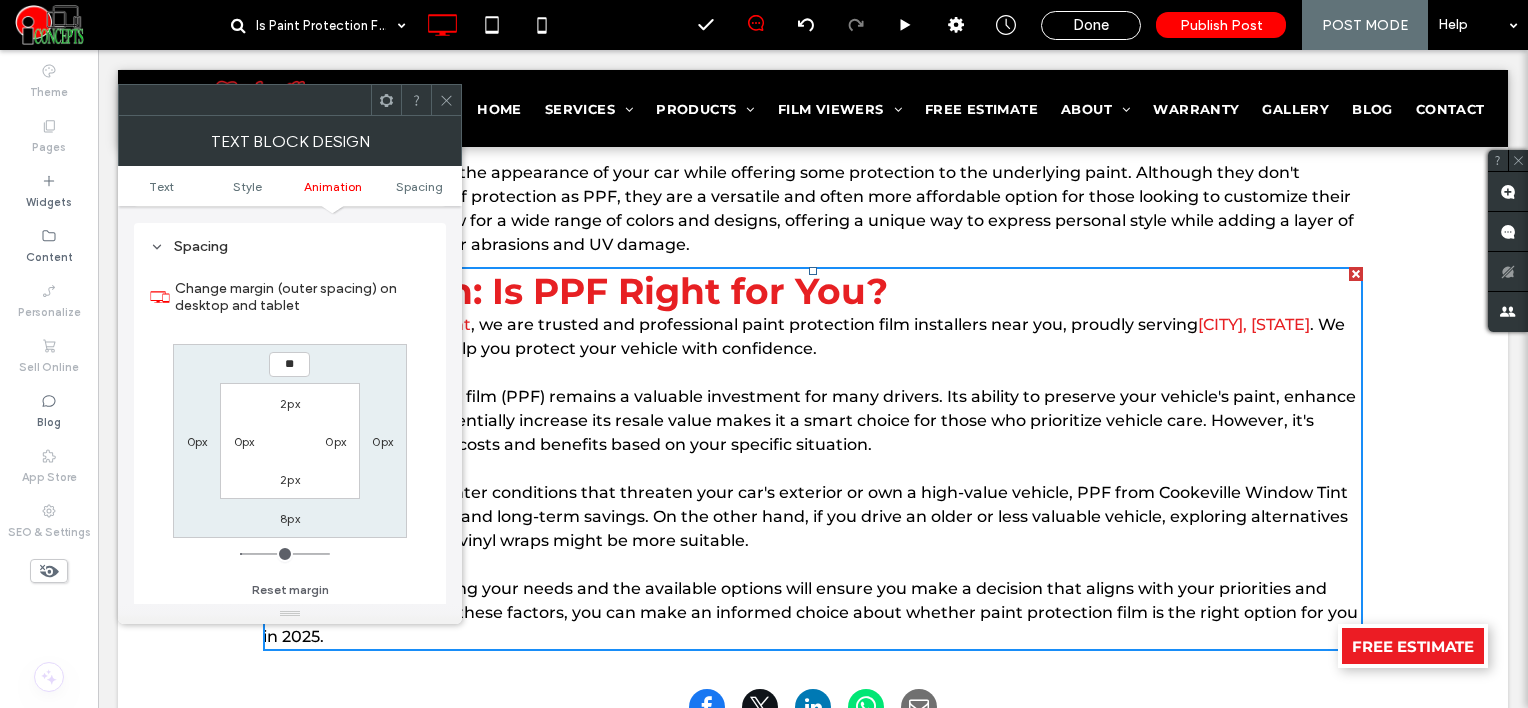 type on "**" 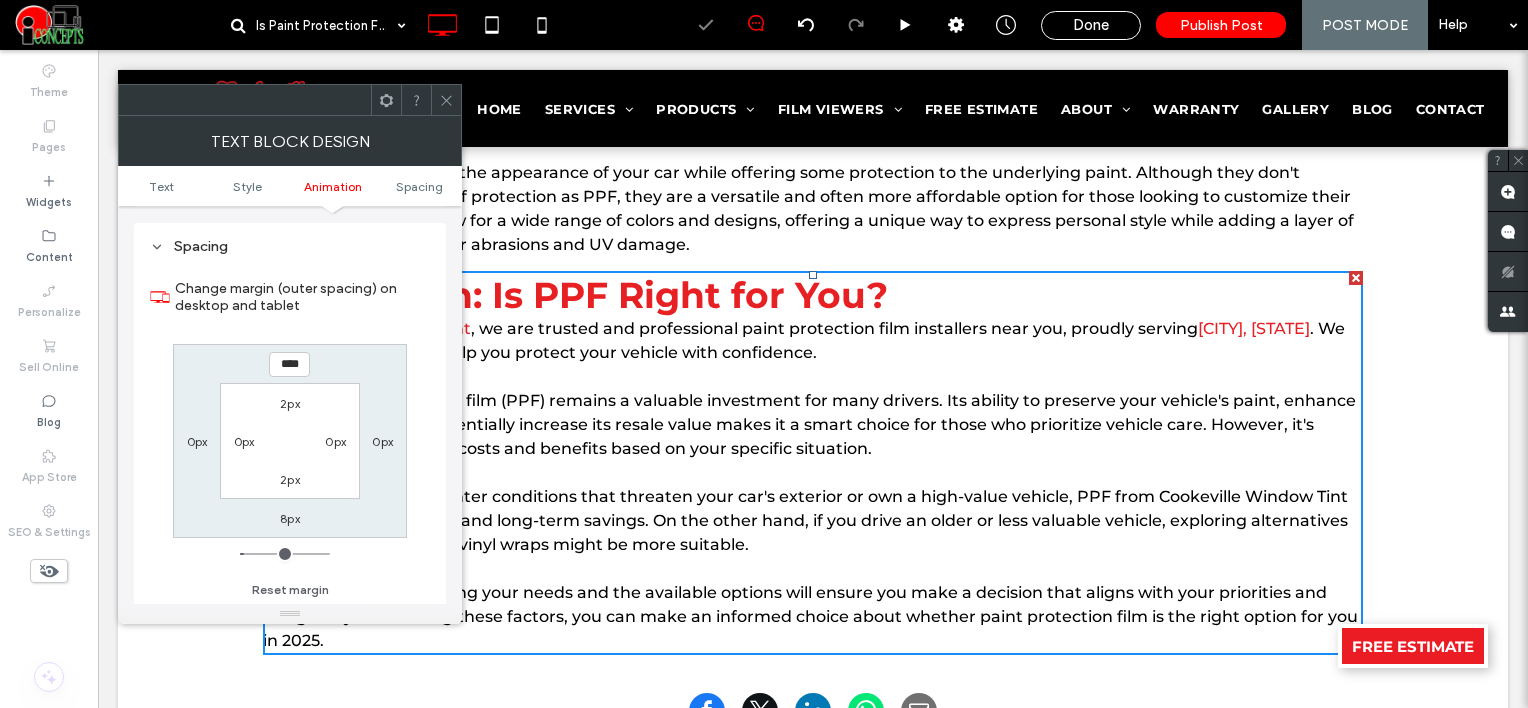 click at bounding box center [446, 100] 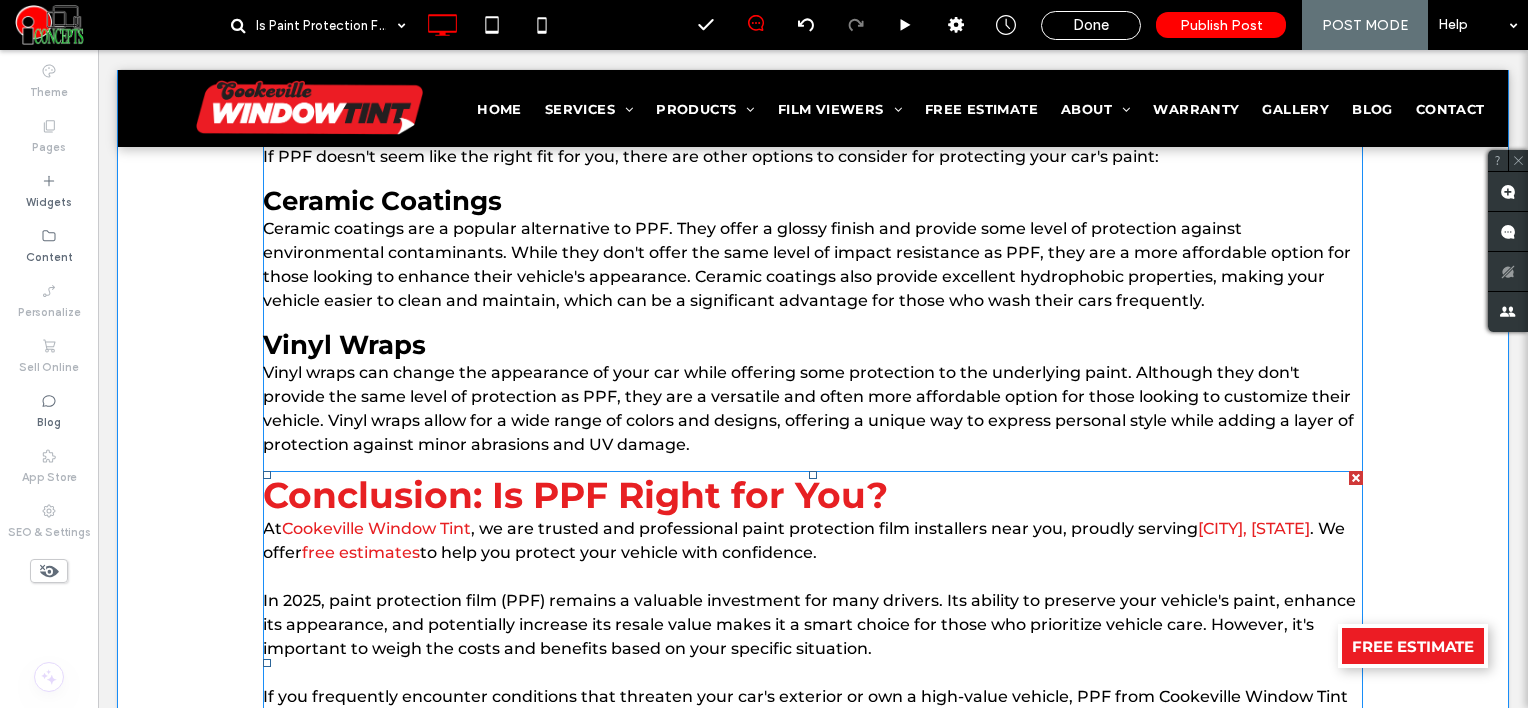 scroll, scrollTop: 3086, scrollLeft: 0, axis: vertical 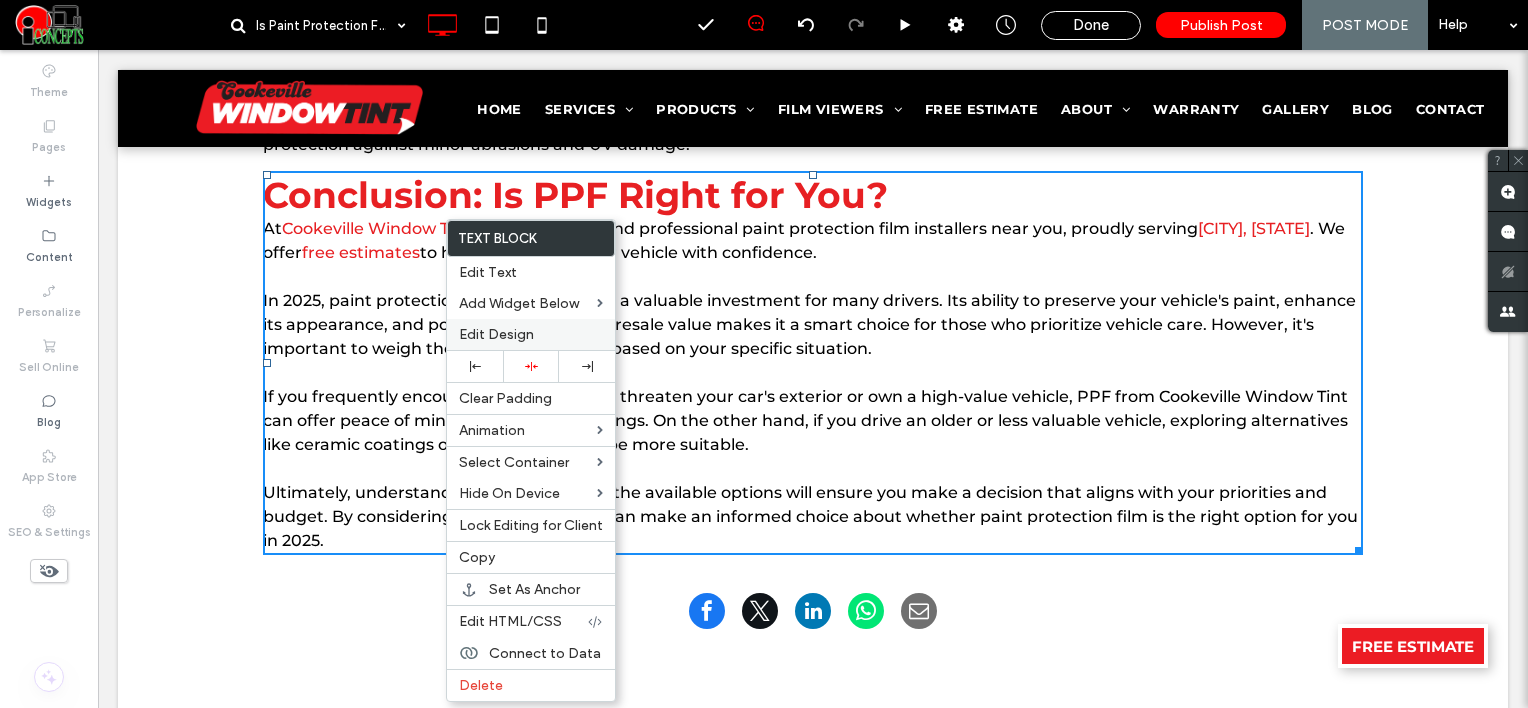 click on "Edit Design" at bounding box center [531, 334] 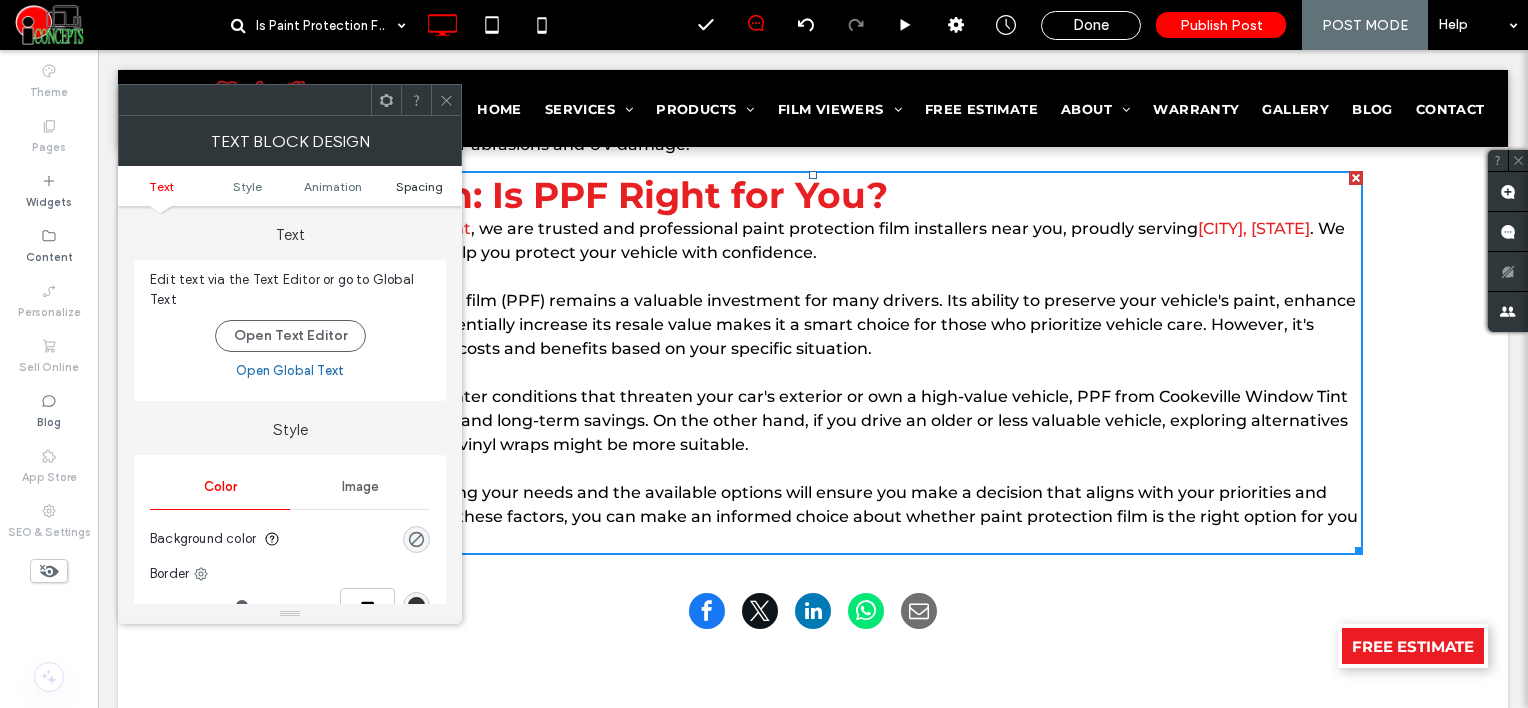 click on "Spacing" at bounding box center (419, 186) 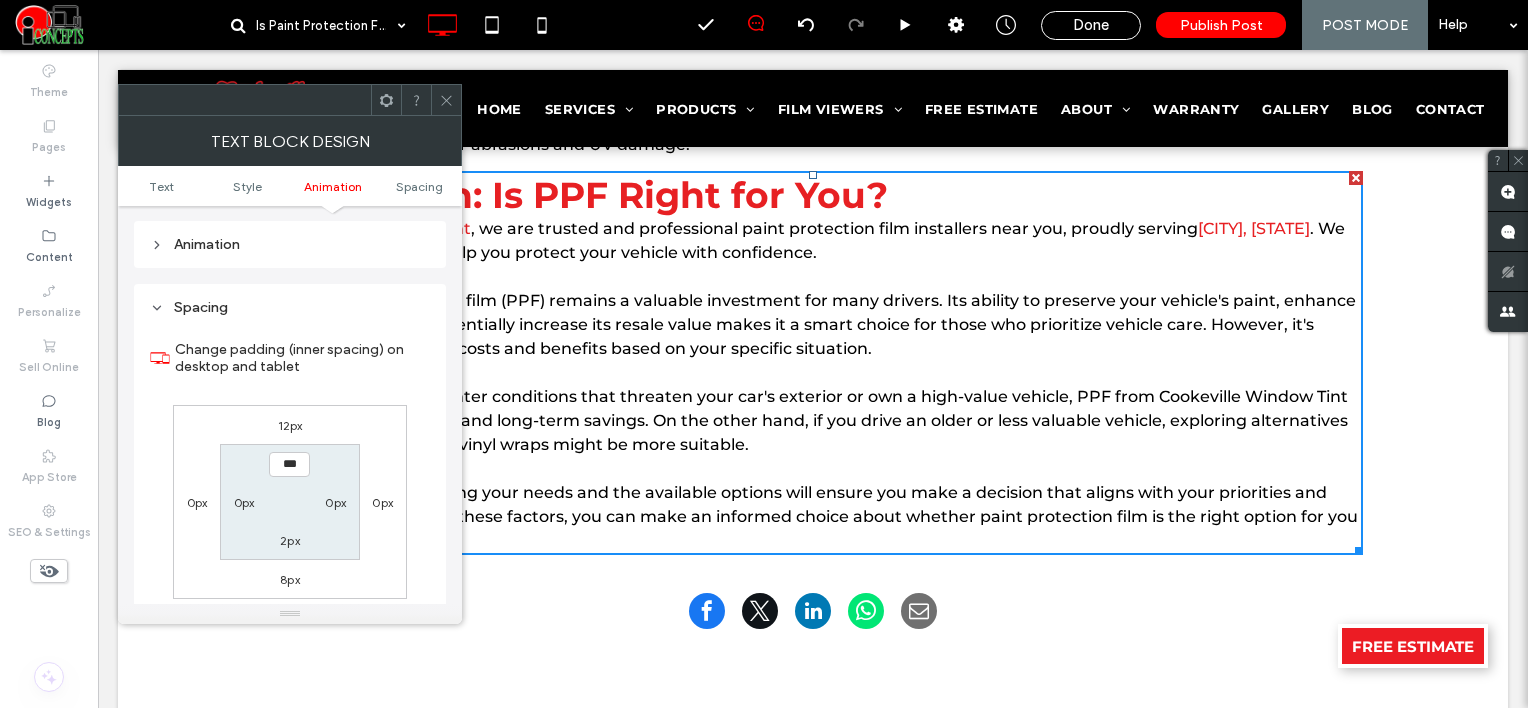 scroll, scrollTop: 572, scrollLeft: 0, axis: vertical 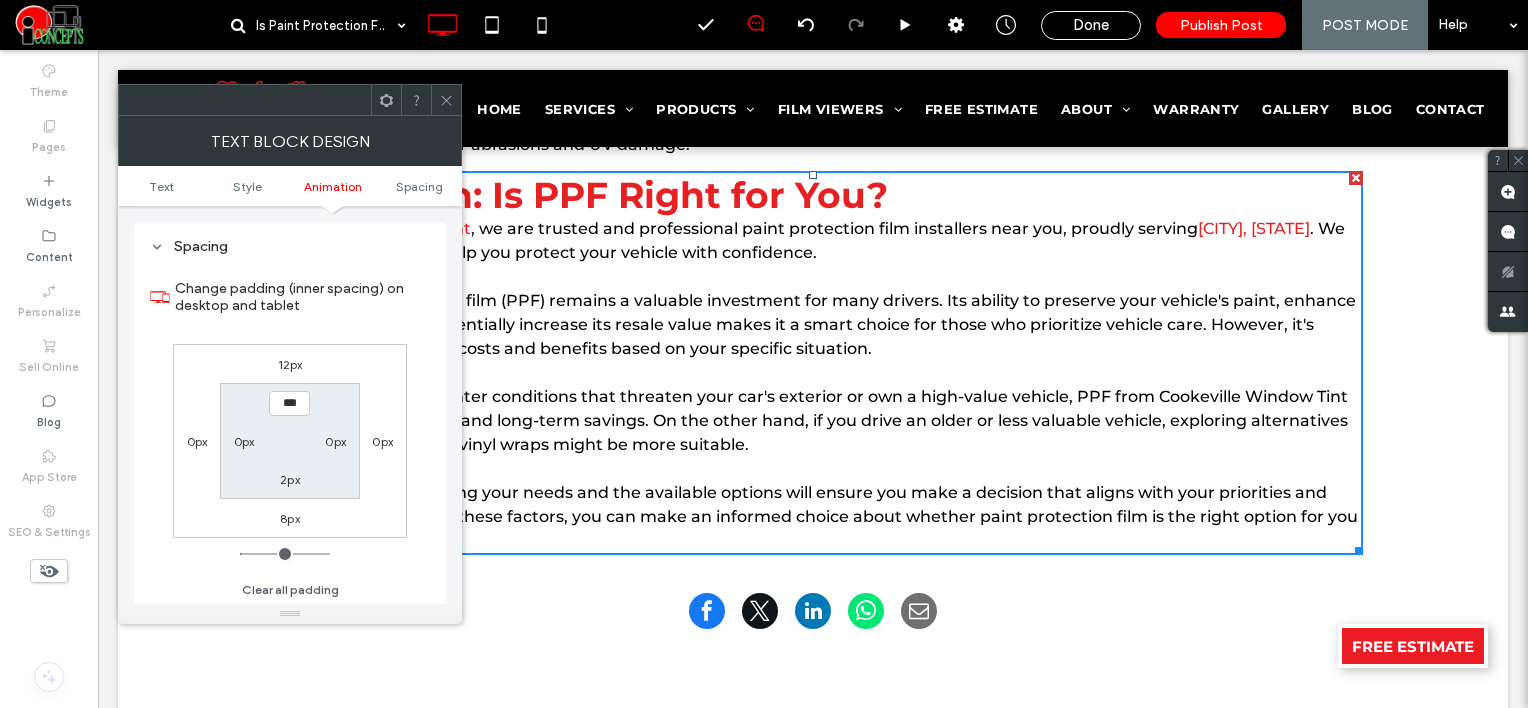 click 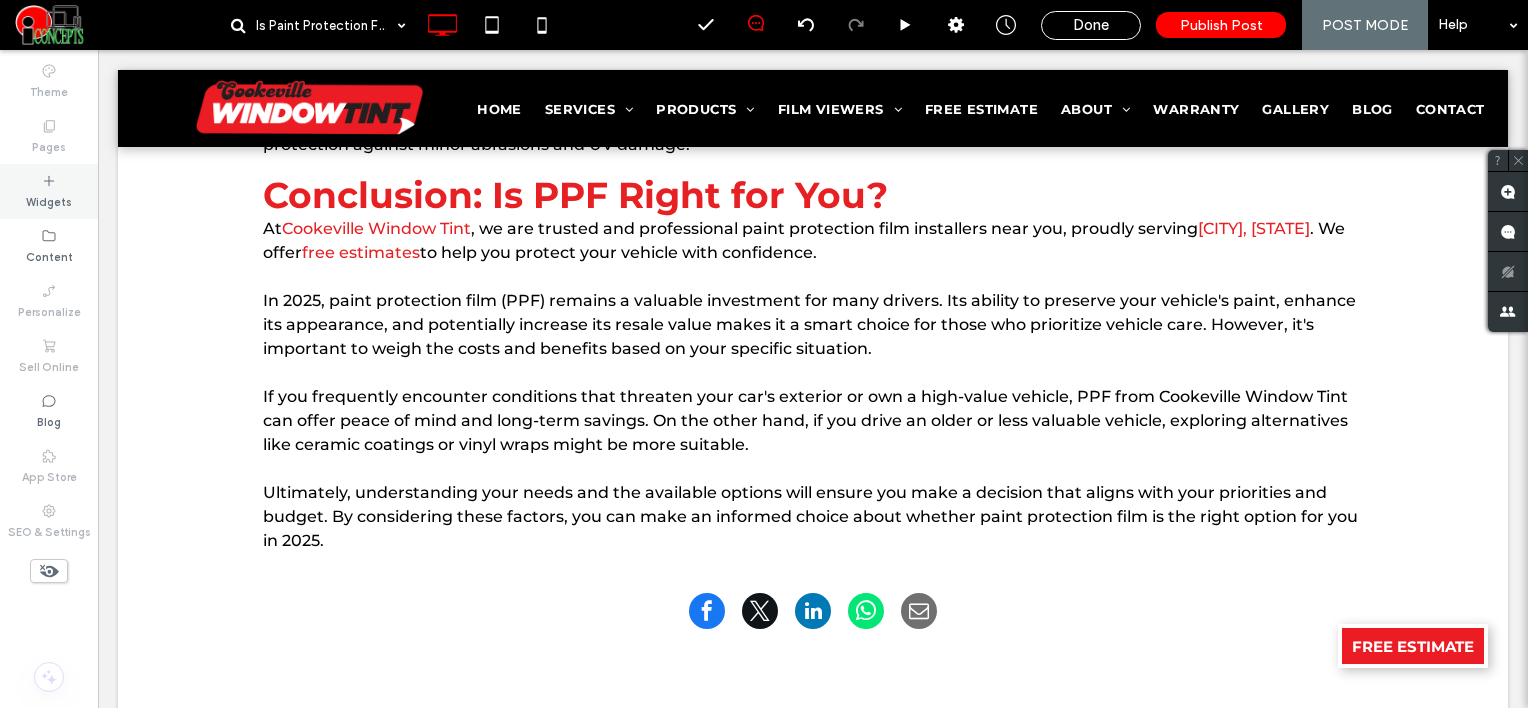 click on "Widgets" at bounding box center (49, 200) 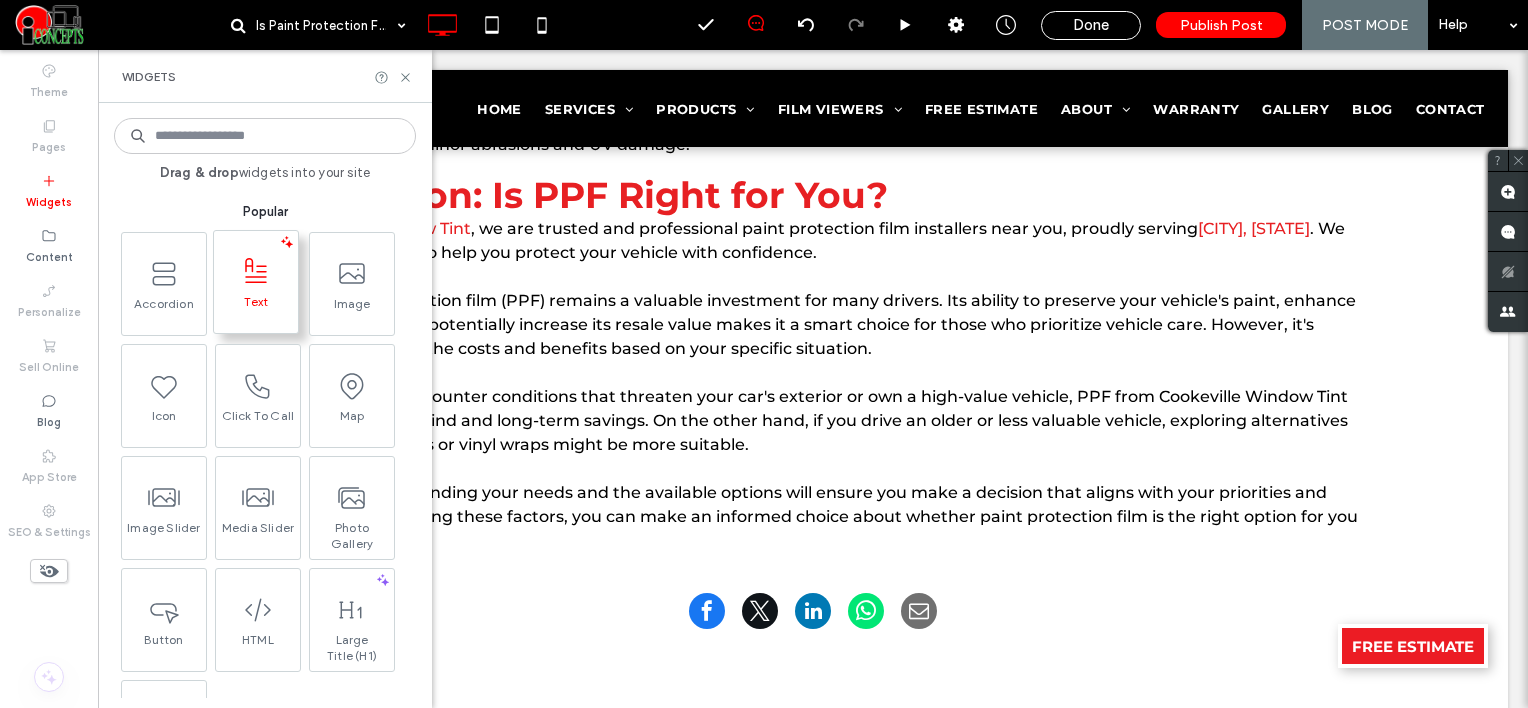 click on "Text" at bounding box center [256, 308] 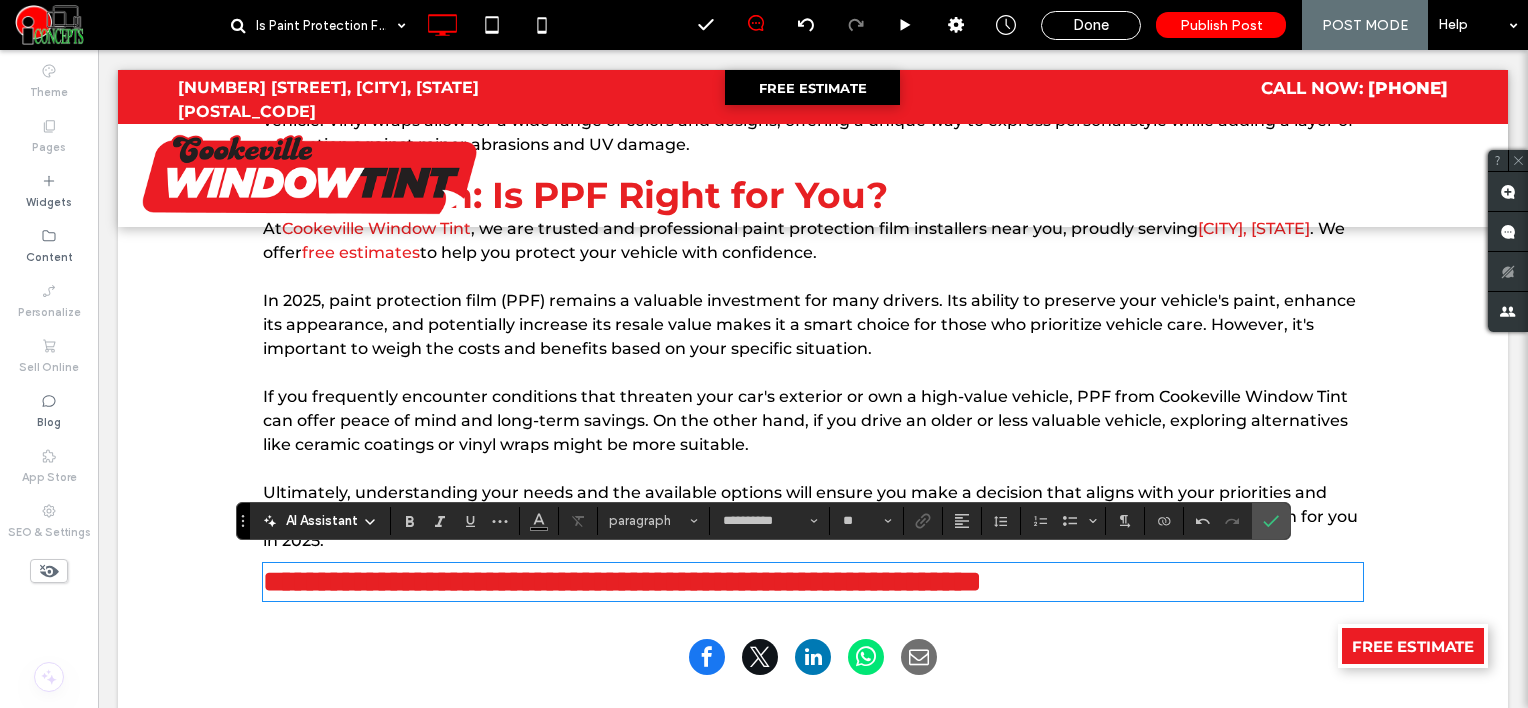 type on "**" 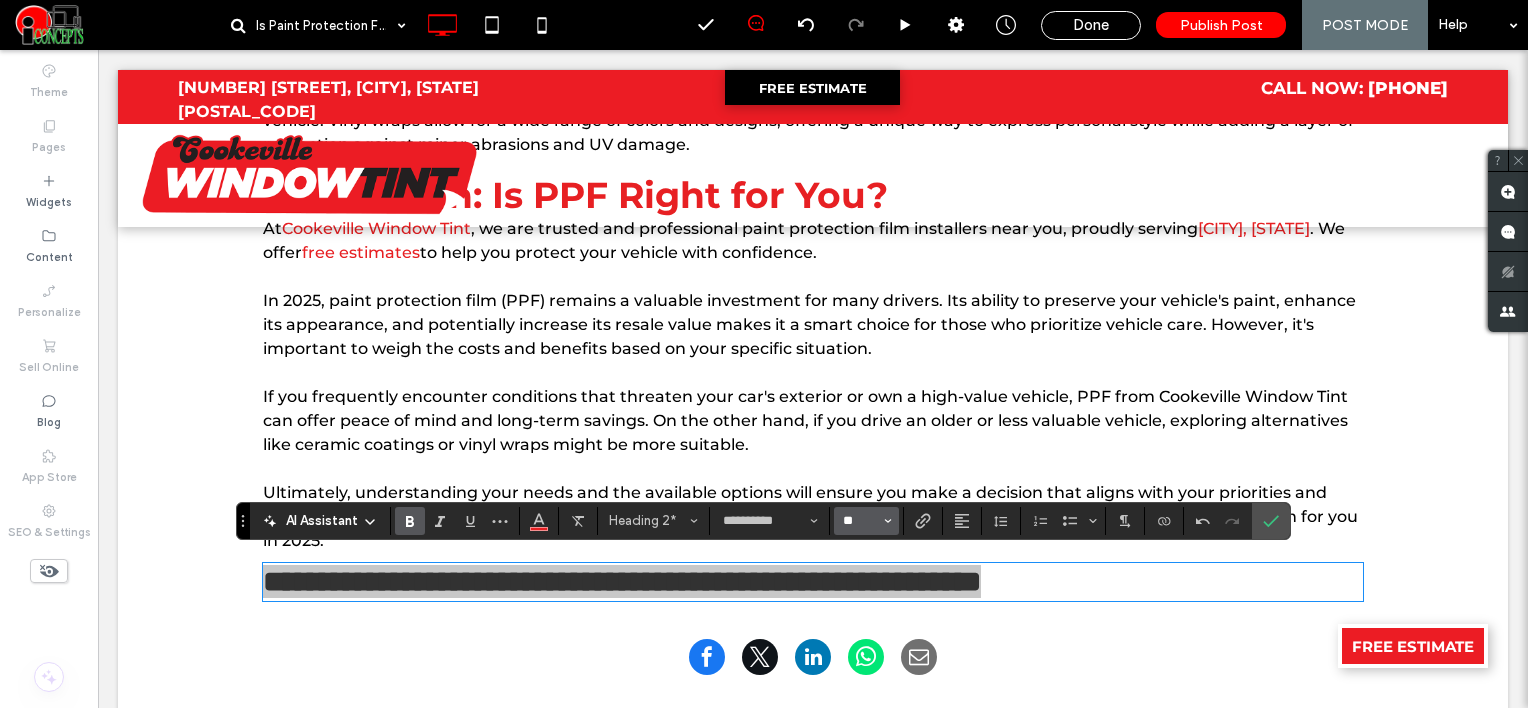 click on "**" at bounding box center (860, 521) 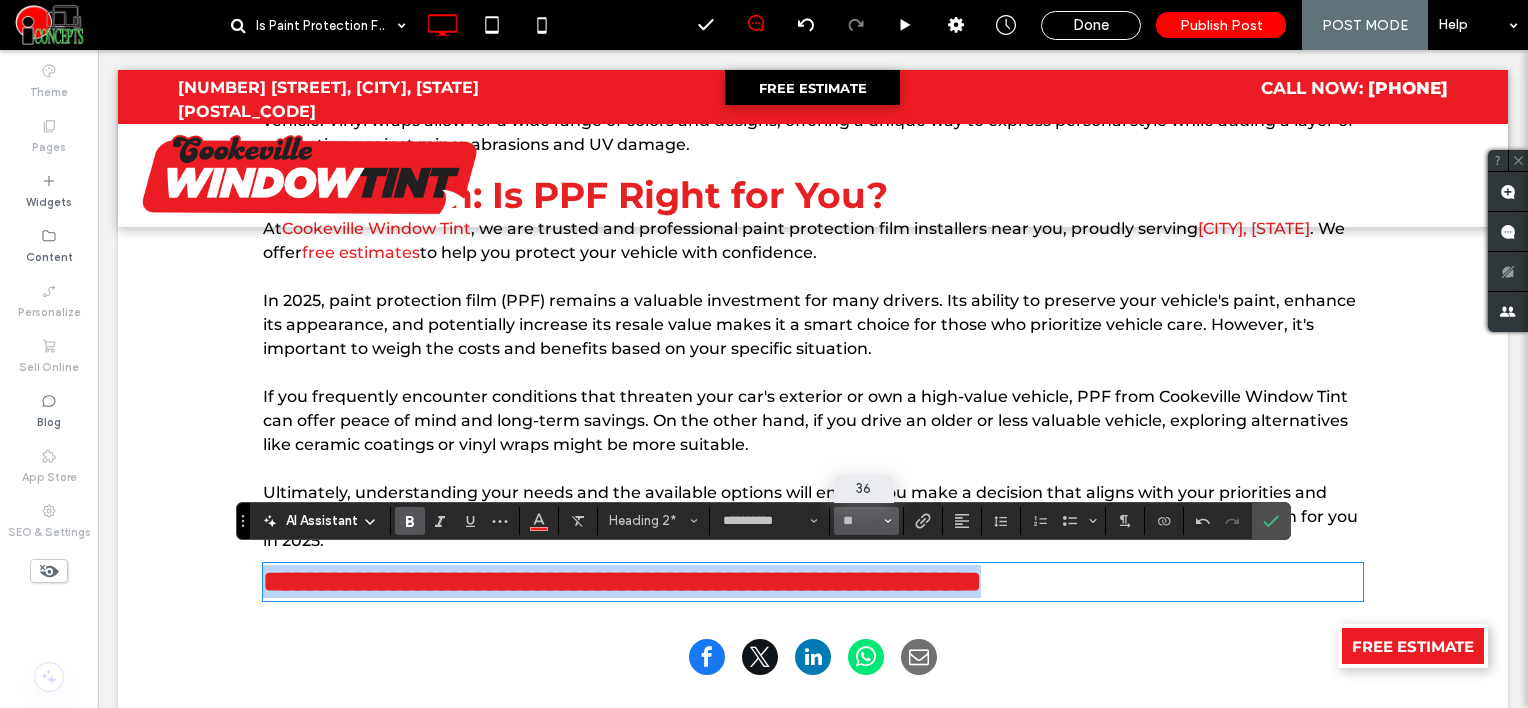 type on "**" 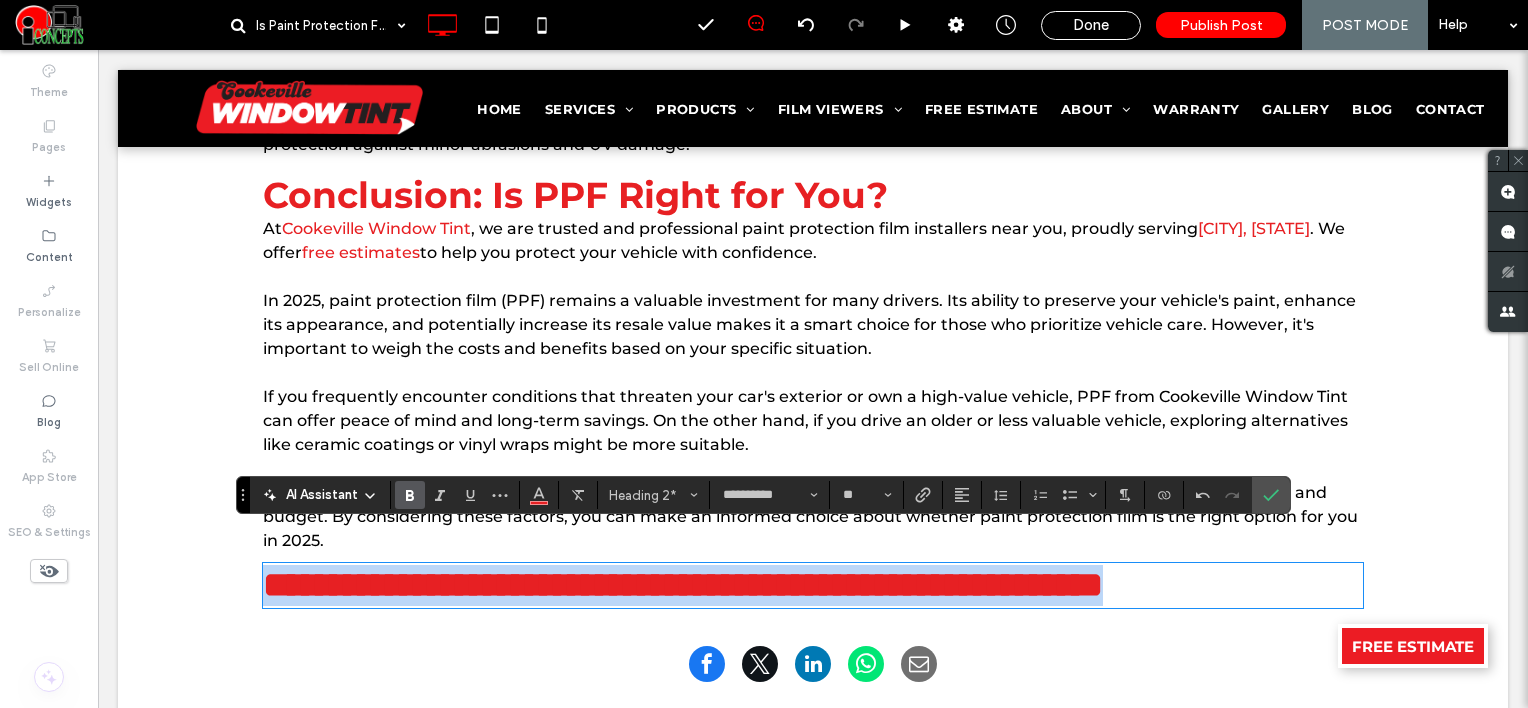 scroll, scrollTop: 3186, scrollLeft: 0, axis: vertical 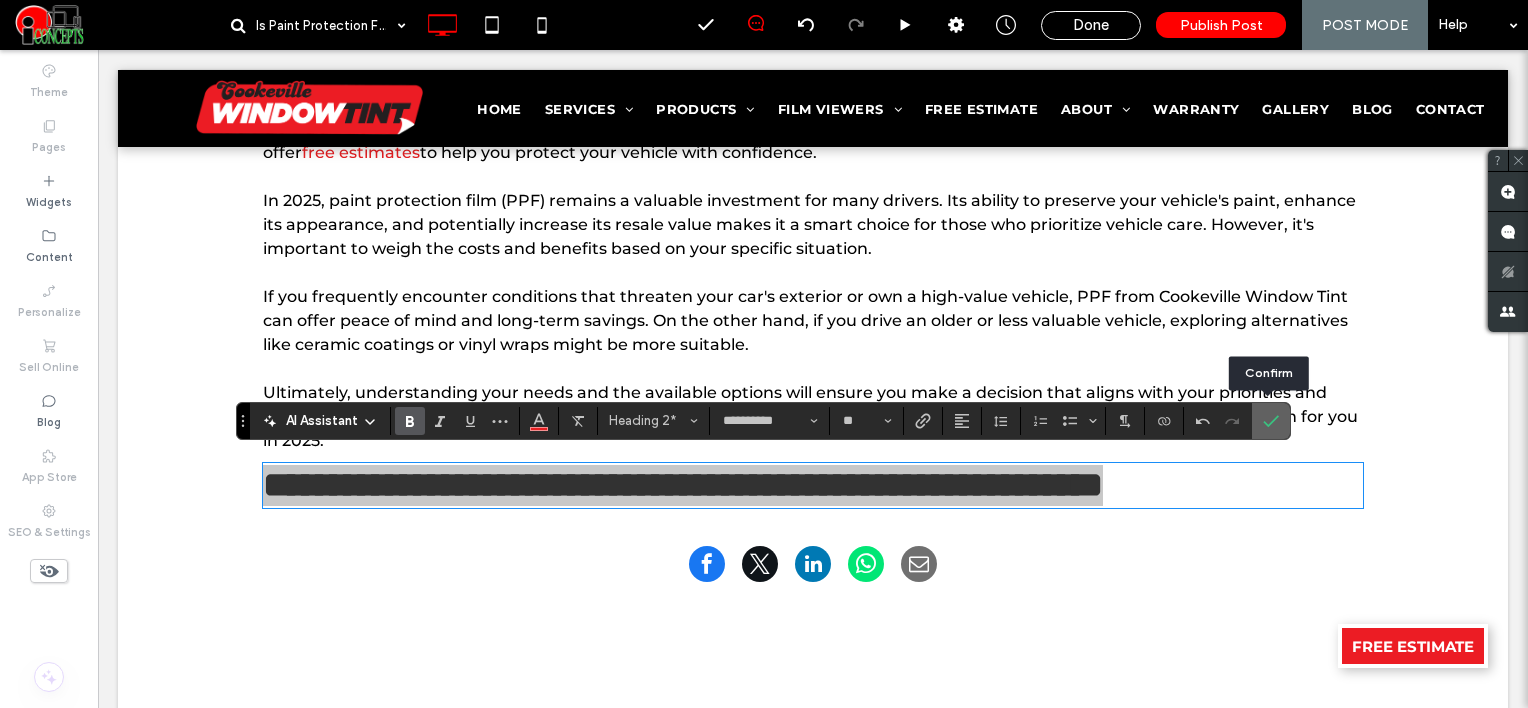 drag, startPoint x: 1276, startPoint y: 410, endPoint x: 1155, endPoint y: 370, distance: 127.440186 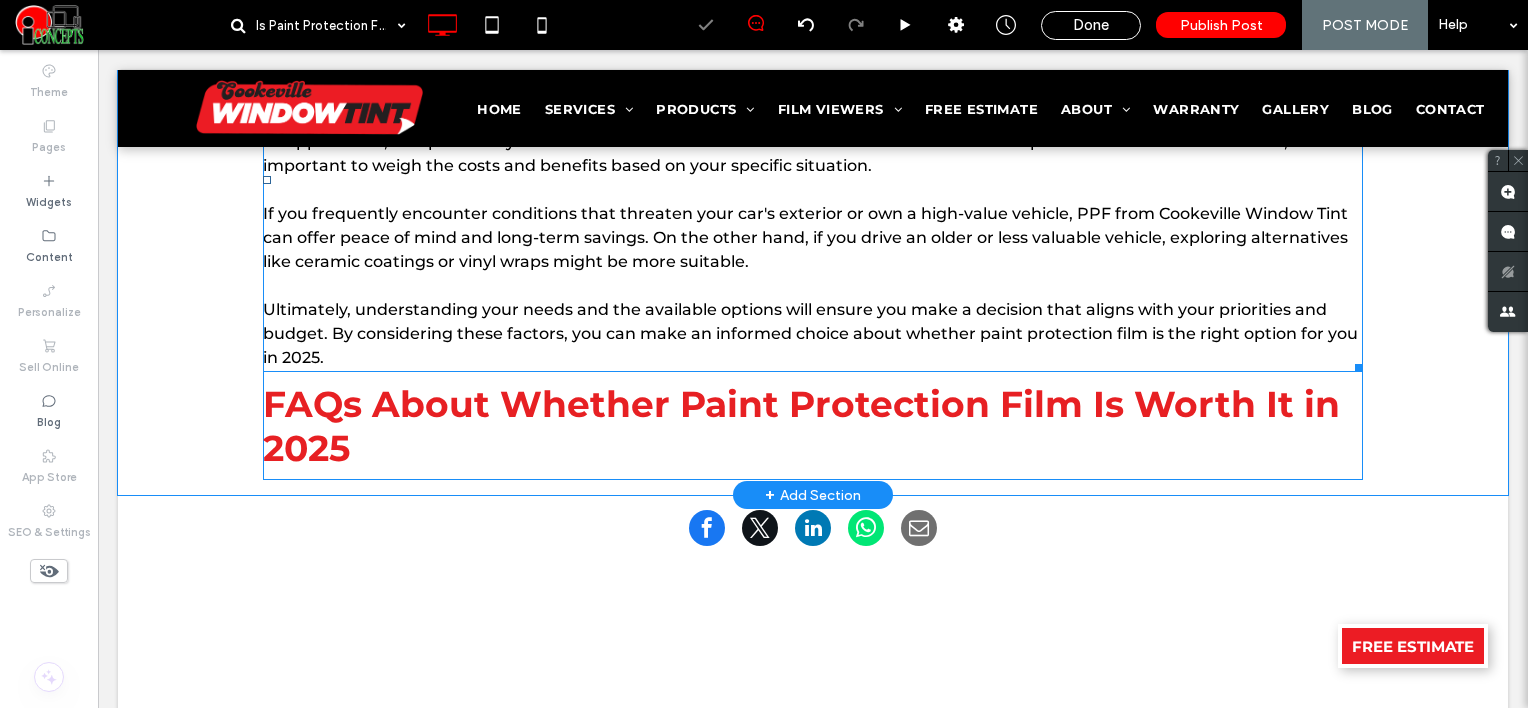 scroll, scrollTop: 3386, scrollLeft: 0, axis: vertical 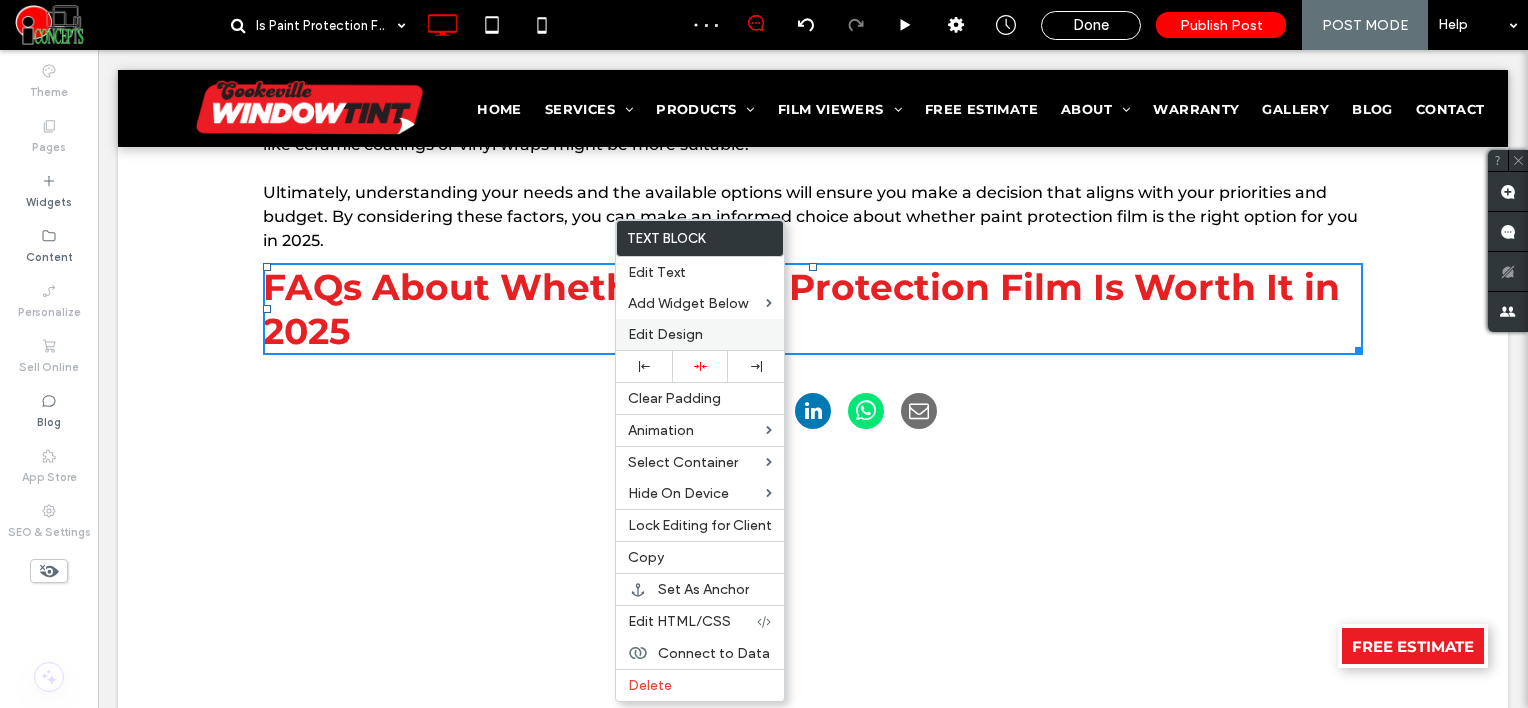 click on "Edit Design" at bounding box center (665, 334) 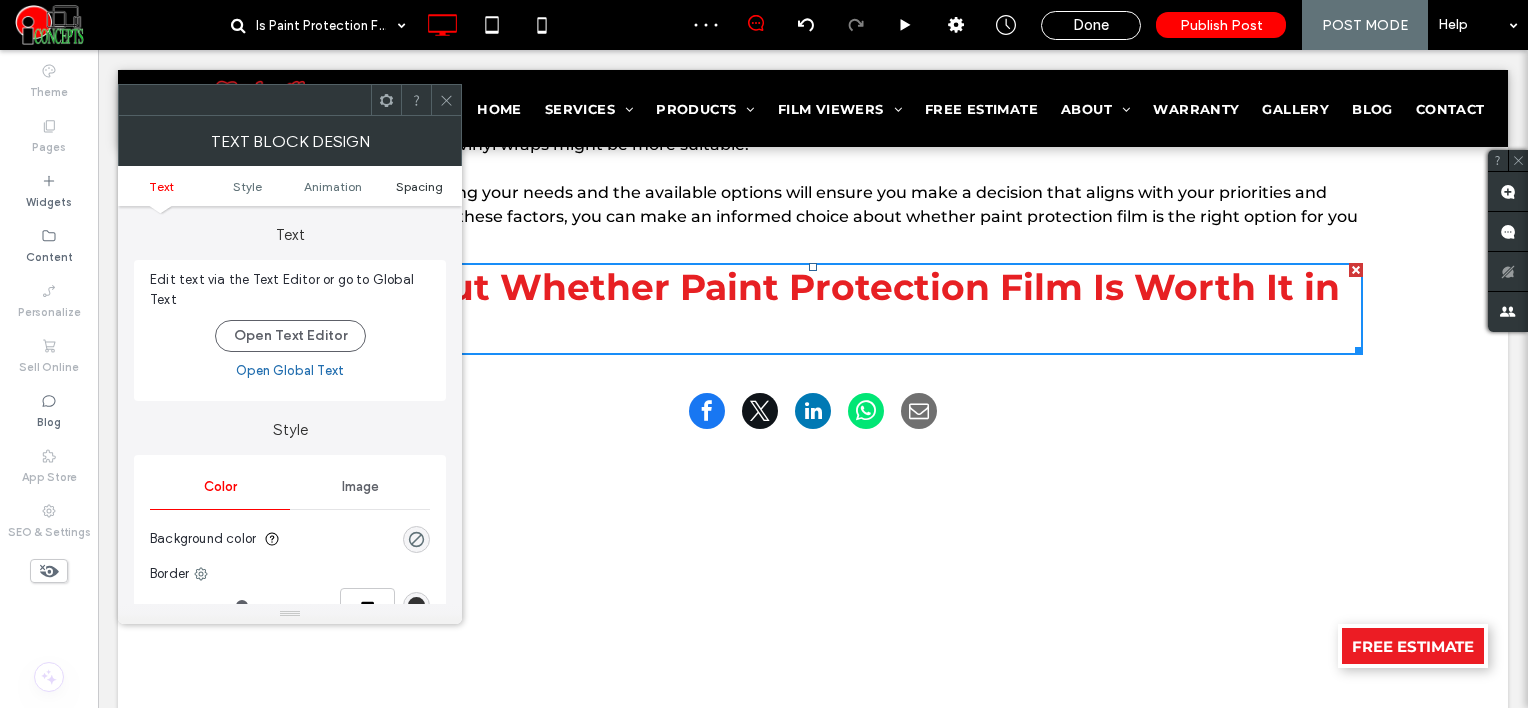 click on "Spacing" at bounding box center (419, 186) 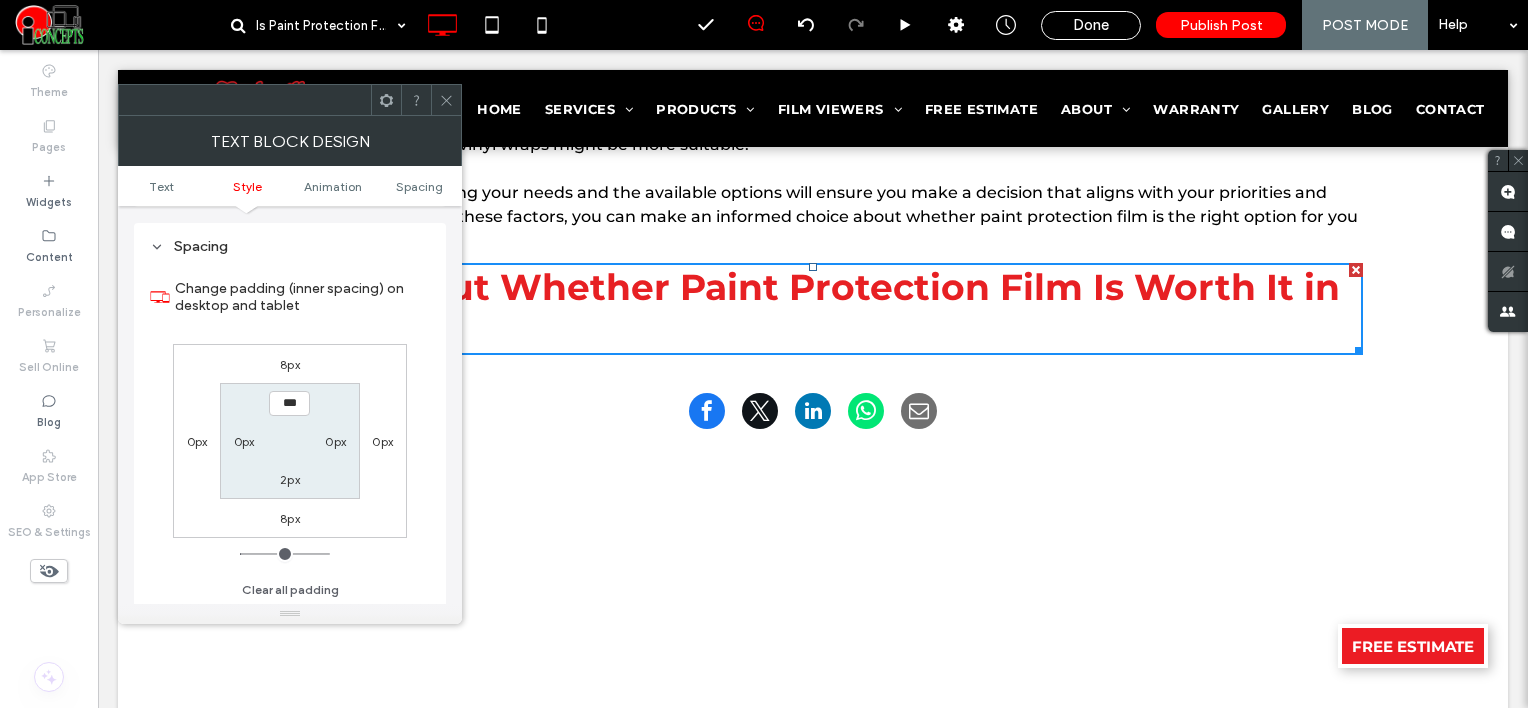 scroll, scrollTop: 572, scrollLeft: 0, axis: vertical 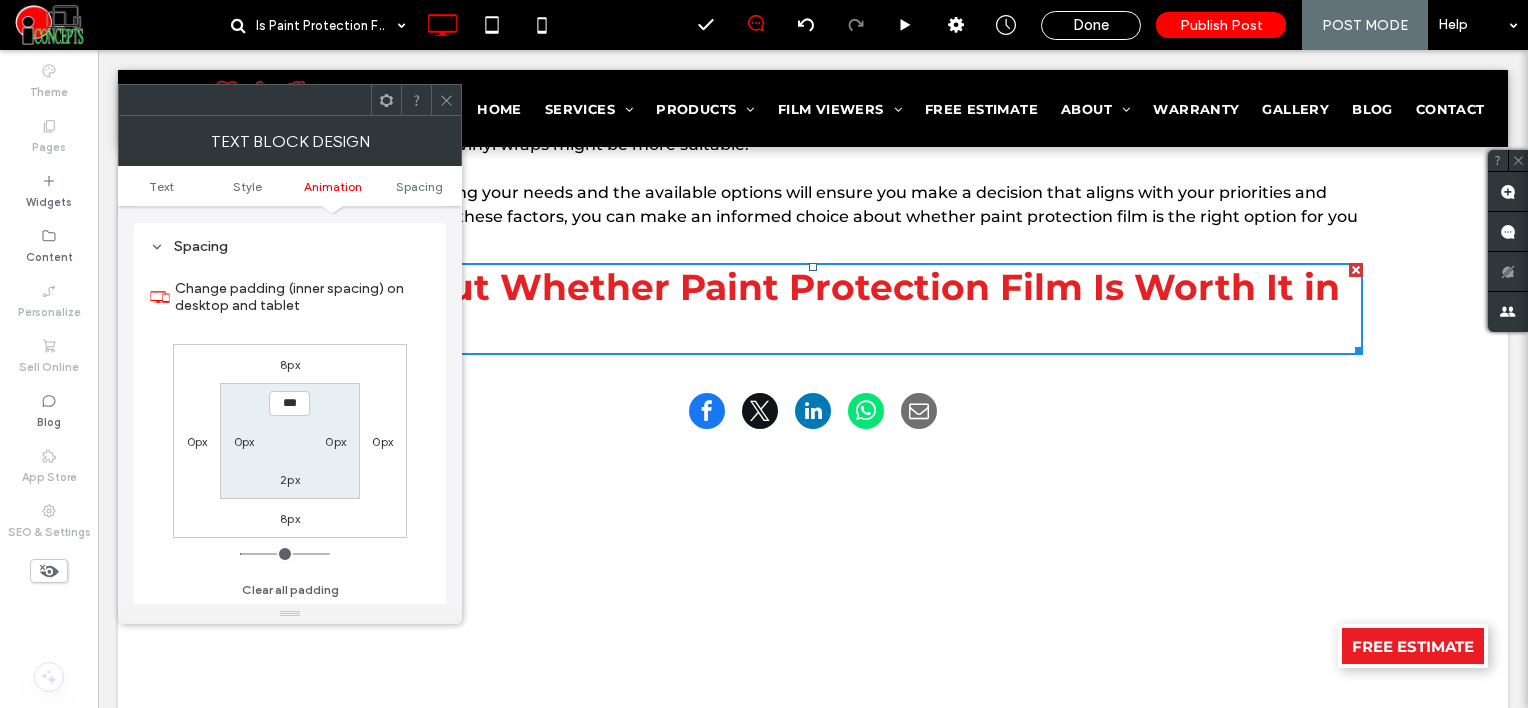 click on "8px" at bounding box center (290, 364) 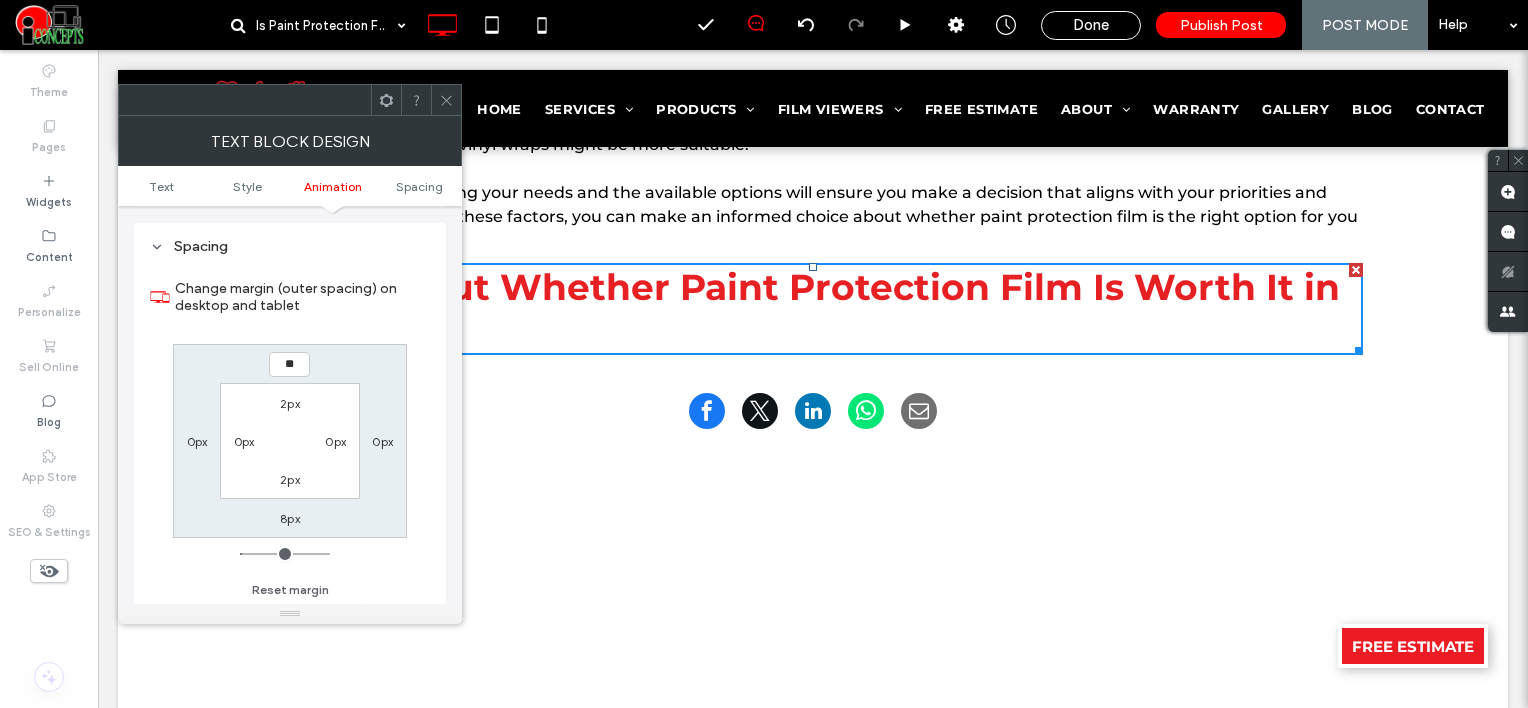 type on "**" 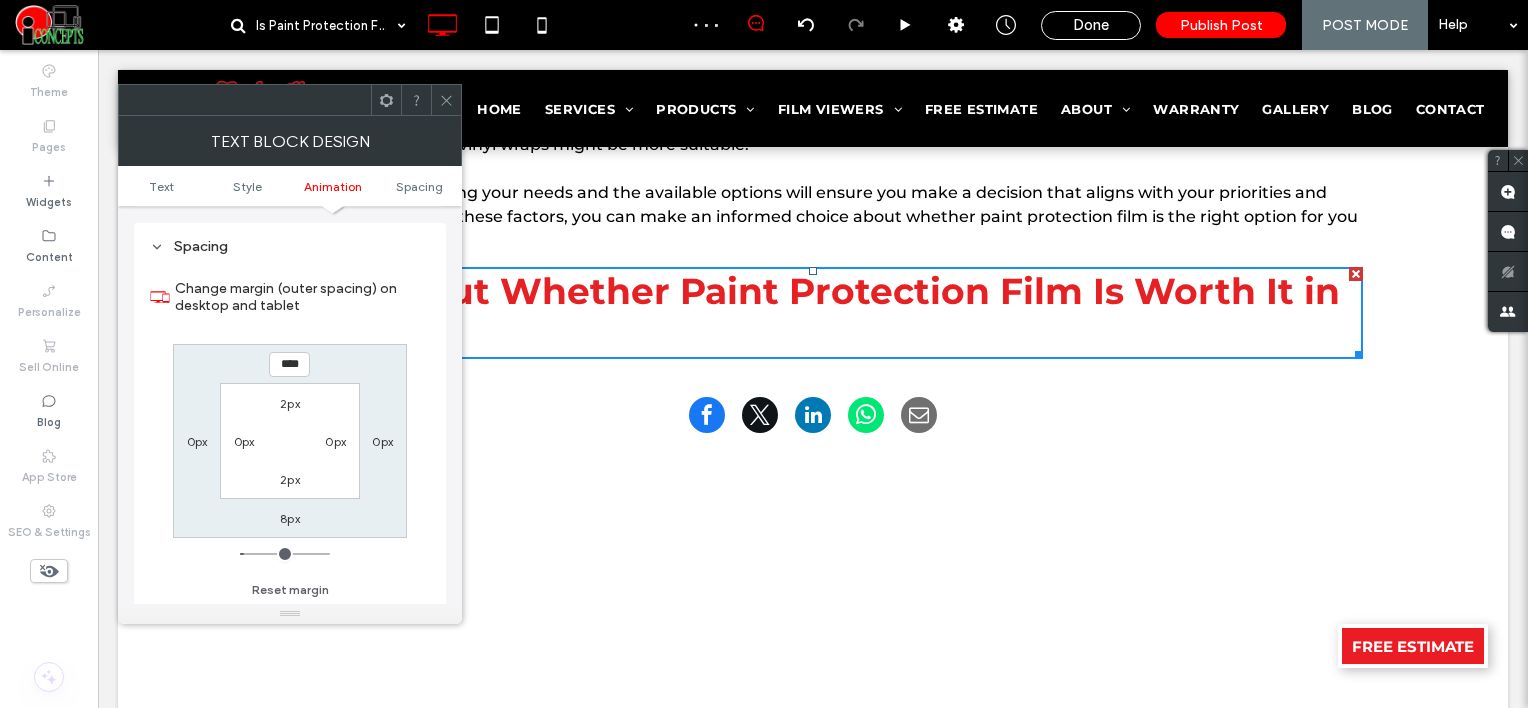 click 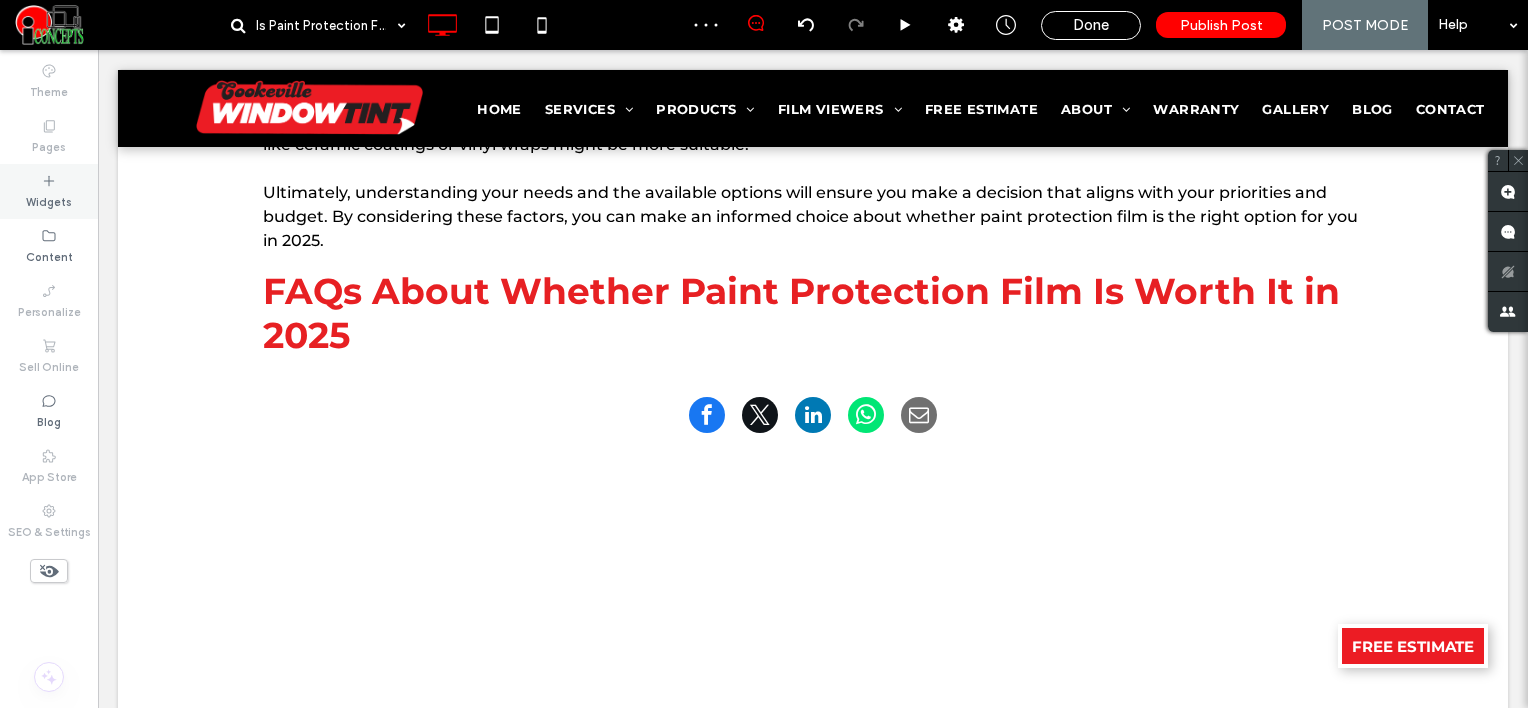 click on "Widgets" at bounding box center [49, 200] 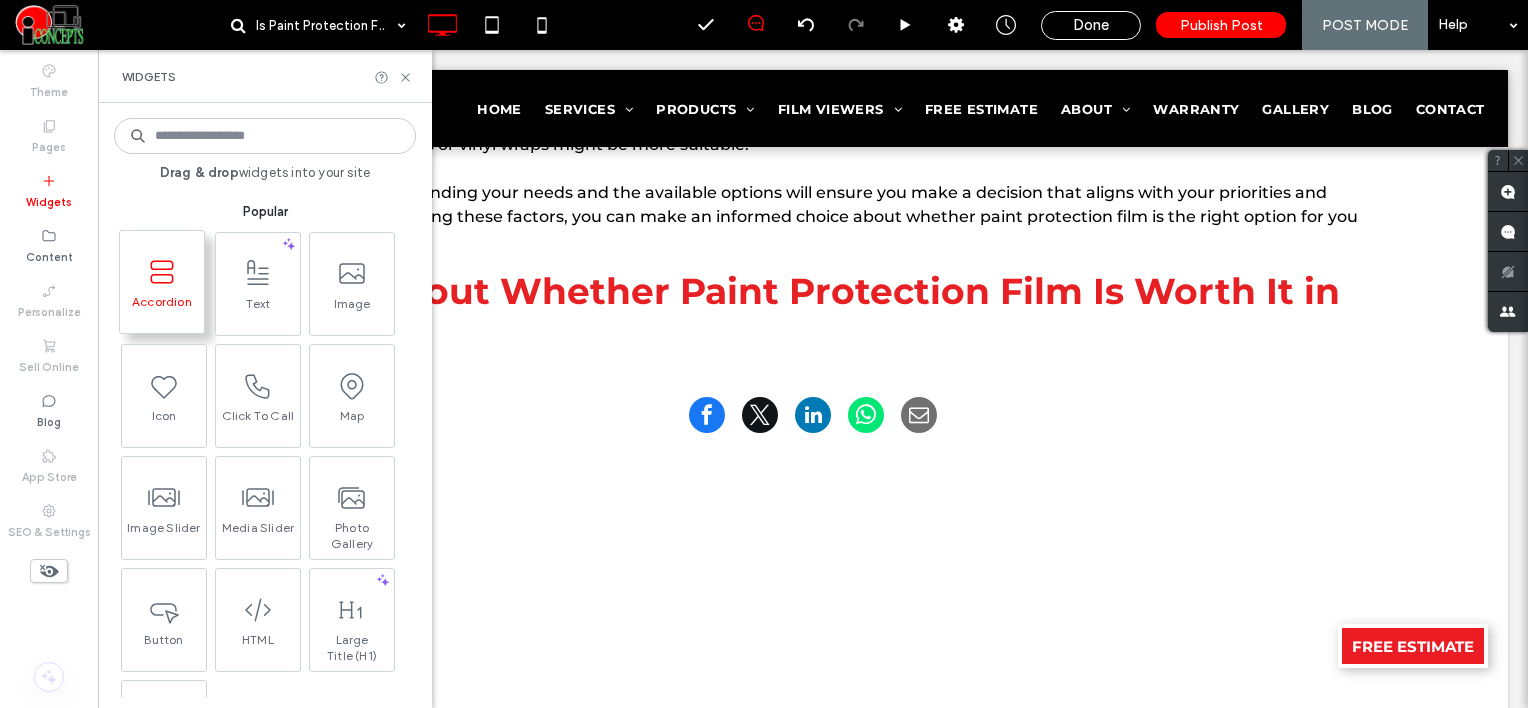 click on "Accordion" at bounding box center (162, 282) 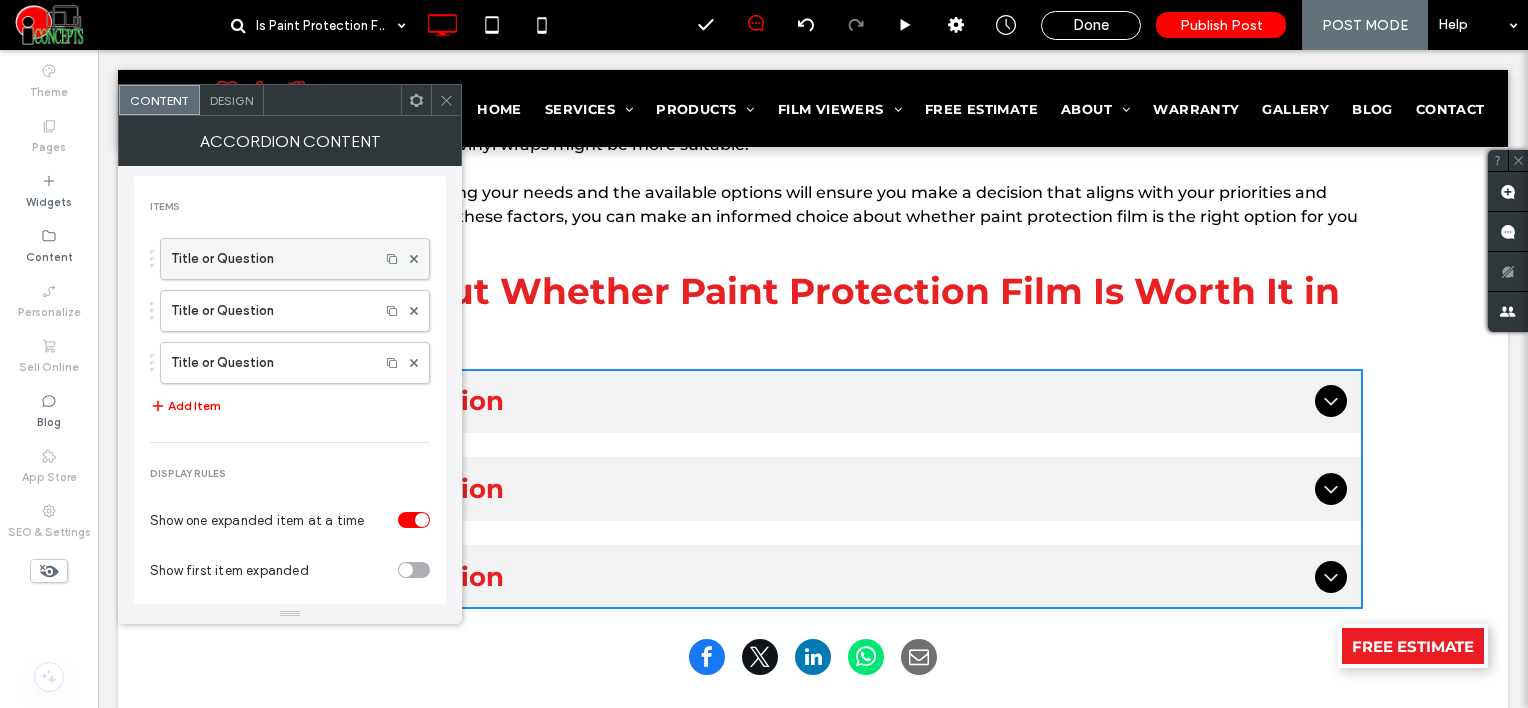 click on "Title or Question" at bounding box center [270, 259] 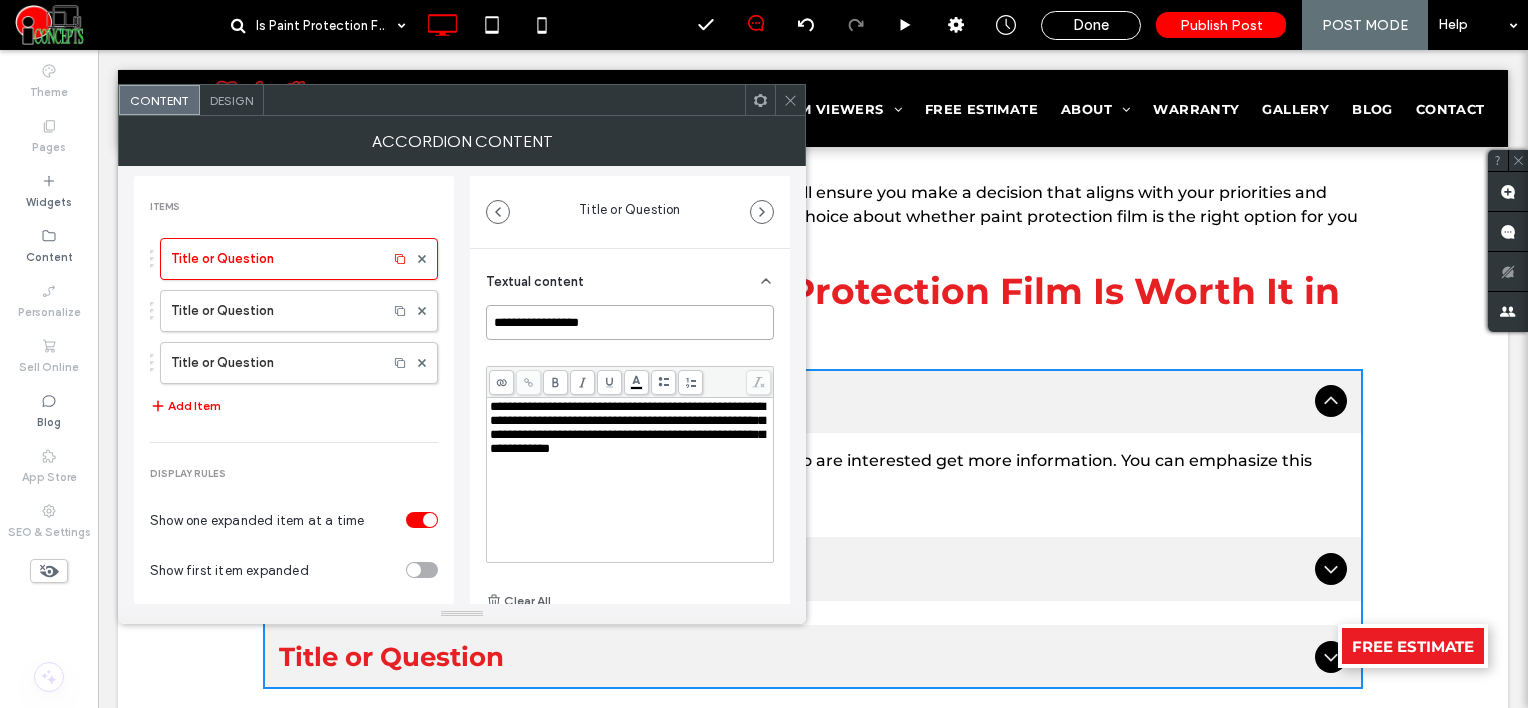 drag, startPoint x: 631, startPoint y: 316, endPoint x: 448, endPoint y: 331, distance: 183.61372 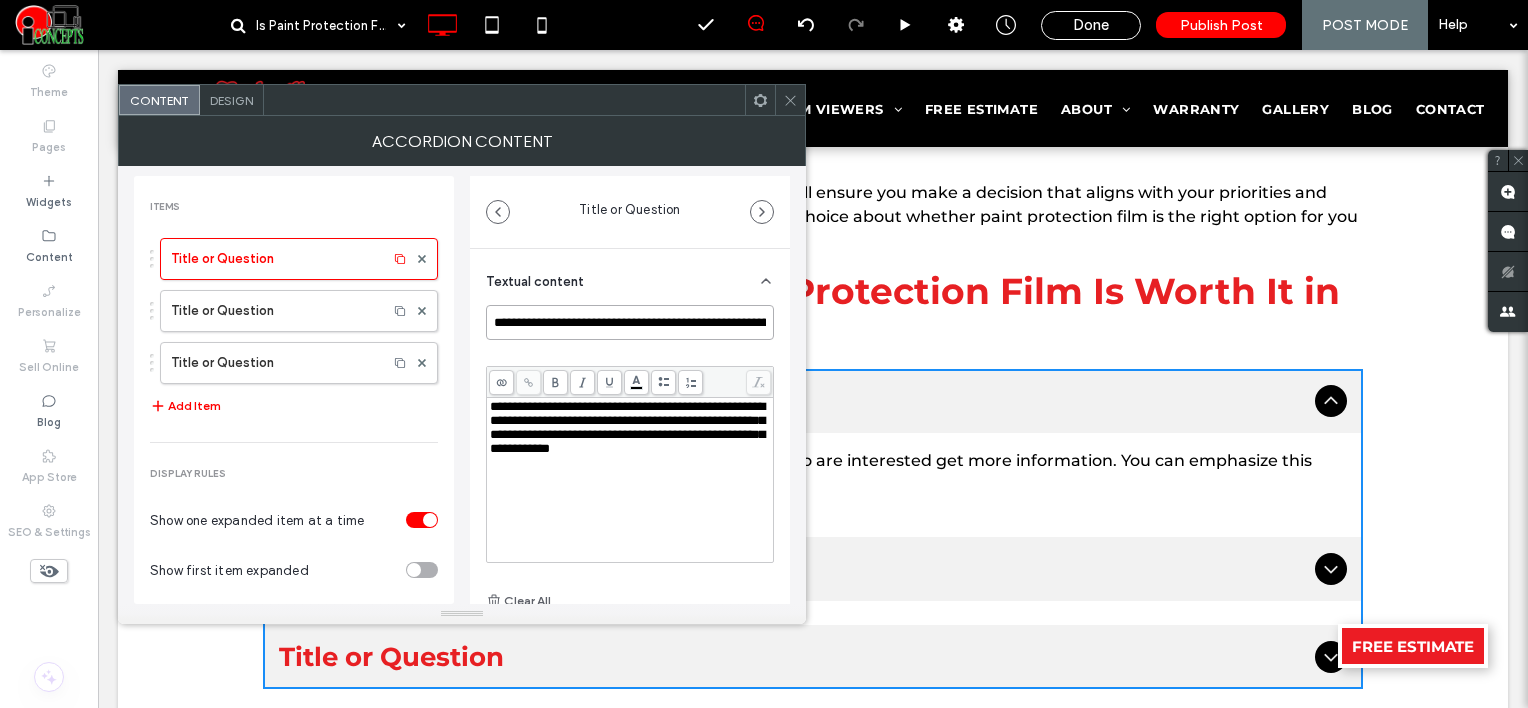 scroll, scrollTop: 0, scrollLeft: 77, axis: horizontal 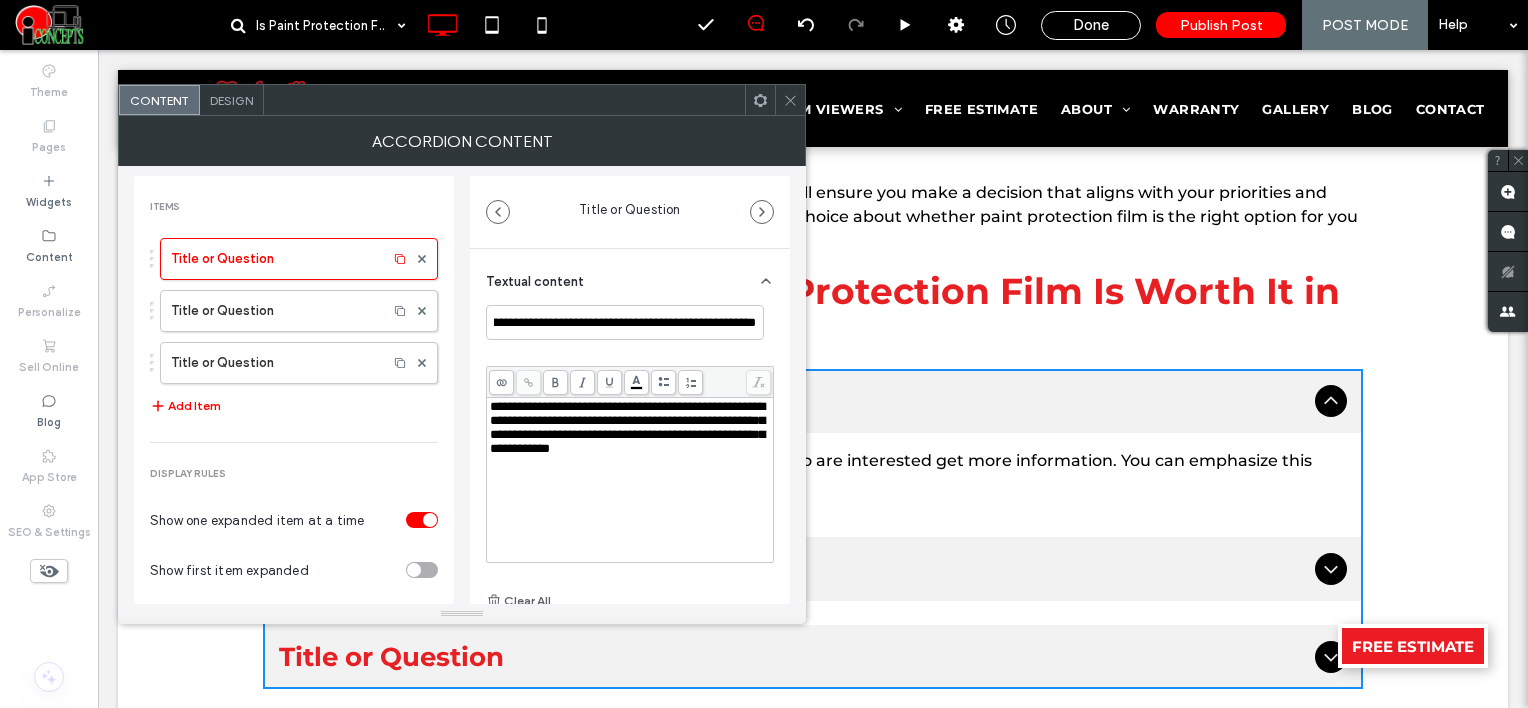 click on "**********" at bounding box center [627, 427] 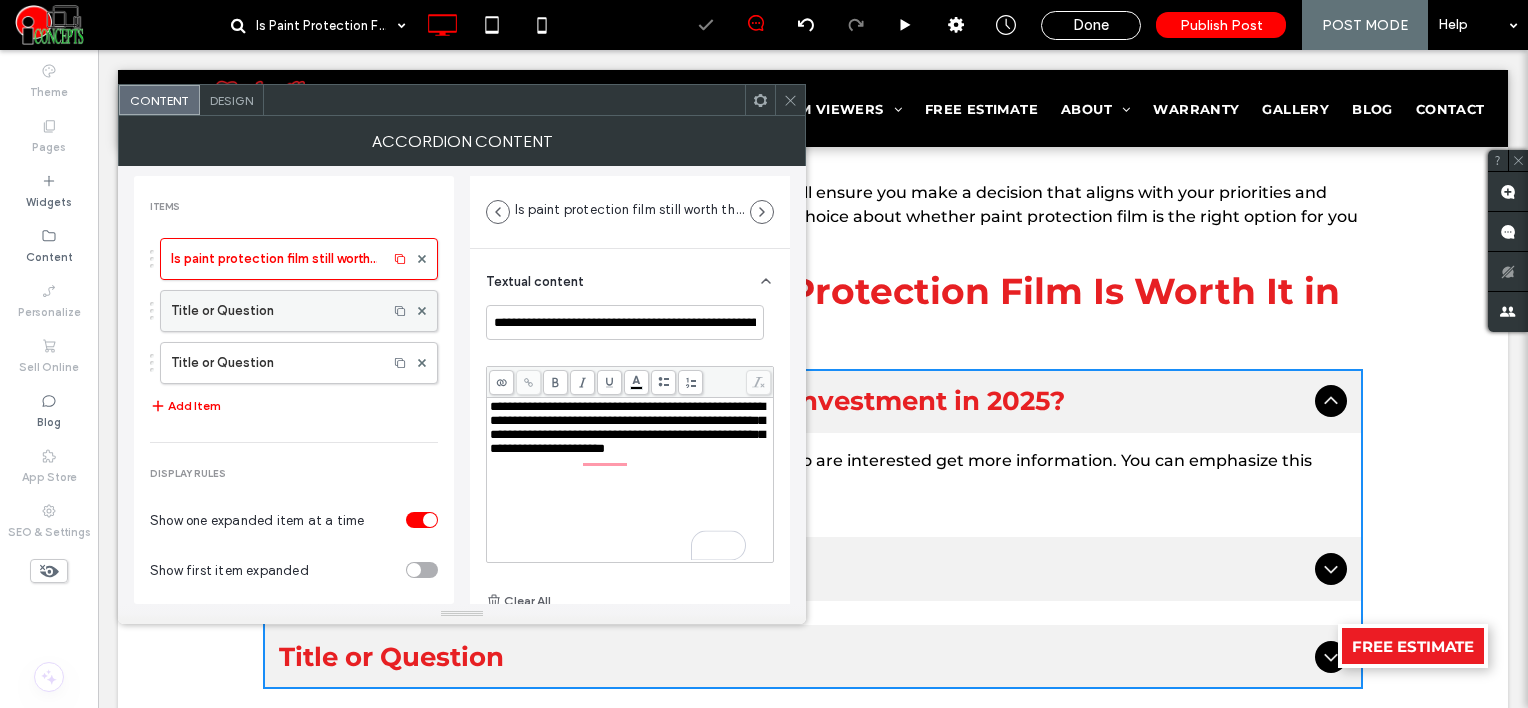 click on "Title or Question" at bounding box center (274, 311) 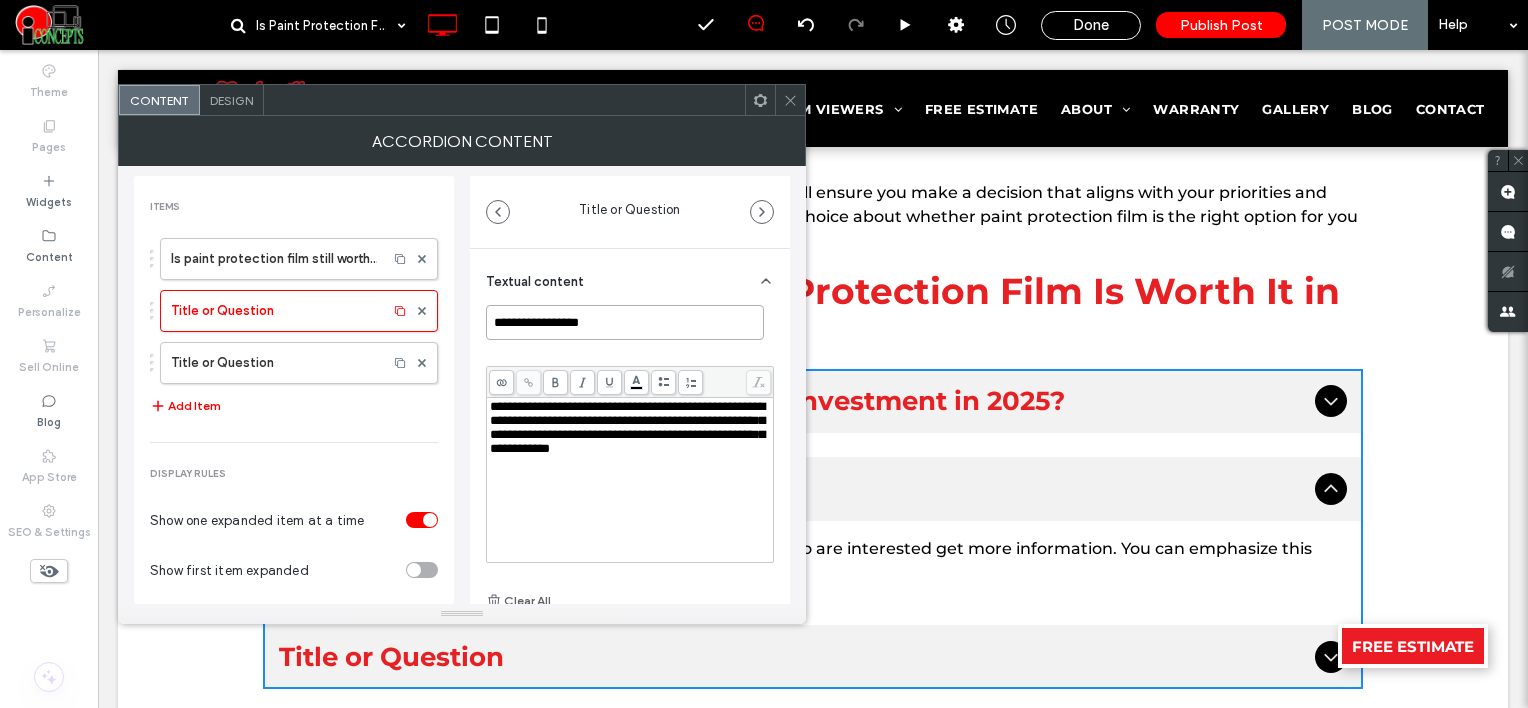 drag, startPoint x: 613, startPoint y: 331, endPoint x: 480, endPoint y: 317, distance: 133.73482 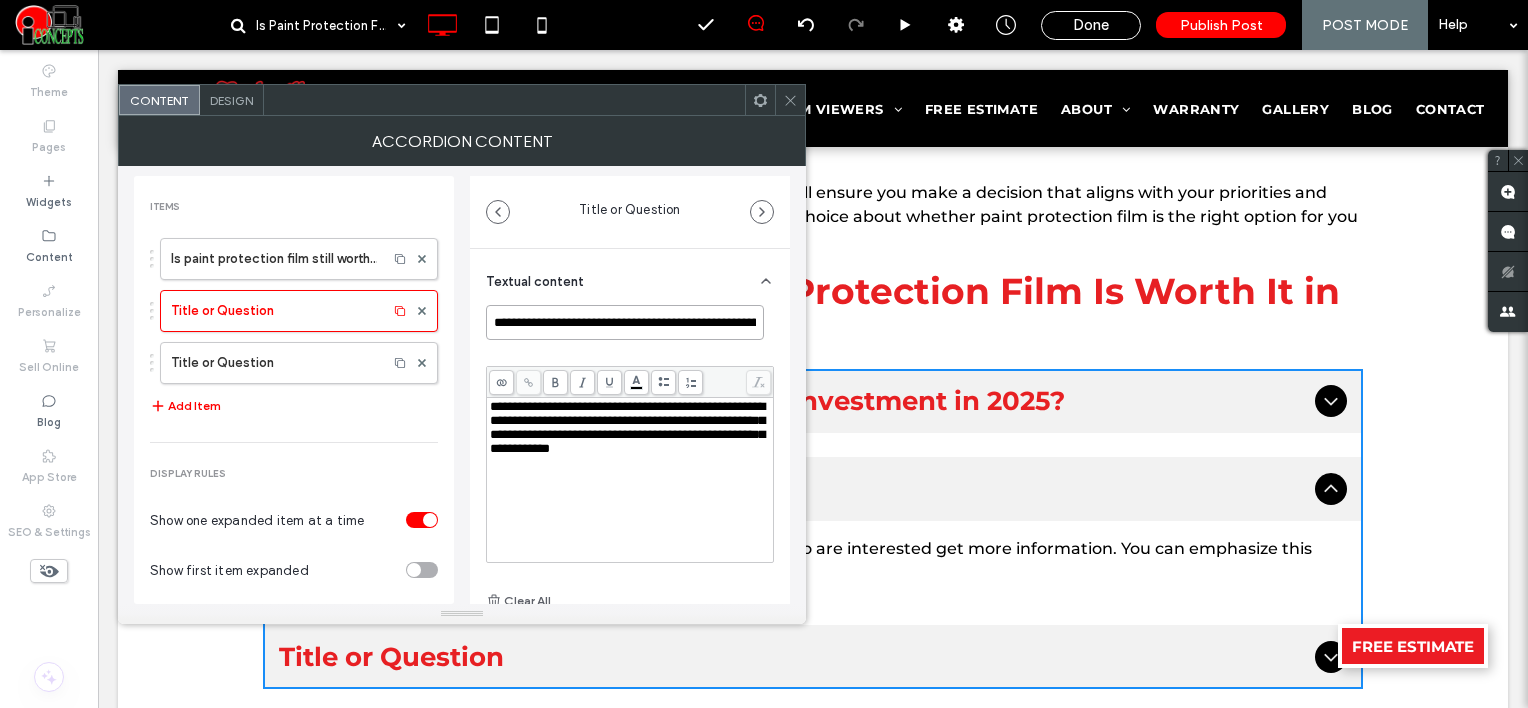 scroll, scrollTop: 0, scrollLeft: 72, axis: horizontal 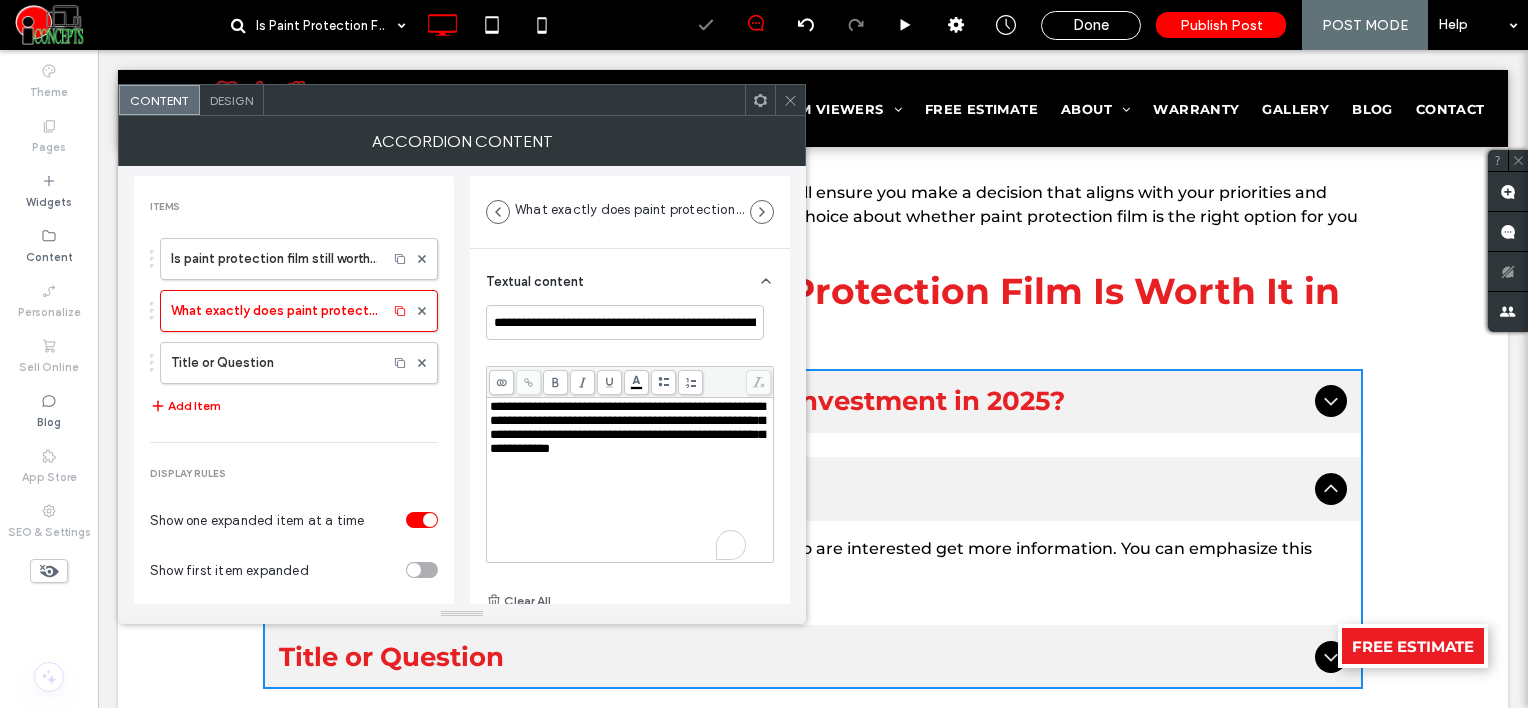 click on "**********" at bounding box center [627, 427] 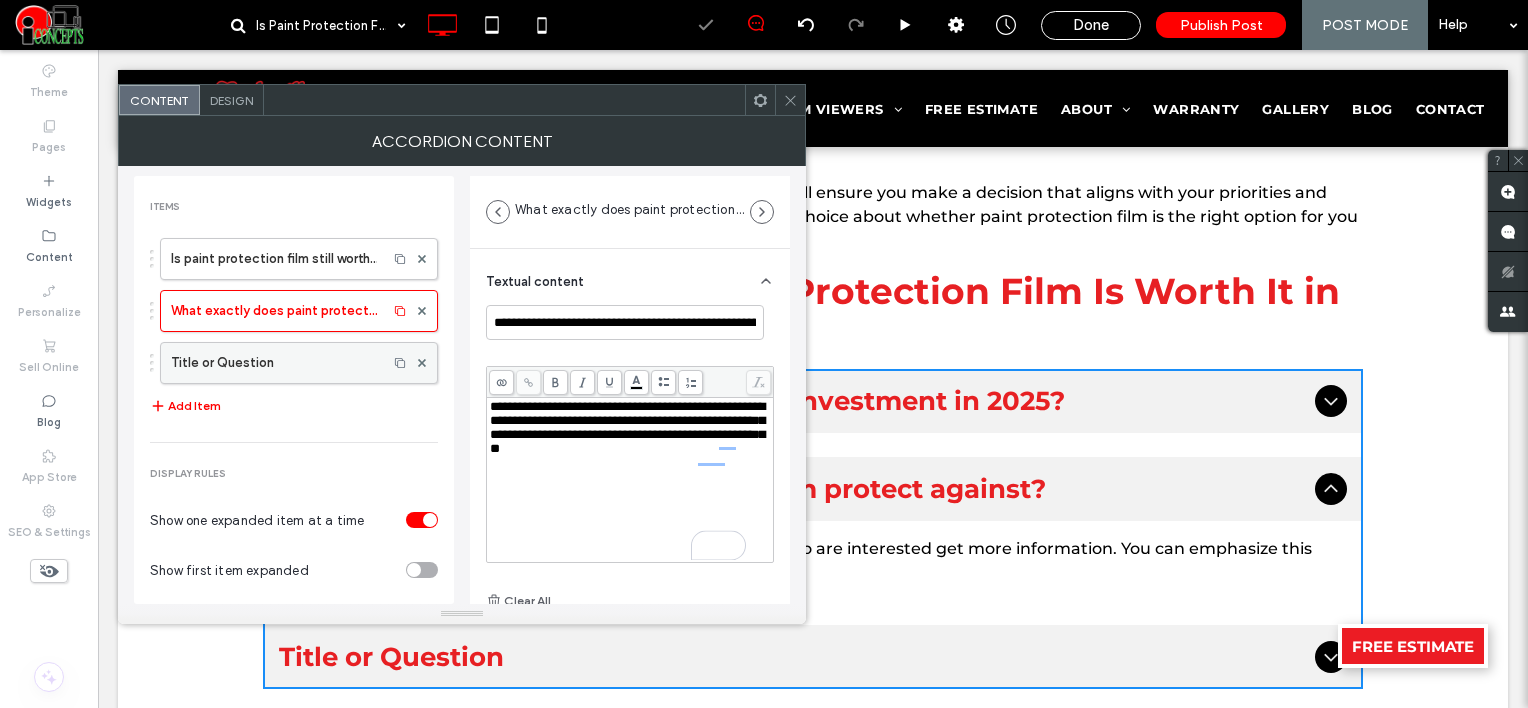 click on "Title or Question" at bounding box center [274, 363] 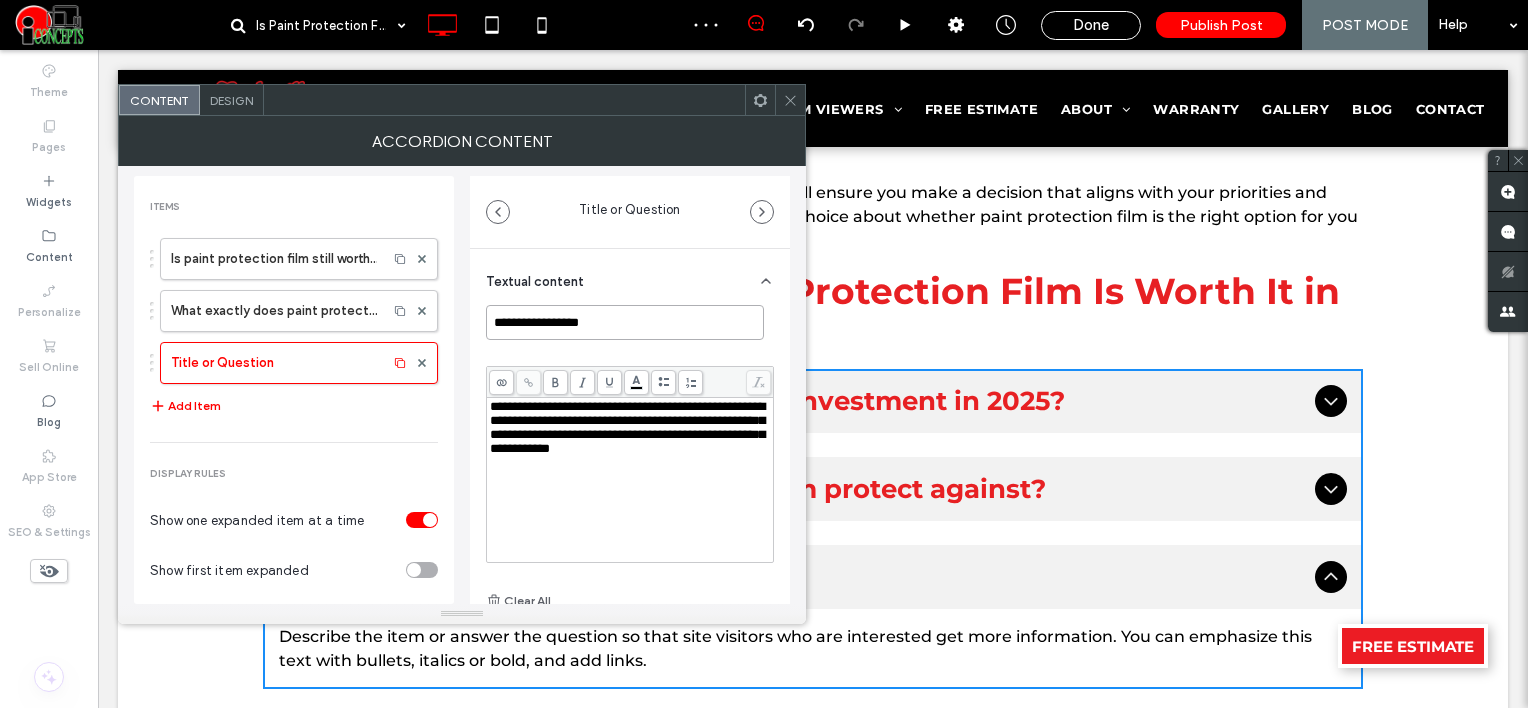 drag, startPoint x: 611, startPoint y: 327, endPoint x: 440, endPoint y: 336, distance: 171.23668 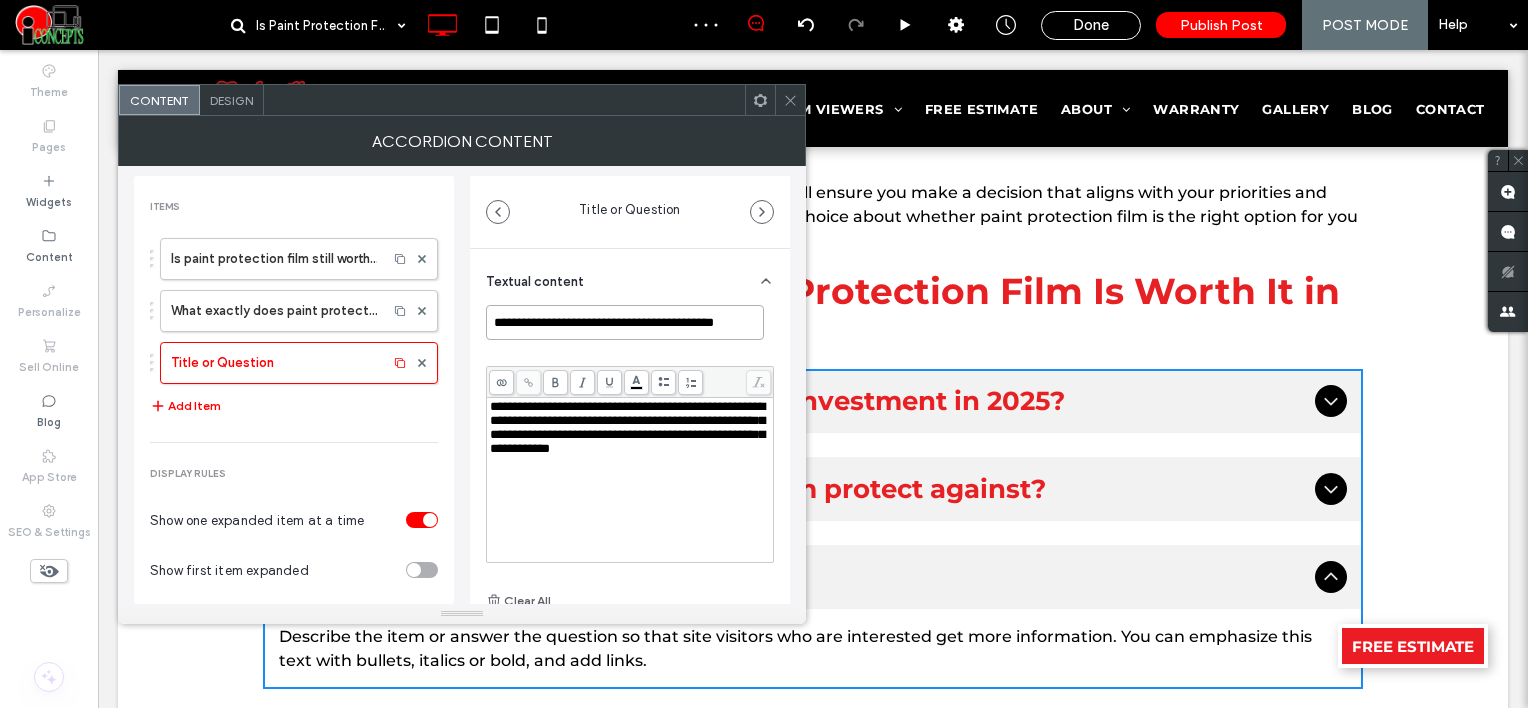 scroll, scrollTop: 0, scrollLeft: 13, axis: horizontal 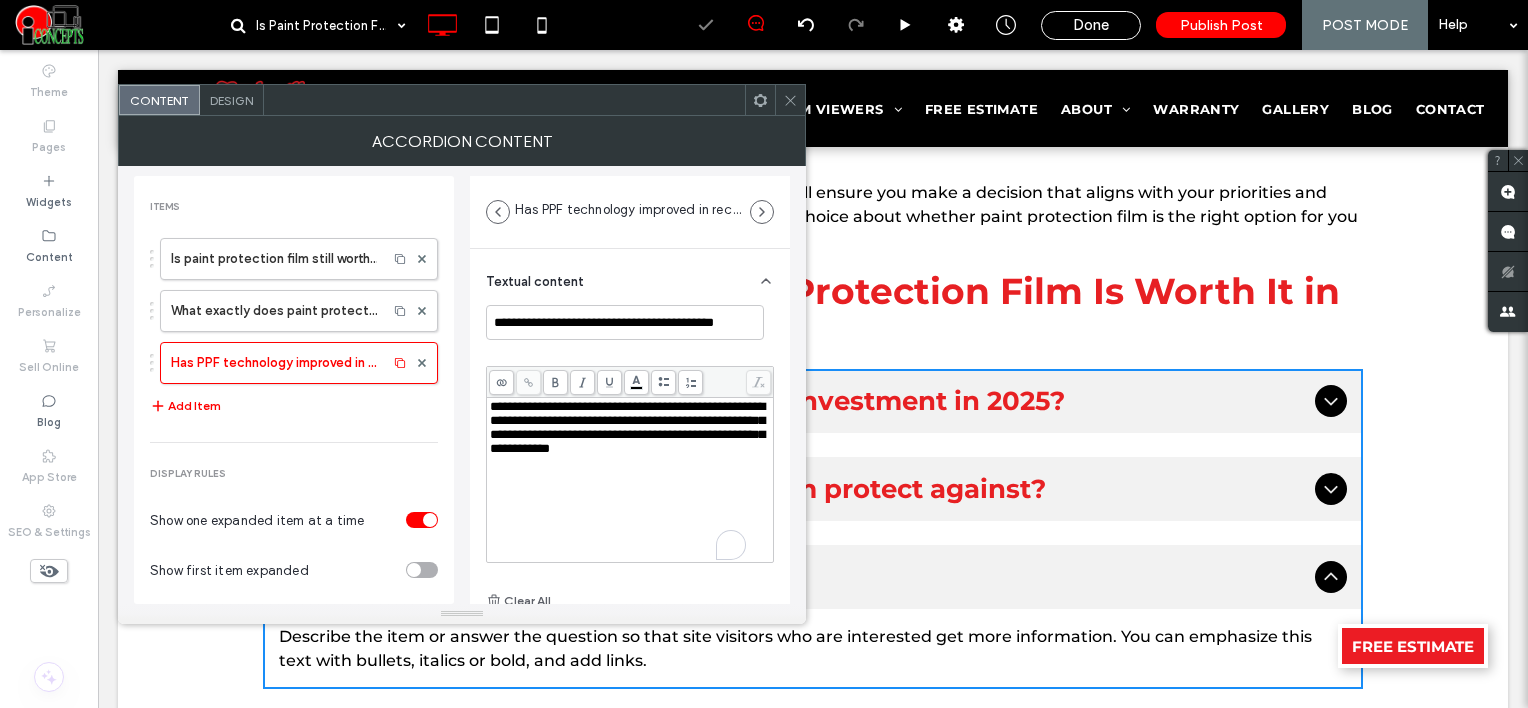 click on "**********" at bounding box center [630, 480] 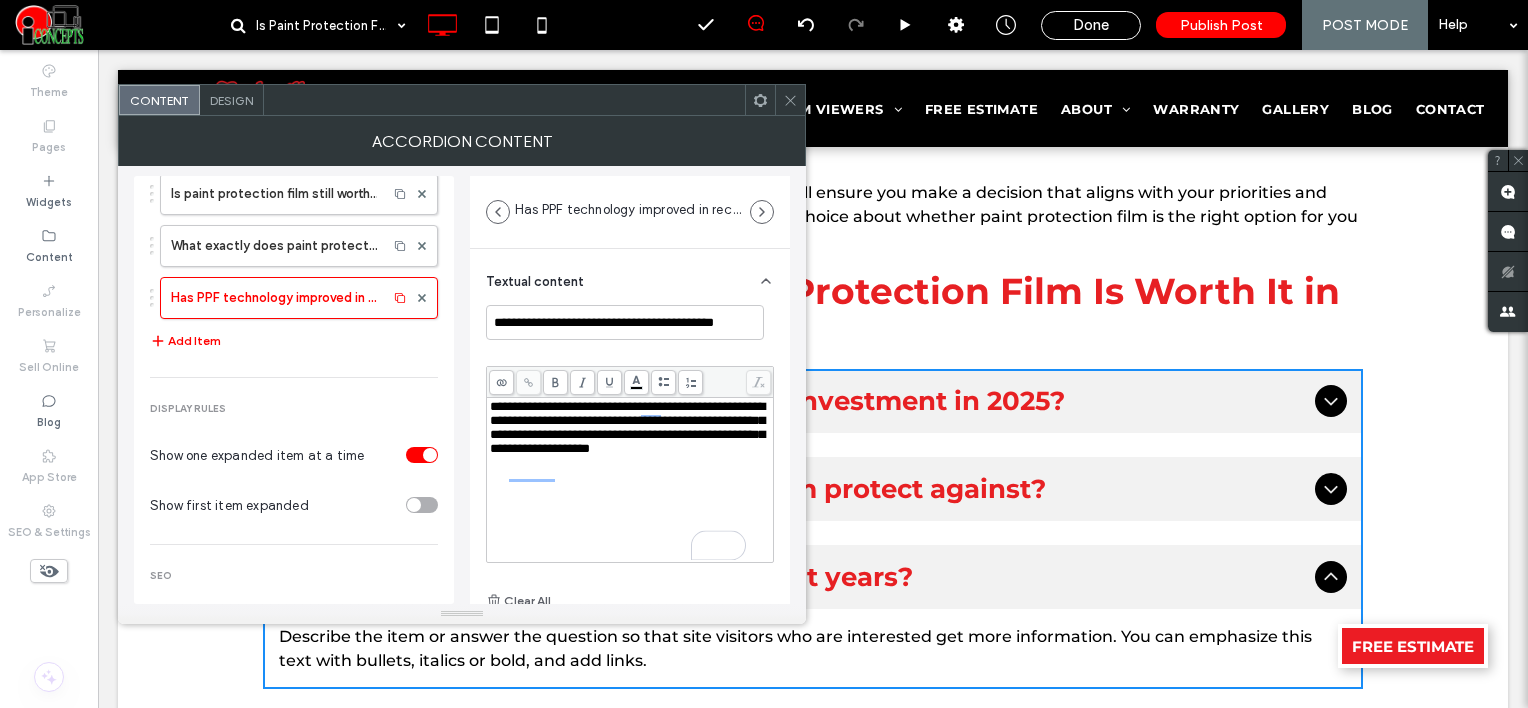 scroll, scrollTop: 100, scrollLeft: 0, axis: vertical 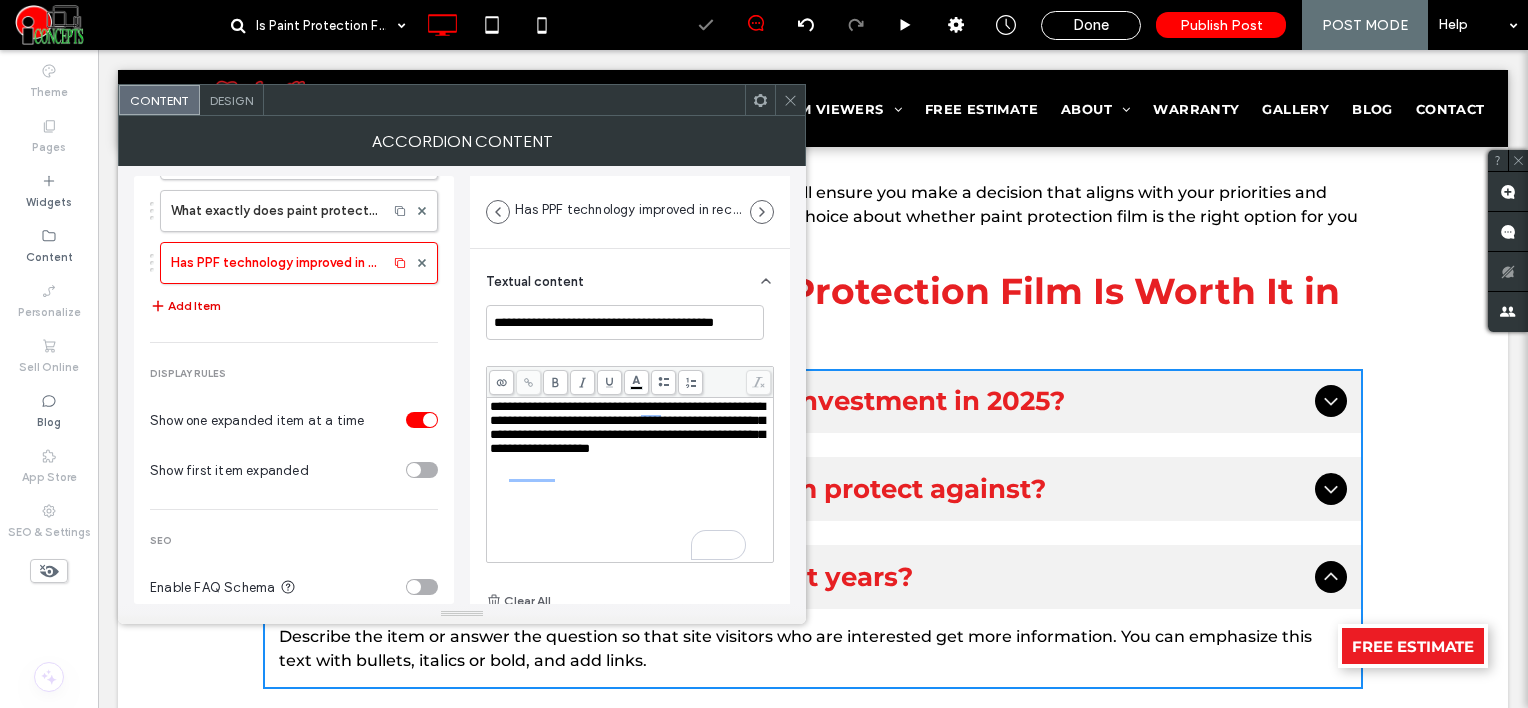 click on "Add Item" at bounding box center [185, 306] 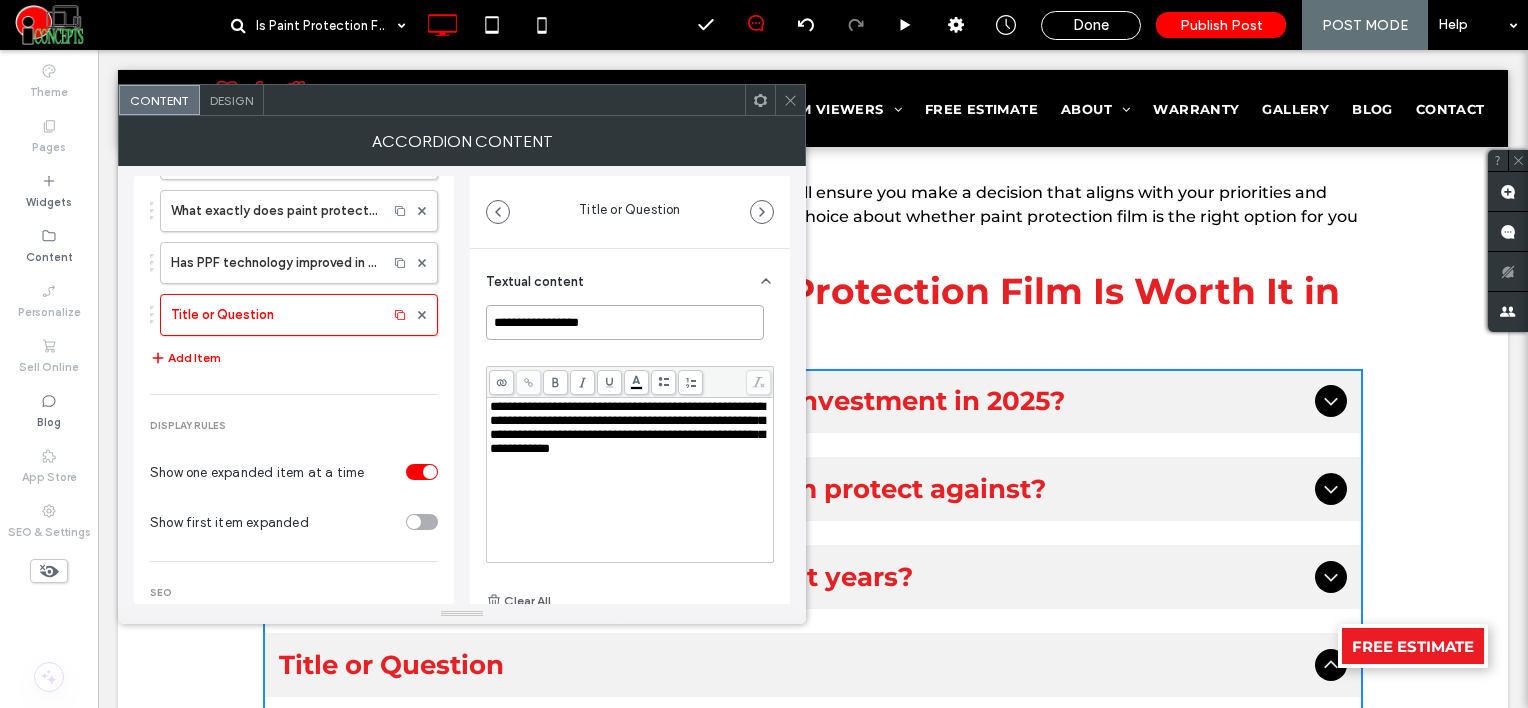 drag, startPoint x: 622, startPoint y: 310, endPoint x: 437, endPoint y: 308, distance: 185.0108 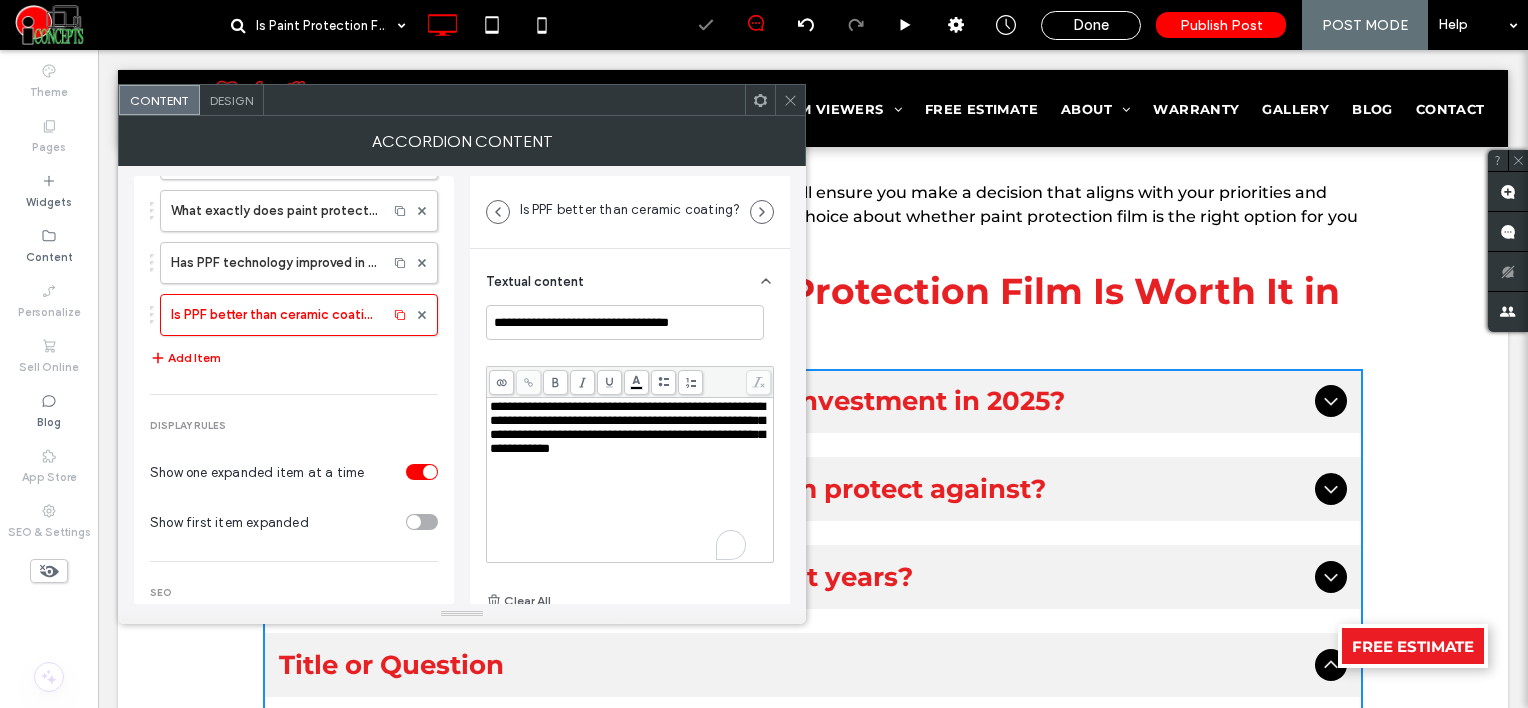 click on "**********" at bounding box center [627, 427] 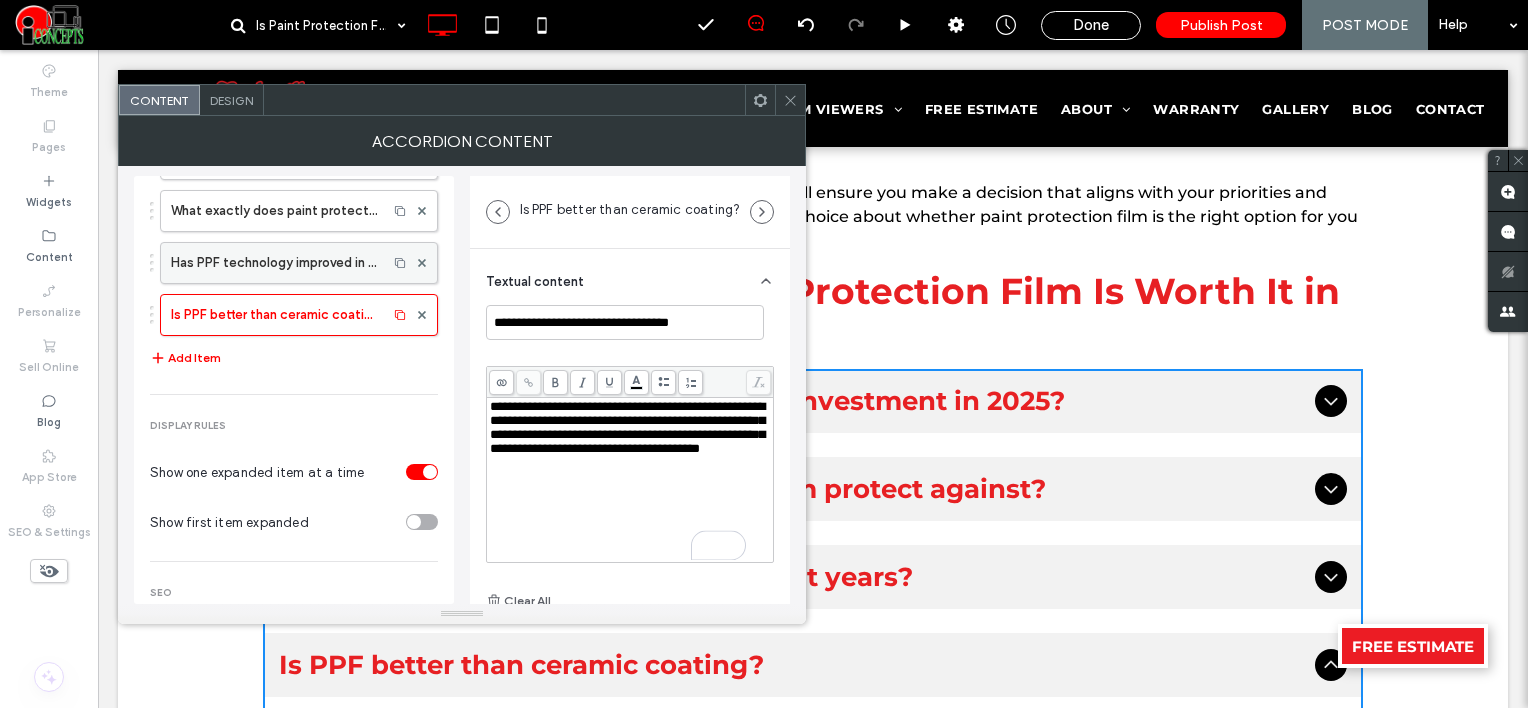 scroll, scrollTop: 177, scrollLeft: 0, axis: vertical 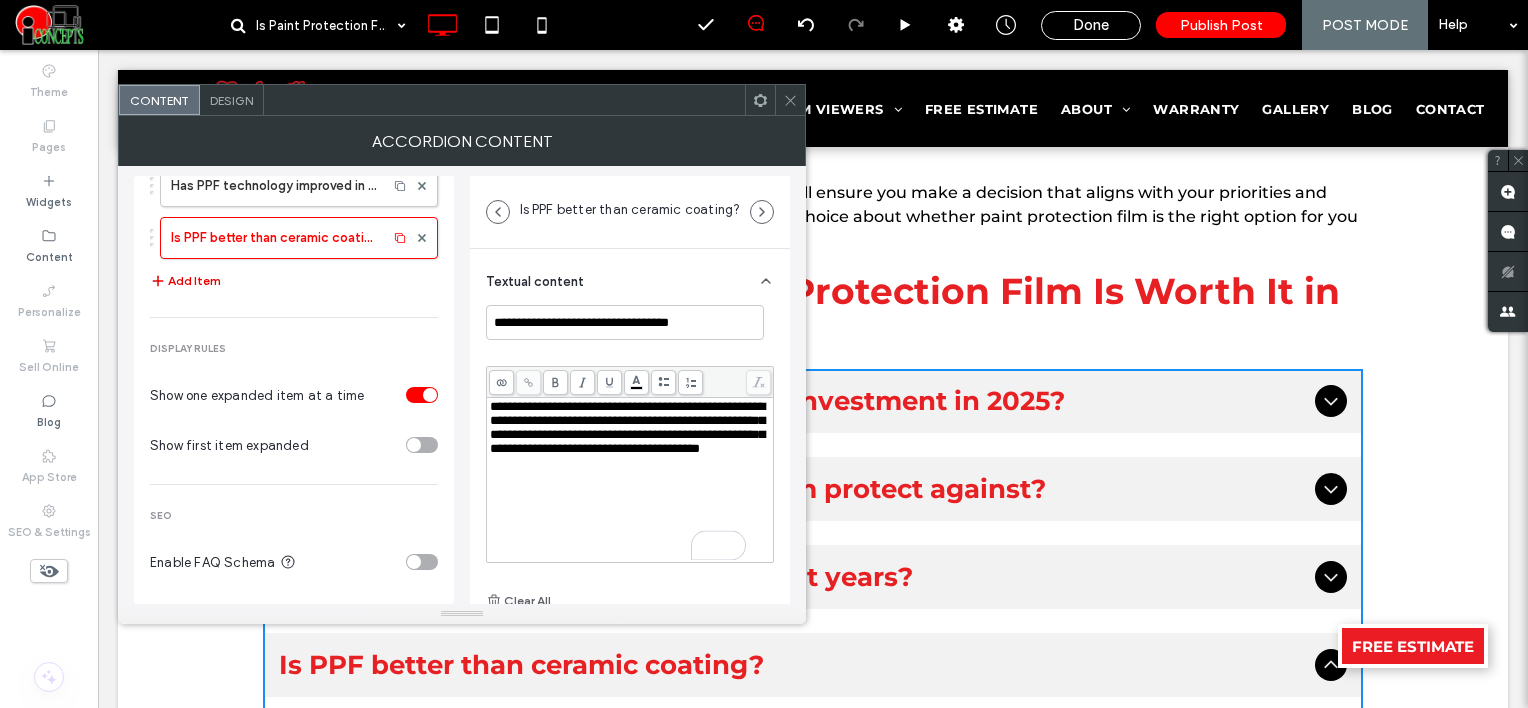 click on "Add Item" at bounding box center [185, 281] 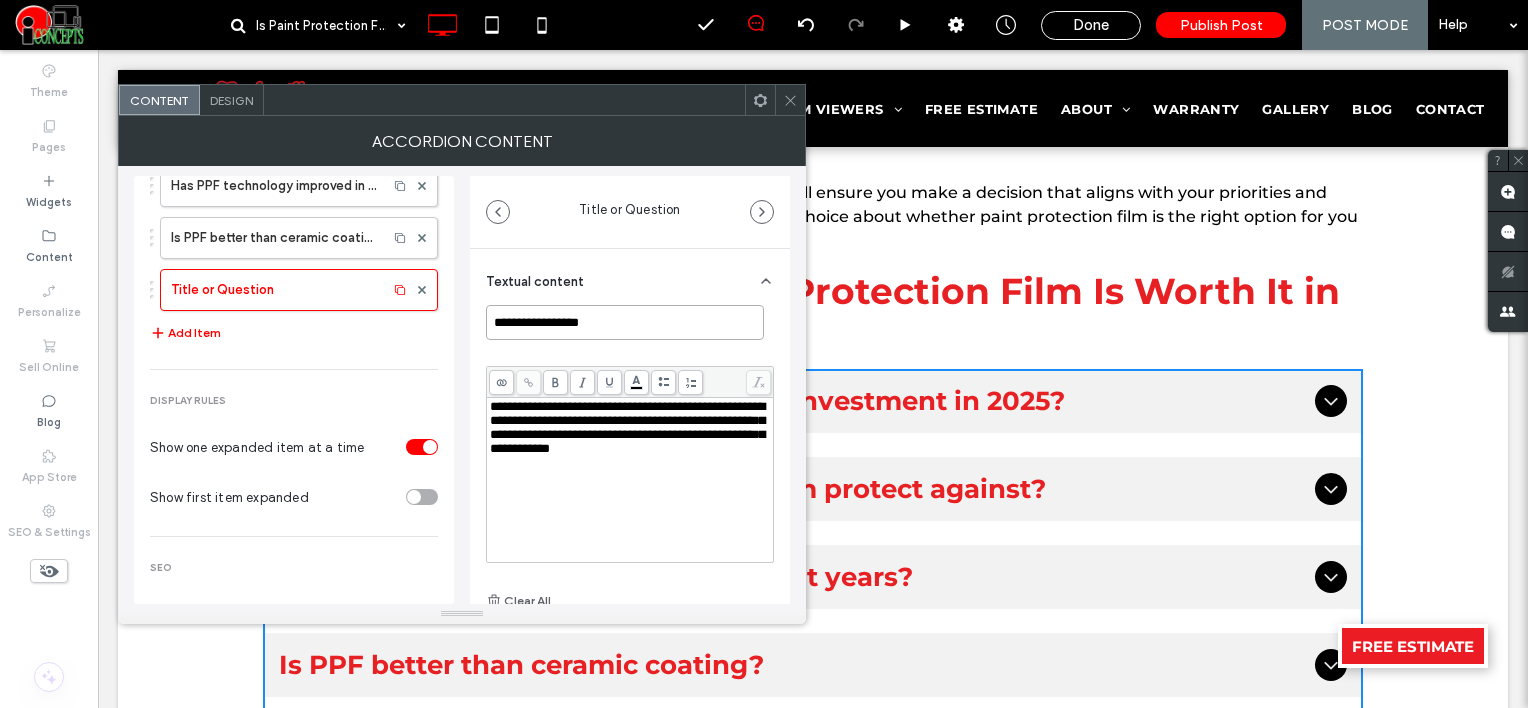 drag, startPoint x: 601, startPoint y: 333, endPoint x: 466, endPoint y: 320, distance: 135.62448 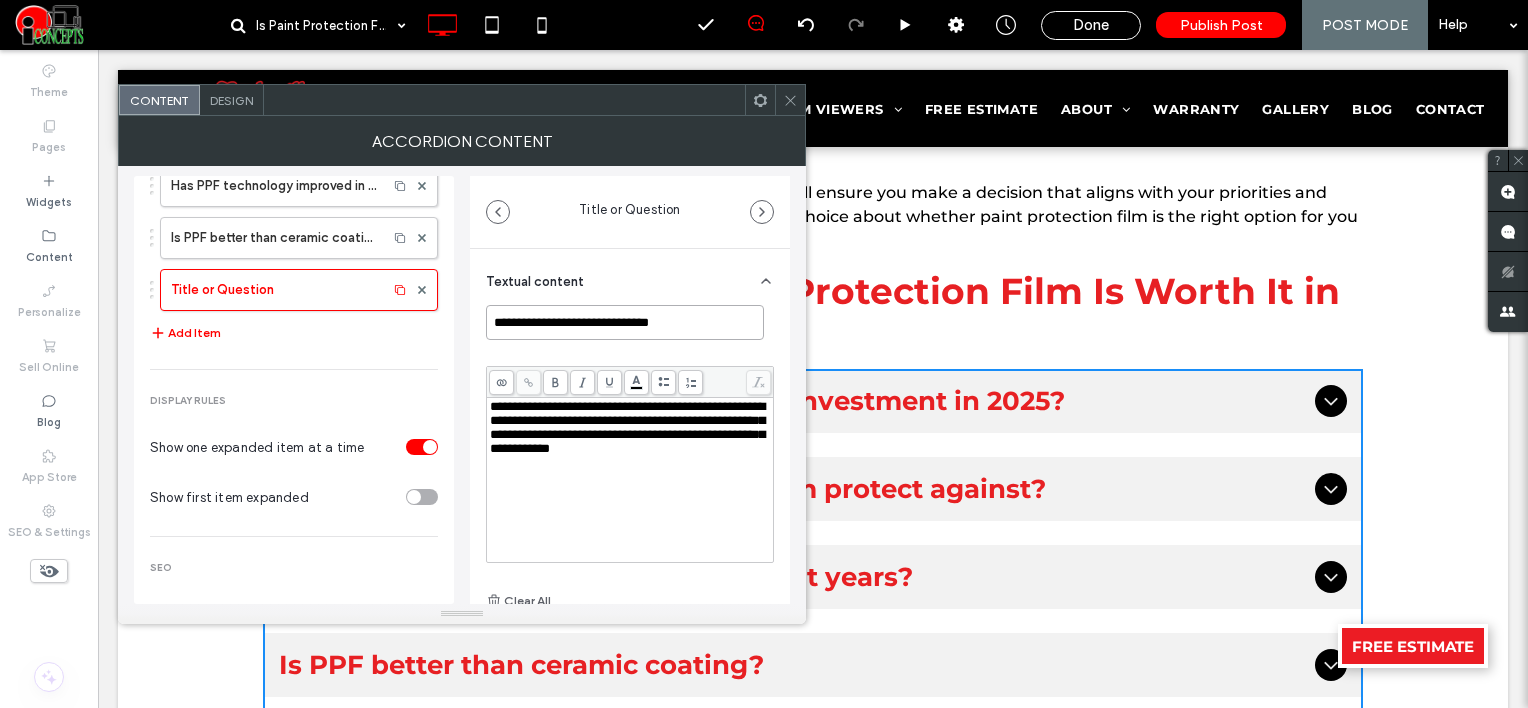 type on "**********" 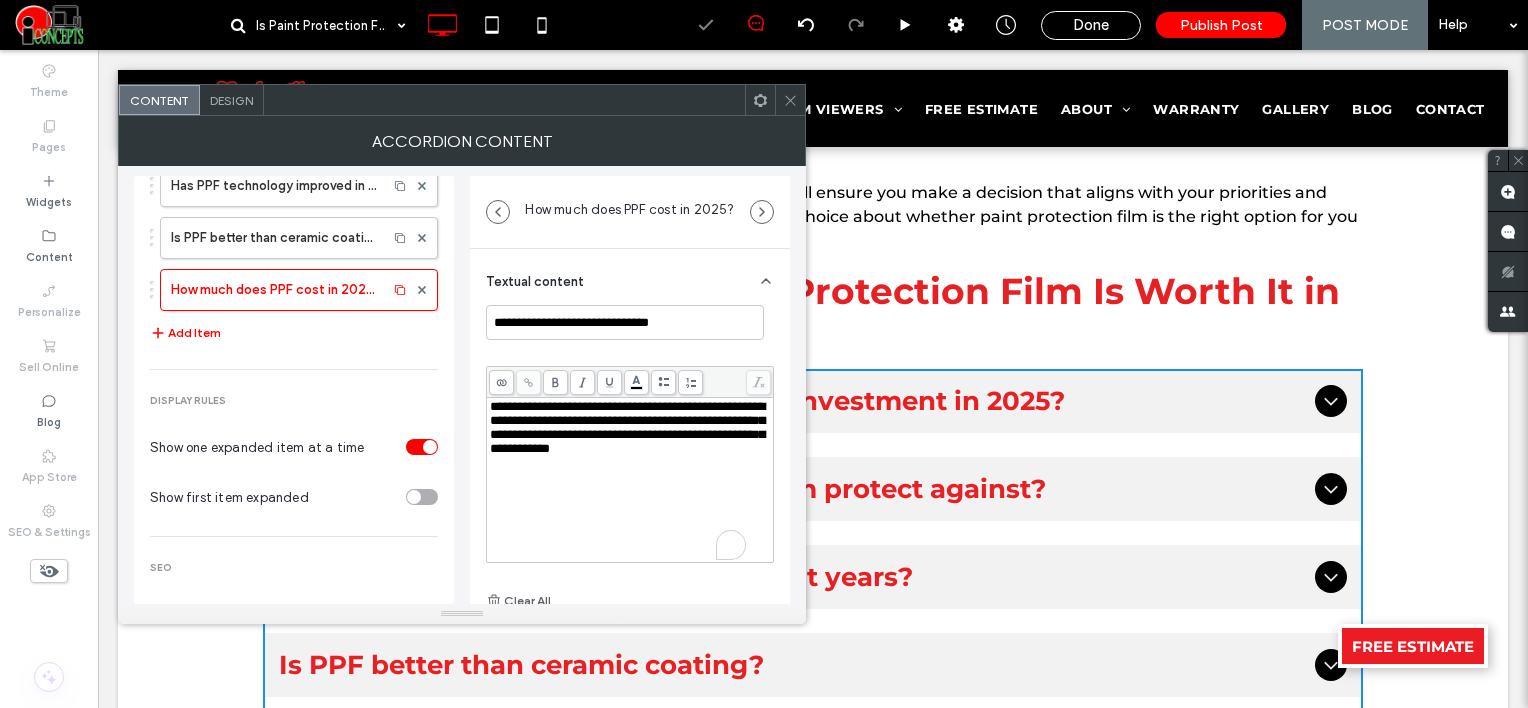 click on "**********" at bounding box center [627, 427] 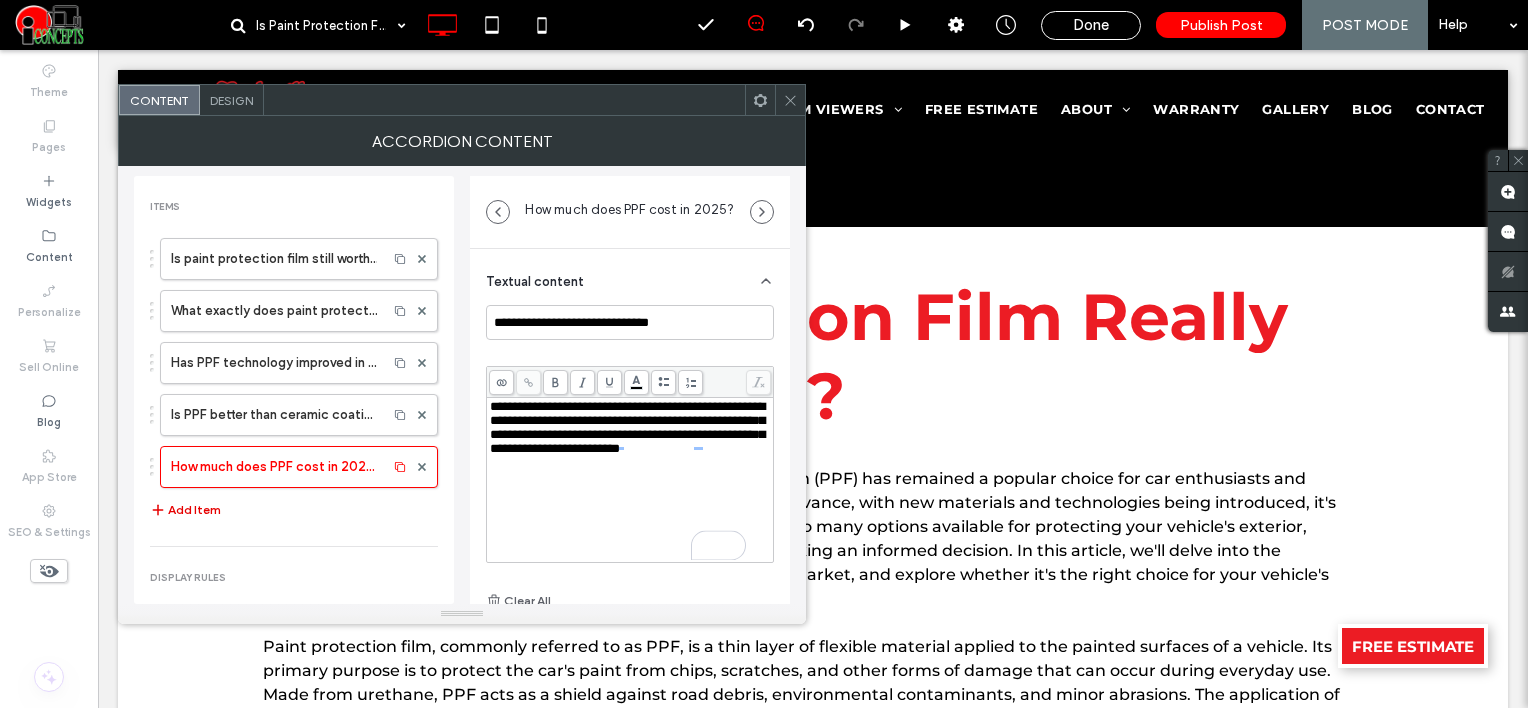 scroll, scrollTop: 3386, scrollLeft: 0, axis: vertical 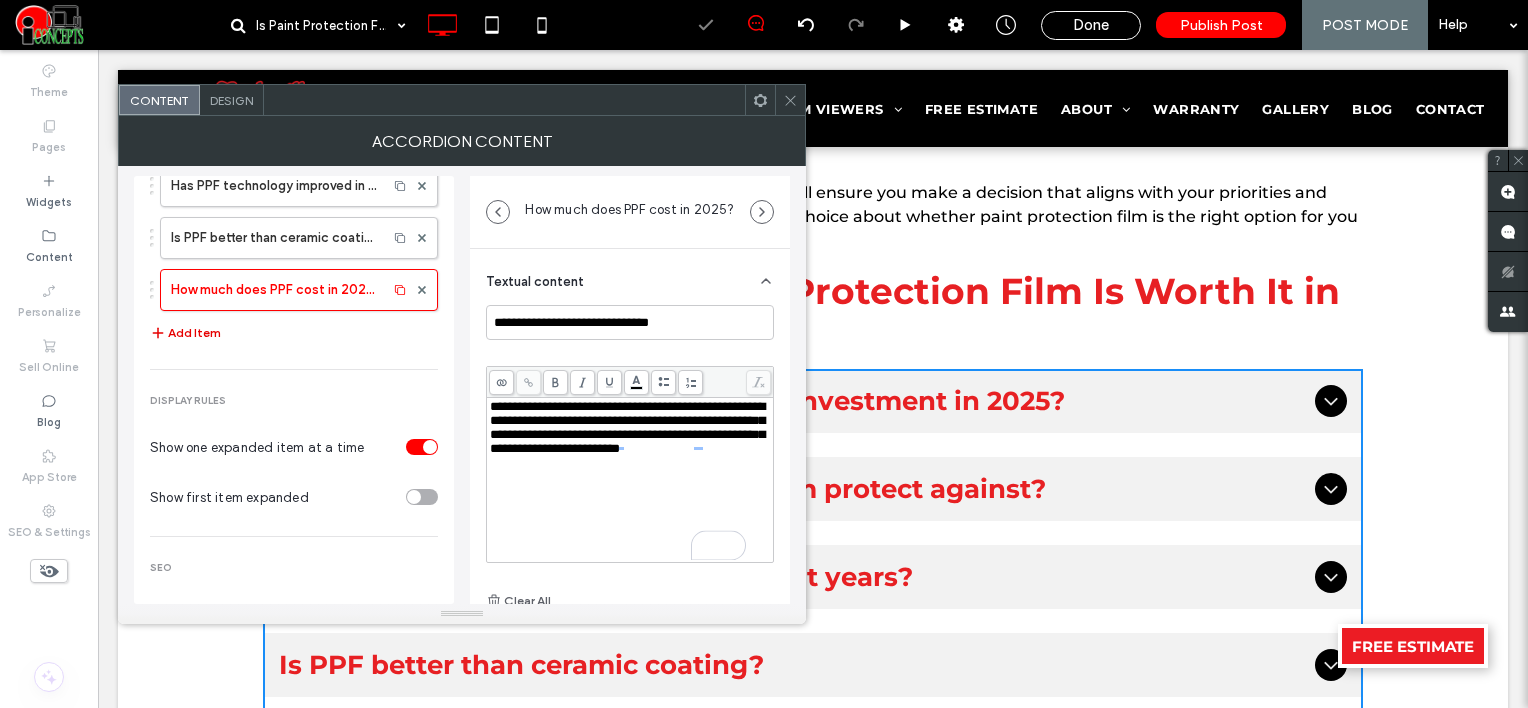 click on "Add Item" at bounding box center [185, 333] 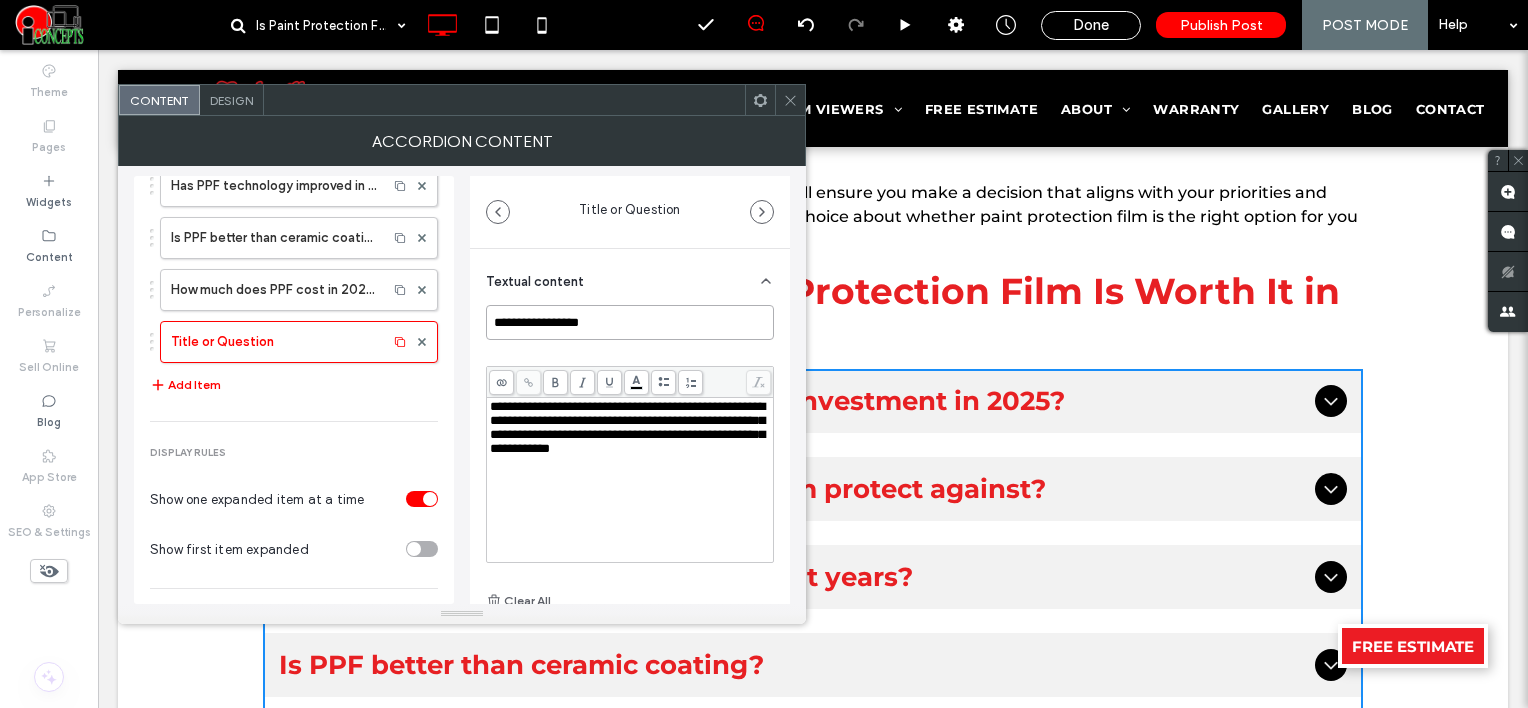 drag, startPoint x: 604, startPoint y: 327, endPoint x: 442, endPoint y: 314, distance: 162.52077 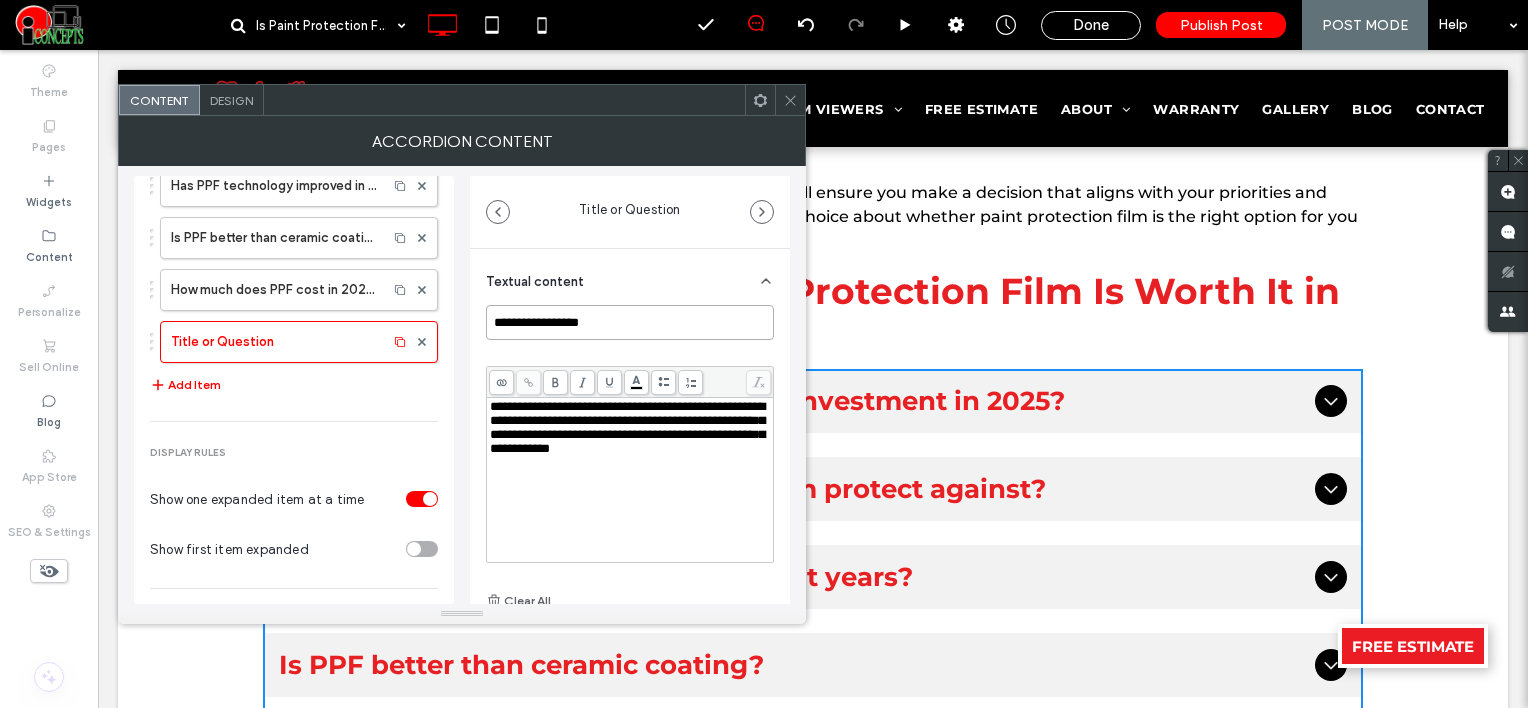 click on "**********" at bounding box center (462, 385) 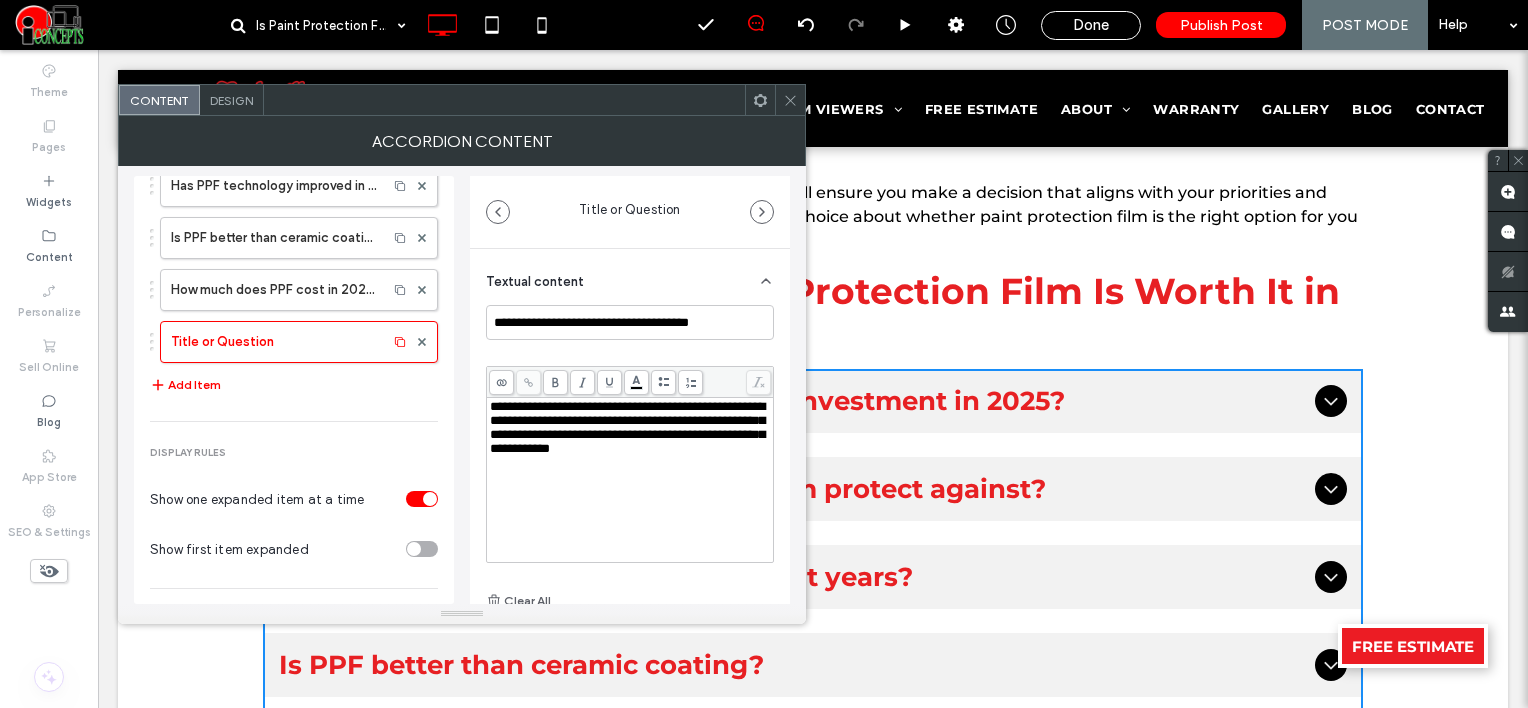 click on "**********" at bounding box center (627, 427) 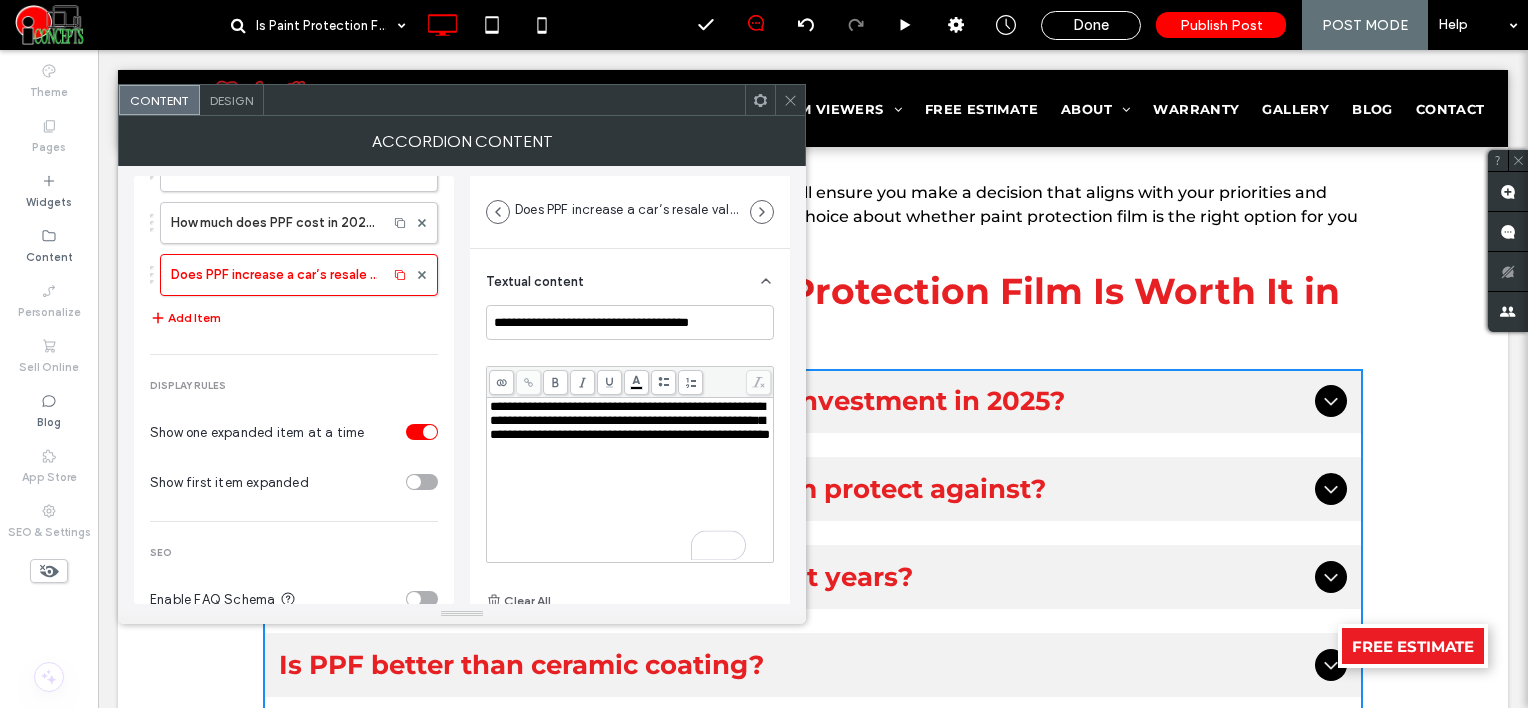 scroll, scrollTop: 277, scrollLeft: 0, axis: vertical 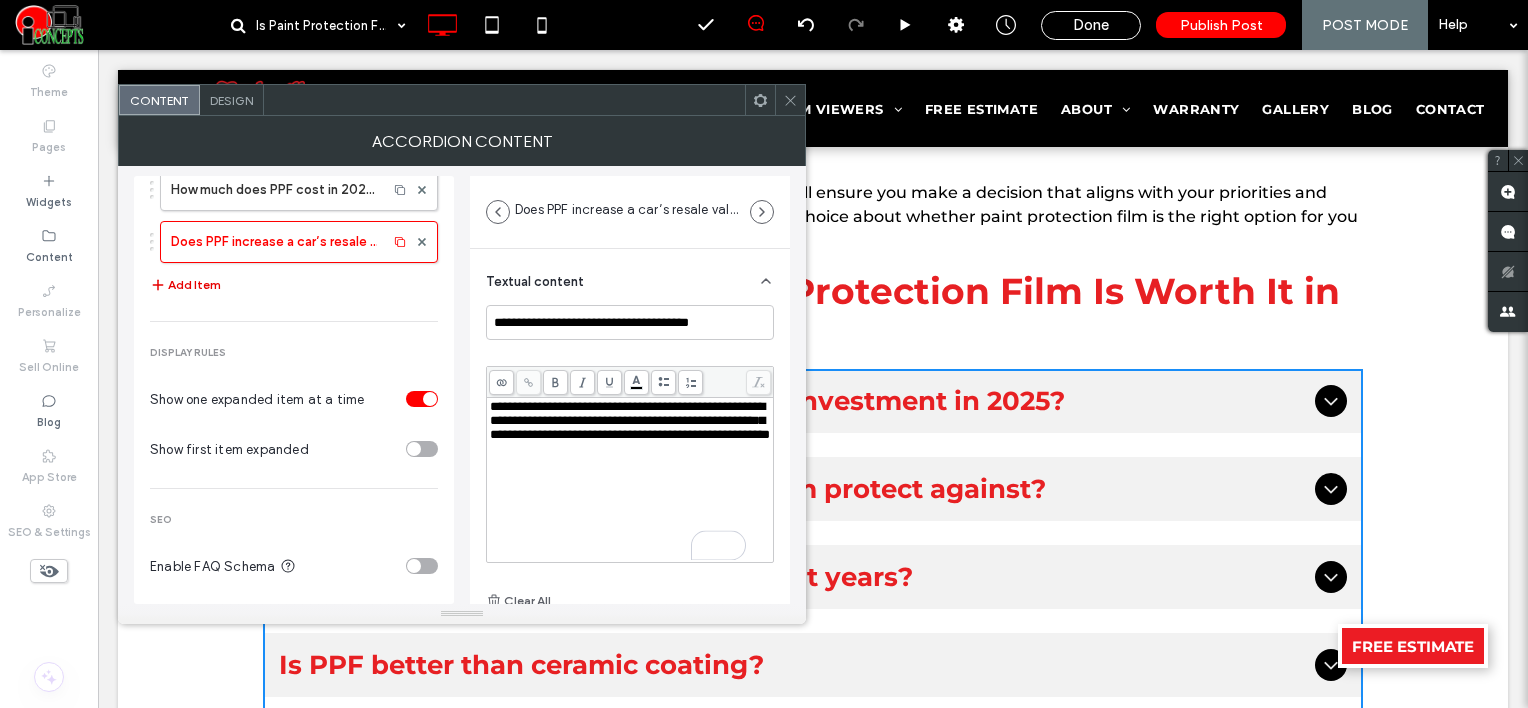 click on "Add Item" at bounding box center [185, 285] 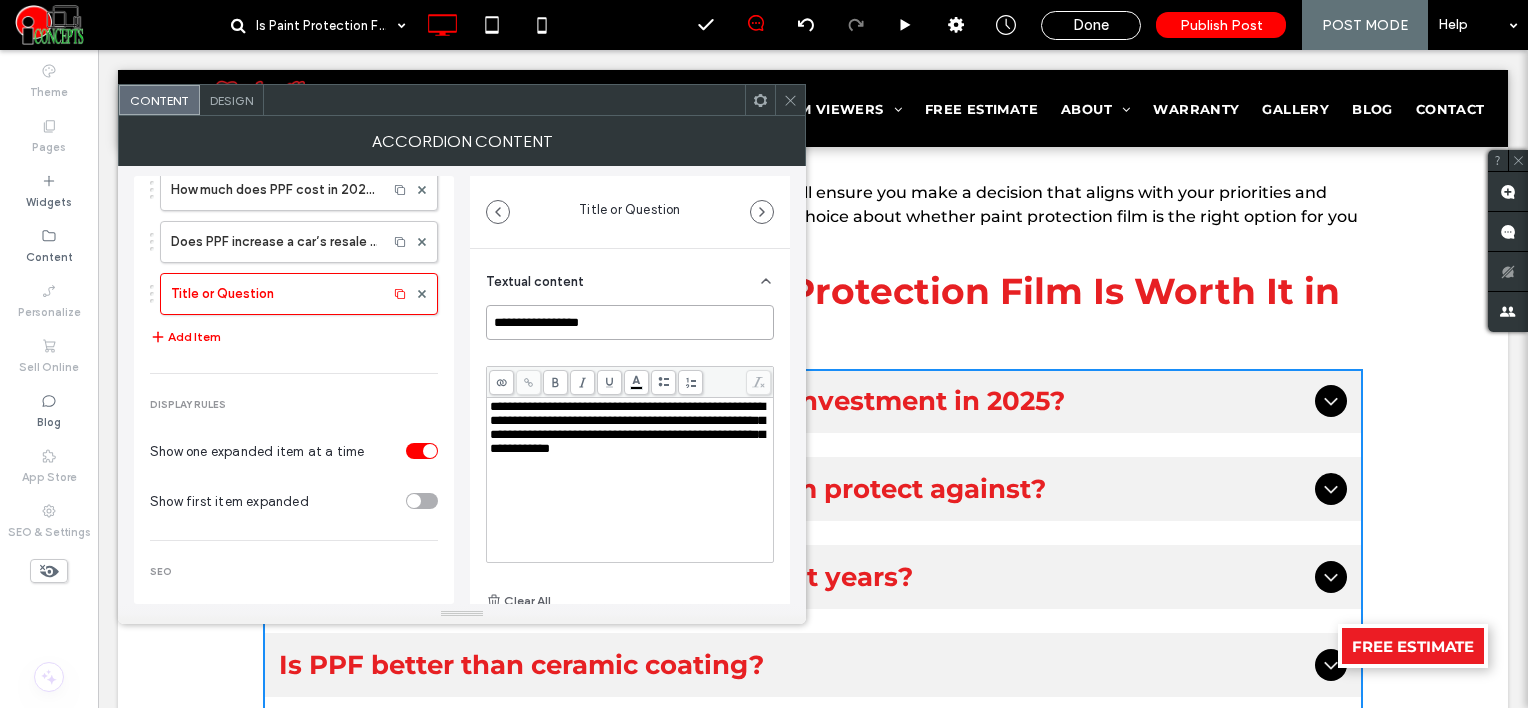 drag, startPoint x: 621, startPoint y: 327, endPoint x: 480, endPoint y: 327, distance: 141 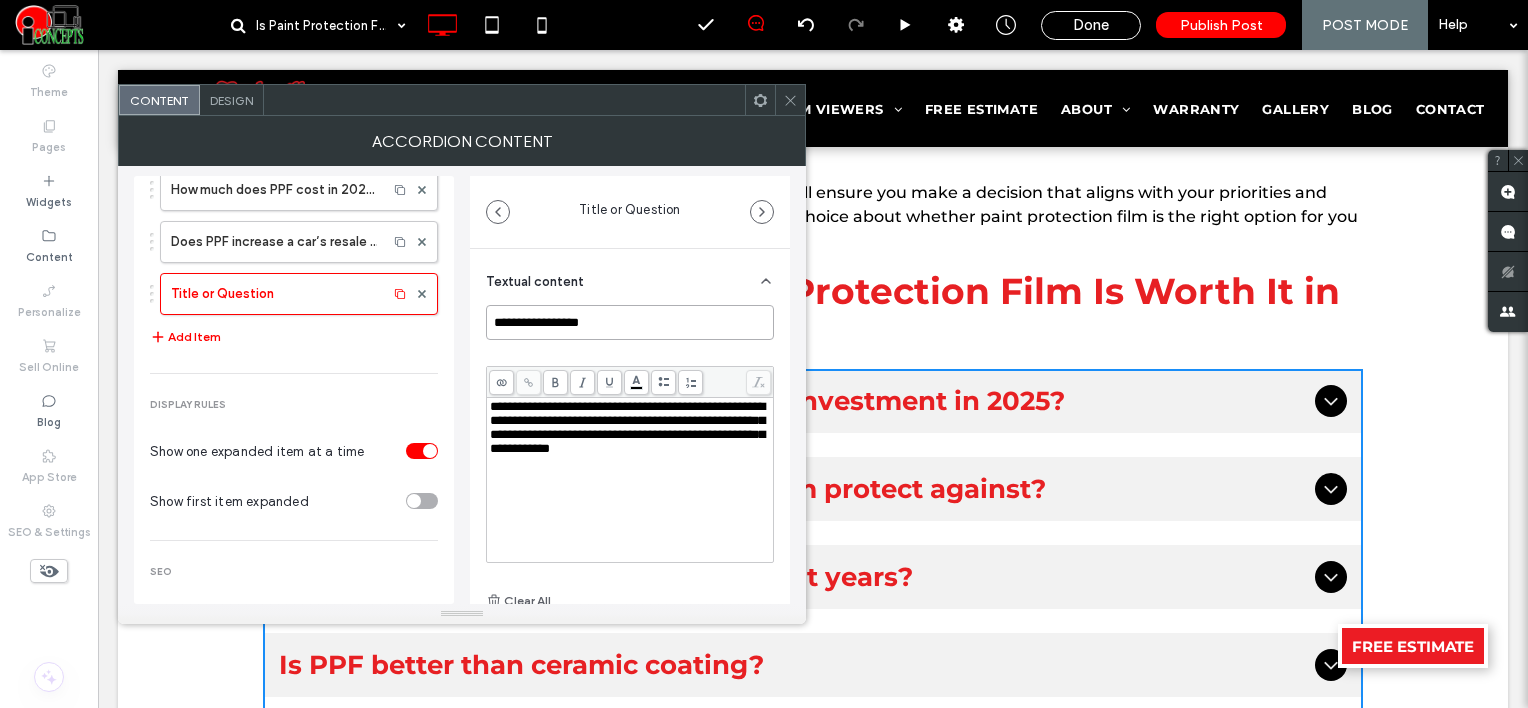 click on "**********" at bounding box center (630, 496) 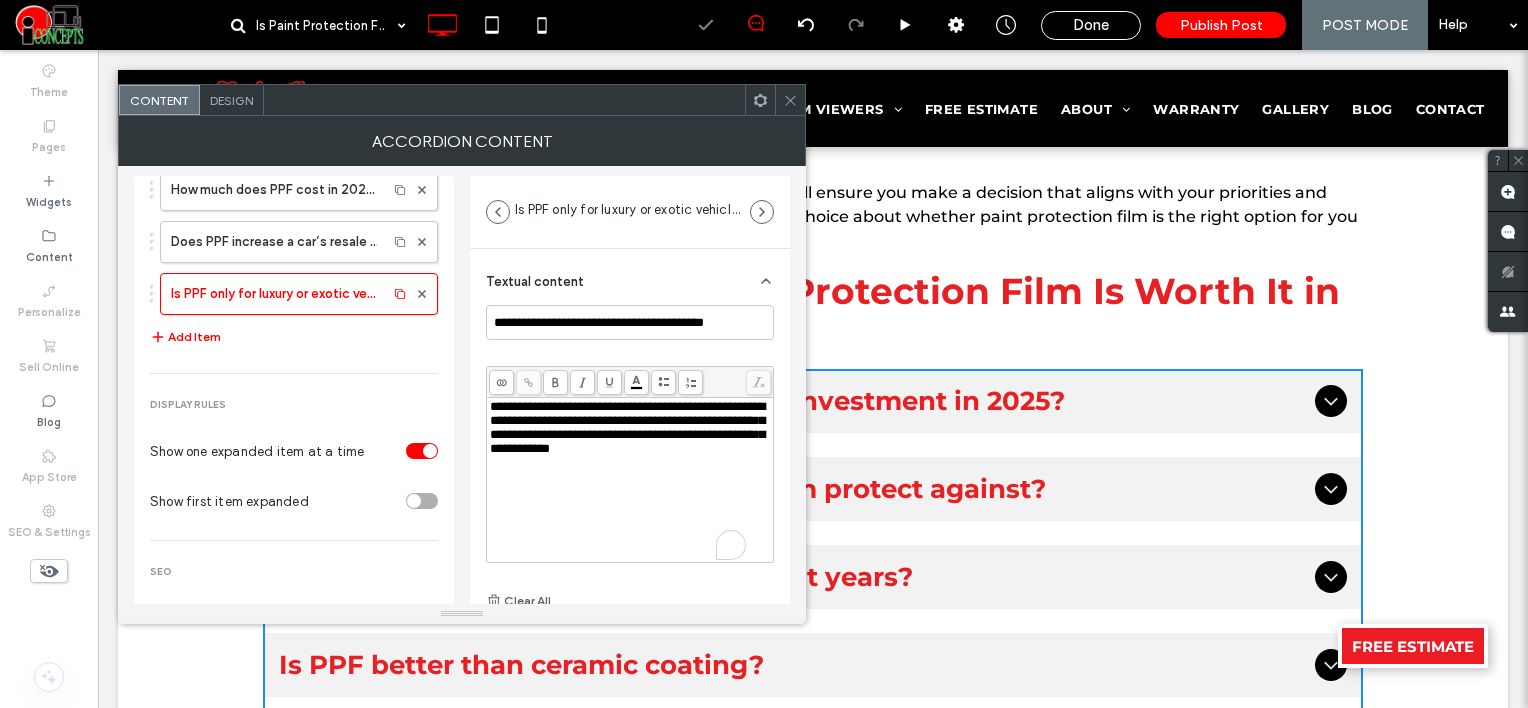 click on "**********" at bounding box center [627, 427] 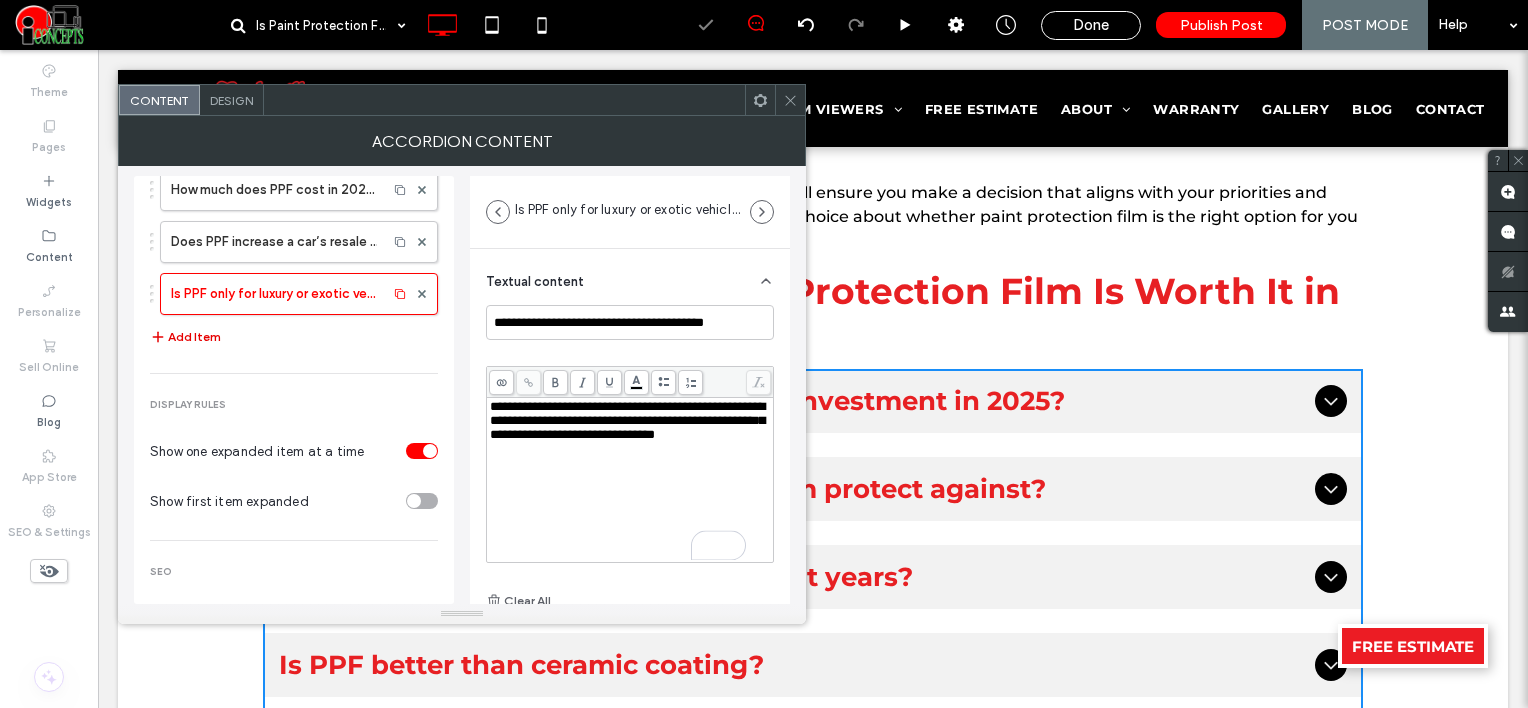 click on "Add Item" at bounding box center [185, 337] 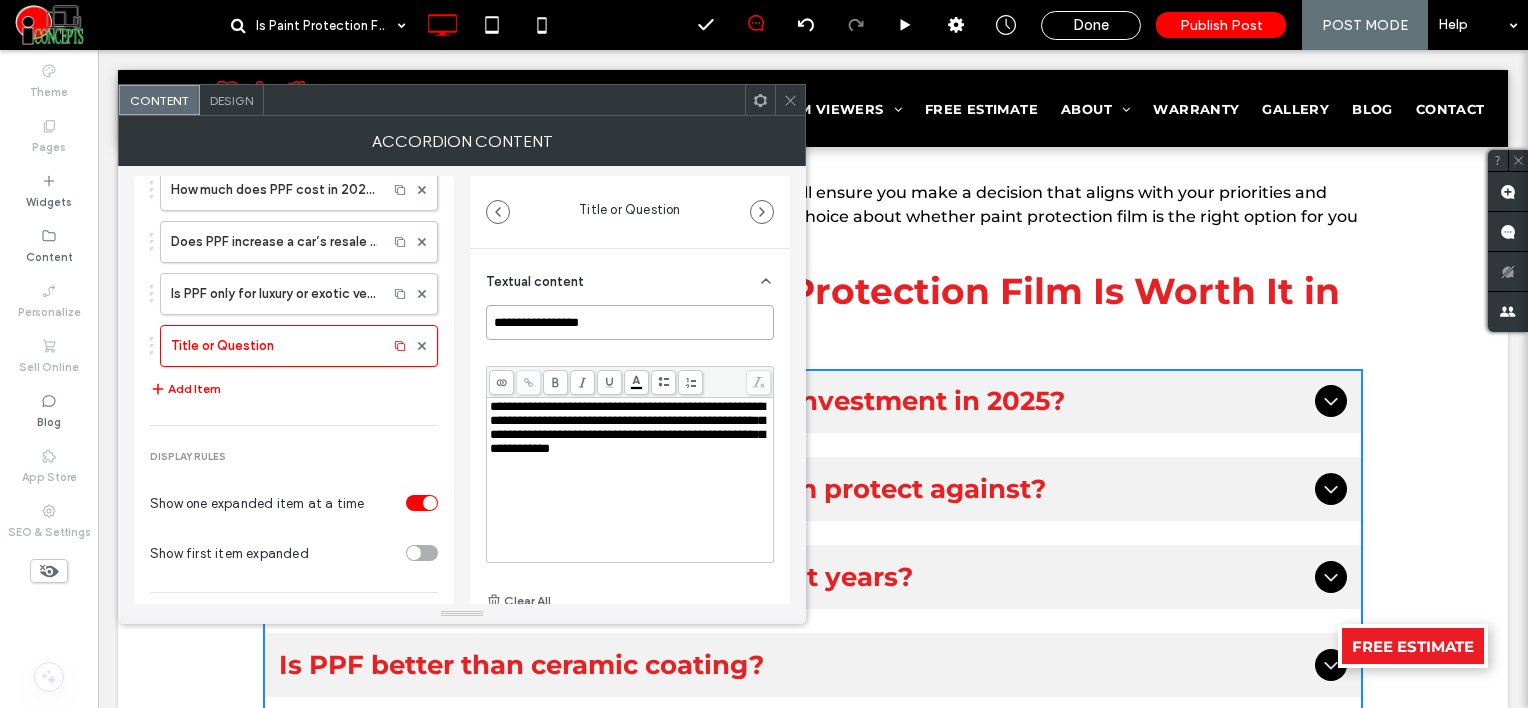 drag, startPoint x: 596, startPoint y: 320, endPoint x: 449, endPoint y: 323, distance: 147.03061 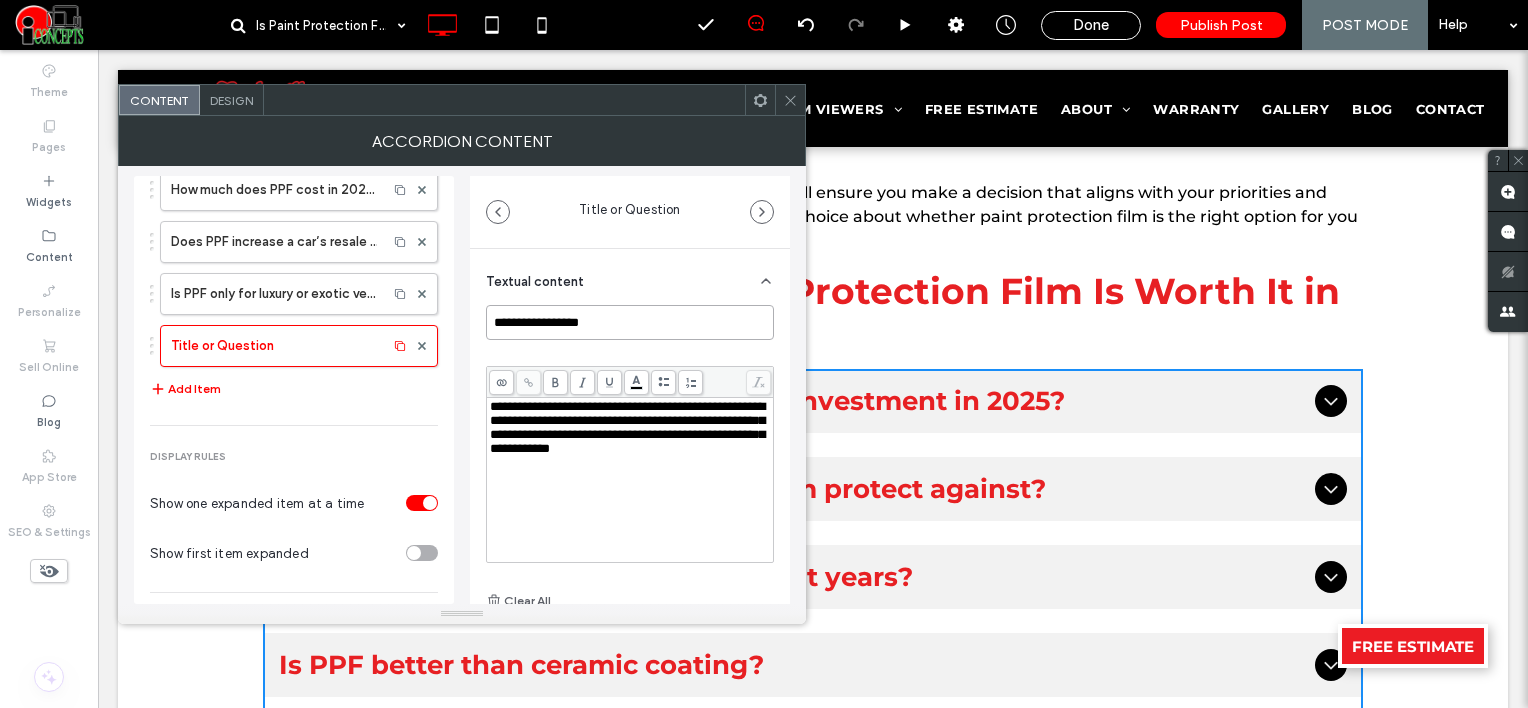 click on "**********" at bounding box center [462, 385] 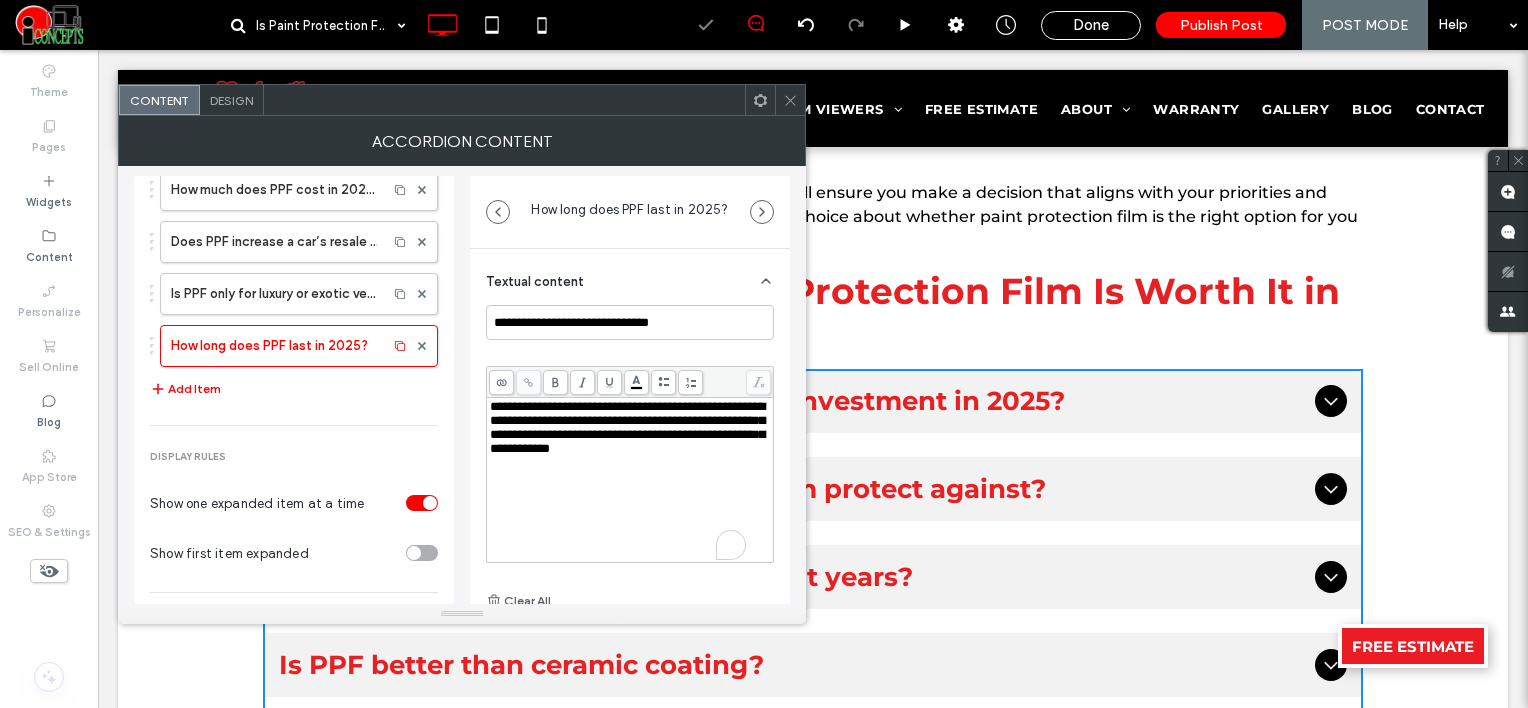 click on "**********" at bounding box center (627, 427) 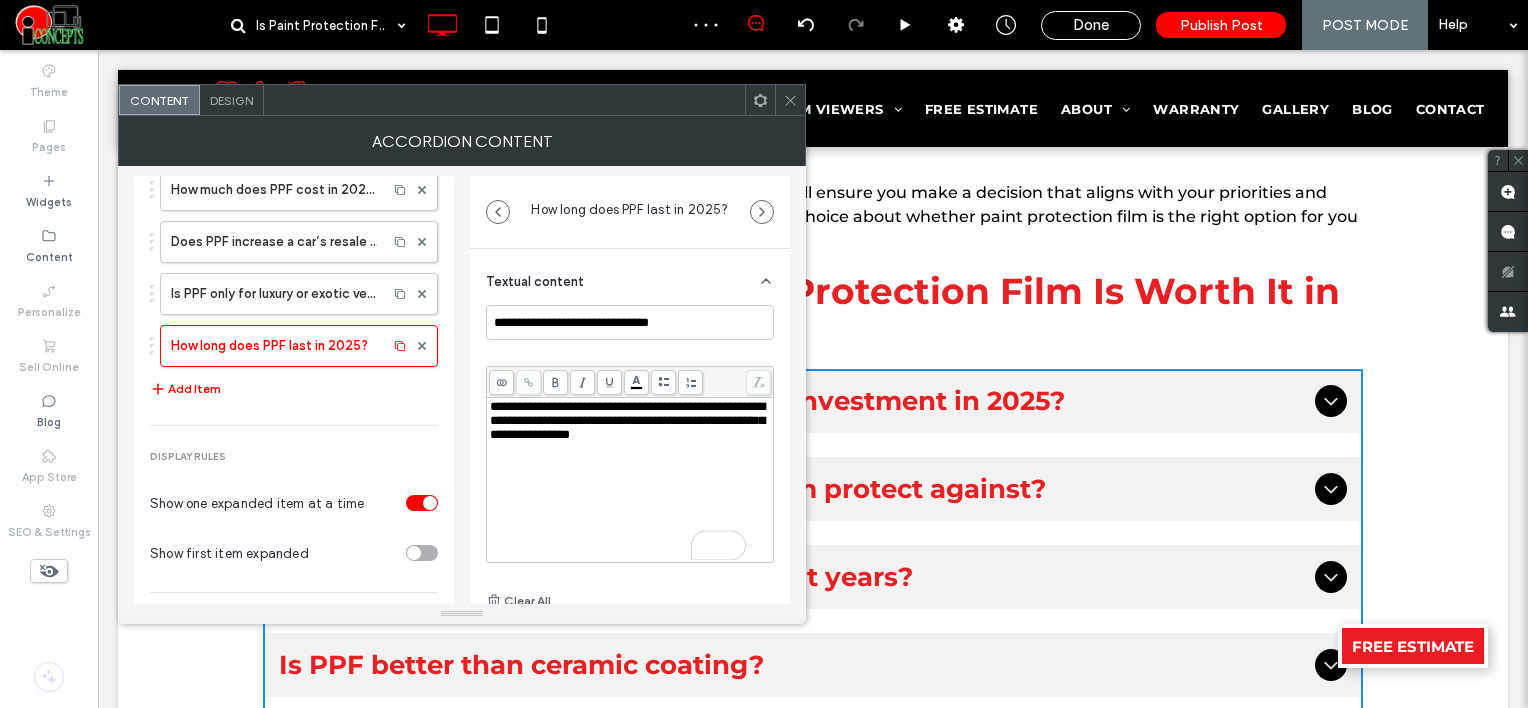 scroll, scrollTop: 377, scrollLeft: 0, axis: vertical 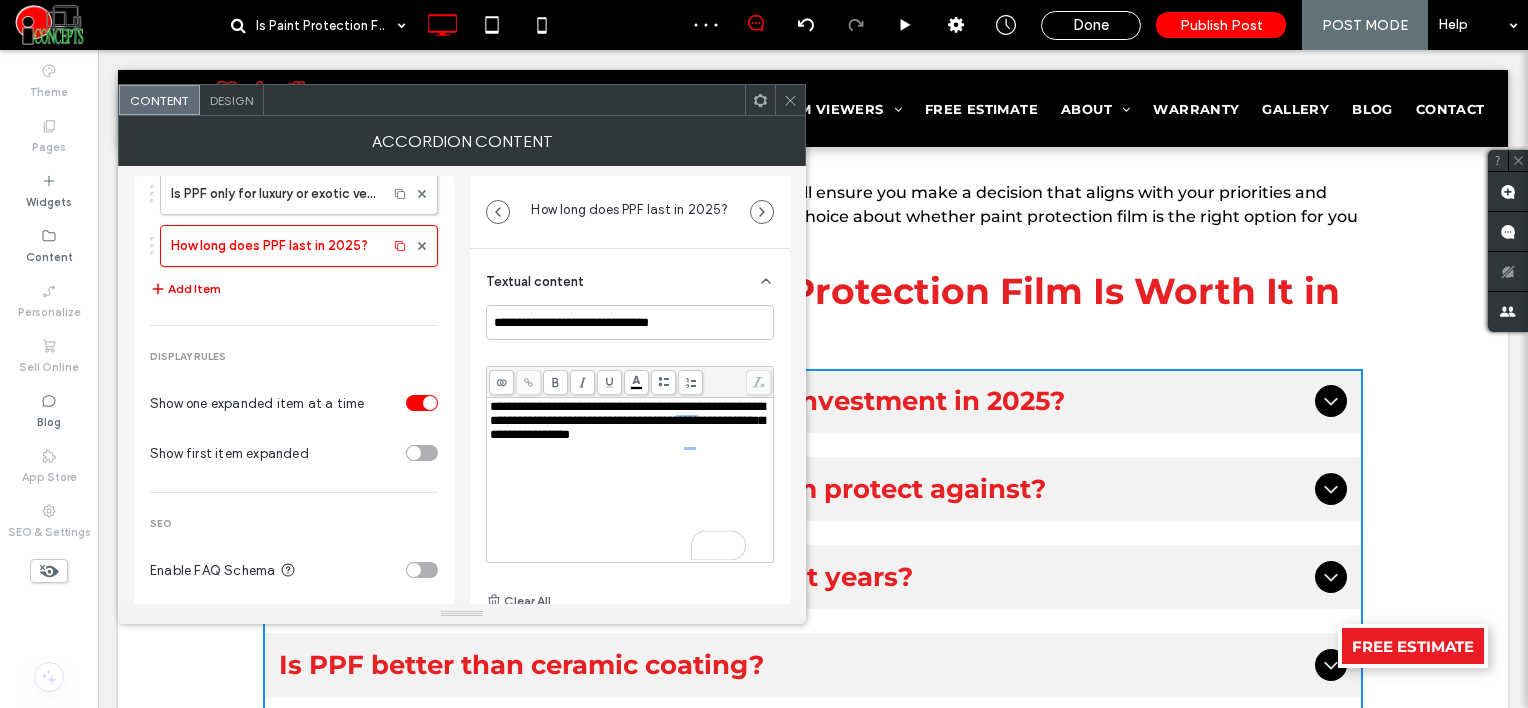 click on "Add Item" at bounding box center [185, 289] 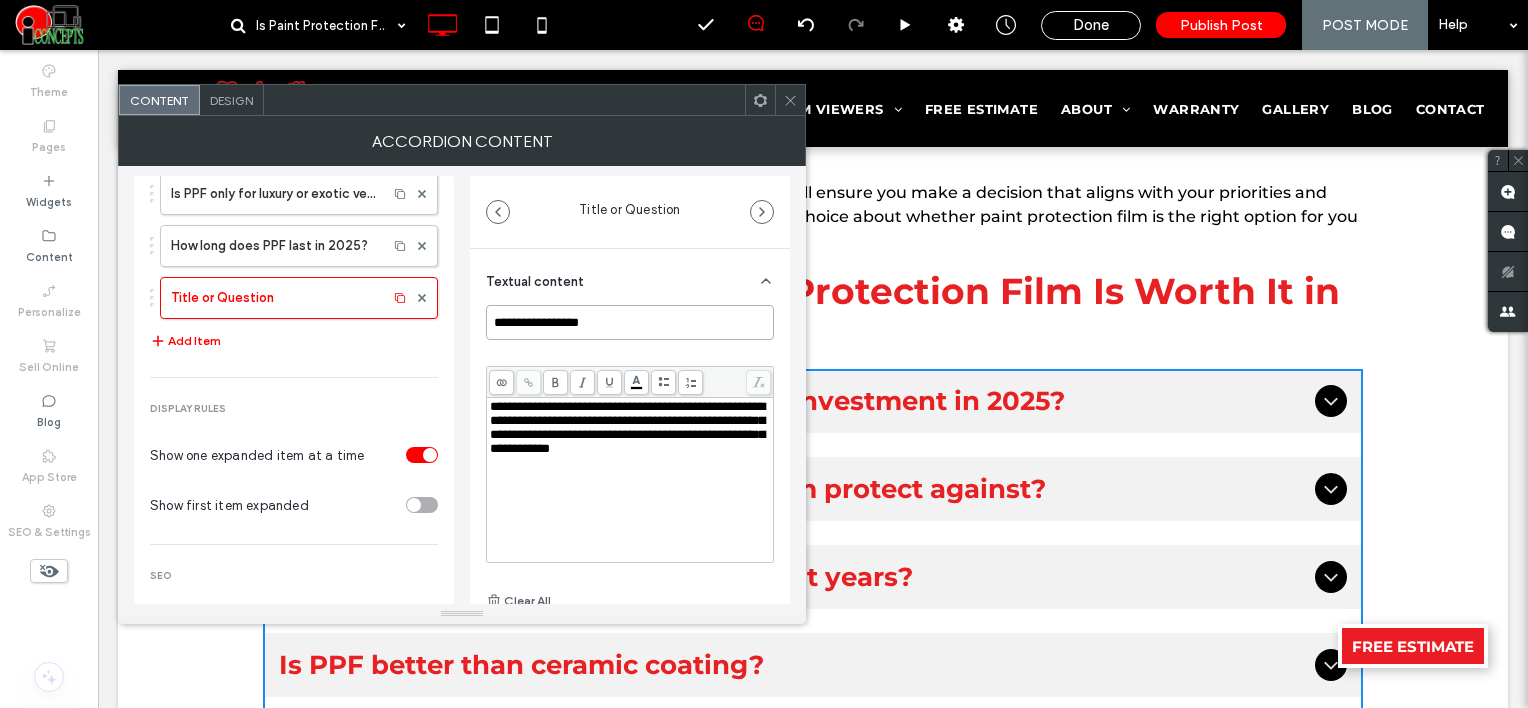 drag, startPoint x: 593, startPoint y: 315, endPoint x: 477, endPoint y: 312, distance: 116.03879 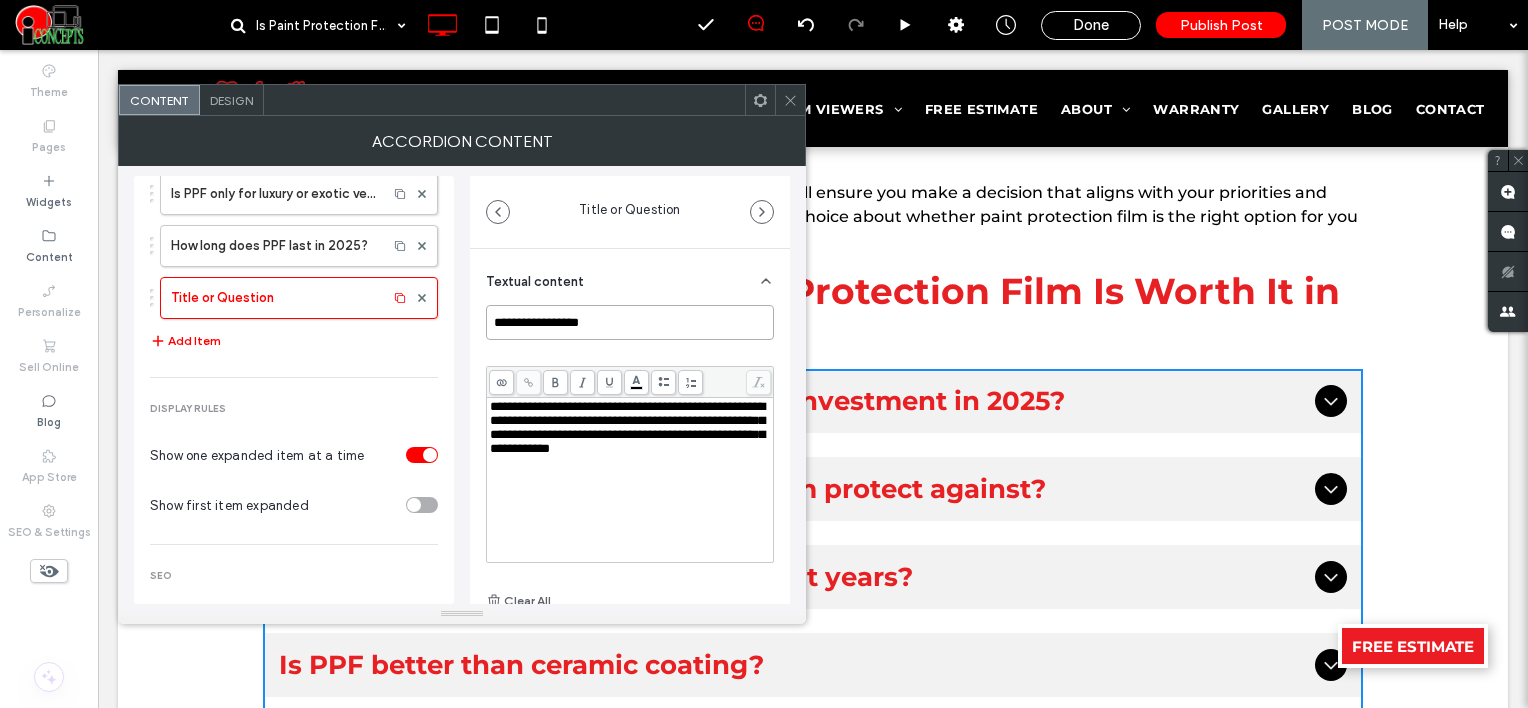 click on "**********" at bounding box center (630, 496) 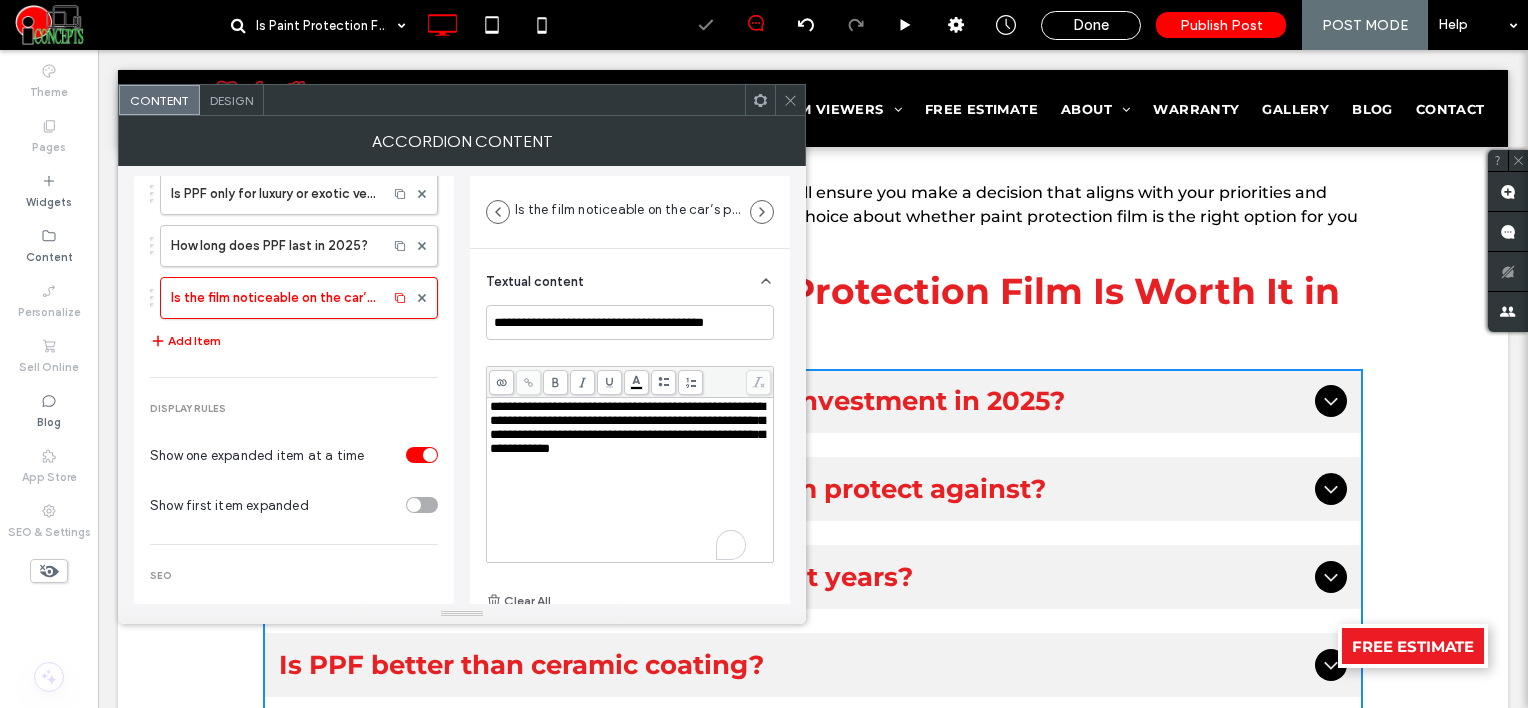 click on "**********" at bounding box center (627, 427) 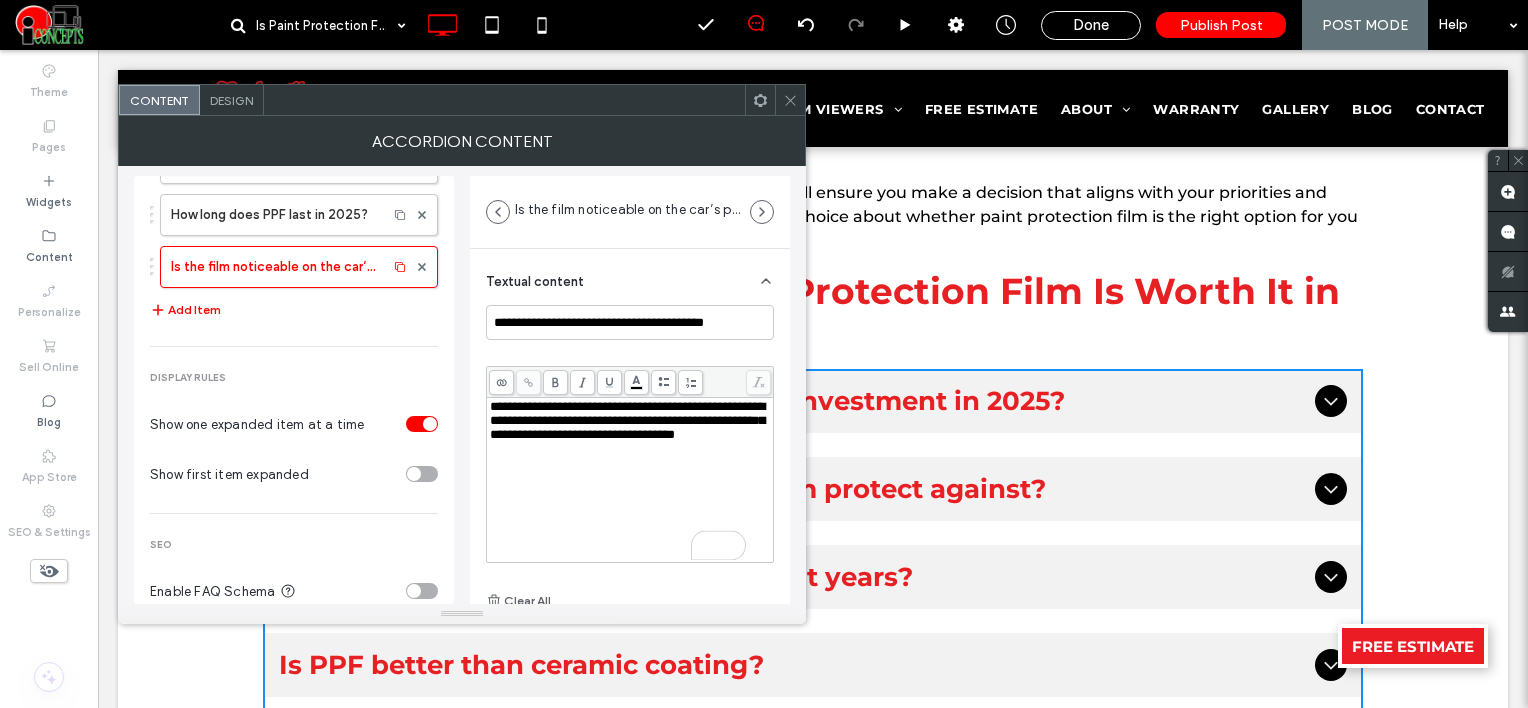 scroll, scrollTop: 435, scrollLeft: 0, axis: vertical 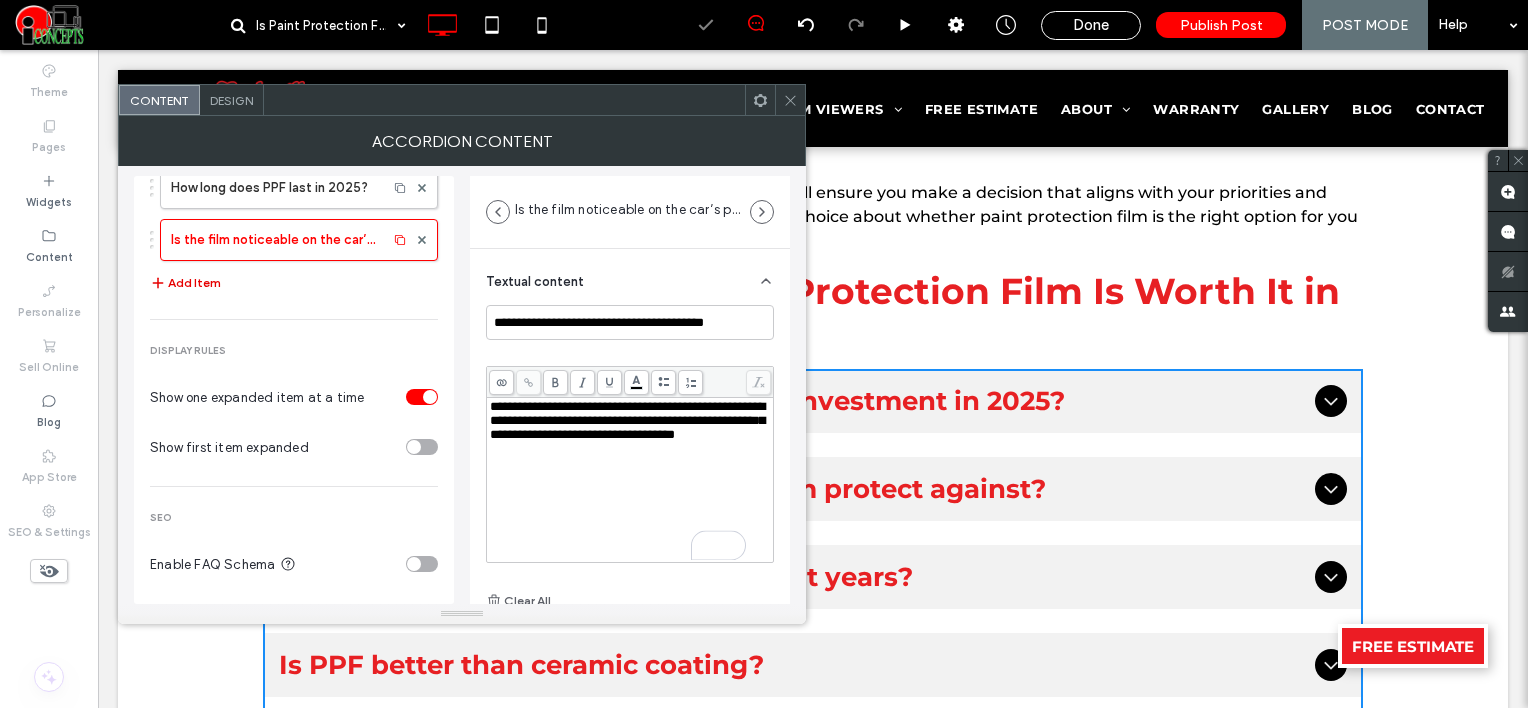 click on "Add Item" at bounding box center (185, 283) 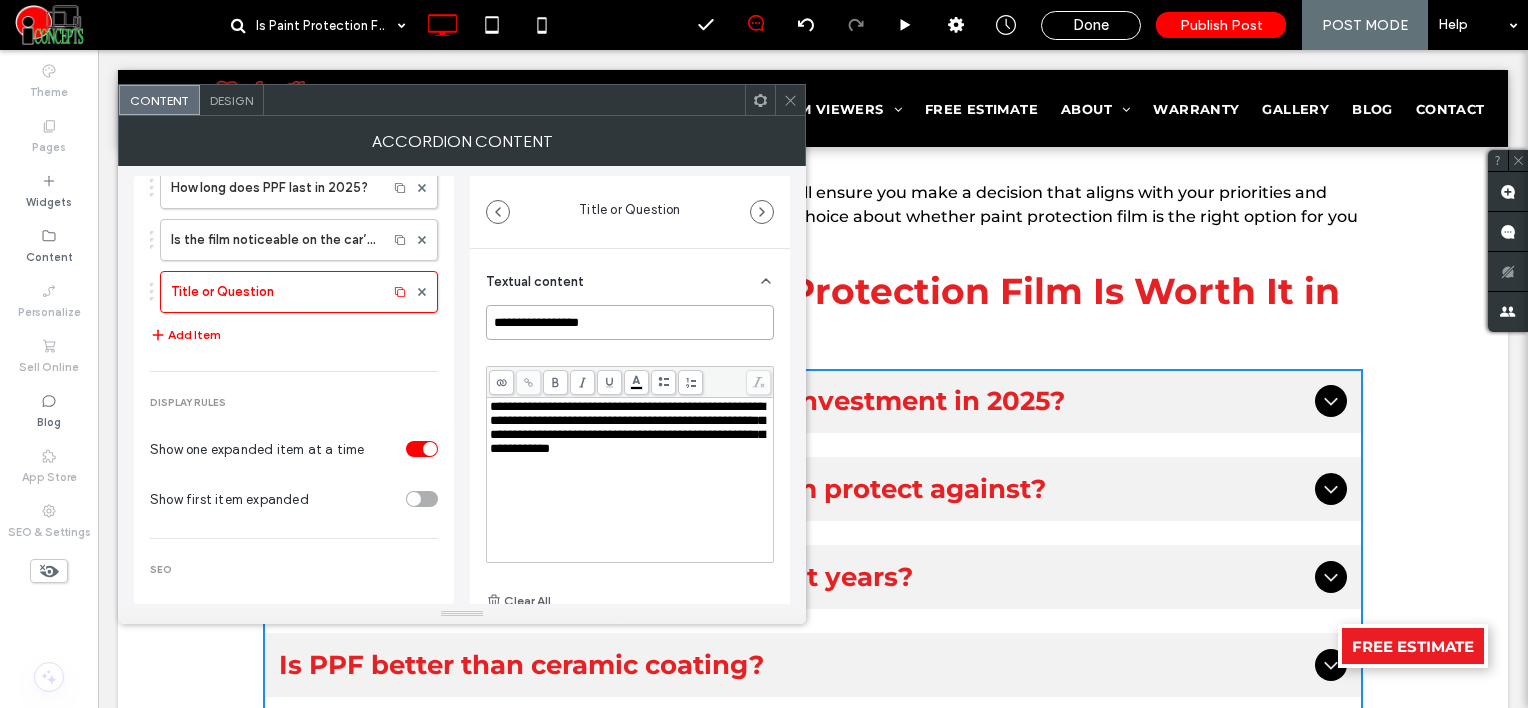 drag, startPoint x: 596, startPoint y: 314, endPoint x: 468, endPoint y: 283, distance: 131.70042 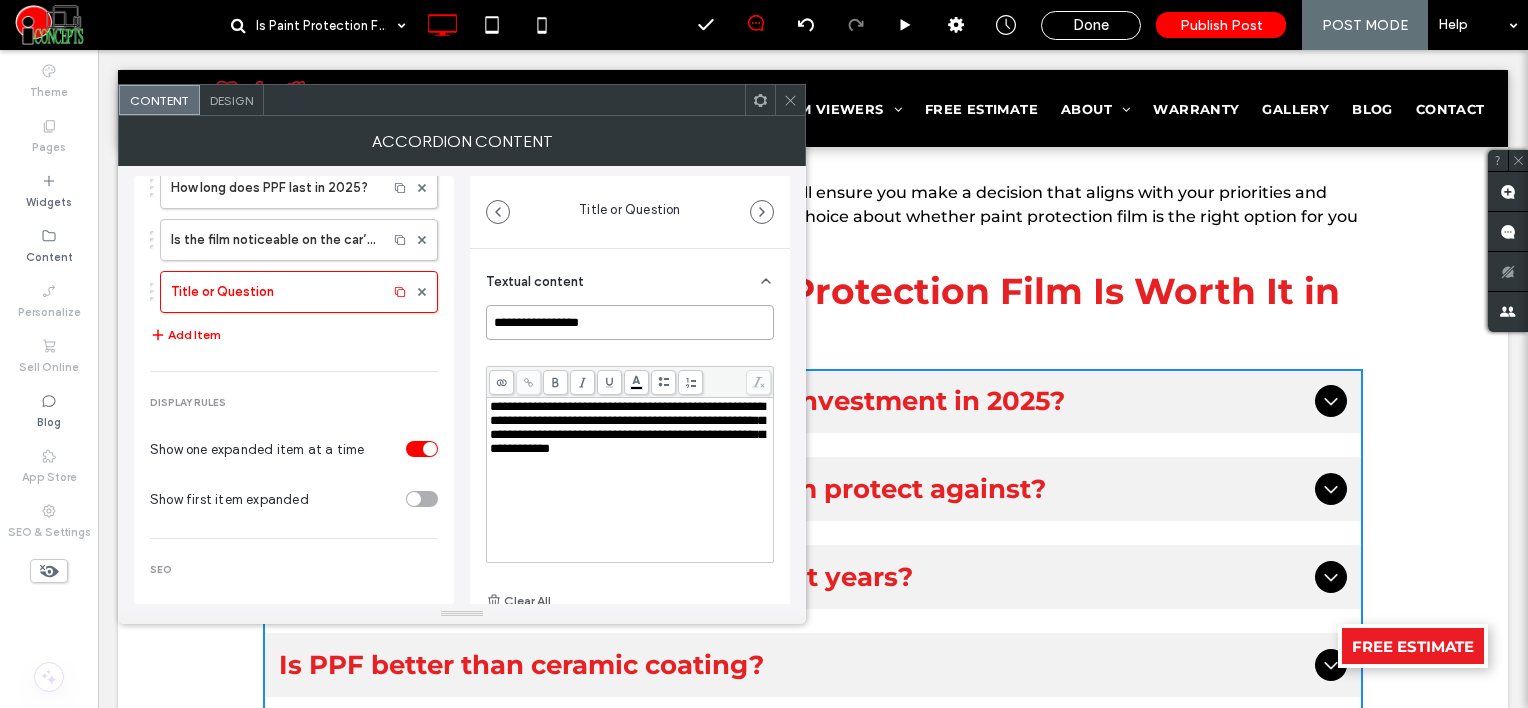 click on "**********" at bounding box center [462, 385] 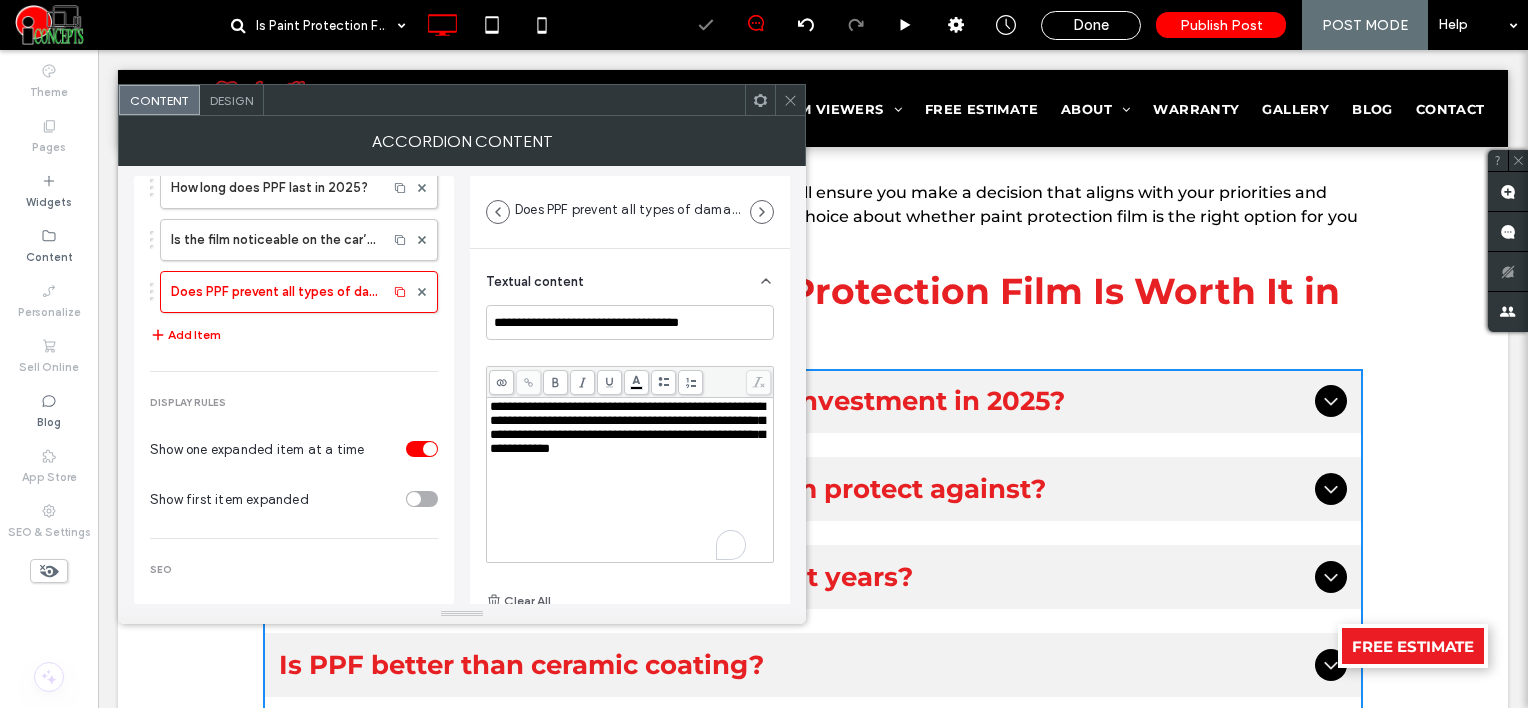 click on "**********" at bounding box center [630, 428] 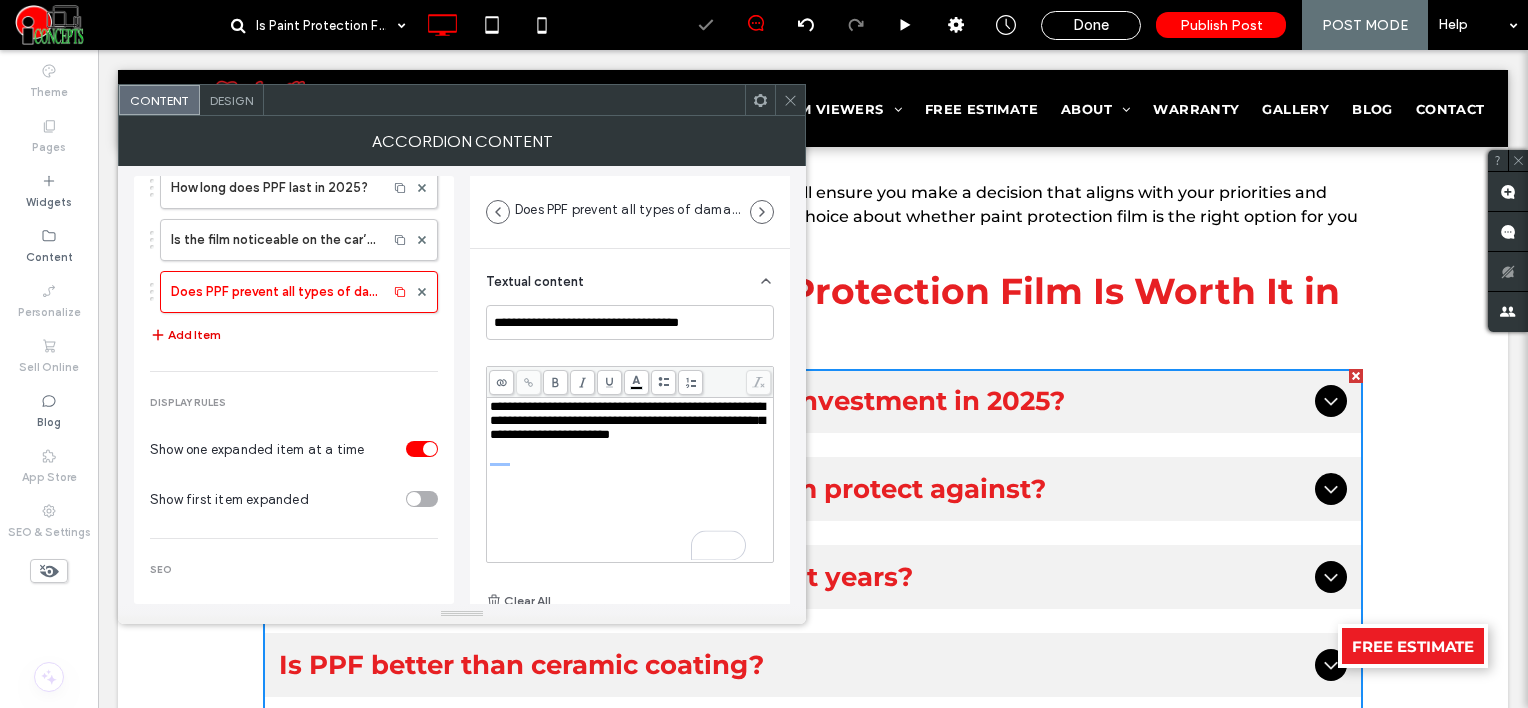 click on "Add Item" at bounding box center (185, 335) 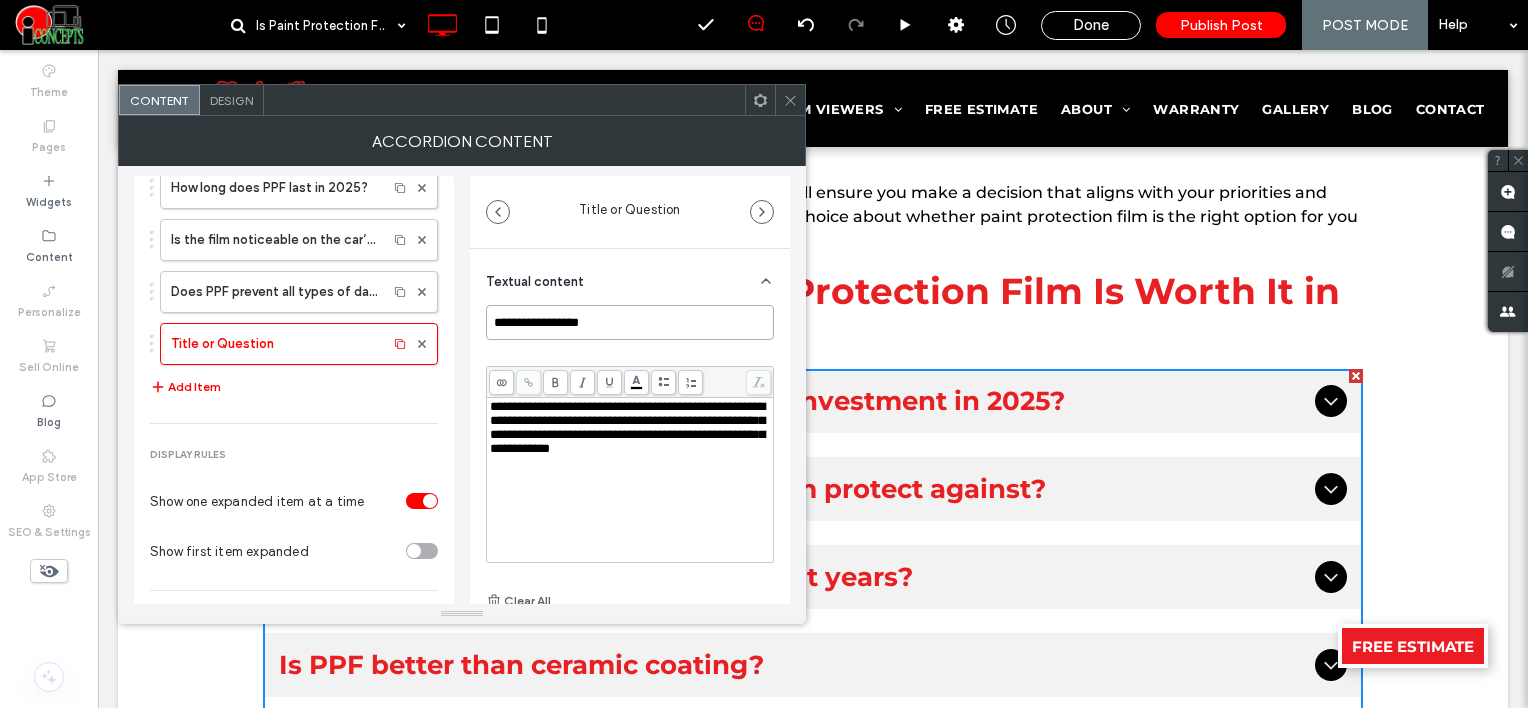 drag, startPoint x: 628, startPoint y: 328, endPoint x: 469, endPoint y: 324, distance: 159.05031 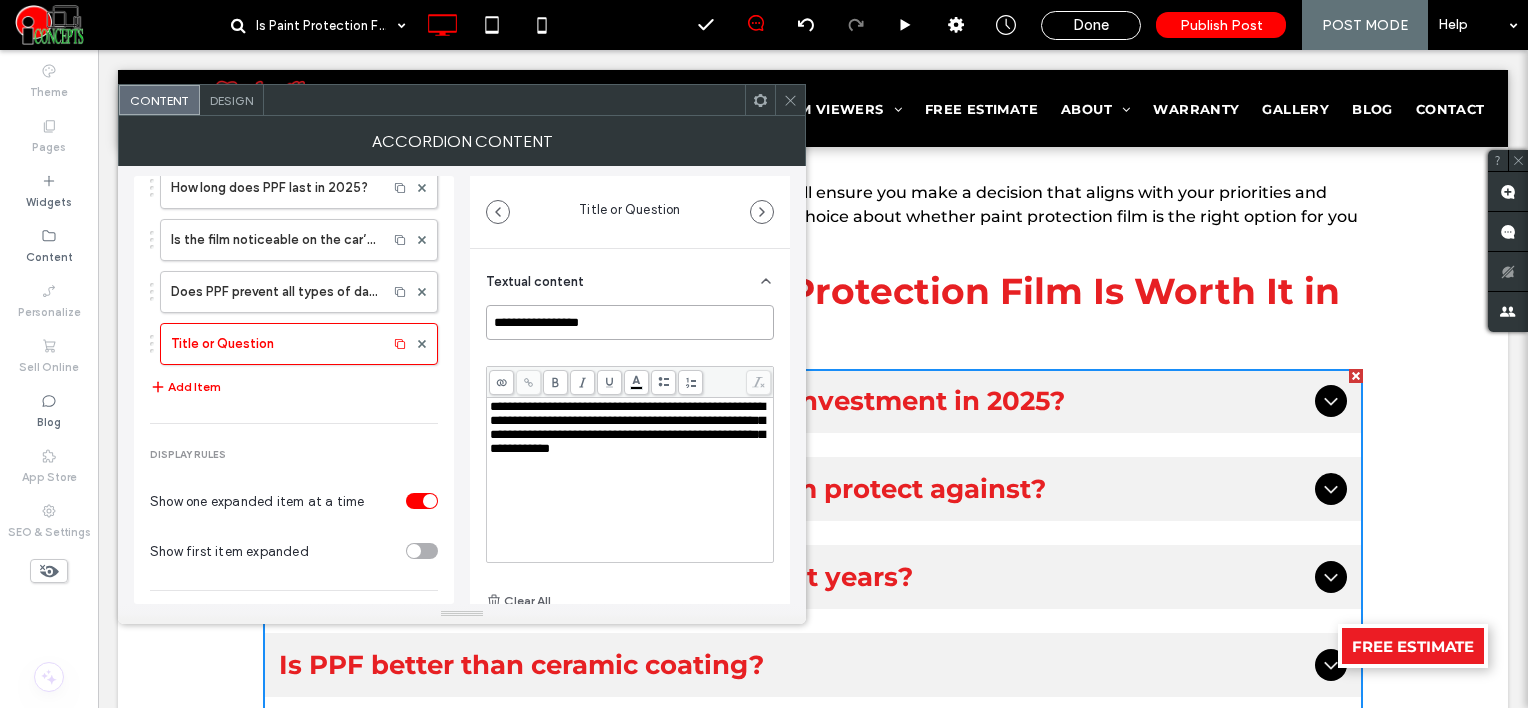 click on "**********" at bounding box center (630, 496) 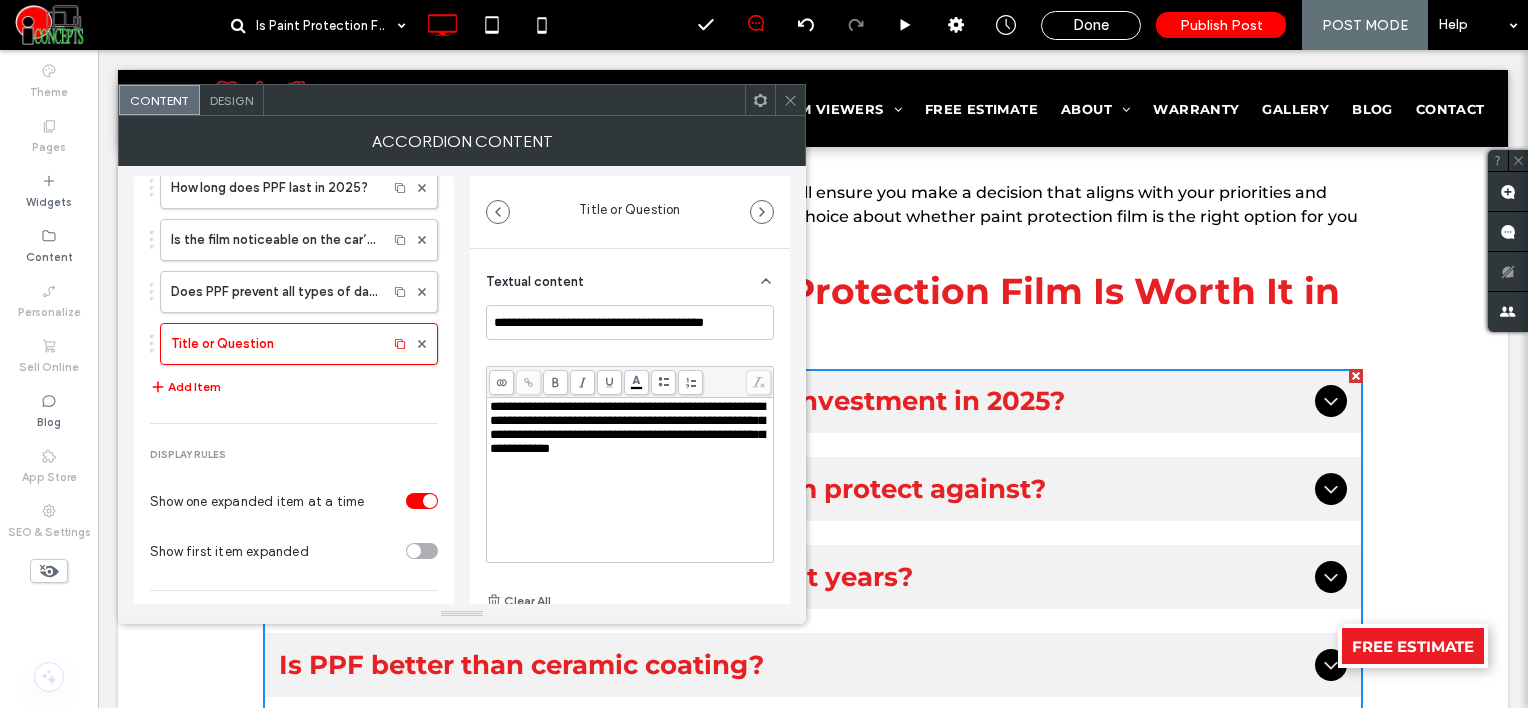 click on "**********" at bounding box center [627, 427] 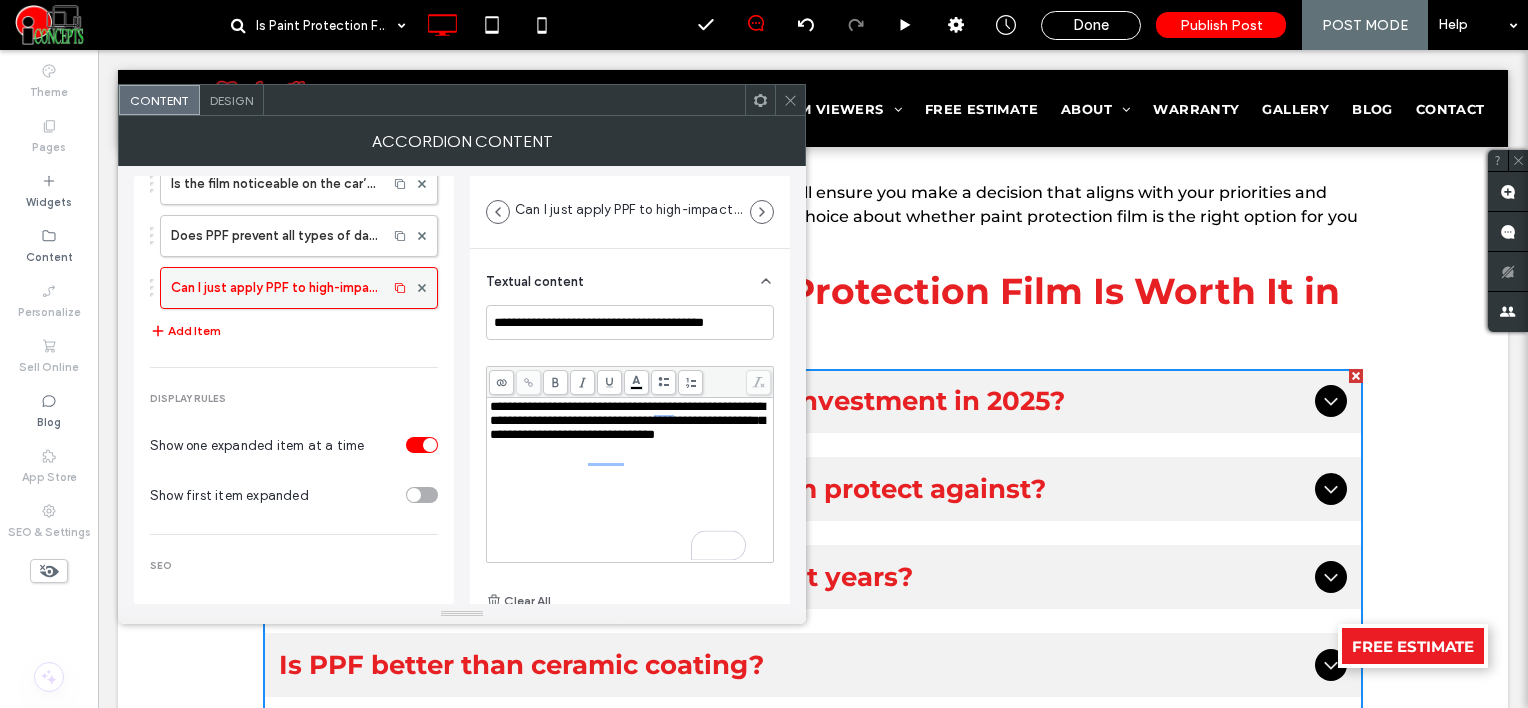 scroll, scrollTop: 535, scrollLeft: 0, axis: vertical 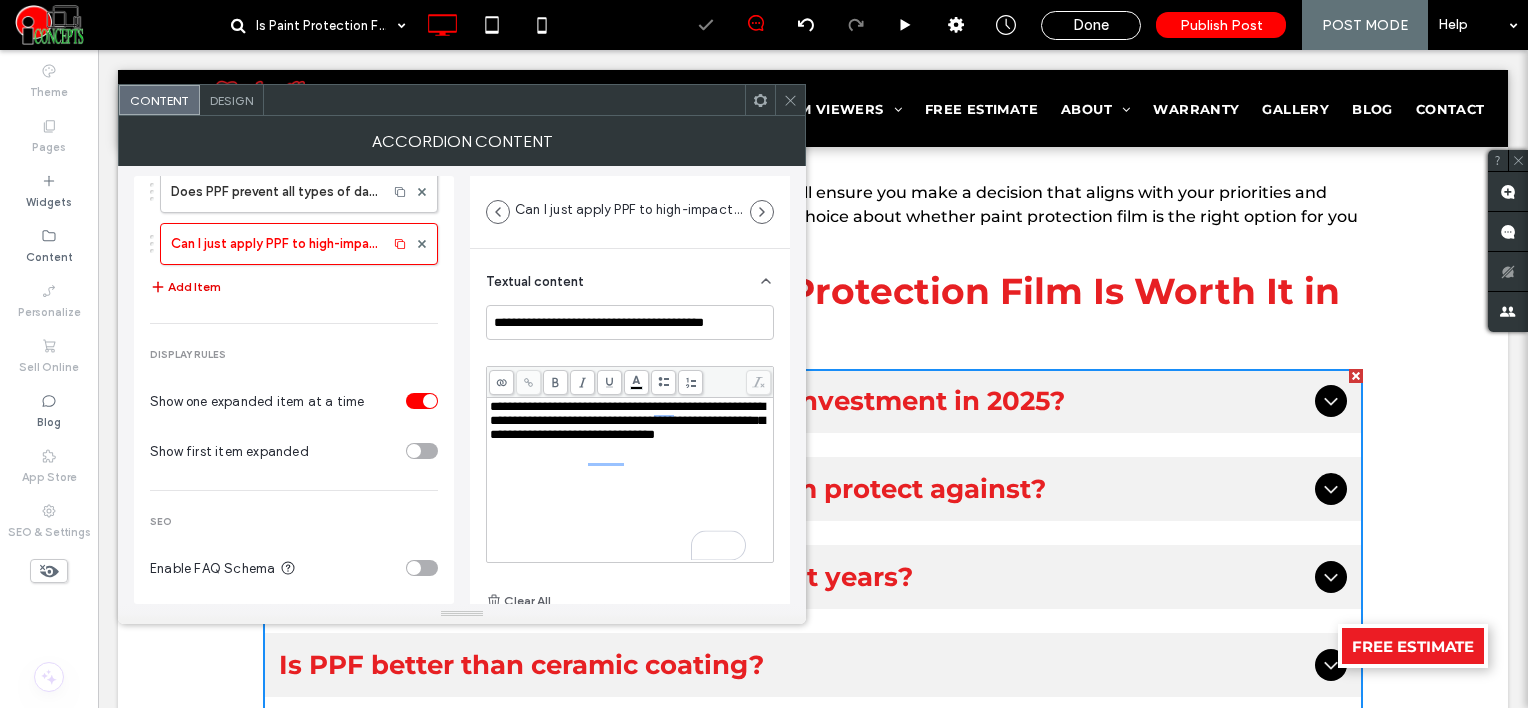 click on "Add Item" at bounding box center (185, 287) 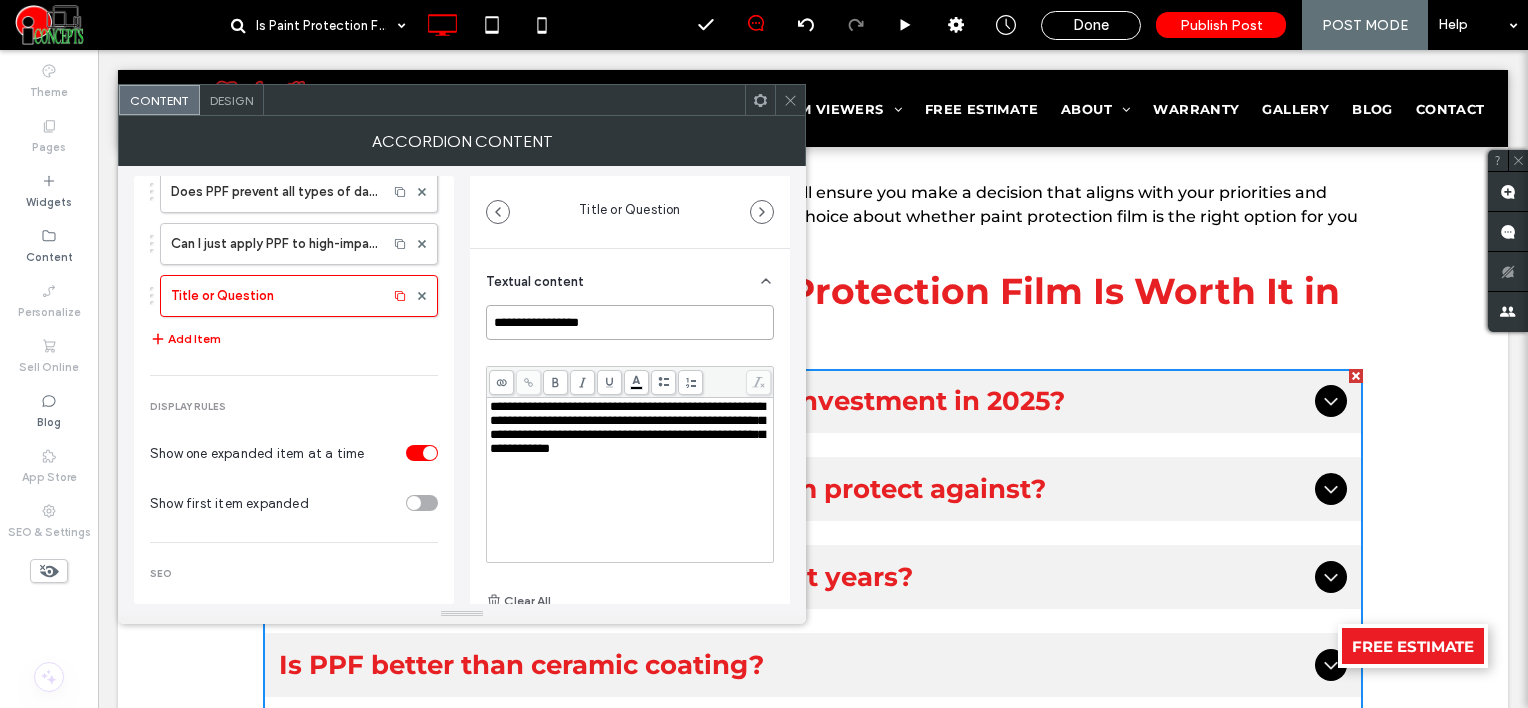 drag, startPoint x: 614, startPoint y: 320, endPoint x: 468, endPoint y: 328, distance: 146.21901 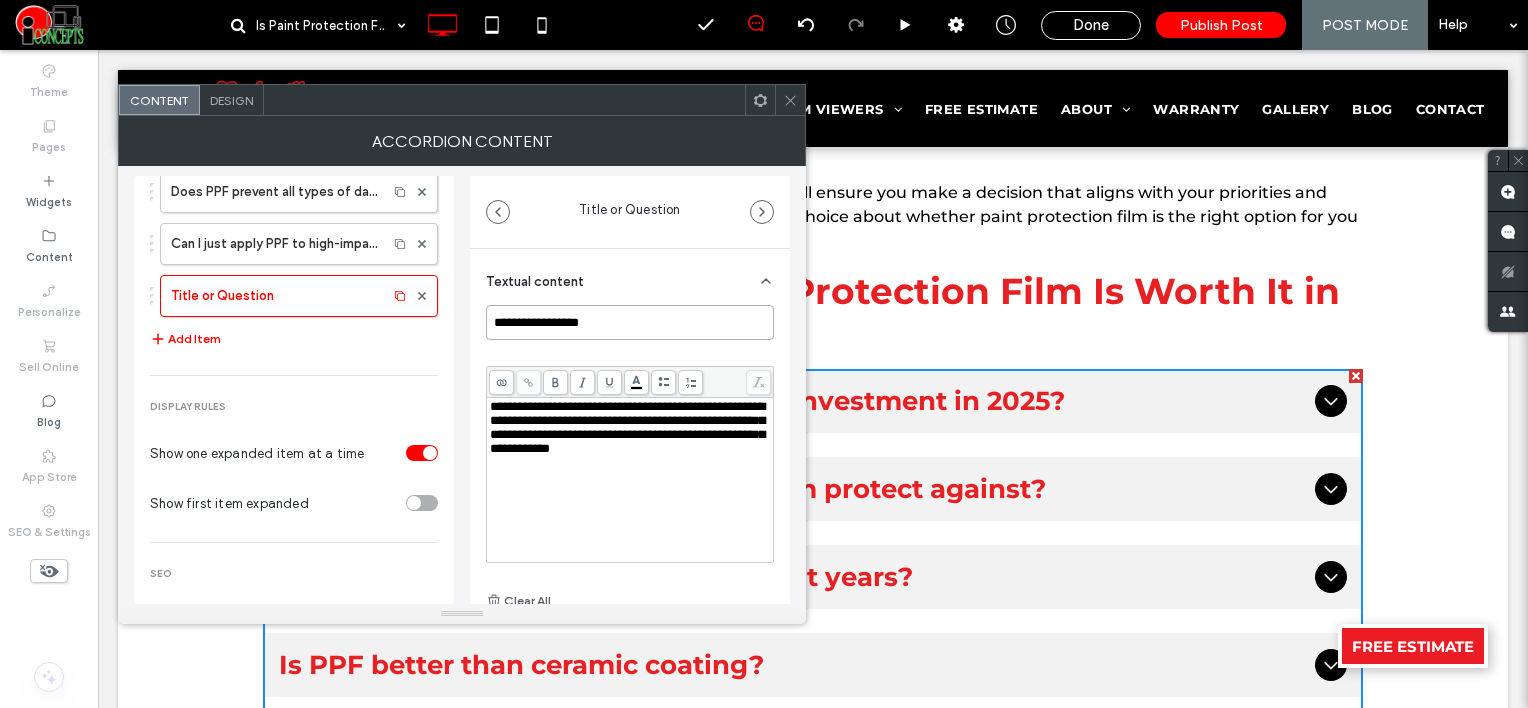 click on "**********" at bounding box center [462, 385] 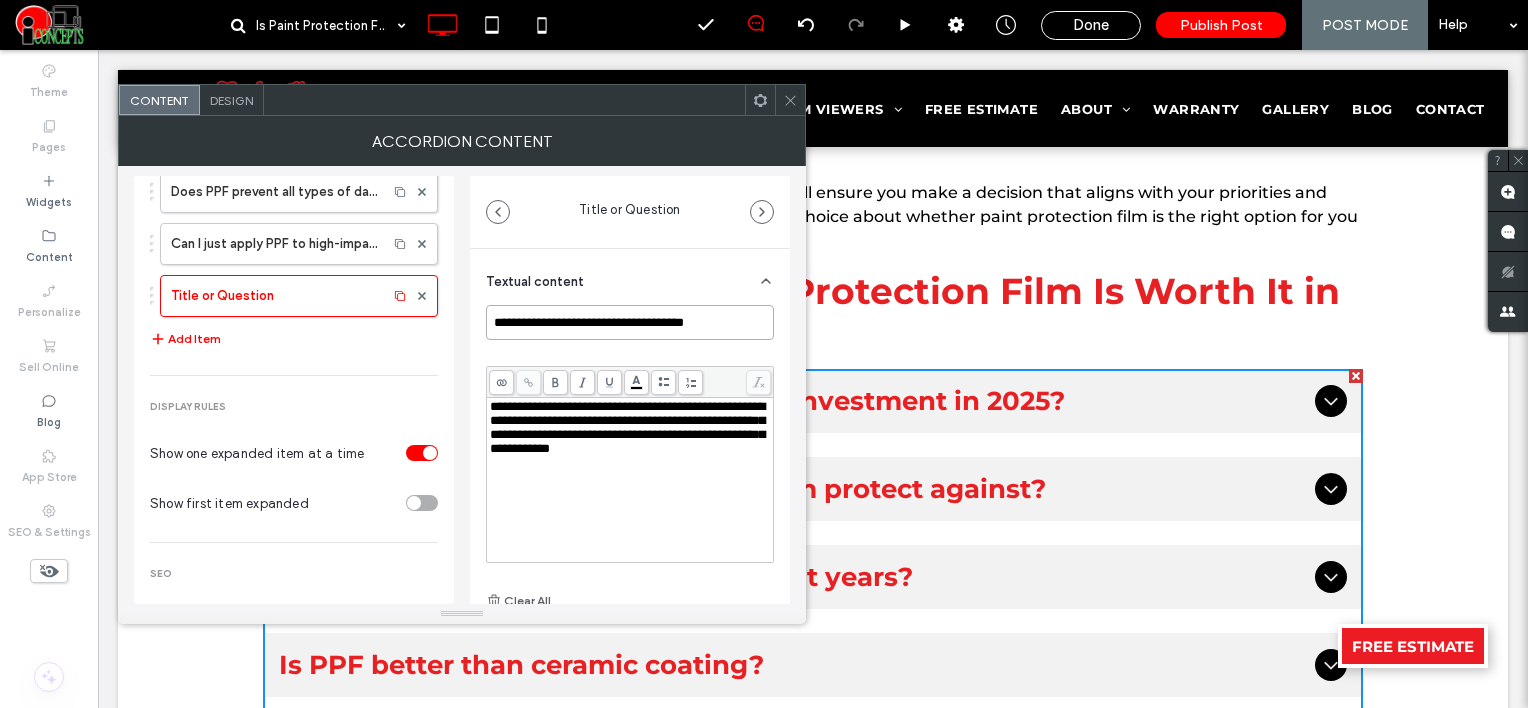 type on "**********" 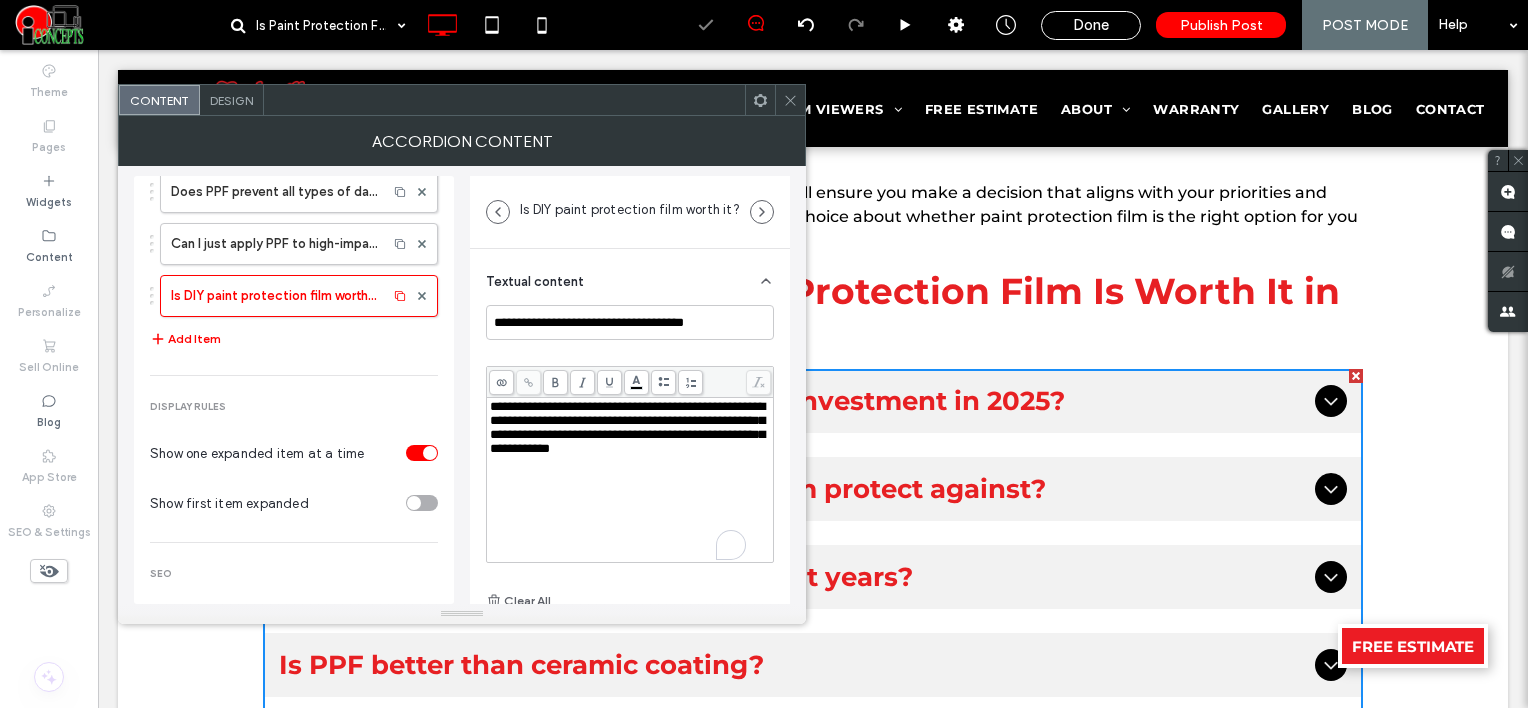 click on "**********" at bounding box center [630, 428] 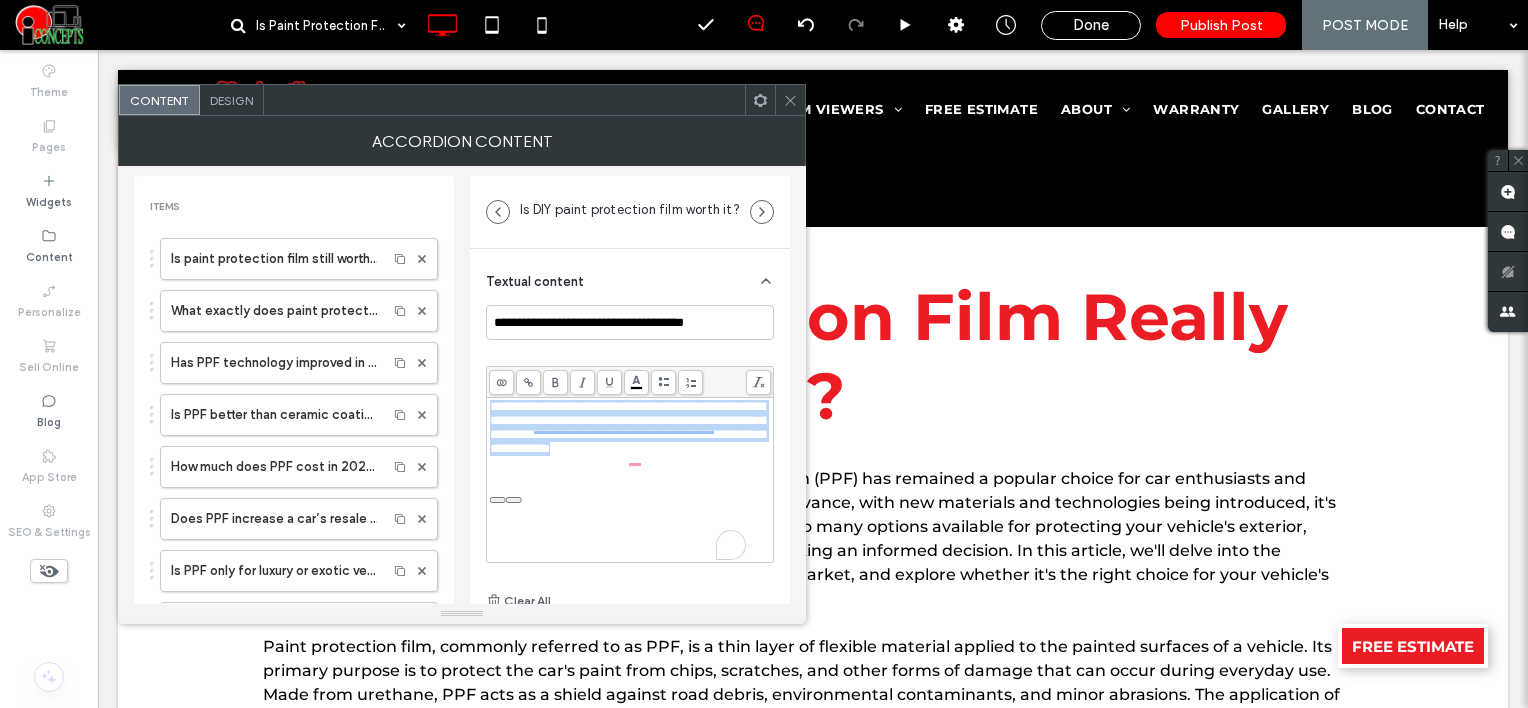 scroll, scrollTop: 3386, scrollLeft: 0, axis: vertical 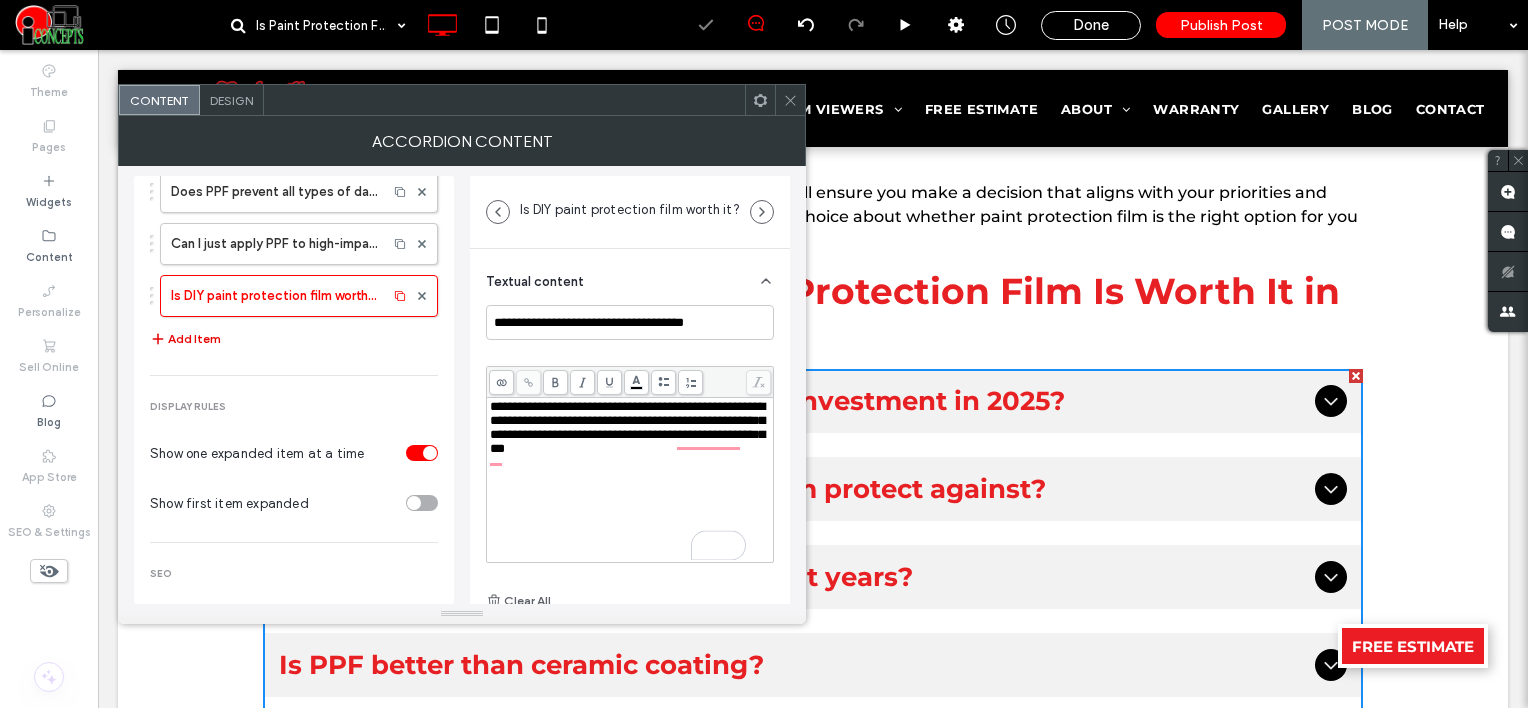 click on "Add Item" at bounding box center [185, 339] 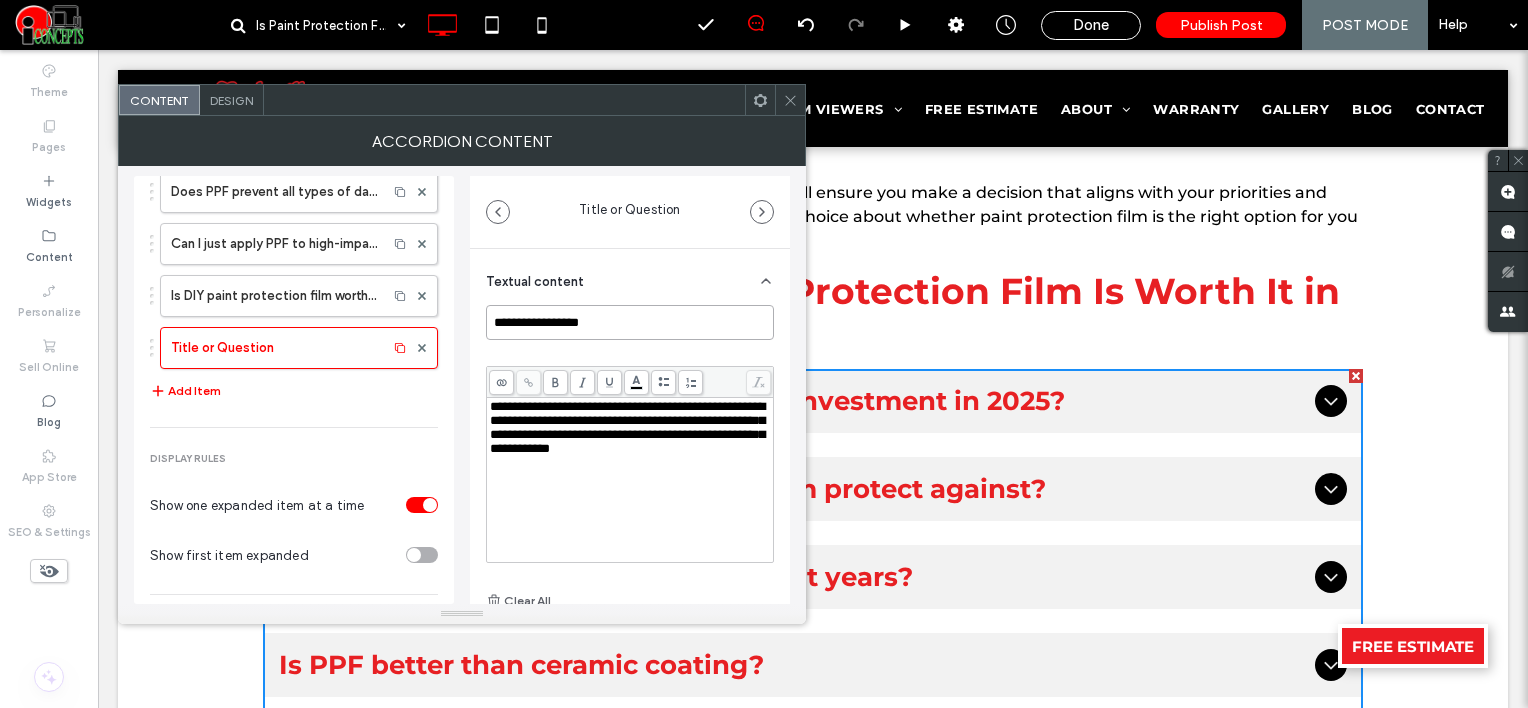 drag, startPoint x: 608, startPoint y: 326, endPoint x: 446, endPoint y: 339, distance: 162.52077 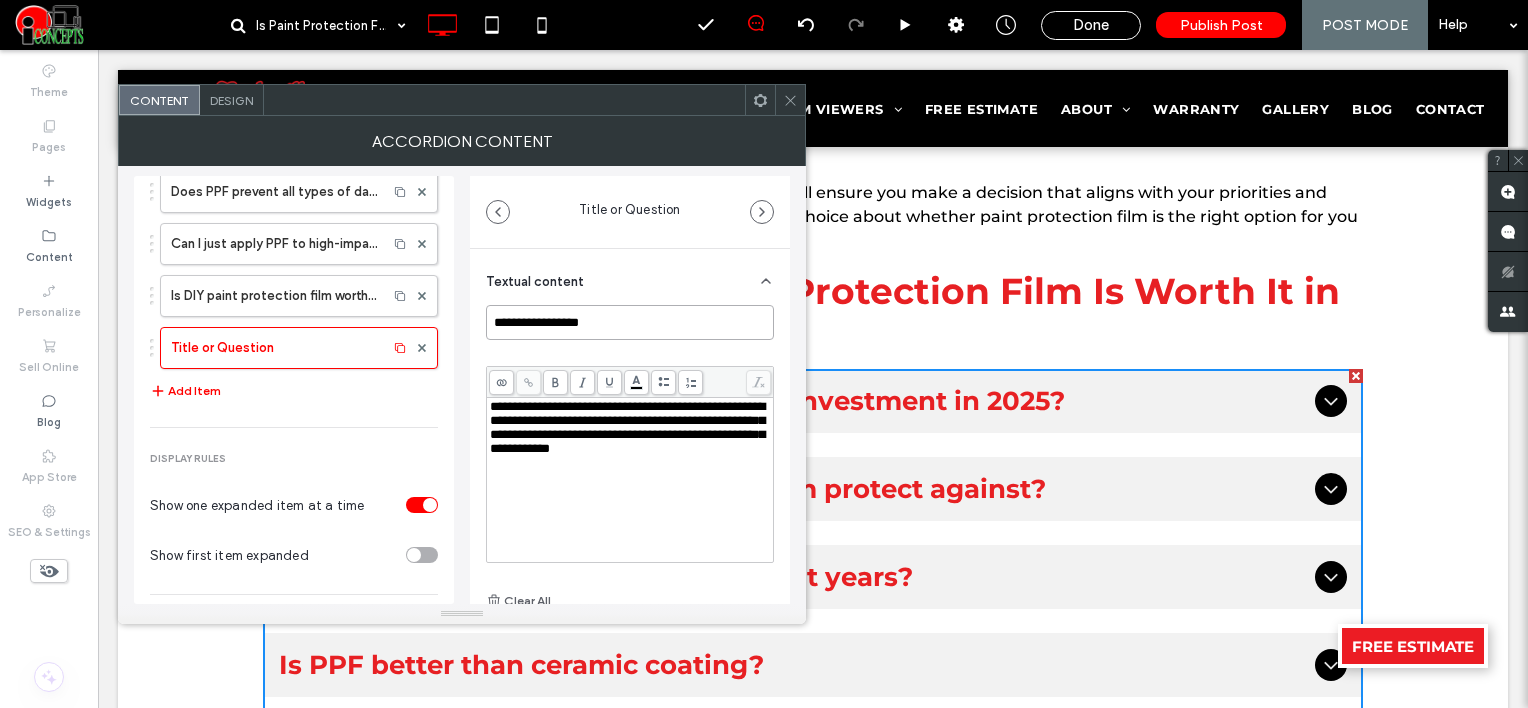 click on "**********" at bounding box center [462, 385] 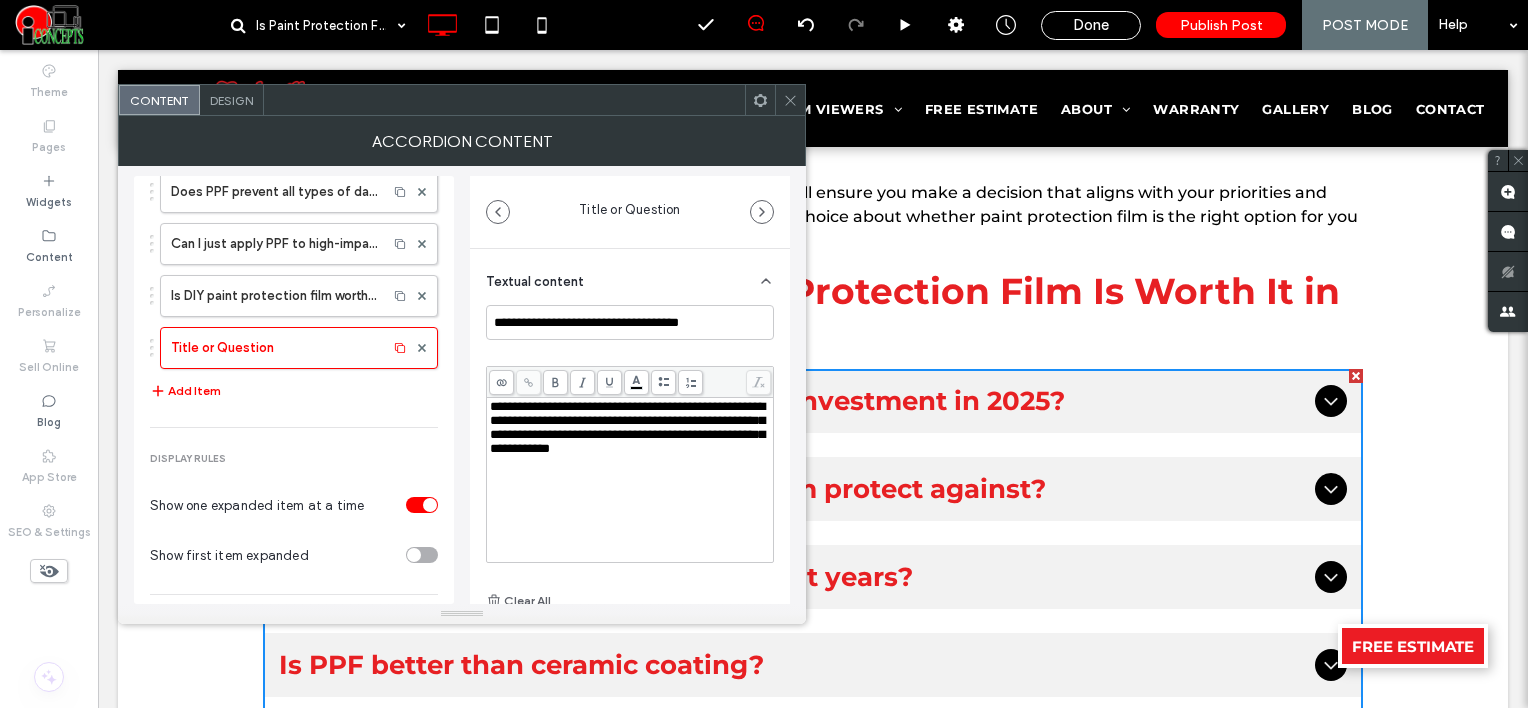 click on "**********" at bounding box center (627, 427) 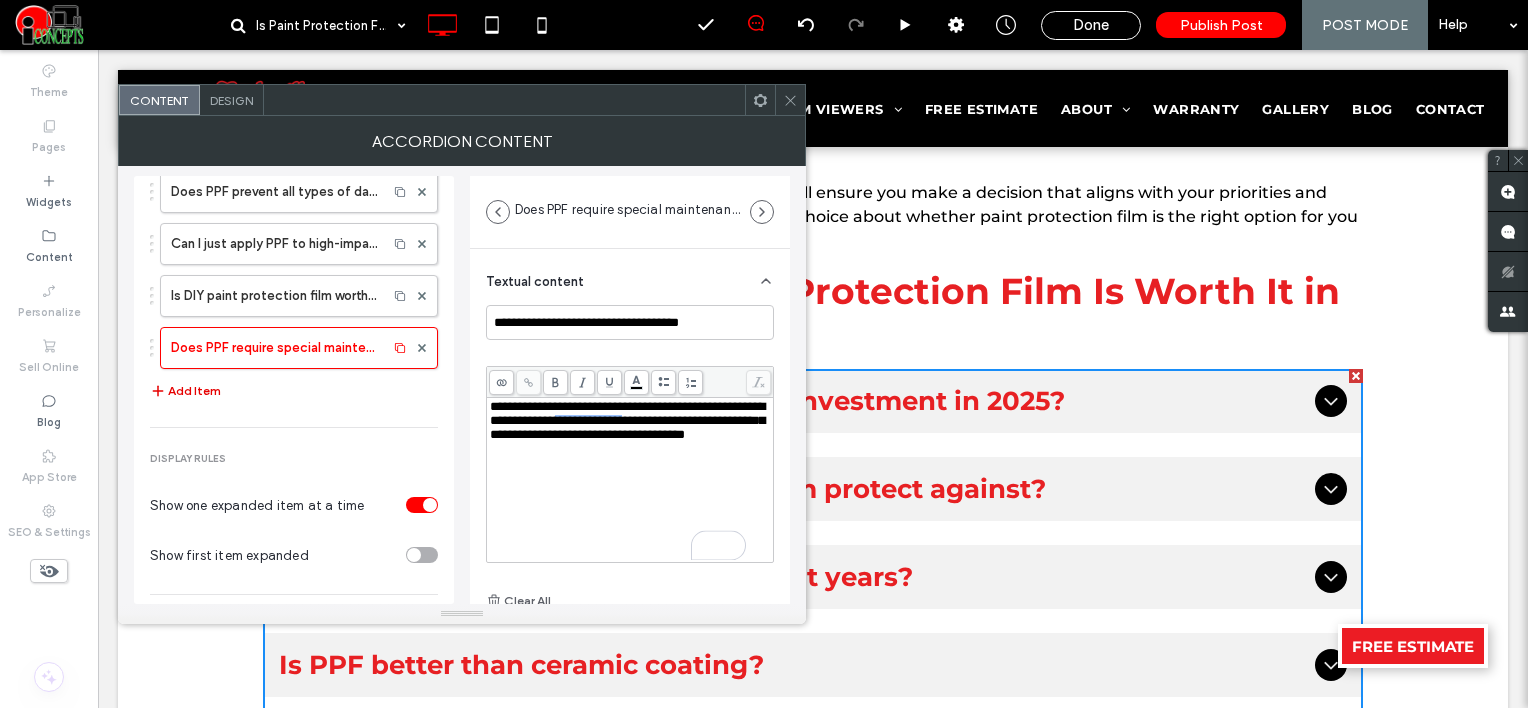 click on "Add Item" at bounding box center (185, 391) 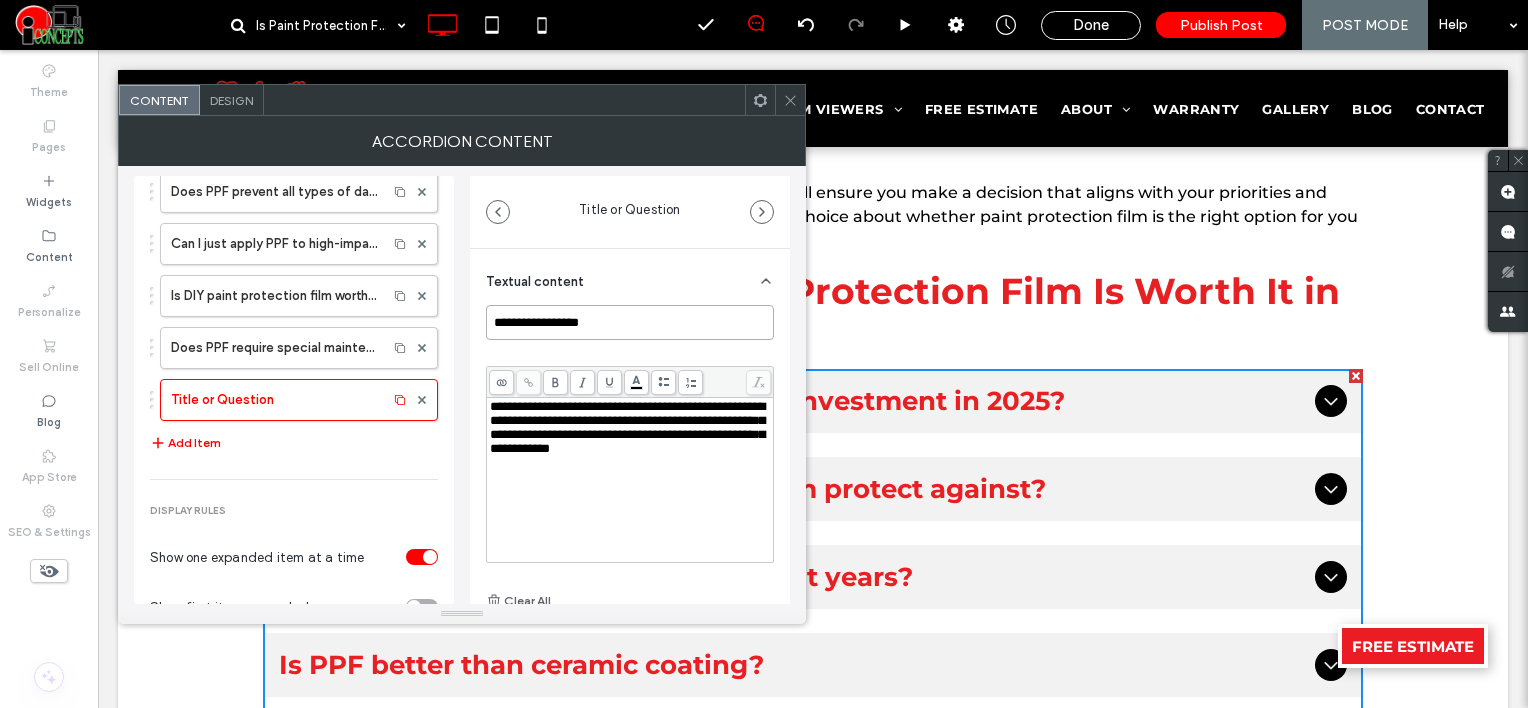 drag, startPoint x: 620, startPoint y: 321, endPoint x: 468, endPoint y: 310, distance: 152.3975 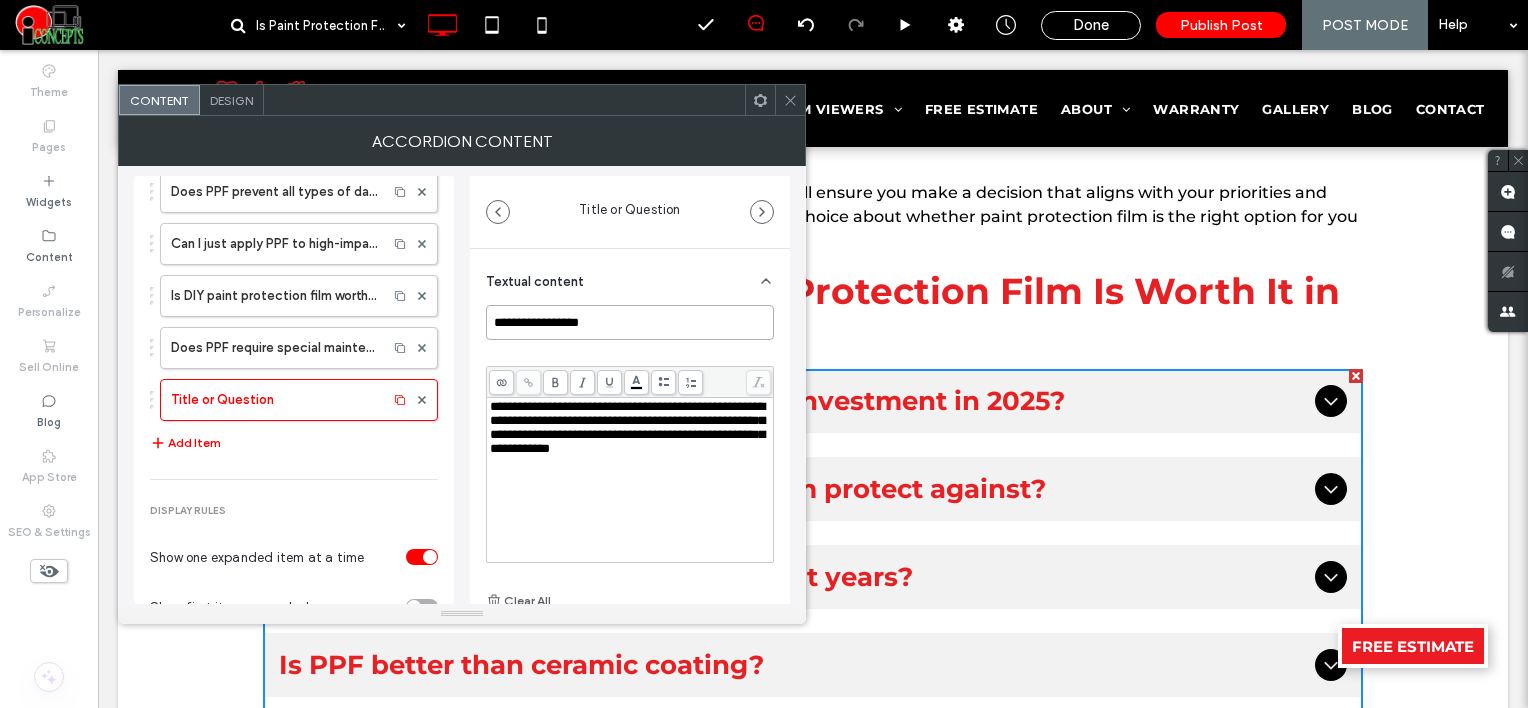 click on "**********" at bounding box center (462, 385) 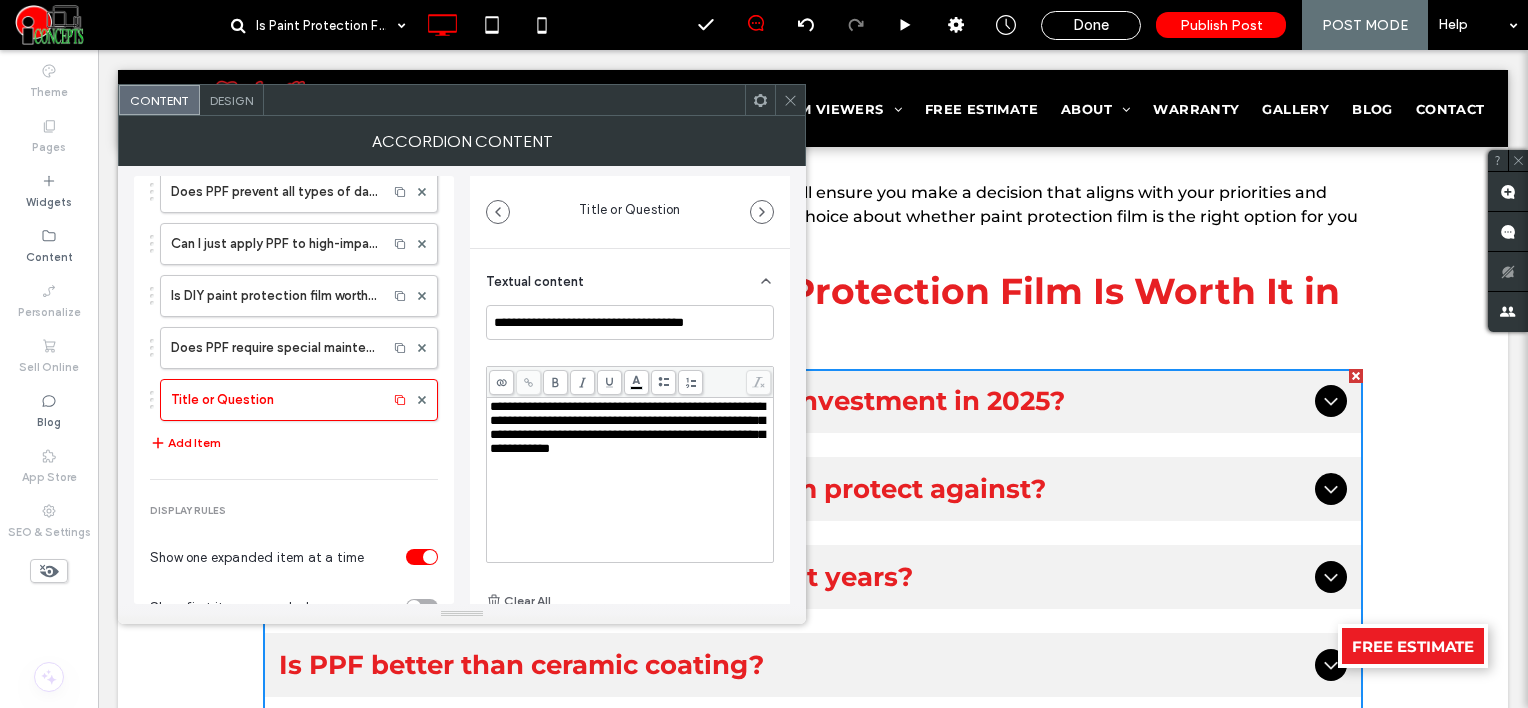 click on "**********" at bounding box center [627, 427] 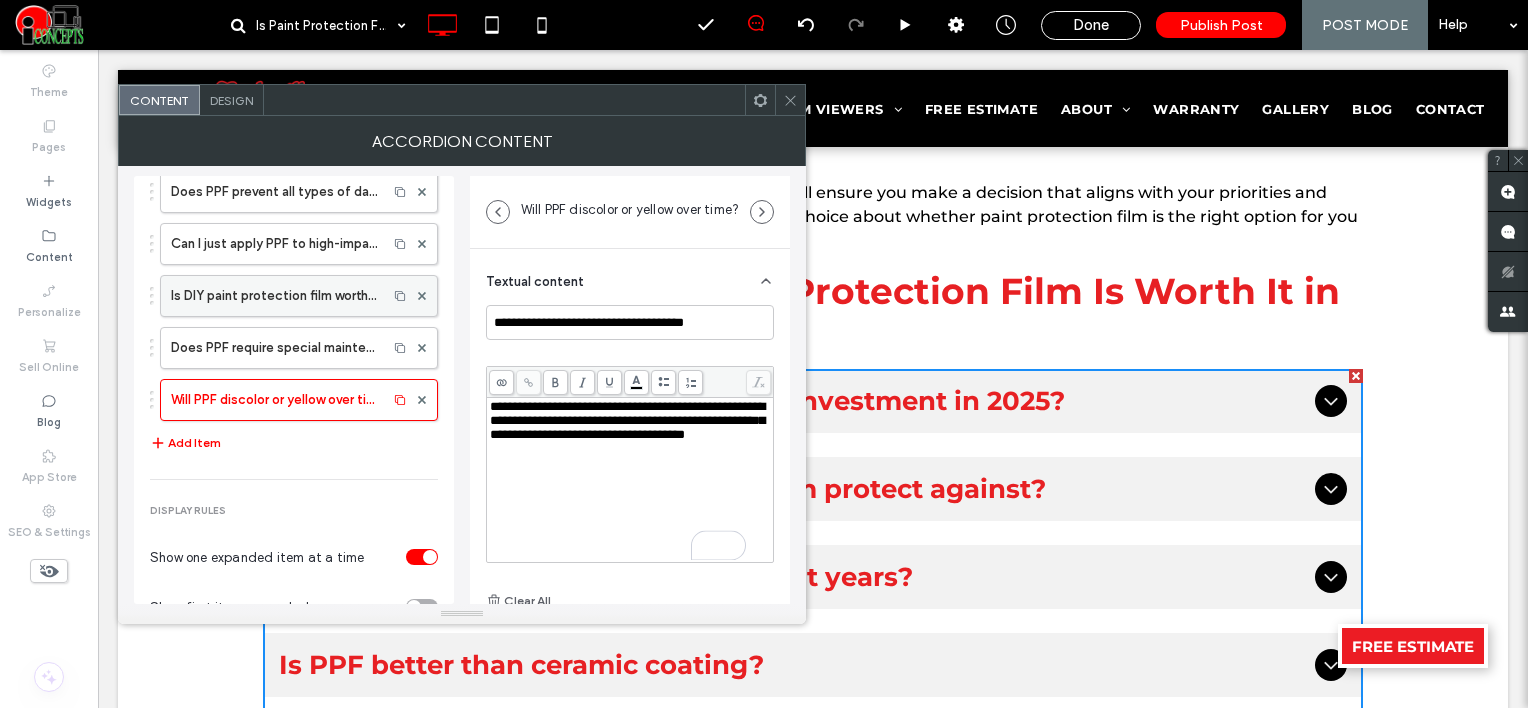 scroll, scrollTop: 635, scrollLeft: 0, axis: vertical 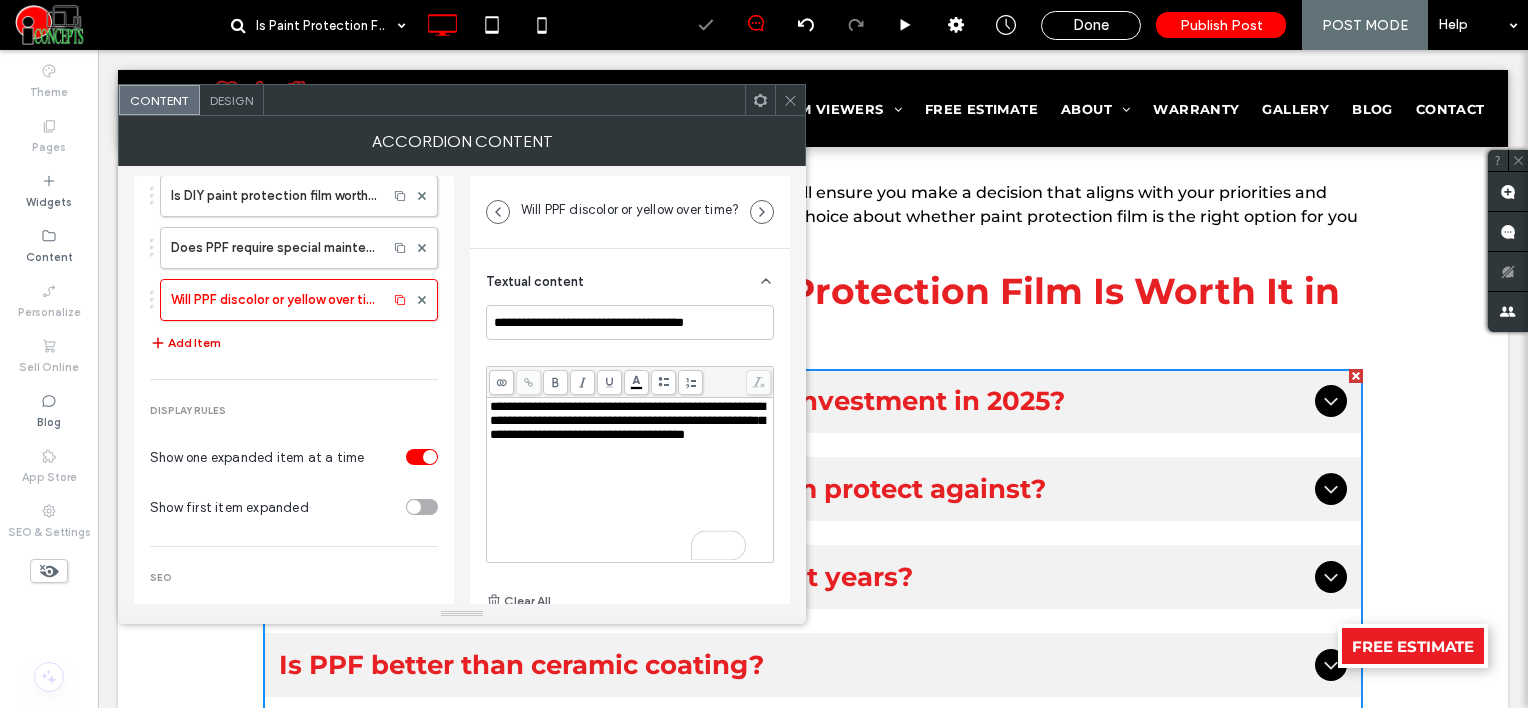 click on "Add Item" at bounding box center (185, 343) 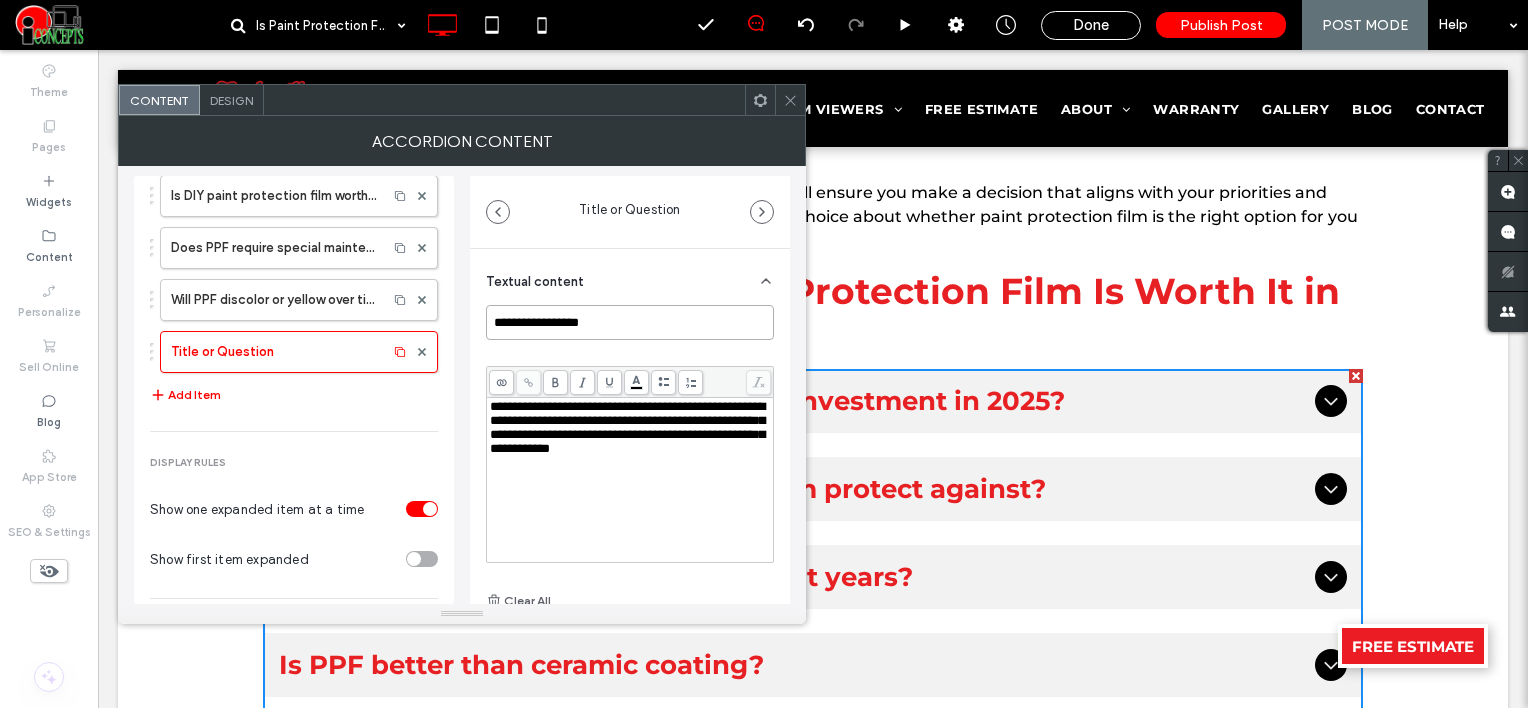 drag, startPoint x: 596, startPoint y: 316, endPoint x: 476, endPoint y: 301, distance: 120.93387 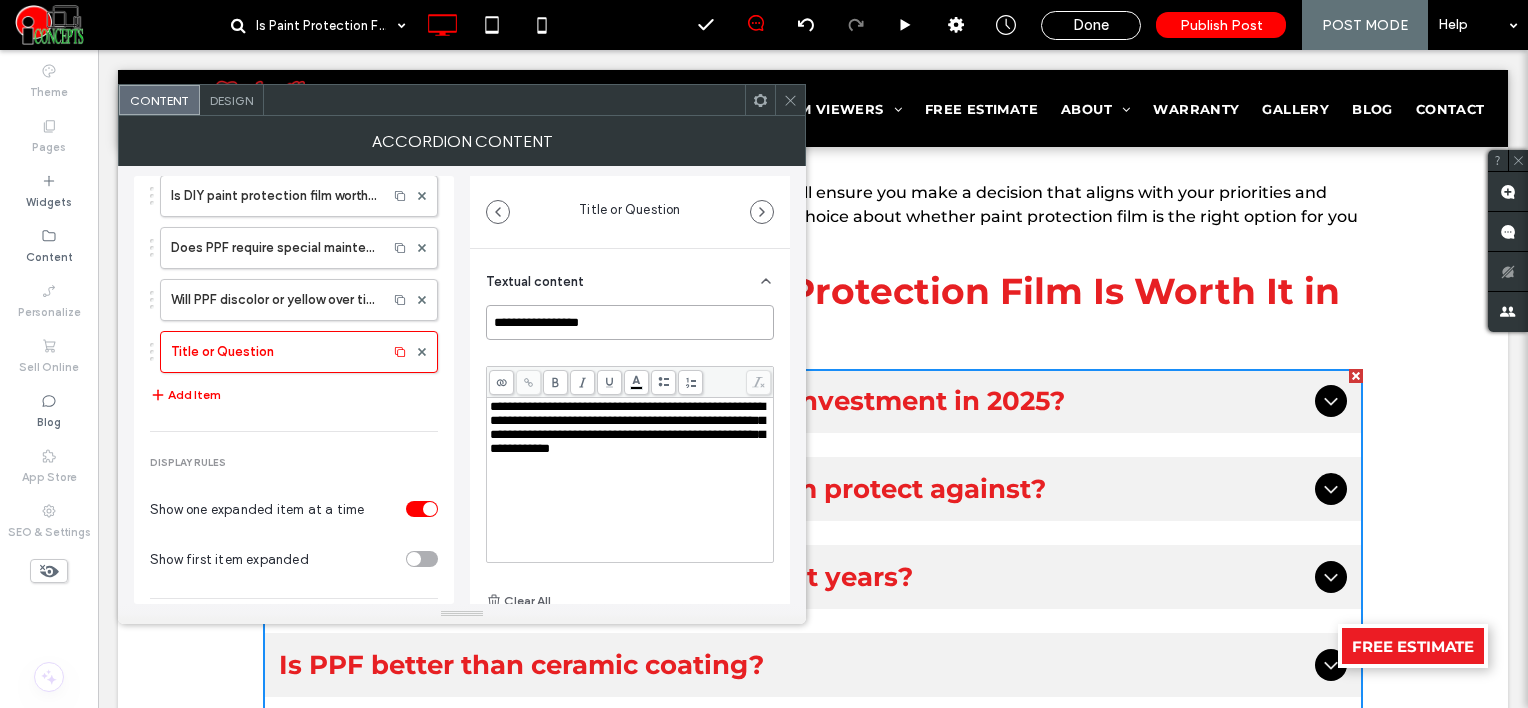 click on "**********" at bounding box center (630, 496) 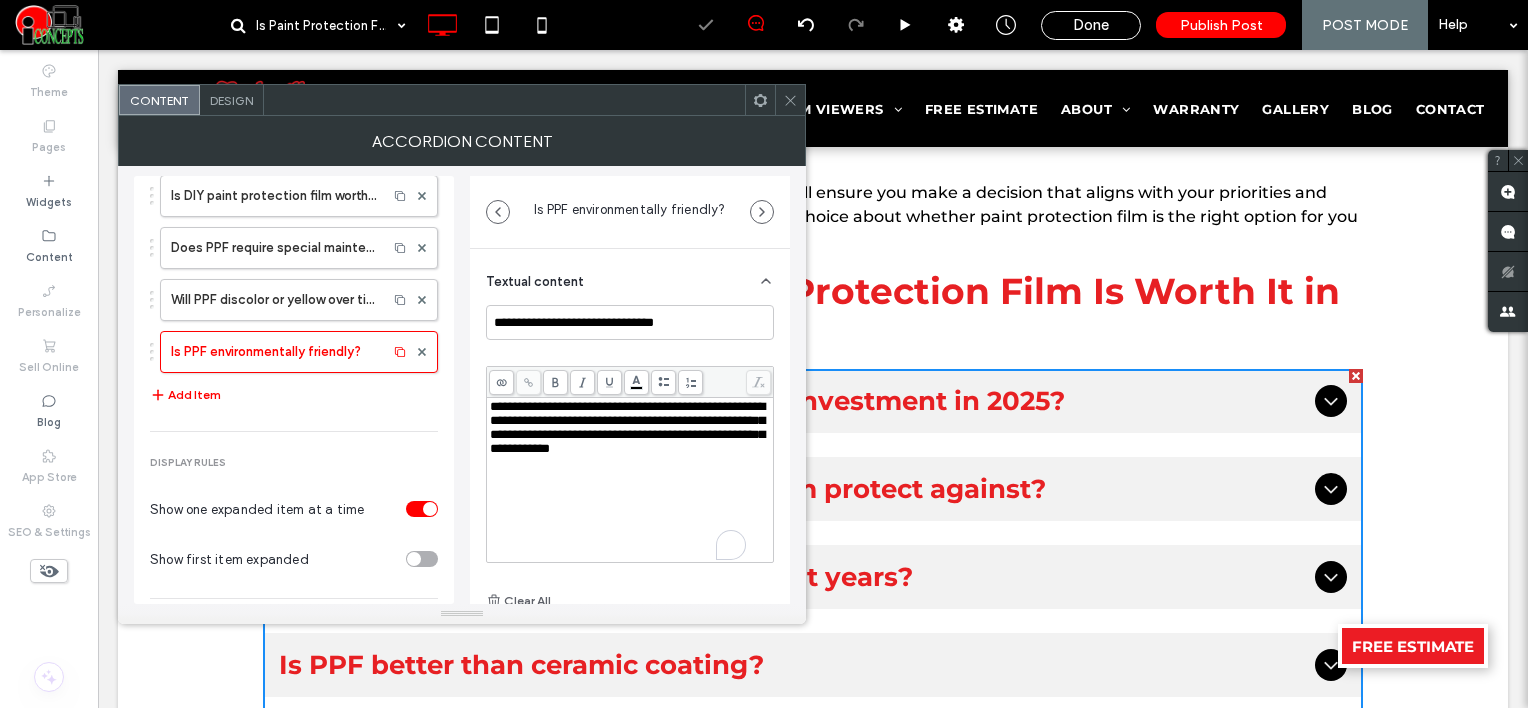 click on "**********" at bounding box center (627, 427) 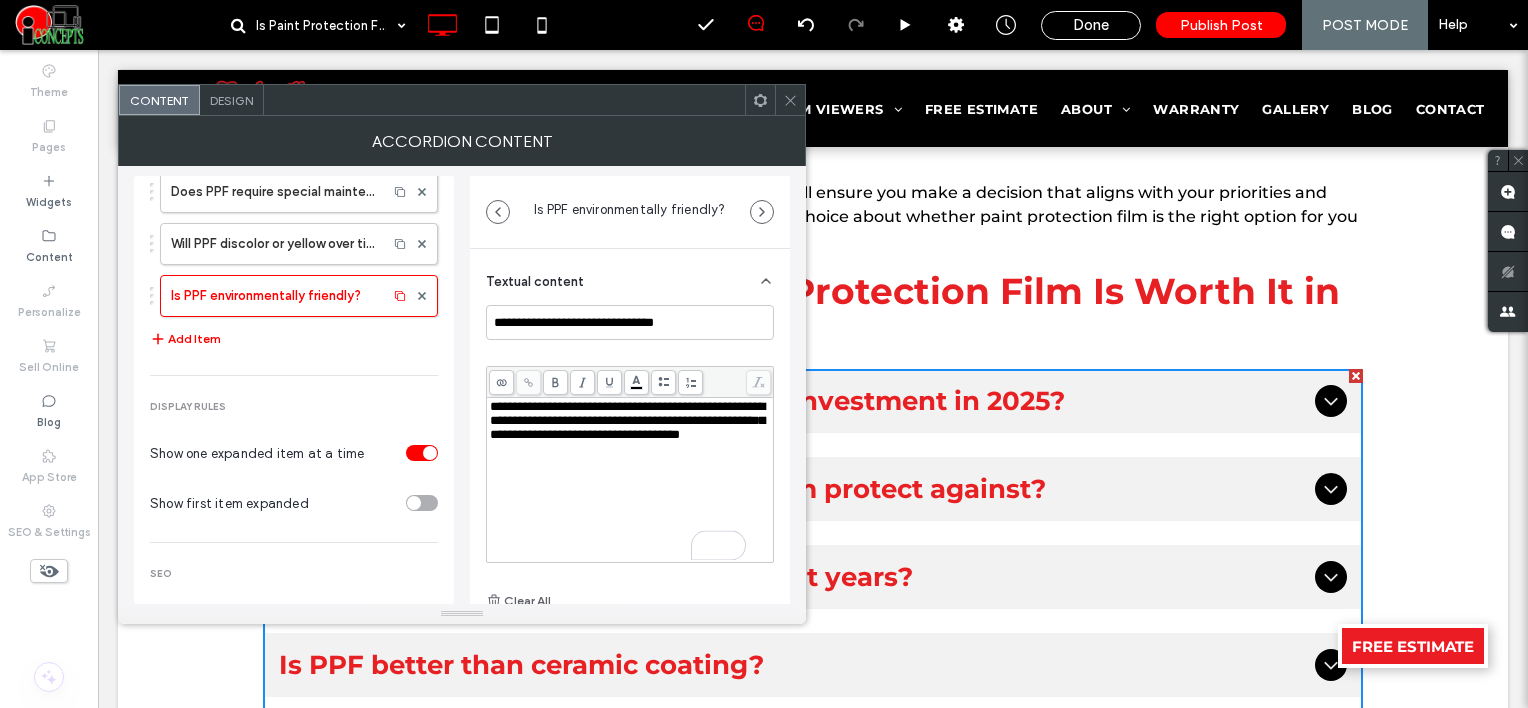 scroll, scrollTop: 735, scrollLeft: 0, axis: vertical 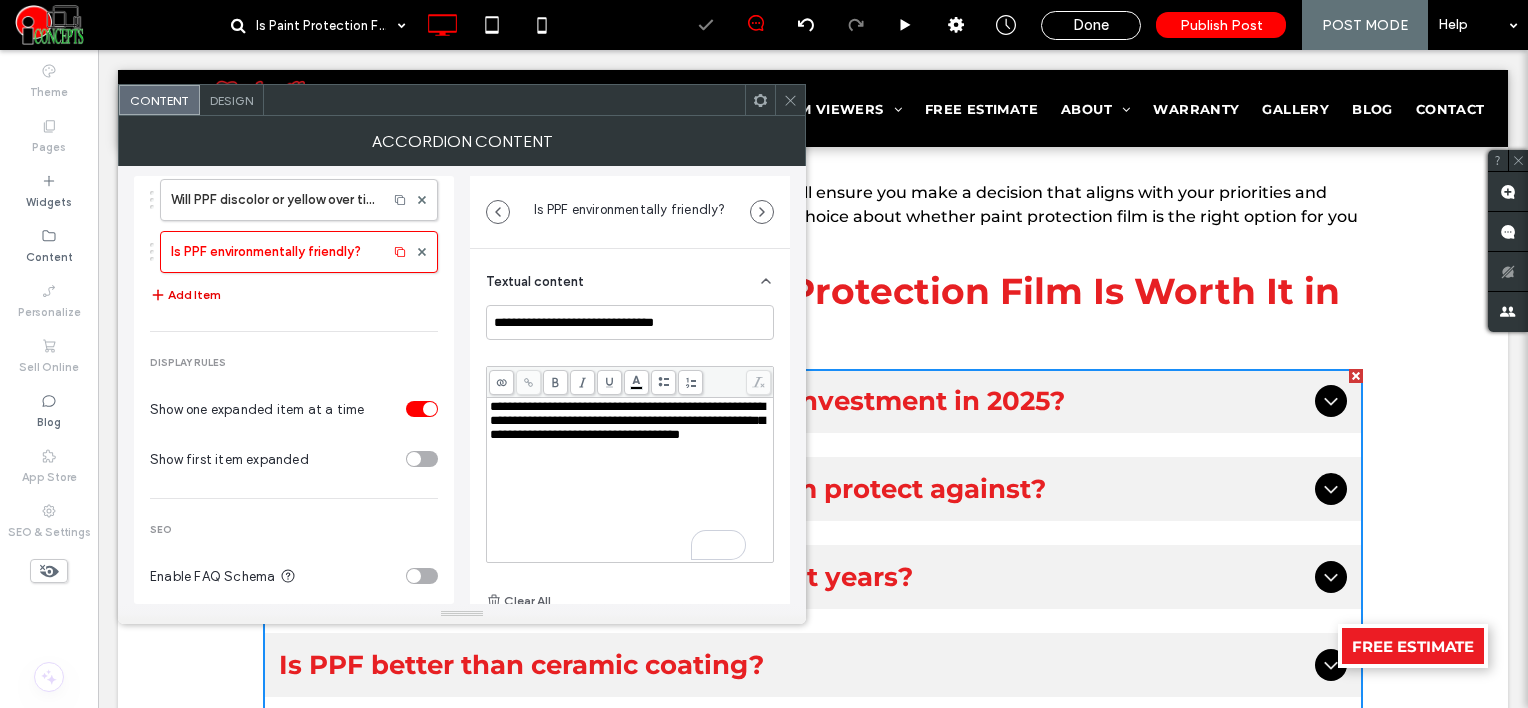 click on "Add Item" at bounding box center (185, 295) 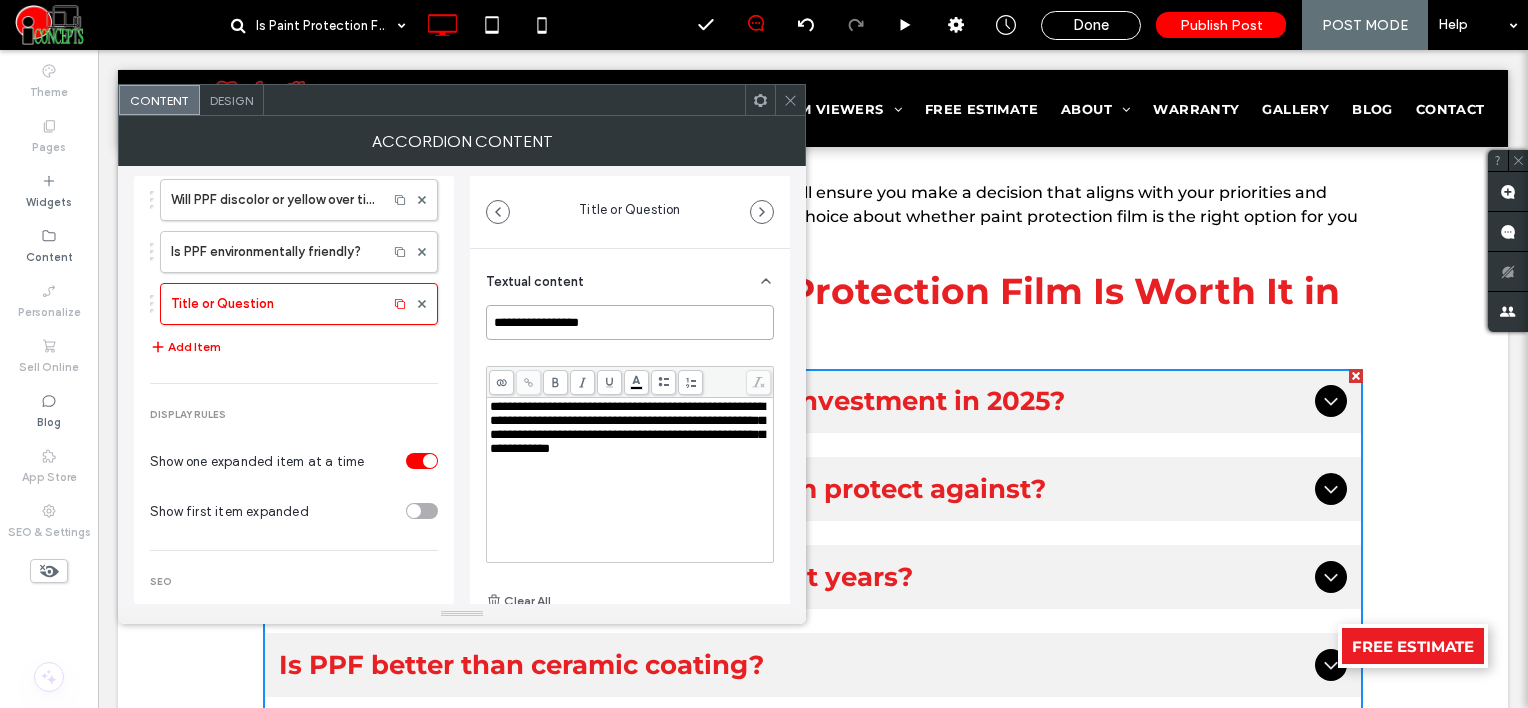 drag, startPoint x: 628, startPoint y: 313, endPoint x: 444, endPoint y: 296, distance: 184.78366 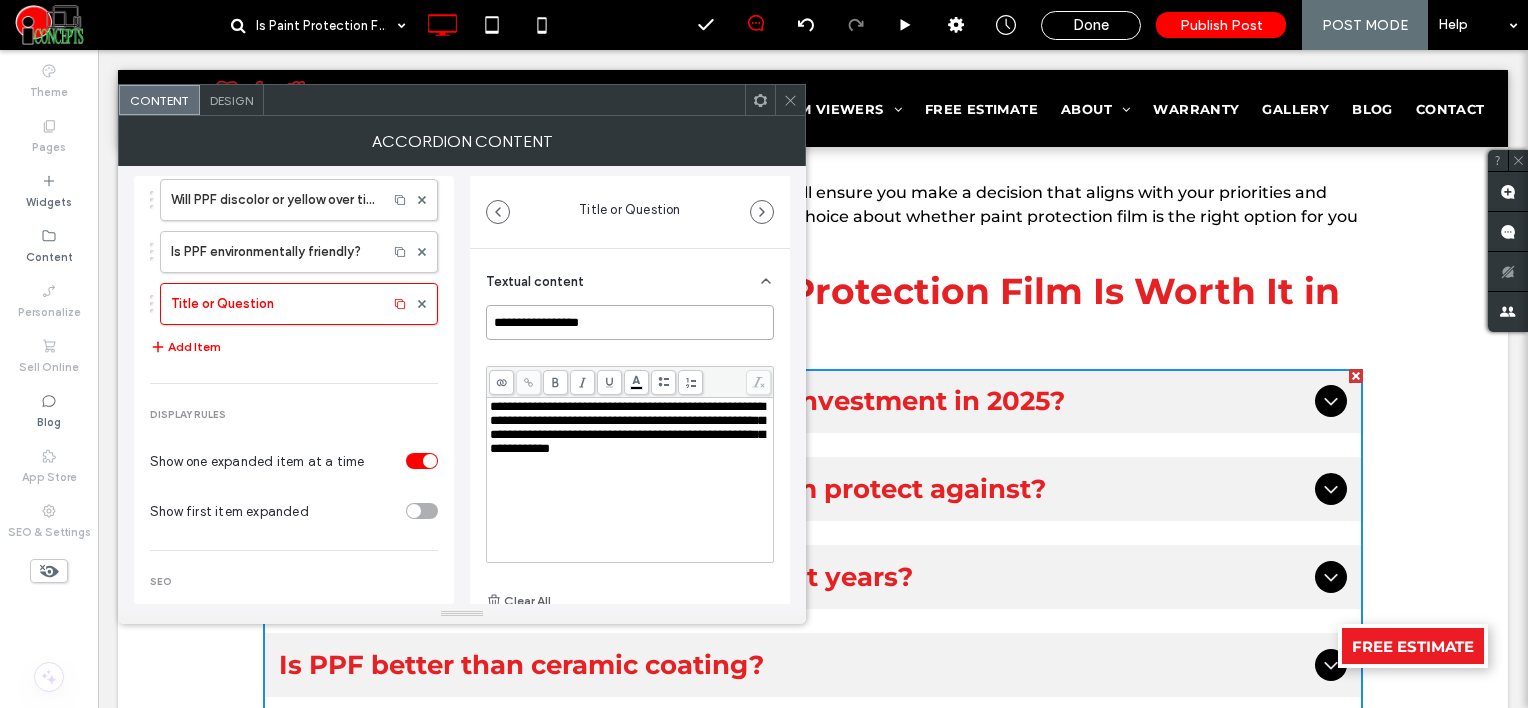 click on "**********" at bounding box center [462, 385] 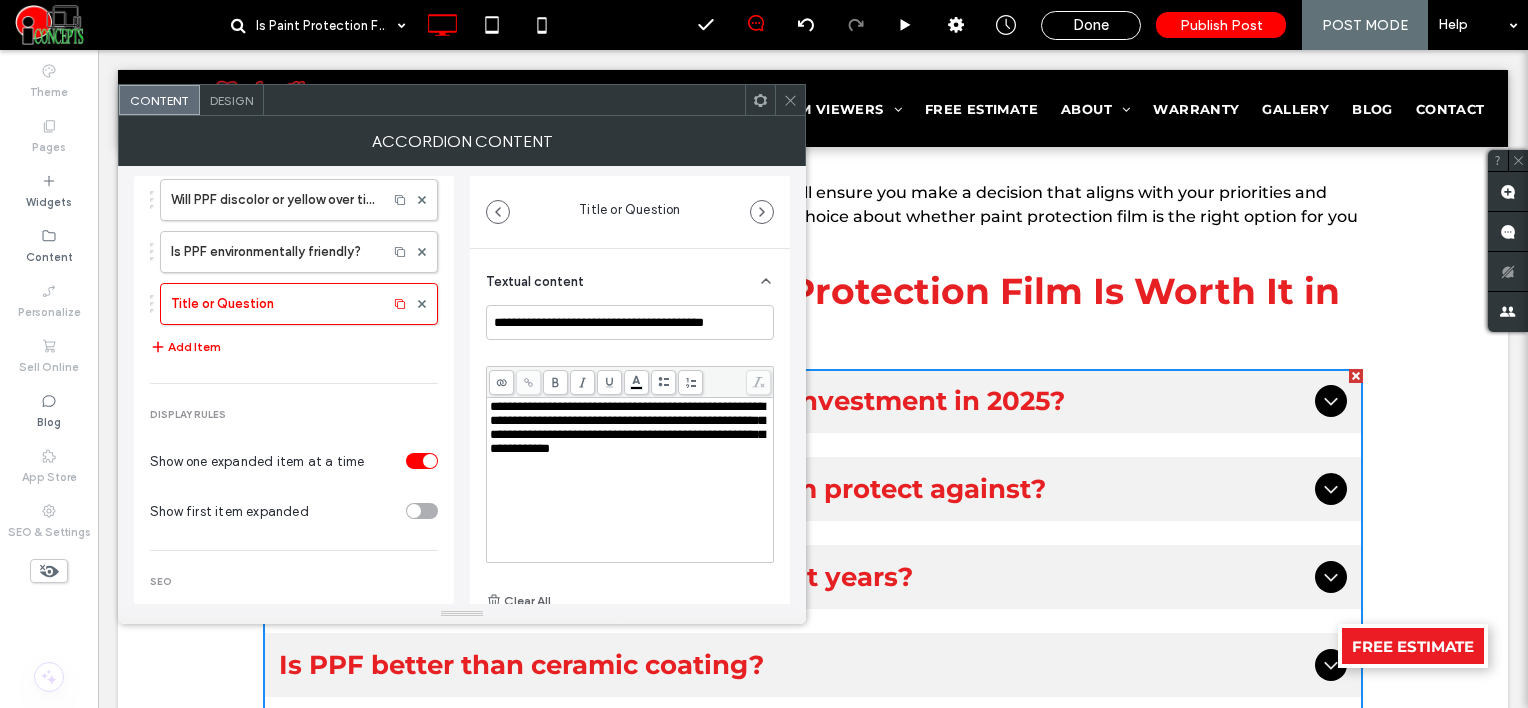 click on "**********" at bounding box center [630, 428] 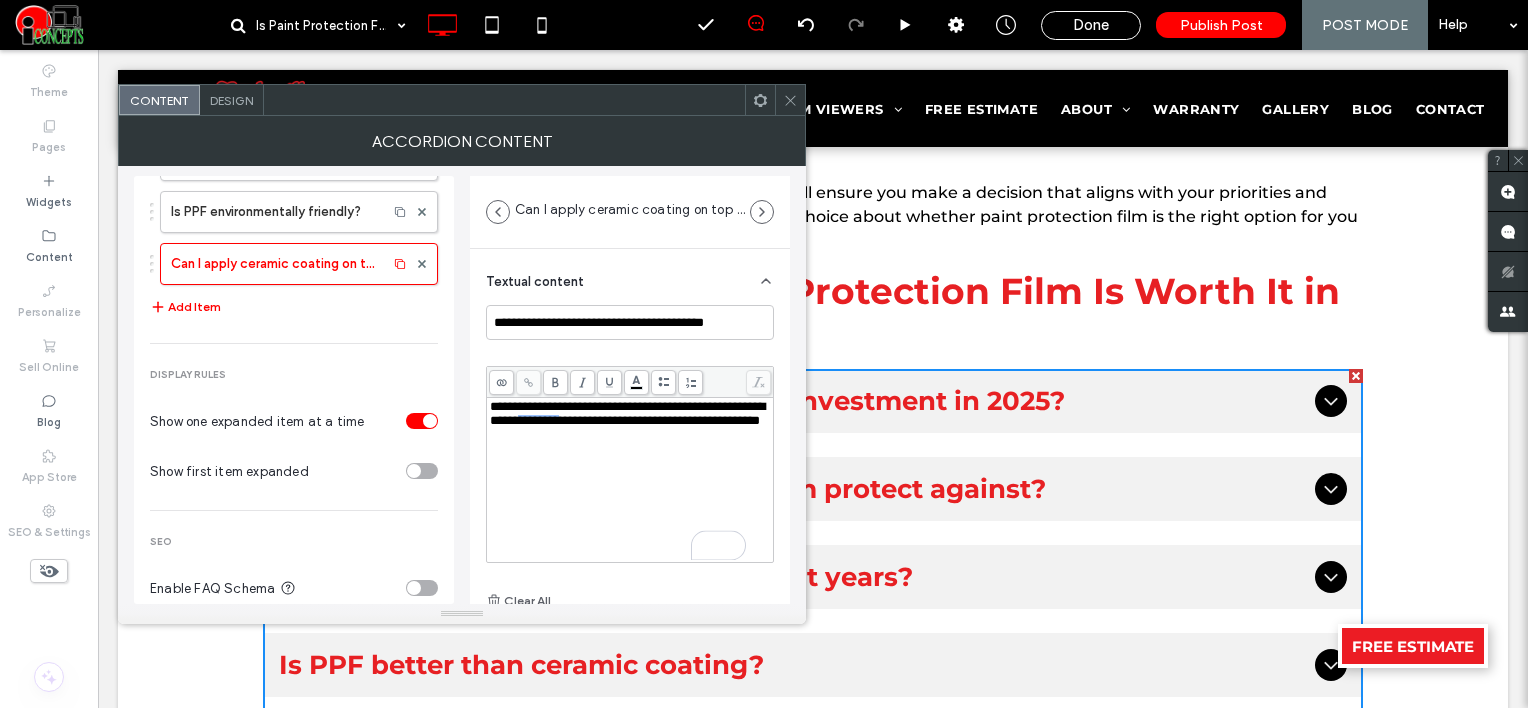 scroll, scrollTop: 796, scrollLeft: 0, axis: vertical 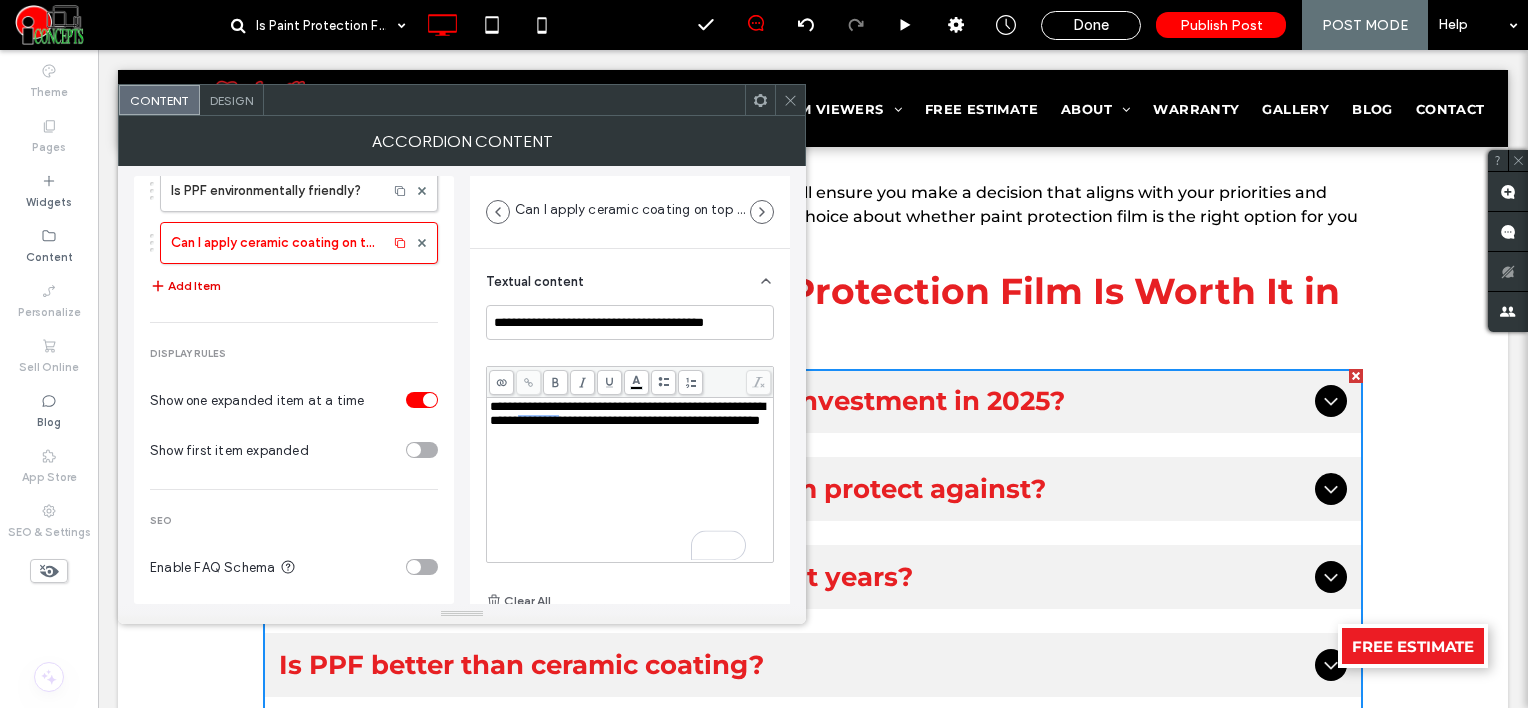 click on "Add Item" at bounding box center (185, 286) 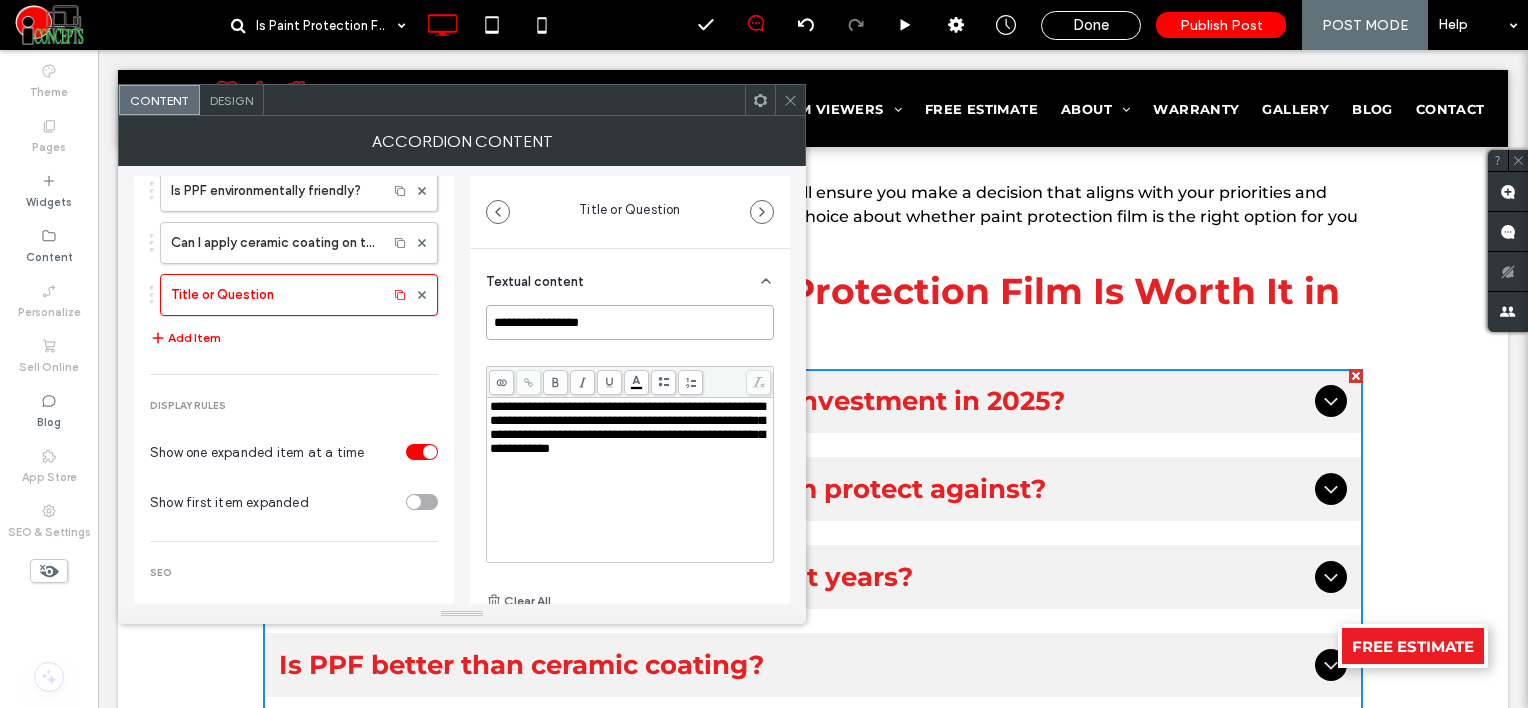 drag, startPoint x: 630, startPoint y: 324, endPoint x: 456, endPoint y: 302, distance: 175.38528 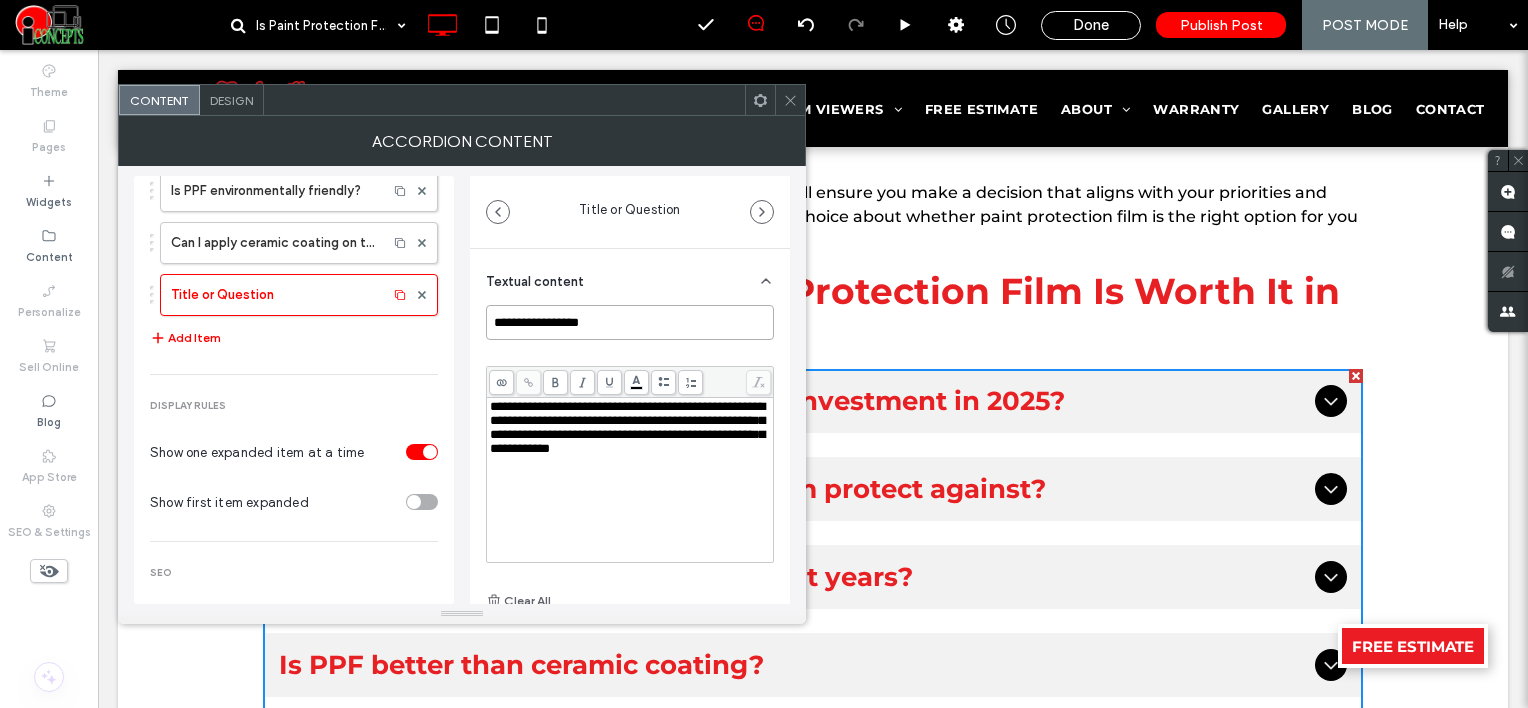 click on "**********" at bounding box center (462, 385) 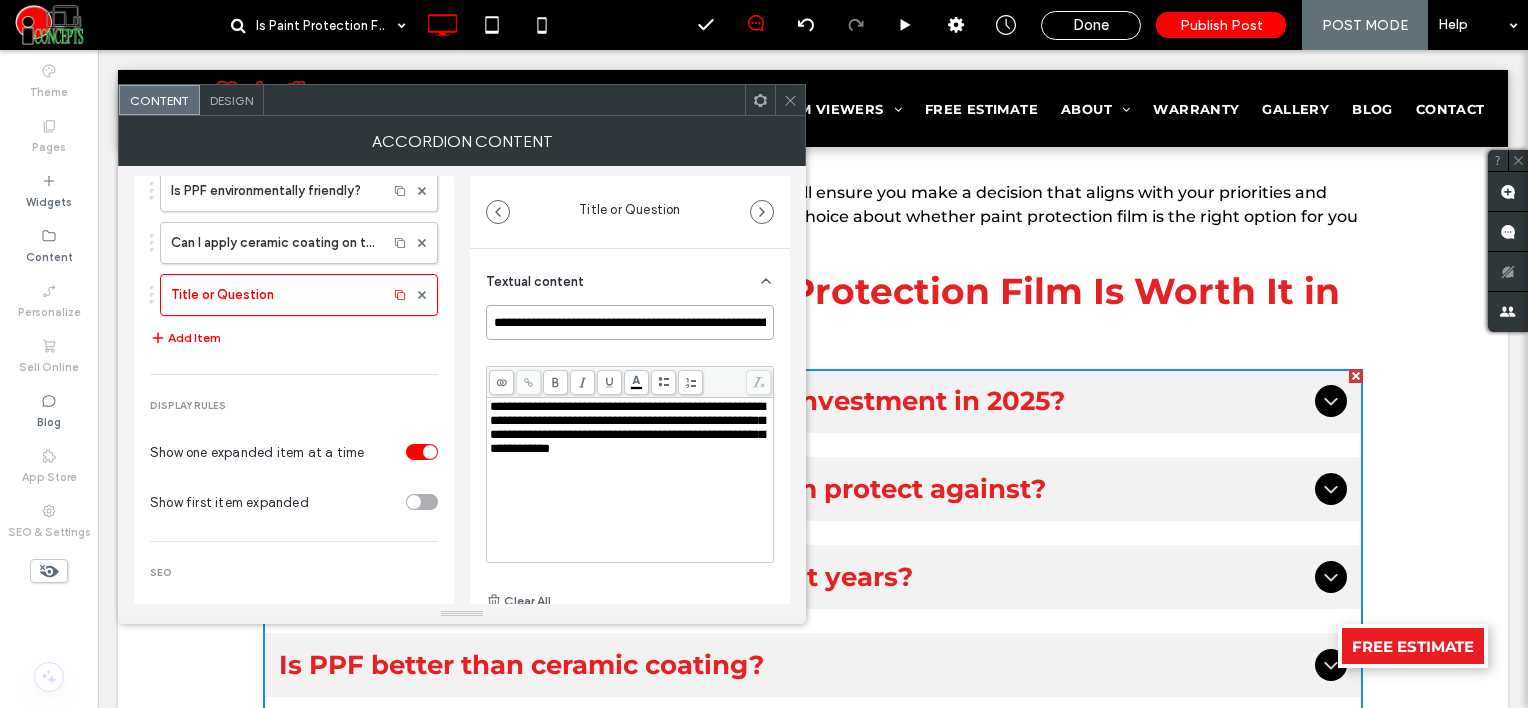 scroll, scrollTop: 0, scrollLeft: 78, axis: horizontal 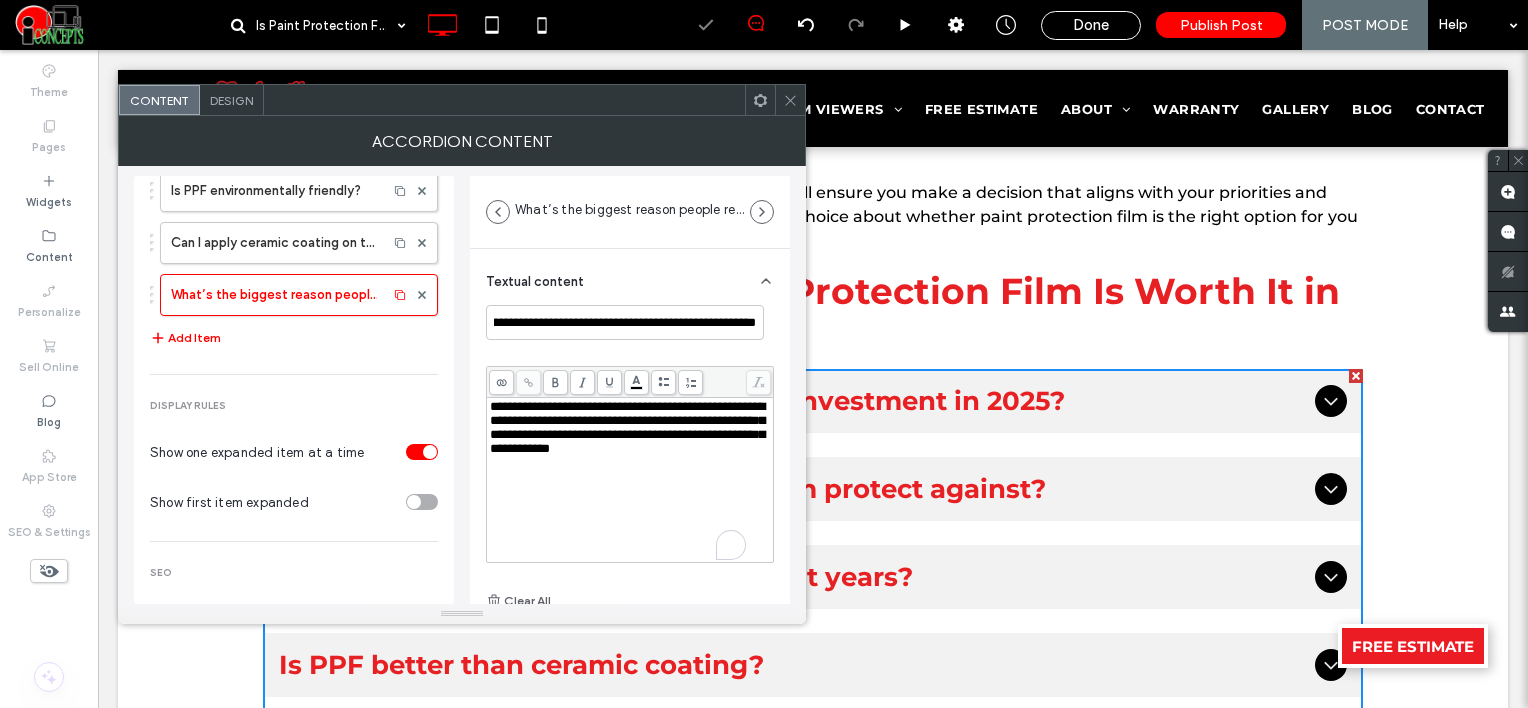 click on "**********" at bounding box center [627, 427] 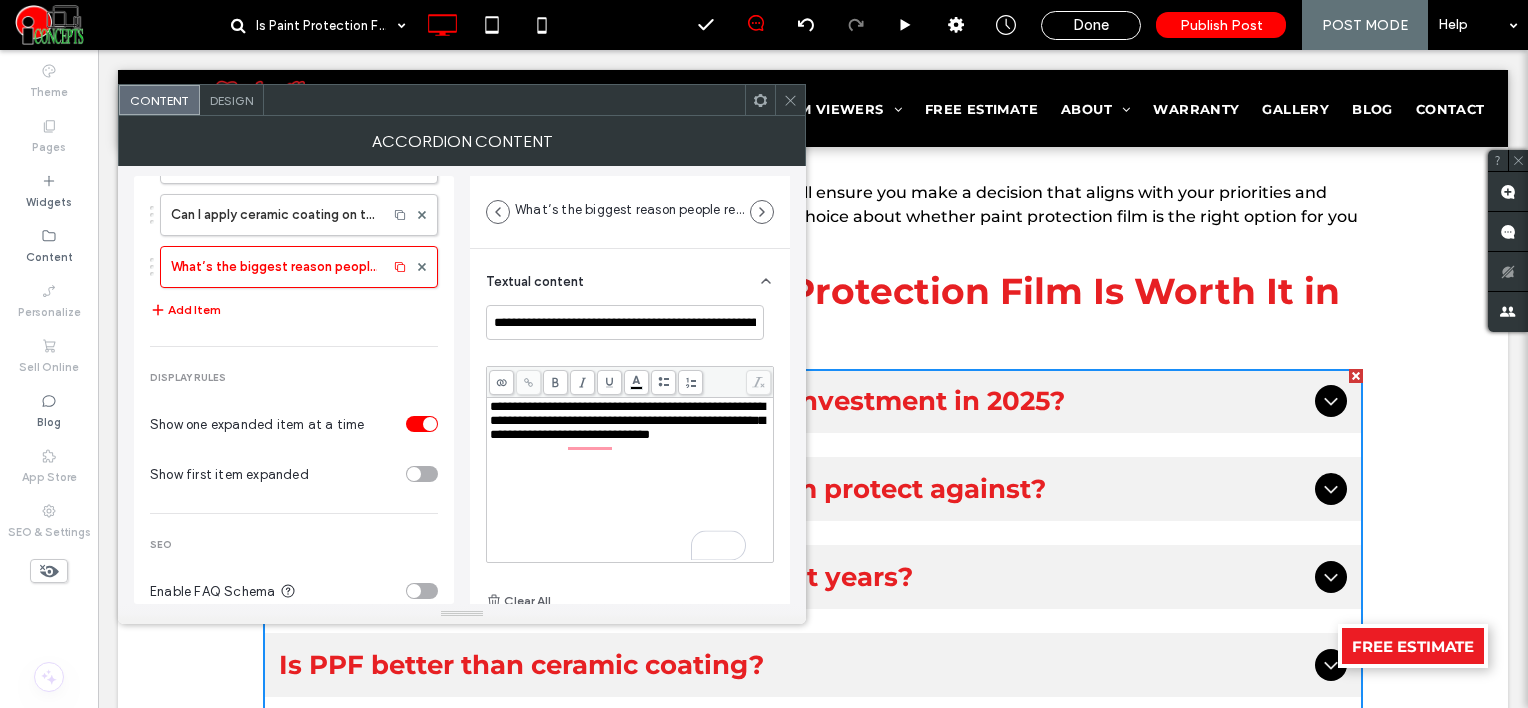 scroll, scrollTop: 848, scrollLeft: 0, axis: vertical 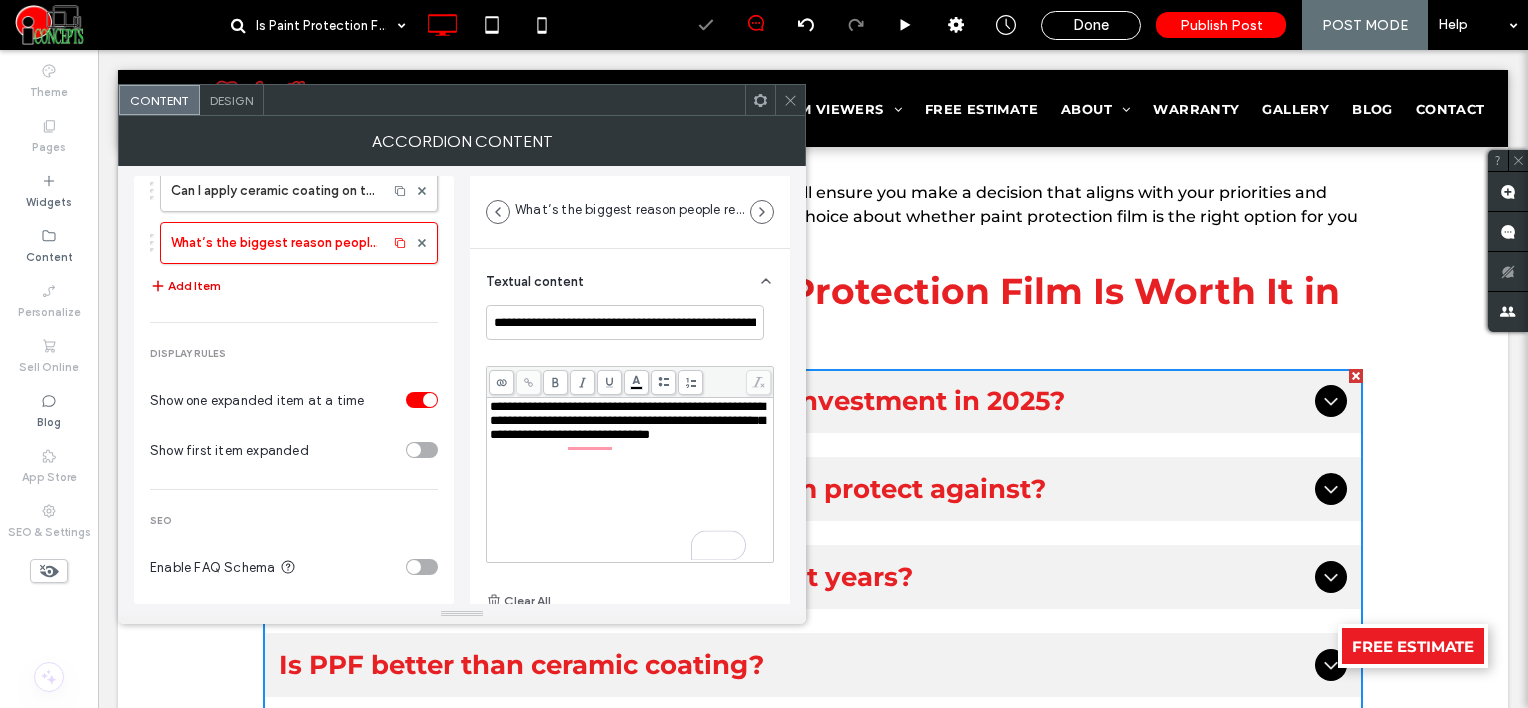 click on "Add Item" at bounding box center (185, 286) 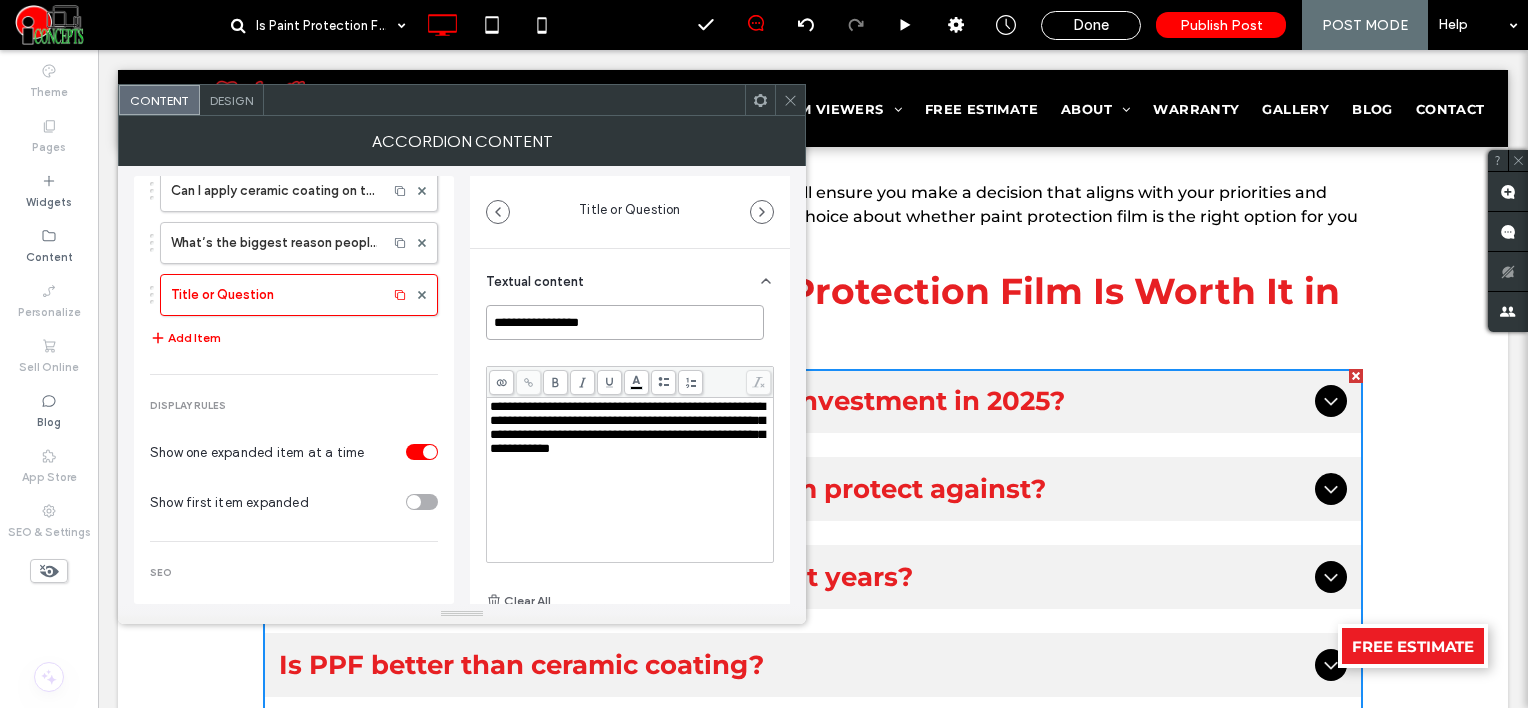 drag, startPoint x: 624, startPoint y: 308, endPoint x: 468, endPoint y: 305, distance: 156.02884 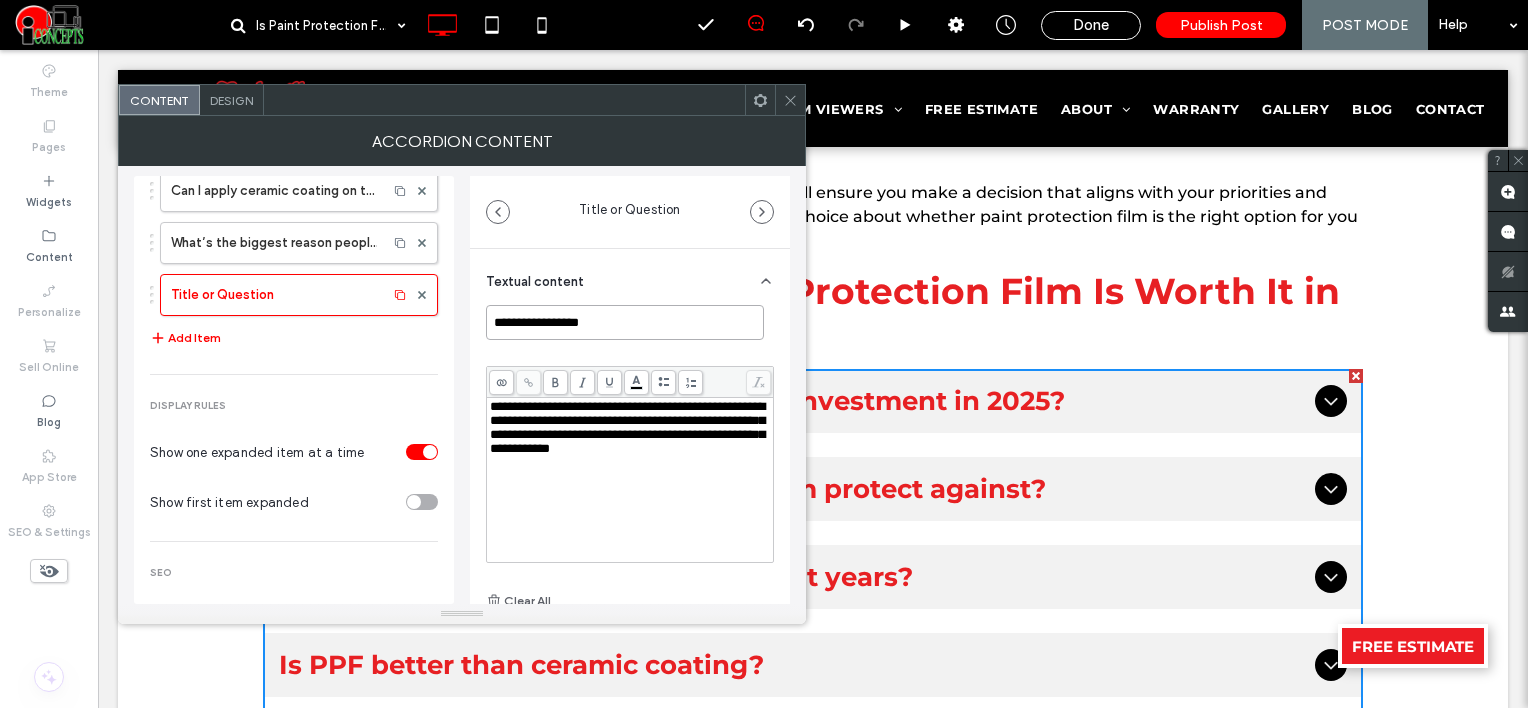 click on "**********" at bounding box center (462, 385) 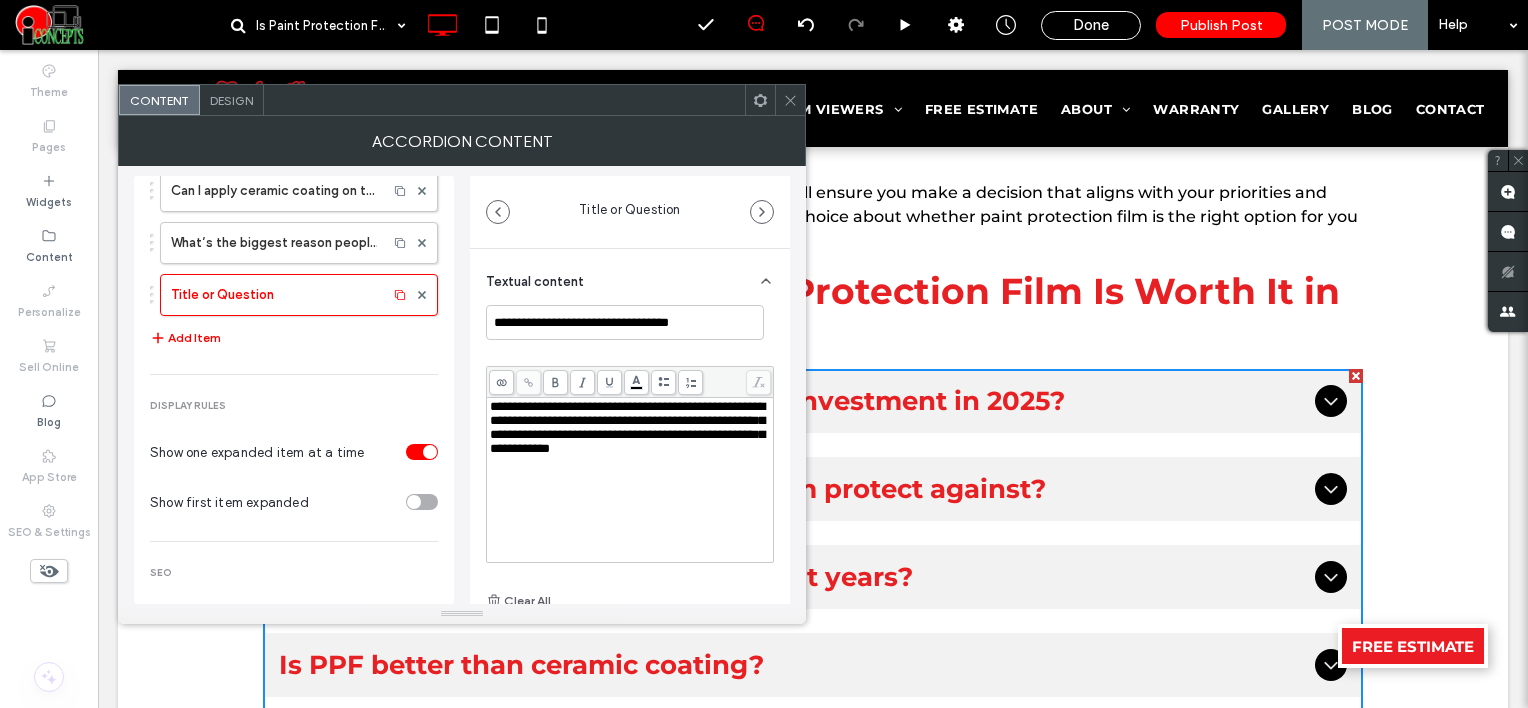click on "**********" at bounding box center (630, 480) 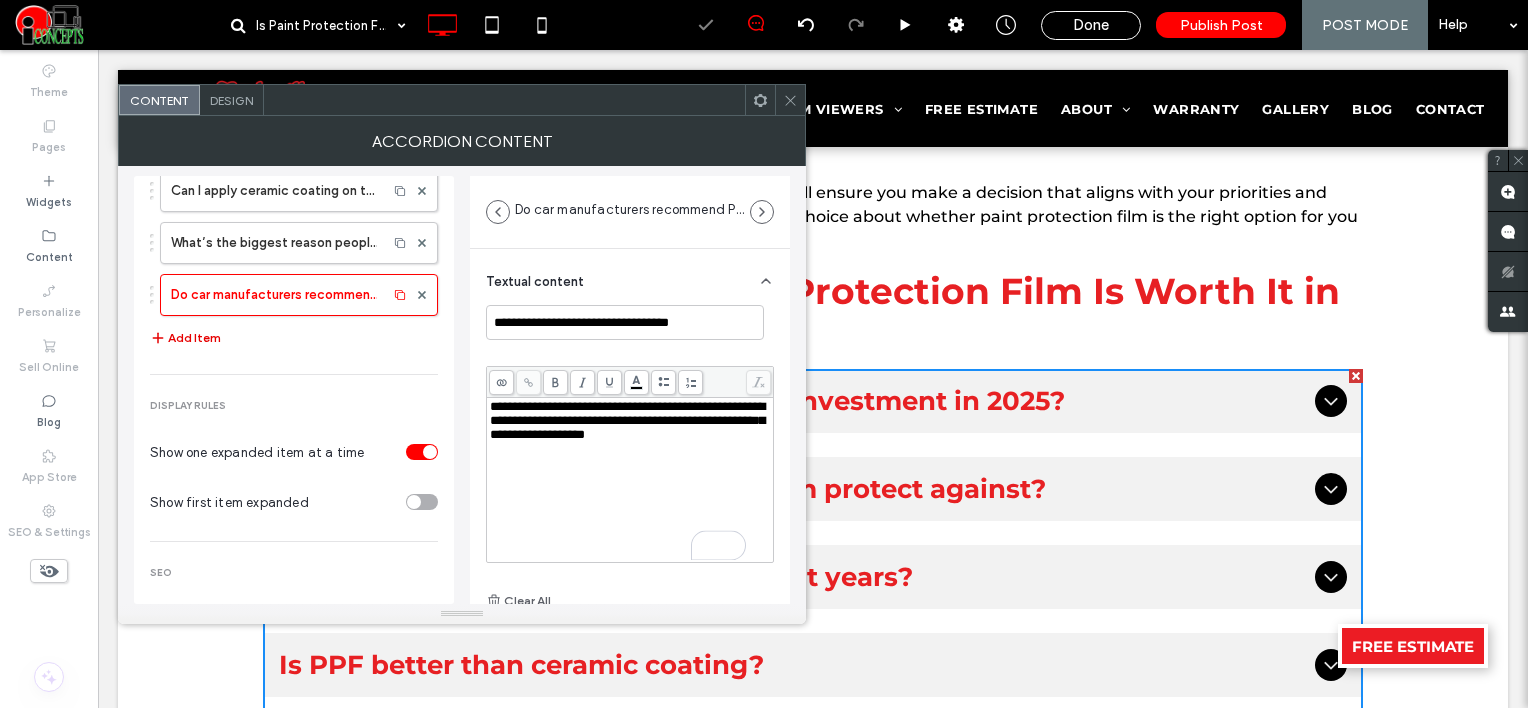 click on "Add Item" at bounding box center (185, 338) 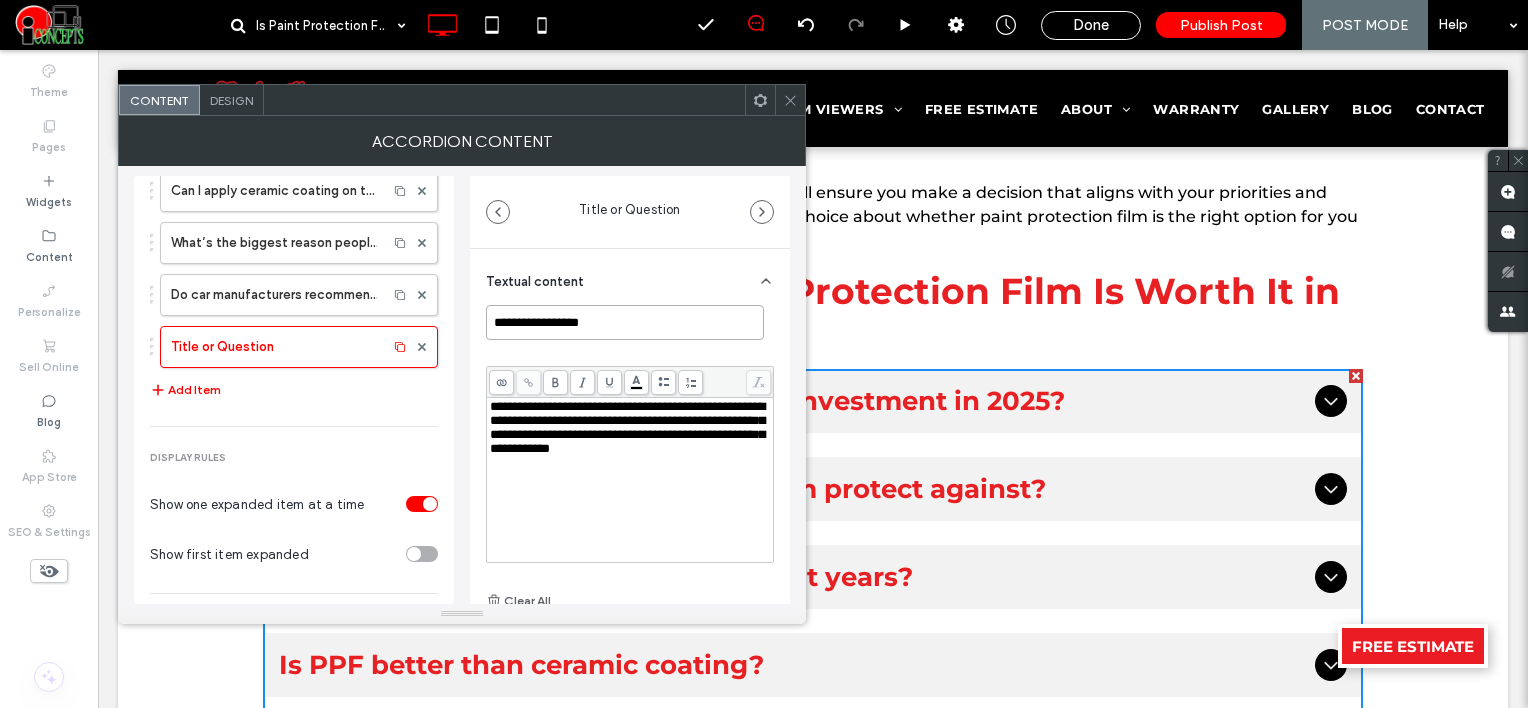 drag, startPoint x: 596, startPoint y: 333, endPoint x: 468, endPoint y: 316, distance: 129.12398 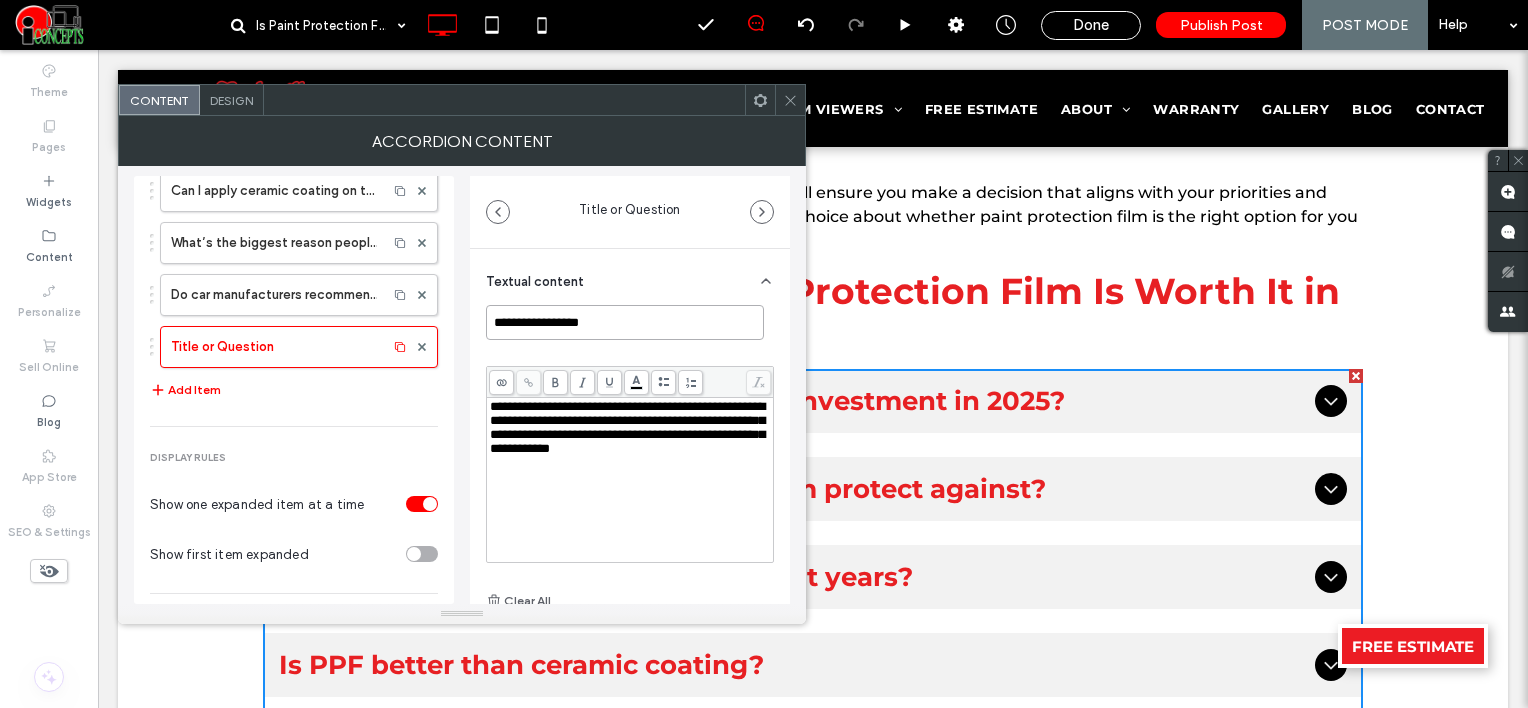 click on "**********" at bounding box center (462, 385) 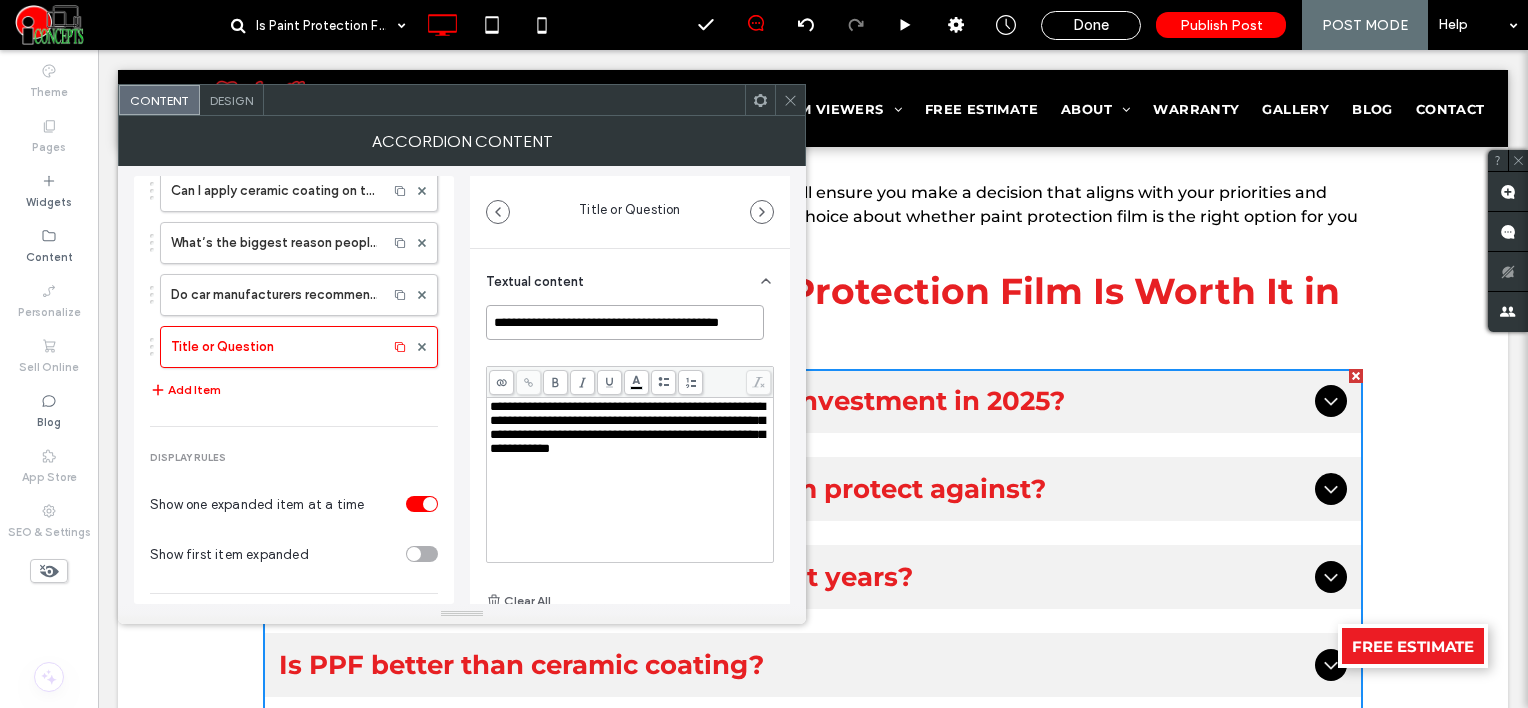 type on "**********" 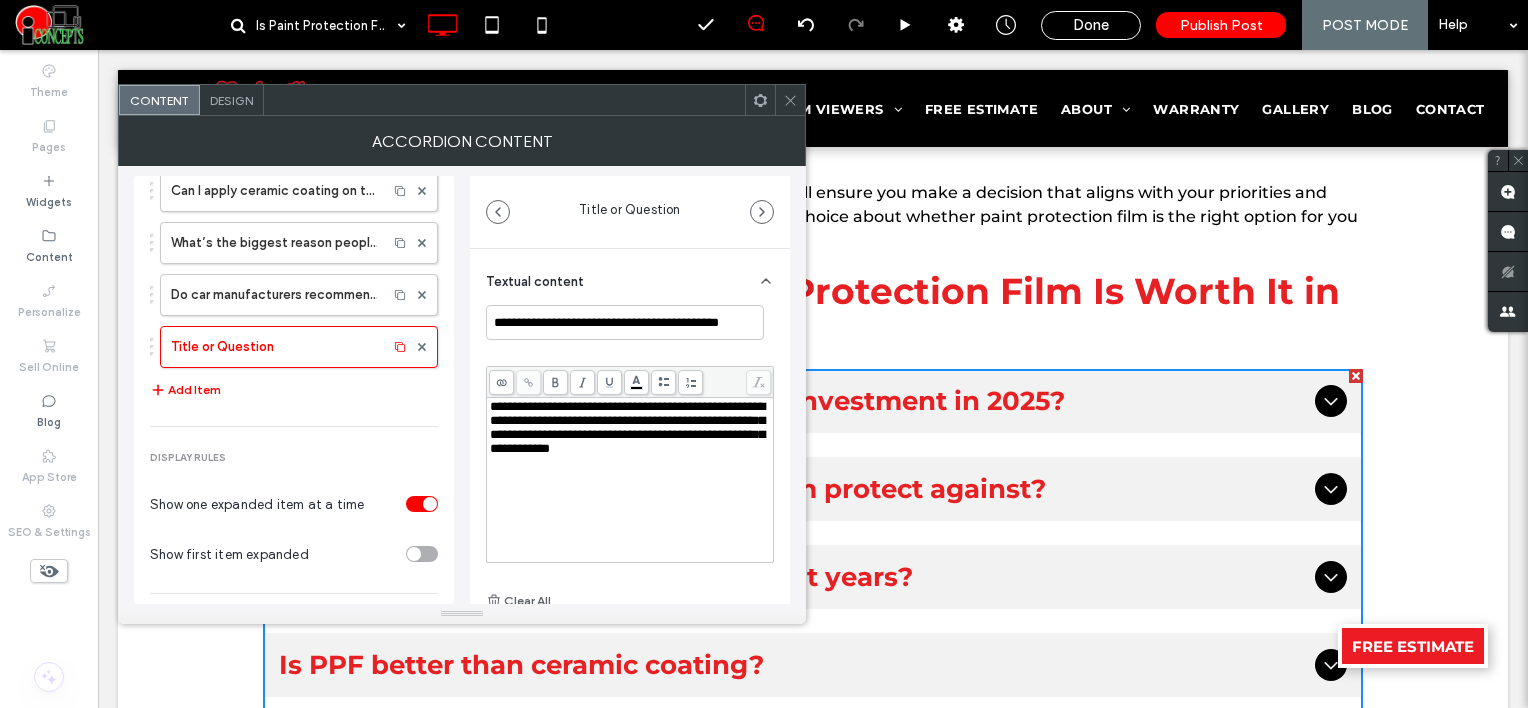 click on "**********" at bounding box center (630, 428) 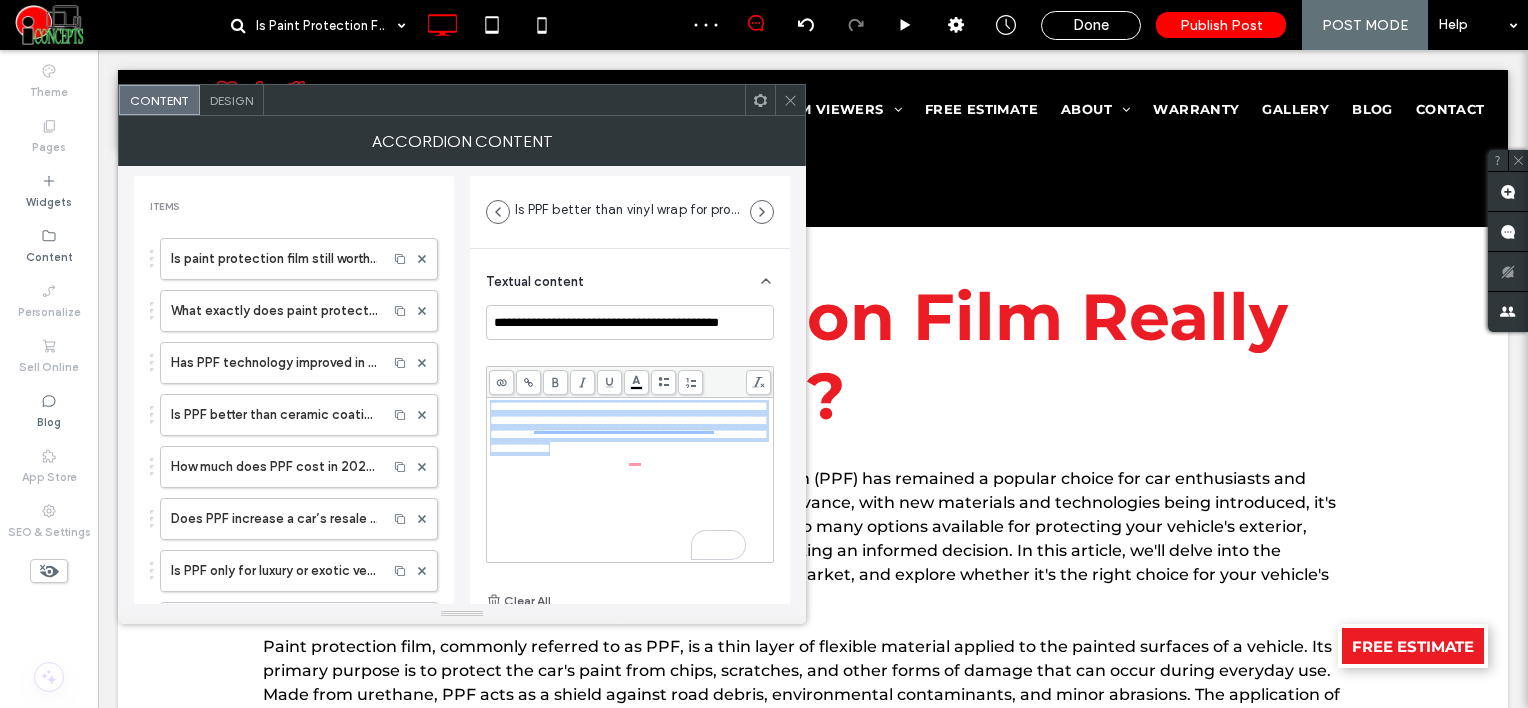 scroll, scrollTop: 3386, scrollLeft: 0, axis: vertical 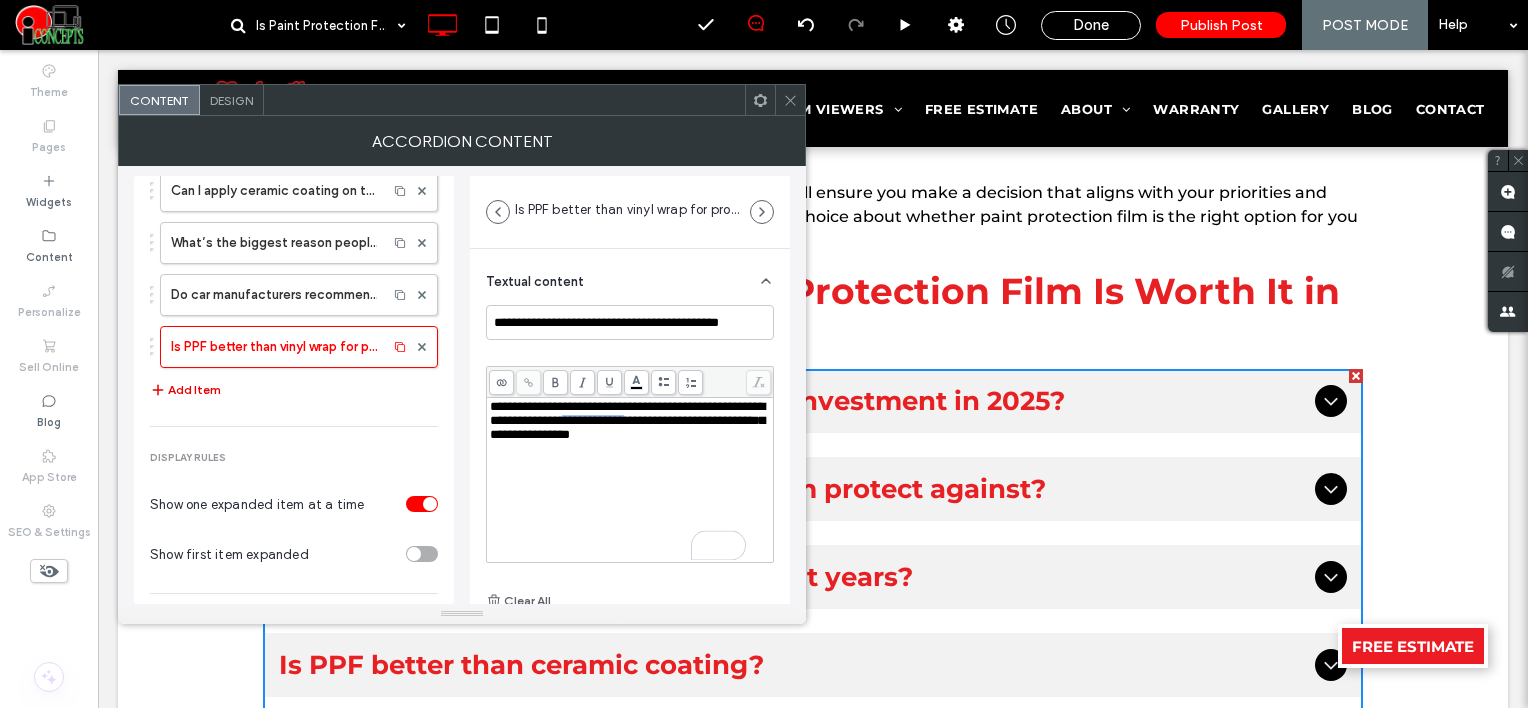 click on "Add Item" at bounding box center (185, 390) 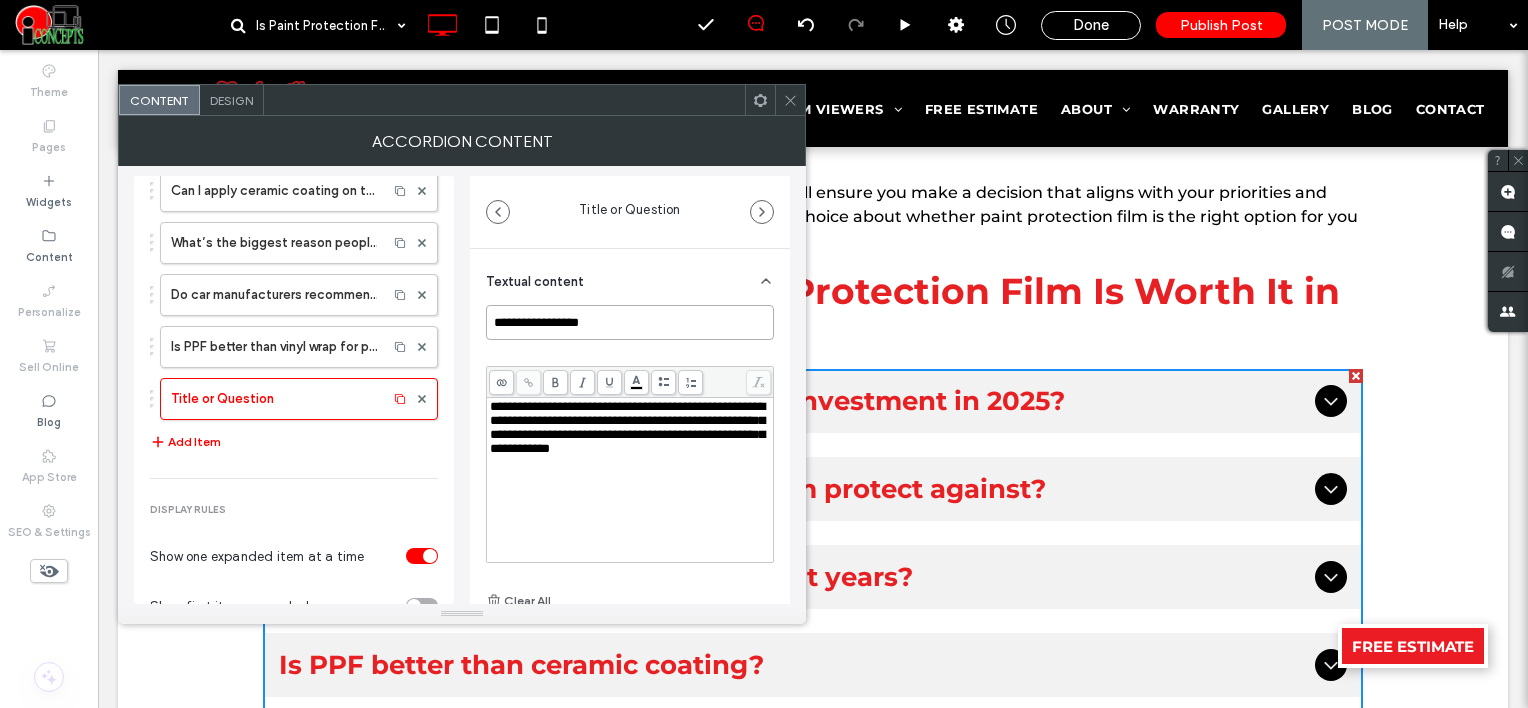 drag, startPoint x: 603, startPoint y: 320, endPoint x: 457, endPoint y: 305, distance: 146.76852 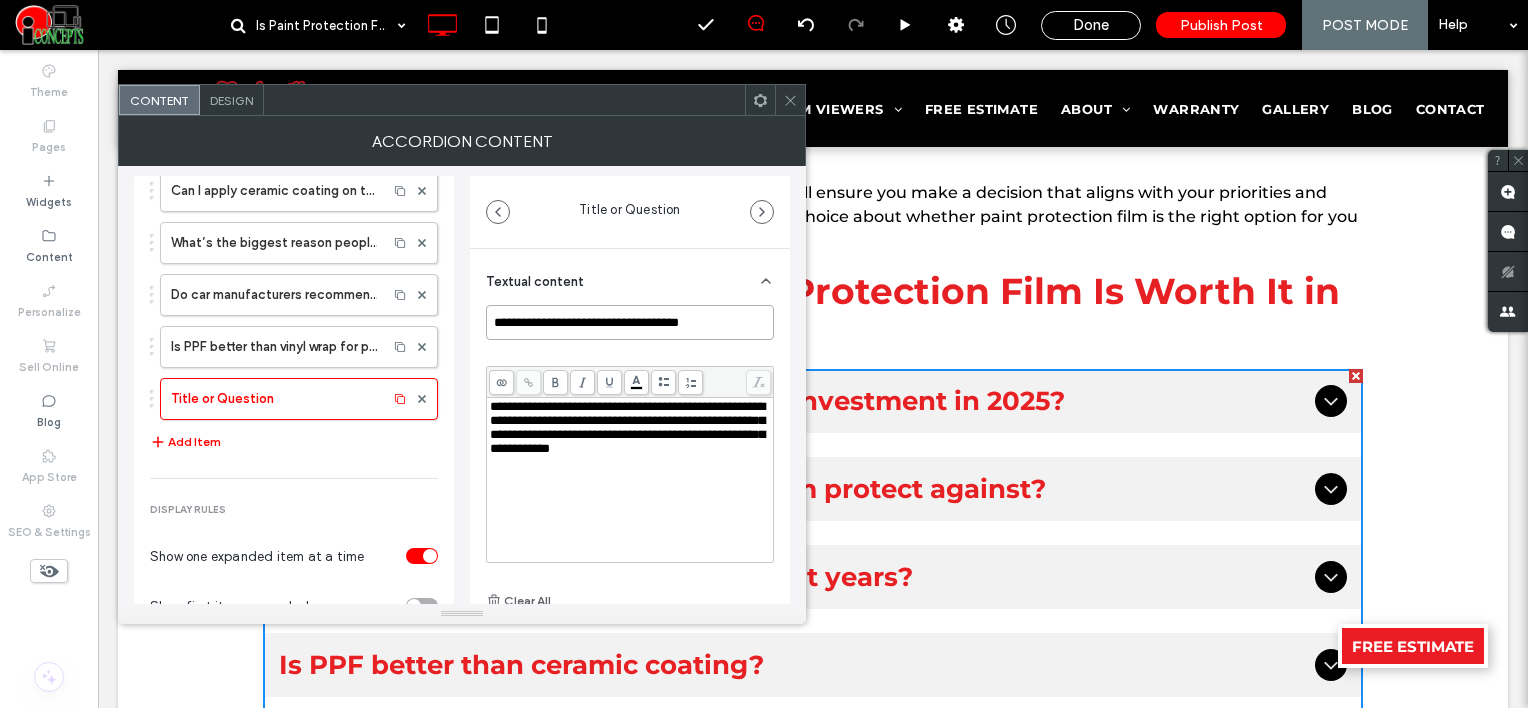 type on "**********" 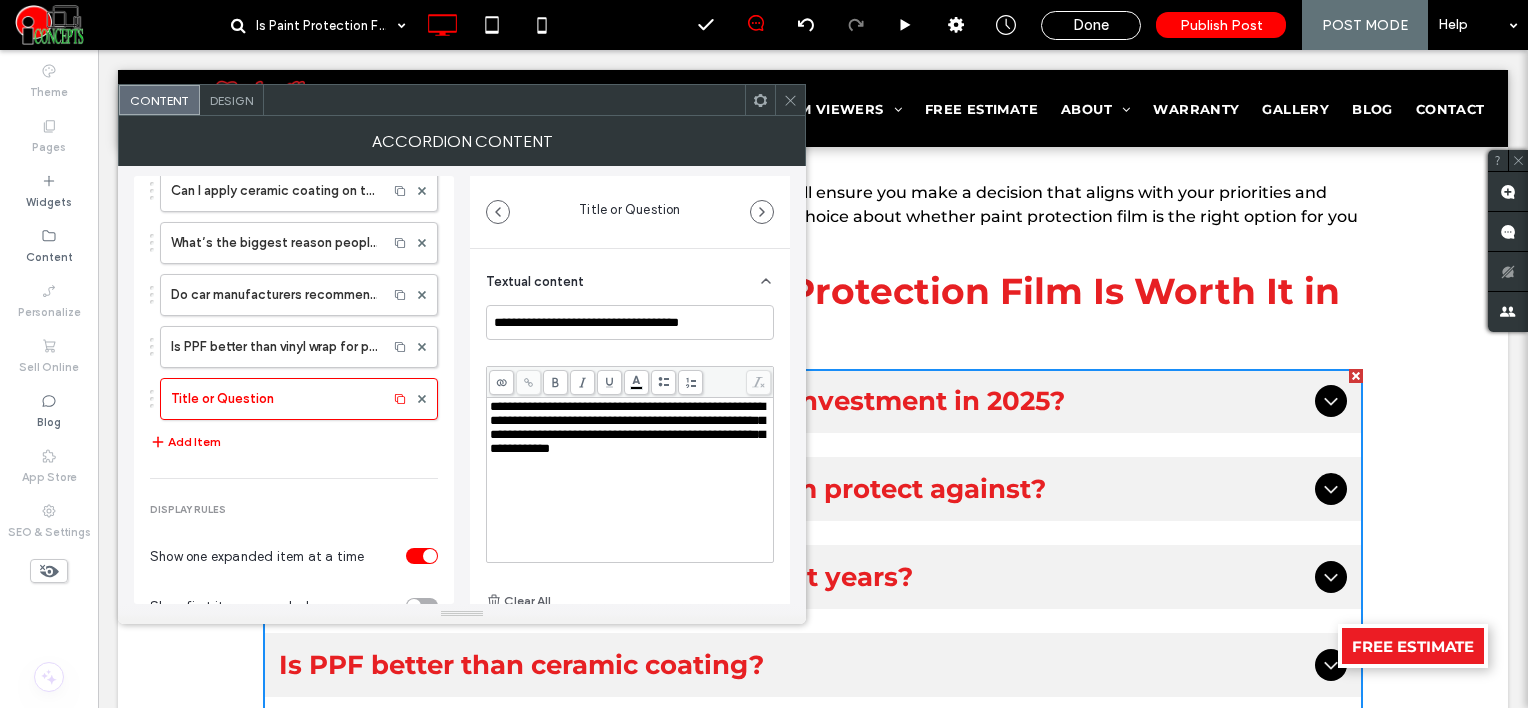 click on "**********" at bounding box center (627, 427) 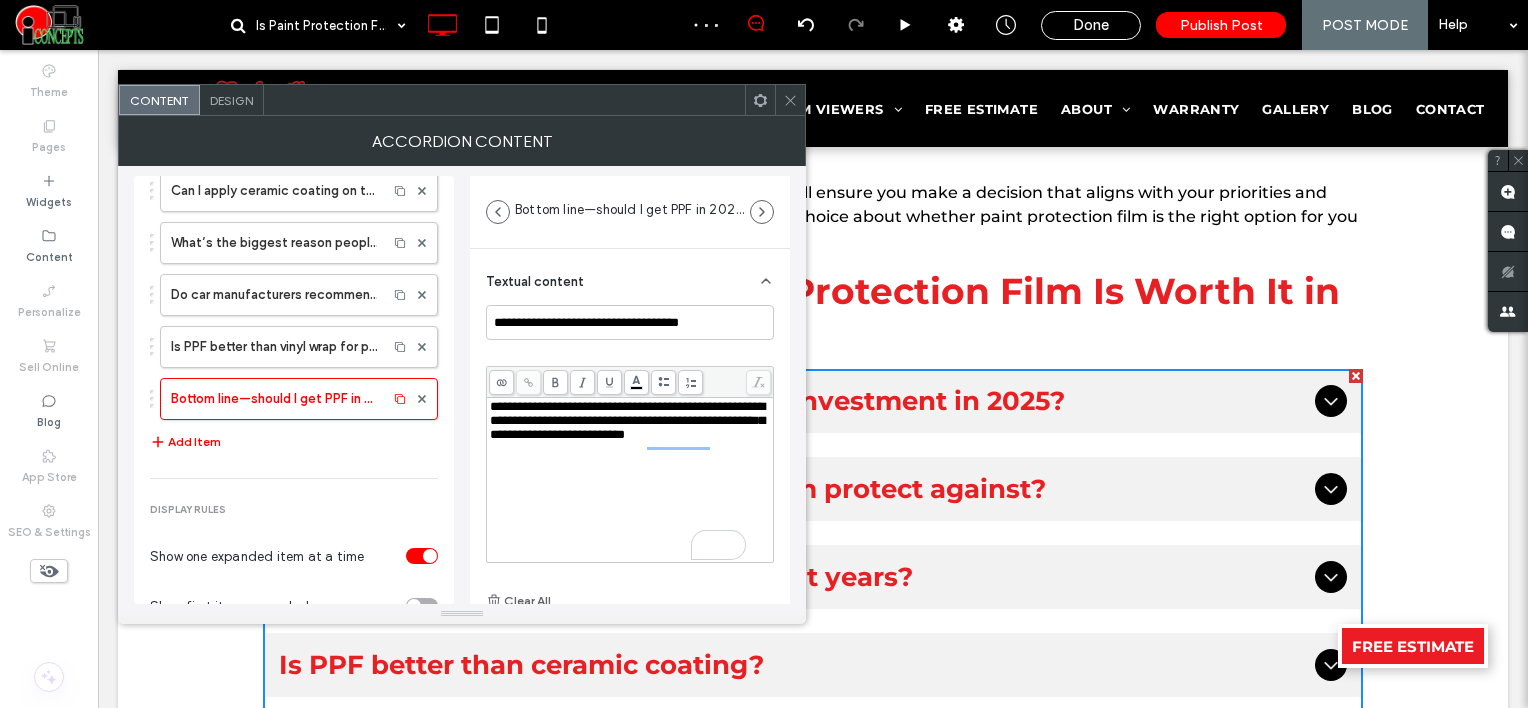 scroll, scrollTop: 1003, scrollLeft: 0, axis: vertical 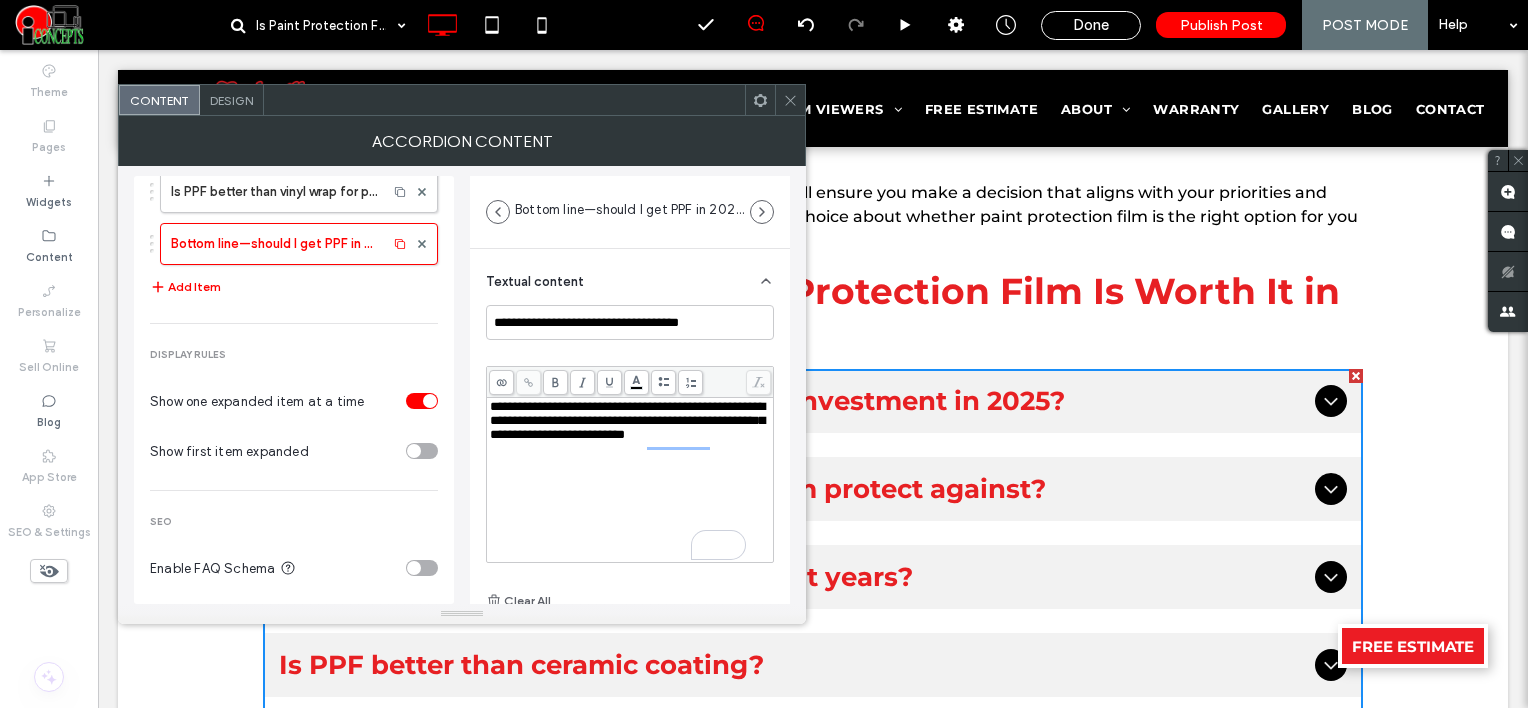 click at bounding box center (422, 568) 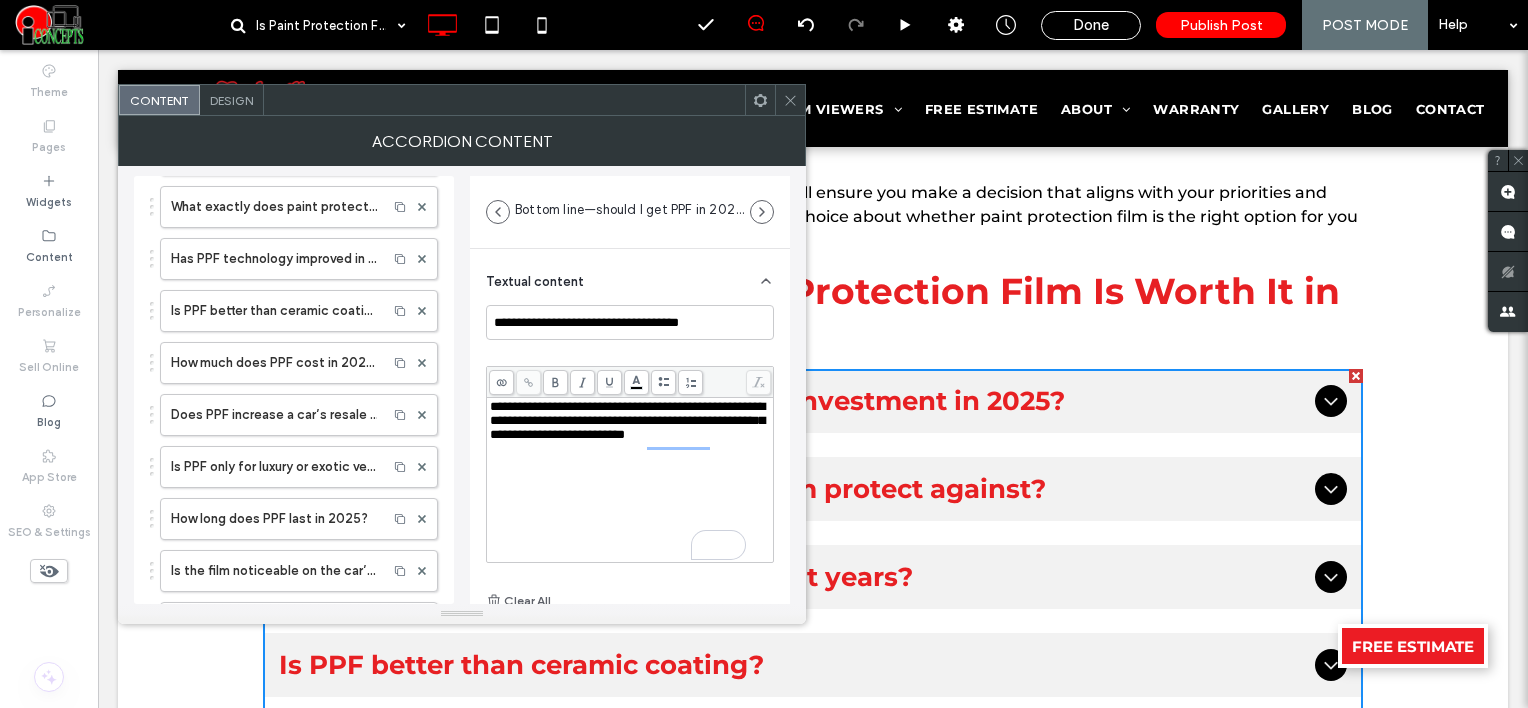 scroll, scrollTop: 0, scrollLeft: 0, axis: both 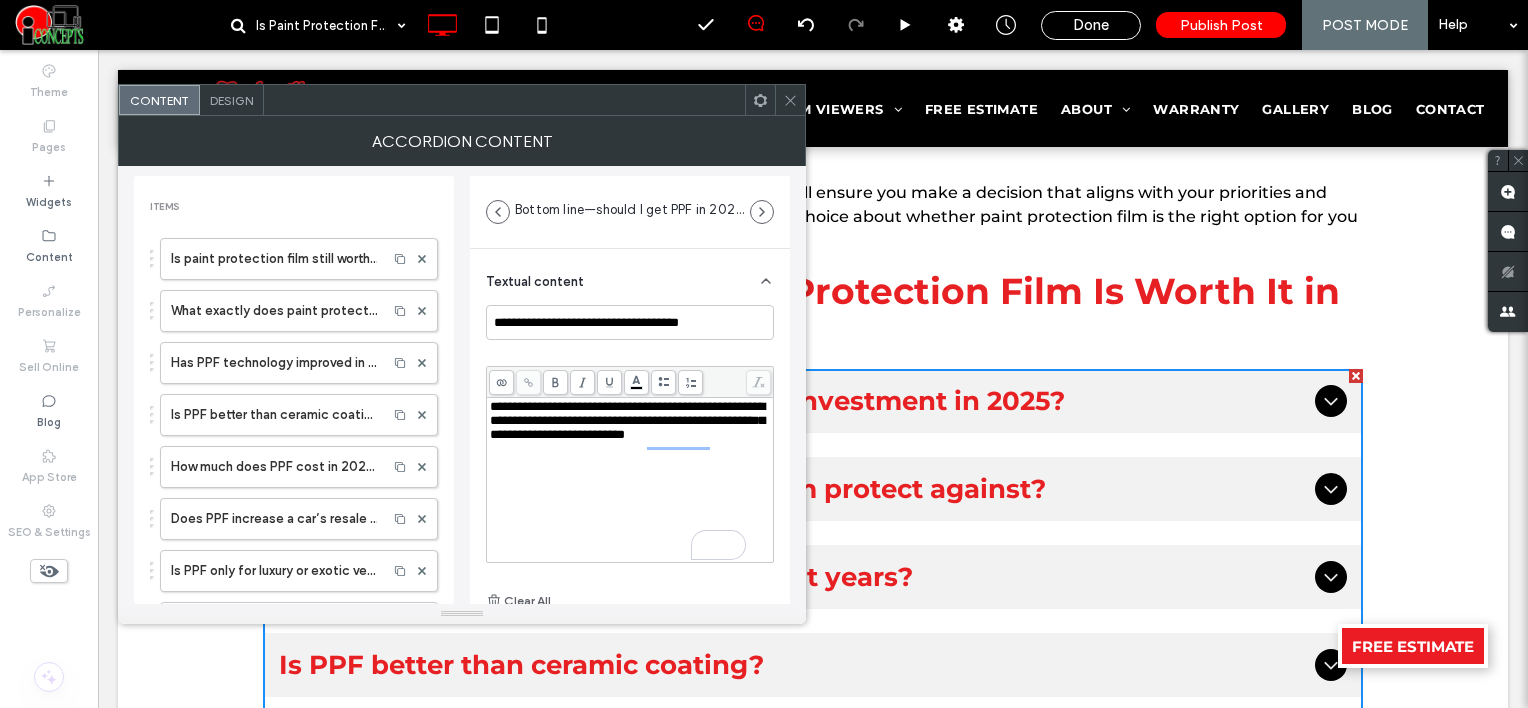 click on "Design" at bounding box center [231, 100] 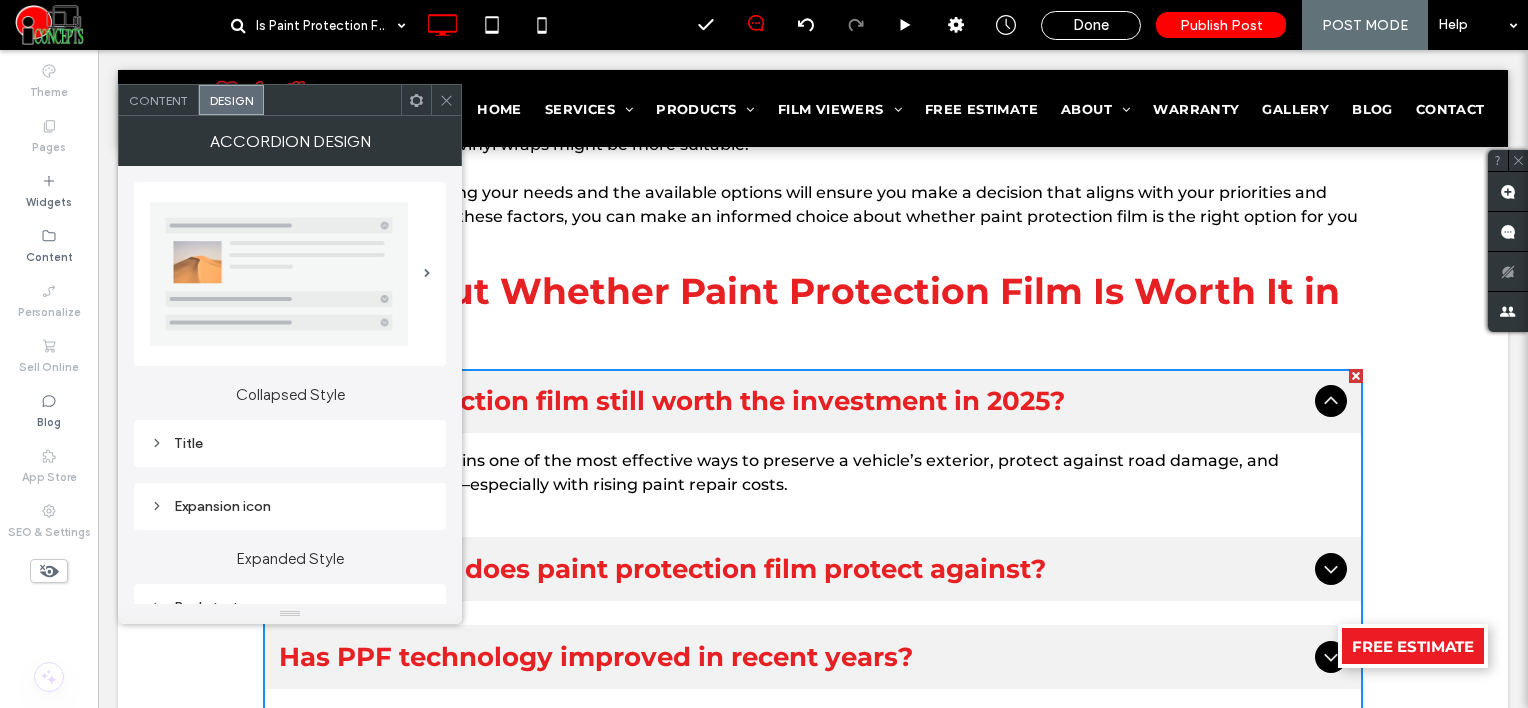 click on "Title" at bounding box center [290, 443] 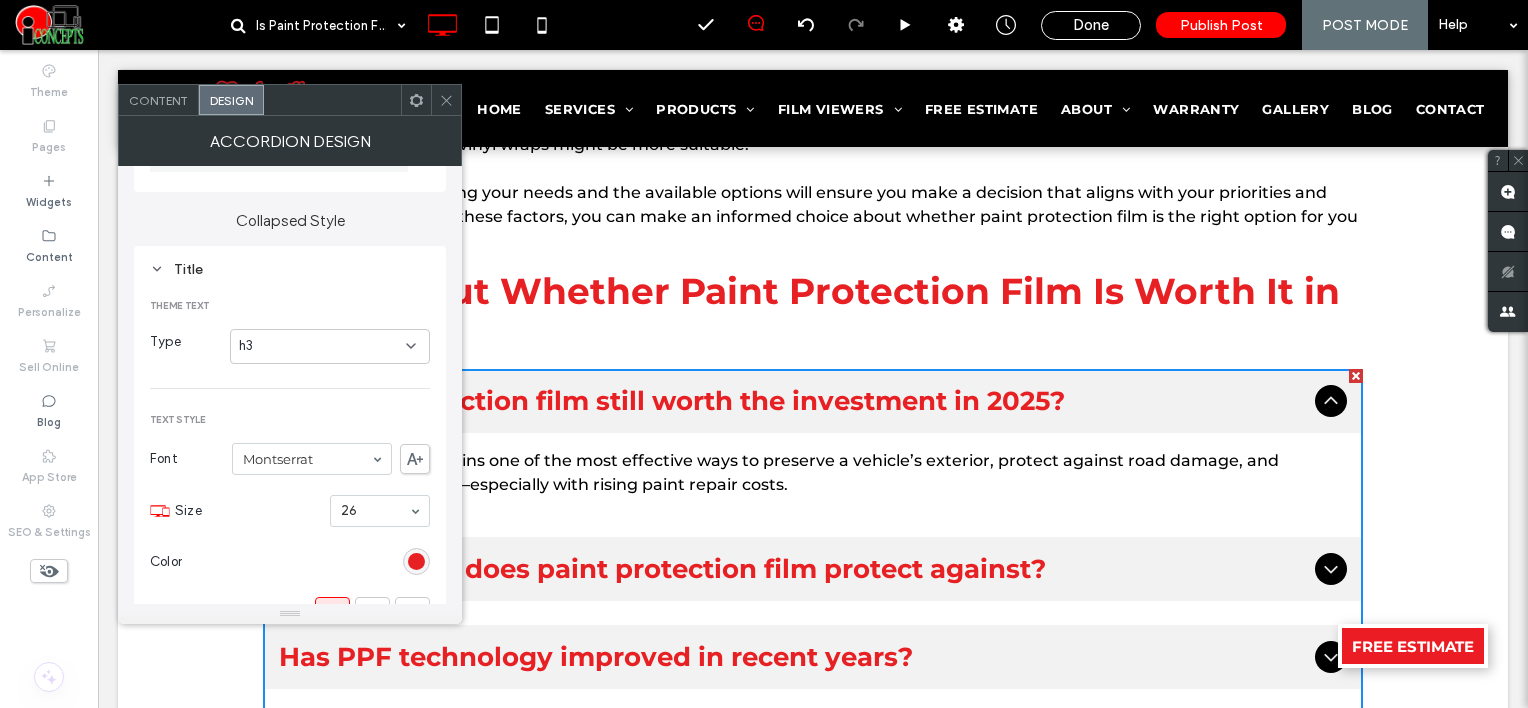 scroll, scrollTop: 300, scrollLeft: 0, axis: vertical 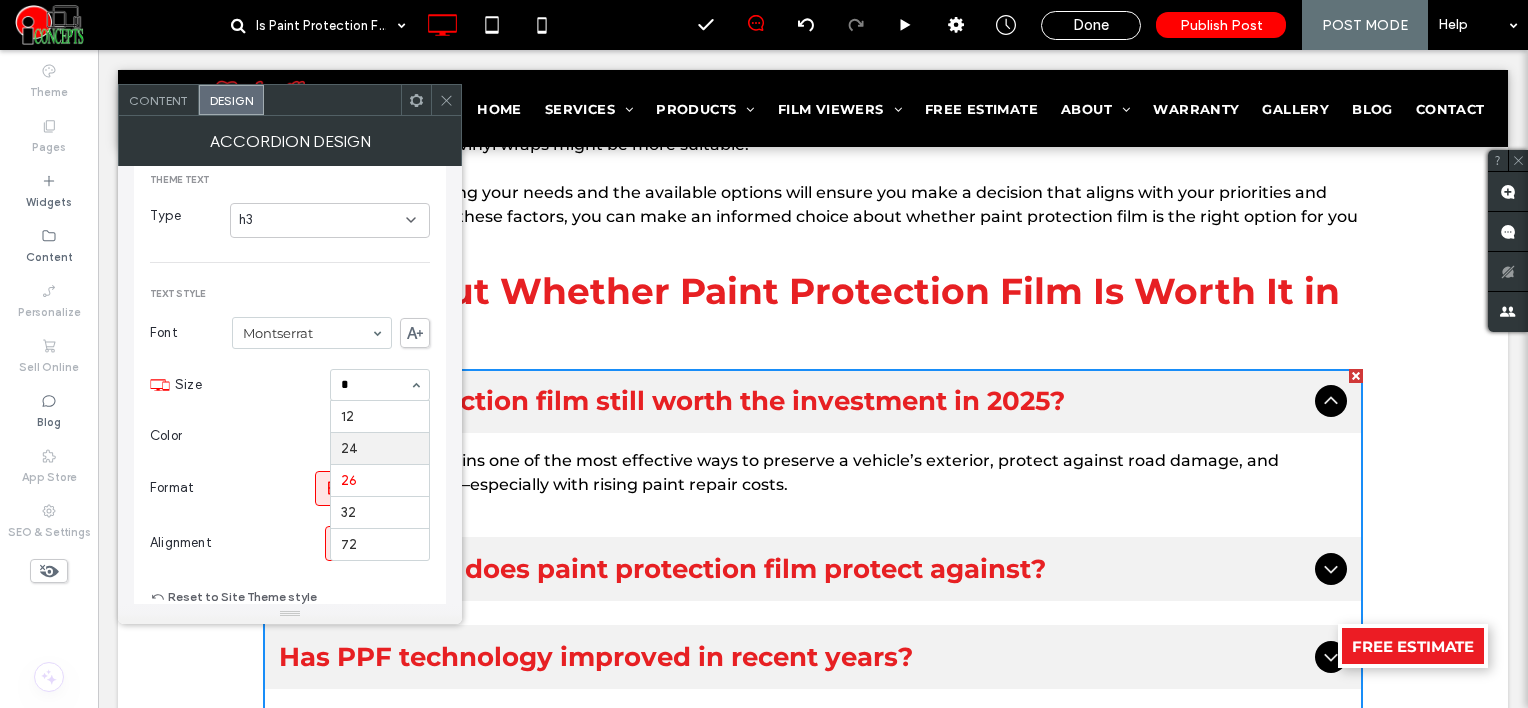 type on "**" 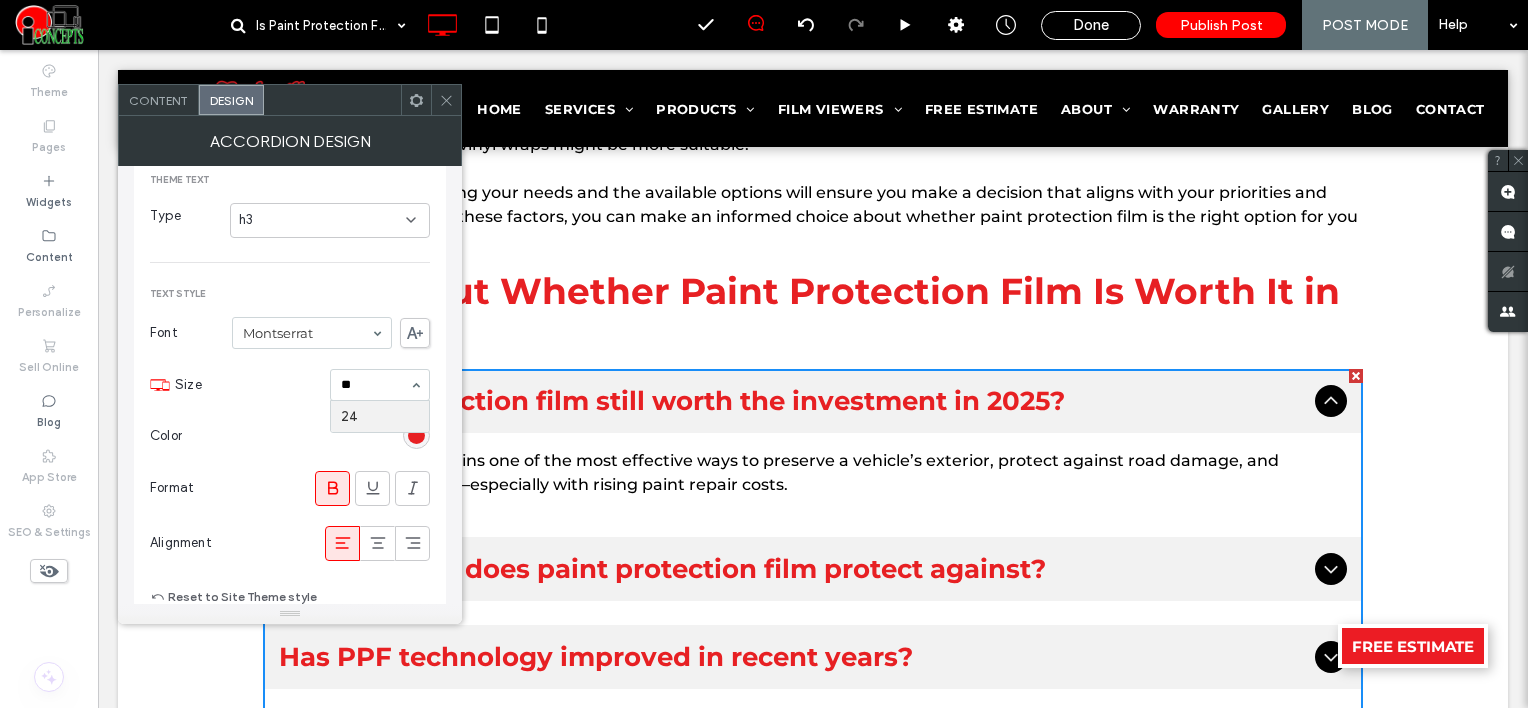 type 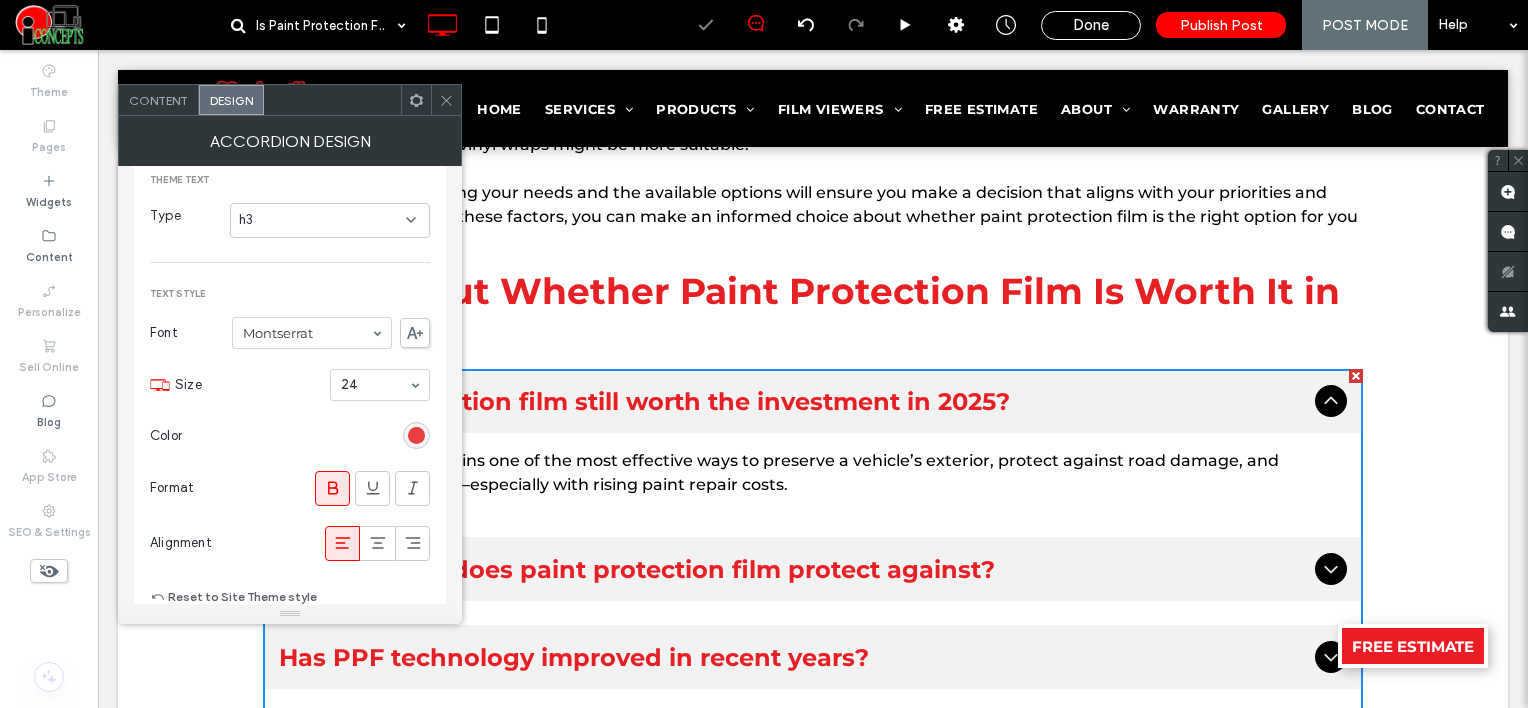 click at bounding box center [416, 435] 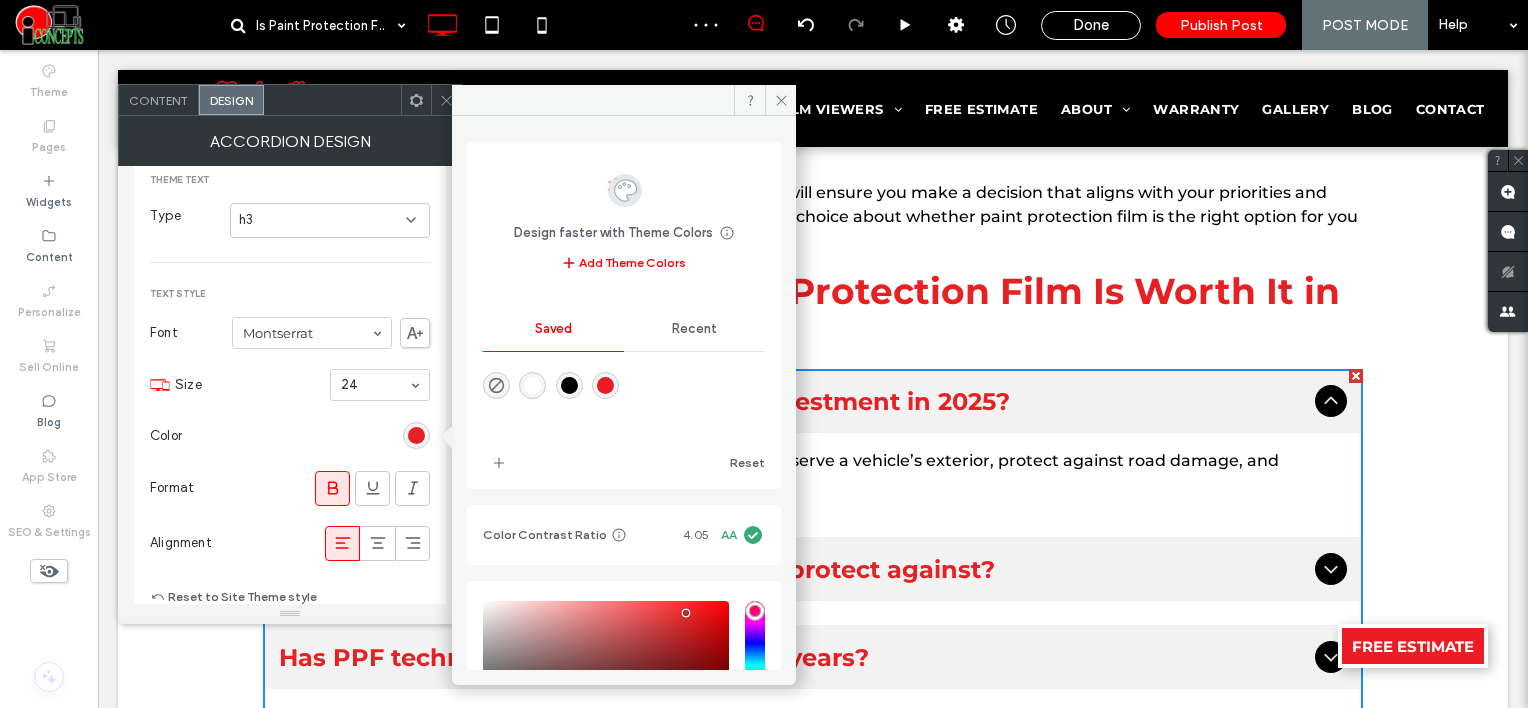 click at bounding box center (569, 385) 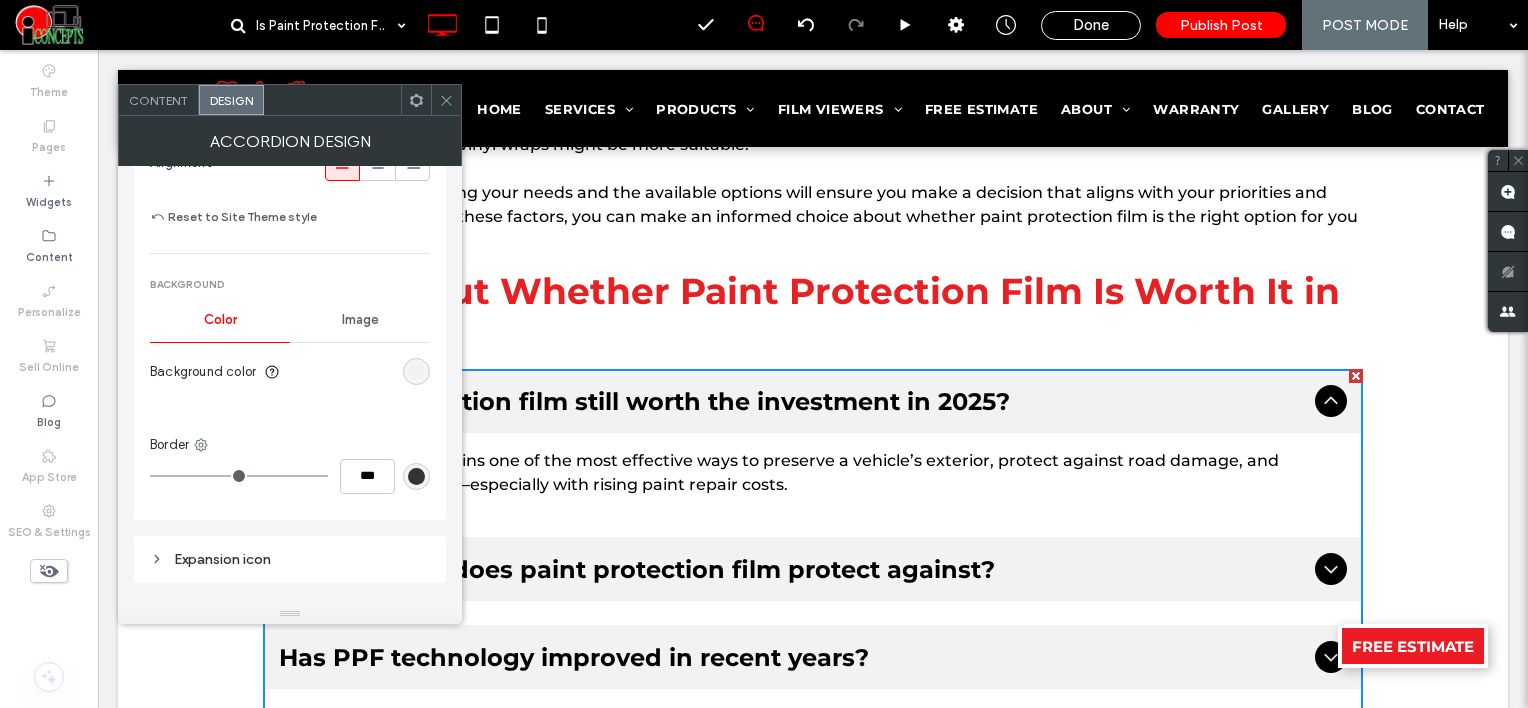 scroll, scrollTop: 700, scrollLeft: 0, axis: vertical 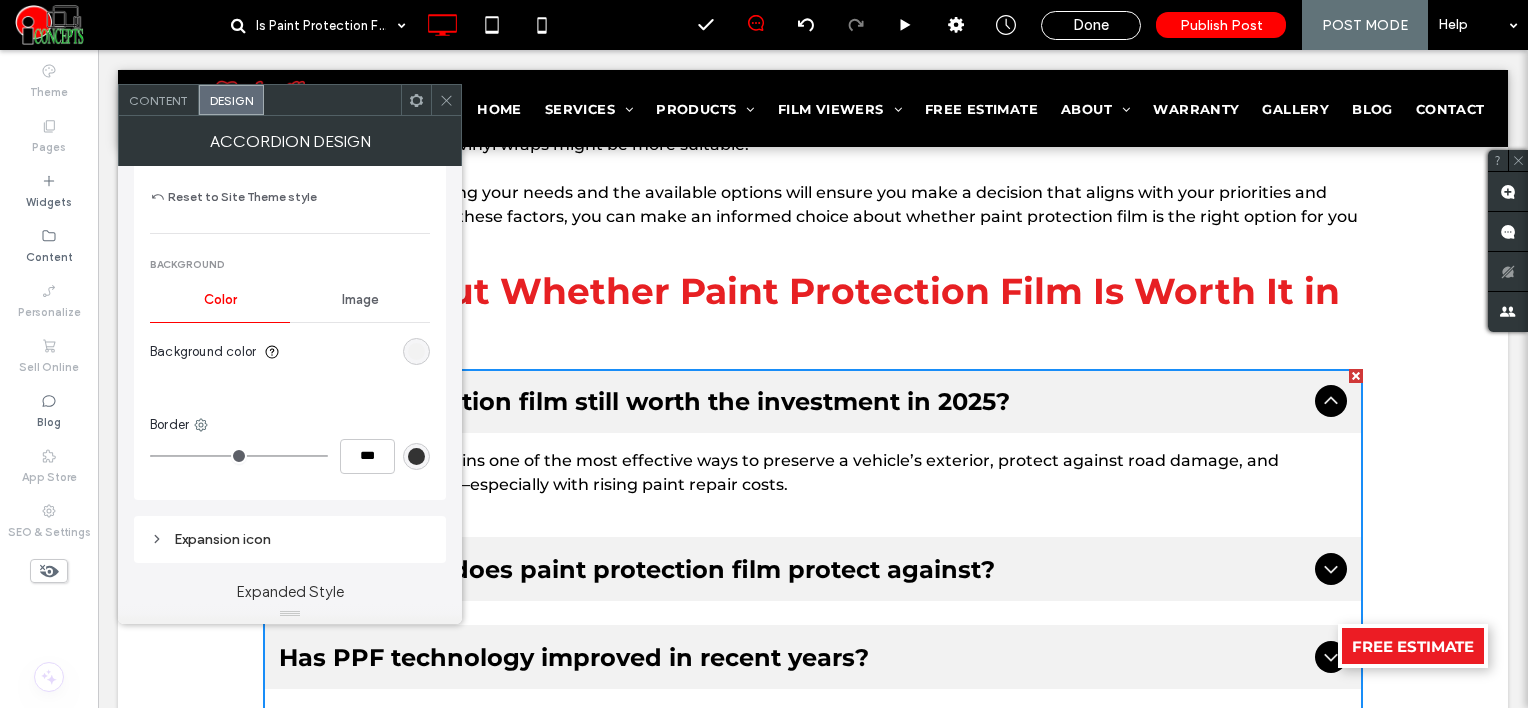 click at bounding box center (416, 456) 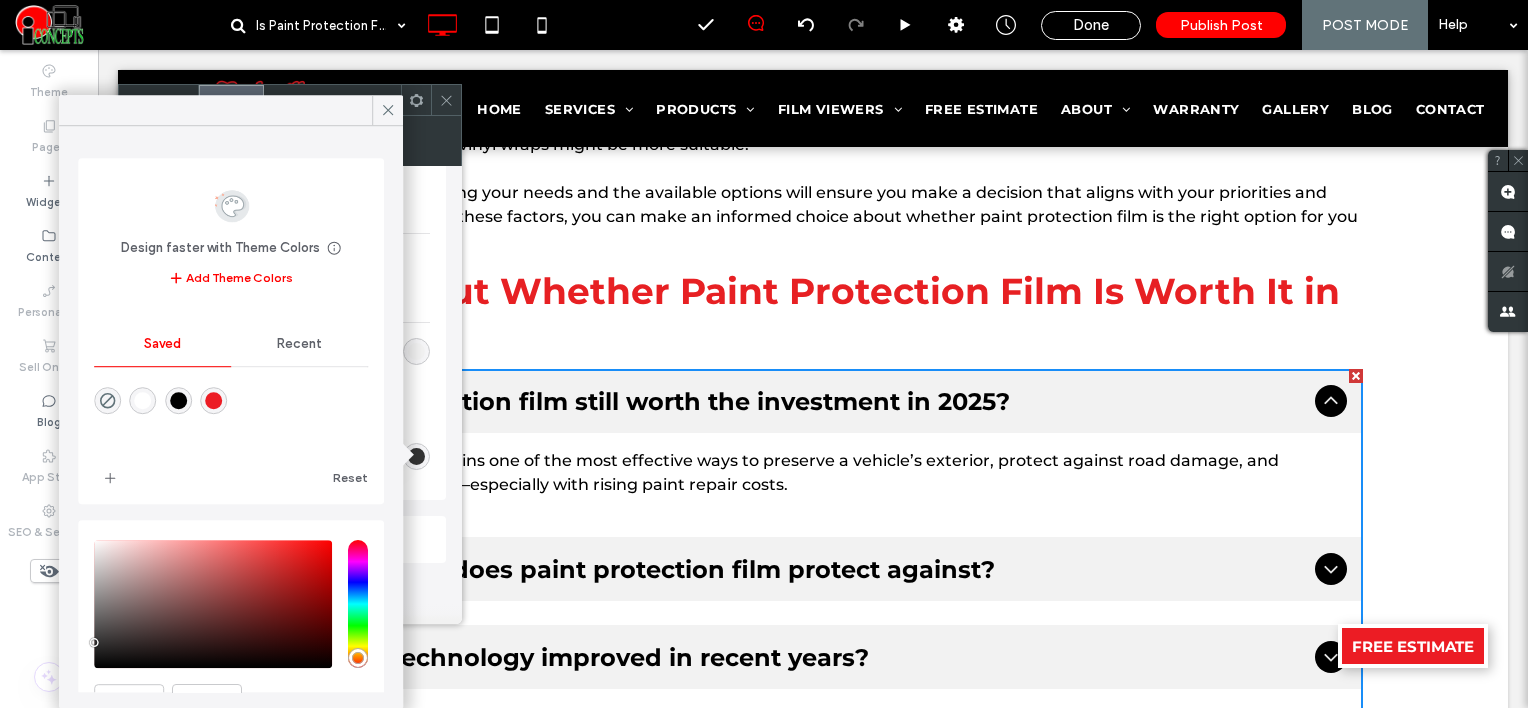 click at bounding box center [213, 401] 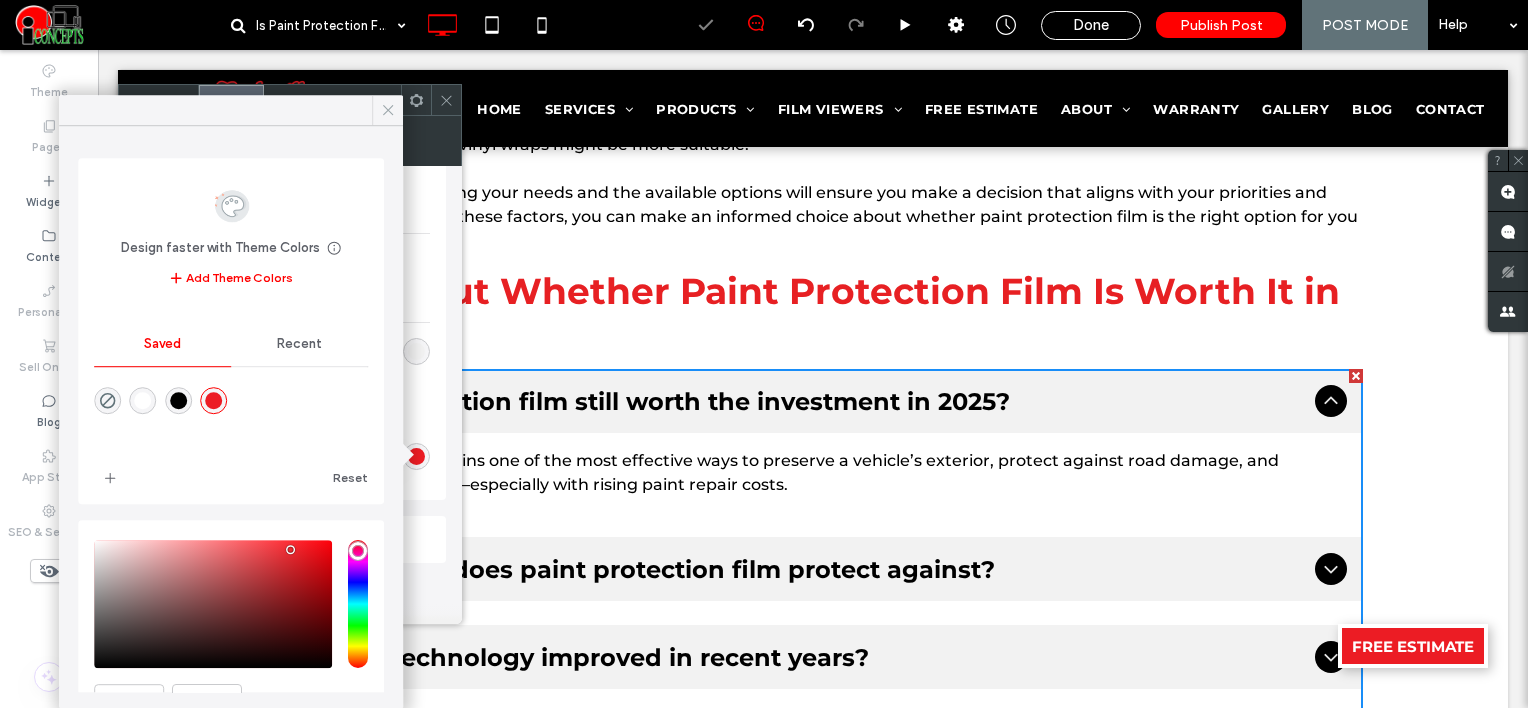 click 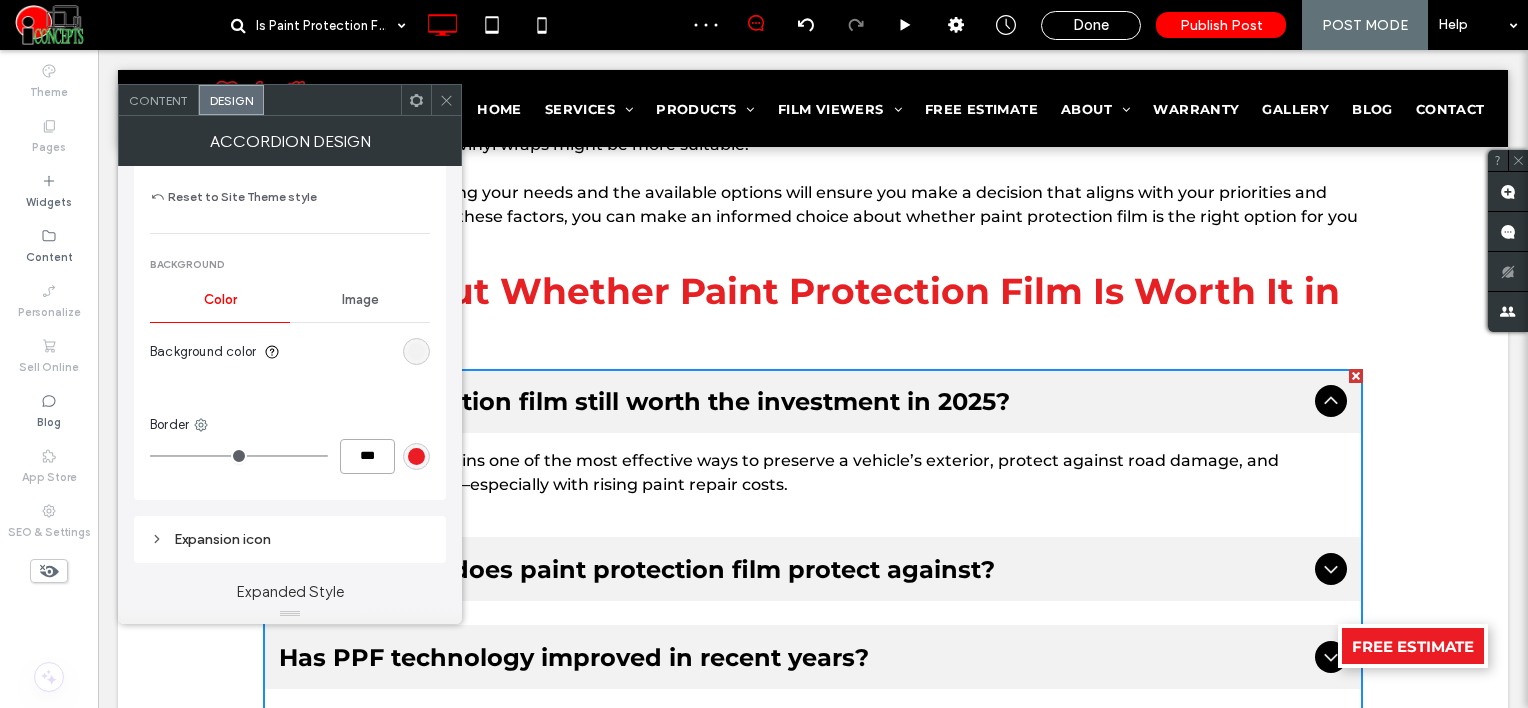 click on "***" at bounding box center (367, 456) 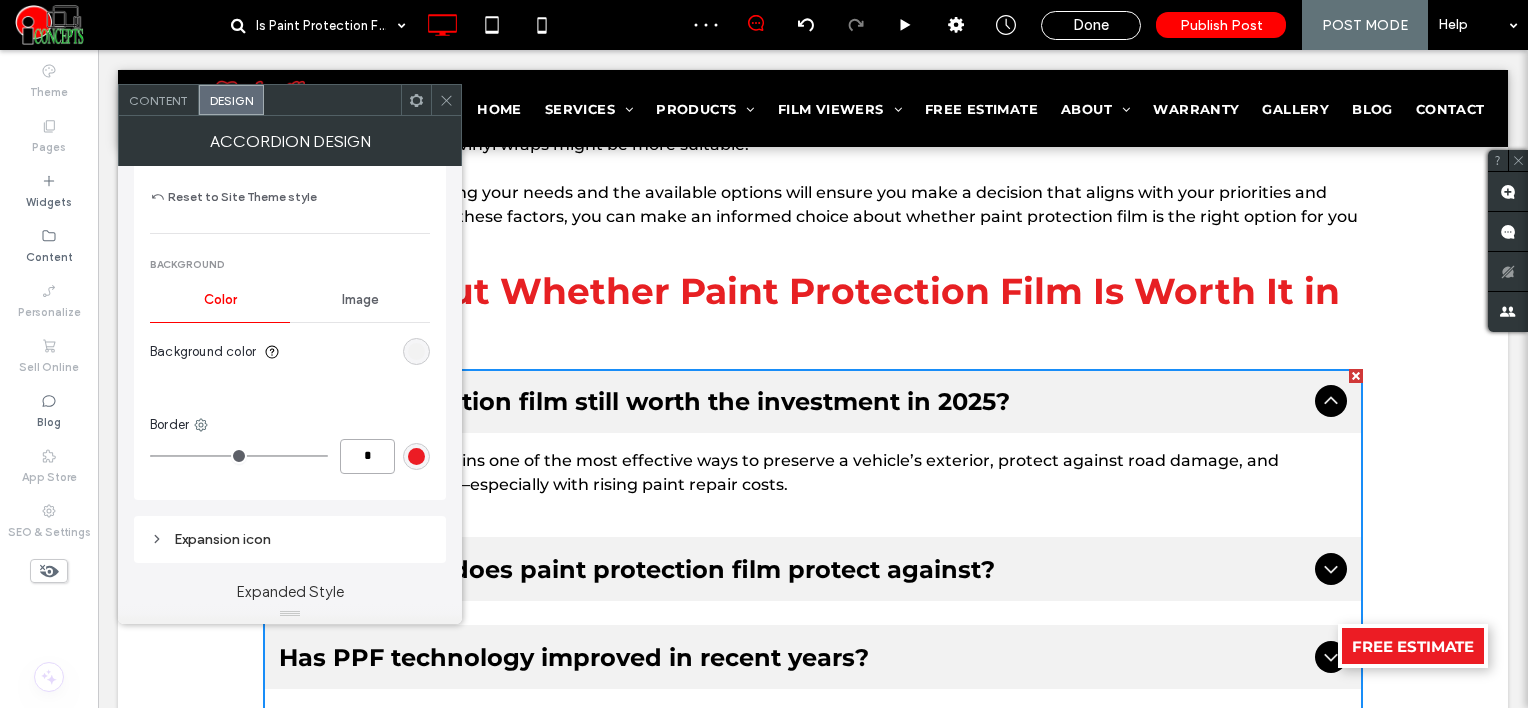 type on "*" 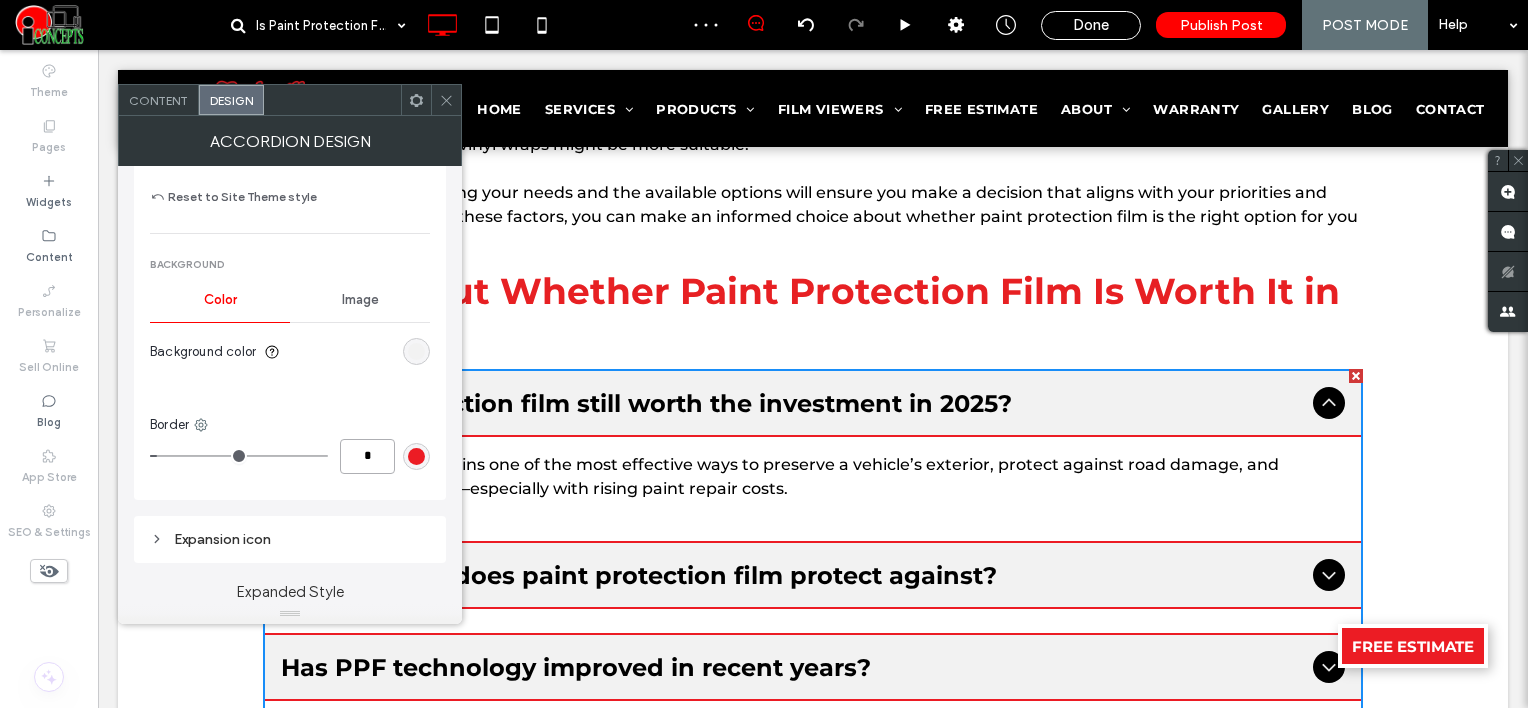 type on "*" 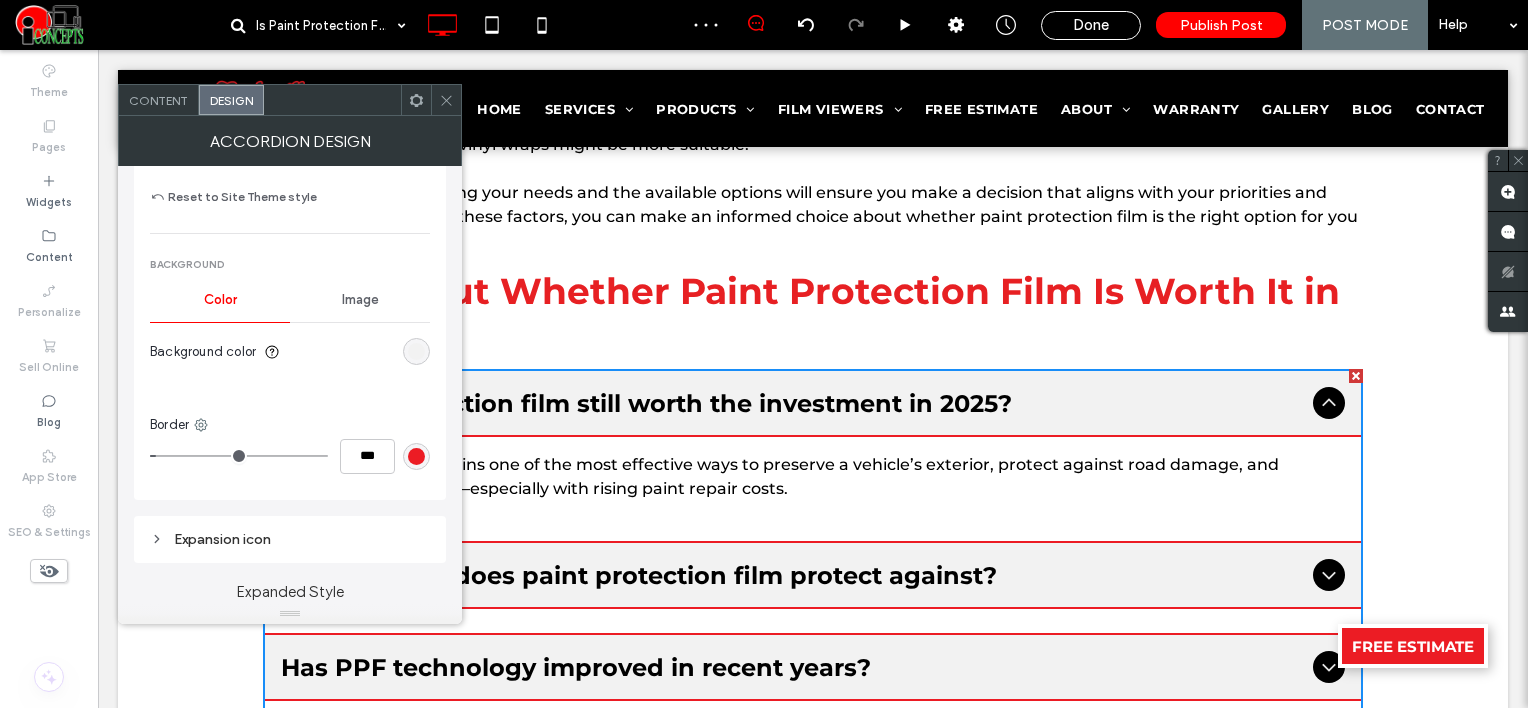type on "*" 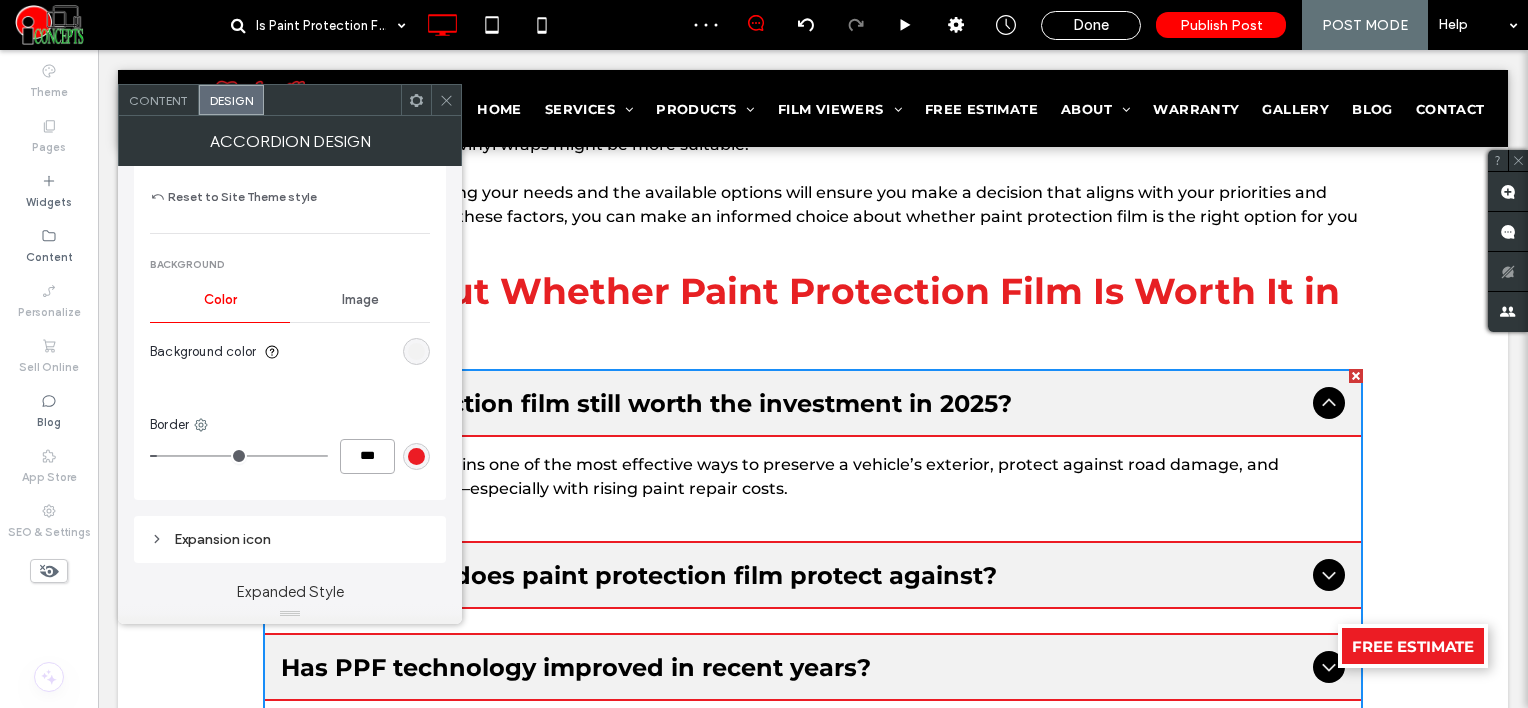 scroll, scrollTop: 900, scrollLeft: 0, axis: vertical 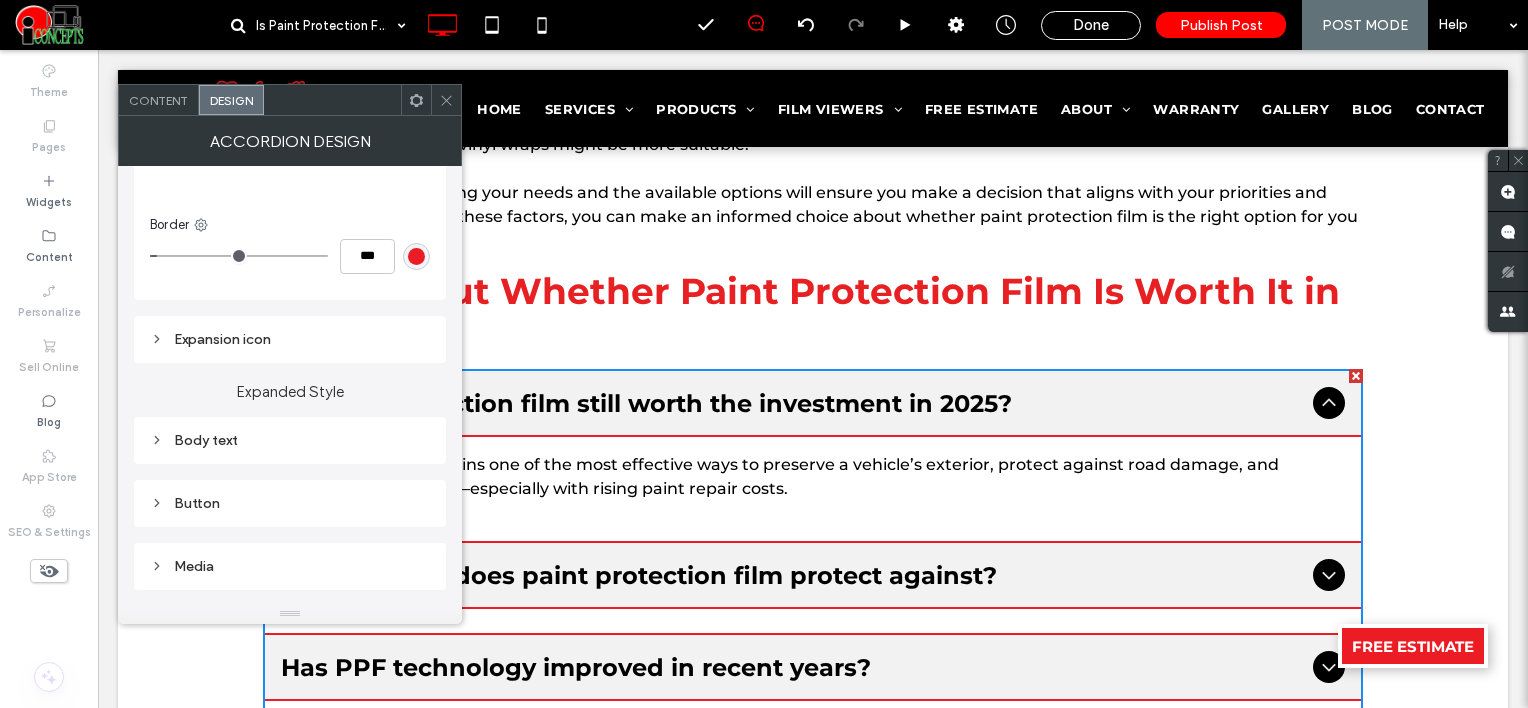 click on "Expansion icon" at bounding box center [290, 339] 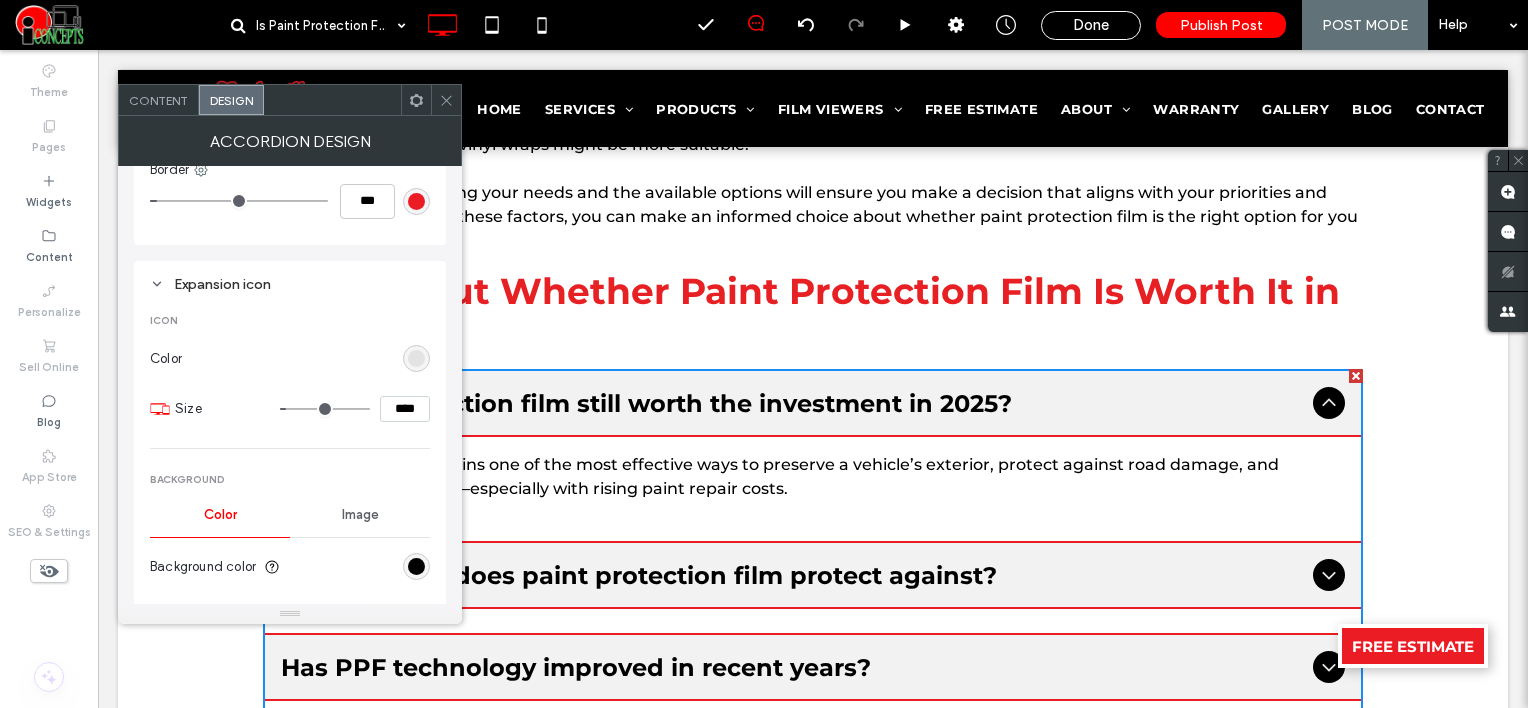 scroll, scrollTop: 1000, scrollLeft: 0, axis: vertical 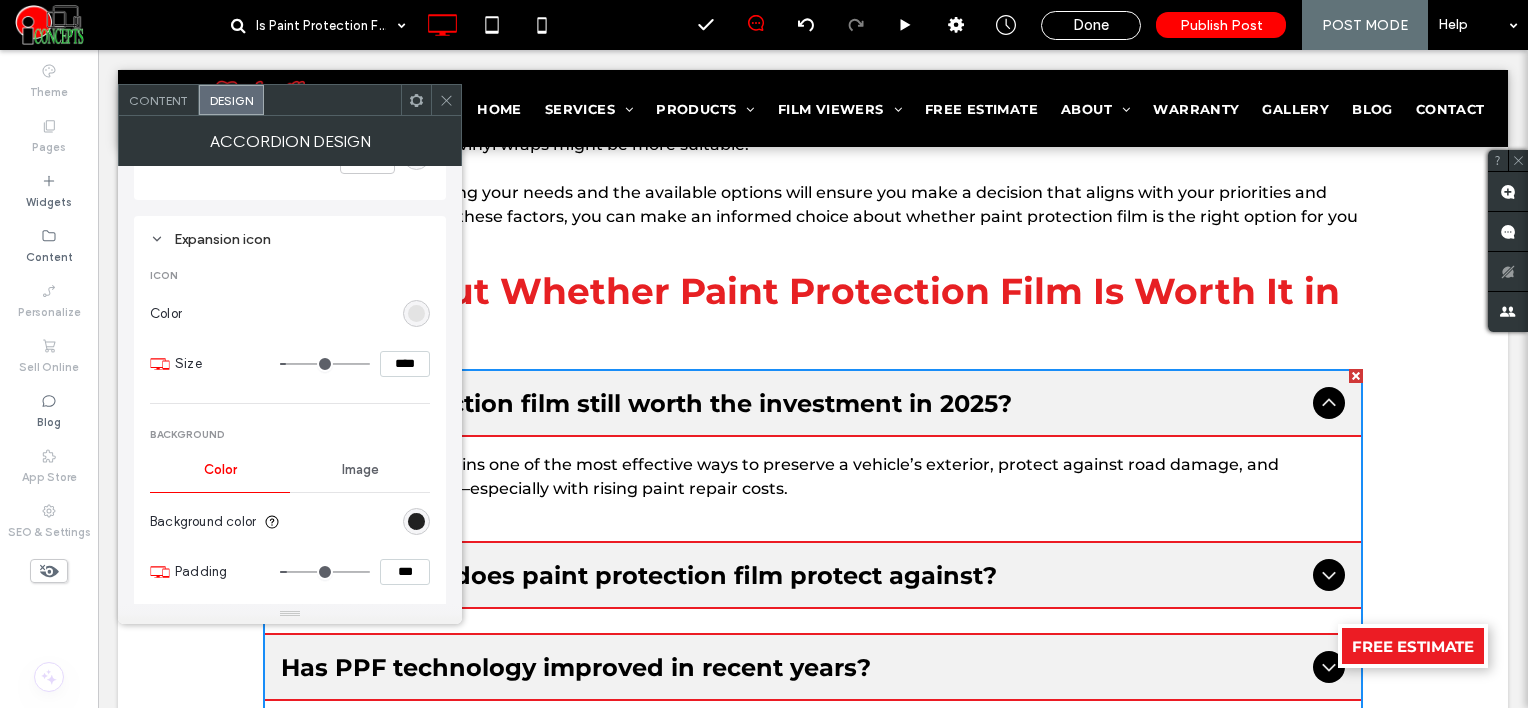click at bounding box center (416, 521) 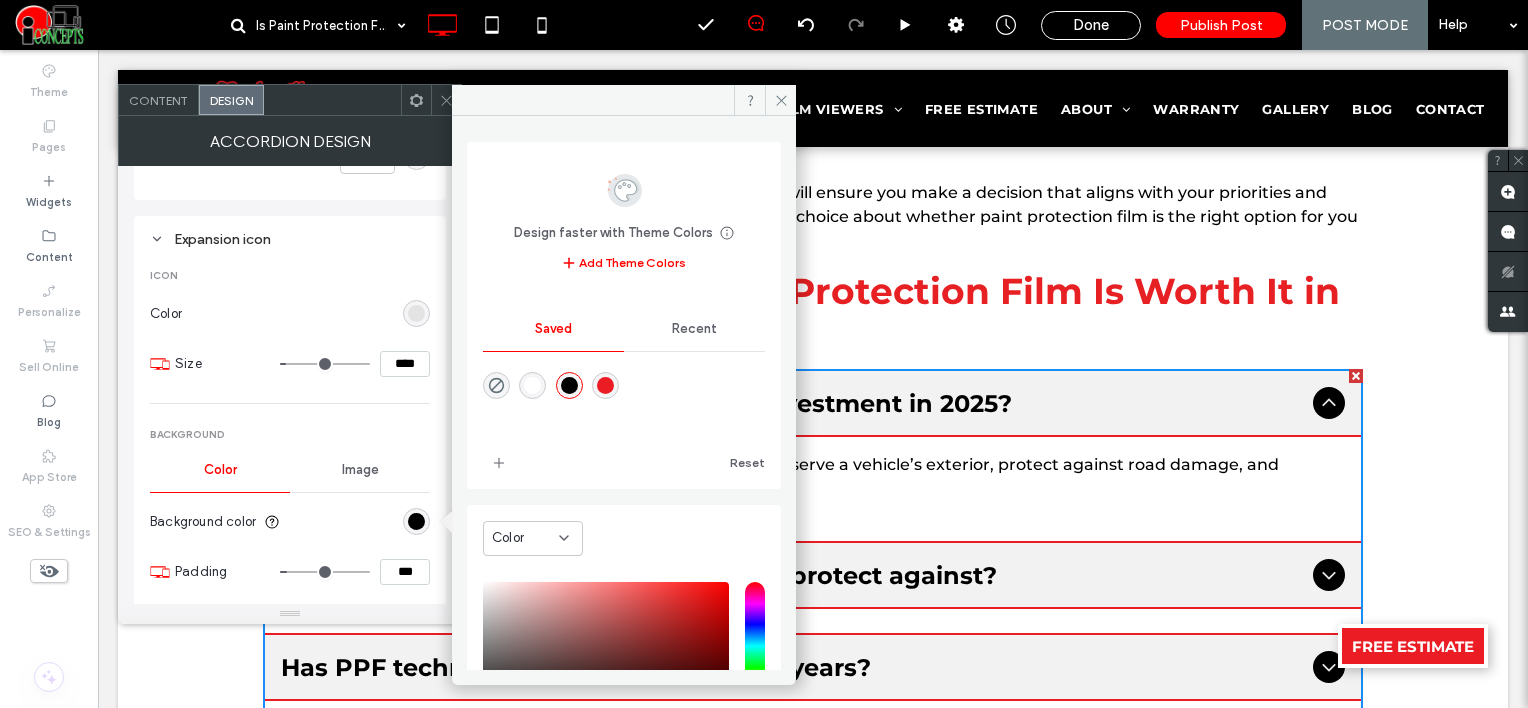 click at bounding box center (605, 385) 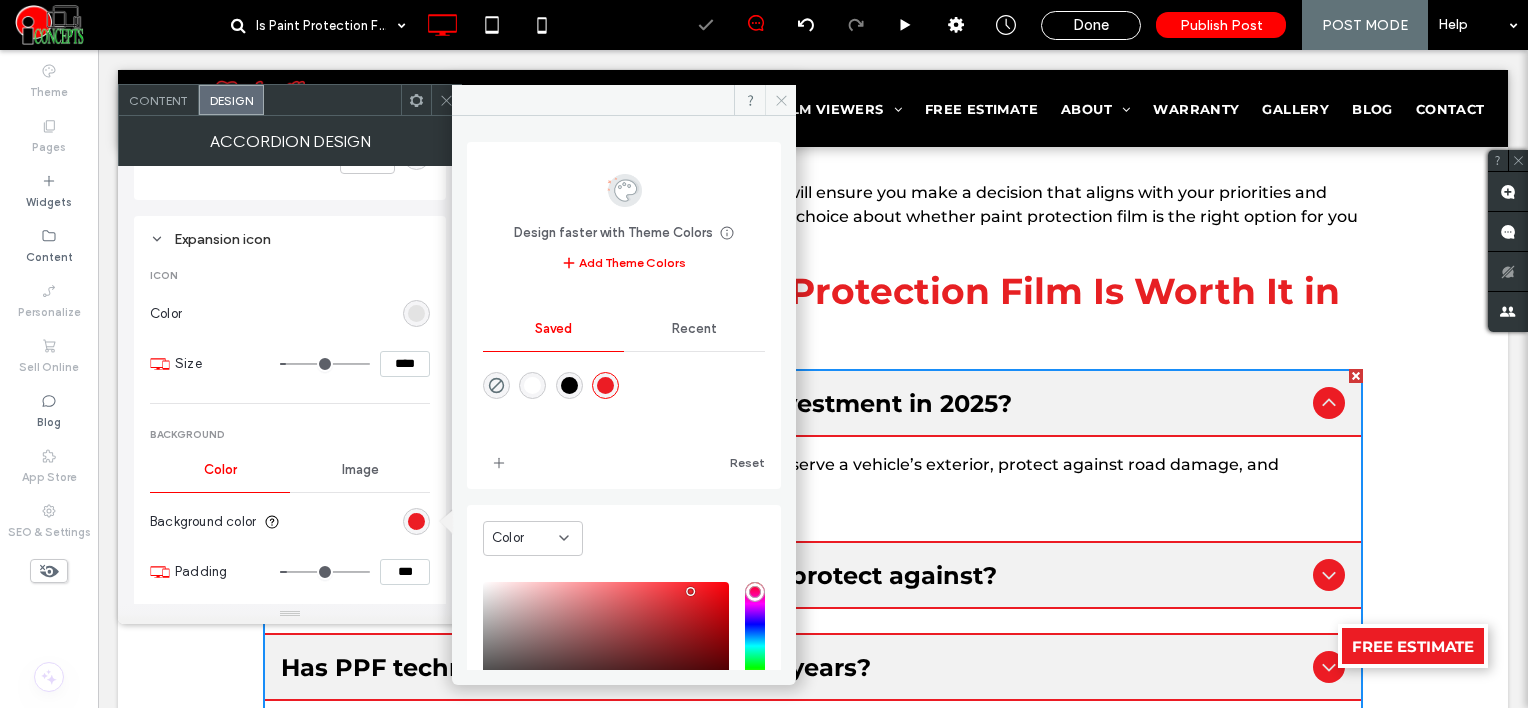 click at bounding box center (780, 100) 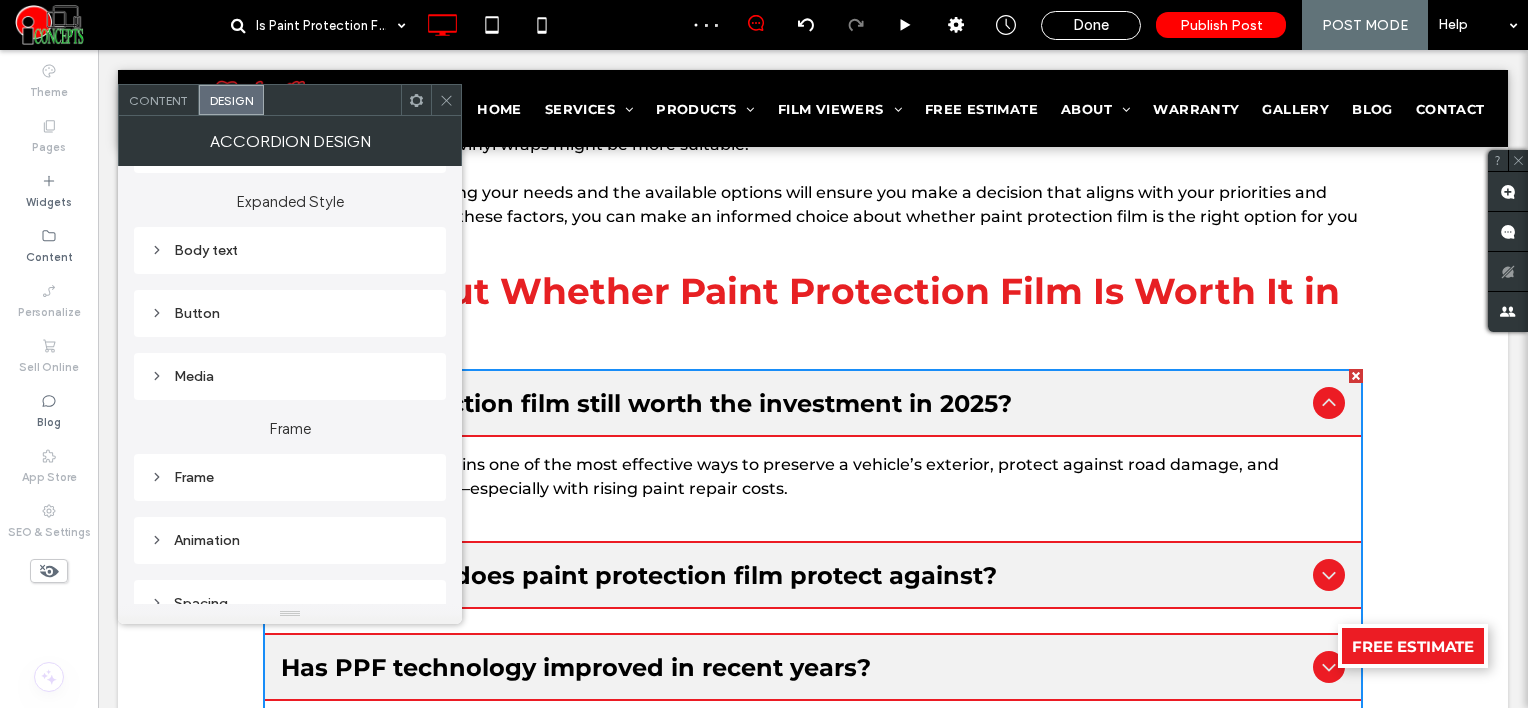 scroll, scrollTop: 1552, scrollLeft: 0, axis: vertical 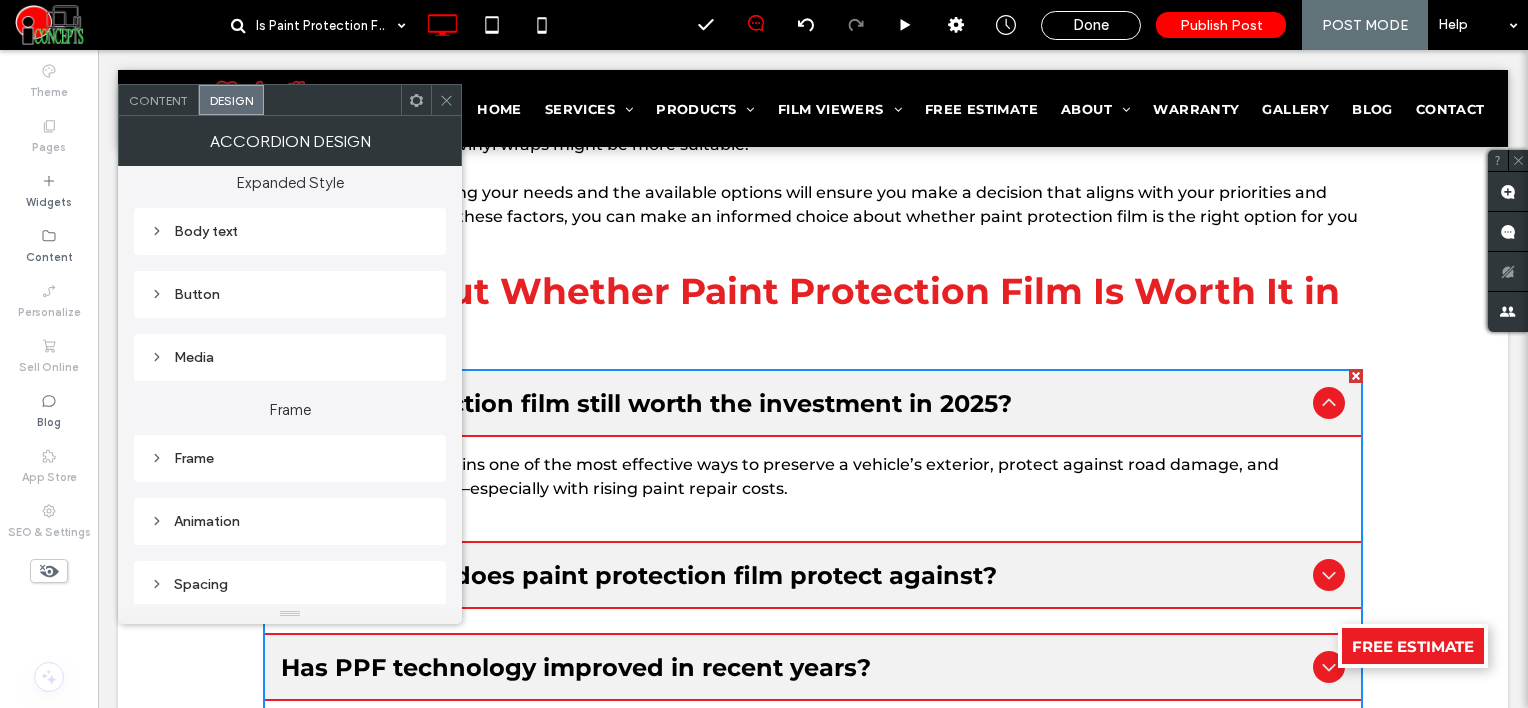 click on "Frame" at bounding box center (290, 458) 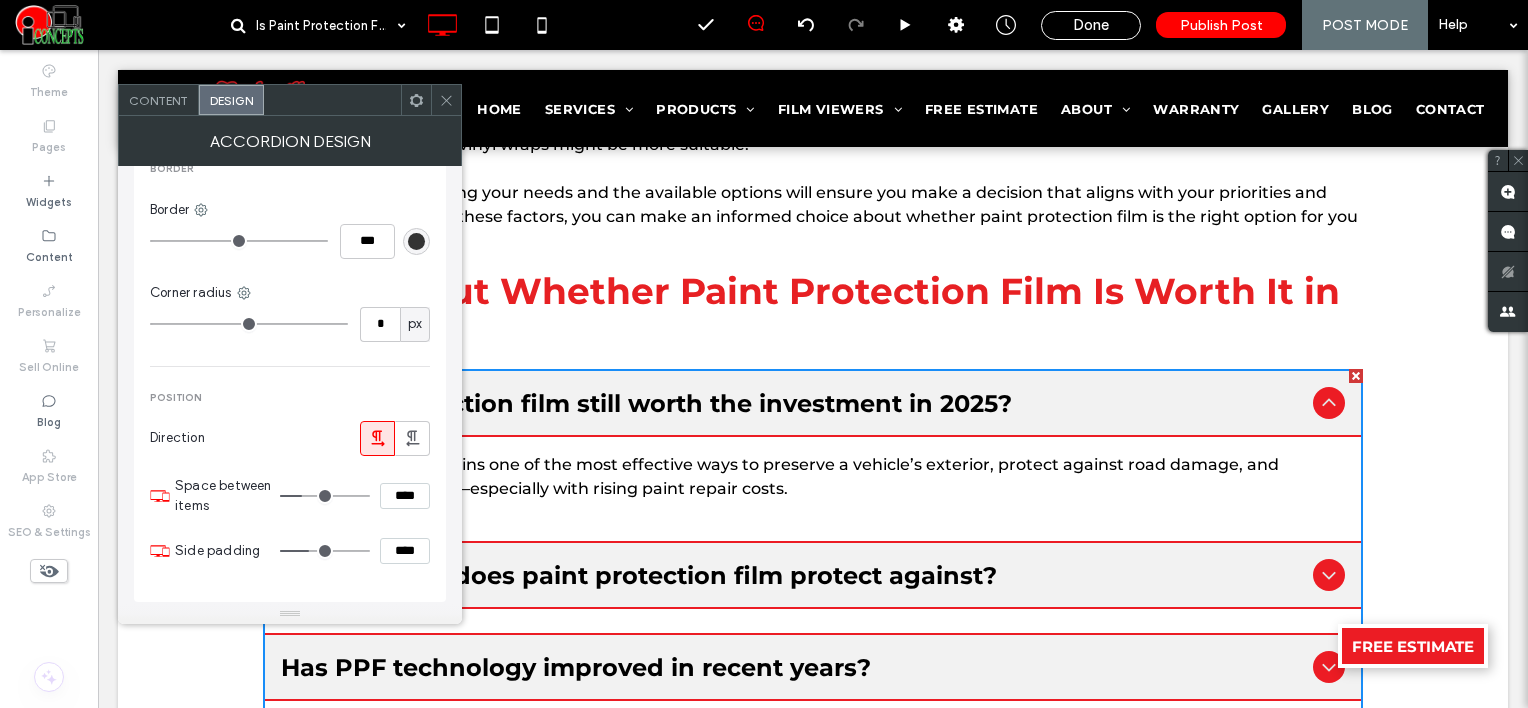 scroll, scrollTop: 2372, scrollLeft: 0, axis: vertical 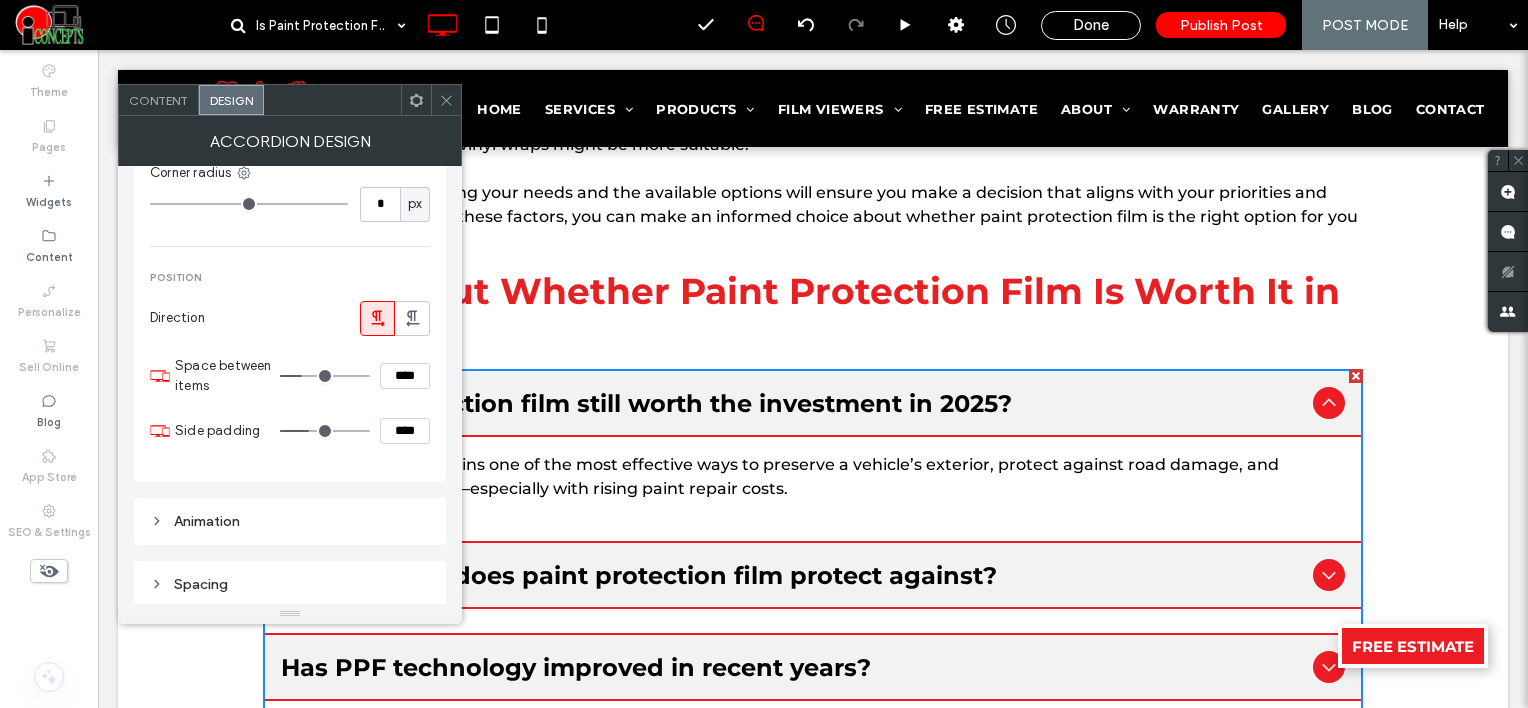 drag, startPoint x: 481, startPoint y: 424, endPoint x: 480, endPoint y: 404, distance: 20.024984 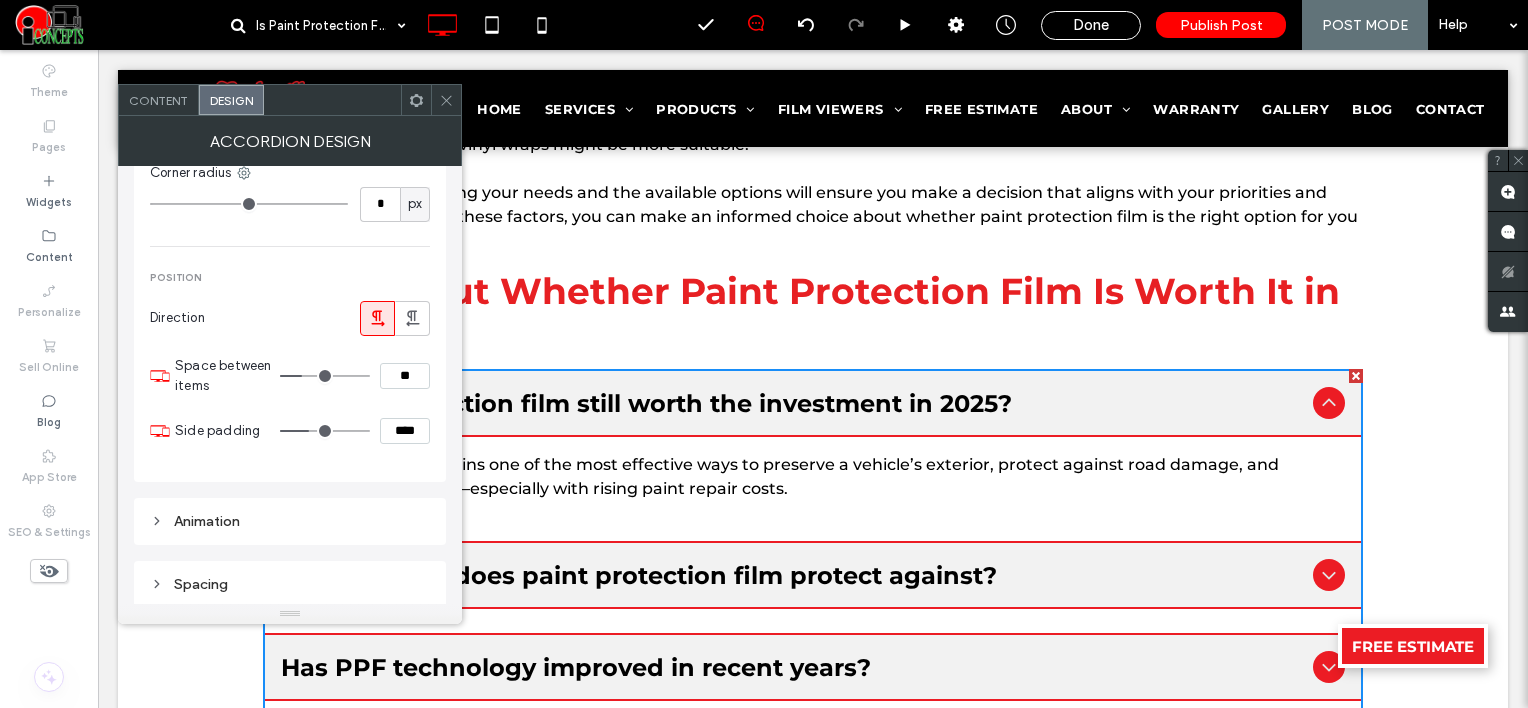 type on "**" 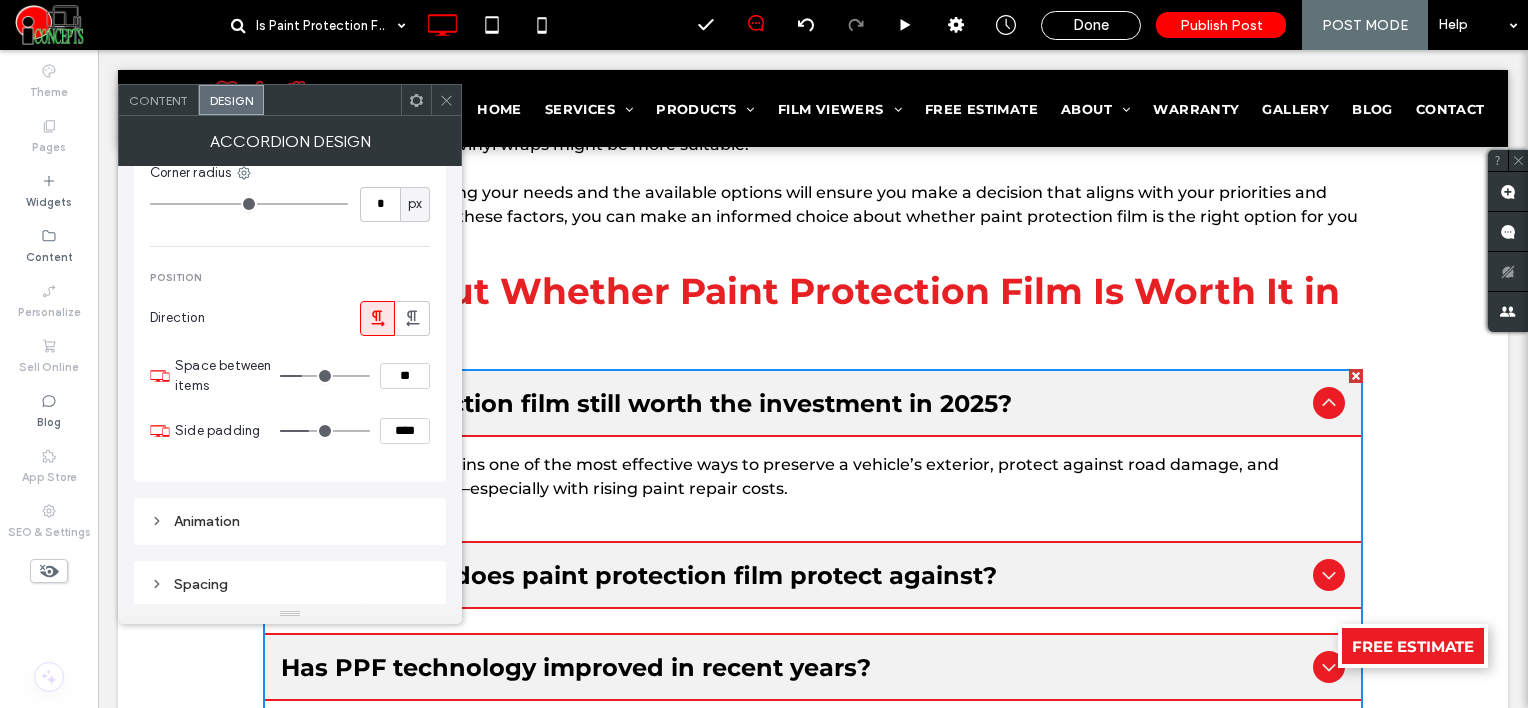 type on "**" 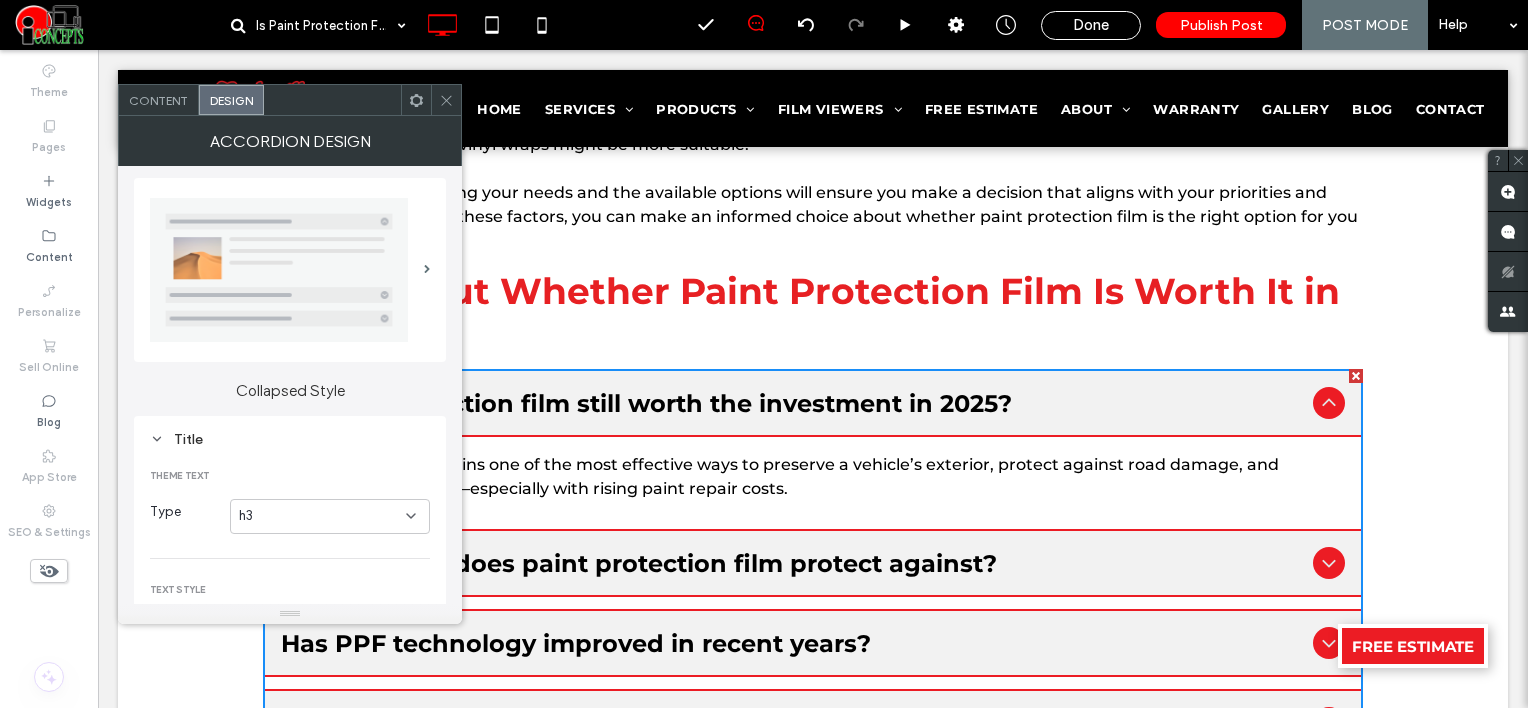 scroll, scrollTop: 0, scrollLeft: 0, axis: both 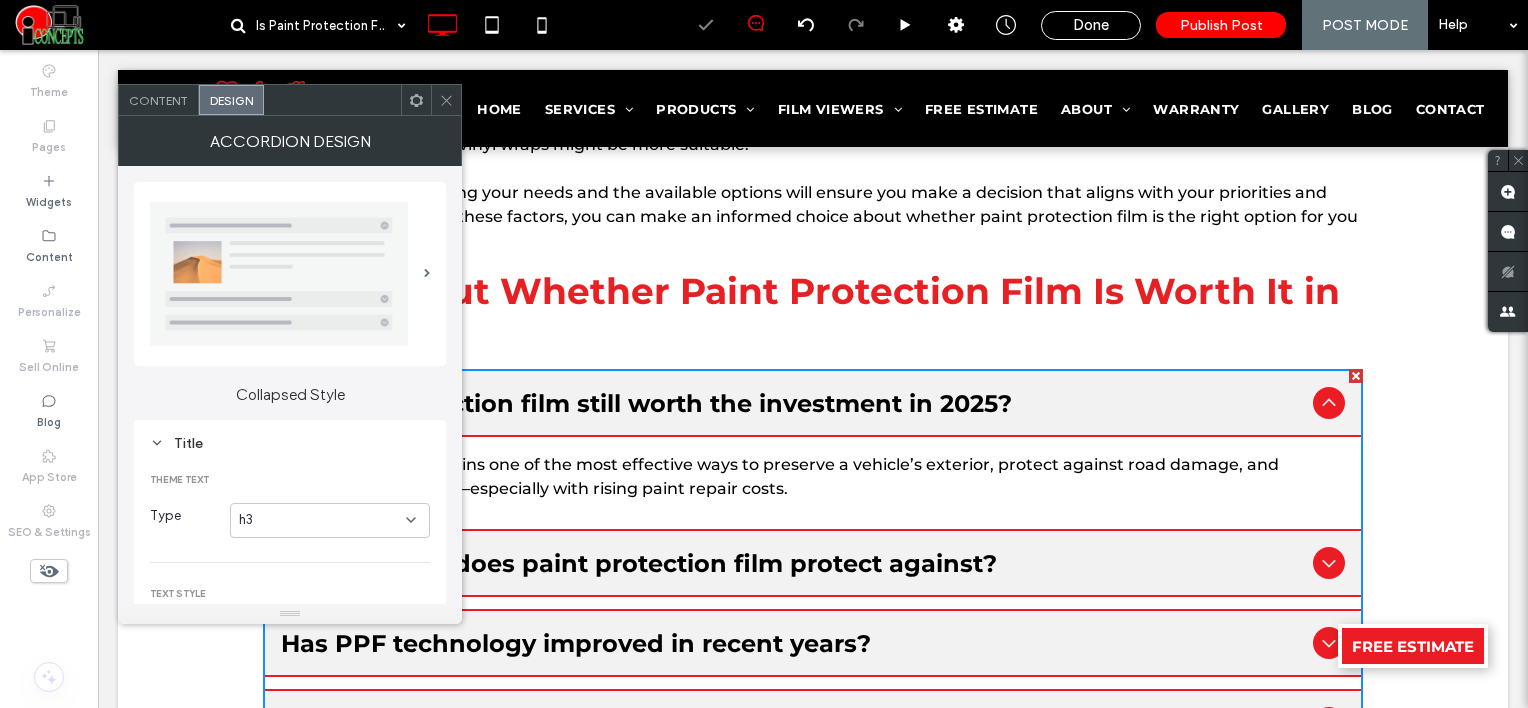click at bounding box center [446, 100] 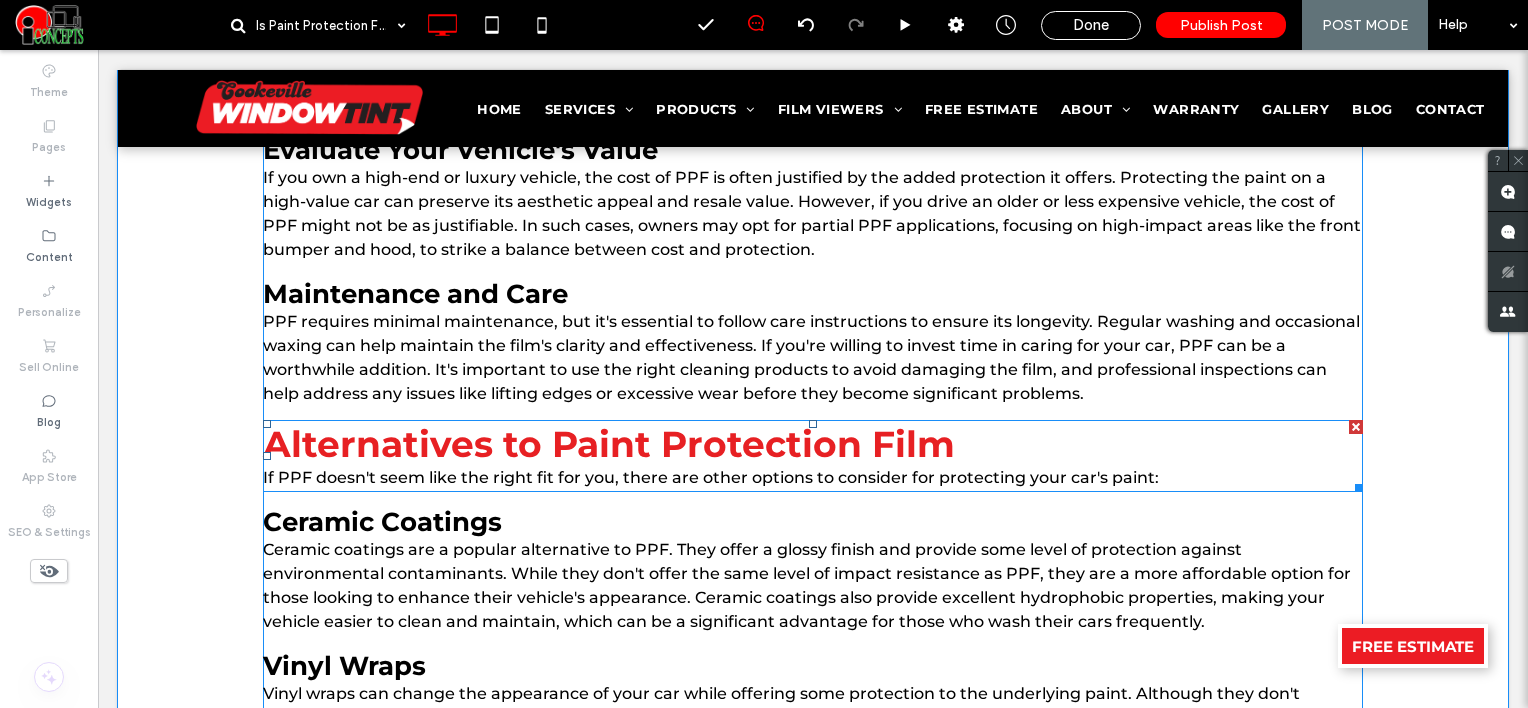 scroll, scrollTop: 2586, scrollLeft: 0, axis: vertical 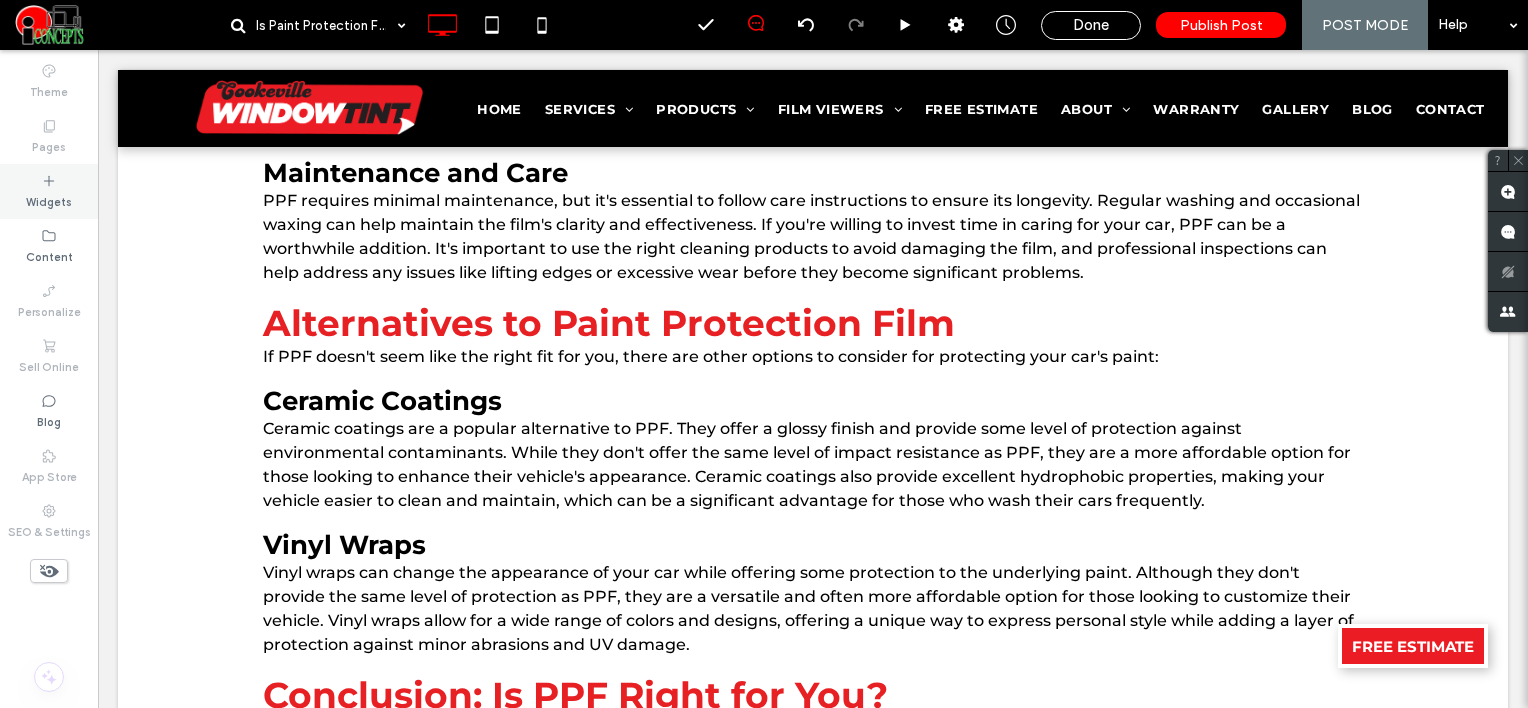 click on "Widgets" at bounding box center (49, 200) 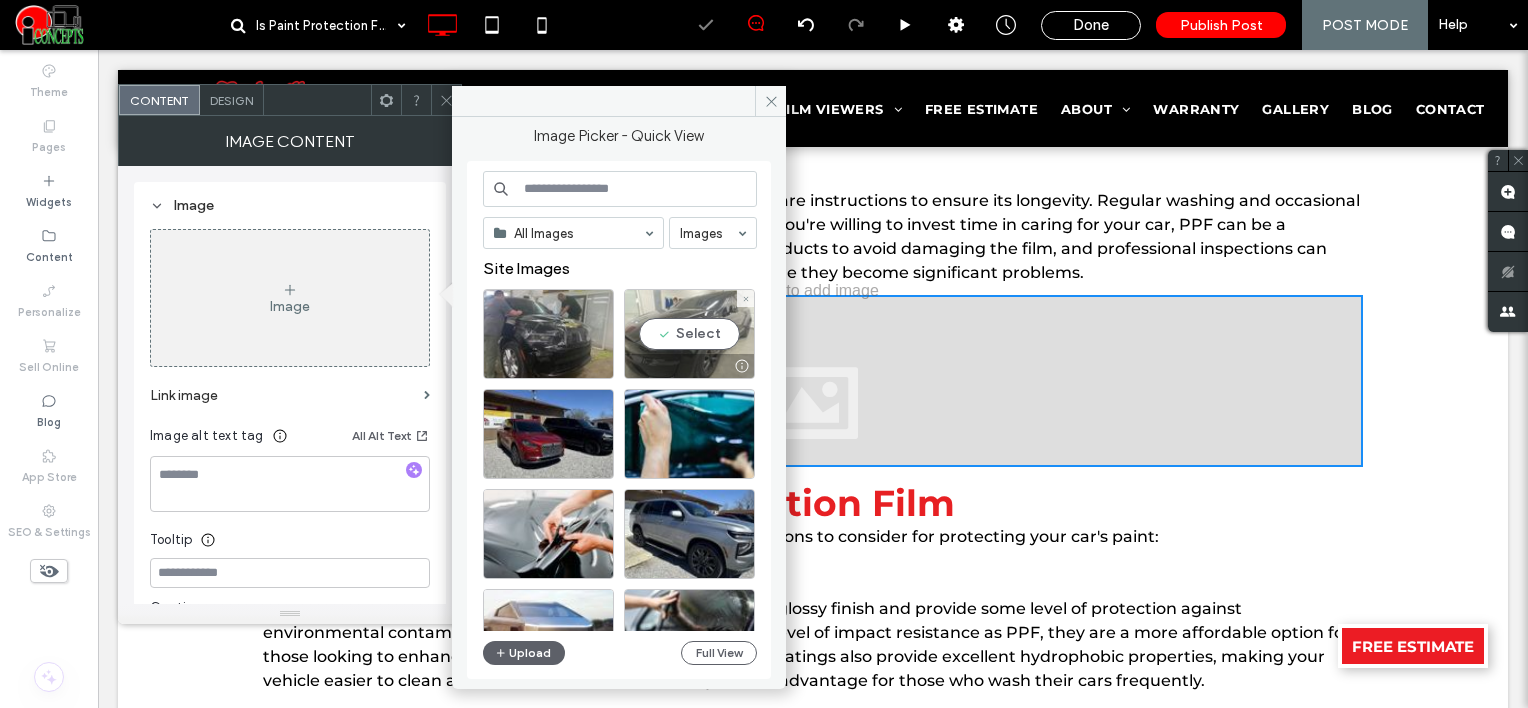 click on "Select" at bounding box center (689, 334) 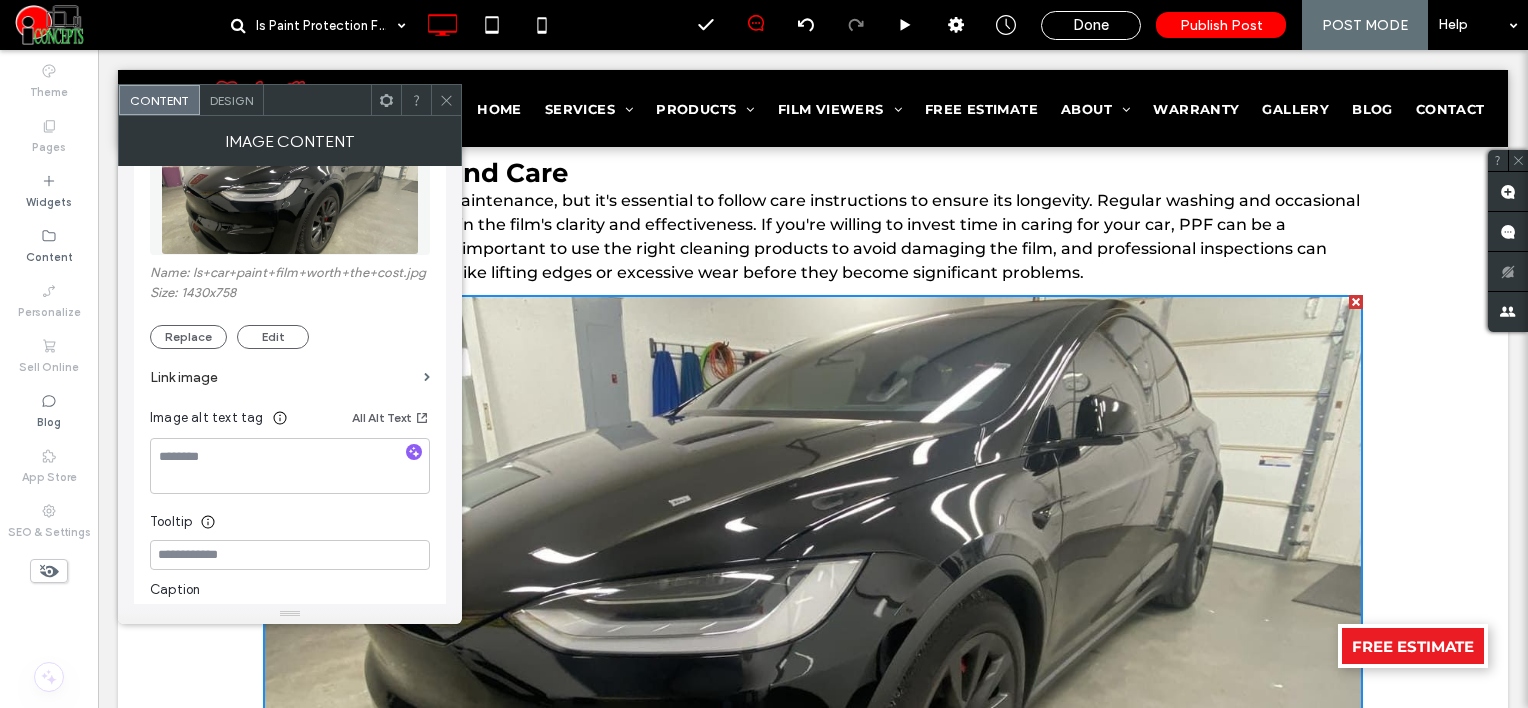 scroll, scrollTop: 300, scrollLeft: 0, axis: vertical 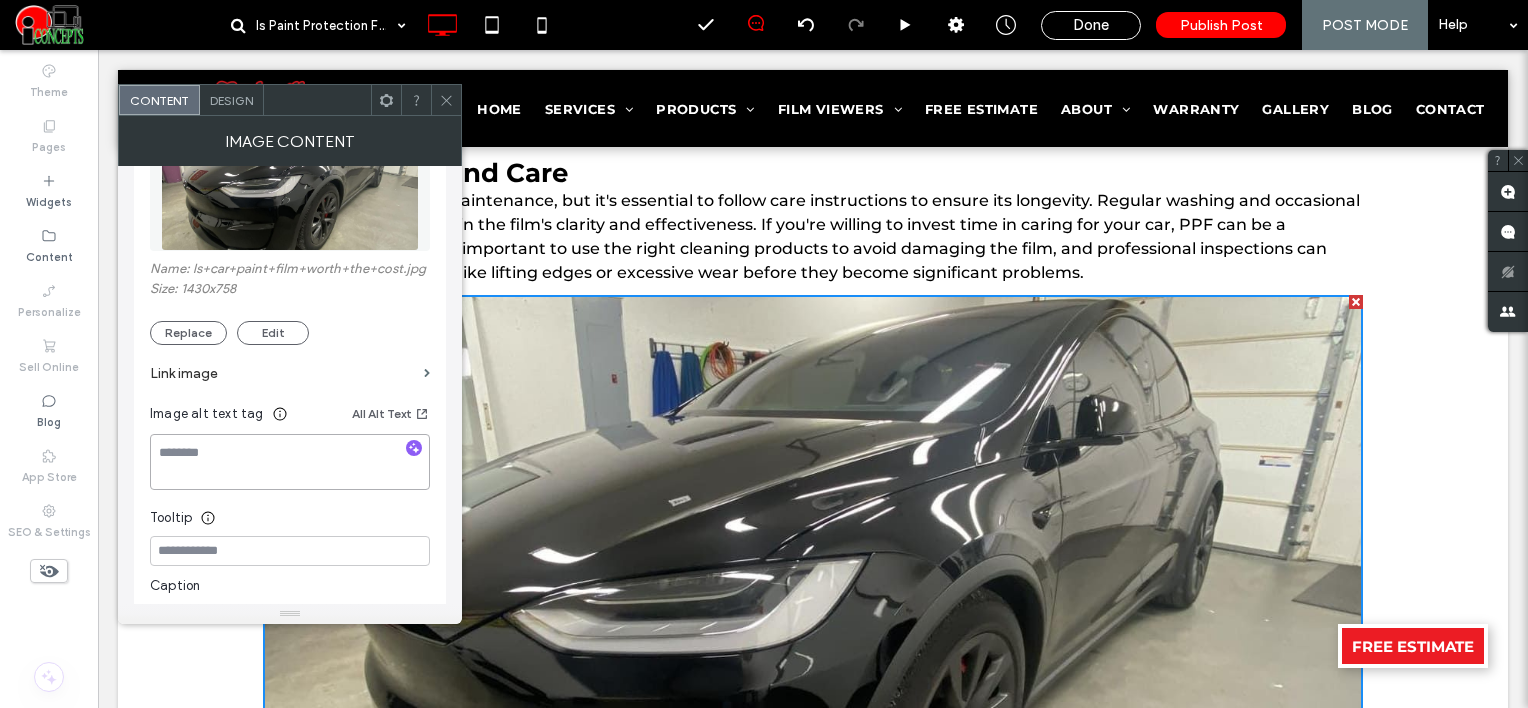 click at bounding box center [290, 462] 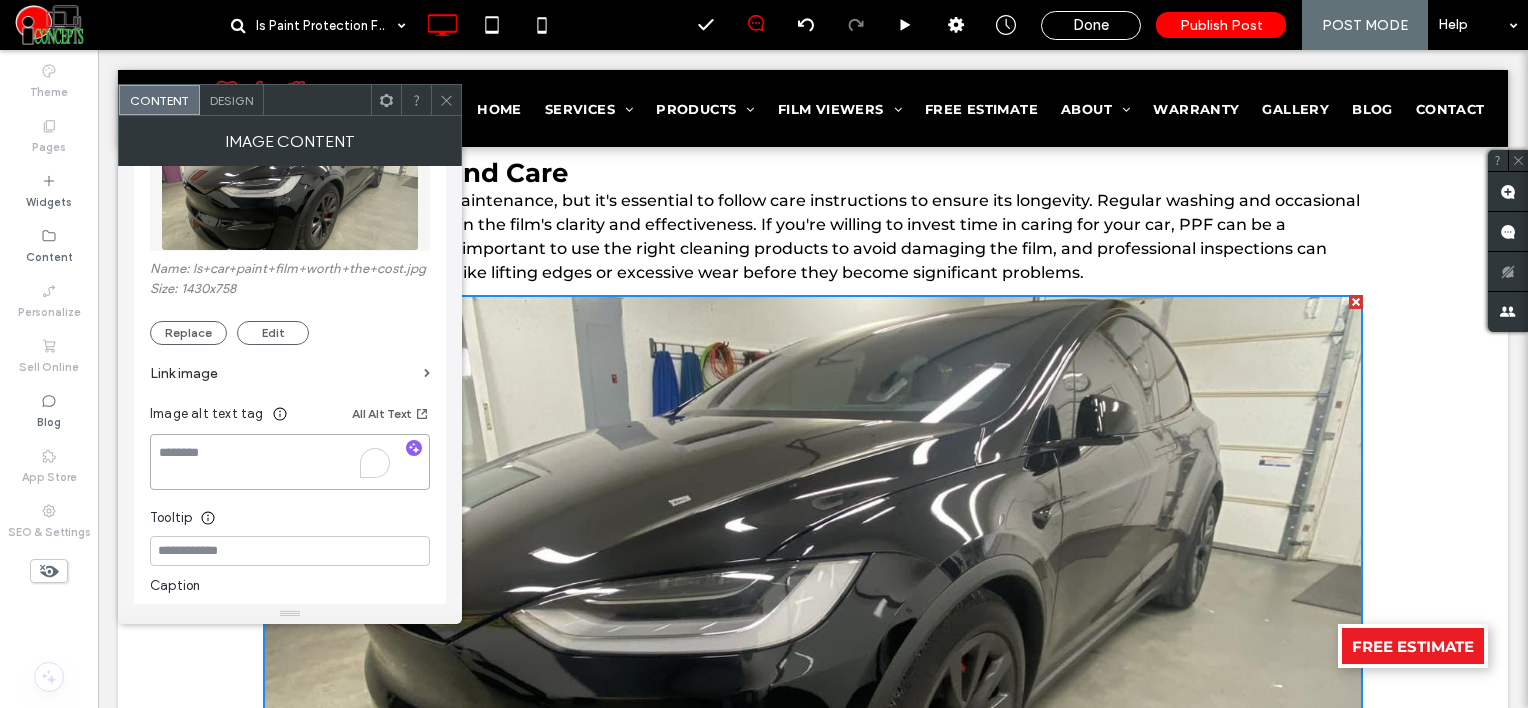 paste on "**********" 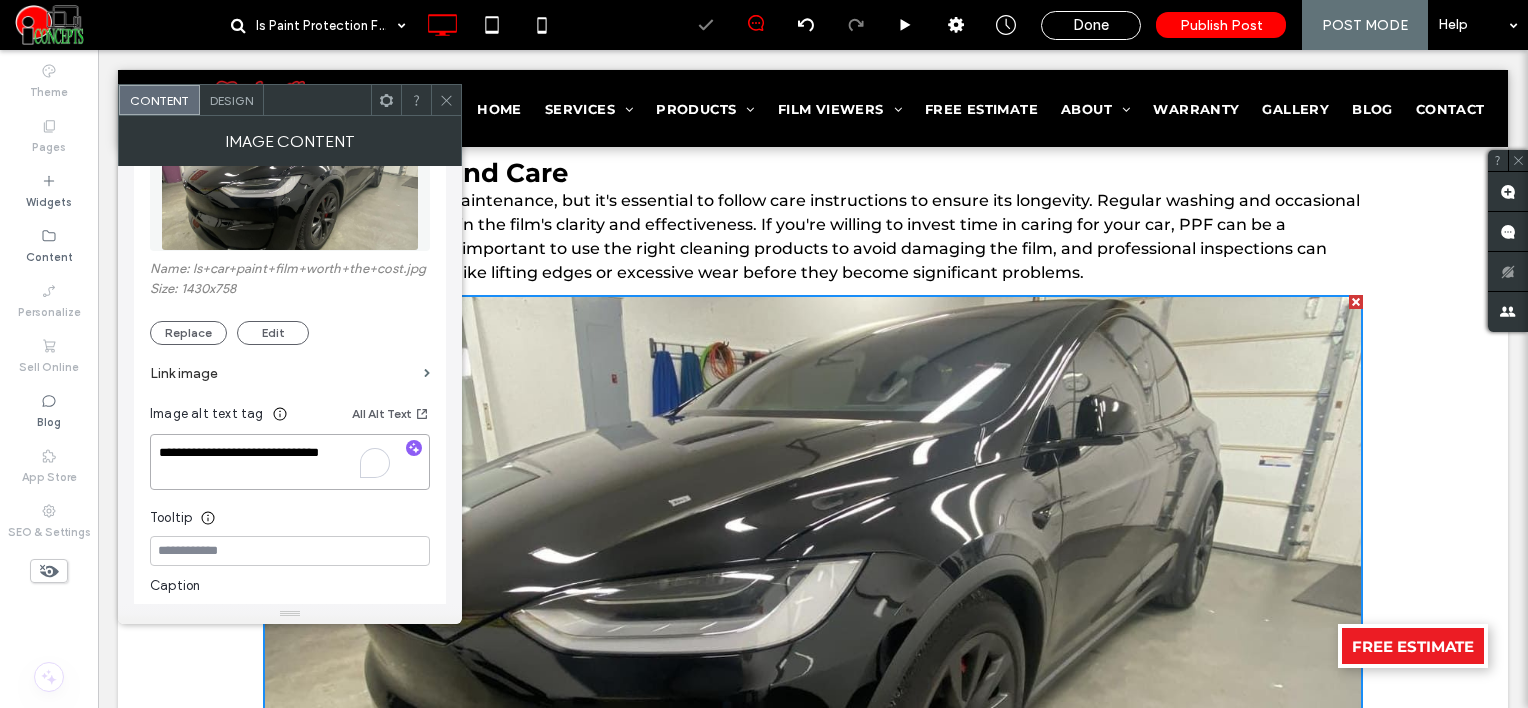 type on "**********" 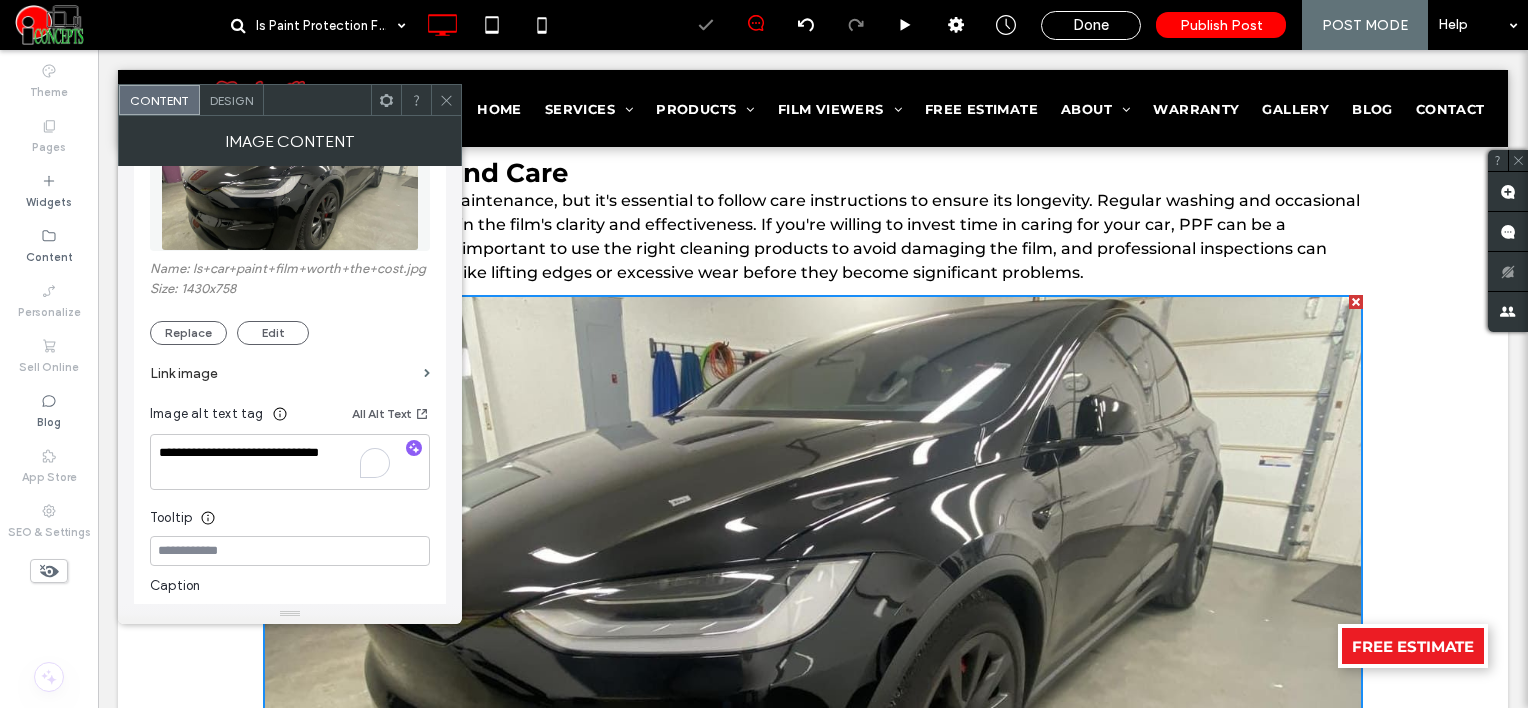 click on "Design" at bounding box center (232, 100) 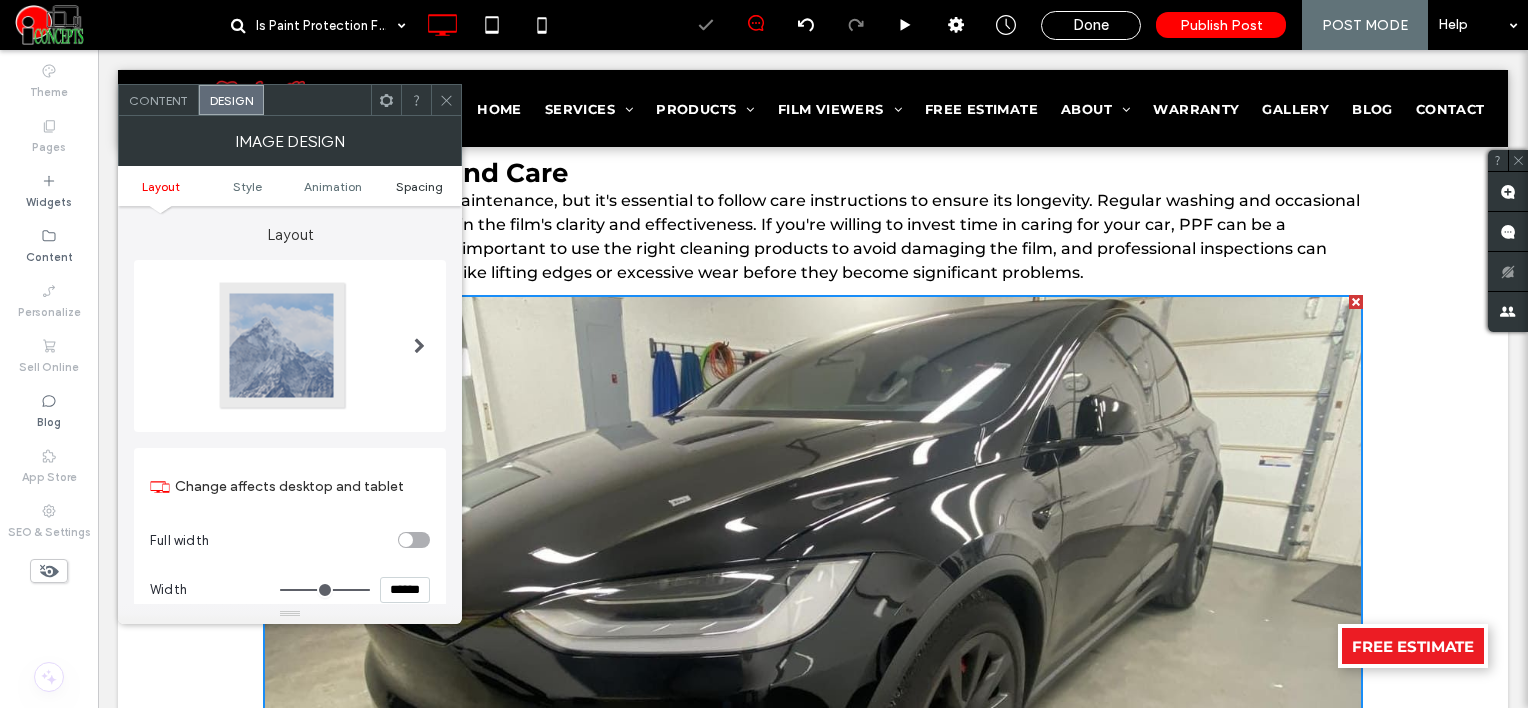 click on "Spacing" at bounding box center (419, 186) 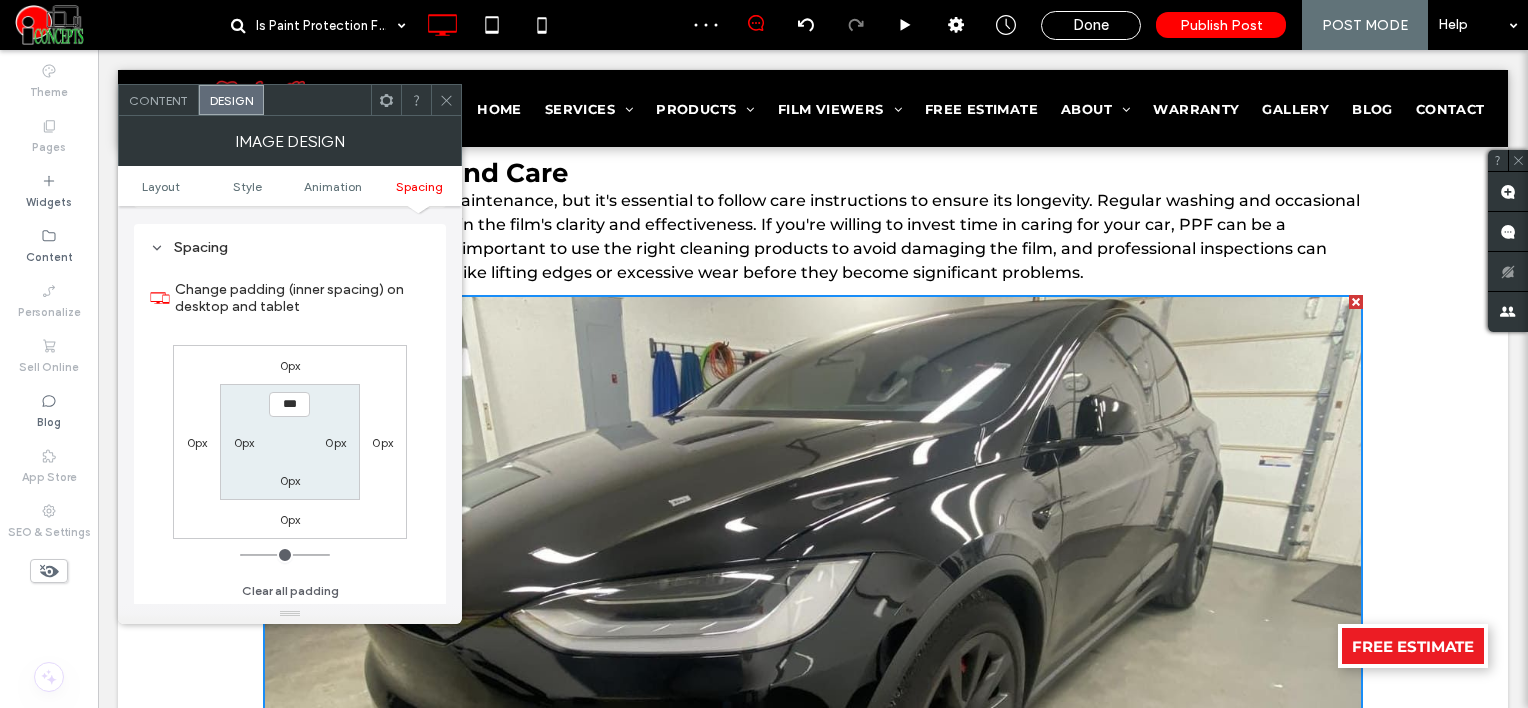 scroll, scrollTop: 1006, scrollLeft: 0, axis: vertical 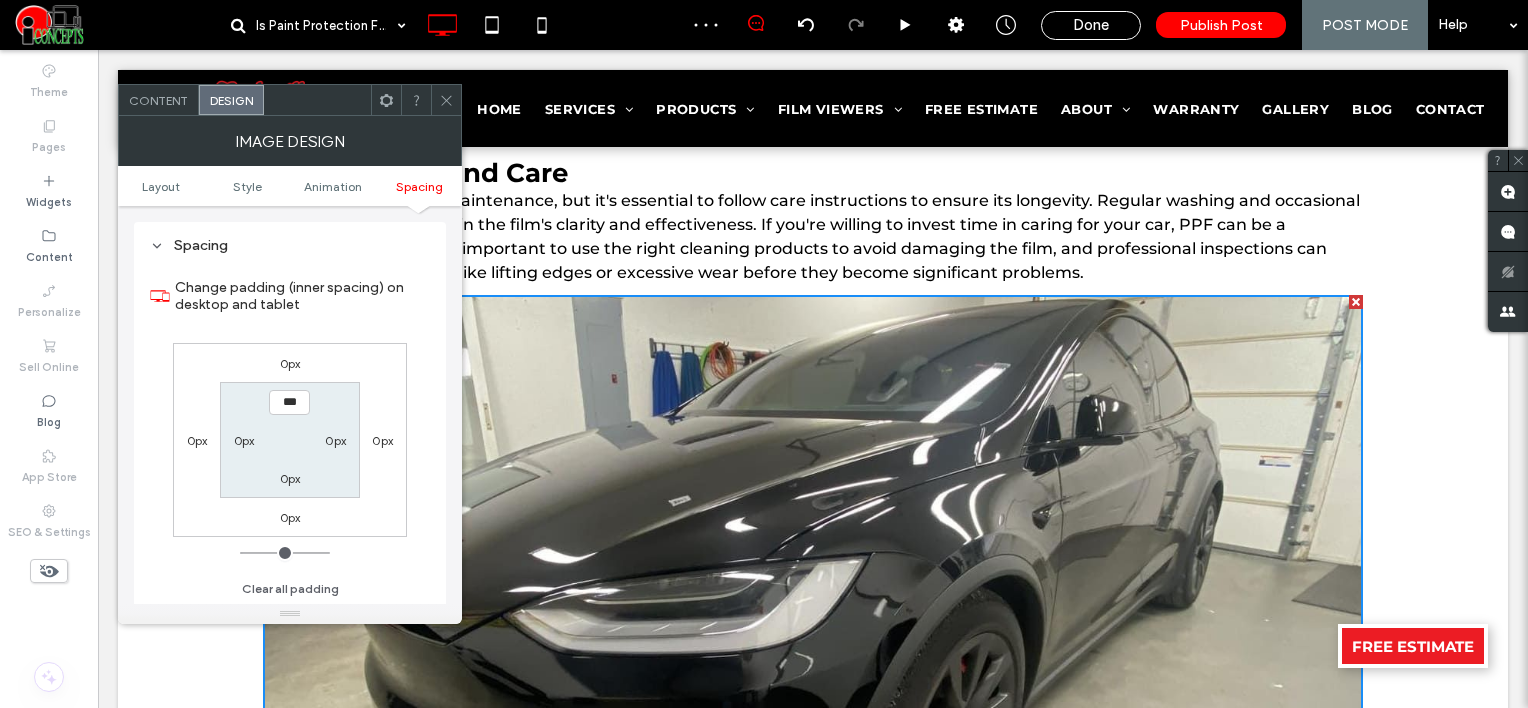 click on "0px" at bounding box center (290, 363) 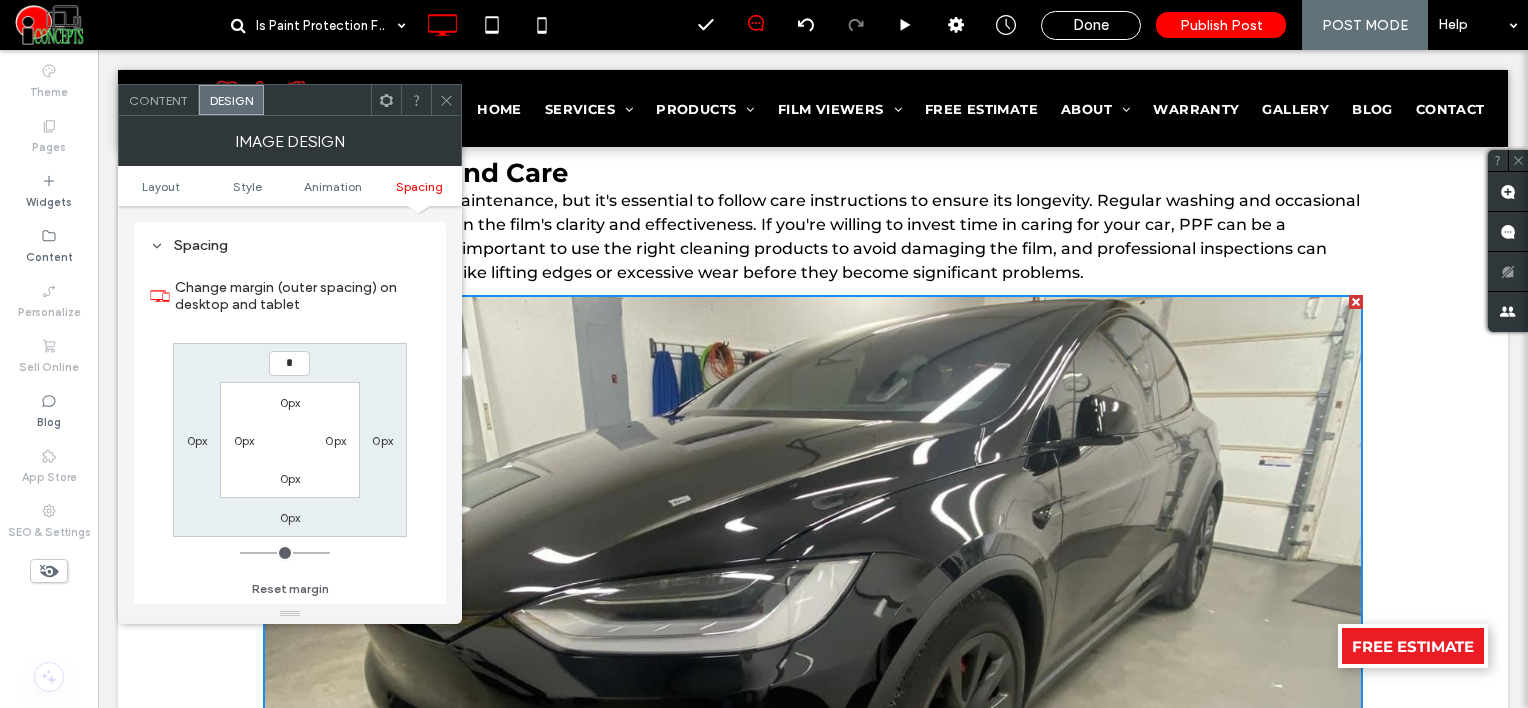 type on "*" 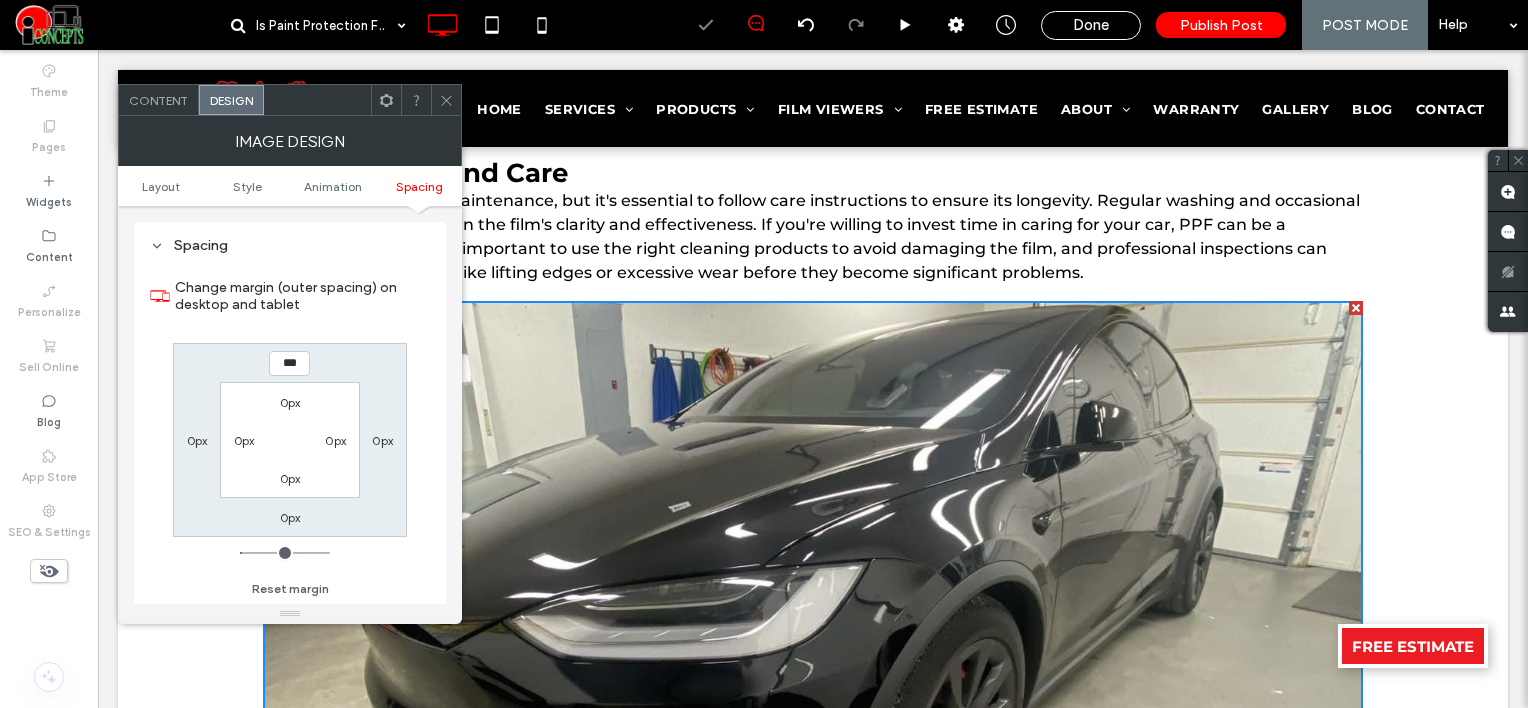 click 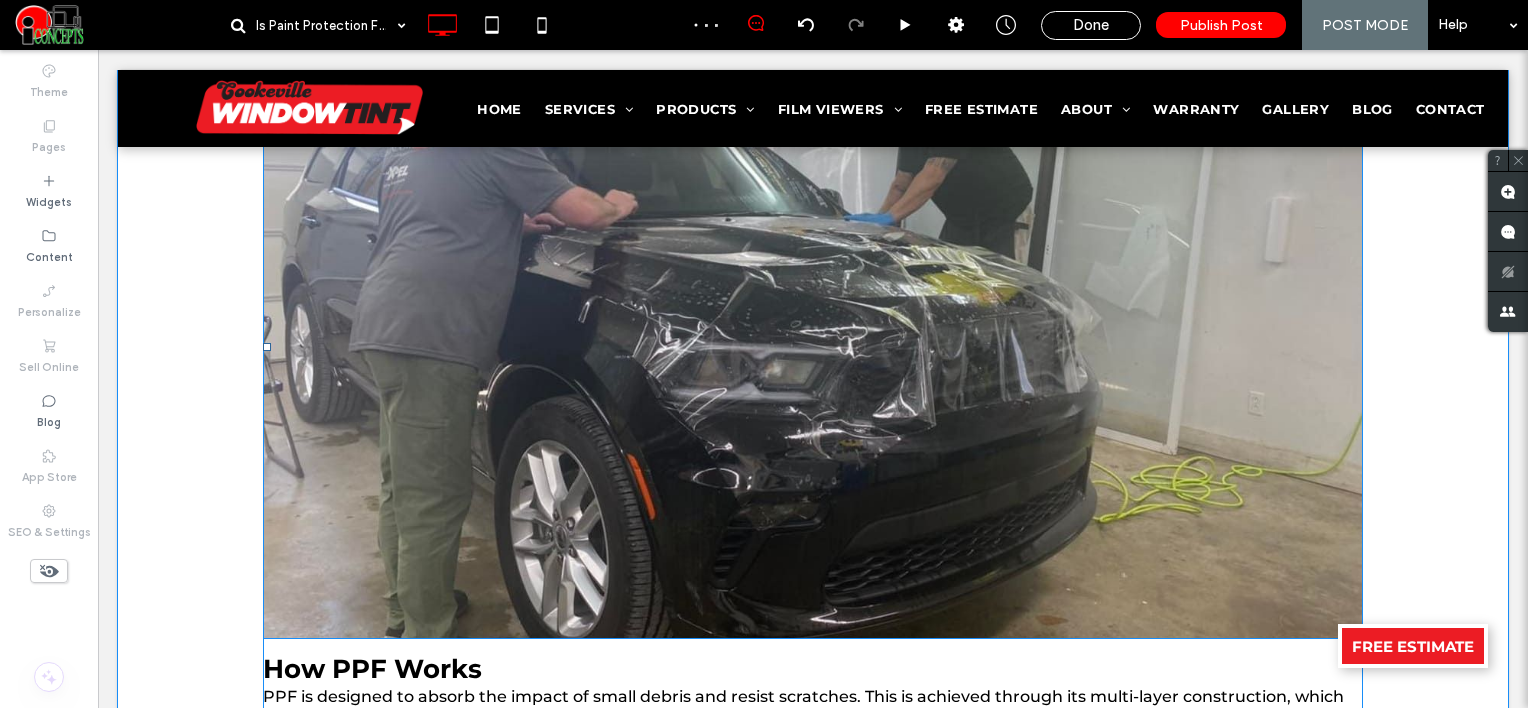 scroll, scrollTop: 86, scrollLeft: 0, axis: vertical 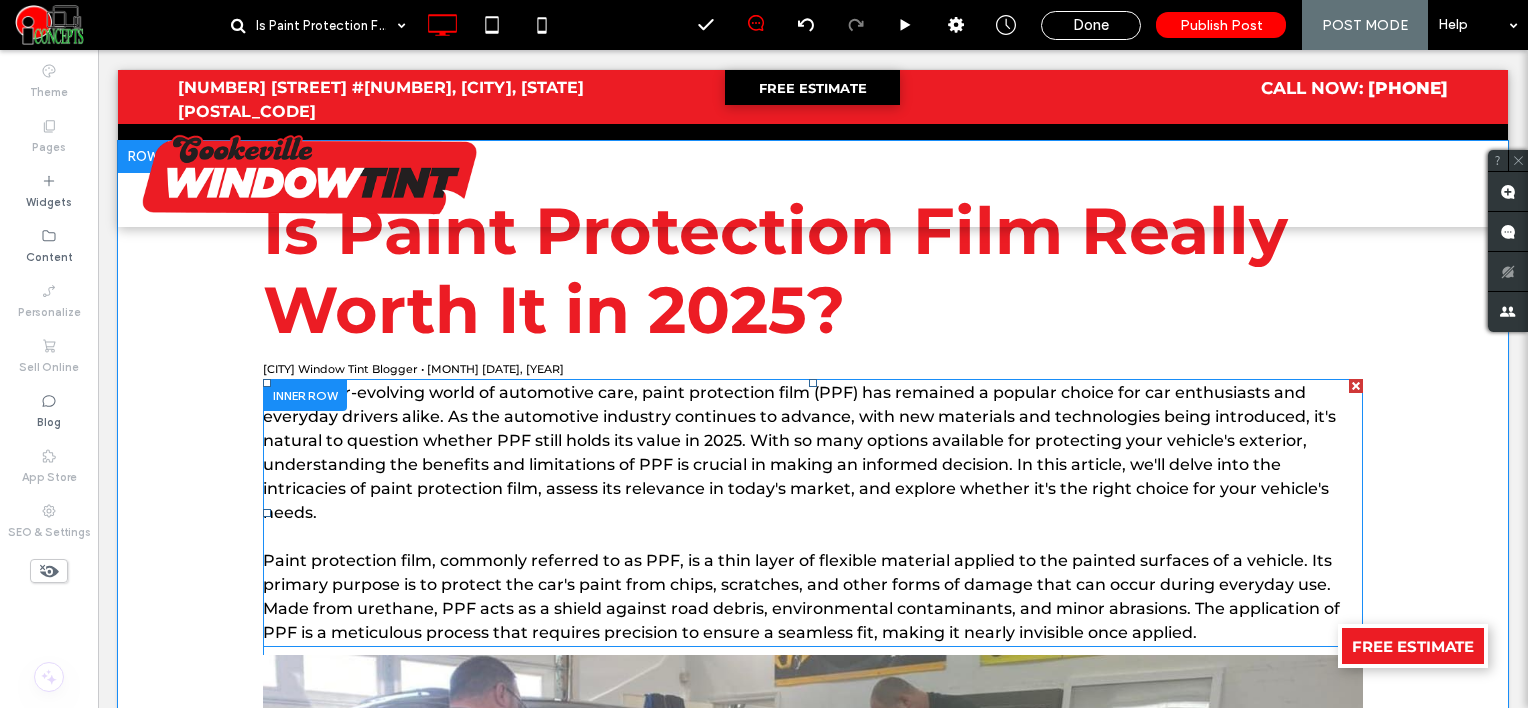 click on "In the ever-evolving world of automotive care, paint protection film (PPF) has remained a popular choice for car enthusiasts and everyday drivers alike. As the automotive industry continues to advance, with new materials and technologies being introduced, it's natural to question whether PPF still holds its value in 2025. With so many options available for protecting your vehicle's exterior, understanding the benefits and limitations of PPF is crucial in making an informed decision. In this article, we'll delve into the intricacies of paint protection film, assess its relevance in today's market, and explore whether it's the right choice for your vehicle's needs." at bounding box center (813, 453) 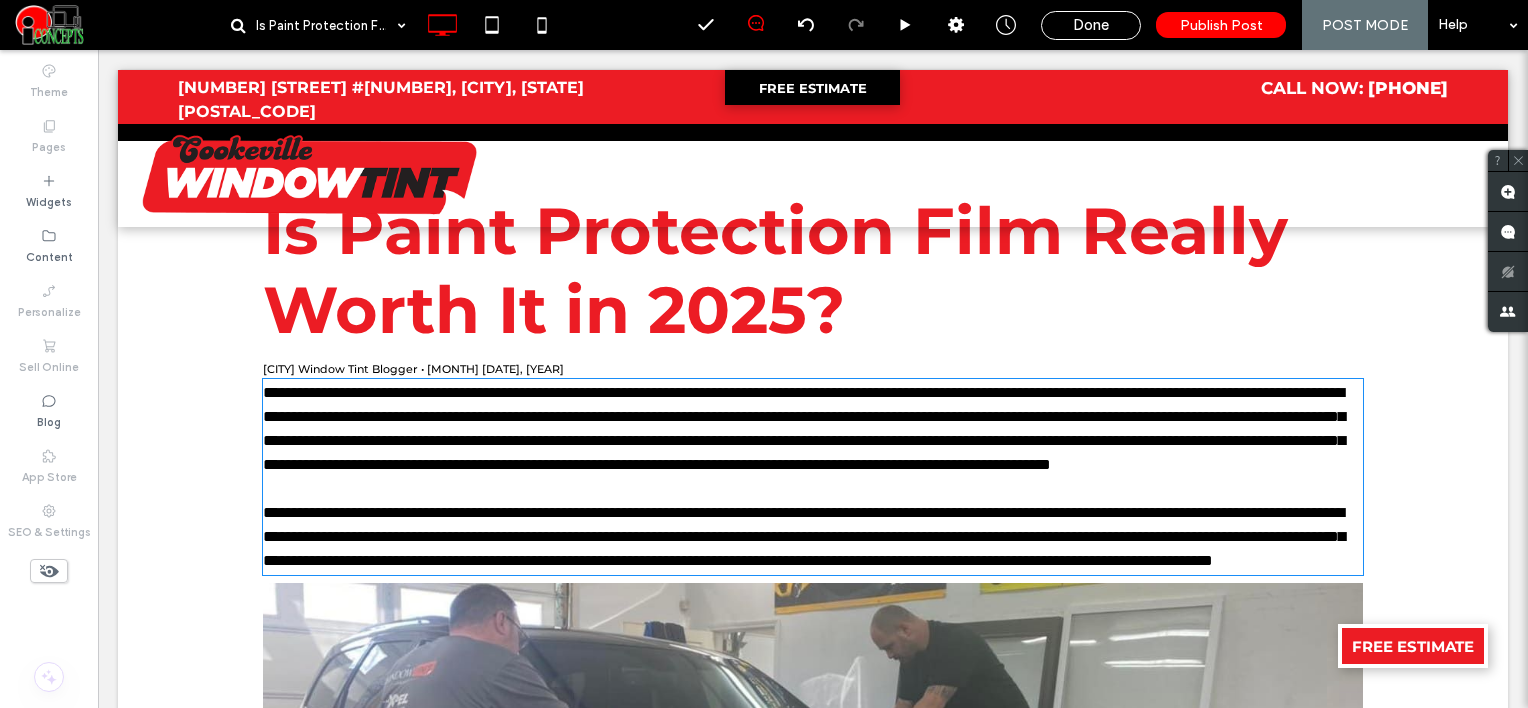 type on "**********" 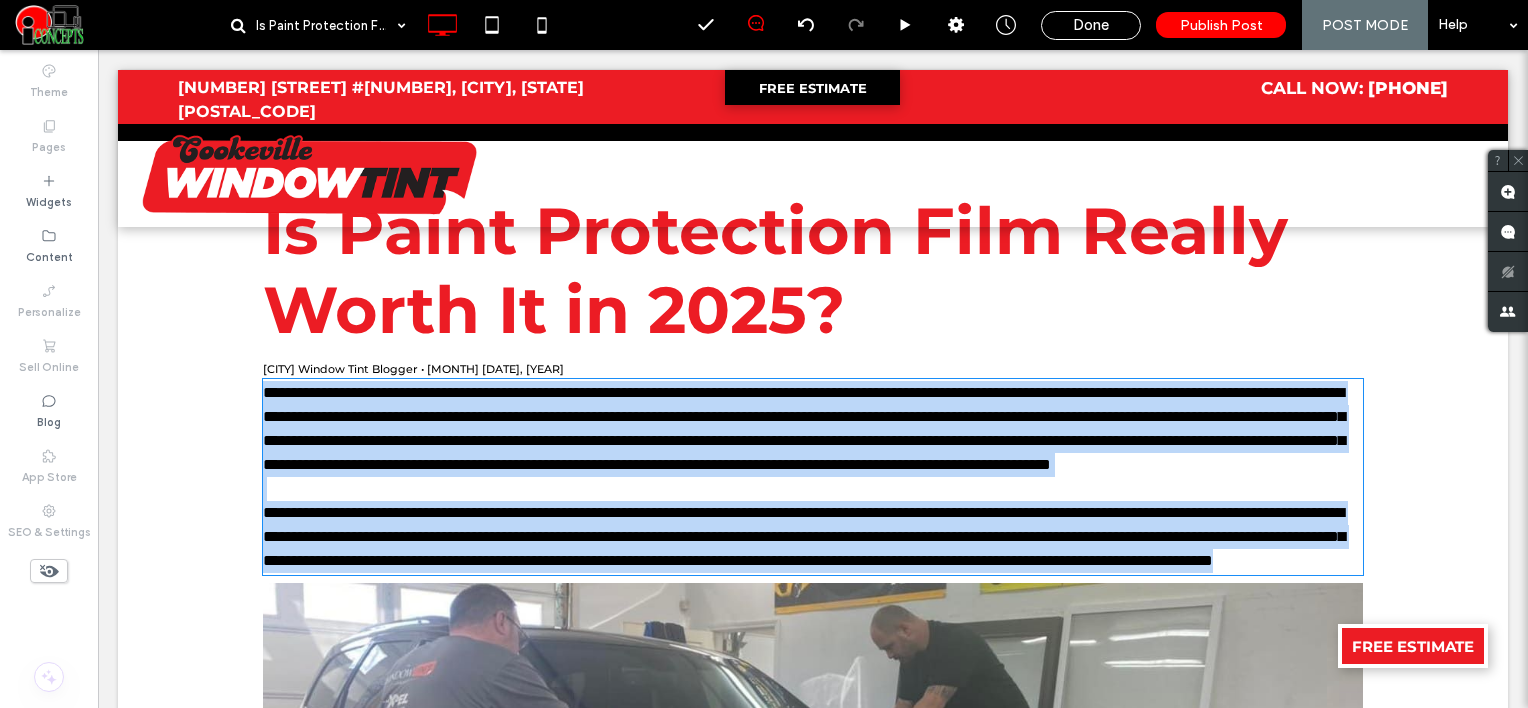 click on "**********" at bounding box center [813, 429] 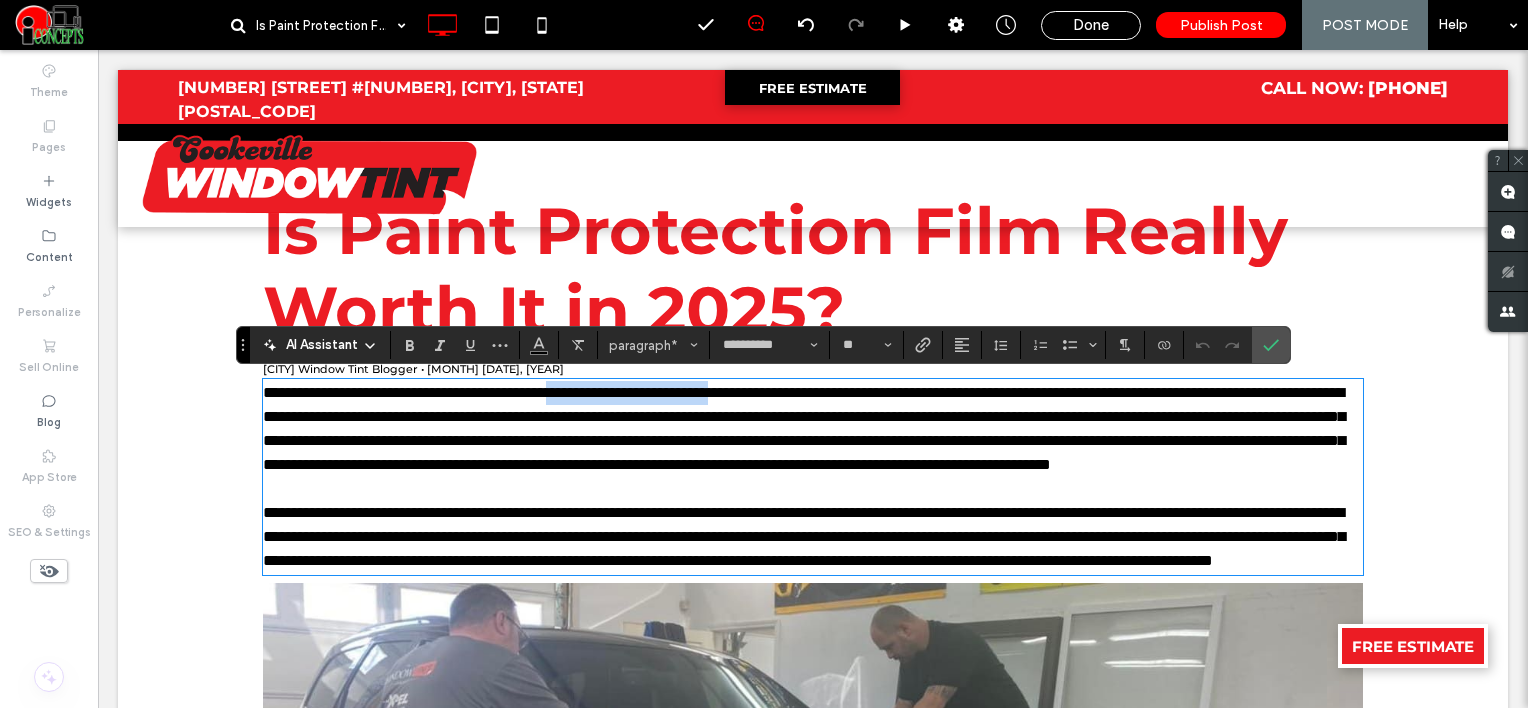 drag, startPoint x: 632, startPoint y: 392, endPoint x: 845, endPoint y: 393, distance: 213.00235 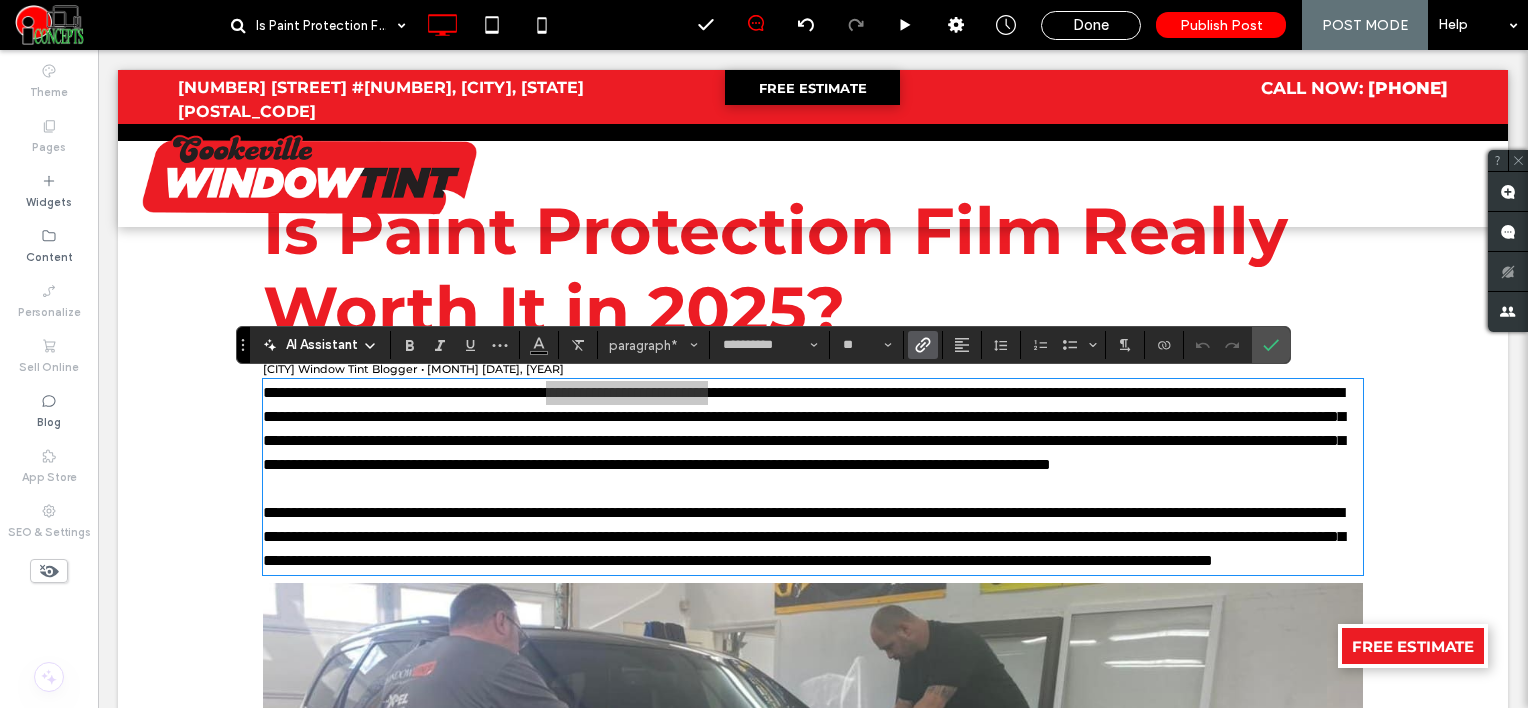 click 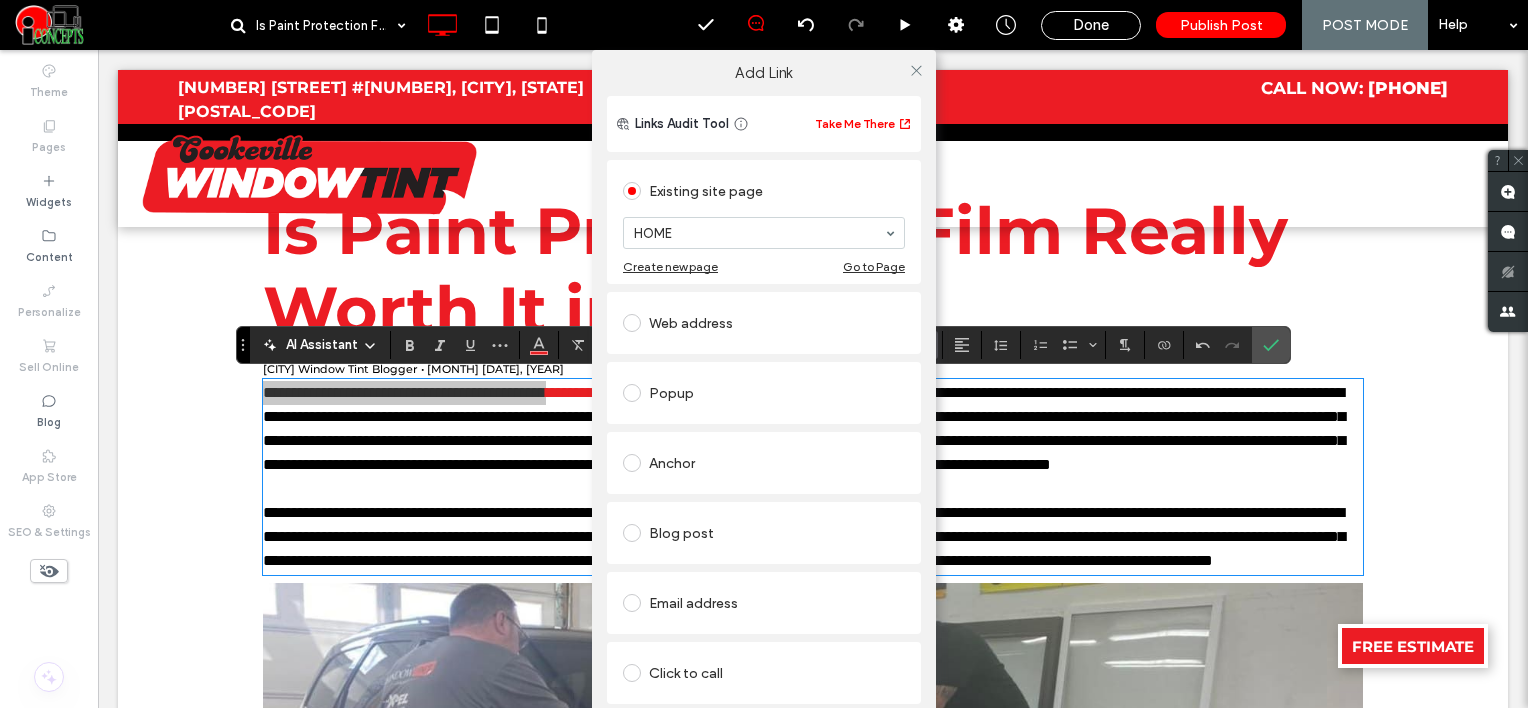 click on "Web address" at bounding box center (764, 323) 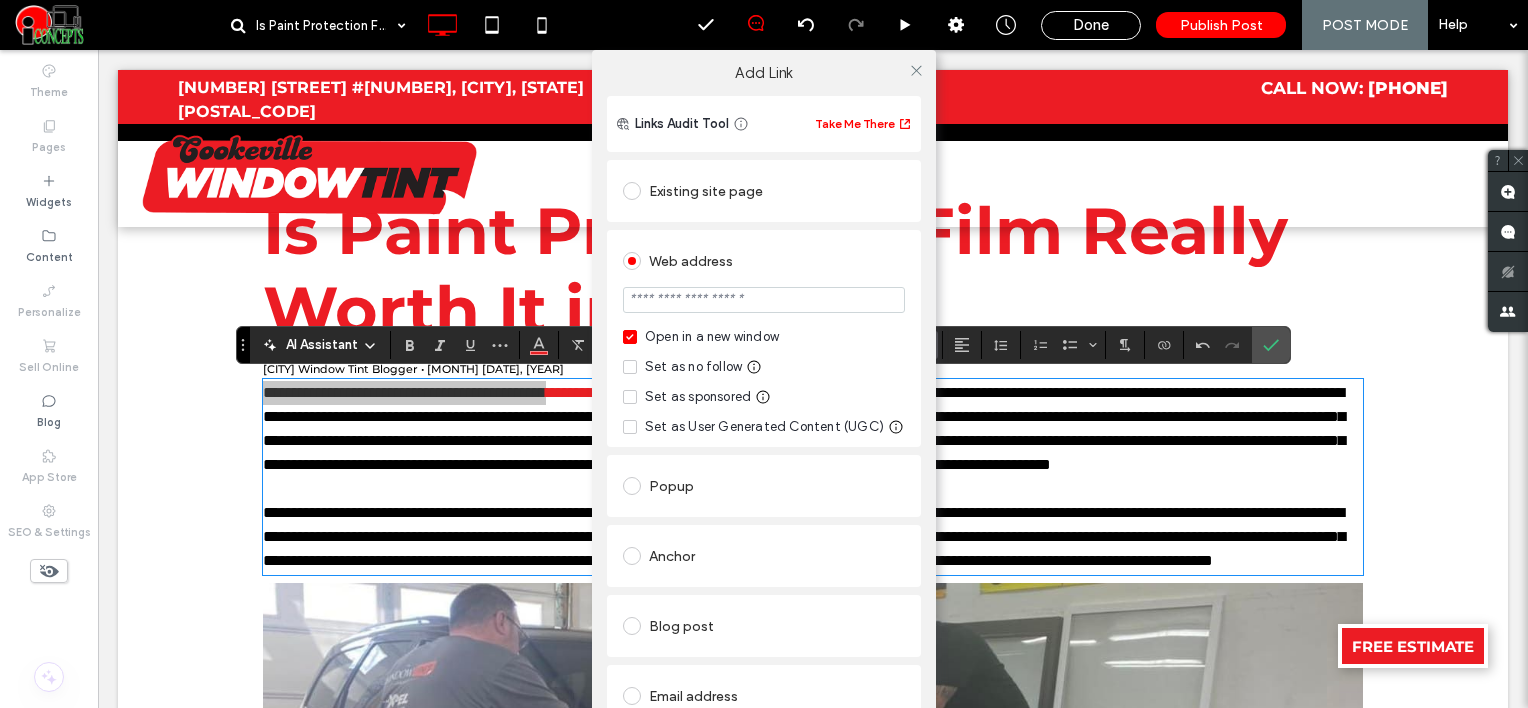 click at bounding box center [764, 300] 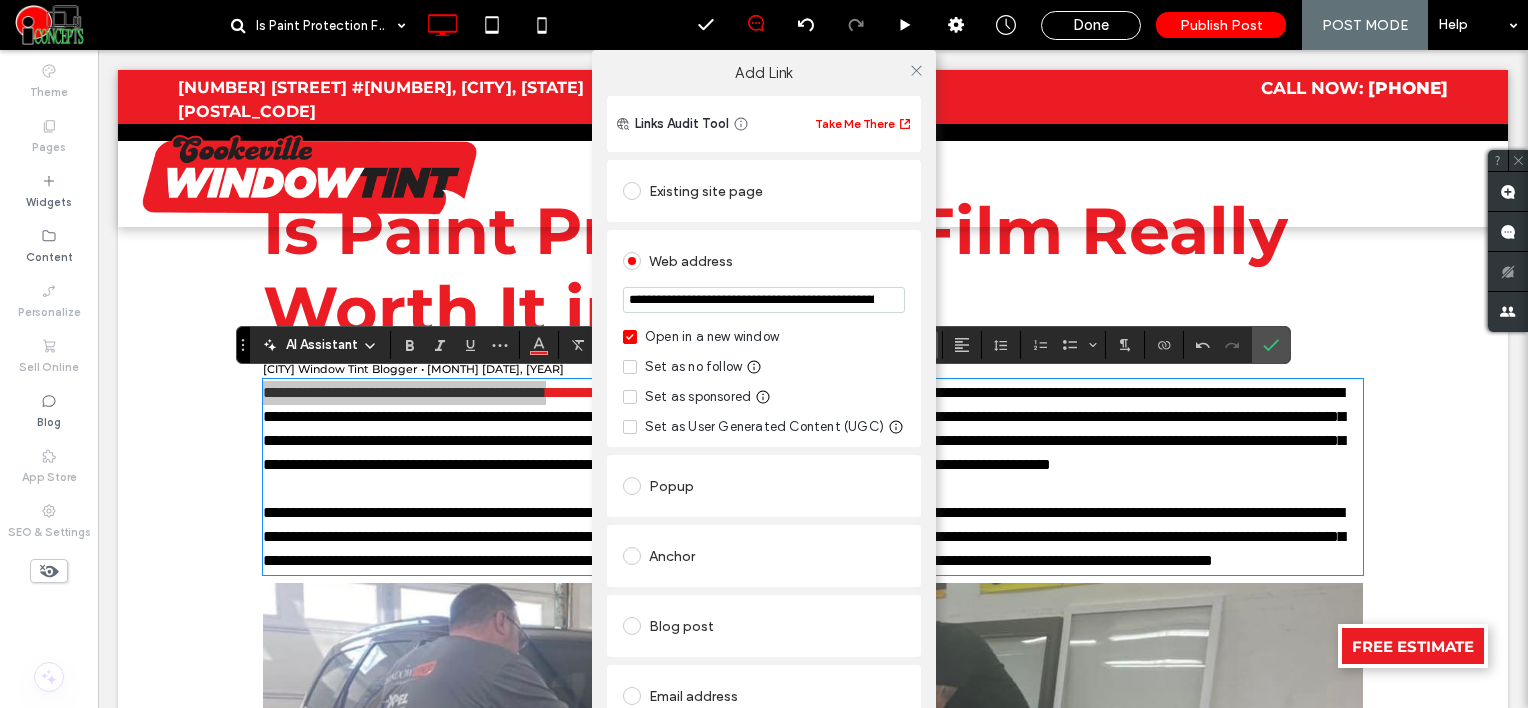 scroll, scrollTop: 0, scrollLeft: 245, axis: horizontal 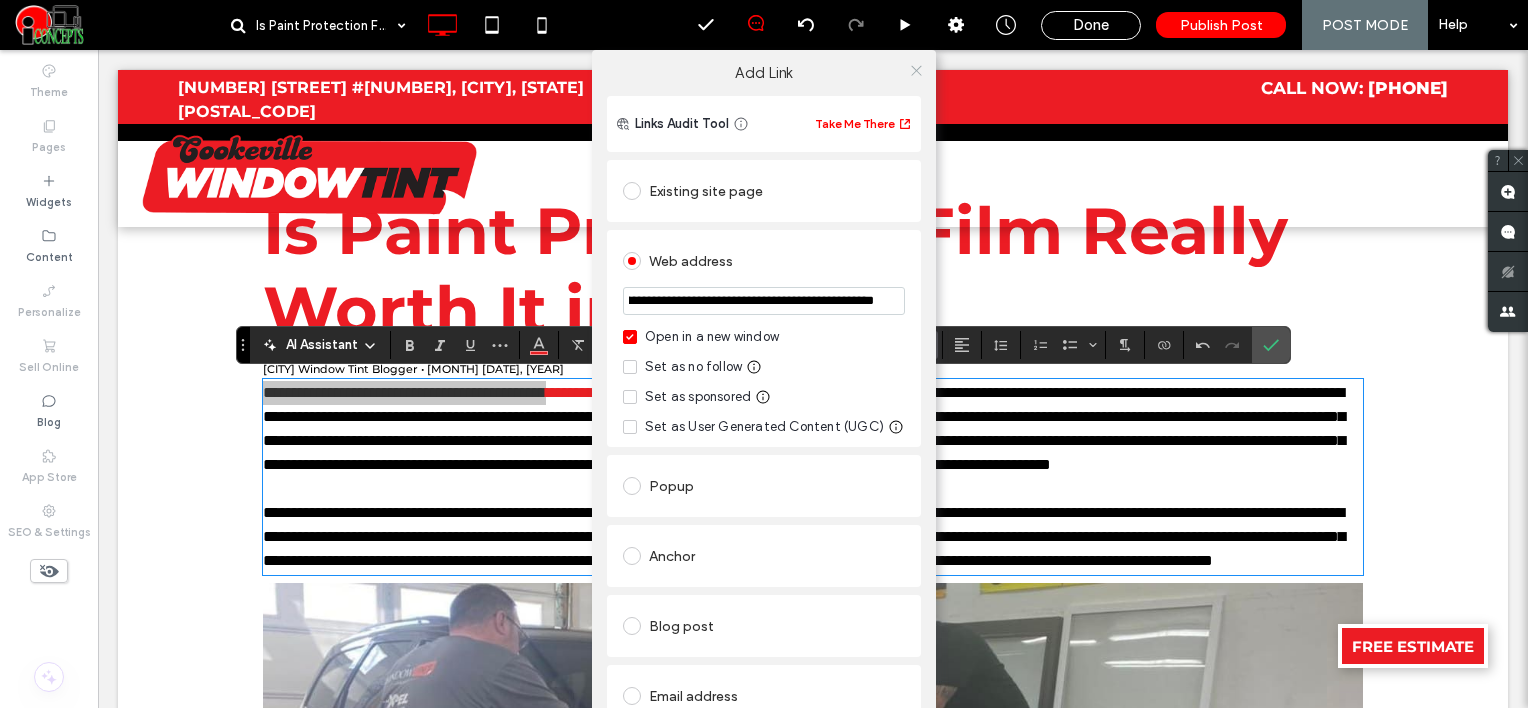 type on "**********" 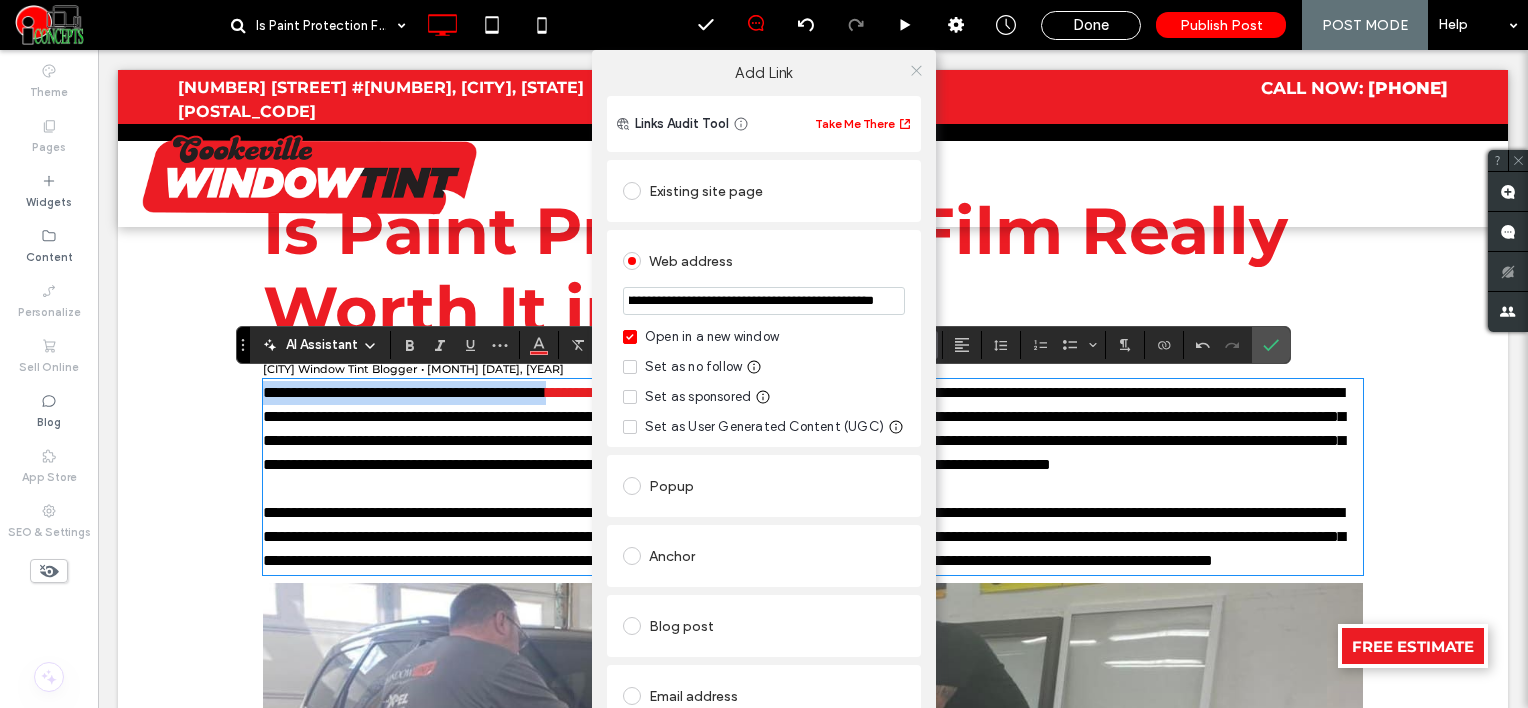 scroll, scrollTop: 0, scrollLeft: 0, axis: both 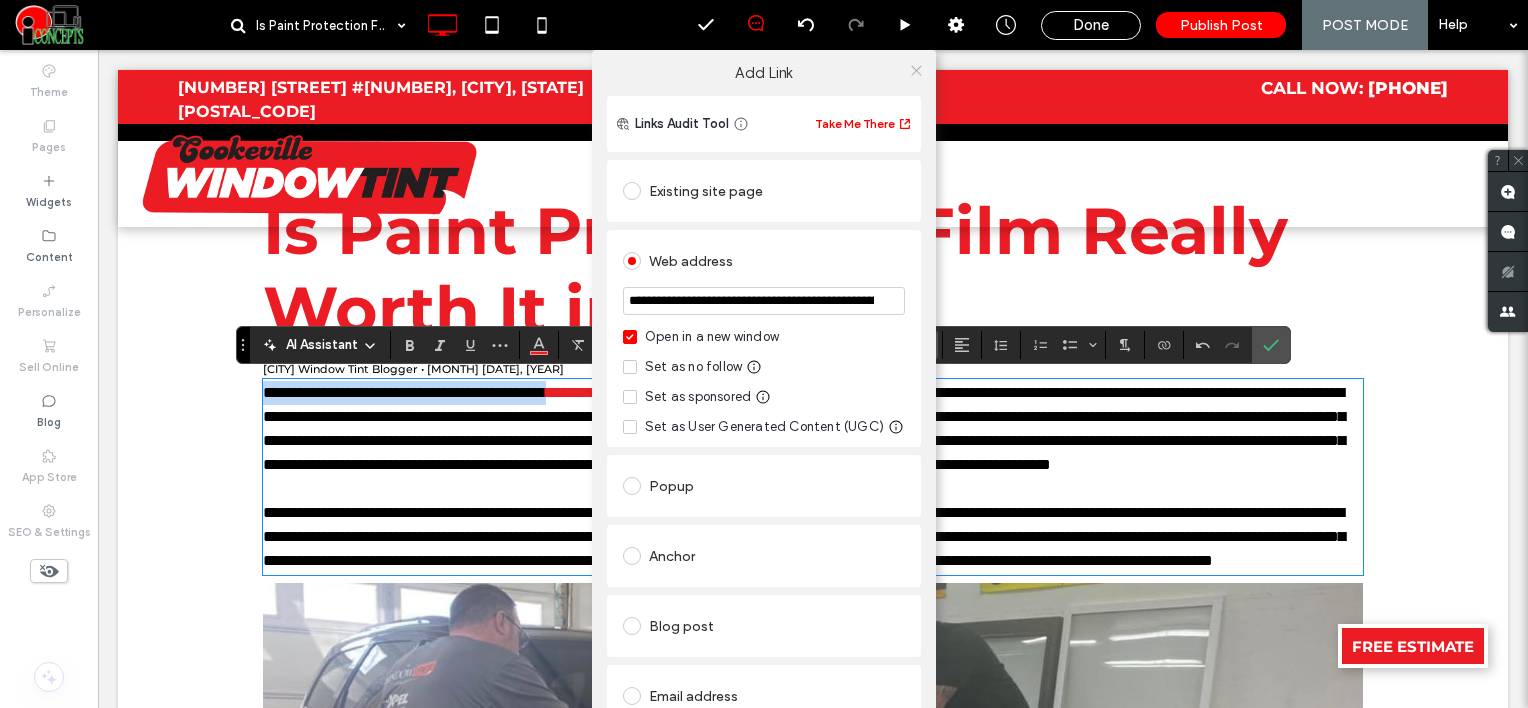 click 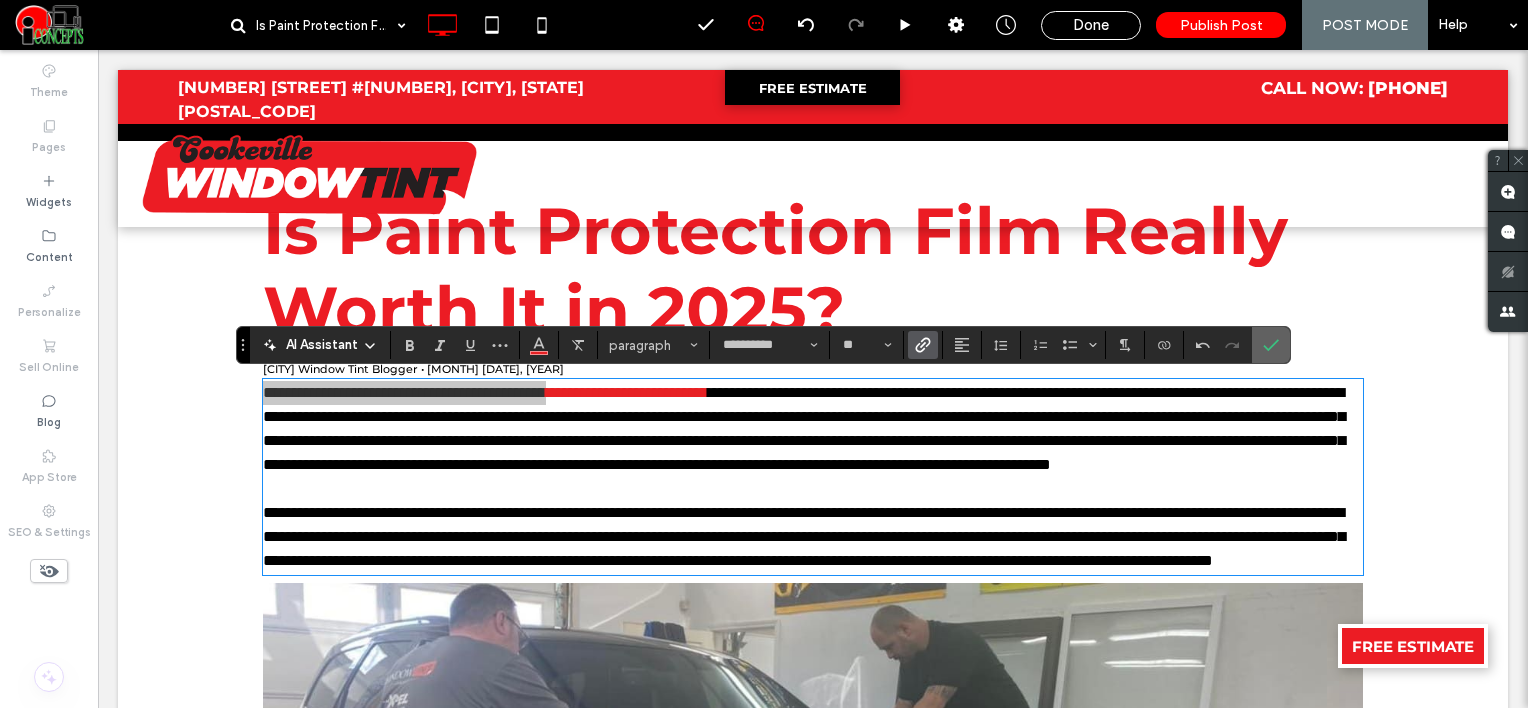 click 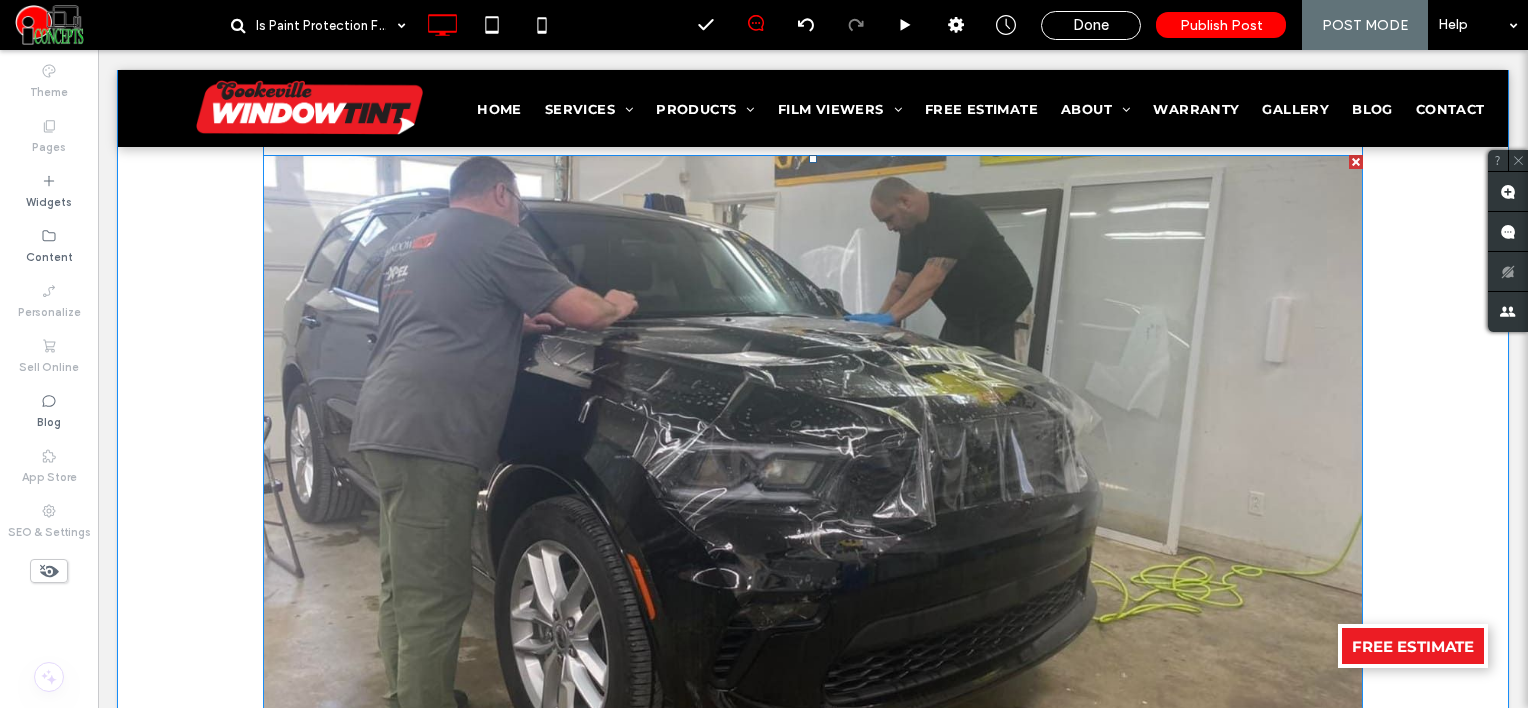 scroll, scrollTop: 186, scrollLeft: 0, axis: vertical 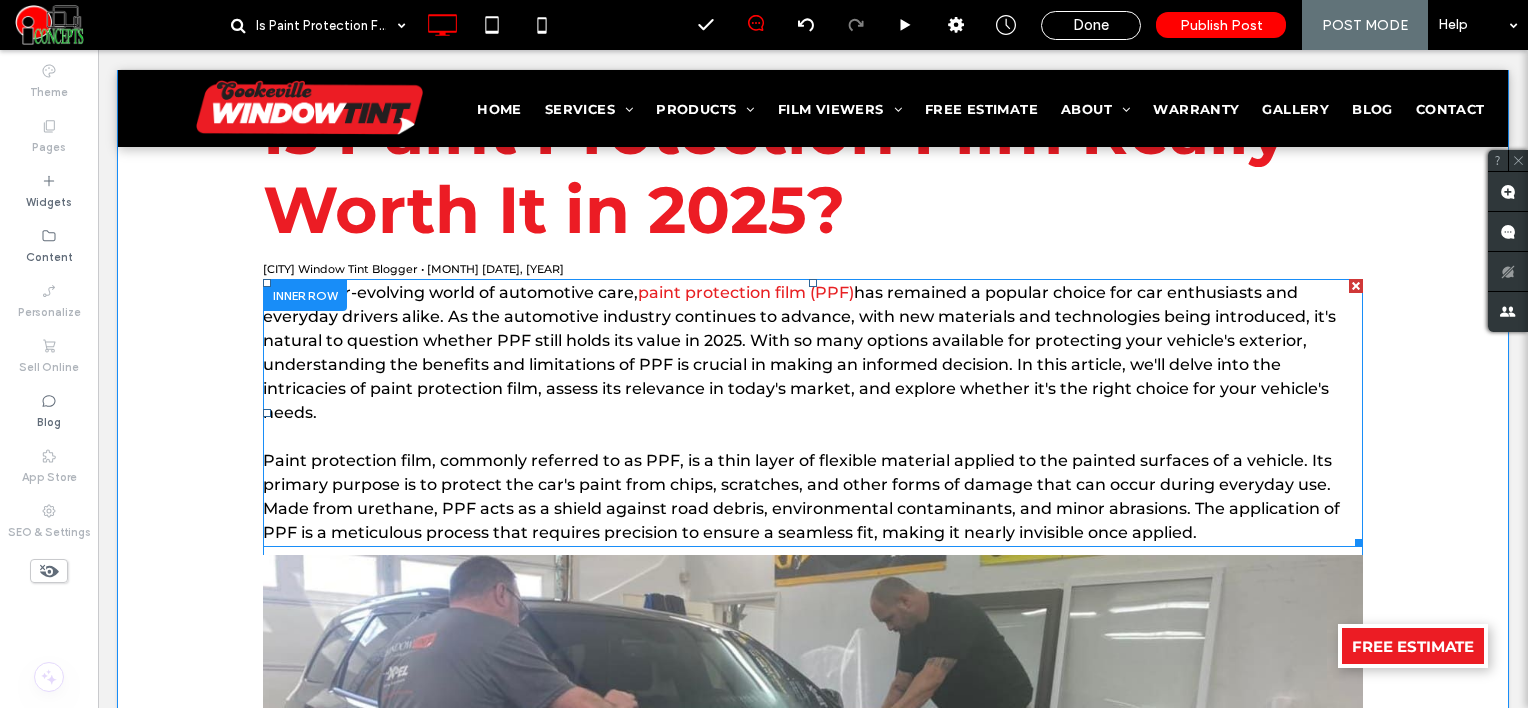 click at bounding box center [813, 437] 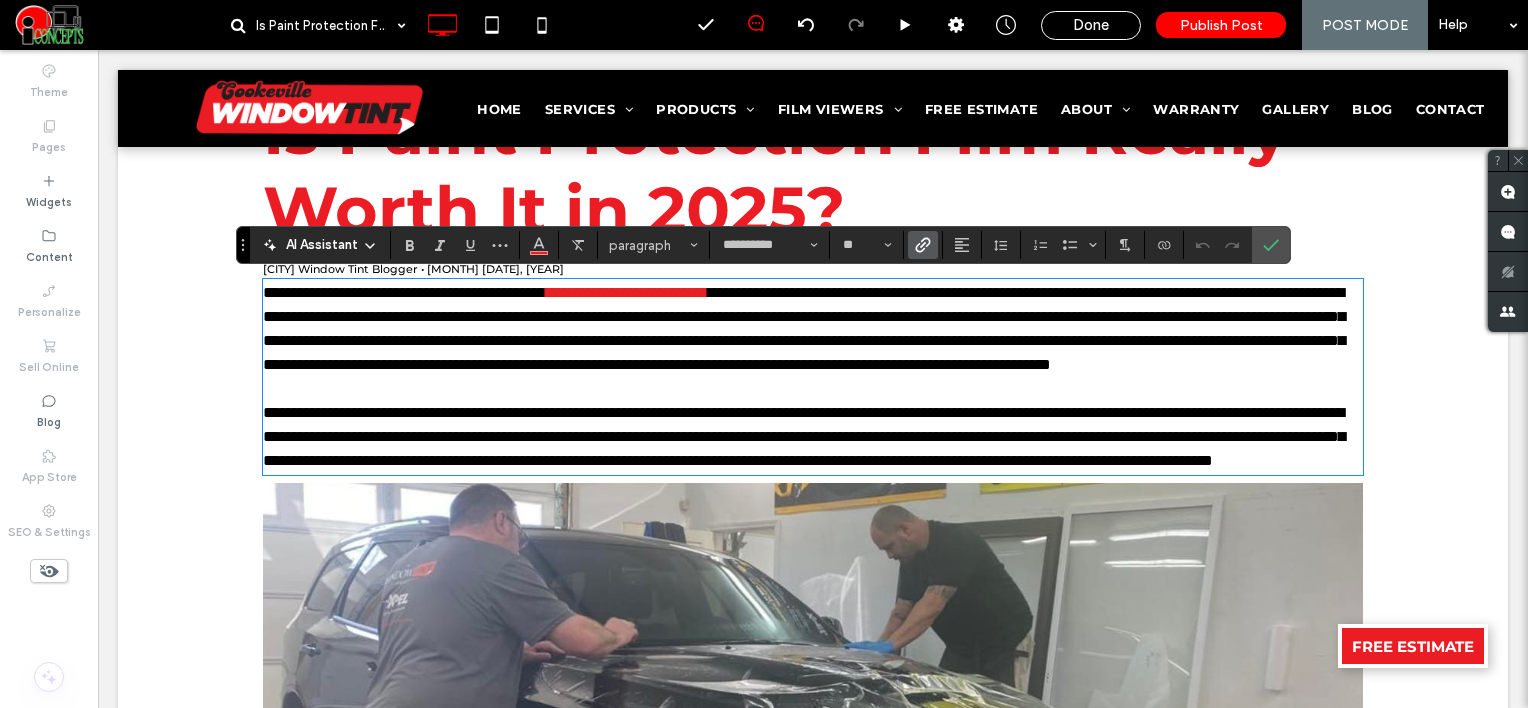 click at bounding box center (813, 389) 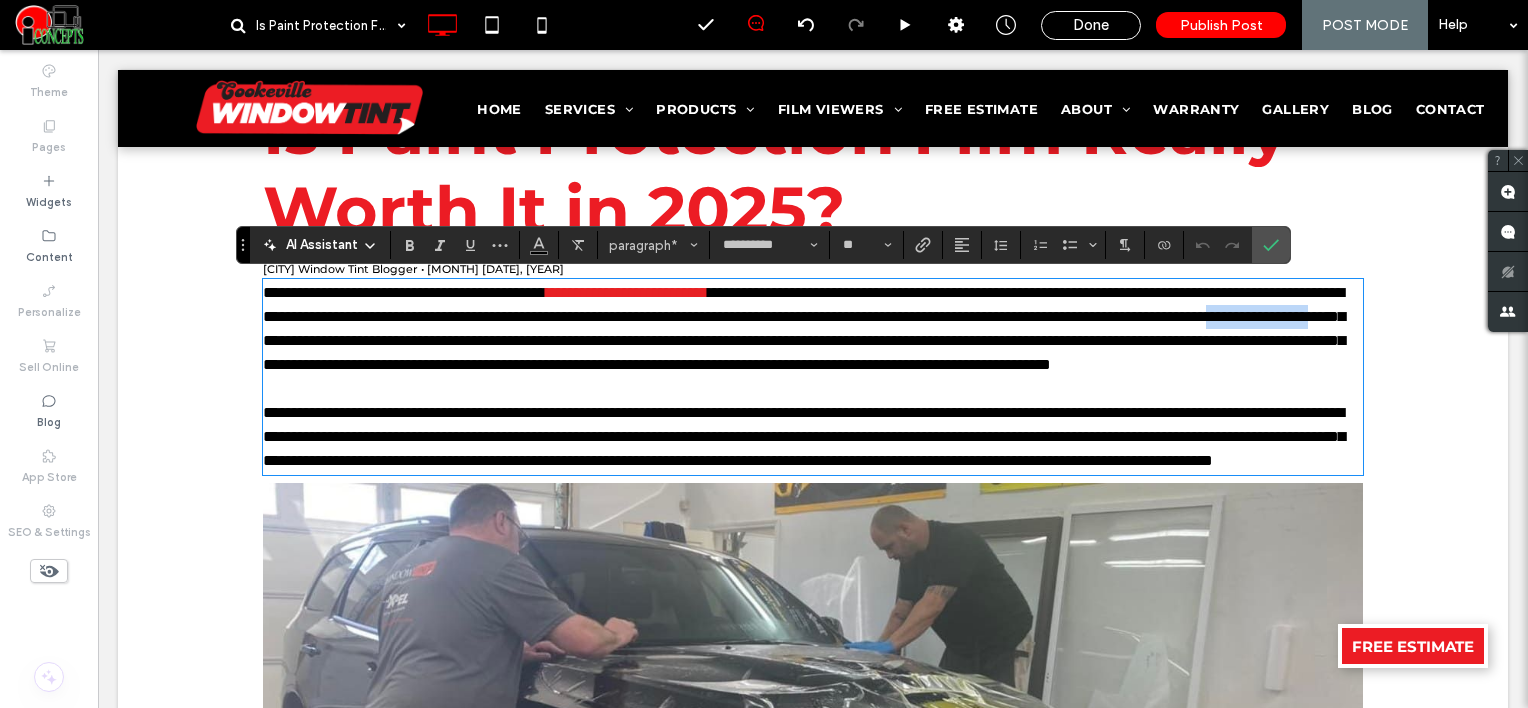 drag, startPoint x: 860, startPoint y: 340, endPoint x: 992, endPoint y: 334, distance: 132.13629 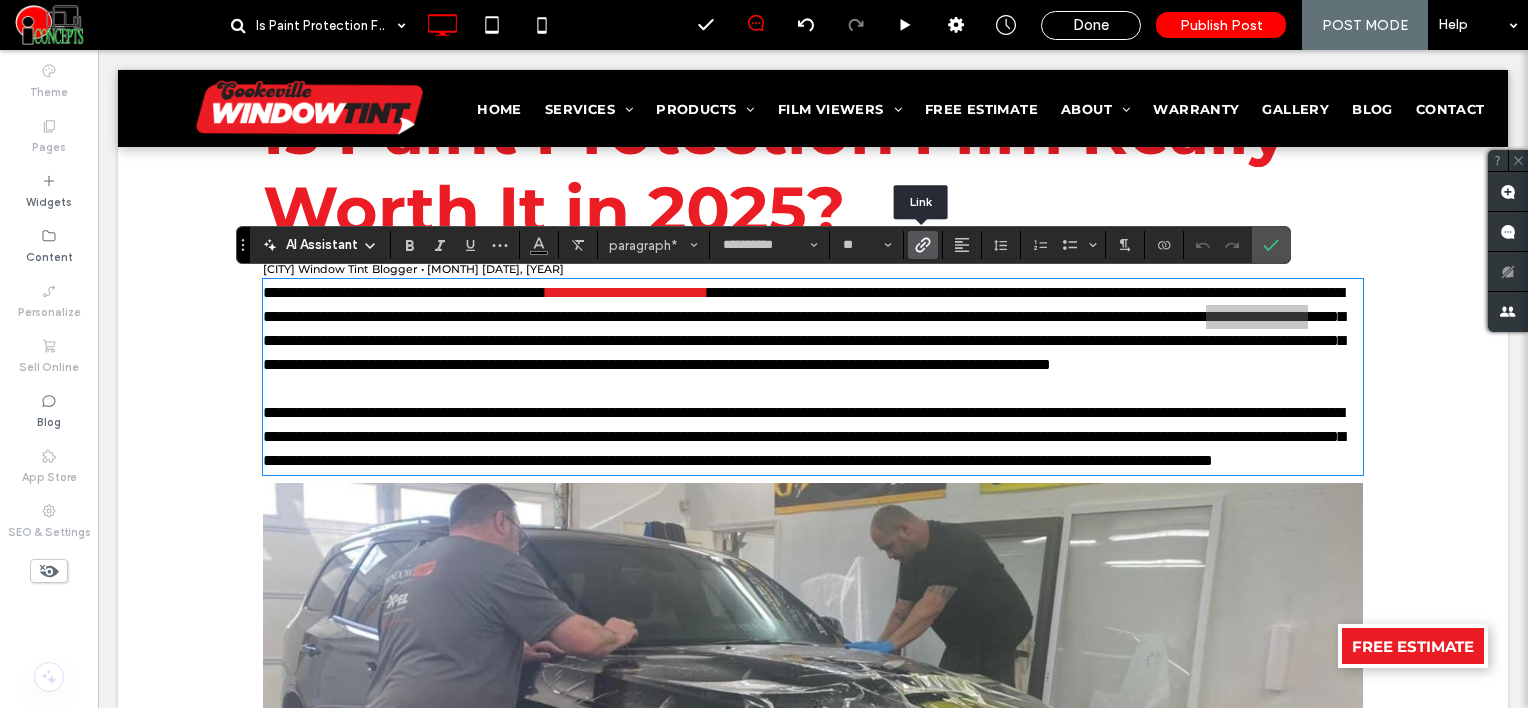 click 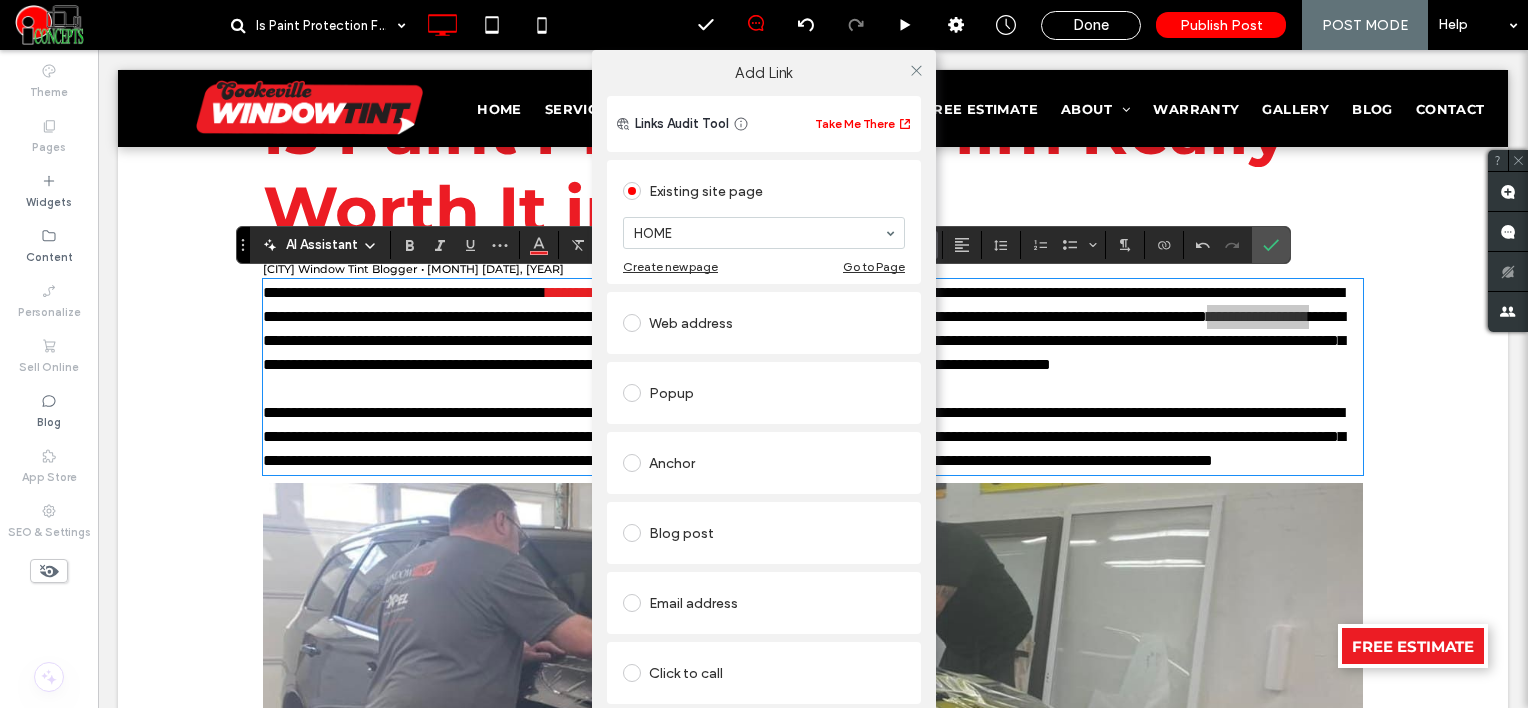 click on "Web address" at bounding box center (764, 323) 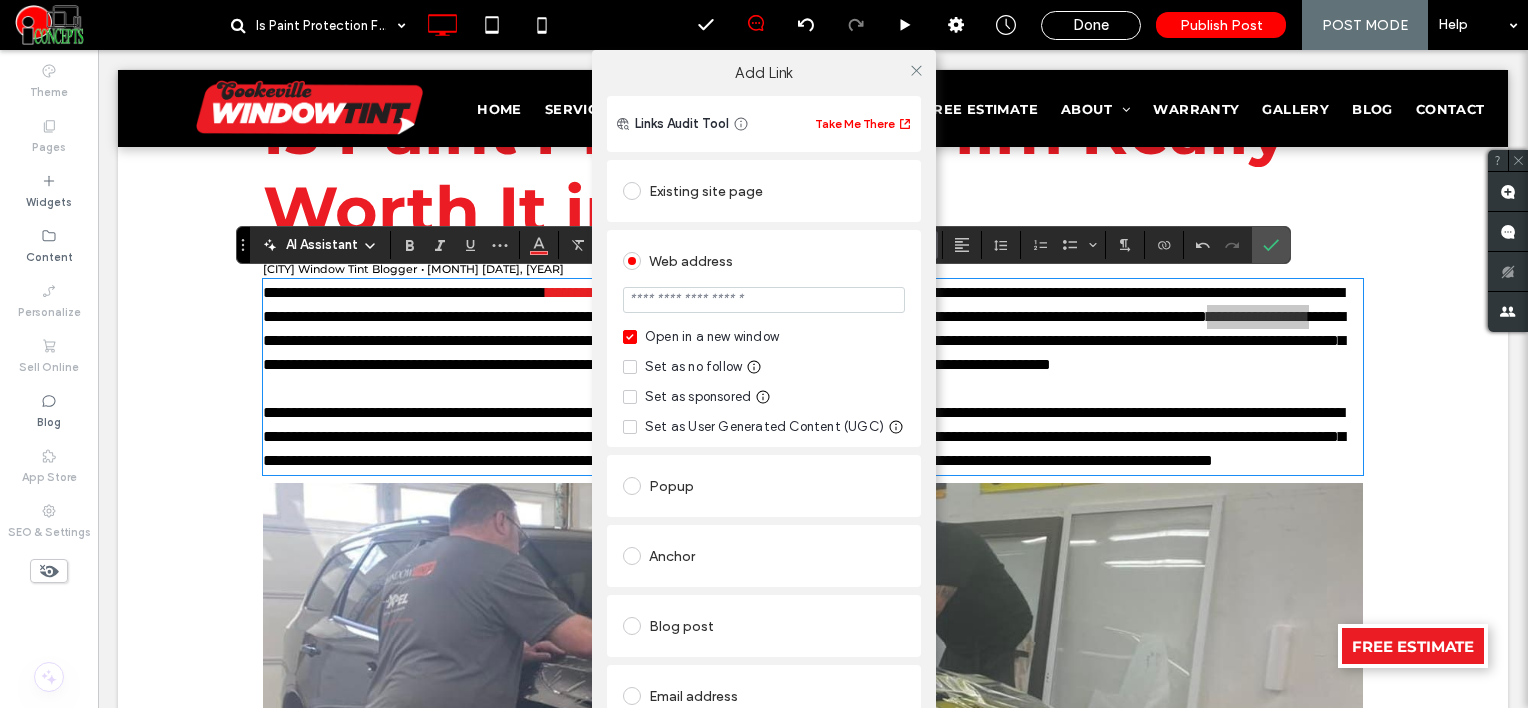 click at bounding box center [764, 300] 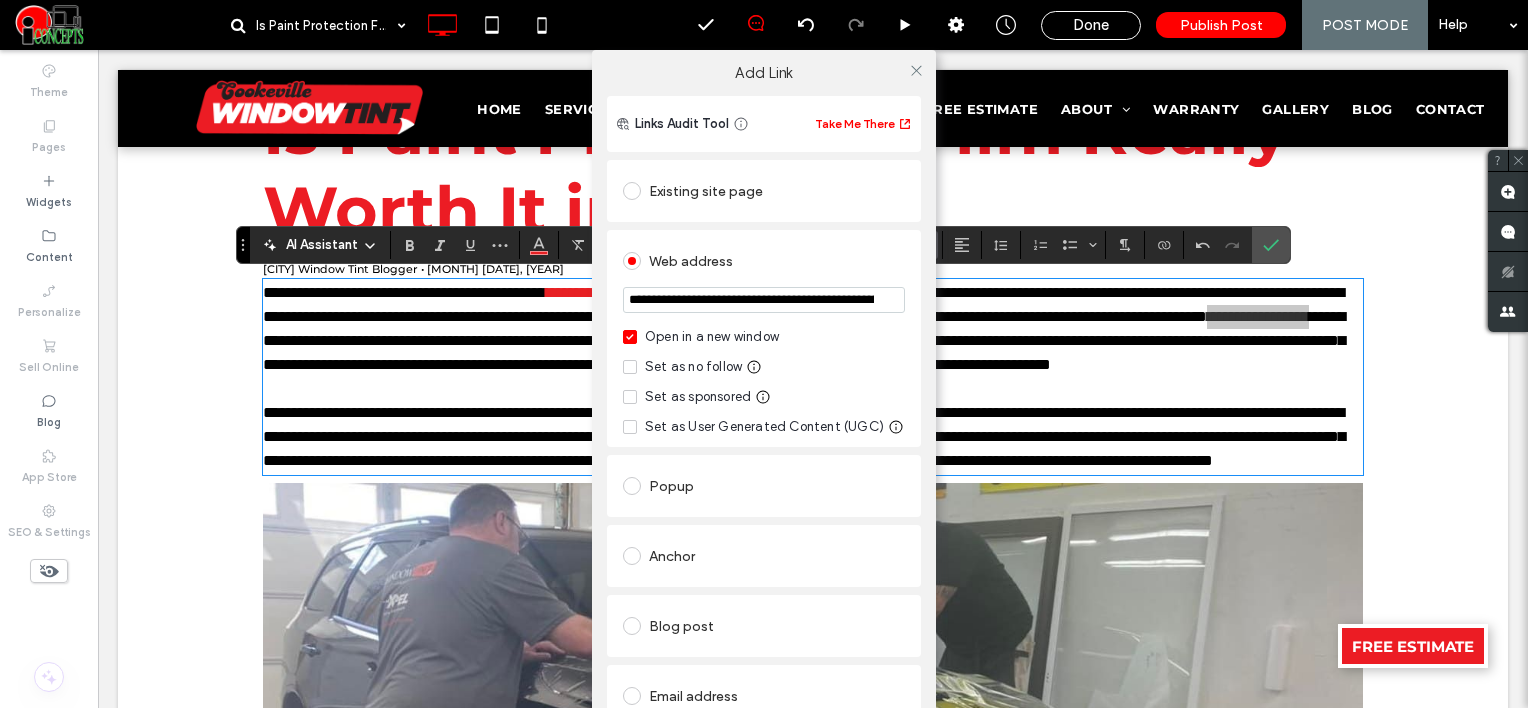 scroll, scrollTop: 0, scrollLeft: 269, axis: horizontal 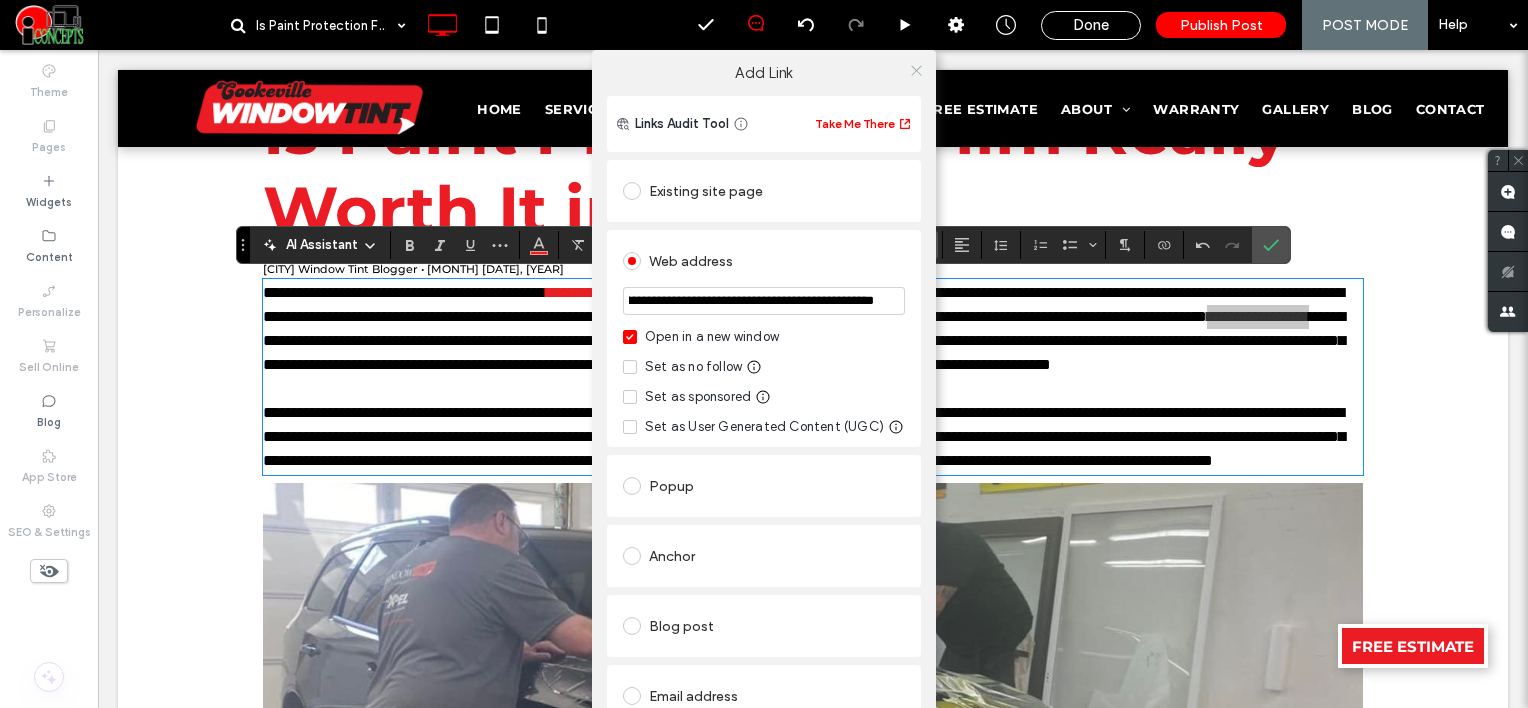 type on "**********" 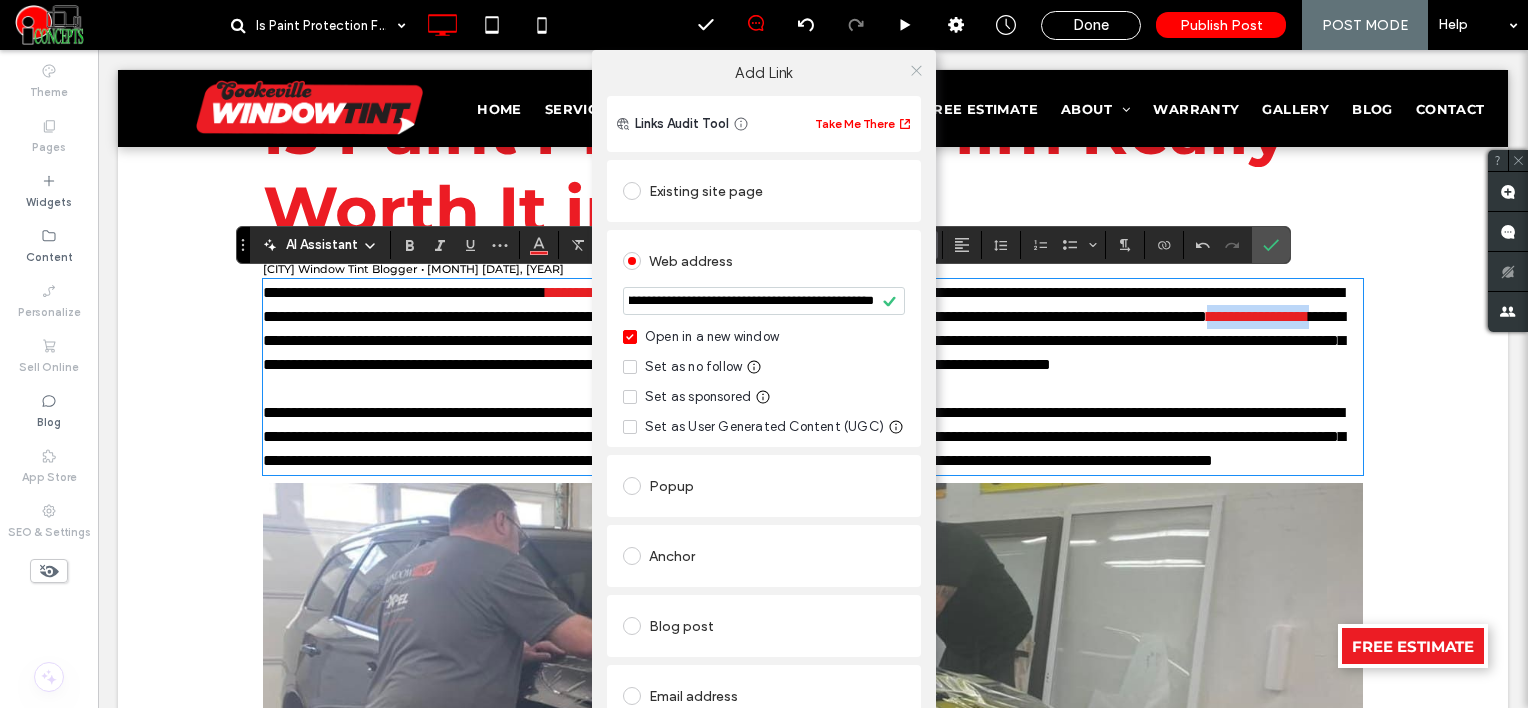 scroll, scrollTop: 0, scrollLeft: 0, axis: both 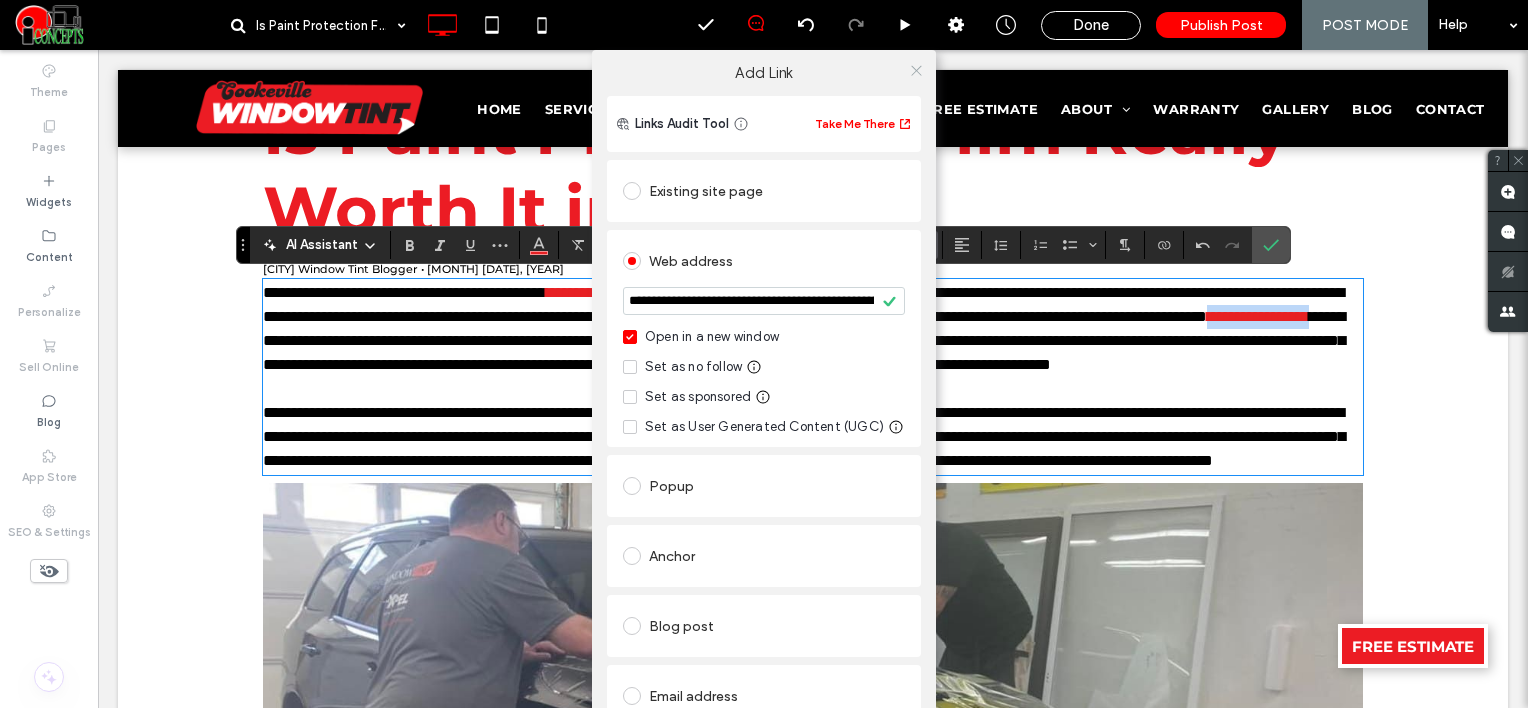 click at bounding box center [916, 70] 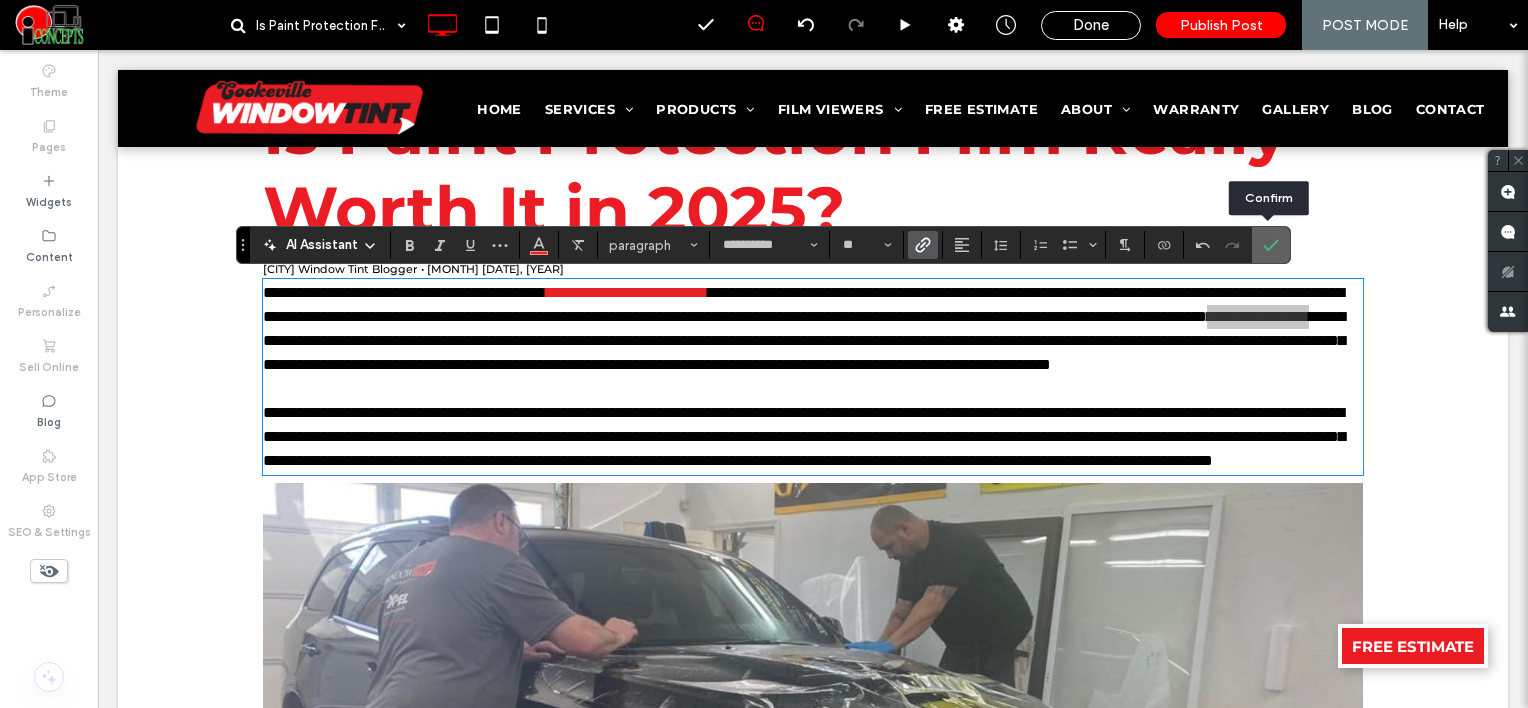 click at bounding box center (1271, 245) 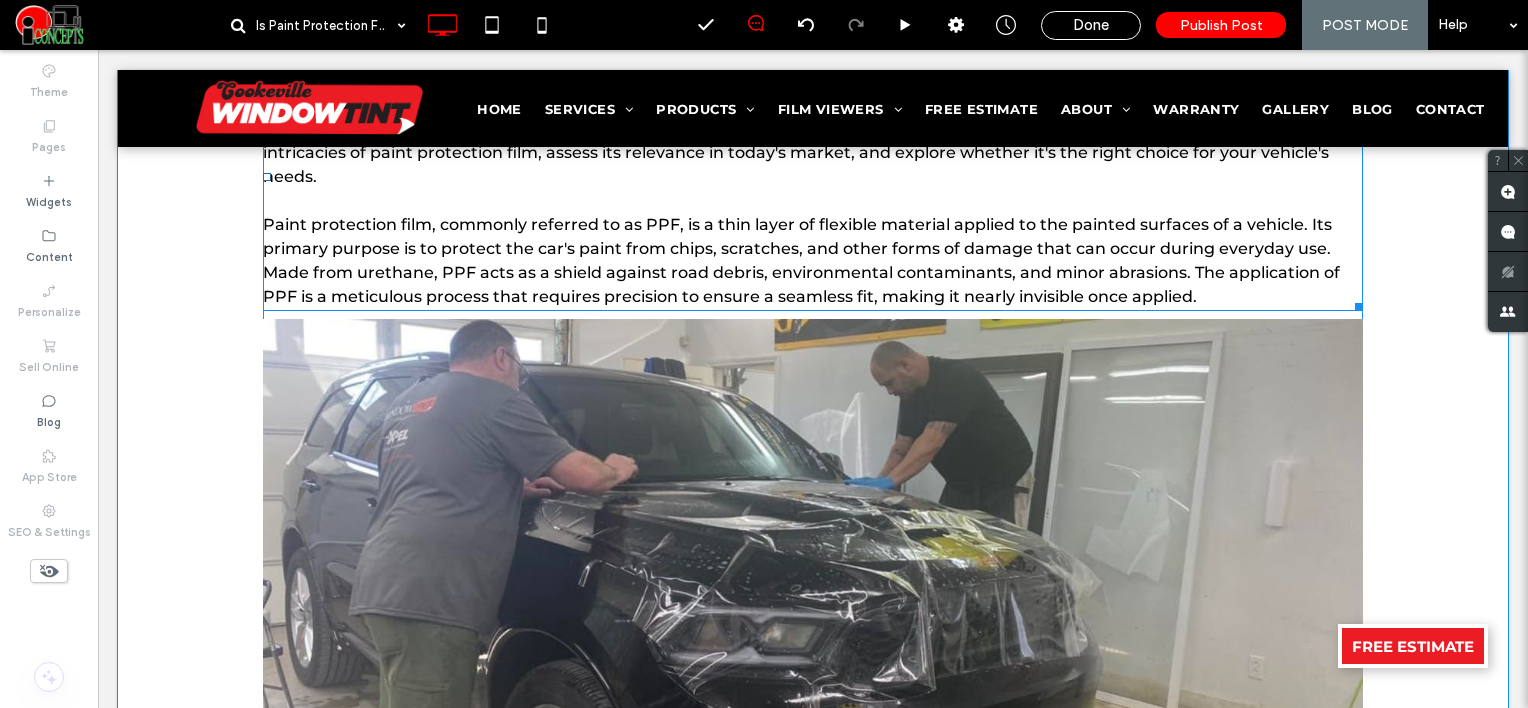 scroll, scrollTop: 186, scrollLeft: 0, axis: vertical 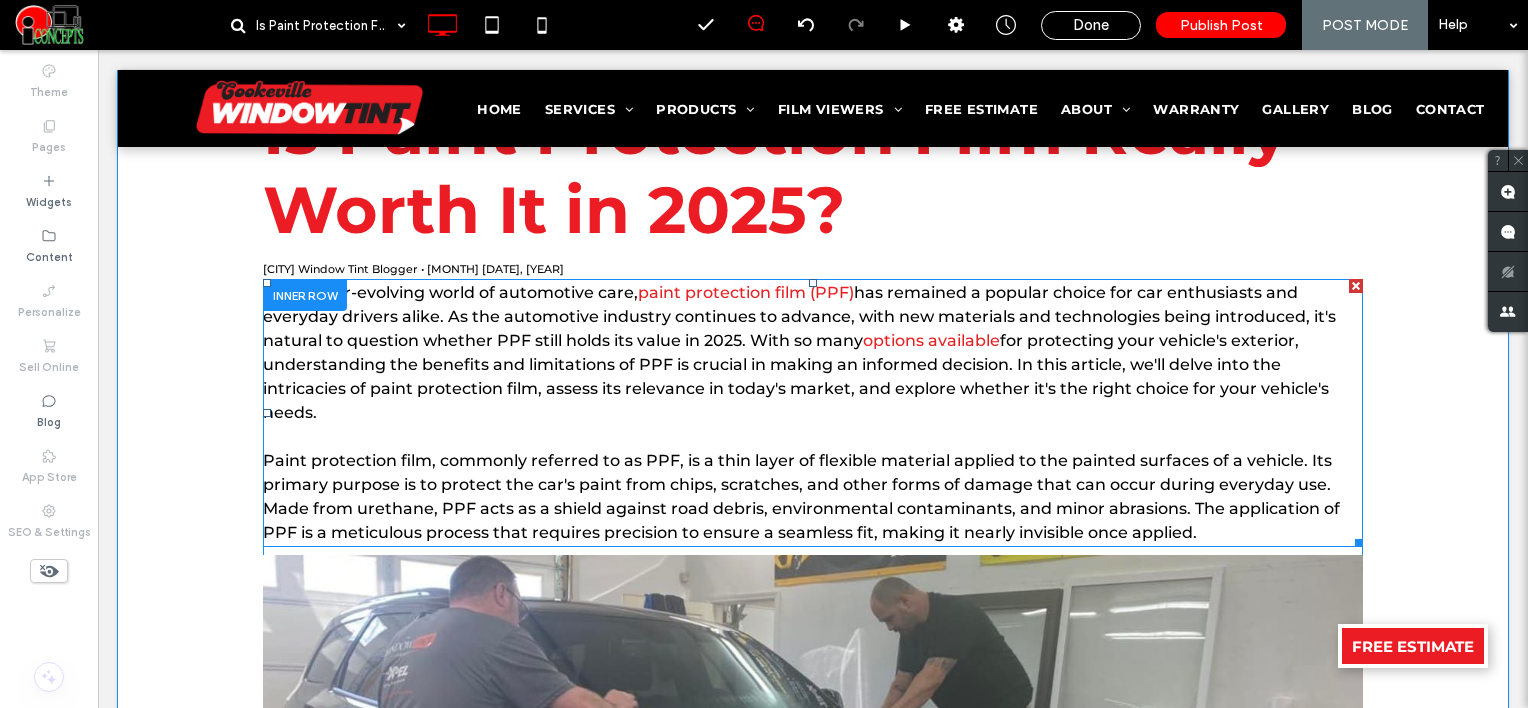 click at bounding box center (813, 437) 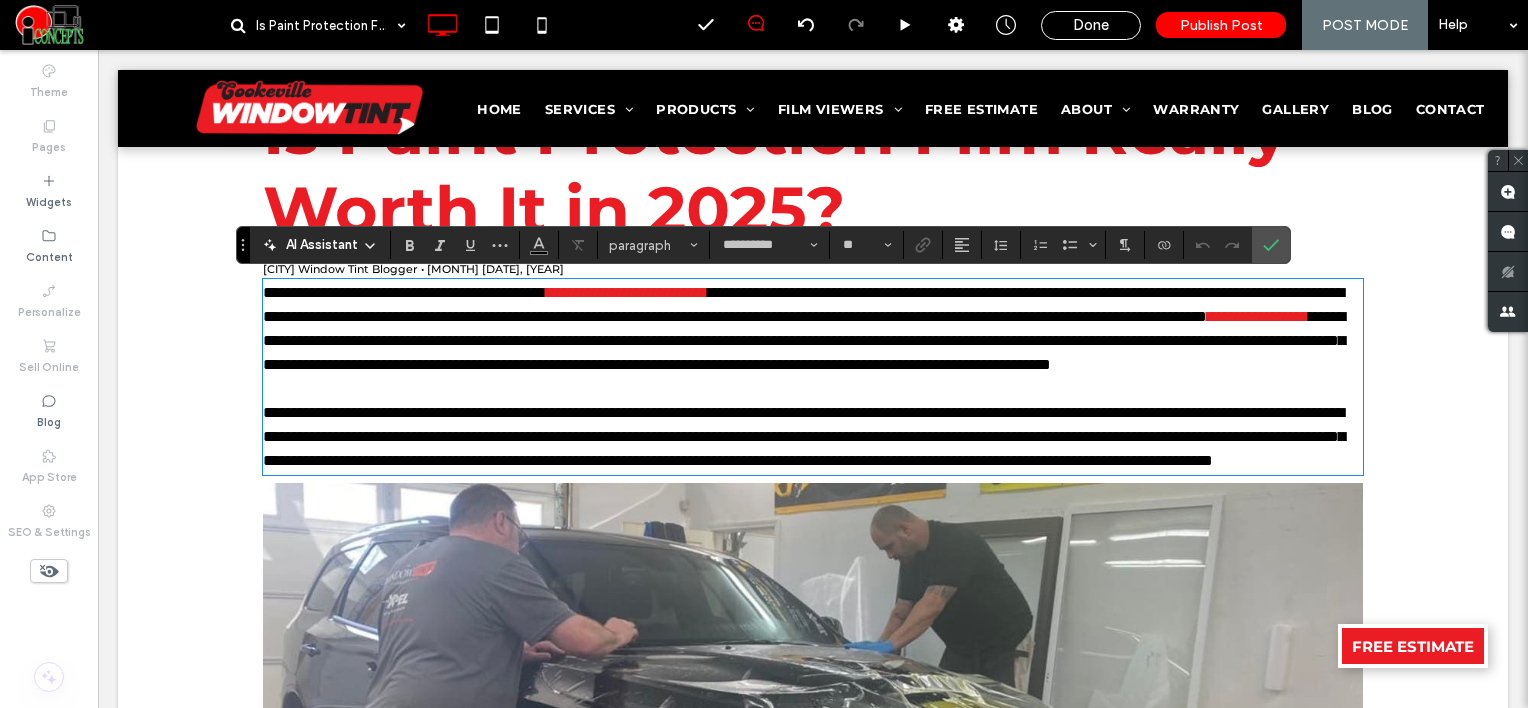 click at bounding box center (813, 389) 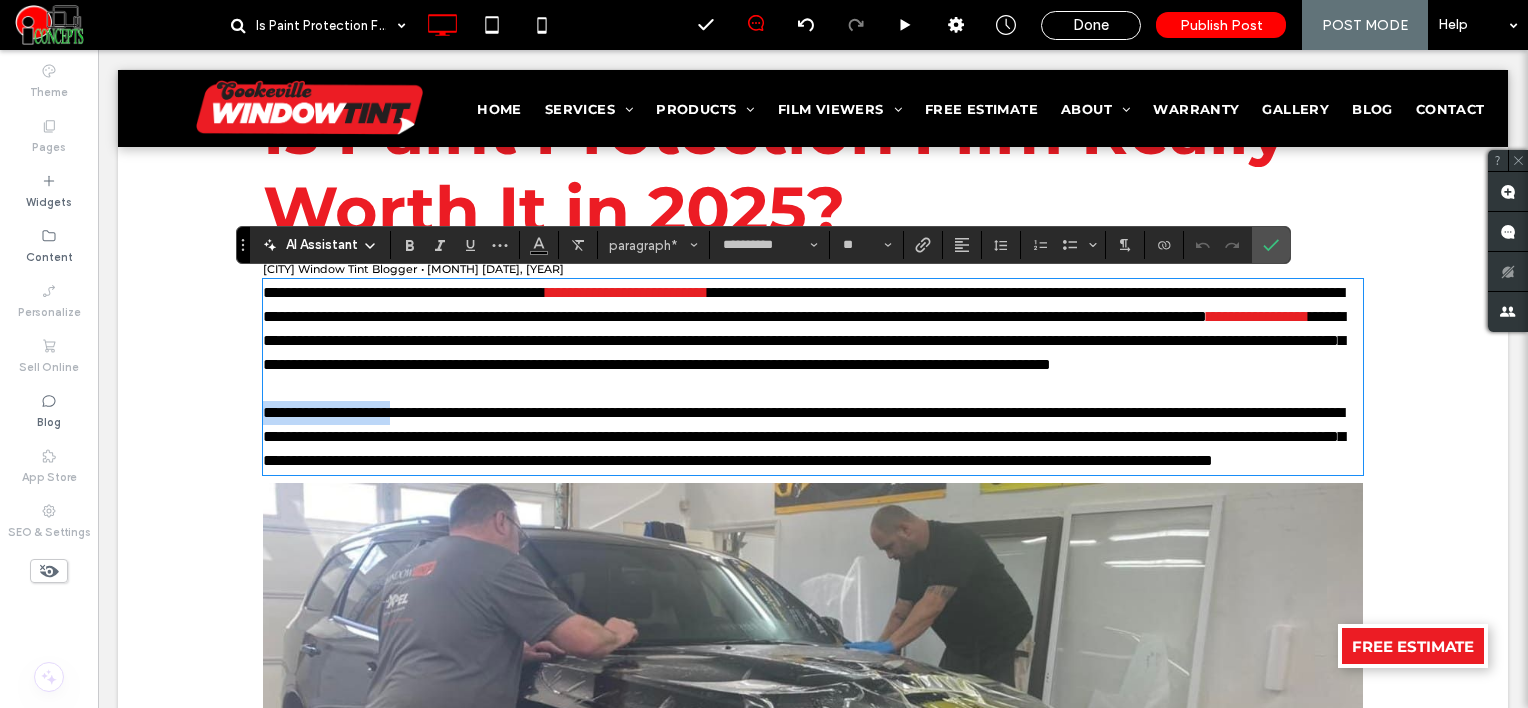 drag, startPoint x: 420, startPoint y: 457, endPoint x: 252, endPoint y: 454, distance: 168.02678 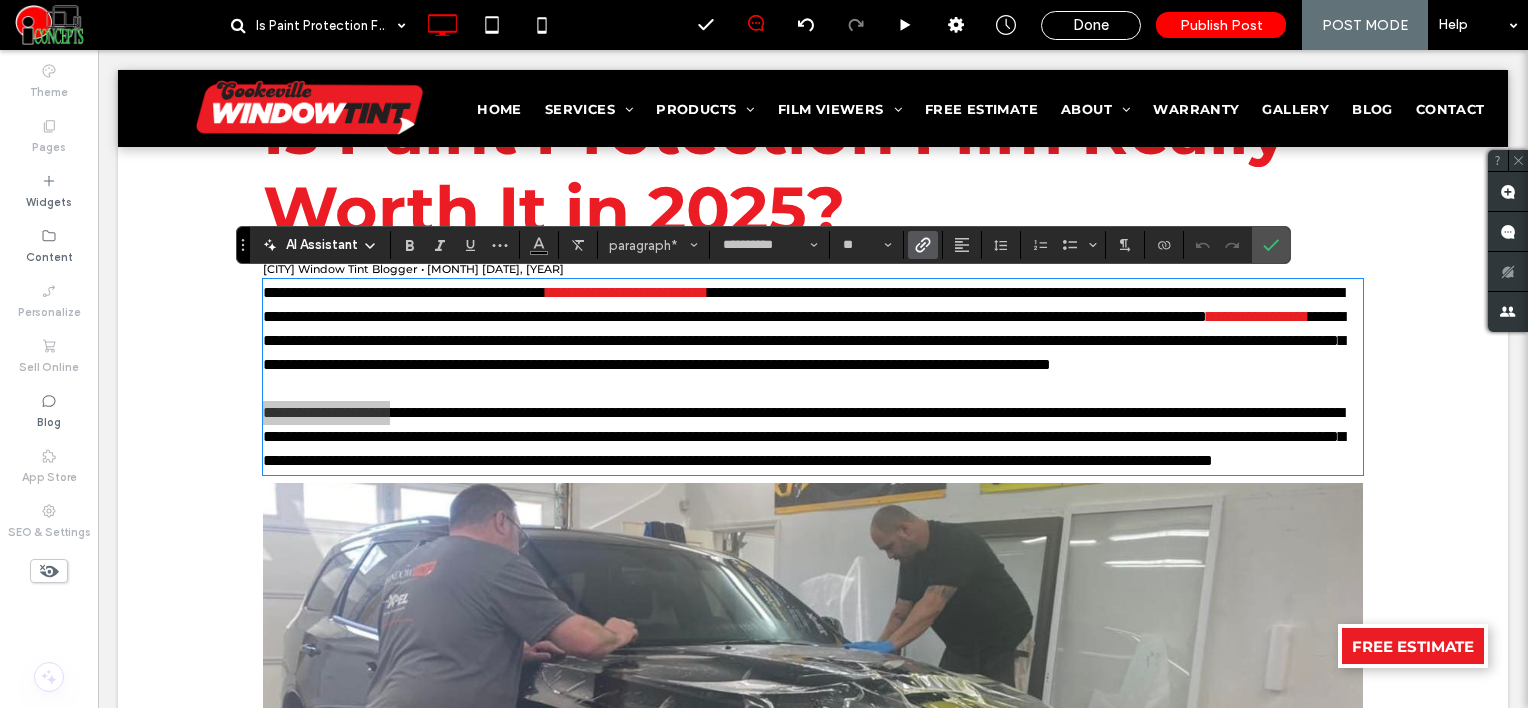 click 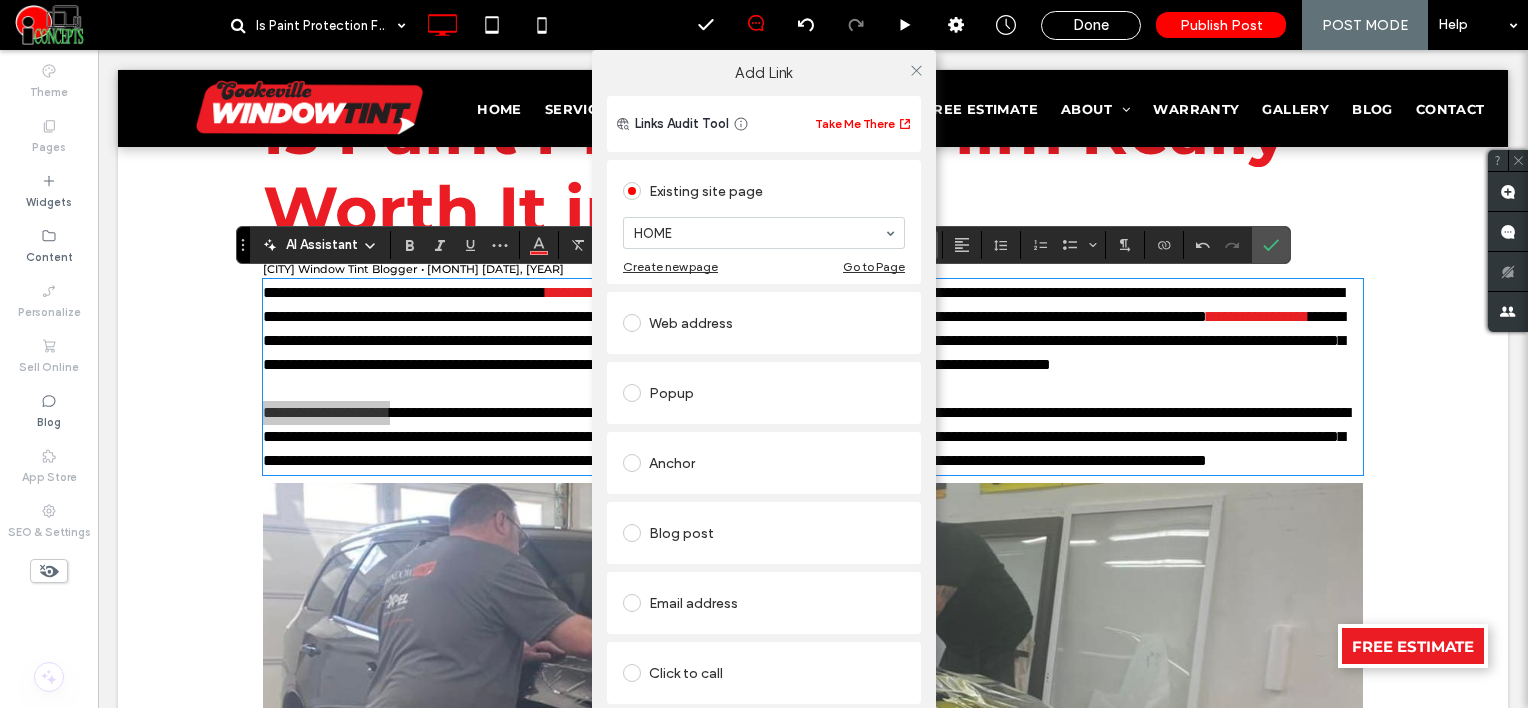 click on "Web address" at bounding box center (764, 323) 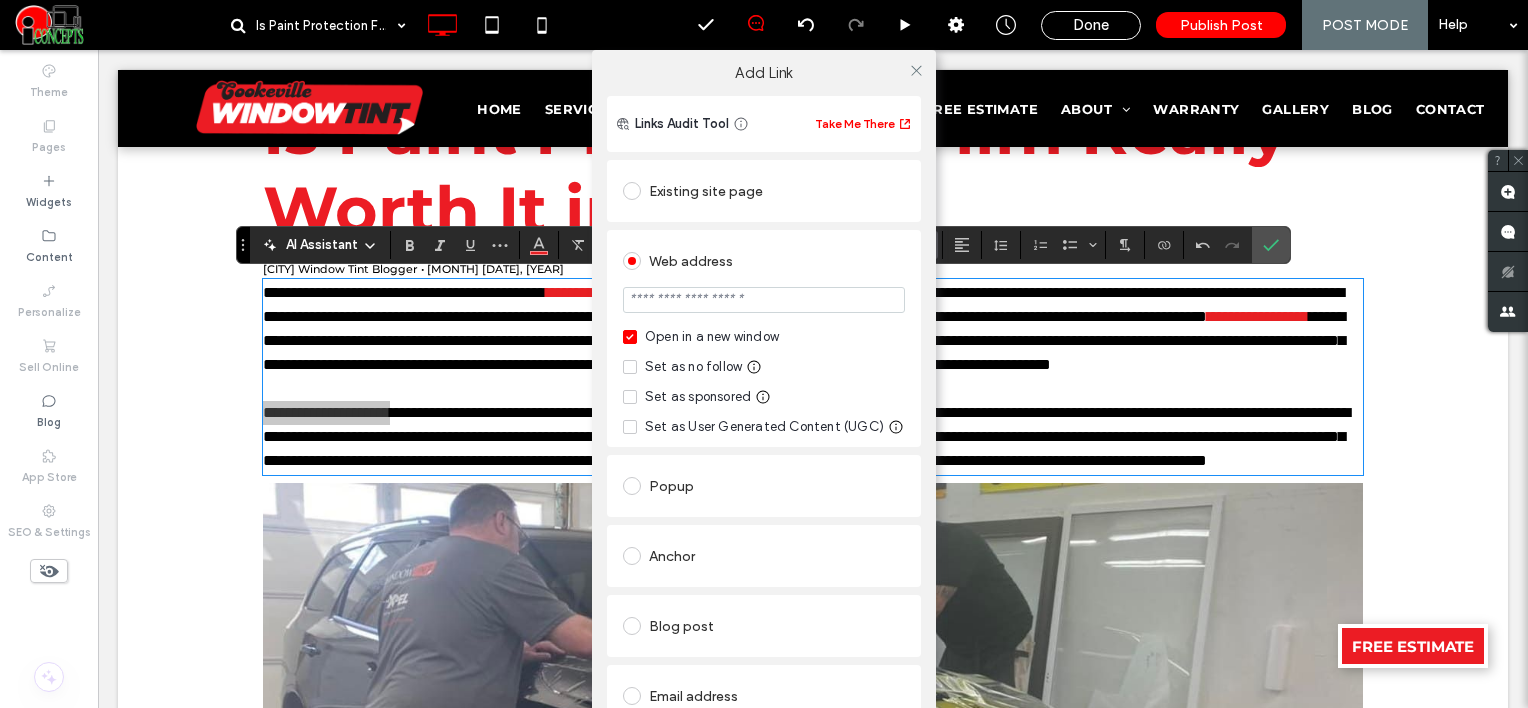 click at bounding box center (764, 300) 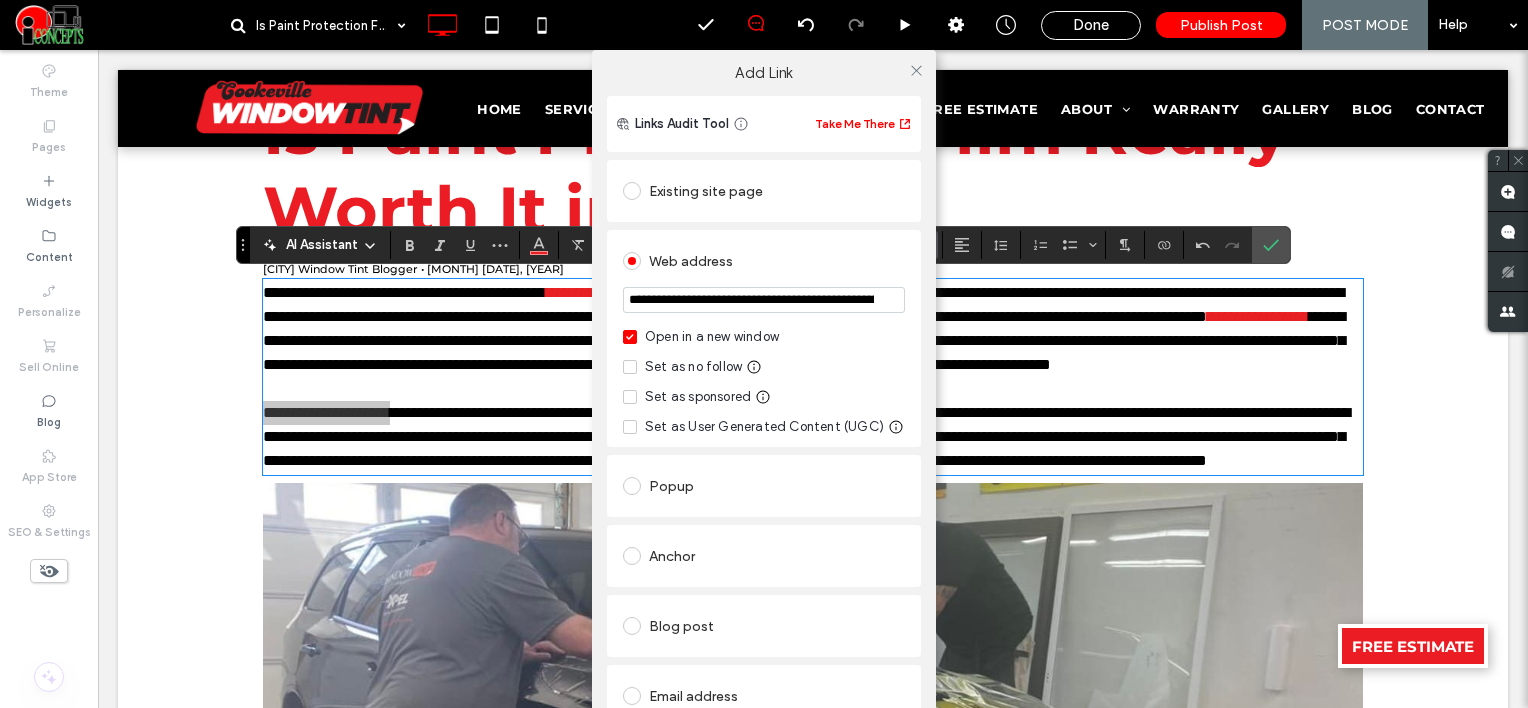 scroll, scrollTop: 0, scrollLeft: 383, axis: horizontal 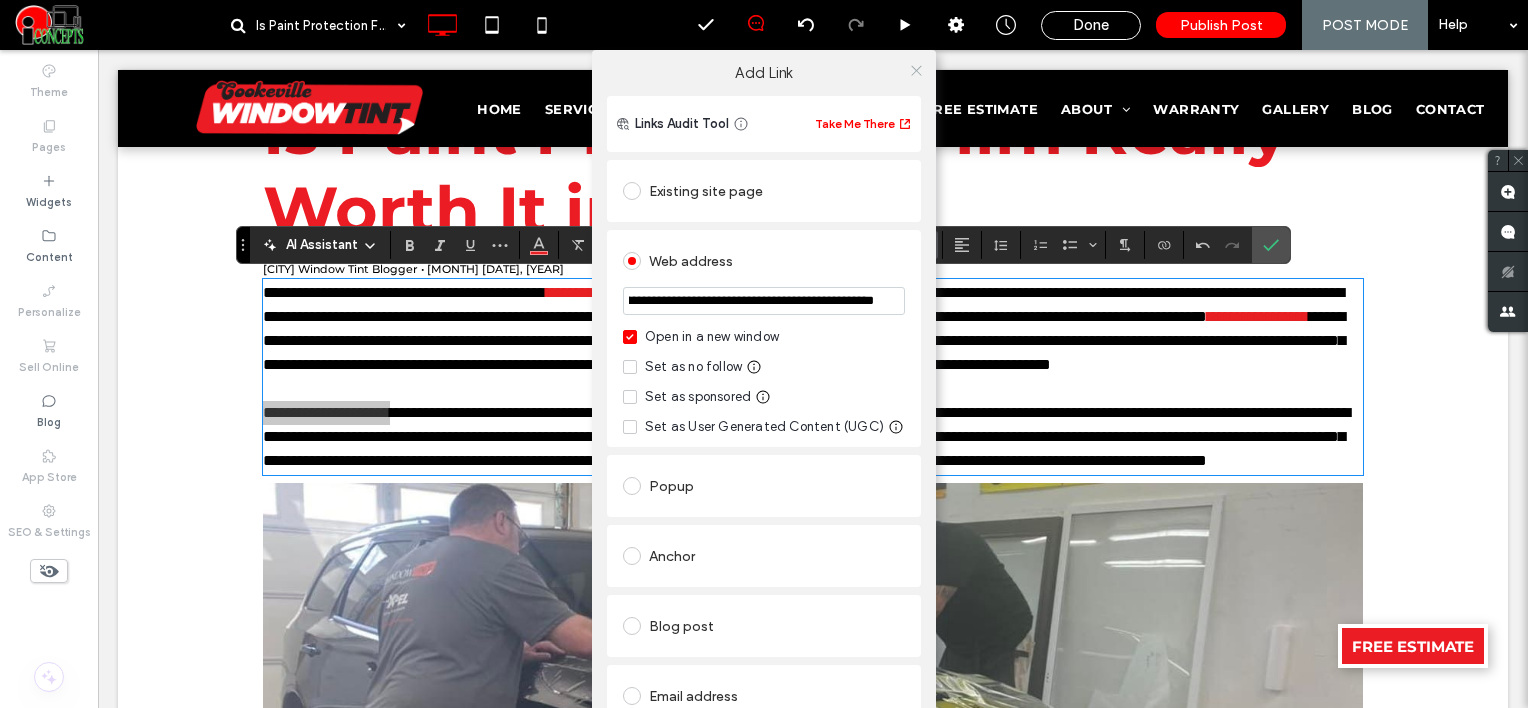 type on "**********" 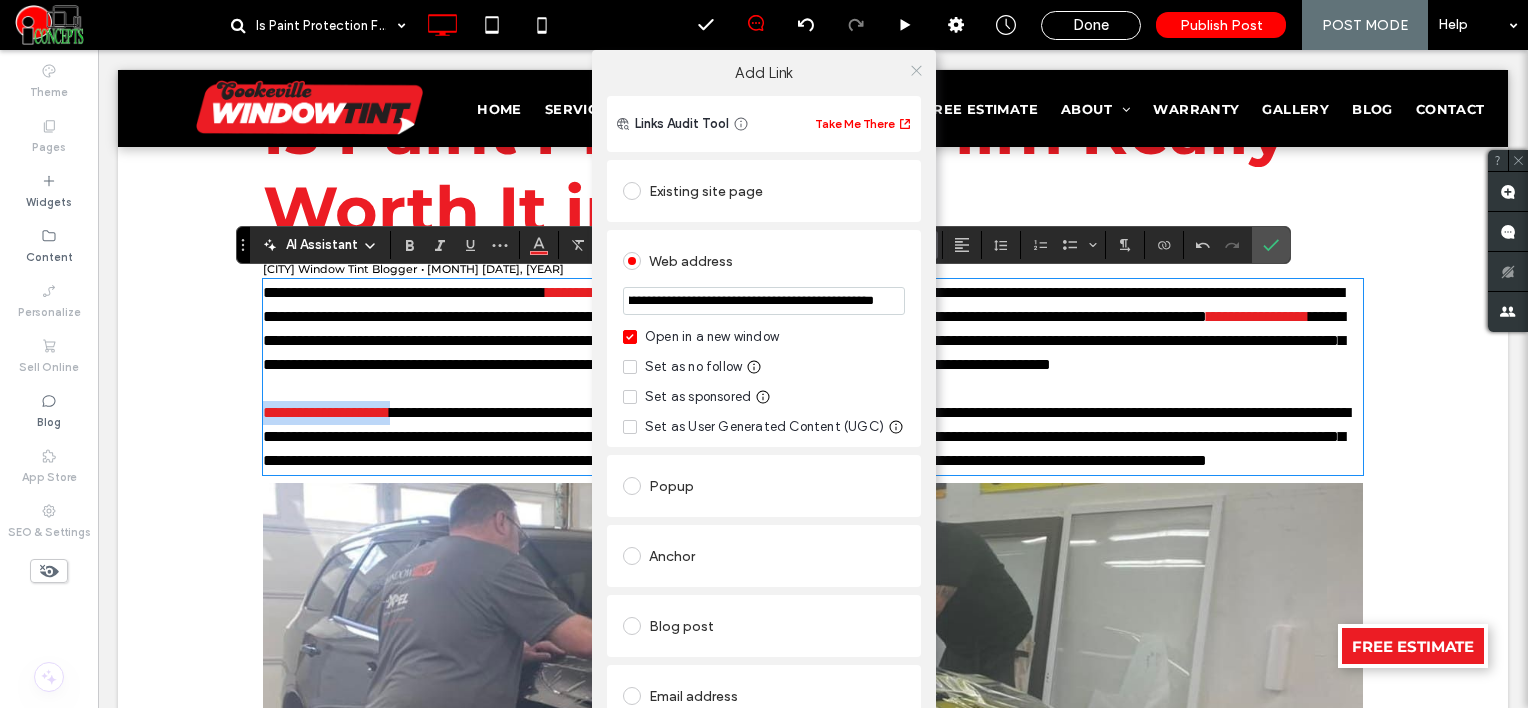 scroll, scrollTop: 0, scrollLeft: 0, axis: both 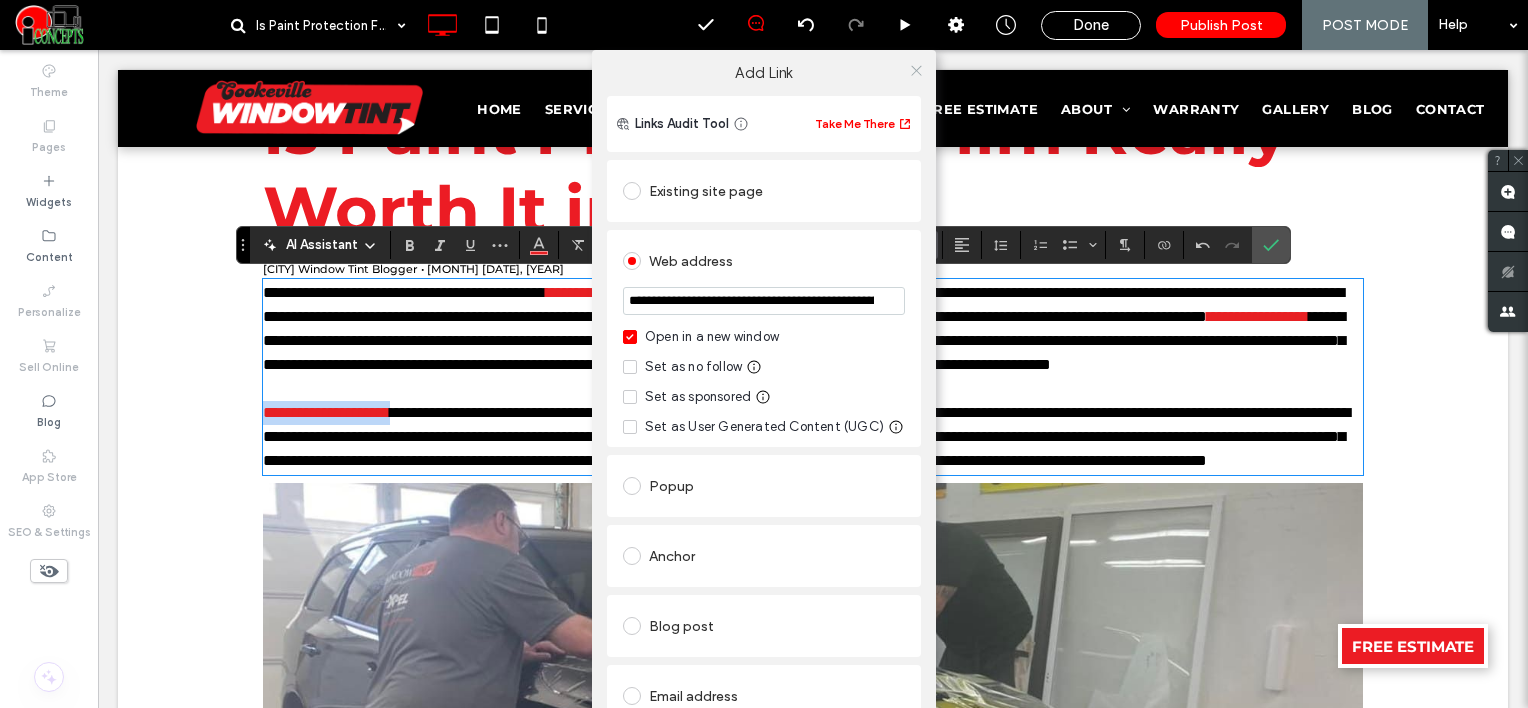 click 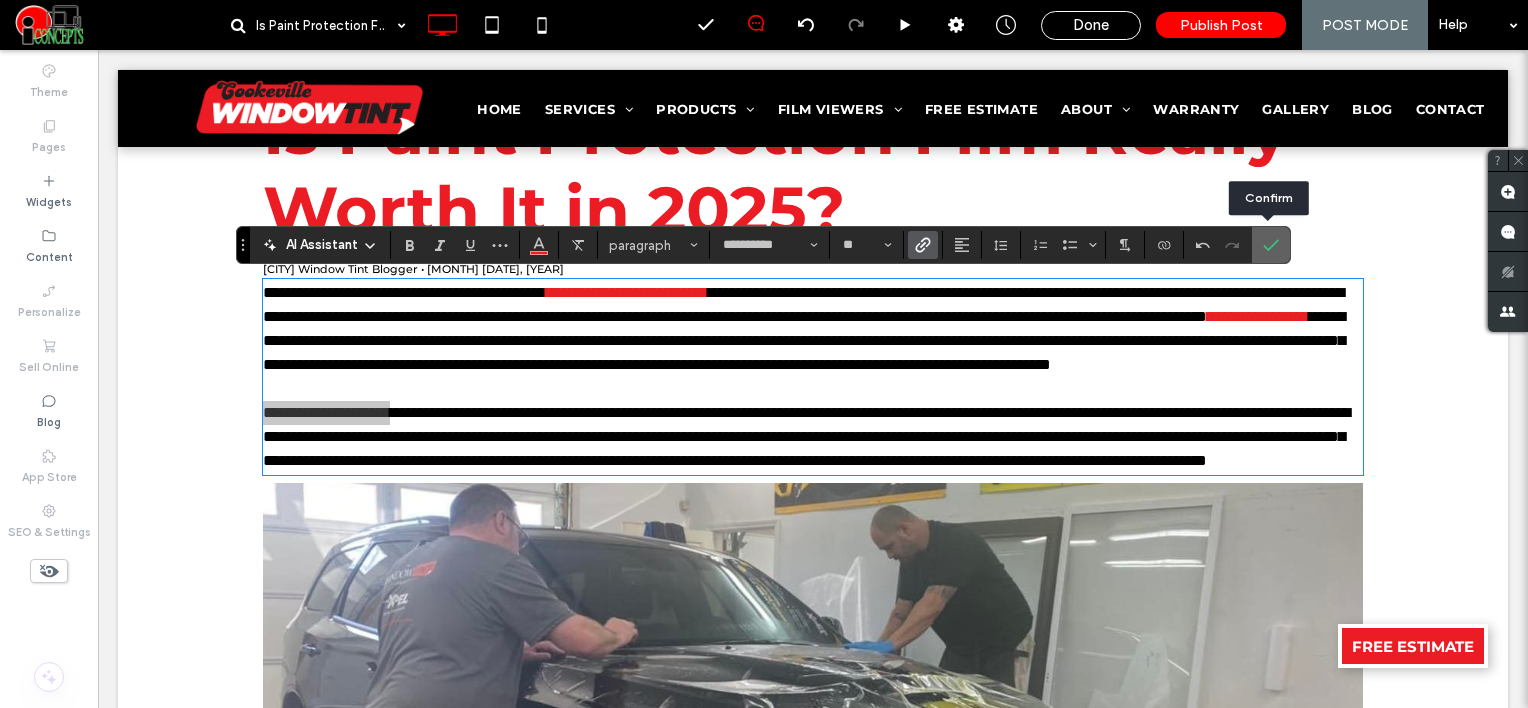 click at bounding box center (1267, 245) 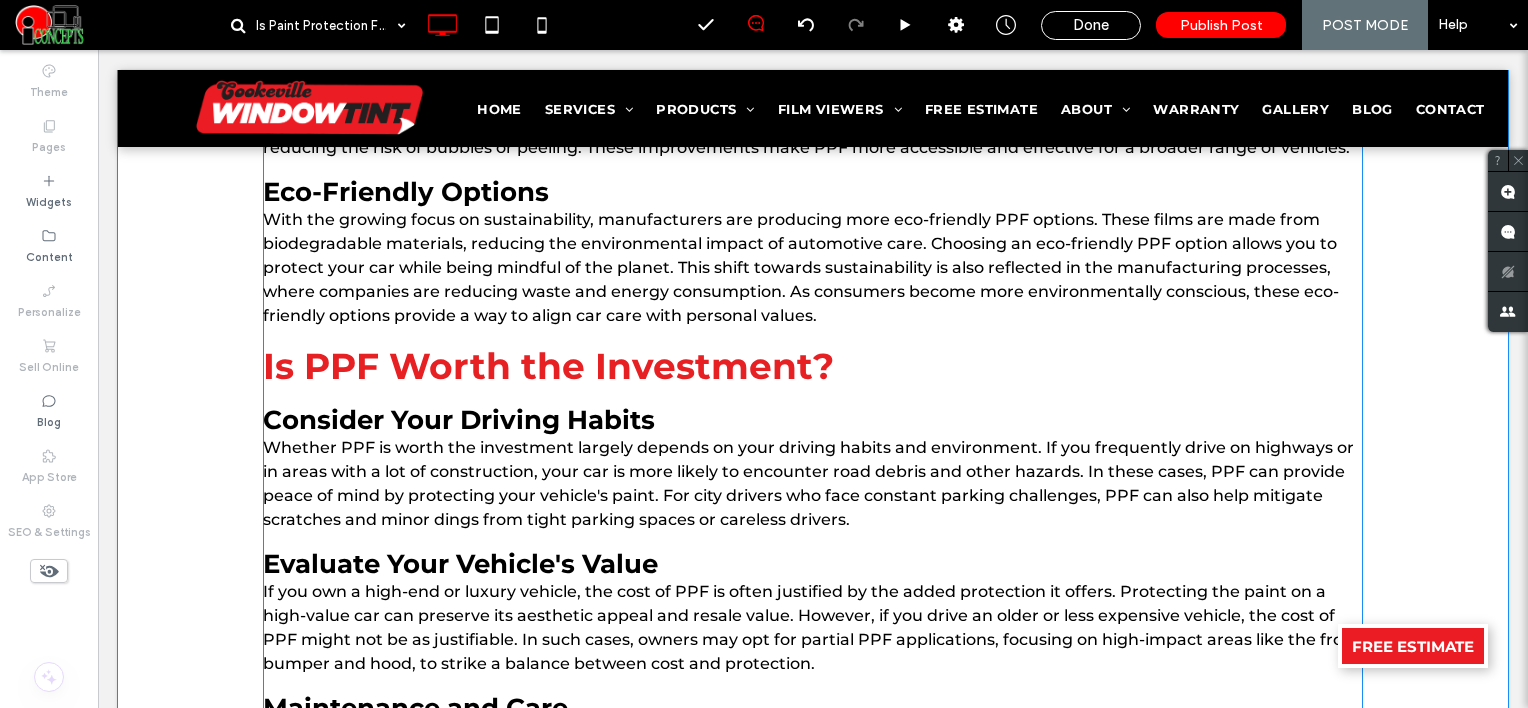 scroll, scrollTop: 2086, scrollLeft: 0, axis: vertical 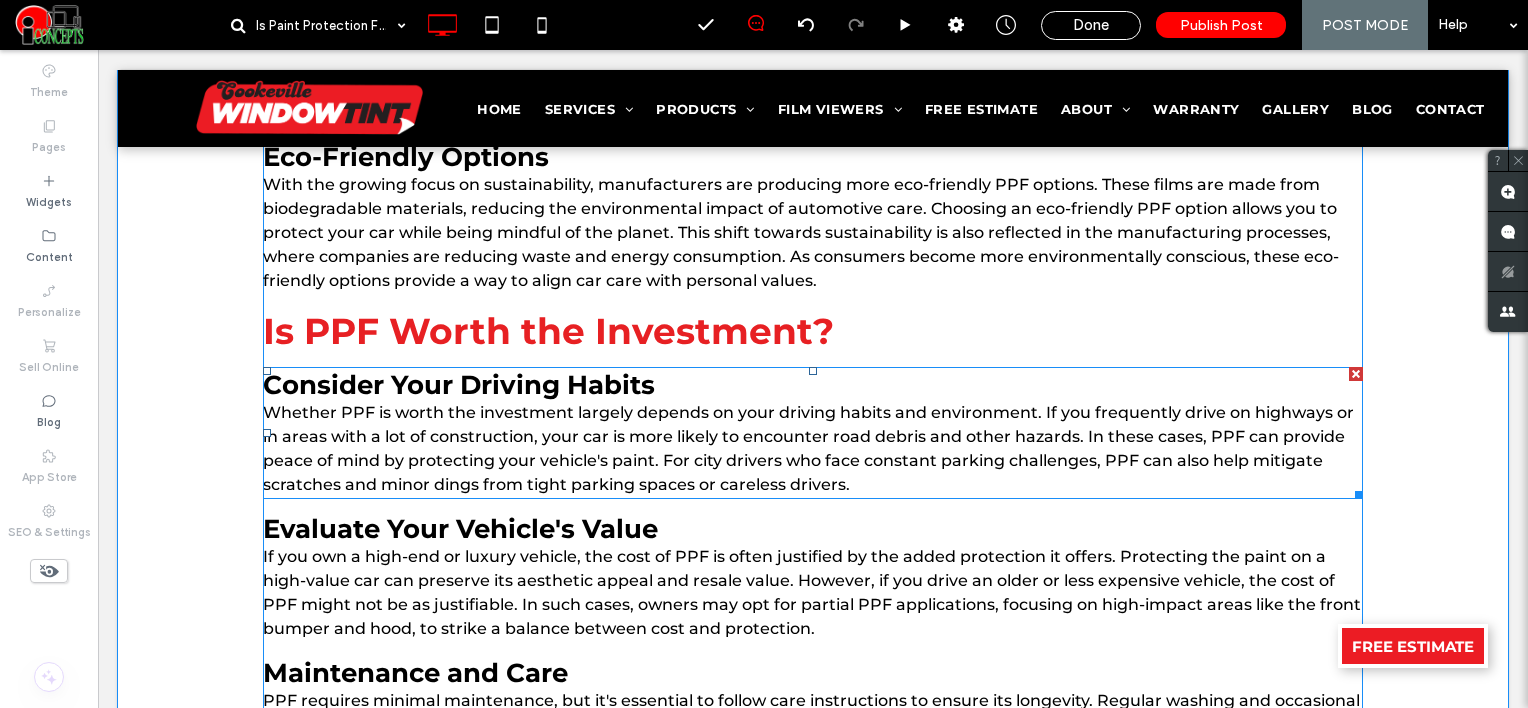 click on "Whether PPF is worth the investment largely depends on your driving habits and environment. If you frequently drive on highways or in areas with a lot of construction, your car is more likely to encounter road debris and other hazards. In these cases, PPF can provide peace of mind by protecting your vehicle's paint. For city drivers who face constant parking challenges, PPF can also help mitigate scratches and minor dings from tight parking spaces or careless drivers." at bounding box center [808, 448] 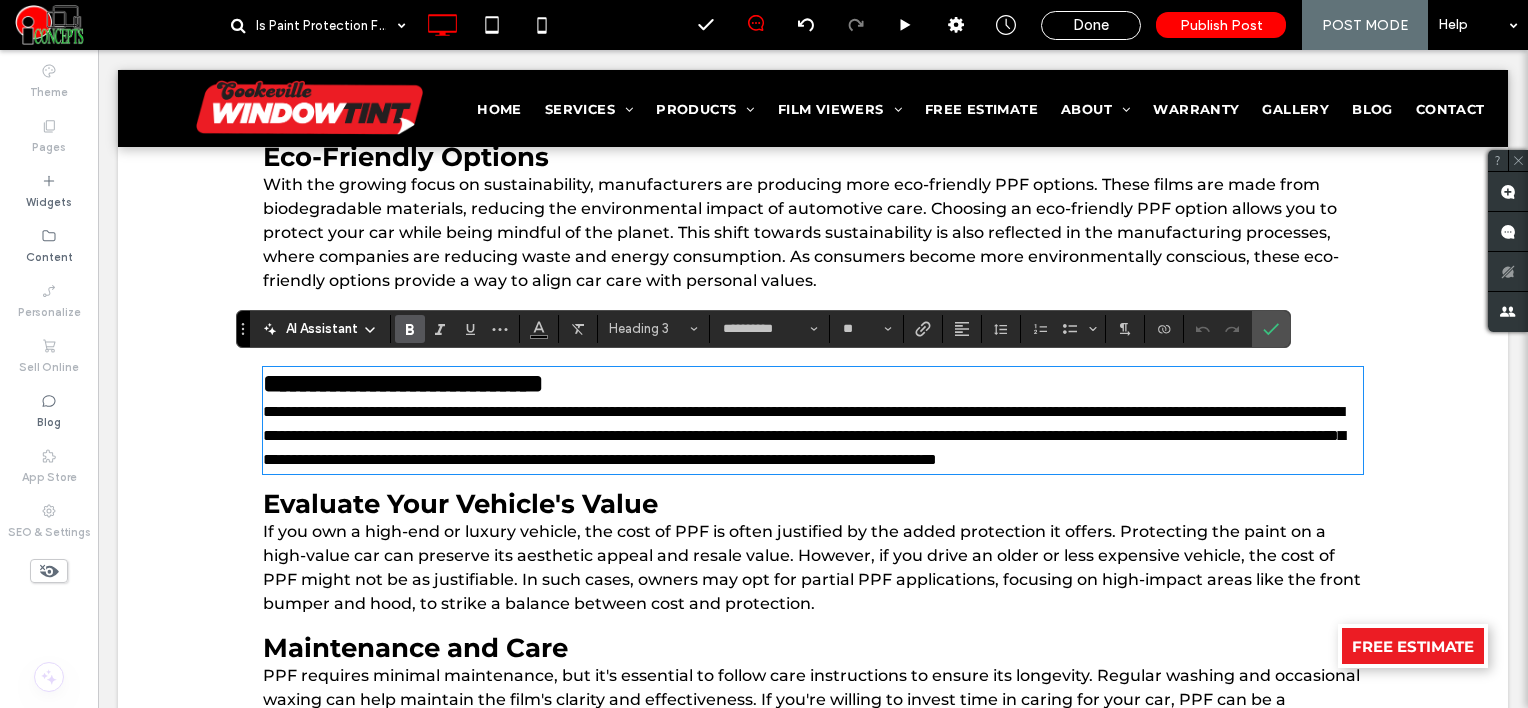 click on "**********" at bounding box center (804, 435) 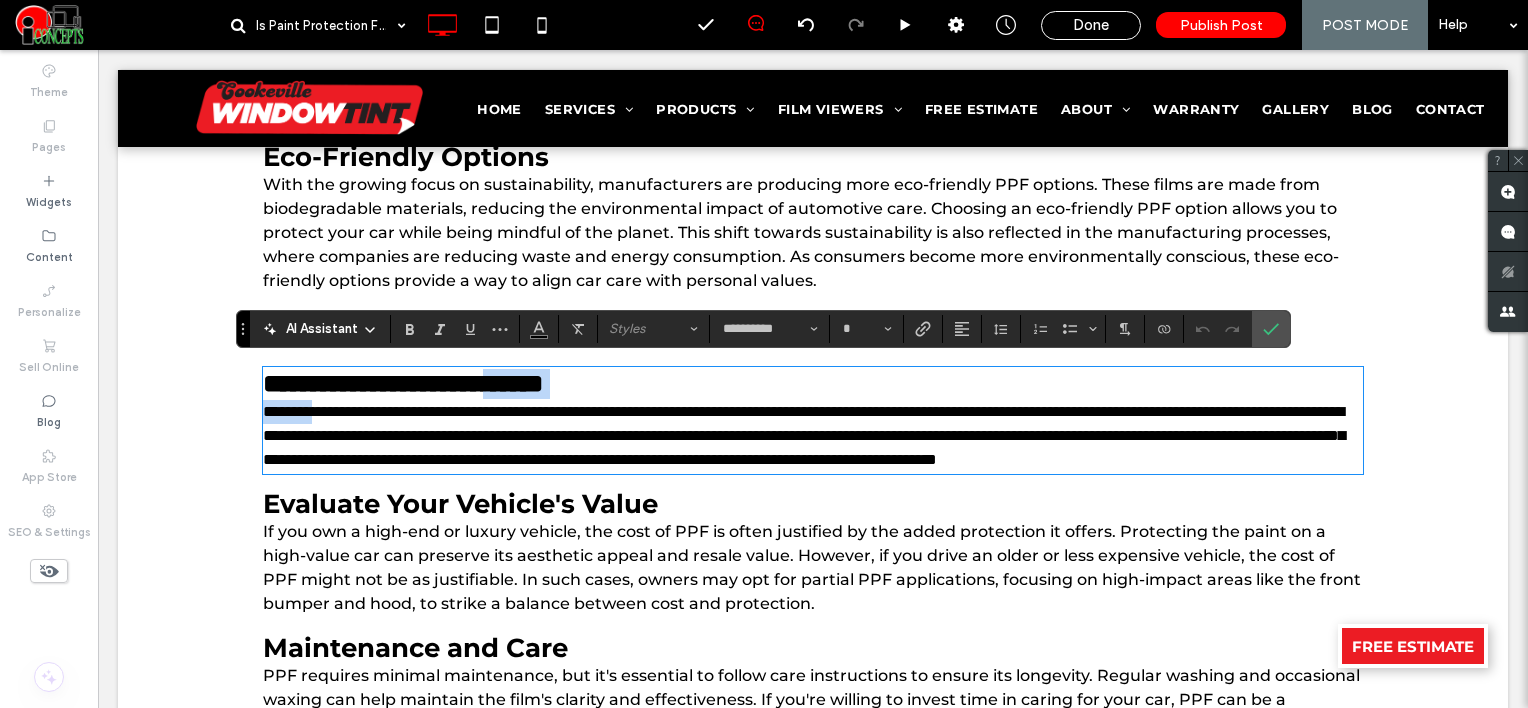 type on "**" 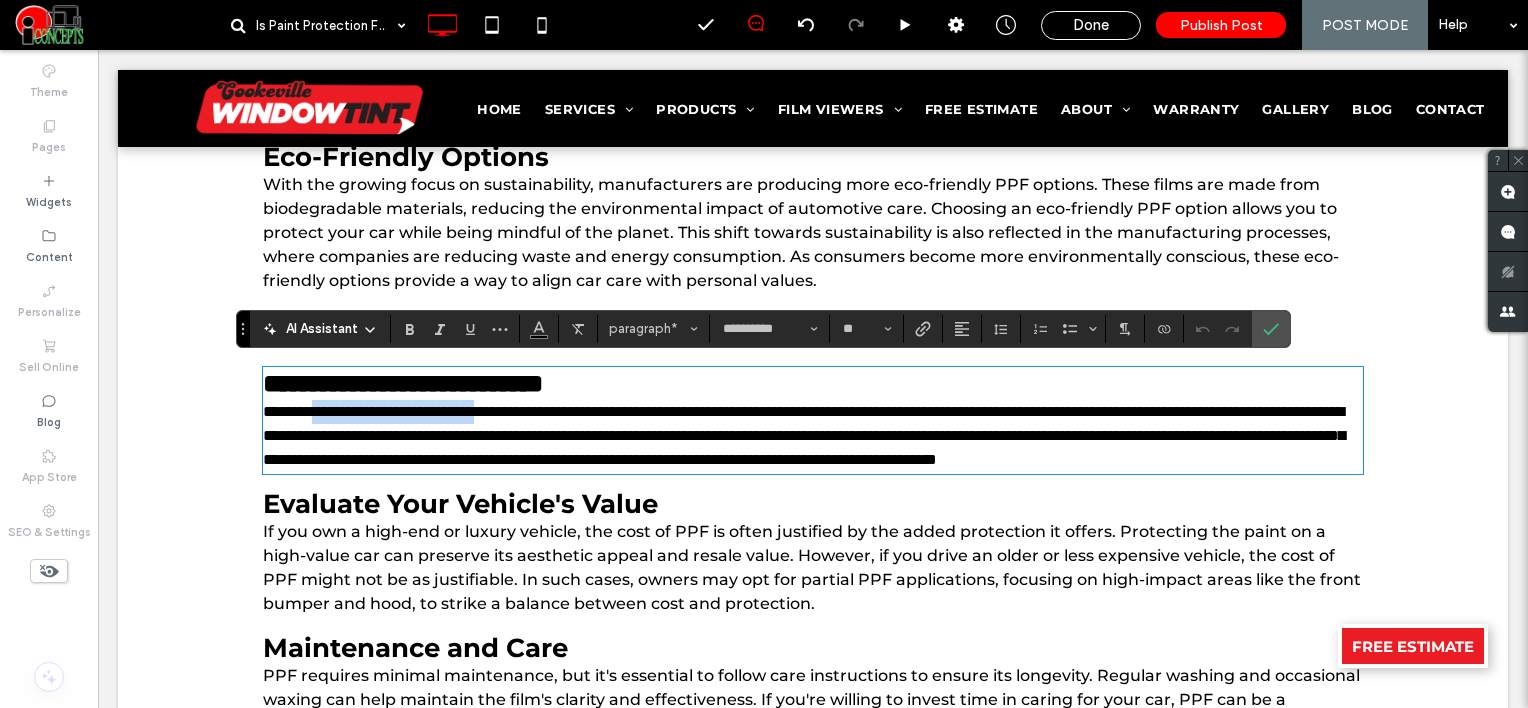 drag, startPoint x: 335, startPoint y: 404, endPoint x: 564, endPoint y: 410, distance: 229.07858 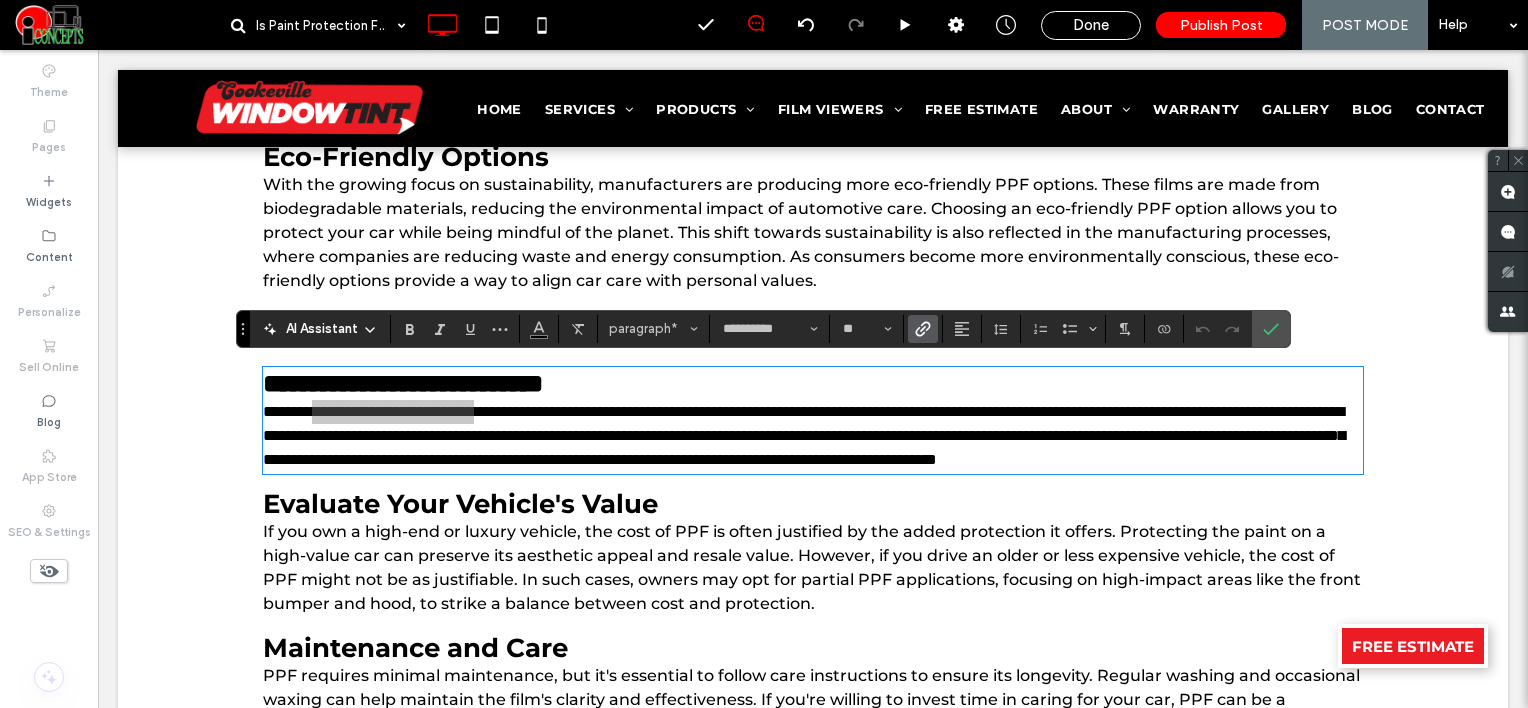 click 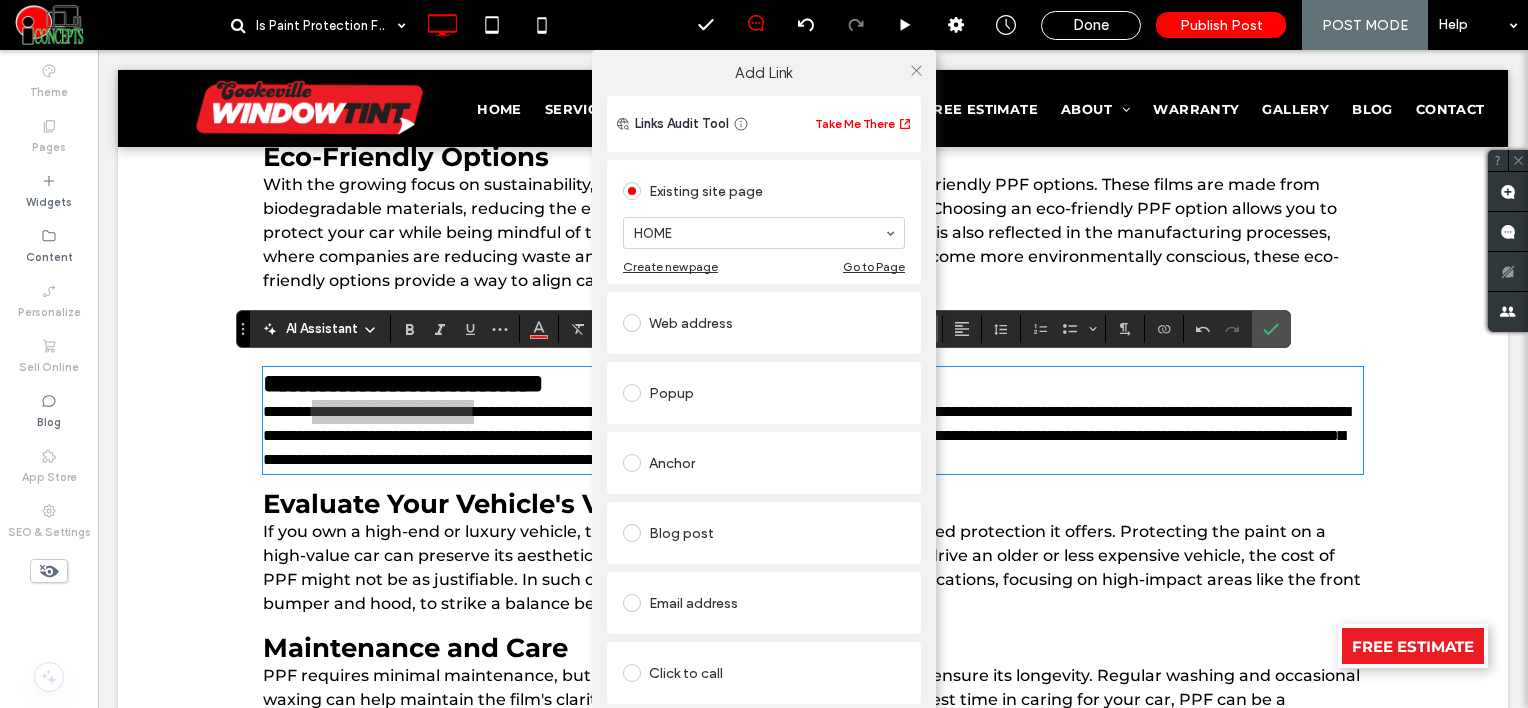 click on "Web address" at bounding box center (764, 323) 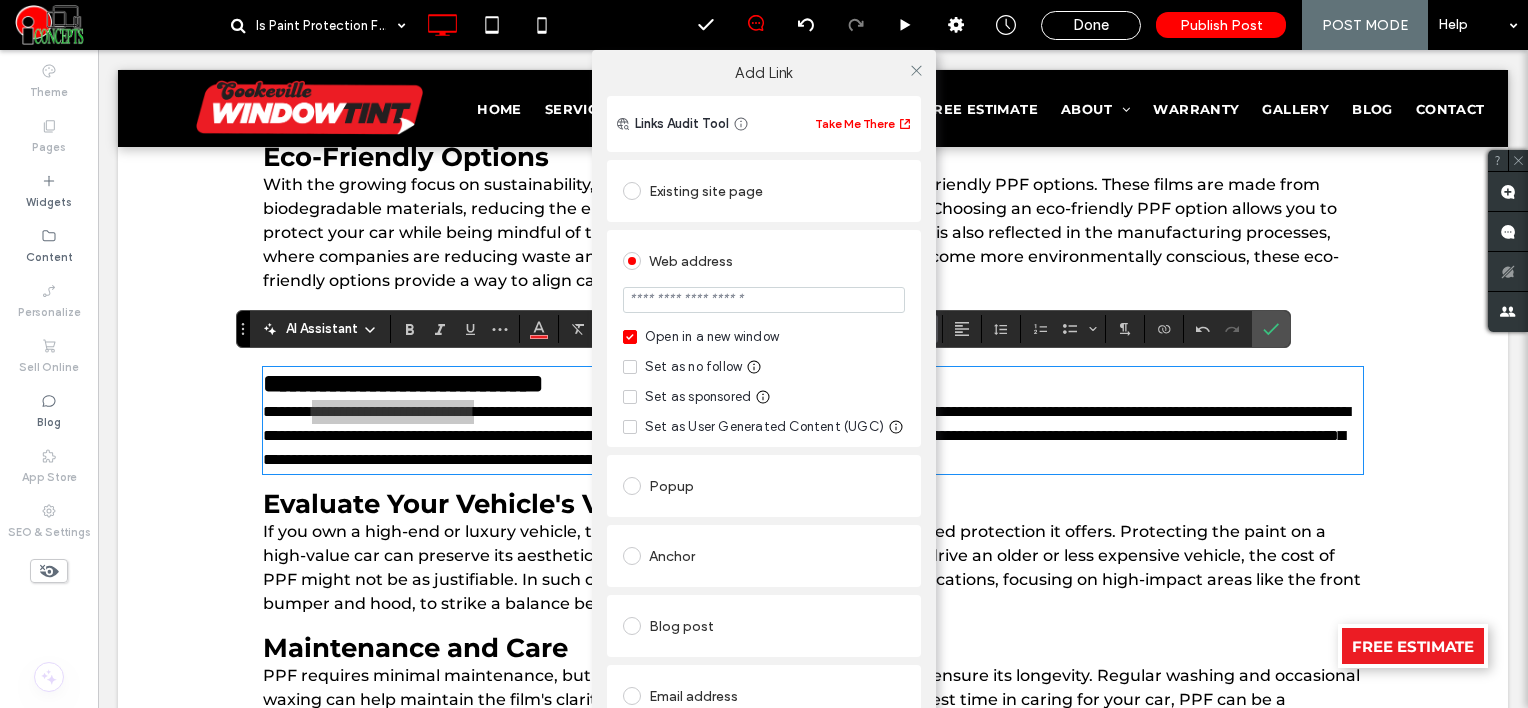 click at bounding box center [764, 300] 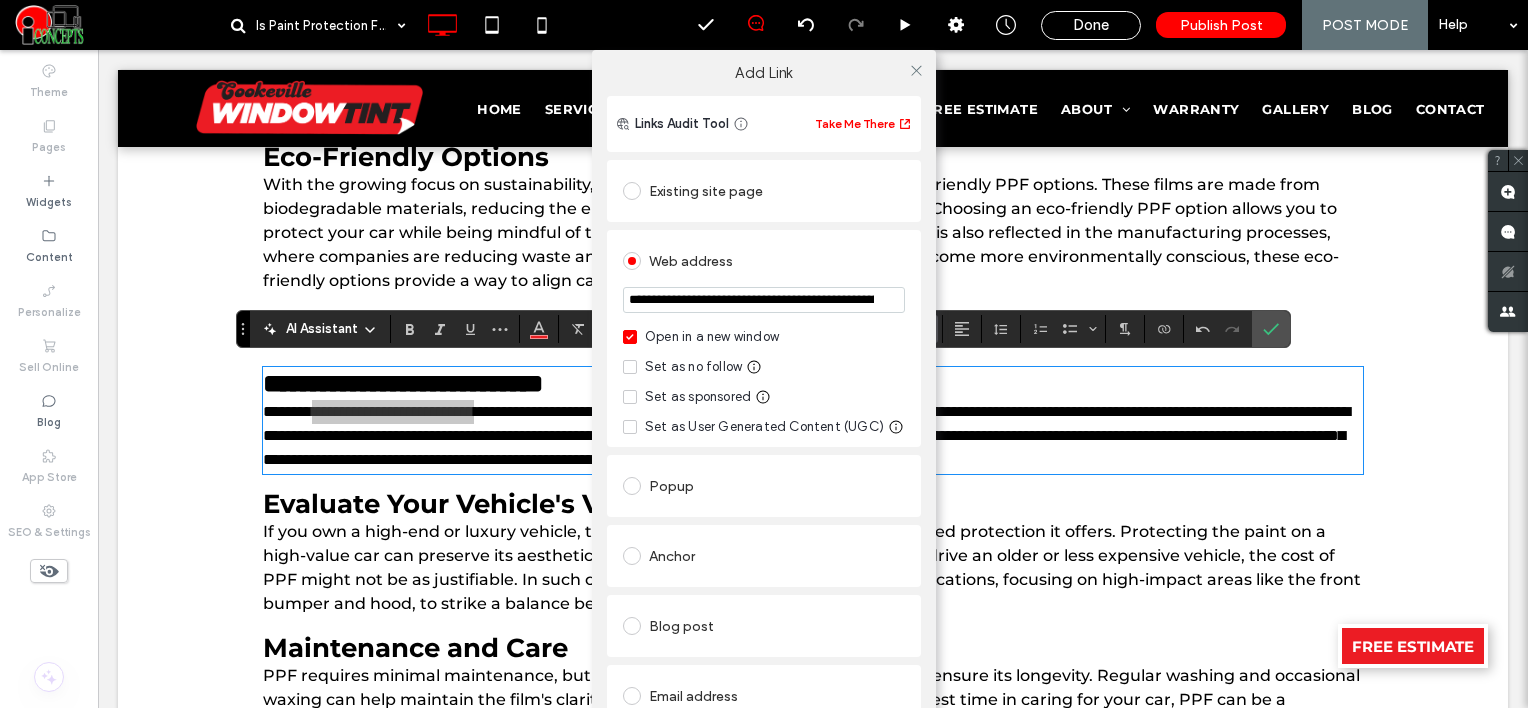 scroll, scrollTop: 0, scrollLeft: 440, axis: horizontal 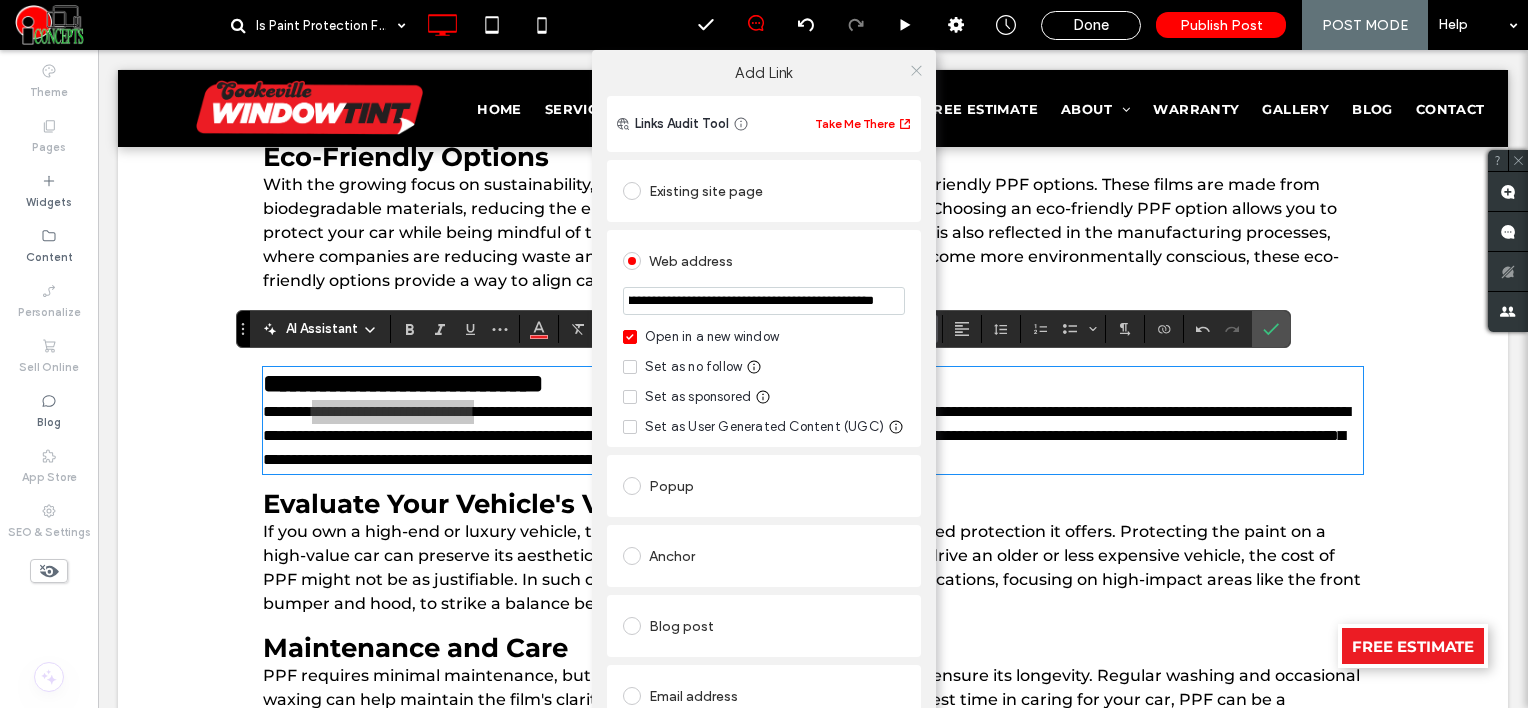 type on "**********" 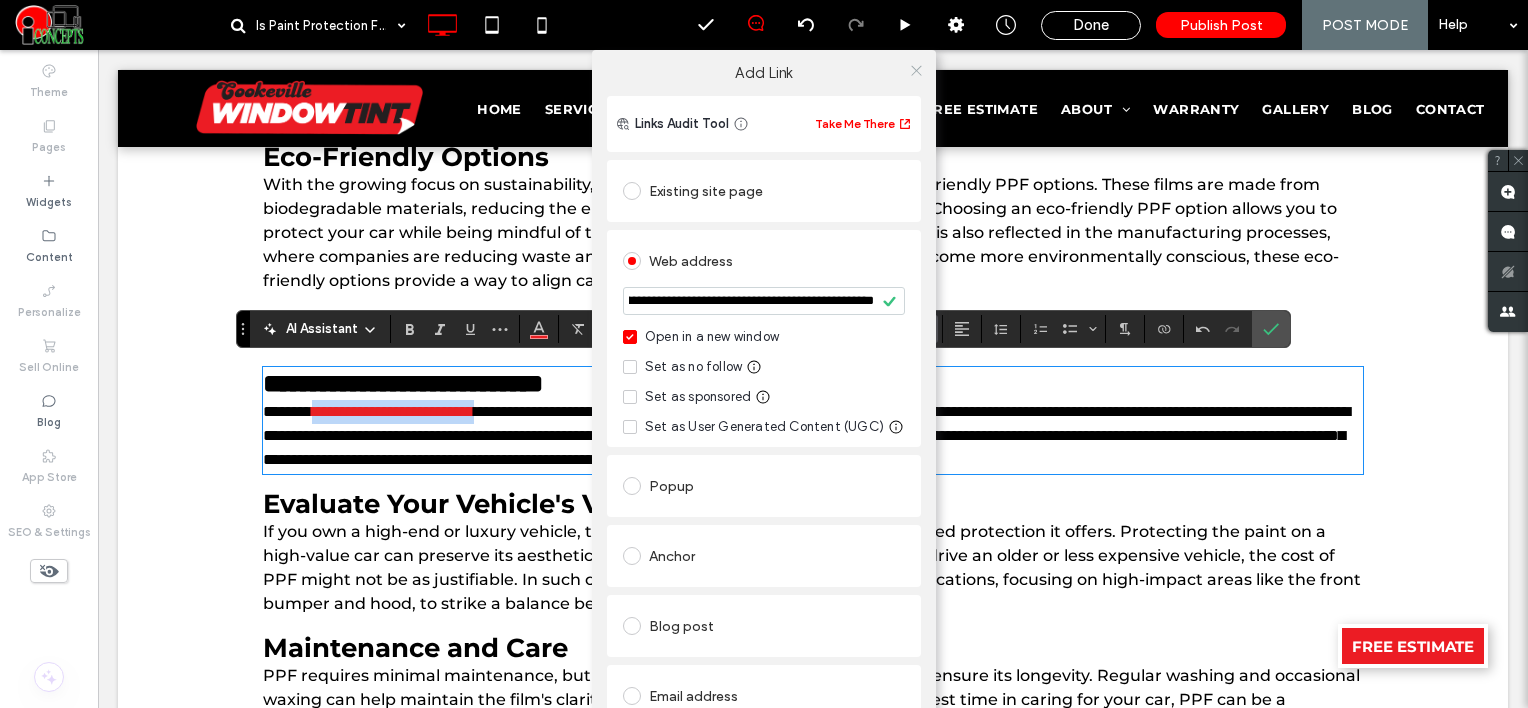 scroll, scrollTop: 0, scrollLeft: 0, axis: both 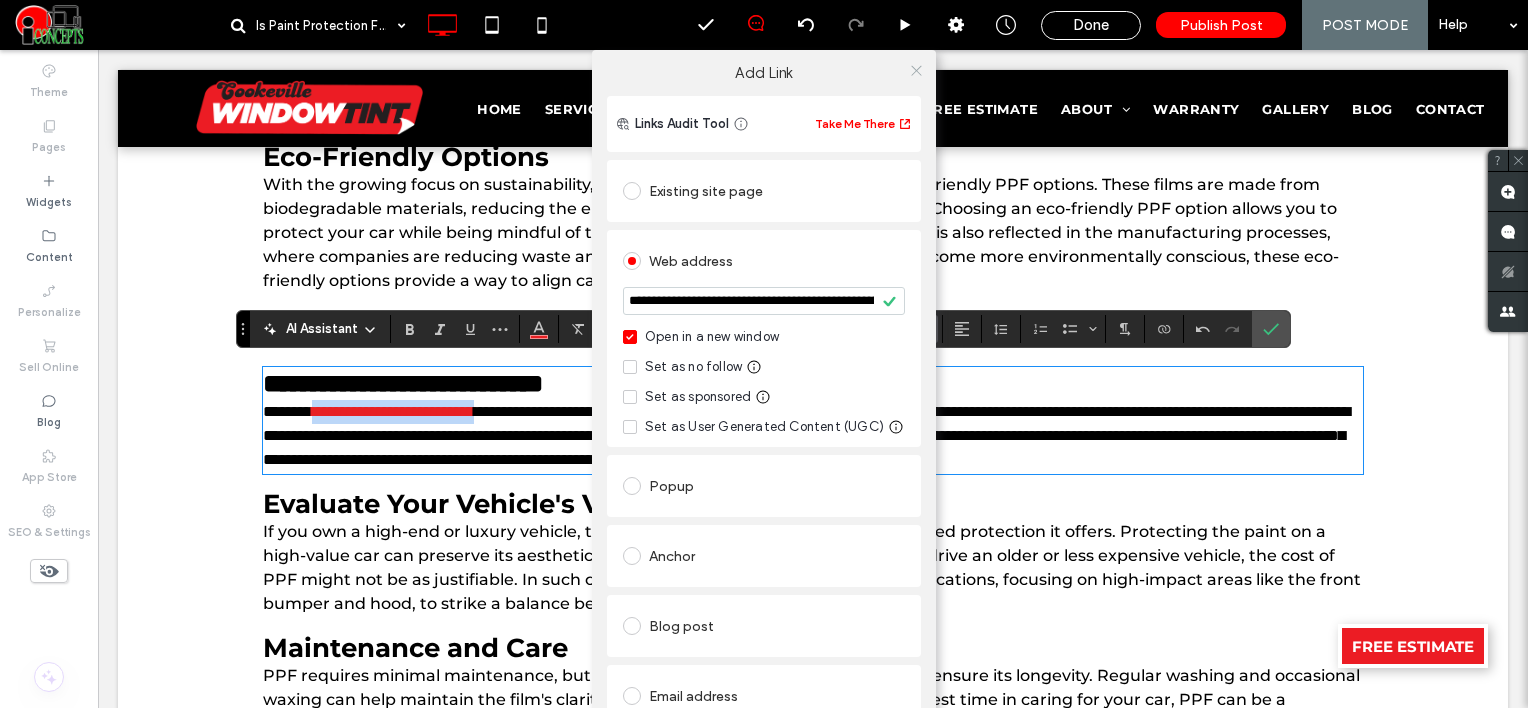 click 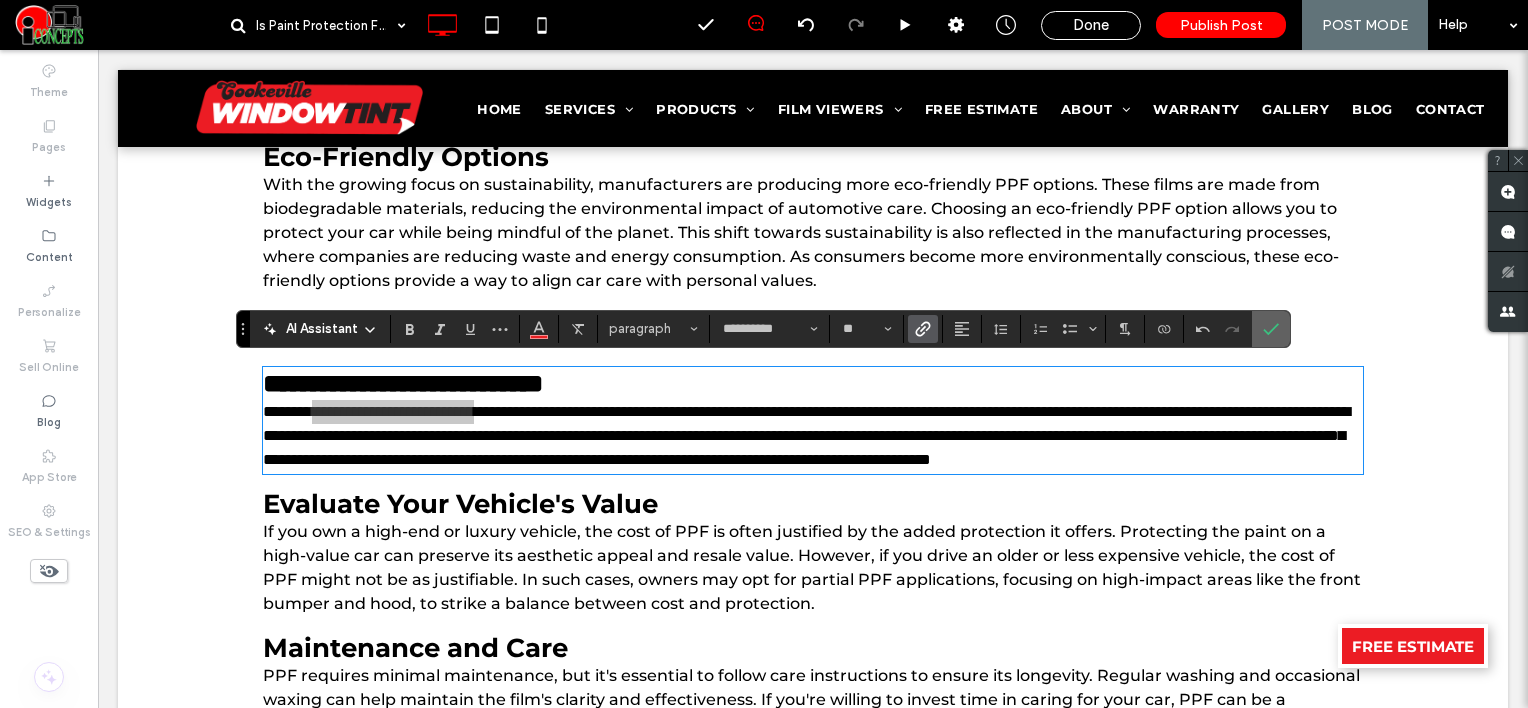 click at bounding box center (1271, 329) 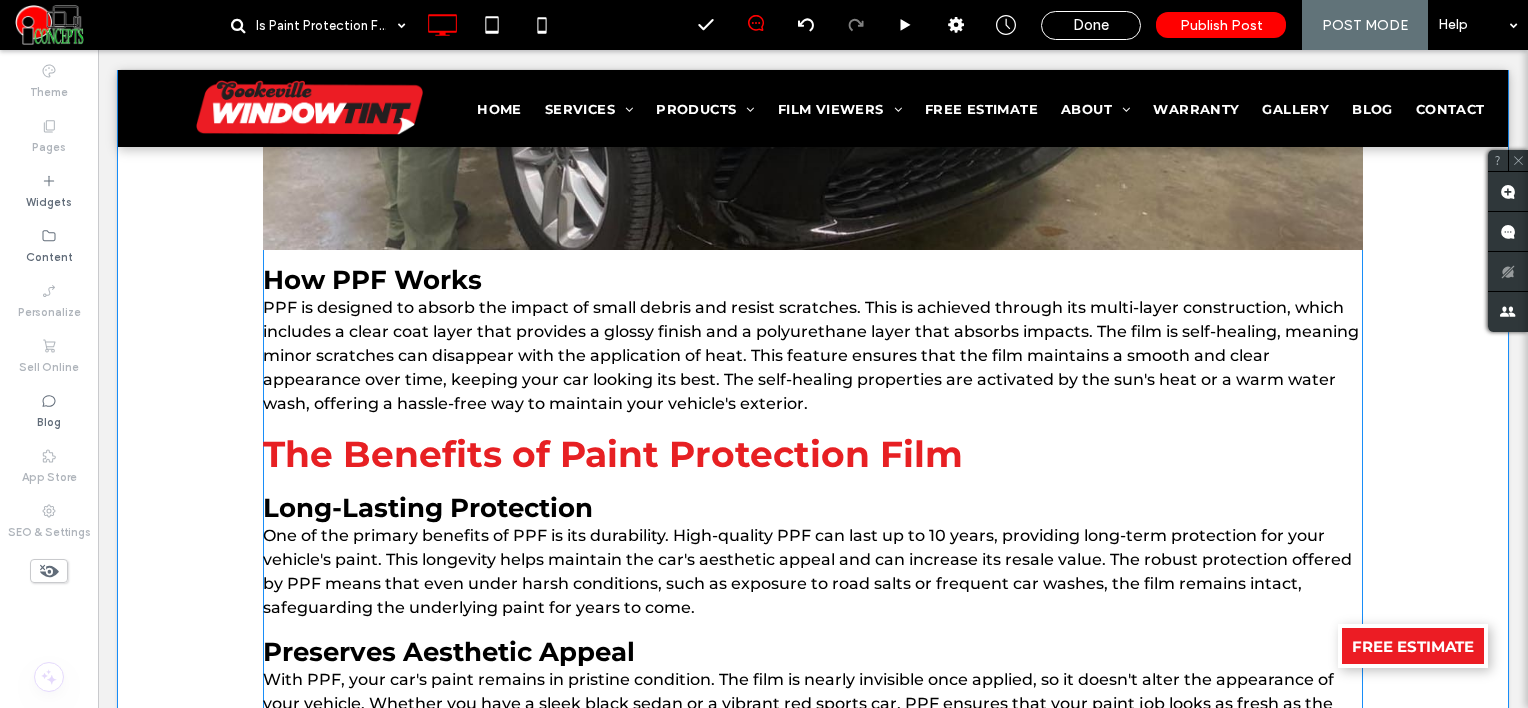 scroll, scrollTop: 1072, scrollLeft: 0, axis: vertical 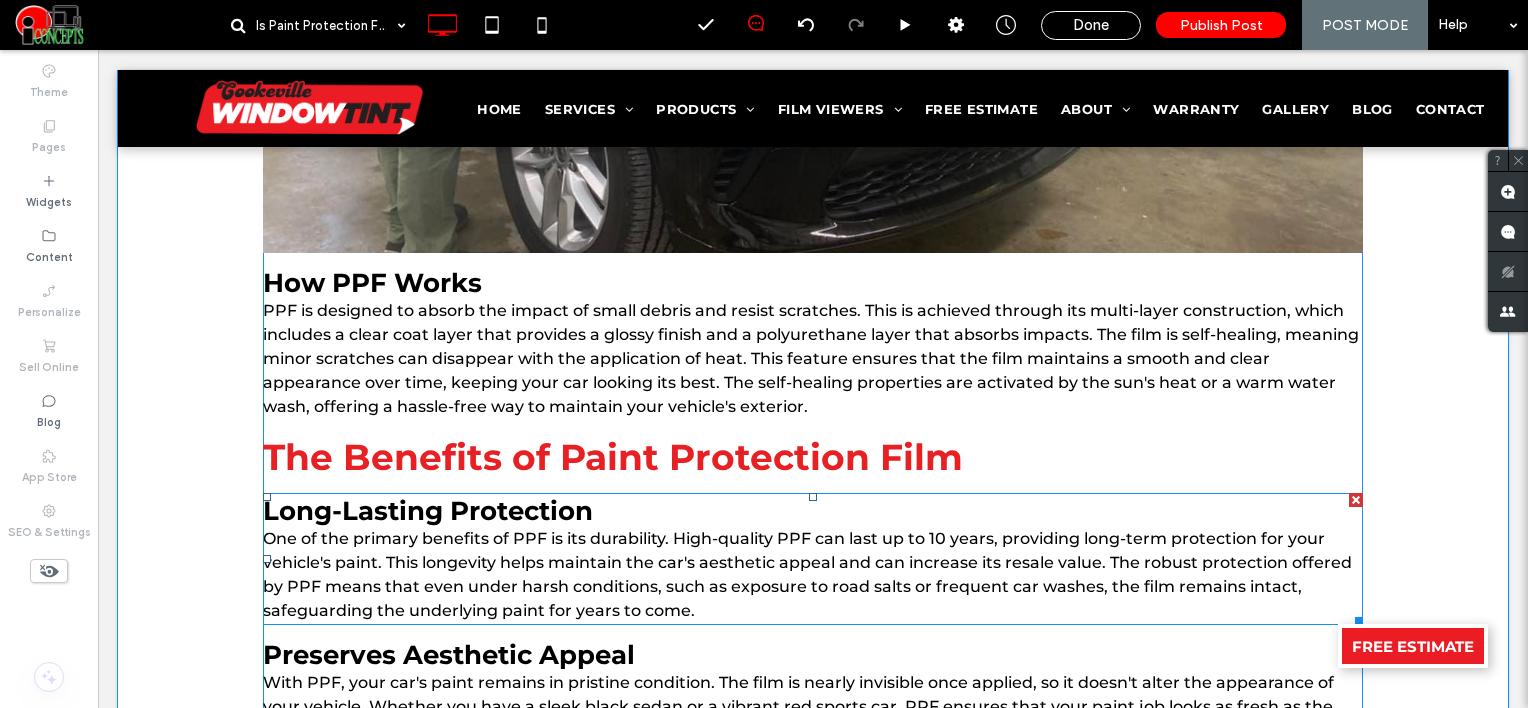 click on "One of the primary benefits of PPF is its durability. High-quality PPF can last up to 10 years, providing long-term protection for your vehicle's paint. This longevity helps maintain the car's aesthetic appeal and can increase its resale value. The robust protection offered by PPF means that even under harsh conditions, such as exposure to road salts or frequent car washes, the film remains intact, safeguarding the underlying paint for years to come." at bounding box center (807, 574) 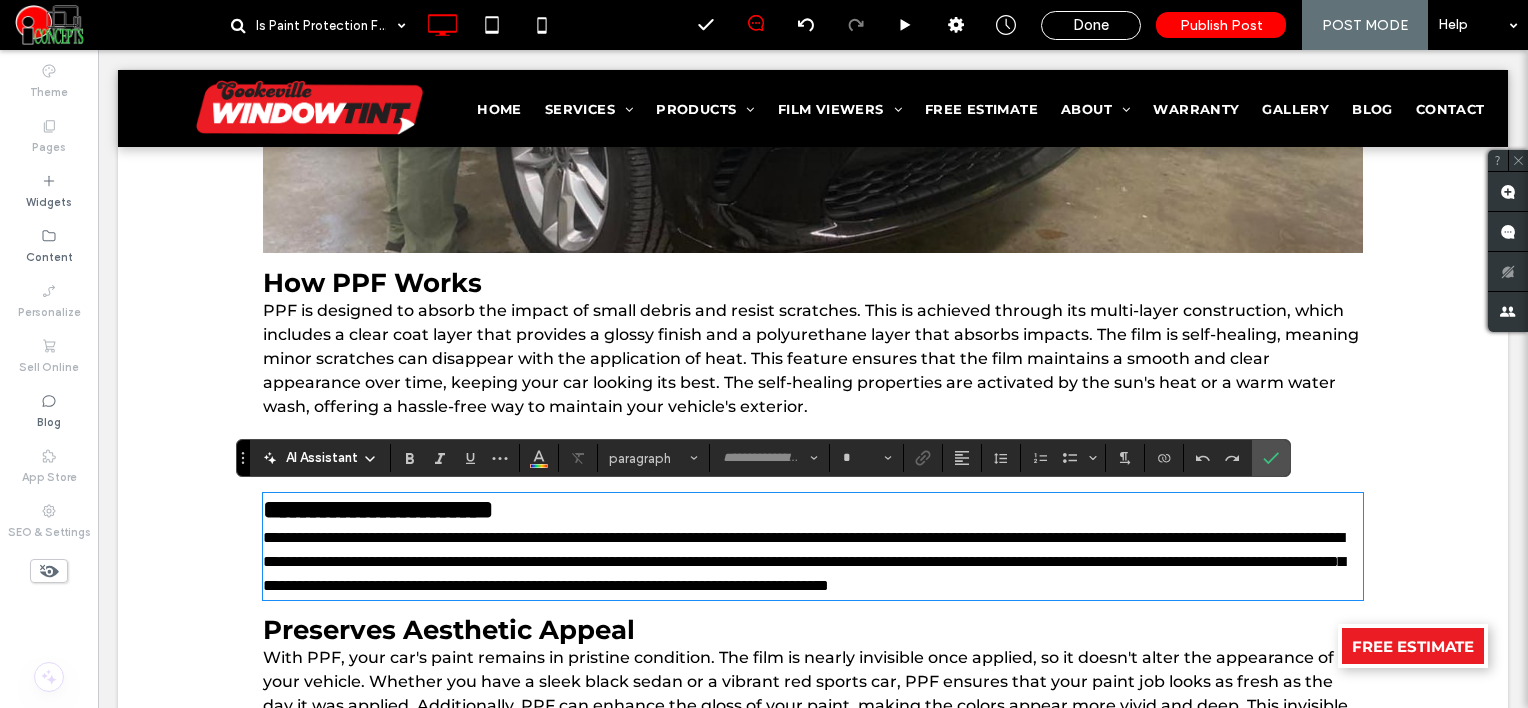 click on "**********" at bounding box center [804, 561] 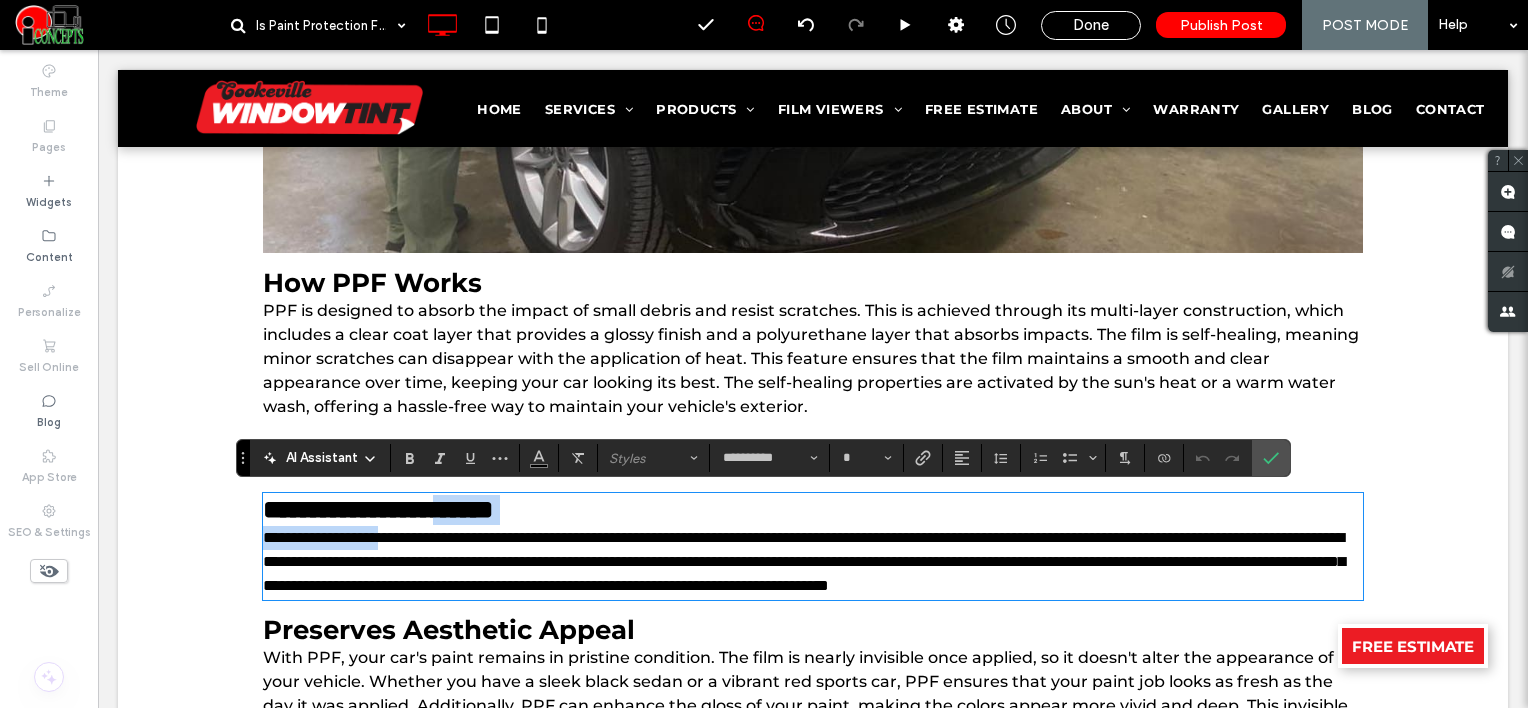 type on "**" 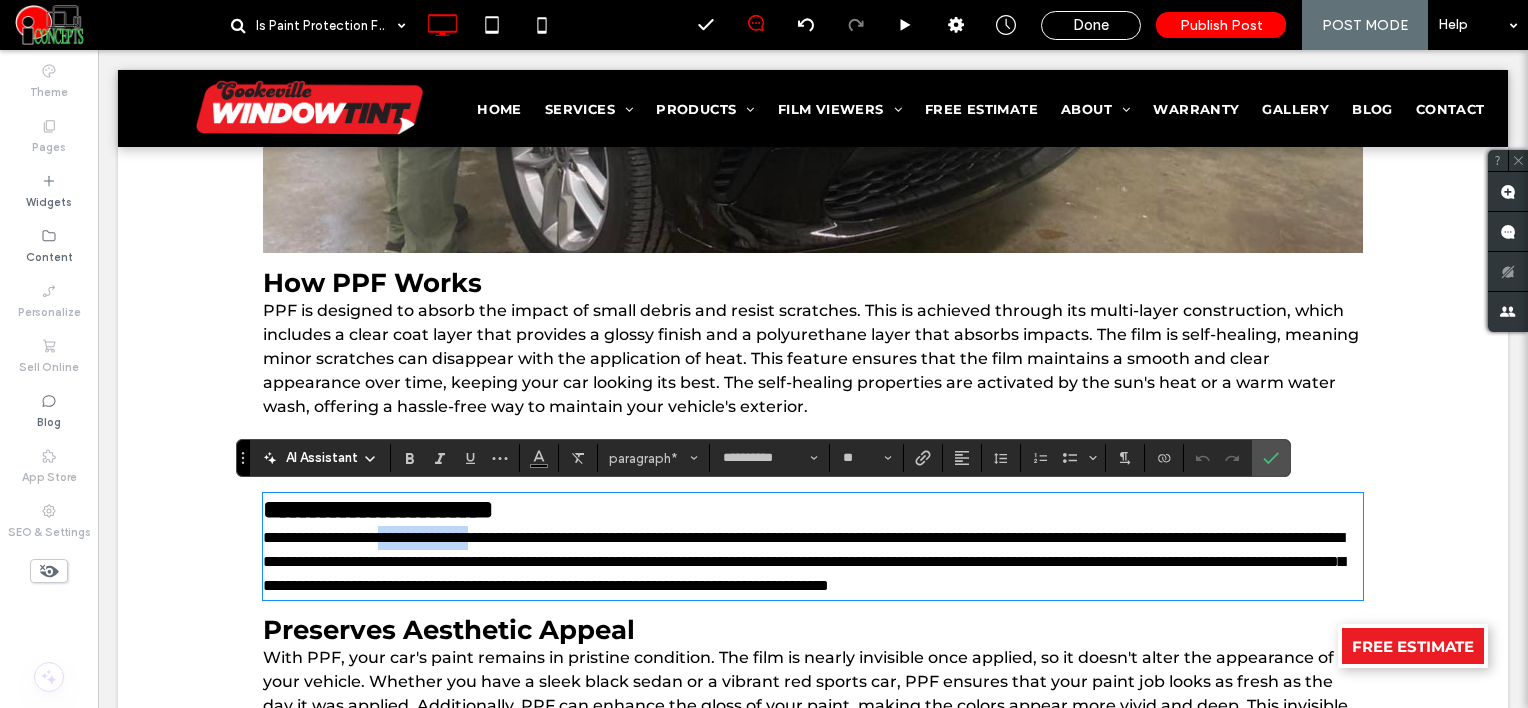 drag, startPoint x: 412, startPoint y: 527, endPoint x: 627, endPoint y: 511, distance: 215.59453 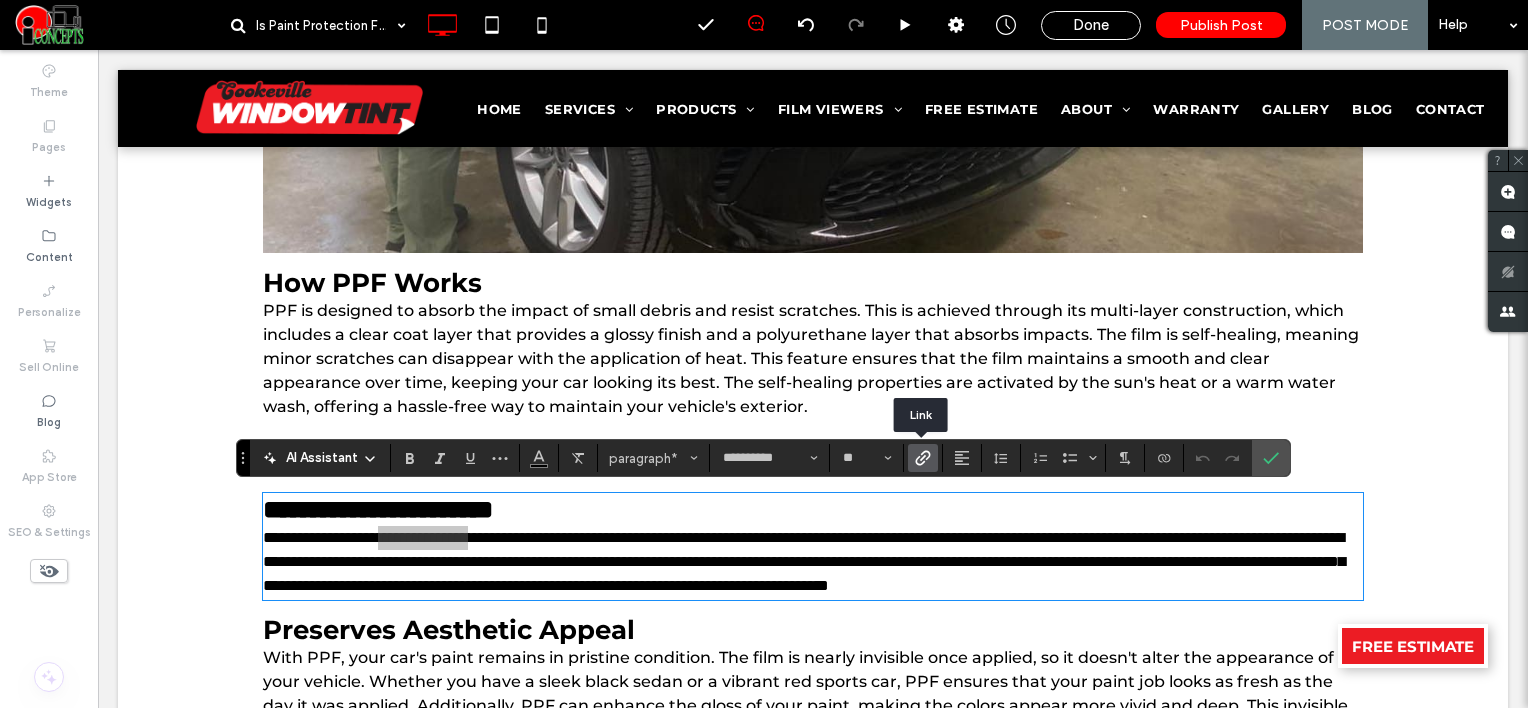 click 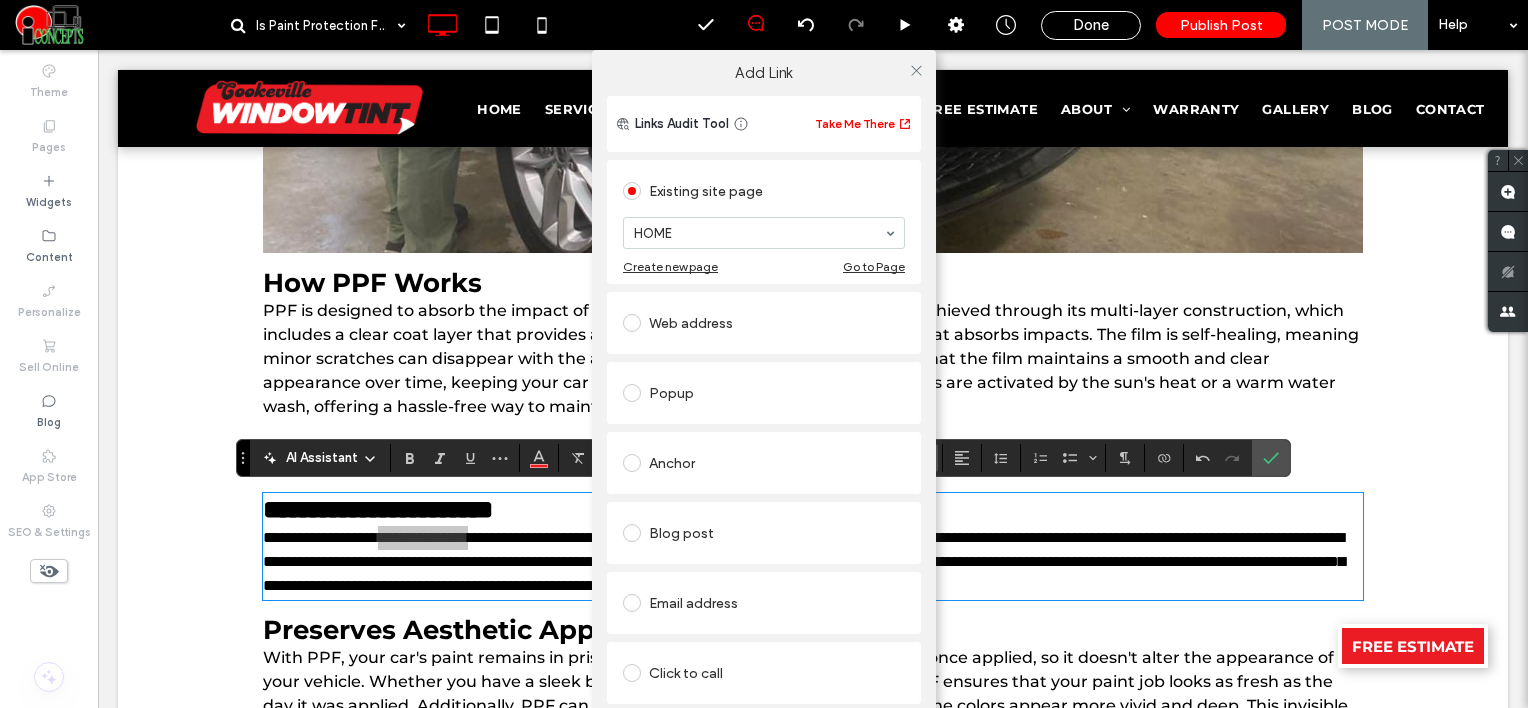 drag, startPoint x: 703, startPoint y: 326, endPoint x: 686, endPoint y: 311, distance: 22.671568 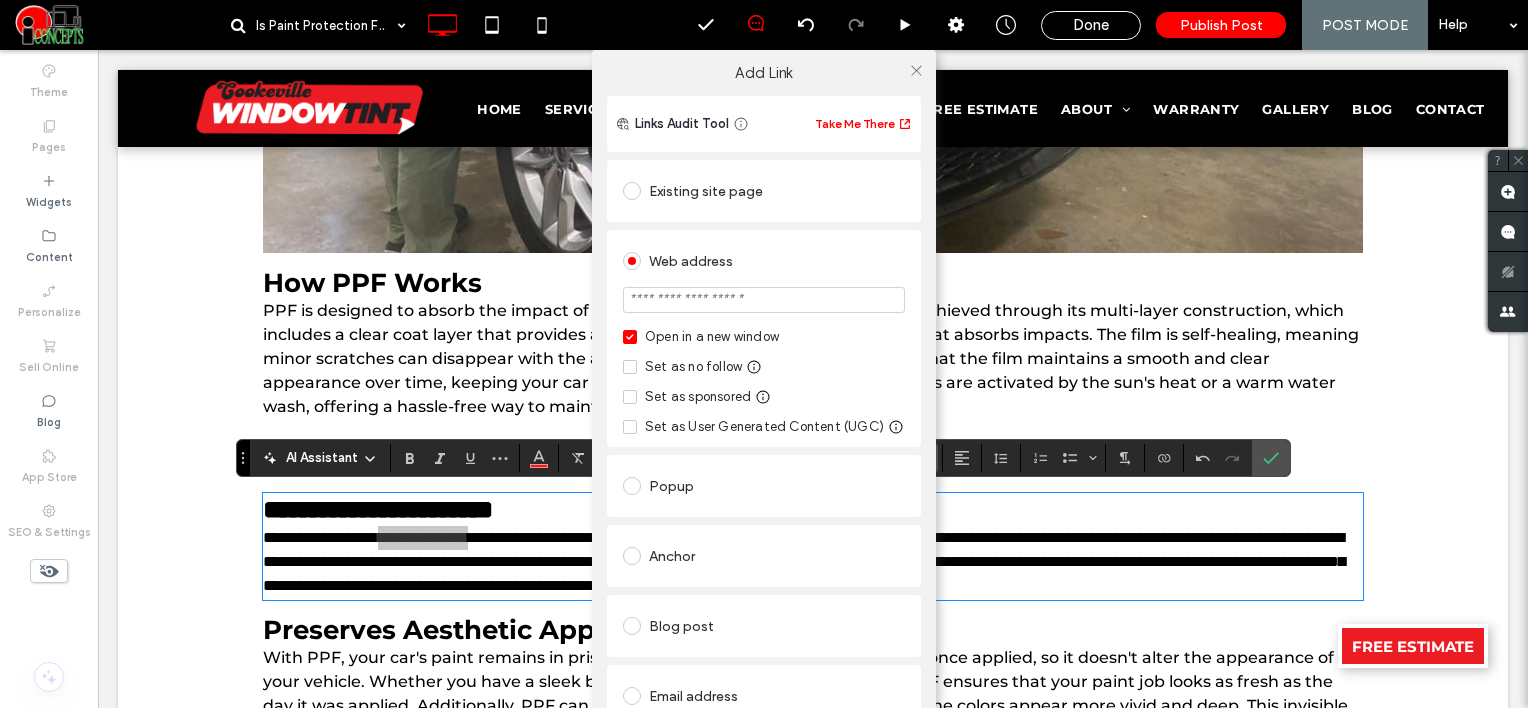 click at bounding box center [764, 300] 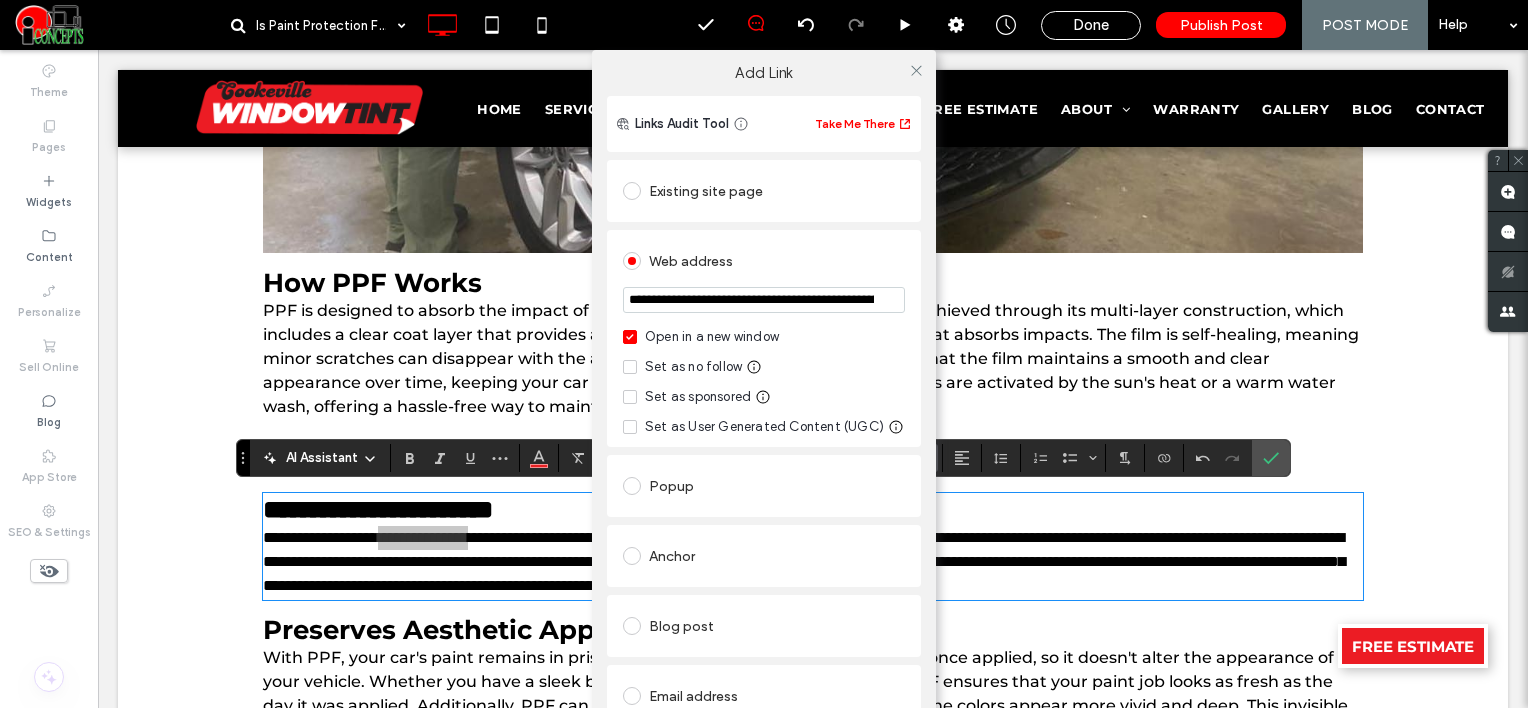 scroll, scrollTop: 0, scrollLeft: 243, axis: horizontal 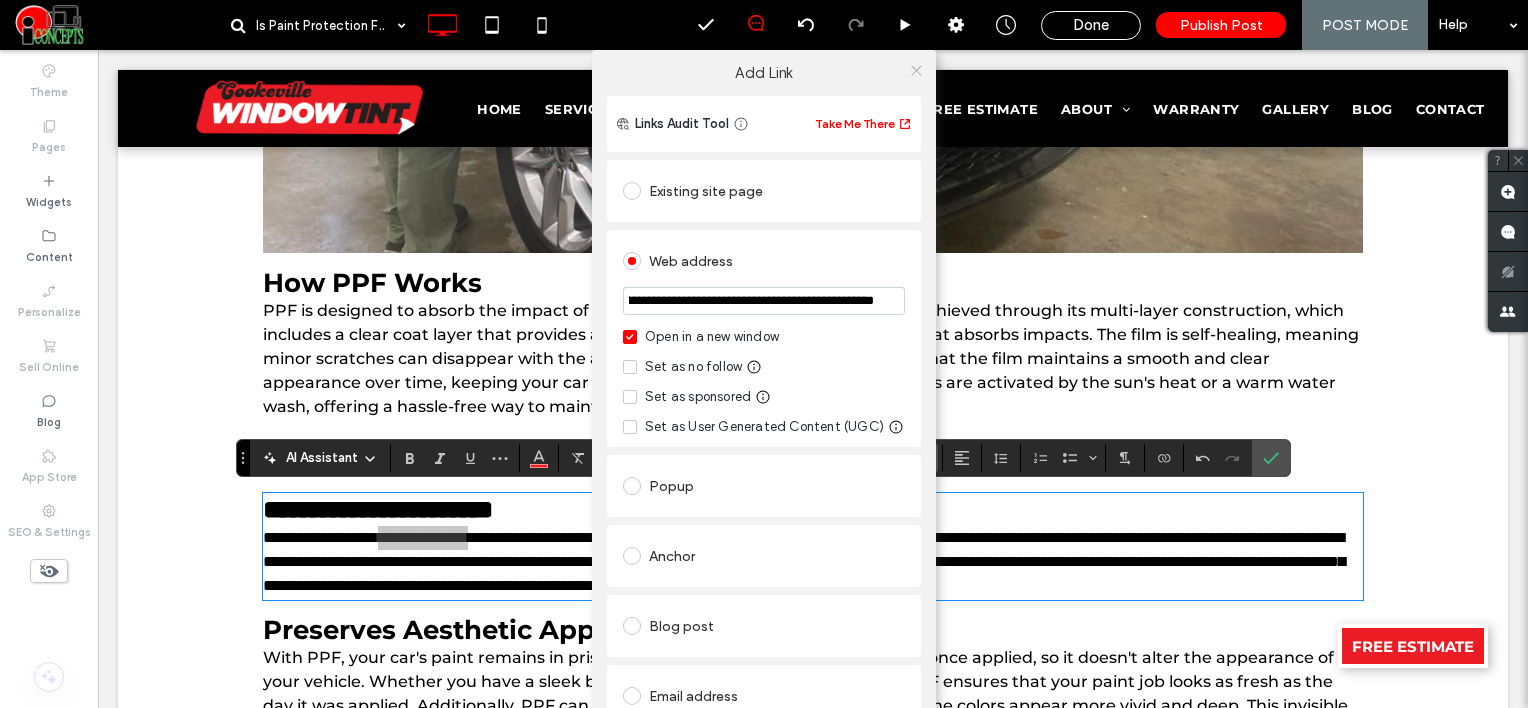 type on "**********" 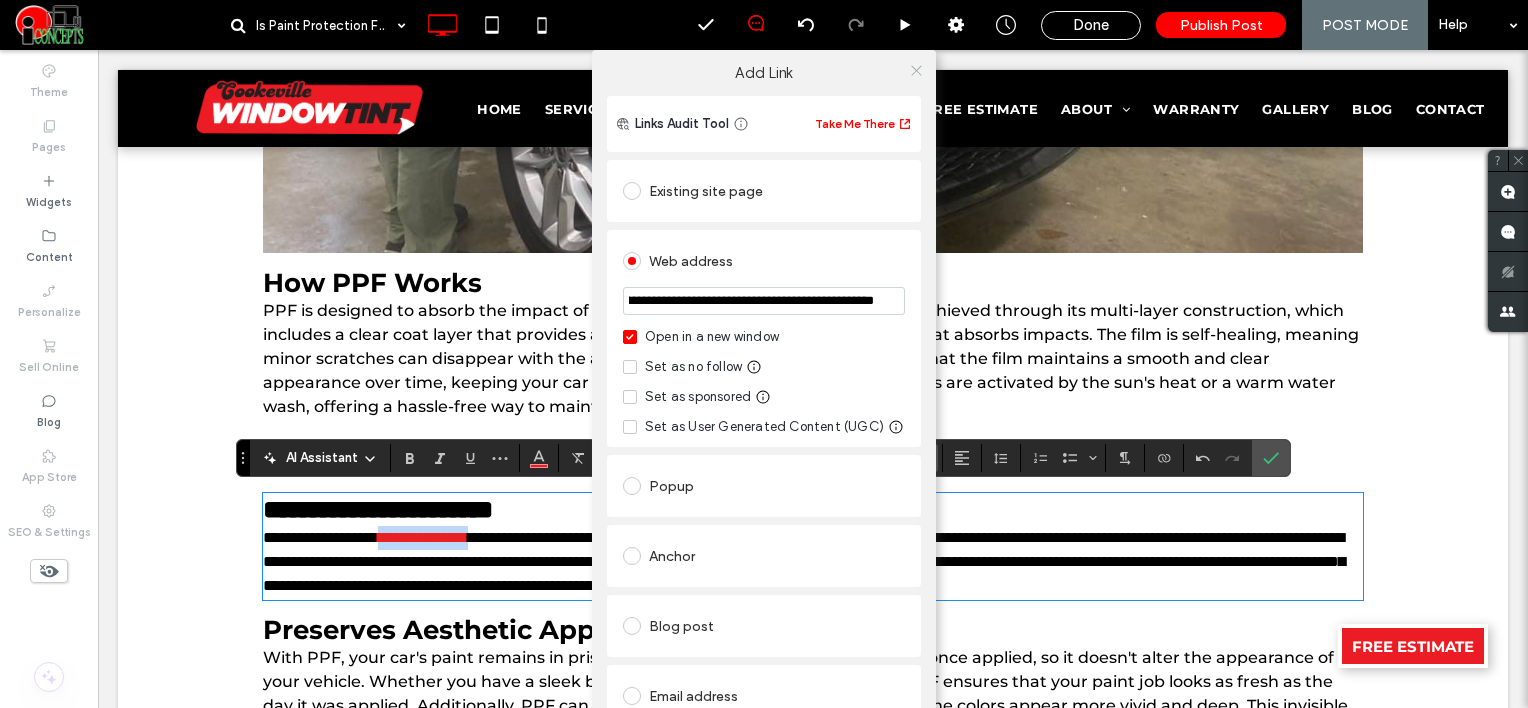 scroll, scrollTop: 0, scrollLeft: 0, axis: both 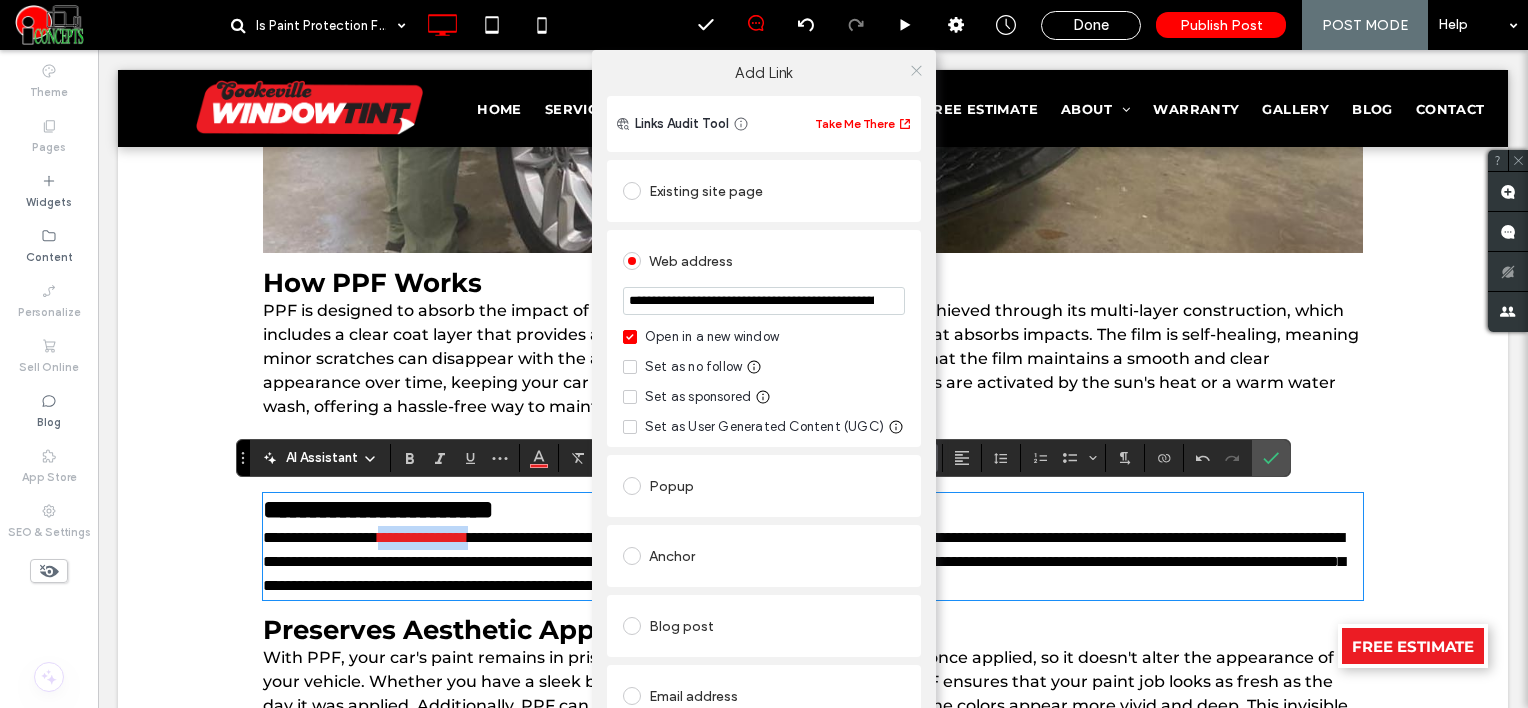 click 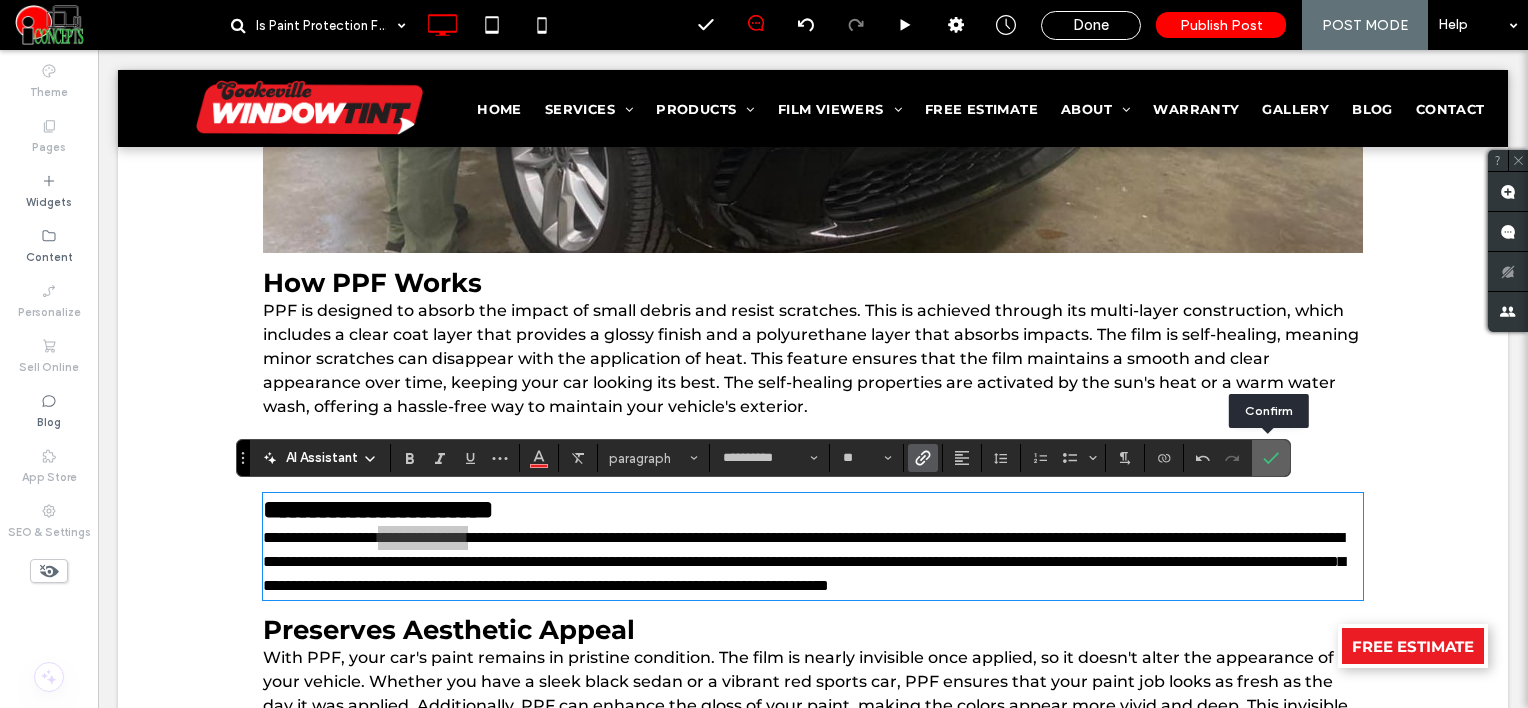 click 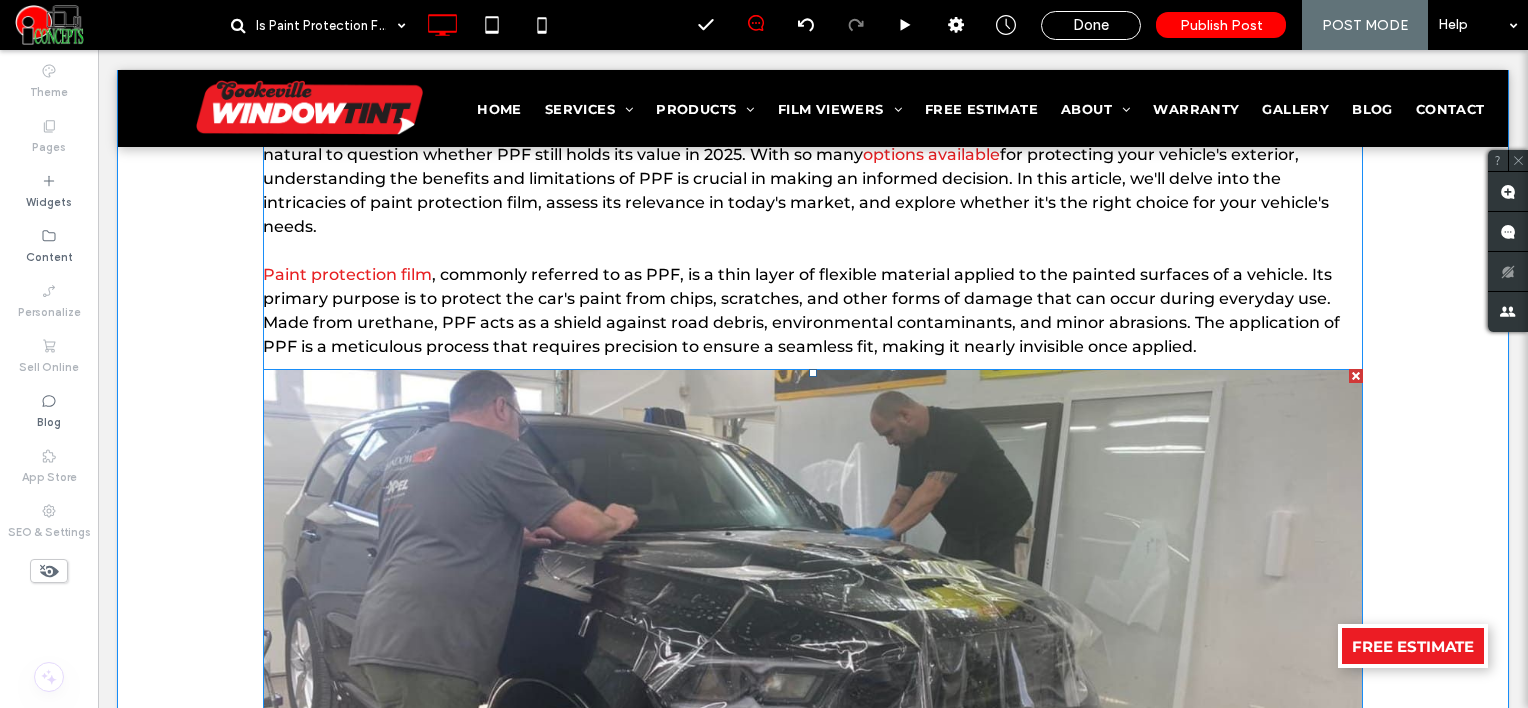 scroll, scrollTop: 0, scrollLeft: 0, axis: both 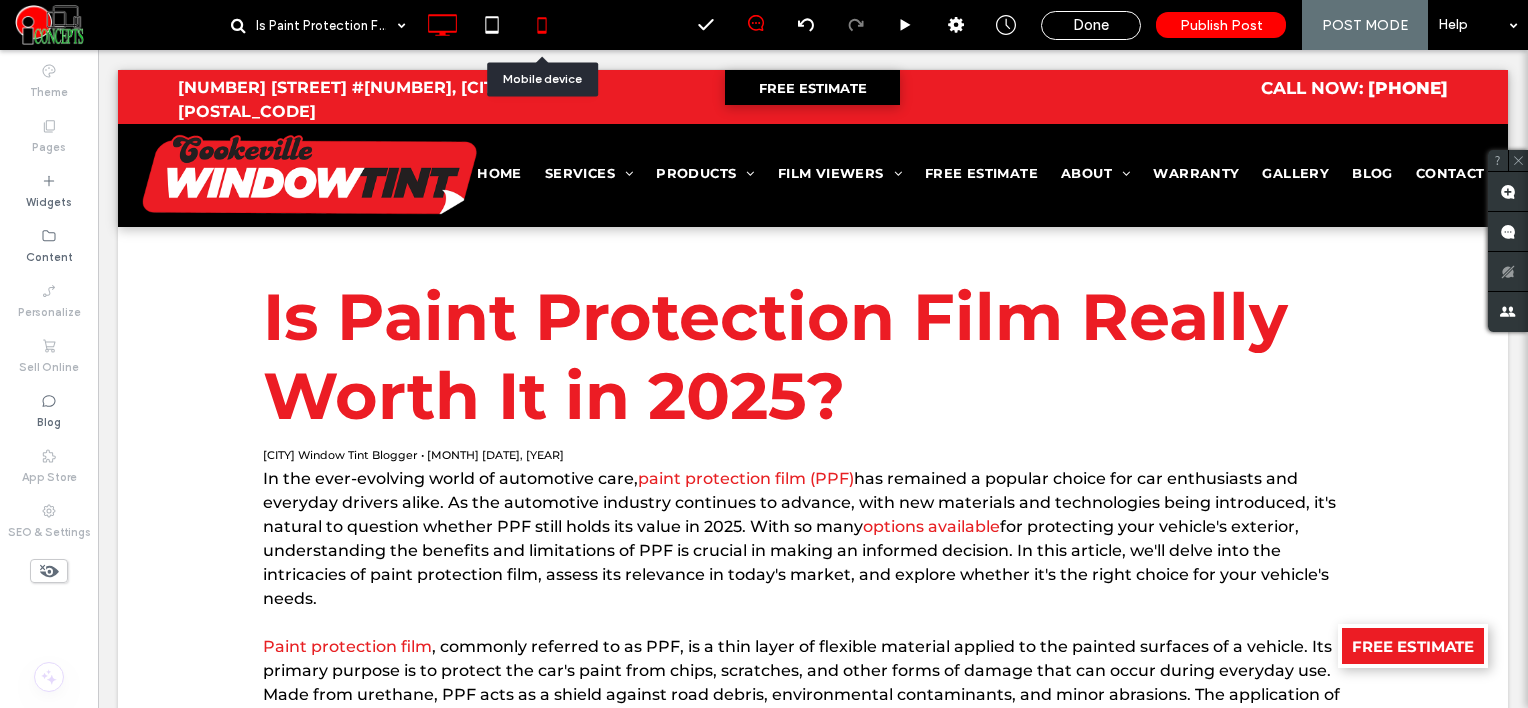 click 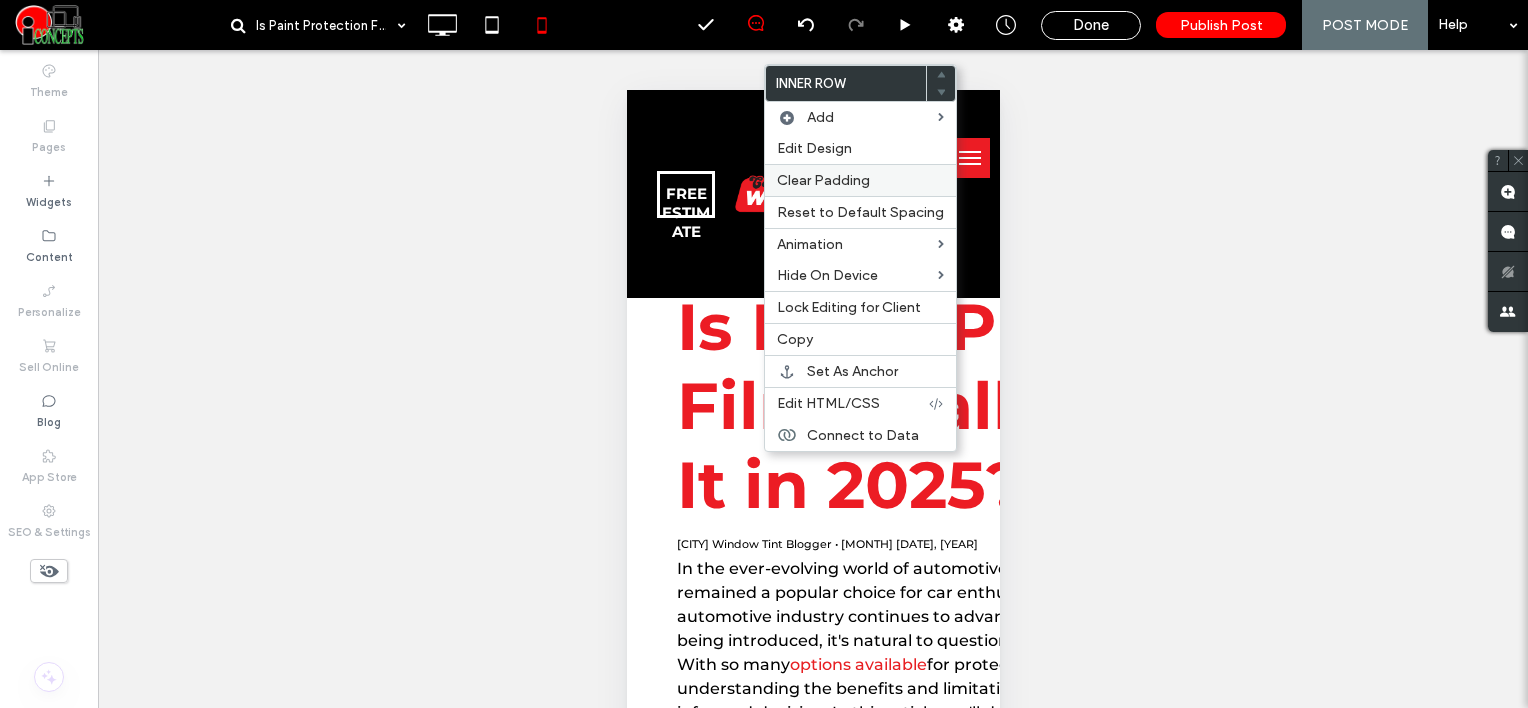 click on "Clear Padding" at bounding box center (823, 180) 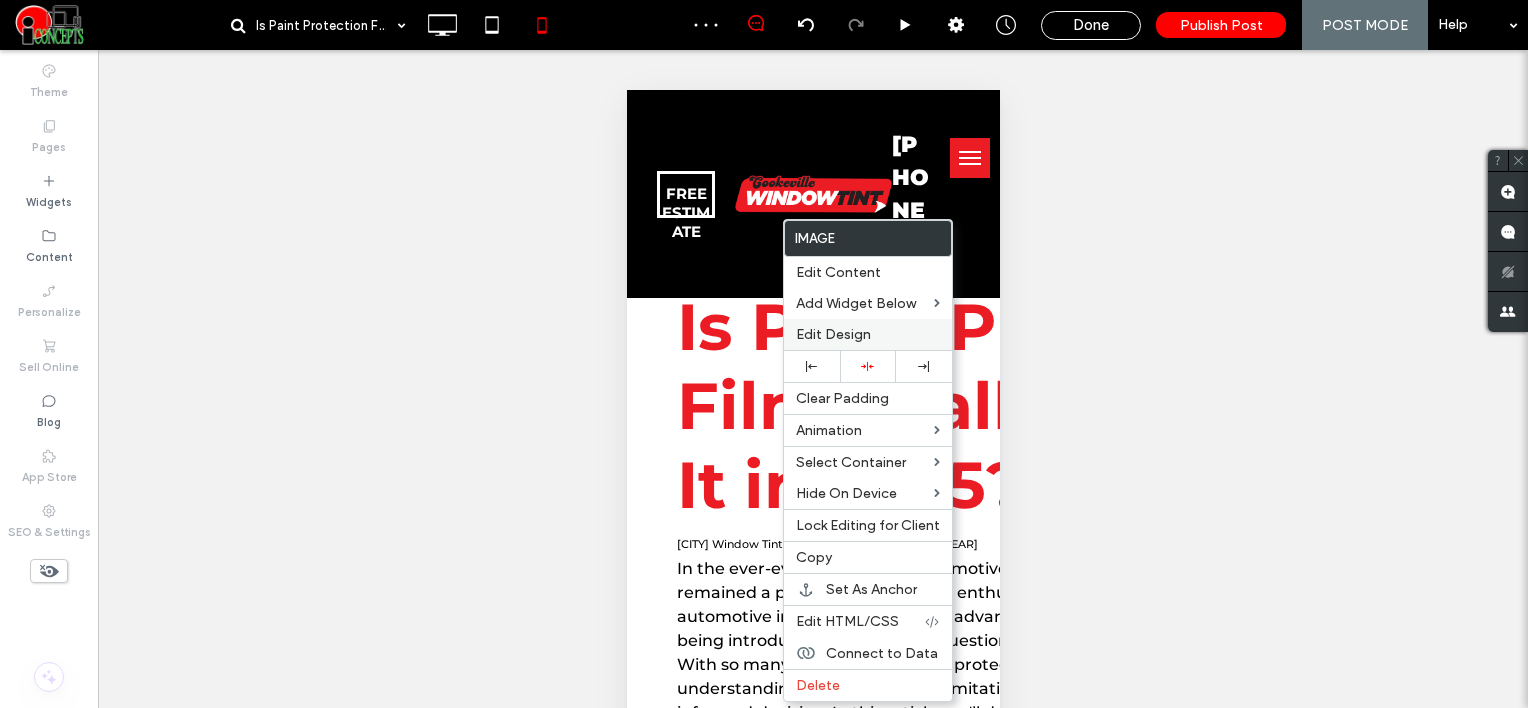 click on "Edit Design" at bounding box center (868, 334) 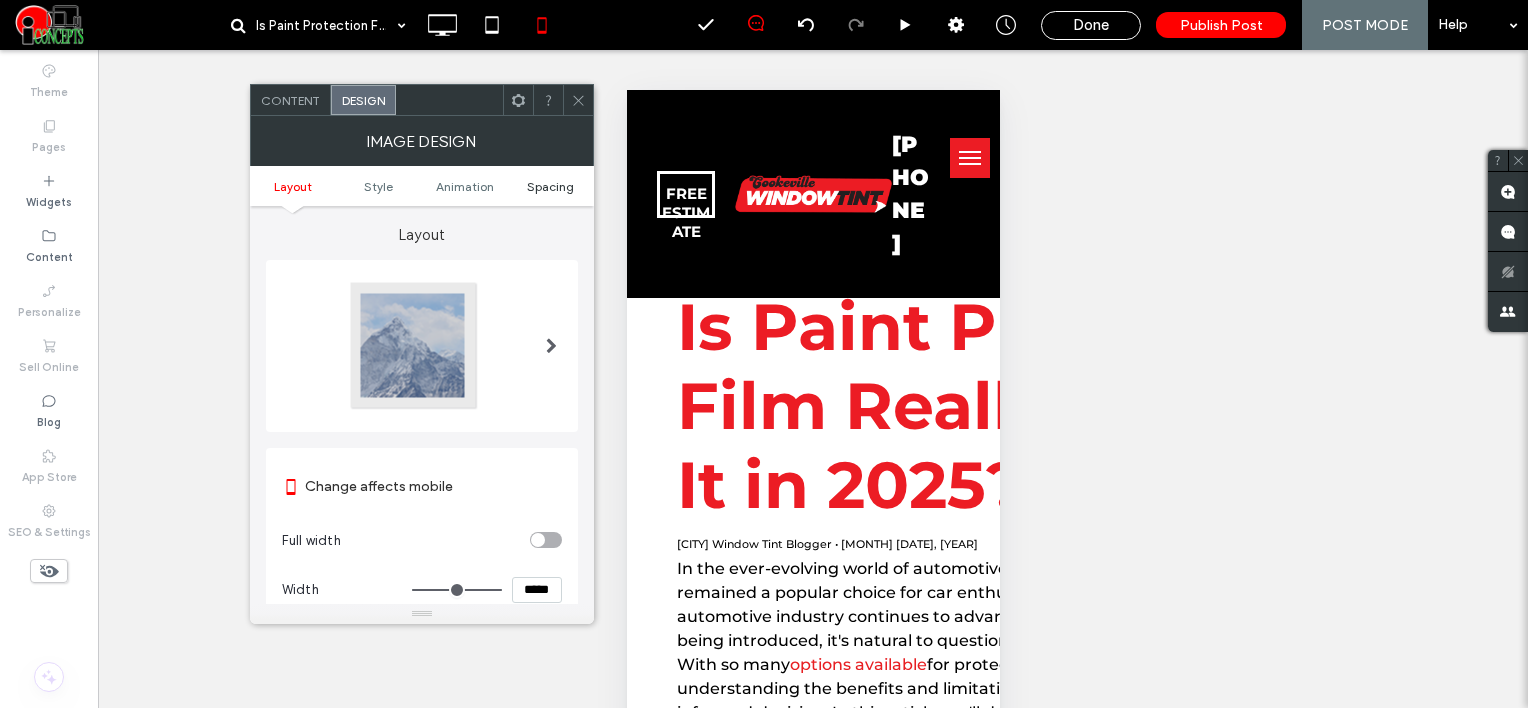 click on "Spacing" at bounding box center (550, 186) 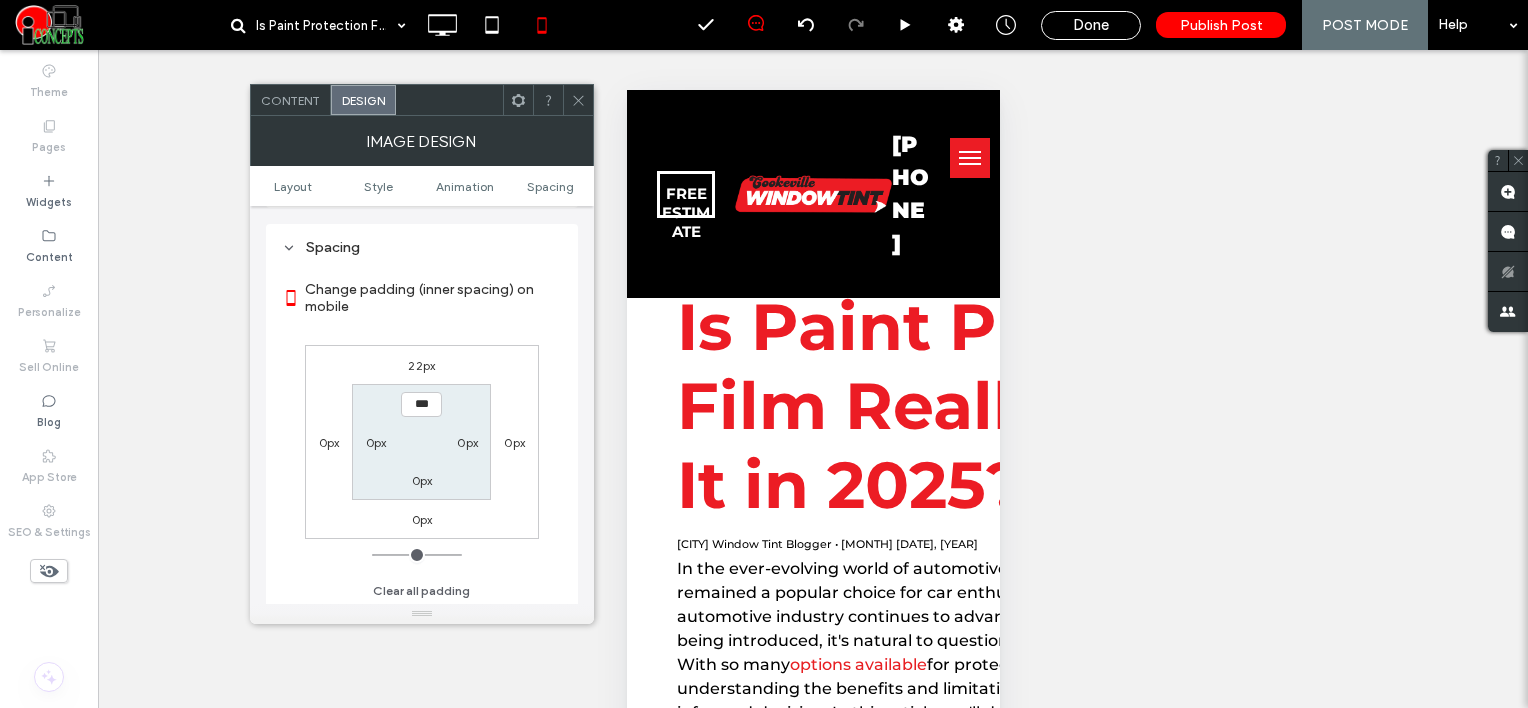 scroll, scrollTop: 798, scrollLeft: 0, axis: vertical 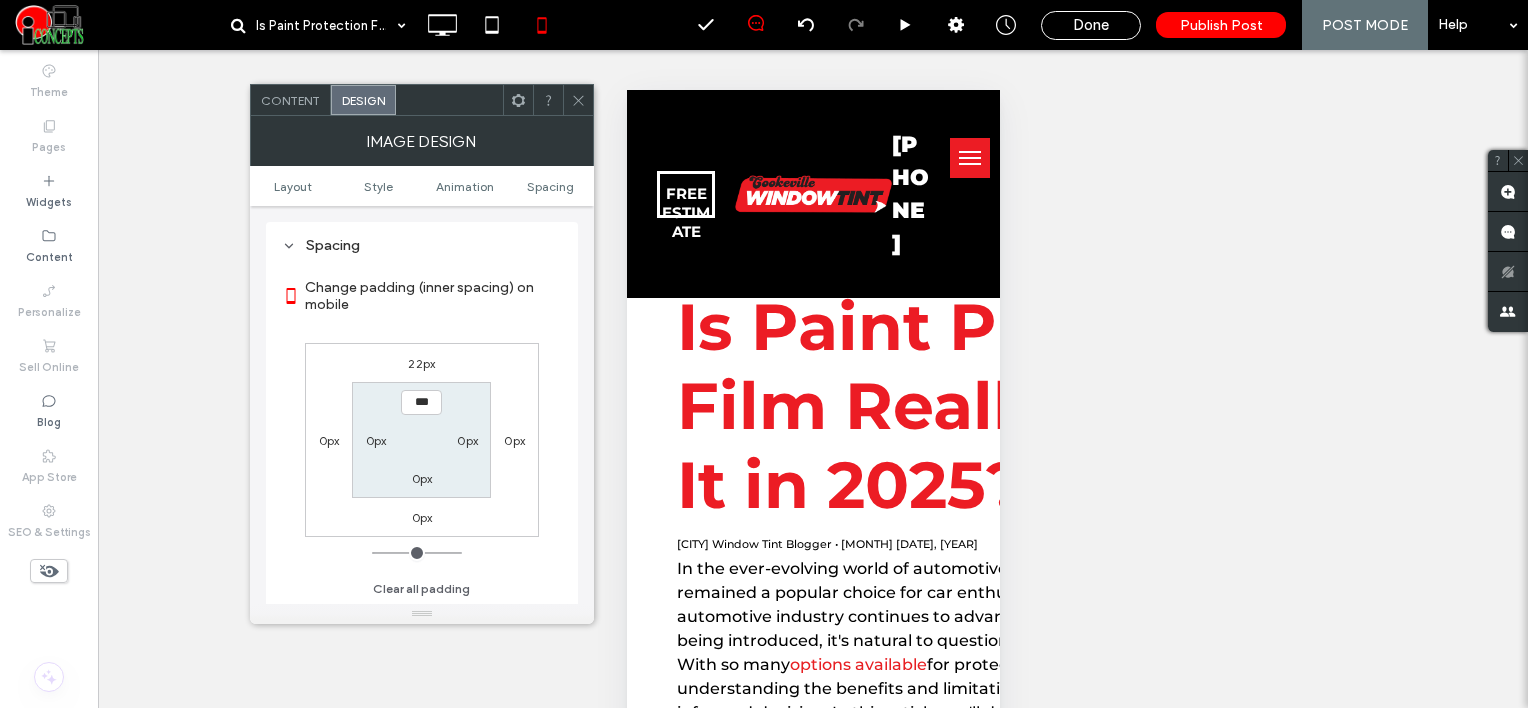 click on "22px" at bounding box center [421, 363] 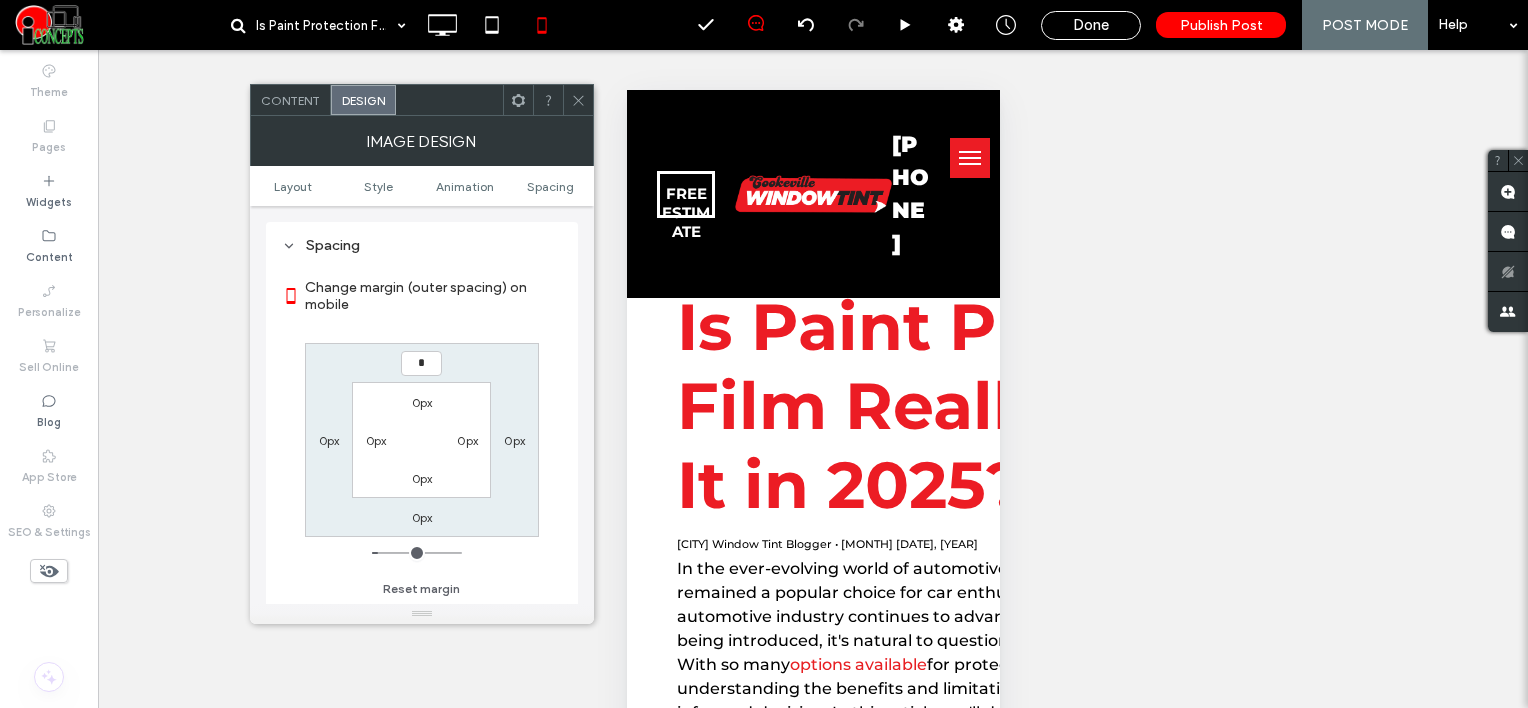 type on "*" 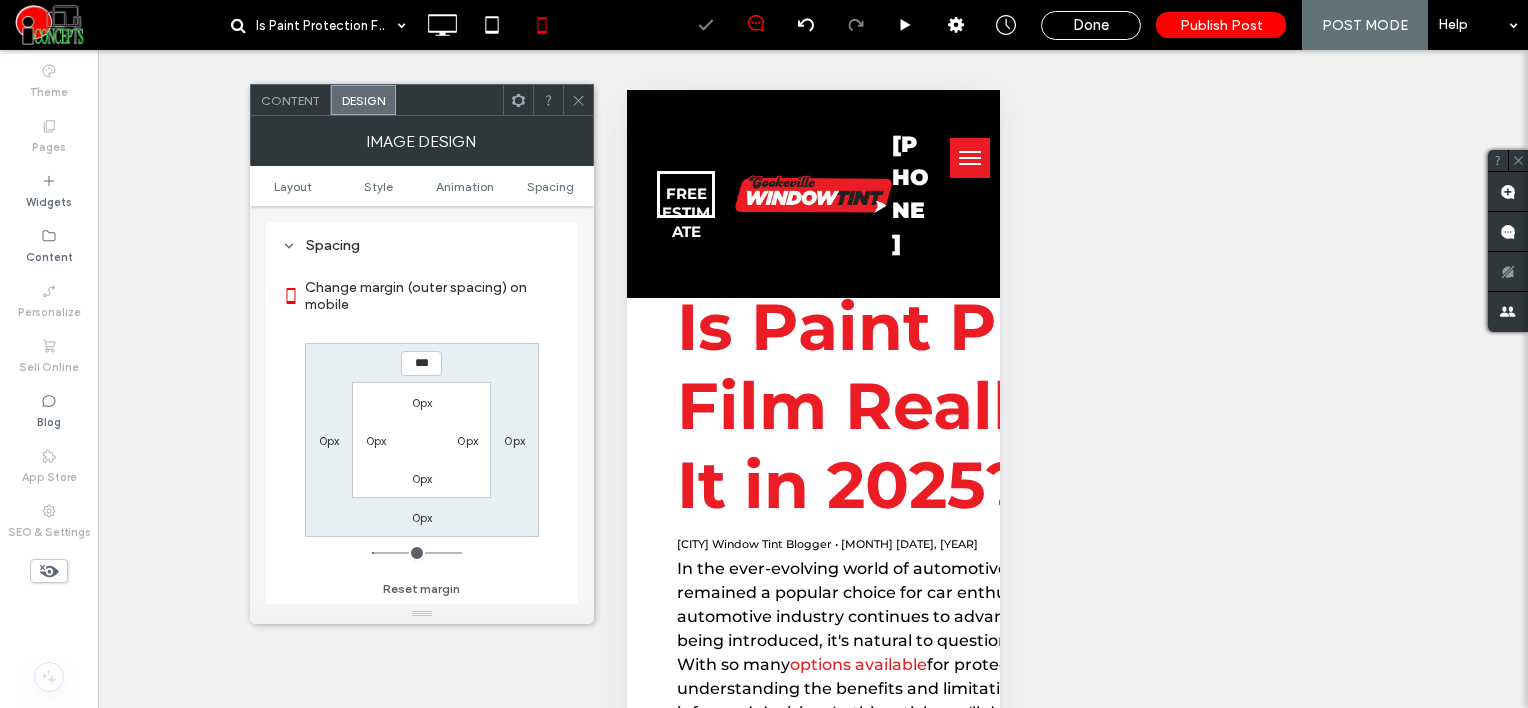 click at bounding box center (578, 100) 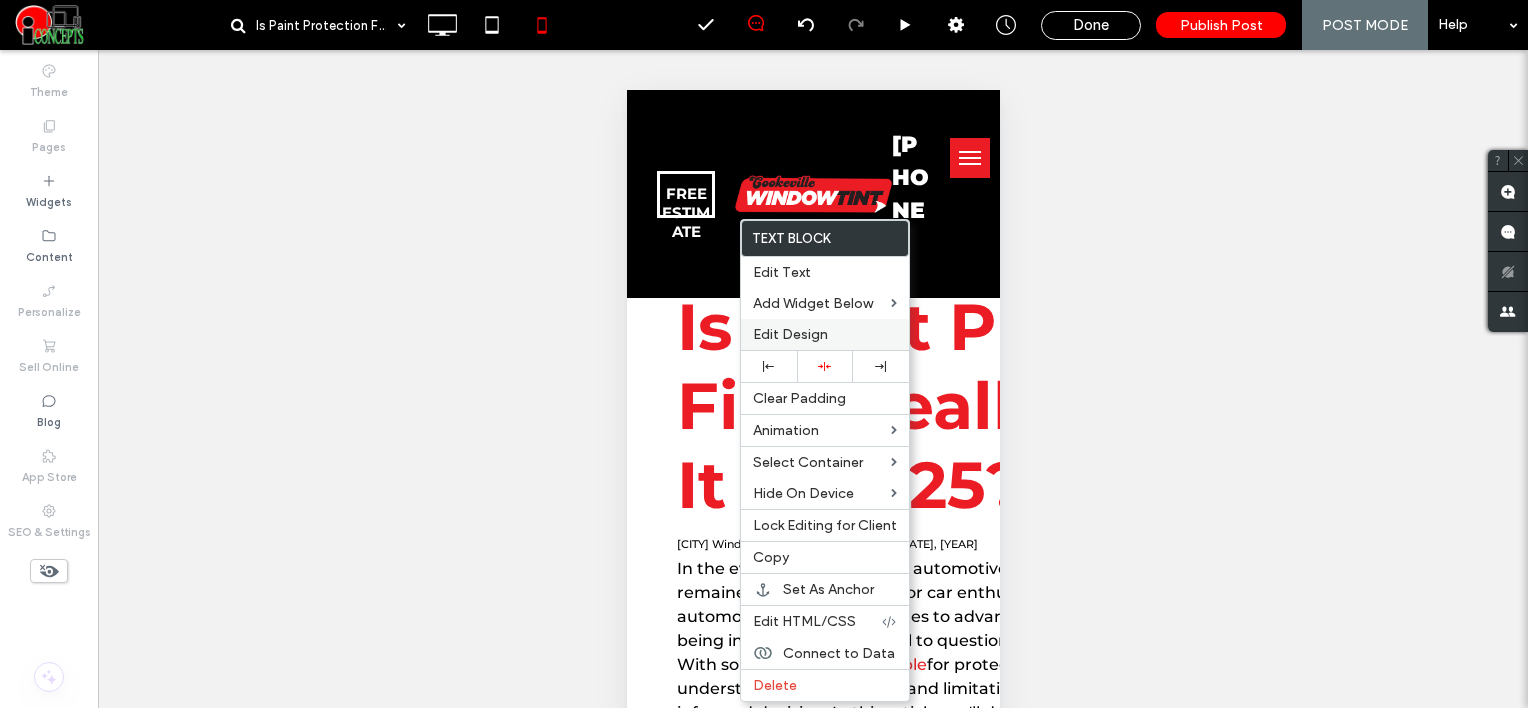 click on "Edit Design" at bounding box center (790, 334) 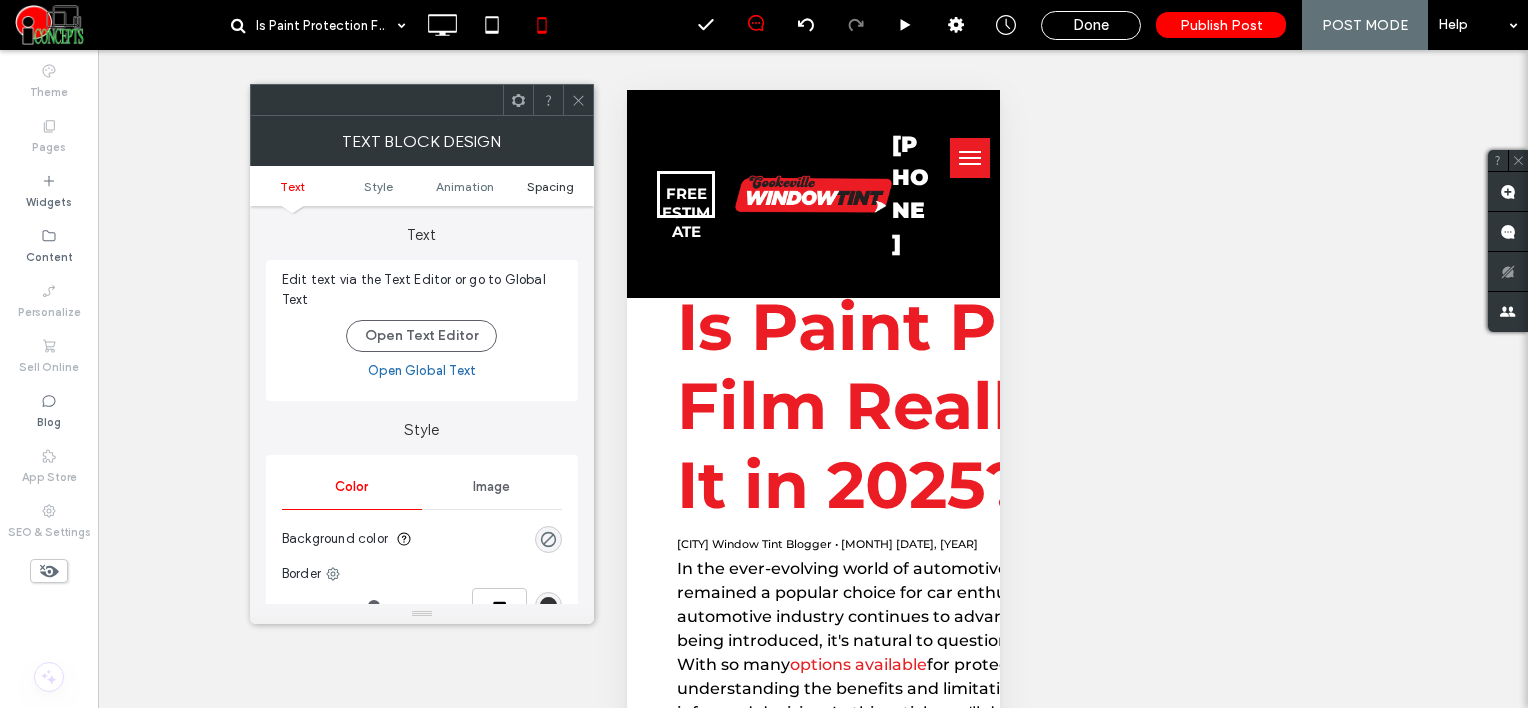 click on "Spacing" at bounding box center (550, 186) 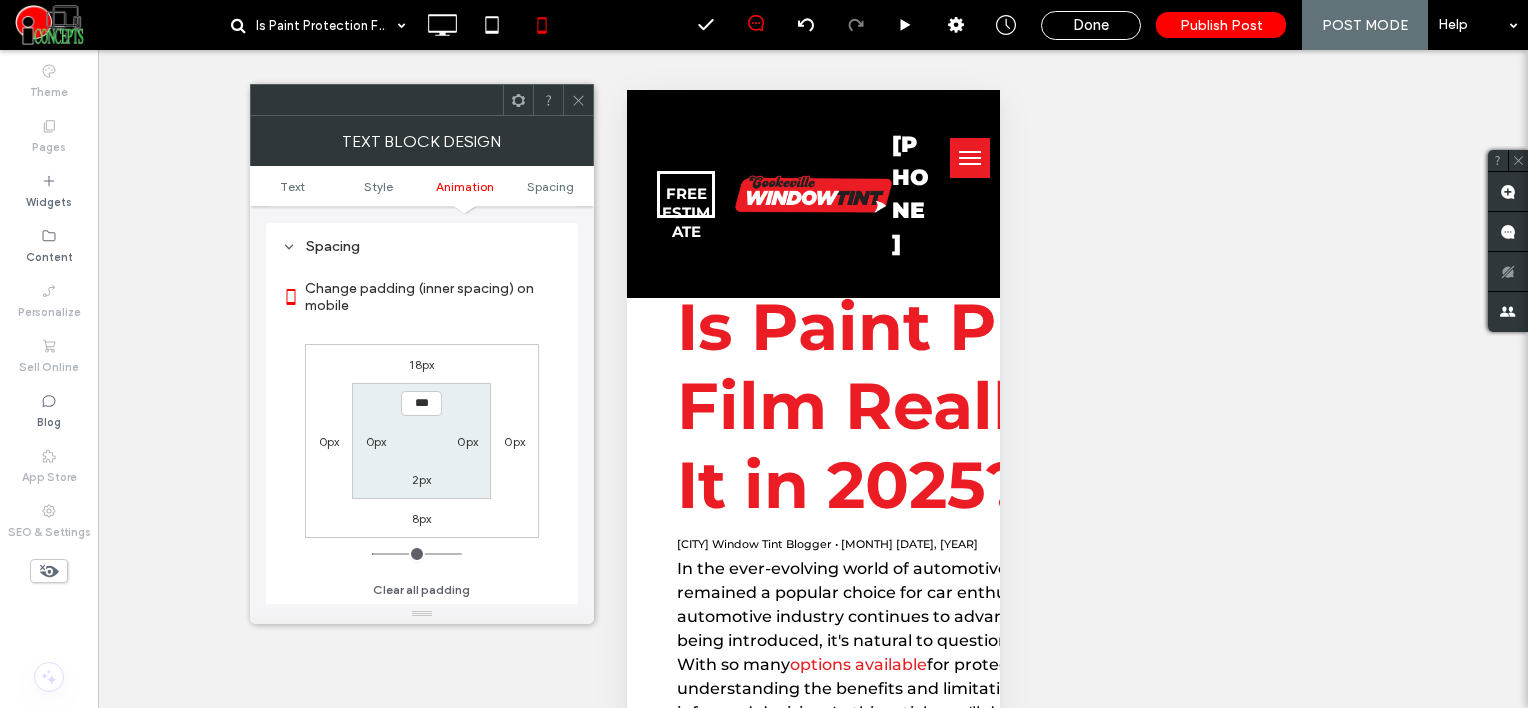 scroll, scrollTop: 572, scrollLeft: 0, axis: vertical 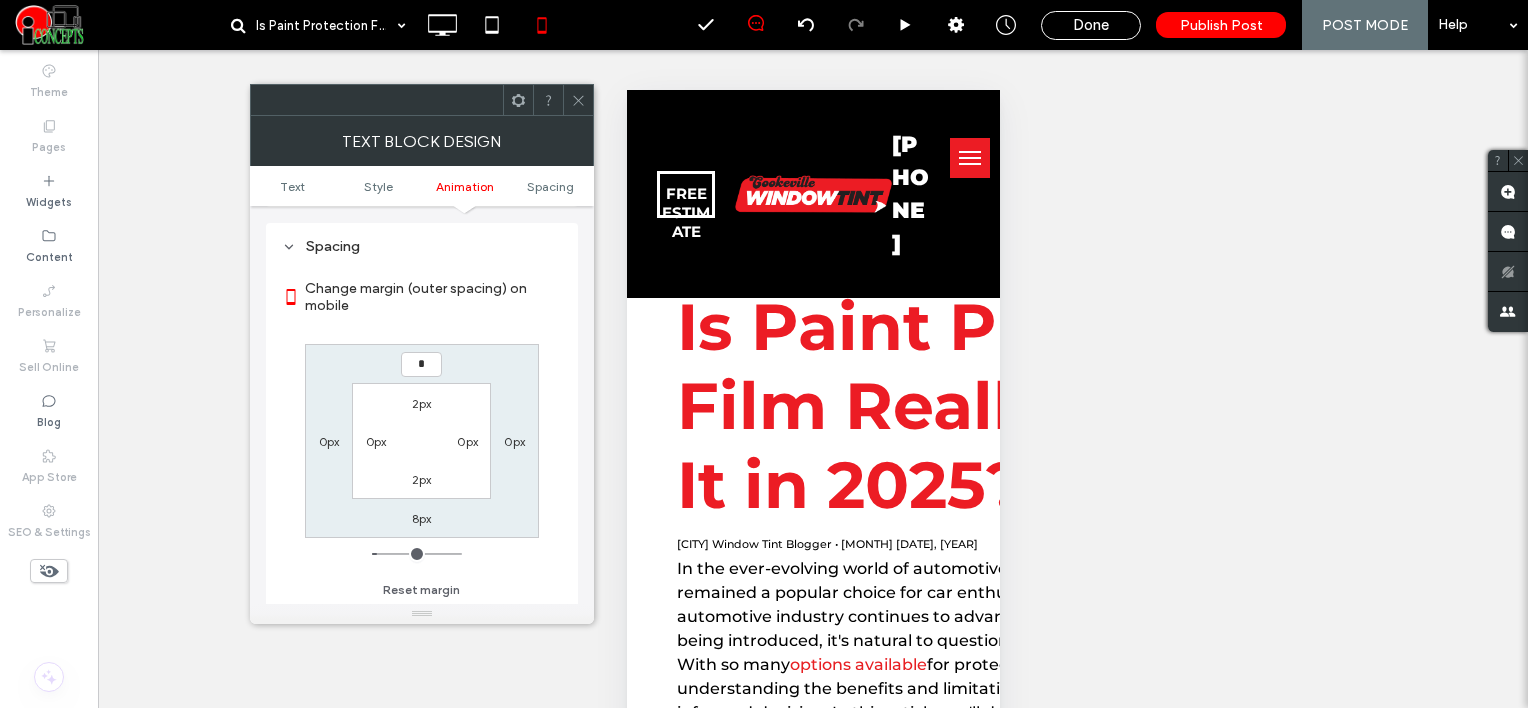 type on "*" 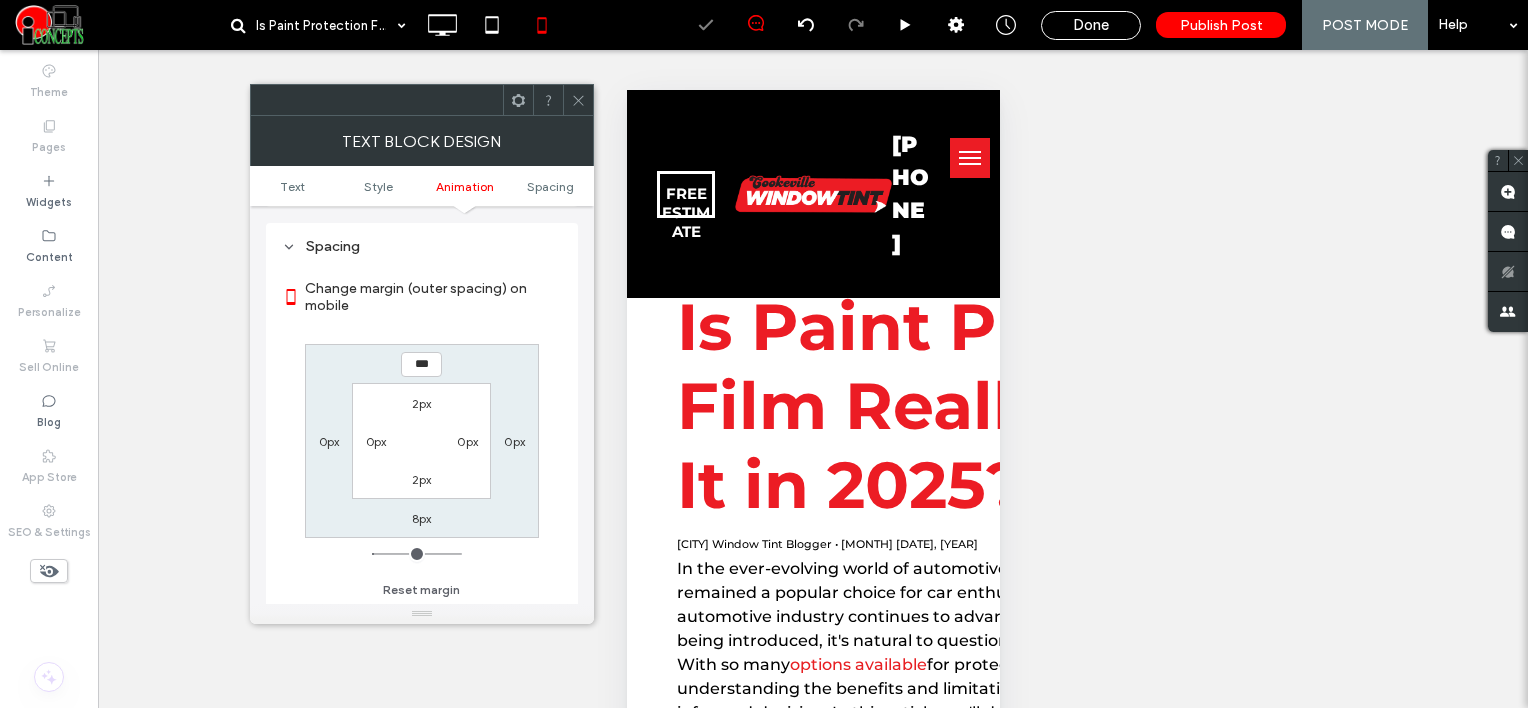 click 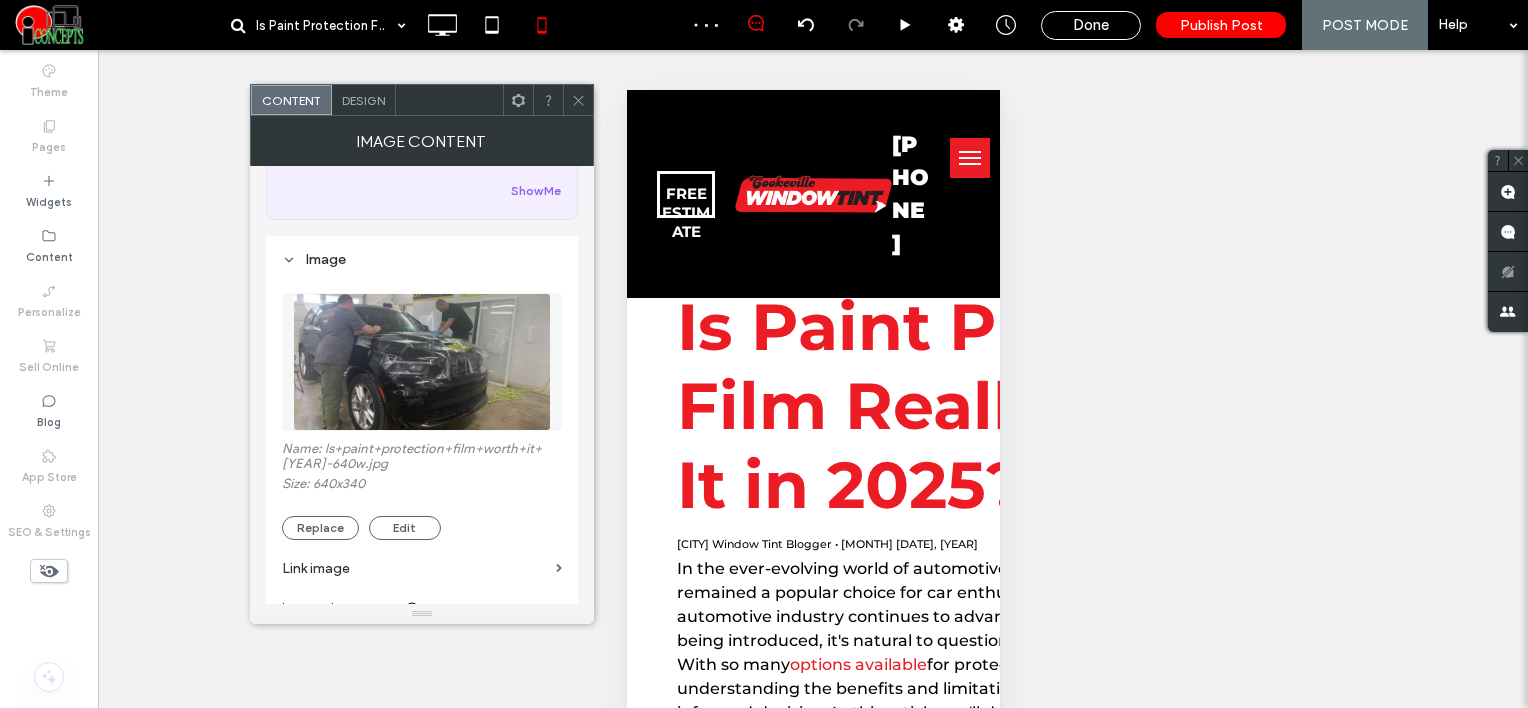 scroll, scrollTop: 200, scrollLeft: 0, axis: vertical 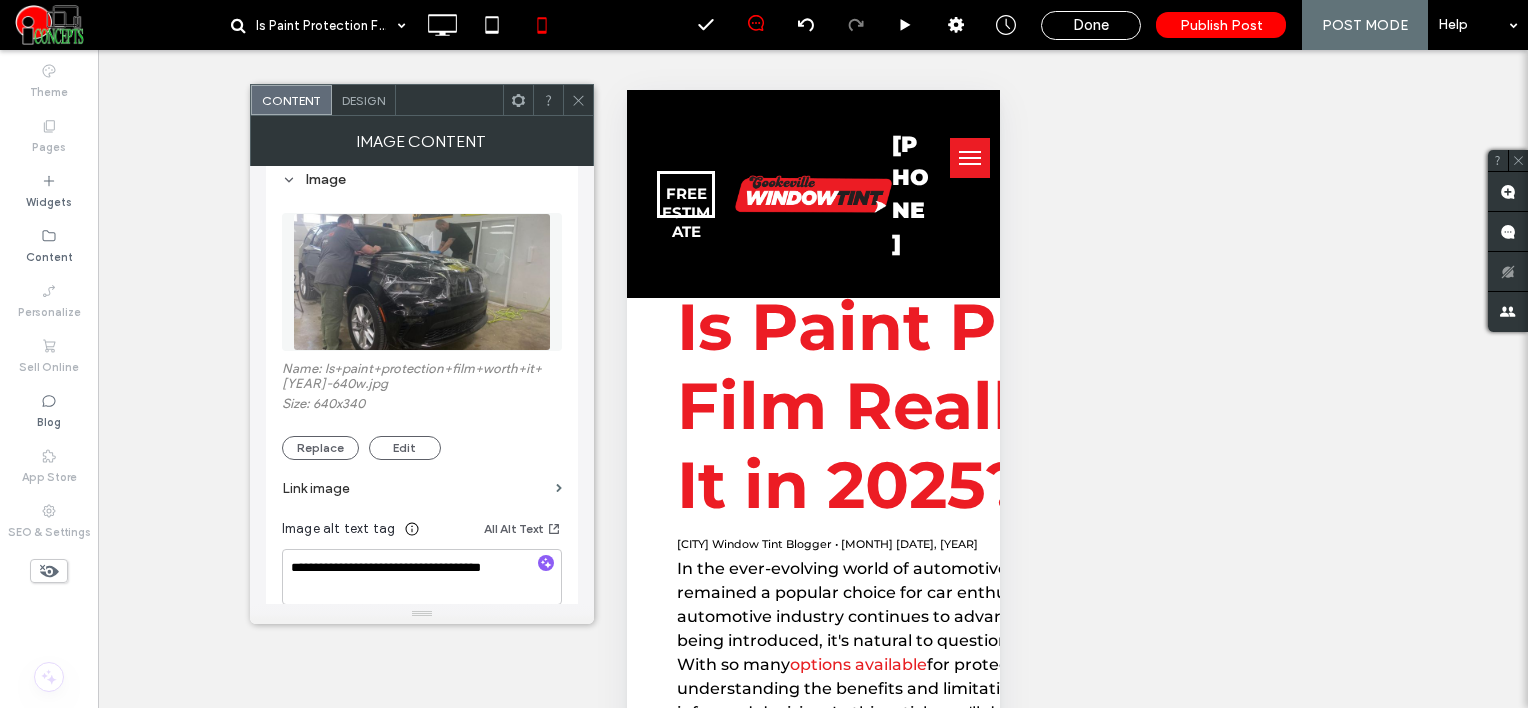 click 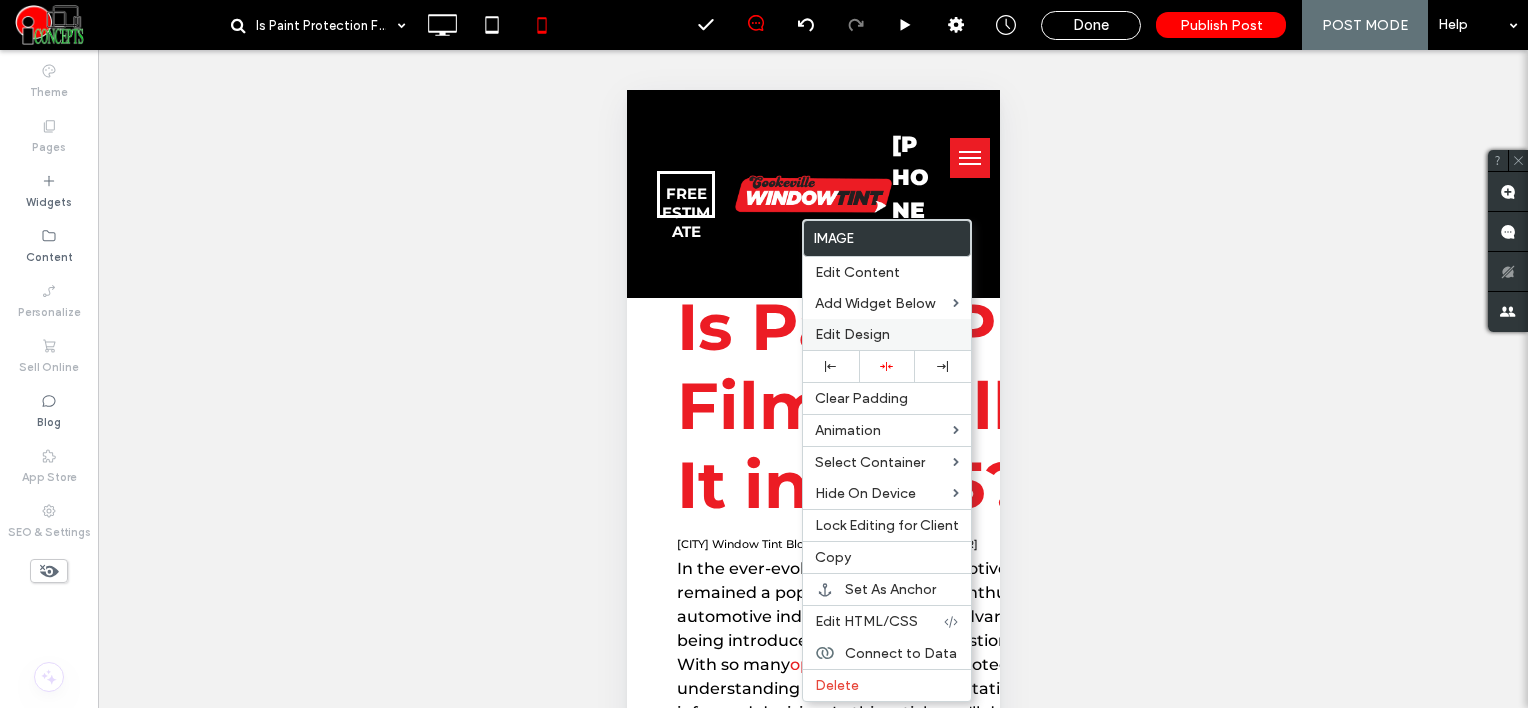 click on "Edit Design" at bounding box center [852, 334] 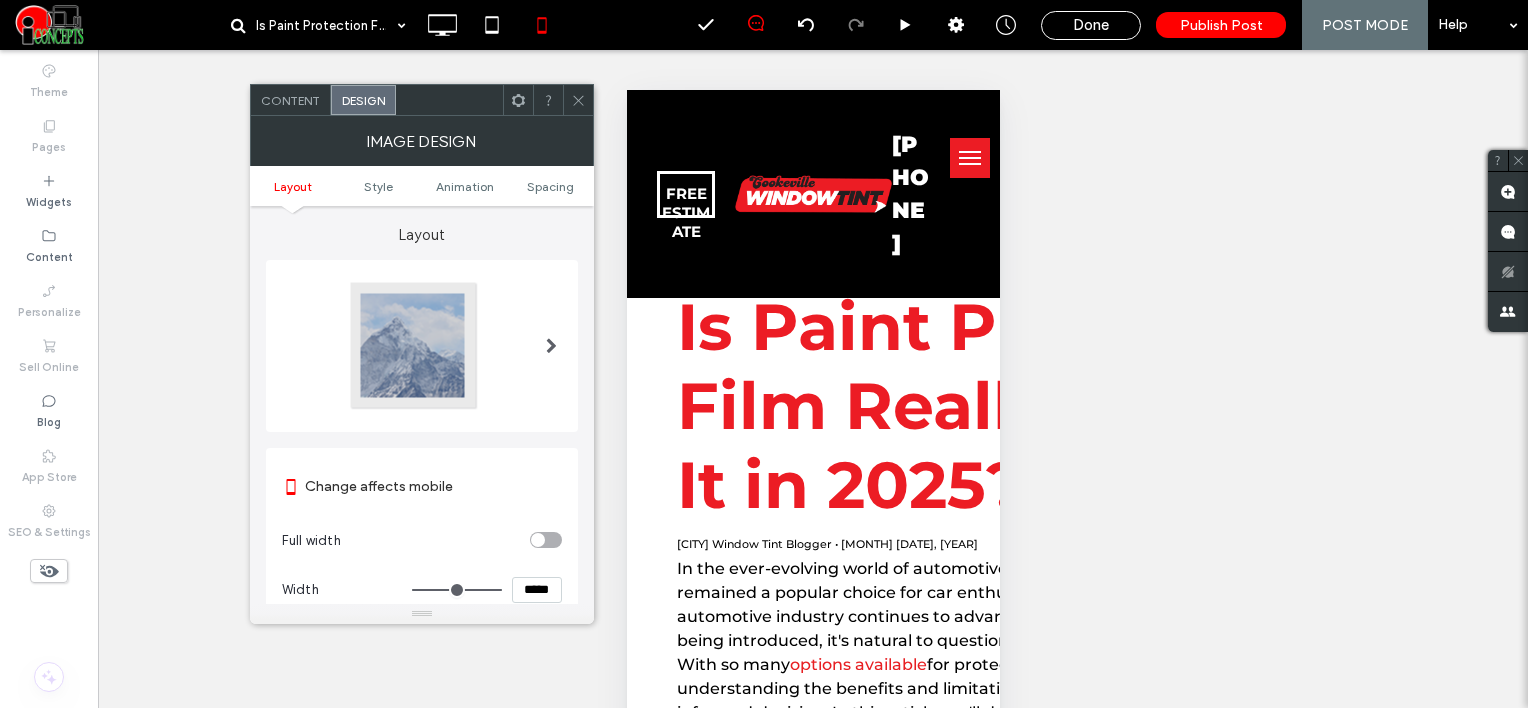 click on "Layout Style Animation Spacing" at bounding box center (422, 186) 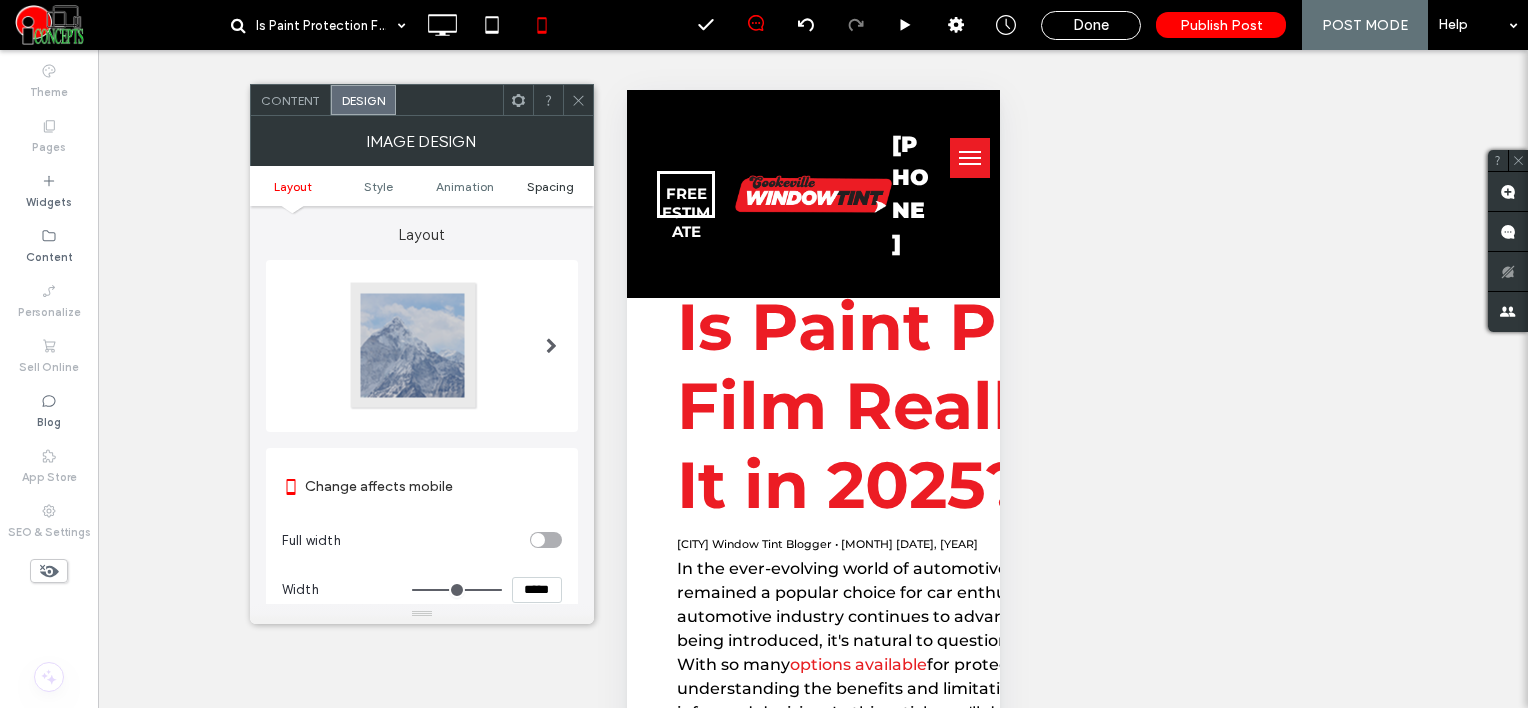 click on "Spacing" at bounding box center (550, 186) 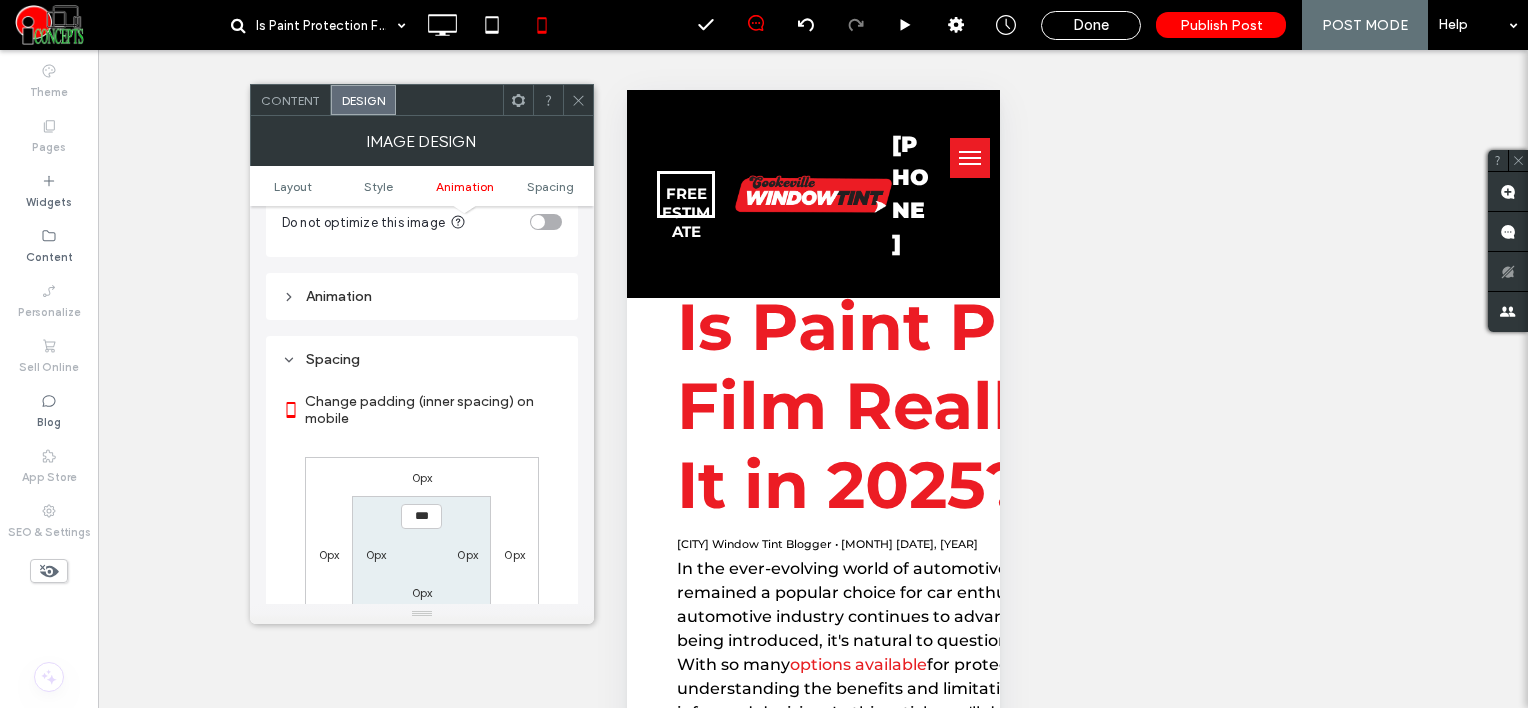 scroll, scrollTop: 798, scrollLeft: 0, axis: vertical 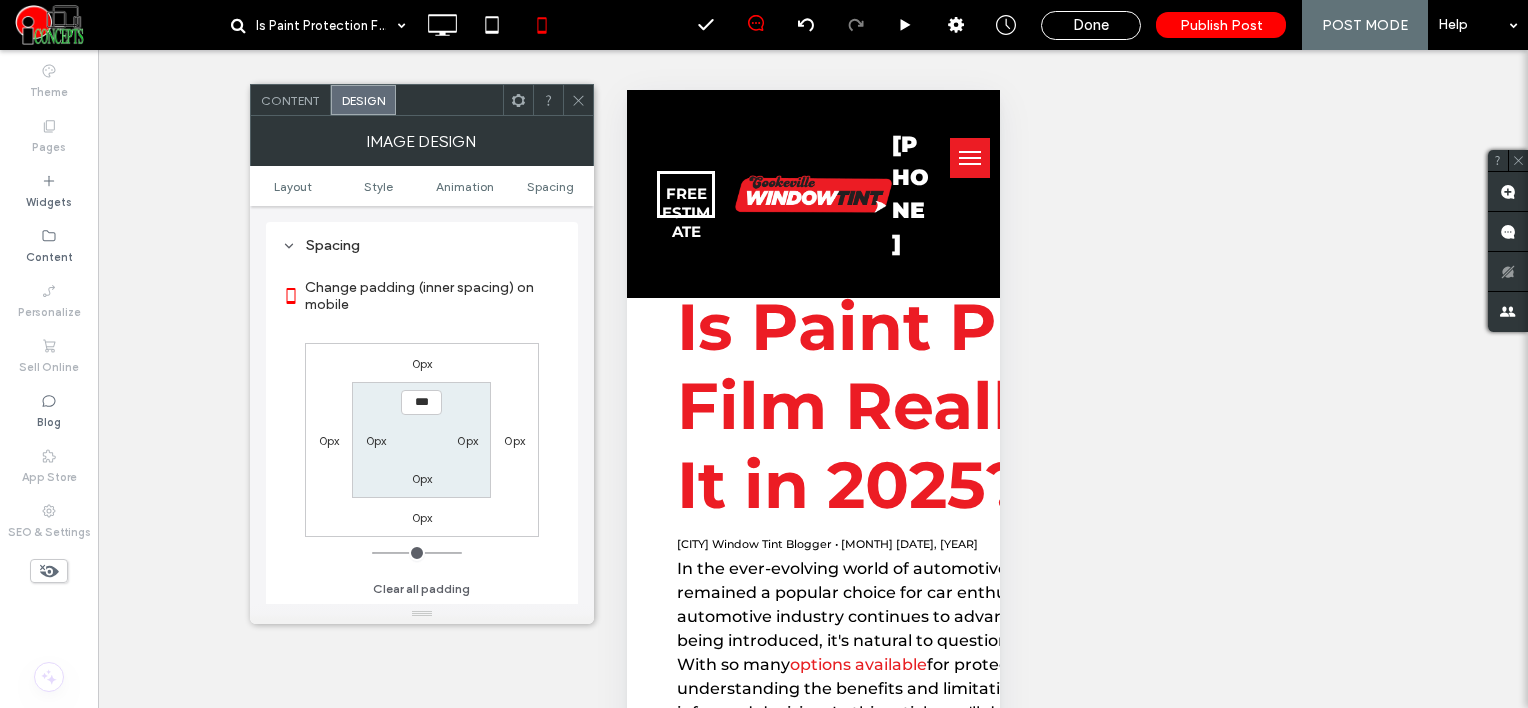 click on "0px 0px 0px 0px *** 0px 0px 0px" at bounding box center [422, 440] 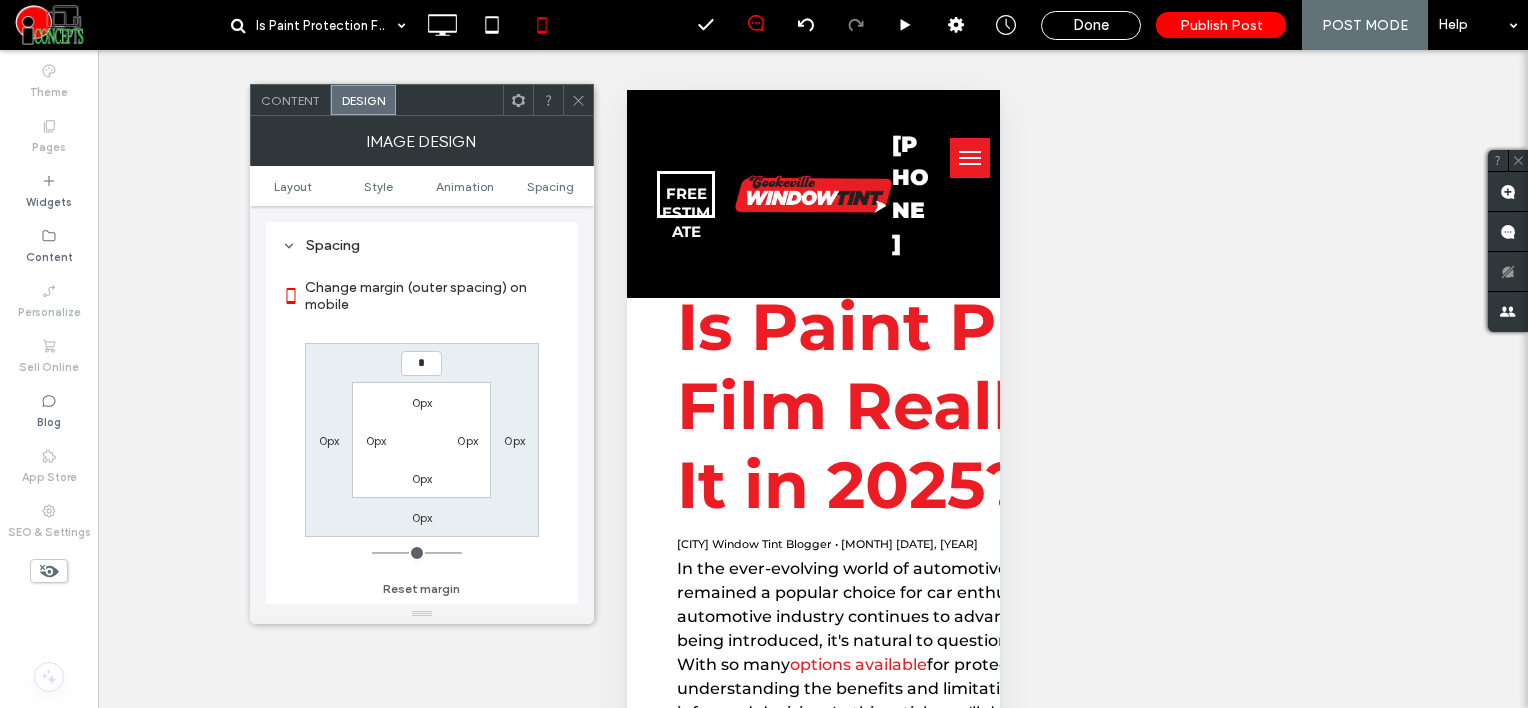 type on "*" 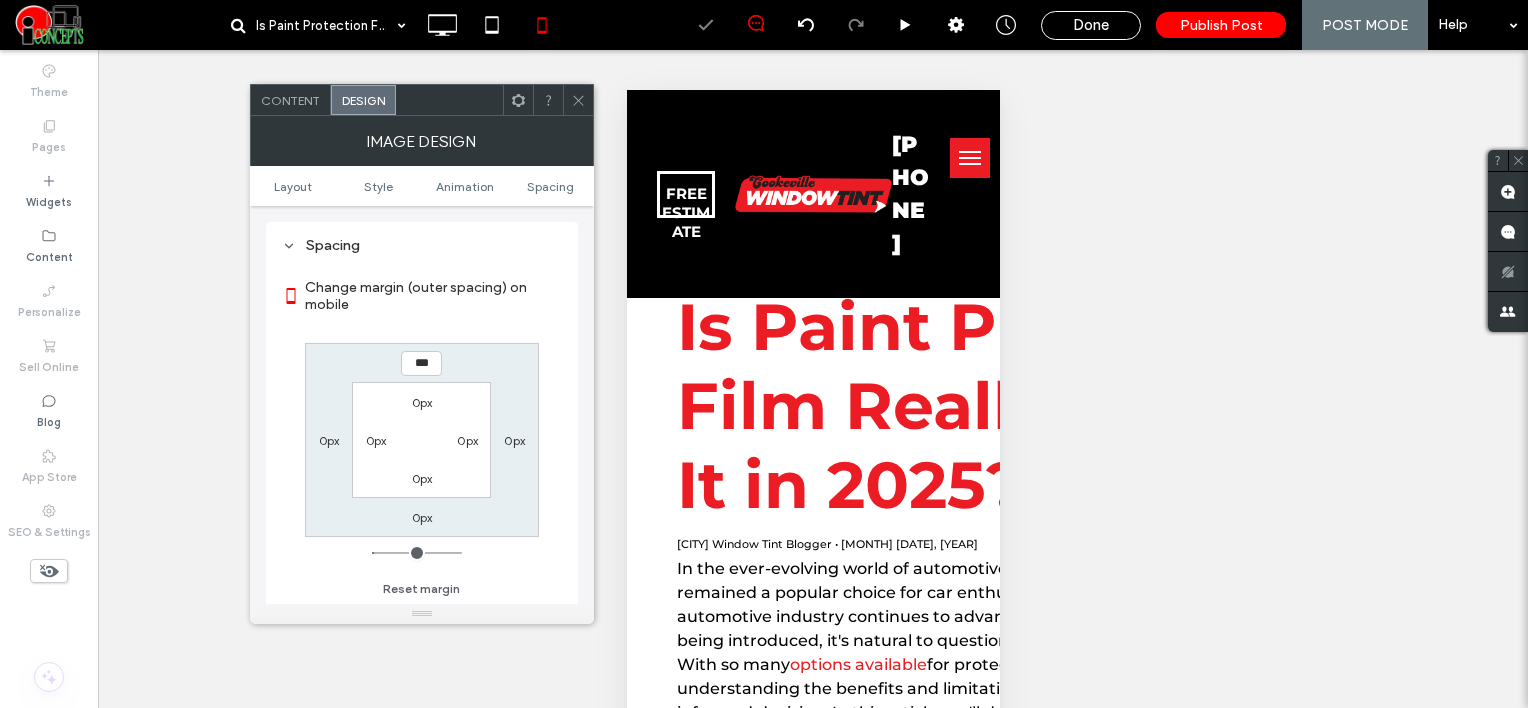click at bounding box center (578, 100) 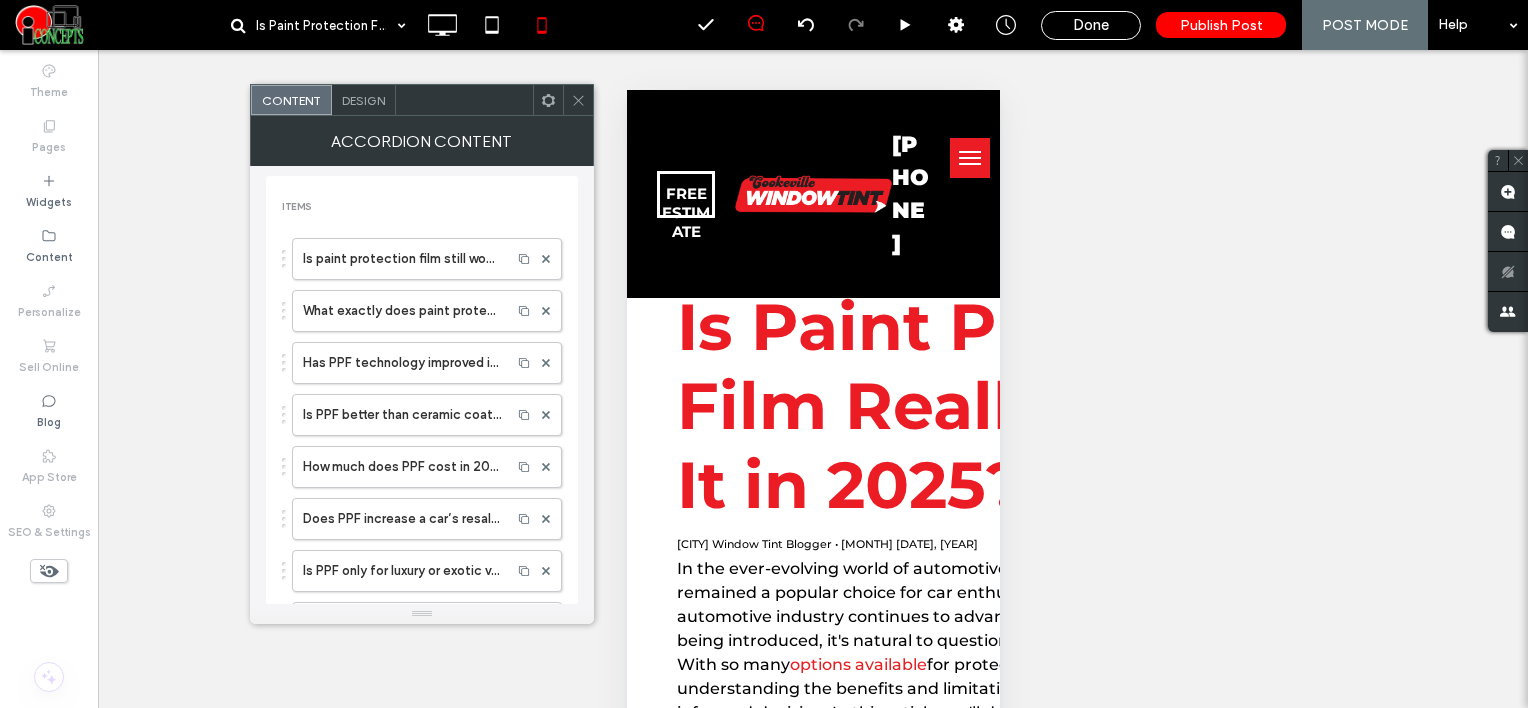 click on "Design" at bounding box center [363, 100] 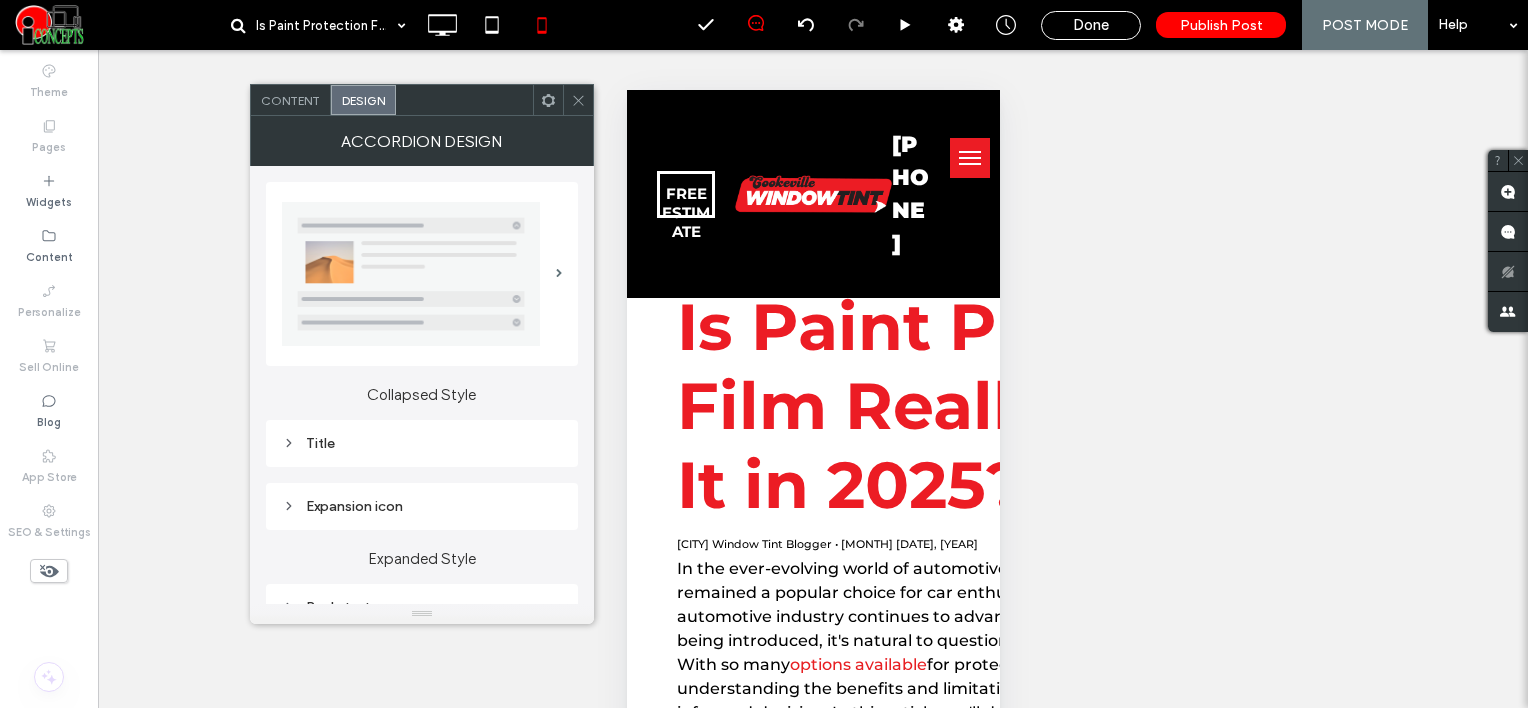 click on "Title" at bounding box center (422, 443) 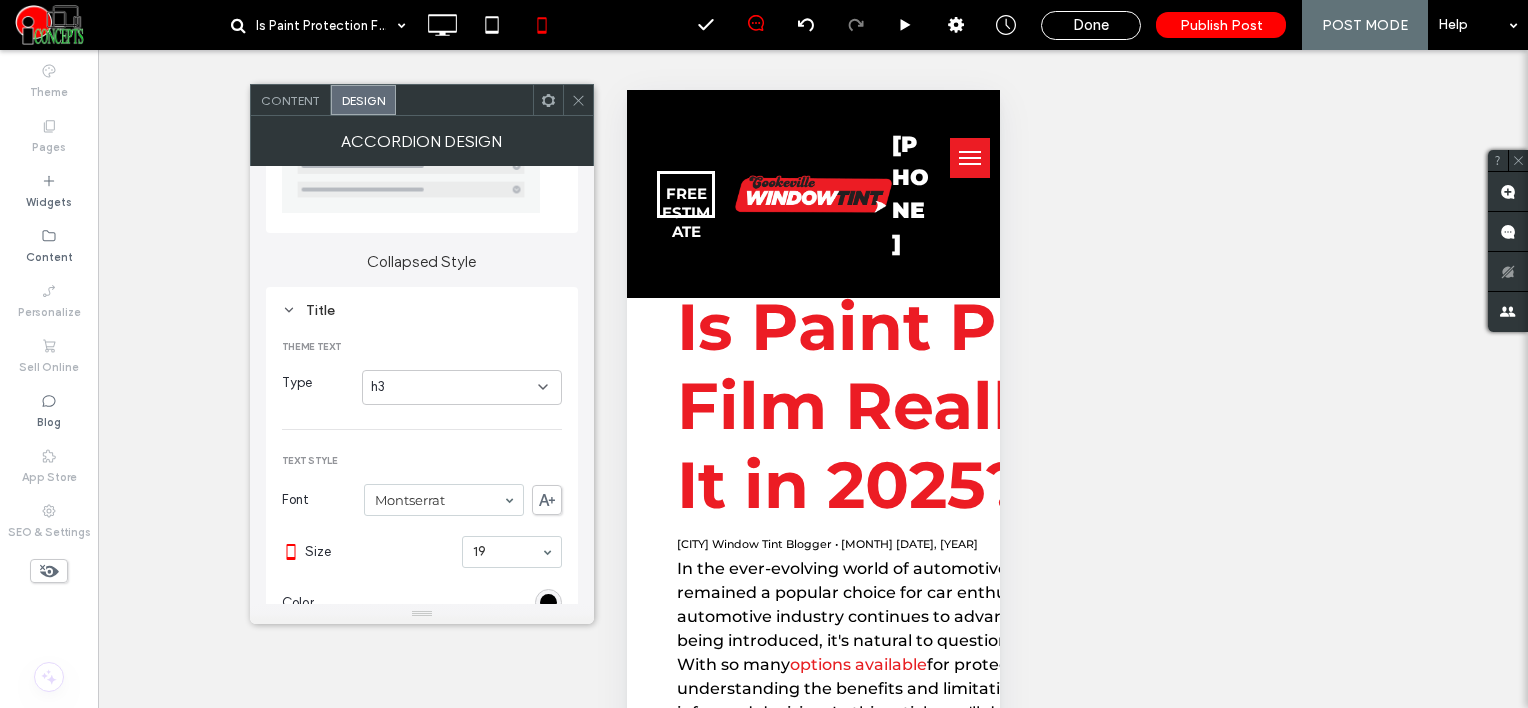 scroll, scrollTop: 300, scrollLeft: 0, axis: vertical 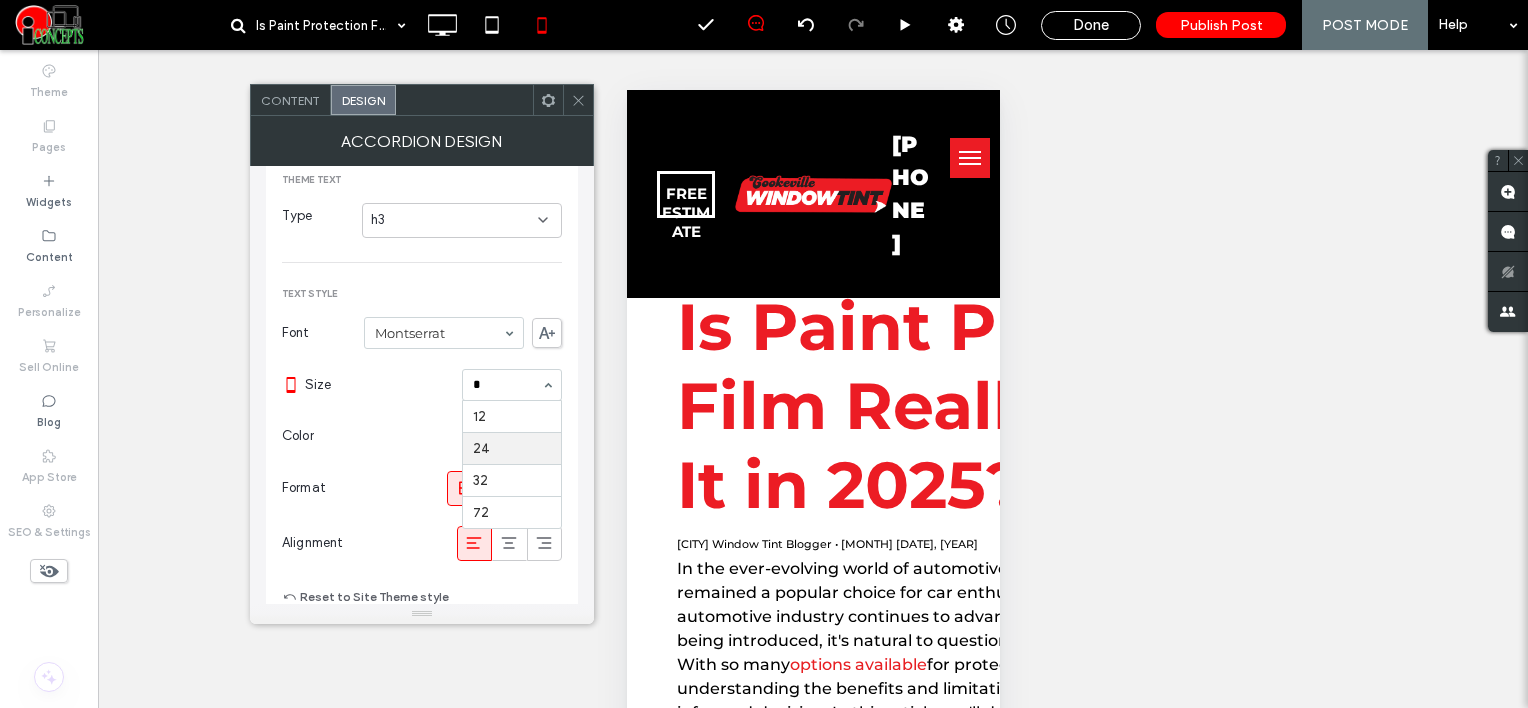 type on "**" 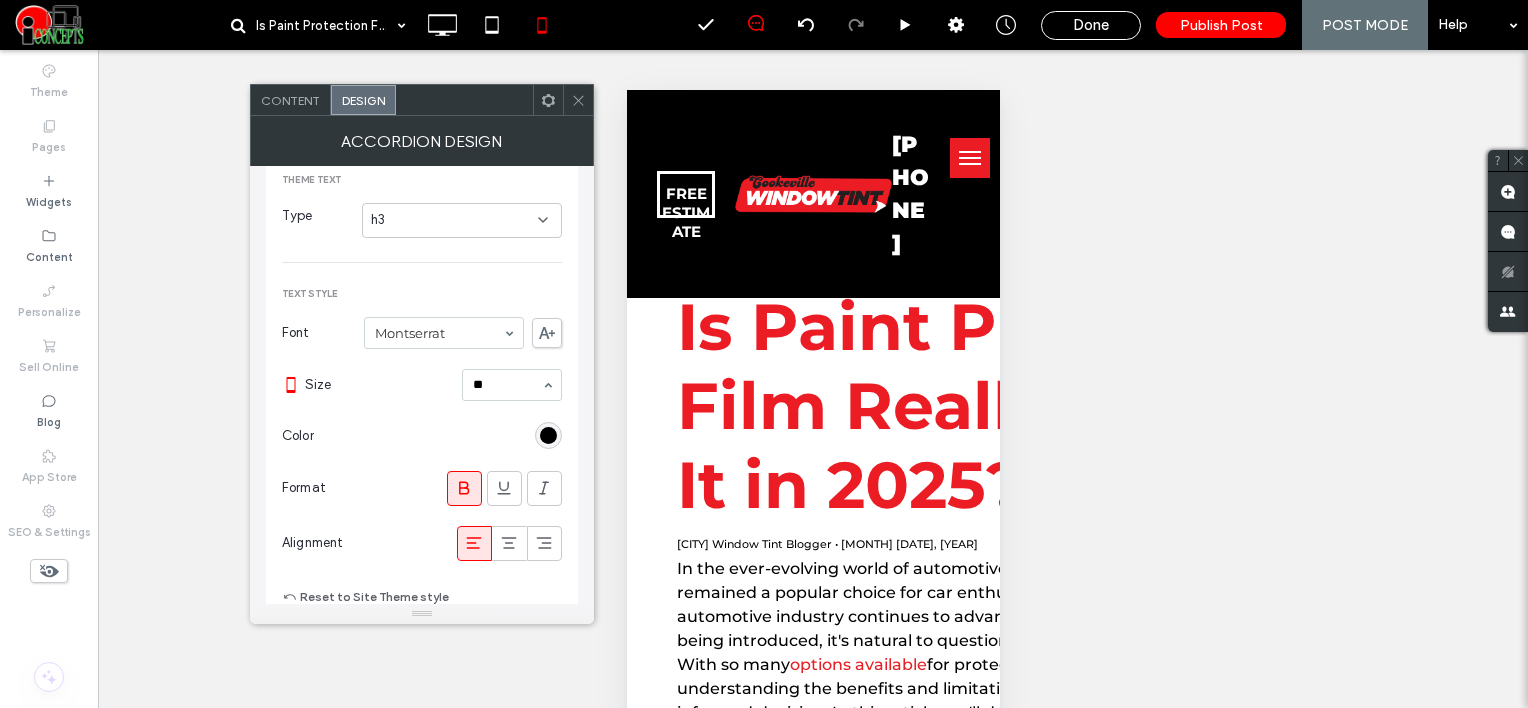 type 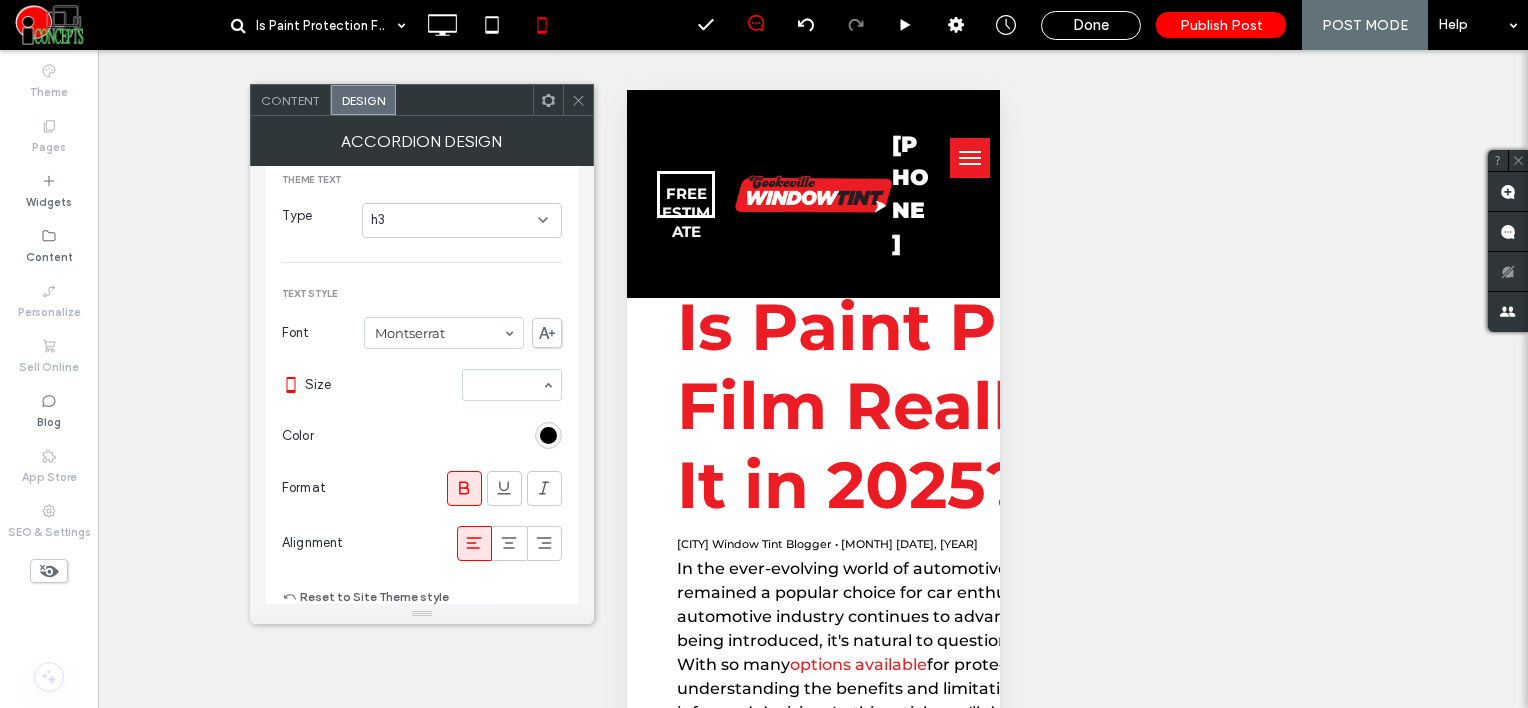 type on "*" 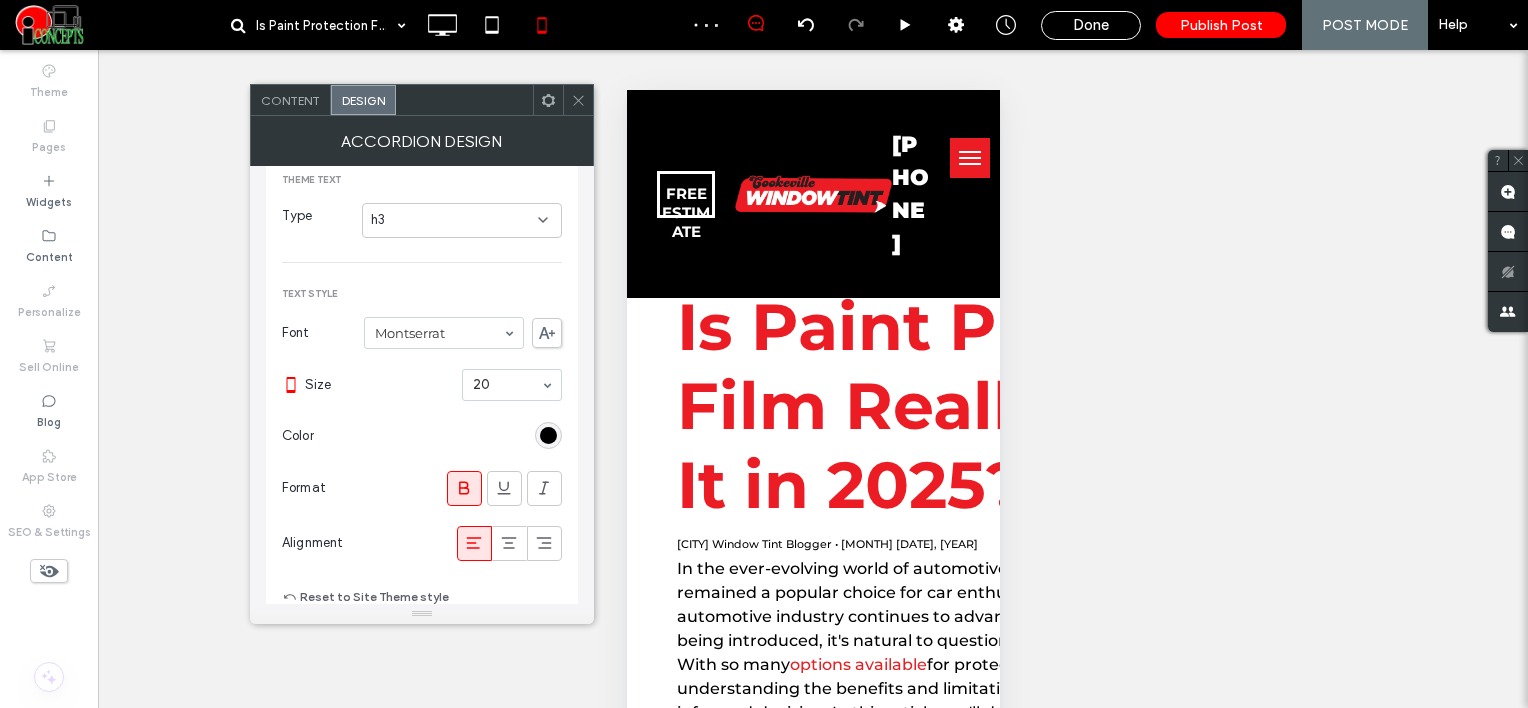click 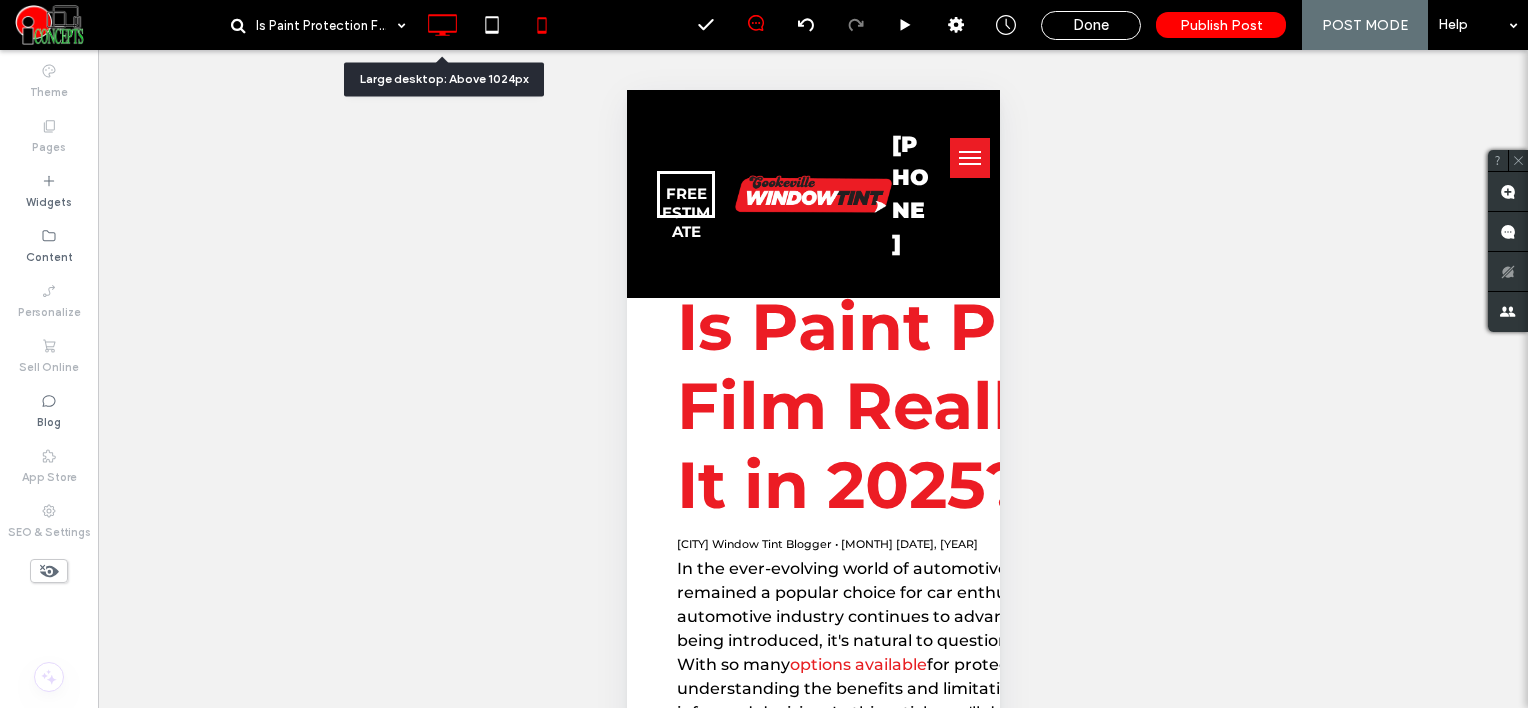 click 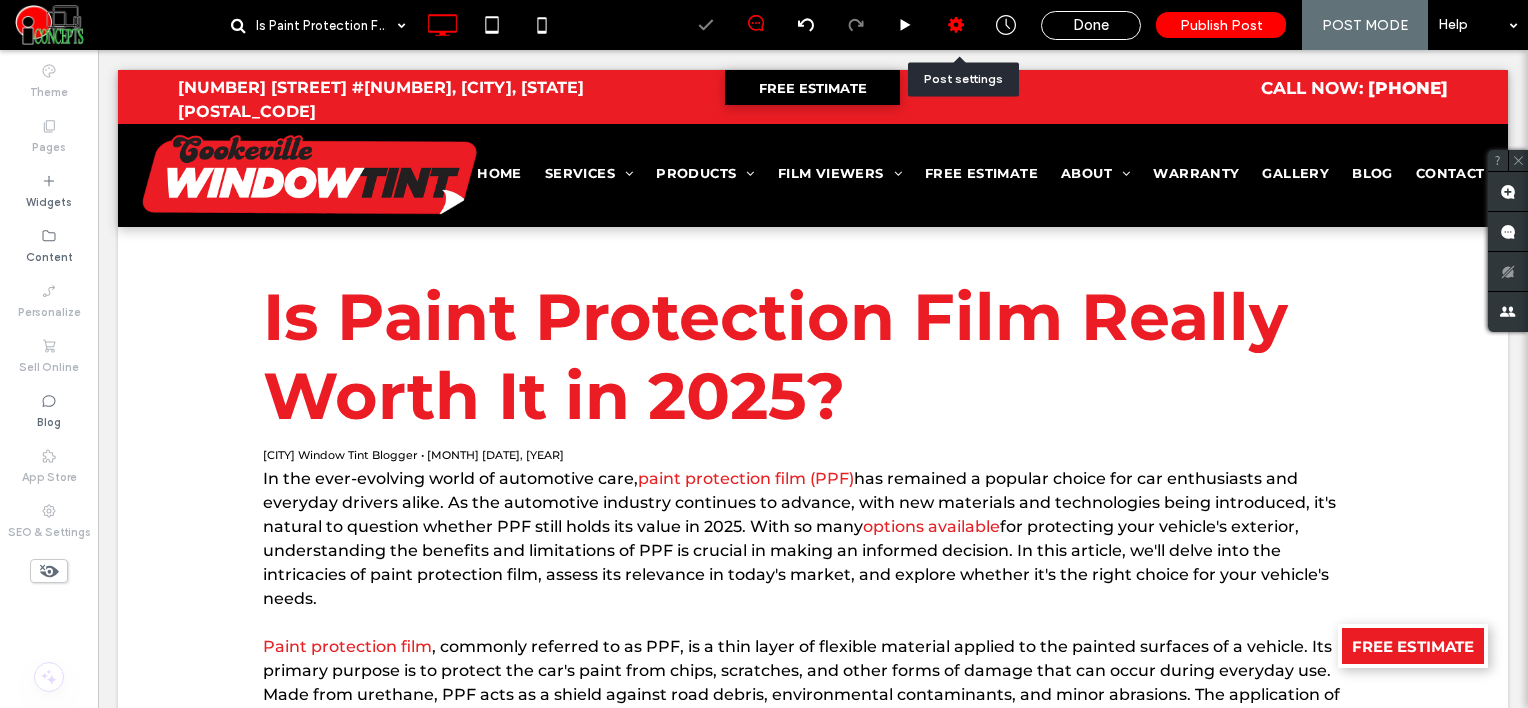 click 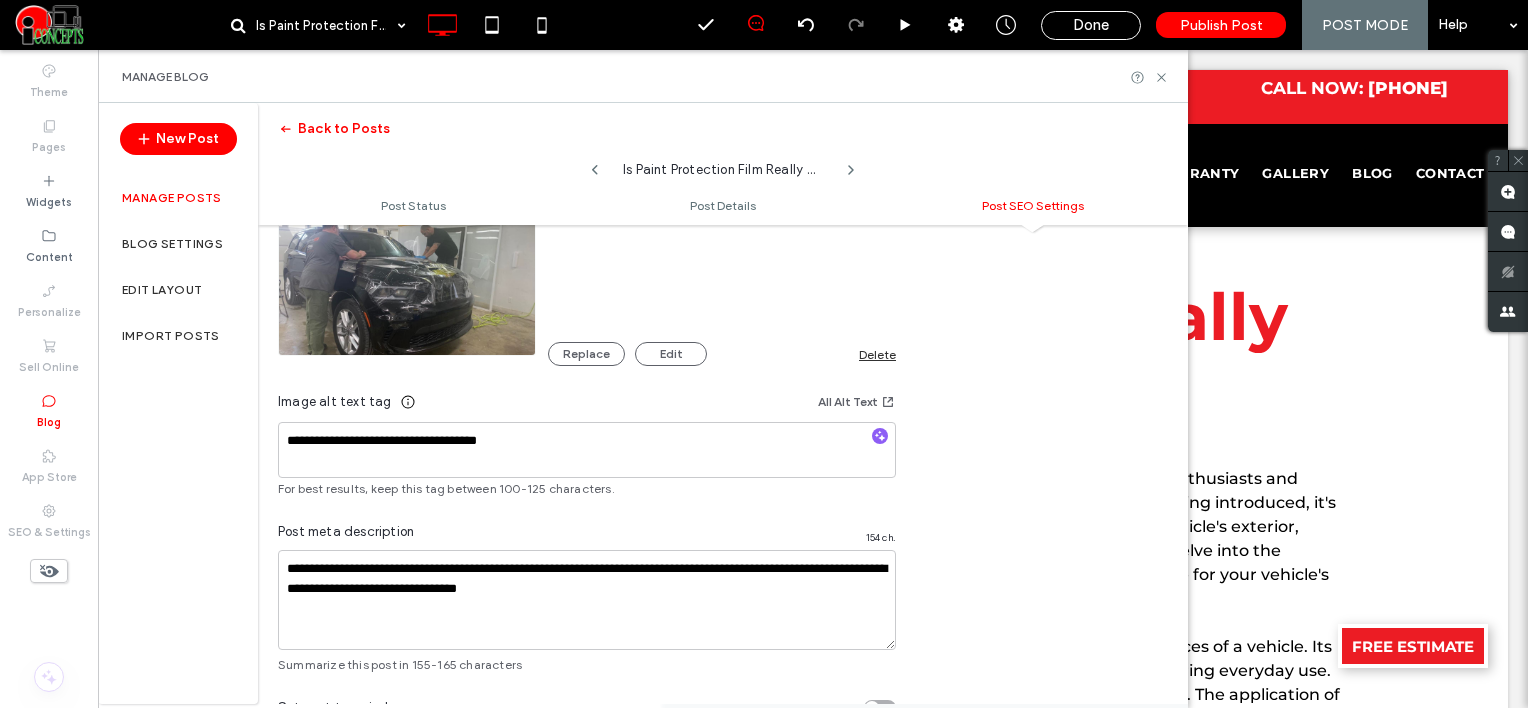 scroll, scrollTop: 1292, scrollLeft: 0, axis: vertical 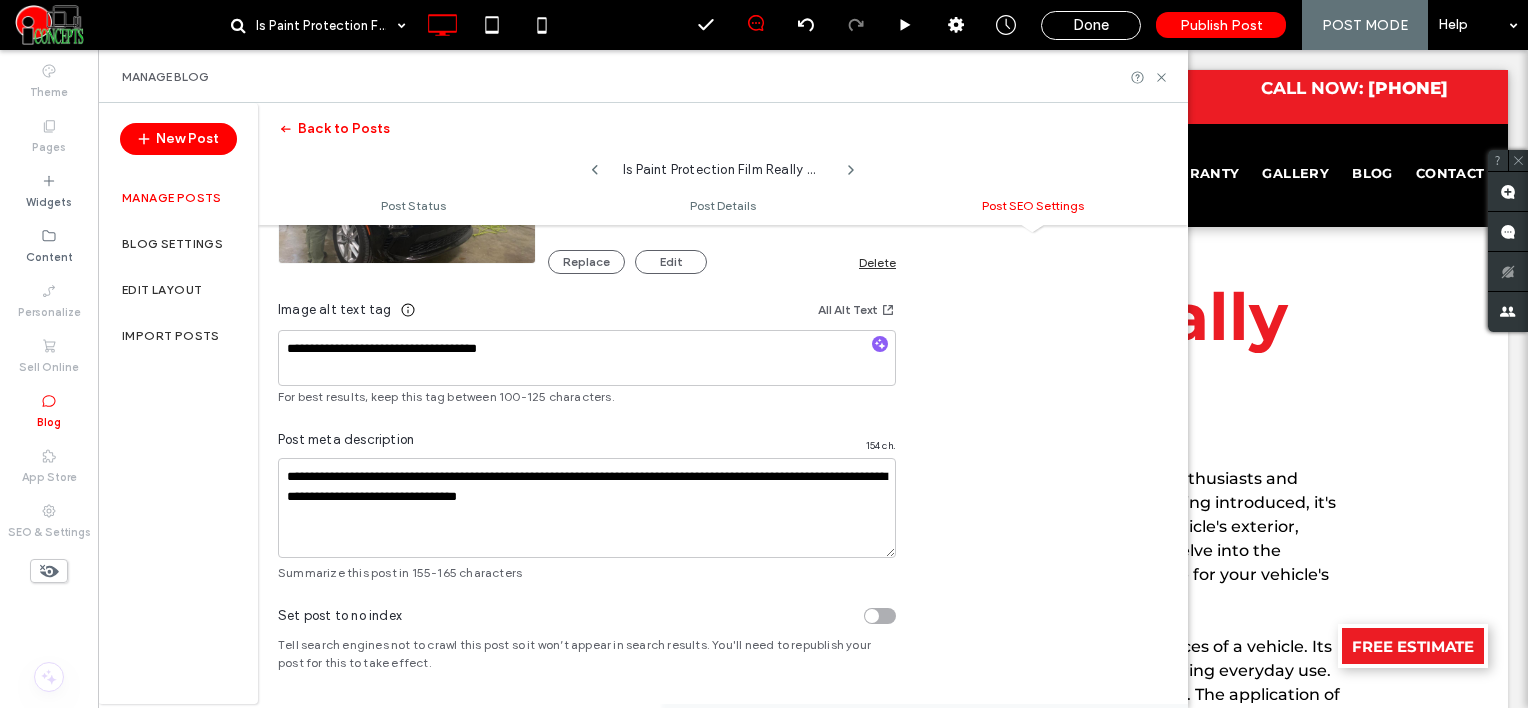click on "Manage Blog" at bounding box center (643, 76) 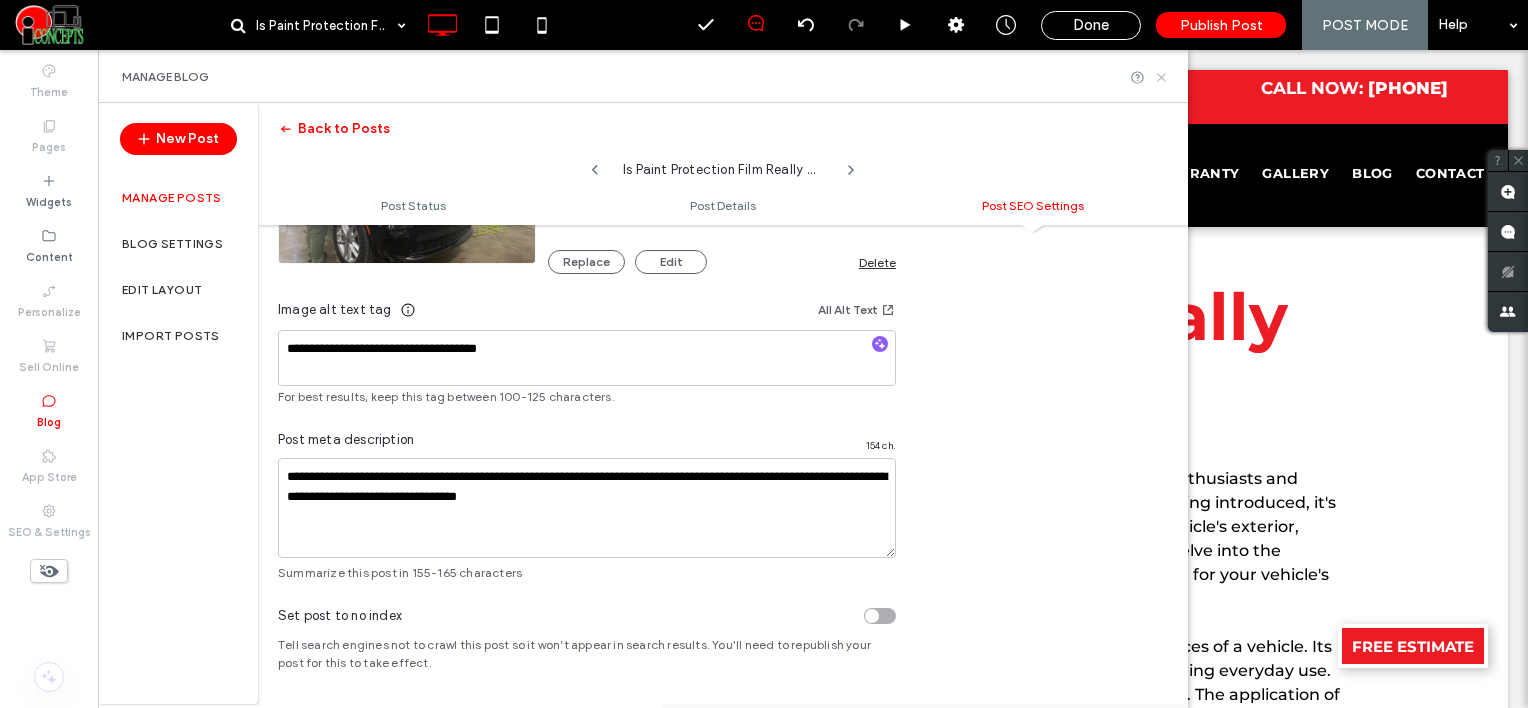 drag, startPoint x: 1162, startPoint y: 64, endPoint x: 1159, endPoint y: 77, distance: 13.341664 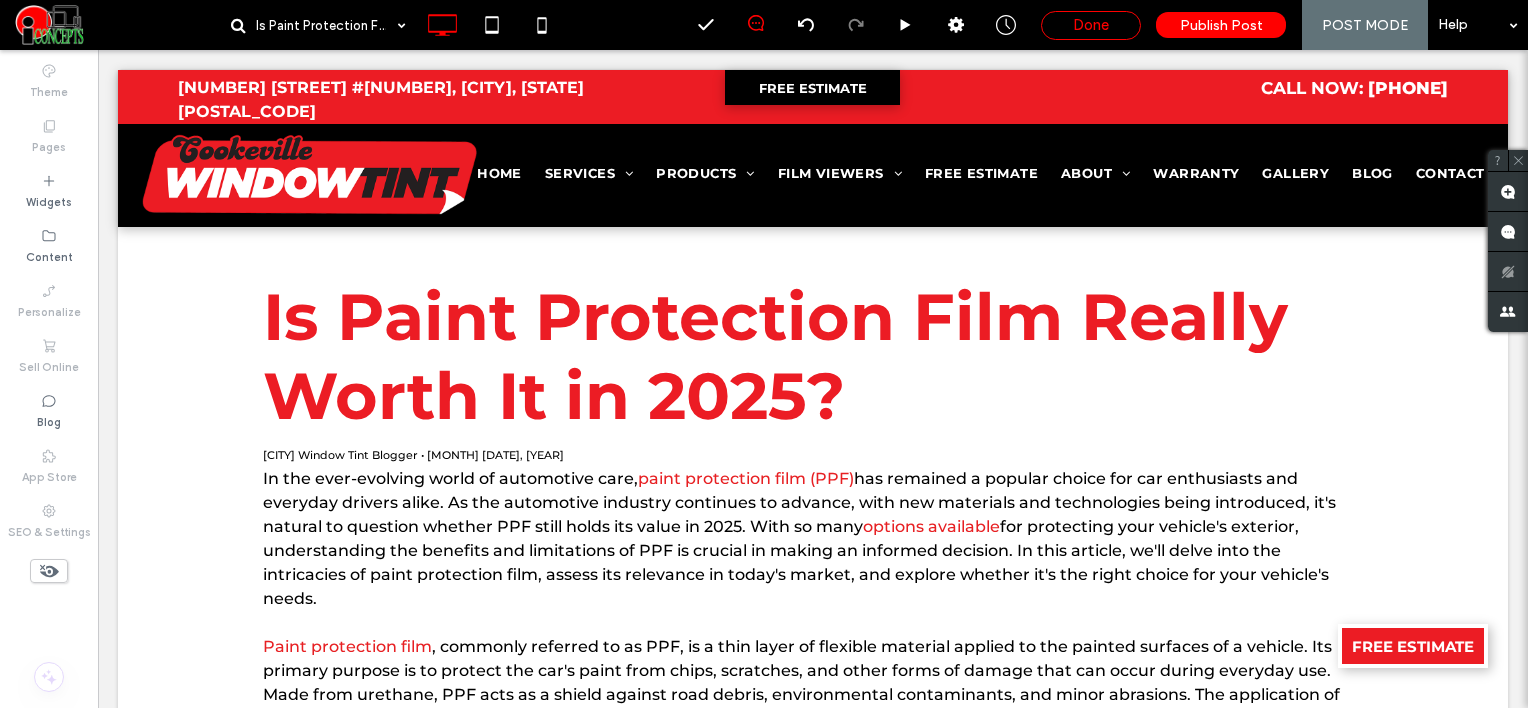 click on "Done" at bounding box center [1091, 25] 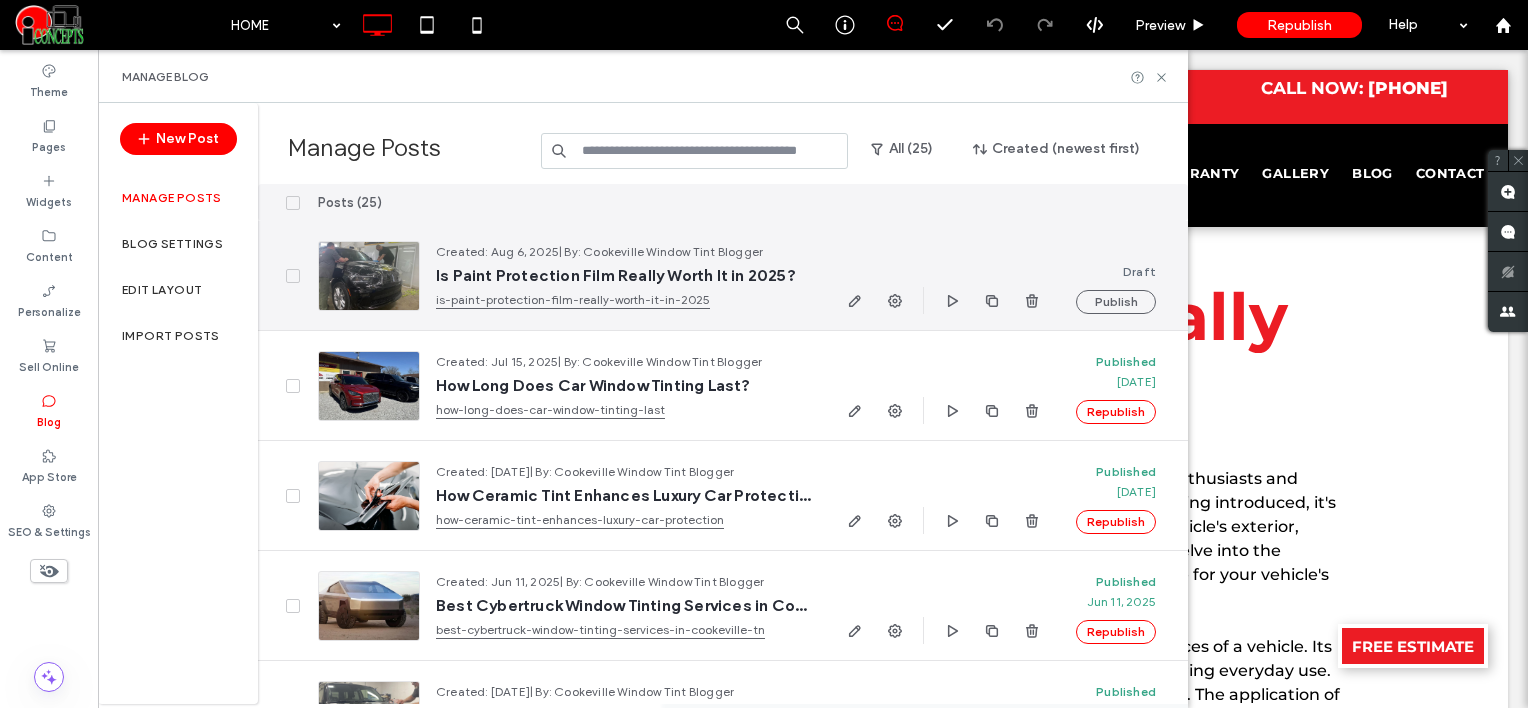 click on "Publish" at bounding box center (1116, 302) 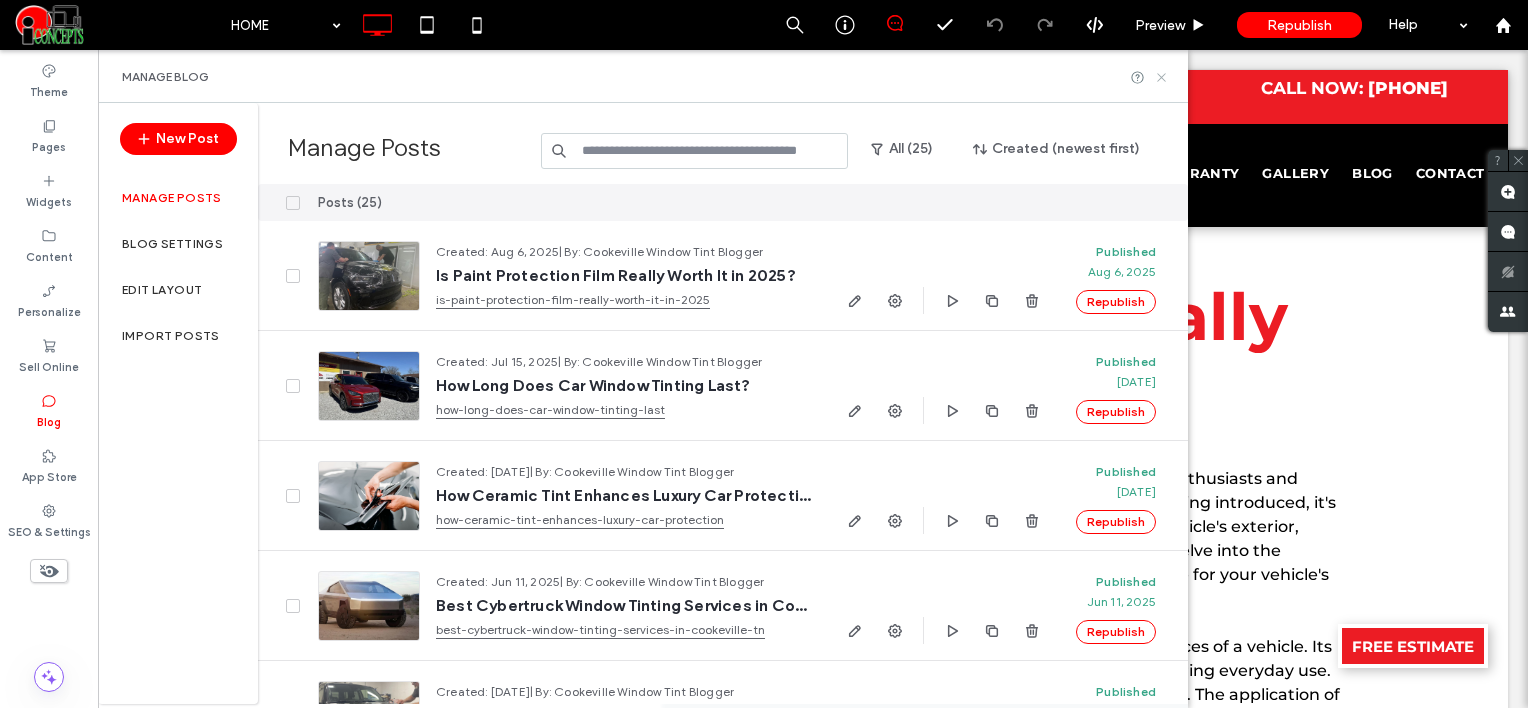 click 